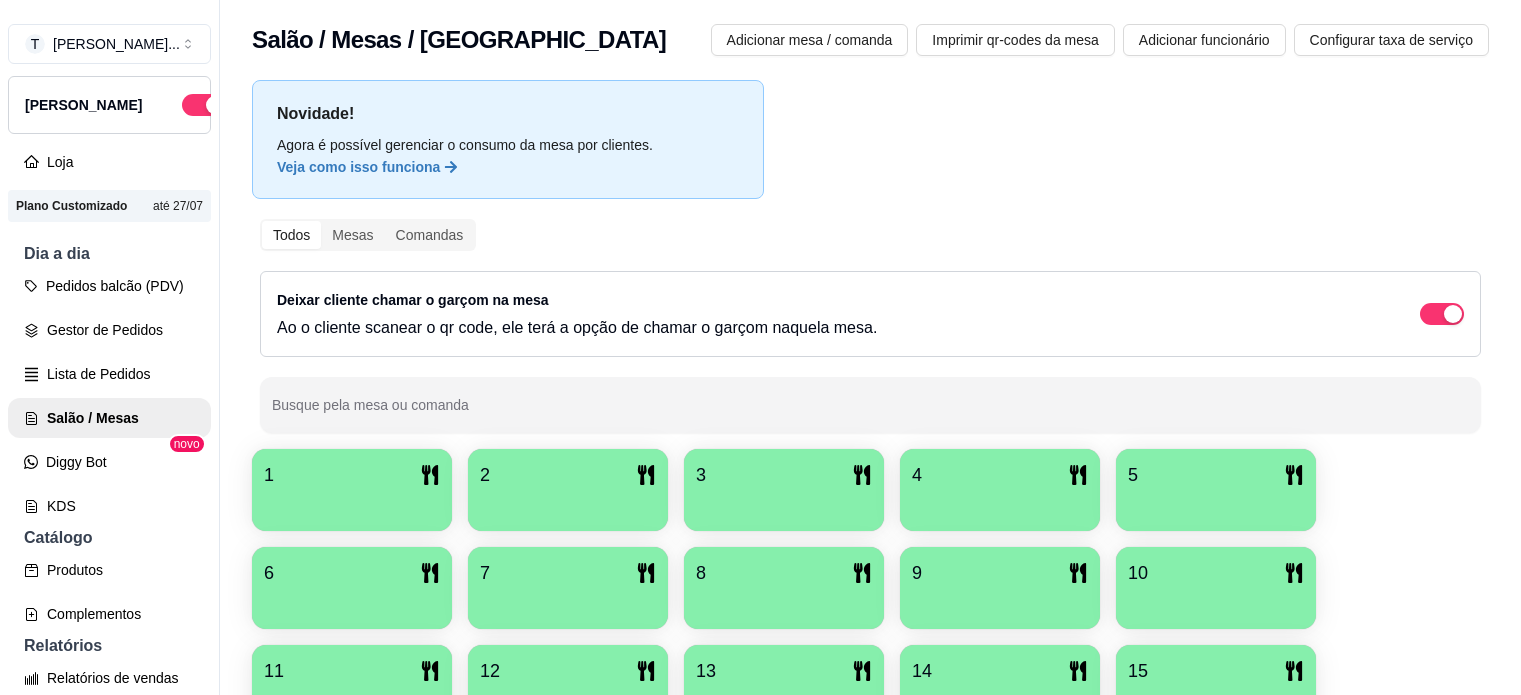 scroll, scrollTop: 0, scrollLeft: 0, axis: both 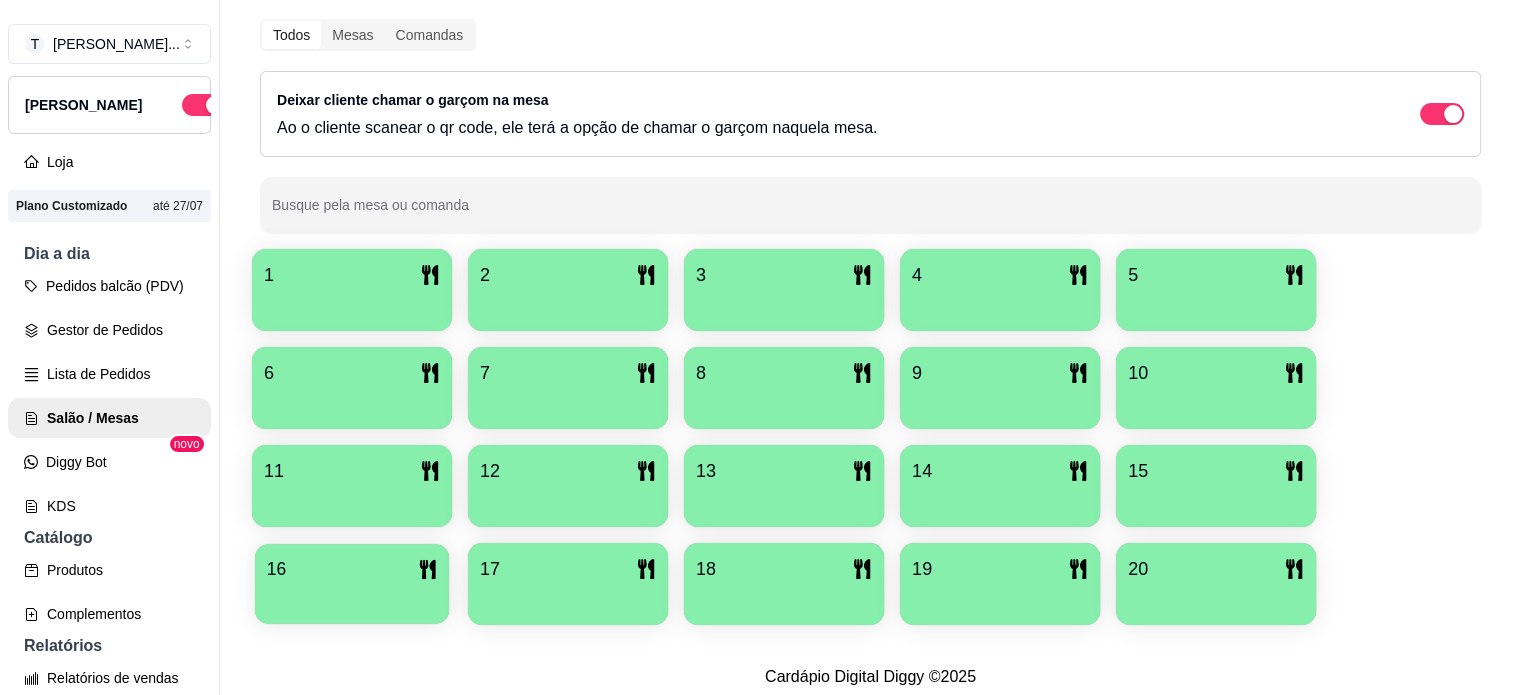 click on "16" at bounding box center [352, 569] 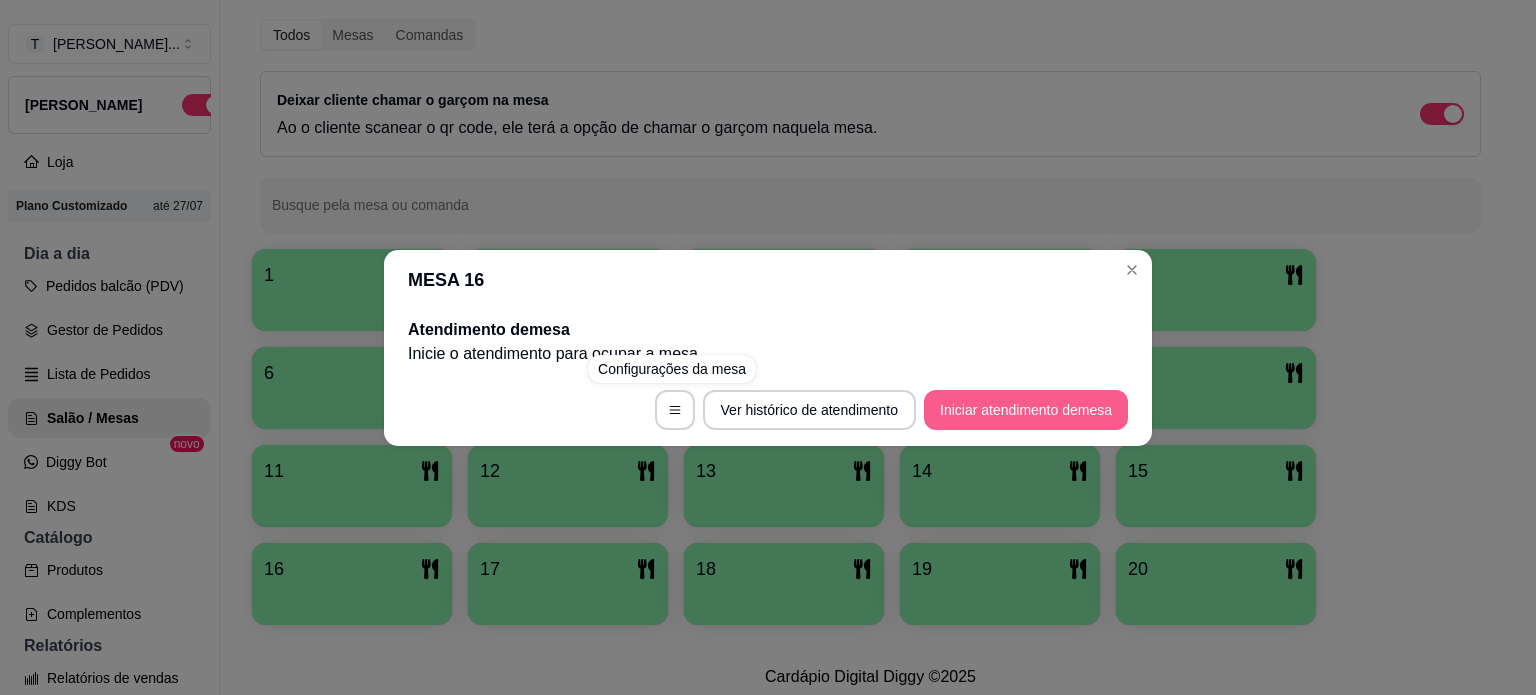 click on "Iniciar atendimento de  mesa" at bounding box center (1026, 410) 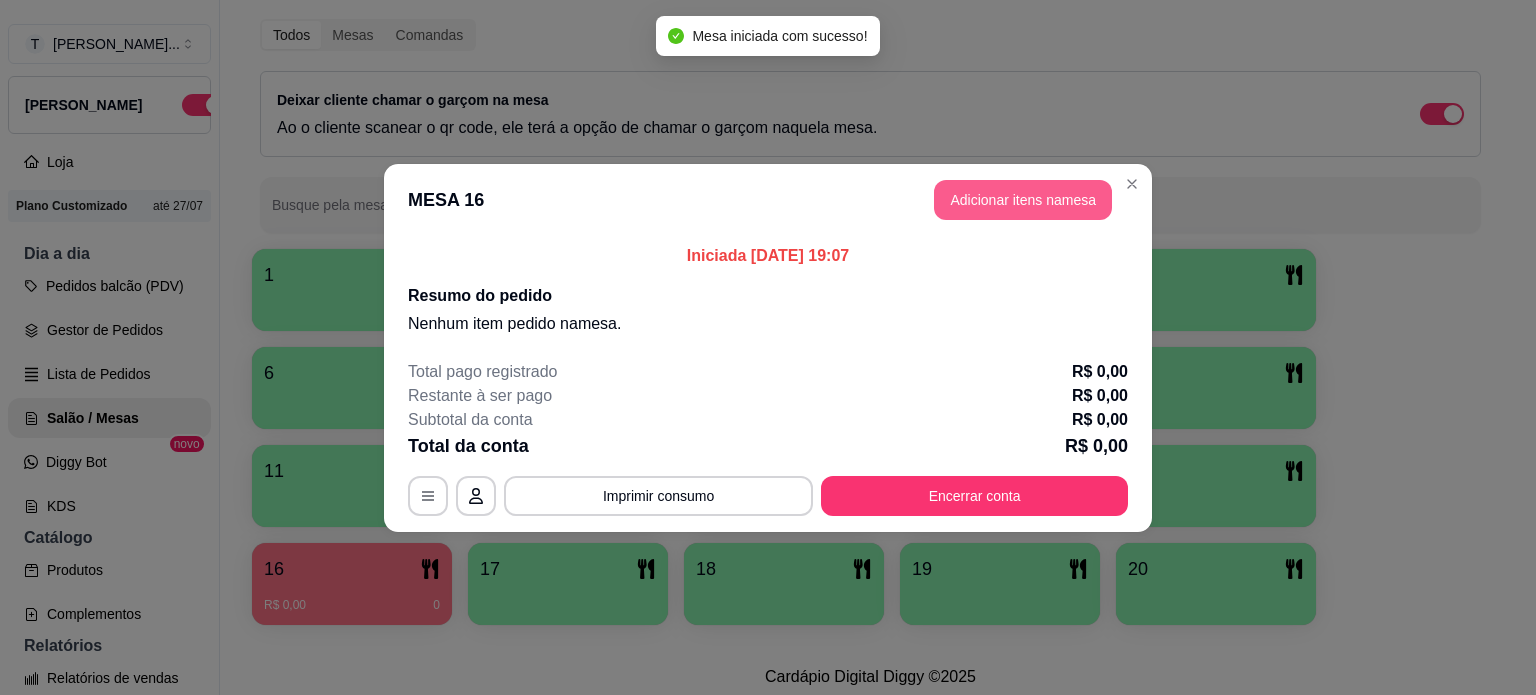 click on "Adicionar itens na  mesa" at bounding box center [1023, 200] 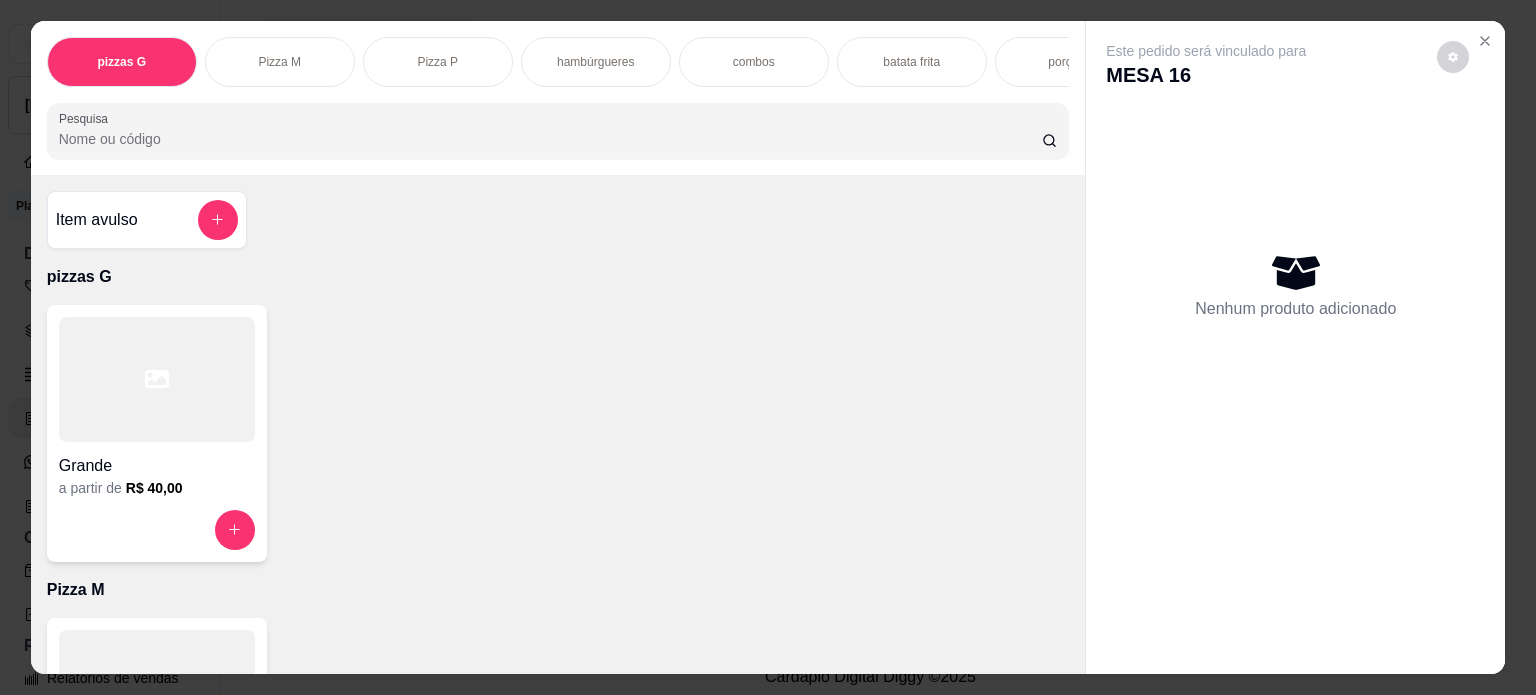 click on "hambúrgueres" at bounding box center [596, 62] 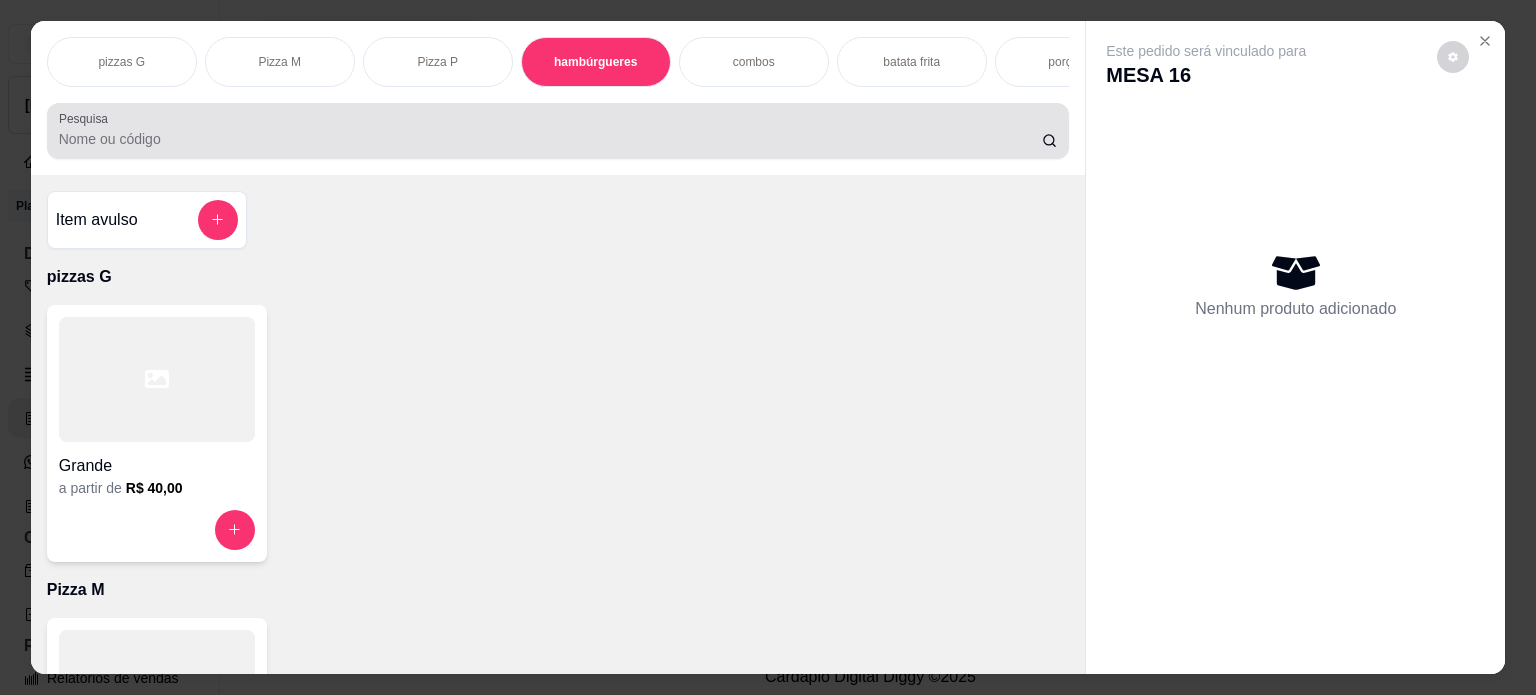 scroll, scrollTop: 1028, scrollLeft: 0, axis: vertical 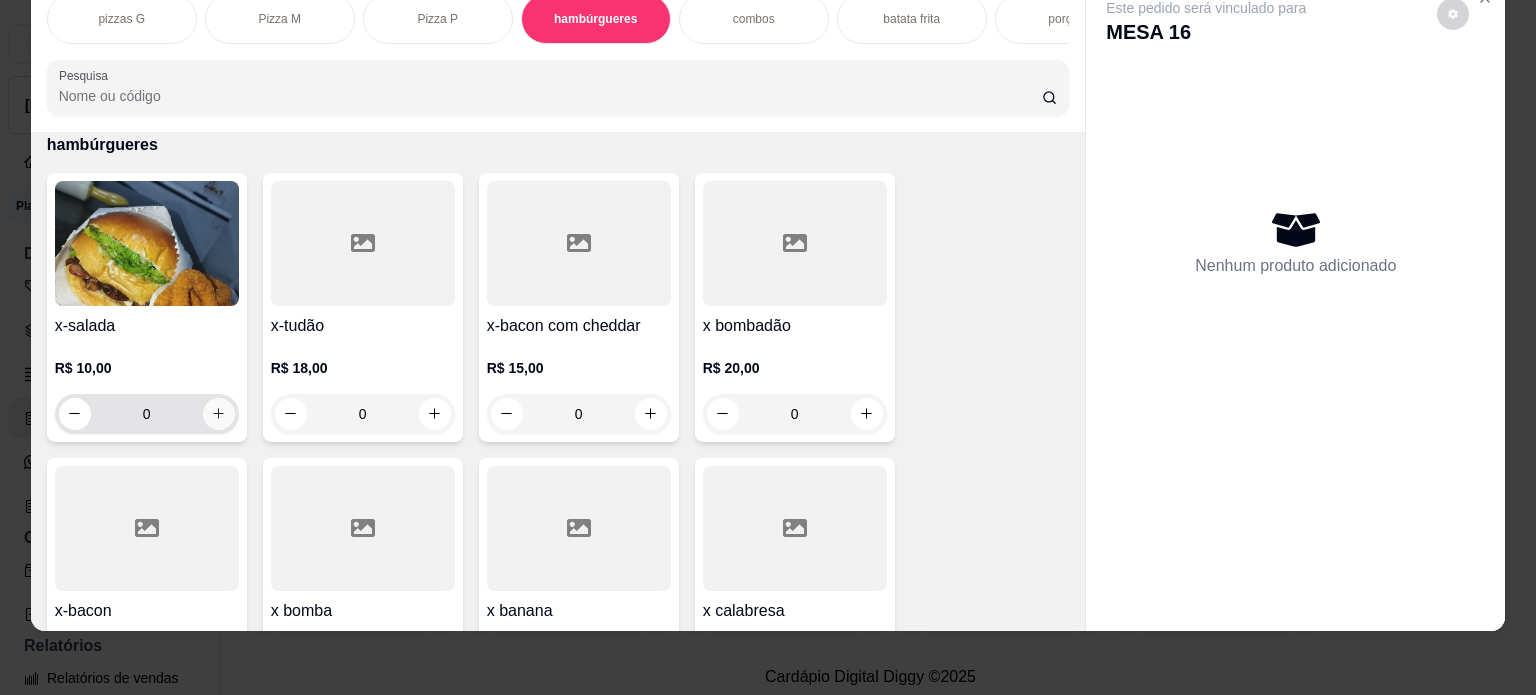 click 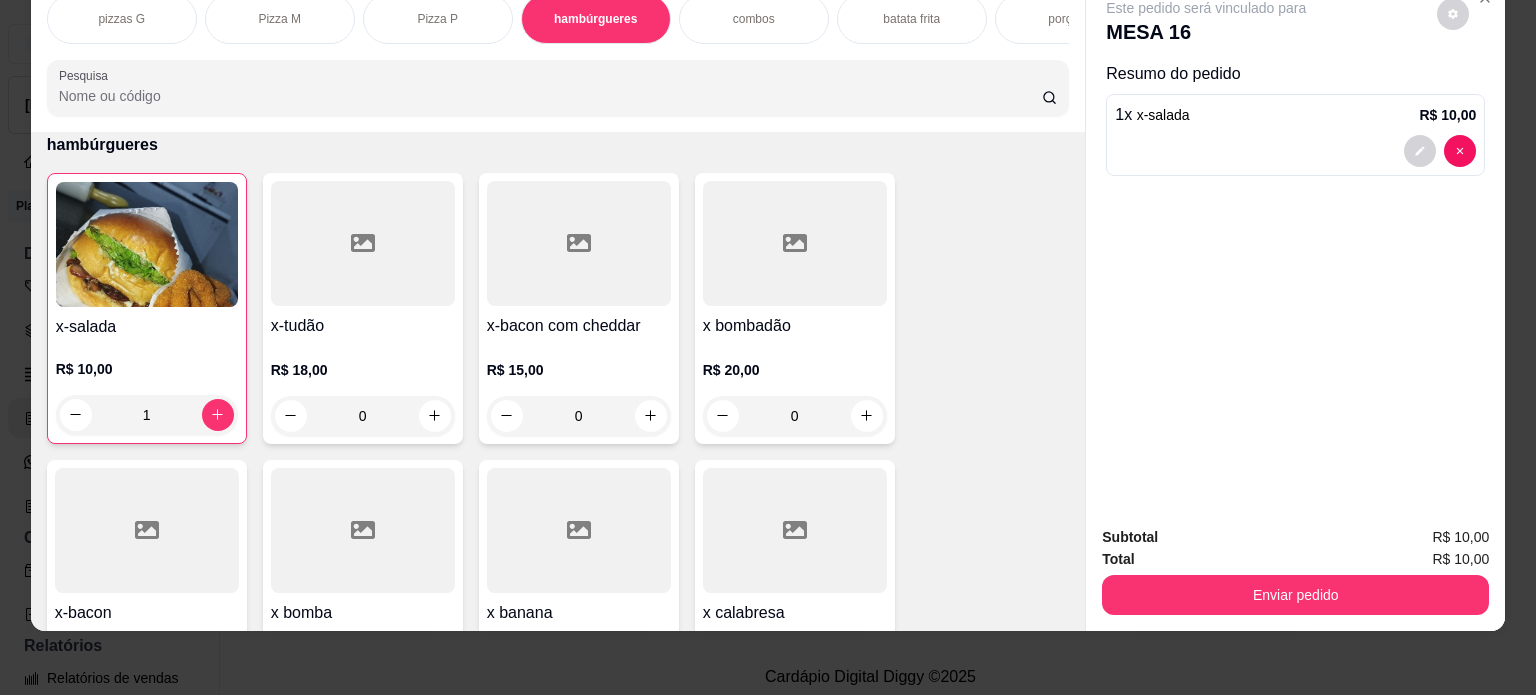 scroll, scrollTop: 1228, scrollLeft: 0, axis: vertical 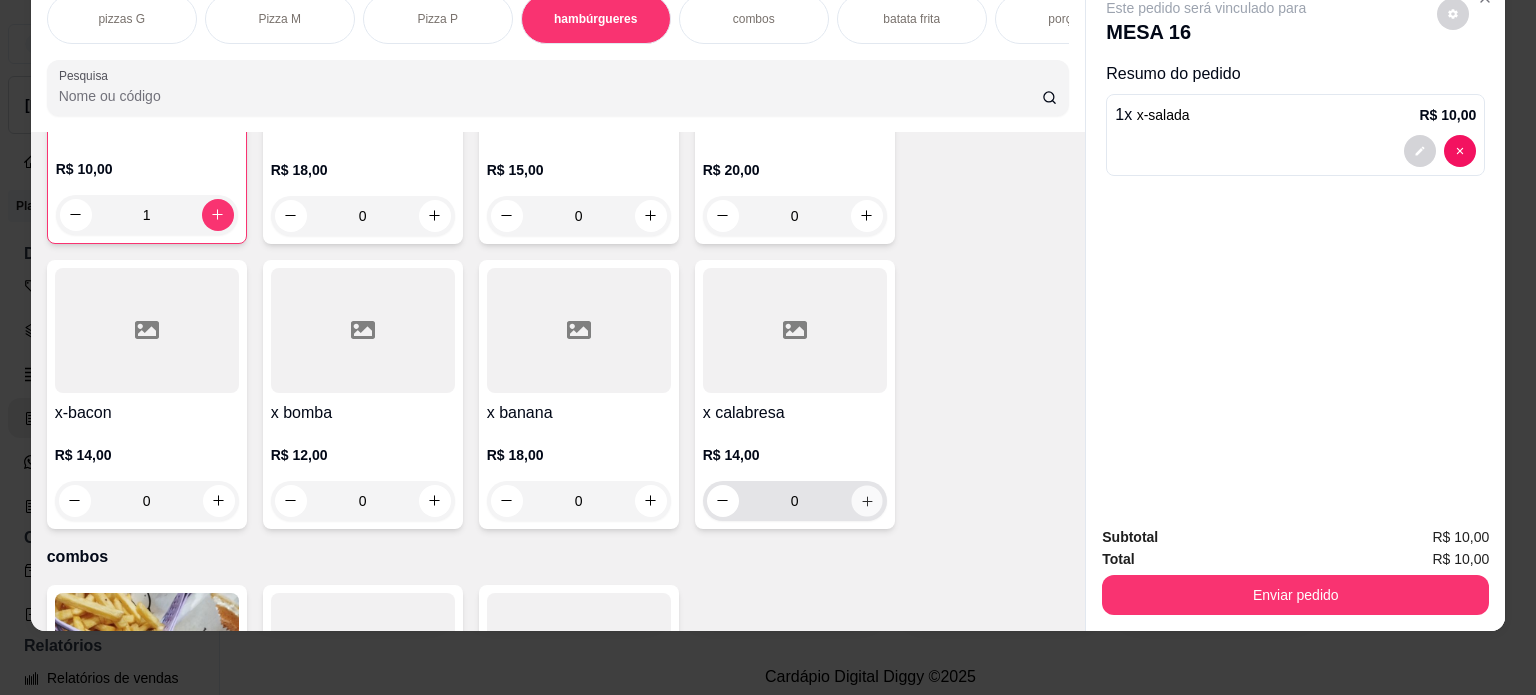 click 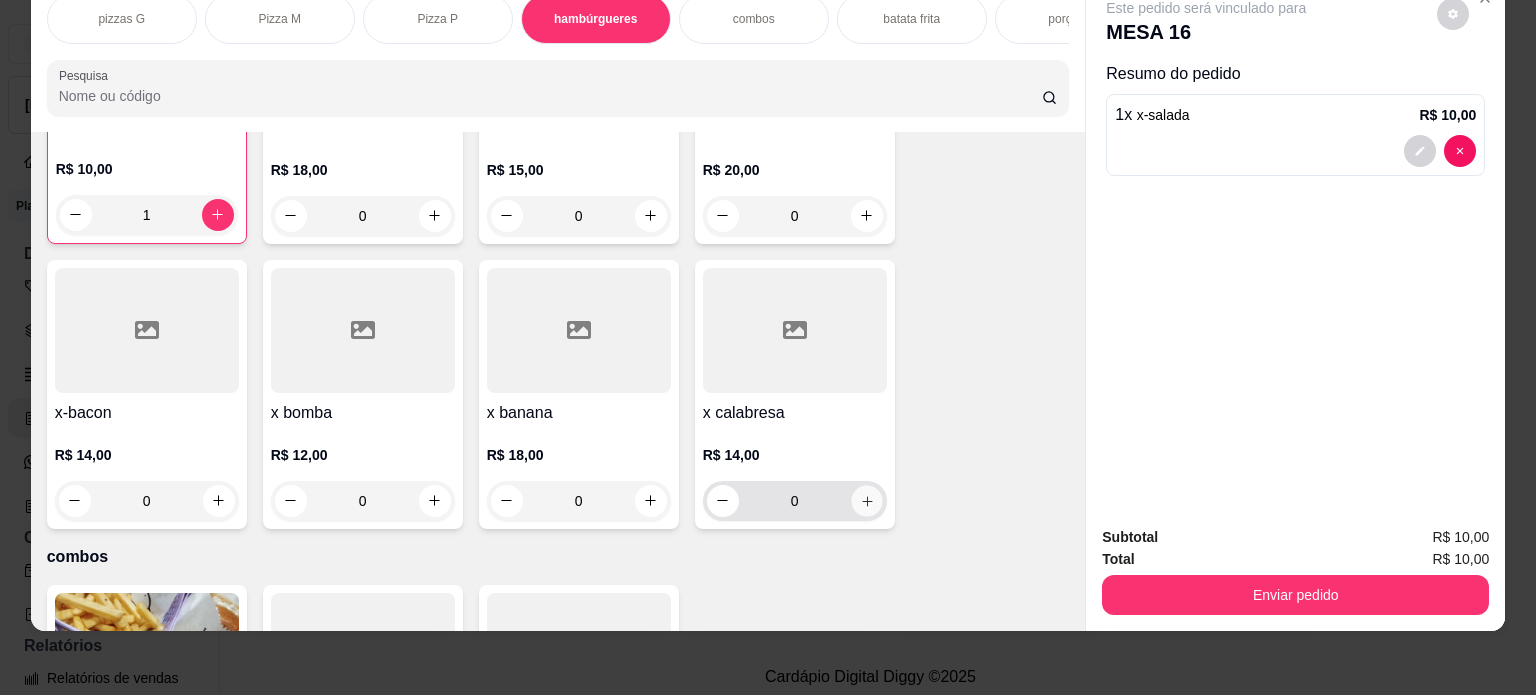 type on "1" 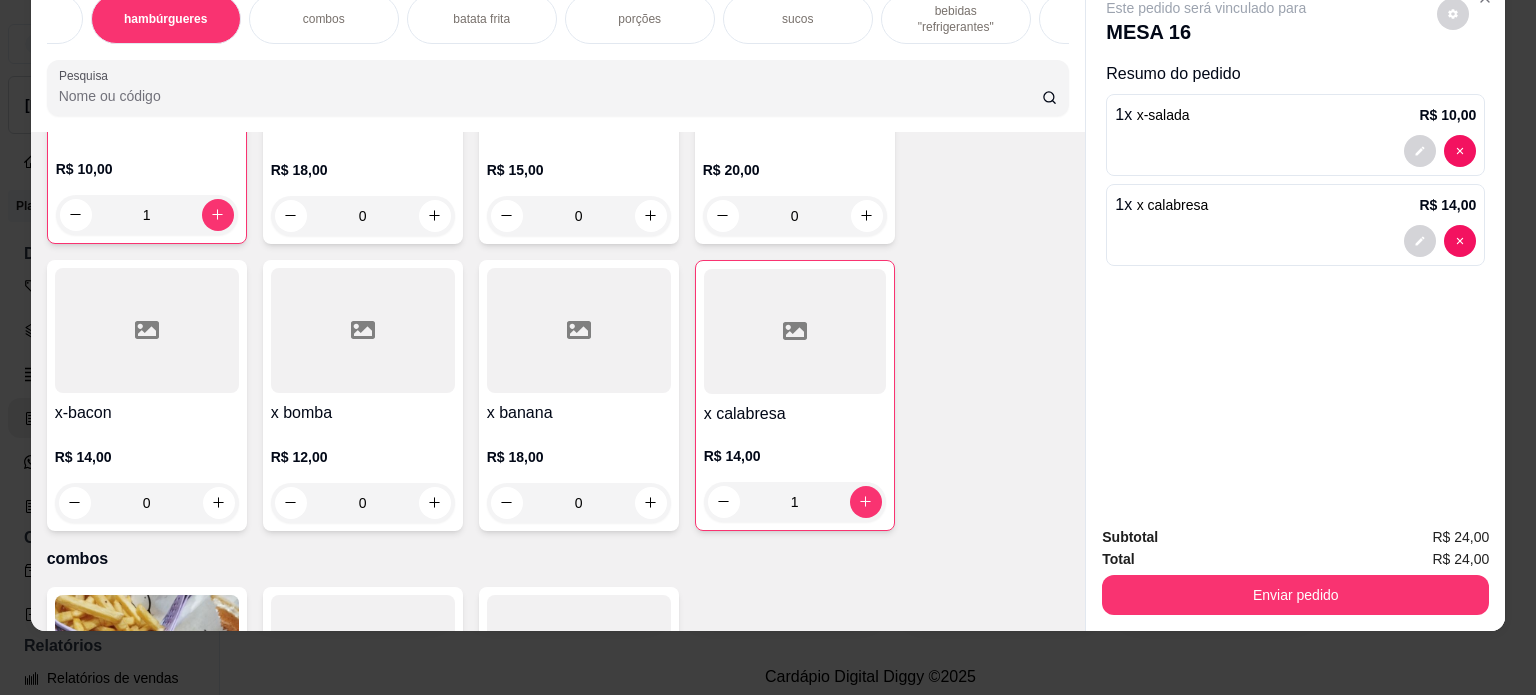 scroll, scrollTop: 0, scrollLeft: 440, axis: horizontal 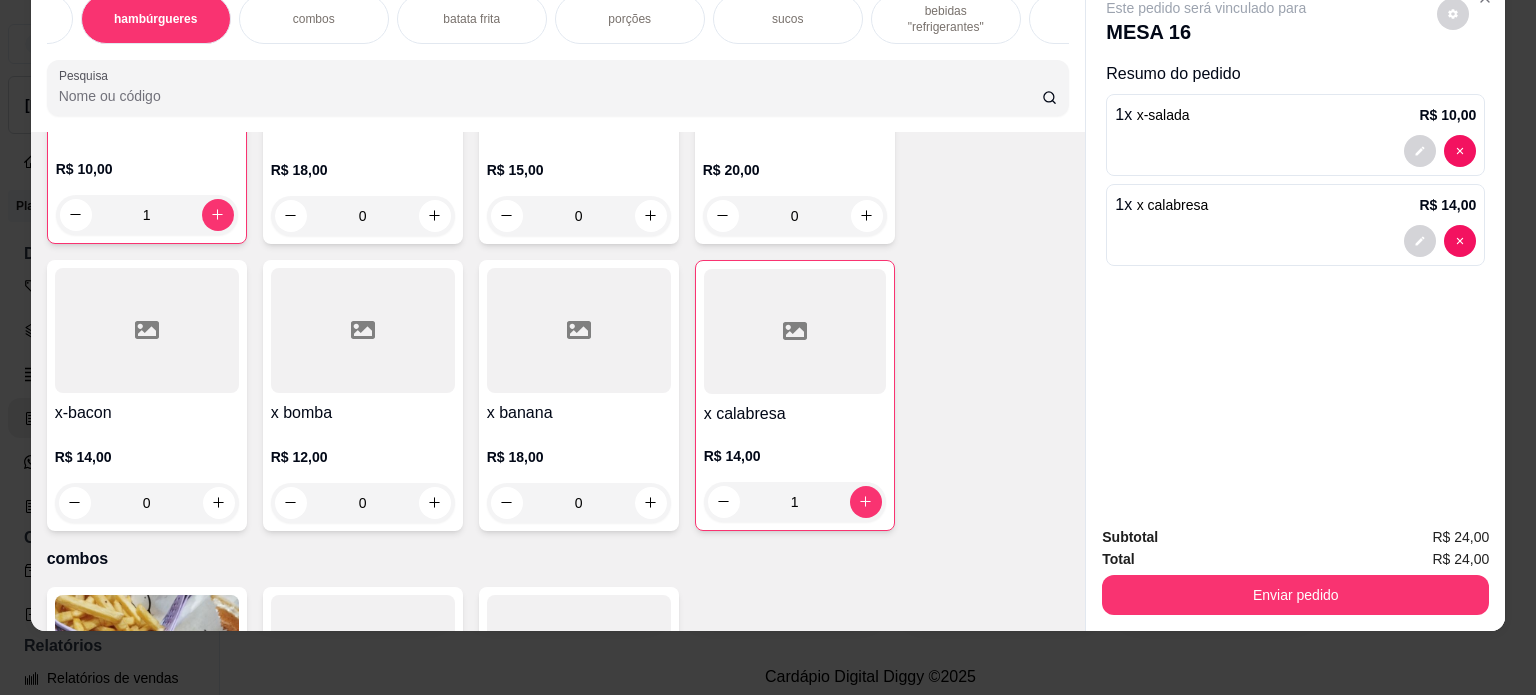 click on "sucos" at bounding box center [787, 19] 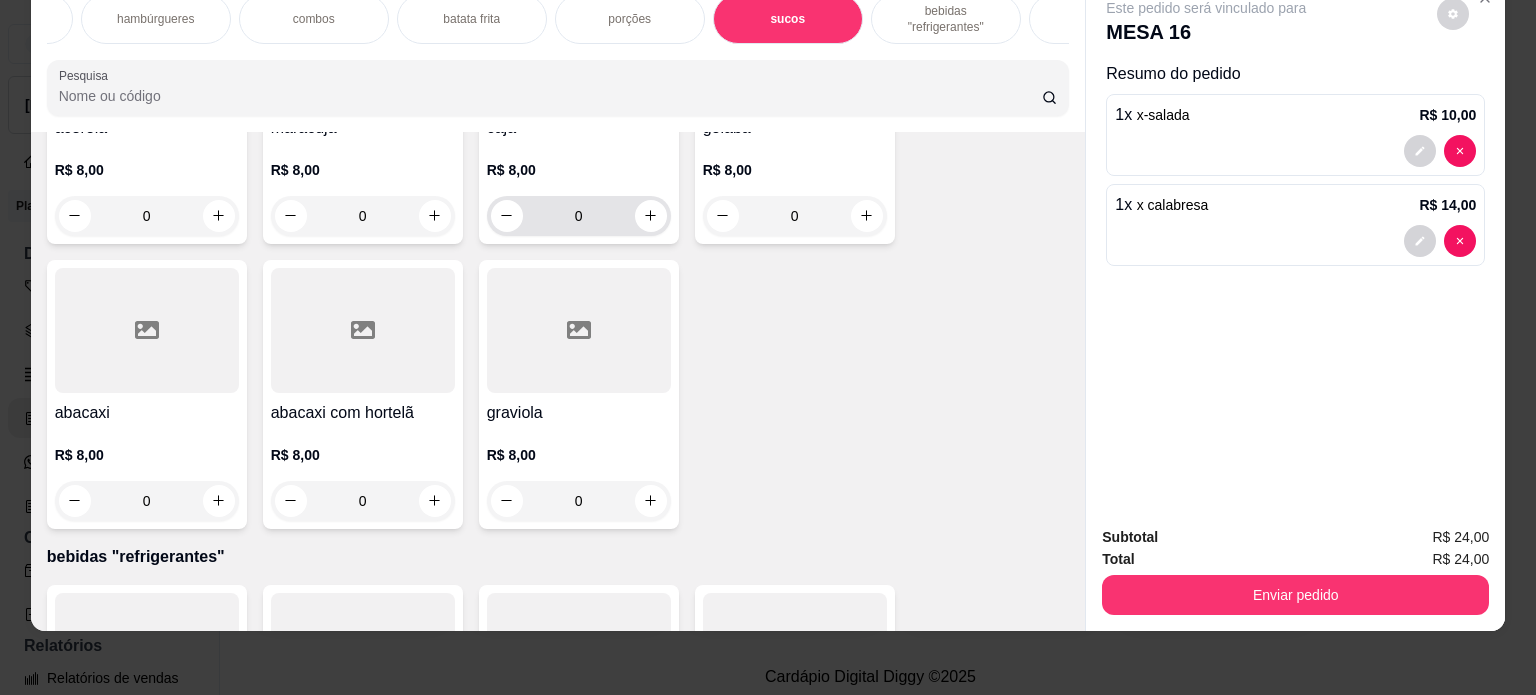 scroll, scrollTop: 2840, scrollLeft: 0, axis: vertical 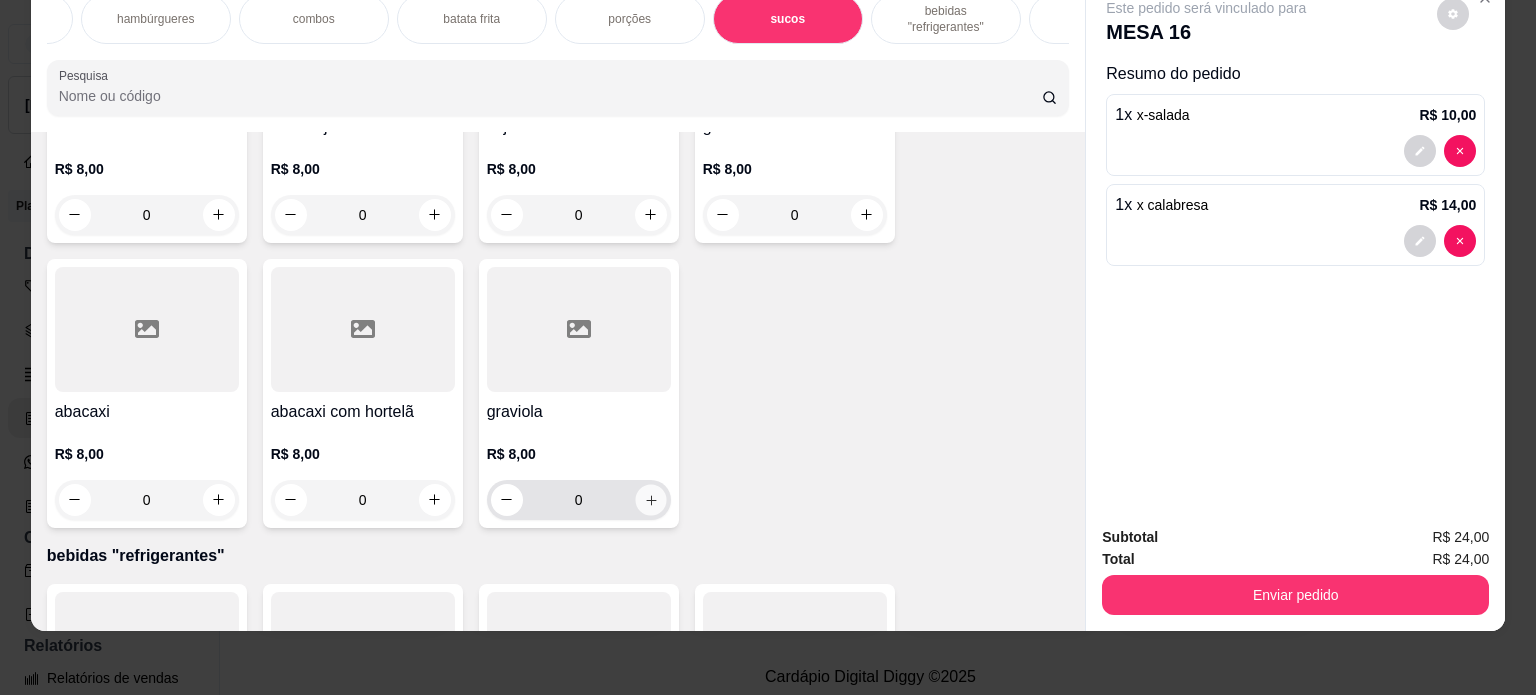 click 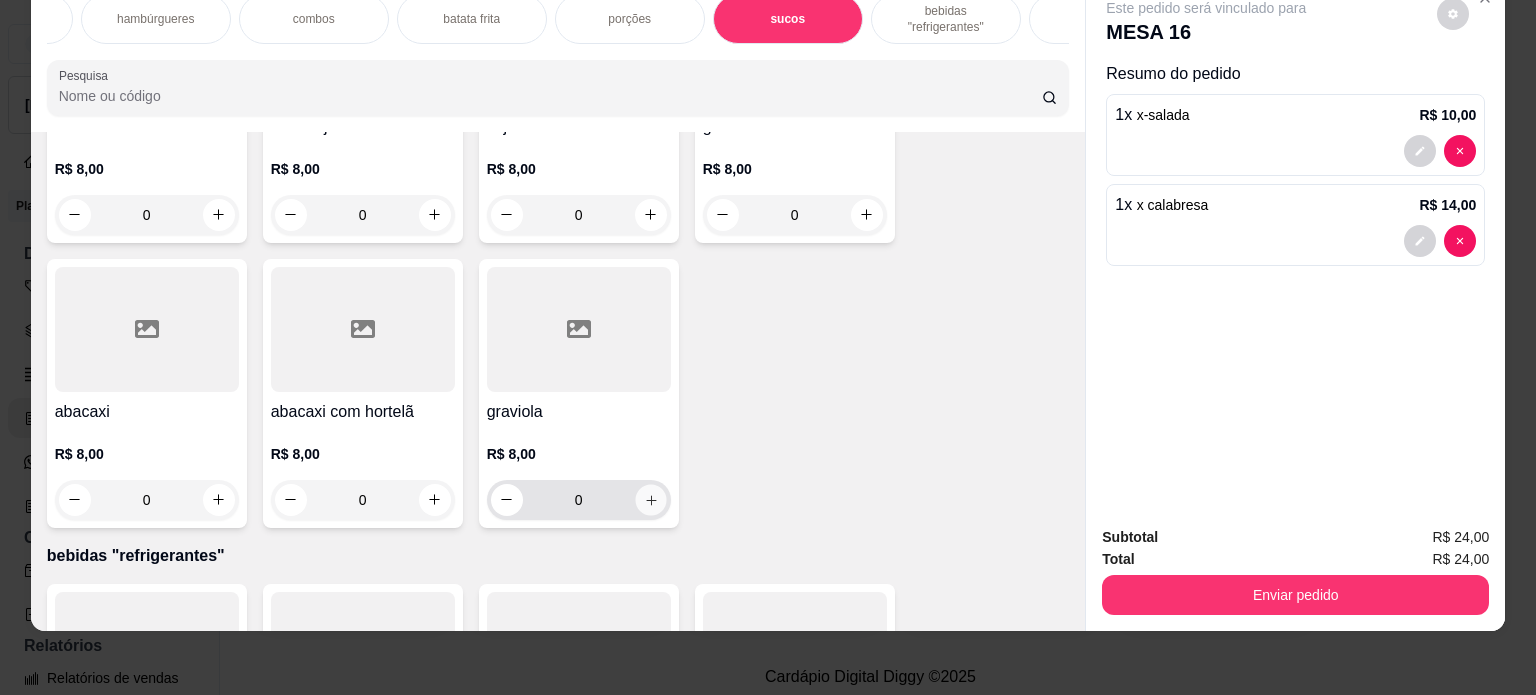 type on "1" 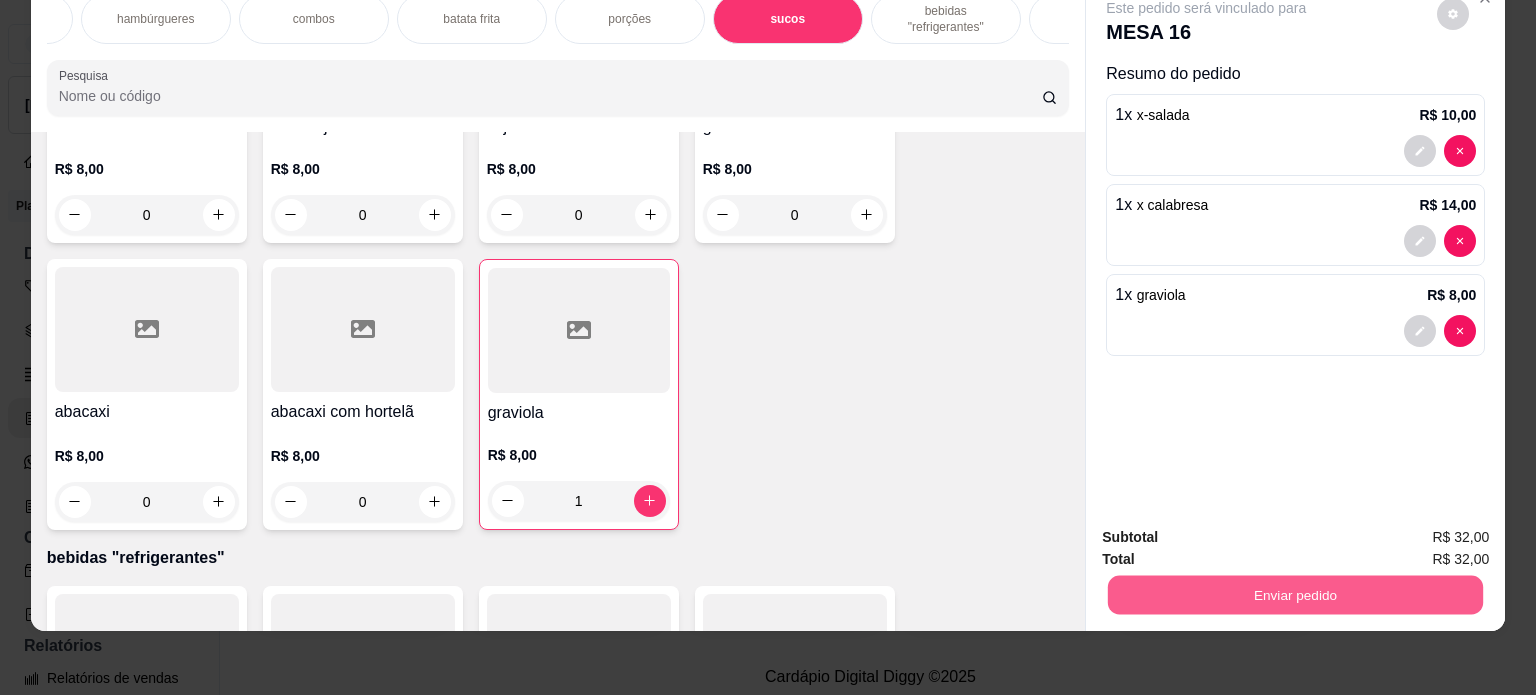 click on "Enviar pedido" at bounding box center [1295, 595] 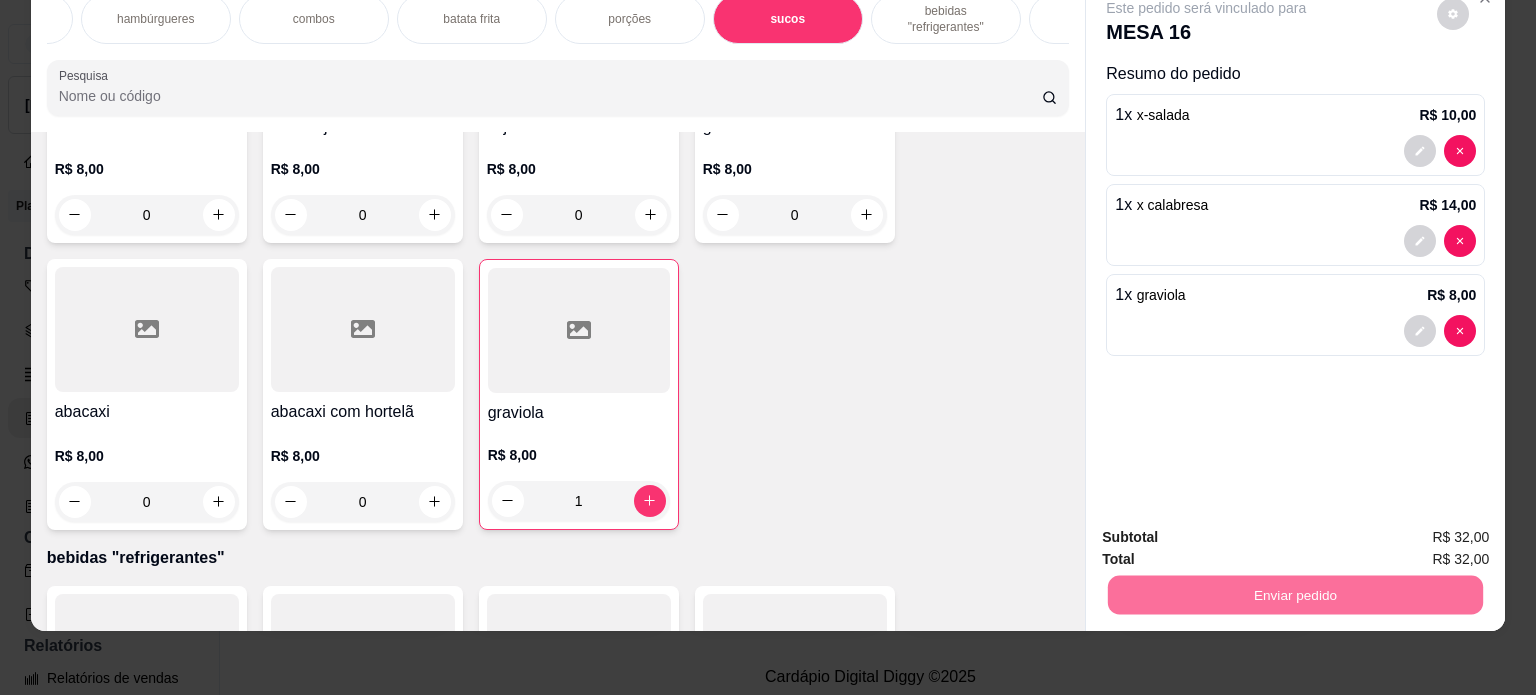 click on "Não registrar e enviar pedido" at bounding box center [1229, 531] 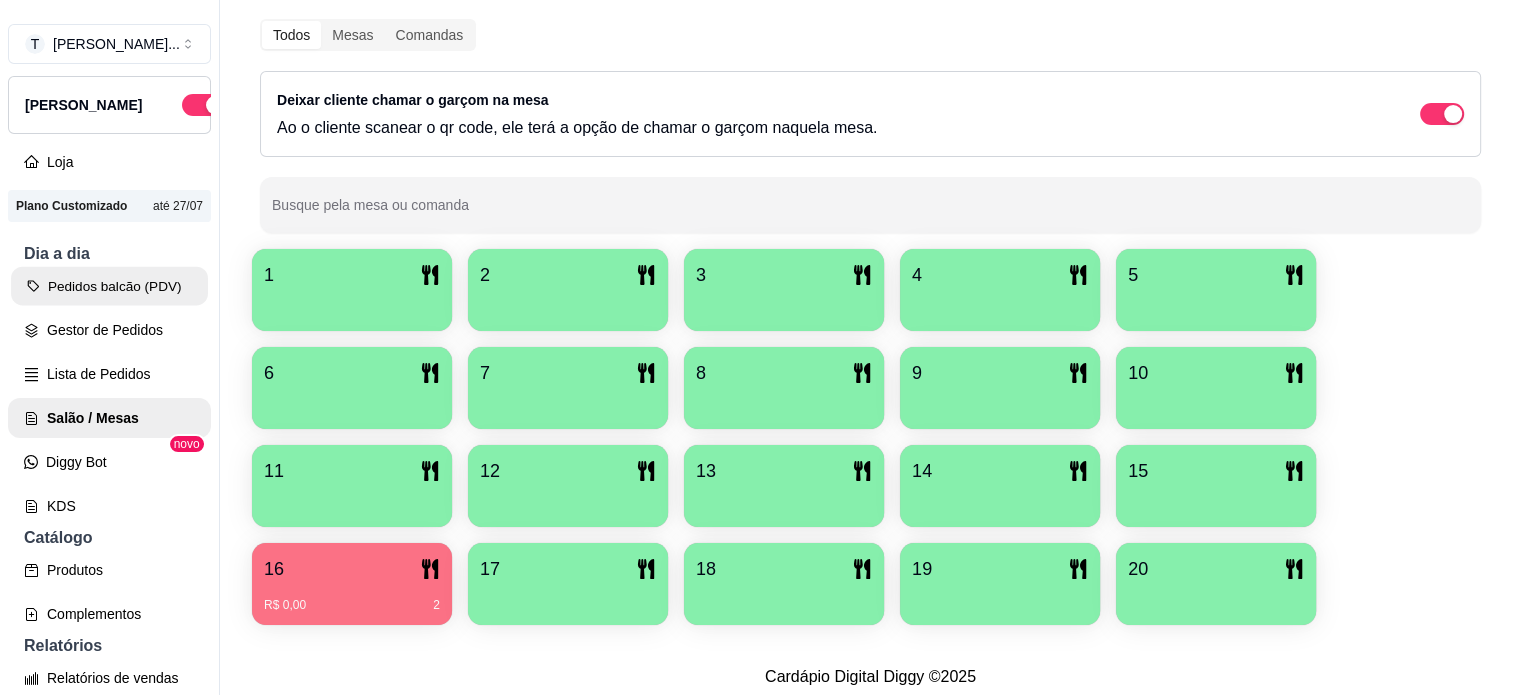 click on "Pedidos balcão (PDV)" at bounding box center [109, 286] 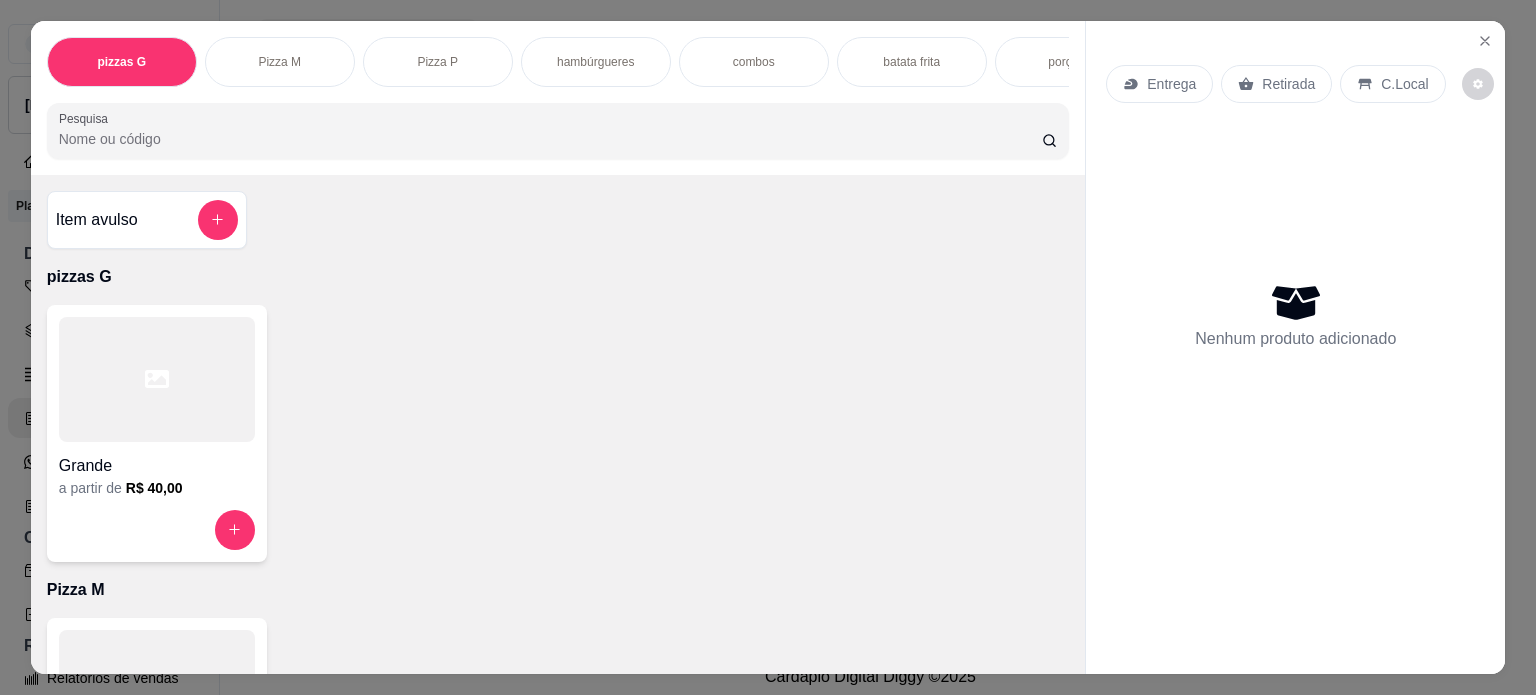 click on "hambúrgueres" at bounding box center (595, 62) 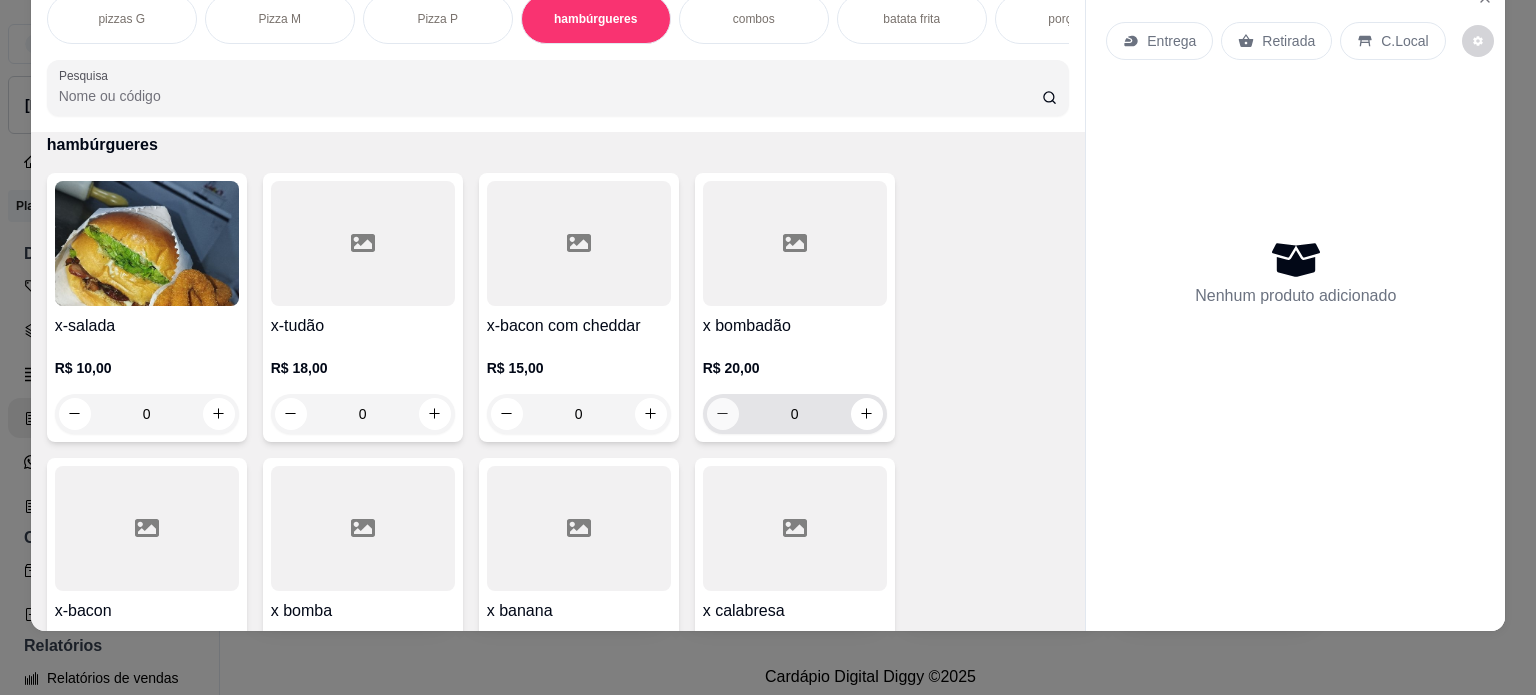 scroll, scrollTop: 1128, scrollLeft: 0, axis: vertical 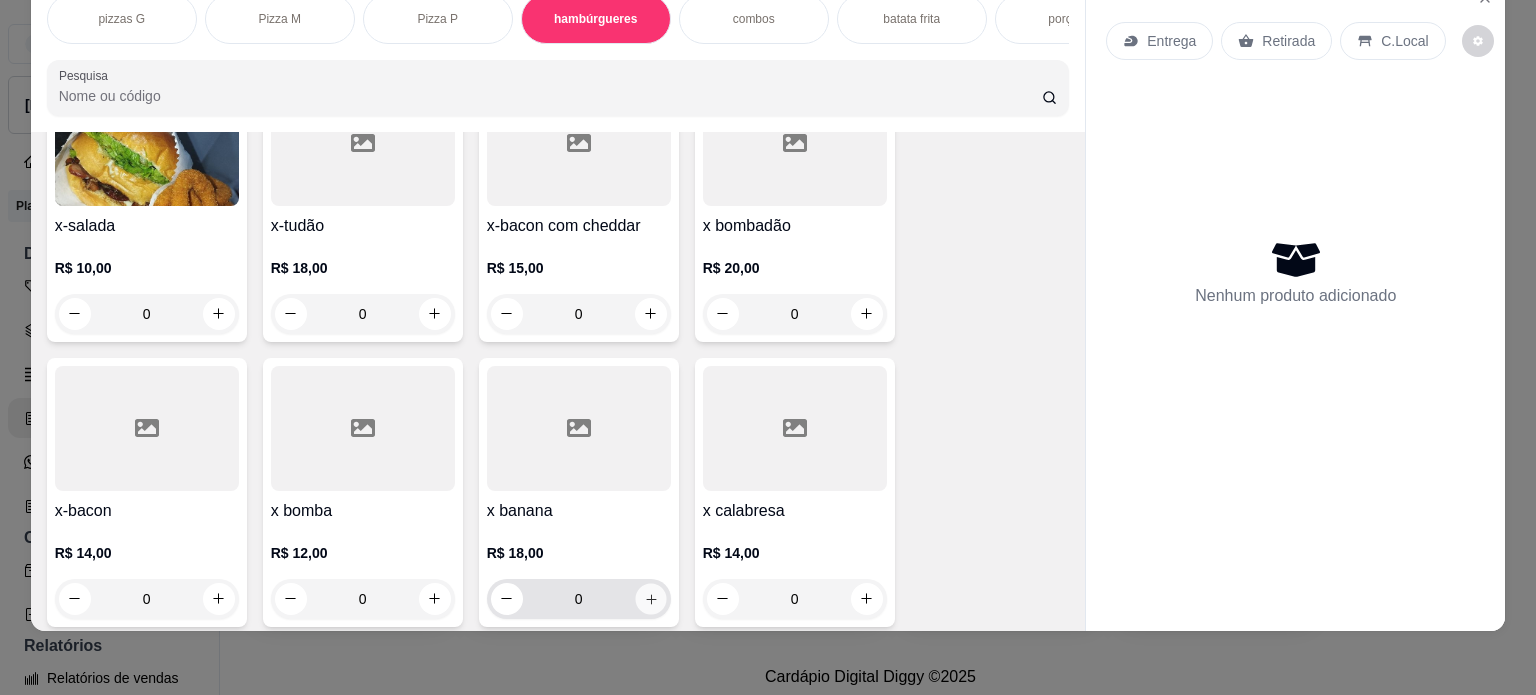 click 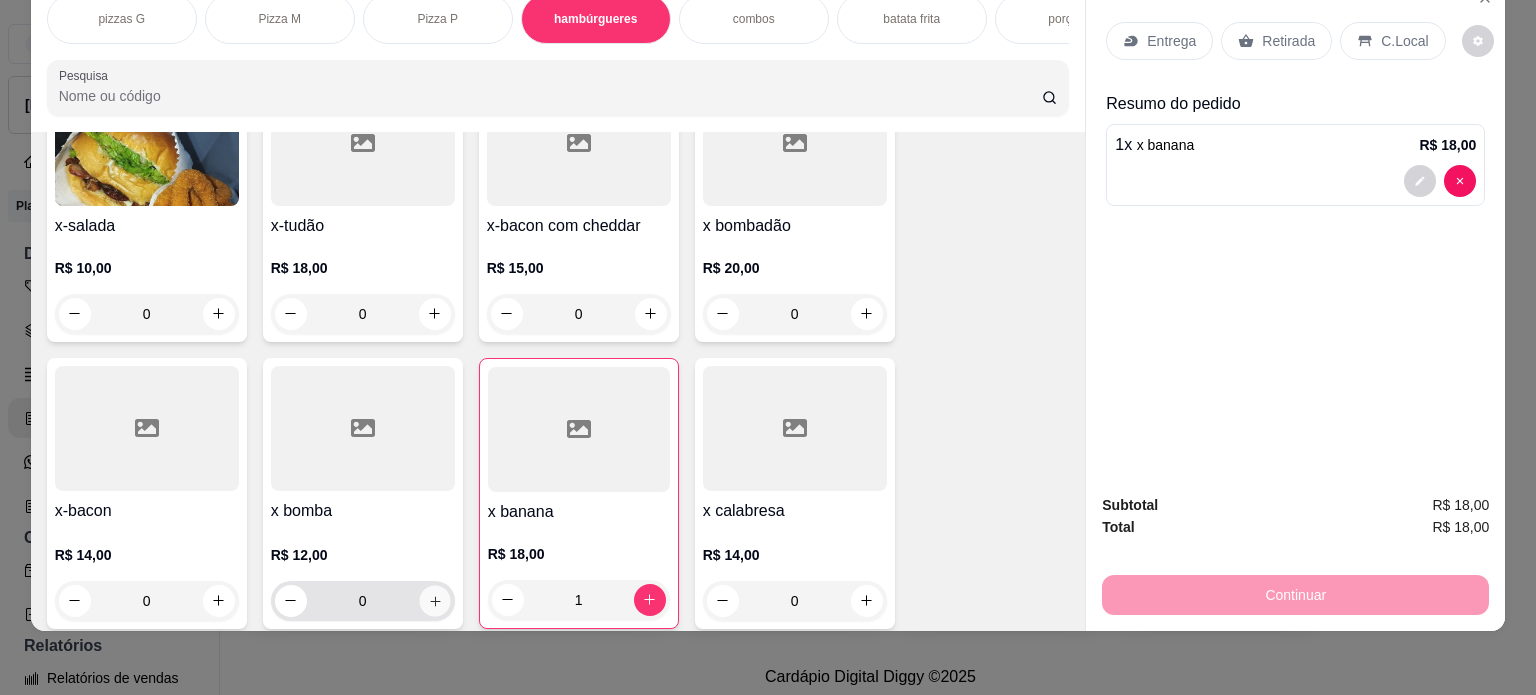 click 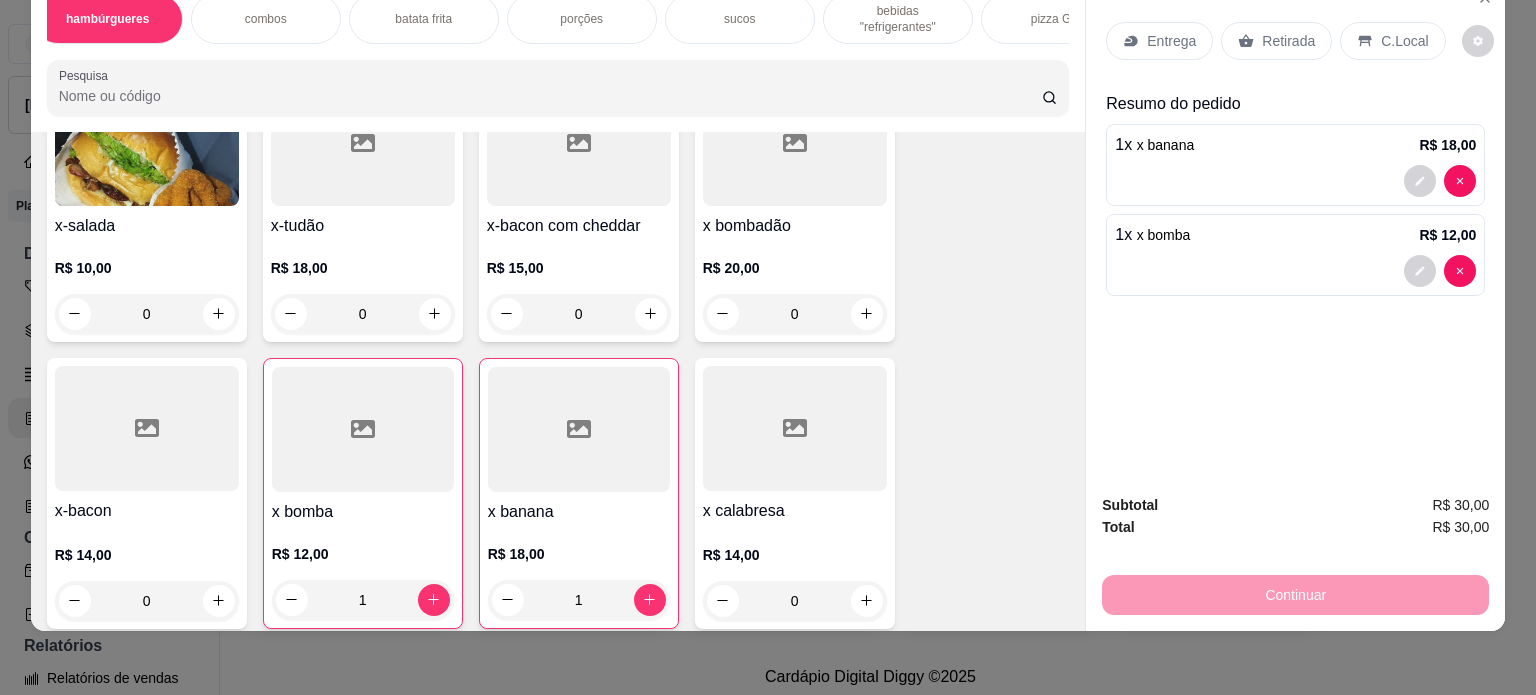 scroll, scrollTop: 0, scrollLeft: 600, axis: horizontal 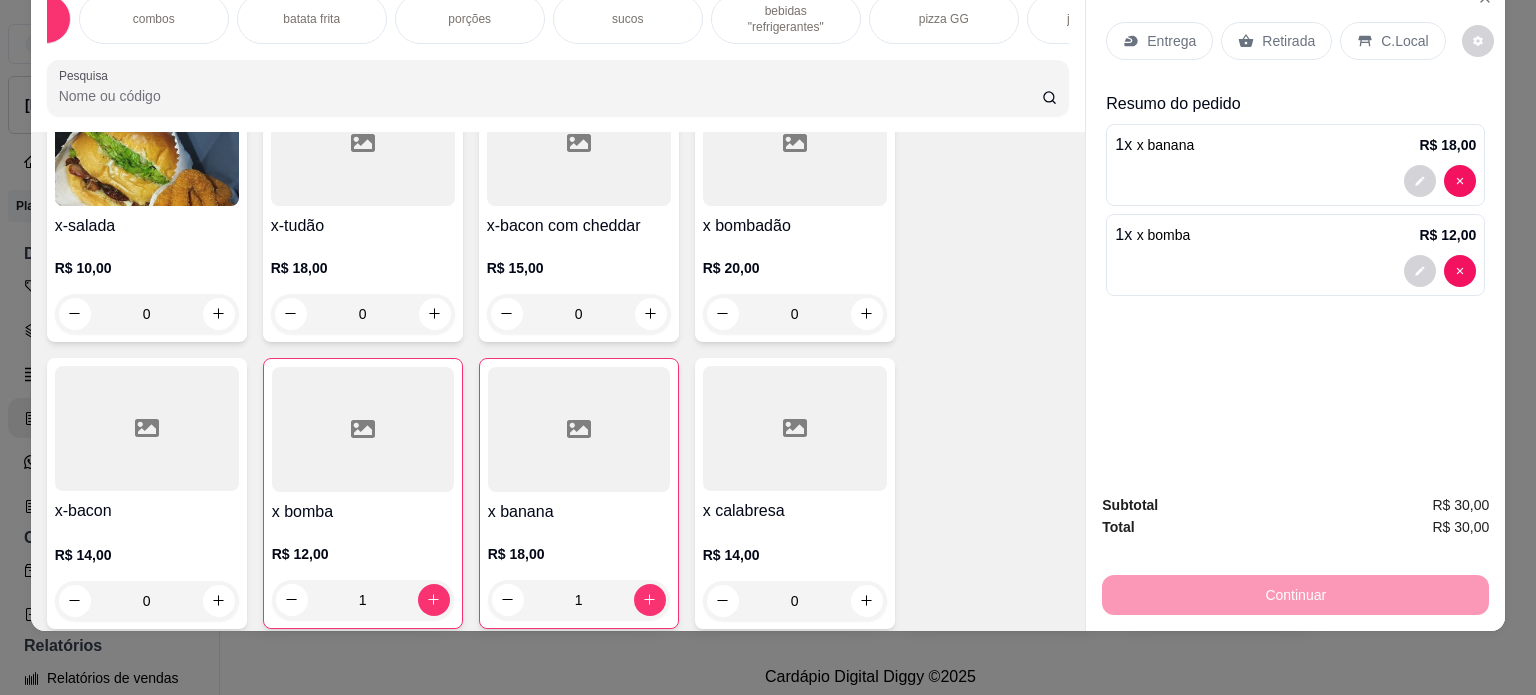 click on "bebidas "refrigerantes"" at bounding box center [786, 19] 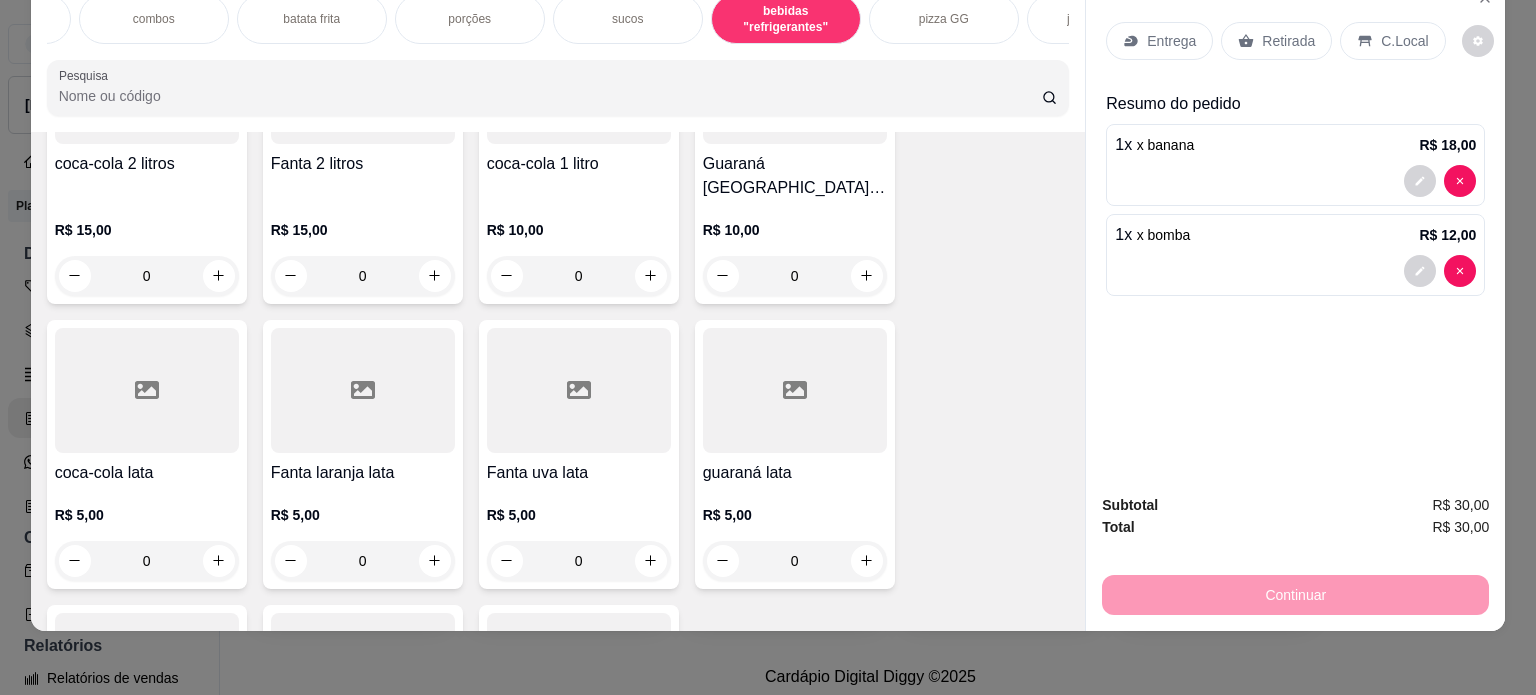 scroll, scrollTop: 3449, scrollLeft: 0, axis: vertical 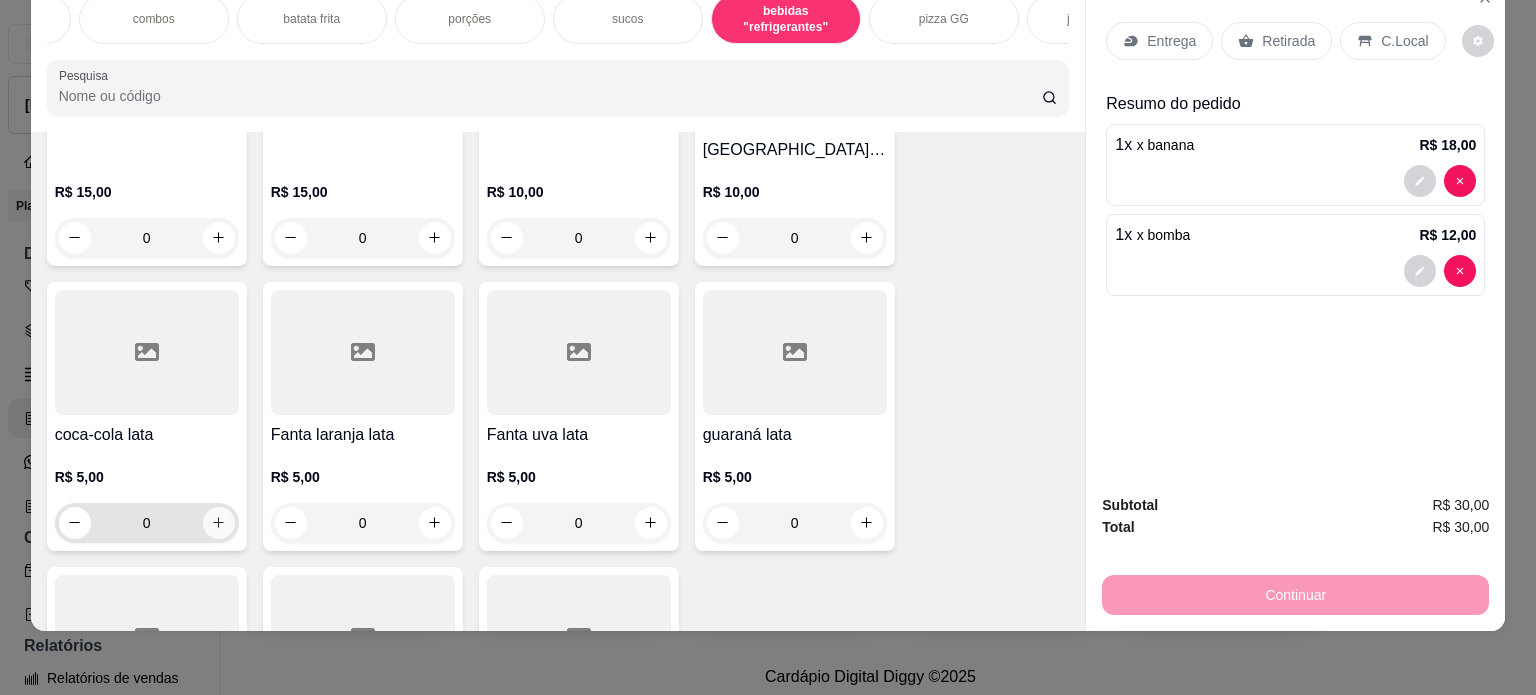 click at bounding box center (219, 523) 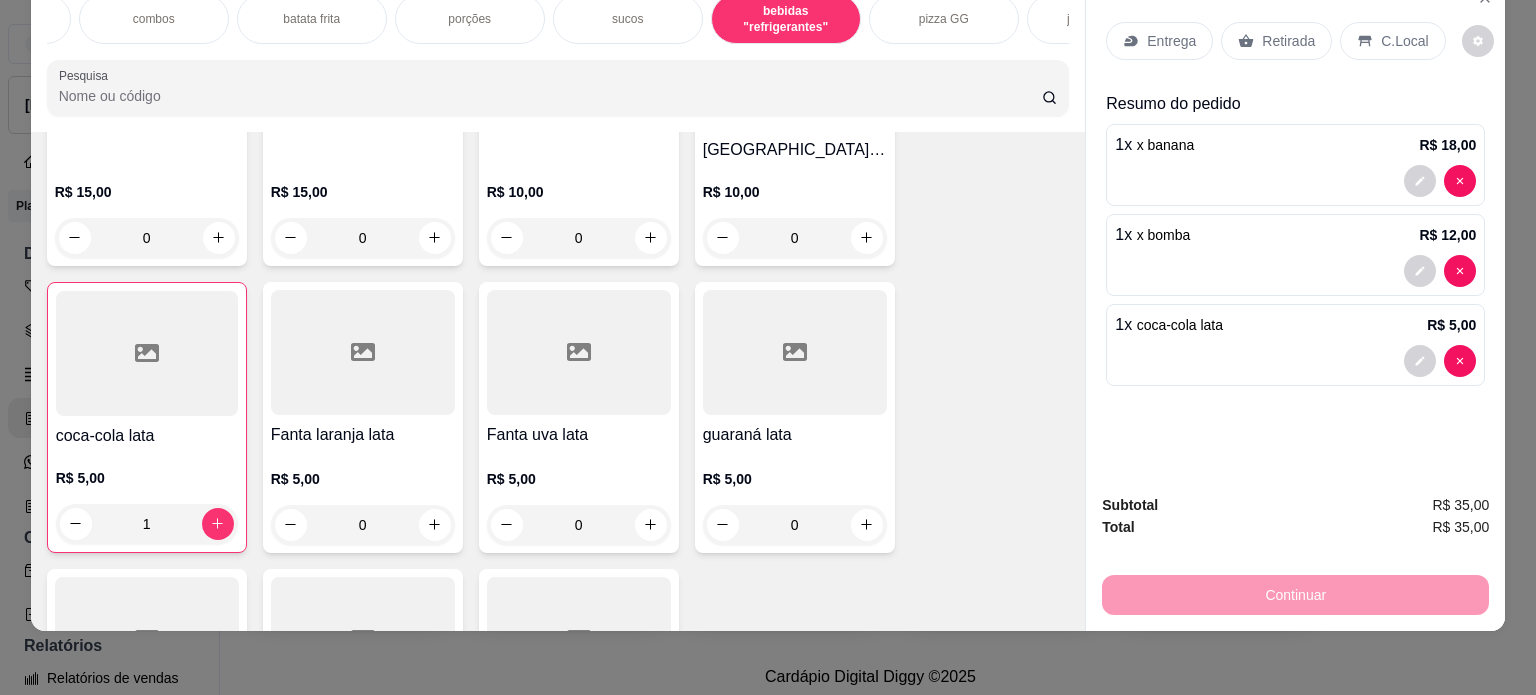 click on "Entrega" at bounding box center (1171, 41) 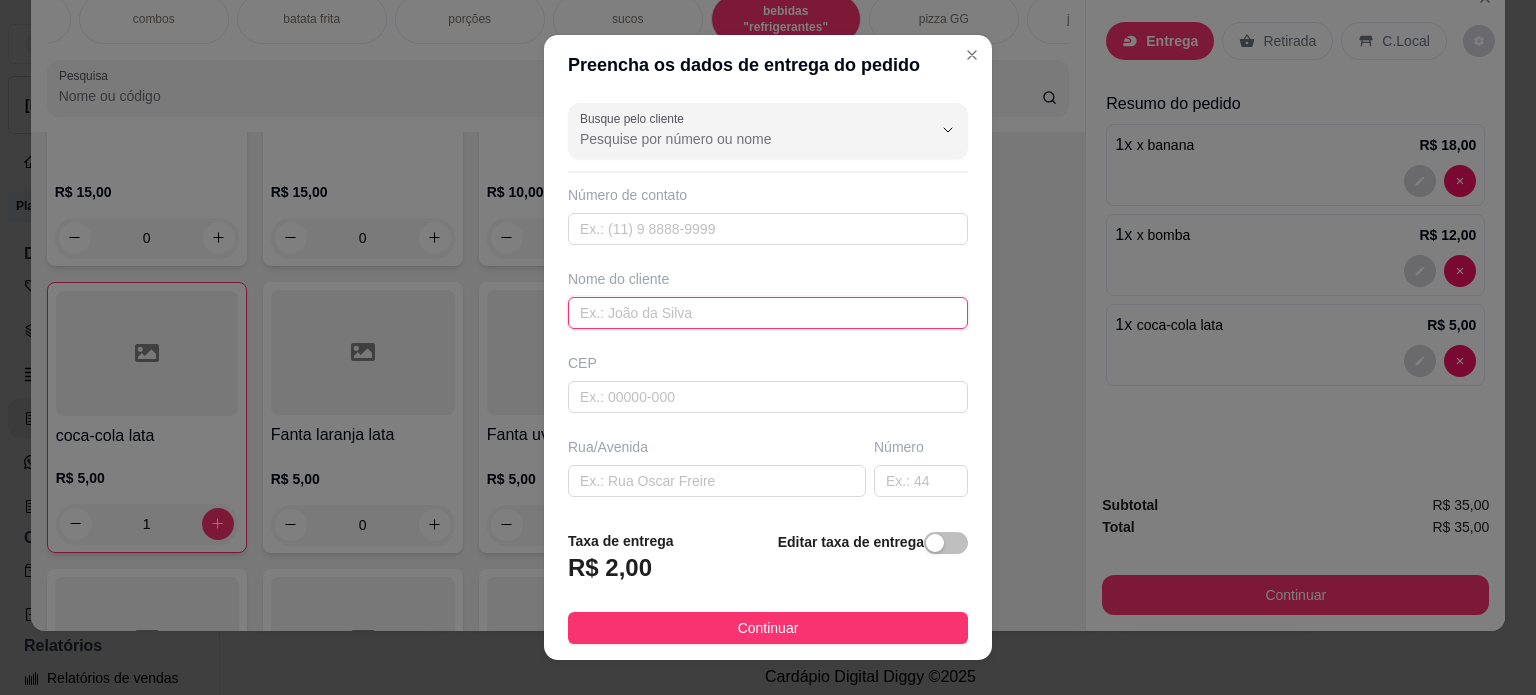 click at bounding box center (768, 313) 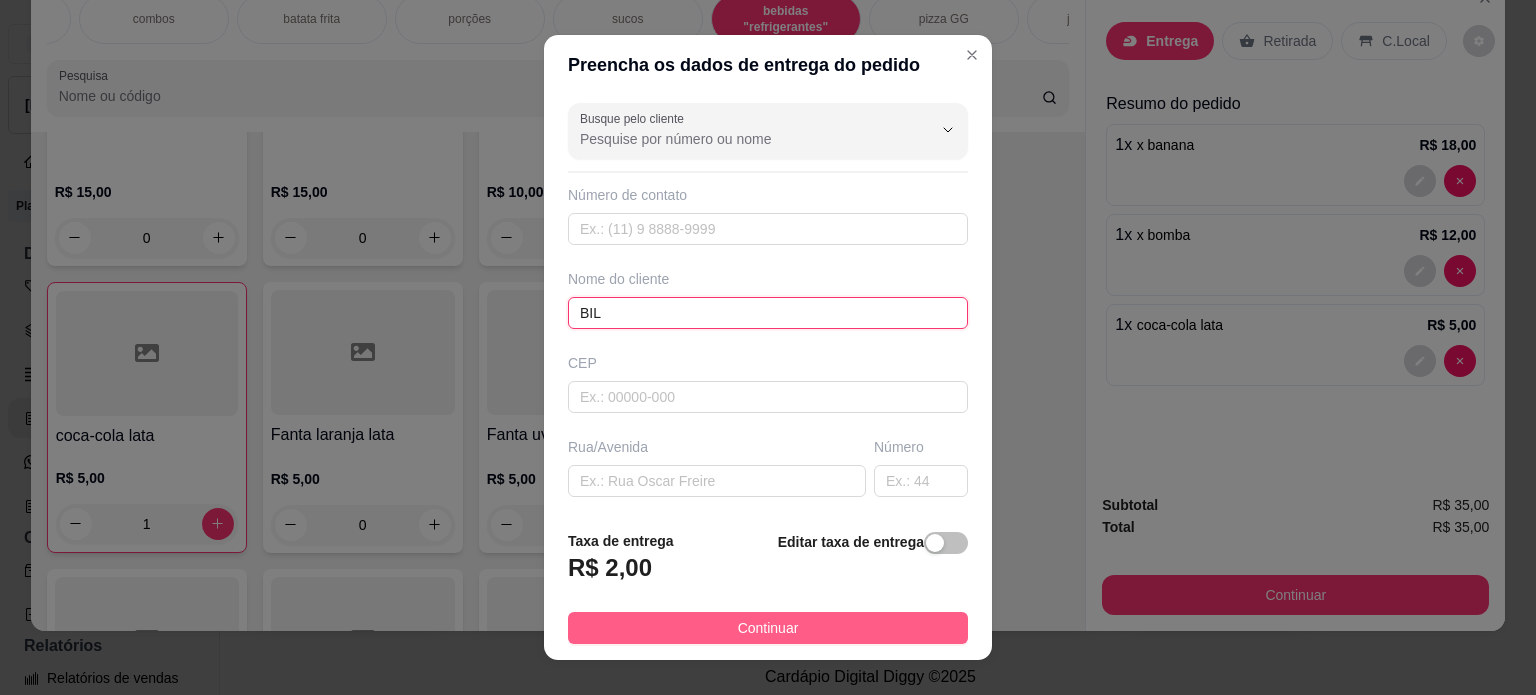 type on "BIL" 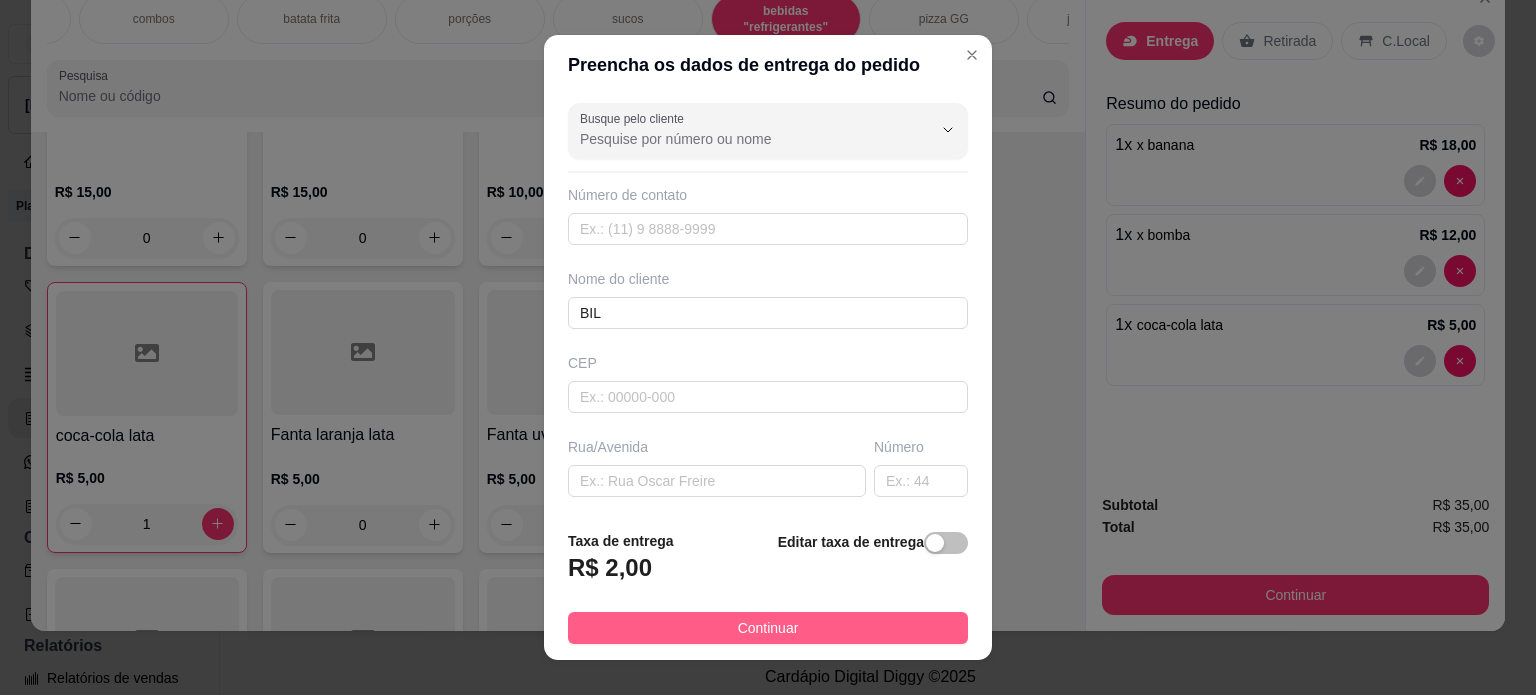 click on "Continuar" at bounding box center (768, 628) 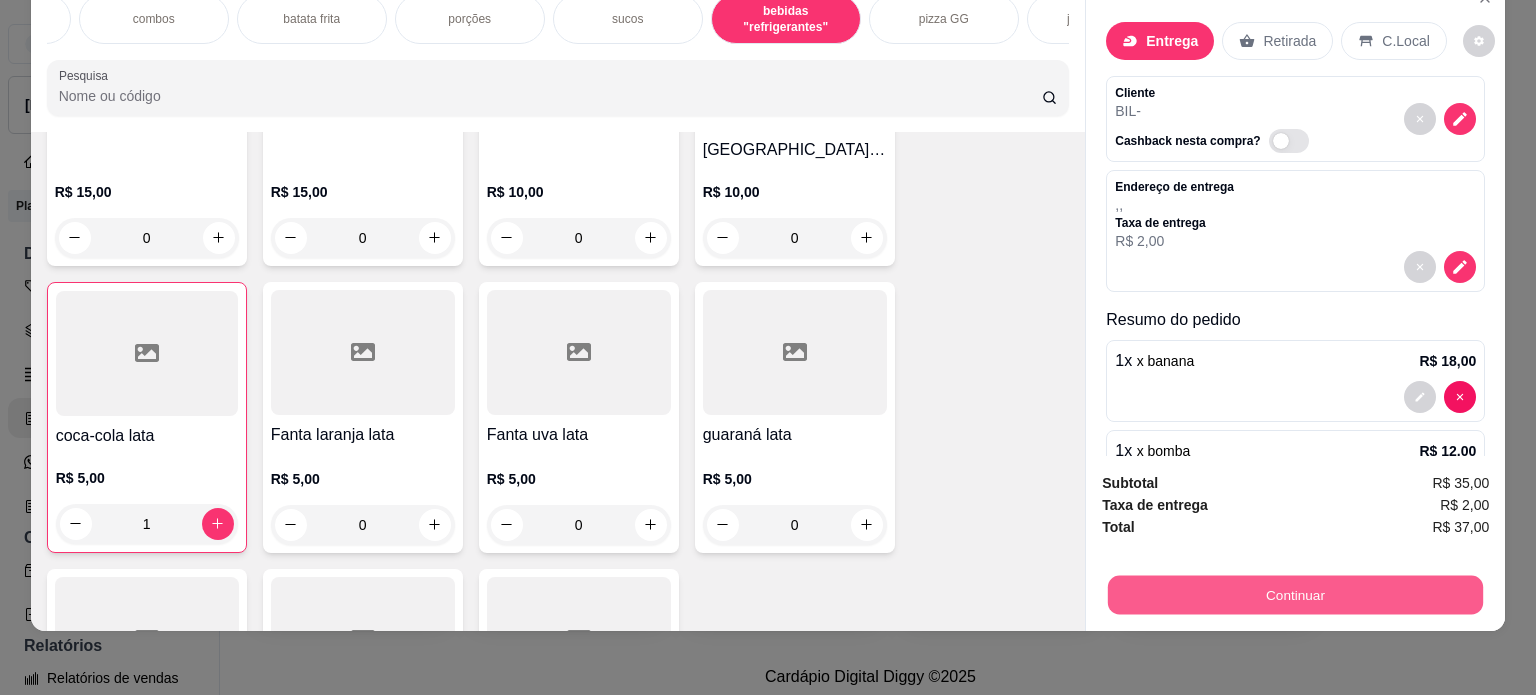 click on "Continuar" at bounding box center (1295, 595) 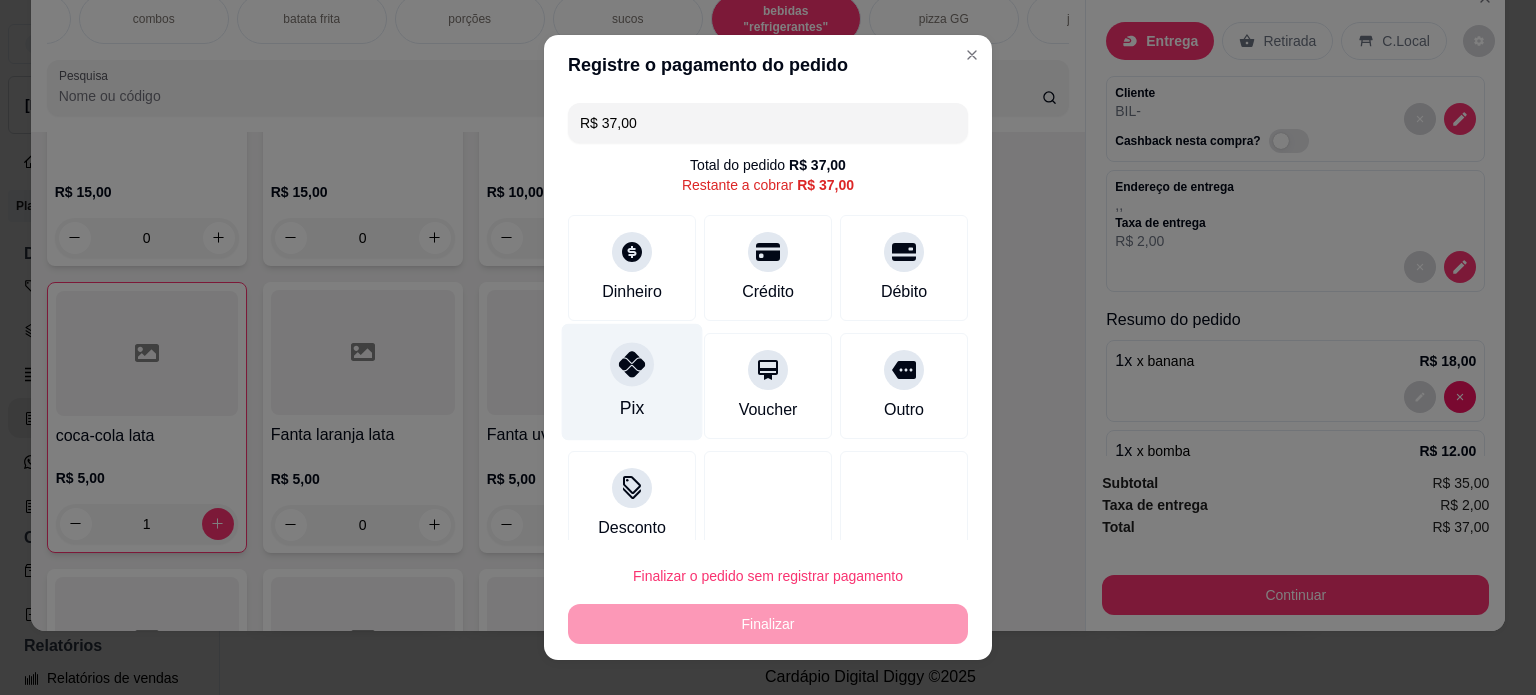 click on "Pix" at bounding box center [632, 381] 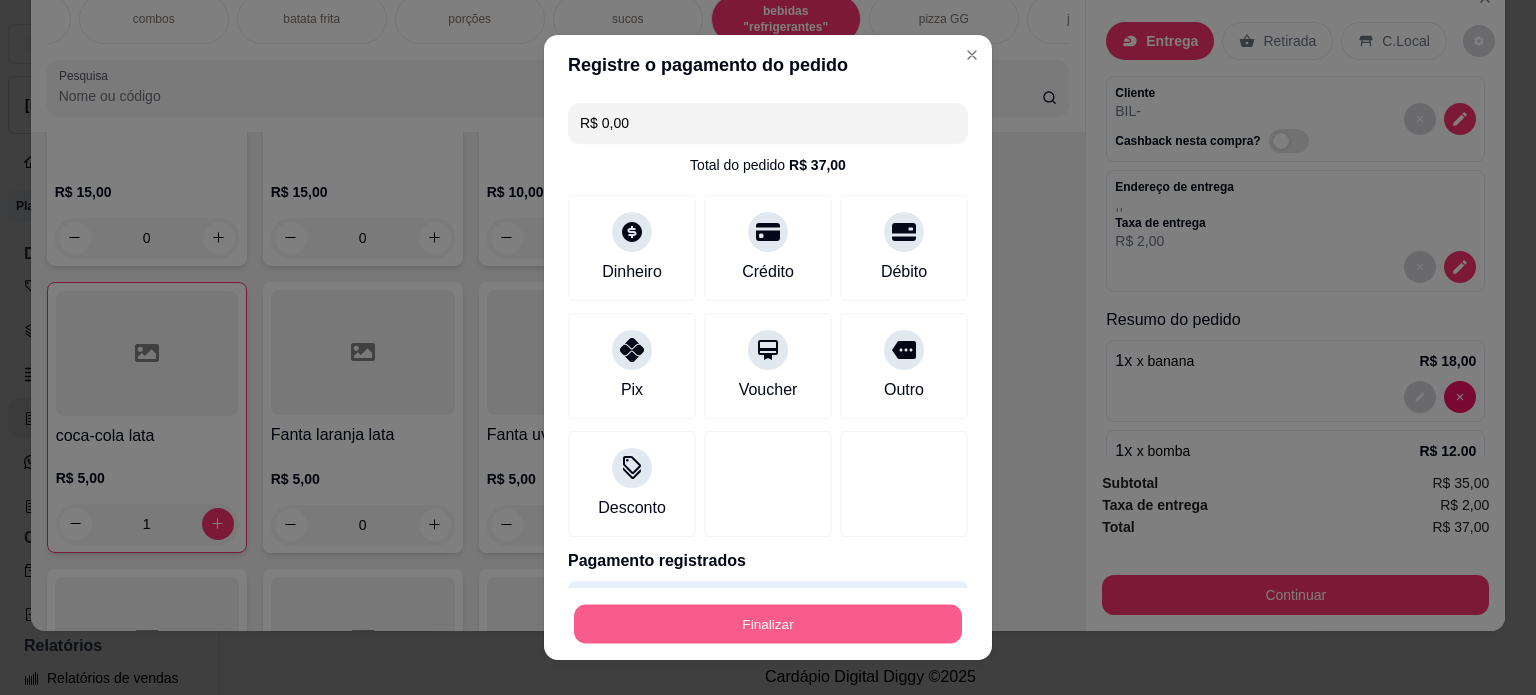 click on "Finalizar" at bounding box center [768, 624] 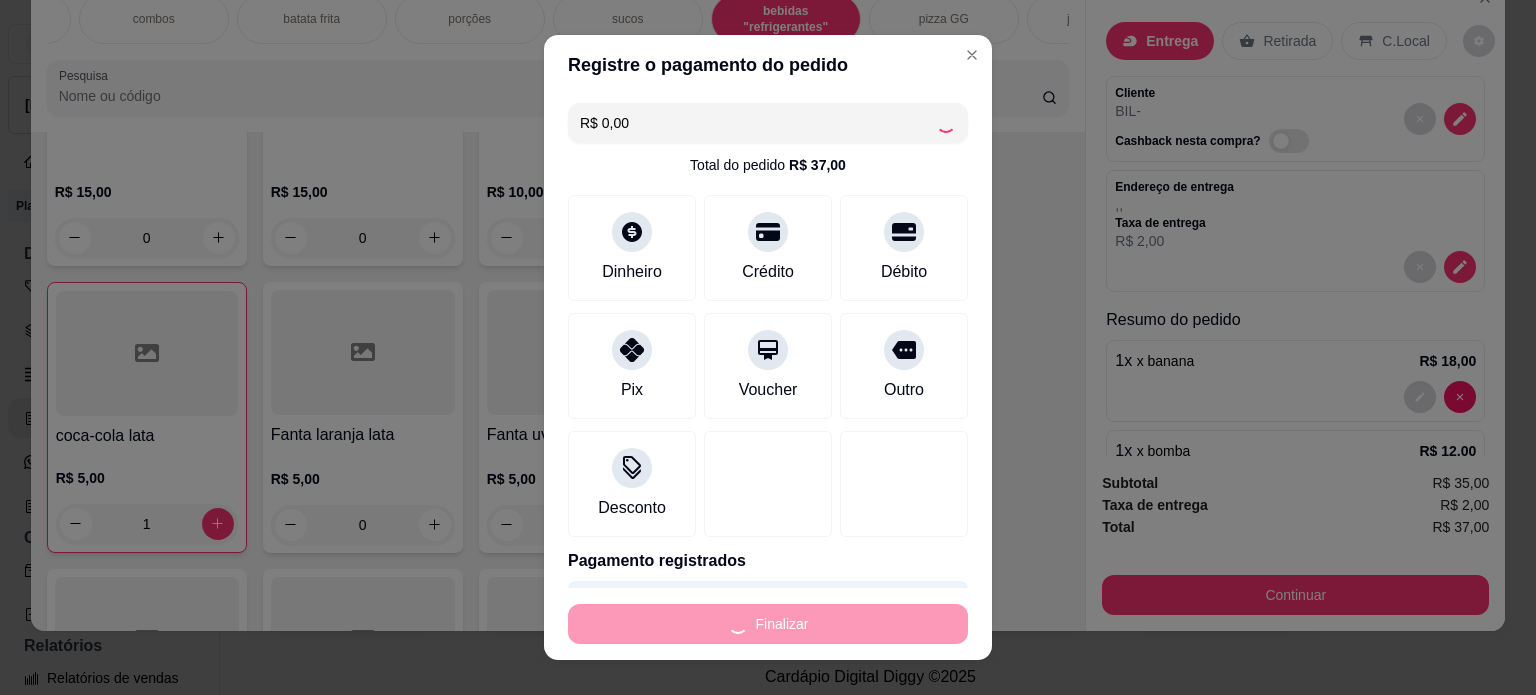 type on "0" 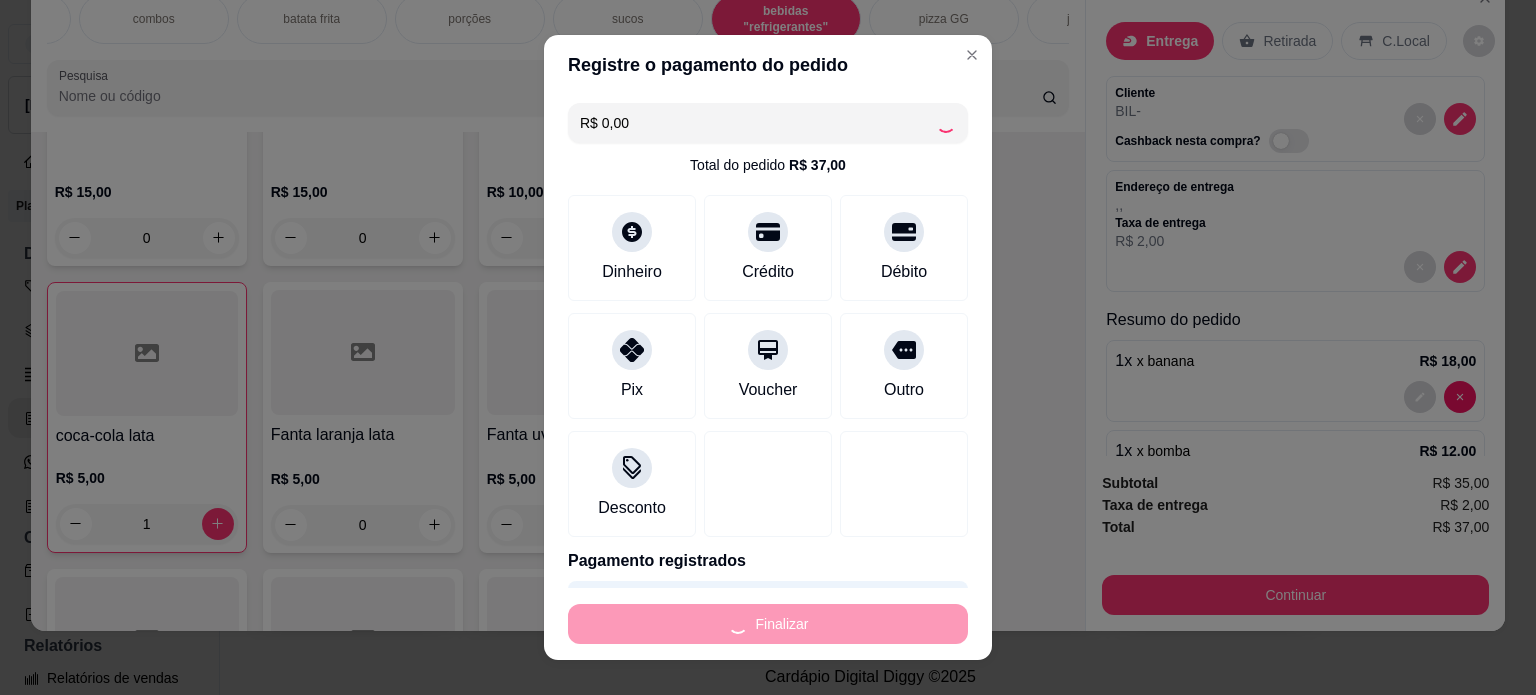 type on "0" 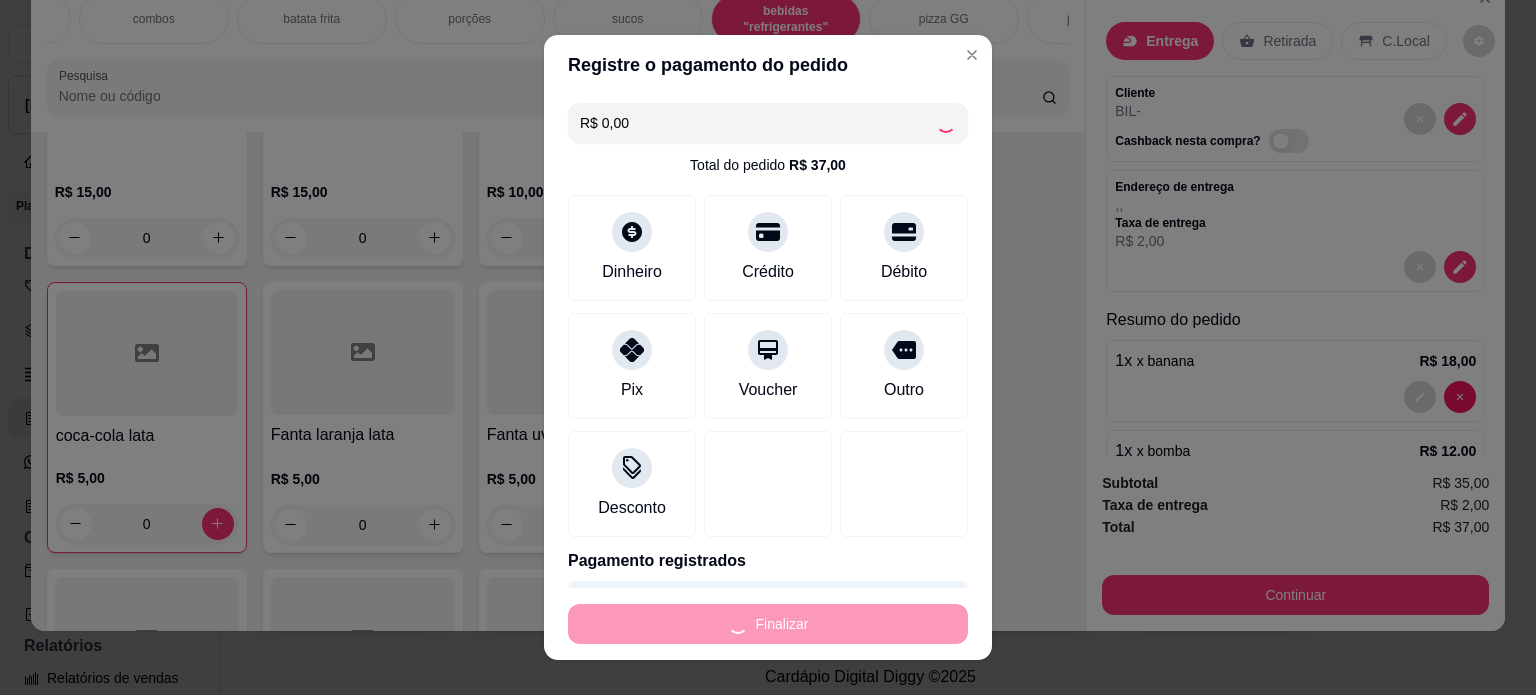 type on "-R$ 37,00" 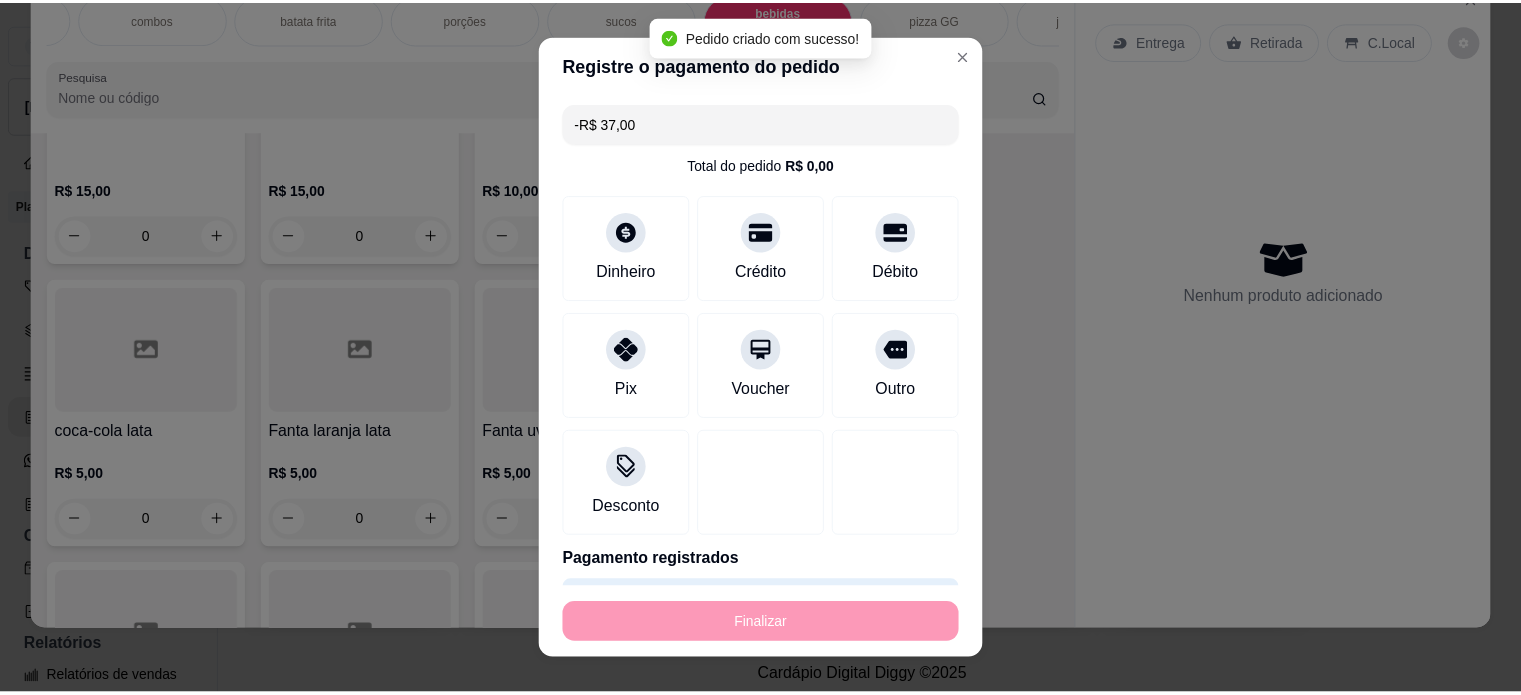 scroll, scrollTop: 3448, scrollLeft: 0, axis: vertical 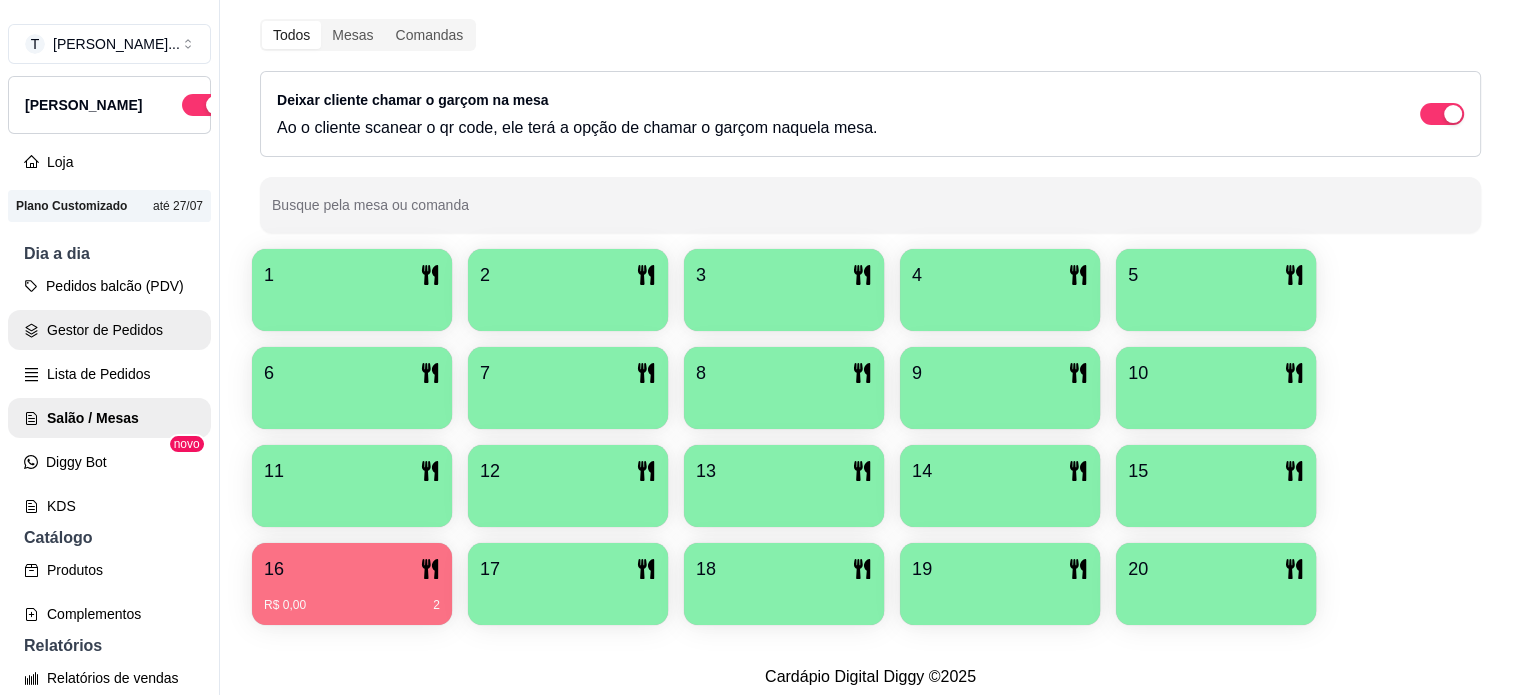 click on "Gestor de Pedidos" at bounding box center [109, 330] 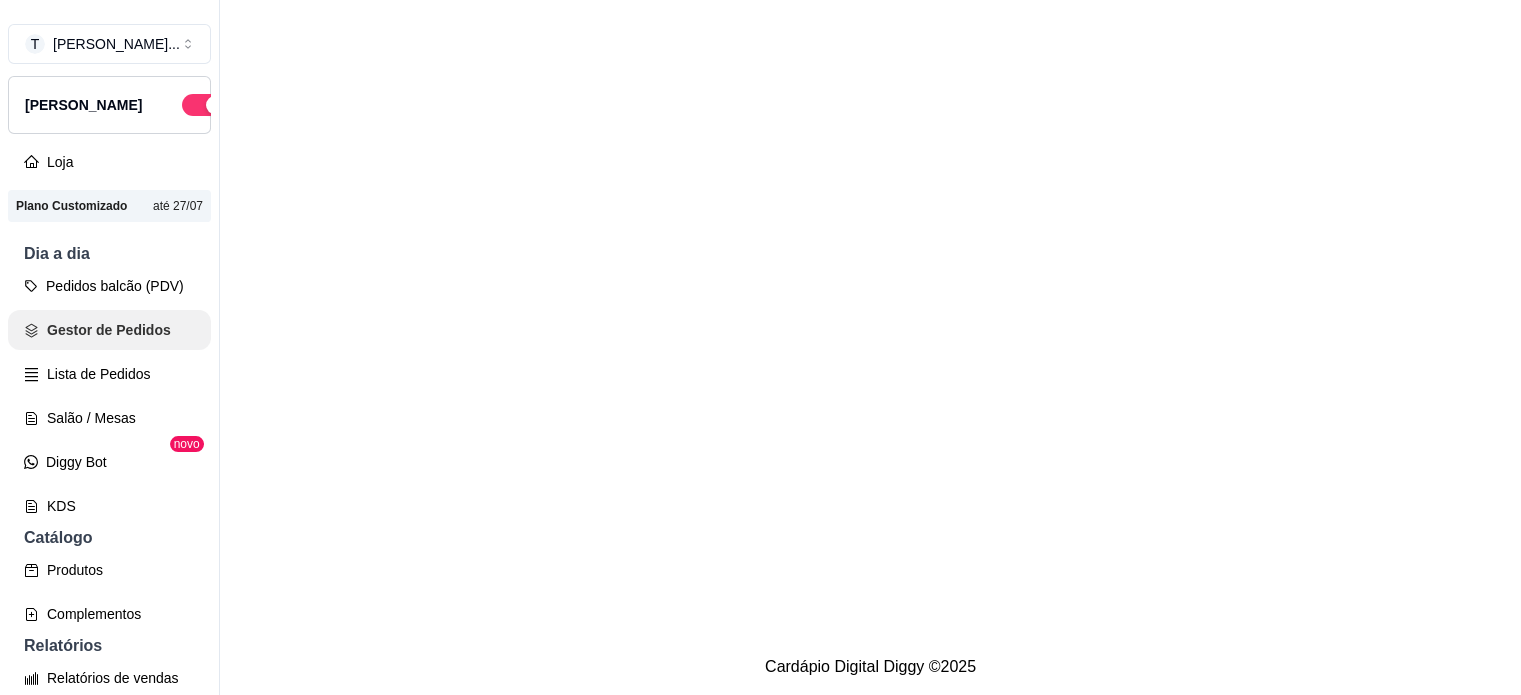 scroll, scrollTop: 0, scrollLeft: 0, axis: both 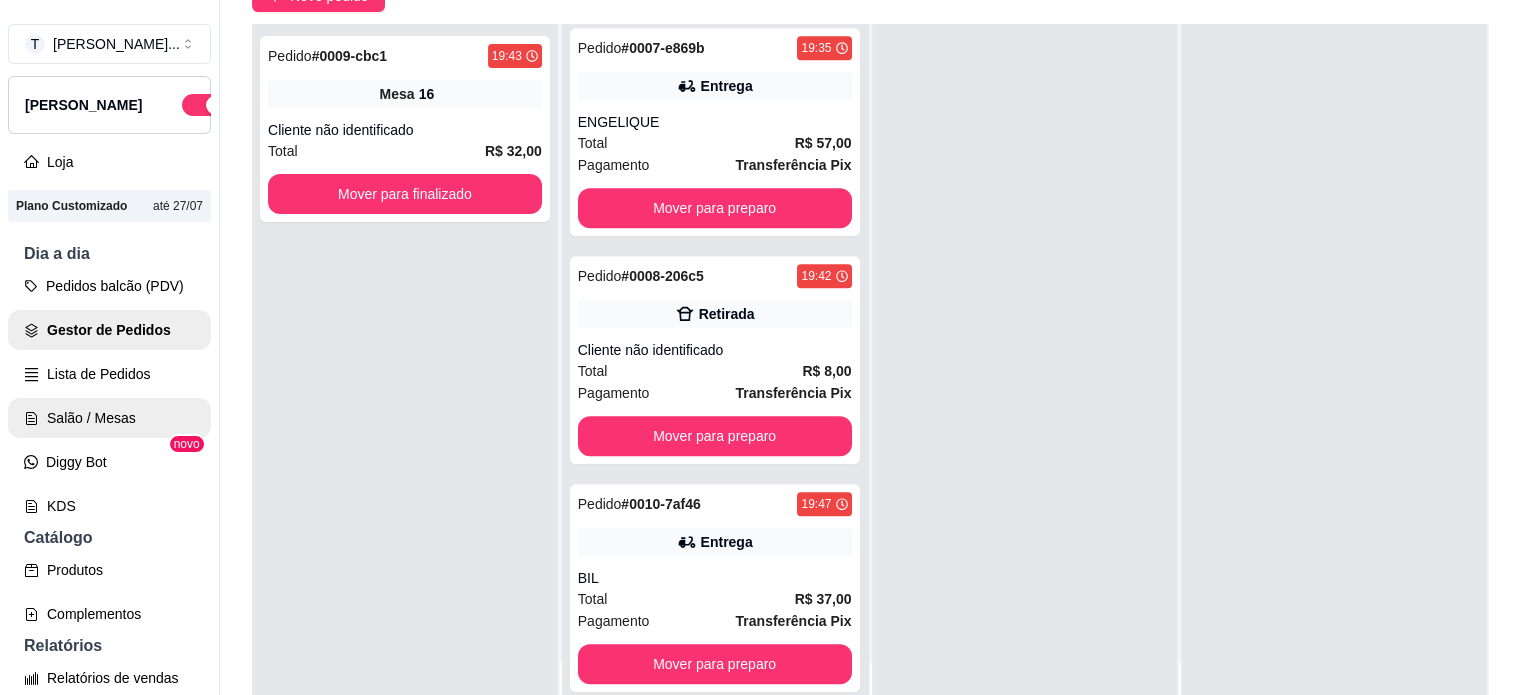 click on "Salão / Mesas" at bounding box center [109, 418] 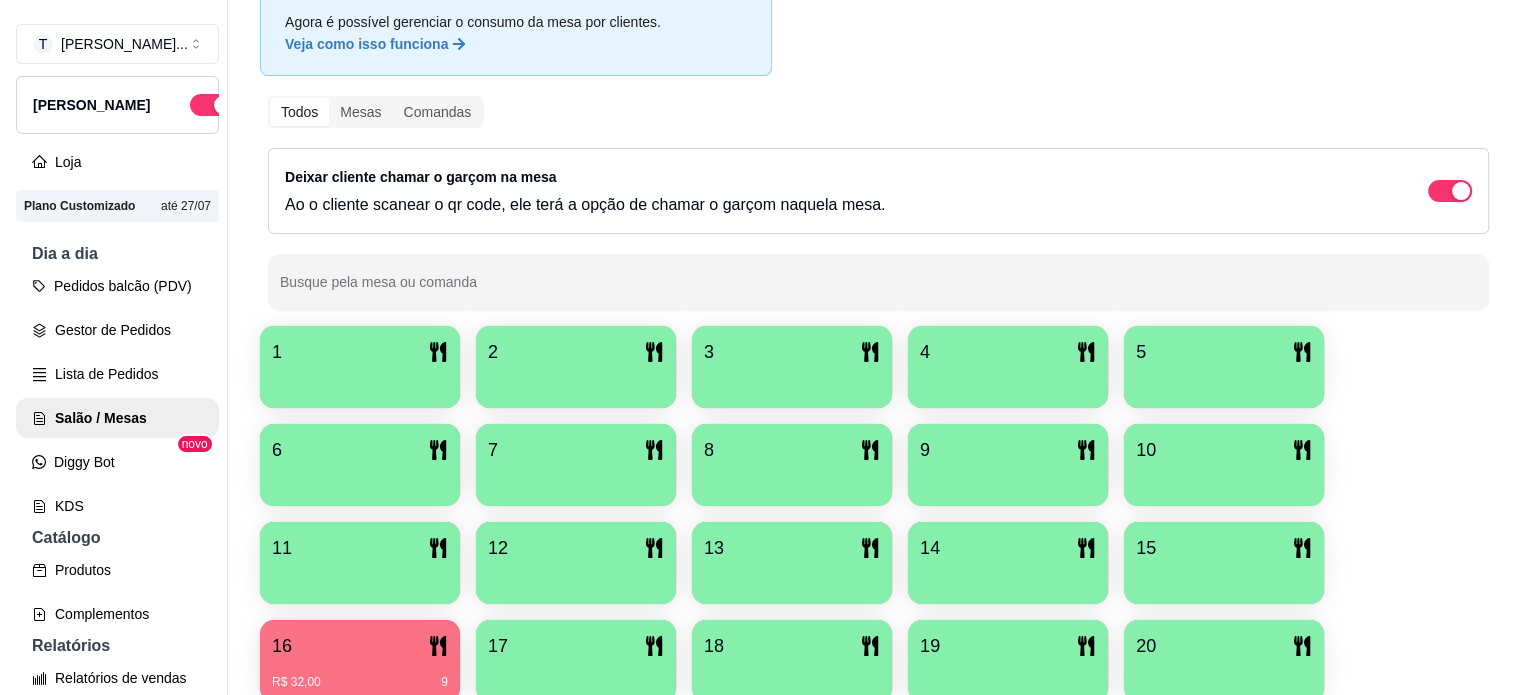 scroll, scrollTop: 224, scrollLeft: 0, axis: vertical 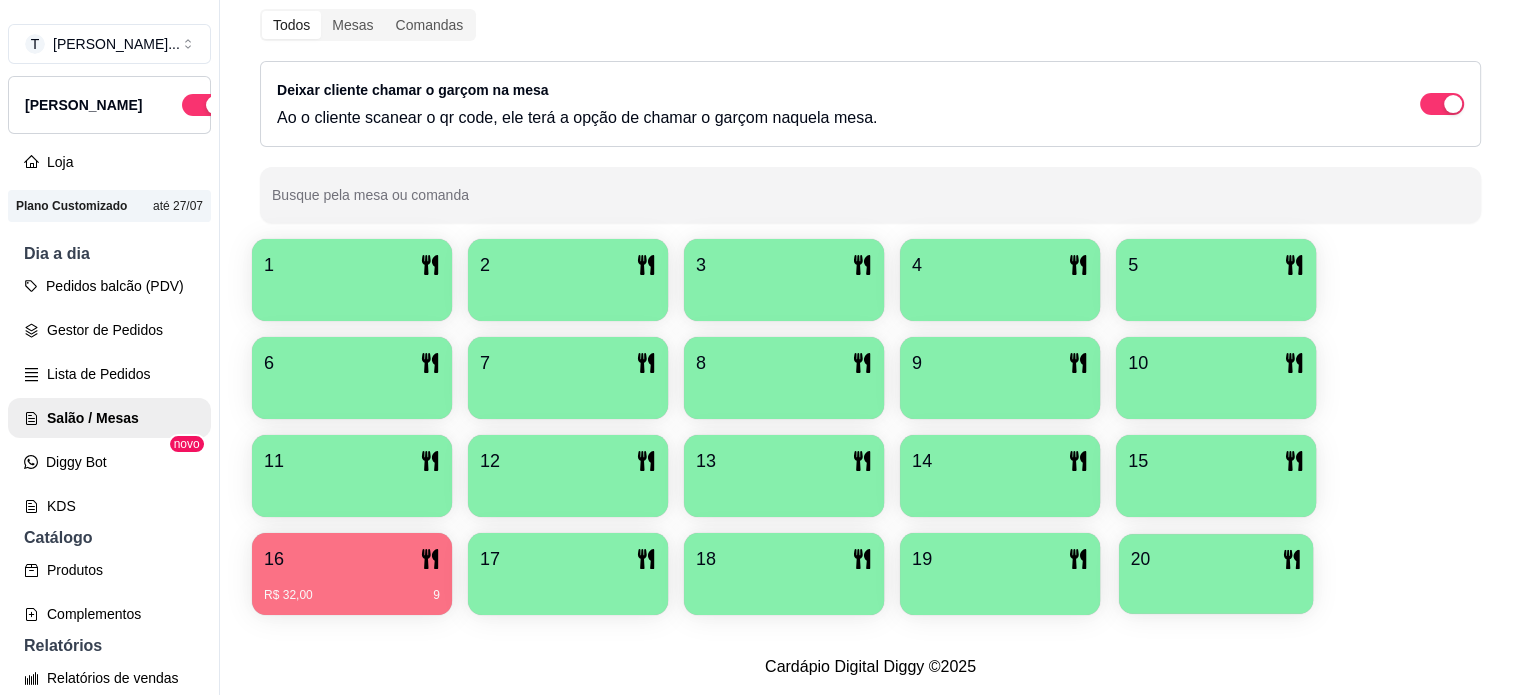 click at bounding box center (1216, 587) 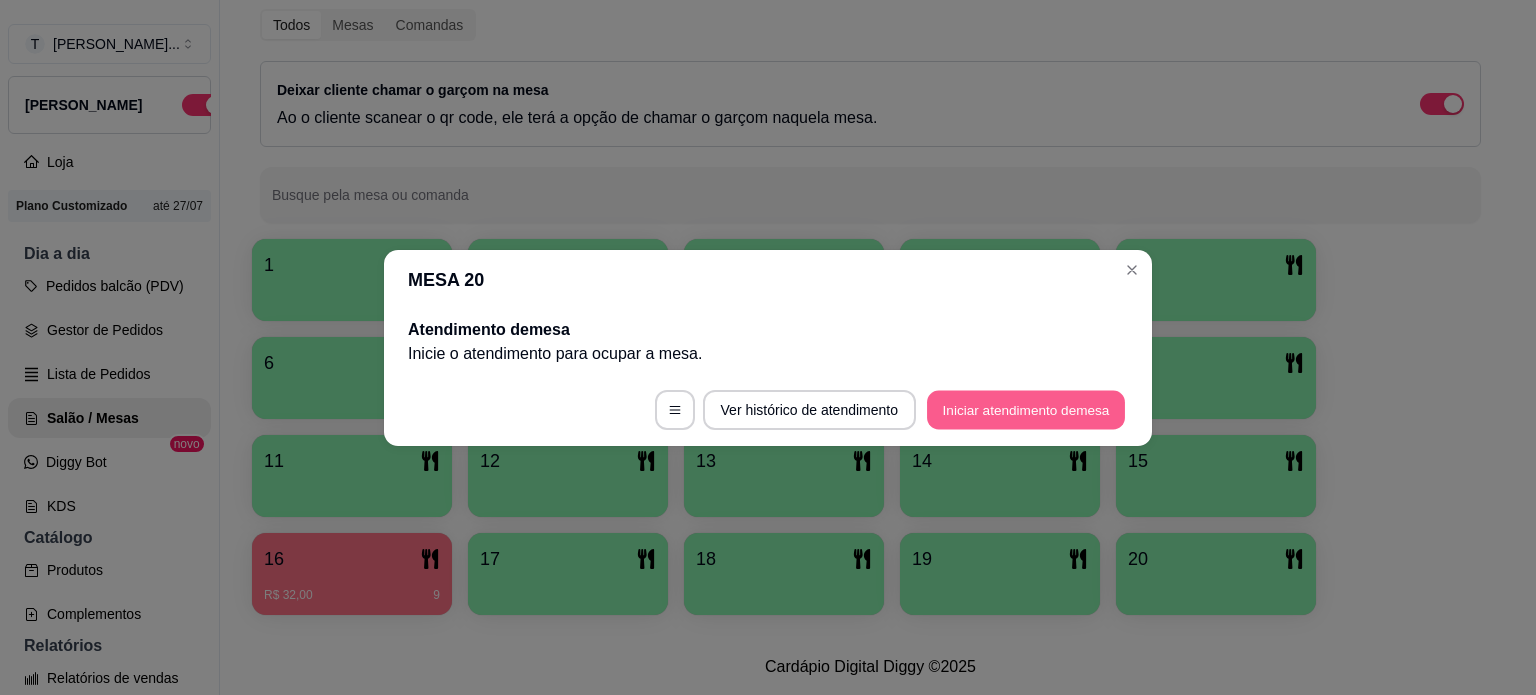 click on "Iniciar atendimento de  mesa" at bounding box center (1026, 409) 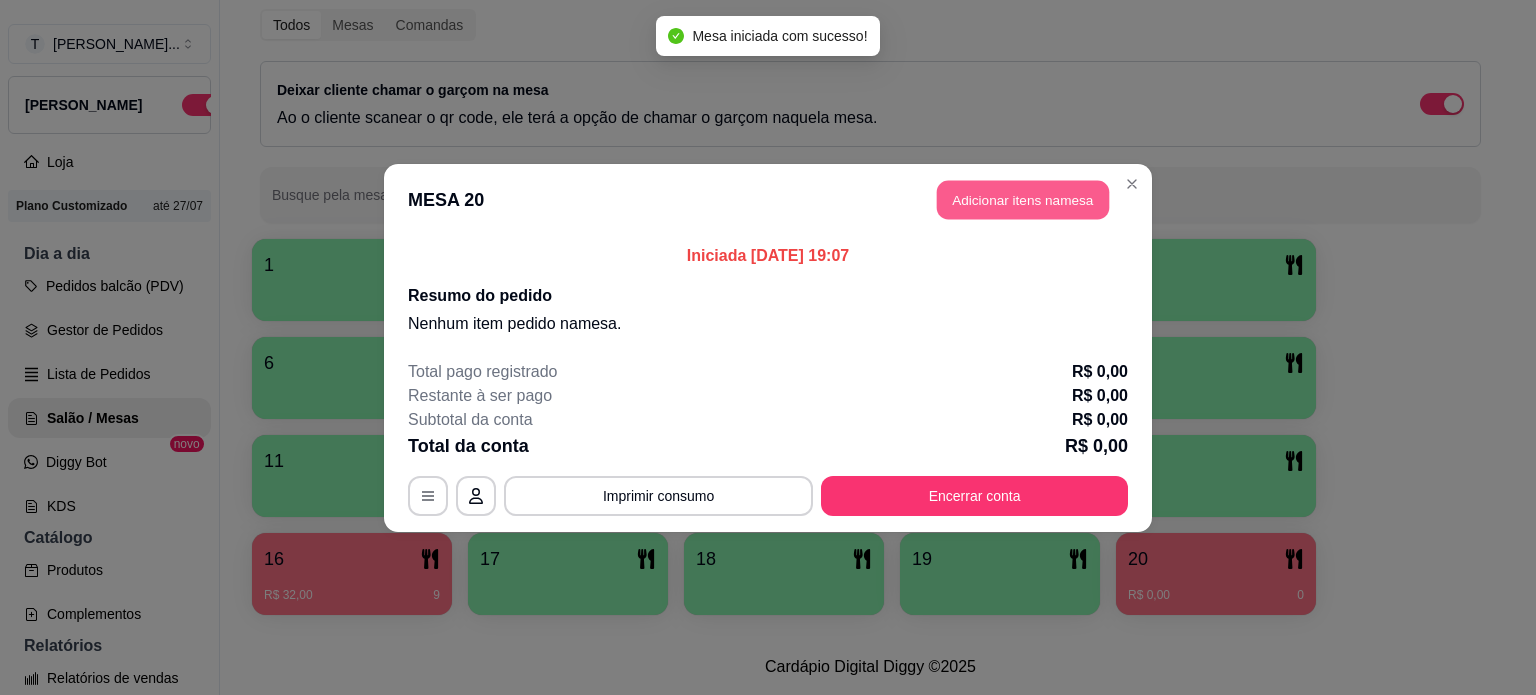 click on "Adicionar itens na  mesa" at bounding box center [1023, 199] 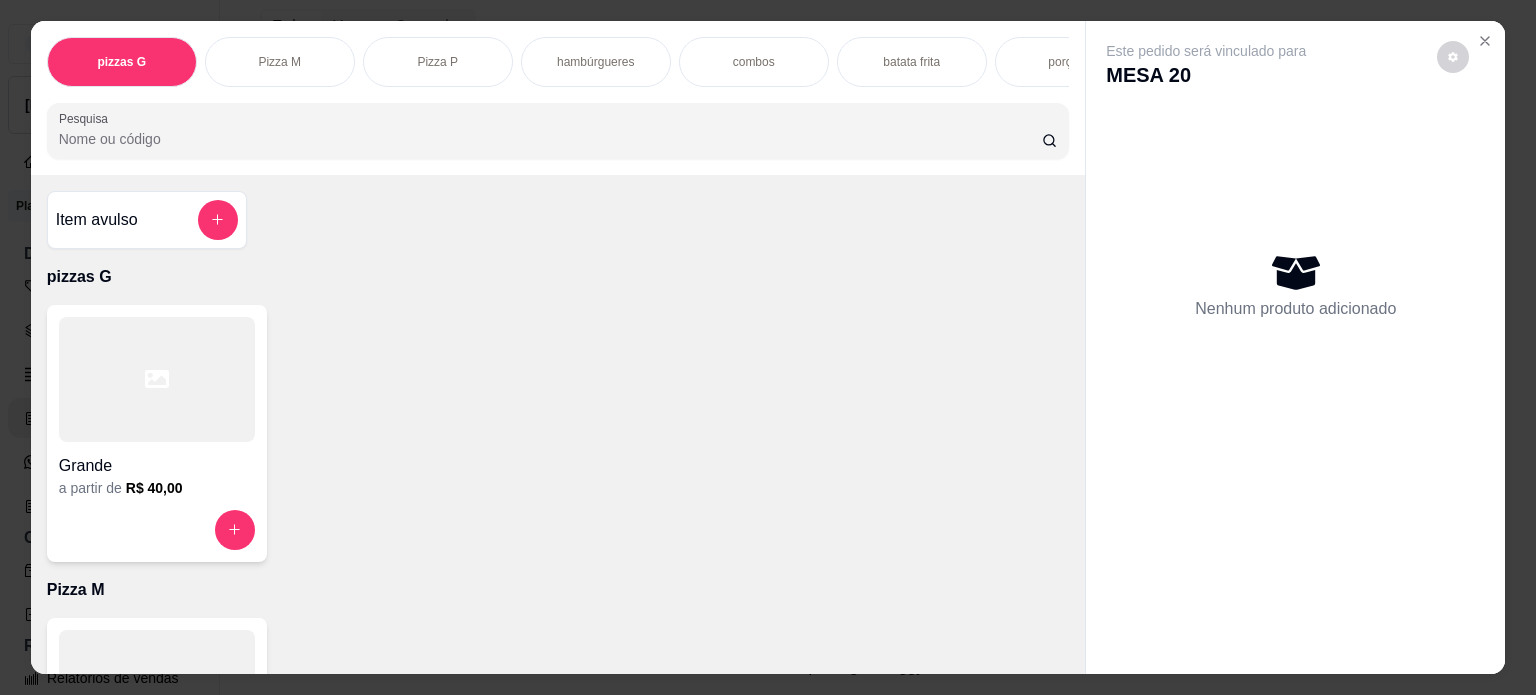 drag, startPoint x: 582, startPoint y: 48, endPoint x: 582, endPoint y: 68, distance: 20 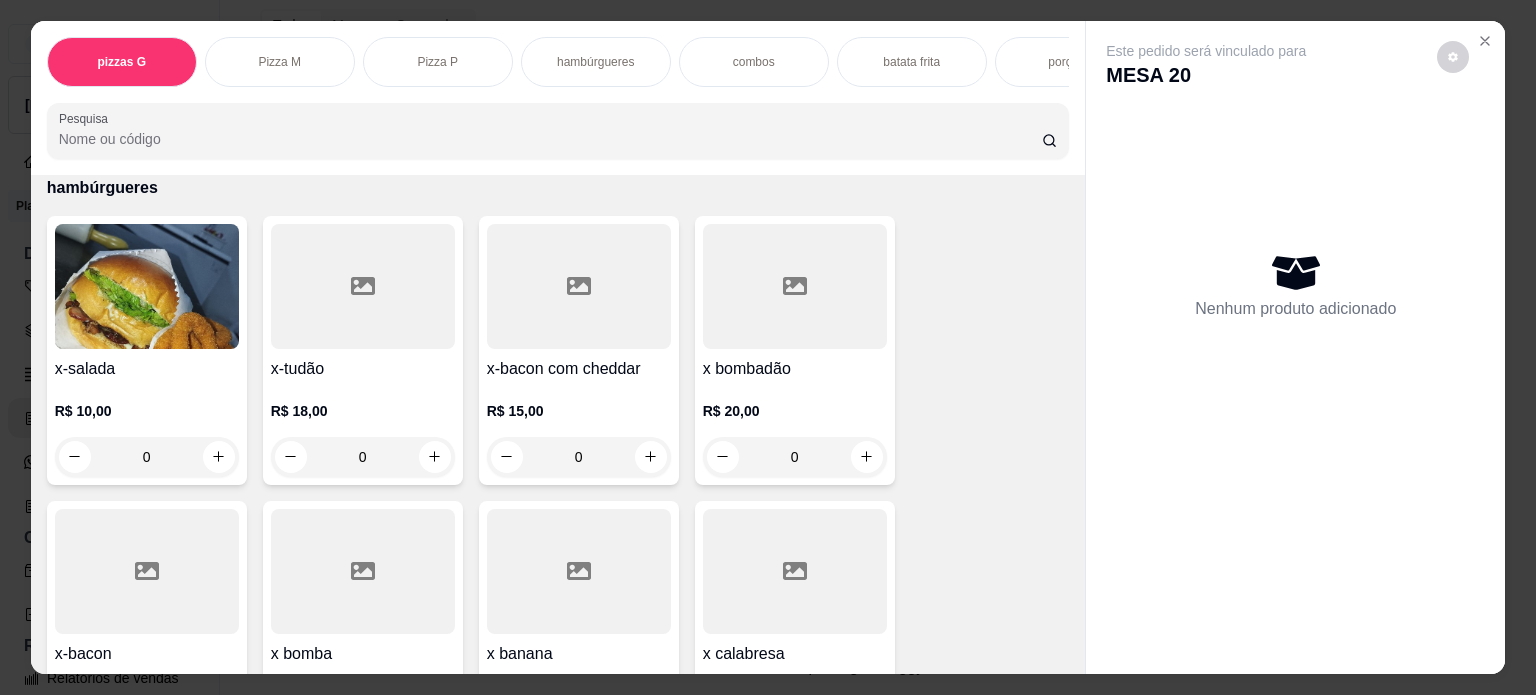 scroll, scrollTop: 50, scrollLeft: 0, axis: vertical 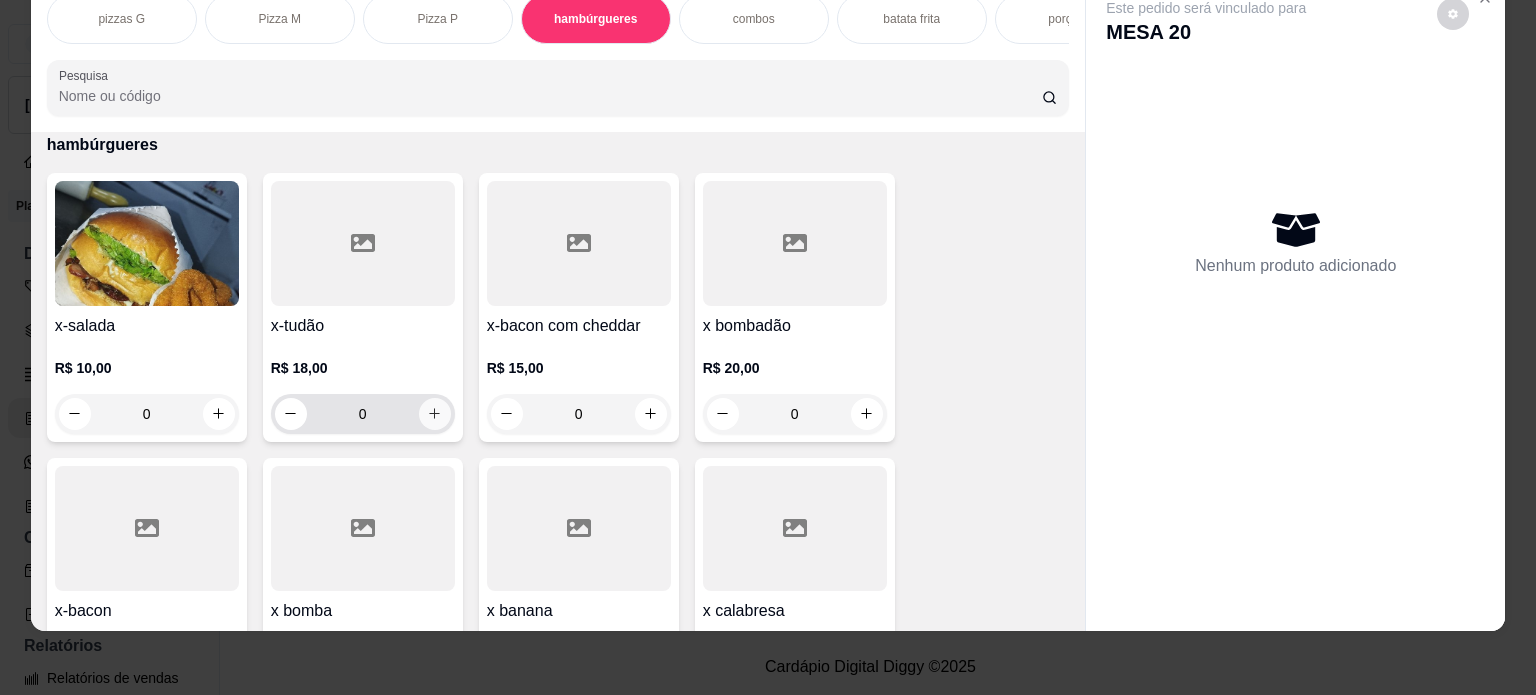 click at bounding box center (435, 414) 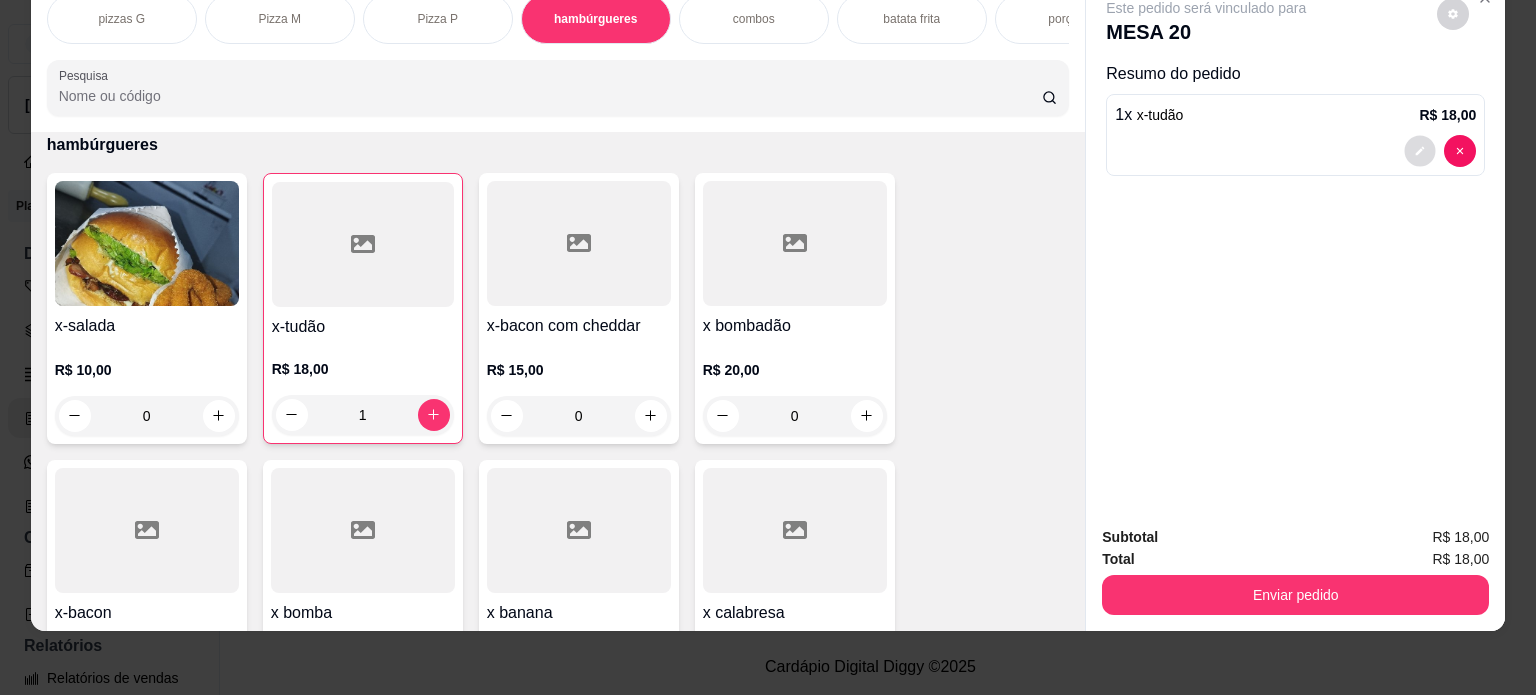 click at bounding box center [1420, 150] 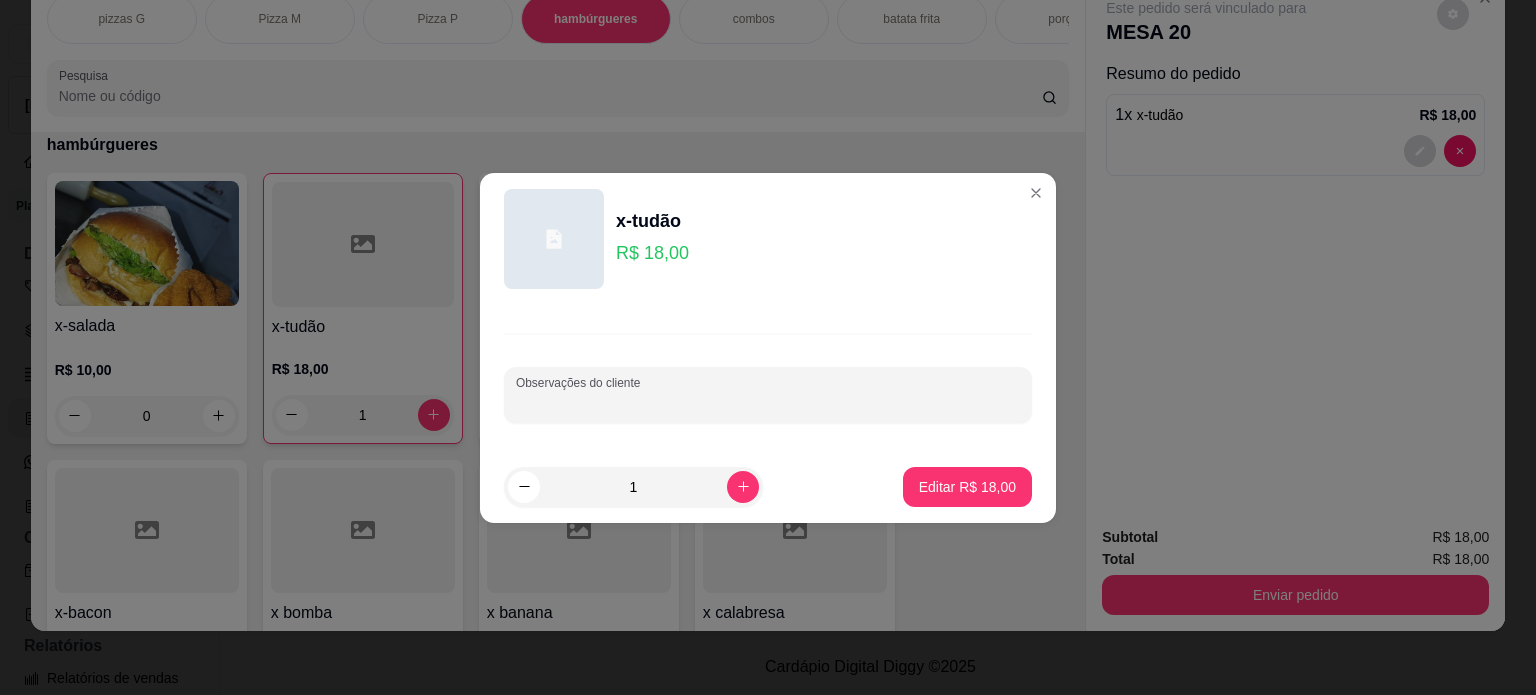 click on "Observações do cliente" at bounding box center [768, 403] 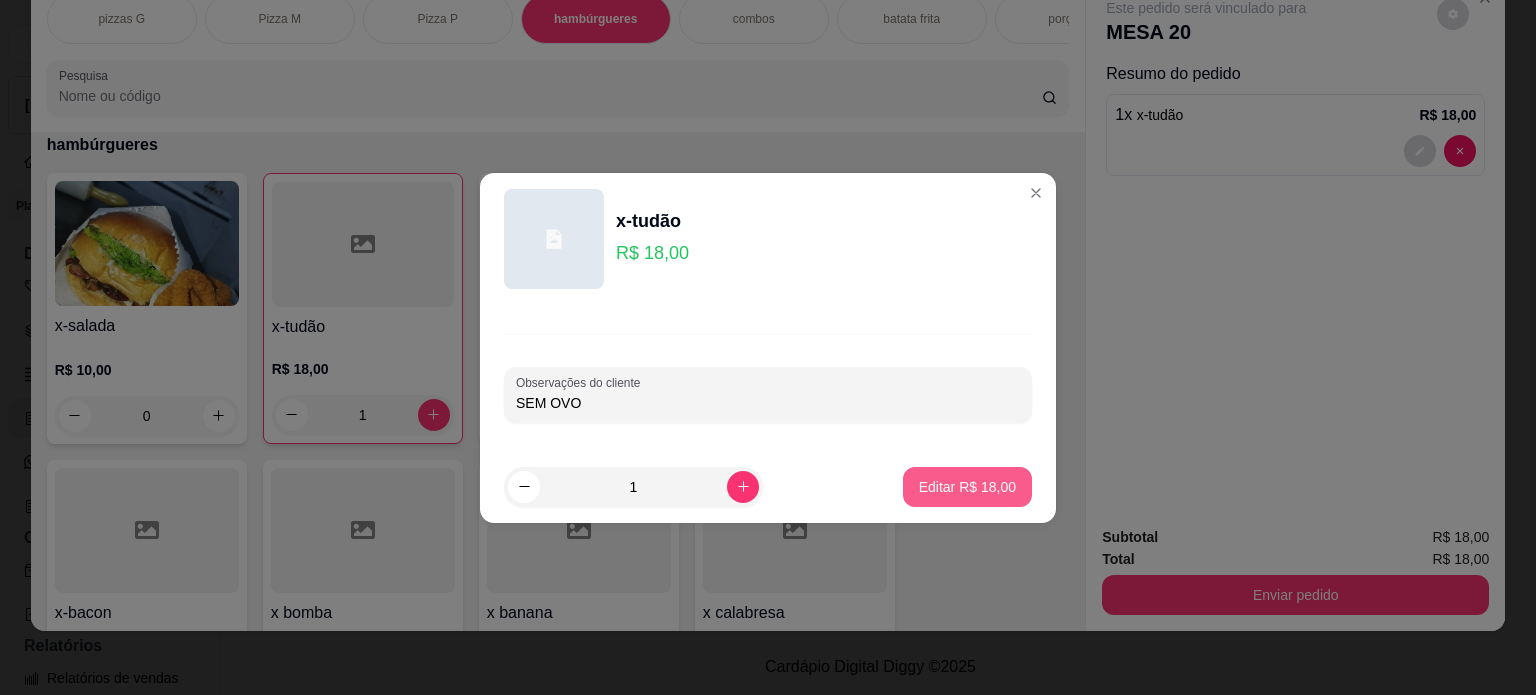 type on "SEM OVO" 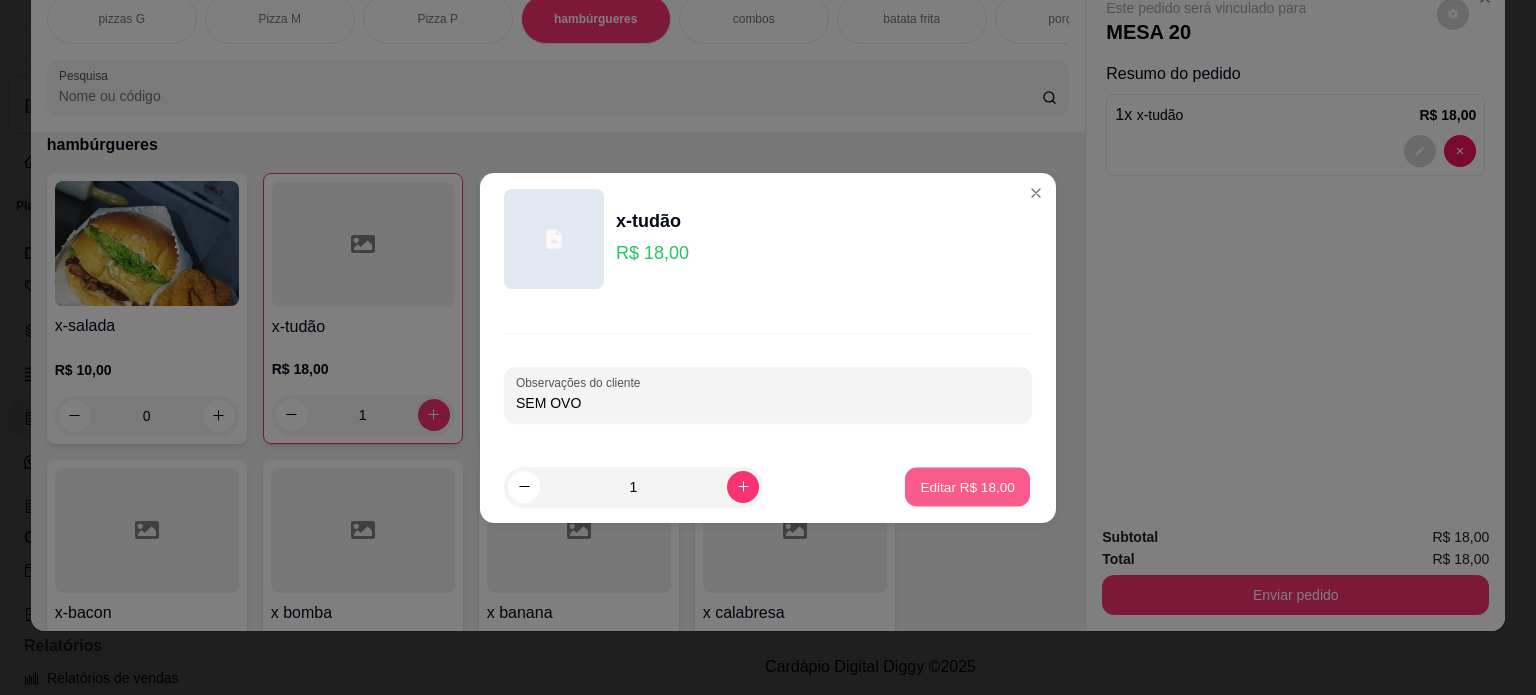 click on "Editar   R$ 18,00" at bounding box center (967, 486) 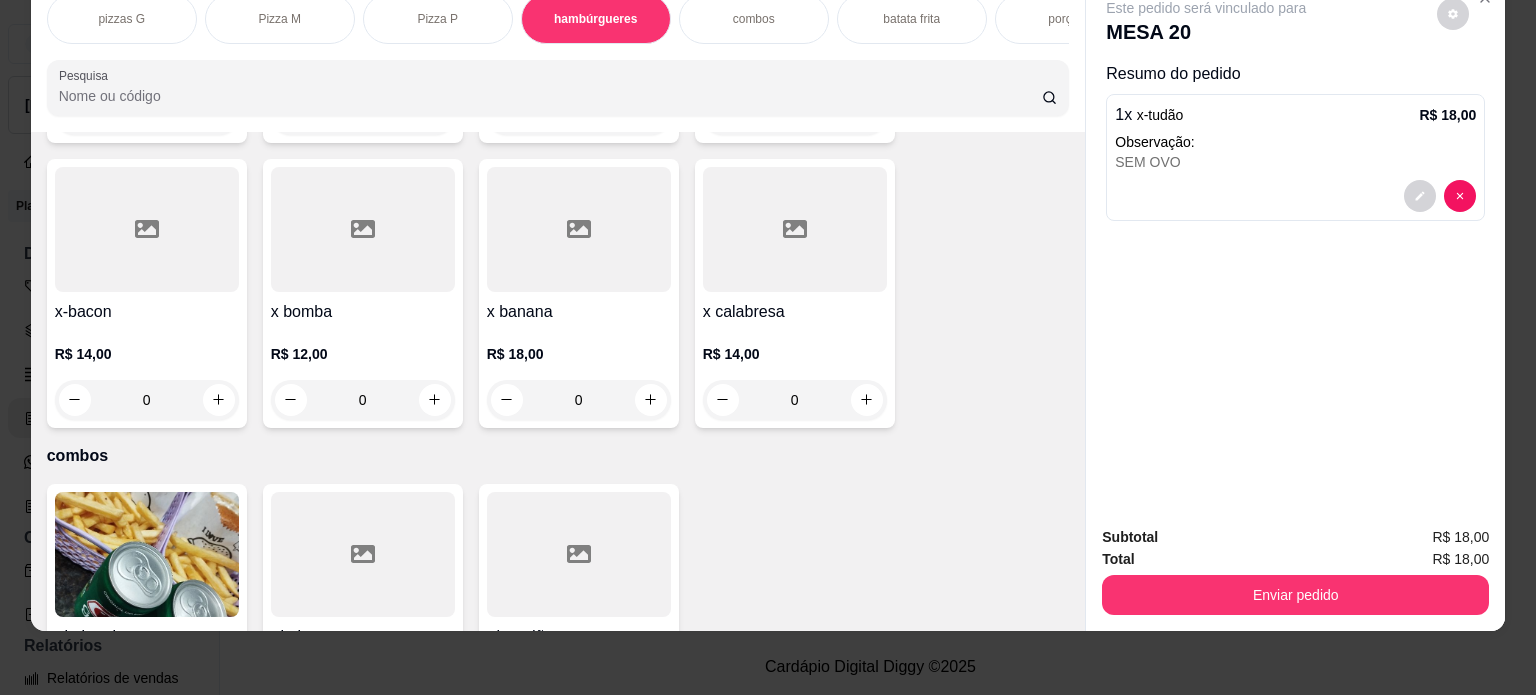 scroll, scrollTop: 1328, scrollLeft: 0, axis: vertical 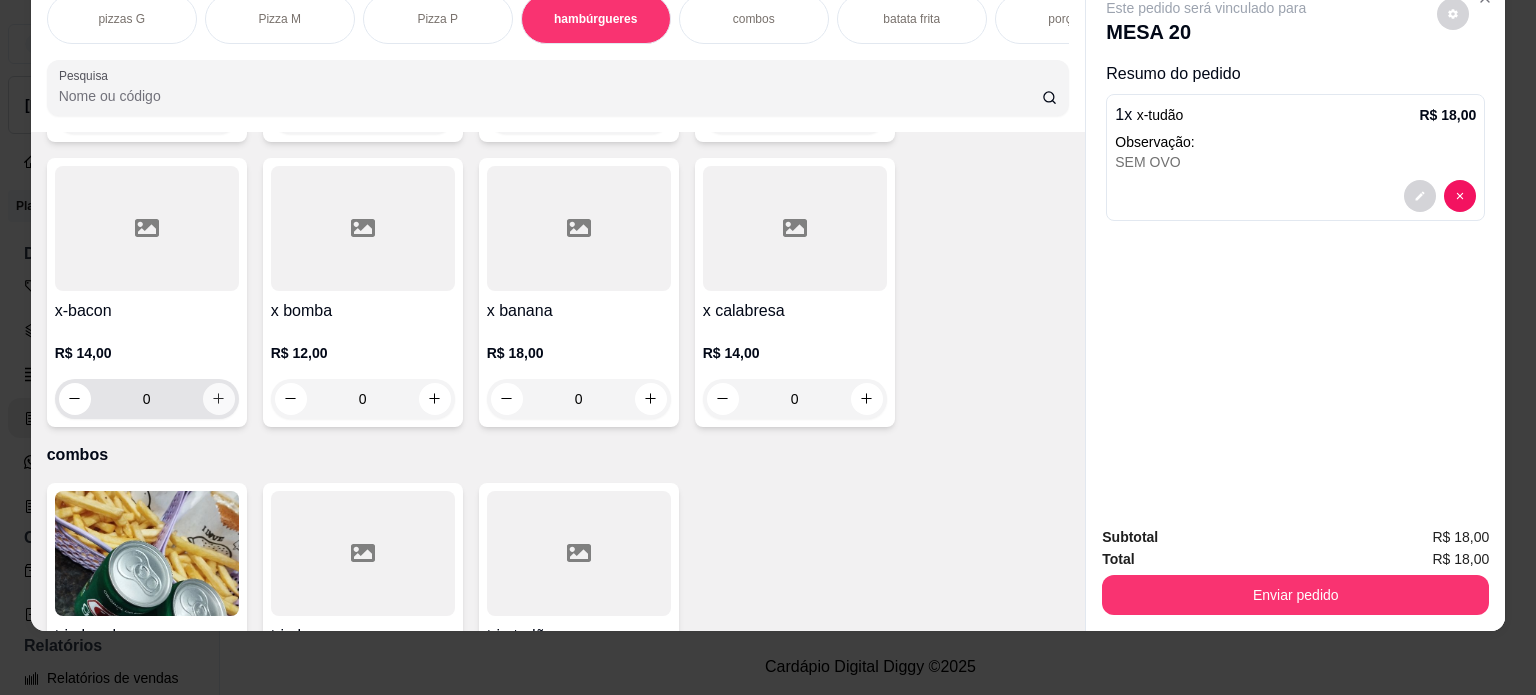 click 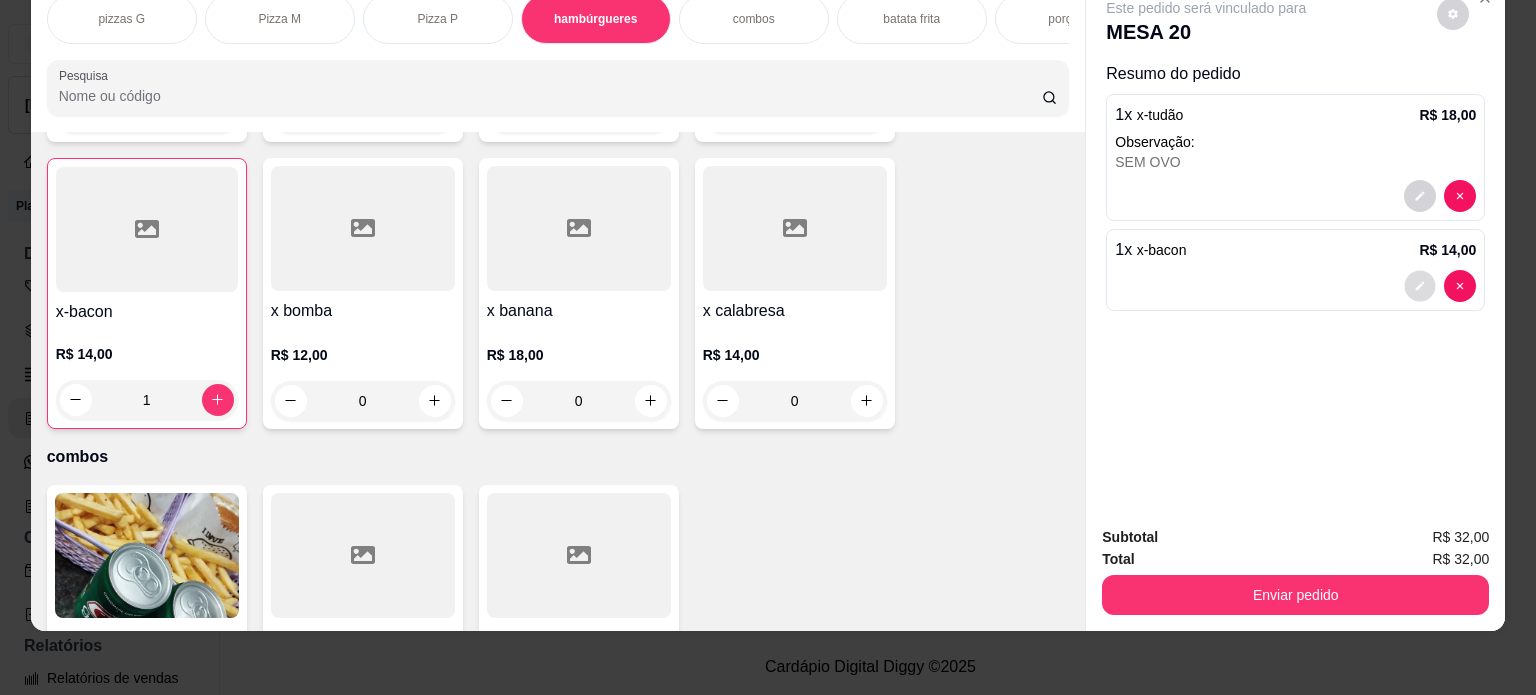 click at bounding box center (1420, 285) 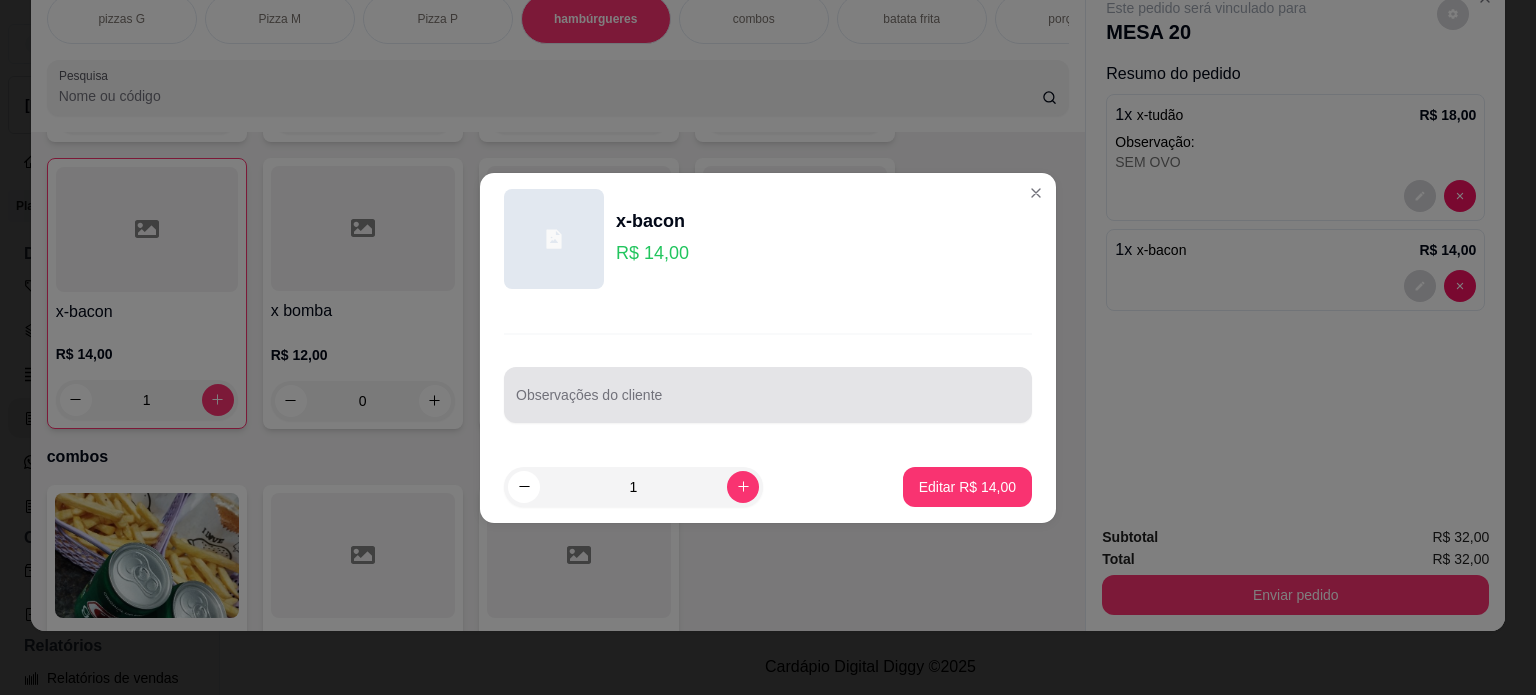 click on "Observações do cliente" at bounding box center (768, 395) 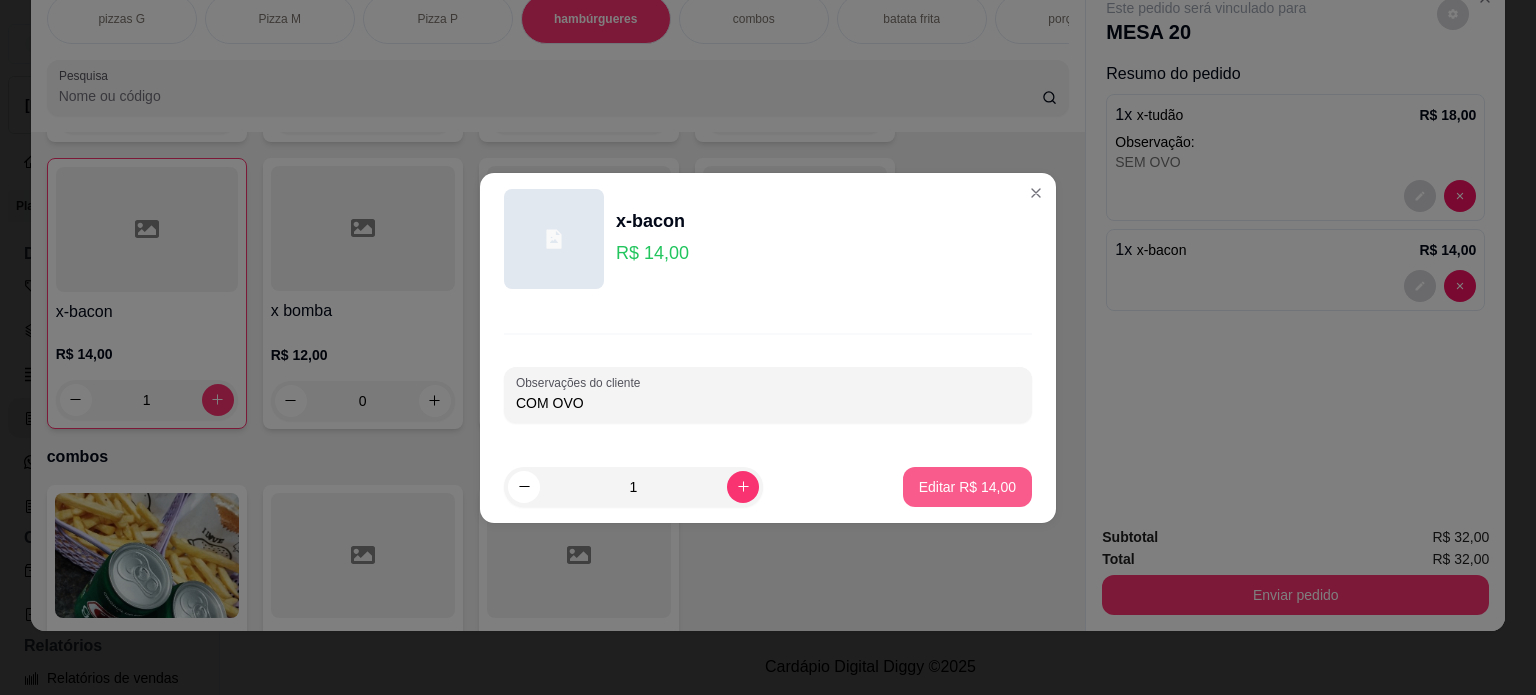 type on "COM OVO" 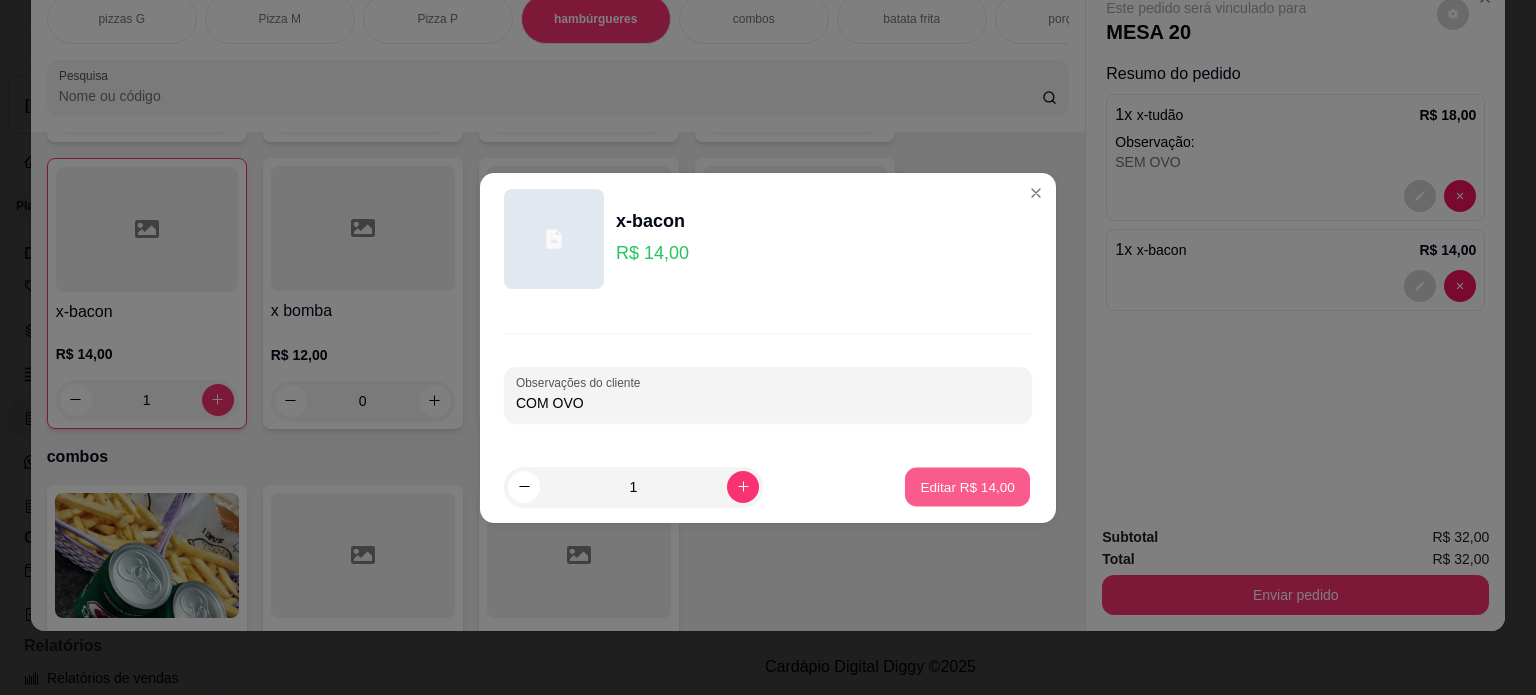 click on "Editar   R$ 14,00" at bounding box center [967, 486] 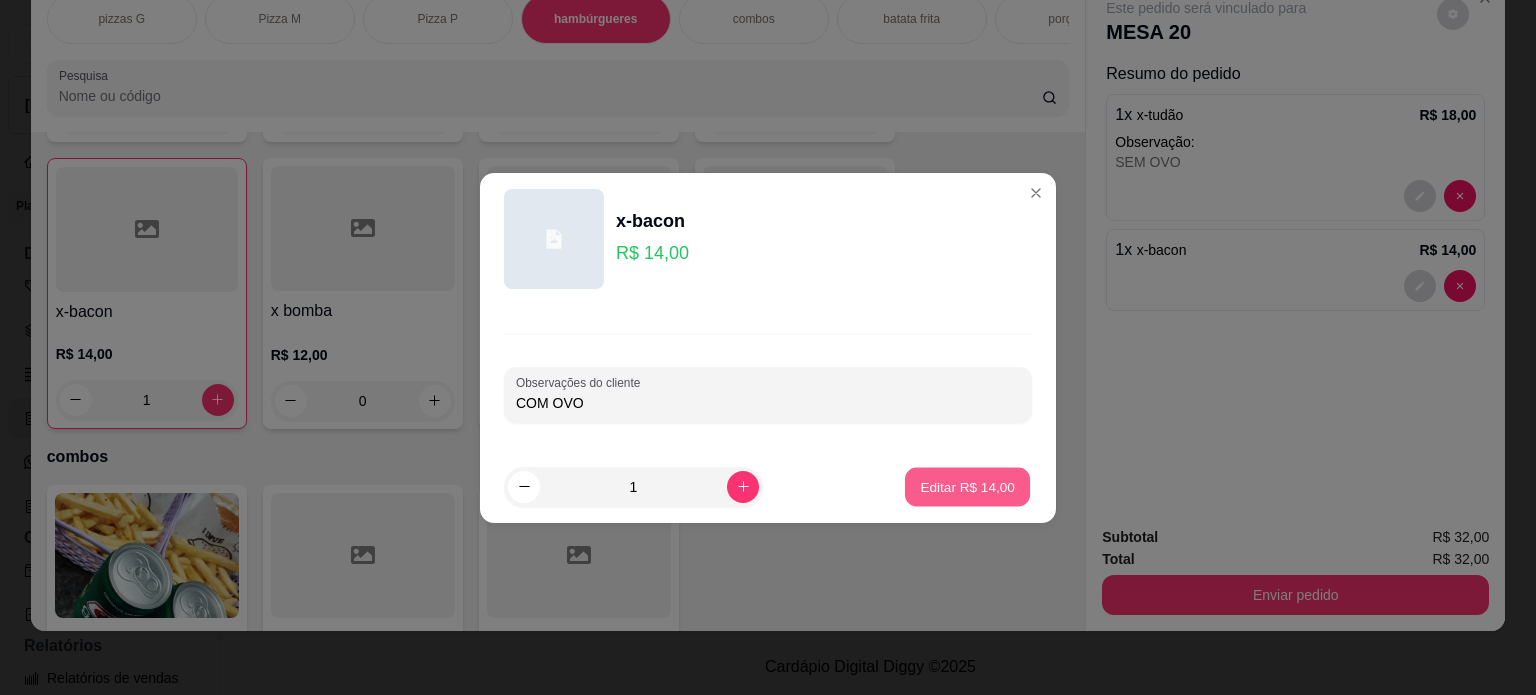 type on "0" 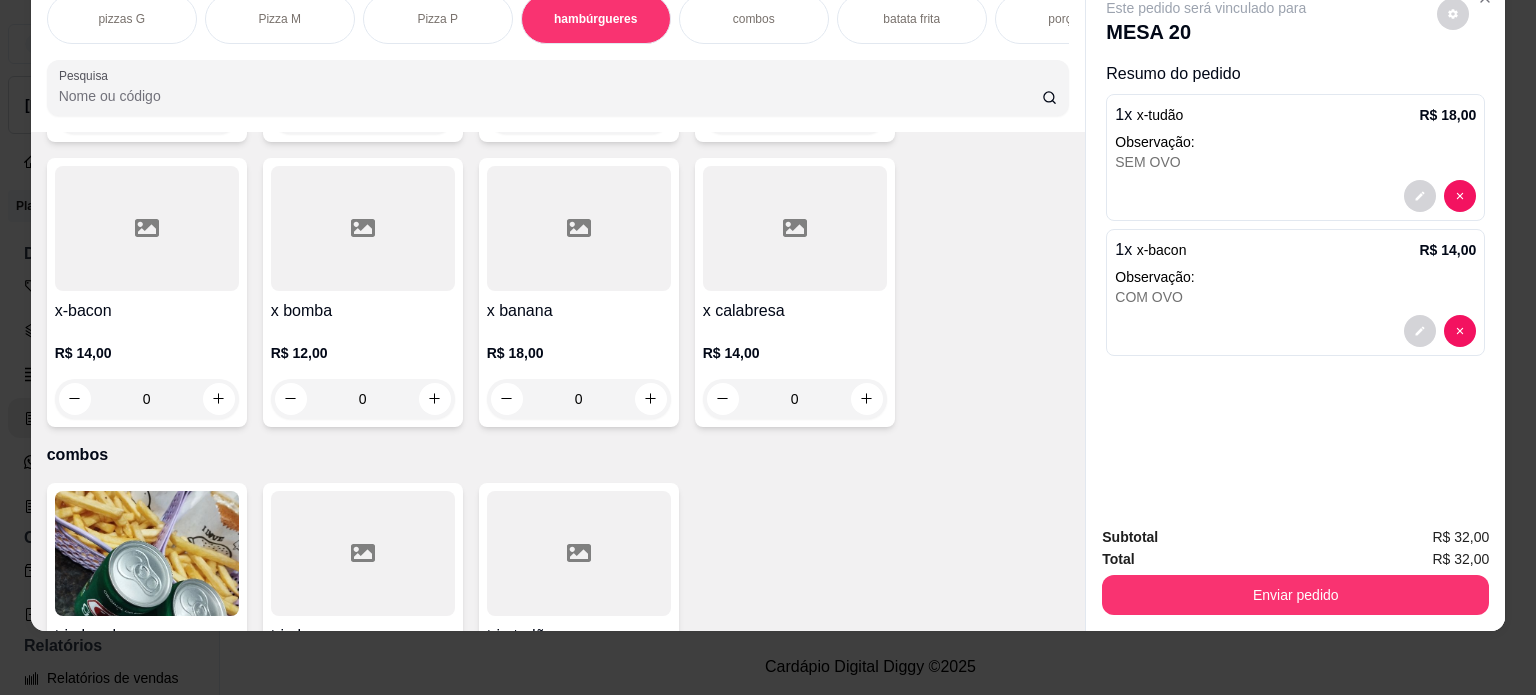 scroll, scrollTop: 0, scrollLeft: 40, axis: horizontal 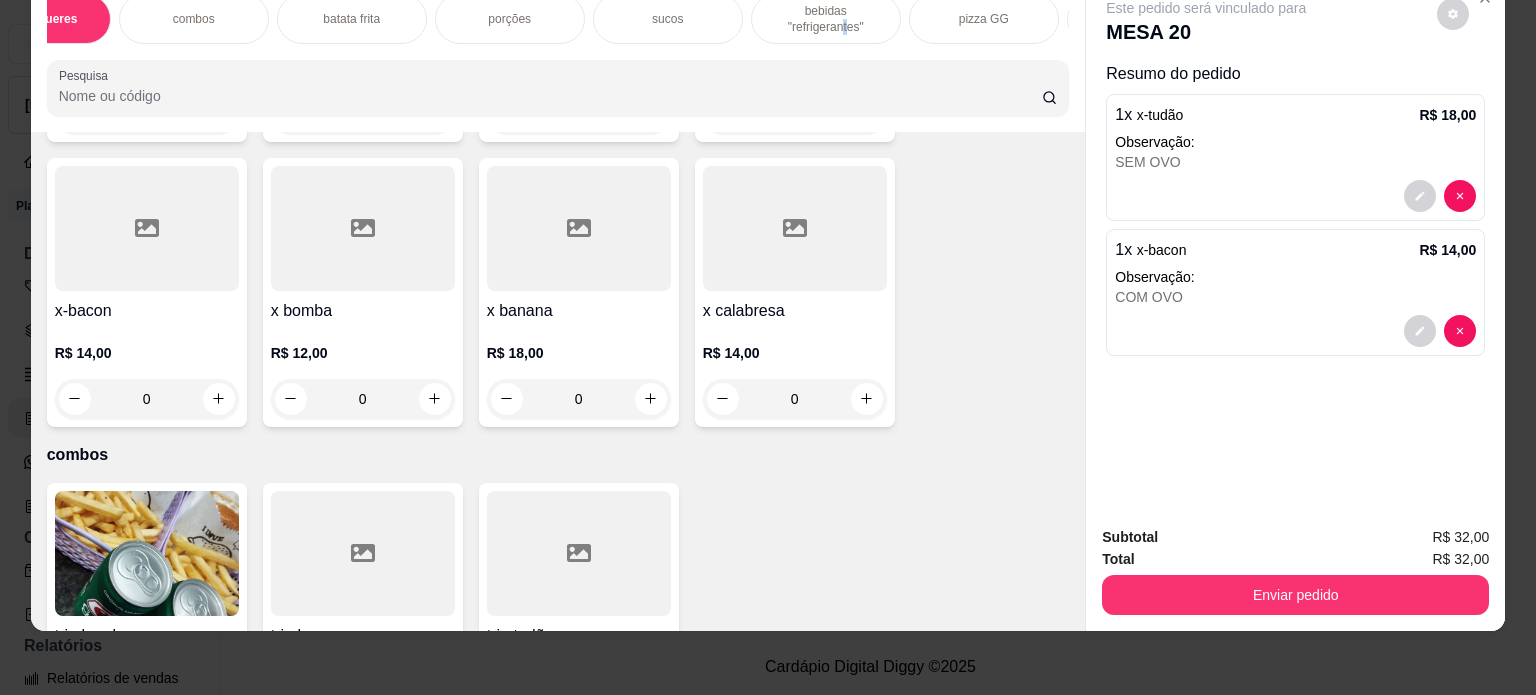 click on "bebidas "refrigerantes"" at bounding box center (826, 19) 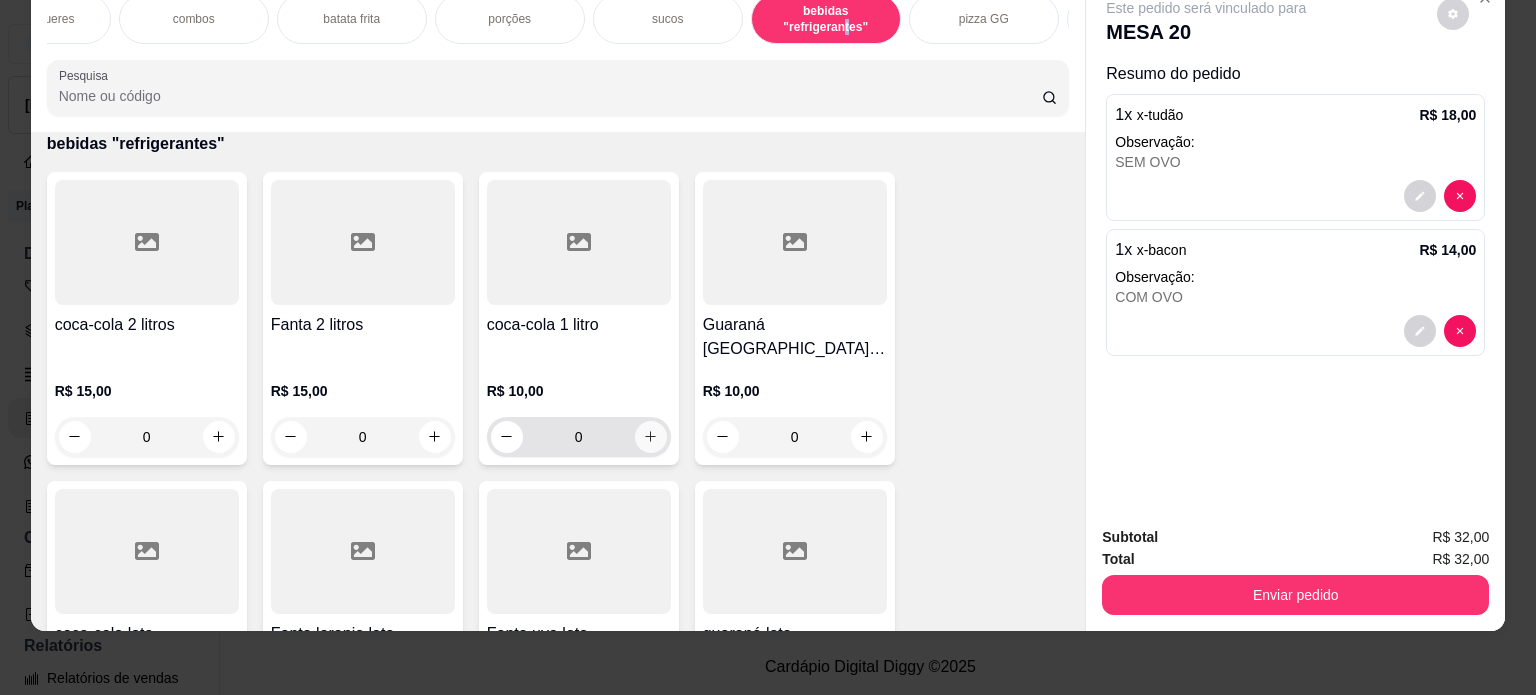 click 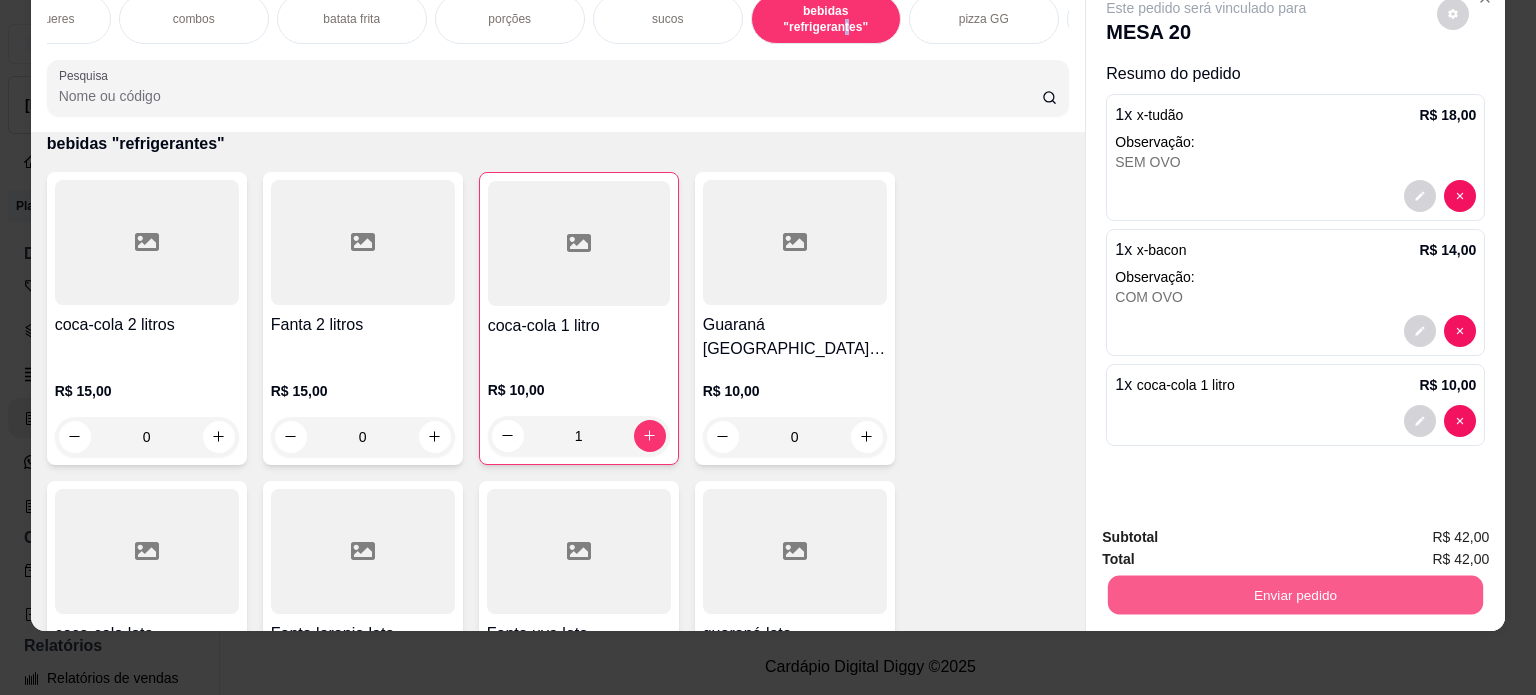 click on "Enviar pedido" at bounding box center (1295, 595) 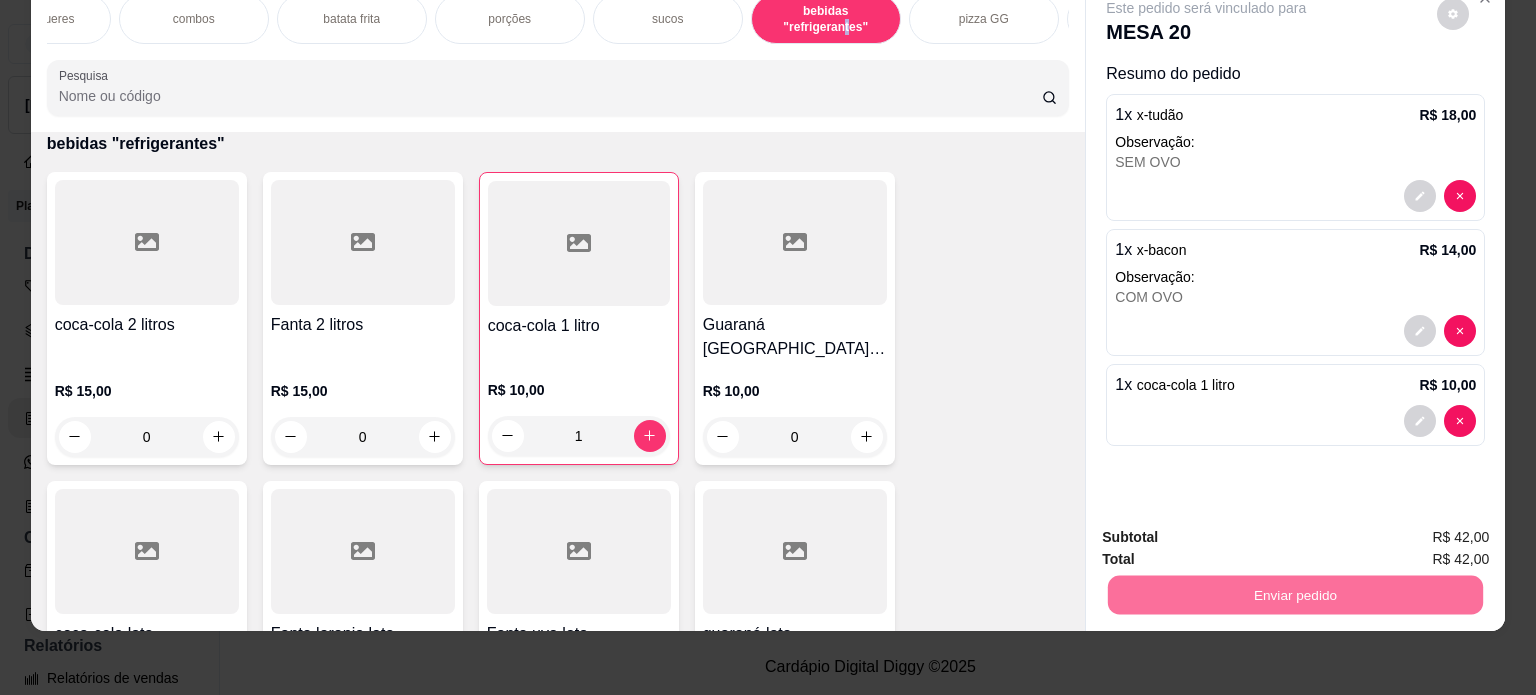 click on "Não registrar e enviar pedido" at bounding box center (1229, 530) 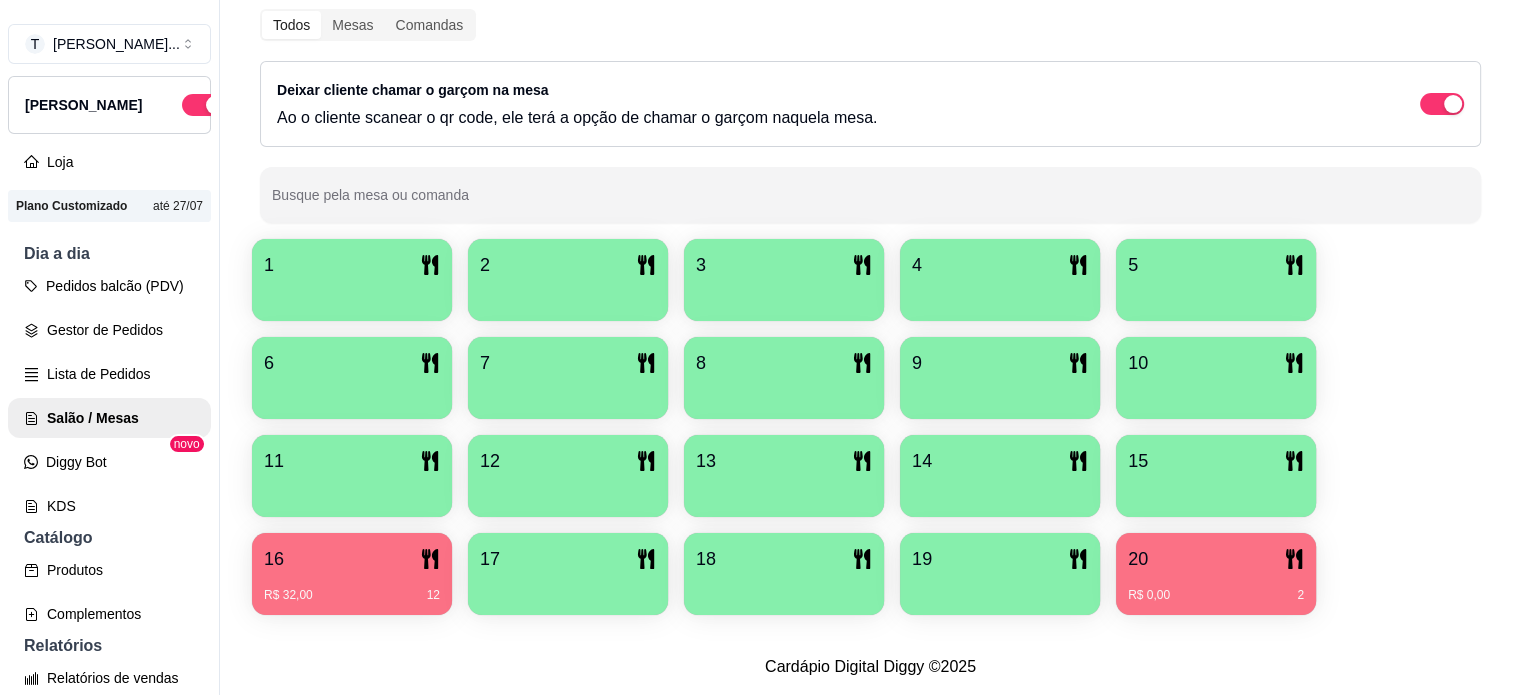 click at bounding box center (352, 490) 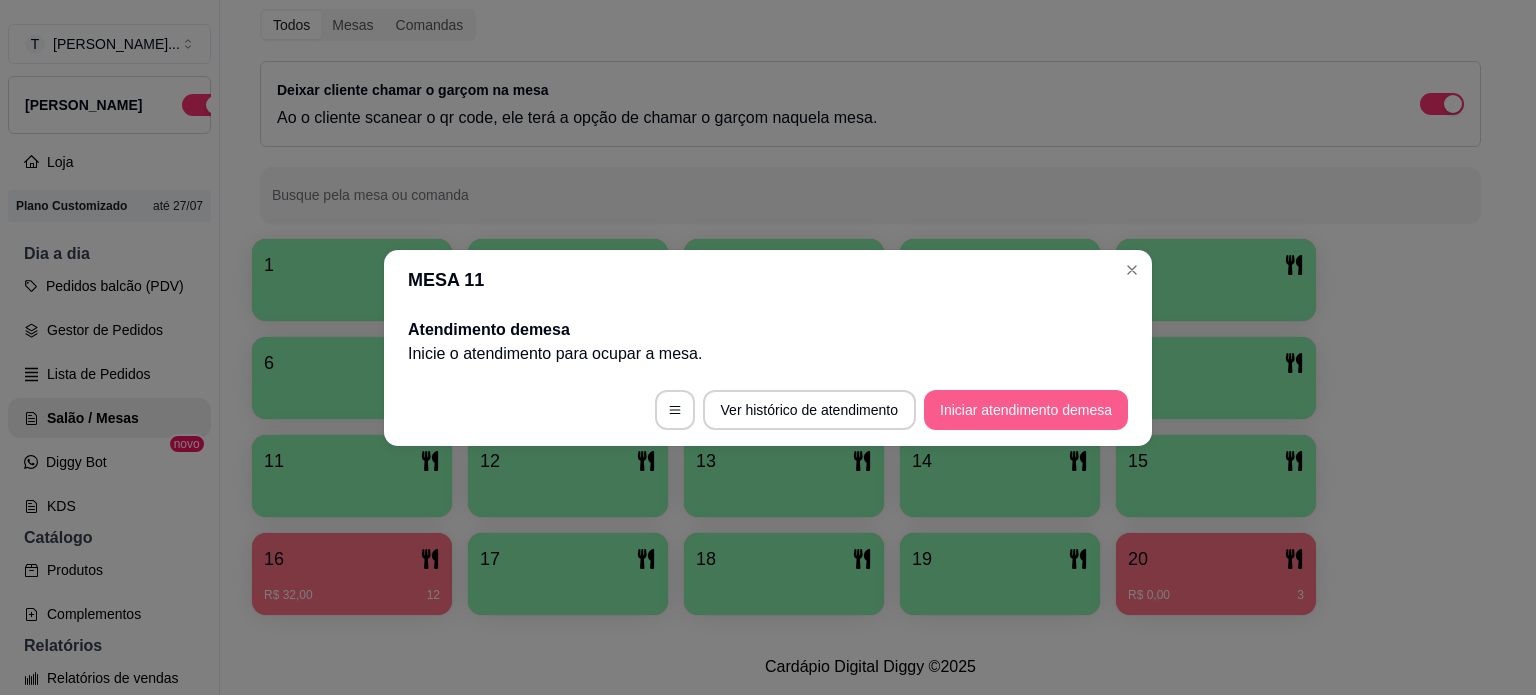 click on "Iniciar atendimento de  mesa" at bounding box center (1026, 410) 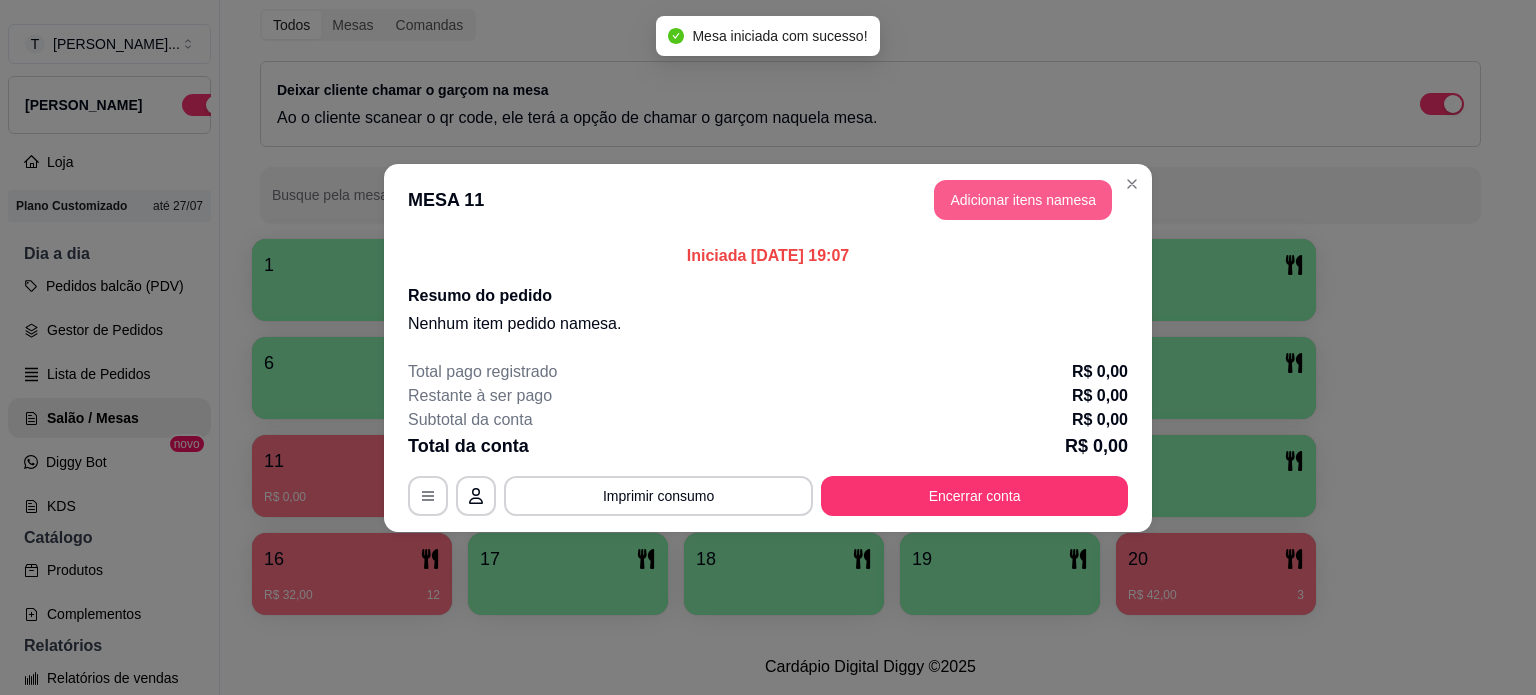 click on "Adicionar itens na  mesa" at bounding box center [1023, 200] 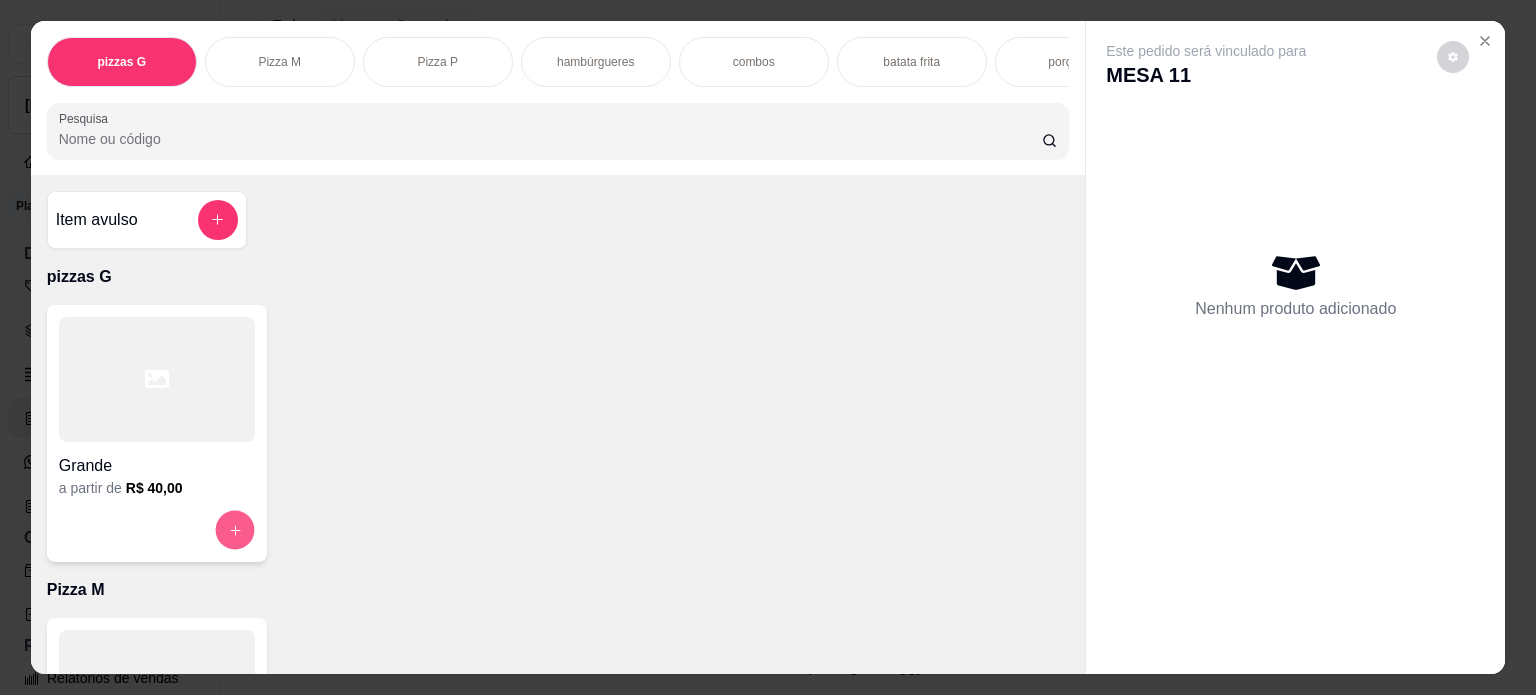 click at bounding box center (234, 529) 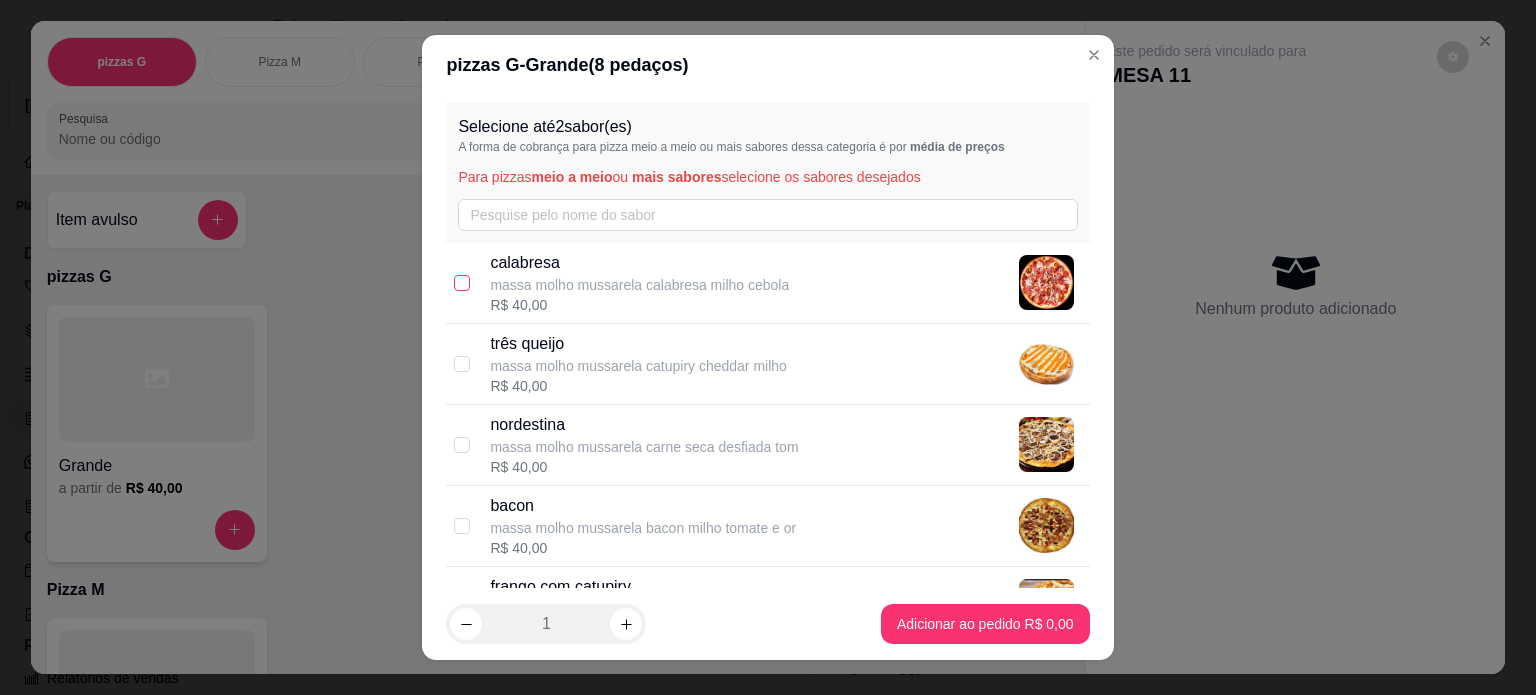 click at bounding box center (462, 283) 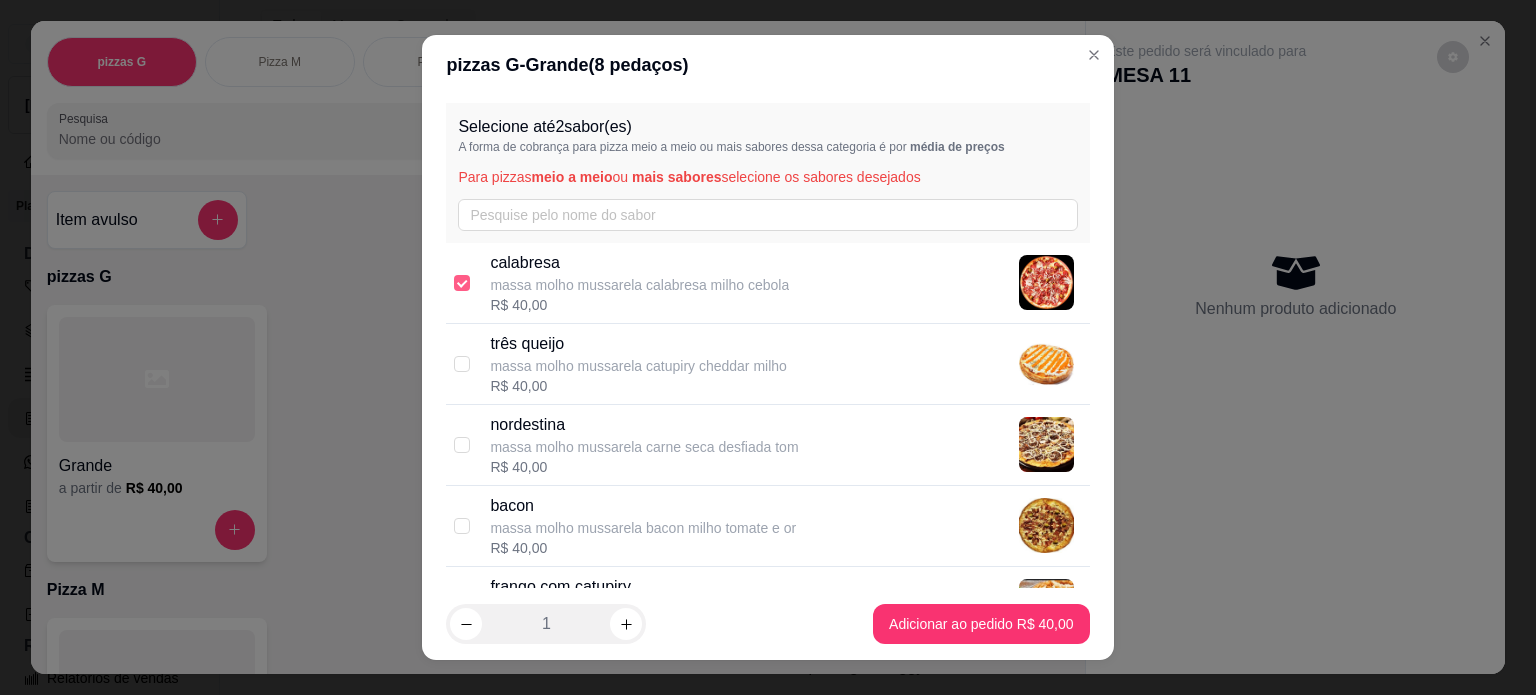 scroll, scrollTop: 100, scrollLeft: 0, axis: vertical 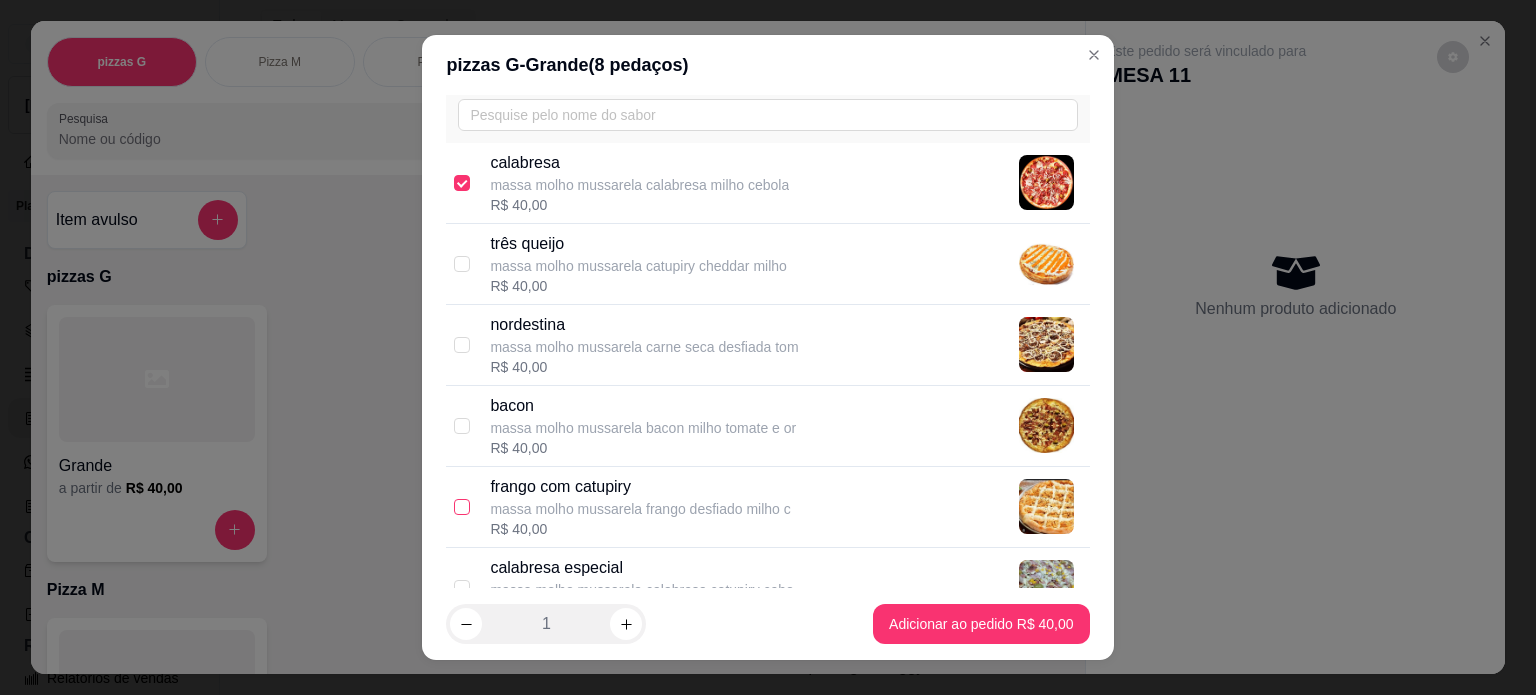click at bounding box center [462, 507] 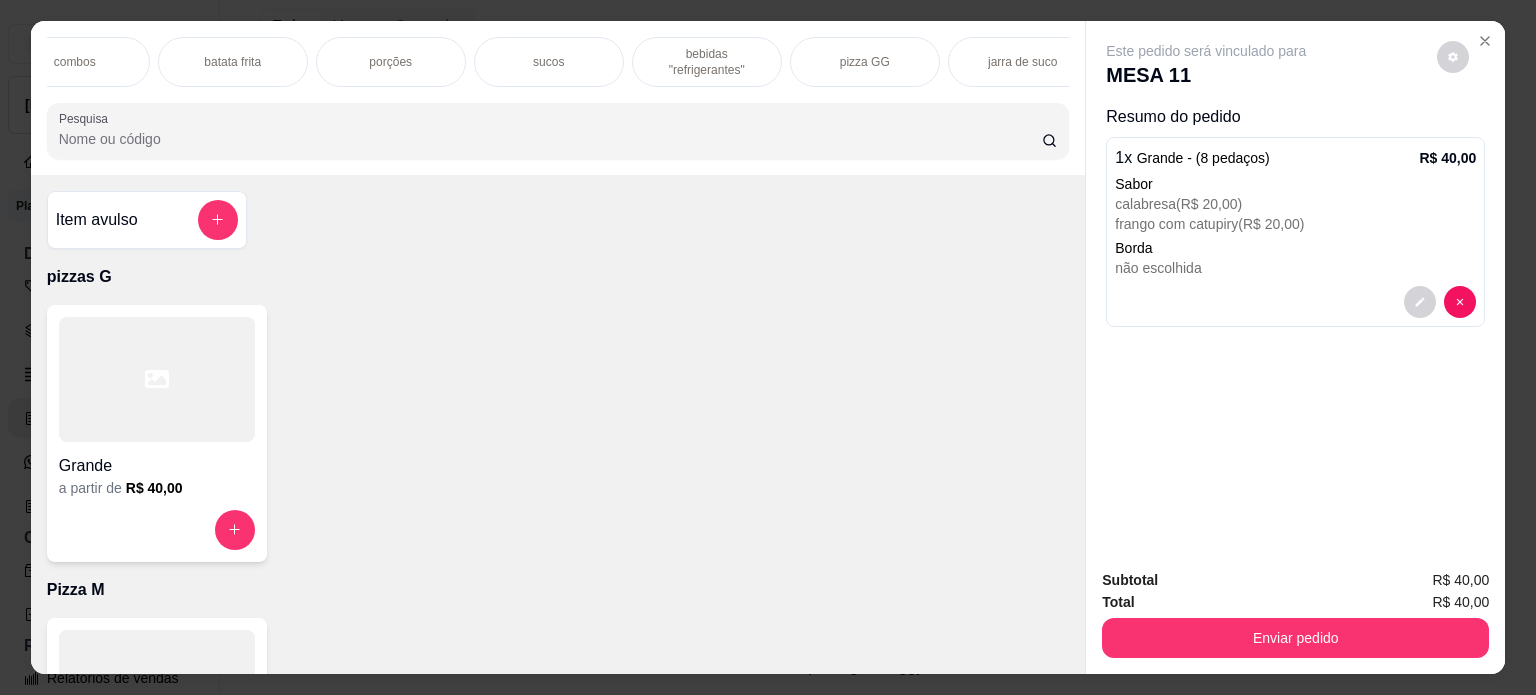 scroll, scrollTop: 0, scrollLeft: 680, axis: horizontal 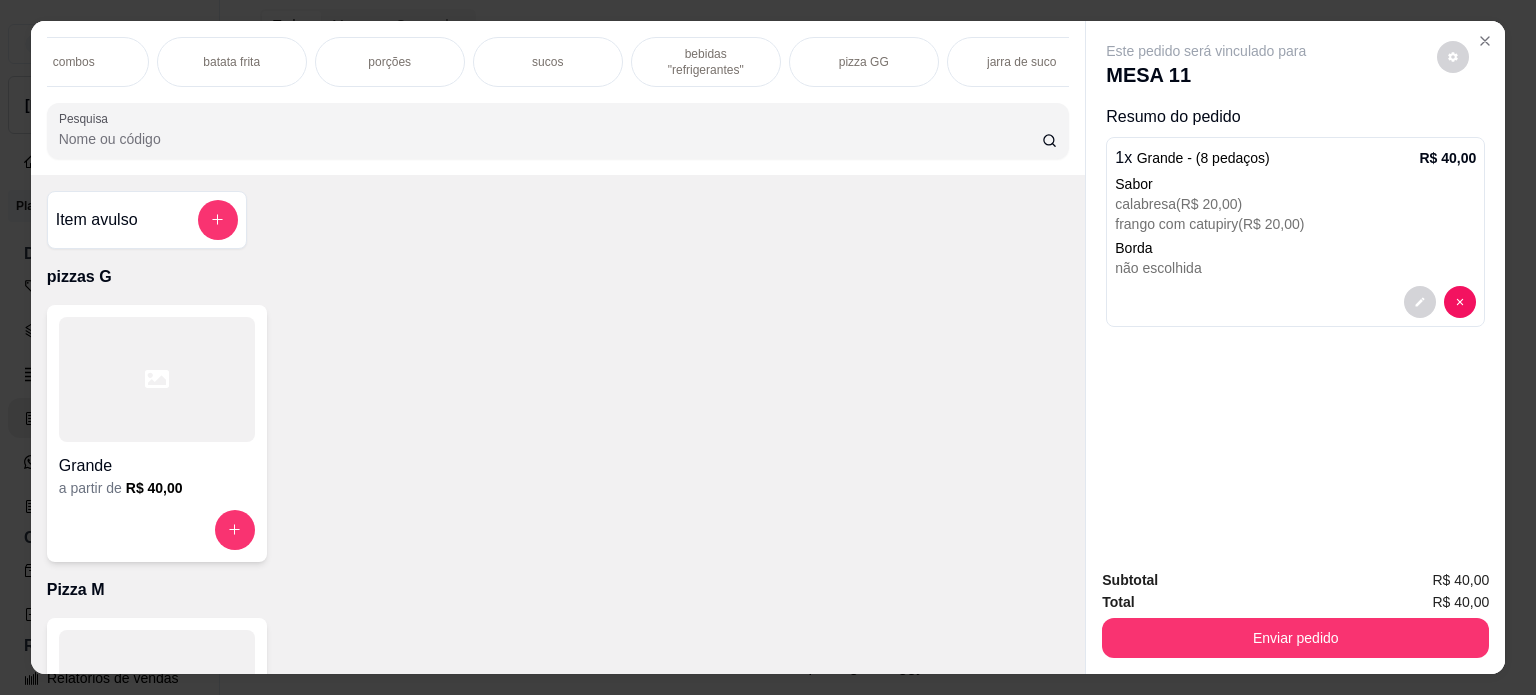click on "bebidas "refrigerantes"" at bounding box center (706, 62) 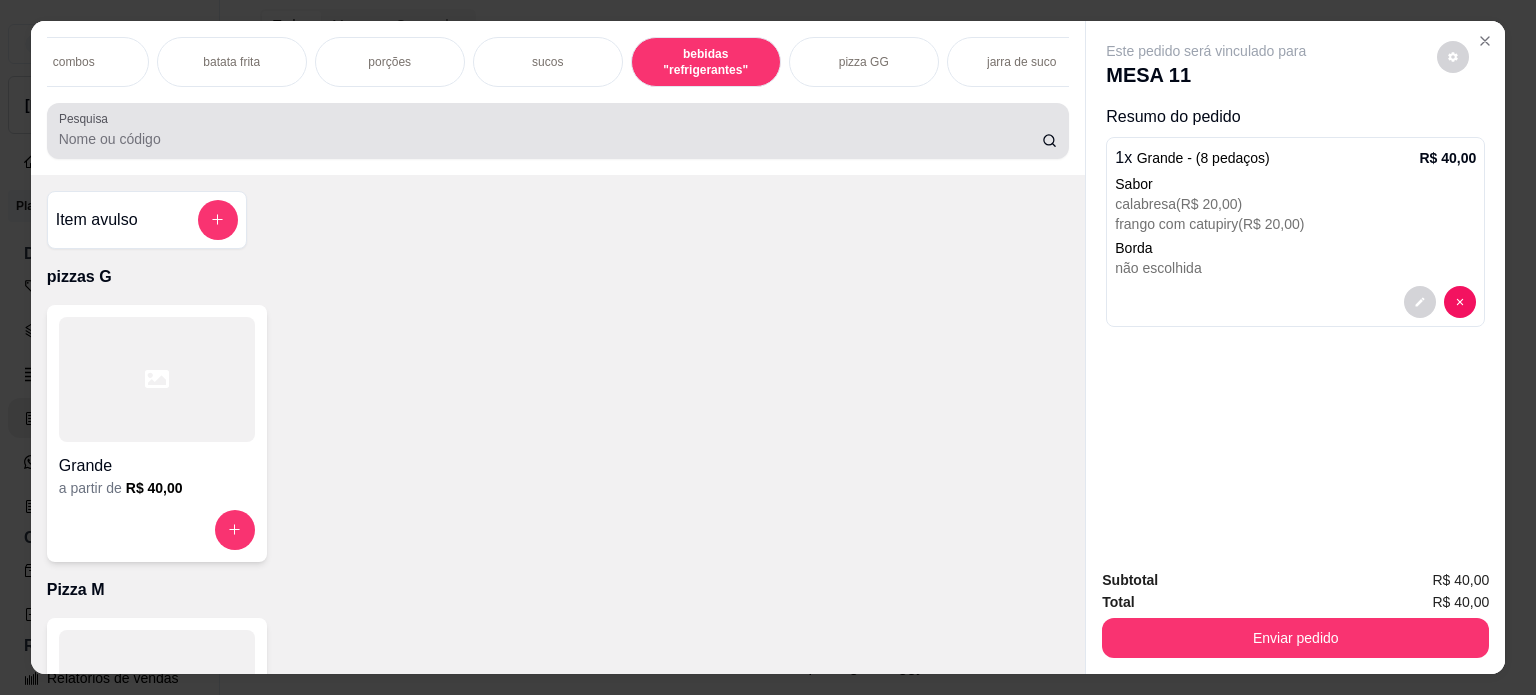 scroll, scrollTop: 3248, scrollLeft: 0, axis: vertical 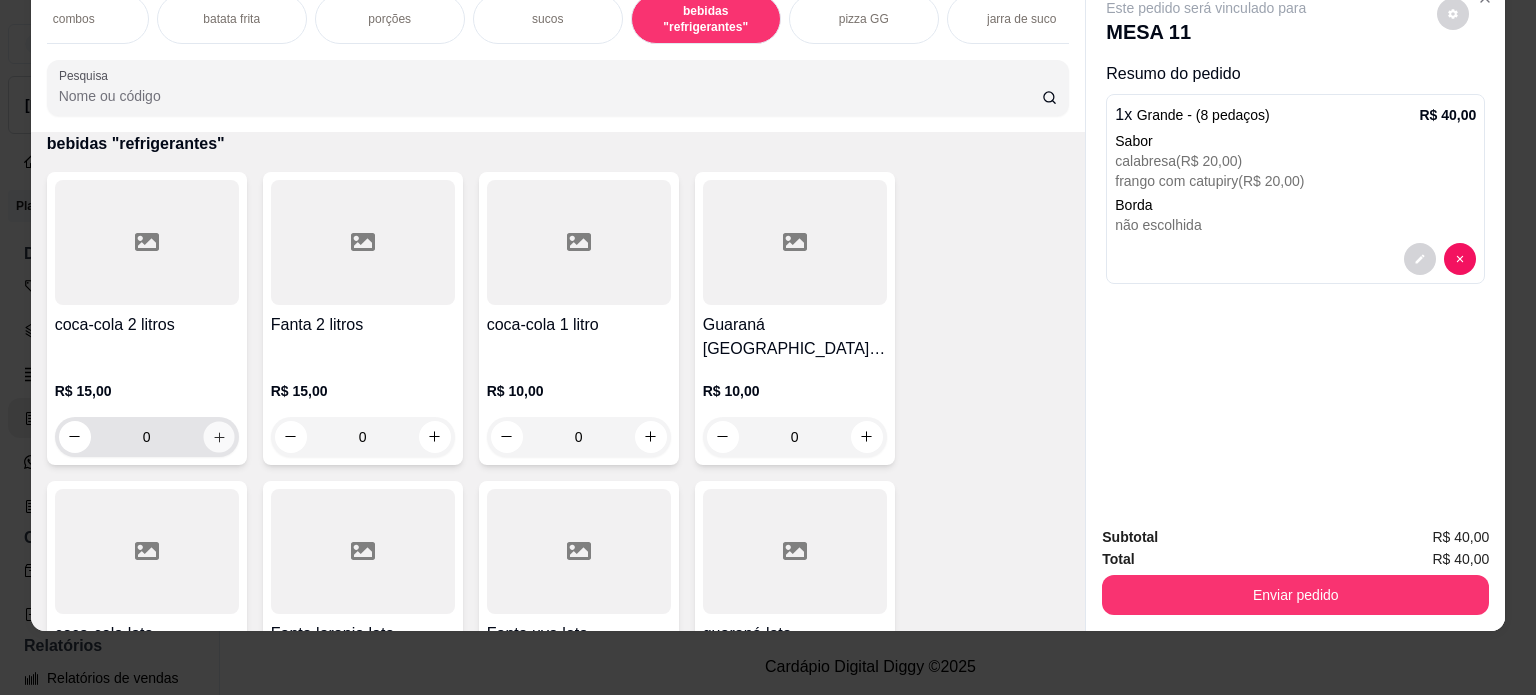 click at bounding box center [218, 436] 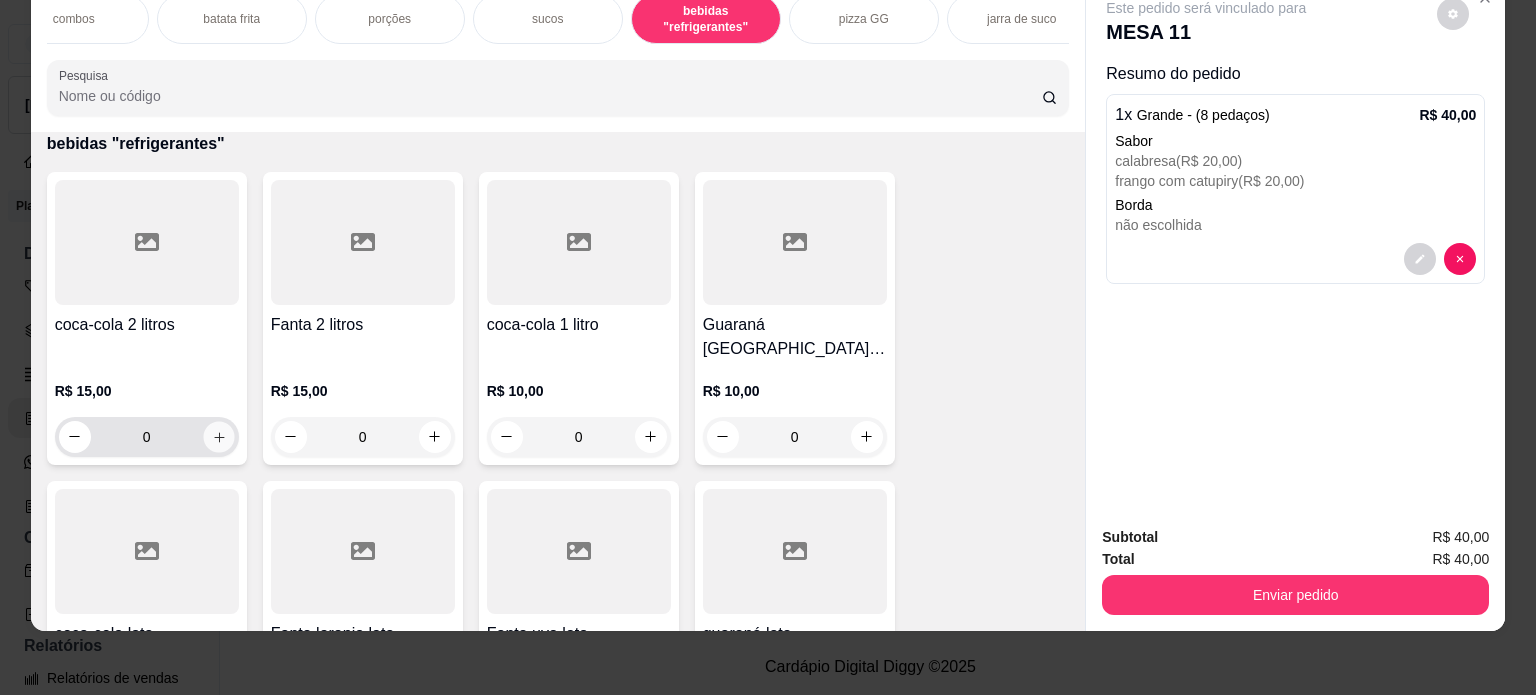 type on "1" 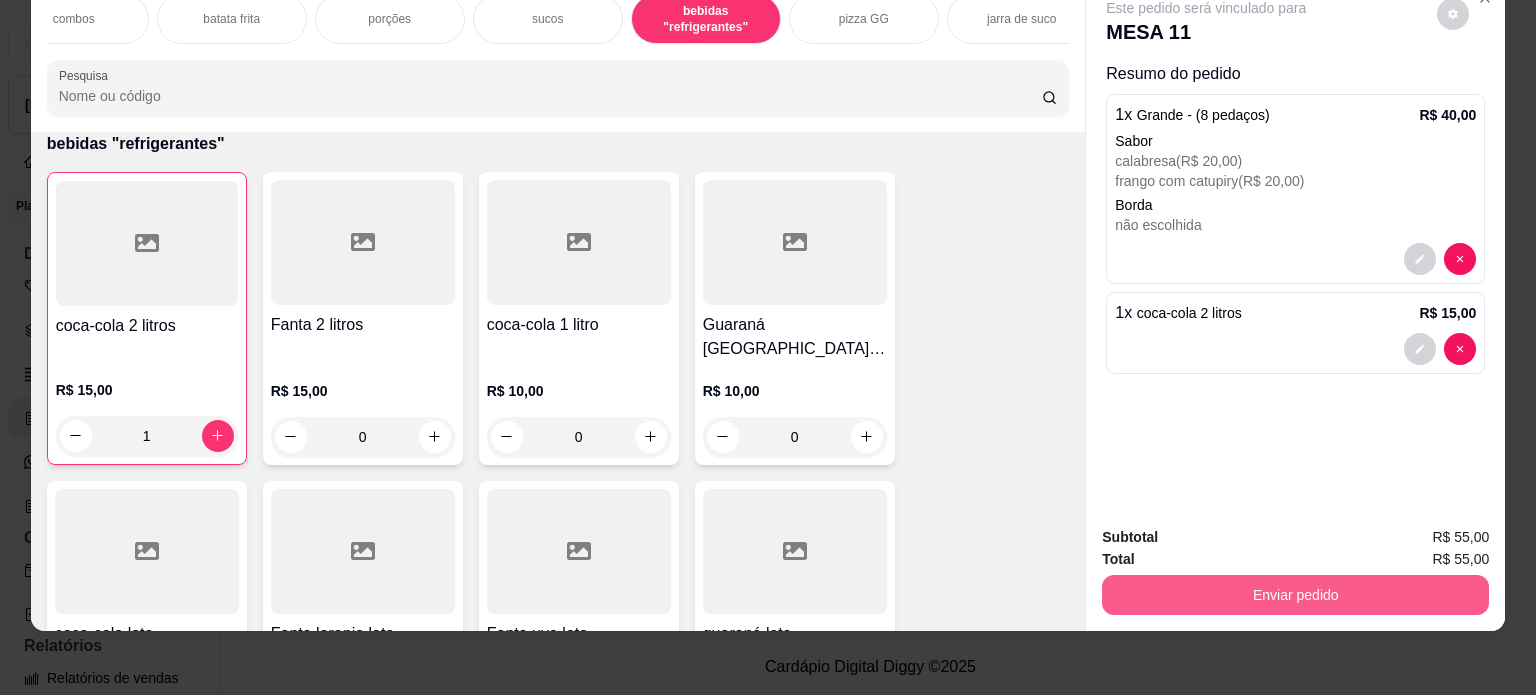 click on "Enviar pedido" at bounding box center [1295, 595] 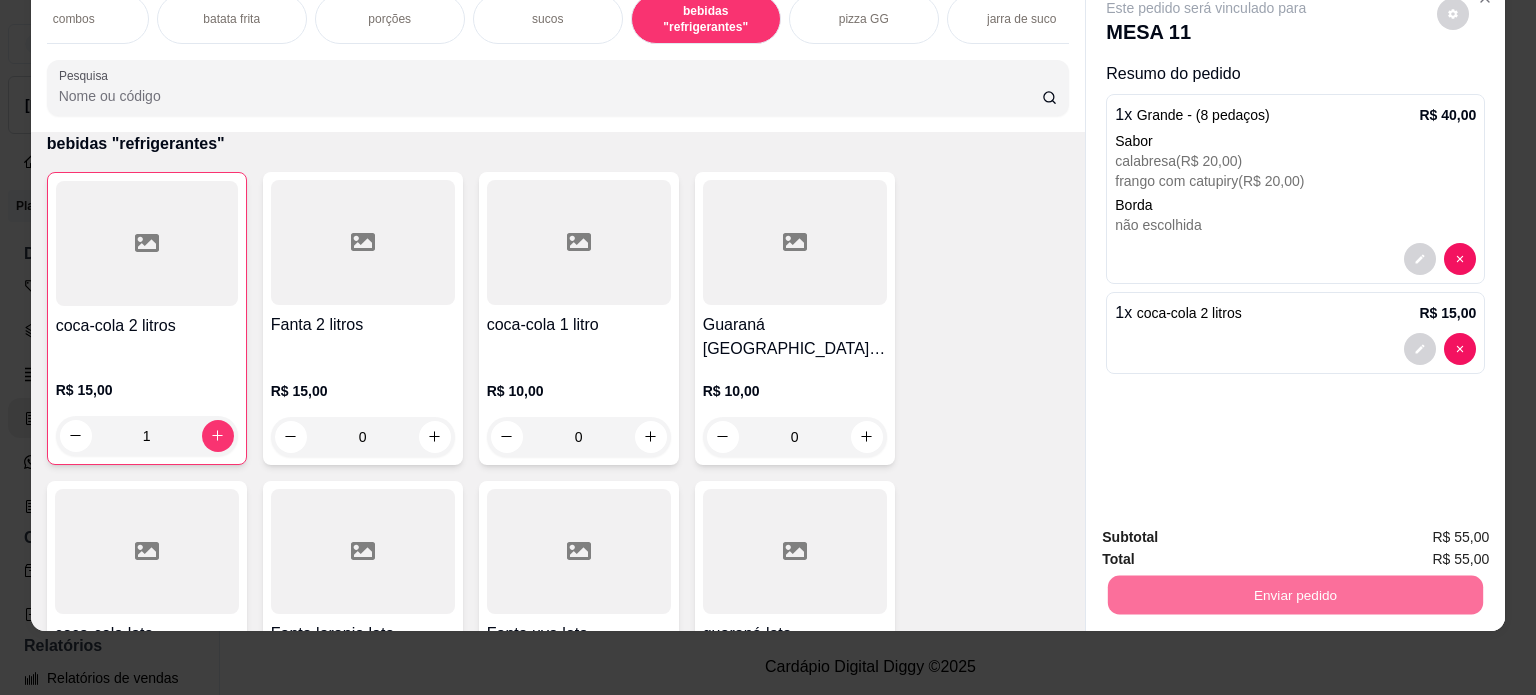 click on "Não registrar e enviar pedido" at bounding box center [1229, 530] 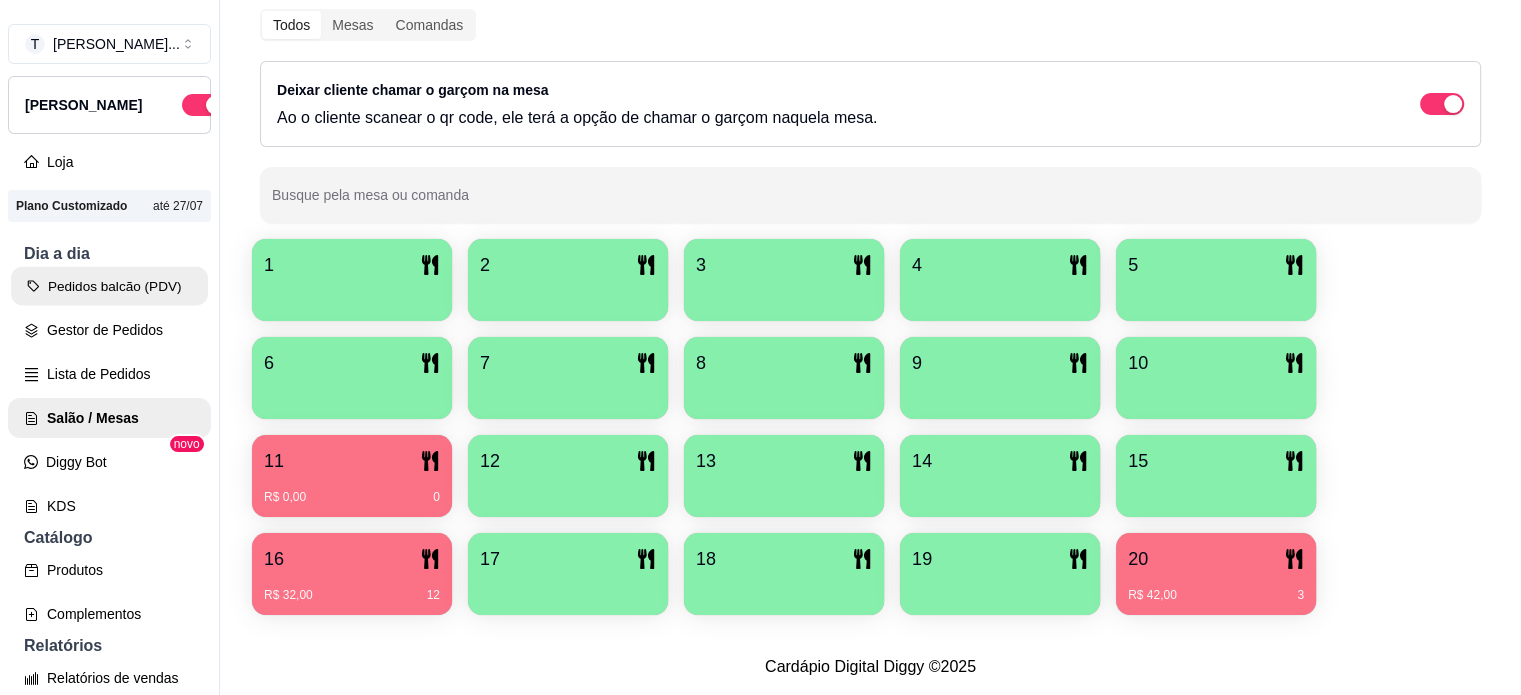 click on "Pedidos balcão (PDV)" at bounding box center [109, 286] 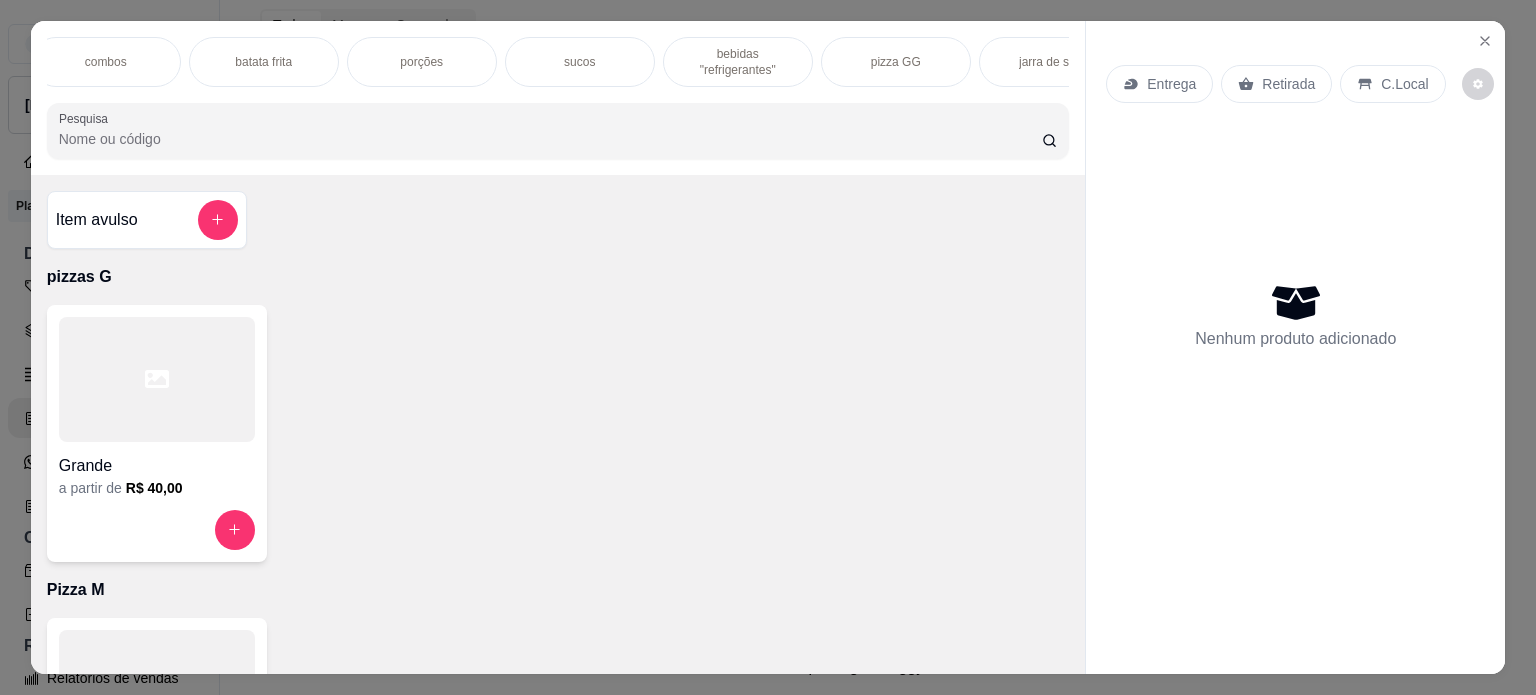 scroll, scrollTop: 0, scrollLeft: 680, axis: horizontal 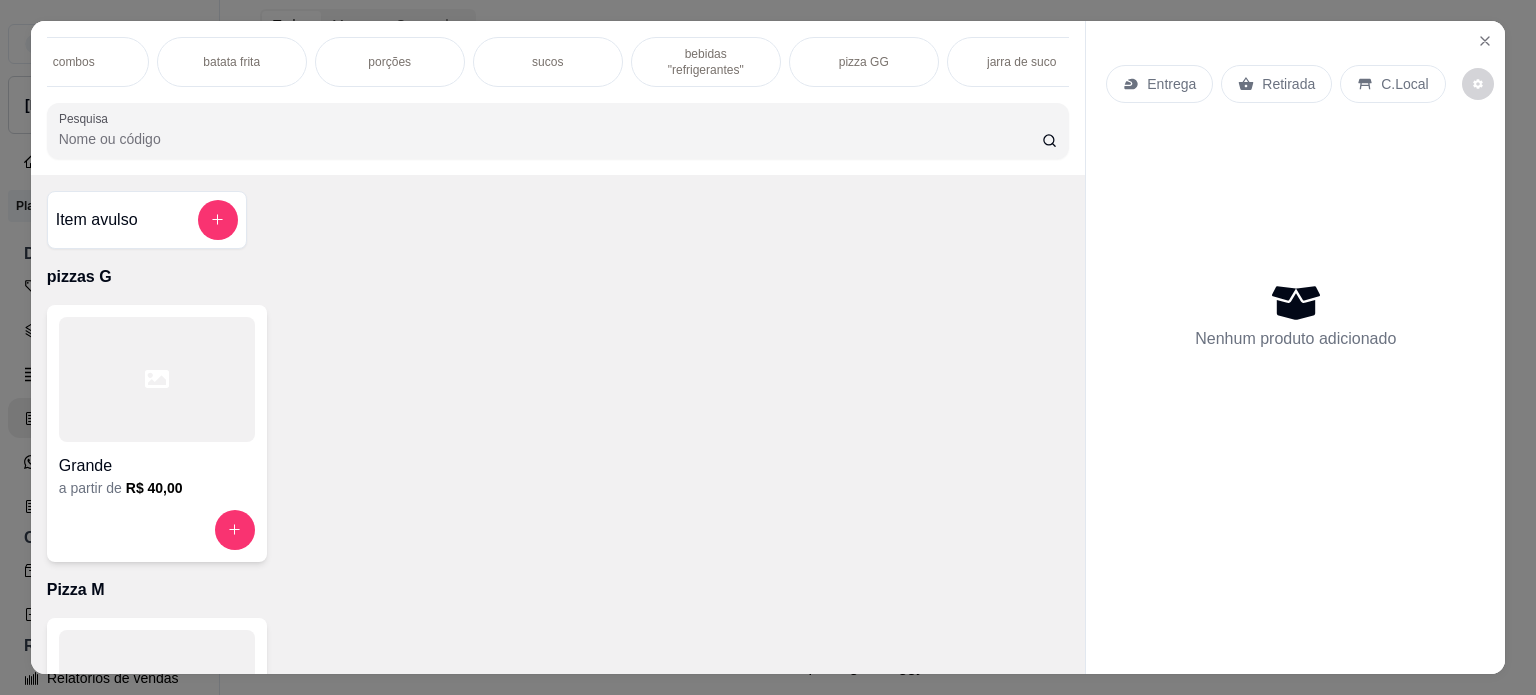 click on "pizza GG" at bounding box center [864, 62] 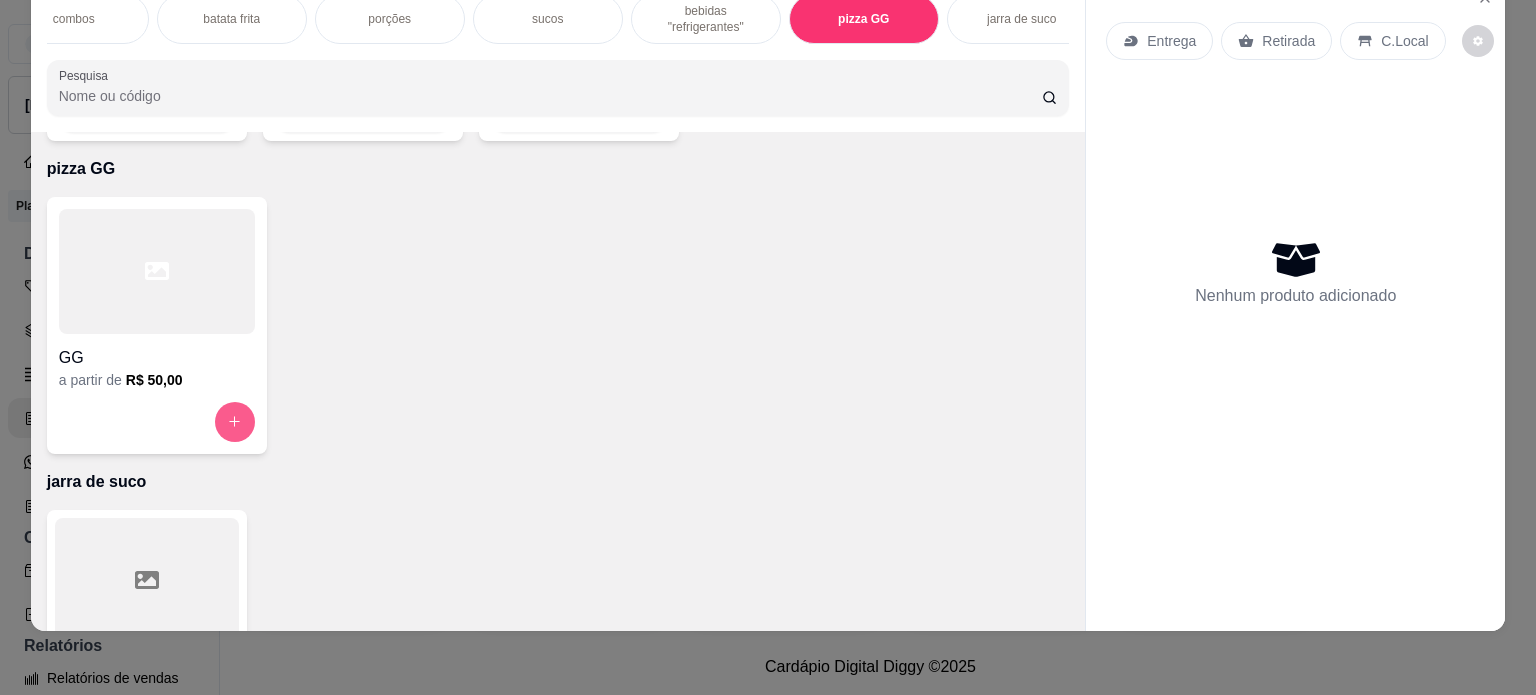 click at bounding box center [235, 422] 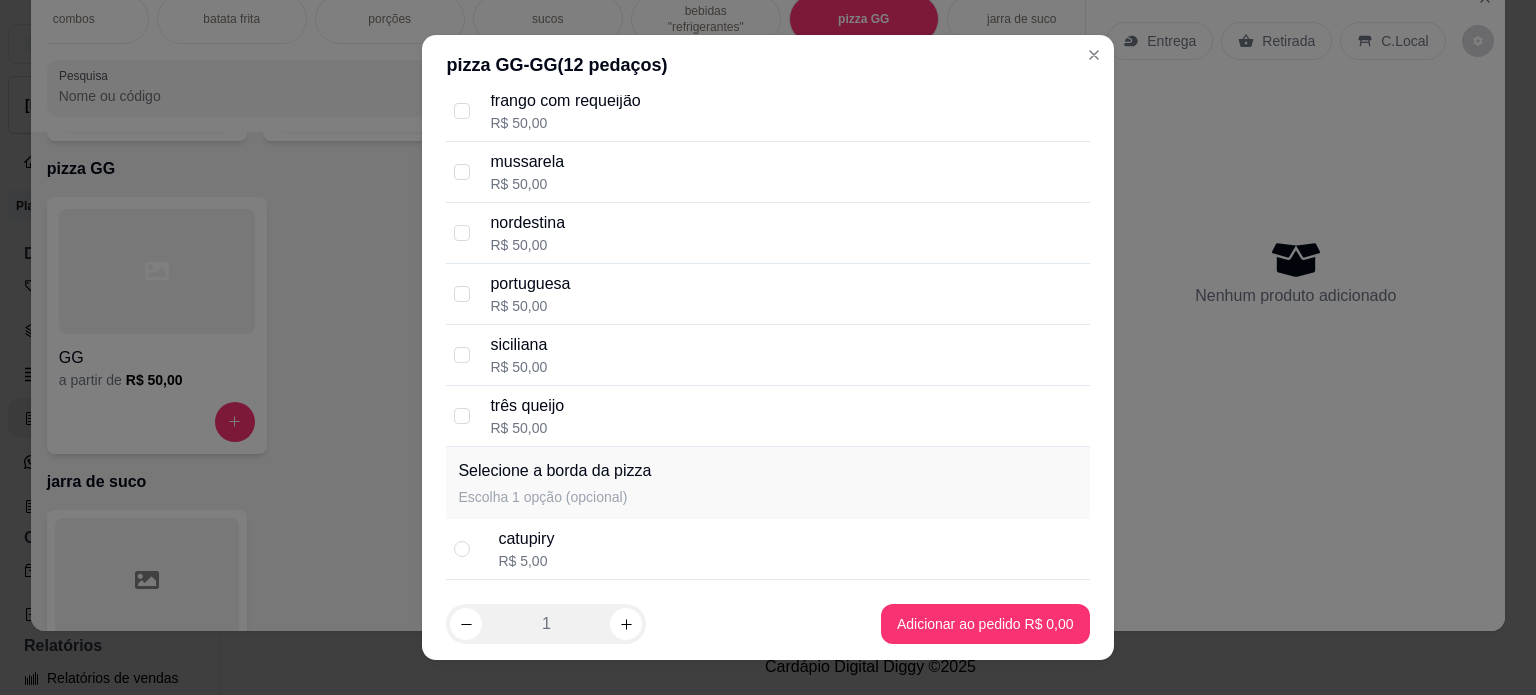 scroll, scrollTop: 400, scrollLeft: 0, axis: vertical 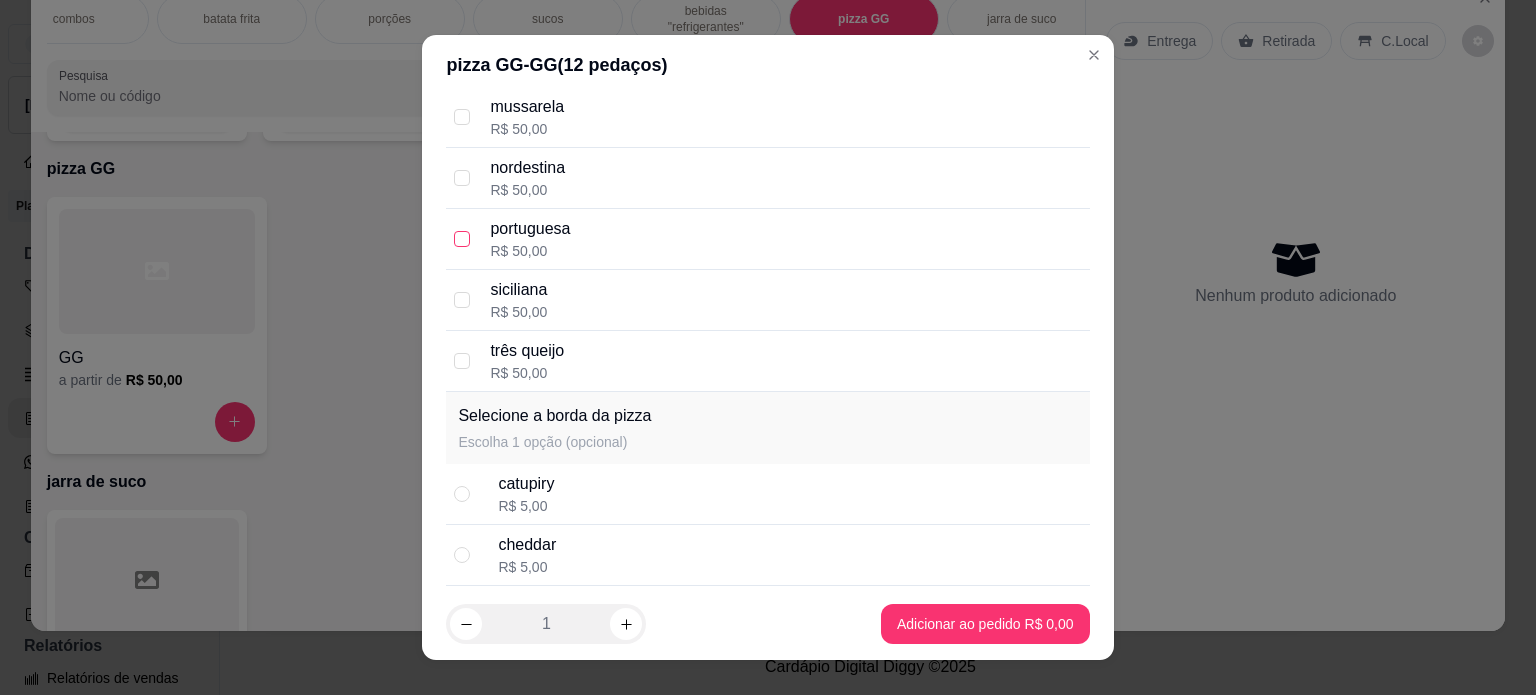 click at bounding box center (462, 239) 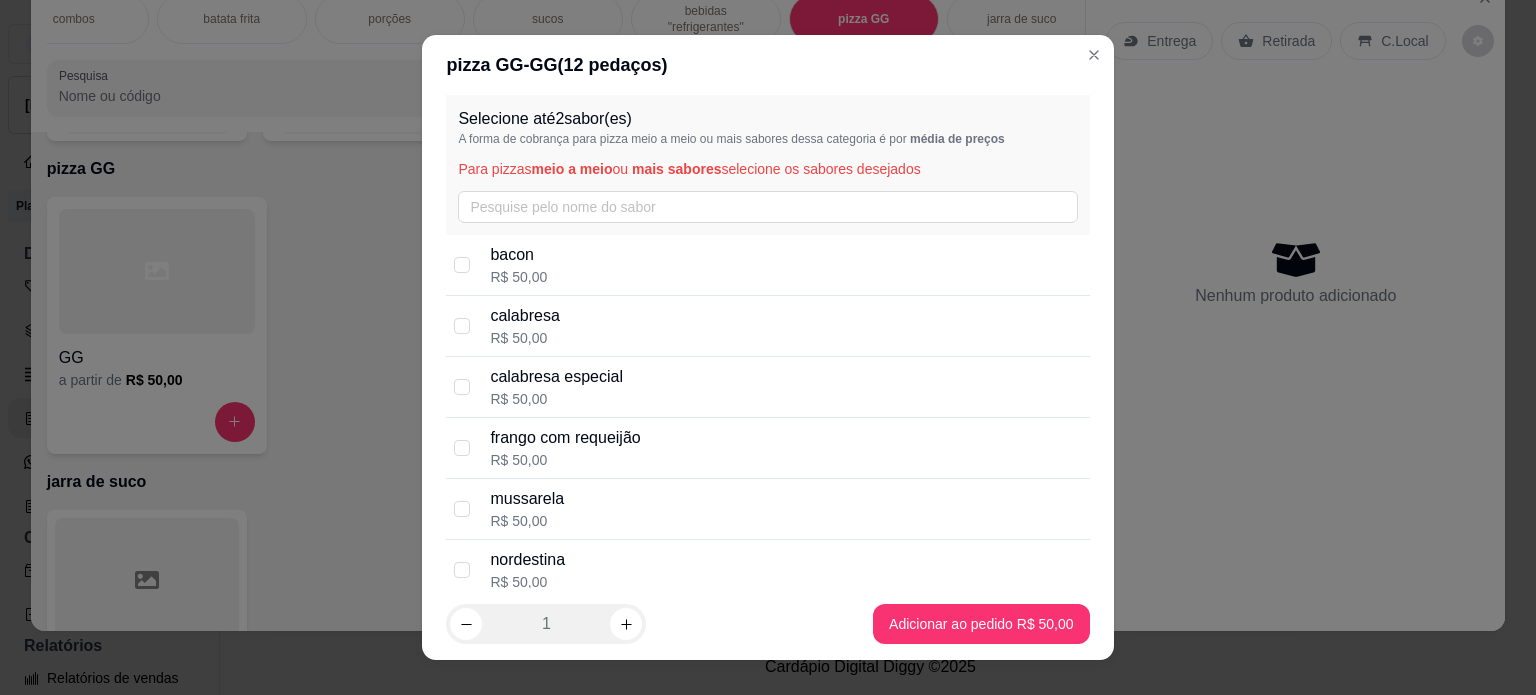 scroll, scrollTop: 0, scrollLeft: 0, axis: both 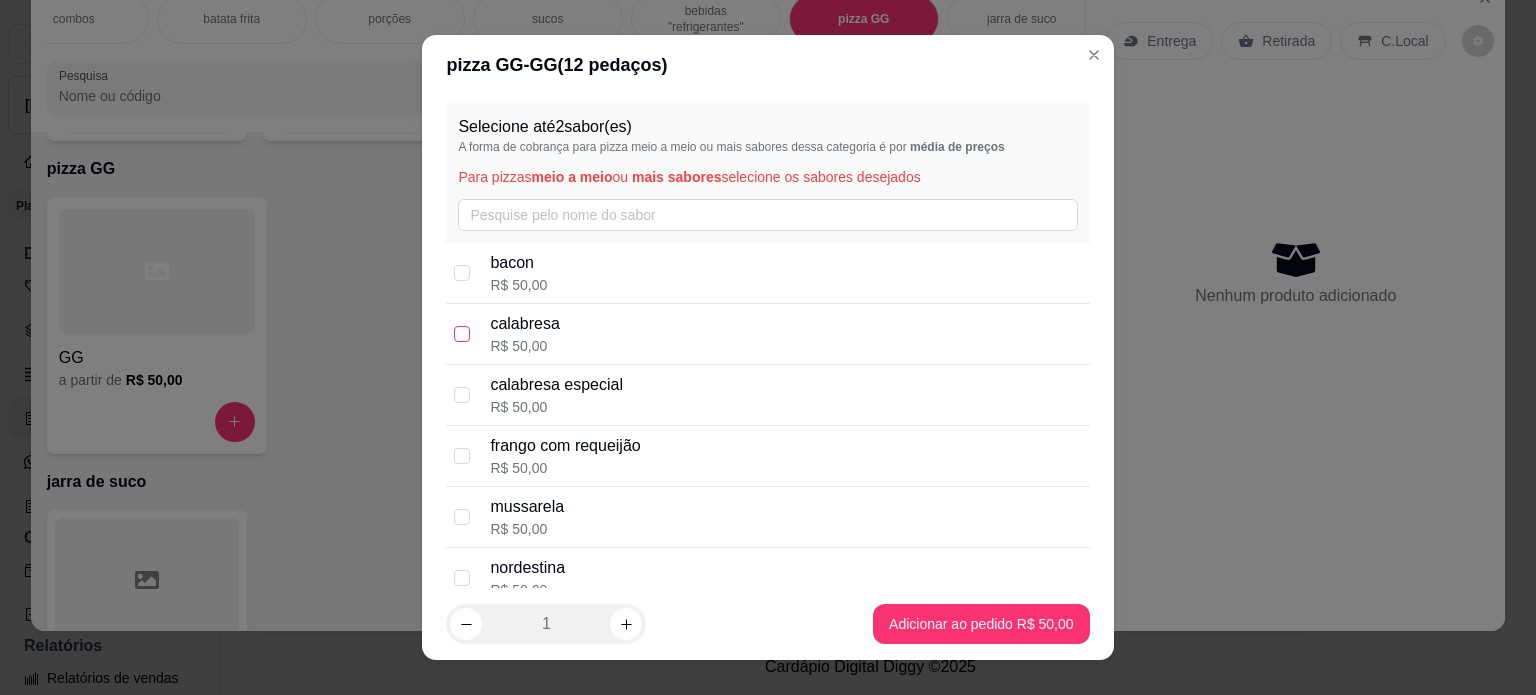 click at bounding box center [462, 334] 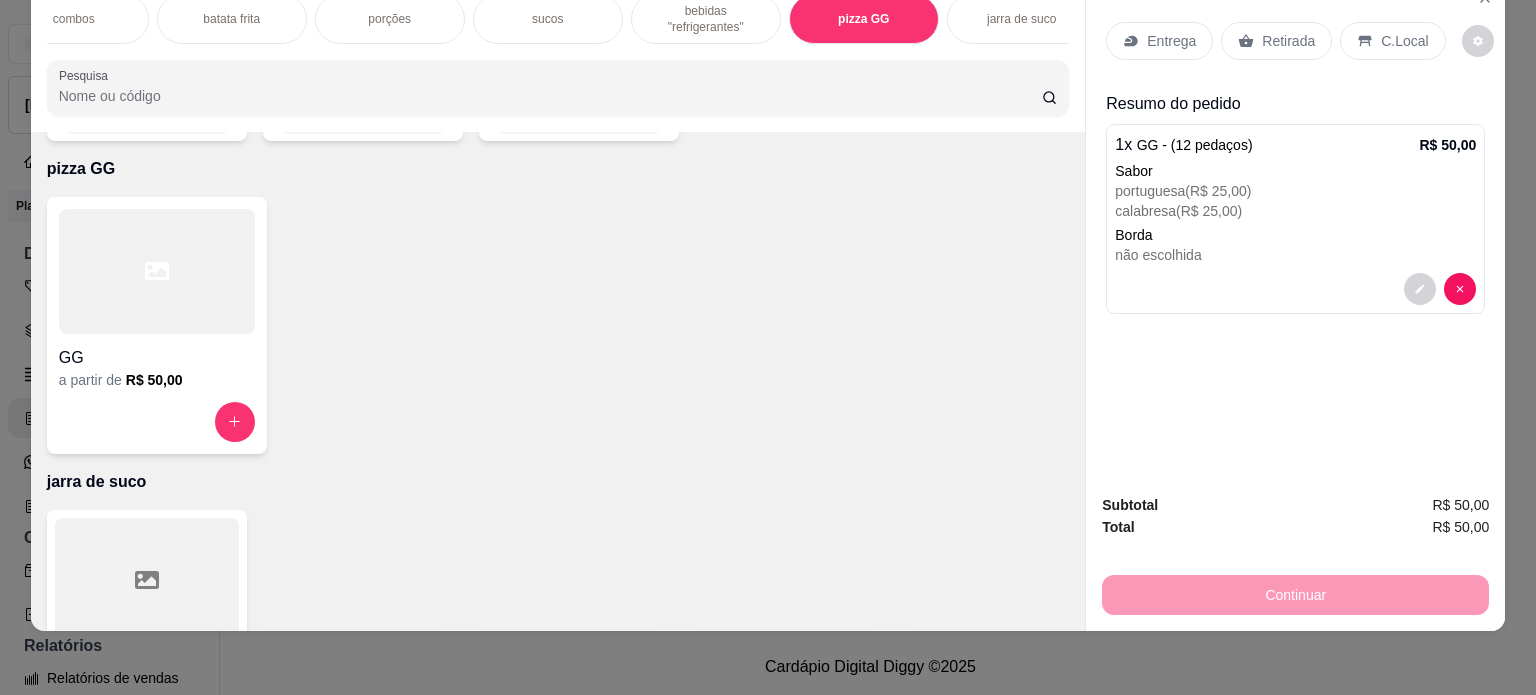 click on "bebidas "refrigerantes"" at bounding box center [706, 19] 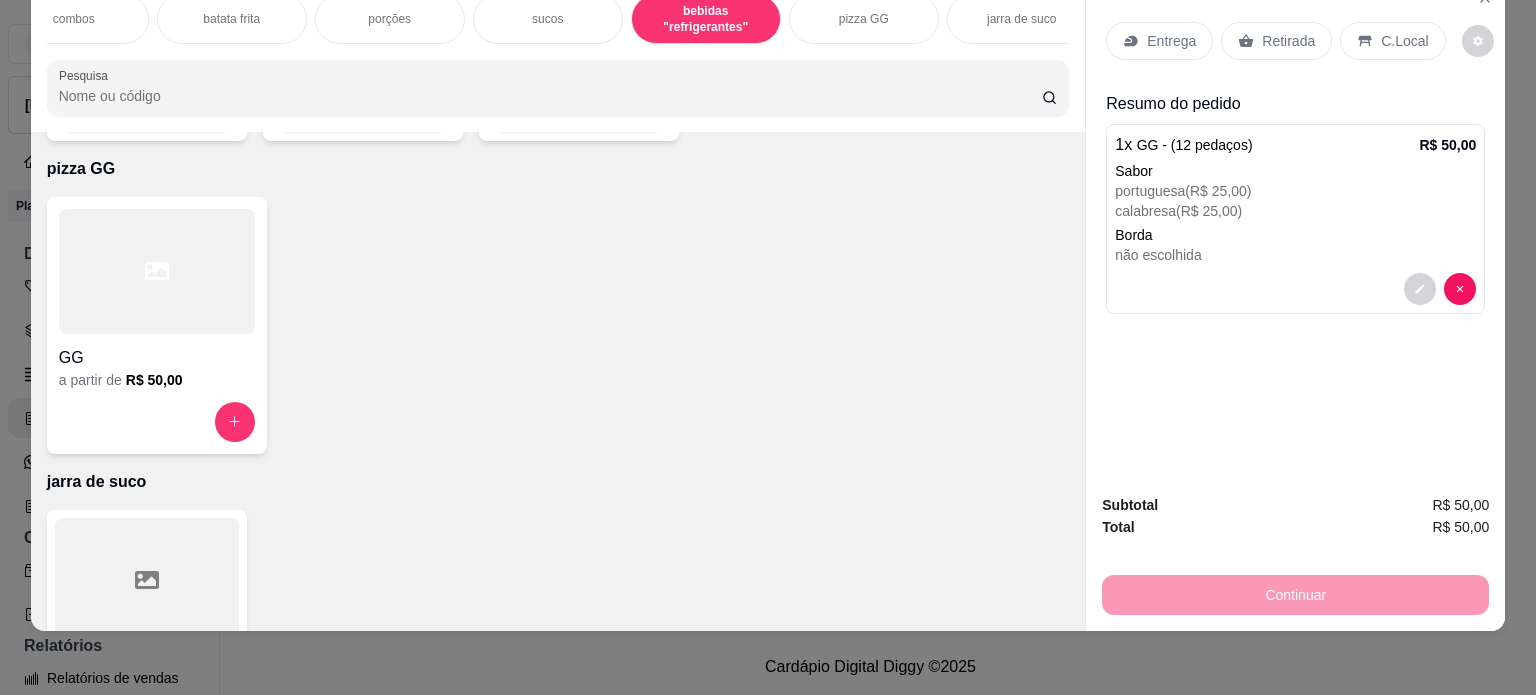 scroll, scrollTop: 3248, scrollLeft: 0, axis: vertical 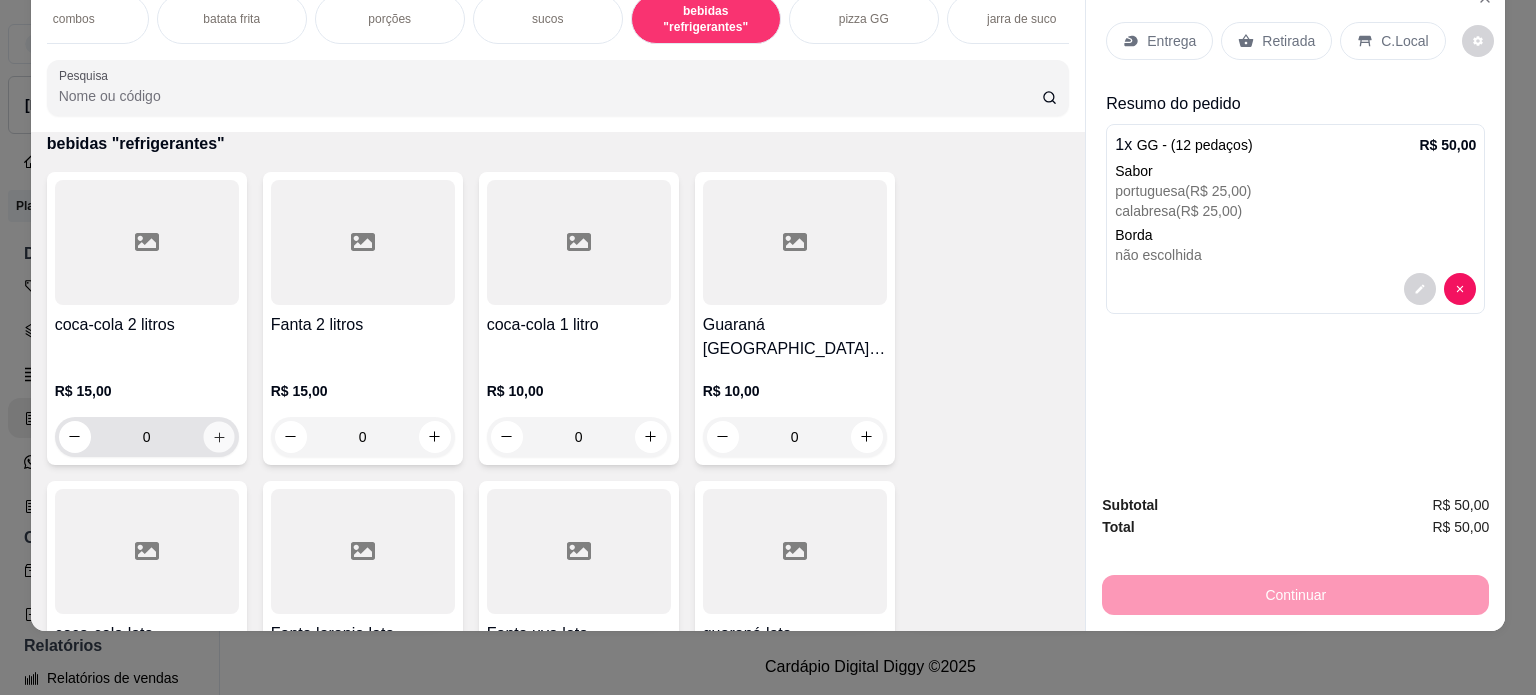click 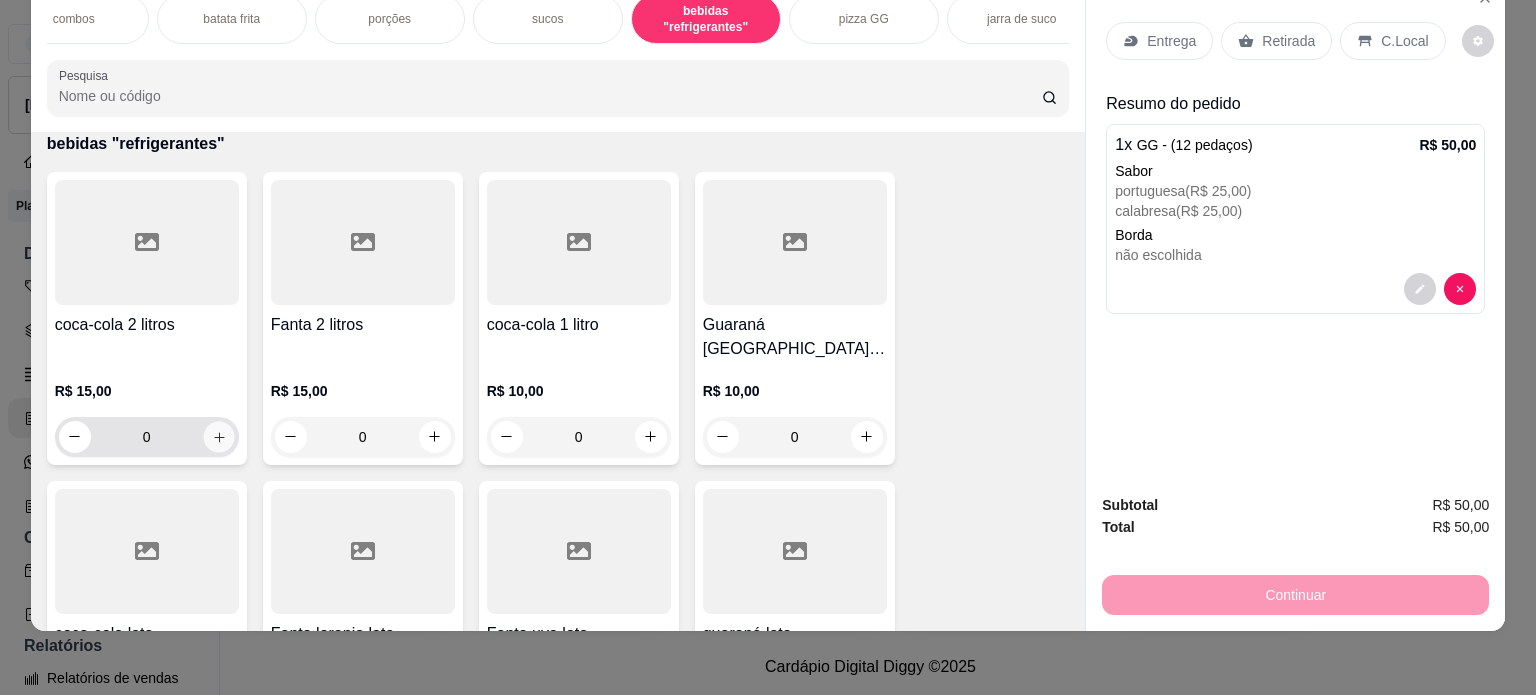 type on "1" 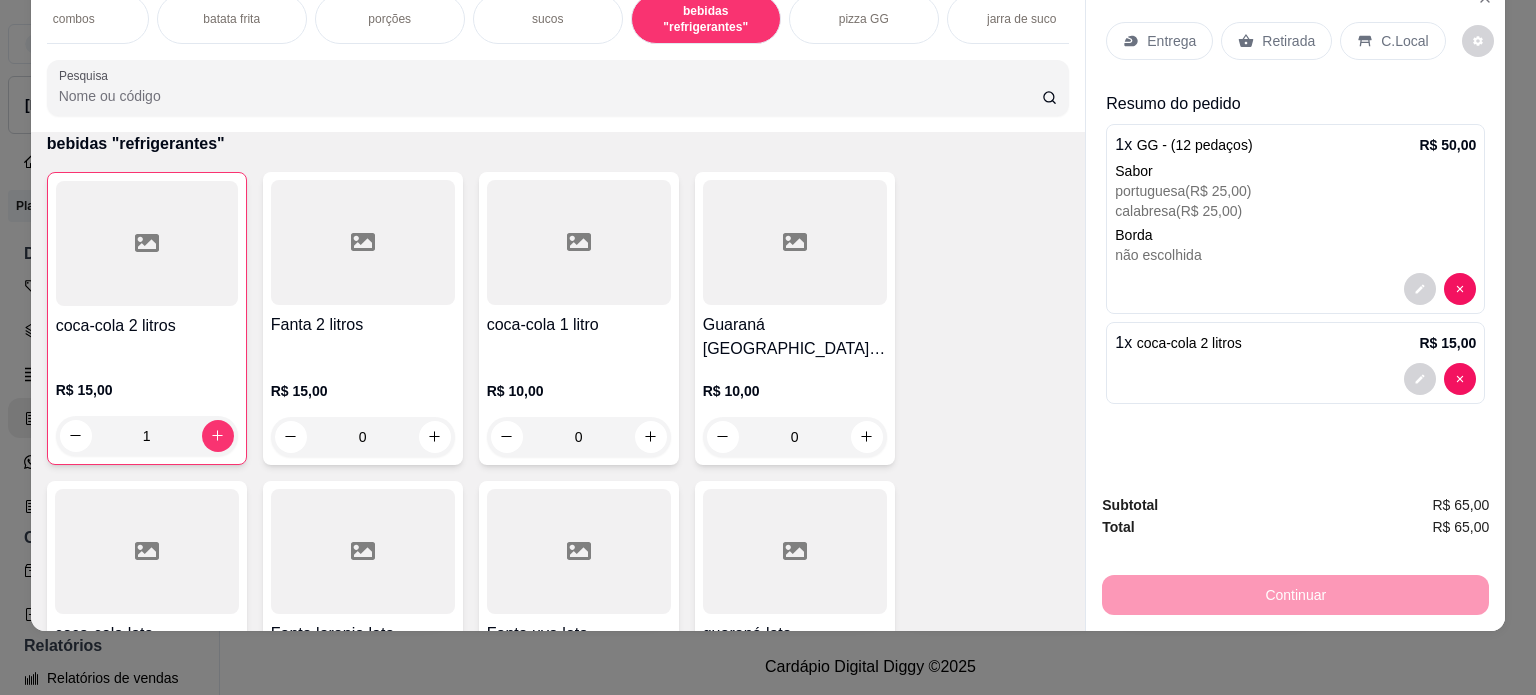click on "Entrega" at bounding box center [1171, 41] 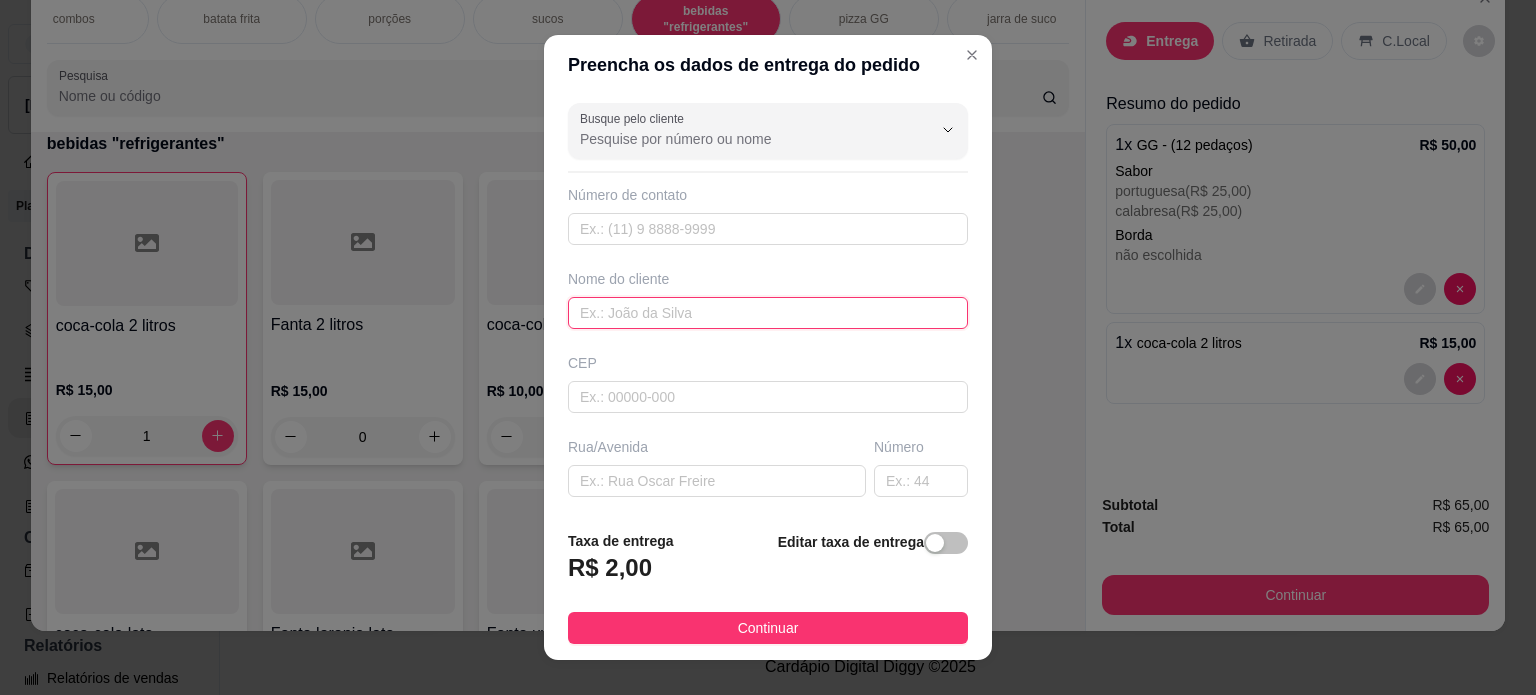 click at bounding box center [768, 313] 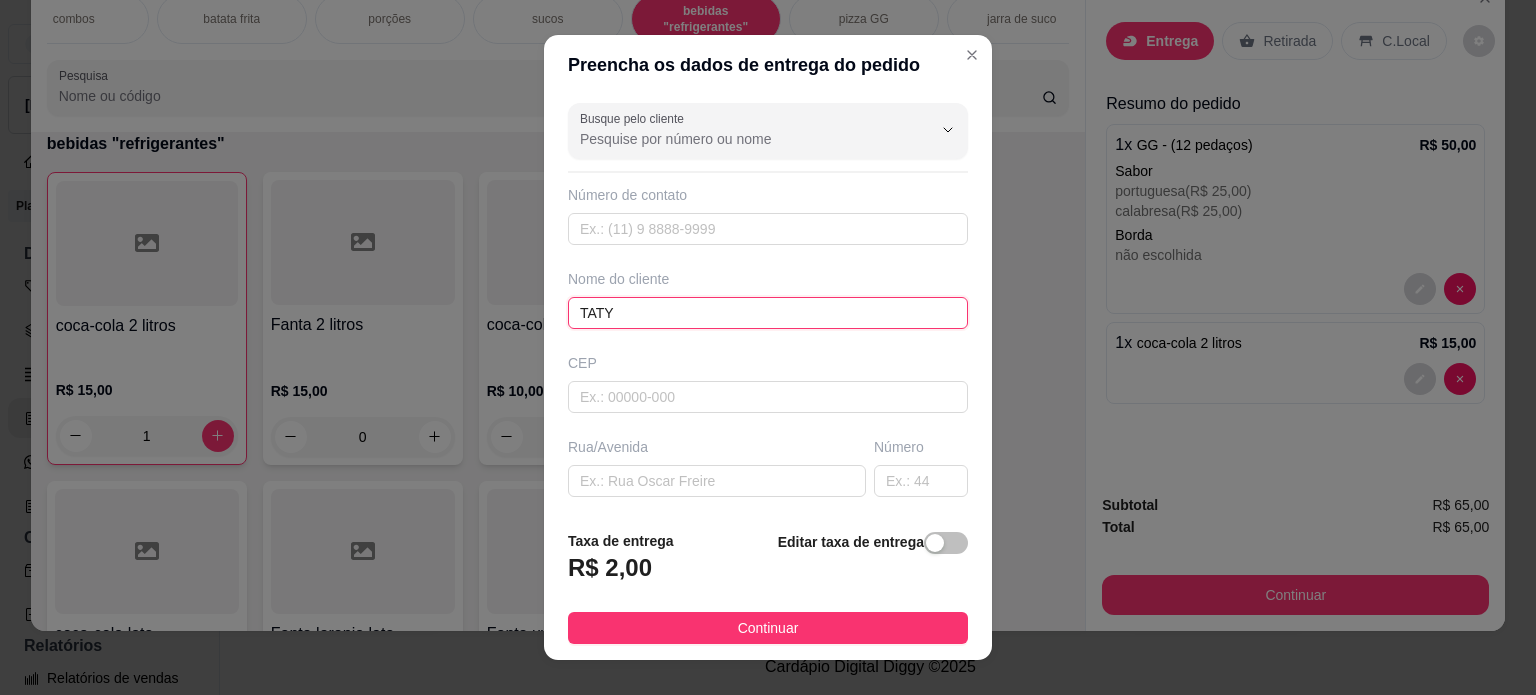 type on "TATY" 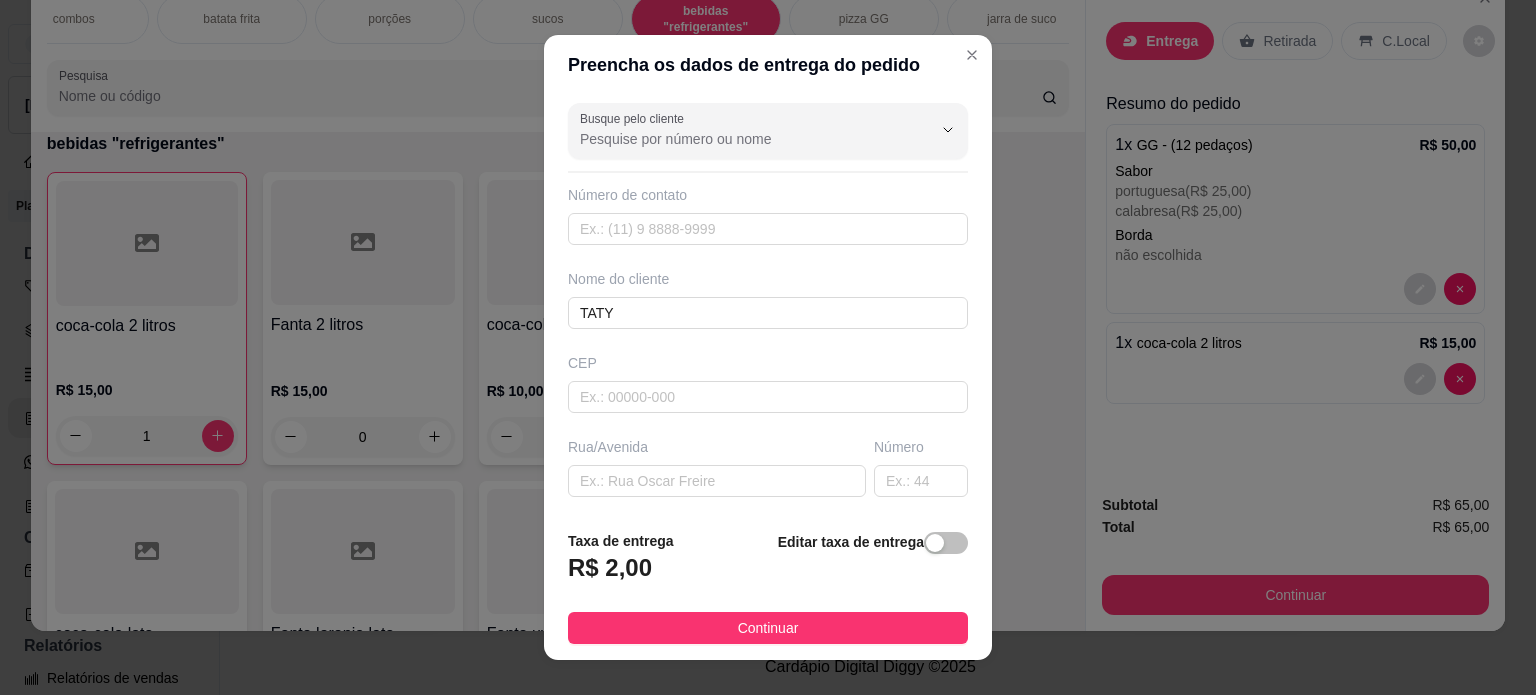 click on "Busque pelo cliente Número de contato Nome do cliente TATY CEP Rua/[GEOGRAPHIC_DATA]" at bounding box center (768, 305) 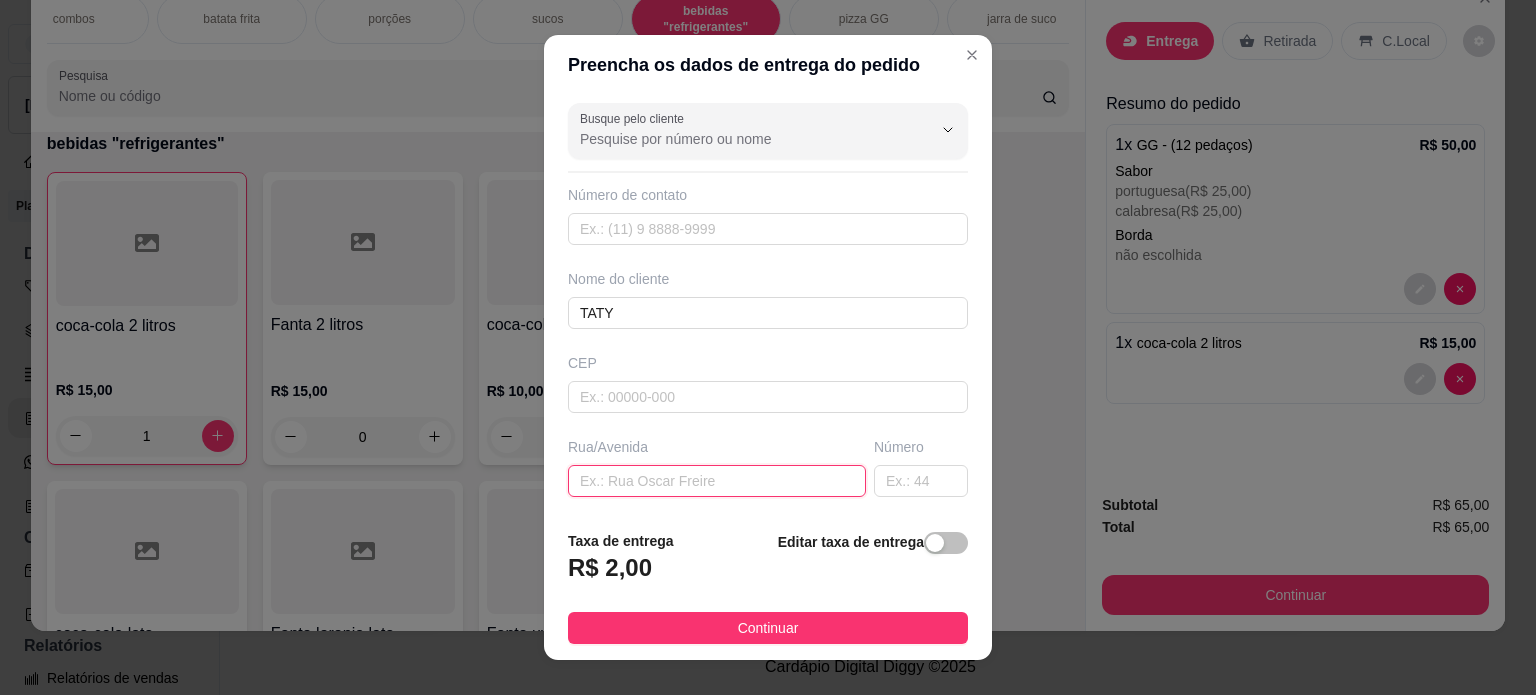 click at bounding box center [717, 481] 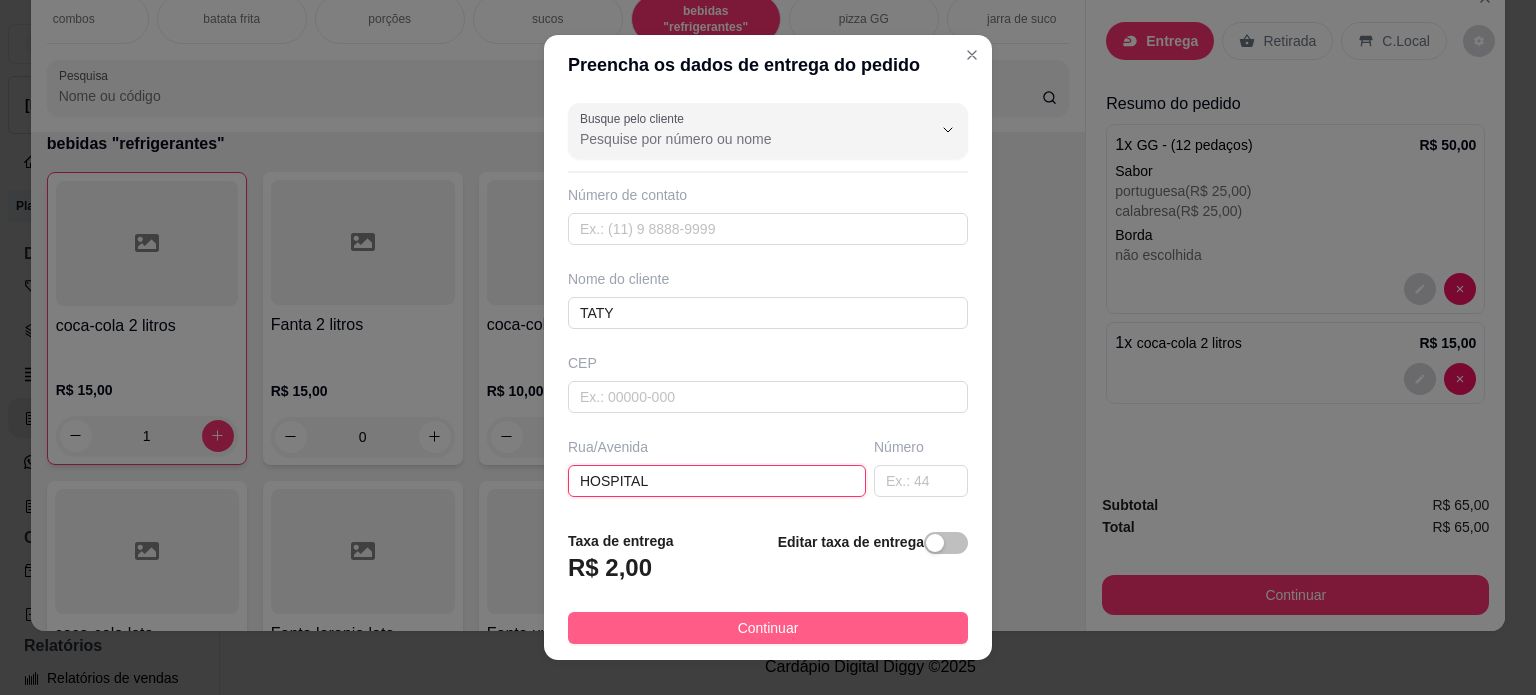 type on "HOSPITAL" 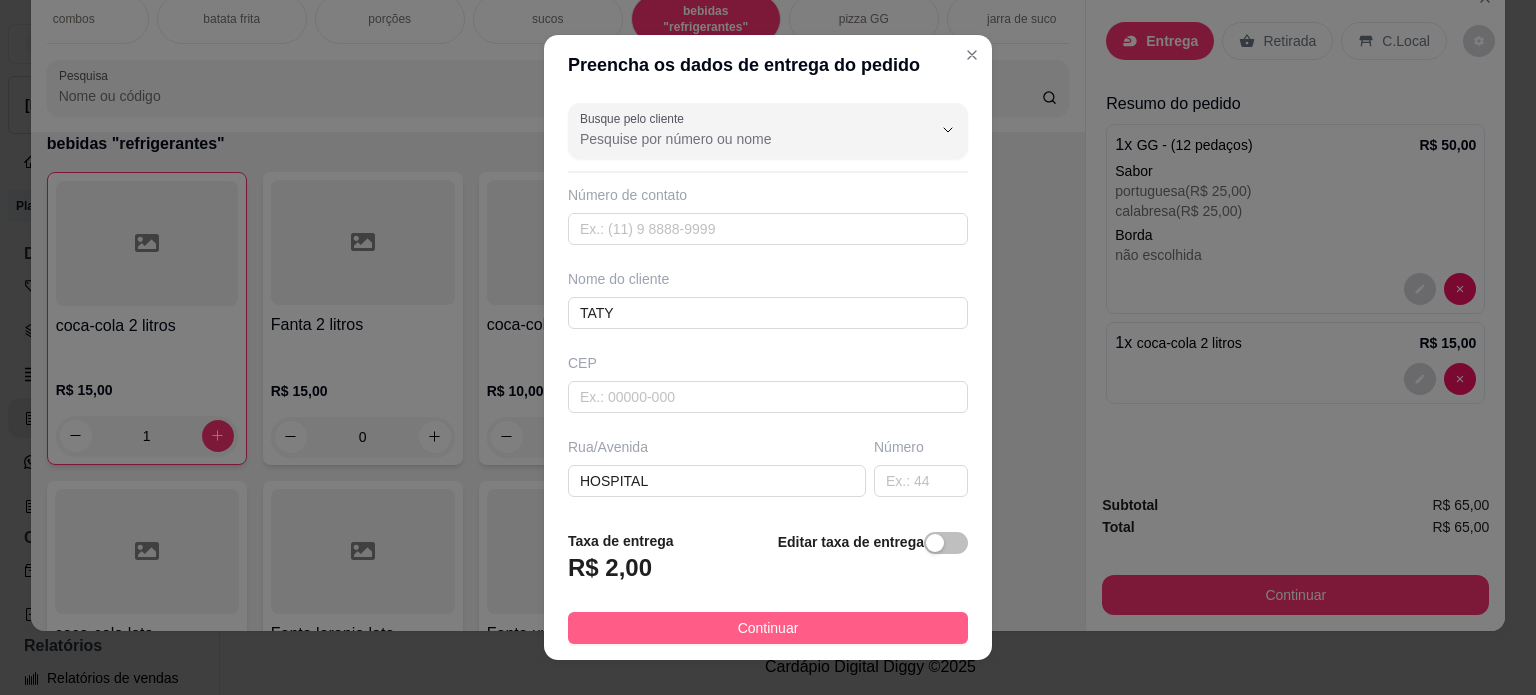 click on "Continuar" at bounding box center [768, 628] 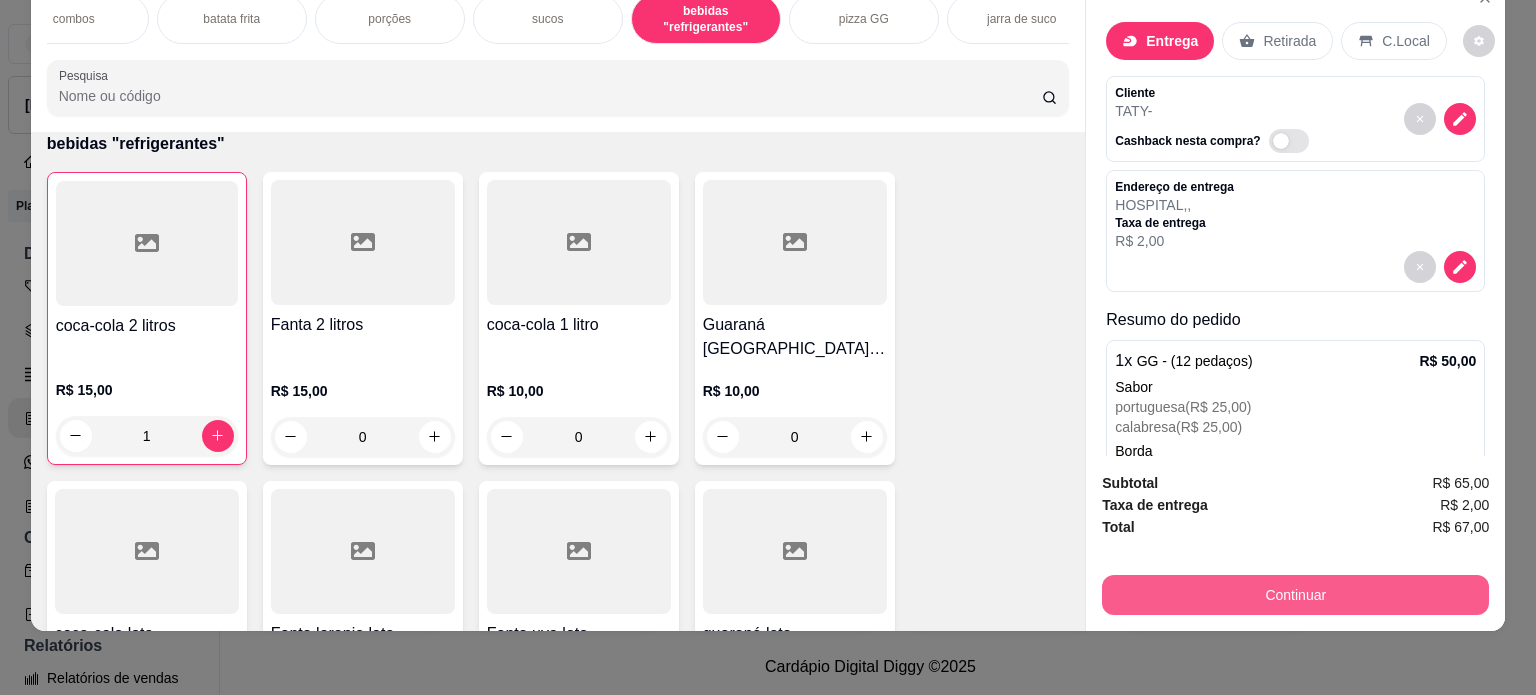 click on "Continuar" at bounding box center [1295, 595] 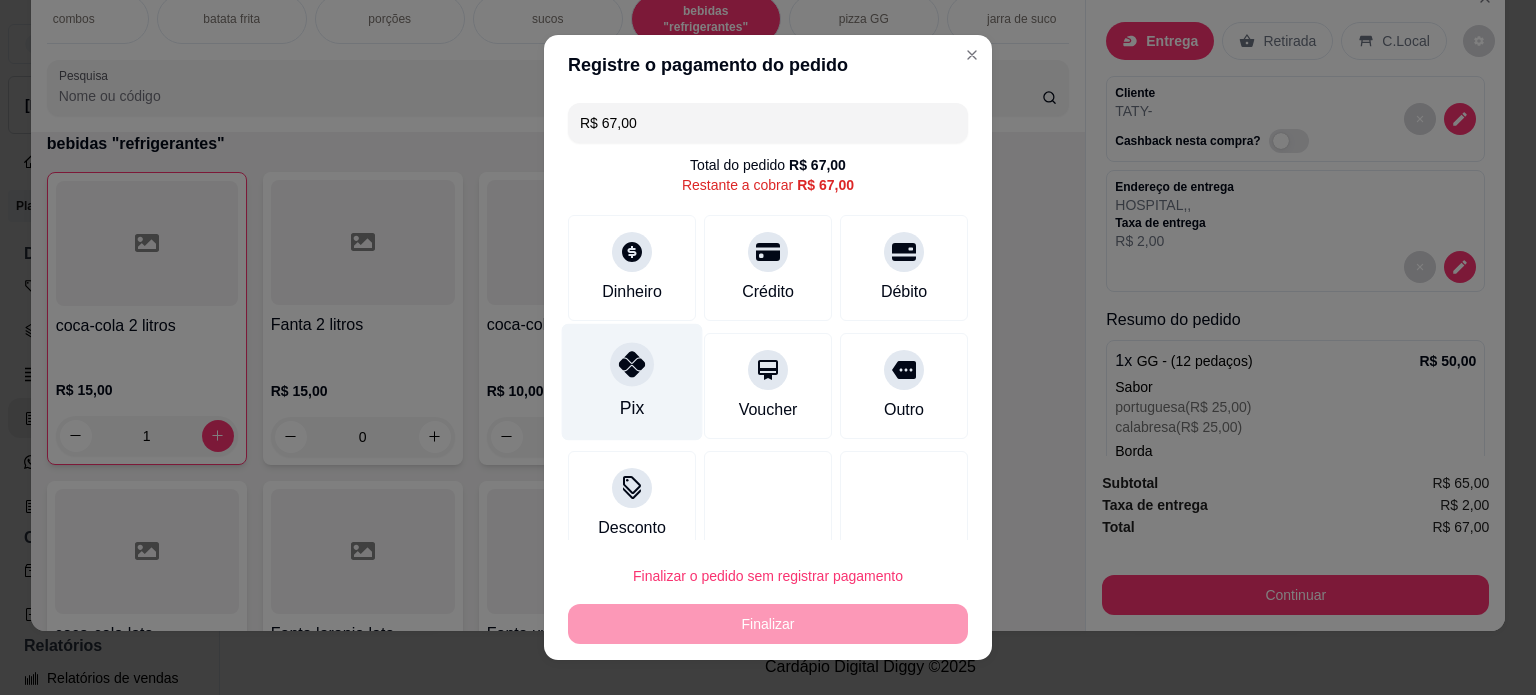 click on "Pix" at bounding box center [632, 381] 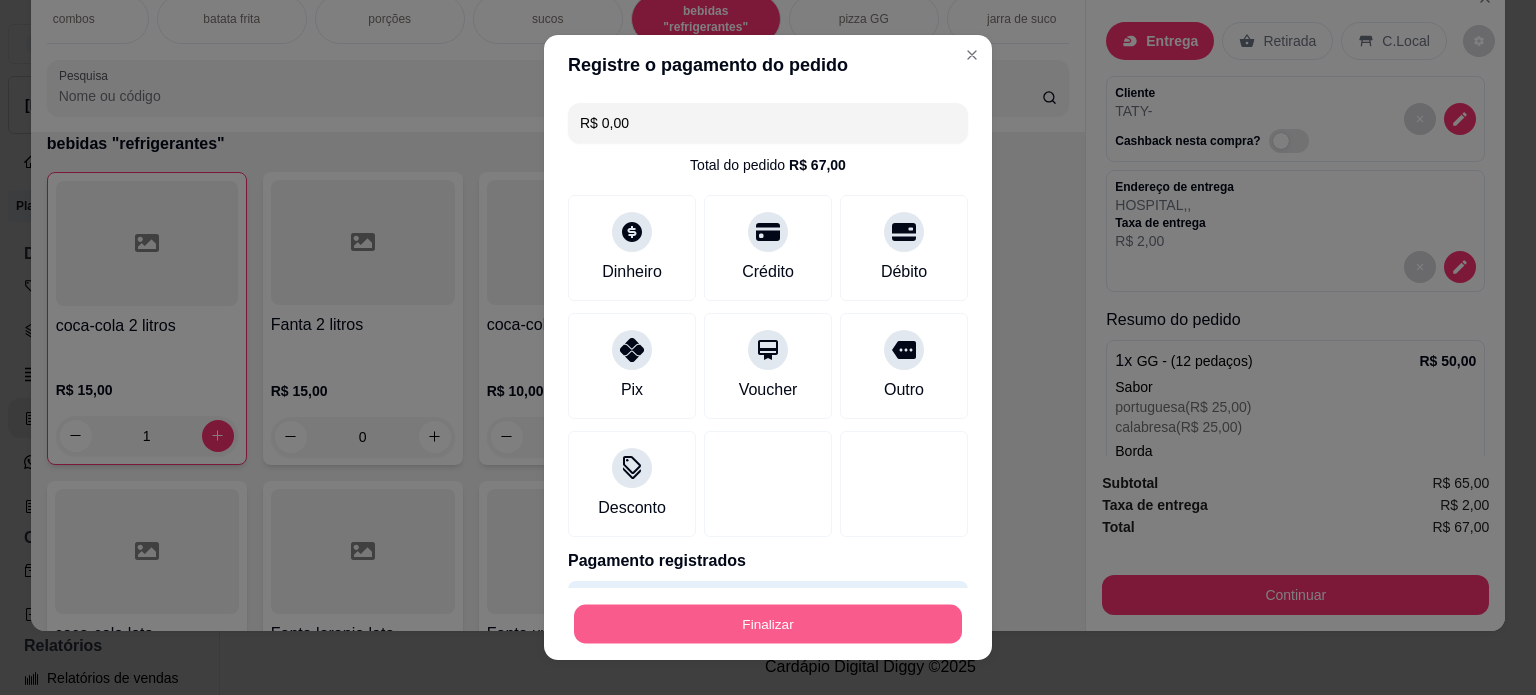 click on "Finalizar" at bounding box center (768, 624) 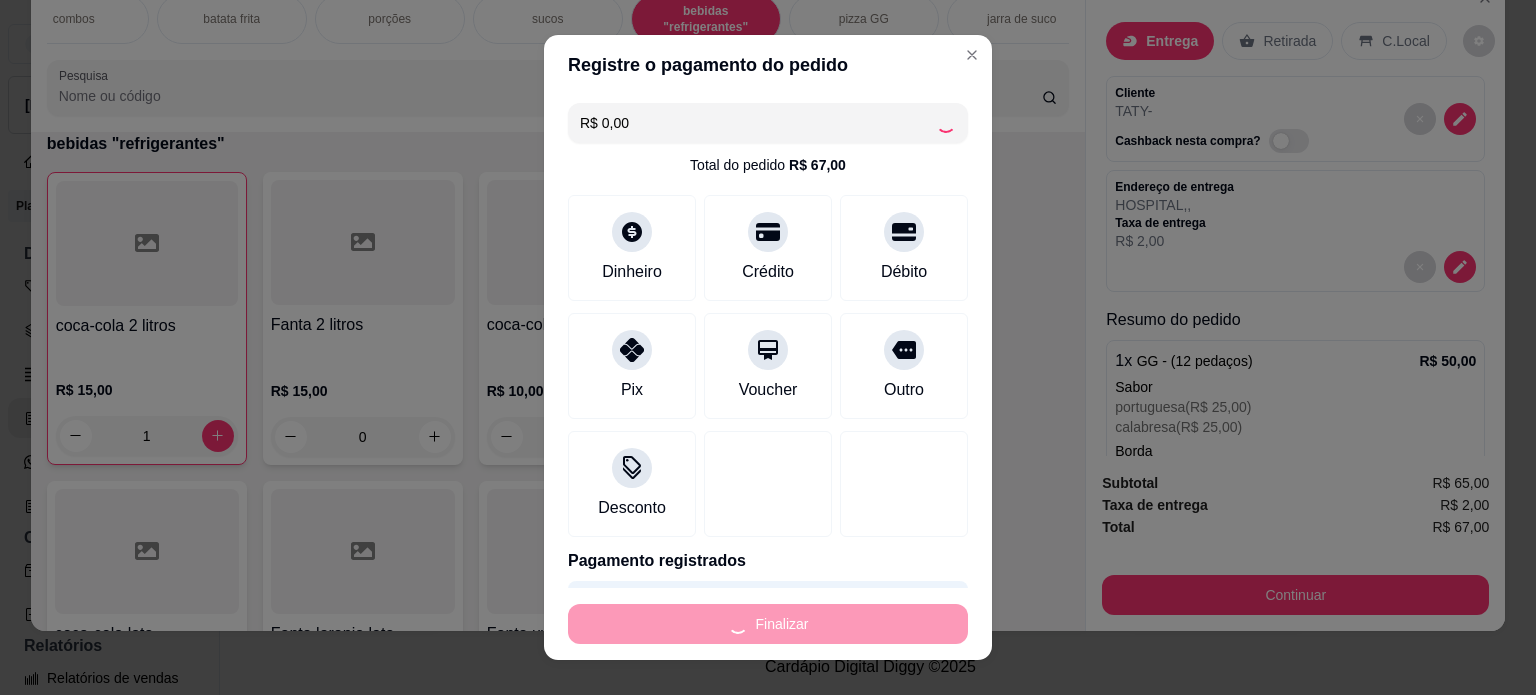 type on "0" 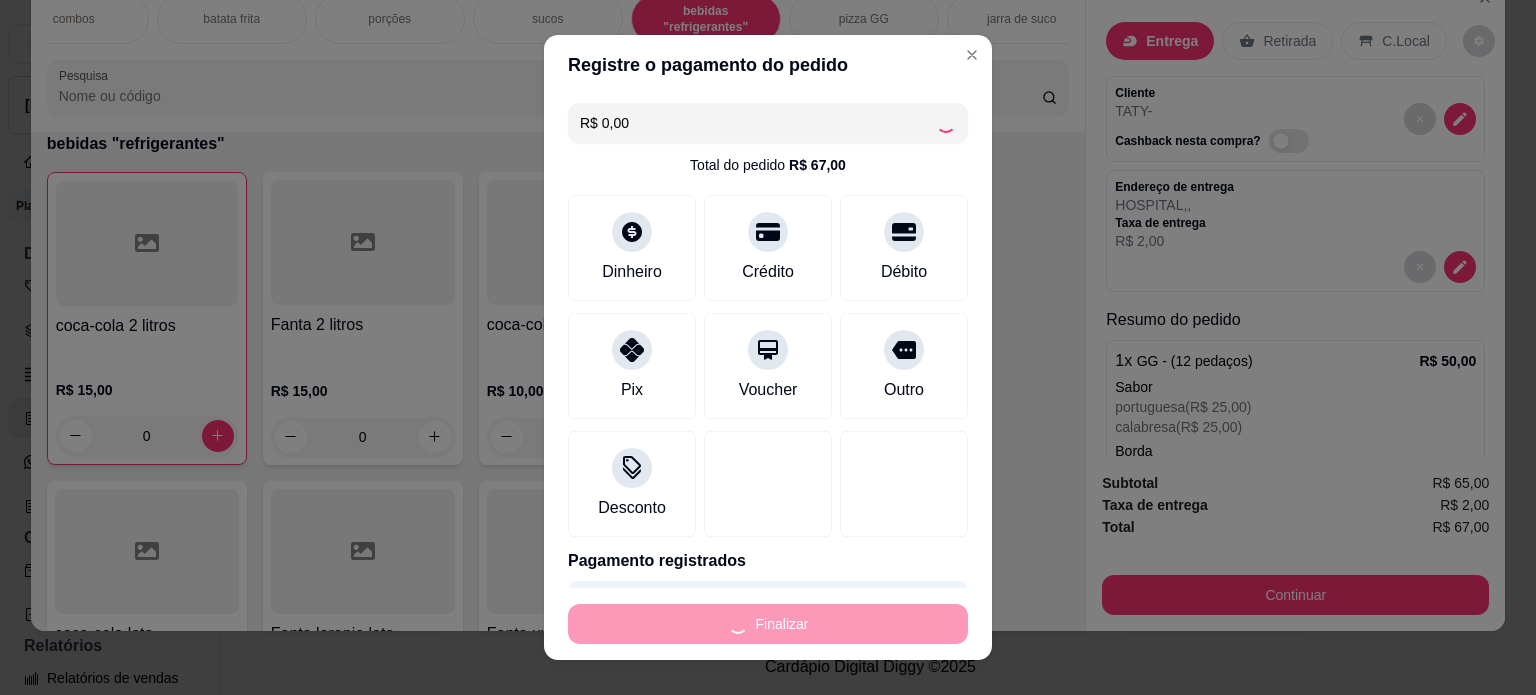 type on "-R$ 67,00" 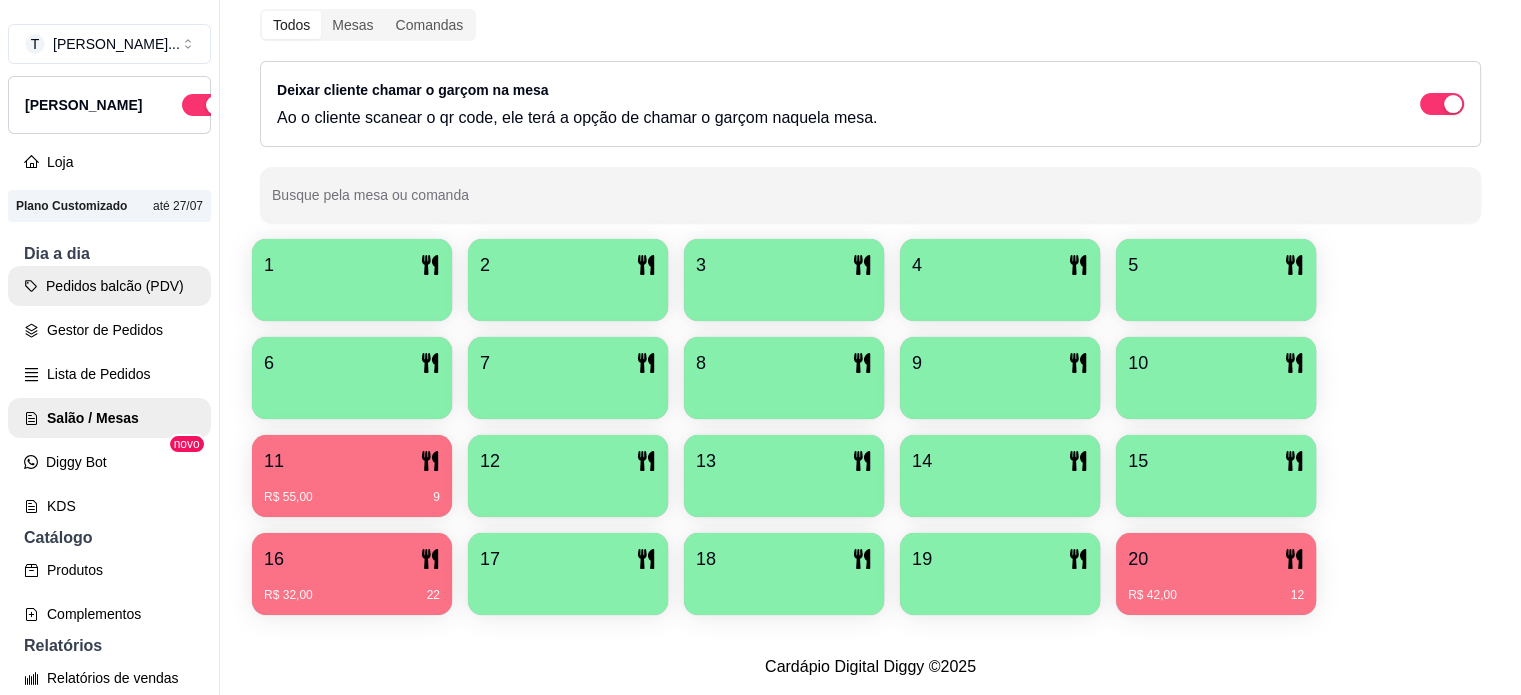 click on "Pedidos balcão (PDV)" at bounding box center [109, 286] 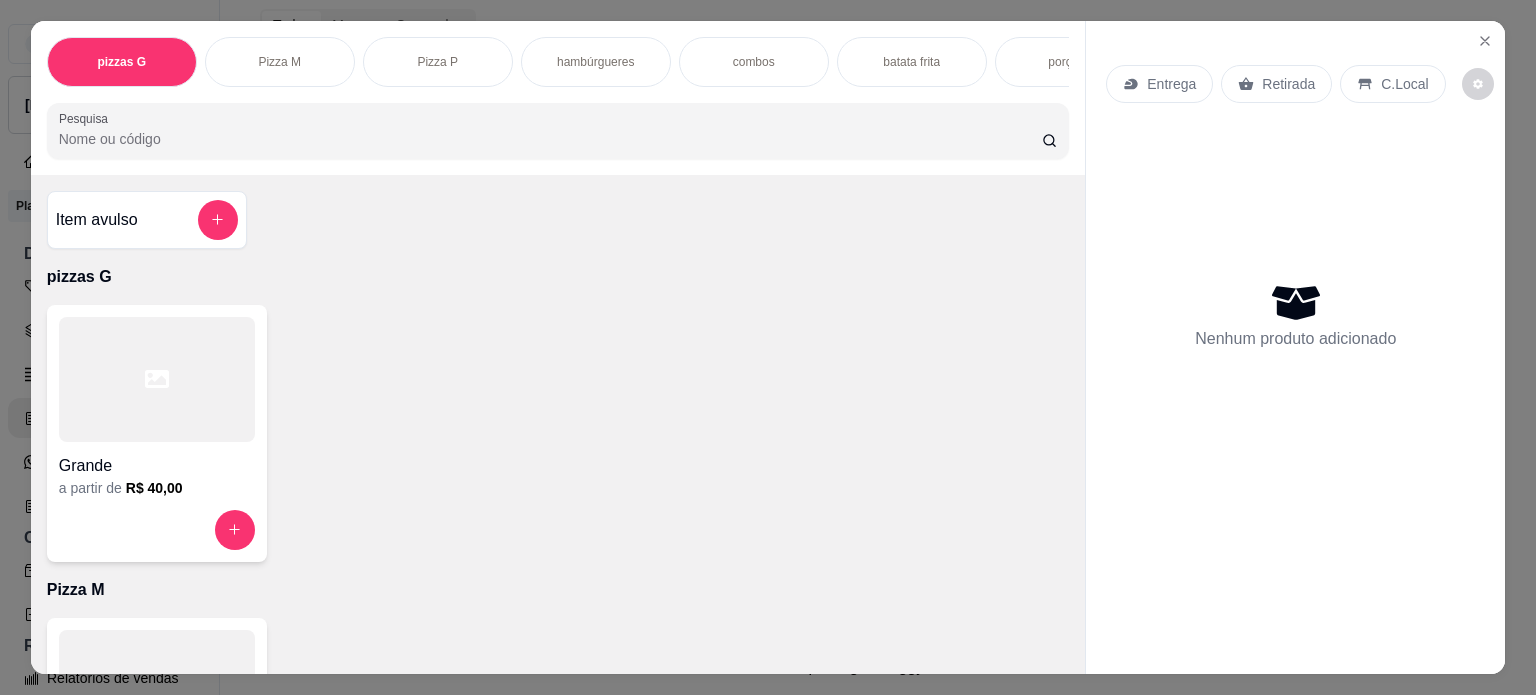 click on "hambúrgueres" at bounding box center [595, 62] 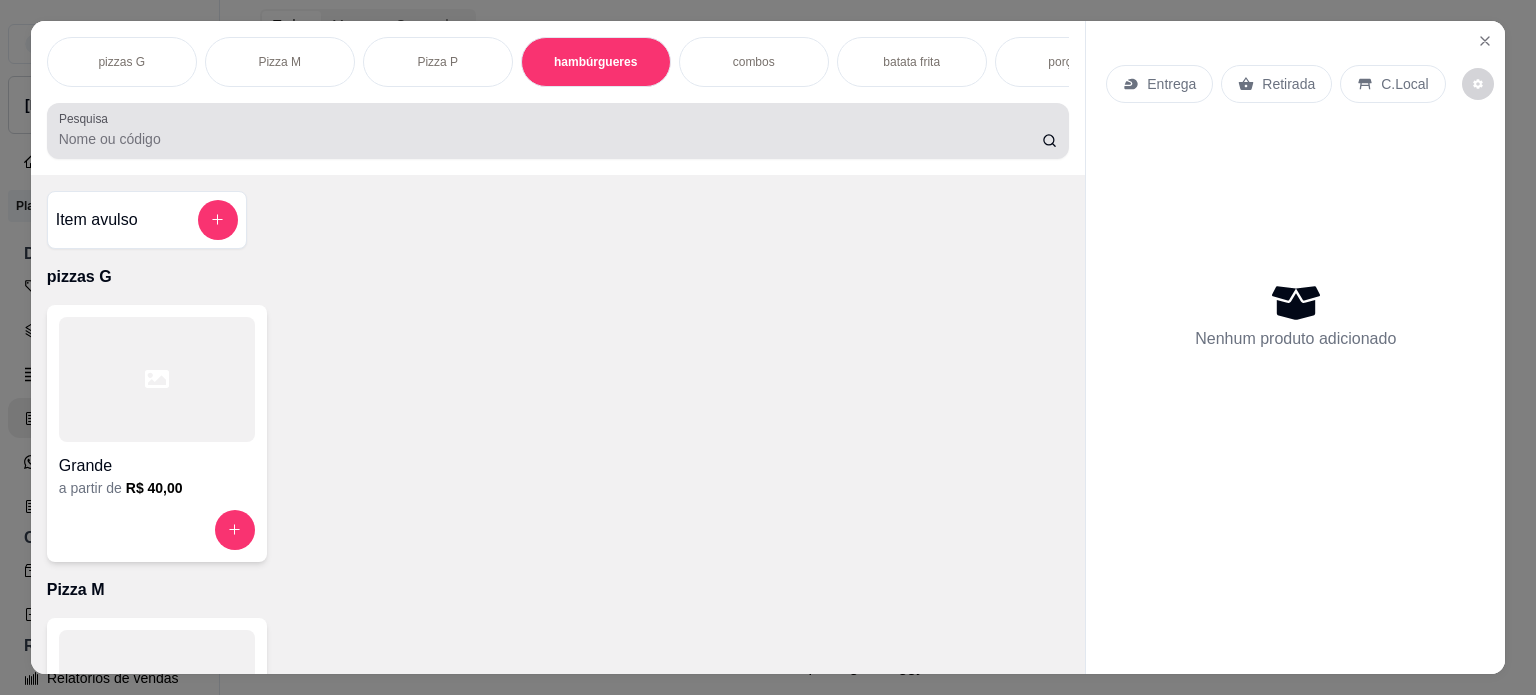 scroll, scrollTop: 1028, scrollLeft: 0, axis: vertical 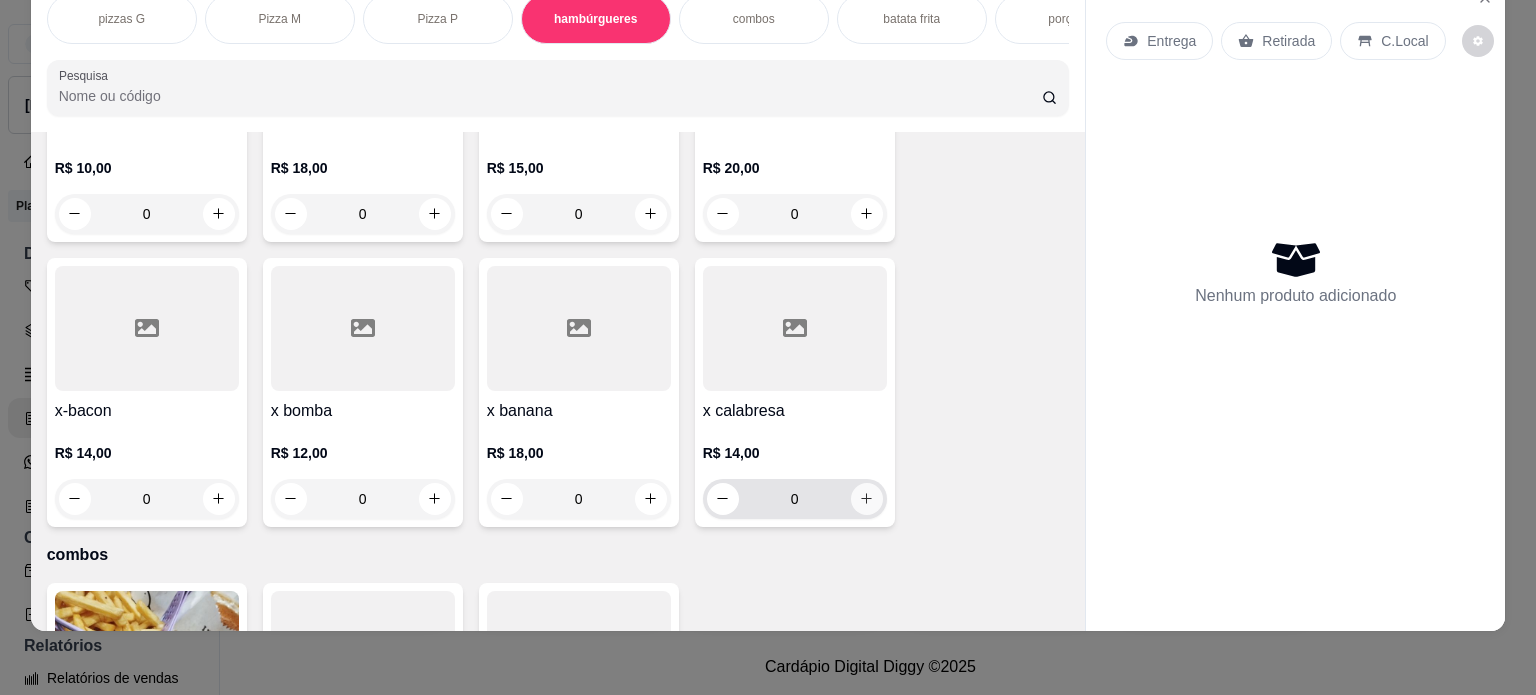 click 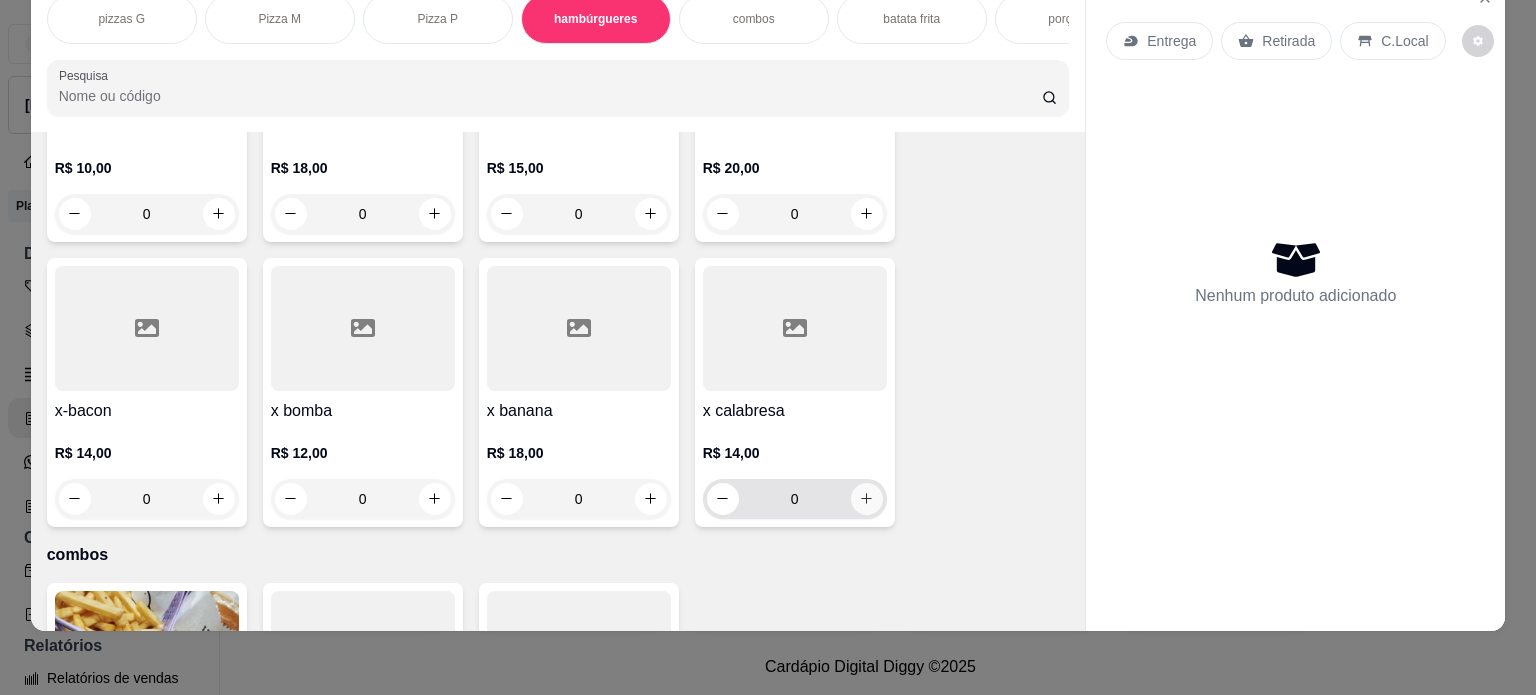 type on "1" 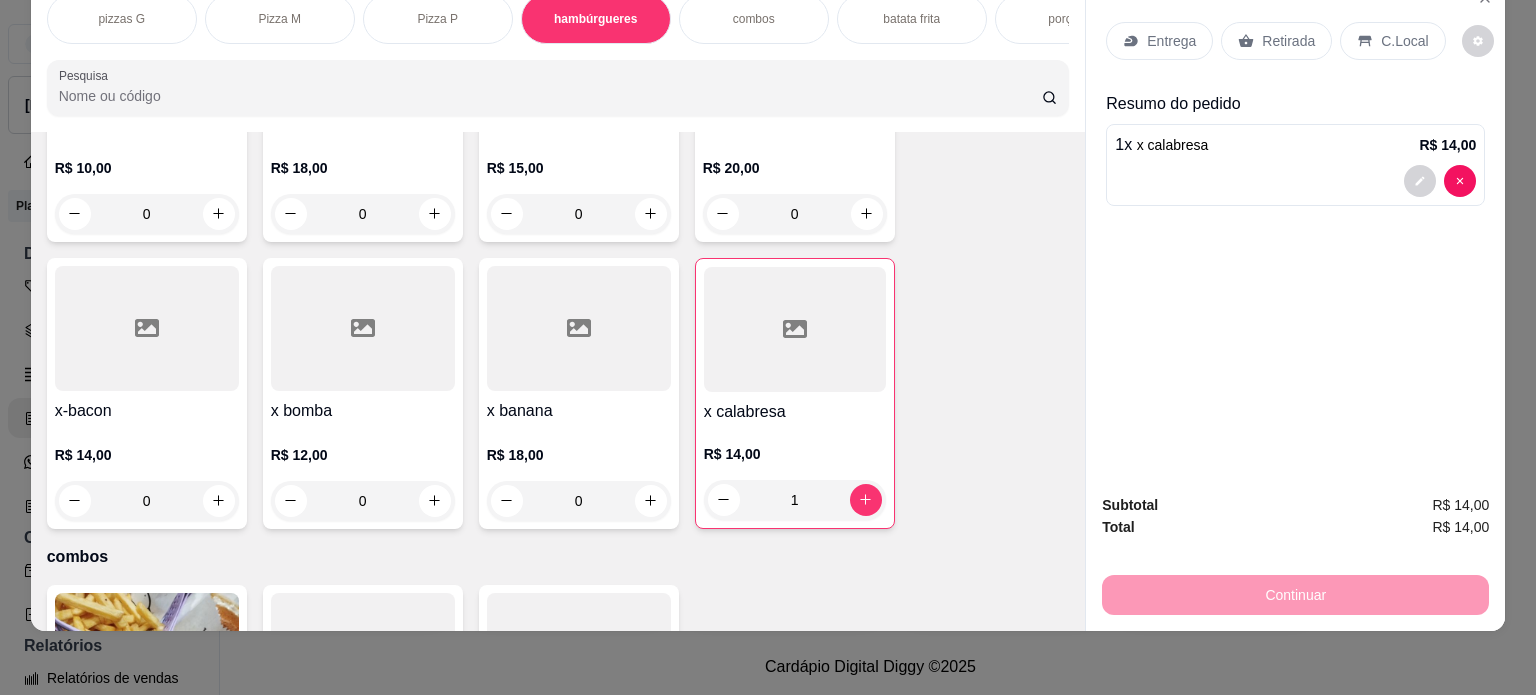 click on "Entrega" at bounding box center [1171, 41] 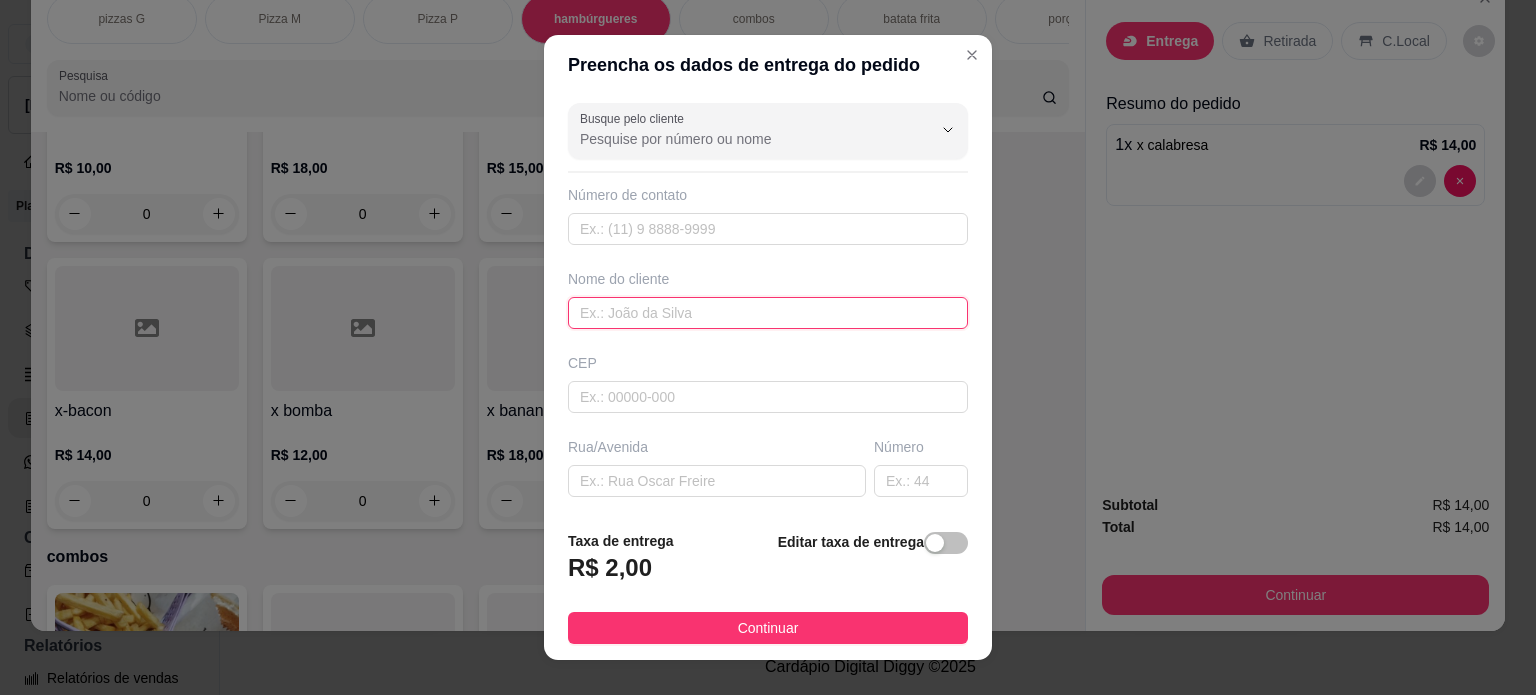 click at bounding box center [768, 313] 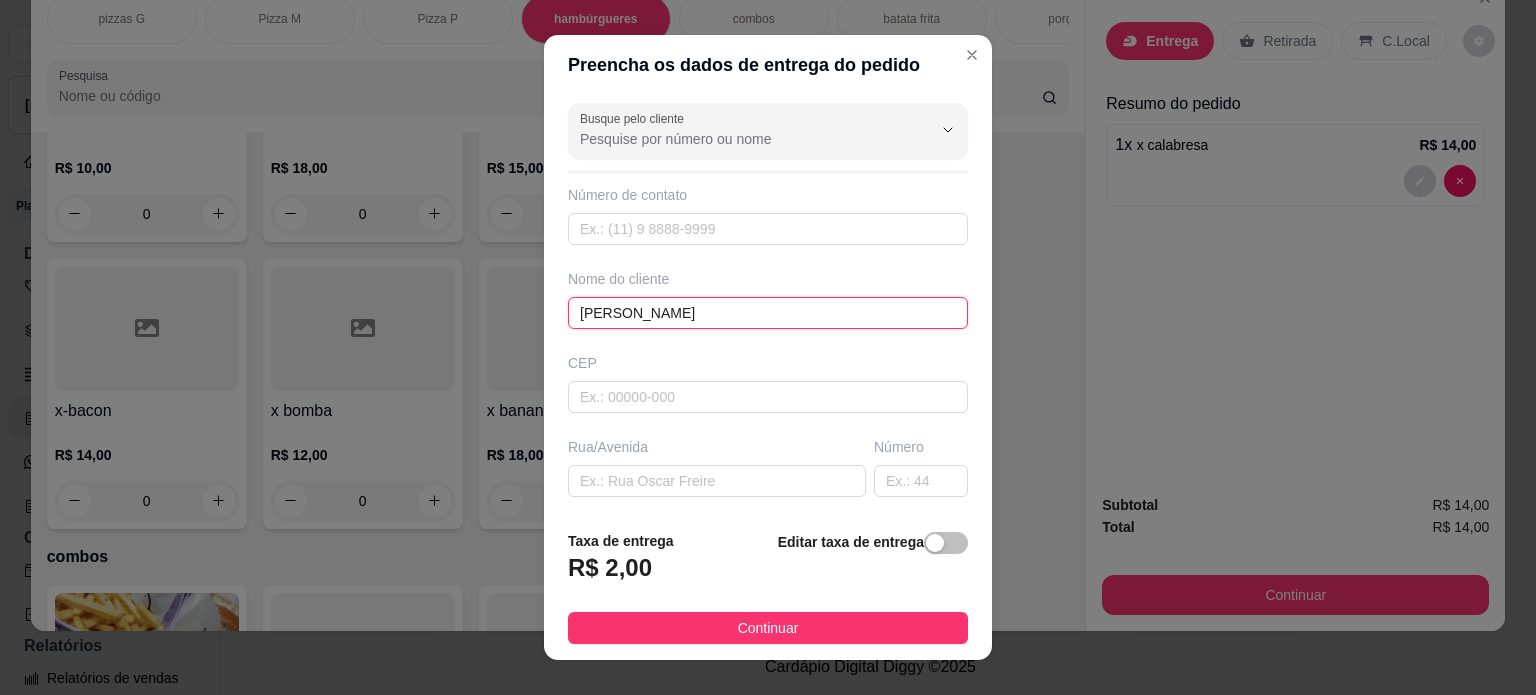 click on "[PERSON_NAME]" at bounding box center [768, 313] 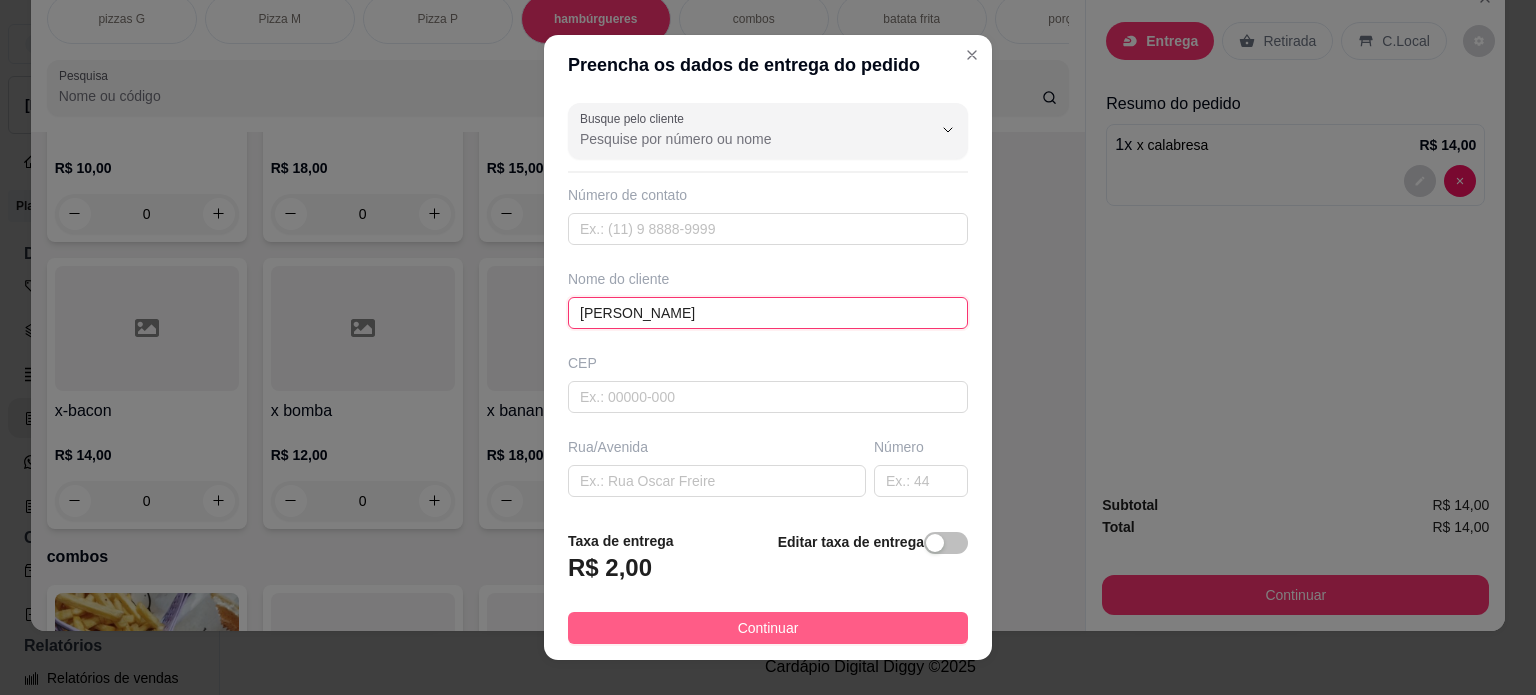 type on "[PERSON_NAME]" 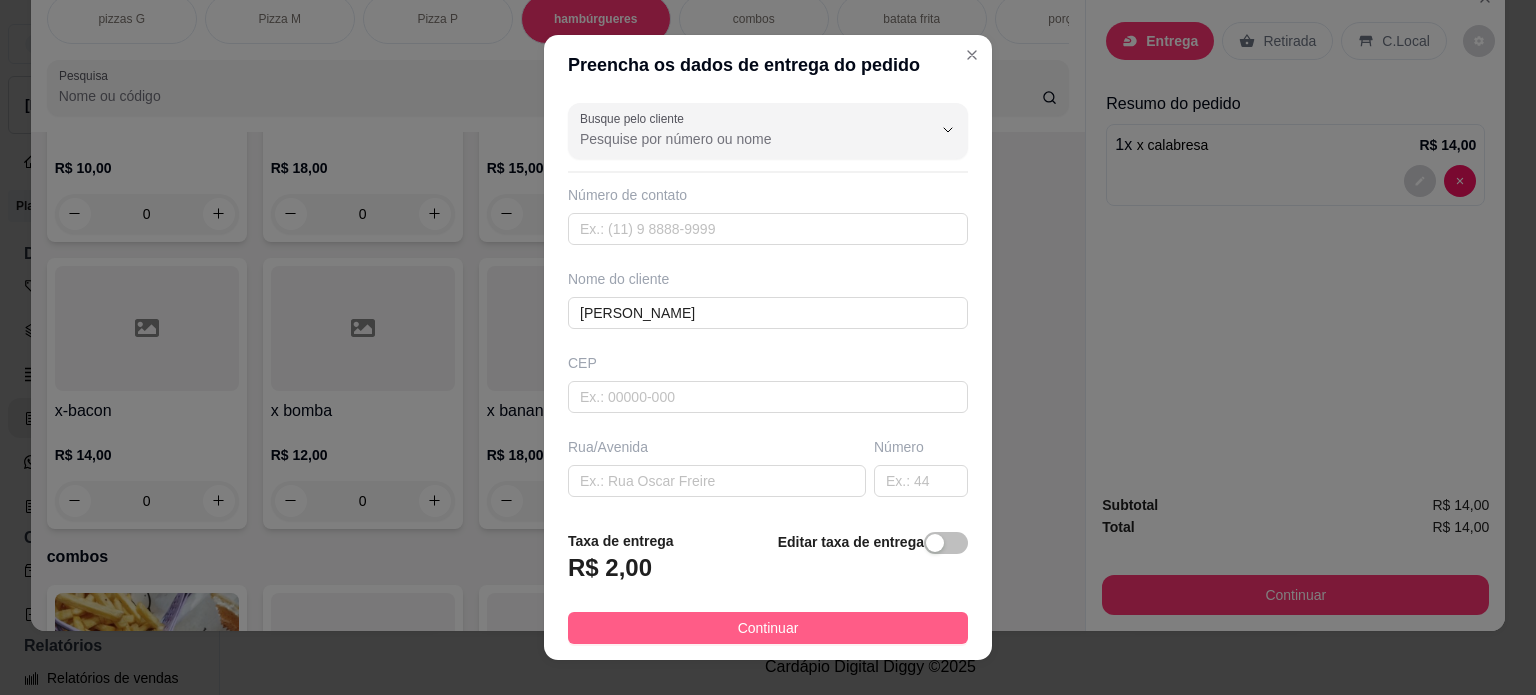 click on "Continuar" at bounding box center [768, 628] 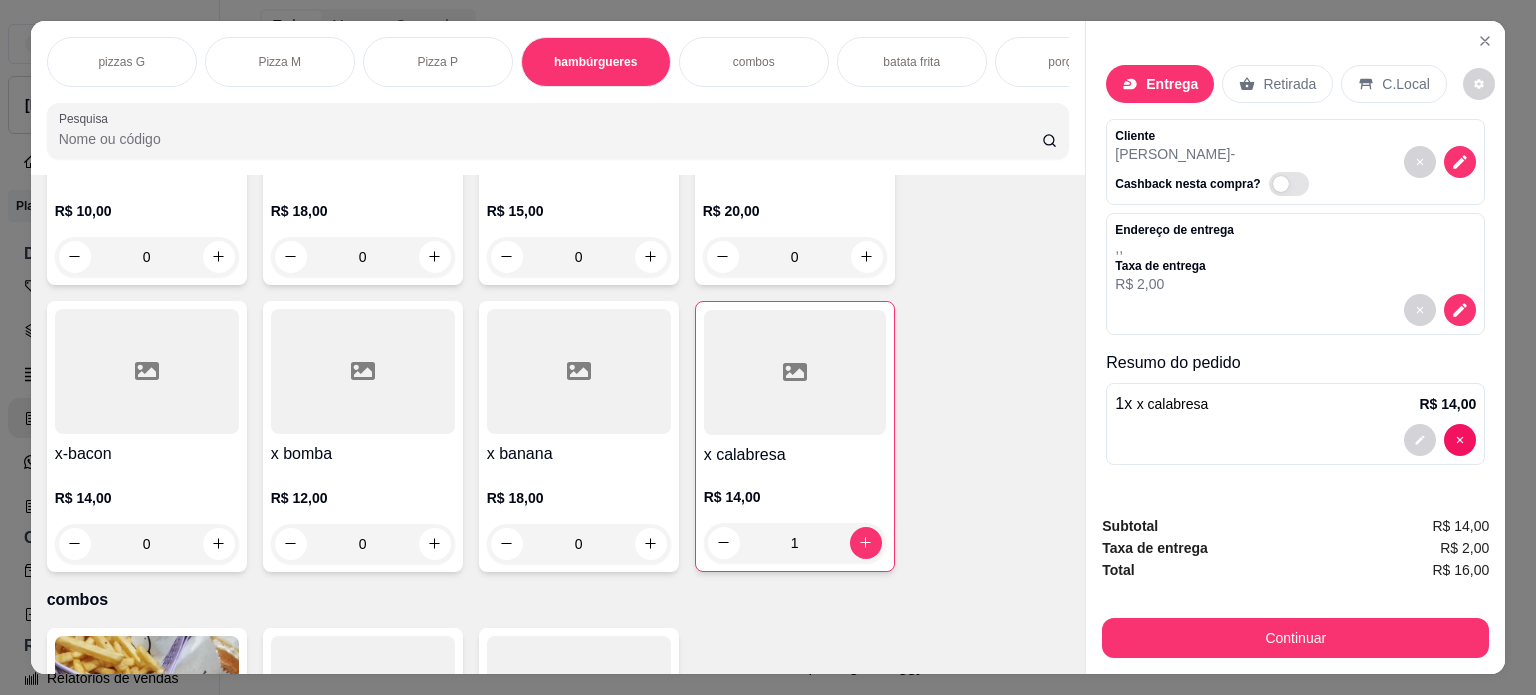 scroll, scrollTop: 50, scrollLeft: 0, axis: vertical 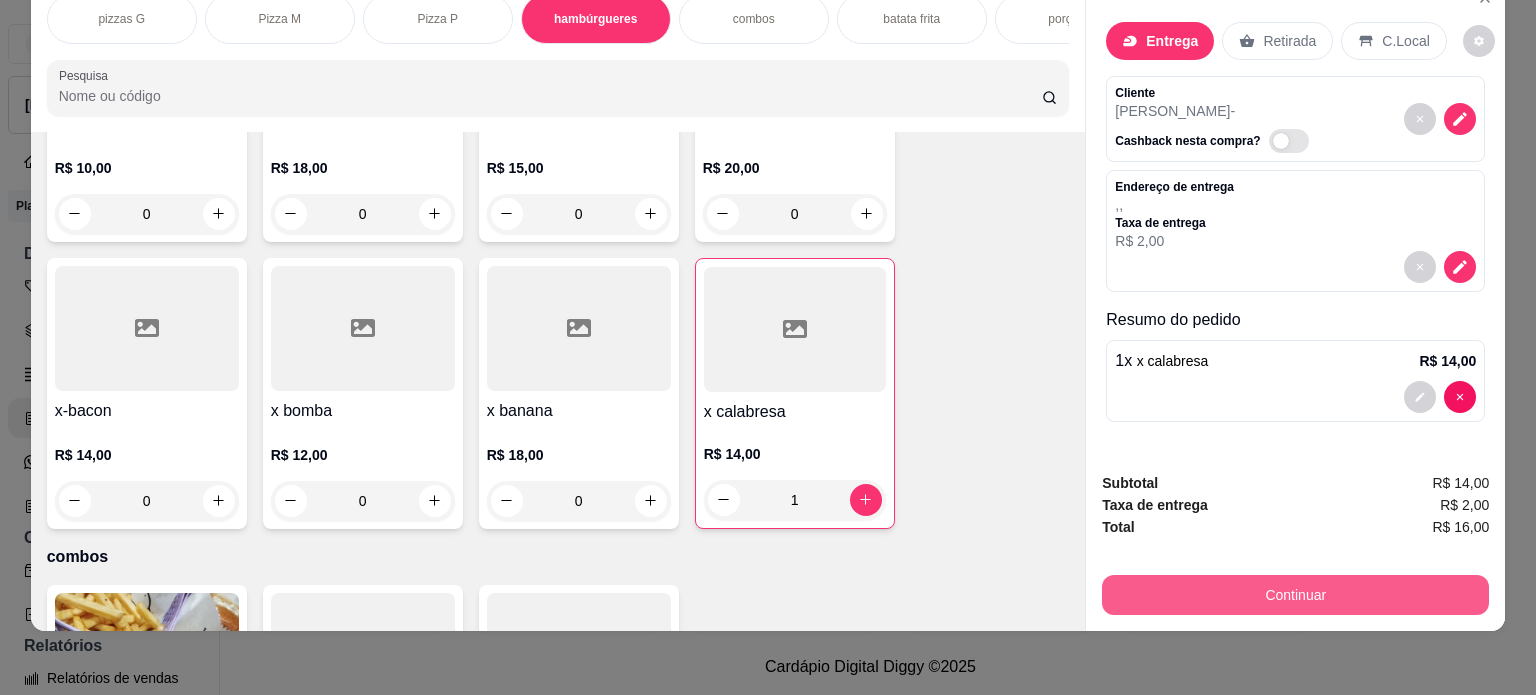 click on "Continuar" at bounding box center (1295, 595) 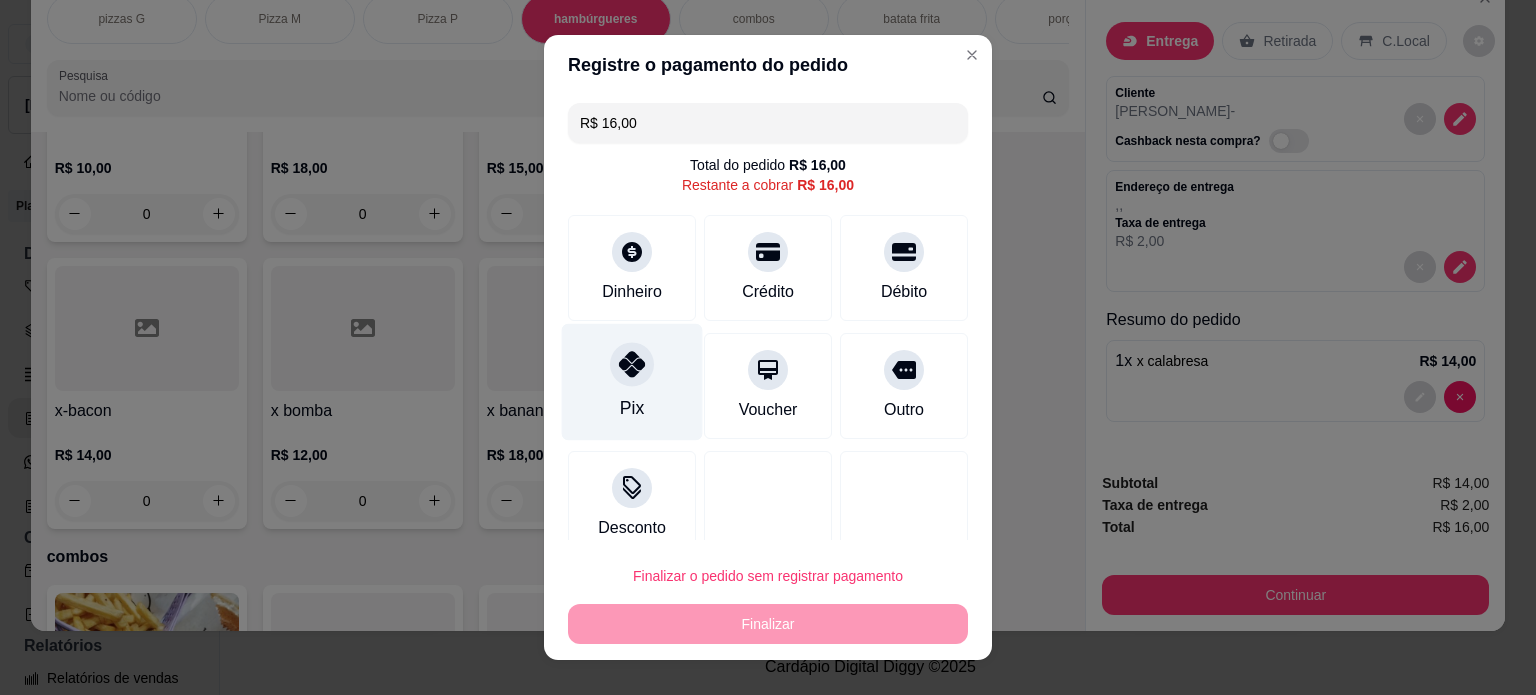 drag, startPoint x: 632, startPoint y: 386, endPoint x: 727, endPoint y: 500, distance: 148.39474 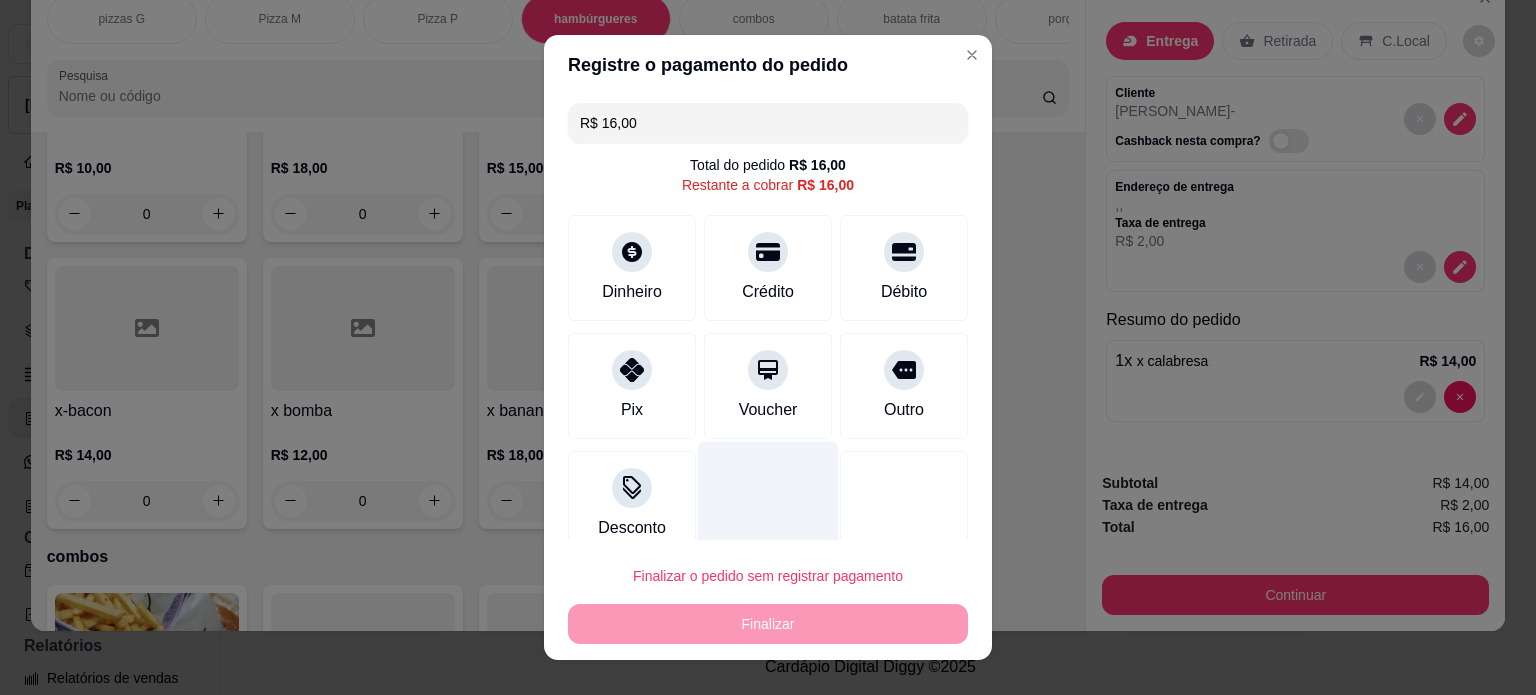 click on "Pix" at bounding box center [632, 386] 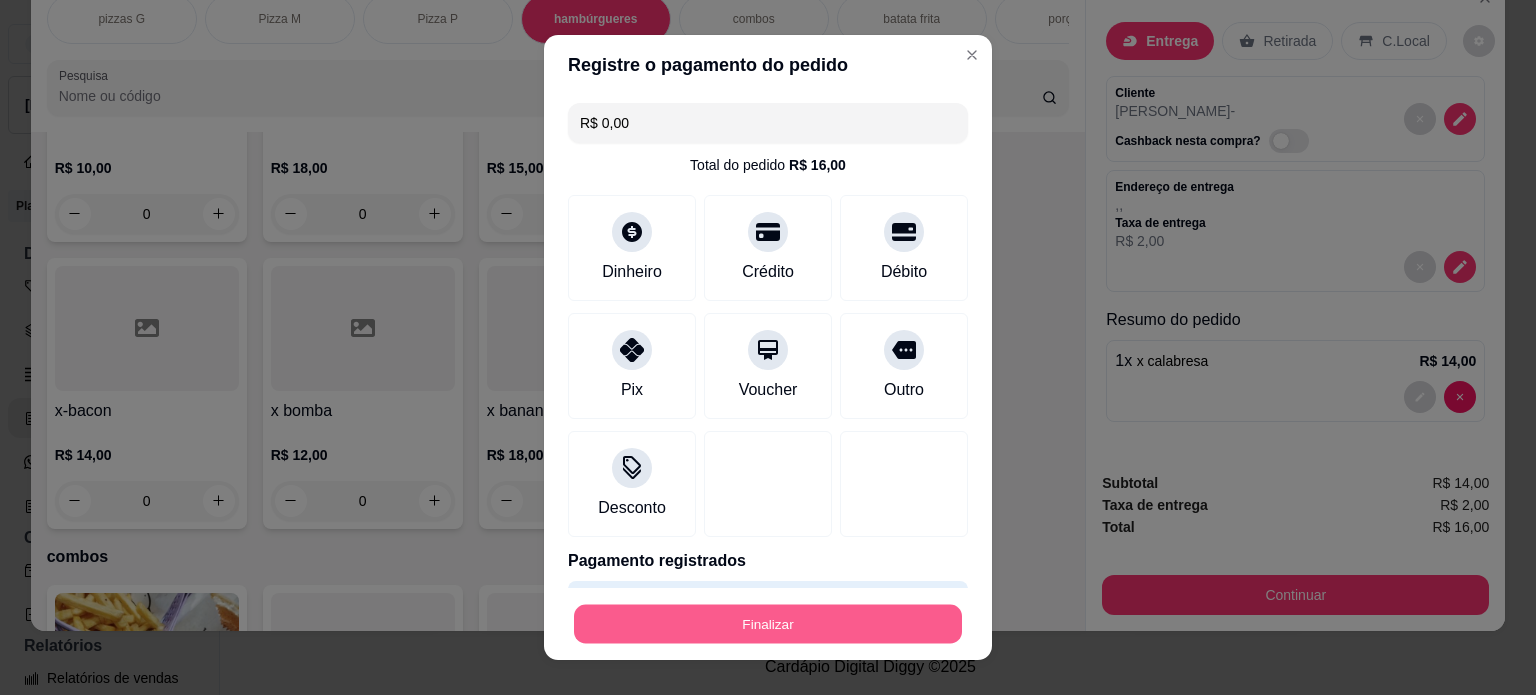 click on "Finalizar" at bounding box center [768, 624] 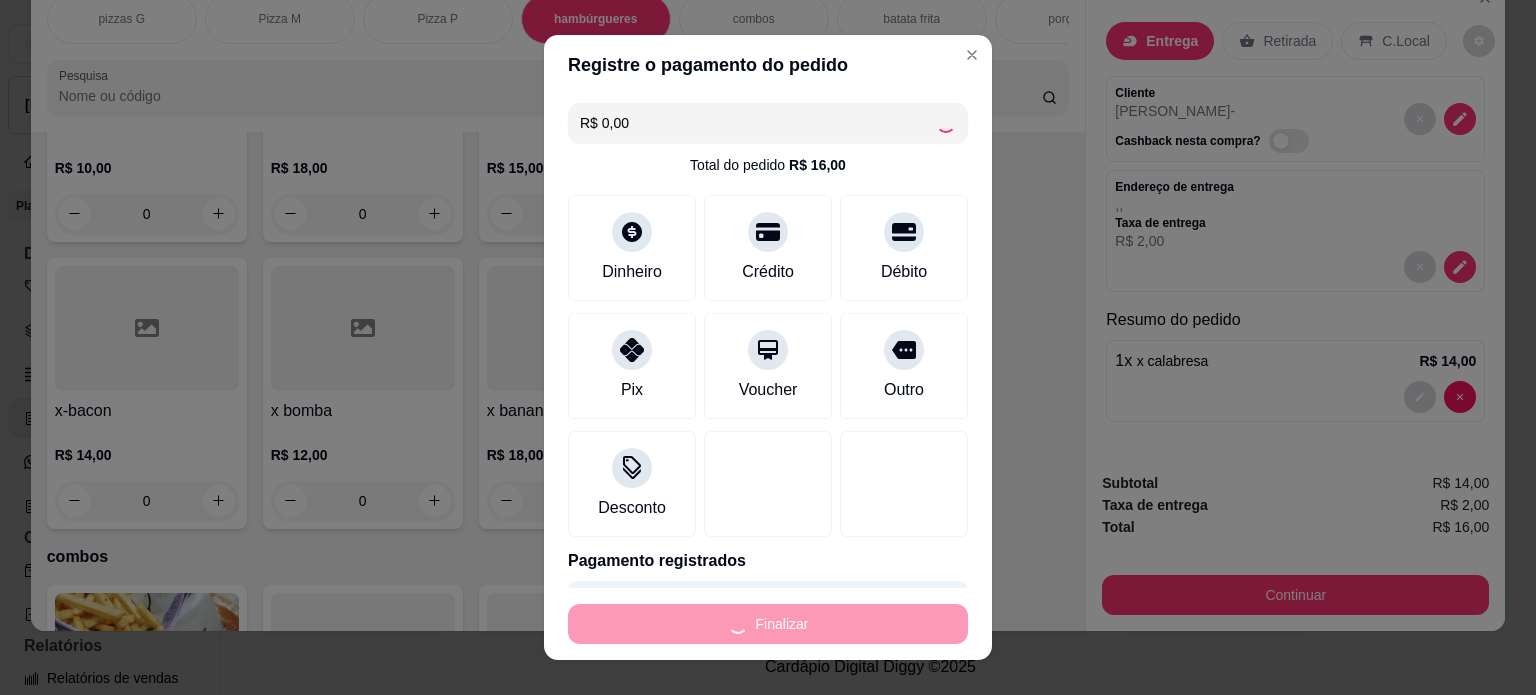 type on "0" 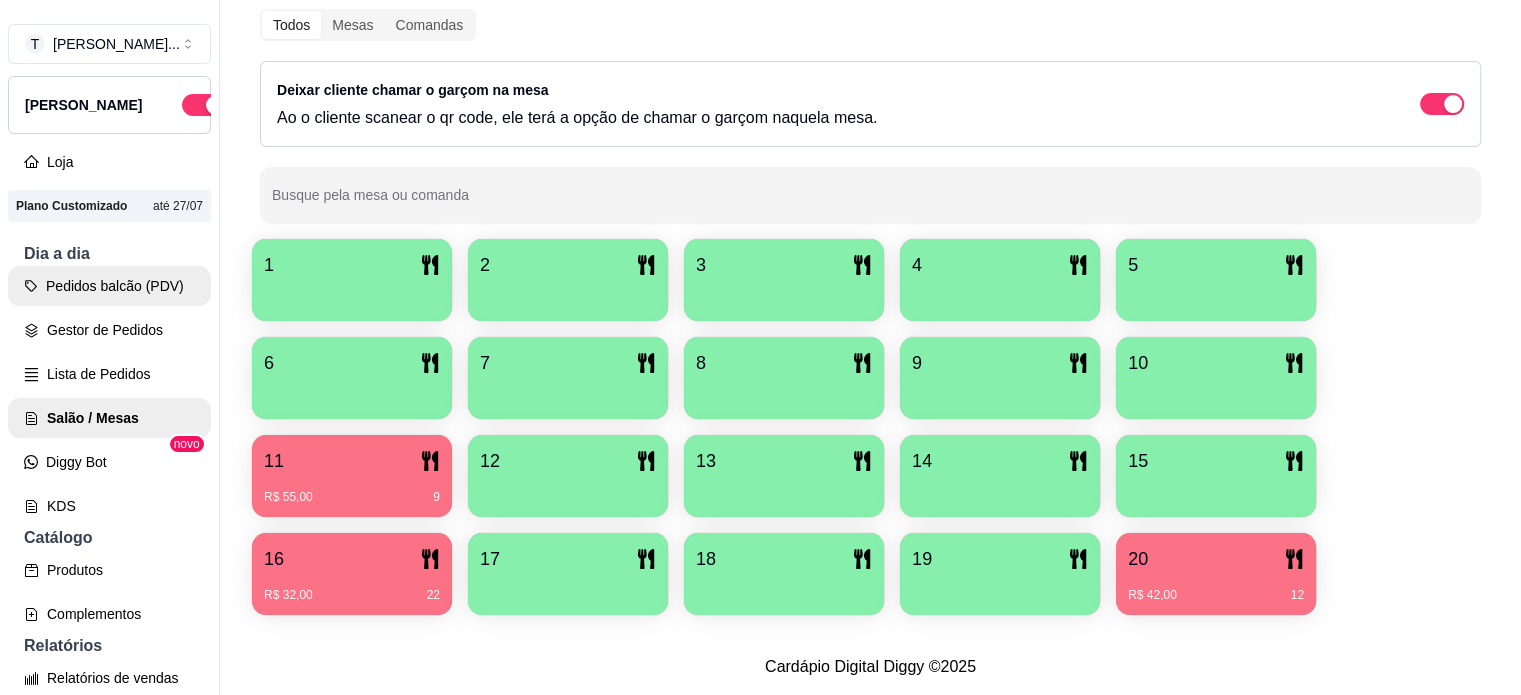 click on "Pedidos balcão (PDV)" at bounding box center (109, 286) 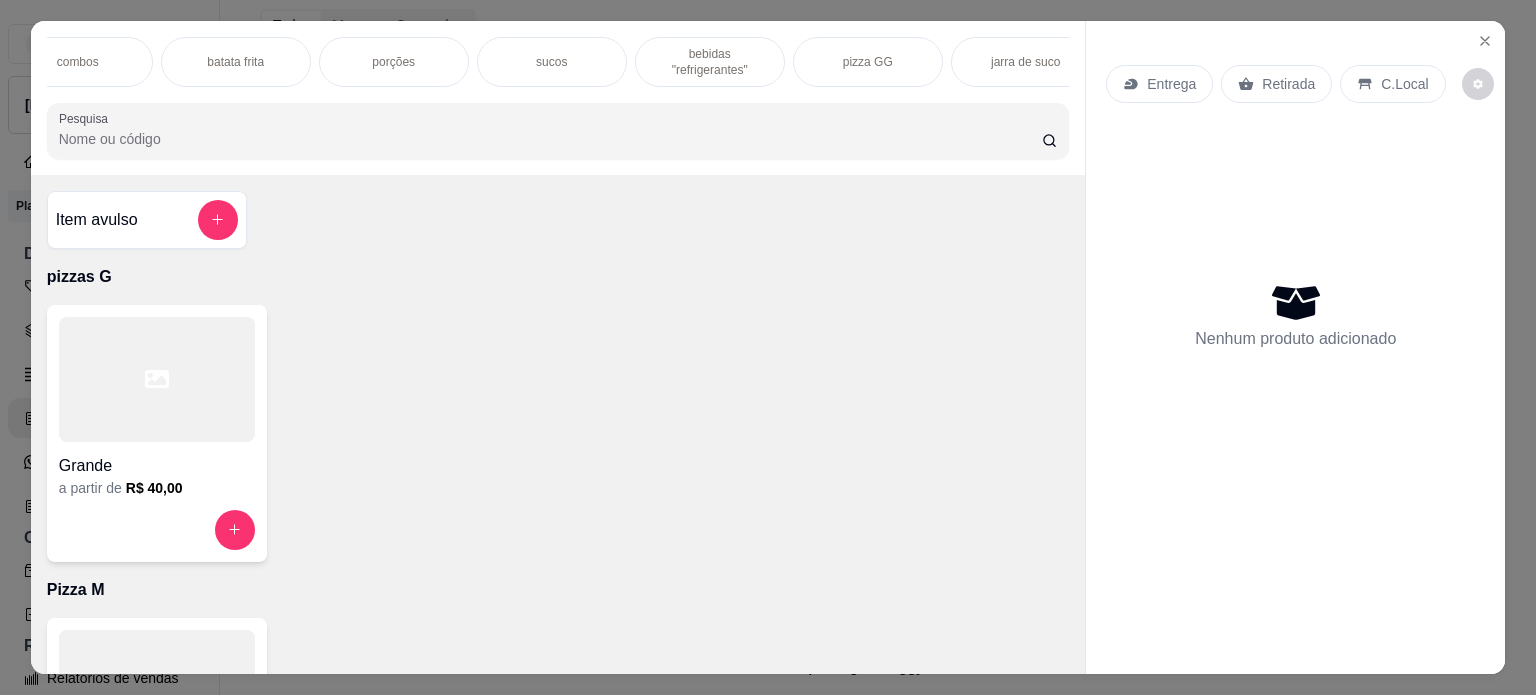 scroll, scrollTop: 0, scrollLeft: 680, axis: horizontal 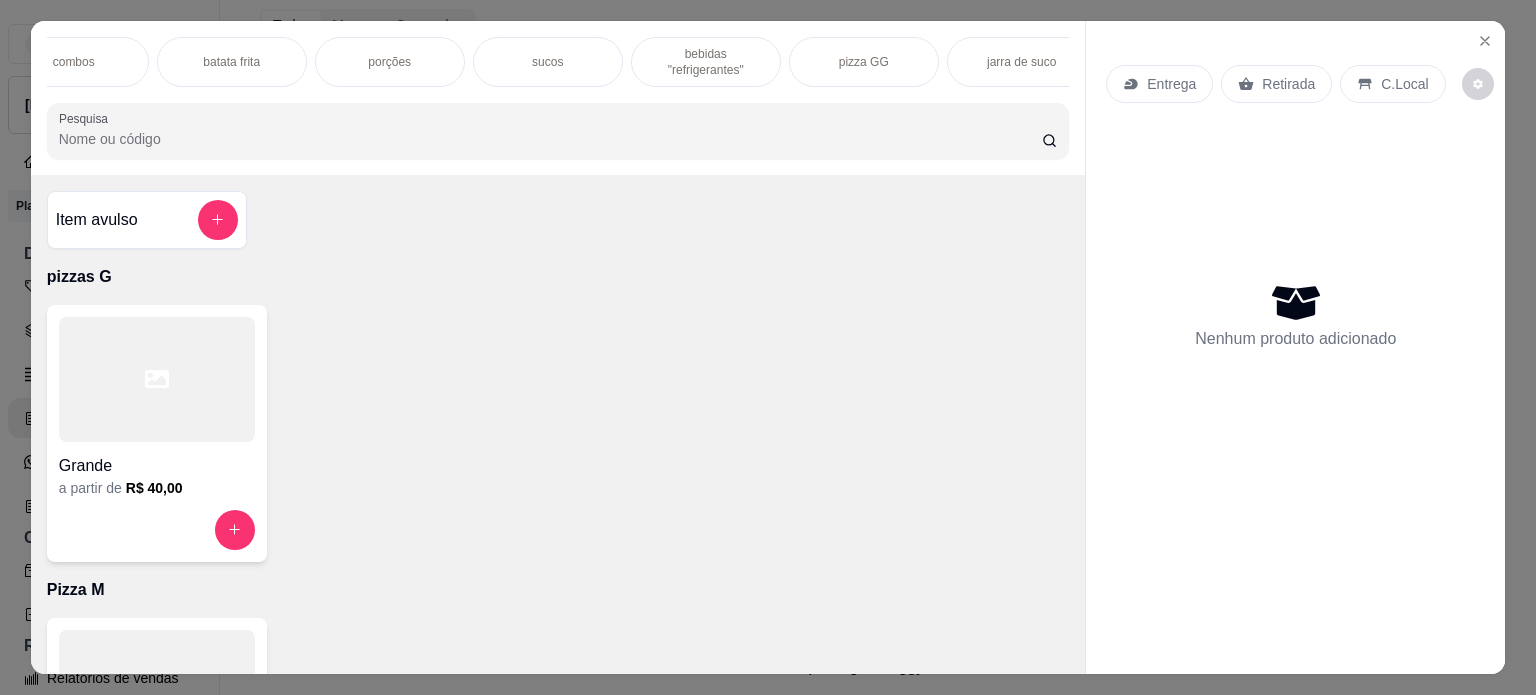 drag, startPoint x: 831, startPoint y: 37, endPoint x: 840, endPoint y: 48, distance: 14.21267 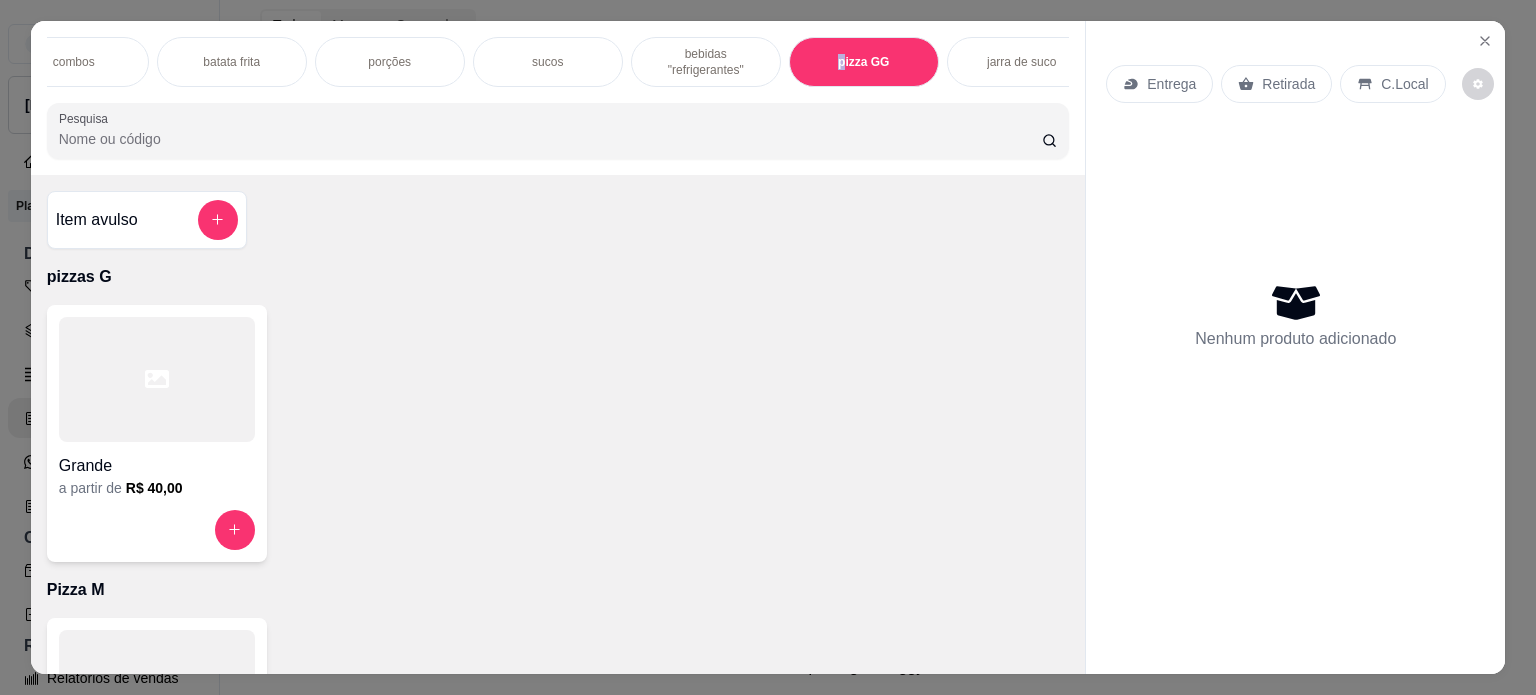 scroll, scrollTop: 4142, scrollLeft: 0, axis: vertical 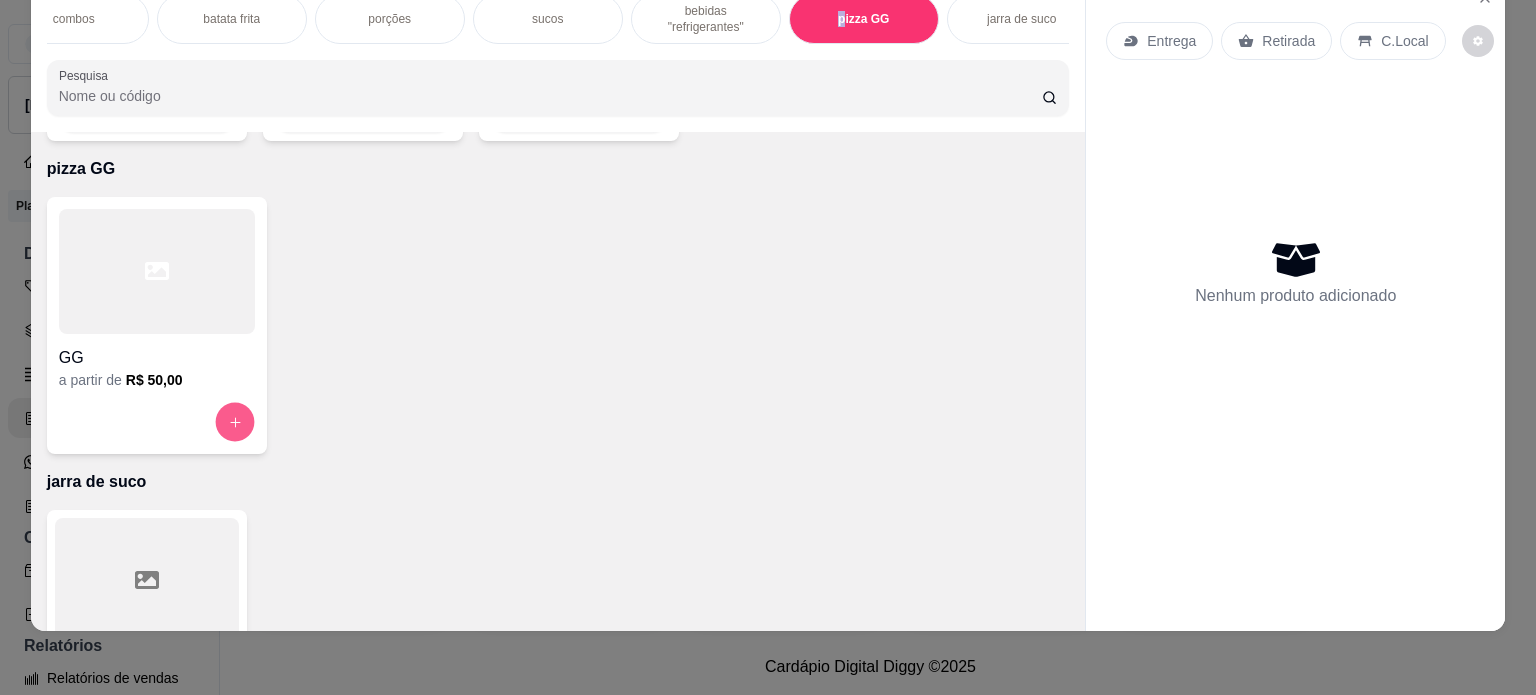click at bounding box center (234, 421) 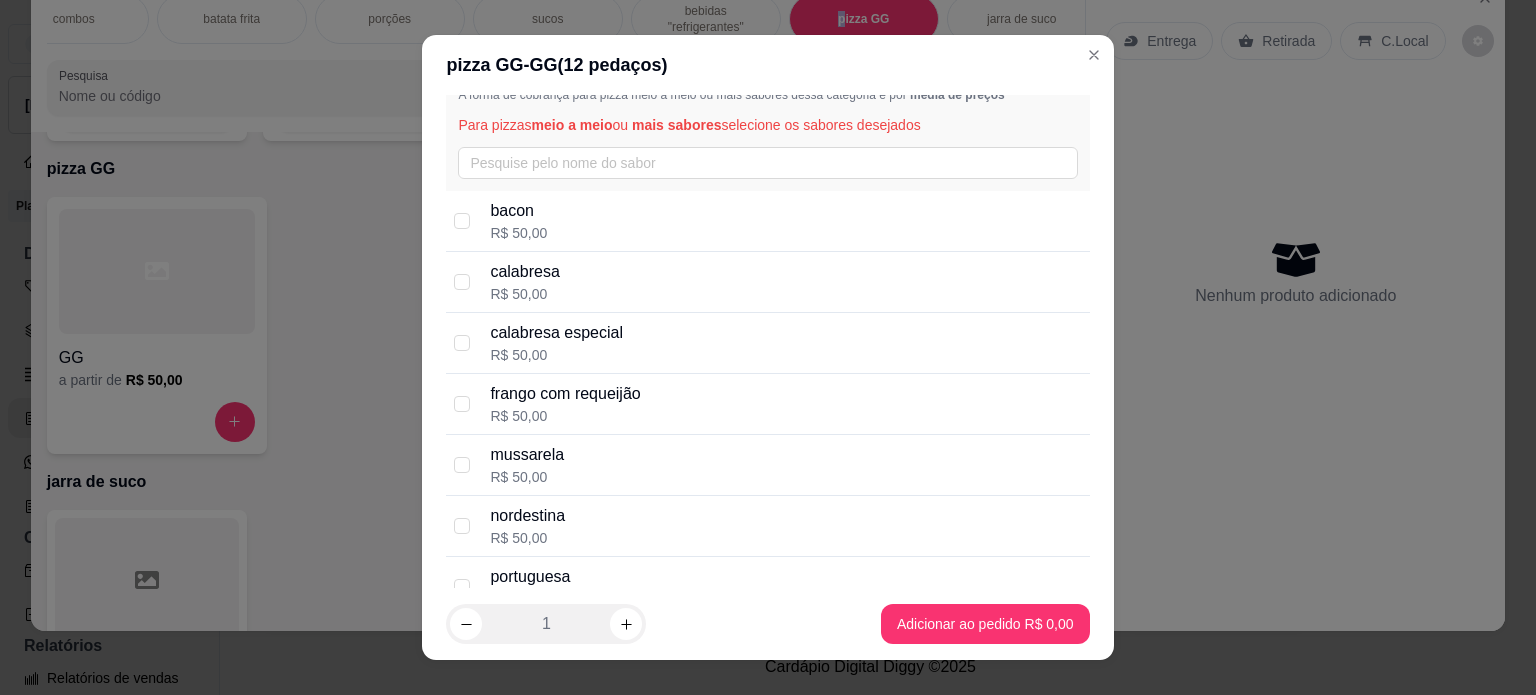 scroll, scrollTop: 100, scrollLeft: 0, axis: vertical 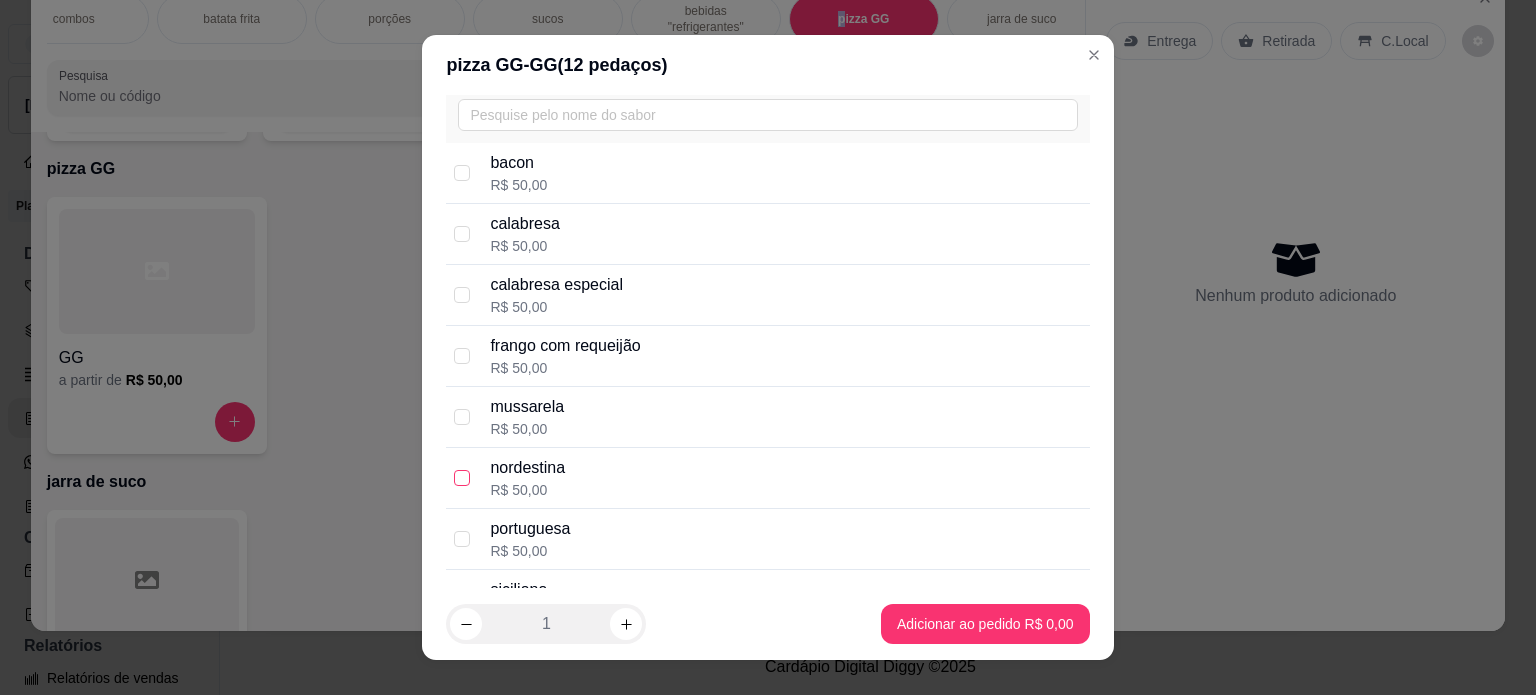 click at bounding box center [462, 478] 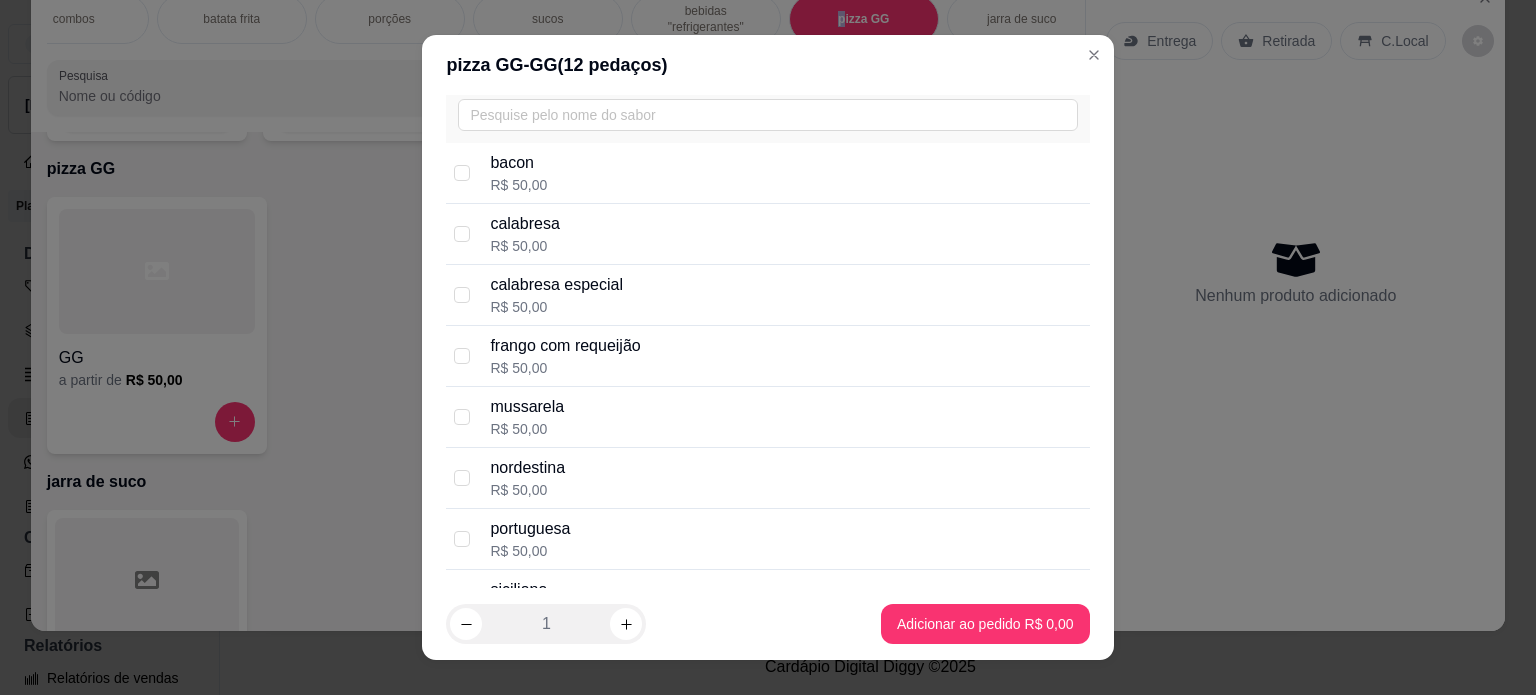 checkbox on "true" 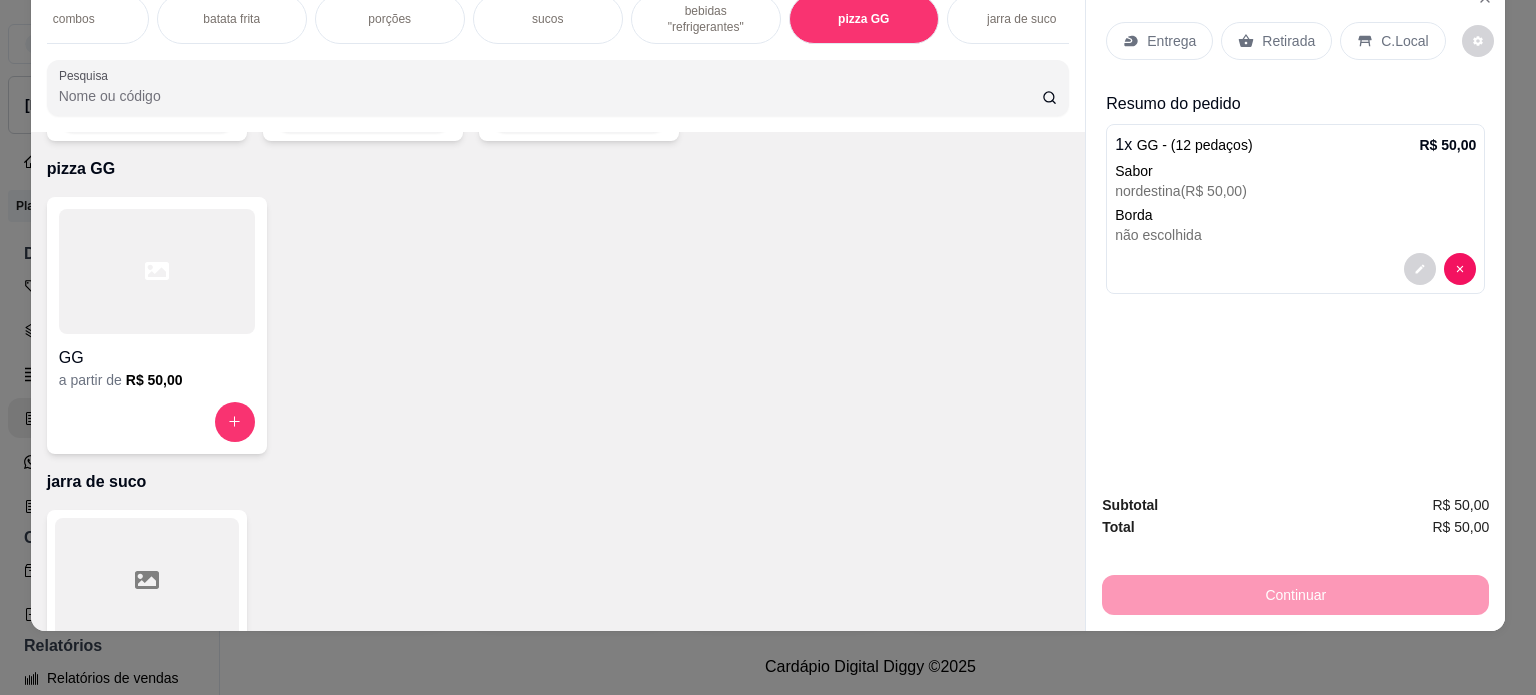 click on "Entrega" at bounding box center (1171, 41) 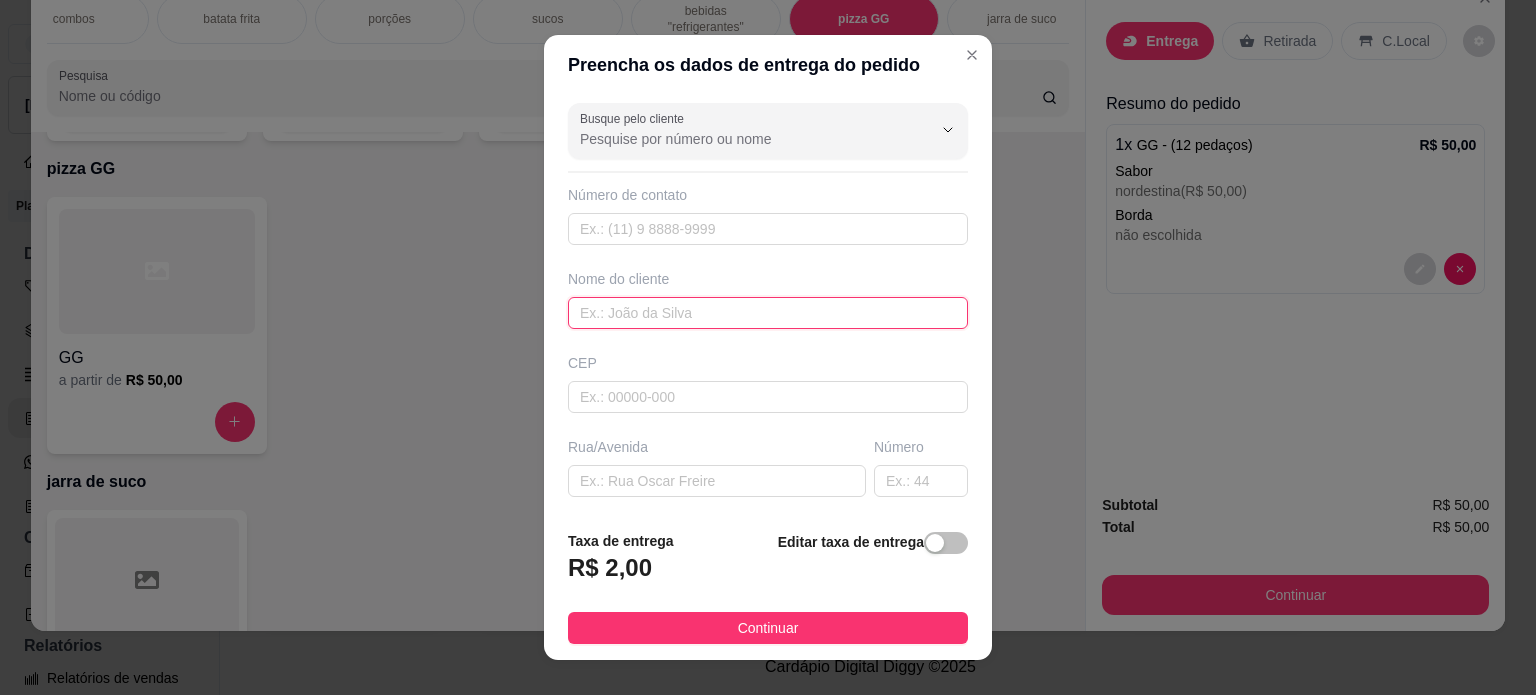 click at bounding box center [768, 313] 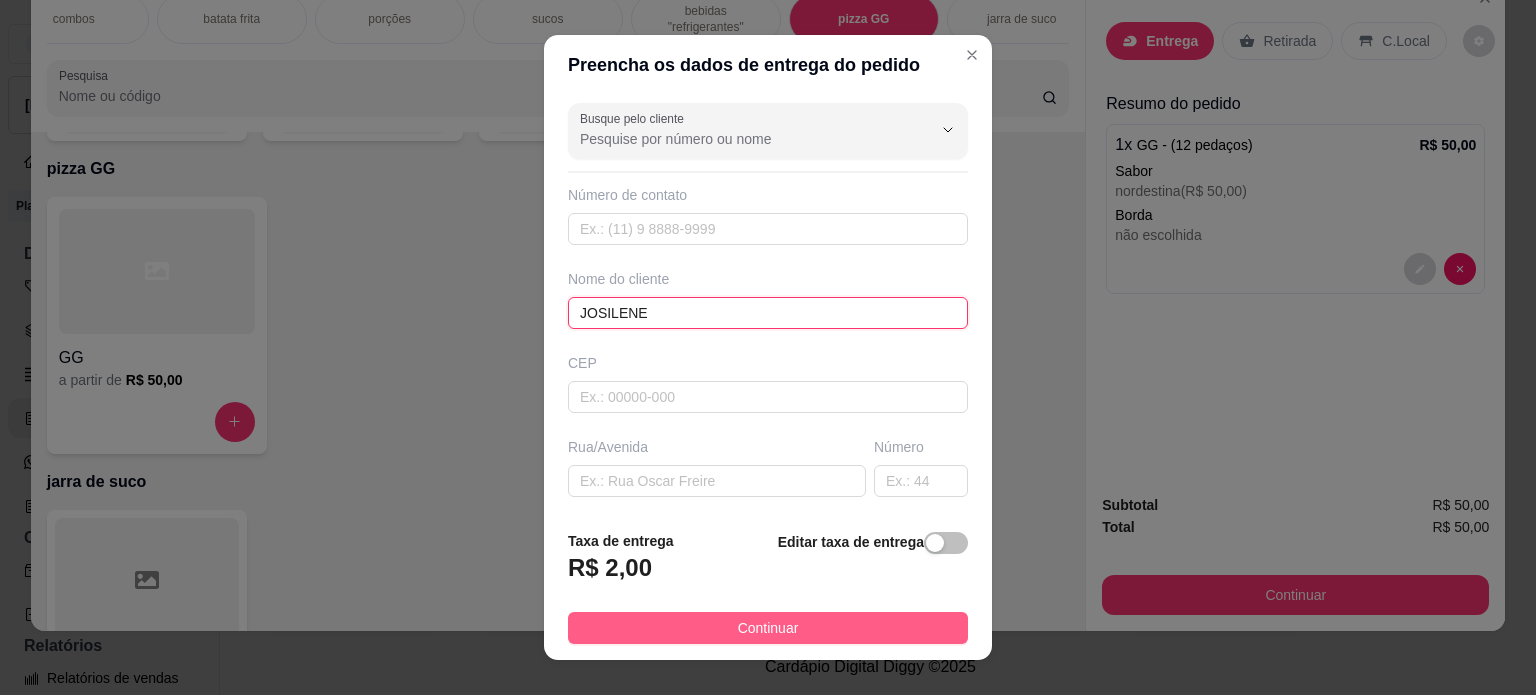 type on "JOSILENE" 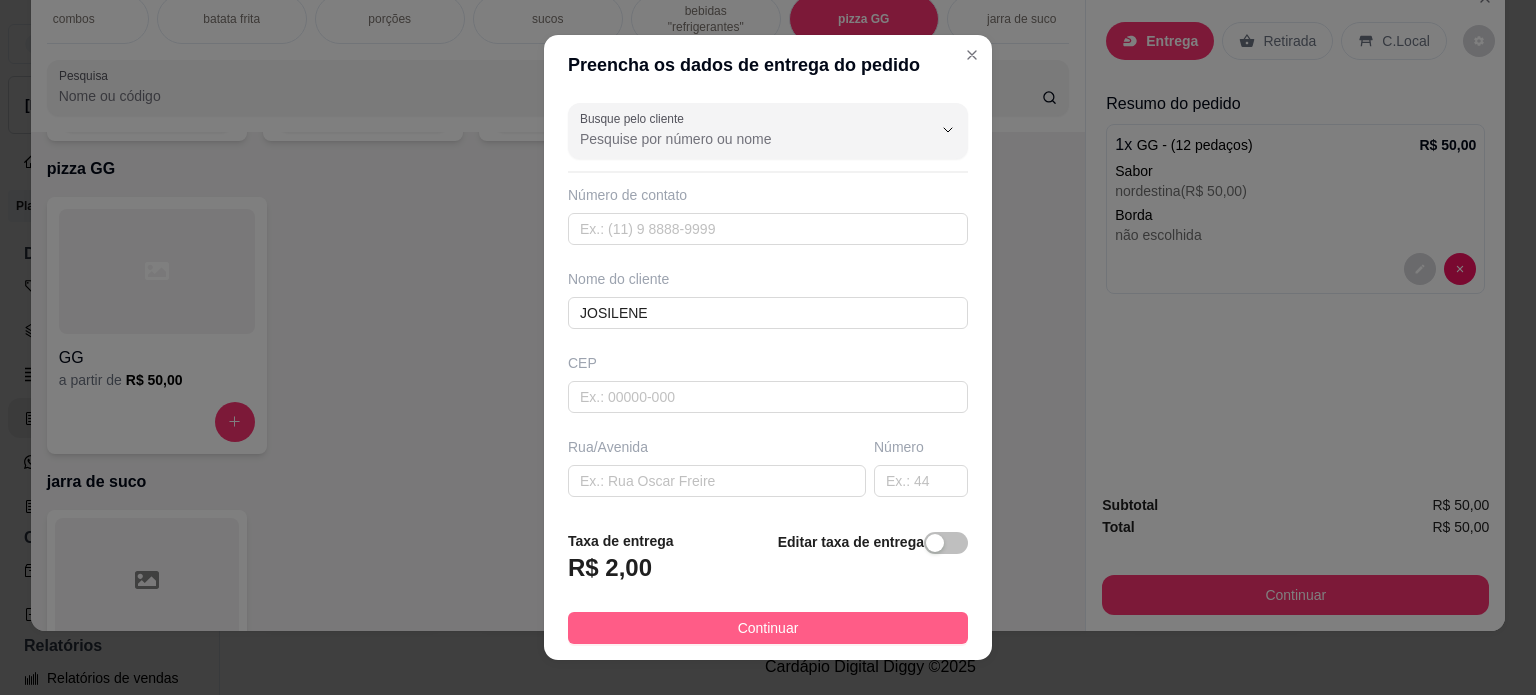 drag, startPoint x: 726, startPoint y: 620, endPoint x: 739, endPoint y: 622, distance: 13.152946 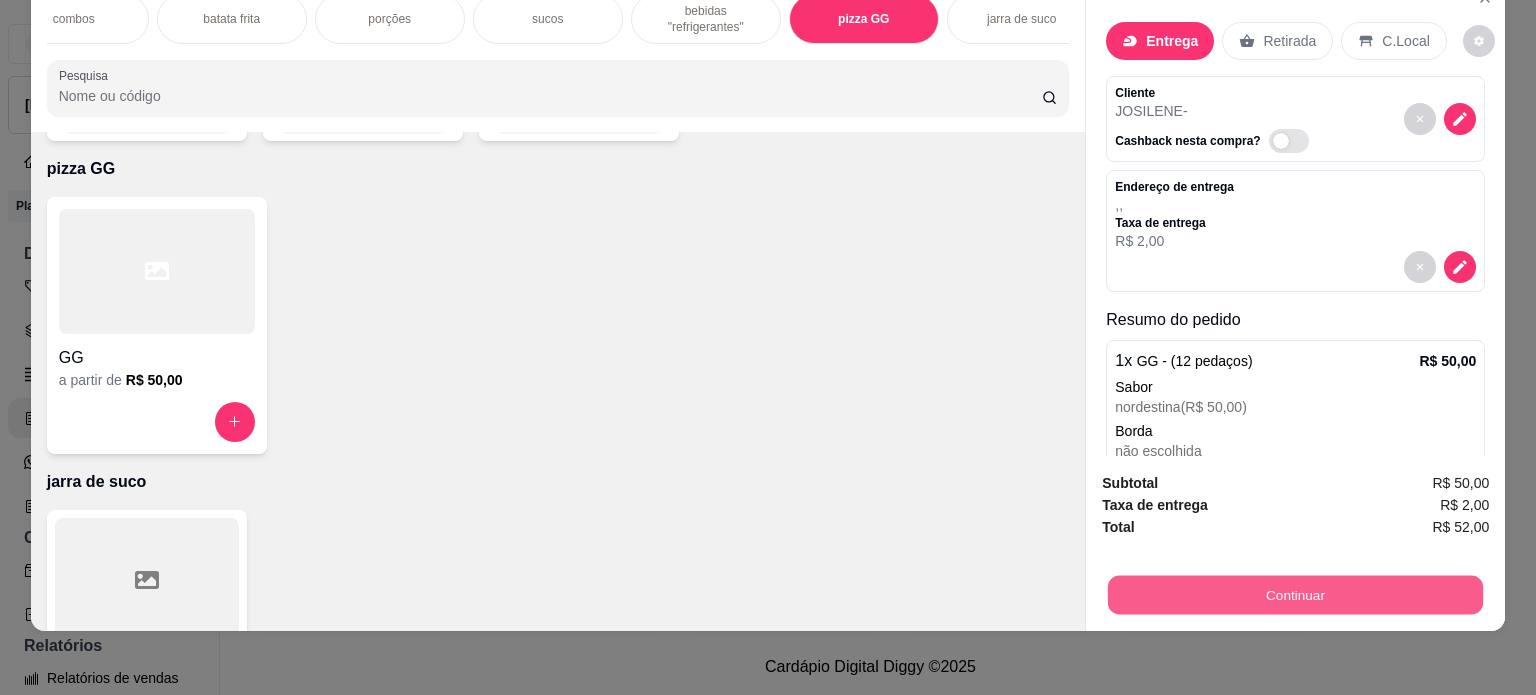 click on "Continuar" at bounding box center (1295, 595) 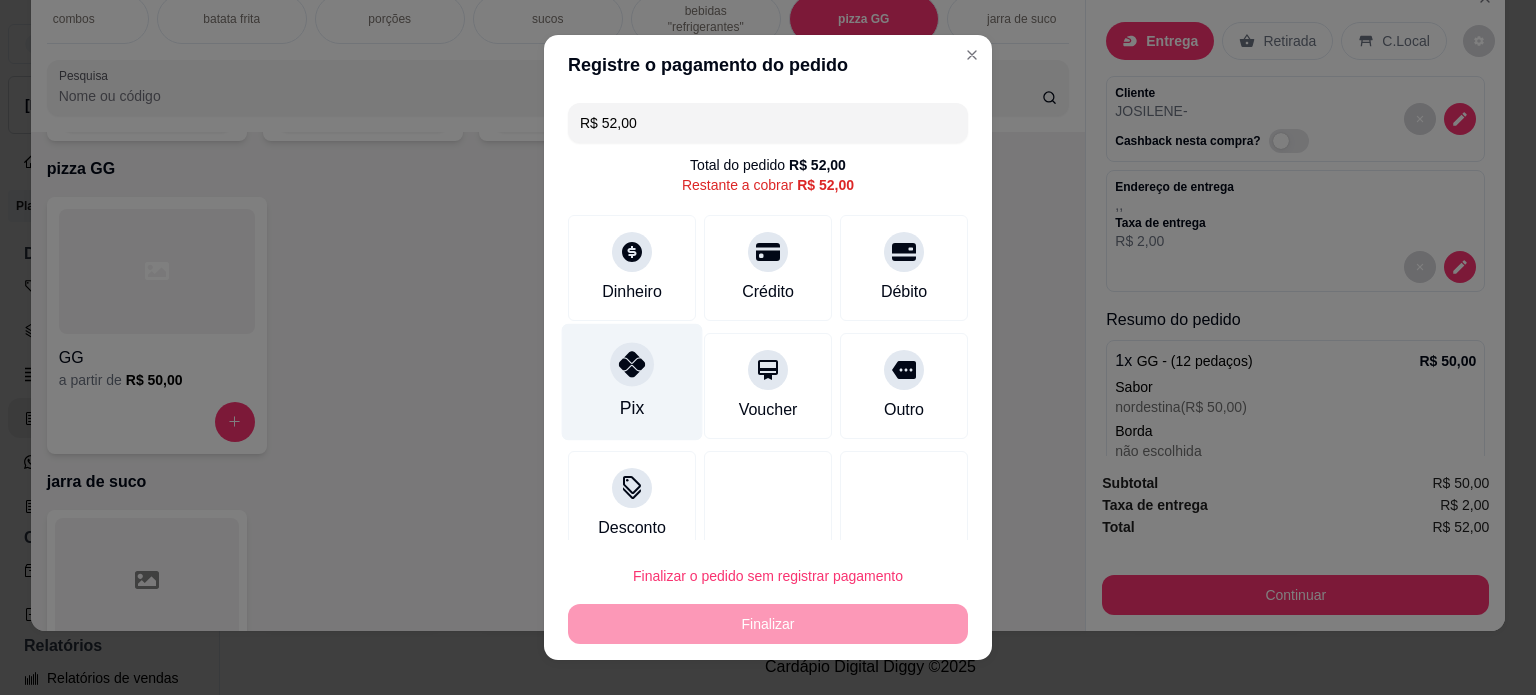 click on "Pix" at bounding box center (632, 381) 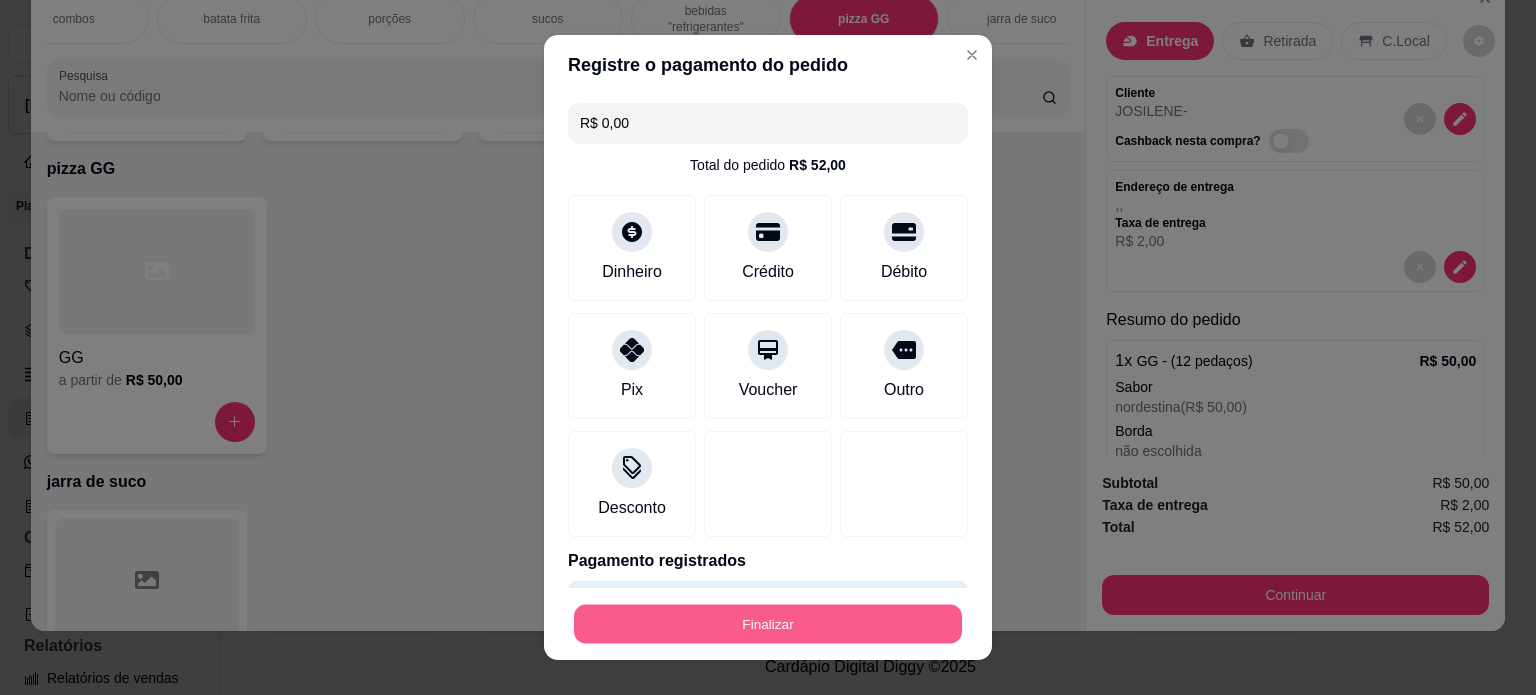 click on "Finalizar" at bounding box center (768, 624) 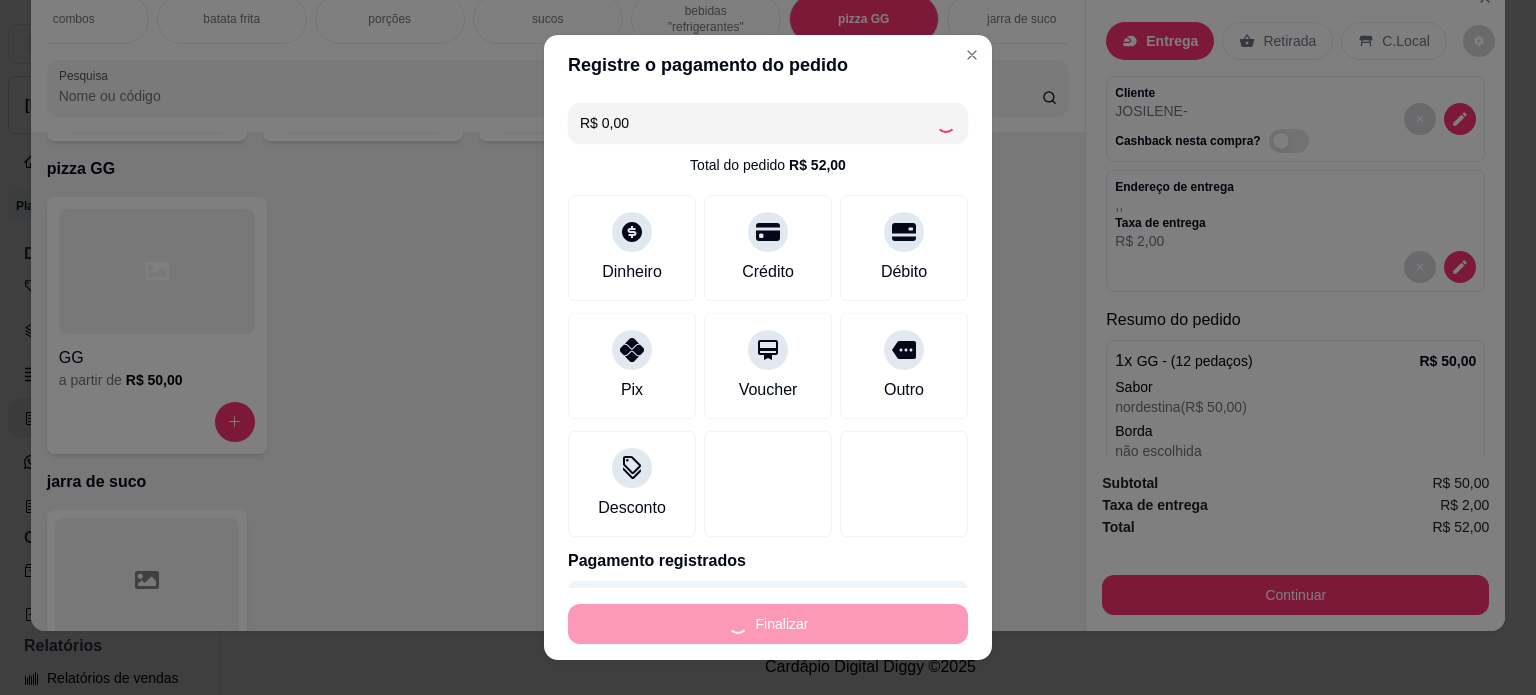 type on "-R$ 52,00" 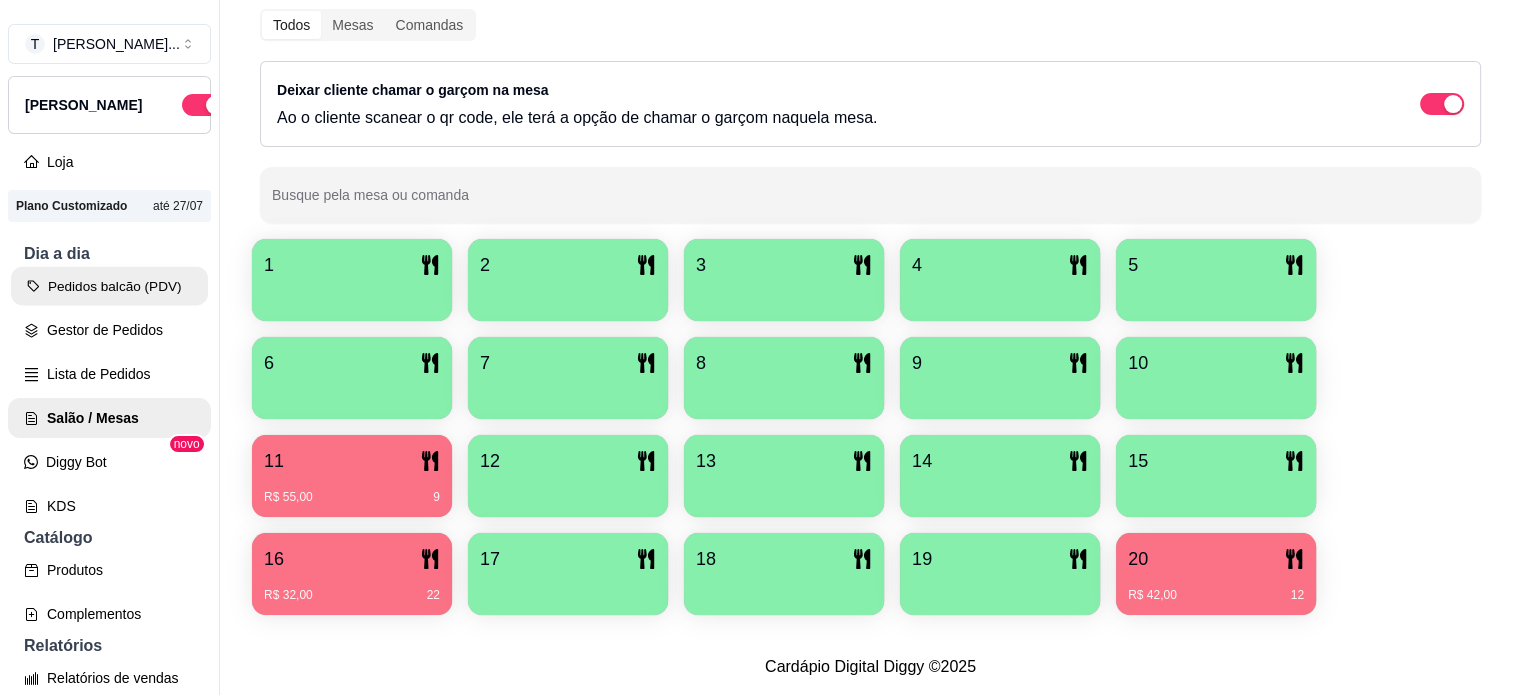 click on "Pedidos balcão (PDV)" at bounding box center (109, 286) 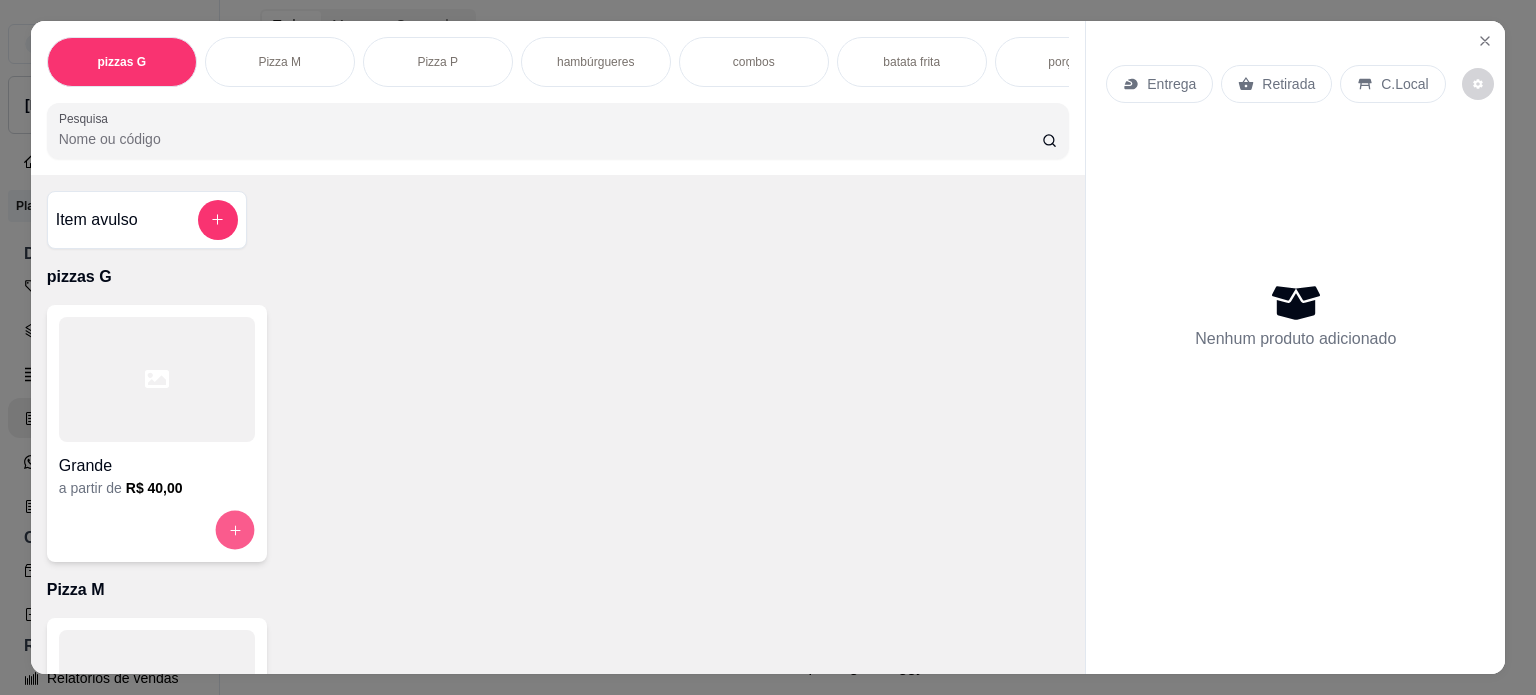 click at bounding box center (234, 529) 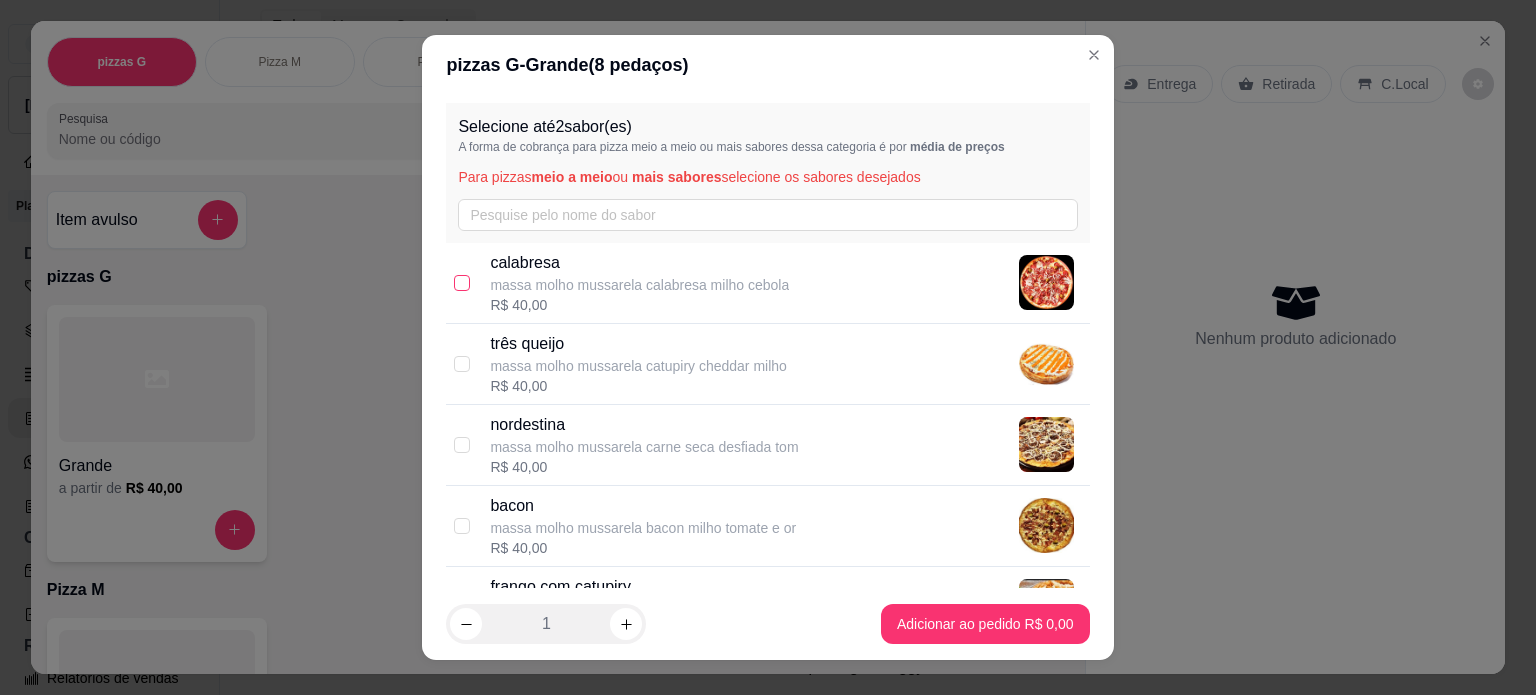 click at bounding box center [462, 283] 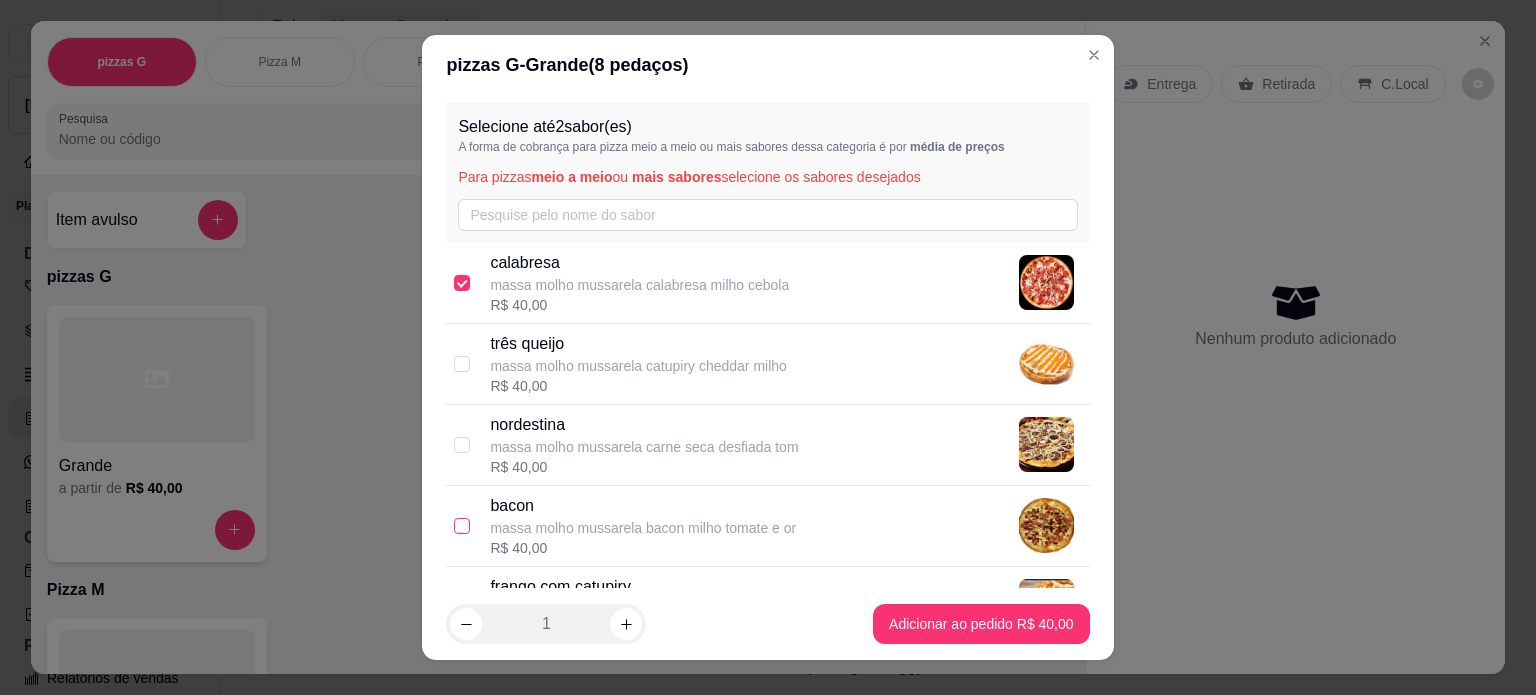 click at bounding box center (462, 526) 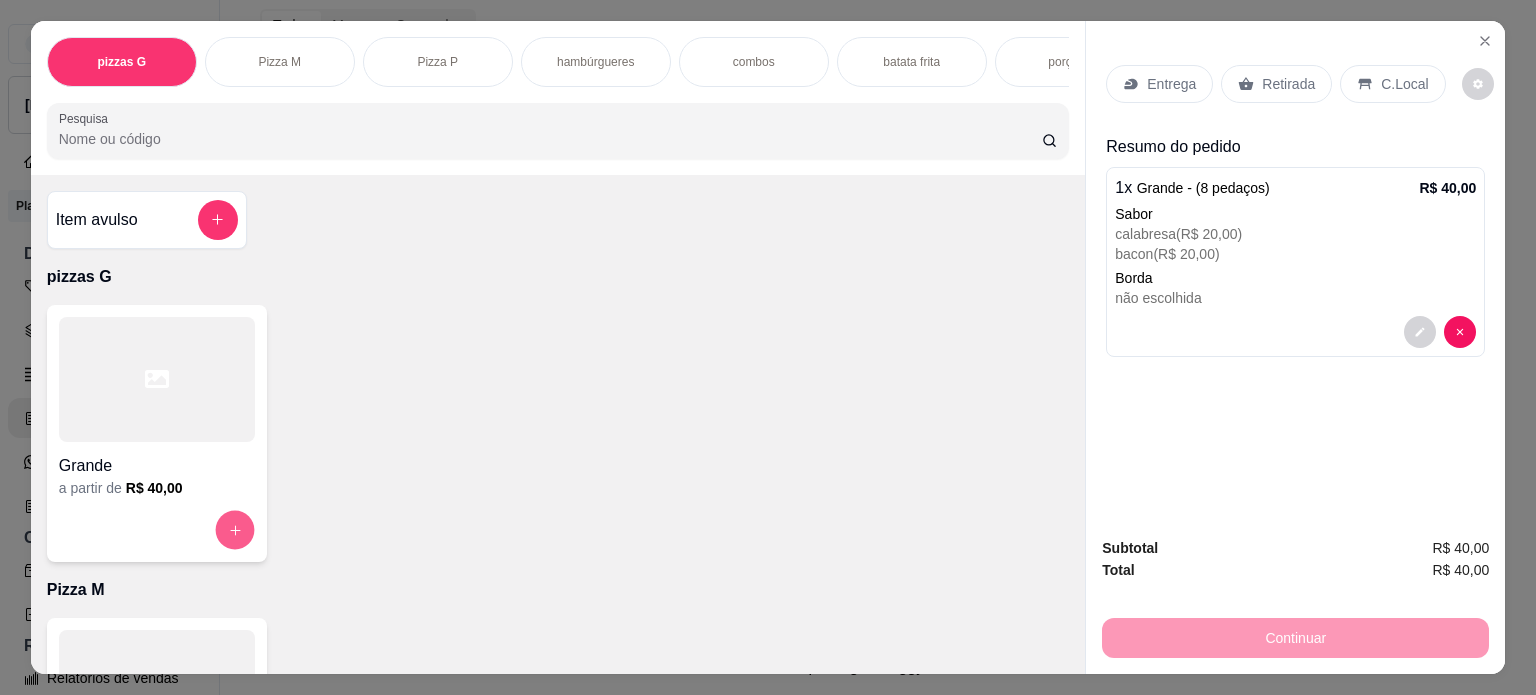 click 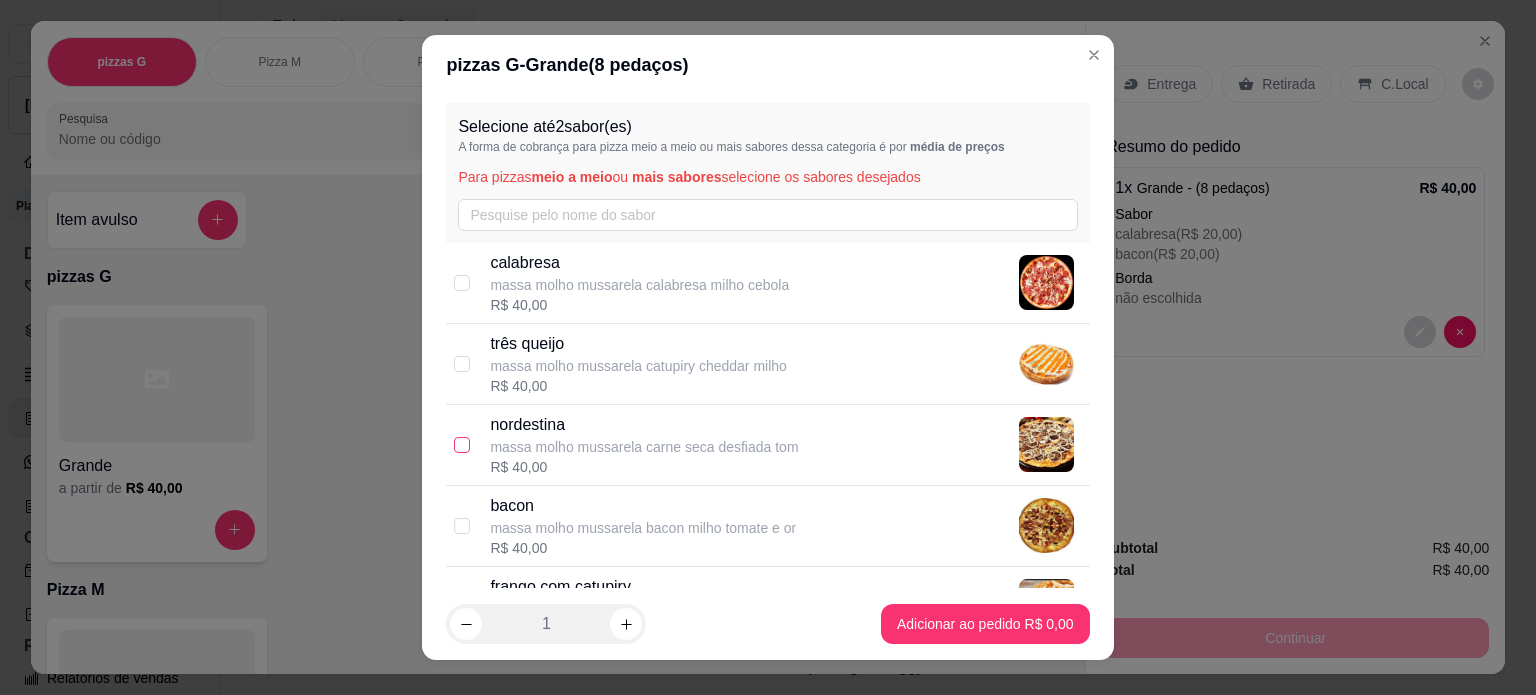 click at bounding box center (462, 445) 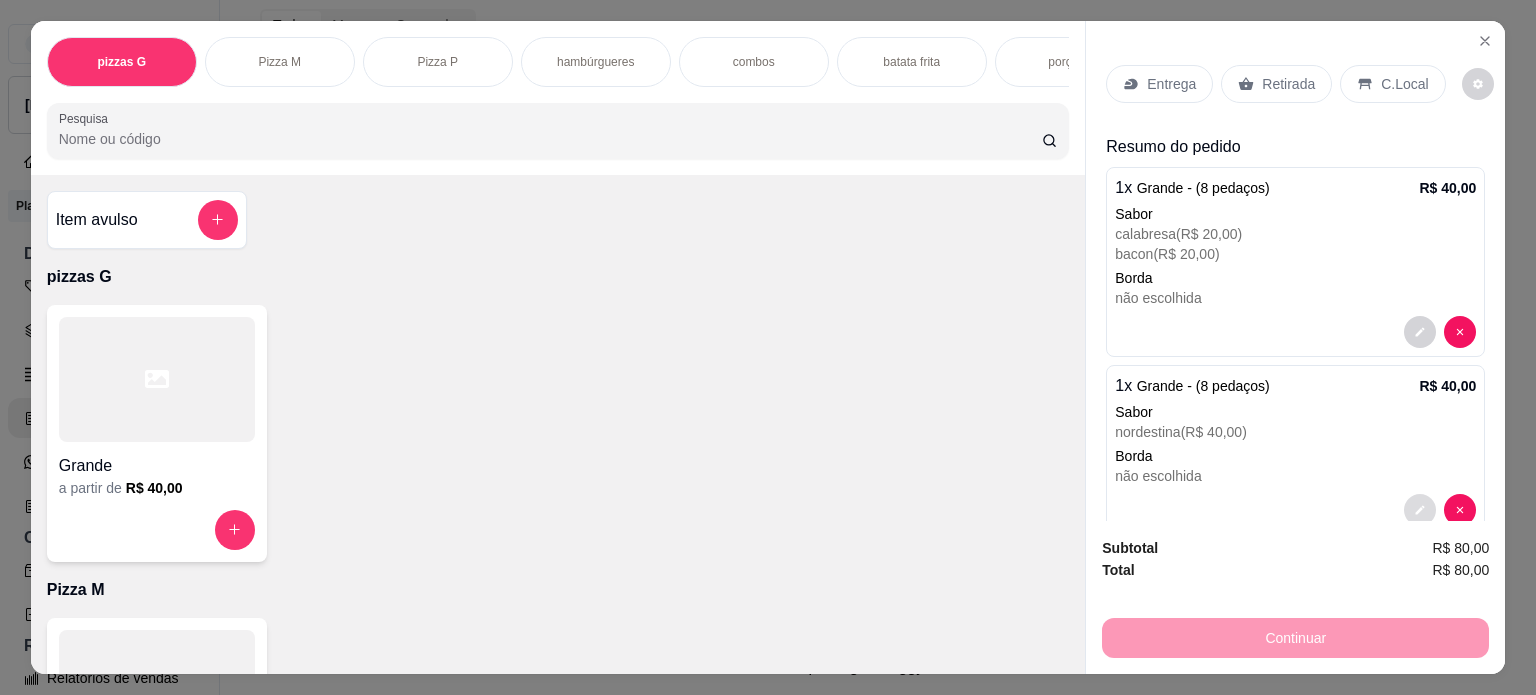 click 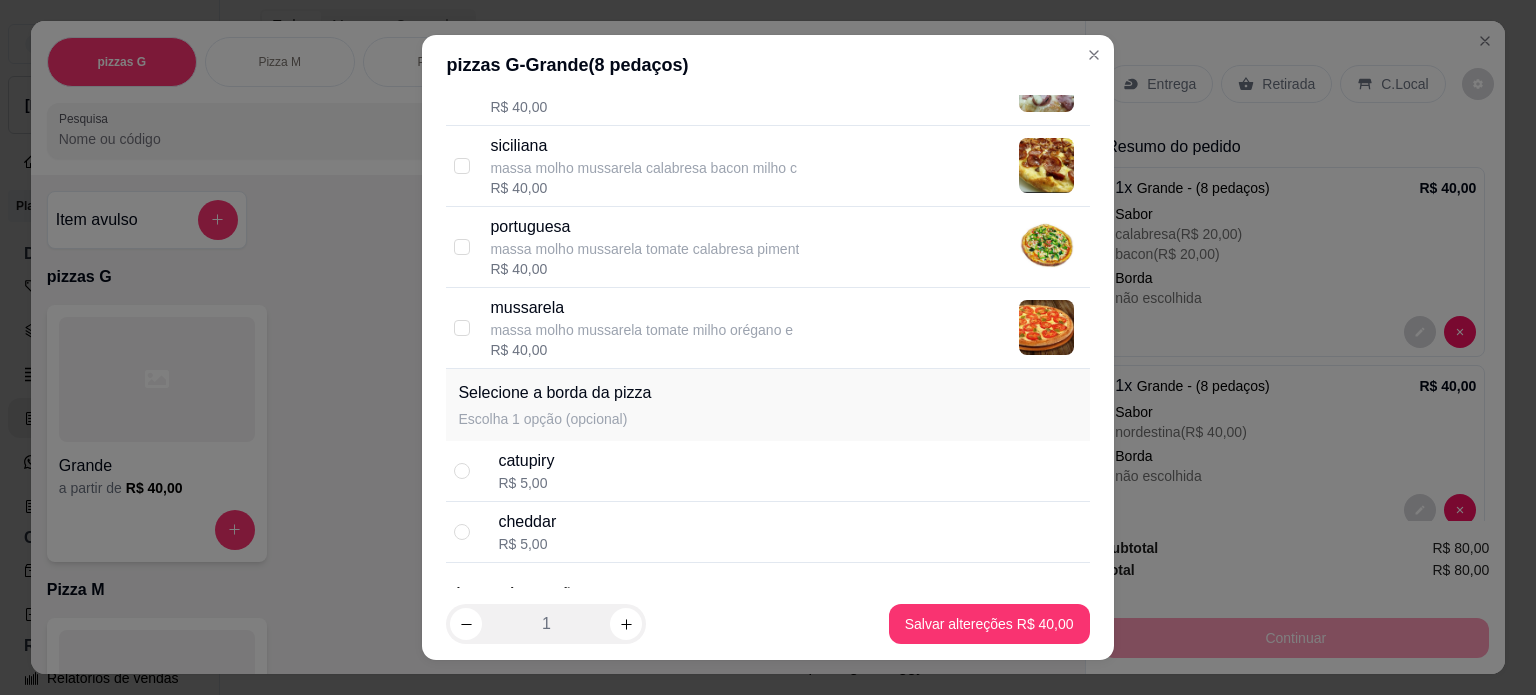 scroll, scrollTop: 661, scrollLeft: 0, axis: vertical 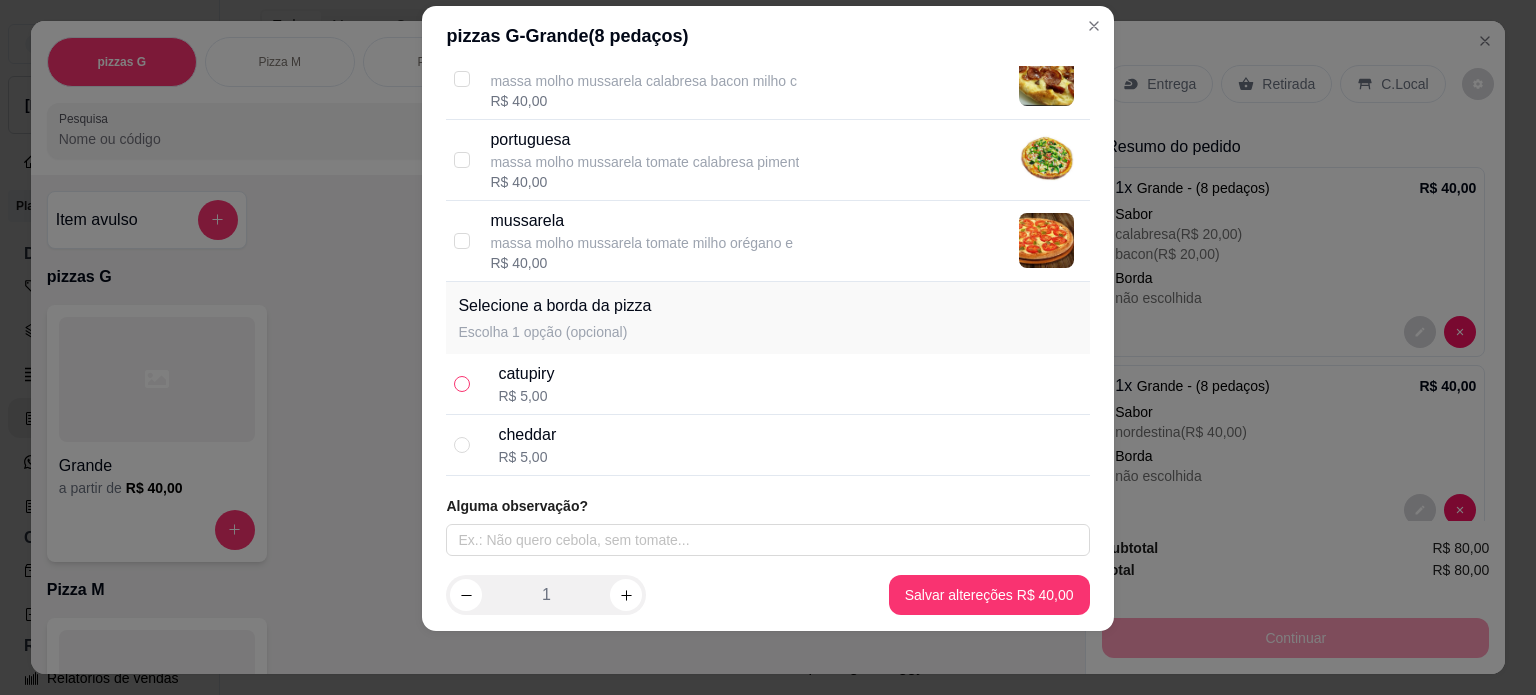 click at bounding box center [462, 384] 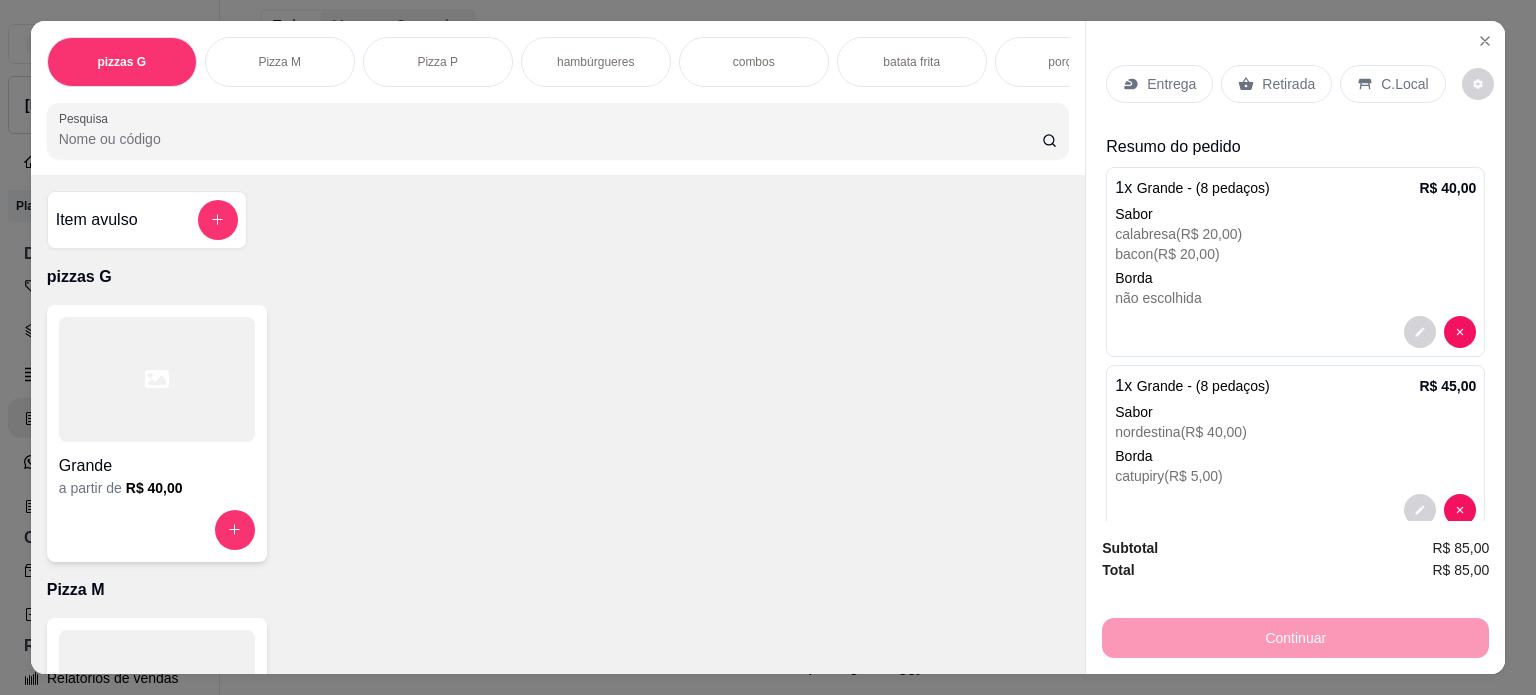 click on "Entrega" at bounding box center (1159, 84) 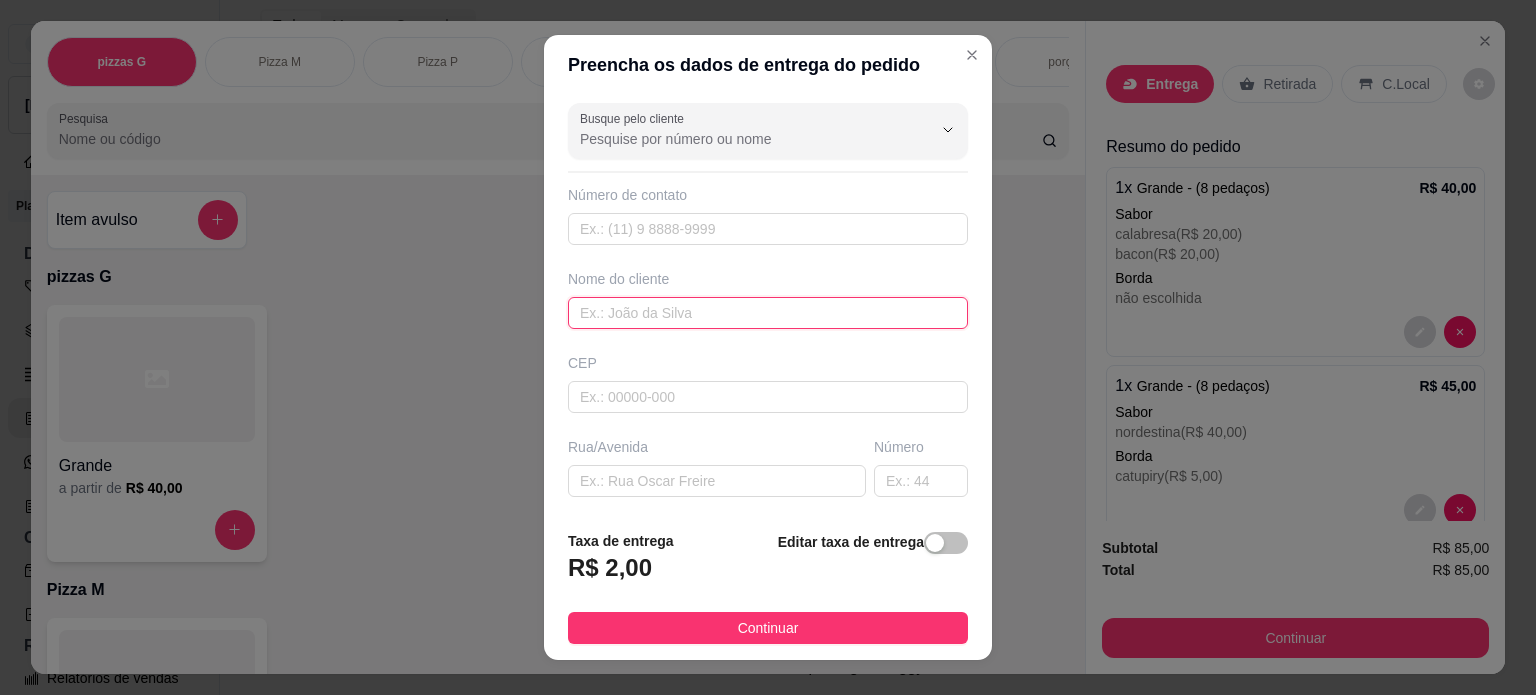 click at bounding box center [768, 313] 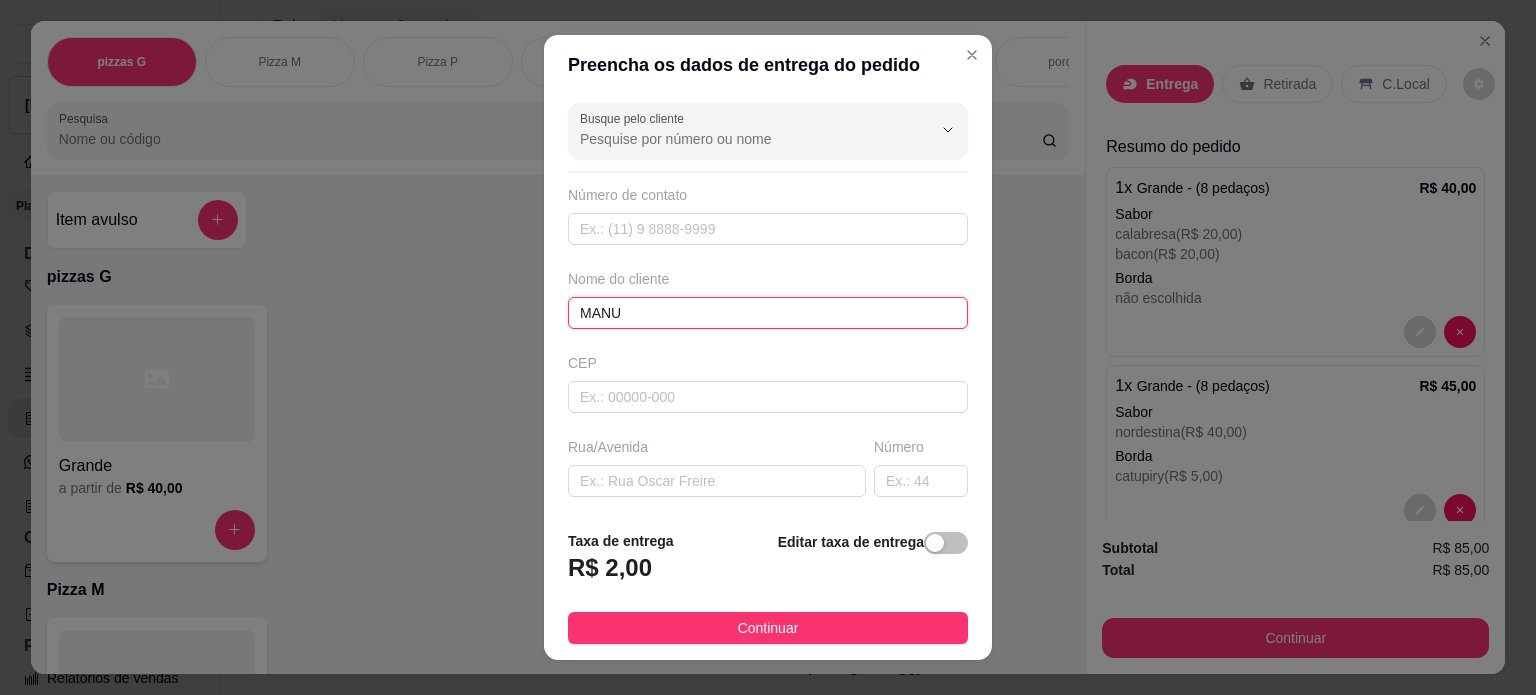 type on "MANU" 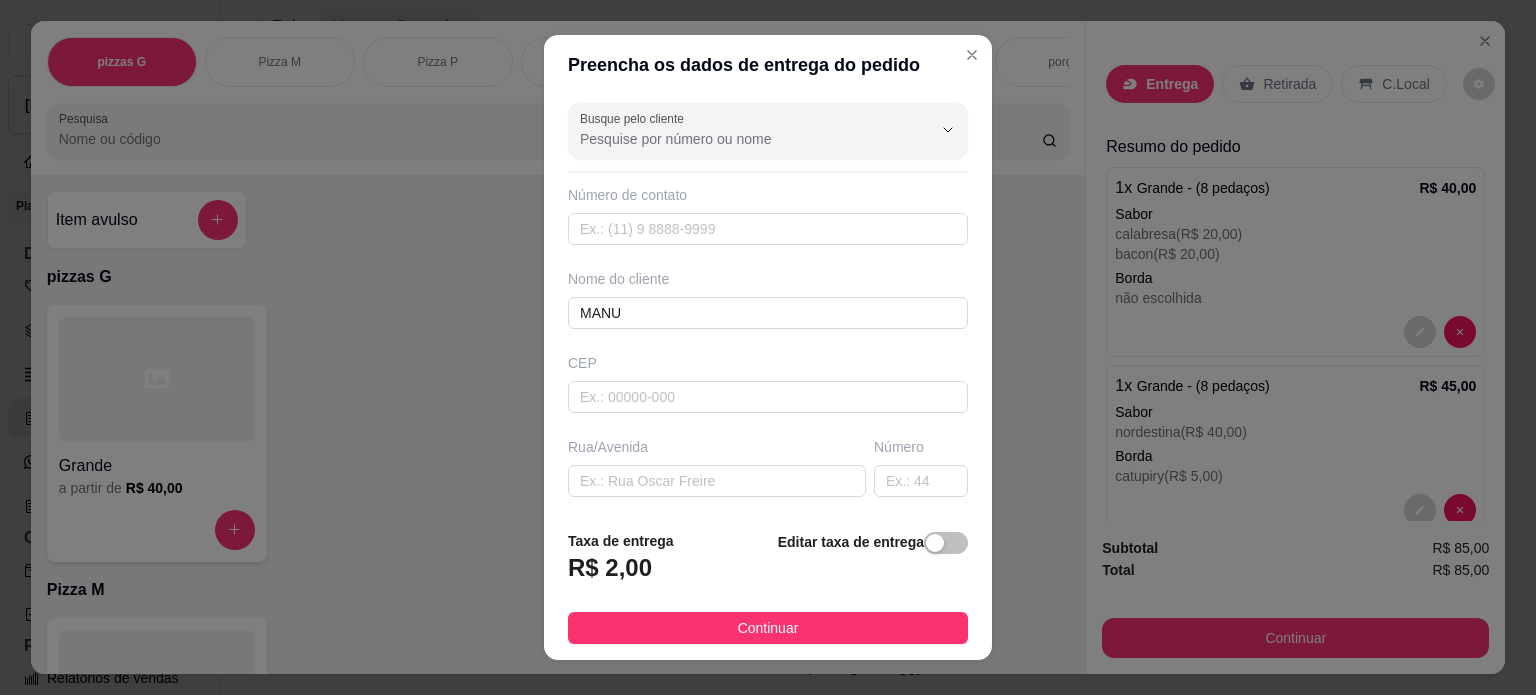 click on "Continuar" at bounding box center (768, 628) 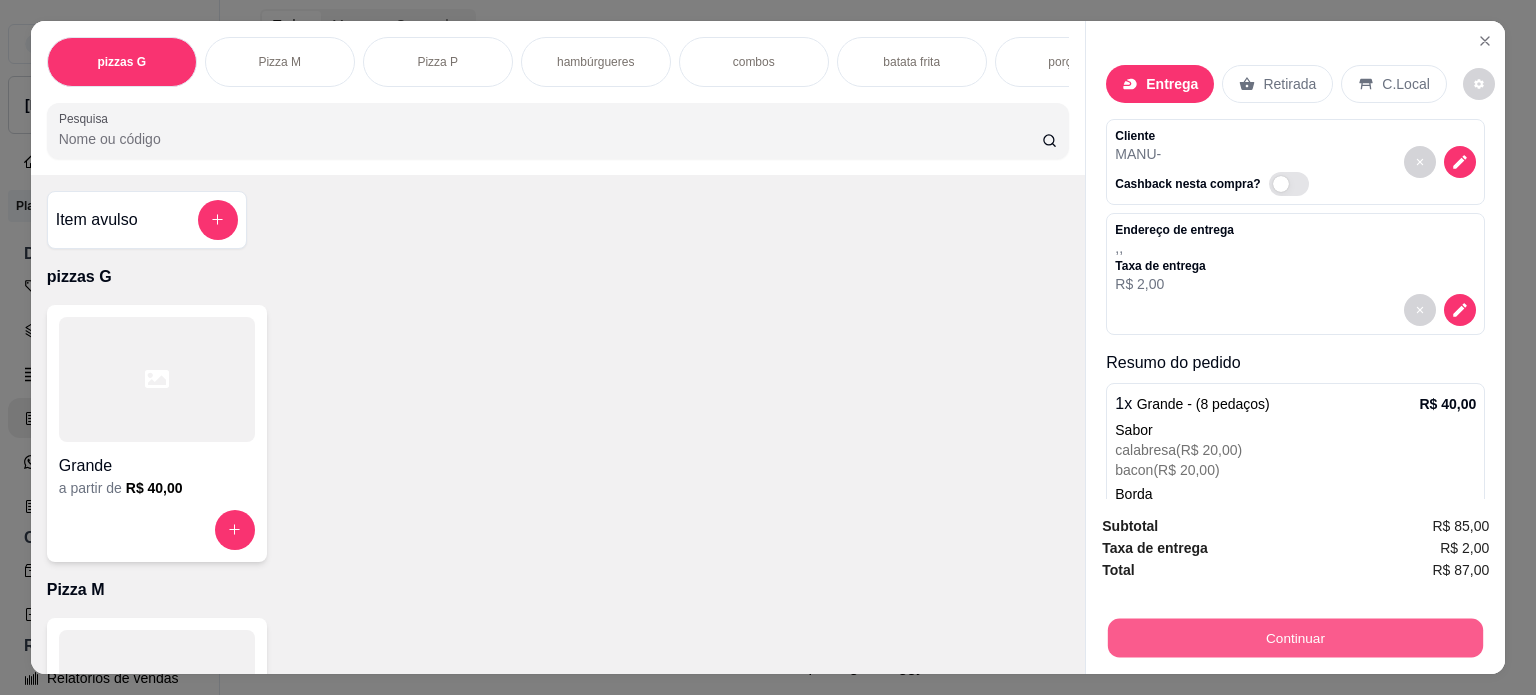 click on "Continuar" at bounding box center [1295, 638] 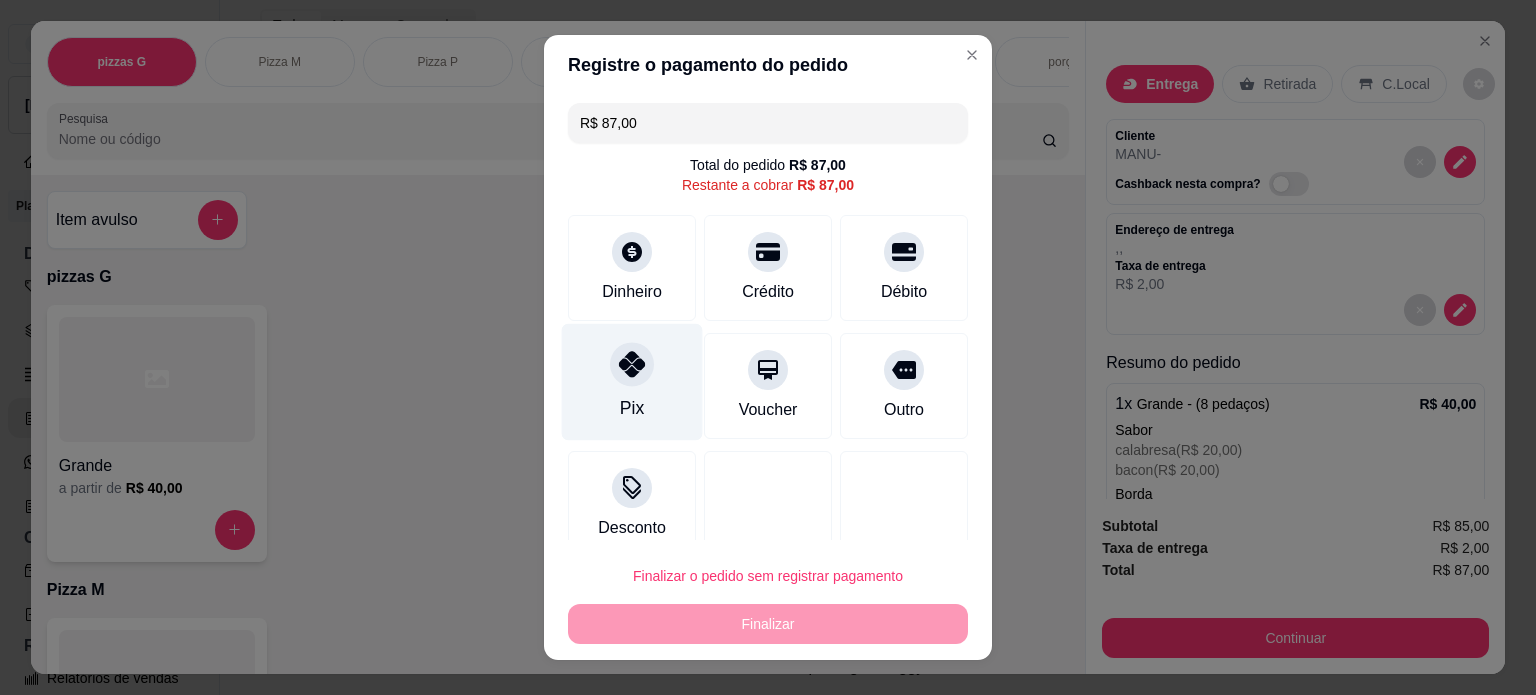 click on "Pix" at bounding box center [632, 381] 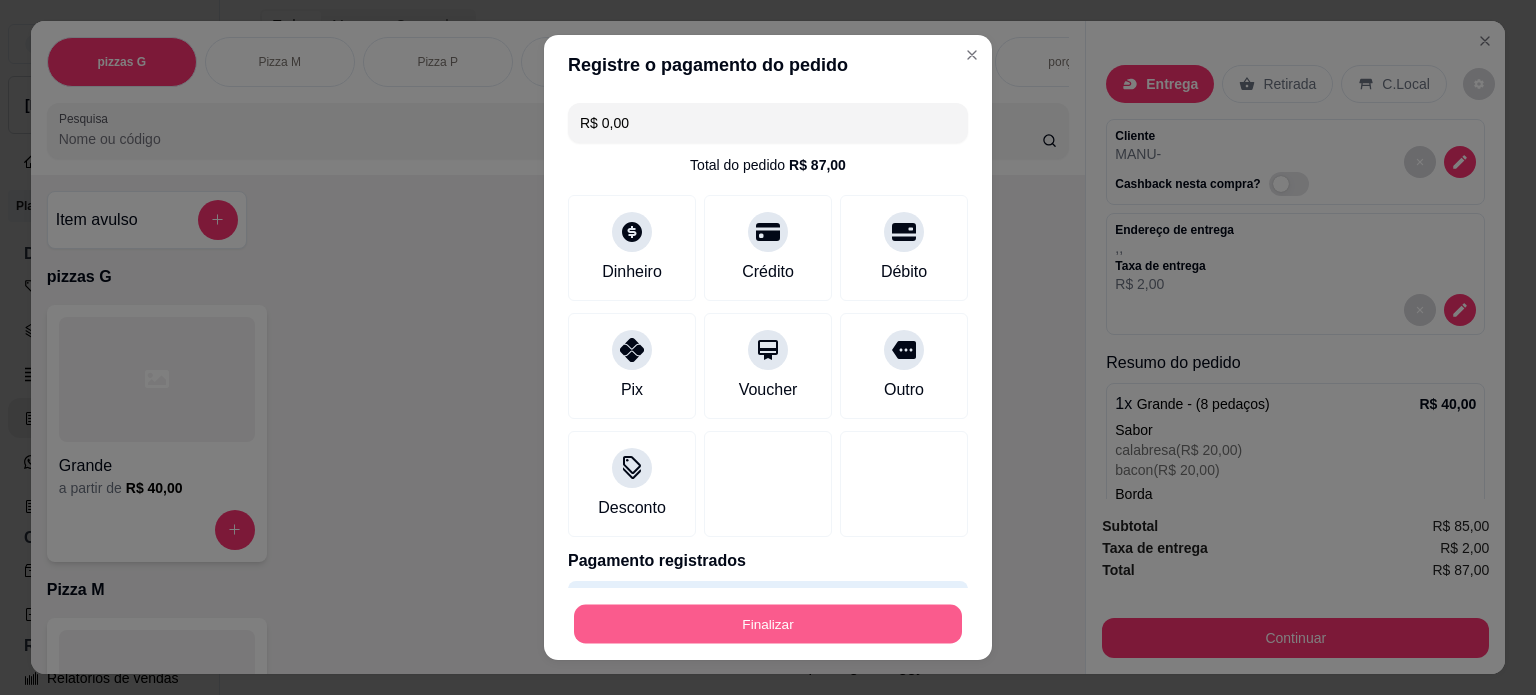 click on "Finalizar" at bounding box center (768, 624) 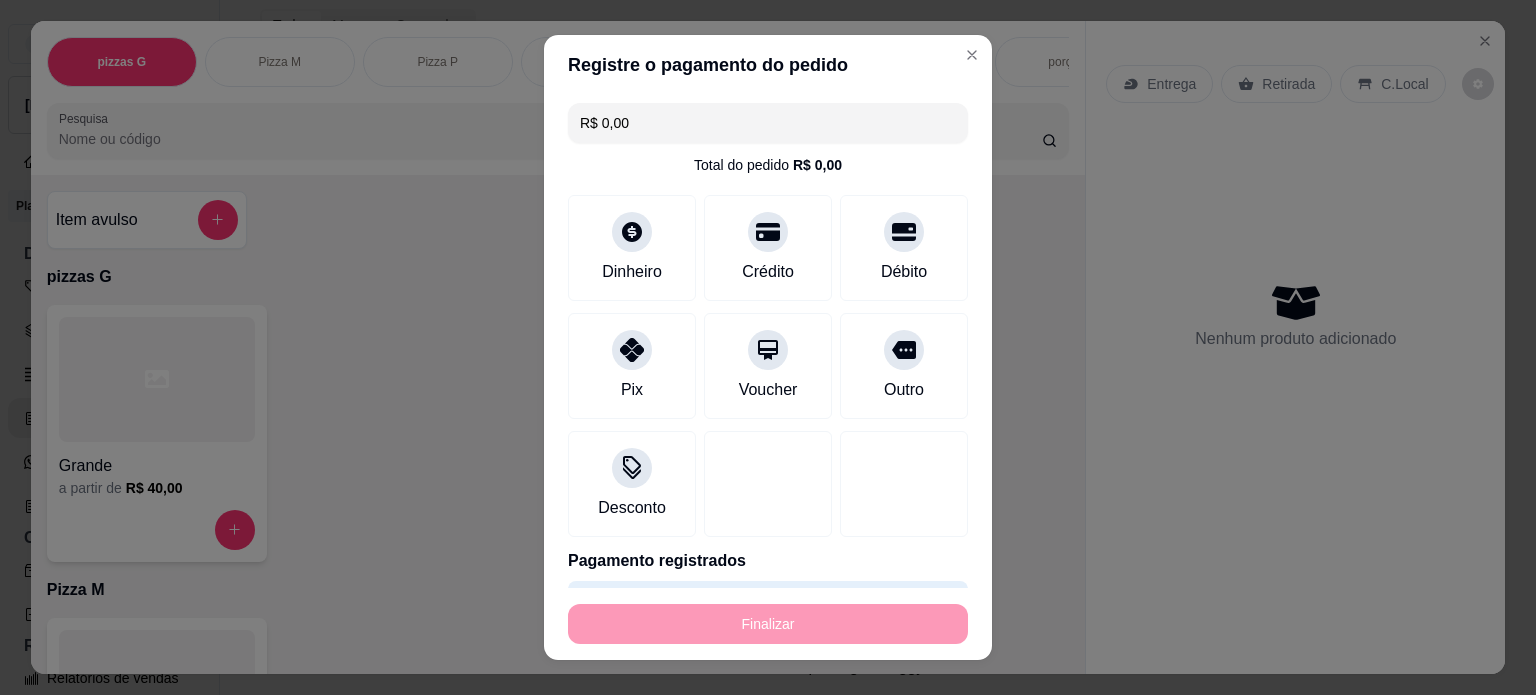 type on "-R$ 87,00" 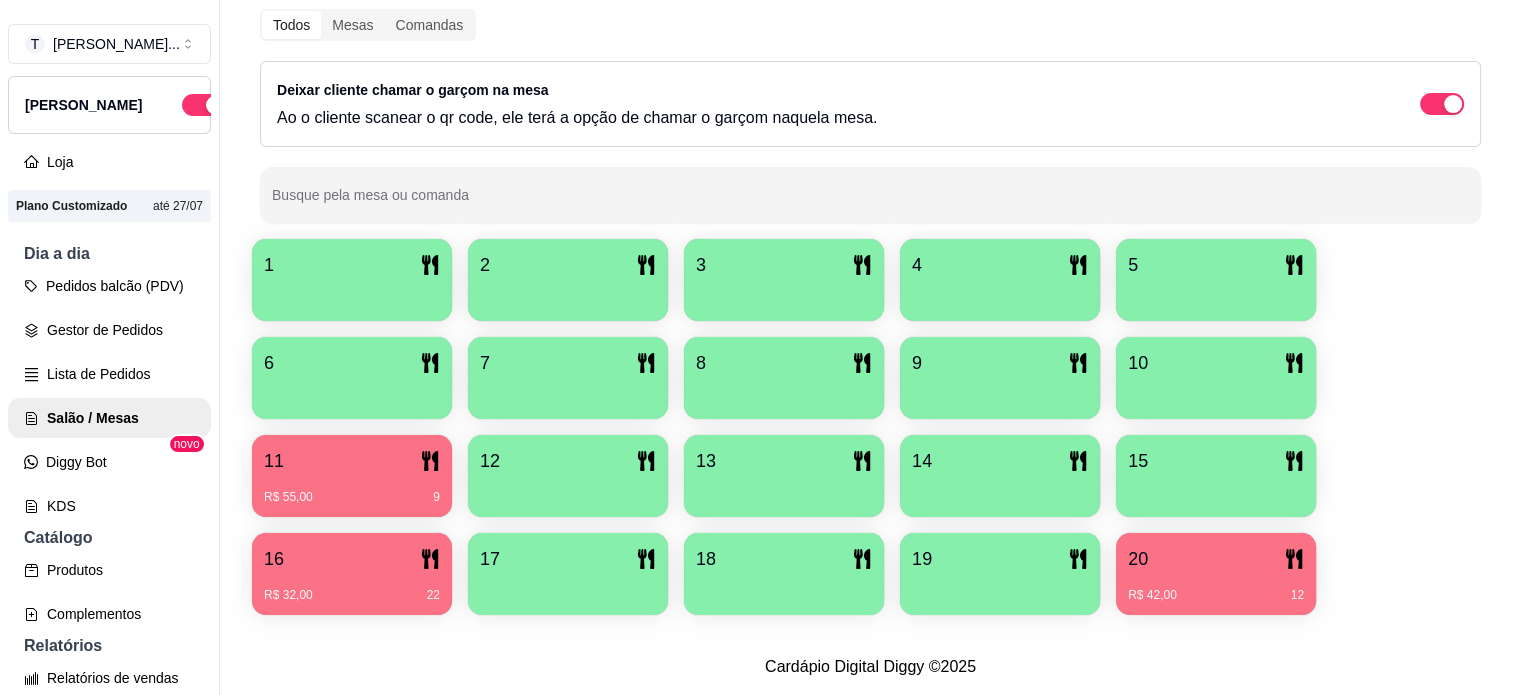 drag, startPoint x: 720, startPoint y: 628, endPoint x: 654, endPoint y: 519, distance: 127.424484 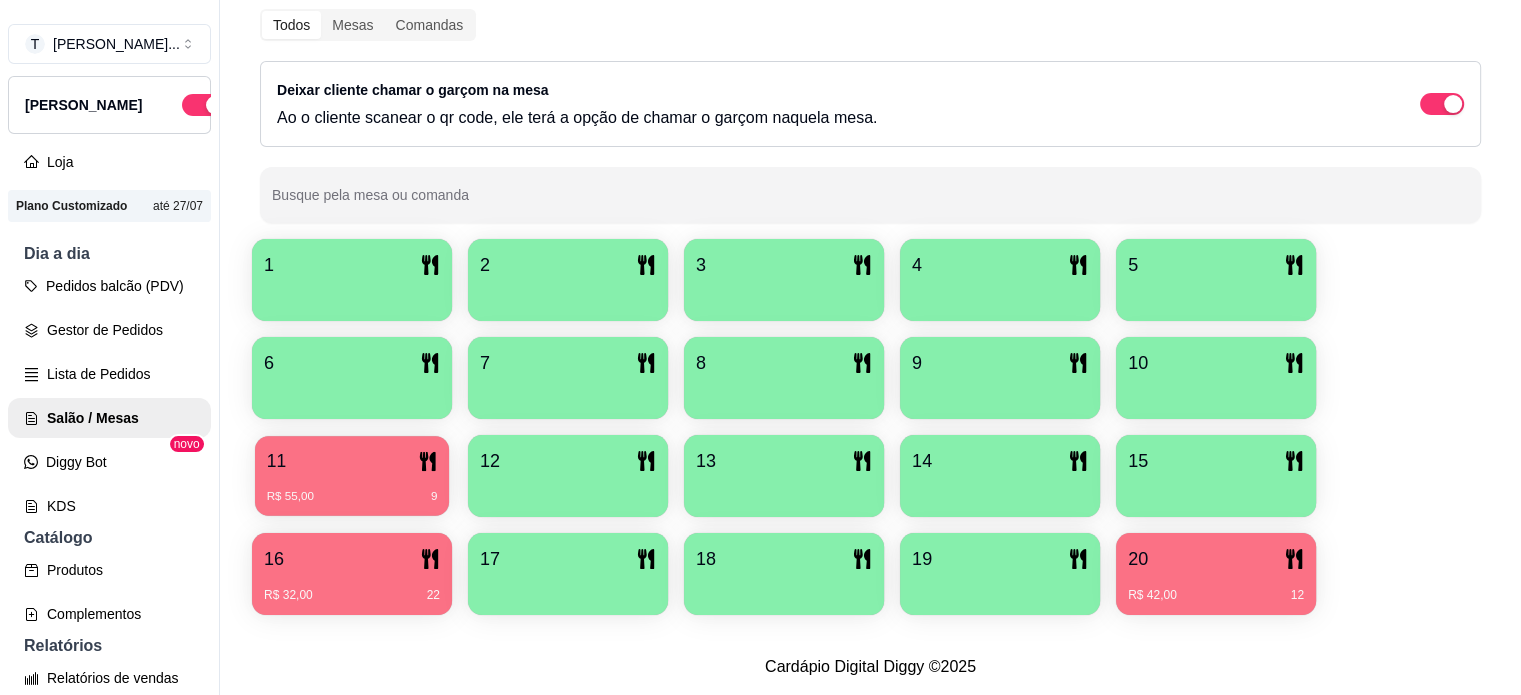 click on "R$ 55,00 9" at bounding box center (352, 489) 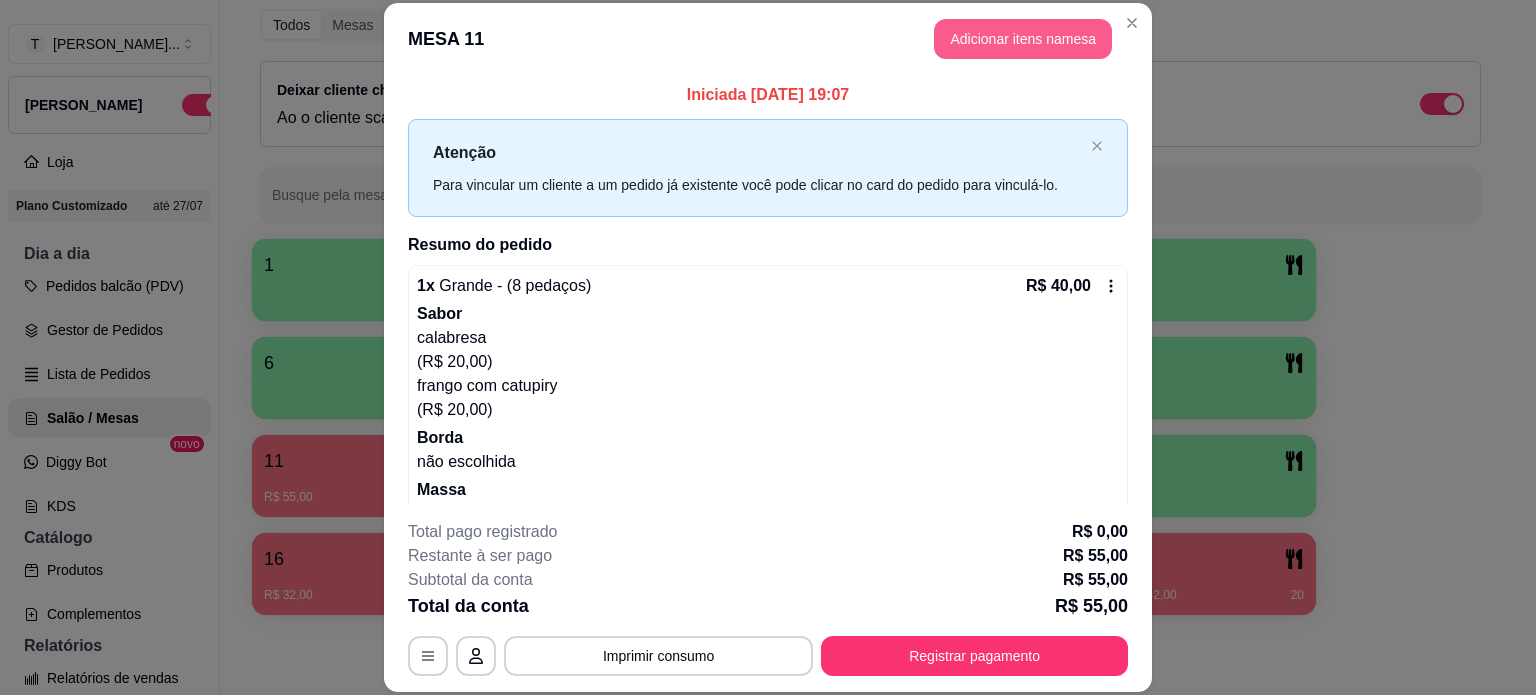 click on "Adicionar itens na  mesa" at bounding box center [1023, 39] 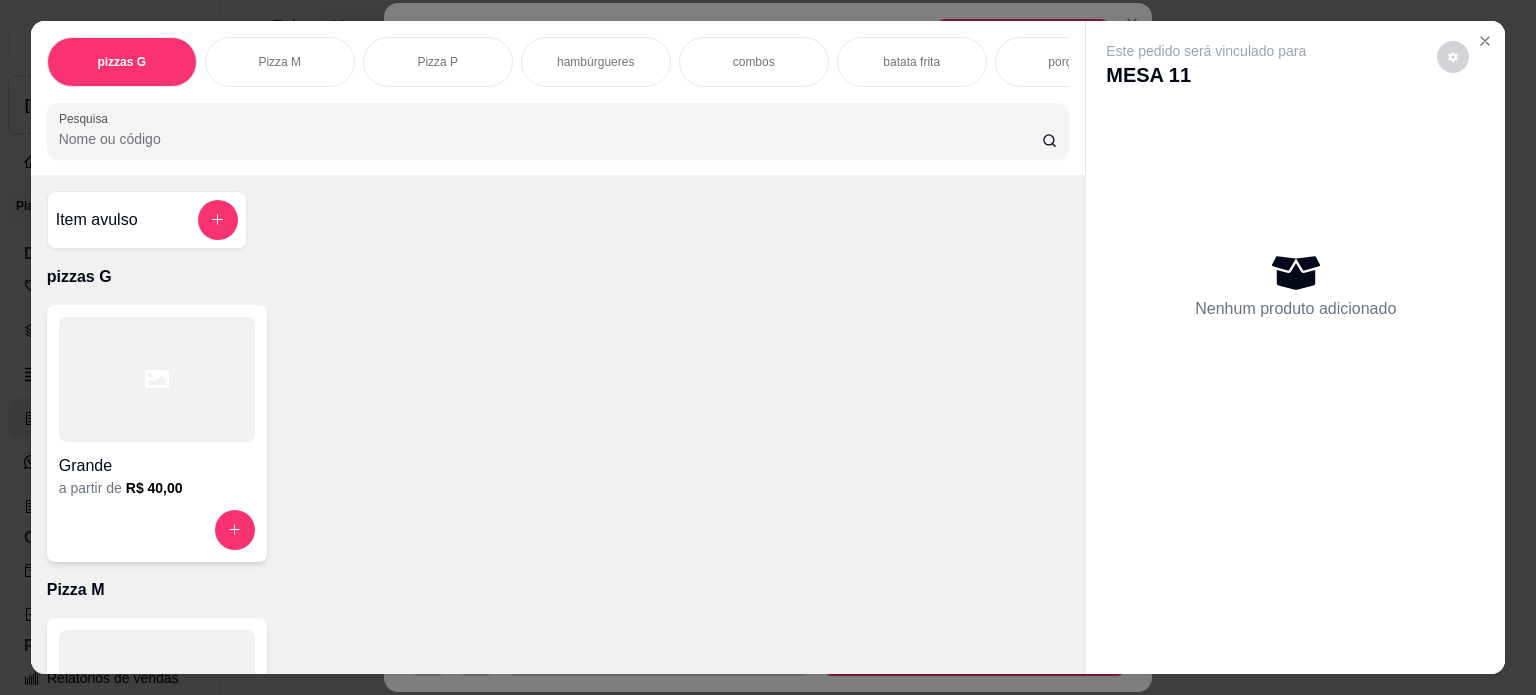 click on "batata frita" at bounding box center [912, 62] 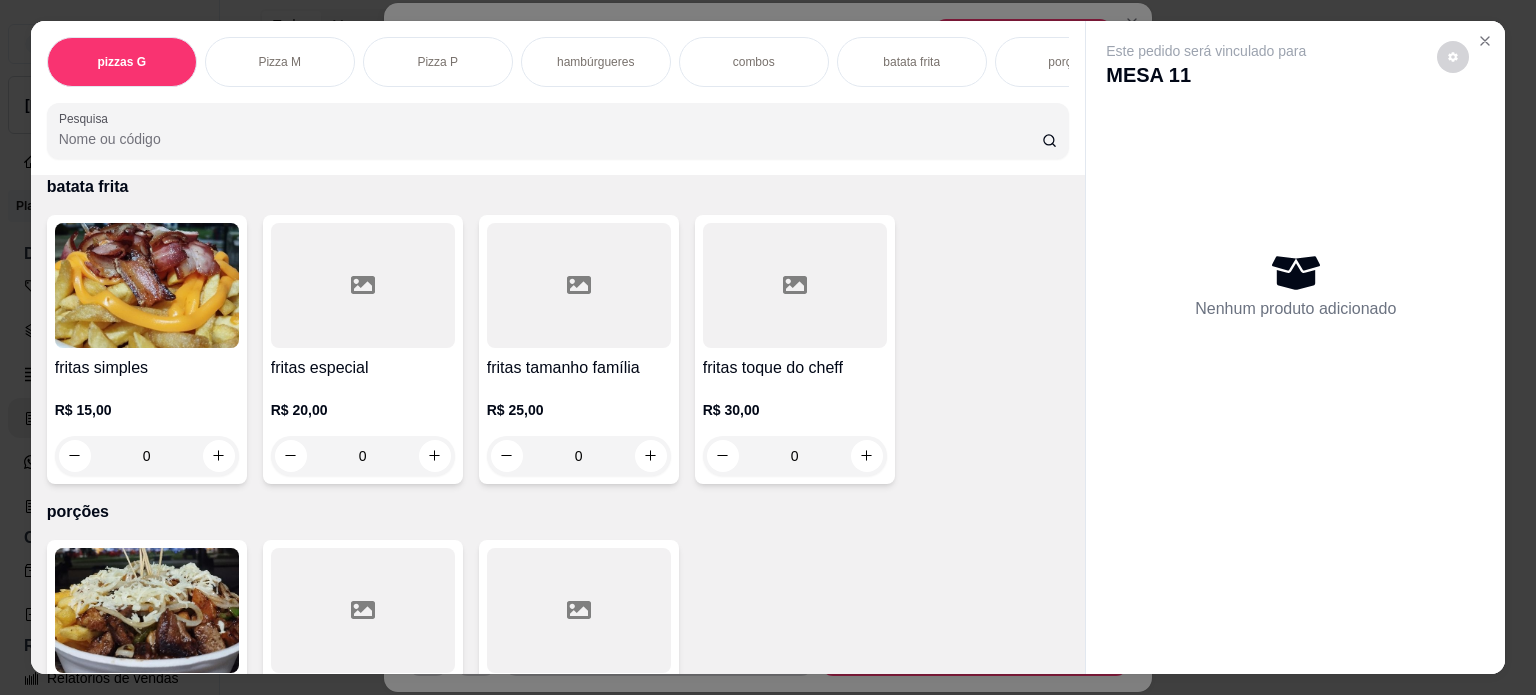 scroll, scrollTop: 50, scrollLeft: 0, axis: vertical 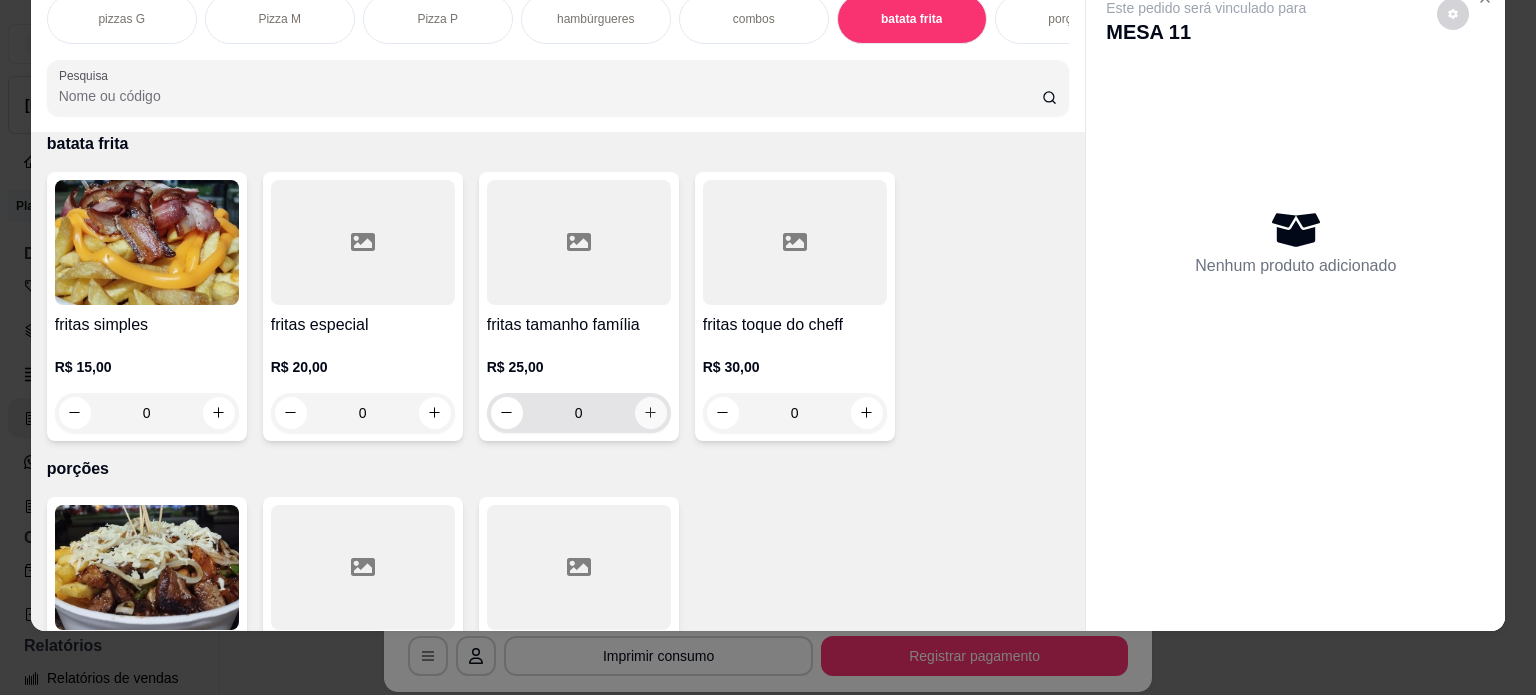 click at bounding box center (651, 413) 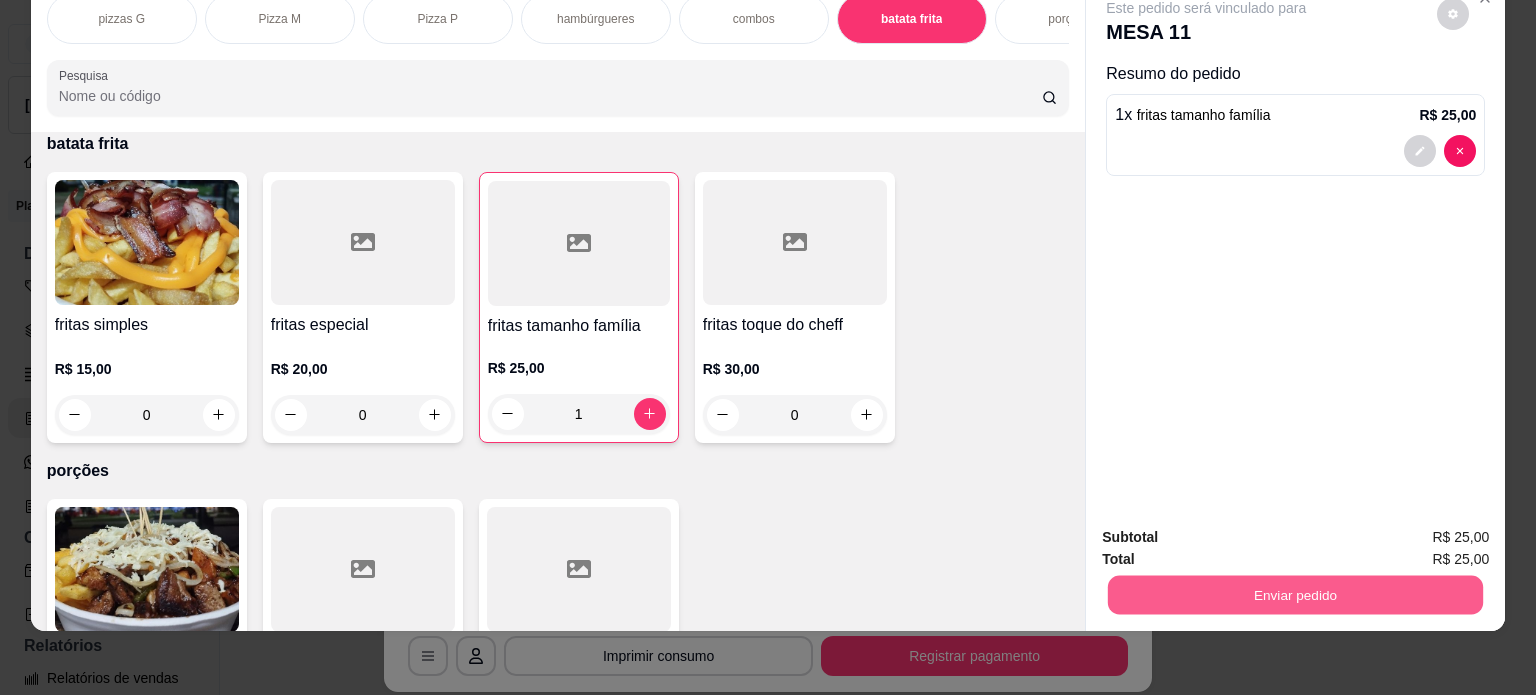 click on "Enviar pedido" at bounding box center (1295, 595) 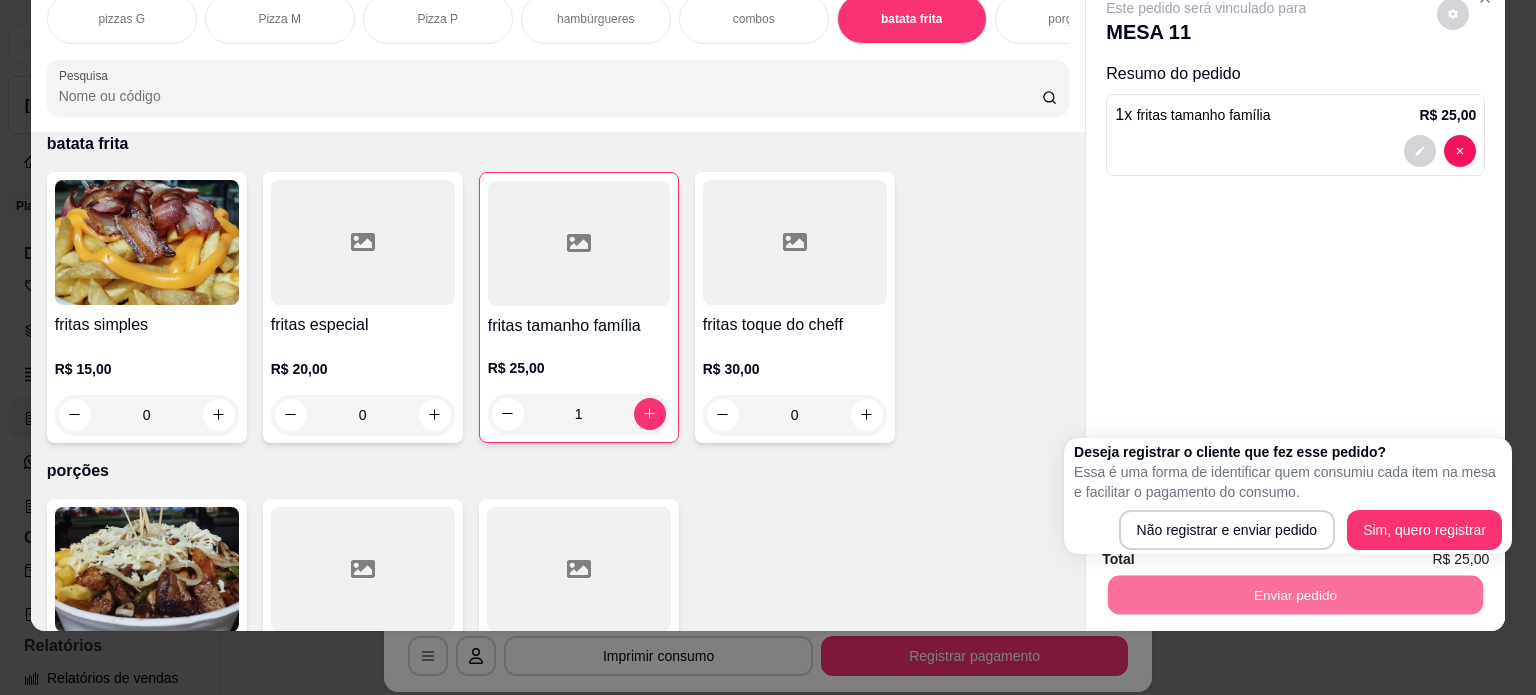click on "Subtotal R$ 25,00 Total R$ 25,00 Enviar pedido" at bounding box center [1295, 570] 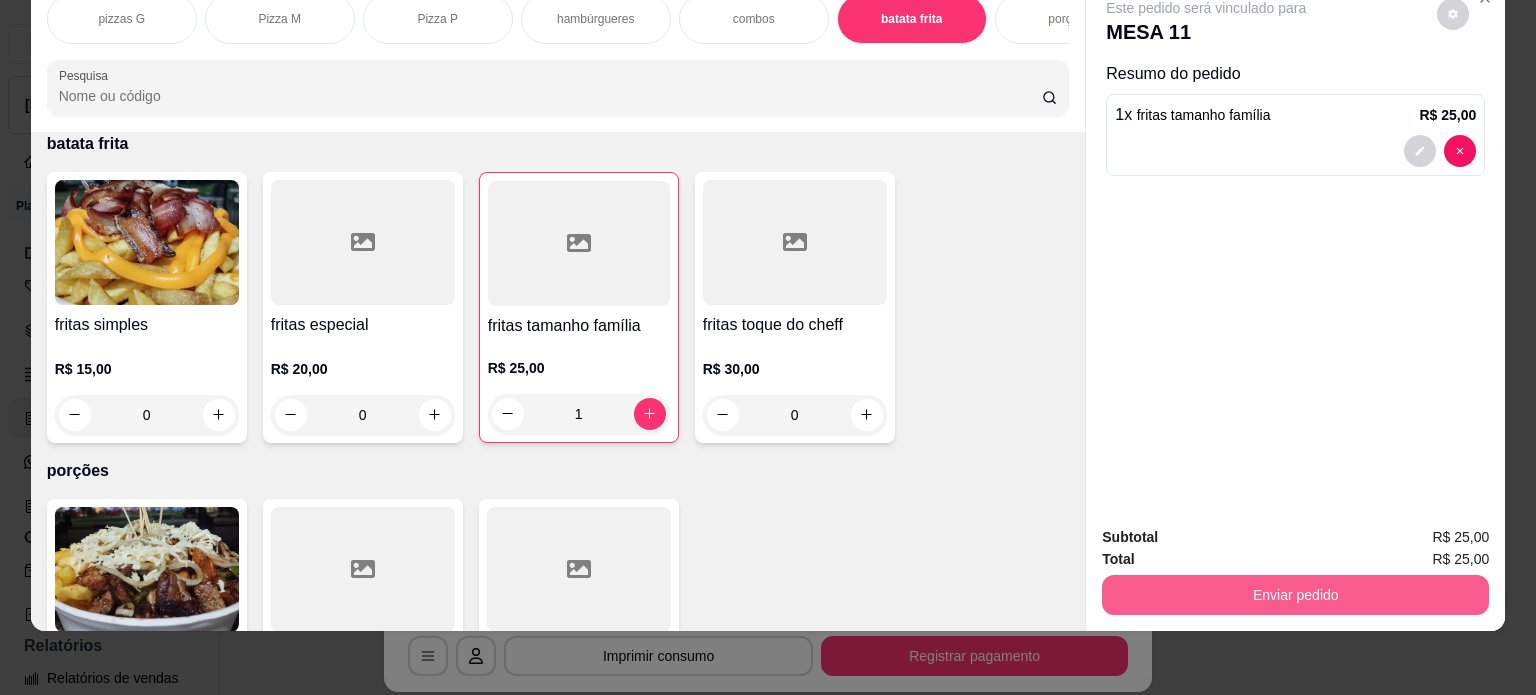 click on "Enviar pedido" at bounding box center (1295, 595) 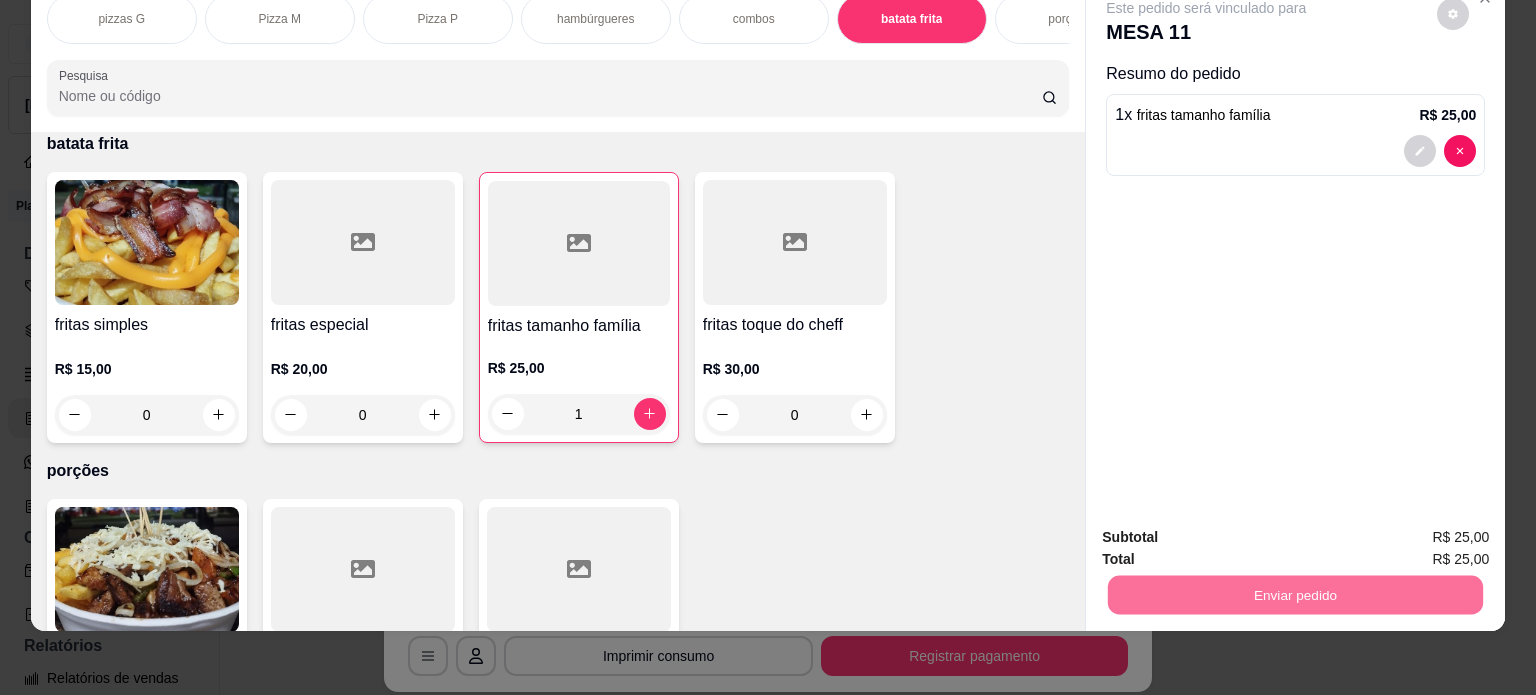 click on "Não registrar e enviar pedido" at bounding box center [1229, 531] 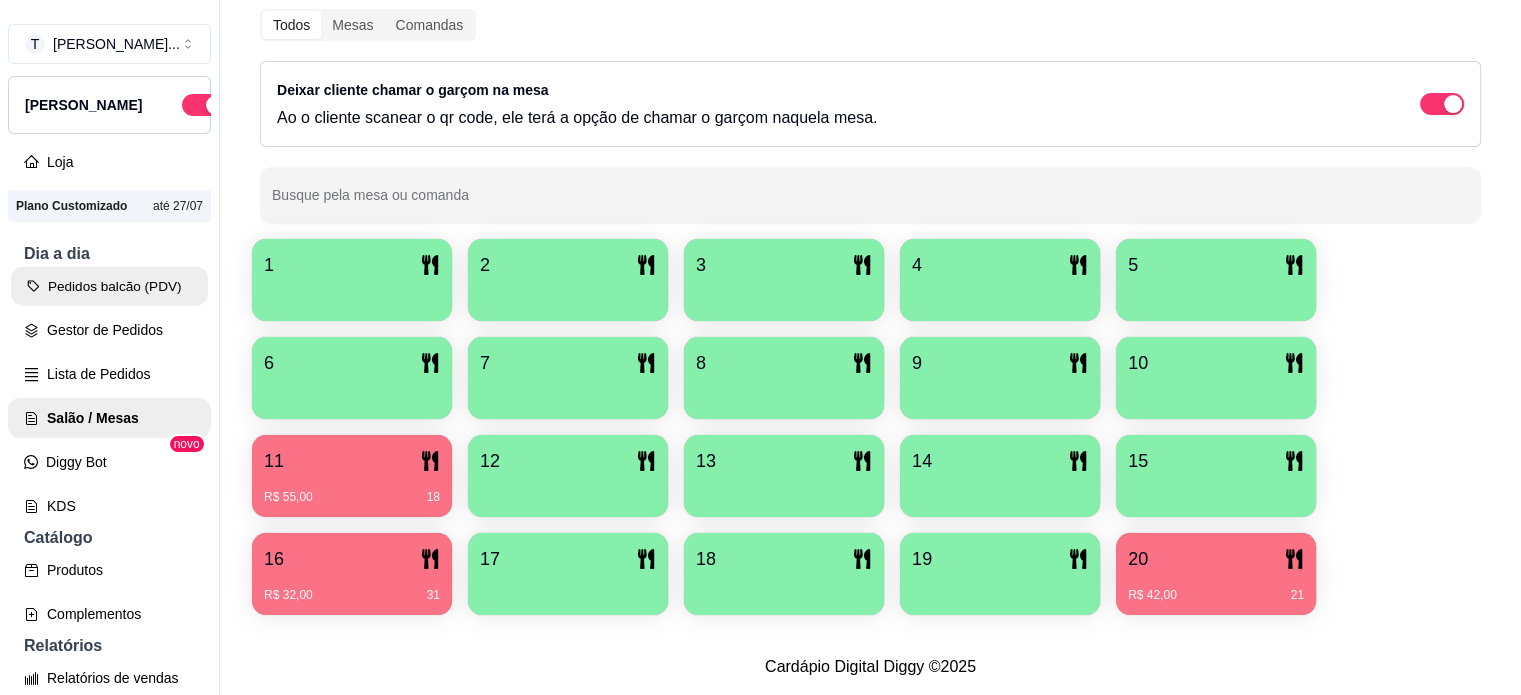 click on "Pedidos balcão (PDV)" at bounding box center [109, 286] 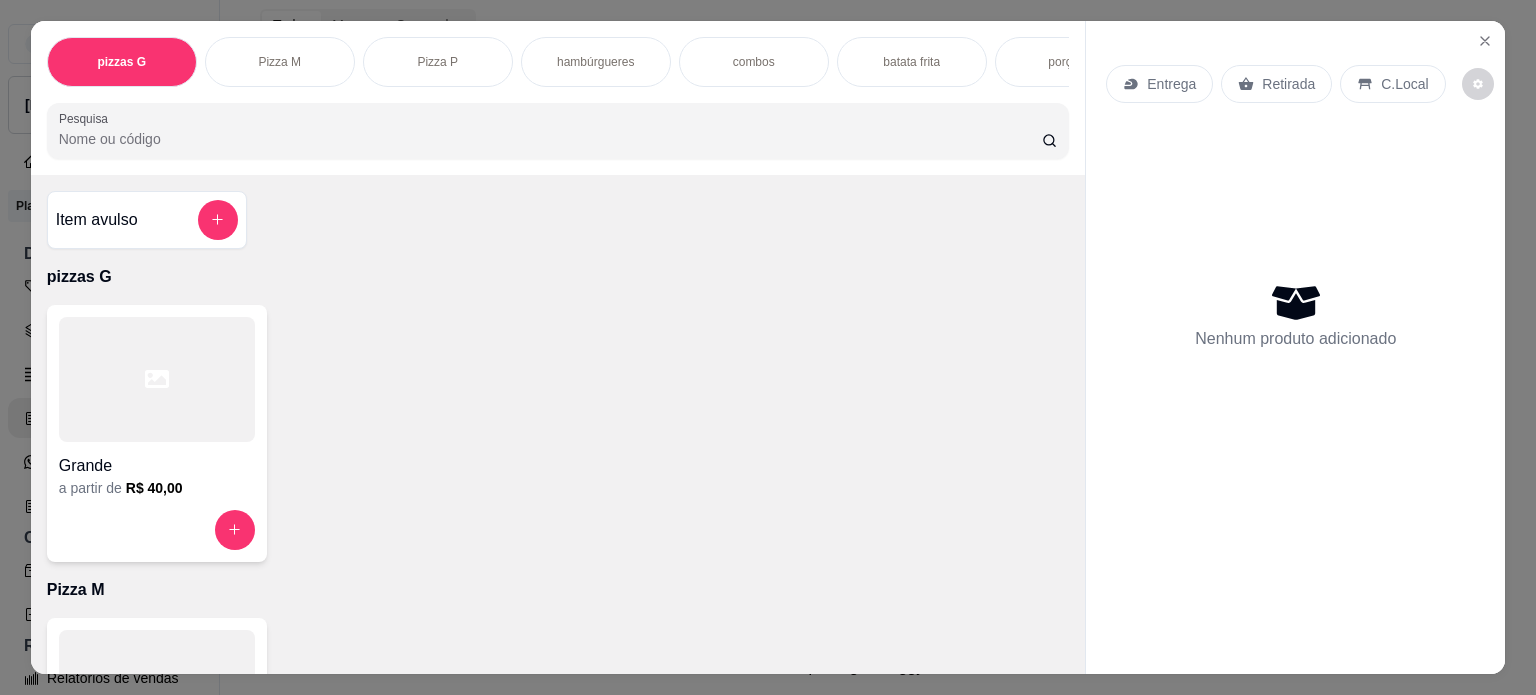 click on "Pizza M" at bounding box center (280, 62) 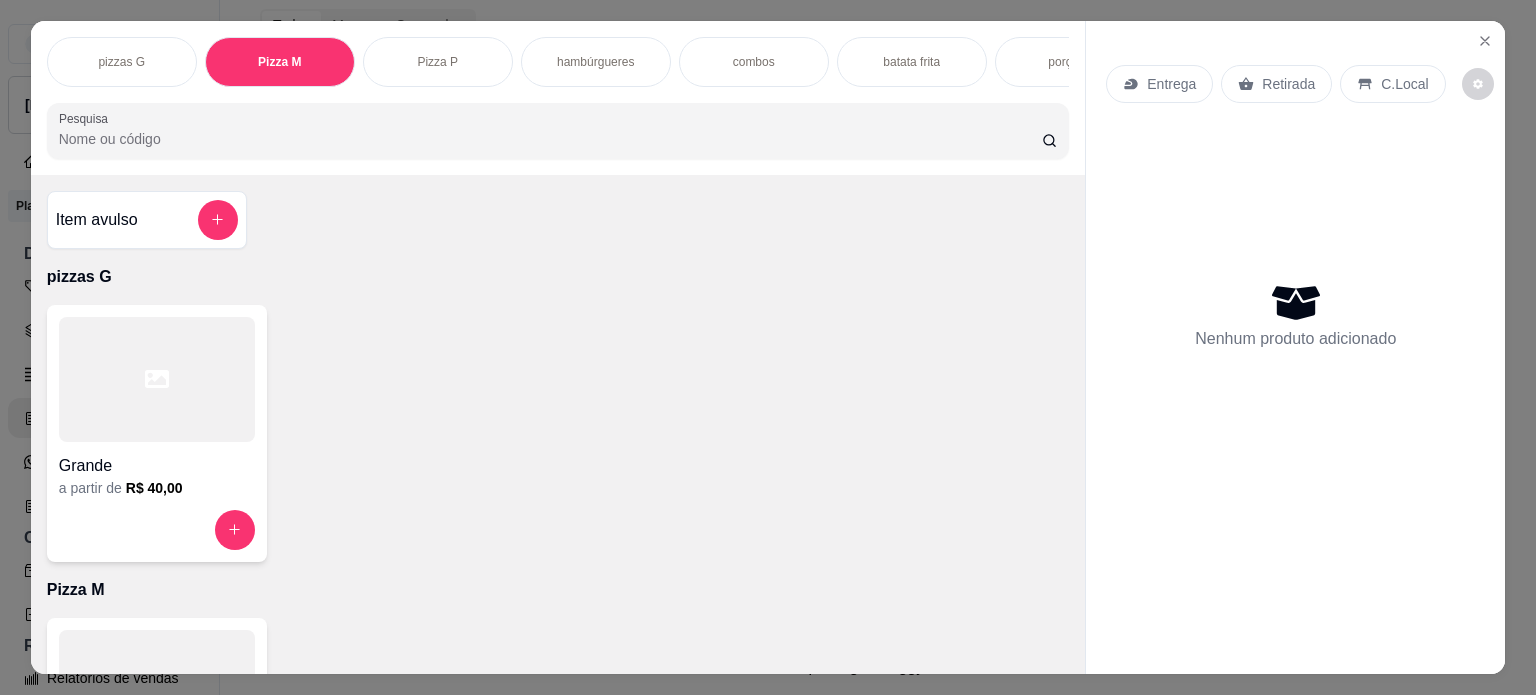scroll, scrollTop: 402, scrollLeft: 0, axis: vertical 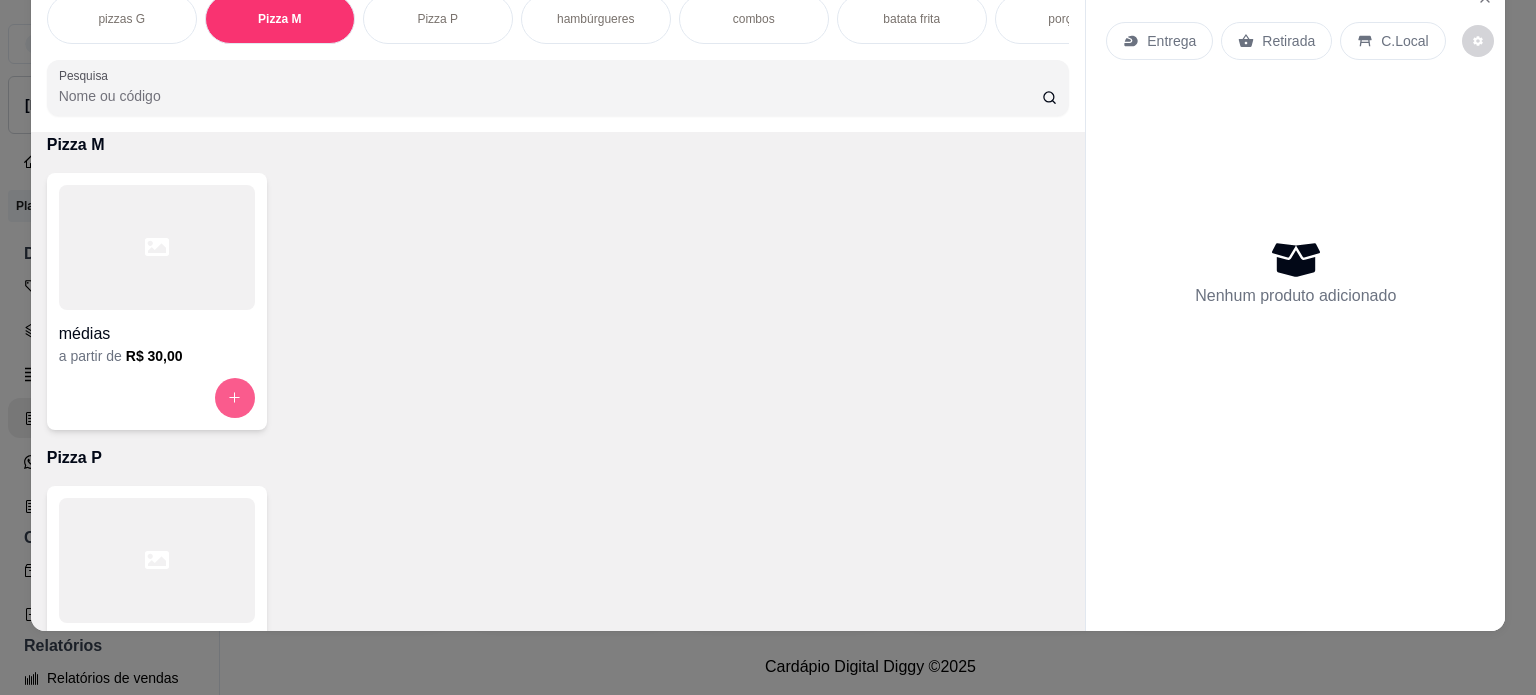 click 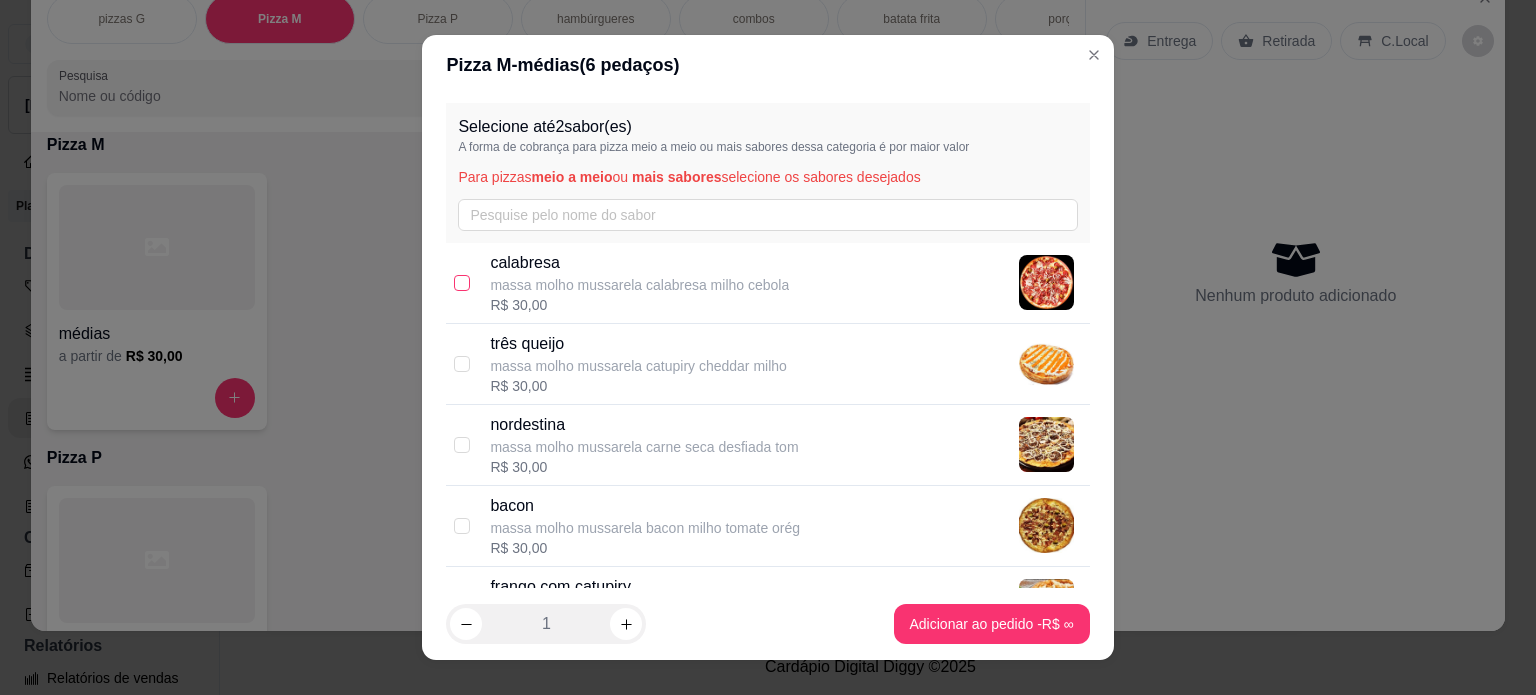 click at bounding box center [462, 283] 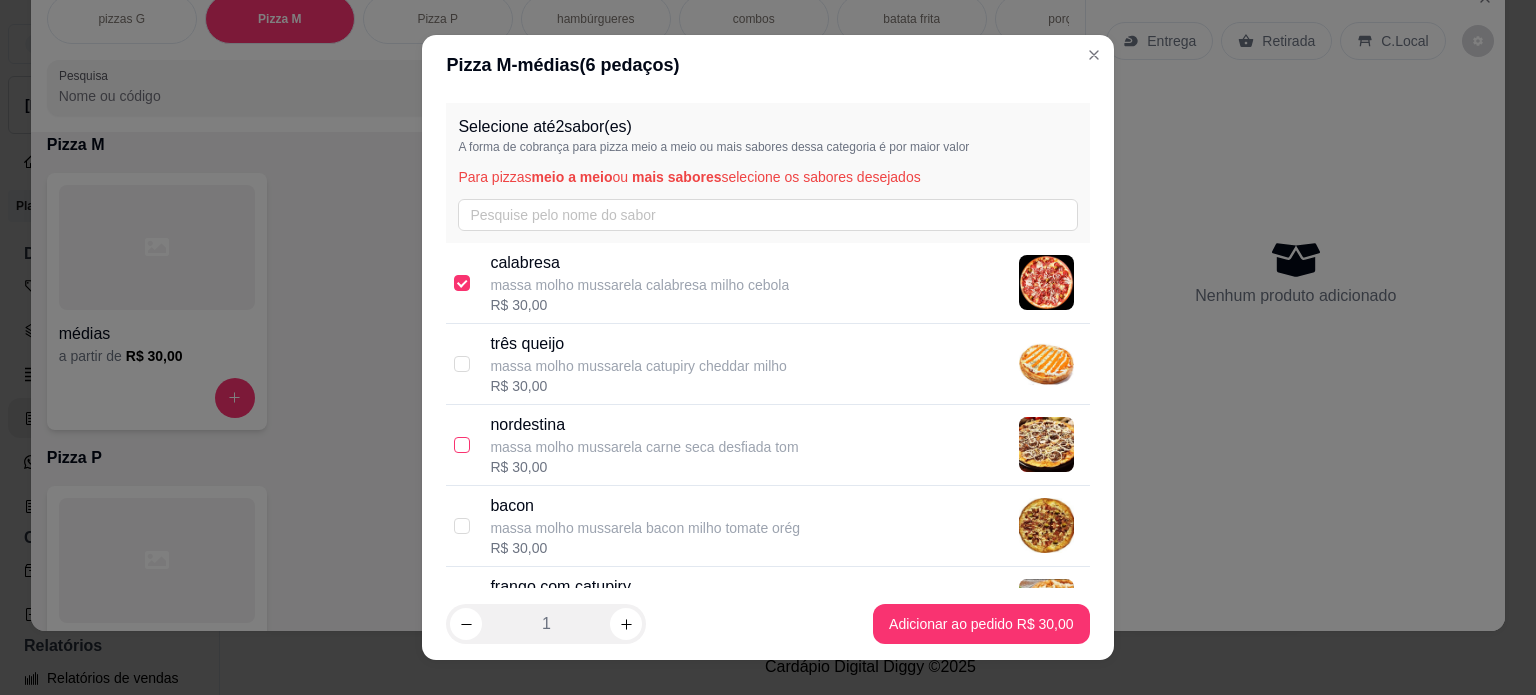 click at bounding box center [462, 445] 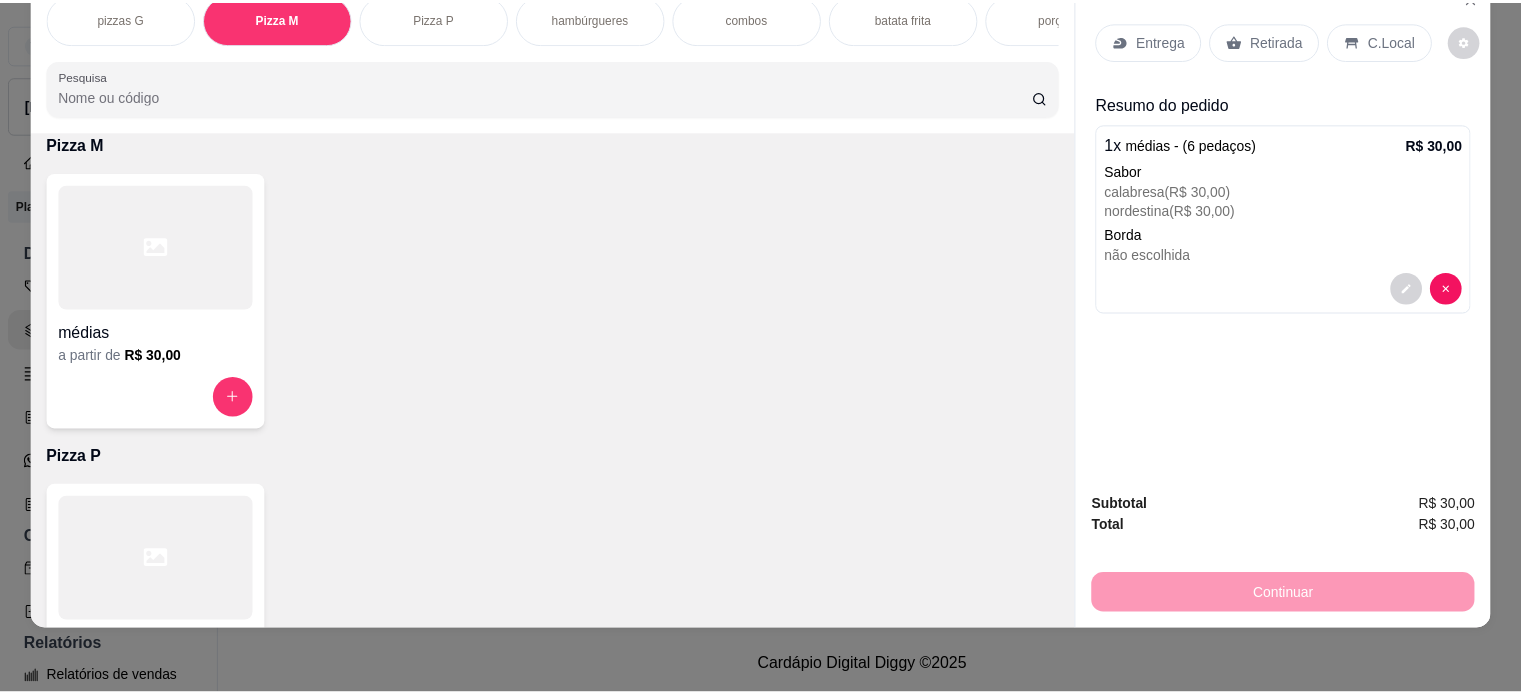 scroll, scrollTop: 0, scrollLeft: 0, axis: both 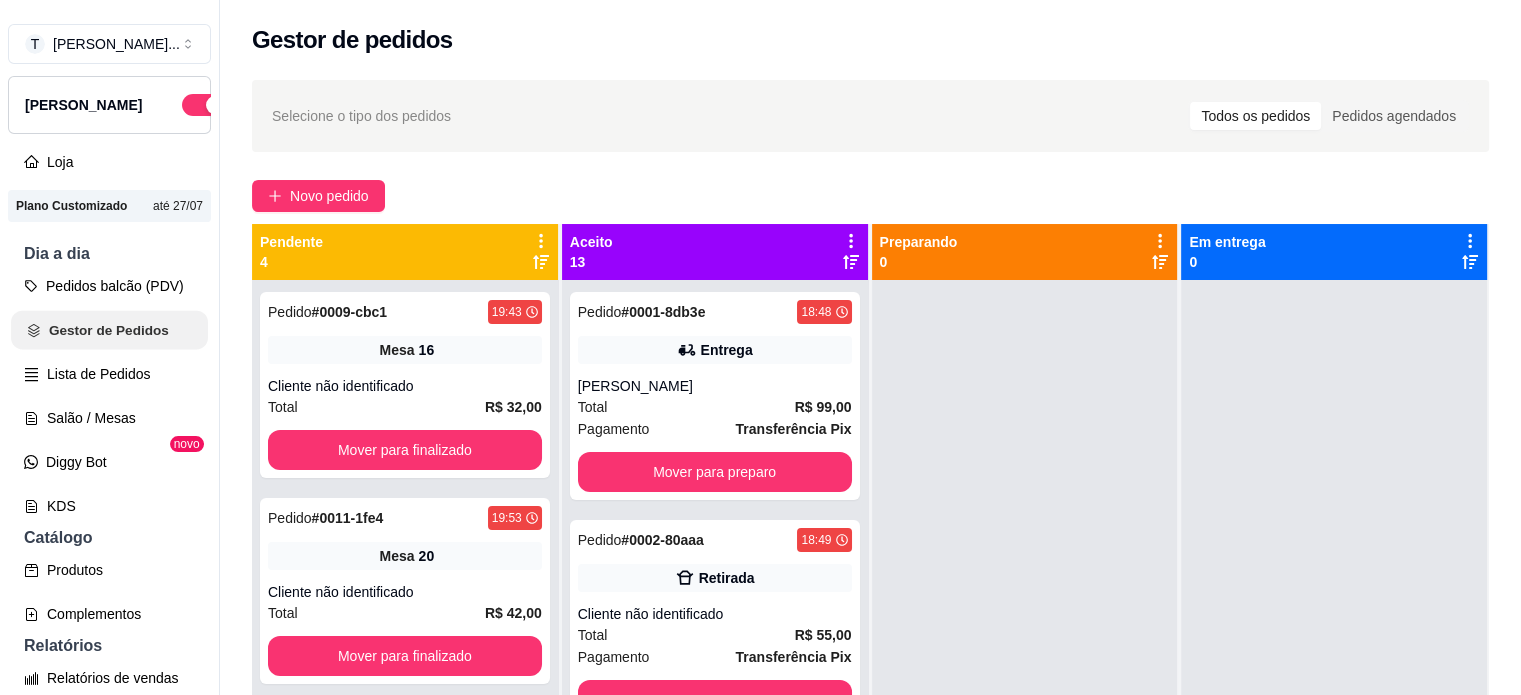 click on "Gestor de Pedidos" at bounding box center [109, 330] 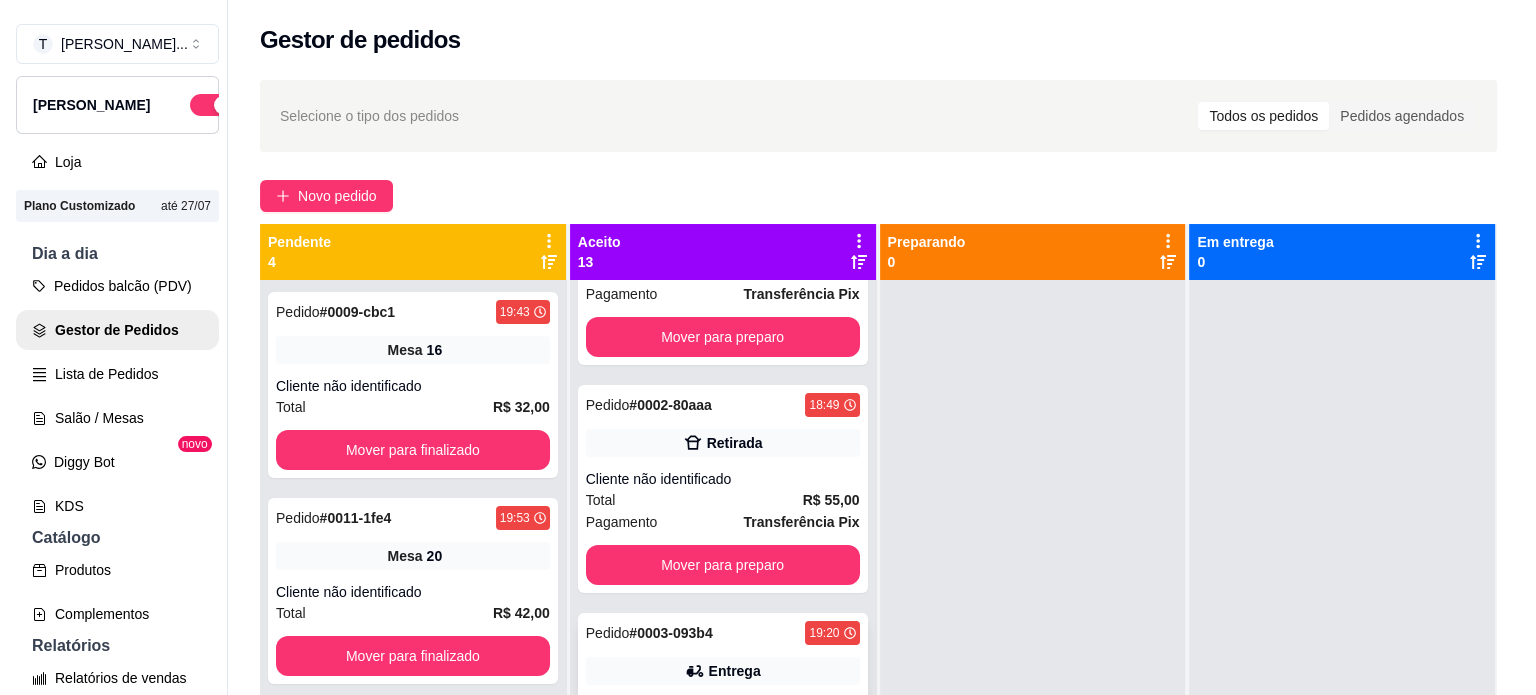 scroll, scrollTop: 100, scrollLeft: 0, axis: vertical 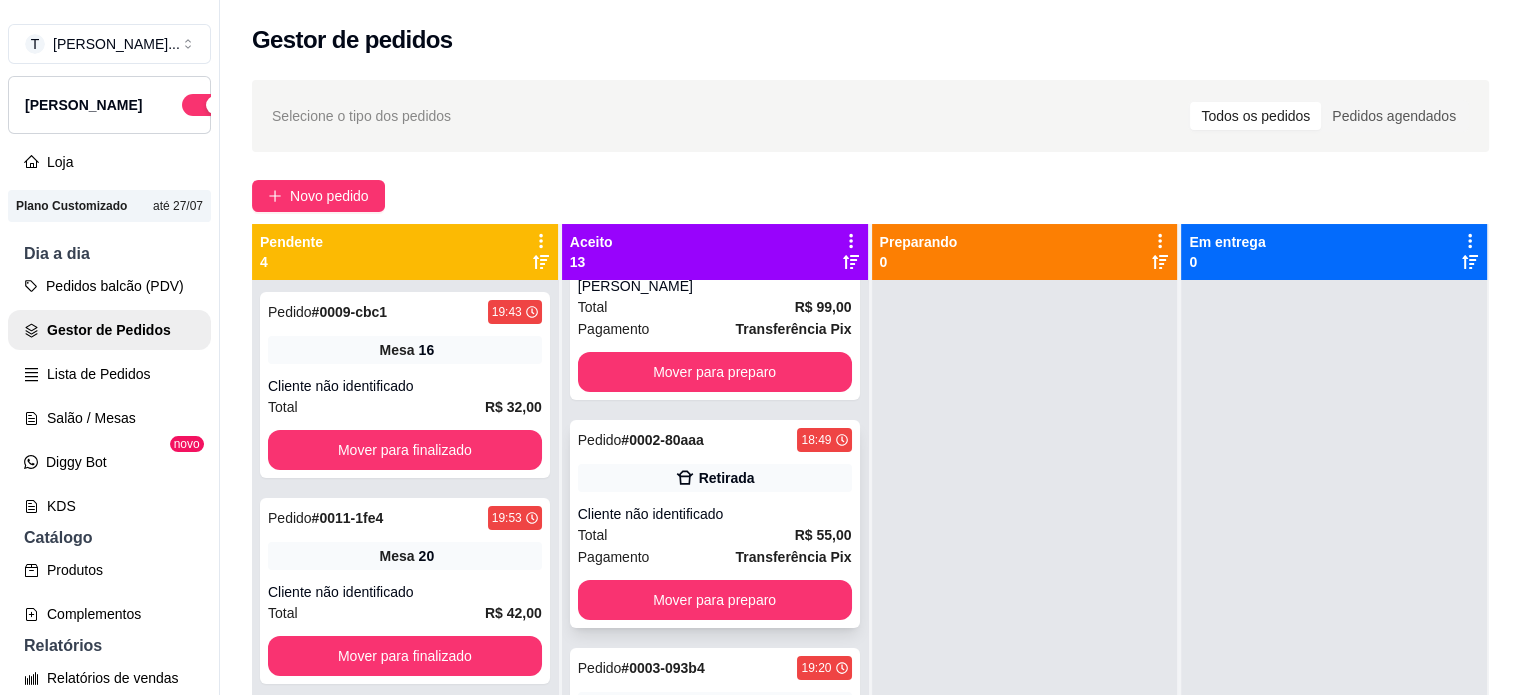 click on "Cliente não identificado" at bounding box center [715, 514] 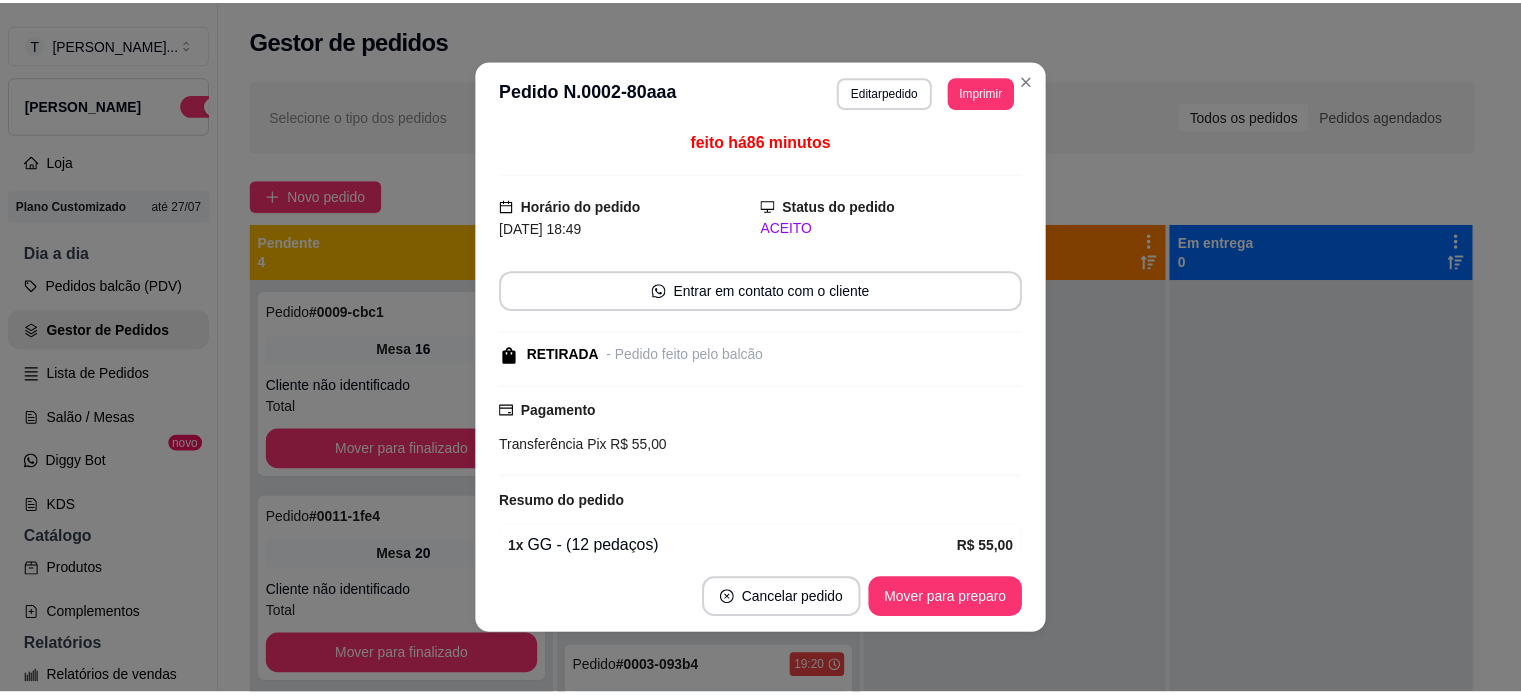 scroll, scrollTop: 0, scrollLeft: 0, axis: both 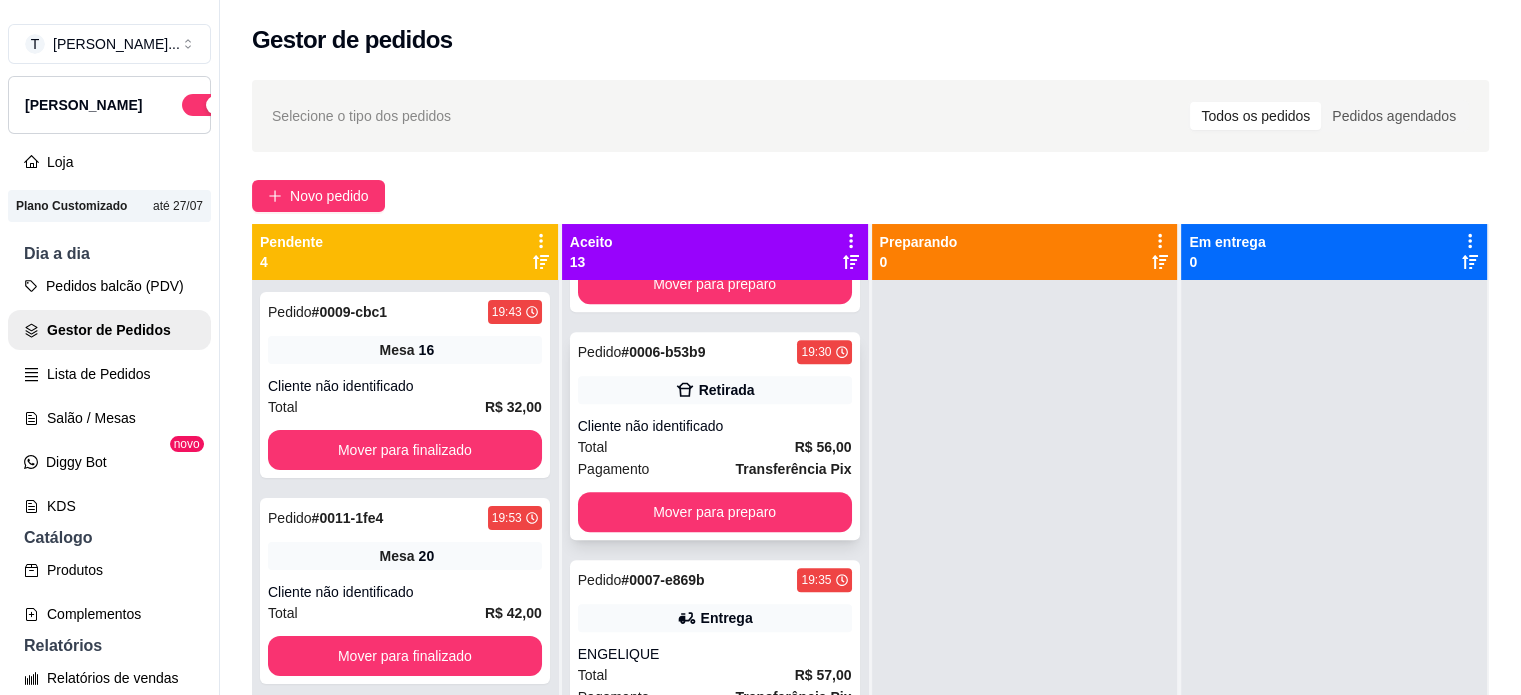 click on "Cliente não identificado" at bounding box center (715, 426) 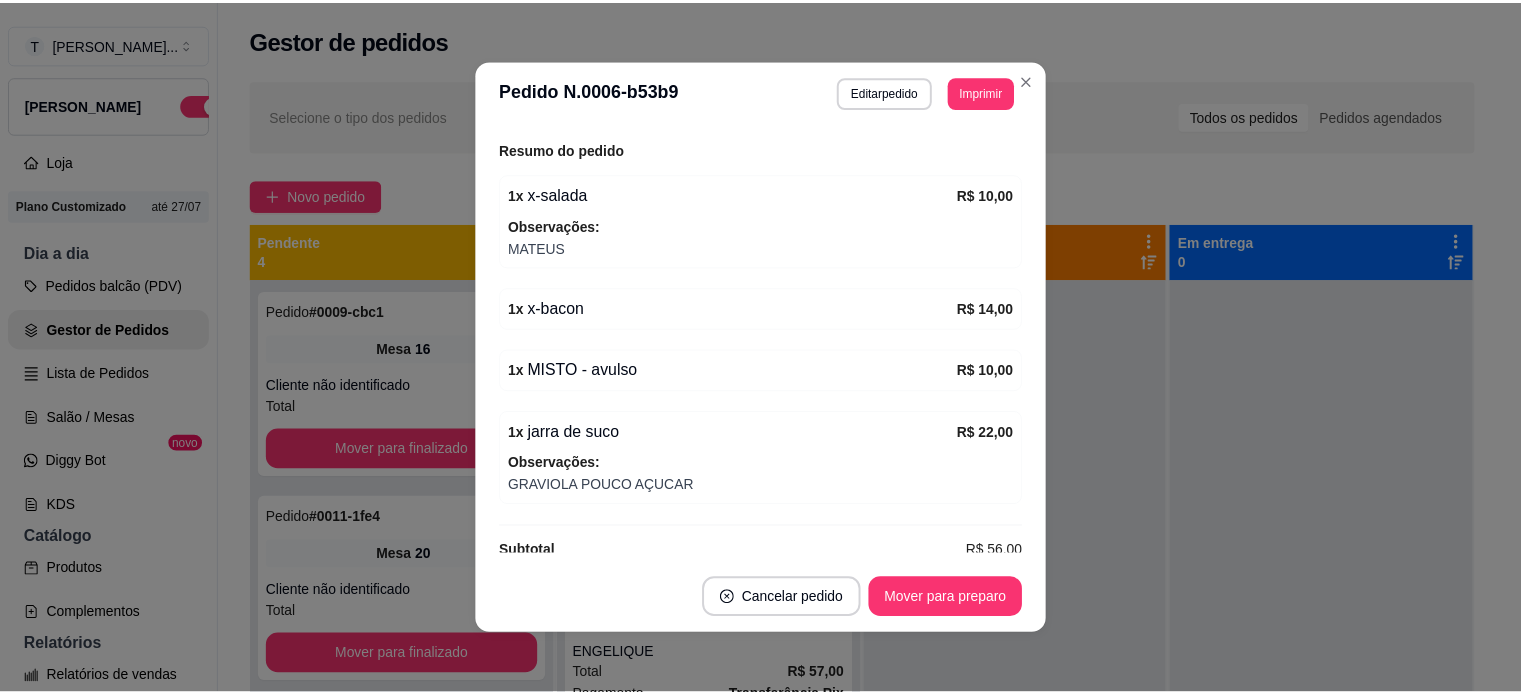 scroll, scrollTop: 380, scrollLeft: 0, axis: vertical 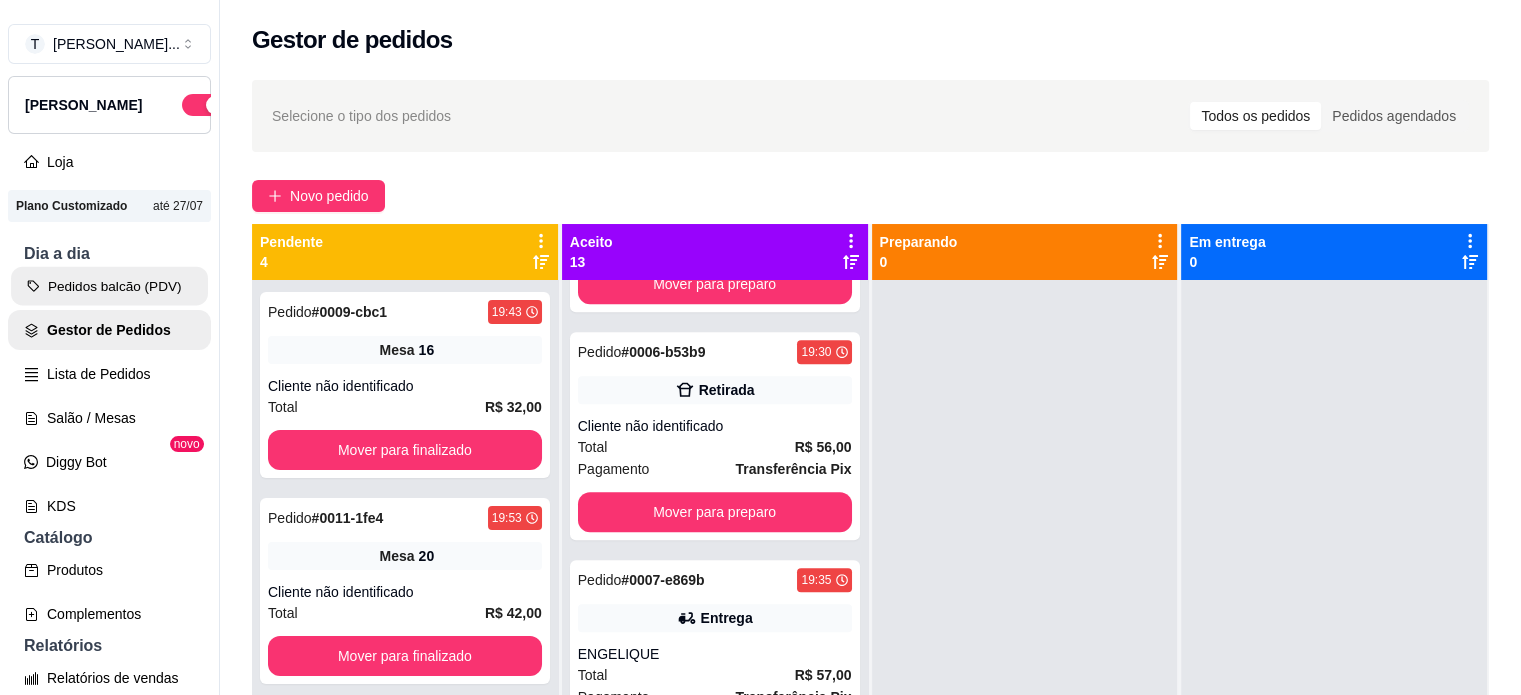 click on "Pedidos balcão (PDV)" at bounding box center [109, 286] 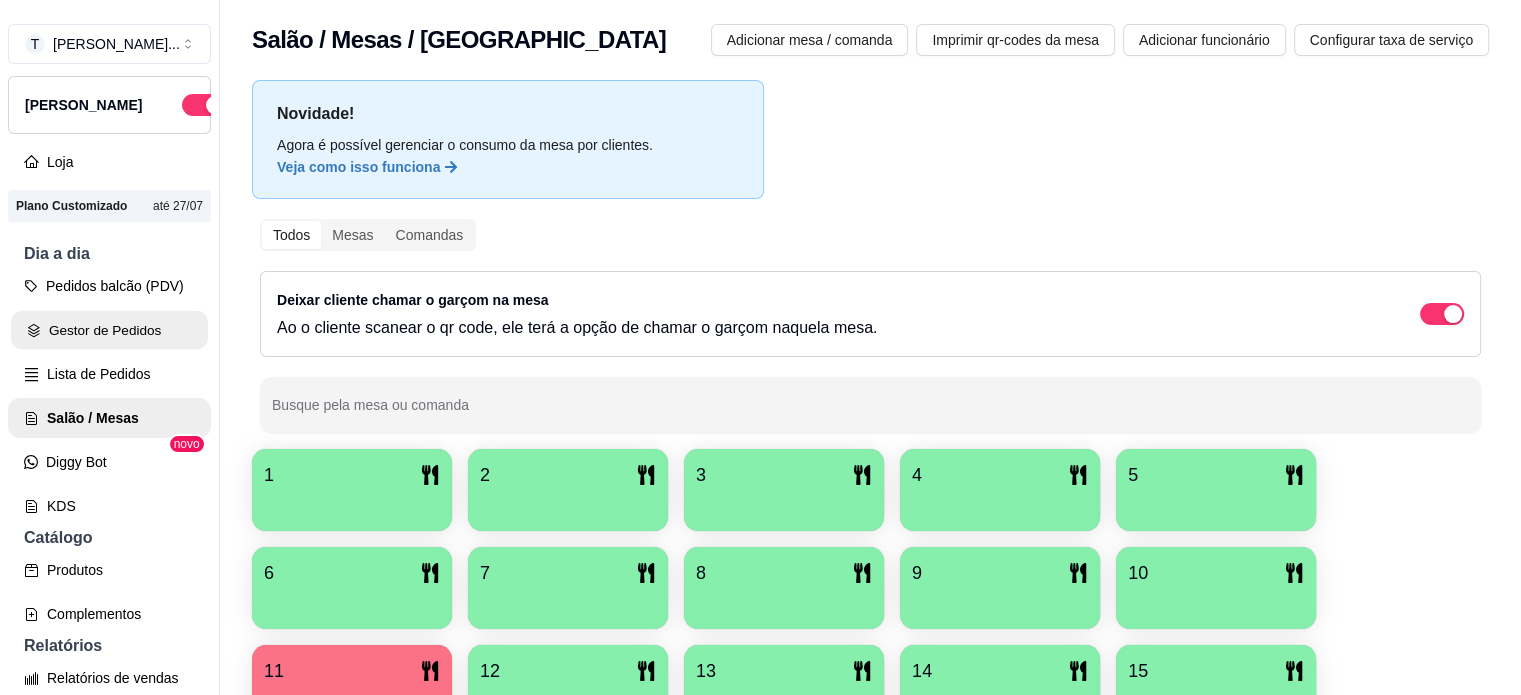 click on "Gestor de Pedidos" at bounding box center (109, 330) 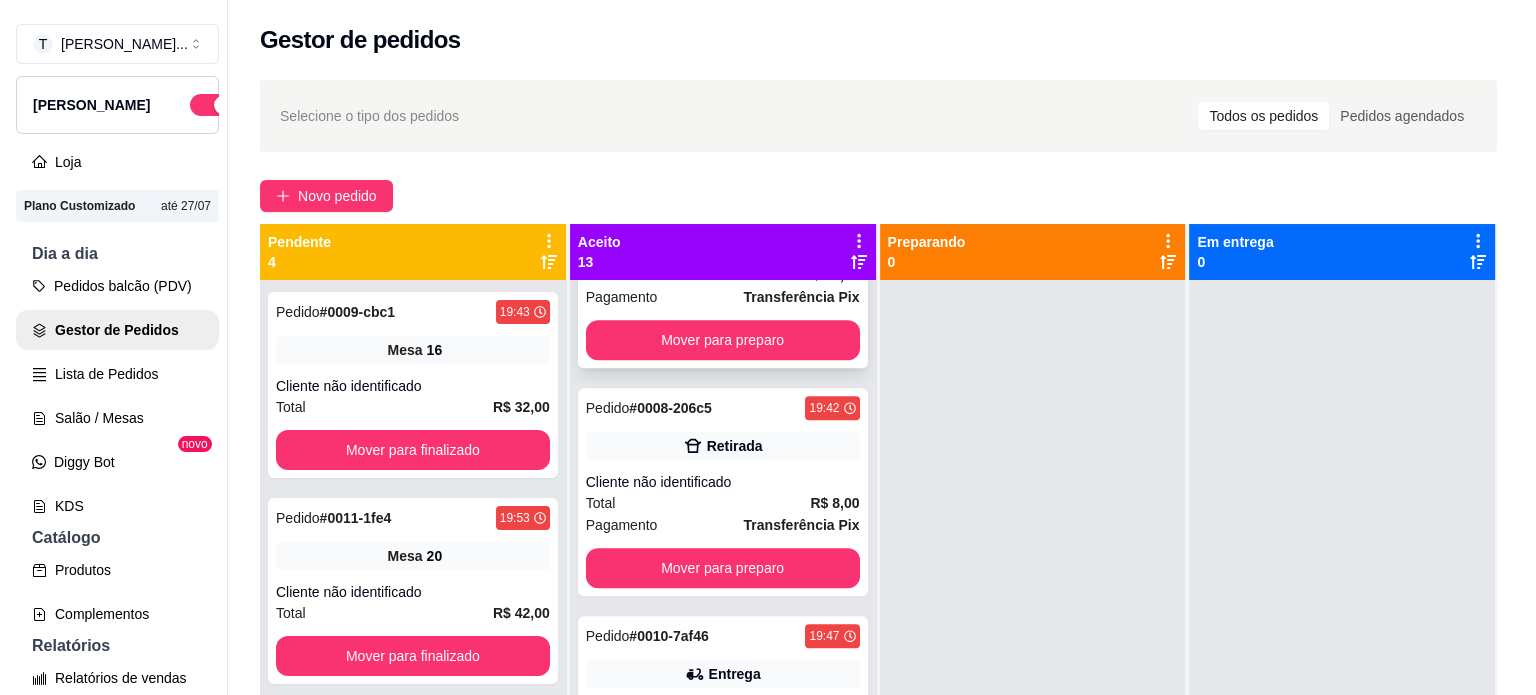 scroll, scrollTop: 1700, scrollLeft: 0, axis: vertical 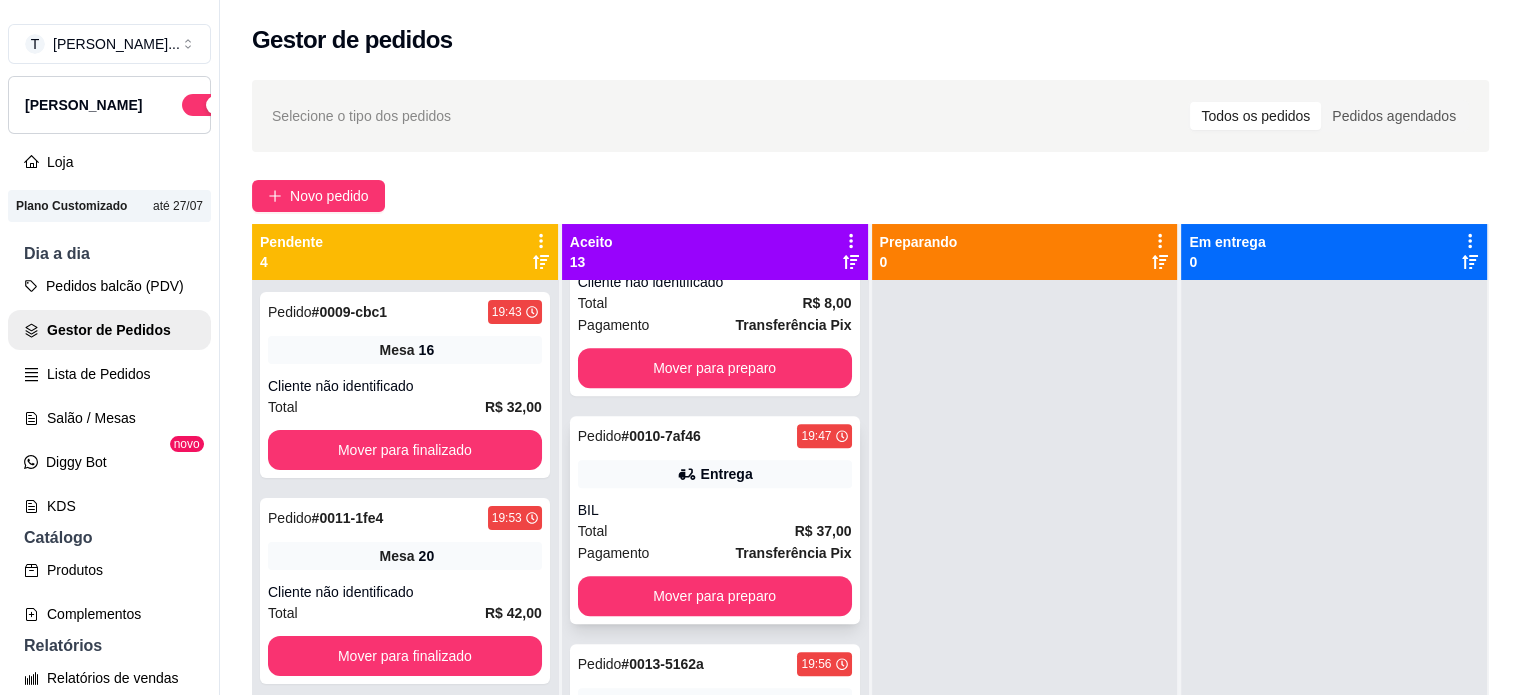 click on "Pedido  # 0010-7af46 19:47 Entrega BIL Total R$ 37,00 Pagamento Transferência Pix Mover para preparo" at bounding box center (715, 520) 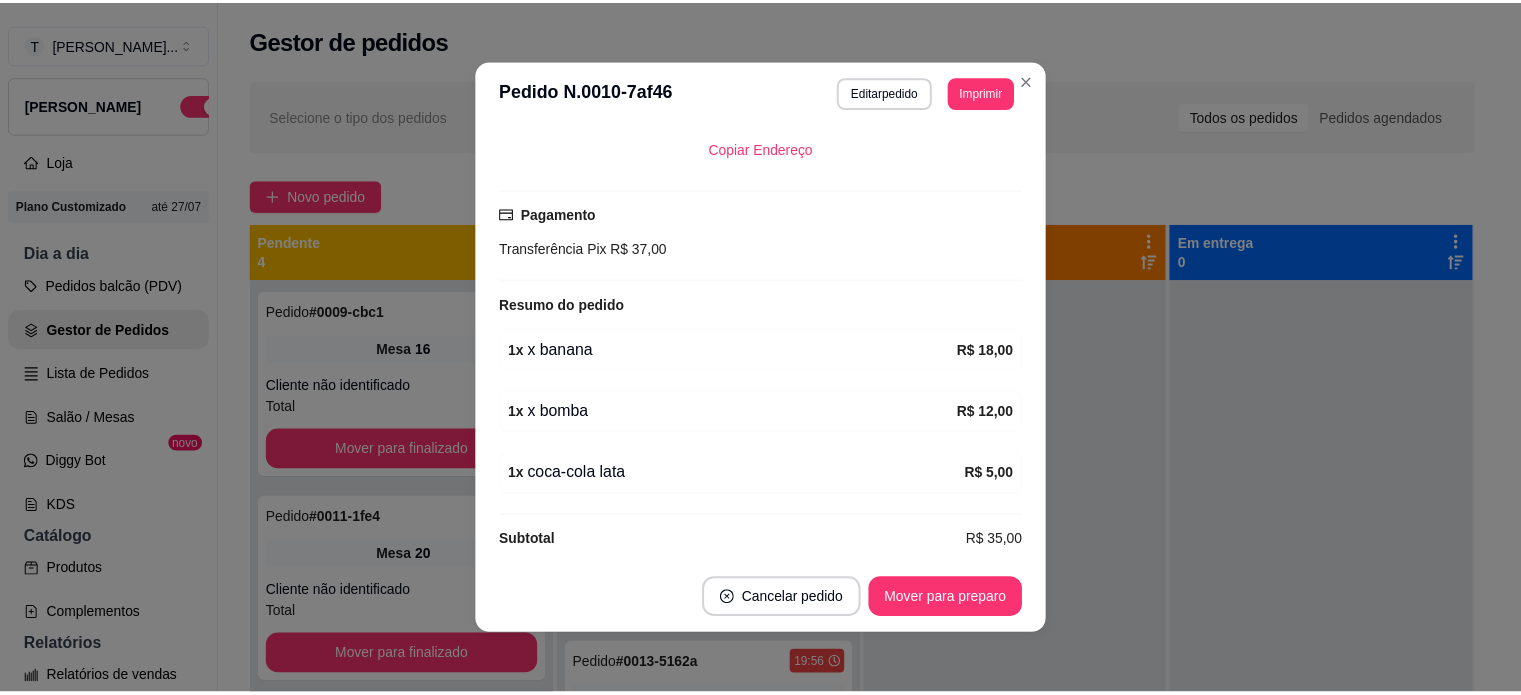 scroll, scrollTop: 414, scrollLeft: 0, axis: vertical 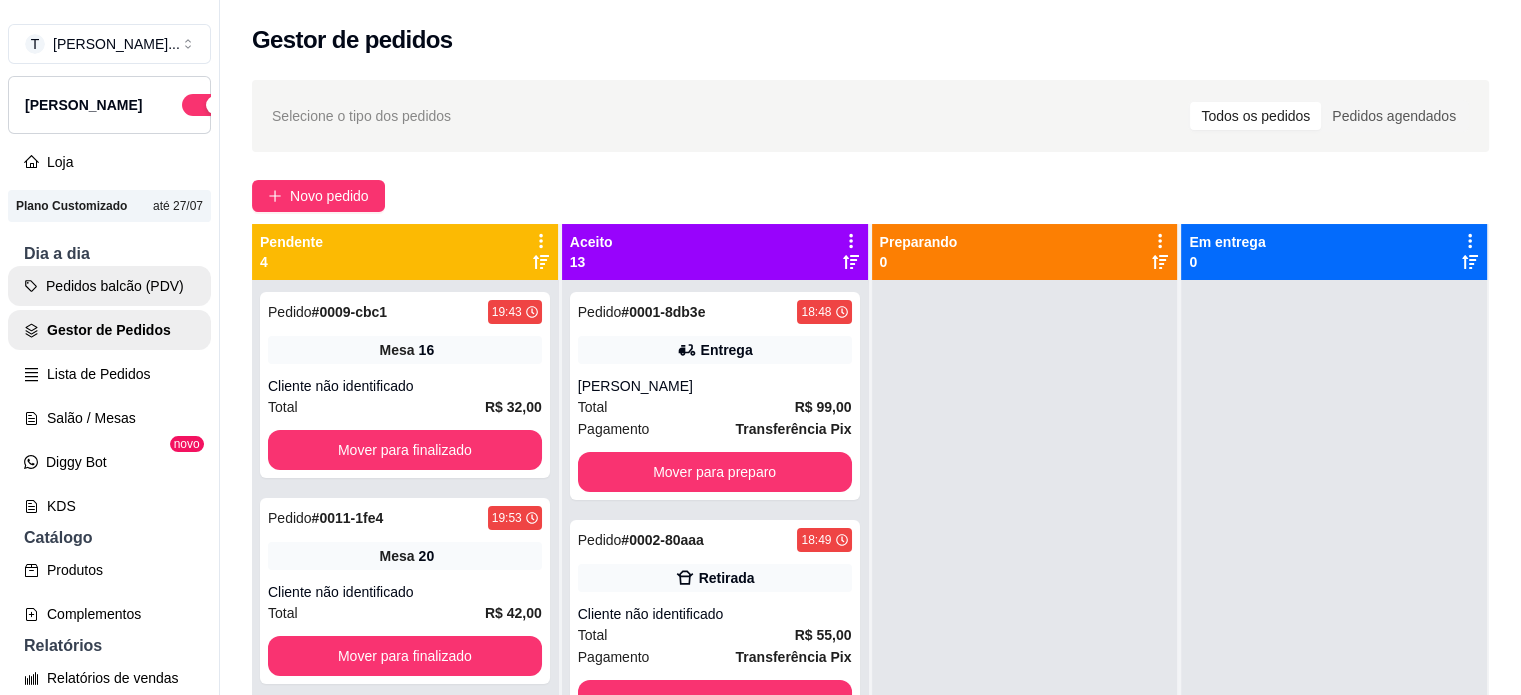 click on "Pedidos balcão (PDV)" at bounding box center [109, 286] 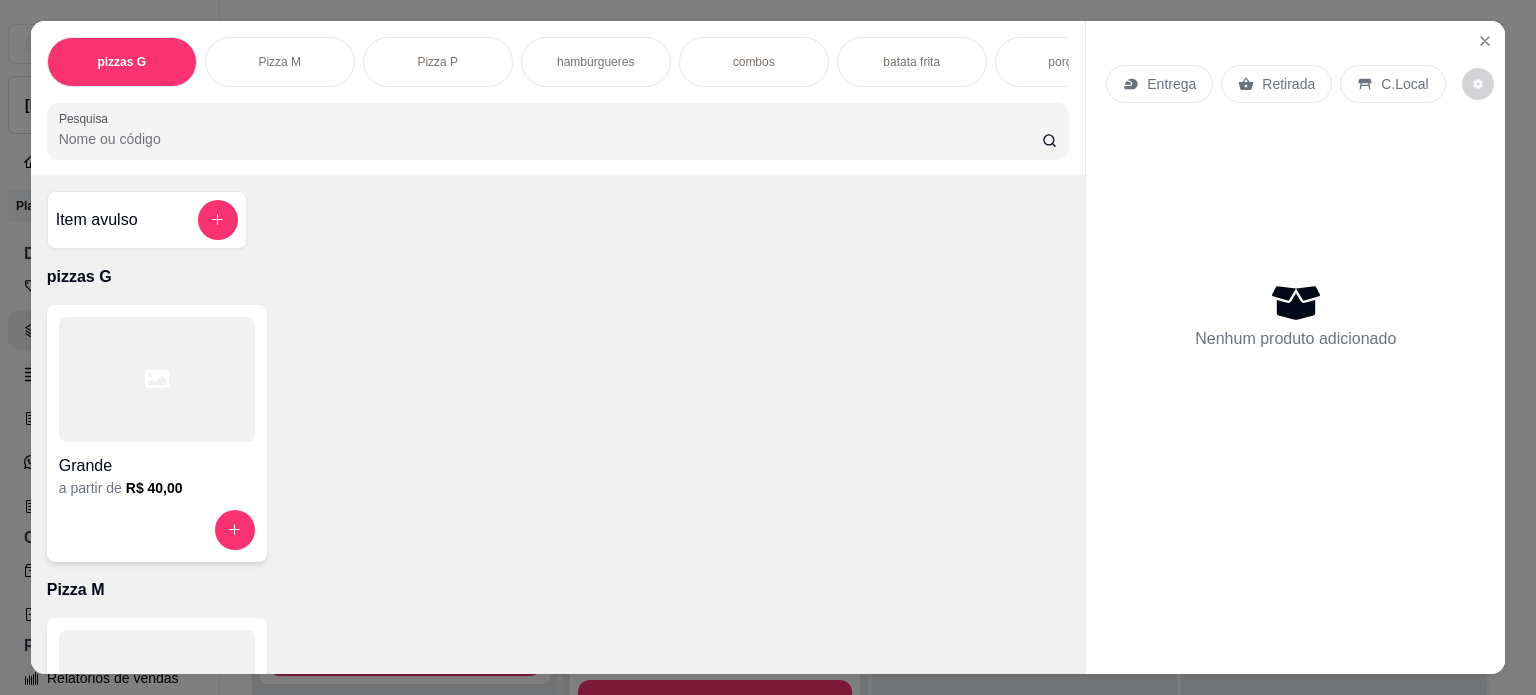 click on "Pizza M" at bounding box center (280, 62) 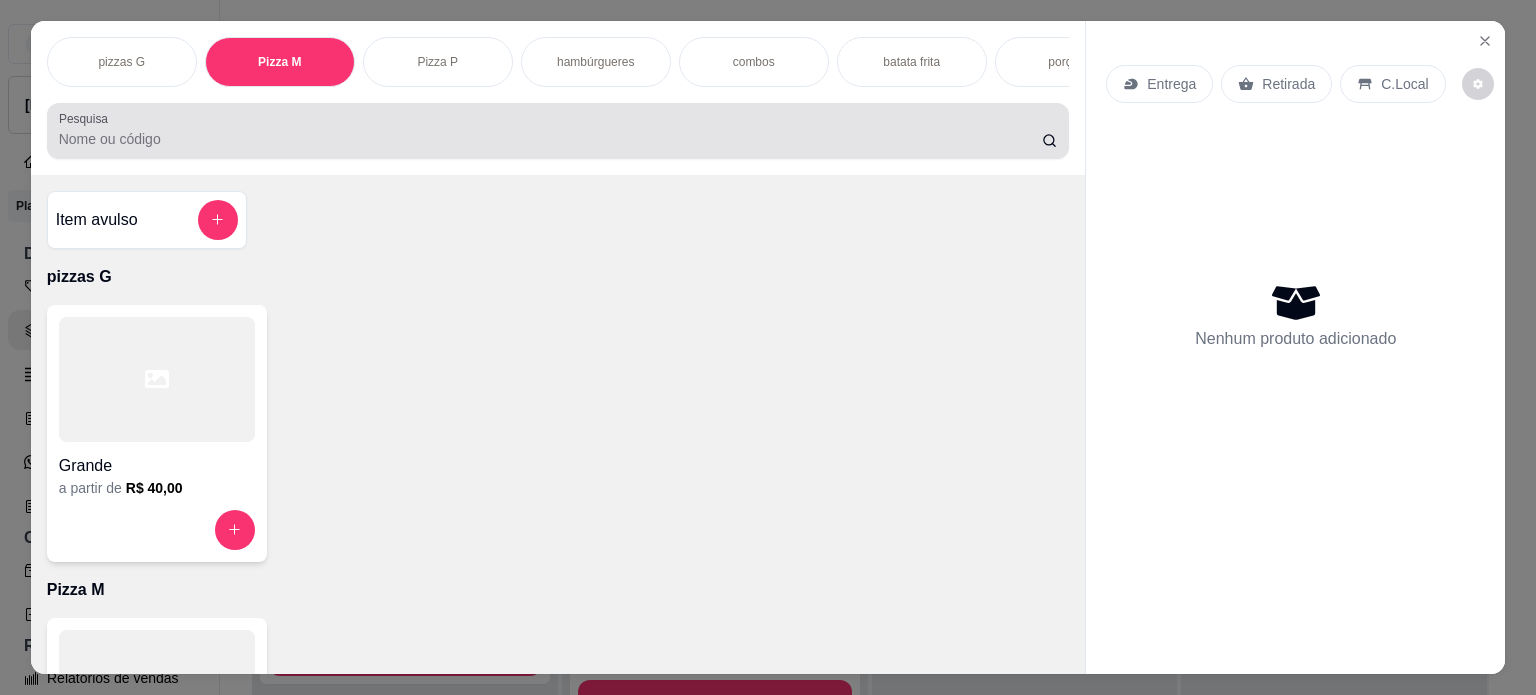 scroll, scrollTop: 402, scrollLeft: 0, axis: vertical 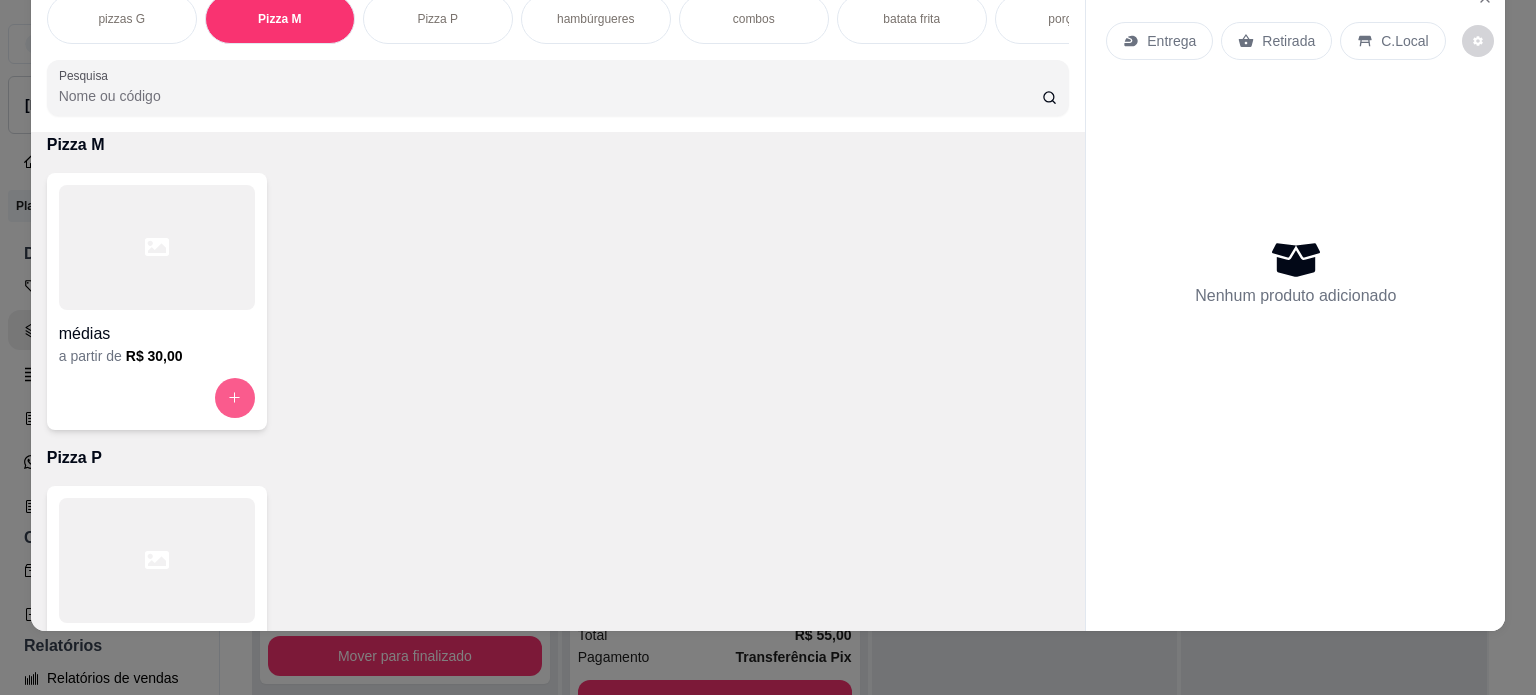click 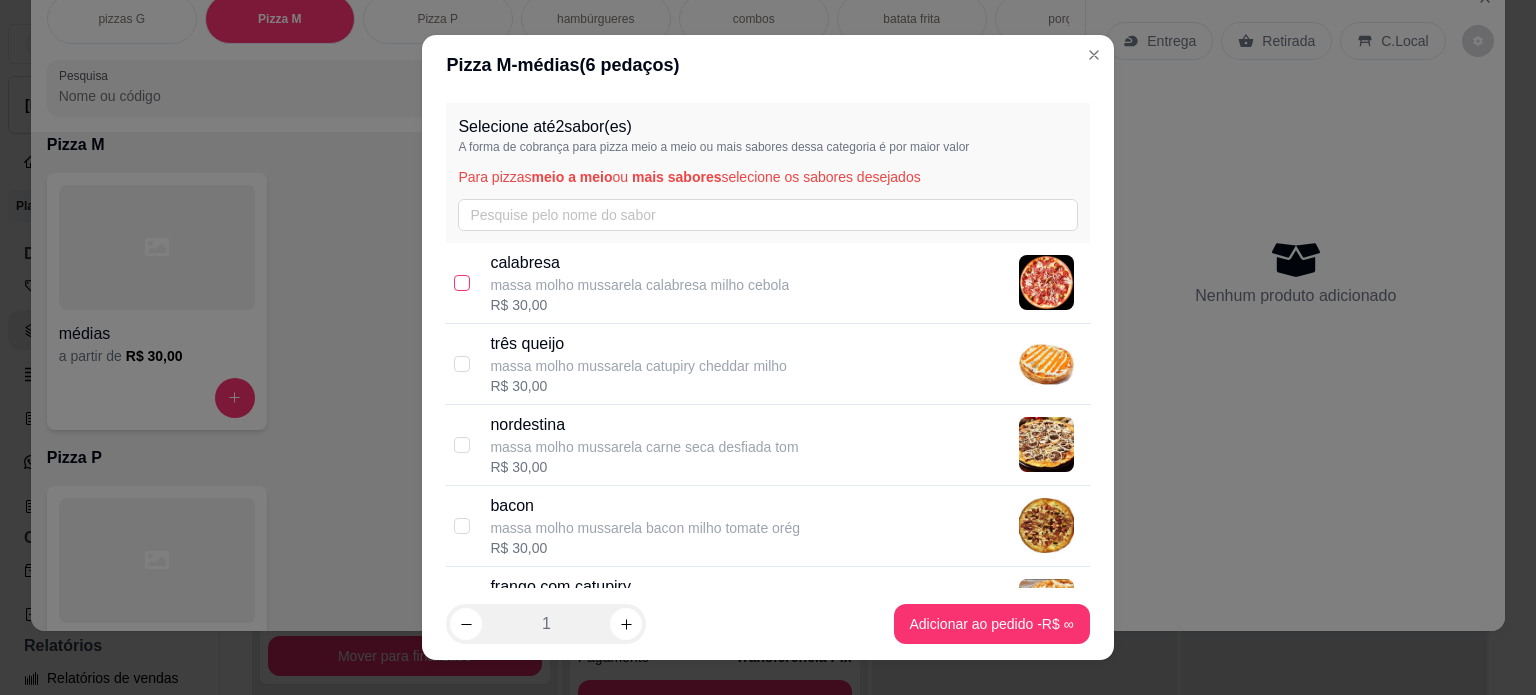 click at bounding box center [462, 283] 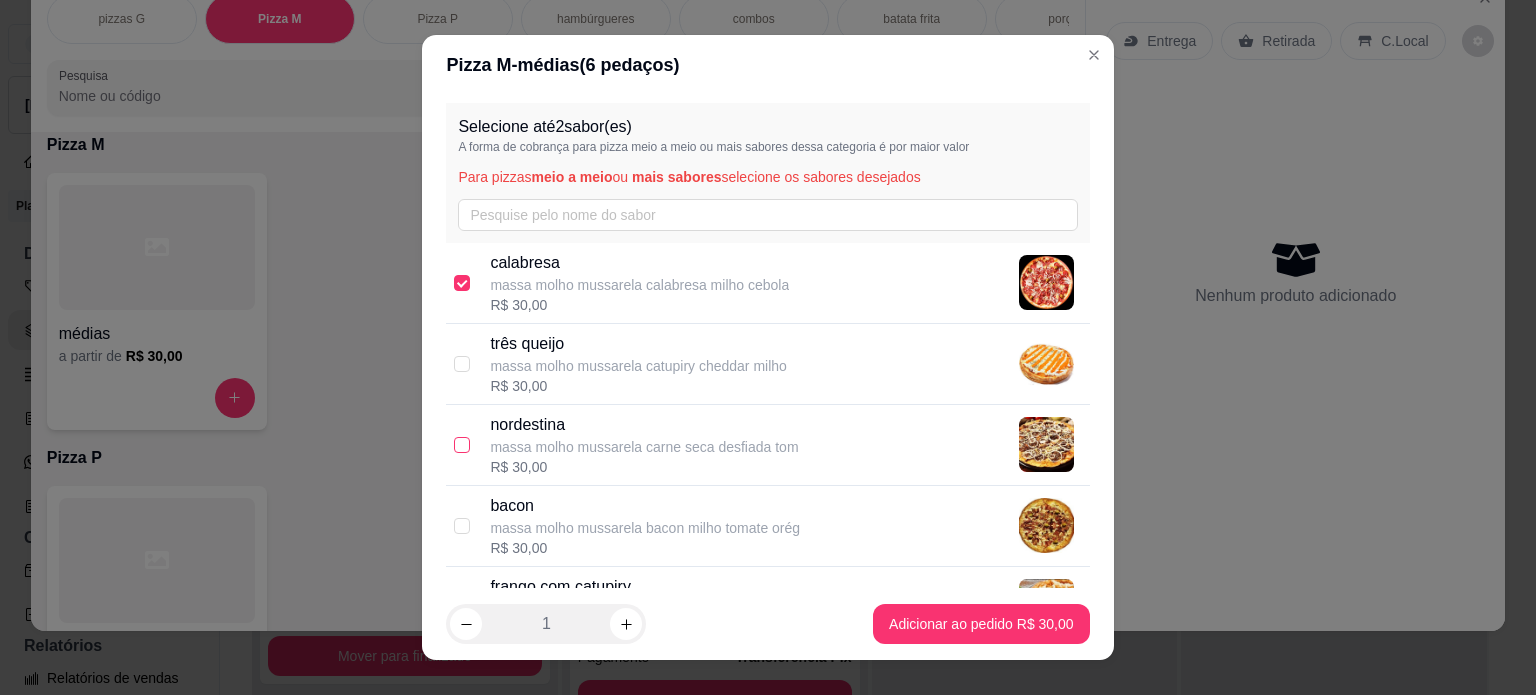 click at bounding box center [462, 445] 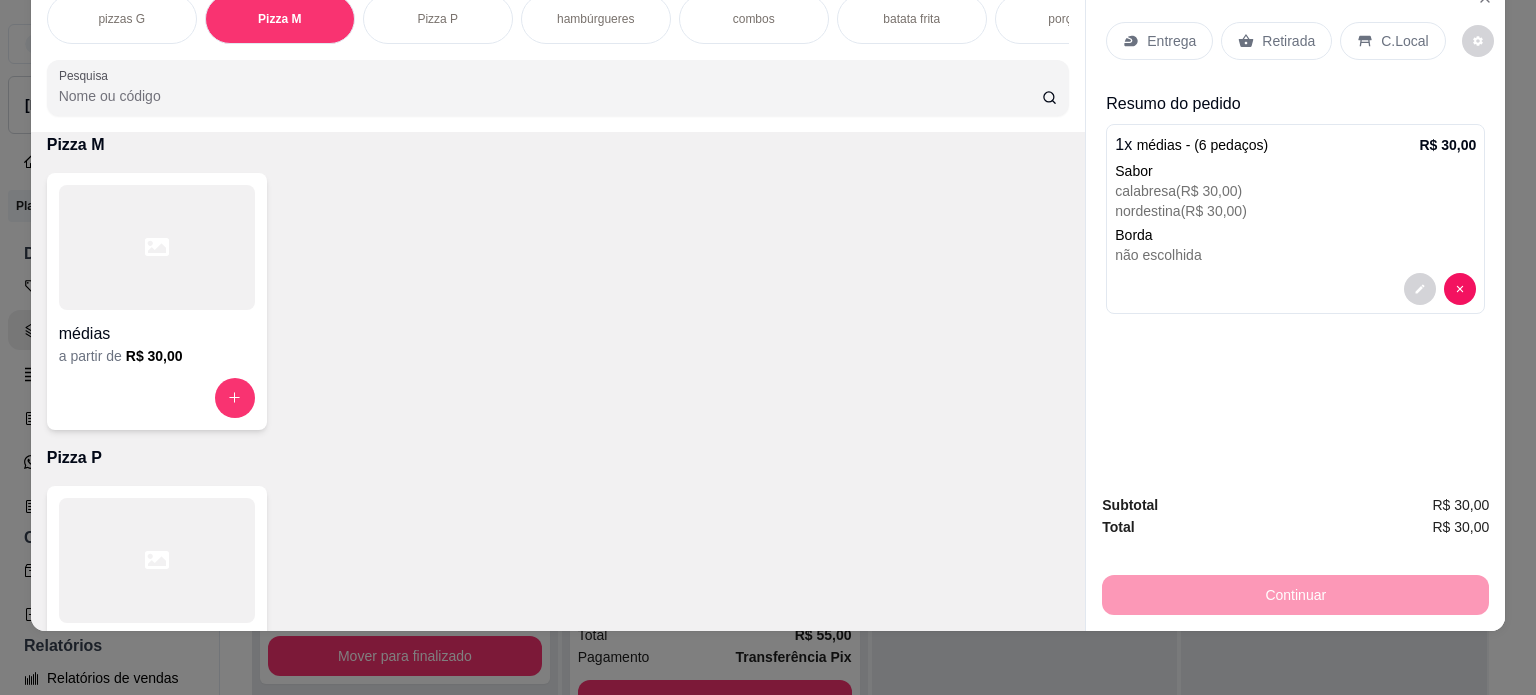 click on "Entrega" at bounding box center (1171, 41) 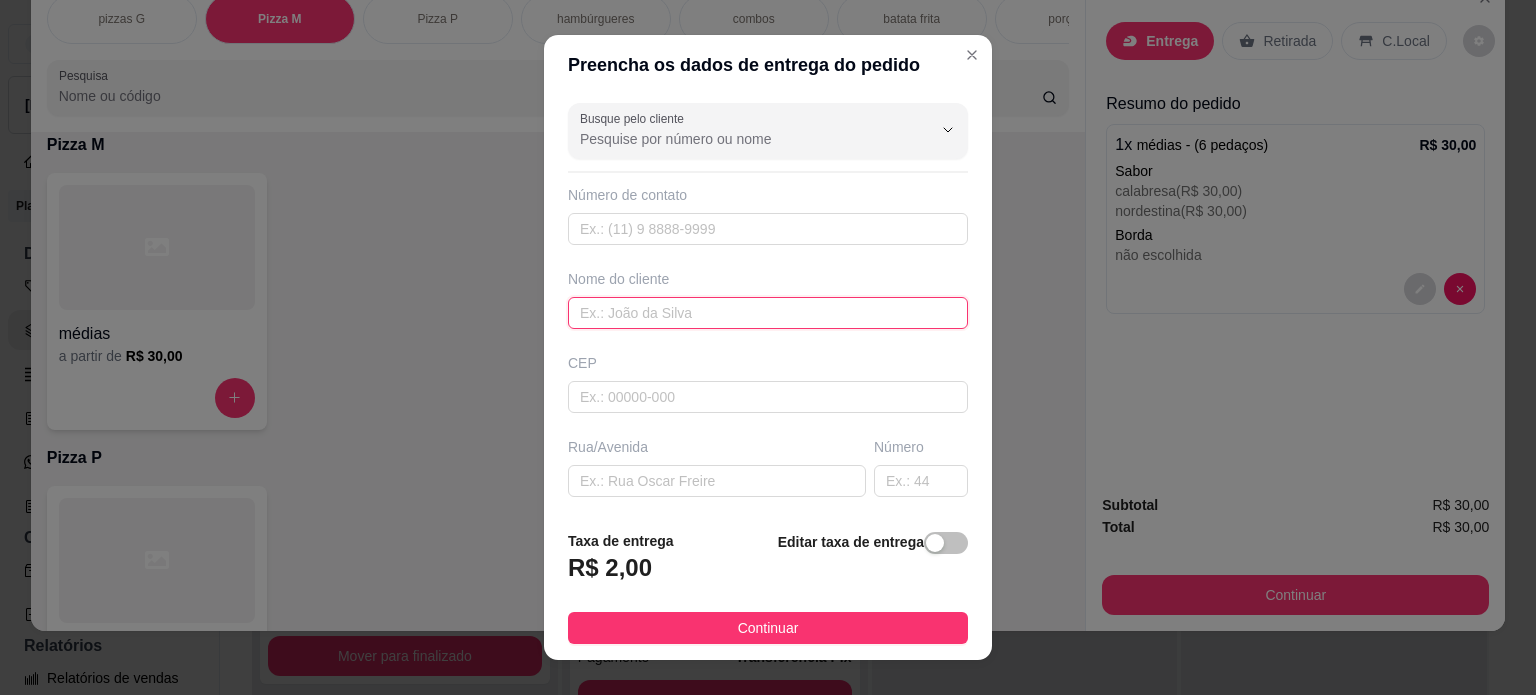 click at bounding box center (768, 313) 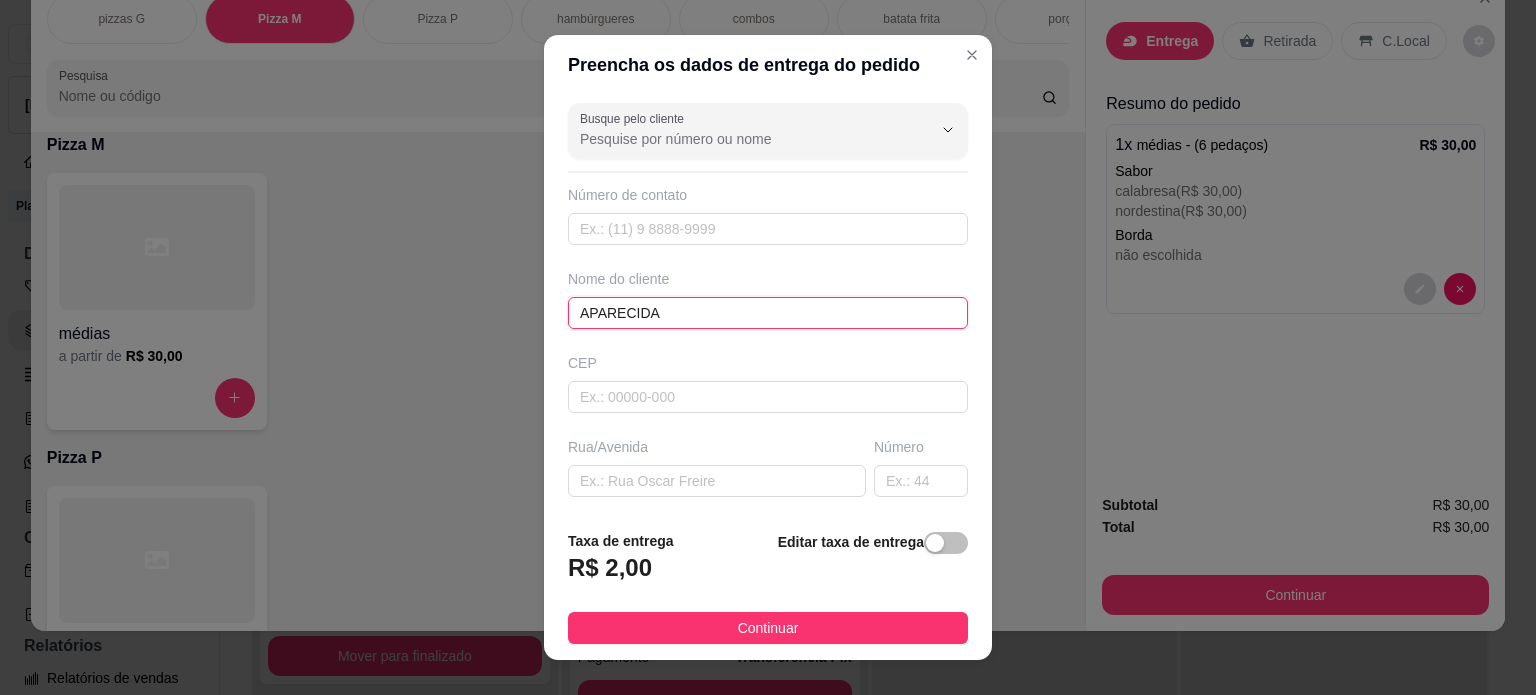type on "APARECIDA" 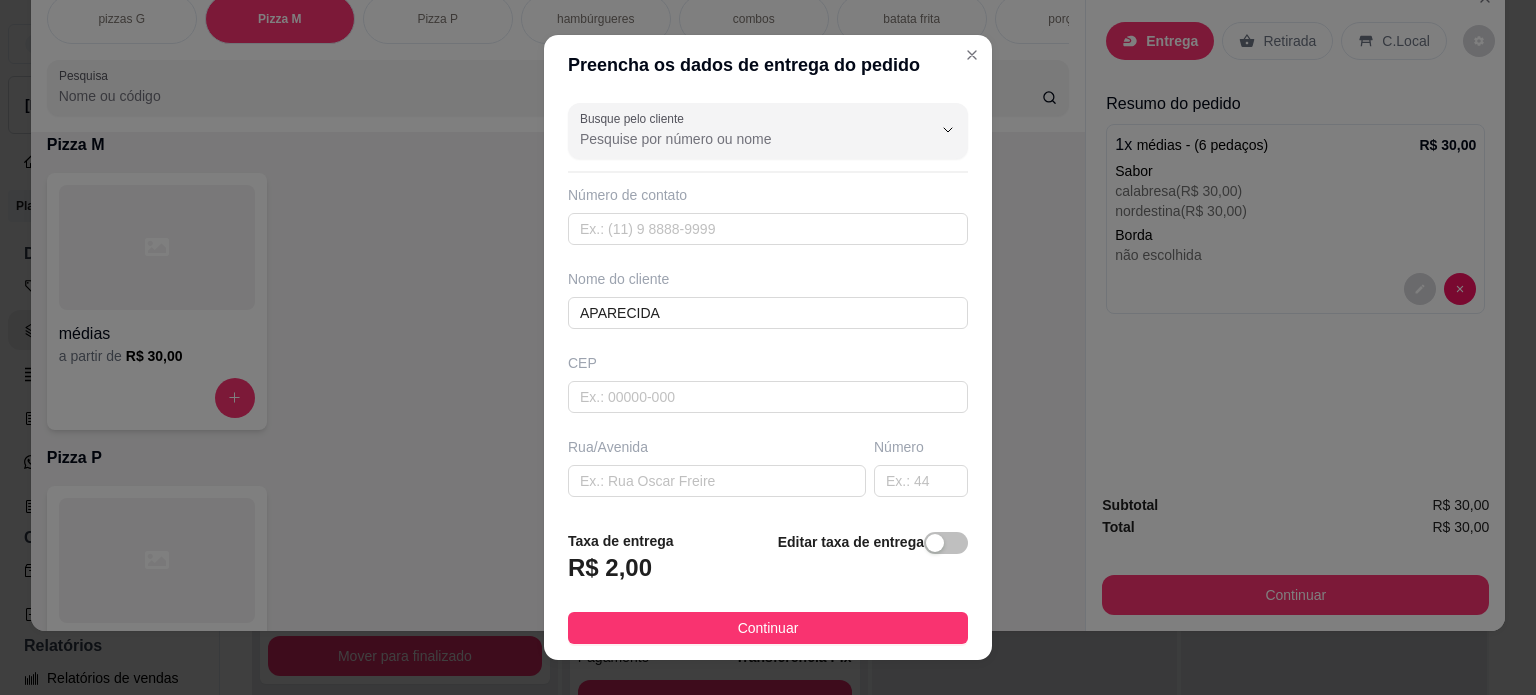 click on "Taxa de entrega R$ 2,00 Editar taxa de entrega  Continuar" at bounding box center (768, 587) 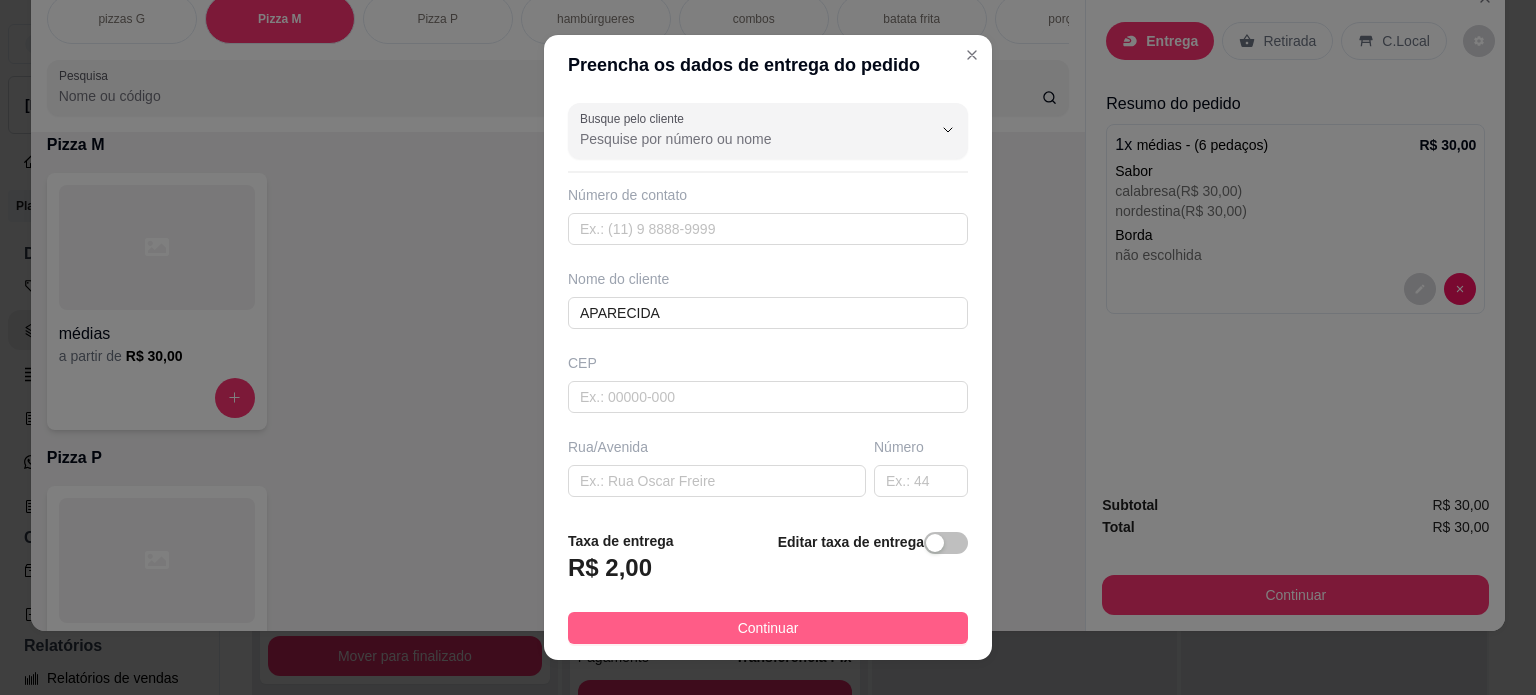 click on "Continuar" at bounding box center (768, 628) 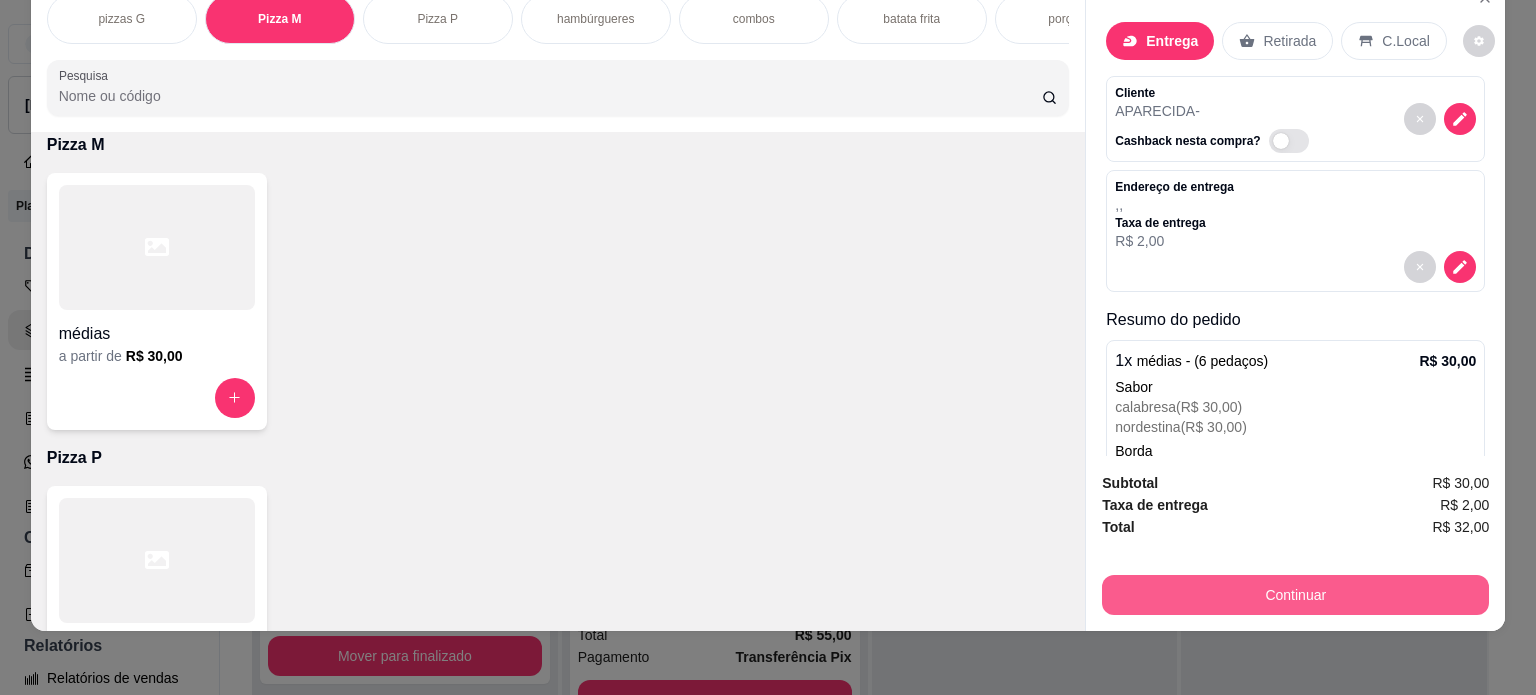 click on "Continuar" at bounding box center [1295, 595] 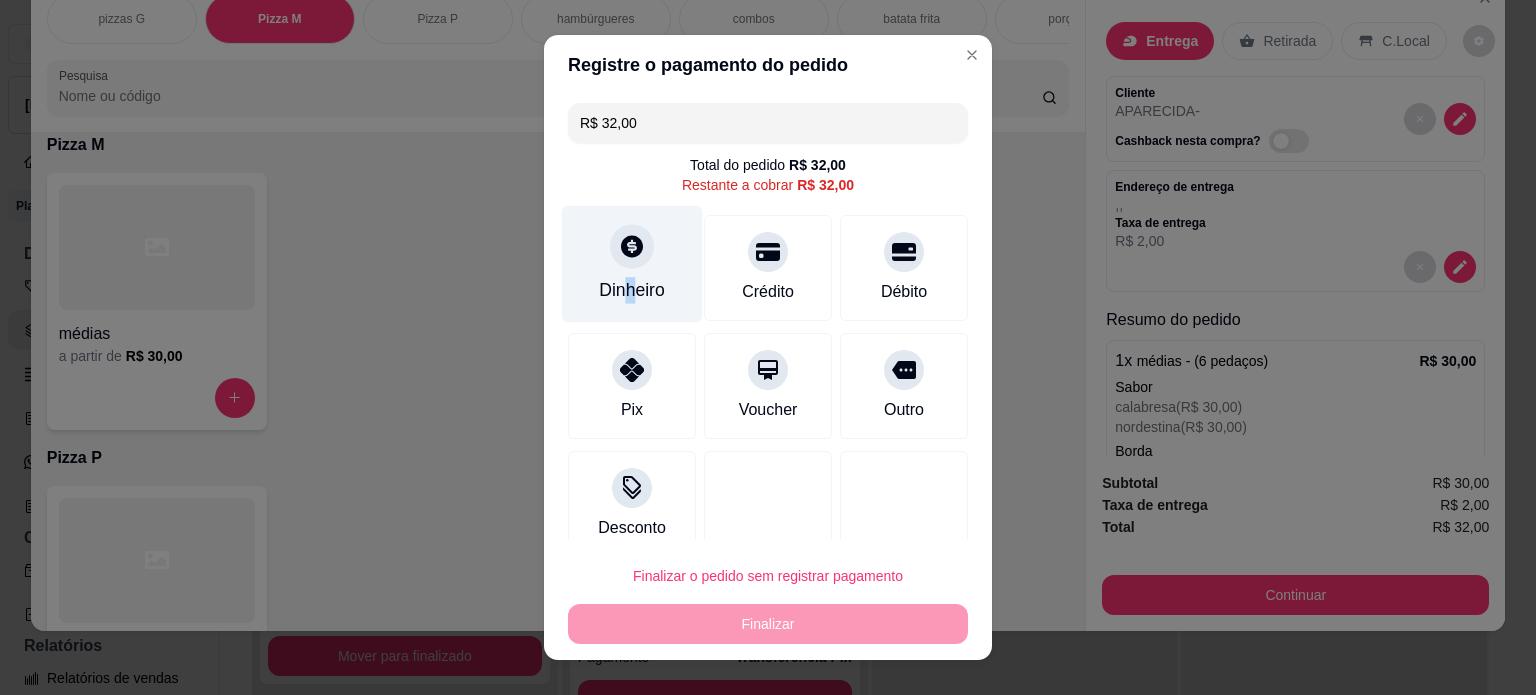 click on "Dinheiro" at bounding box center (632, 290) 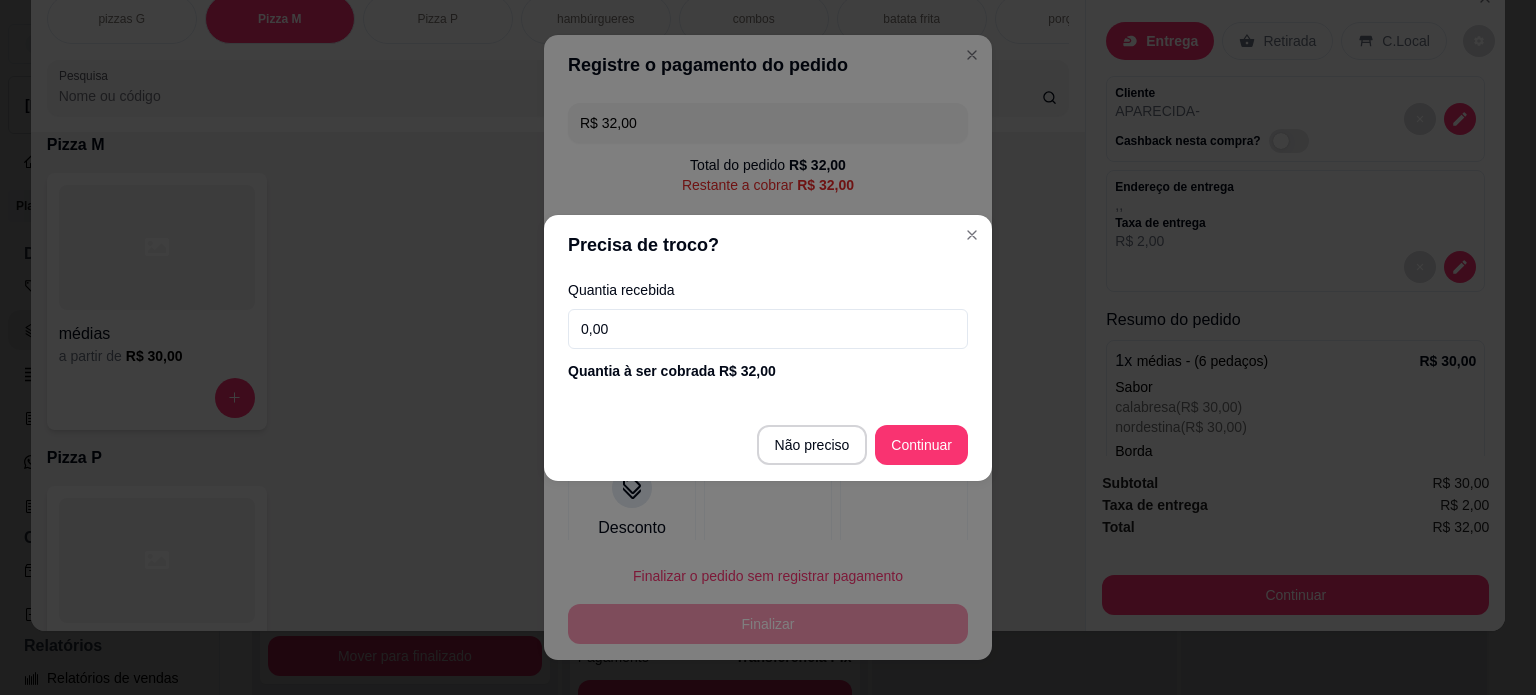 click on "0,00" at bounding box center (768, 329) 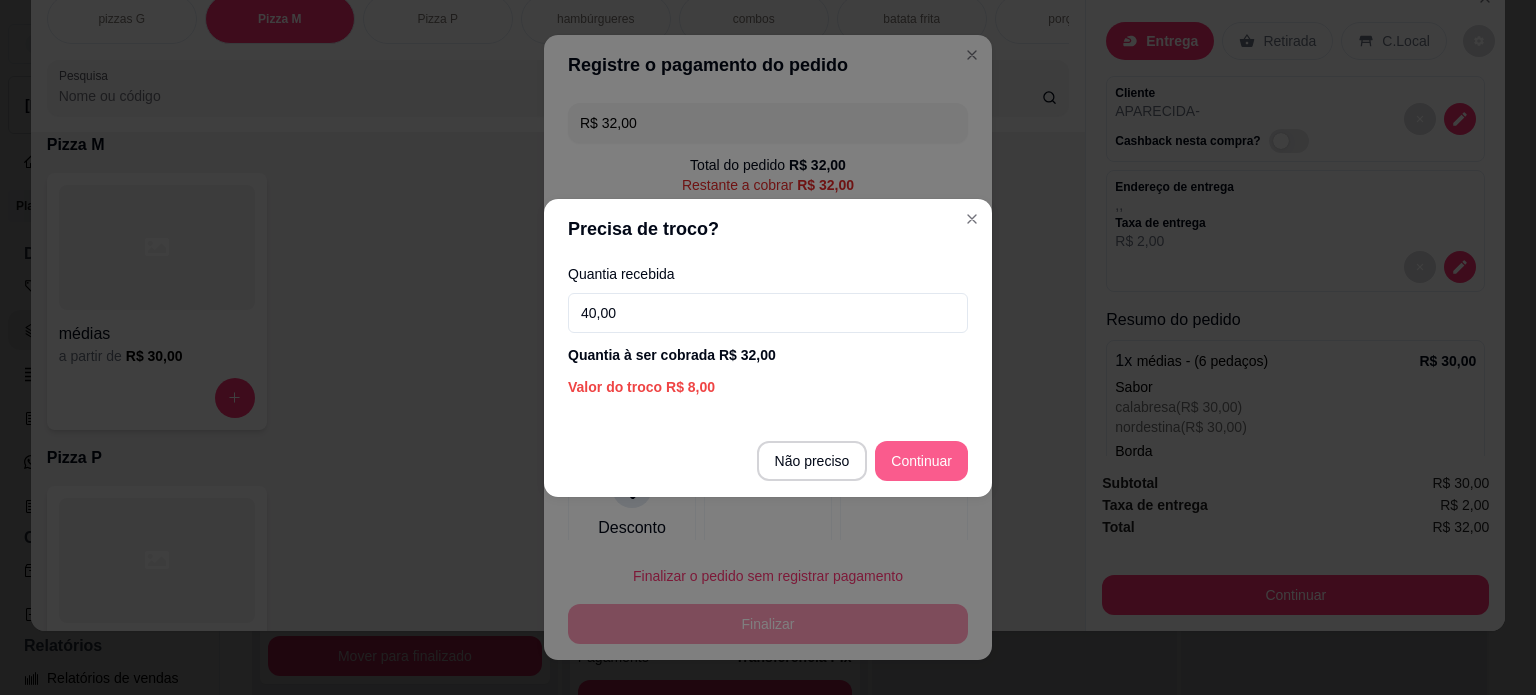 type on "40,00" 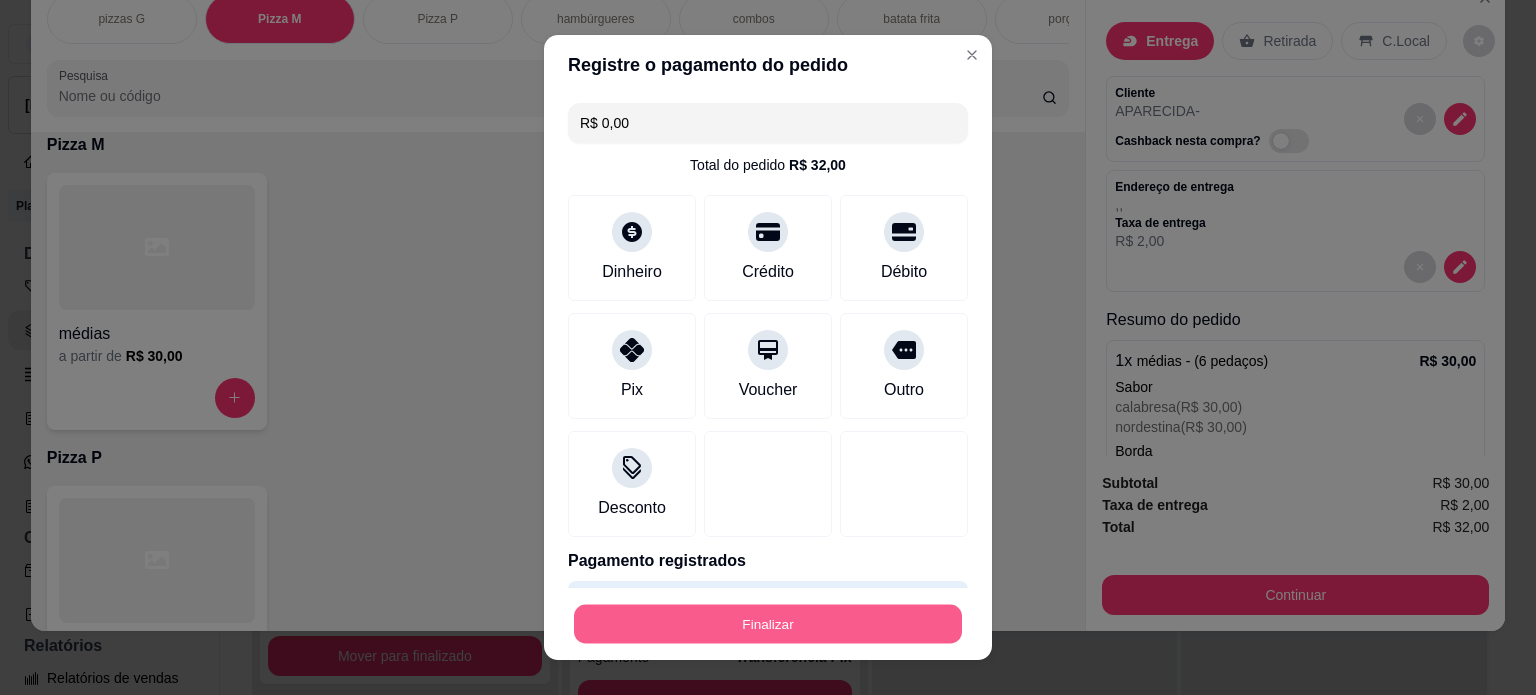 click on "Finalizar" at bounding box center [768, 624] 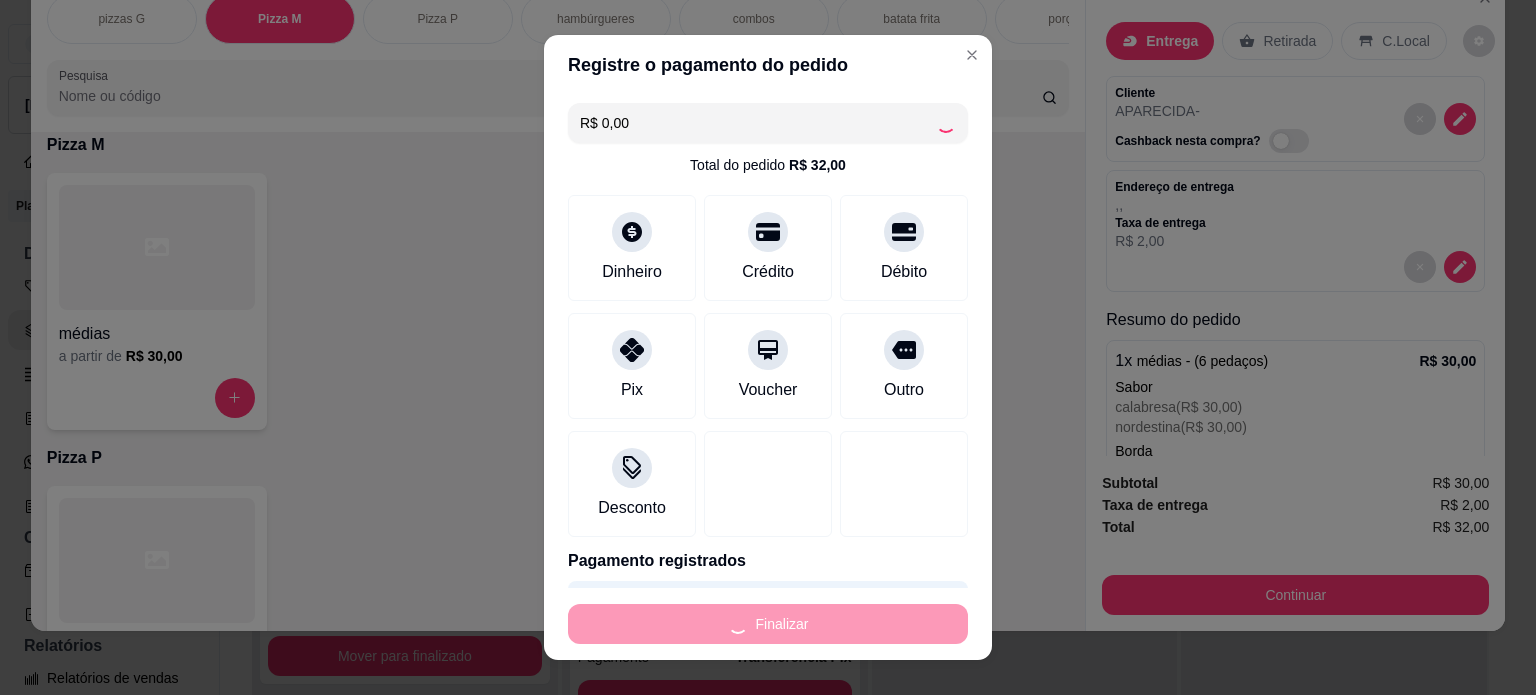 type on "-R$ 32,00" 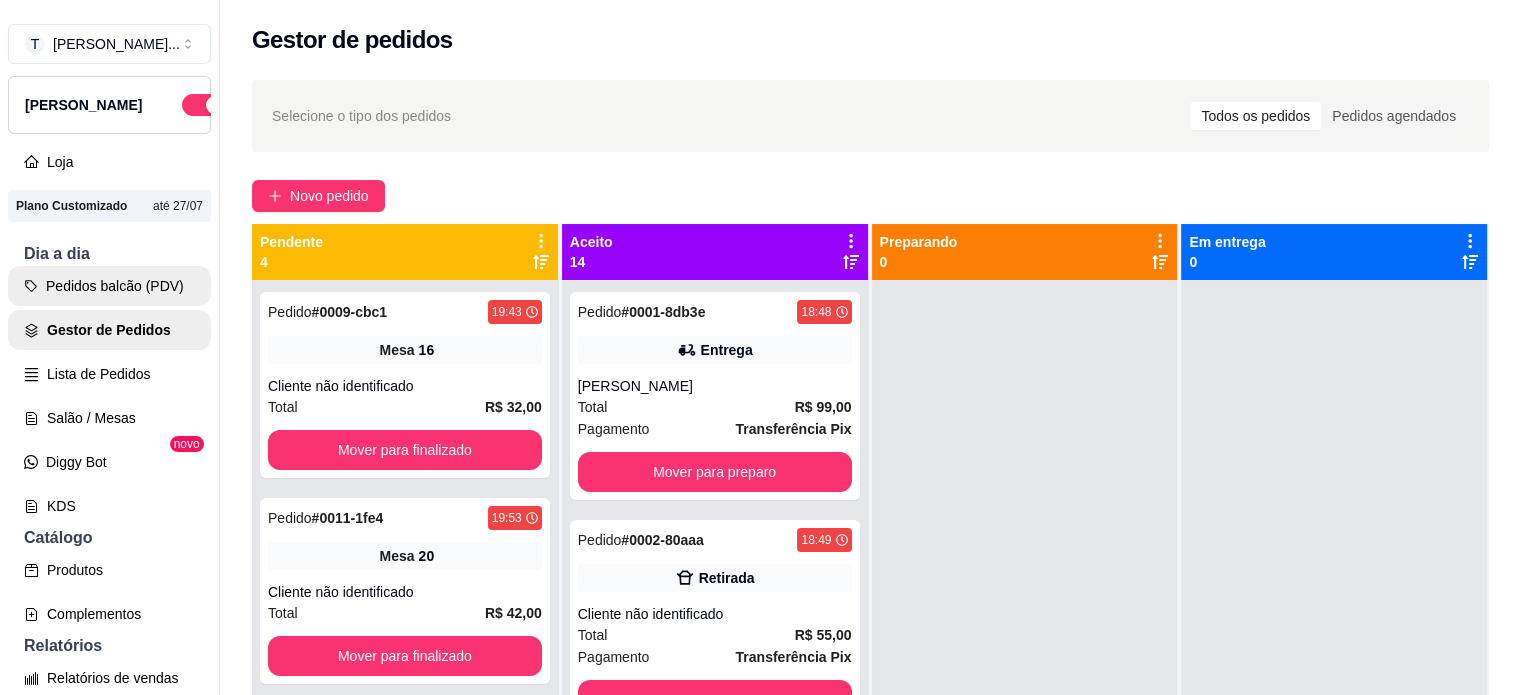 click on "Pedidos balcão (PDV)" at bounding box center (109, 286) 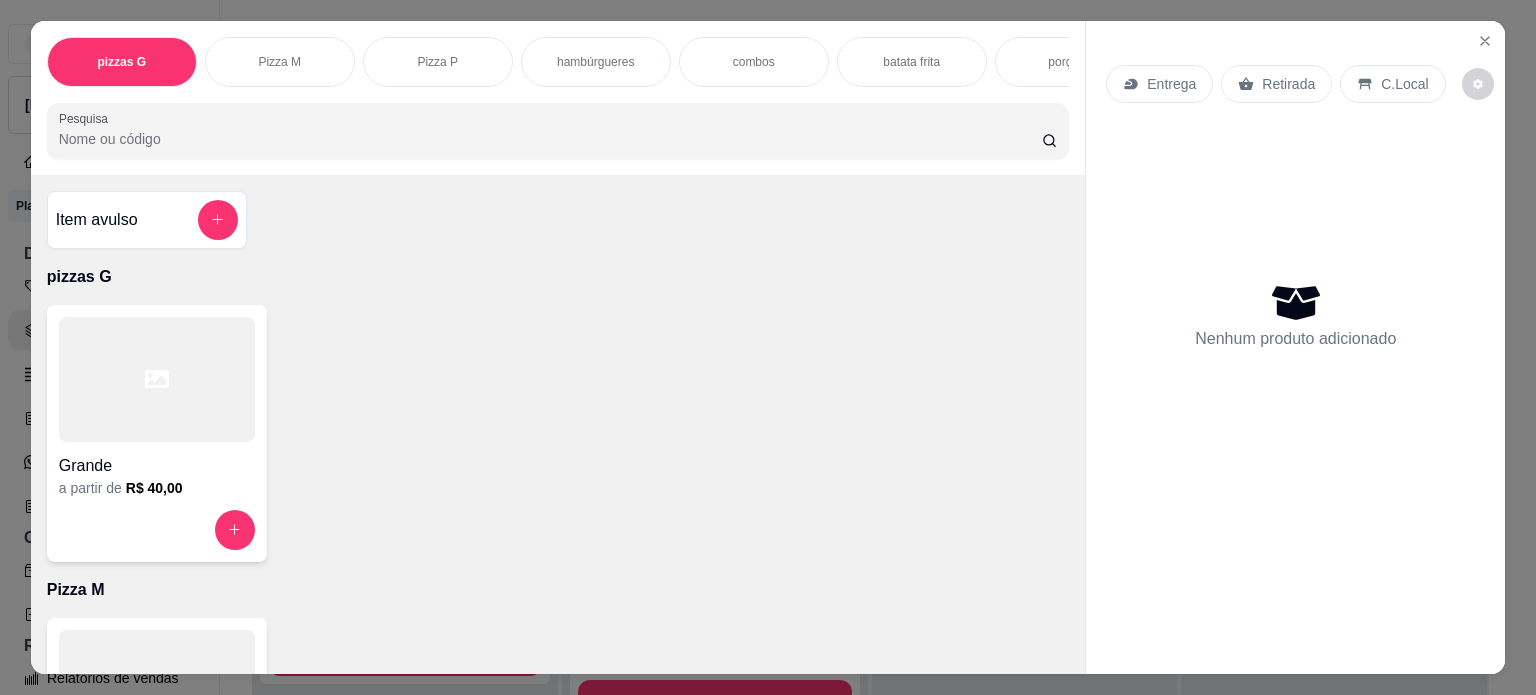click on "Pizza M" at bounding box center [279, 62] 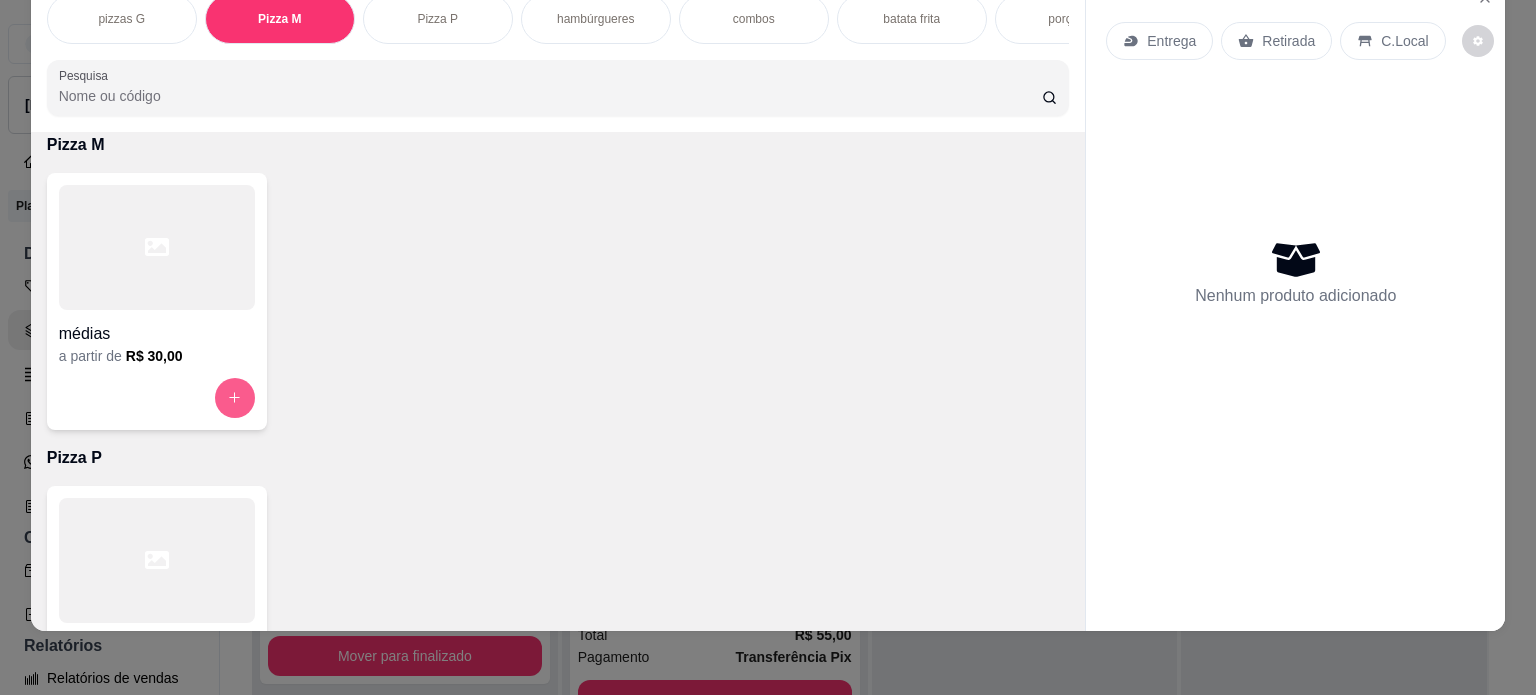 click 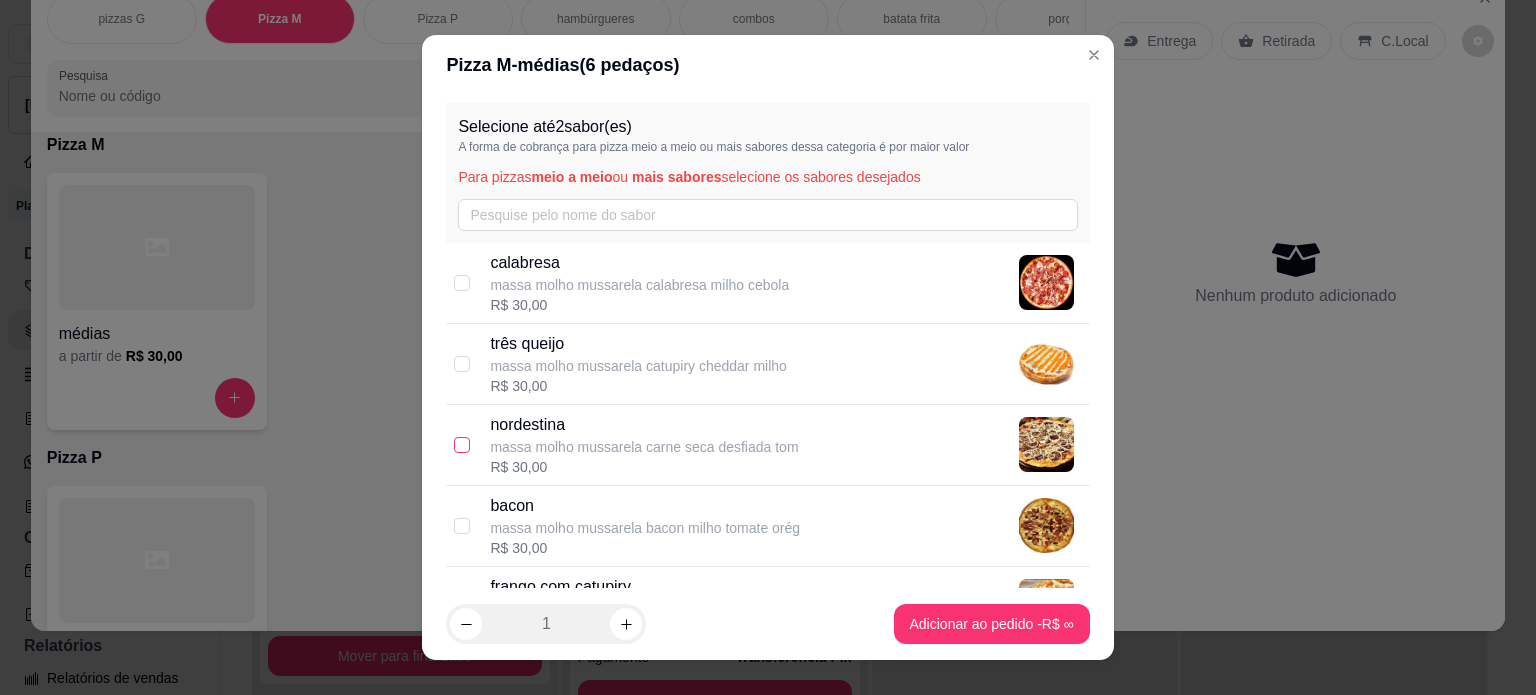 click at bounding box center (462, 445) 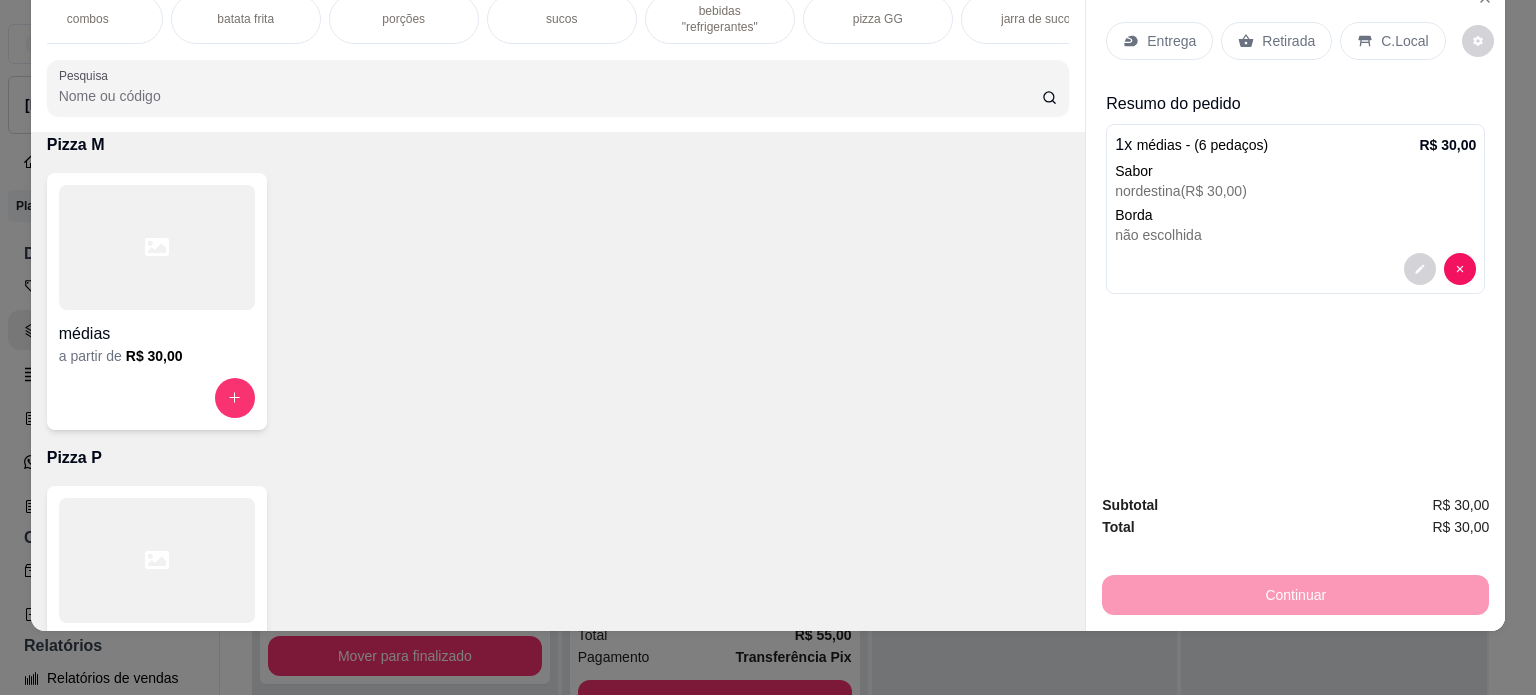 scroll, scrollTop: 0, scrollLeft: 680, axis: horizontal 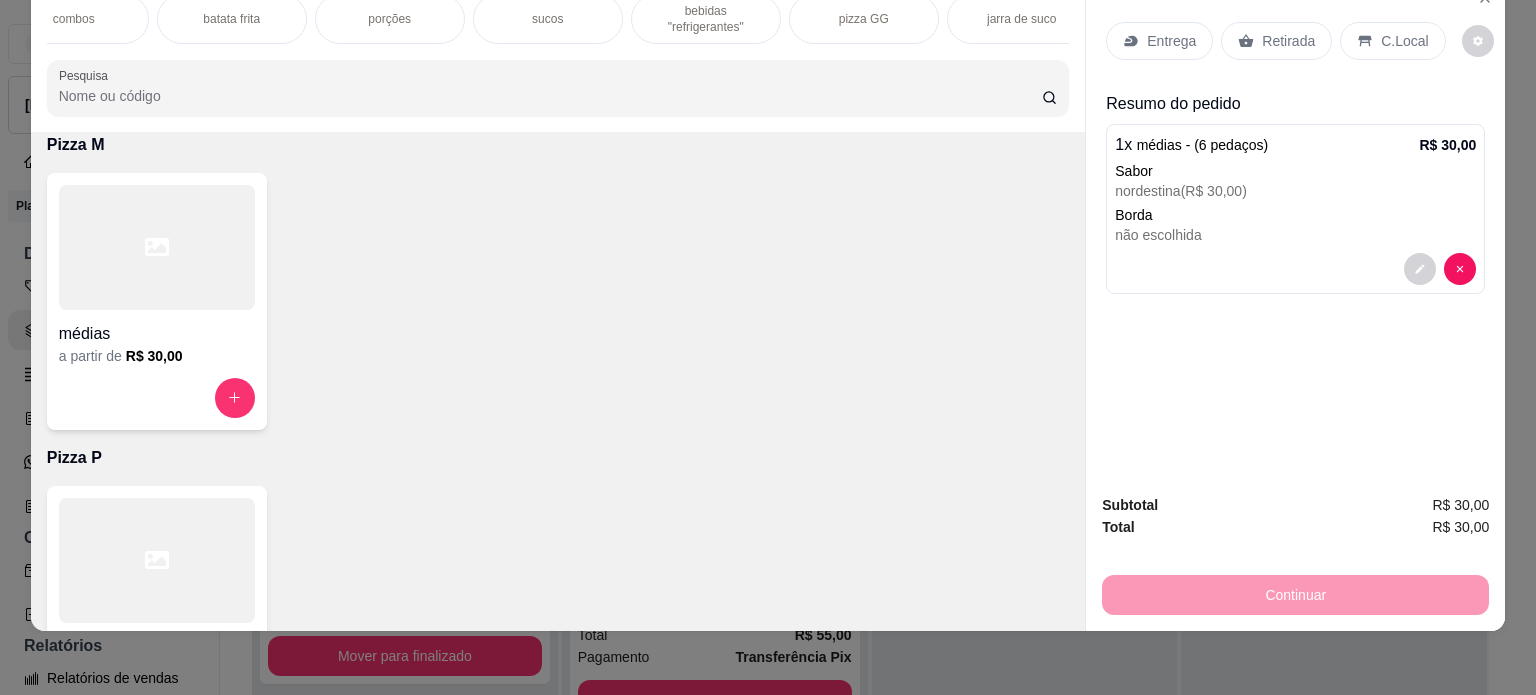 drag, startPoint x: 688, startPoint y: 10, endPoint x: 597, endPoint y: 41, distance: 96.13532 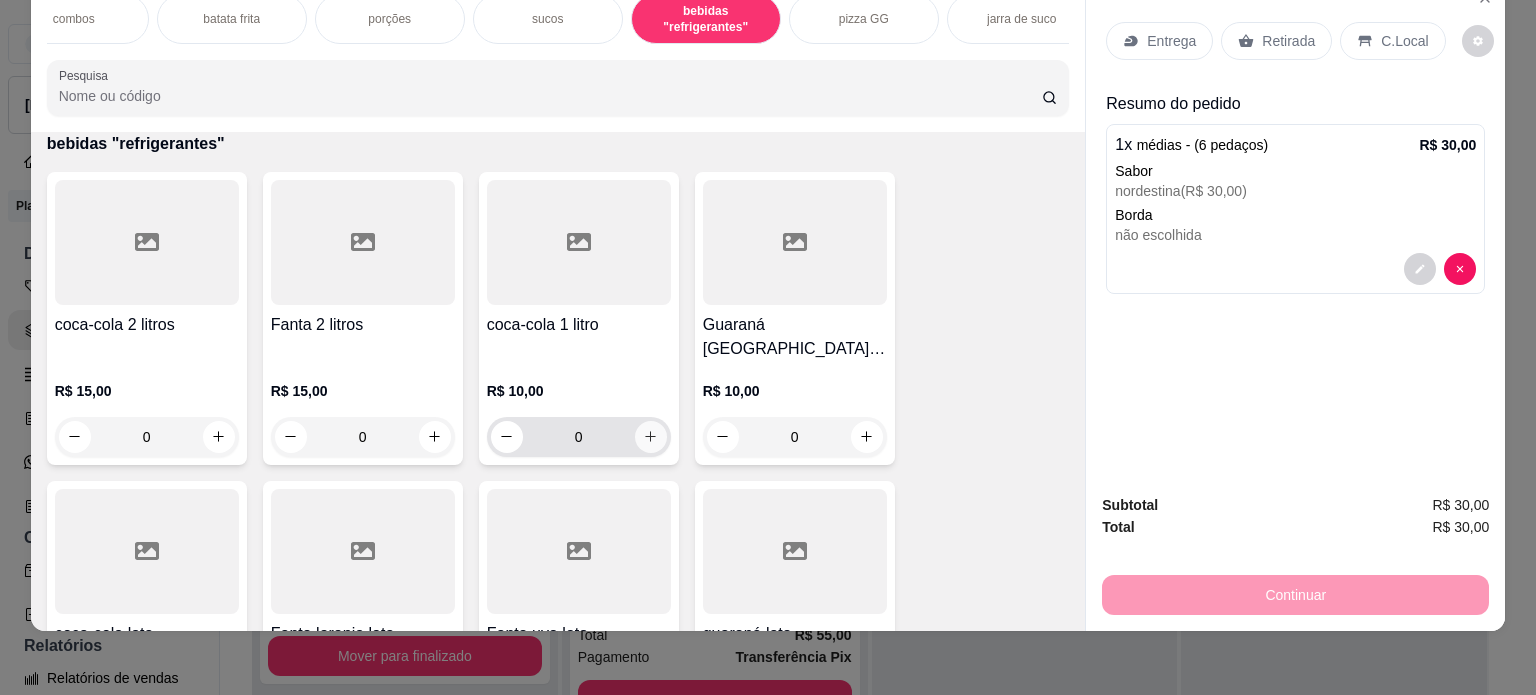 click at bounding box center [651, 437] 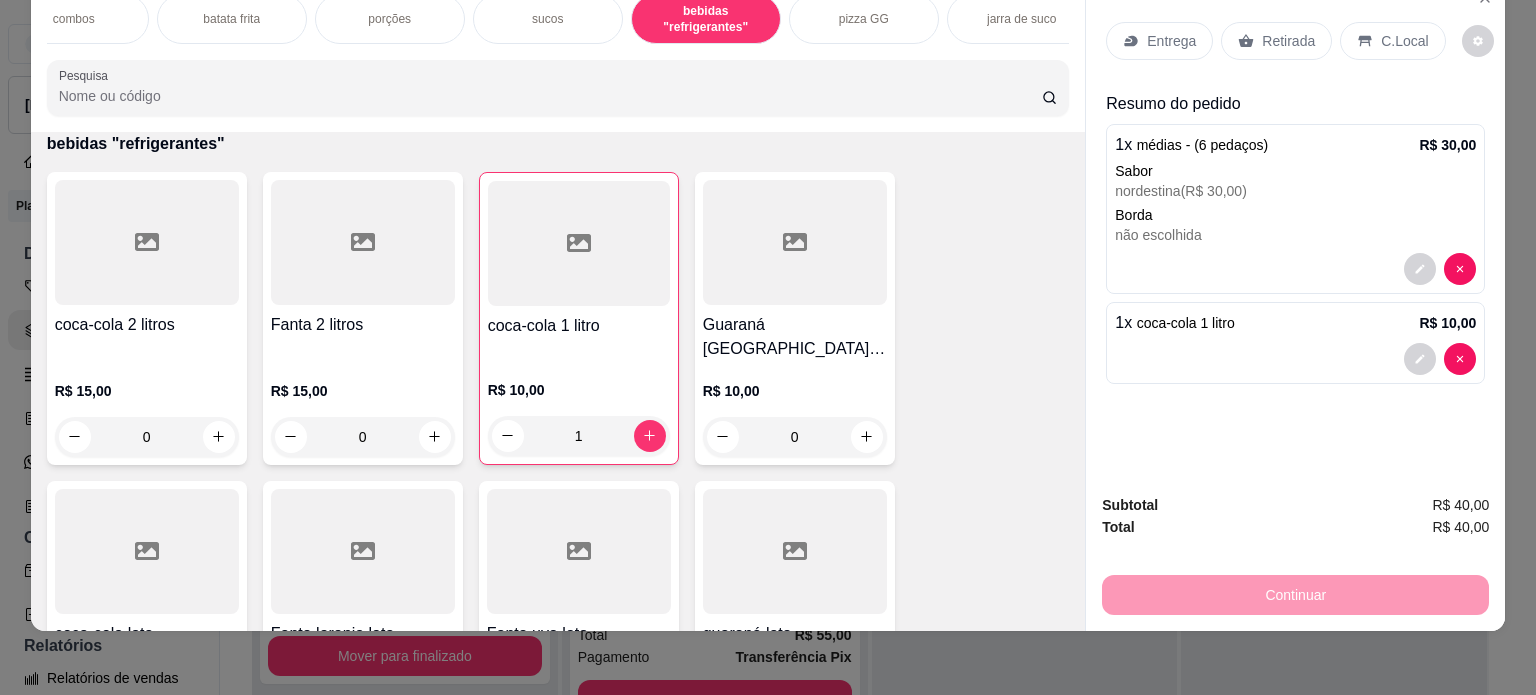click on "Entrega" at bounding box center [1159, 41] 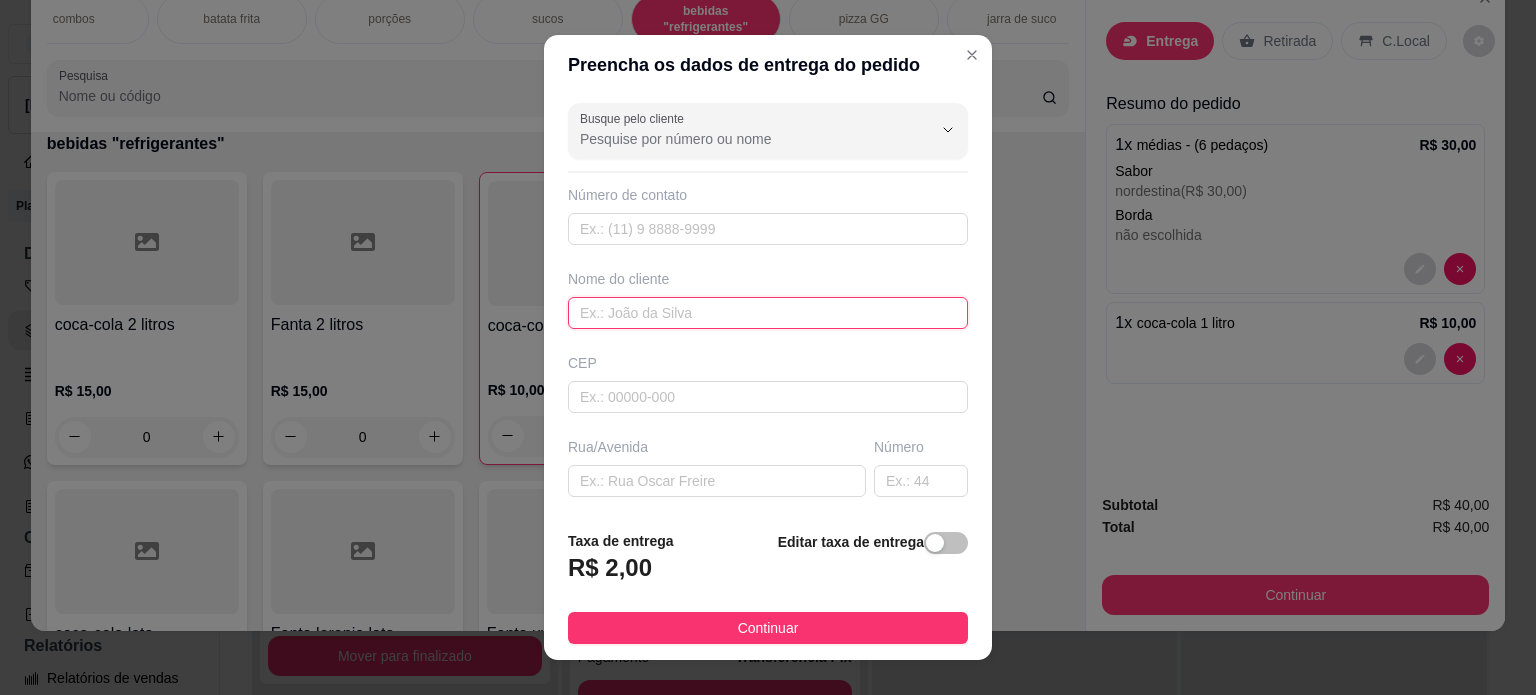click at bounding box center (768, 313) 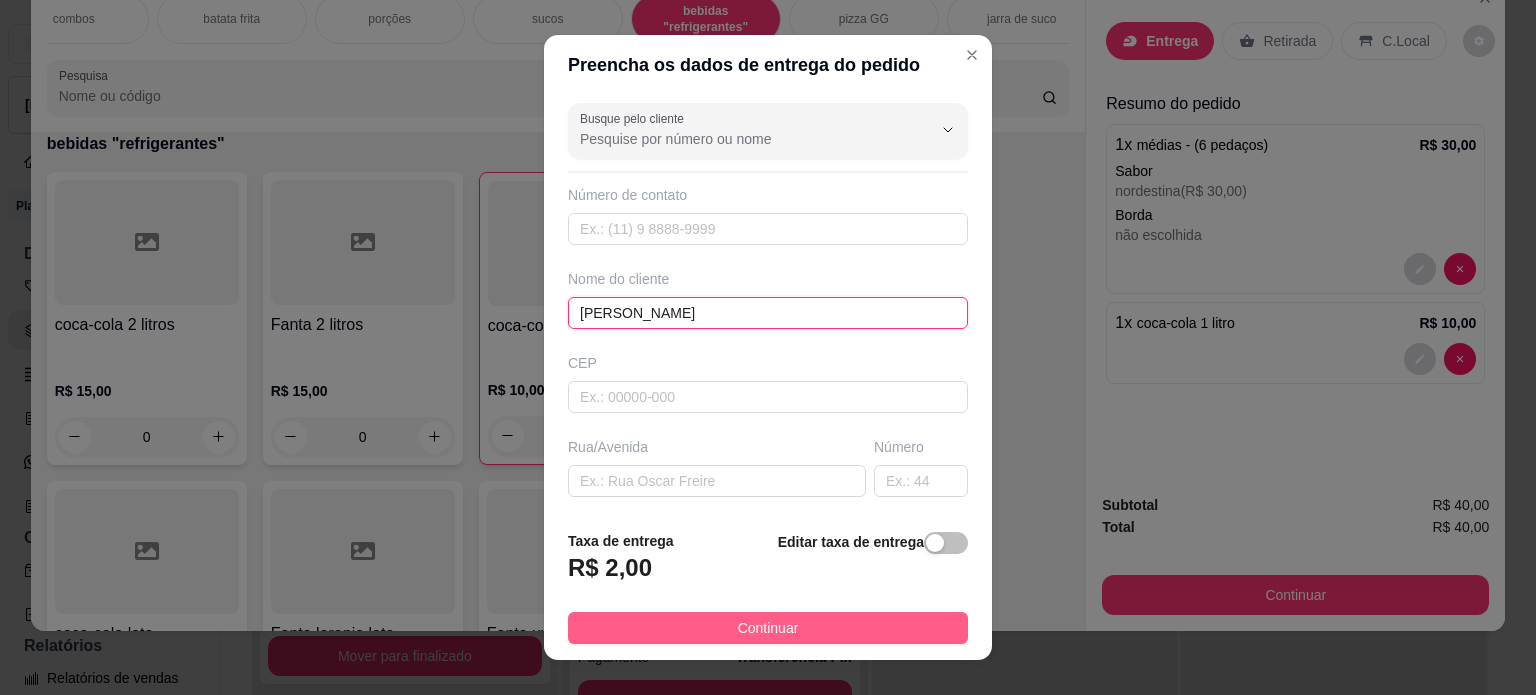 type on "[PERSON_NAME]" 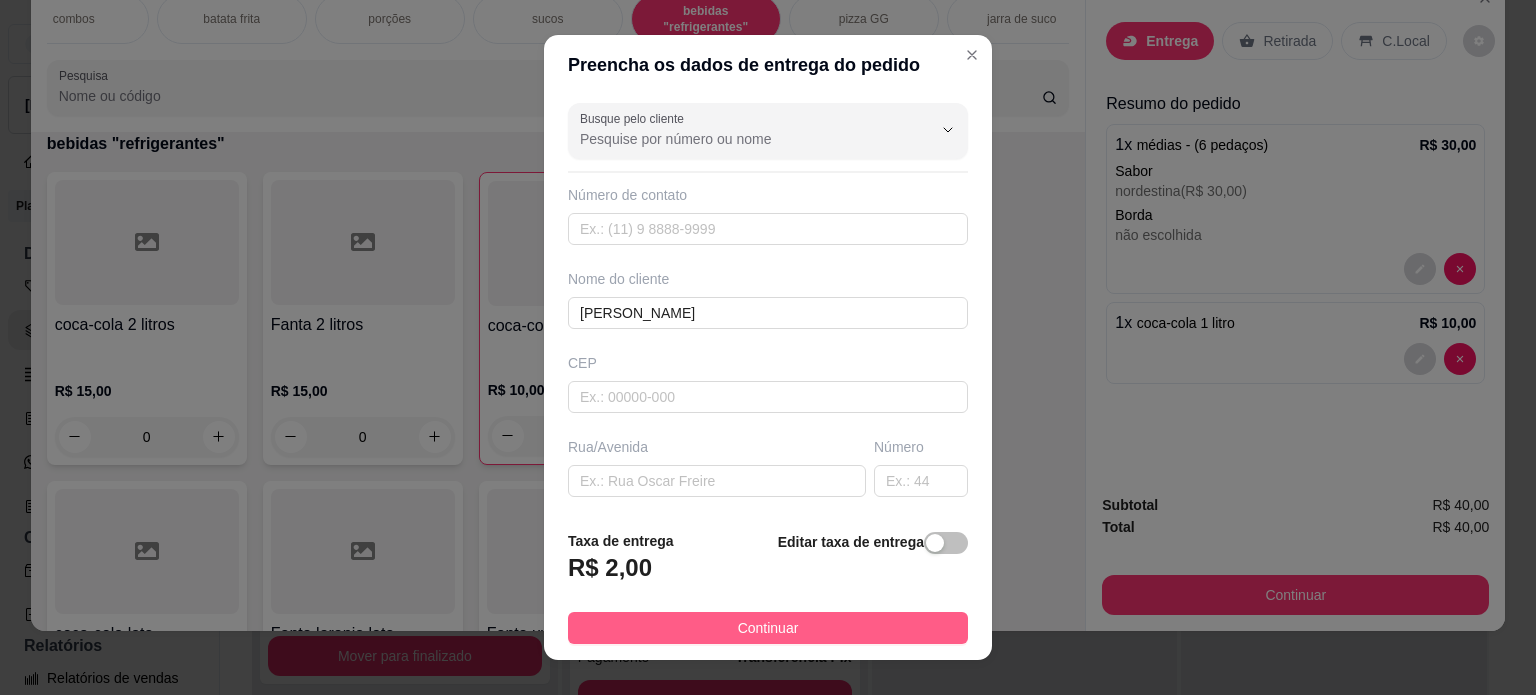 click on "Continuar" at bounding box center (768, 628) 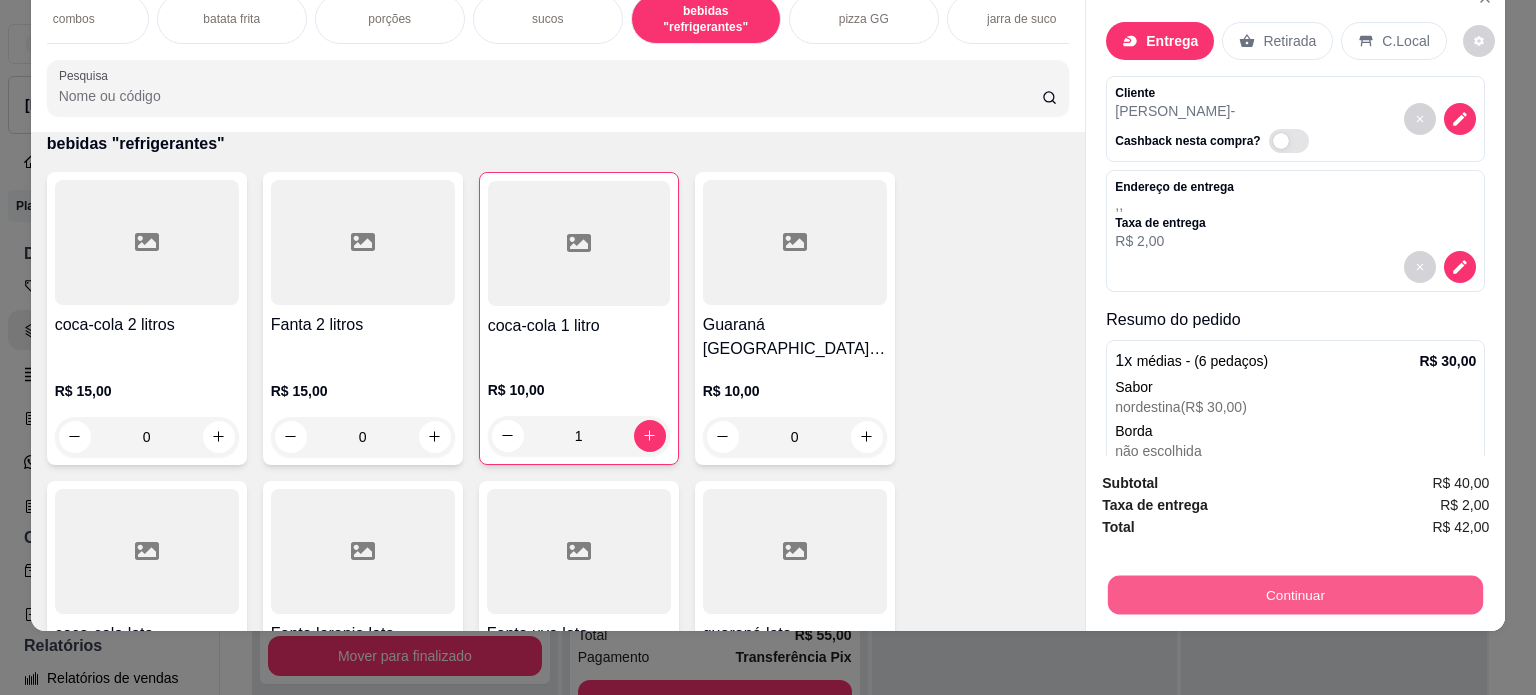 click on "Continuar" at bounding box center [1295, 595] 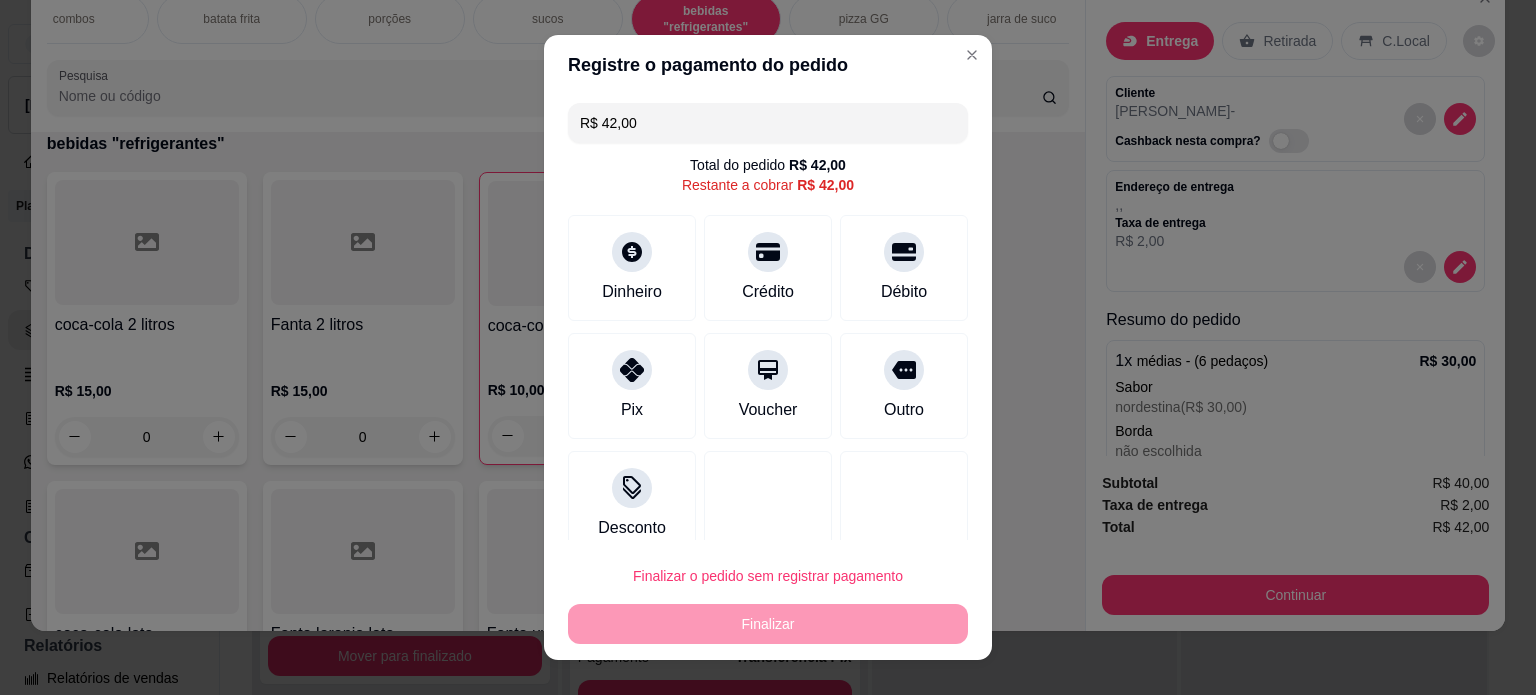 drag, startPoint x: 622, startPoint y: 388, endPoint x: 630, endPoint y: 545, distance: 157.20369 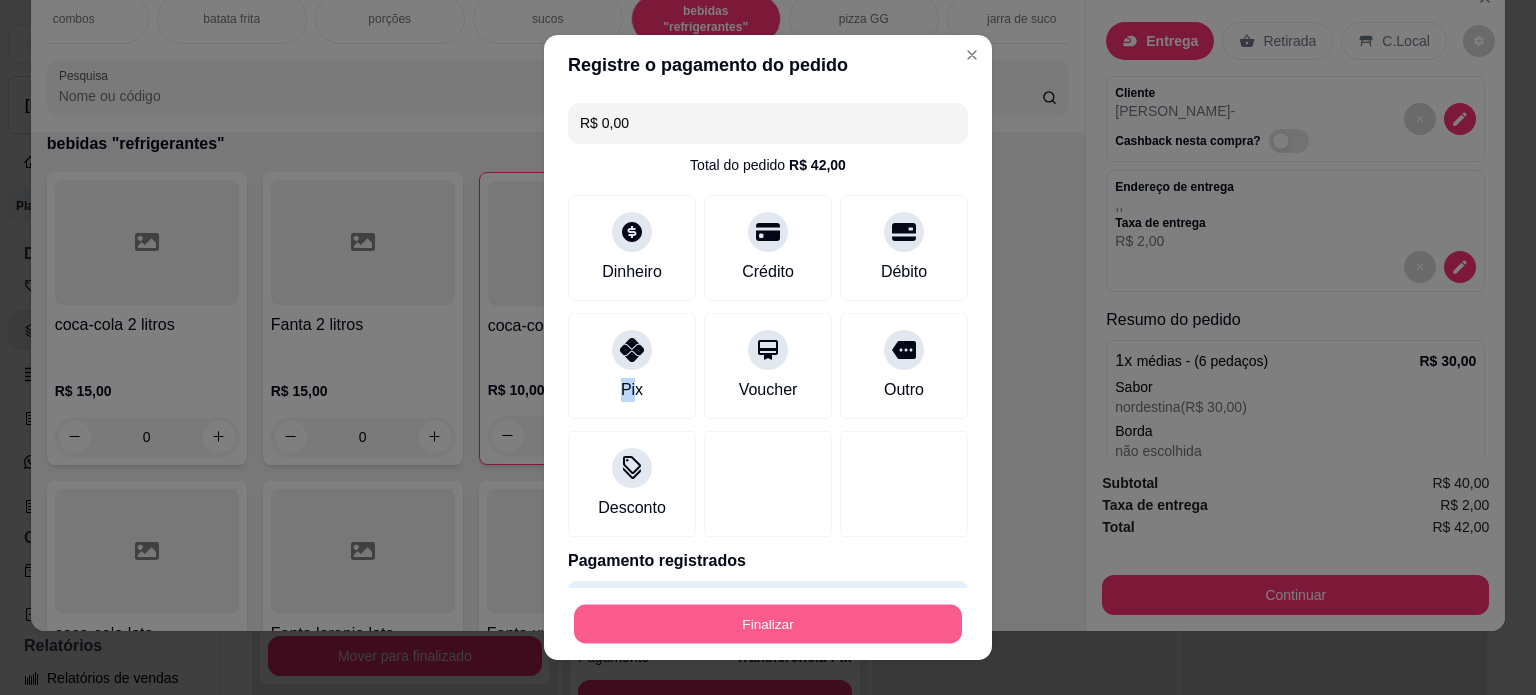 click on "Finalizar" at bounding box center [768, 624] 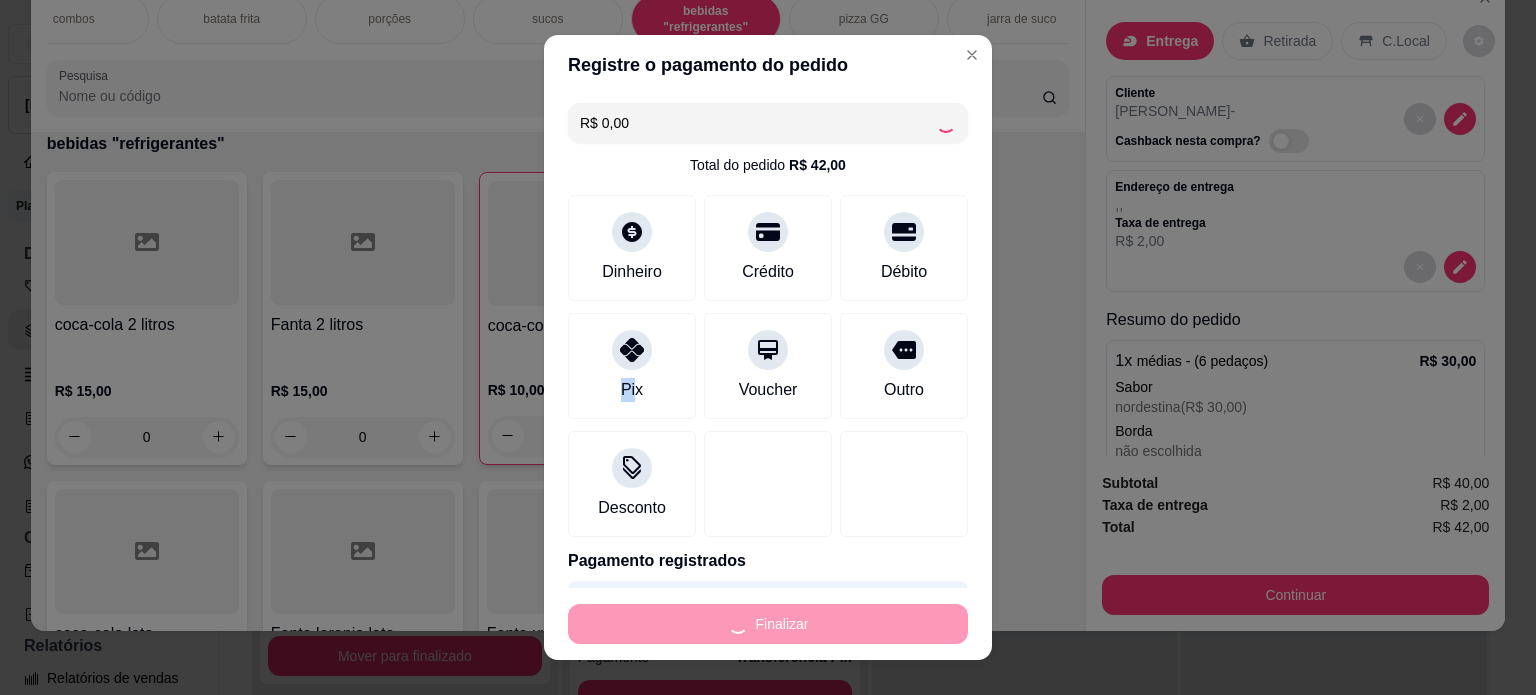 type on "0" 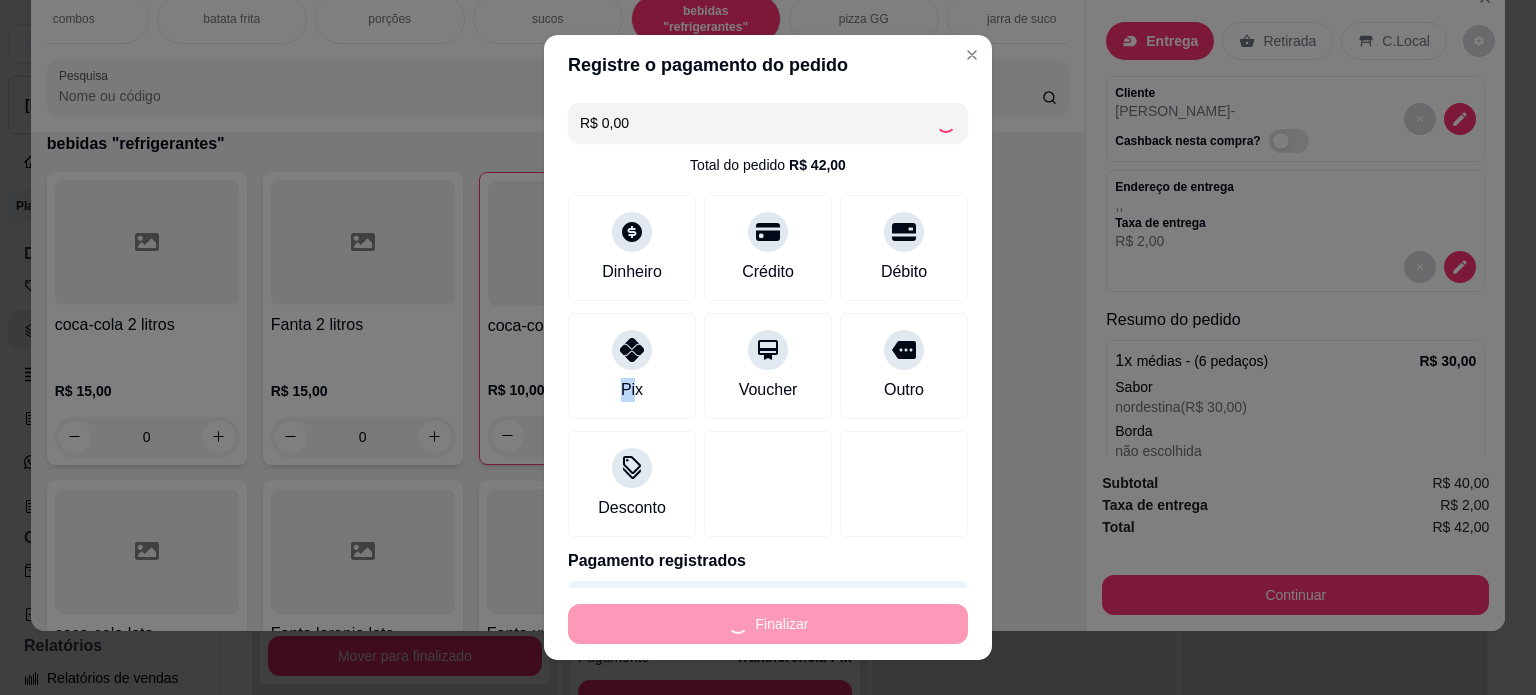 type on "-R$ 42,00" 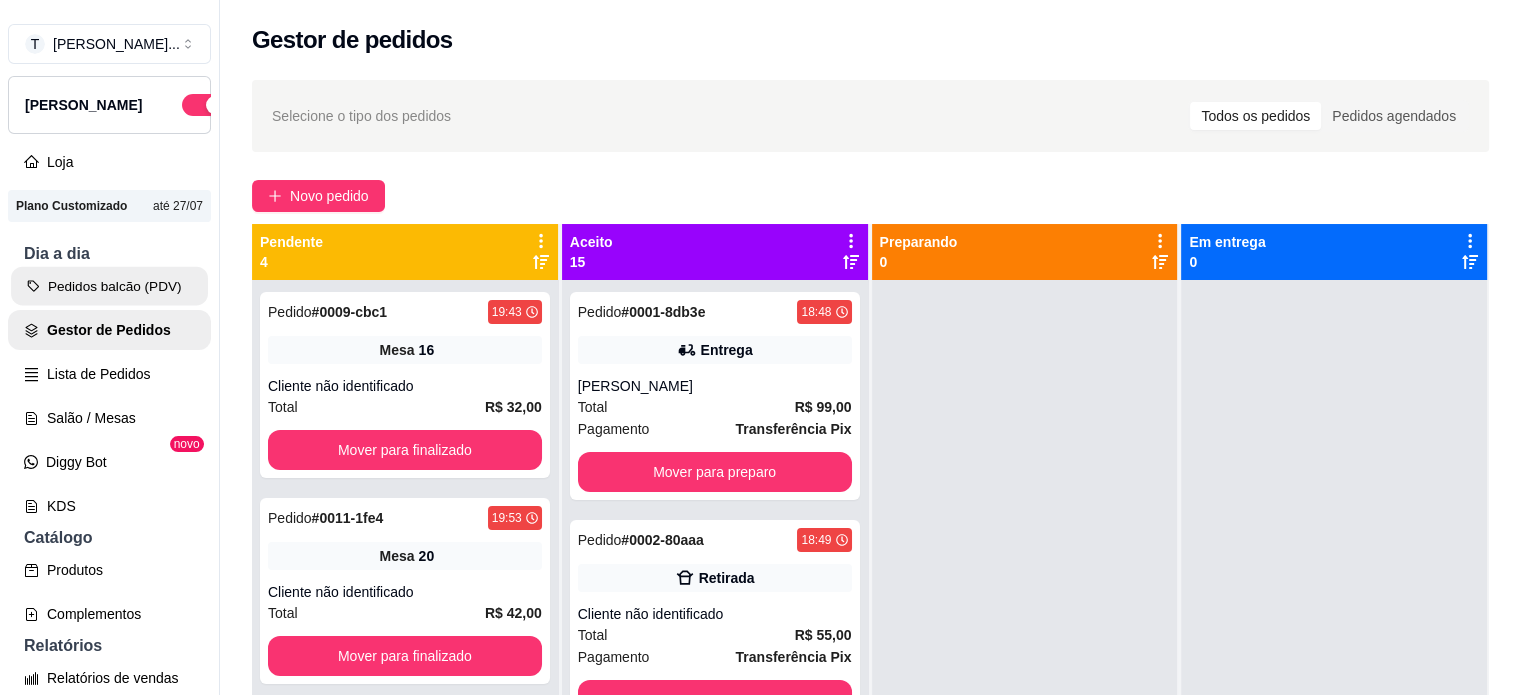 click on "Pedidos balcão (PDV)" at bounding box center (109, 286) 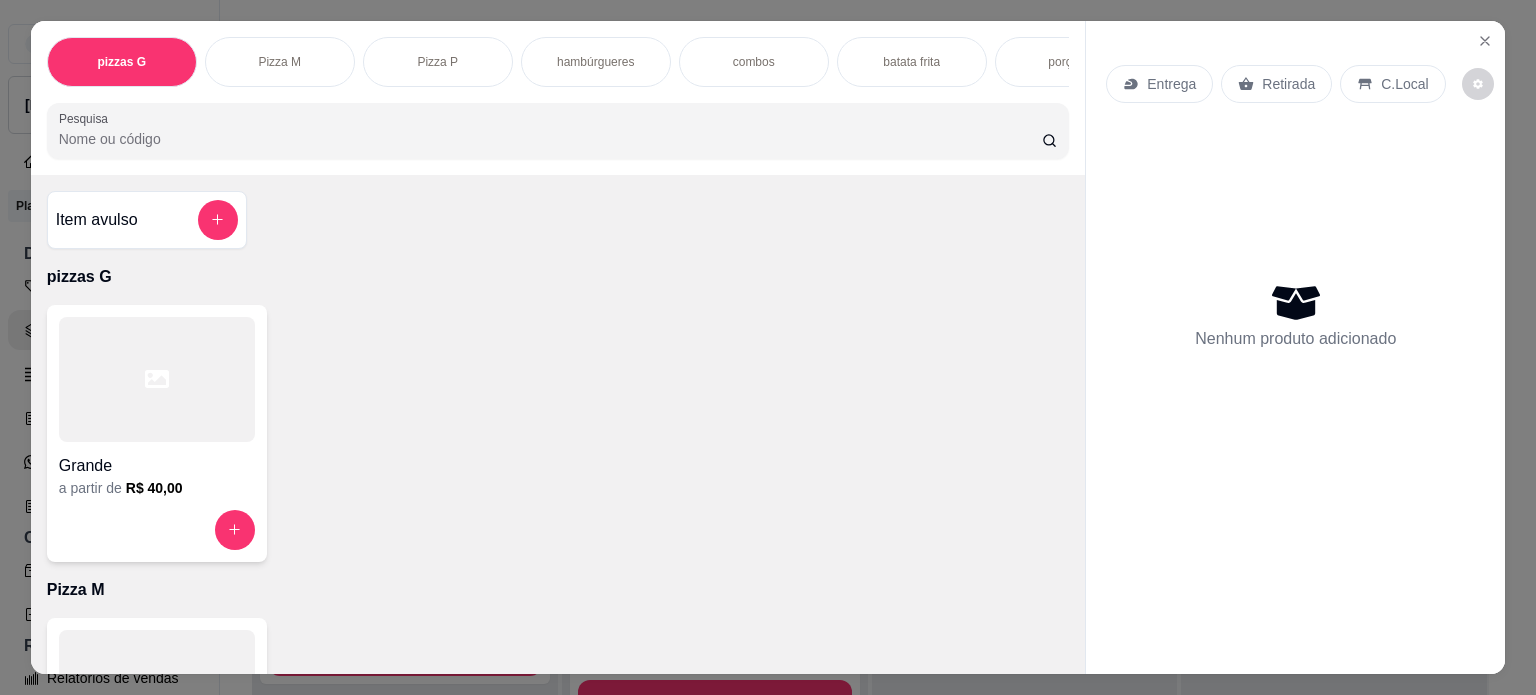 click on "Pizza P" at bounding box center (437, 62) 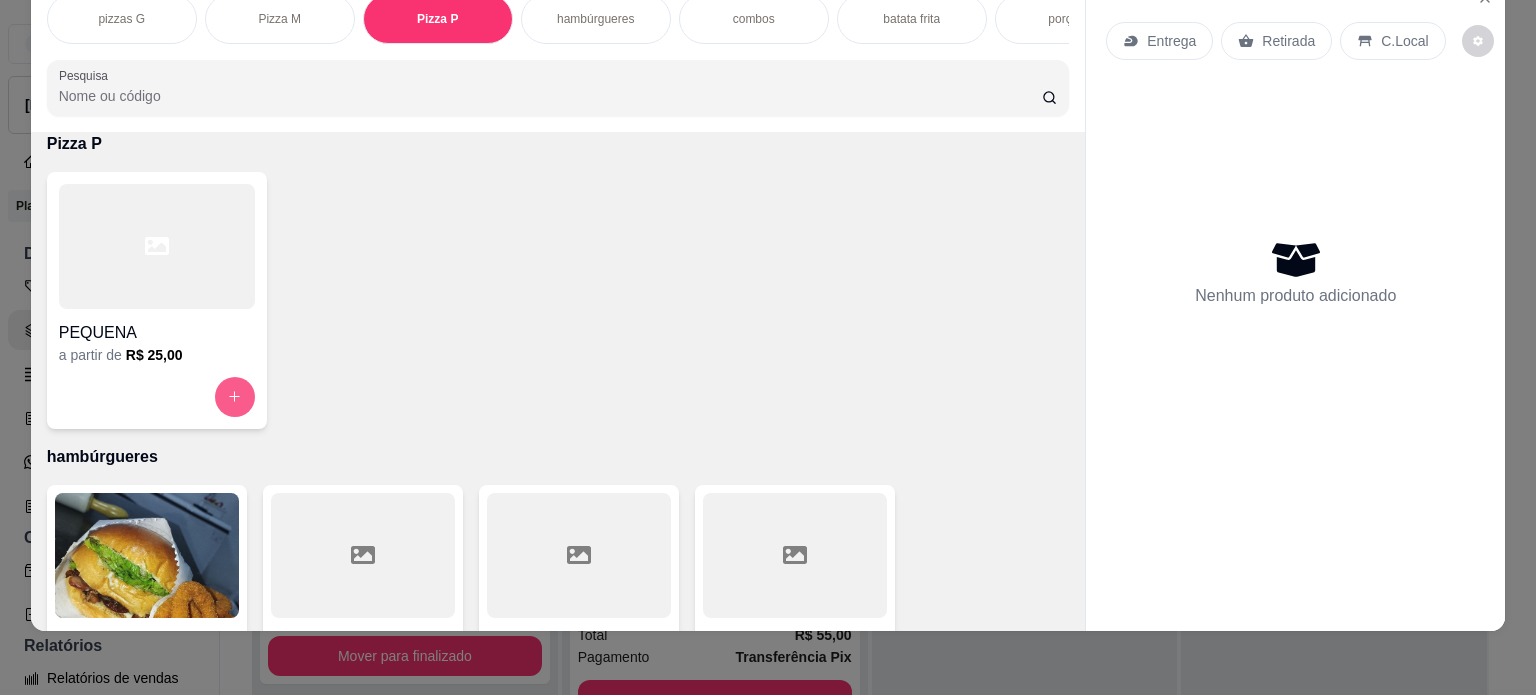 click 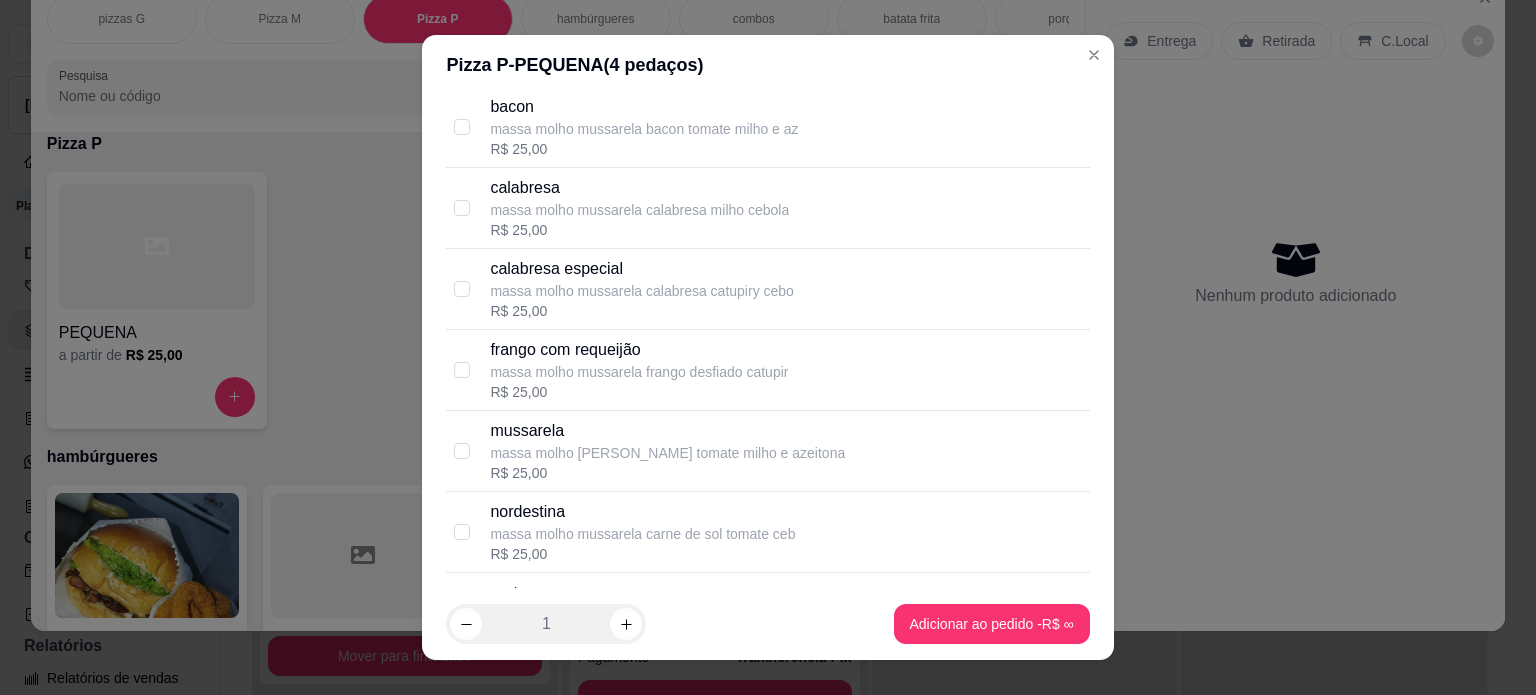 scroll, scrollTop: 200, scrollLeft: 0, axis: vertical 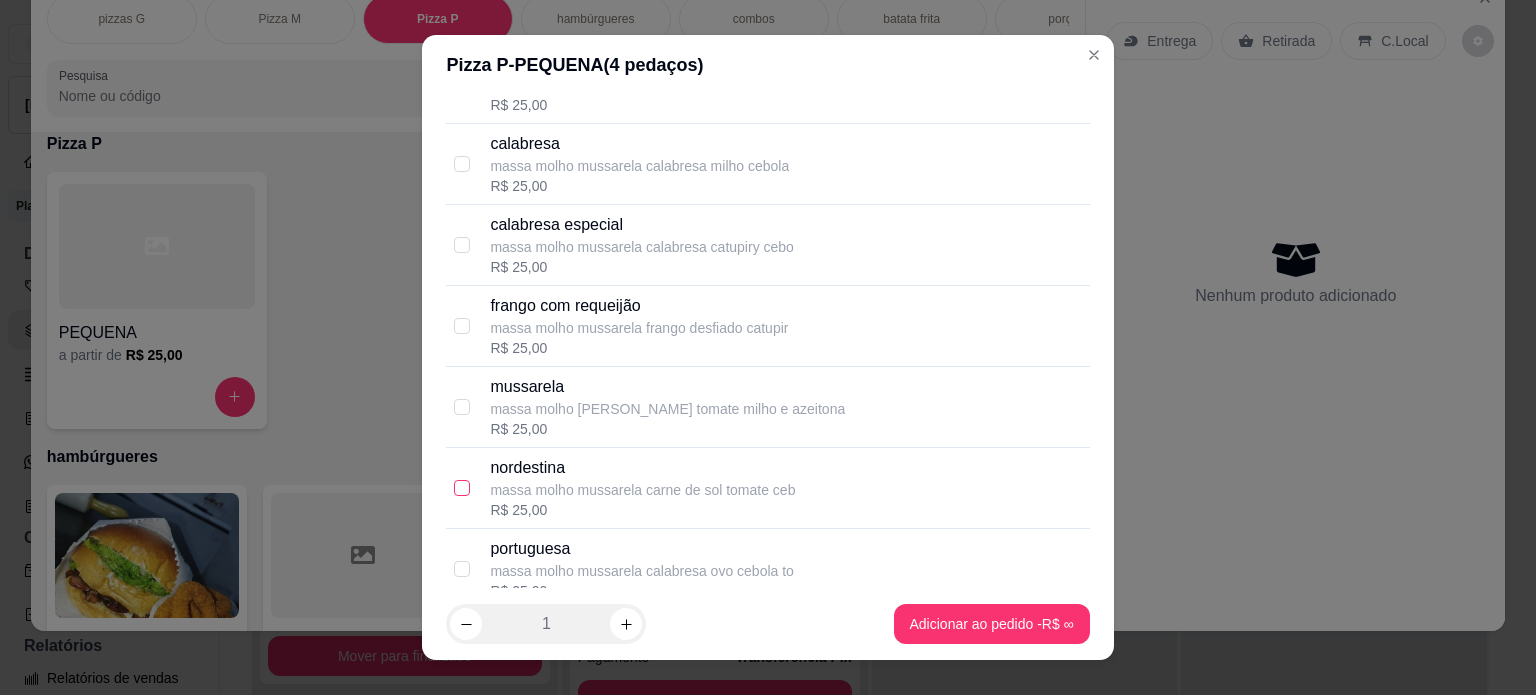 click at bounding box center (462, 488) 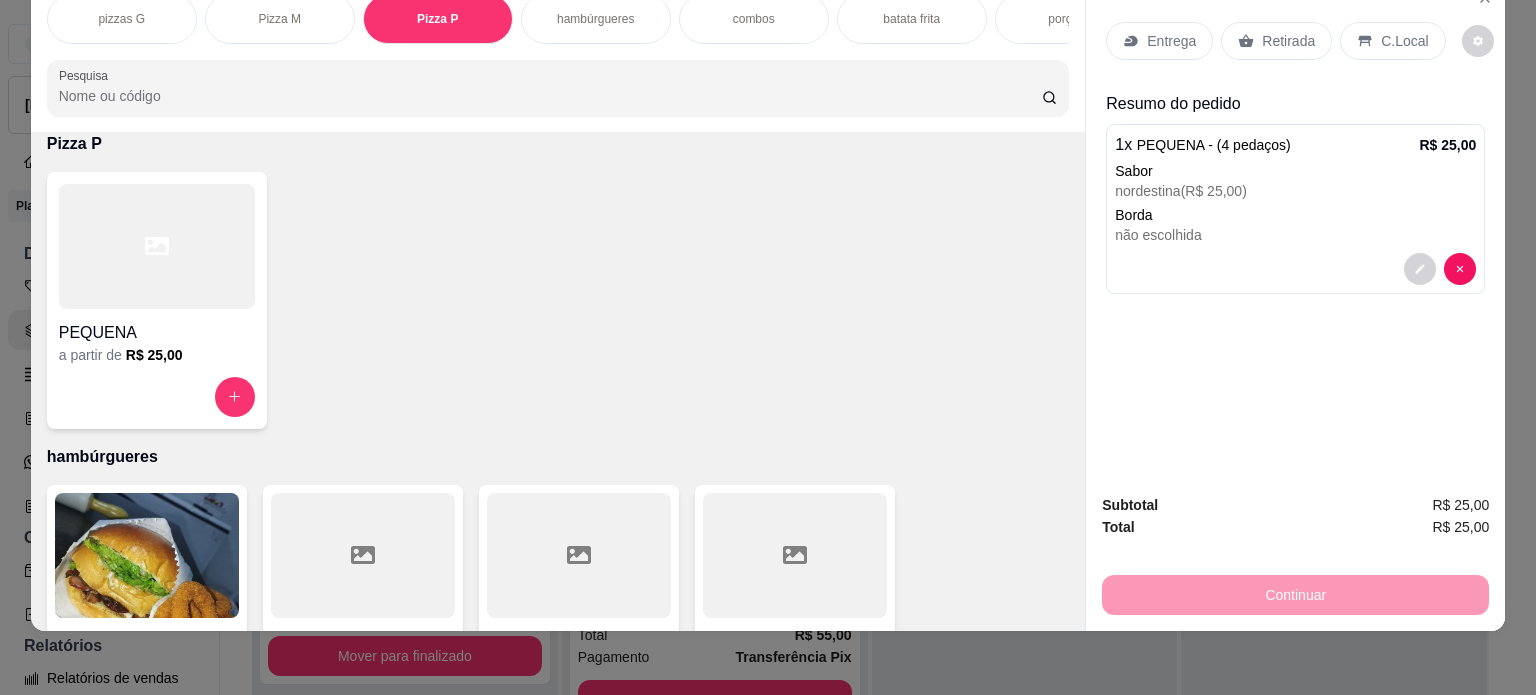 click on "Entrega" at bounding box center (1171, 41) 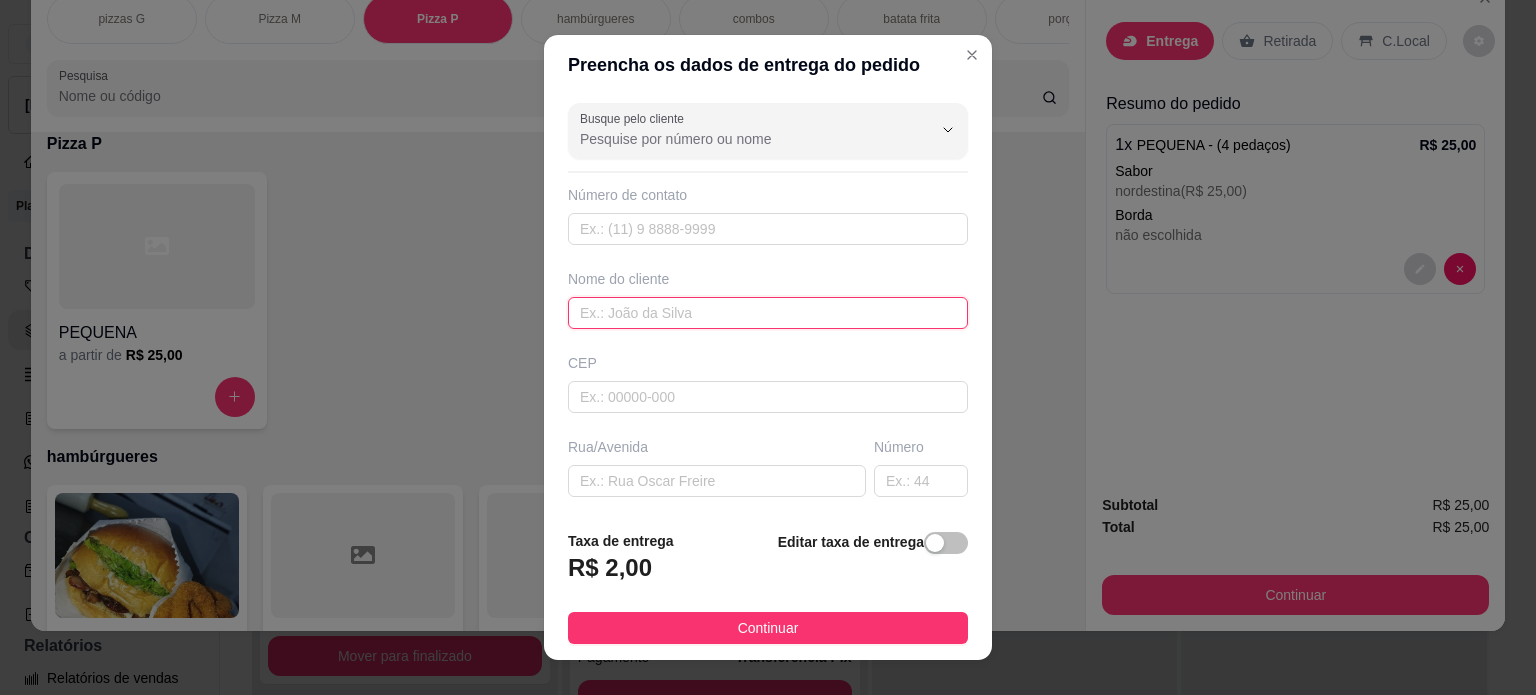 click at bounding box center [768, 313] 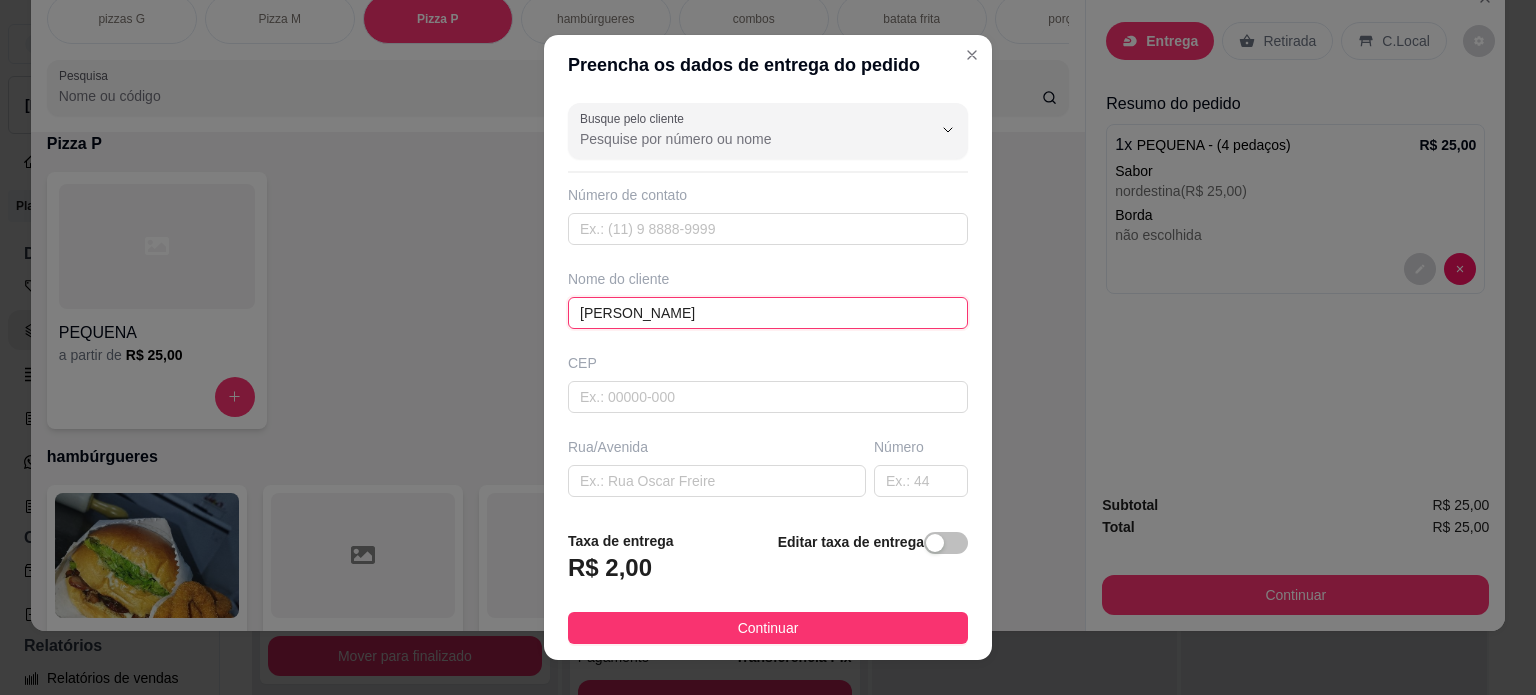 type on "[PERSON_NAME]" 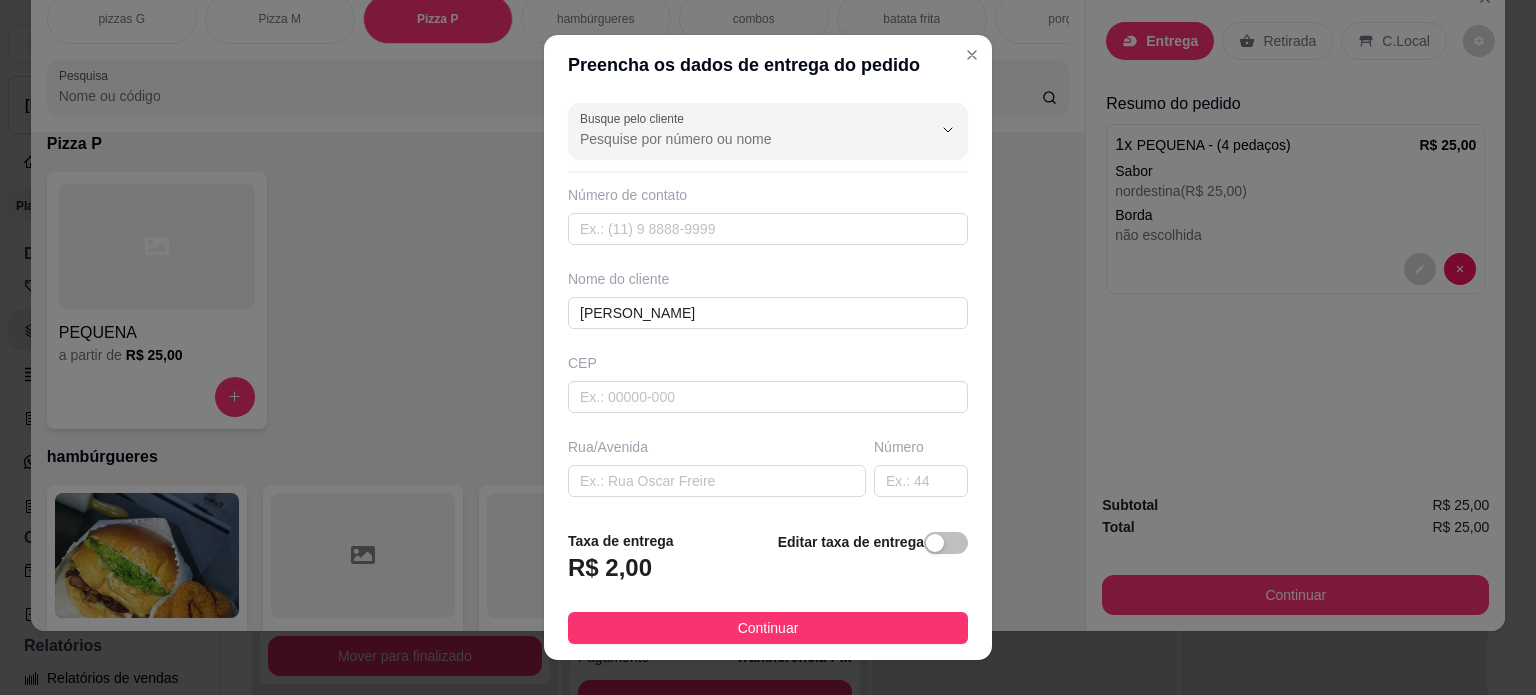 click on "Continuar" at bounding box center [768, 628] 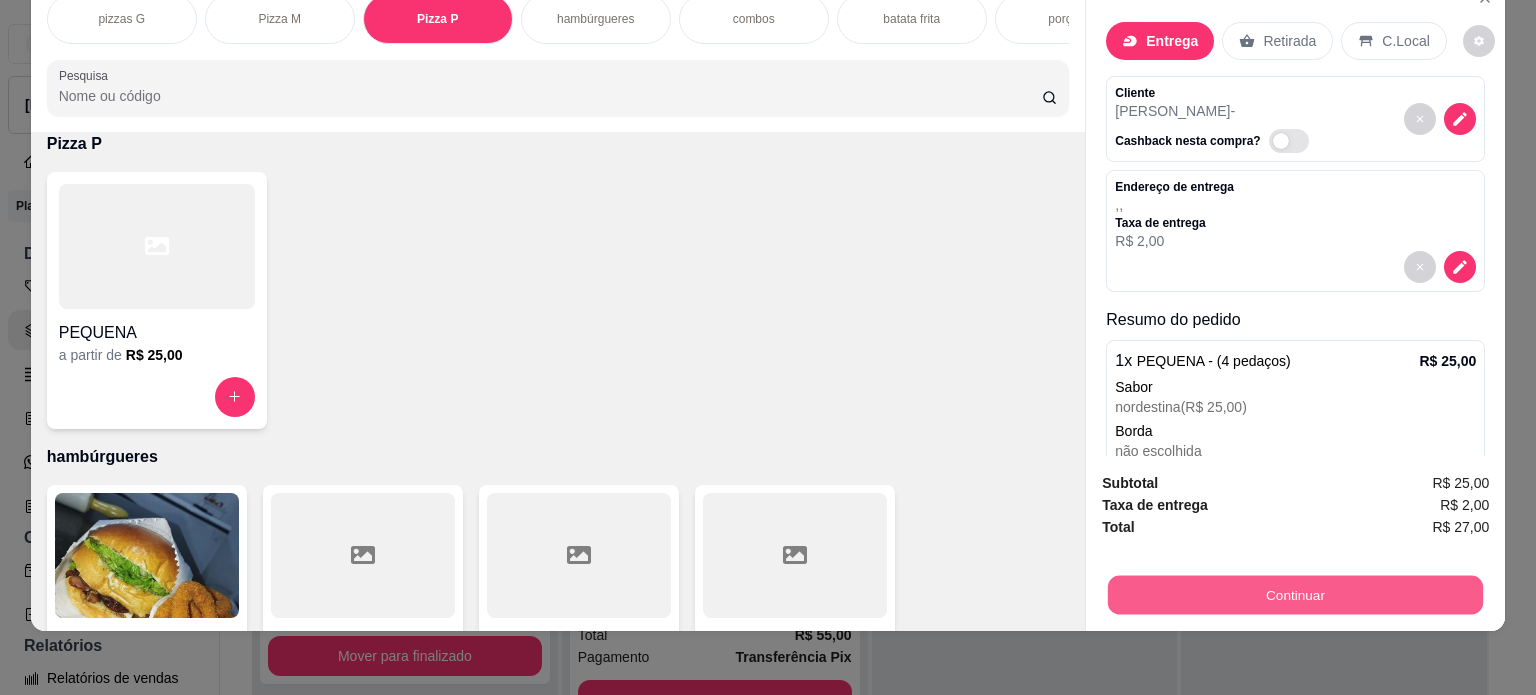 click on "Continuar" at bounding box center [1295, 595] 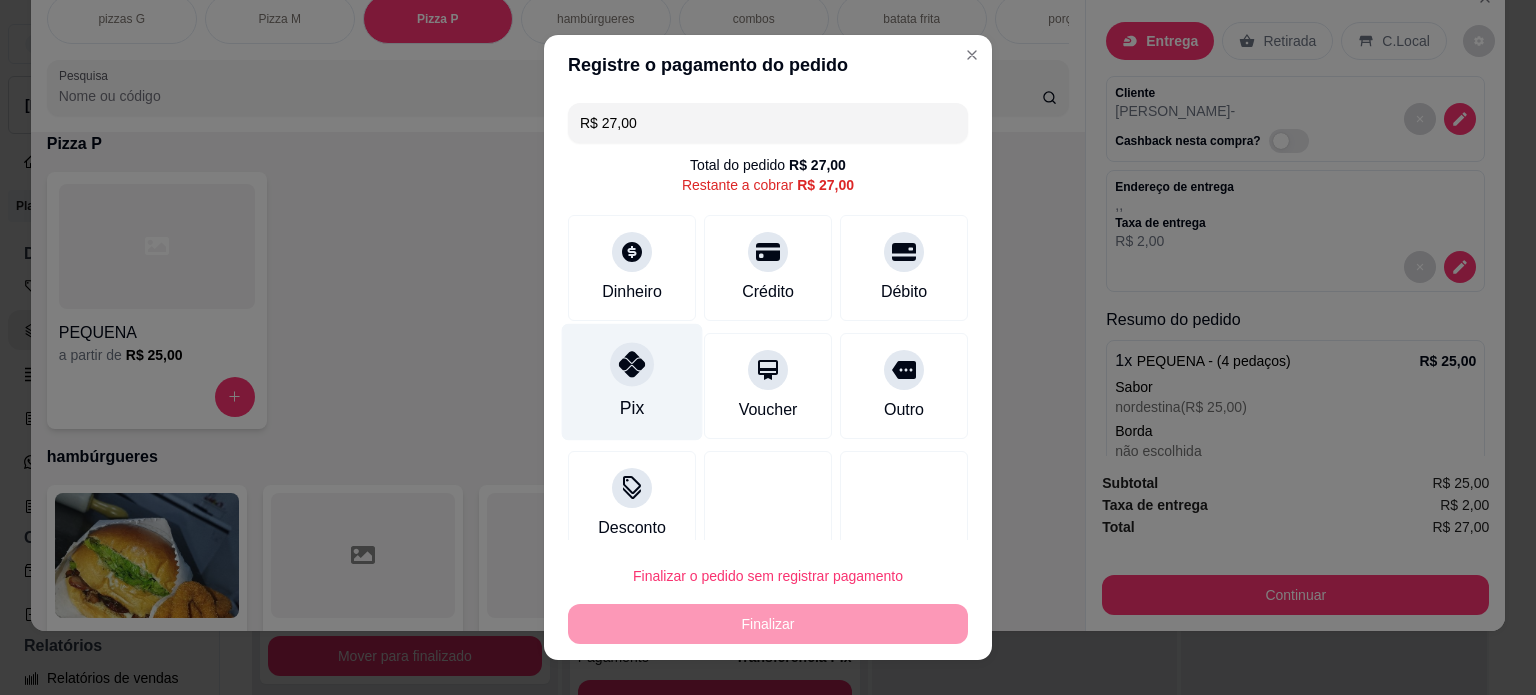 click on "Pix" at bounding box center [632, 381] 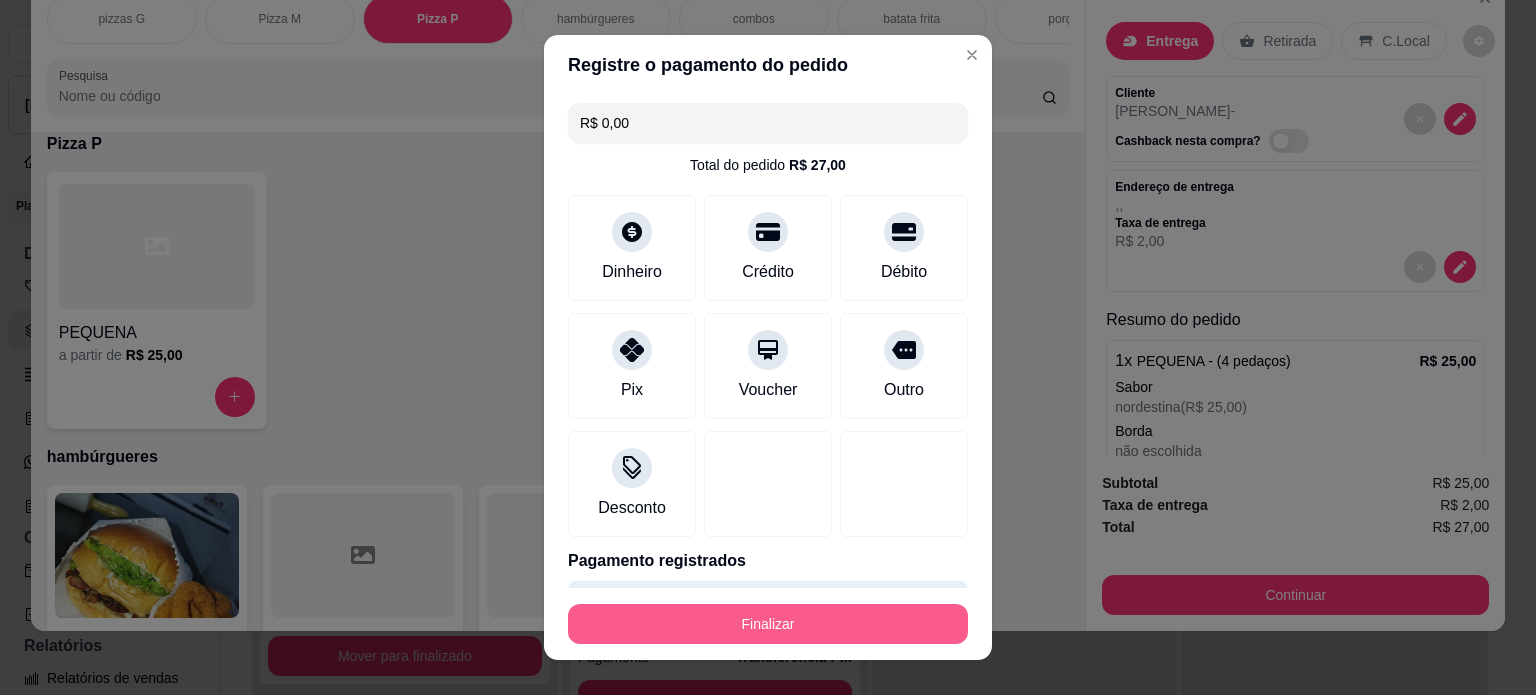 click on "Finalizar" at bounding box center [768, 624] 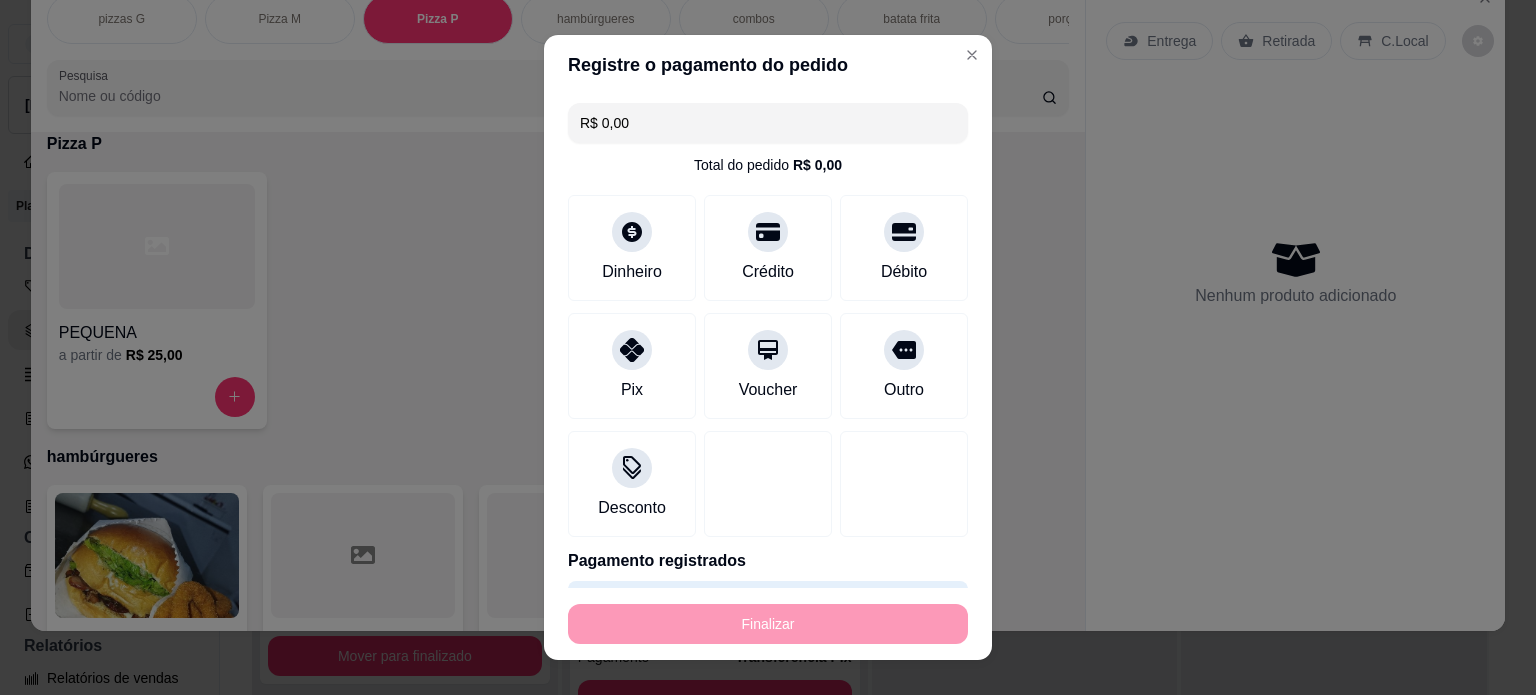 type on "-R$ 27,00" 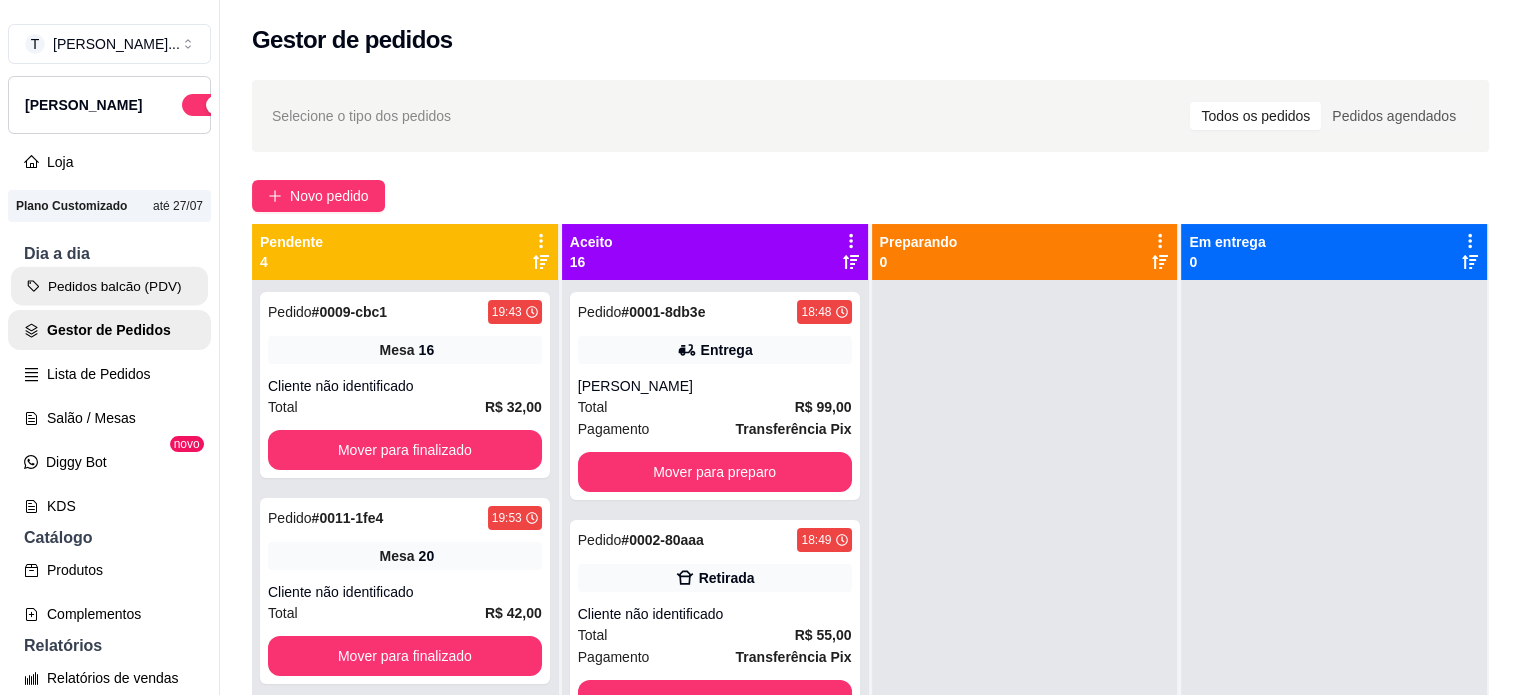 click on "Pedidos balcão (PDV)" at bounding box center (109, 286) 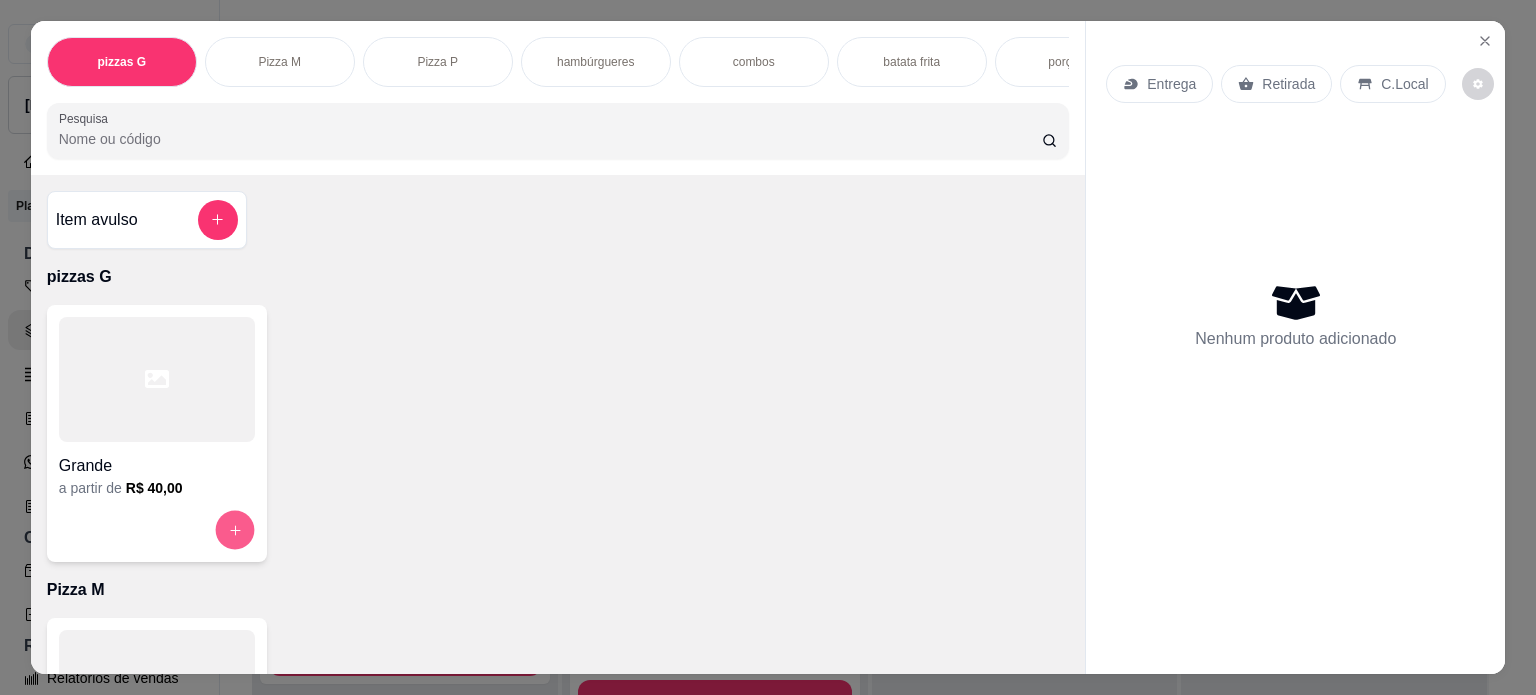 click at bounding box center [234, 529] 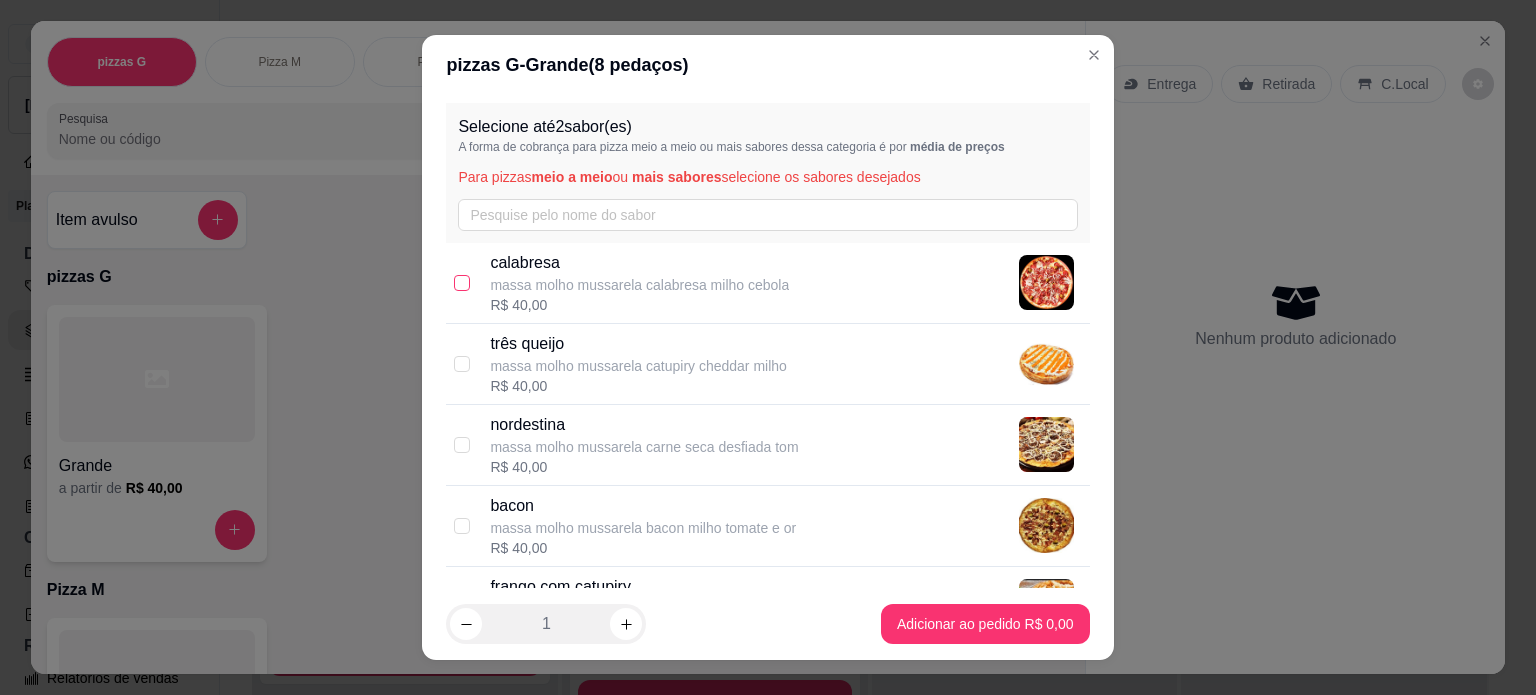 click at bounding box center [462, 283] 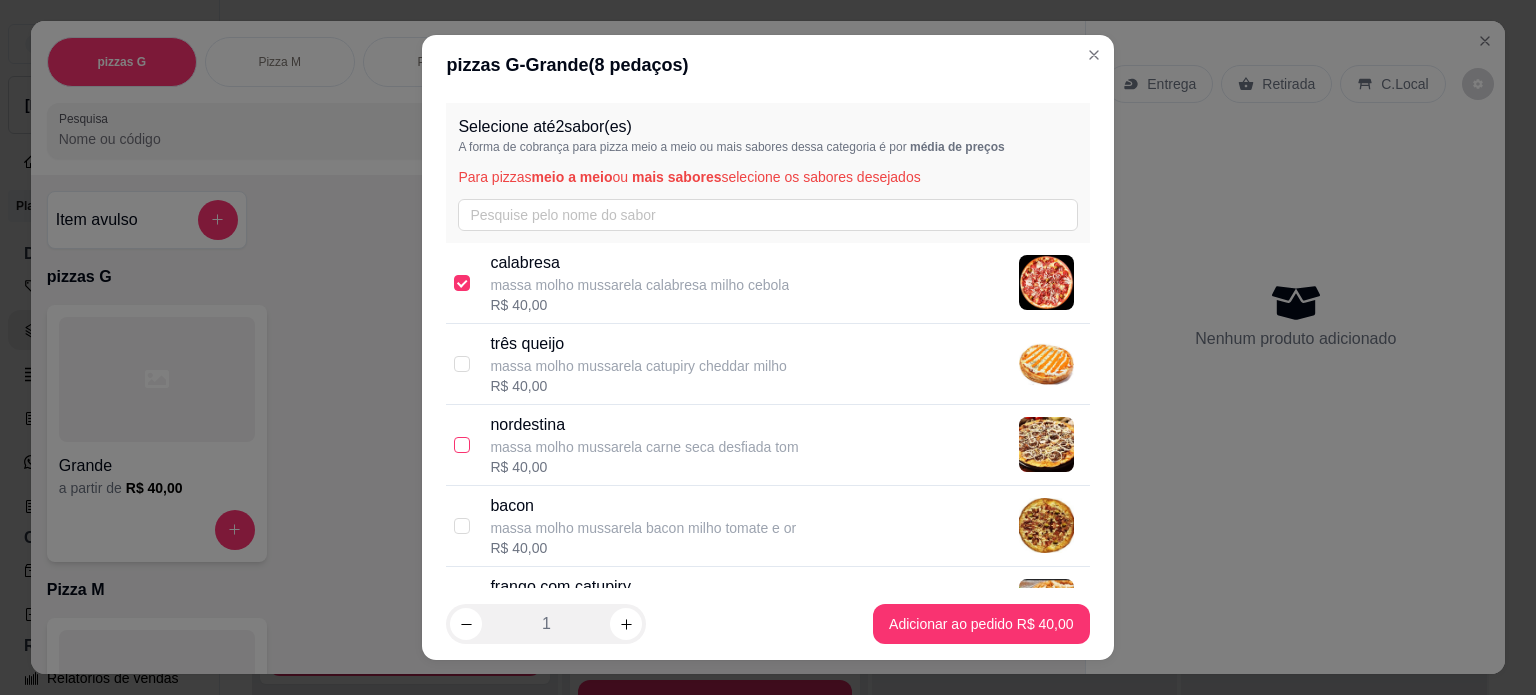 click at bounding box center (462, 445) 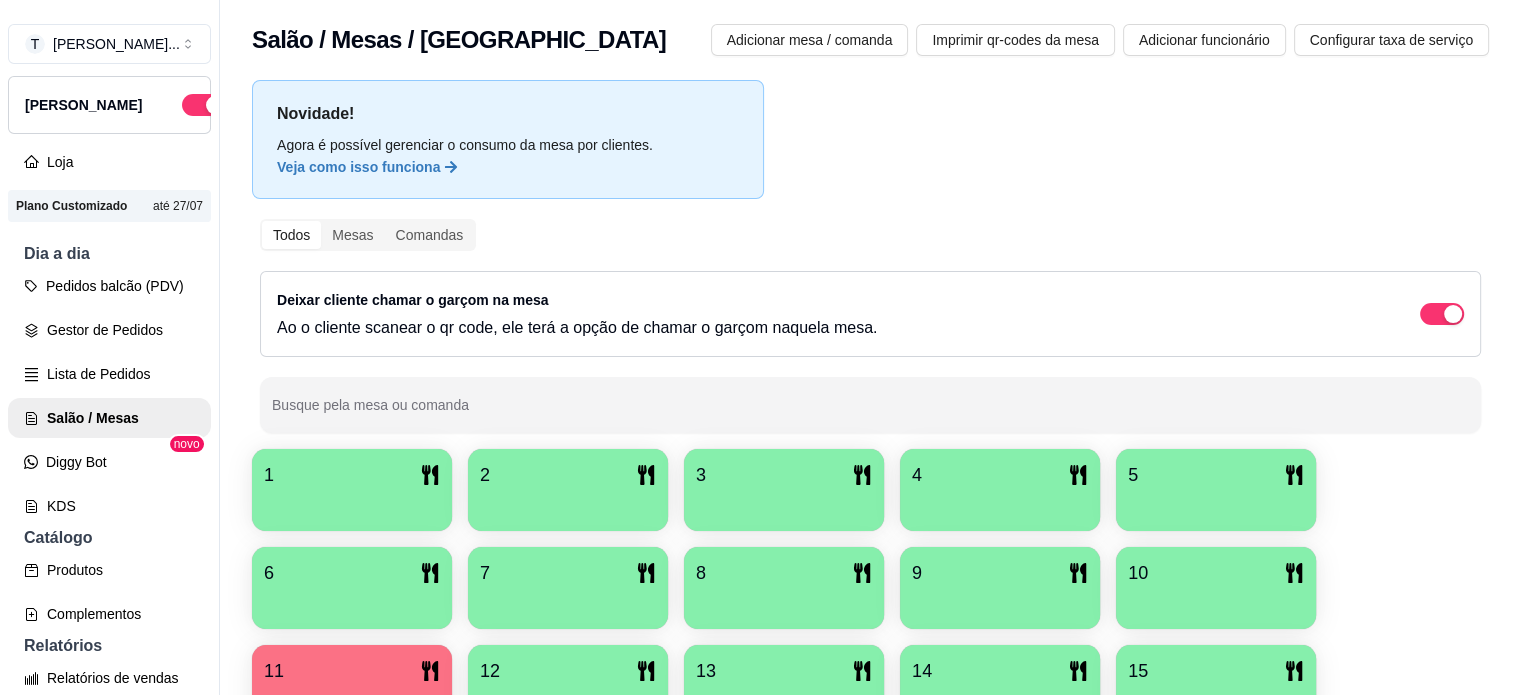 click at bounding box center [352, 504] 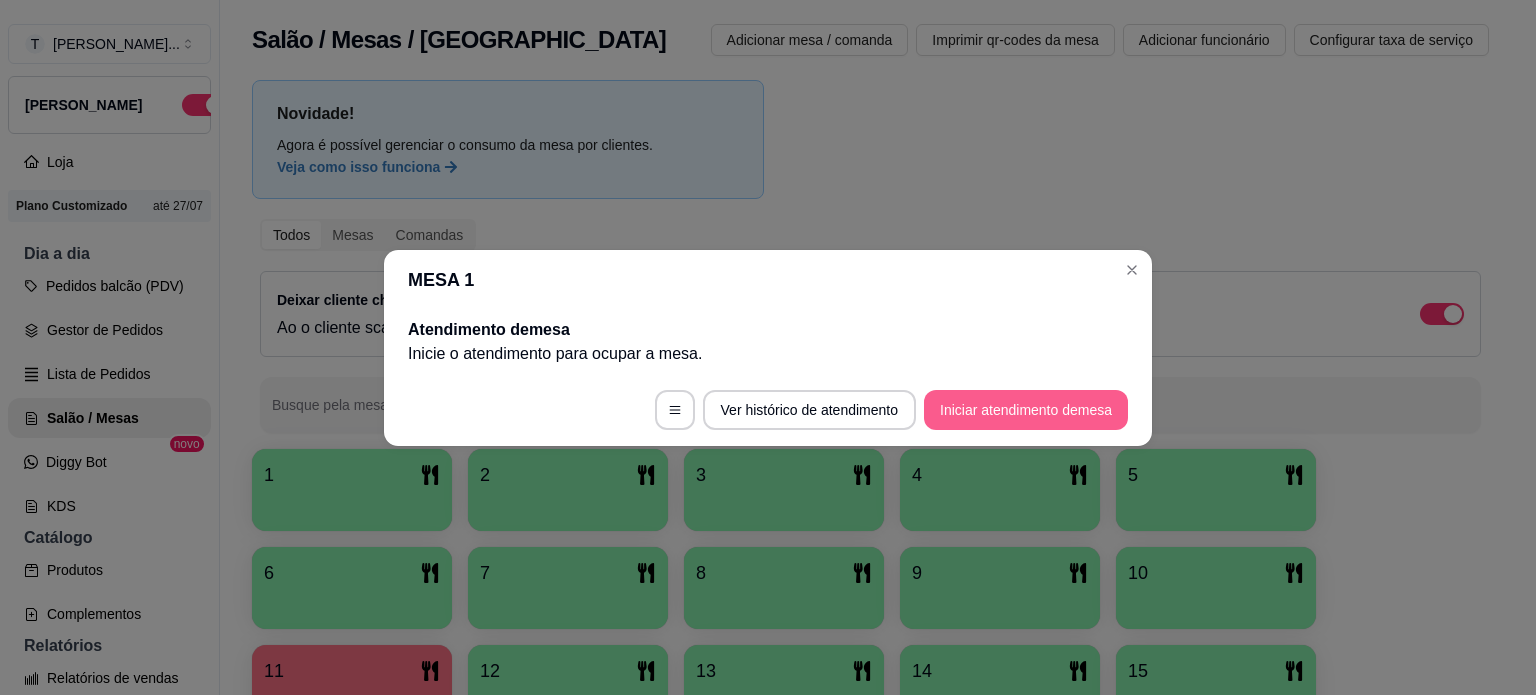 click on "Iniciar atendimento de  mesa" at bounding box center [1026, 410] 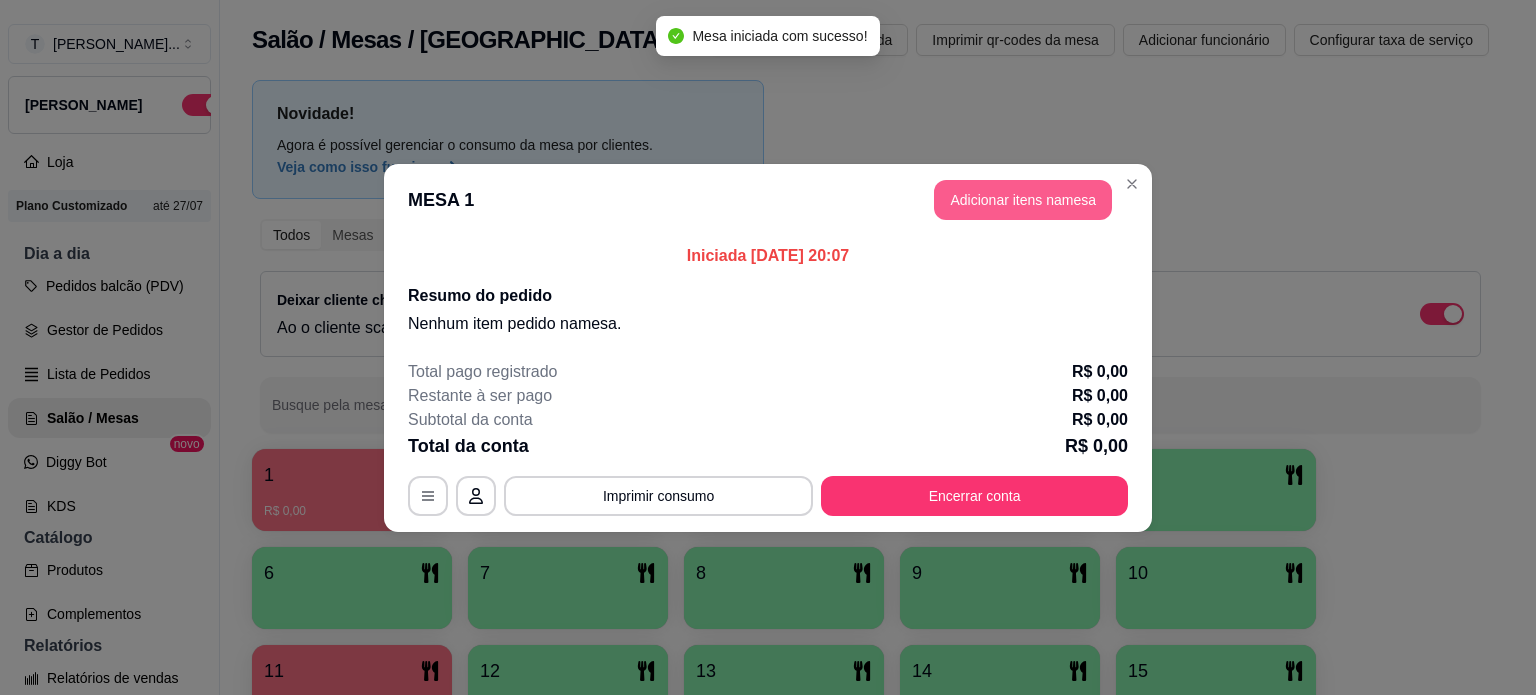 click on "Adicionar itens na  mesa" at bounding box center (1023, 200) 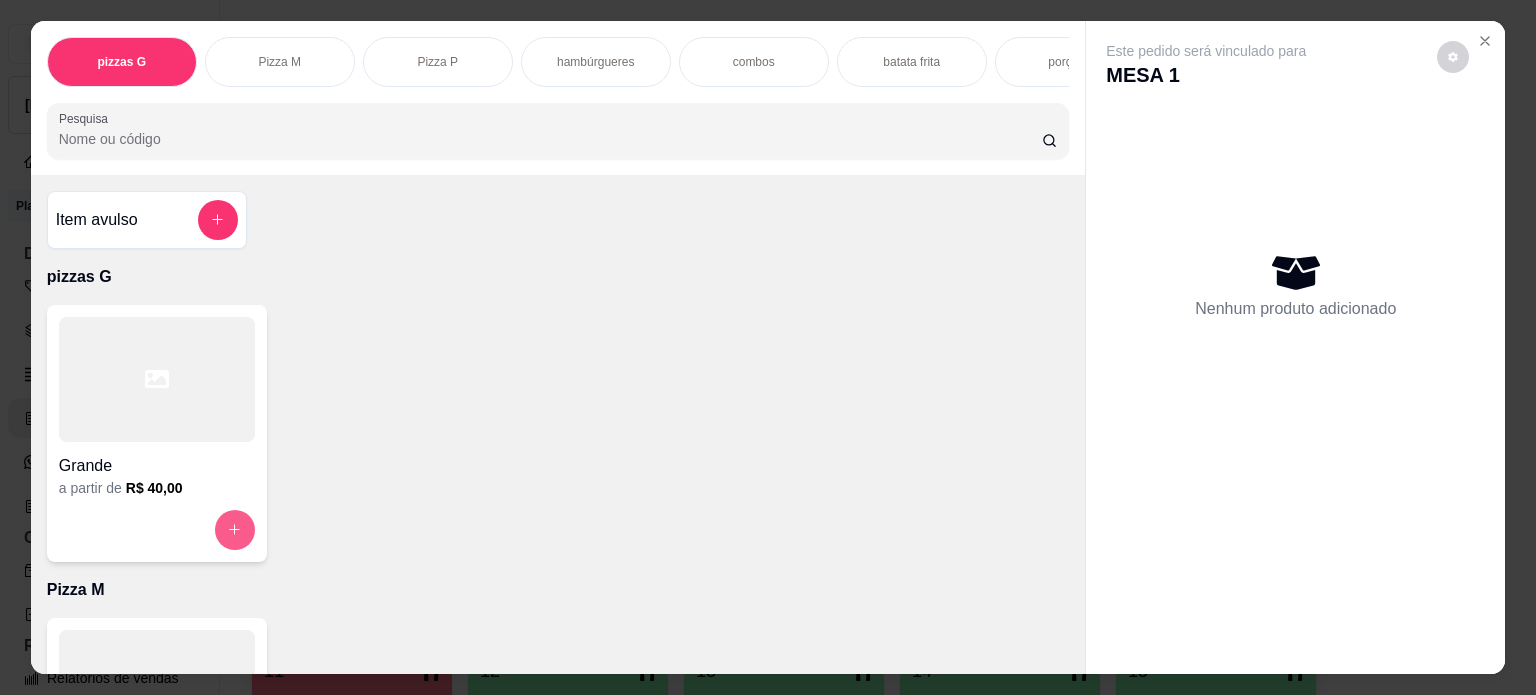 click 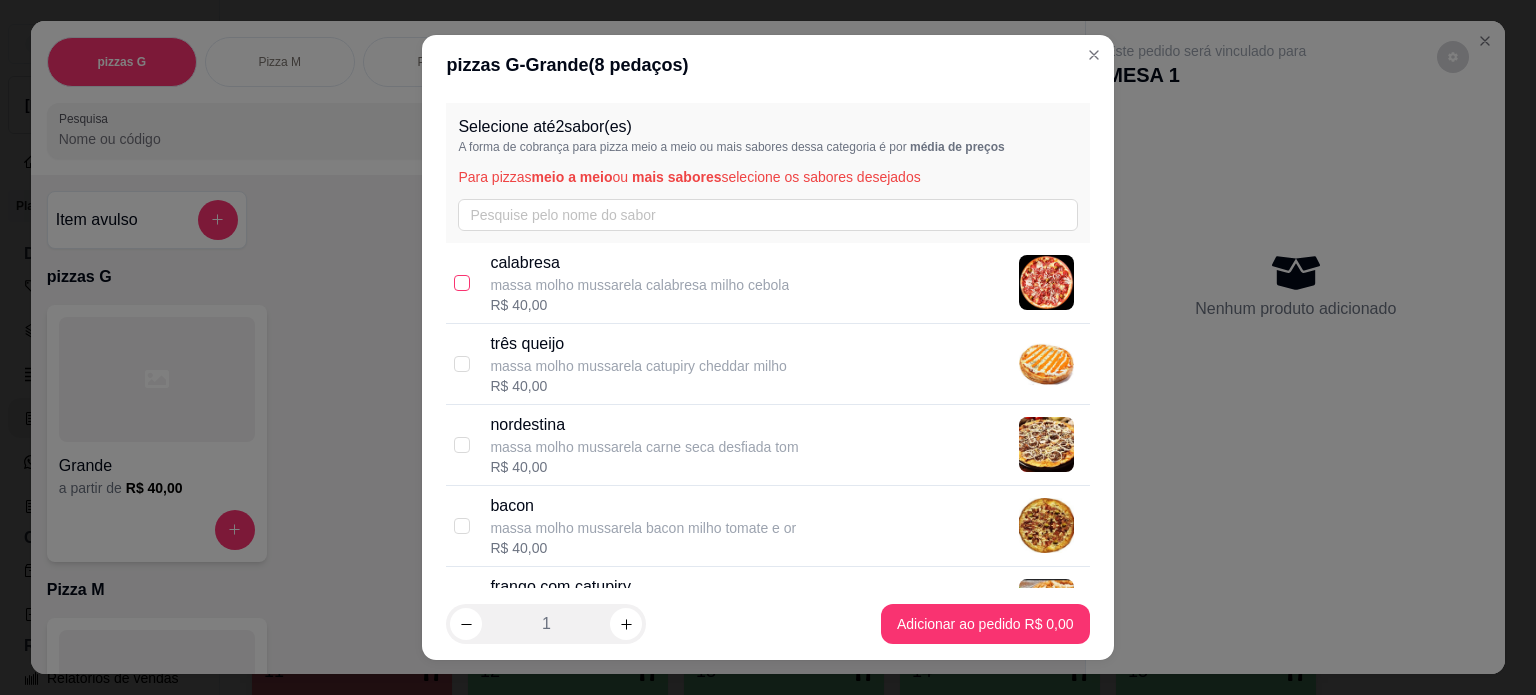 click at bounding box center (462, 283) 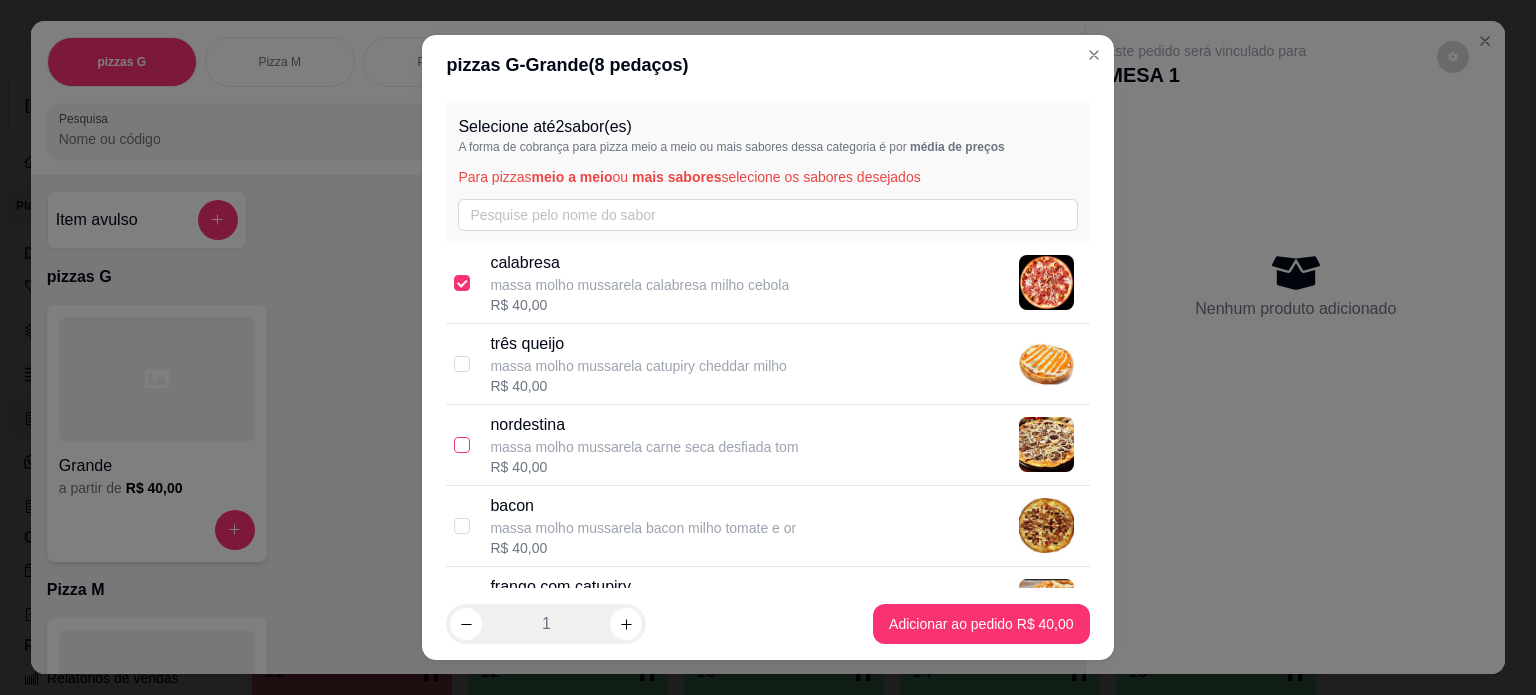 click at bounding box center (462, 445) 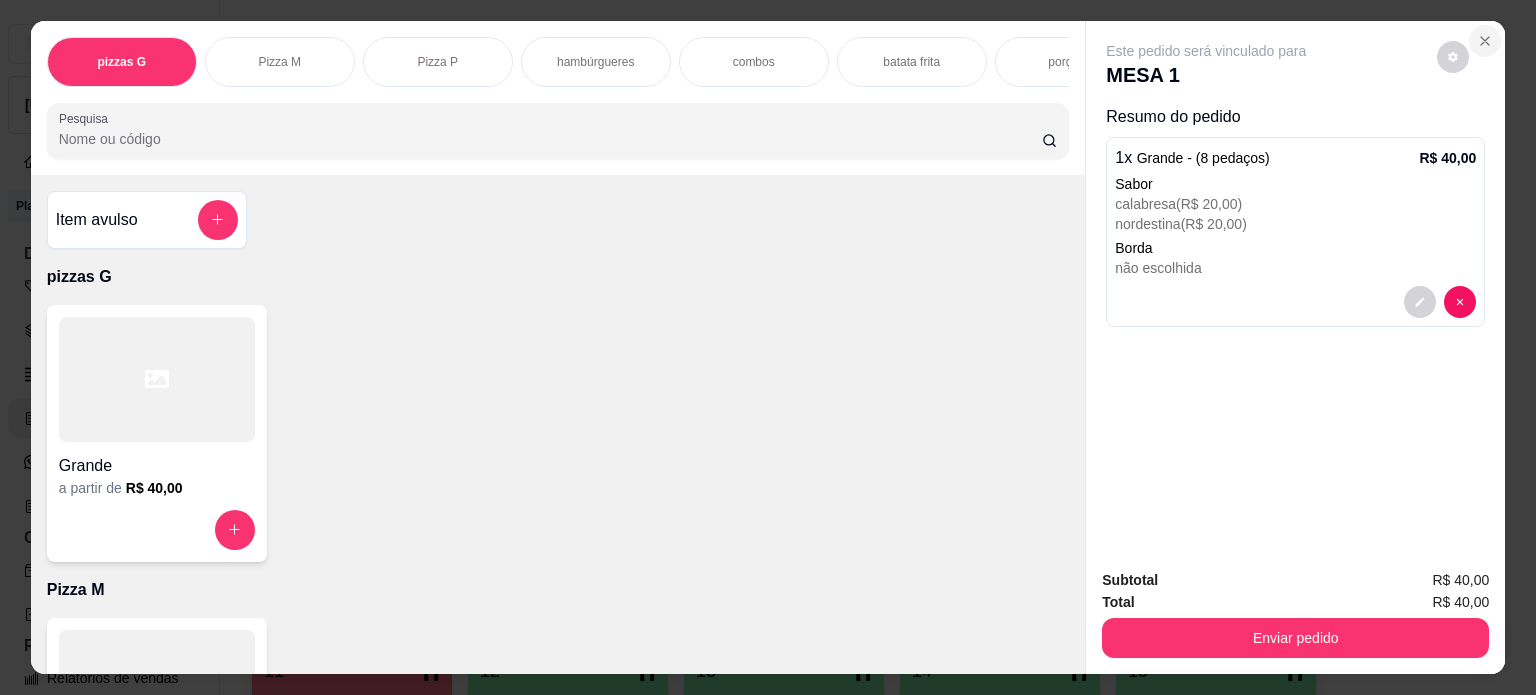 click 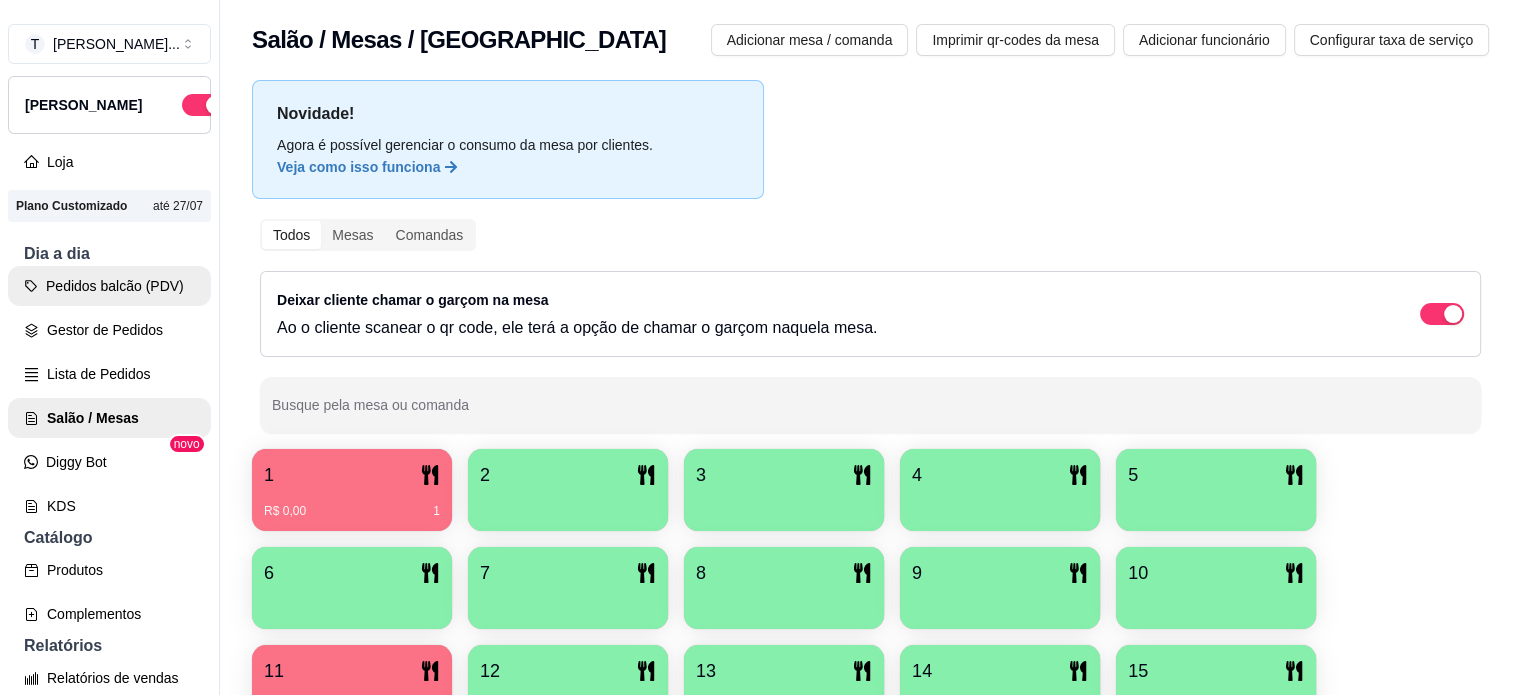 click on "Pedidos balcão (PDV)" at bounding box center [109, 286] 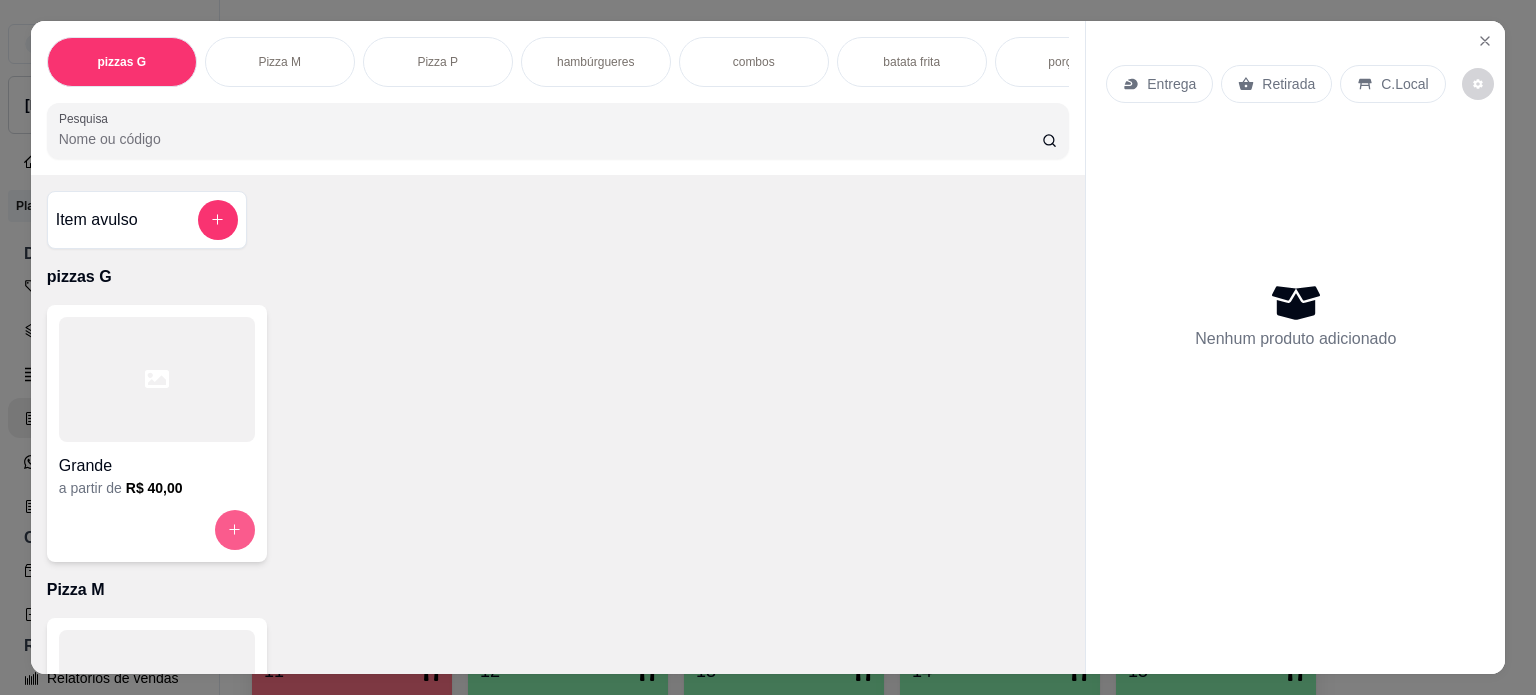 click 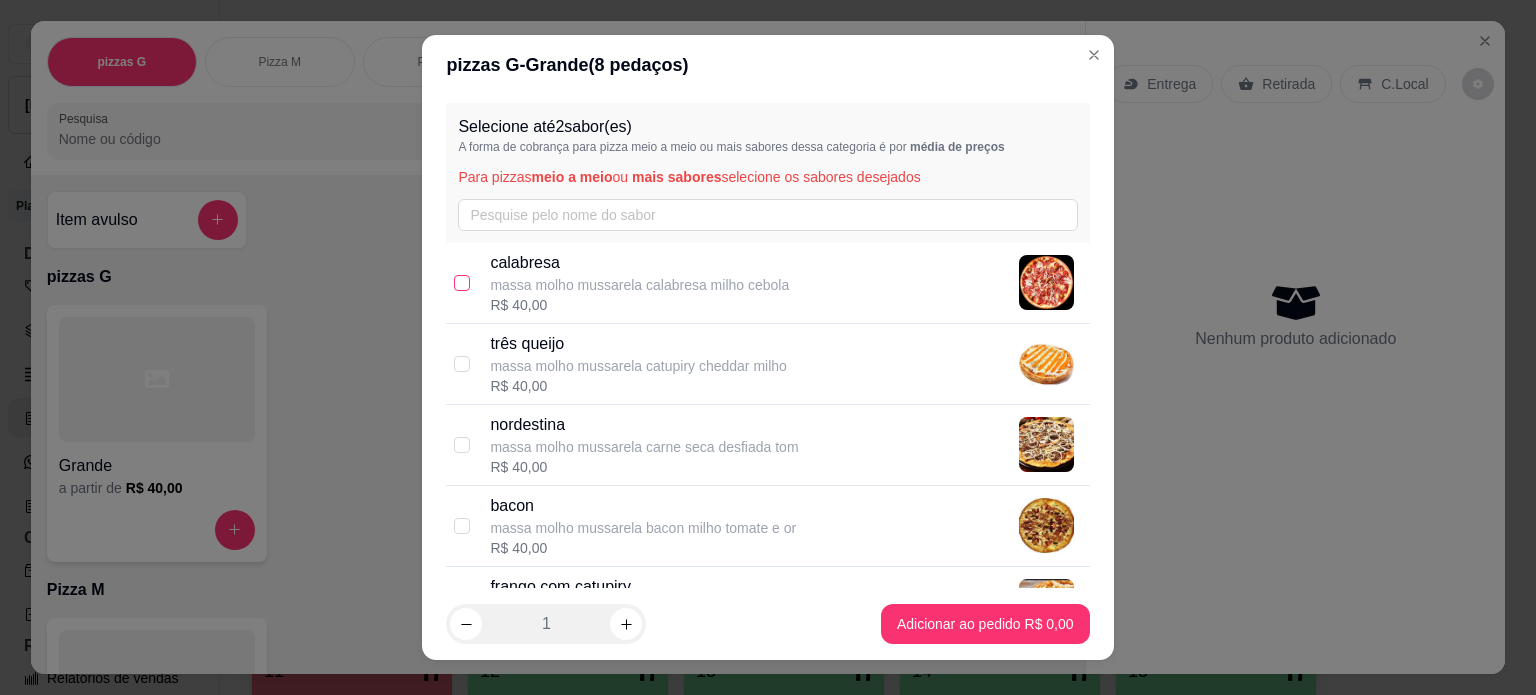 click at bounding box center [462, 283] 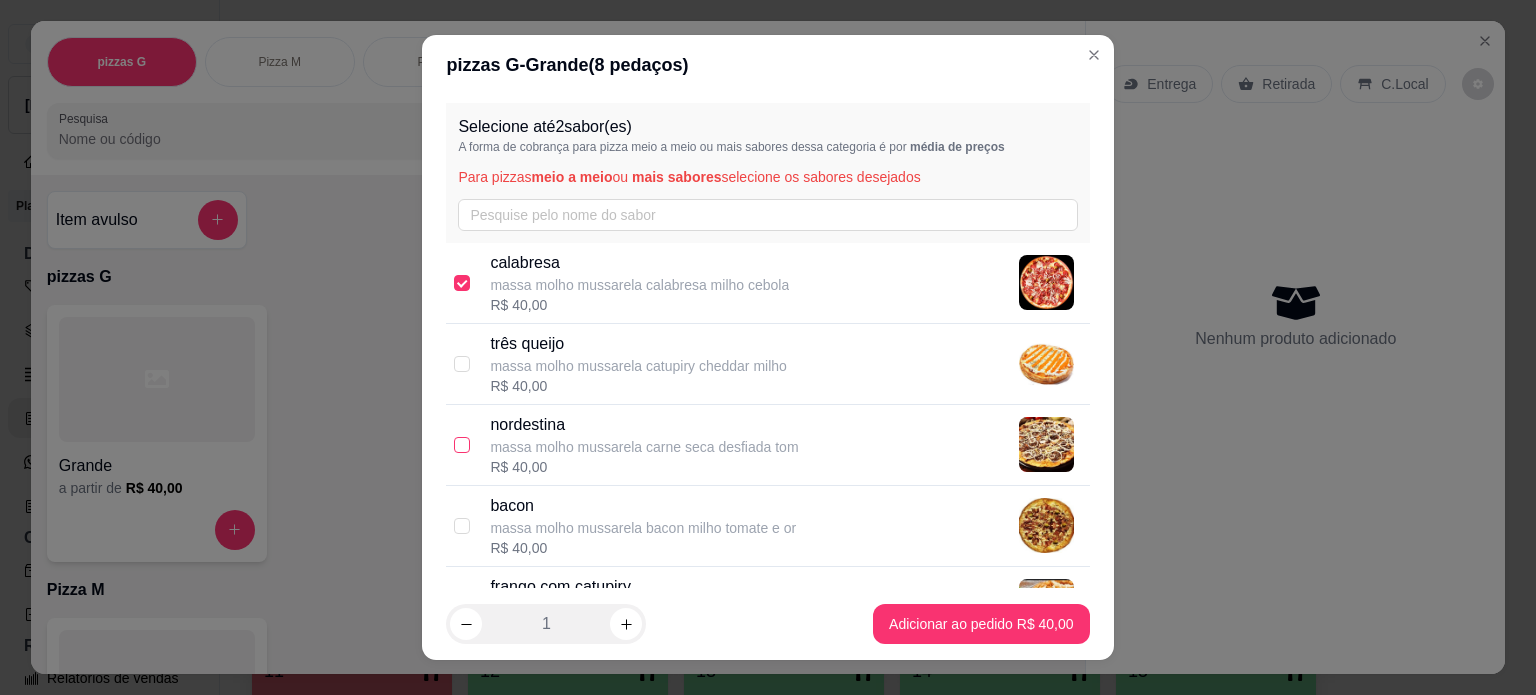 click at bounding box center (462, 445) 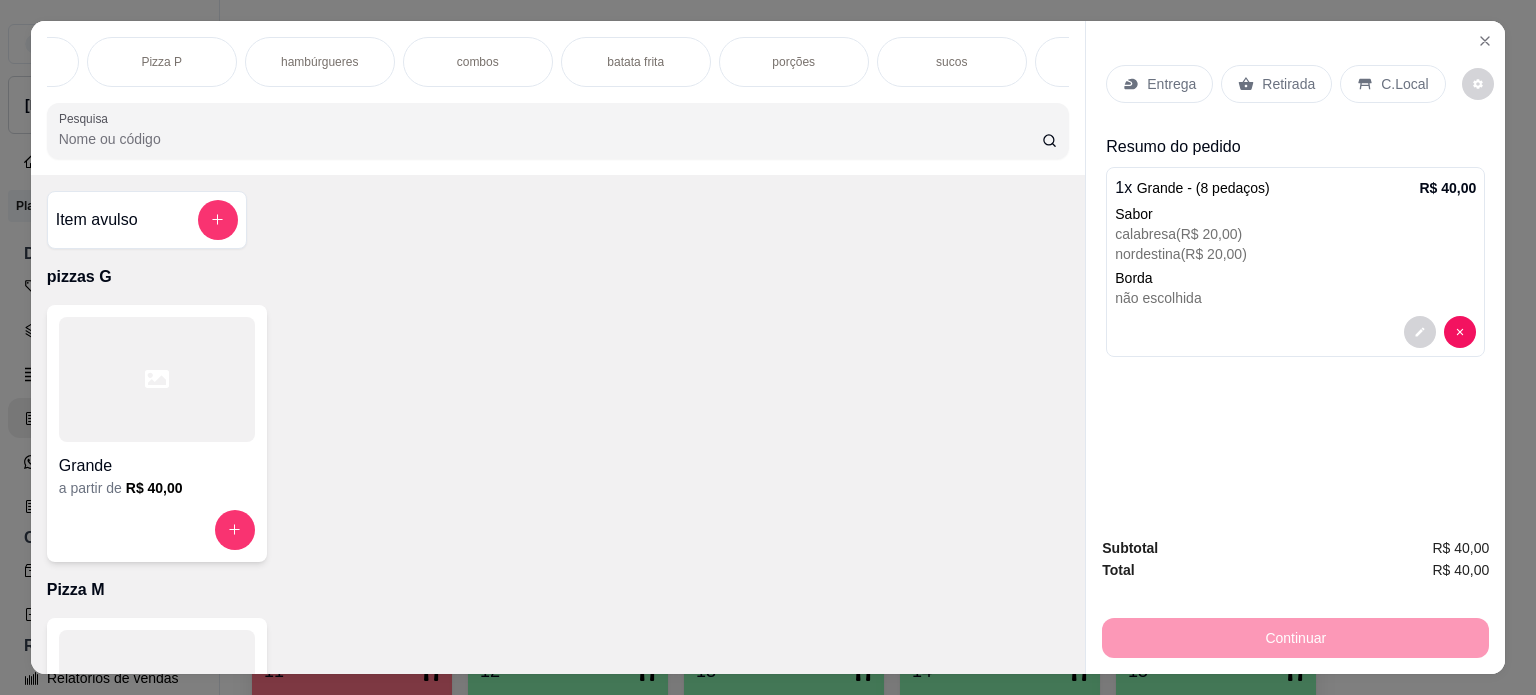 scroll, scrollTop: 0, scrollLeft: 360, axis: horizontal 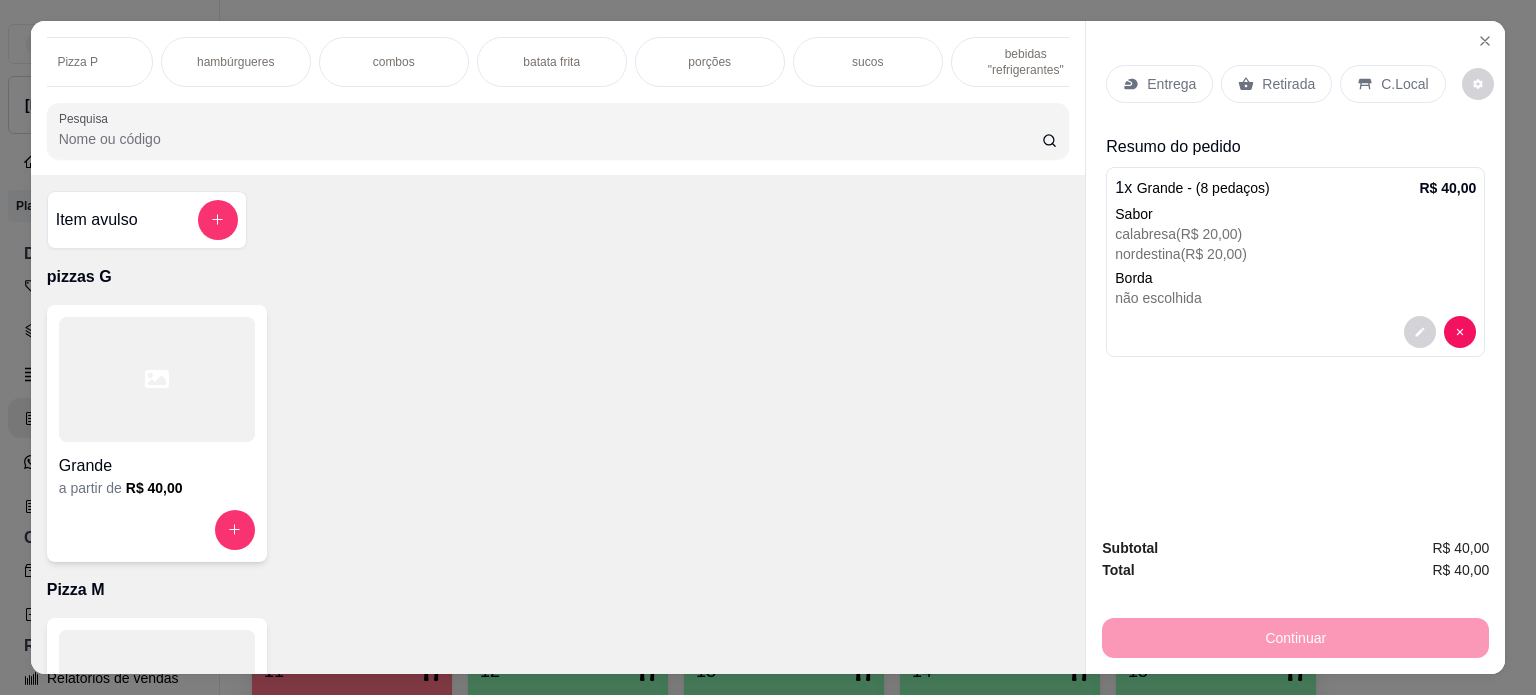 click on "bebidas "refrigerantes"" at bounding box center [1026, 62] 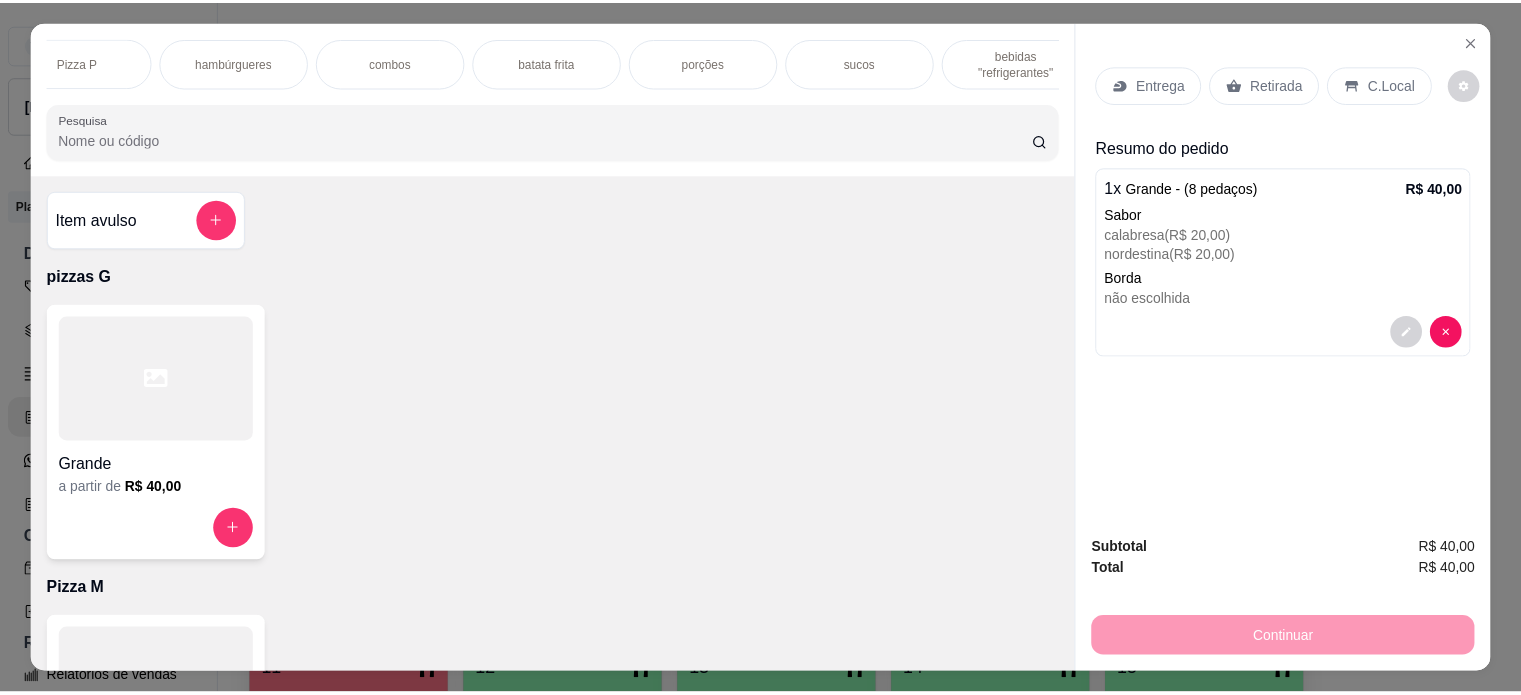 scroll, scrollTop: 50, scrollLeft: 0, axis: vertical 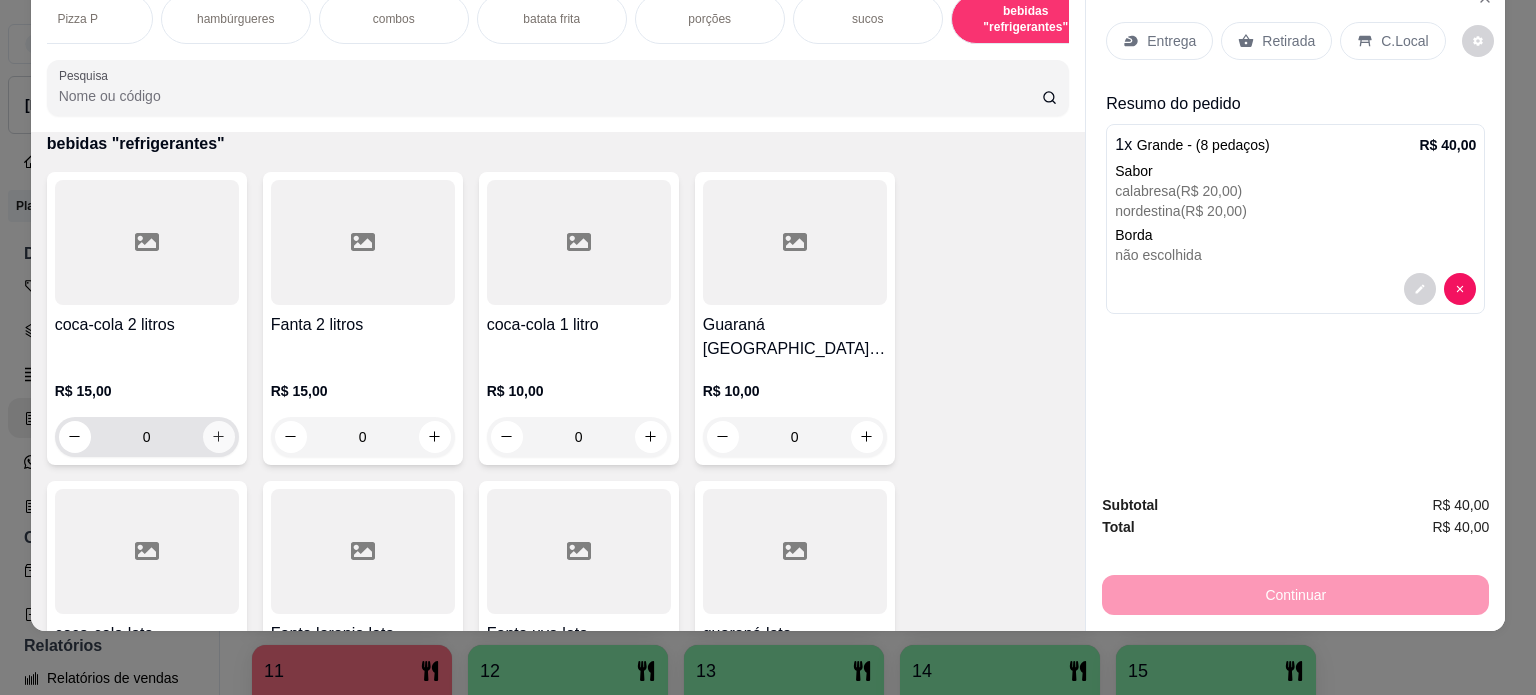 click on "0" at bounding box center (147, 437) 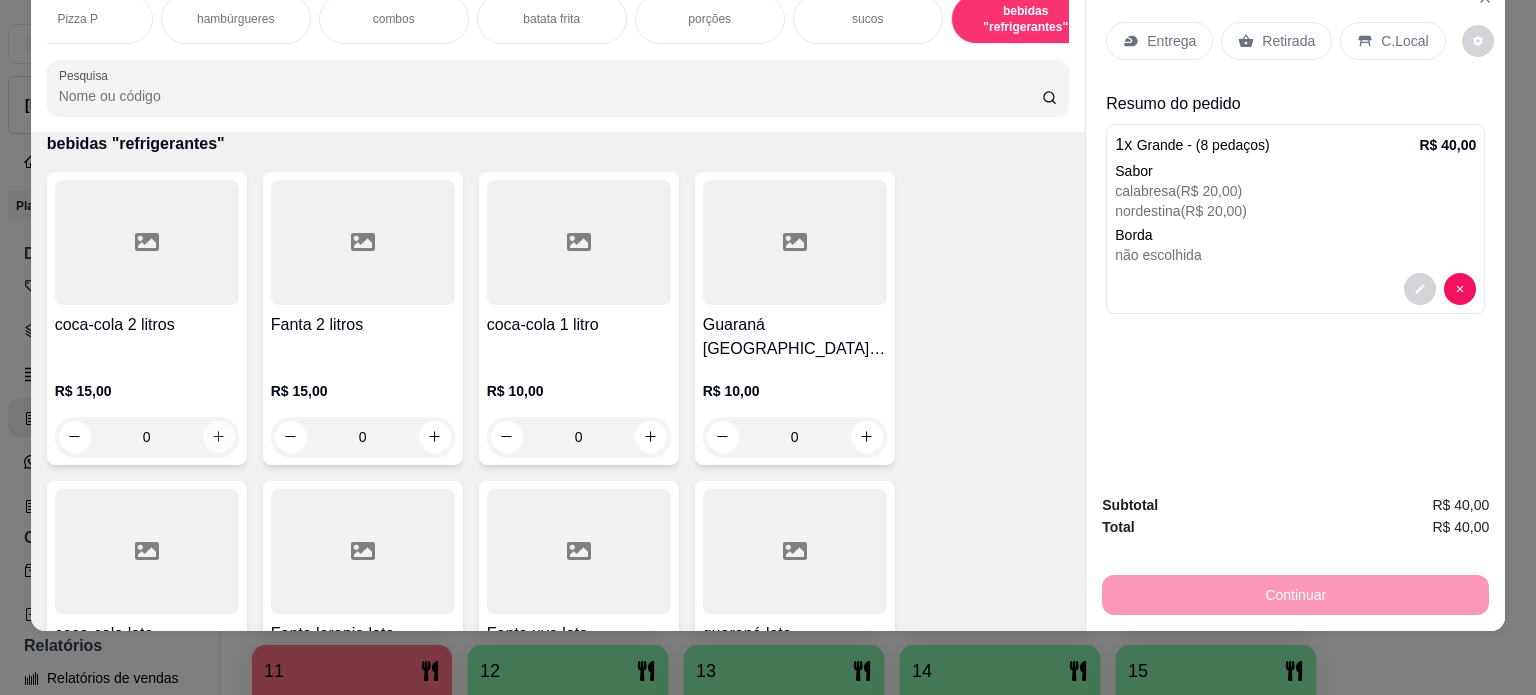 click 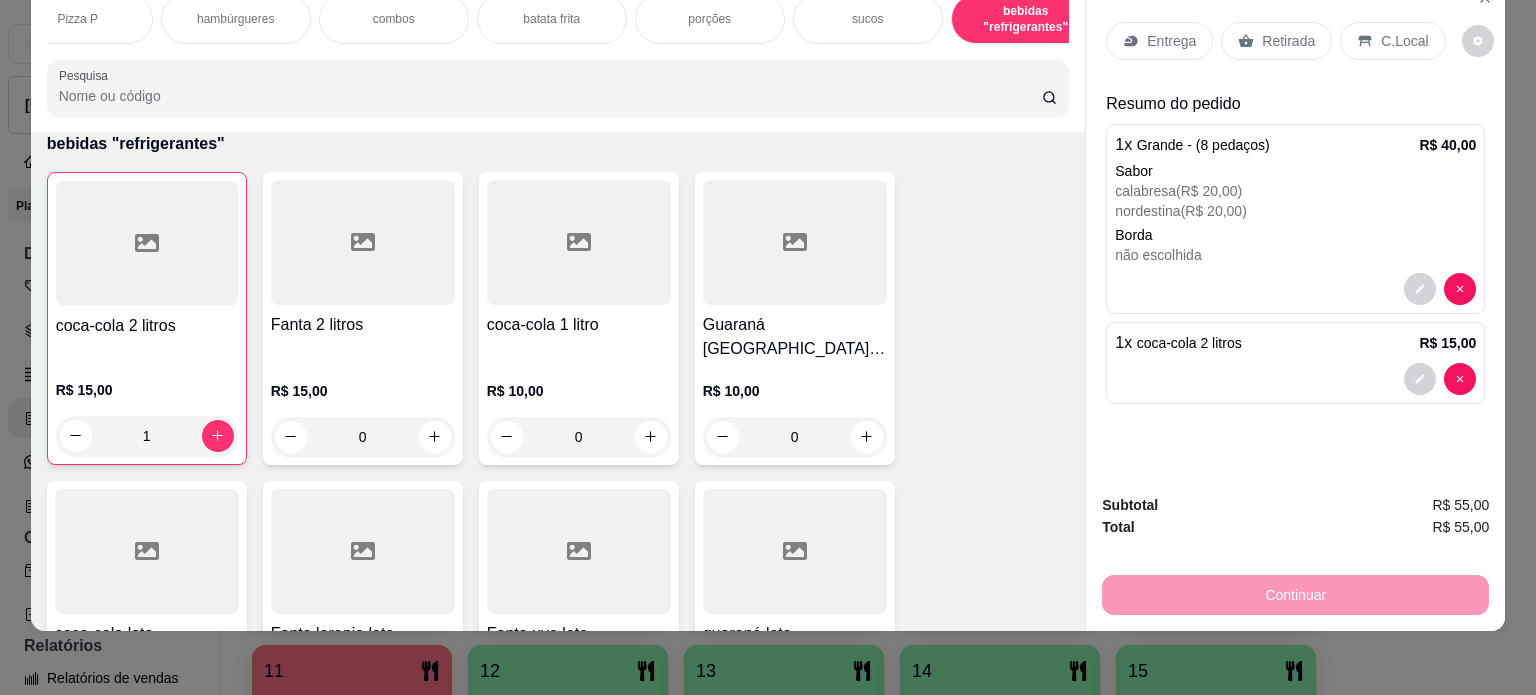 click on "Entrega" at bounding box center (1171, 41) 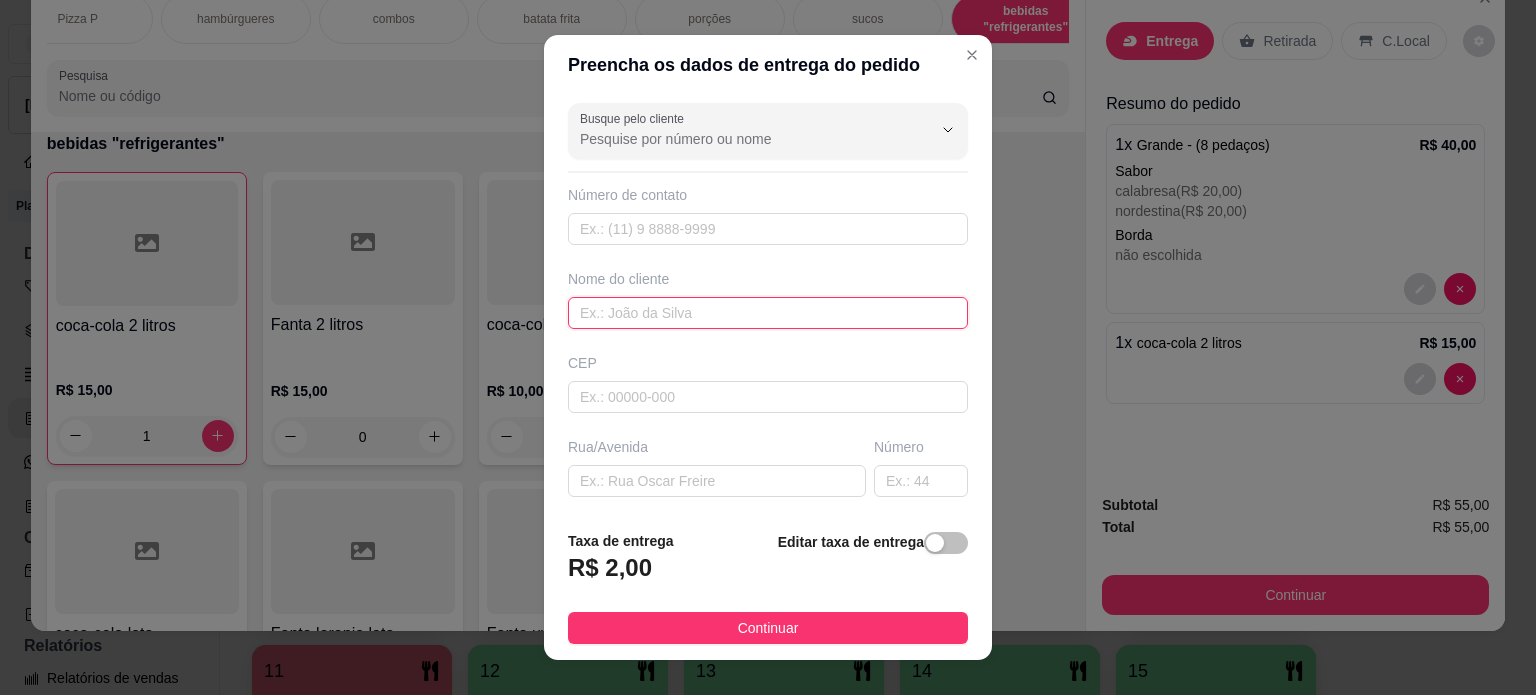 click at bounding box center (768, 313) 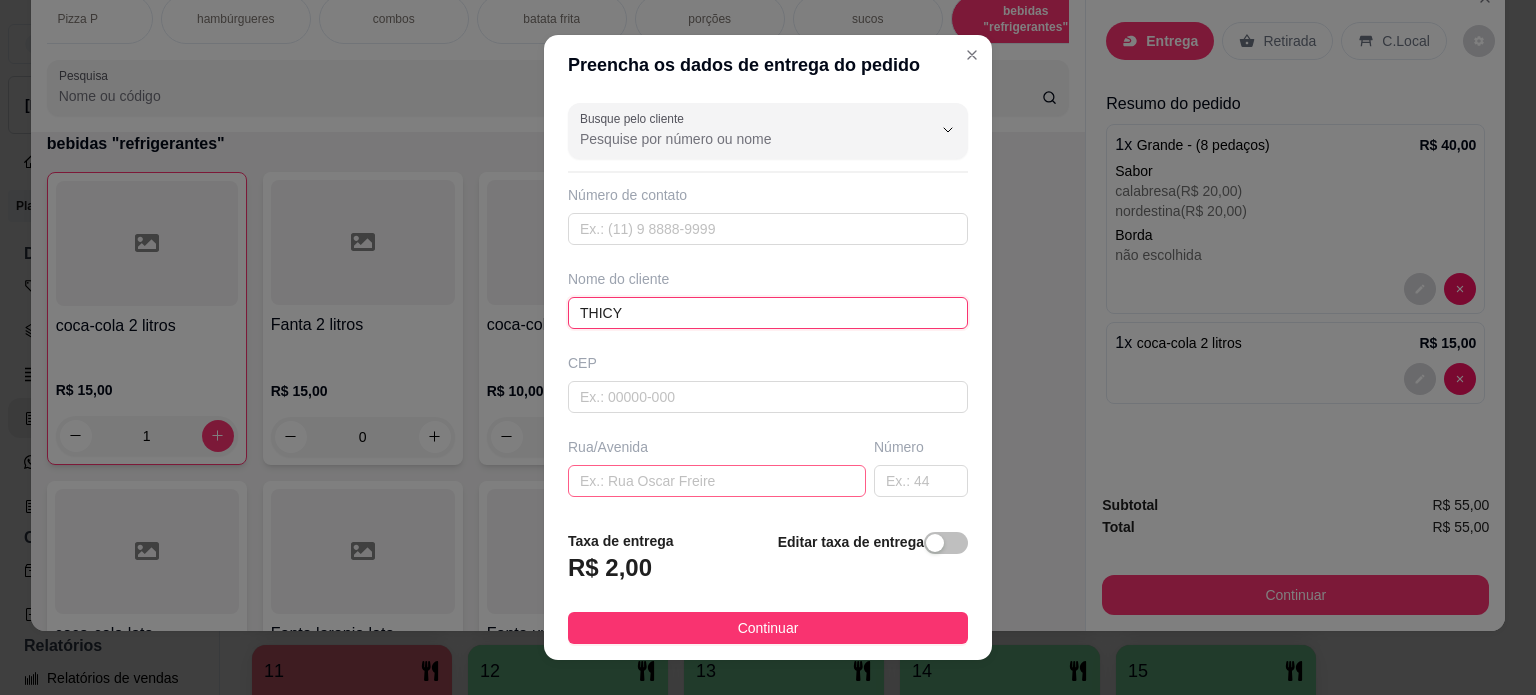 type on "THICY" 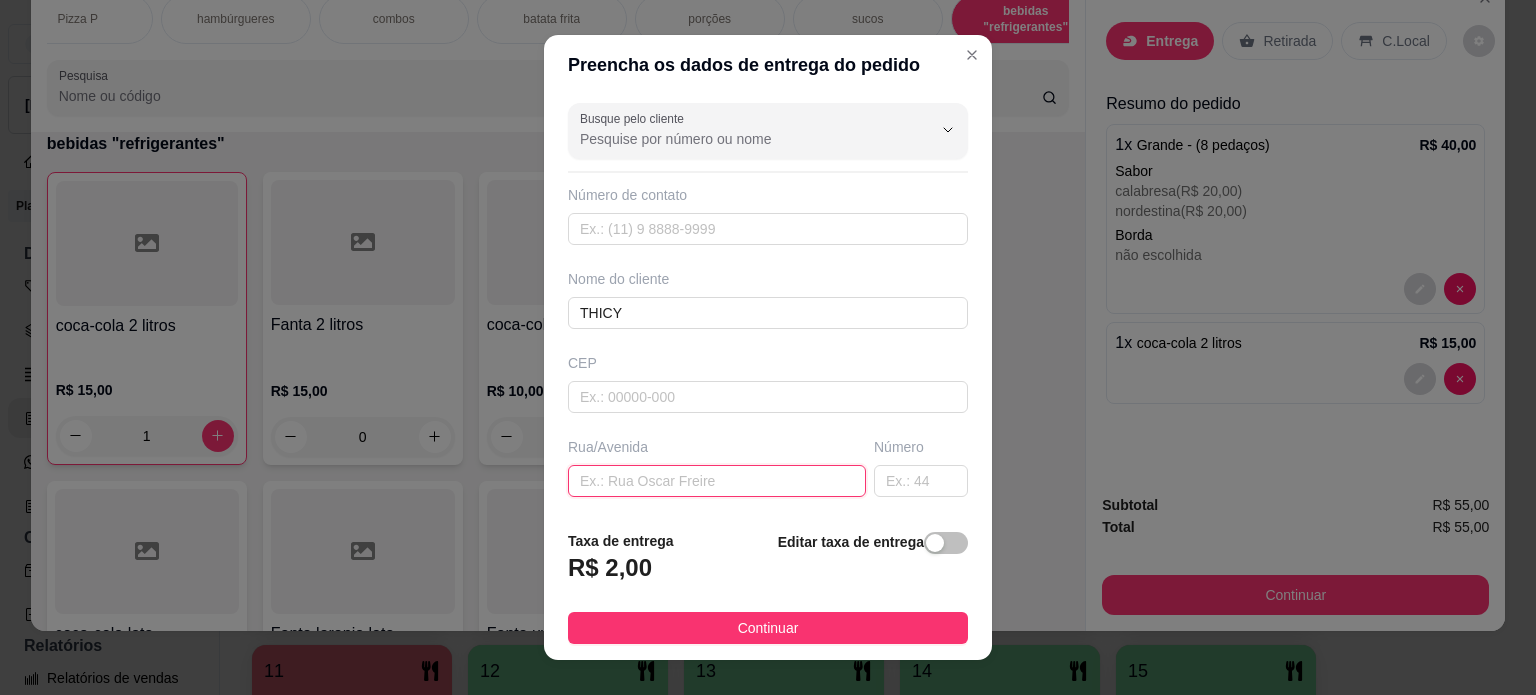 click at bounding box center [717, 481] 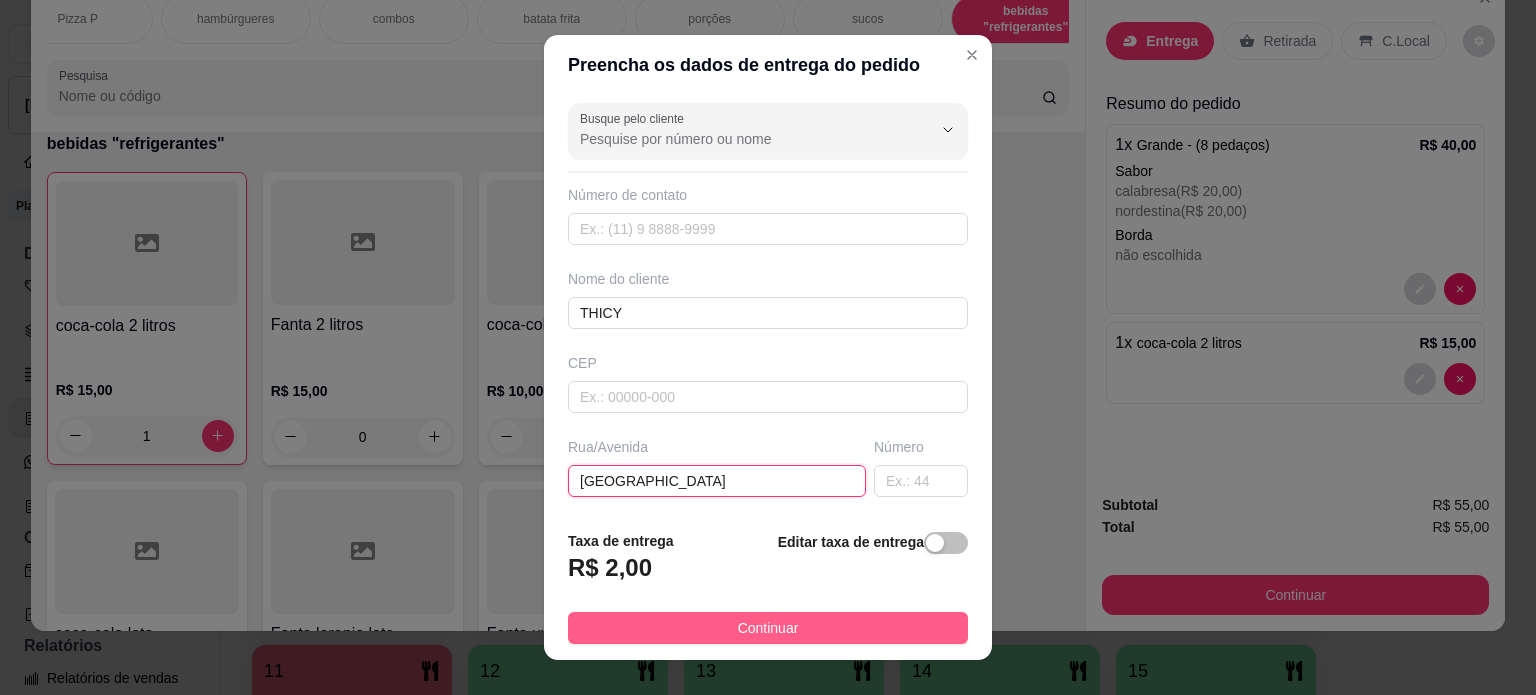 type on "[GEOGRAPHIC_DATA]" 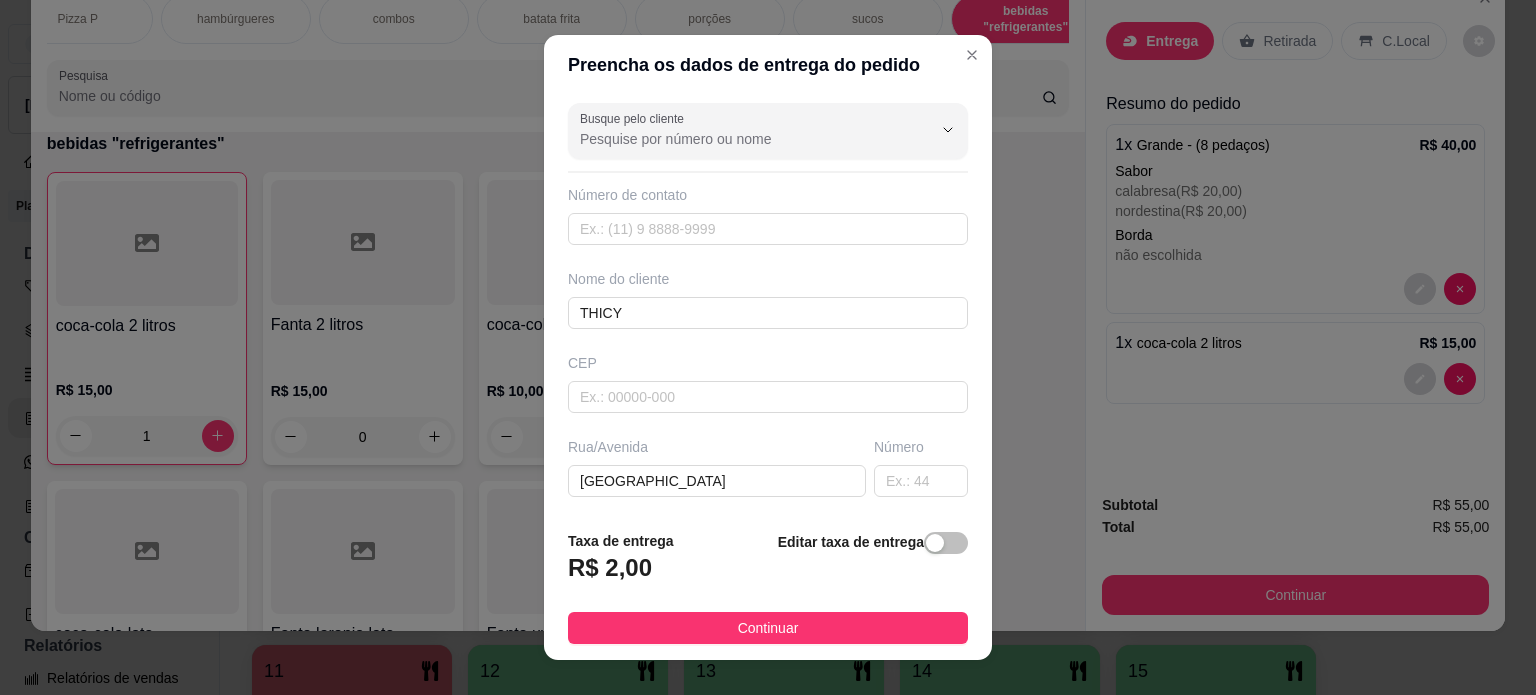 drag, startPoint x: 718, startPoint y: 631, endPoint x: 817, endPoint y: 609, distance: 101.414986 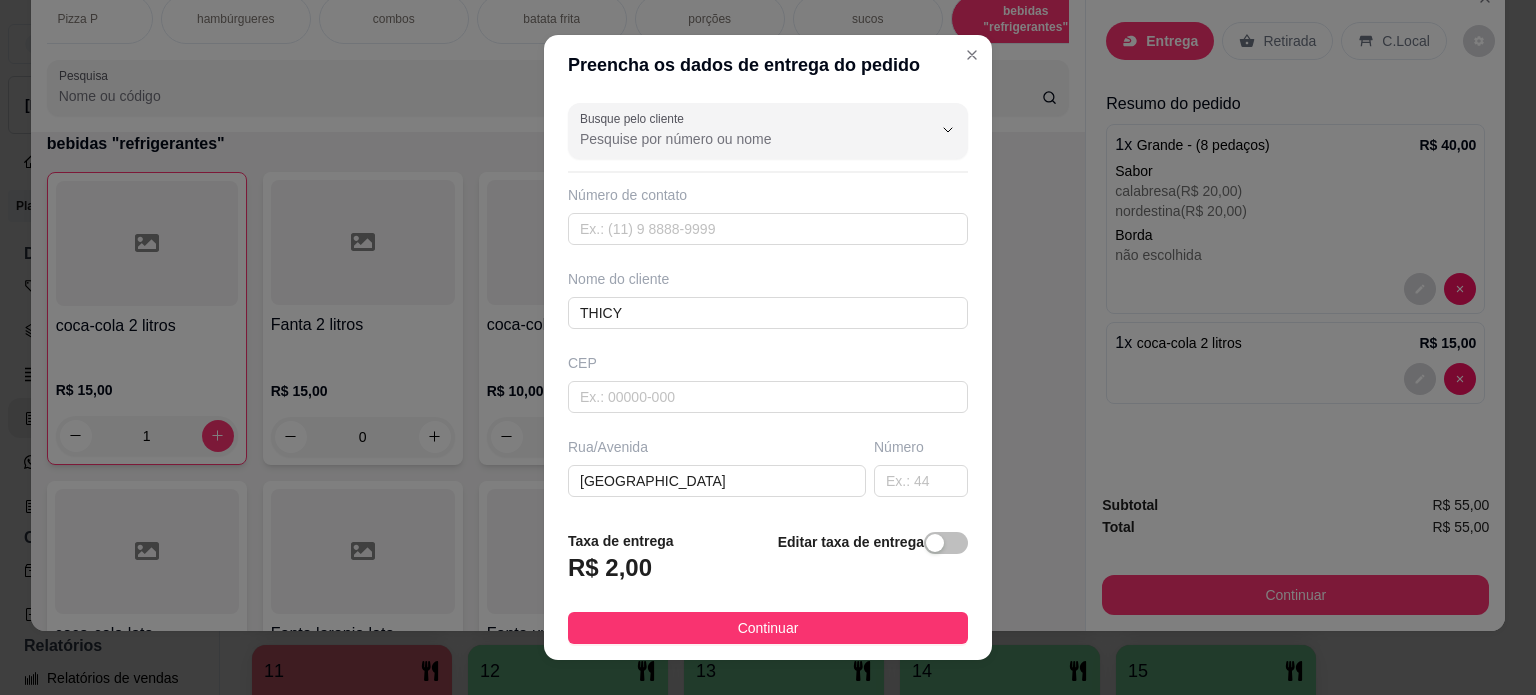 click on "Continuar" at bounding box center (768, 628) 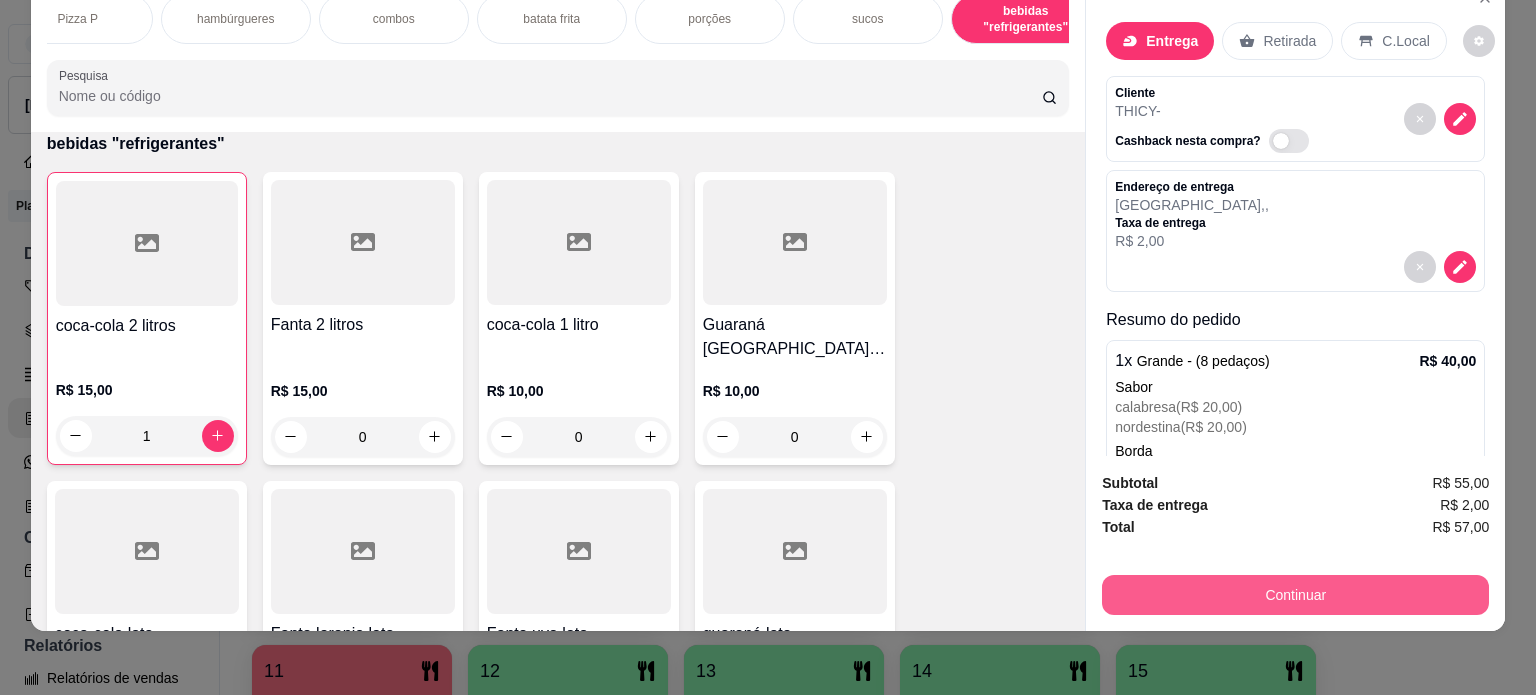 click on "Continuar" at bounding box center [1295, 595] 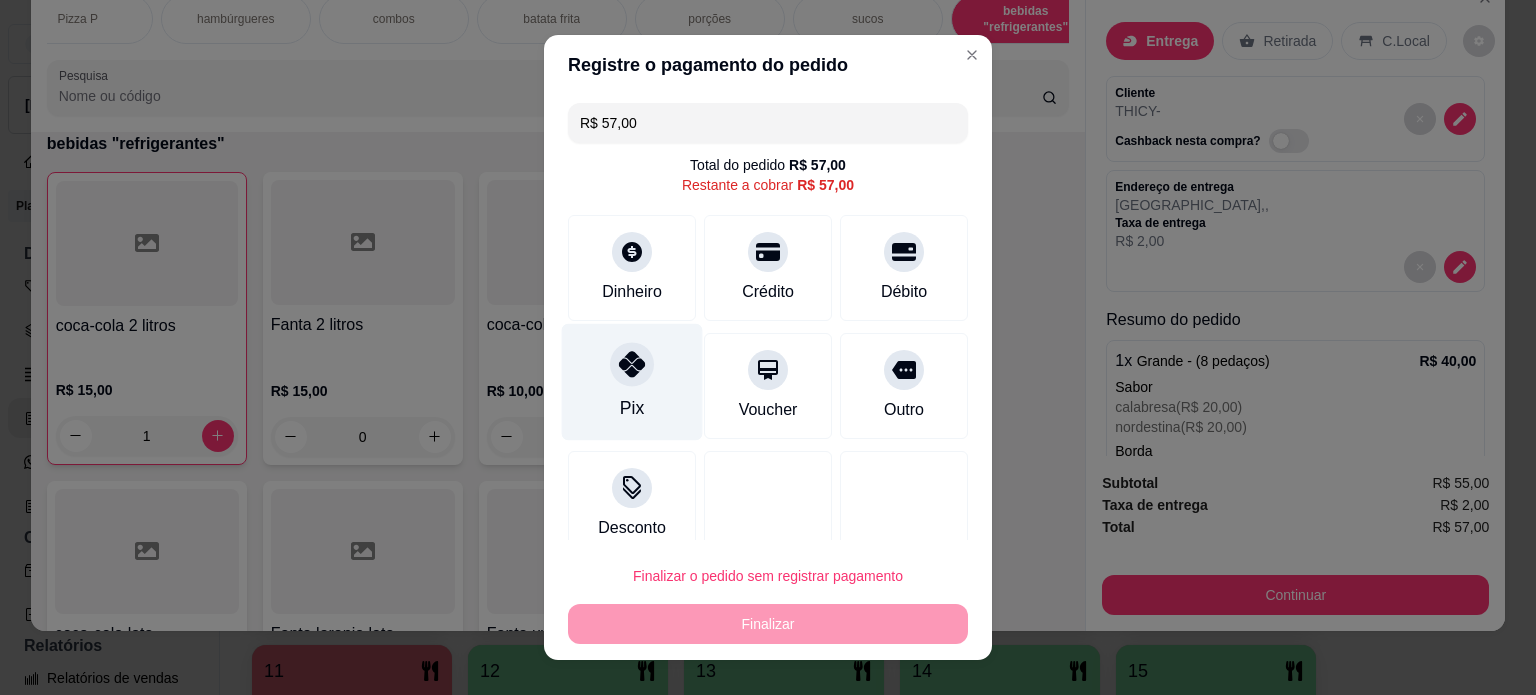 drag, startPoint x: 584, startPoint y: 355, endPoint x: 607, endPoint y: 378, distance: 32.526913 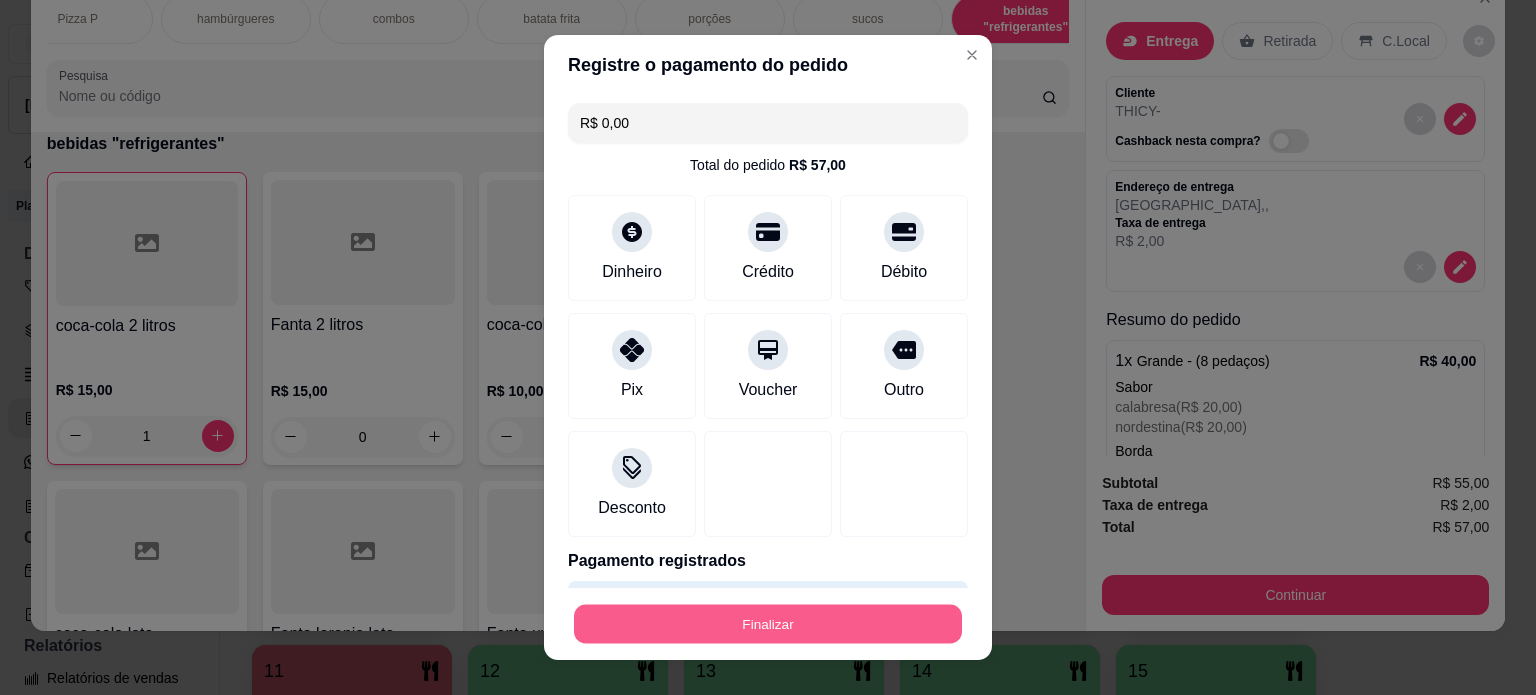 click on "Finalizar" at bounding box center [768, 624] 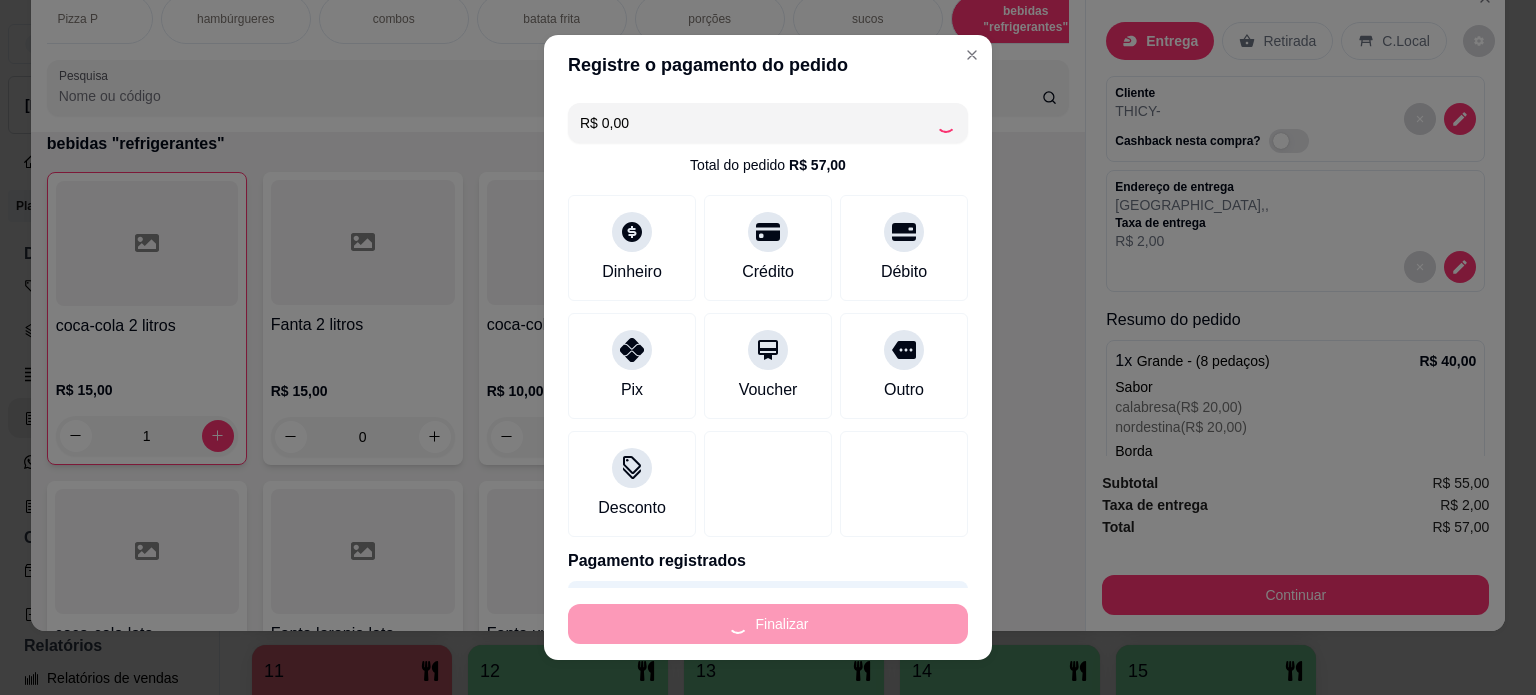 type on "0" 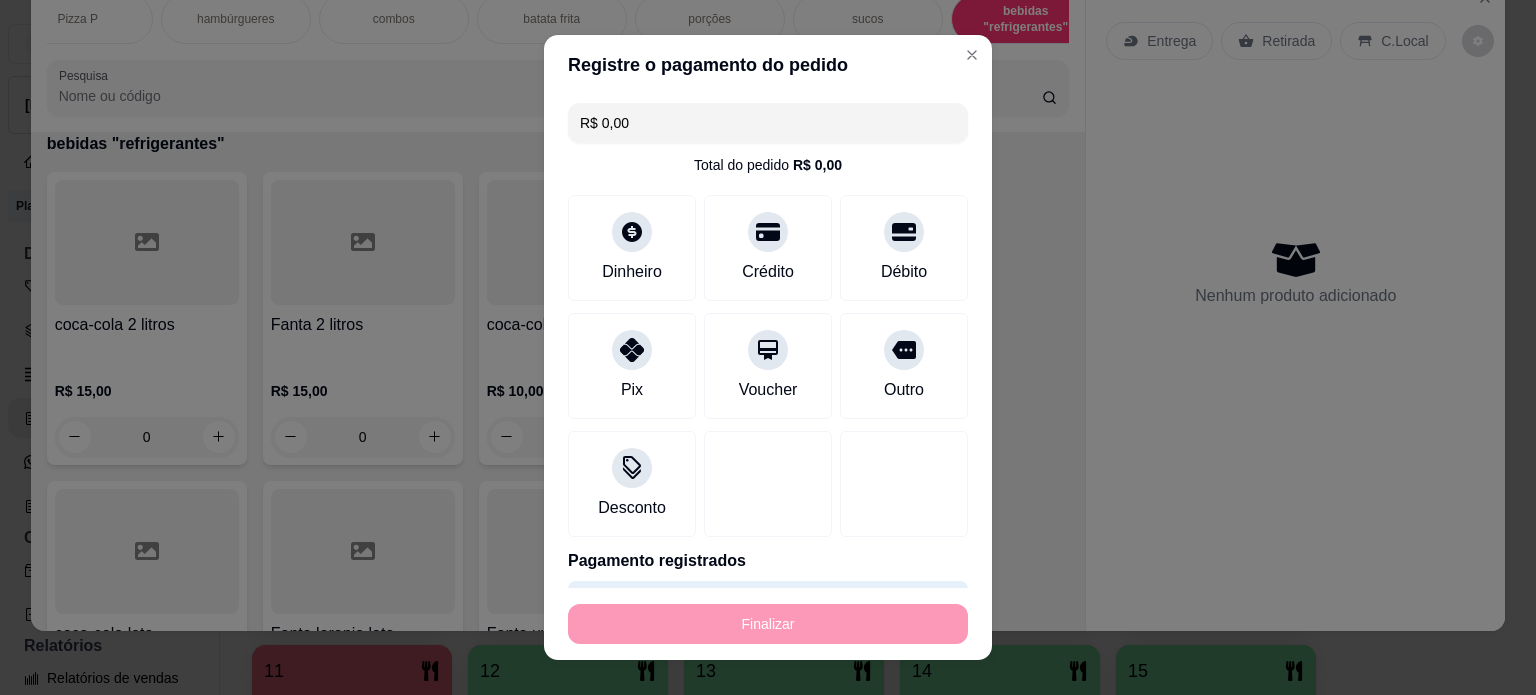 type on "-R$ 57,00" 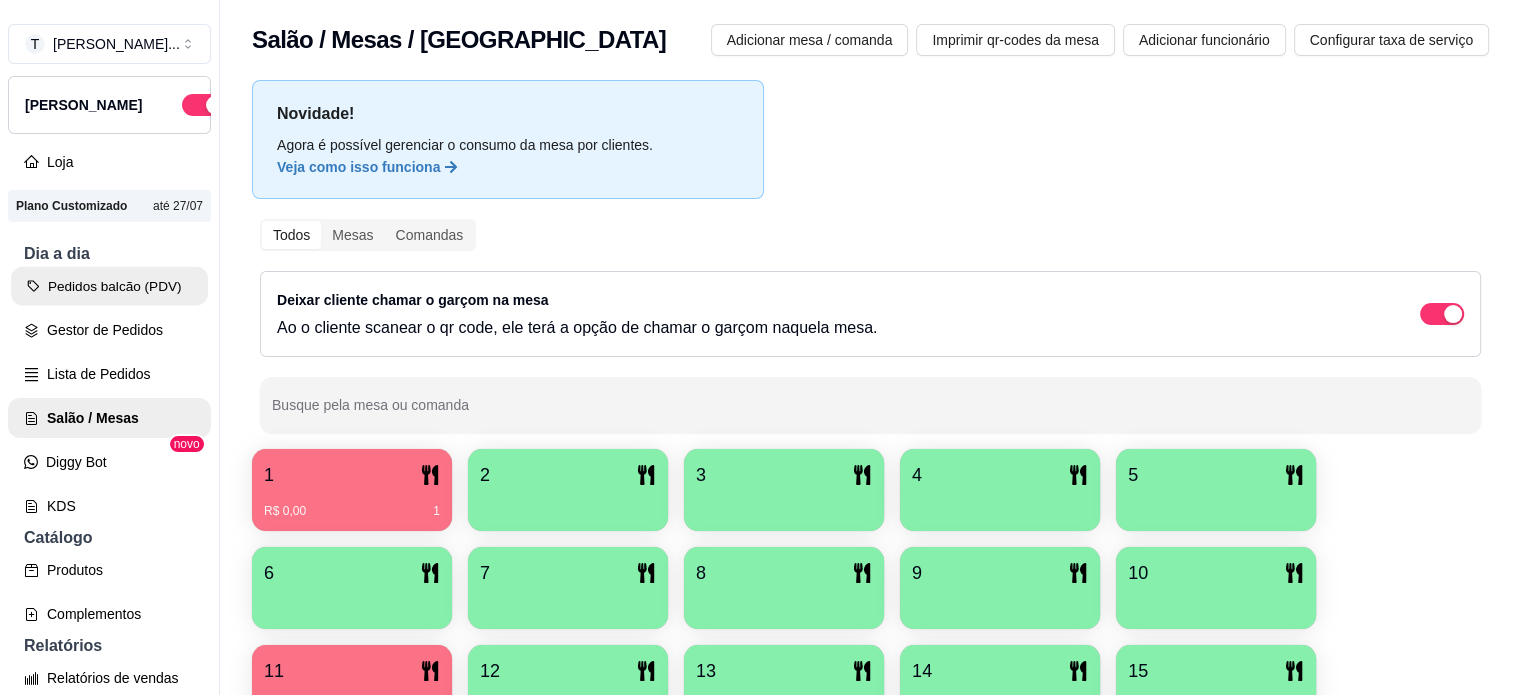 click on "Pedidos balcão (PDV)" at bounding box center (109, 286) 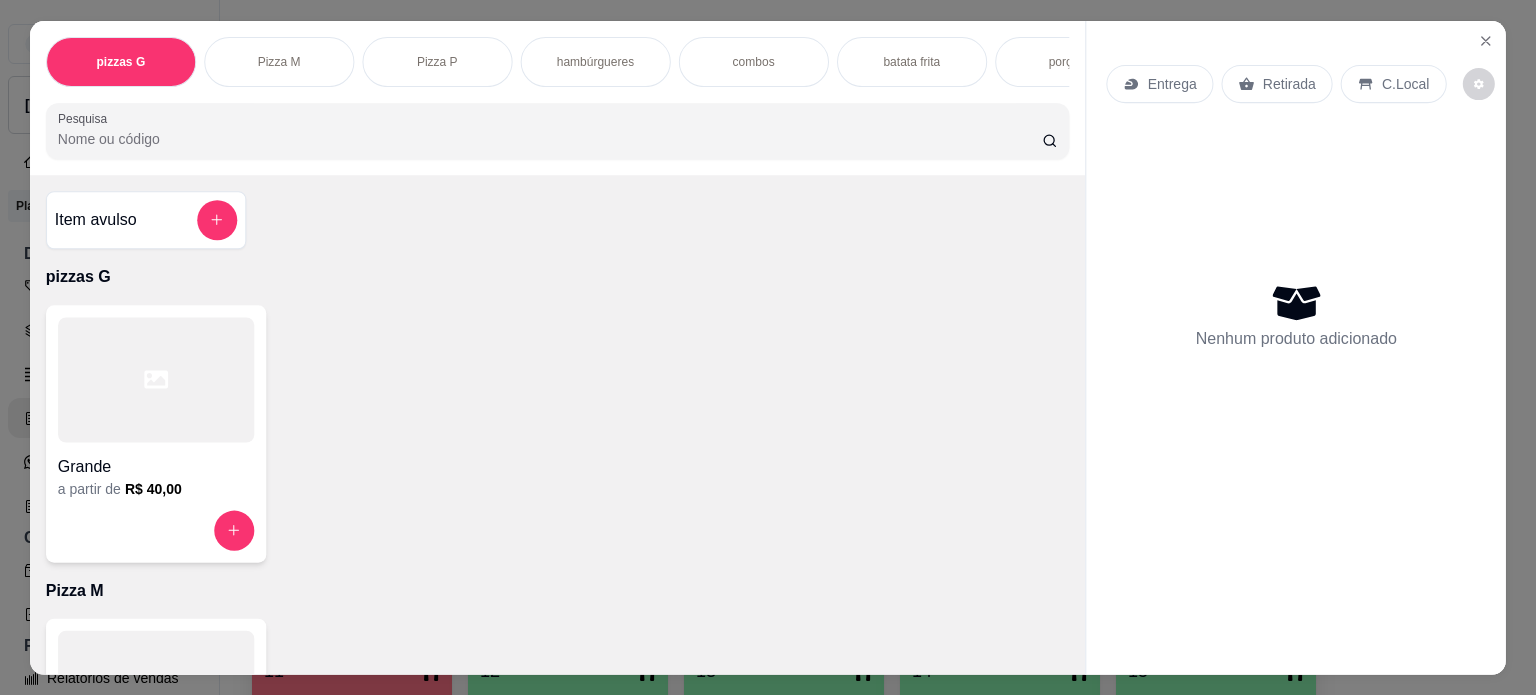 click at bounding box center [156, 379] 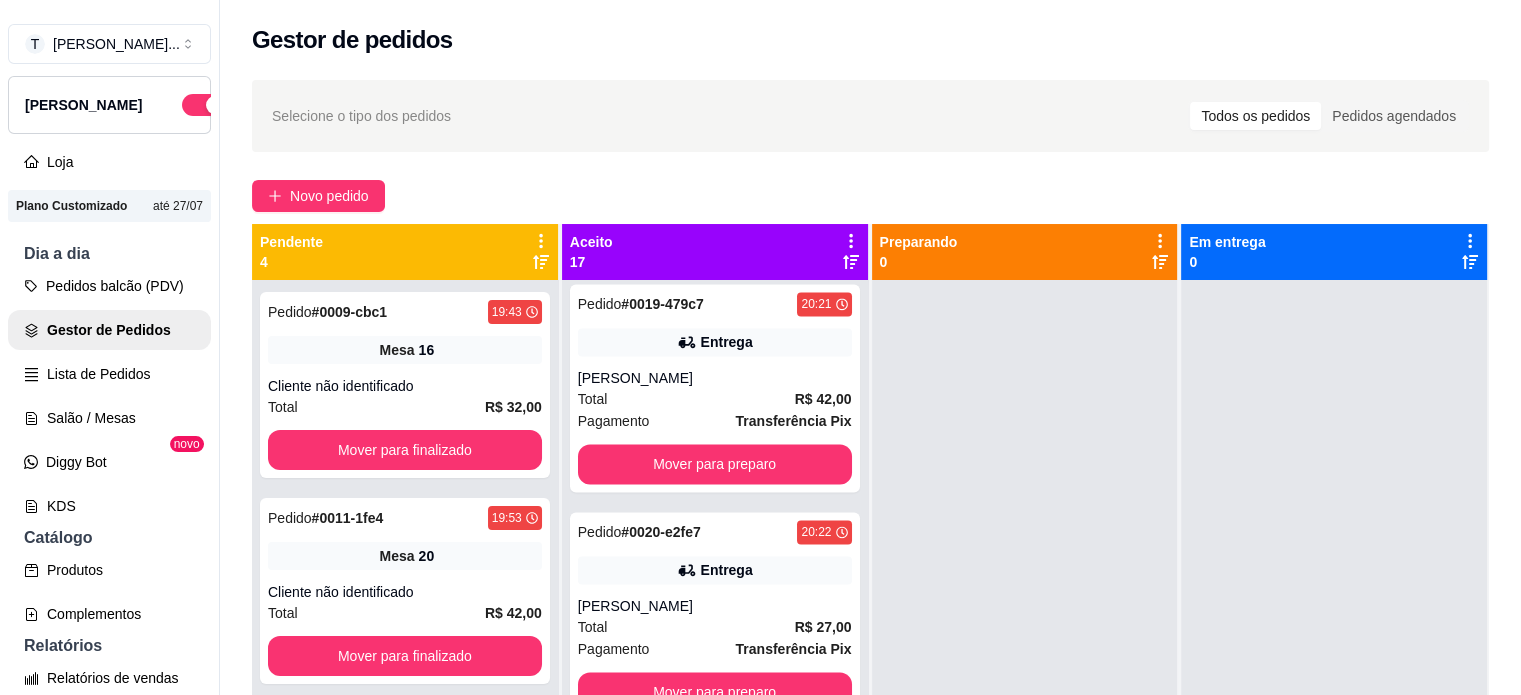 scroll, scrollTop: 3200, scrollLeft: 0, axis: vertical 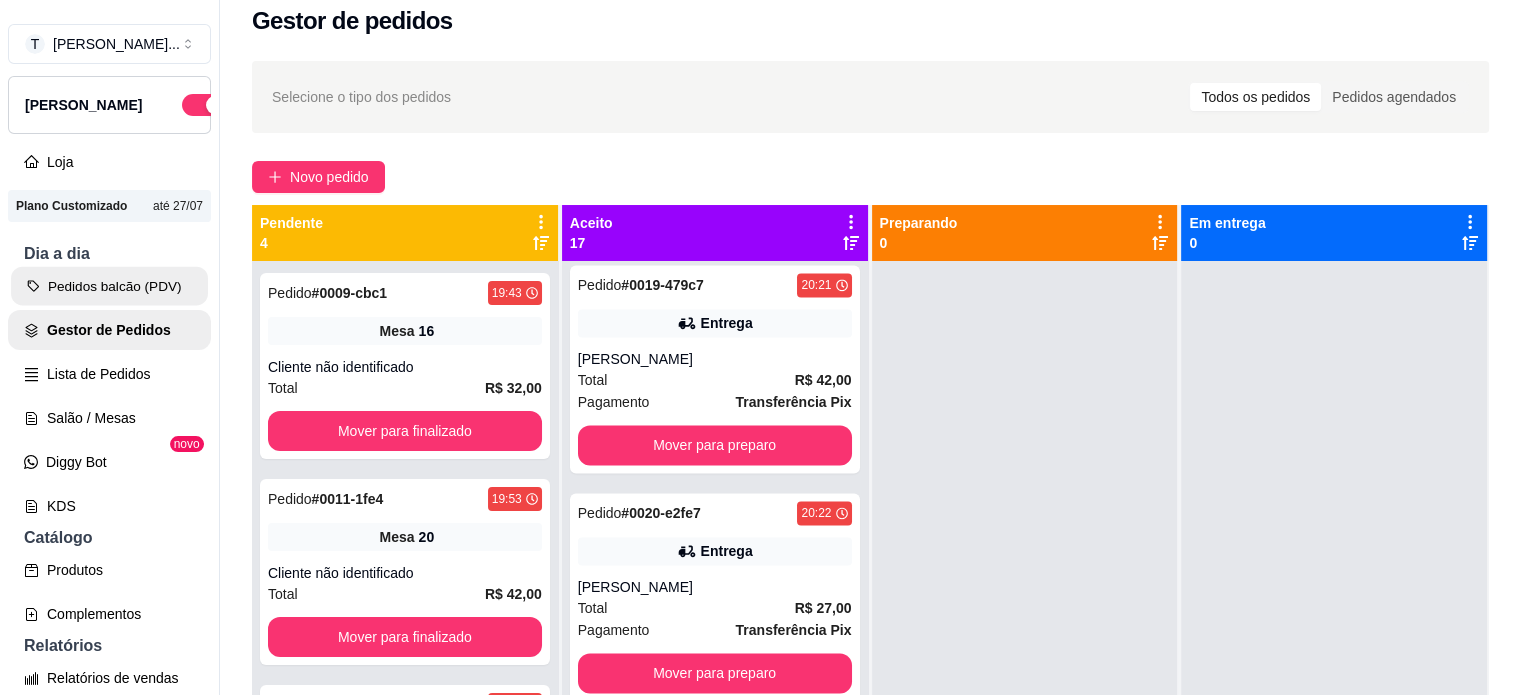 click on "Pedidos balcão (PDV)" at bounding box center [109, 286] 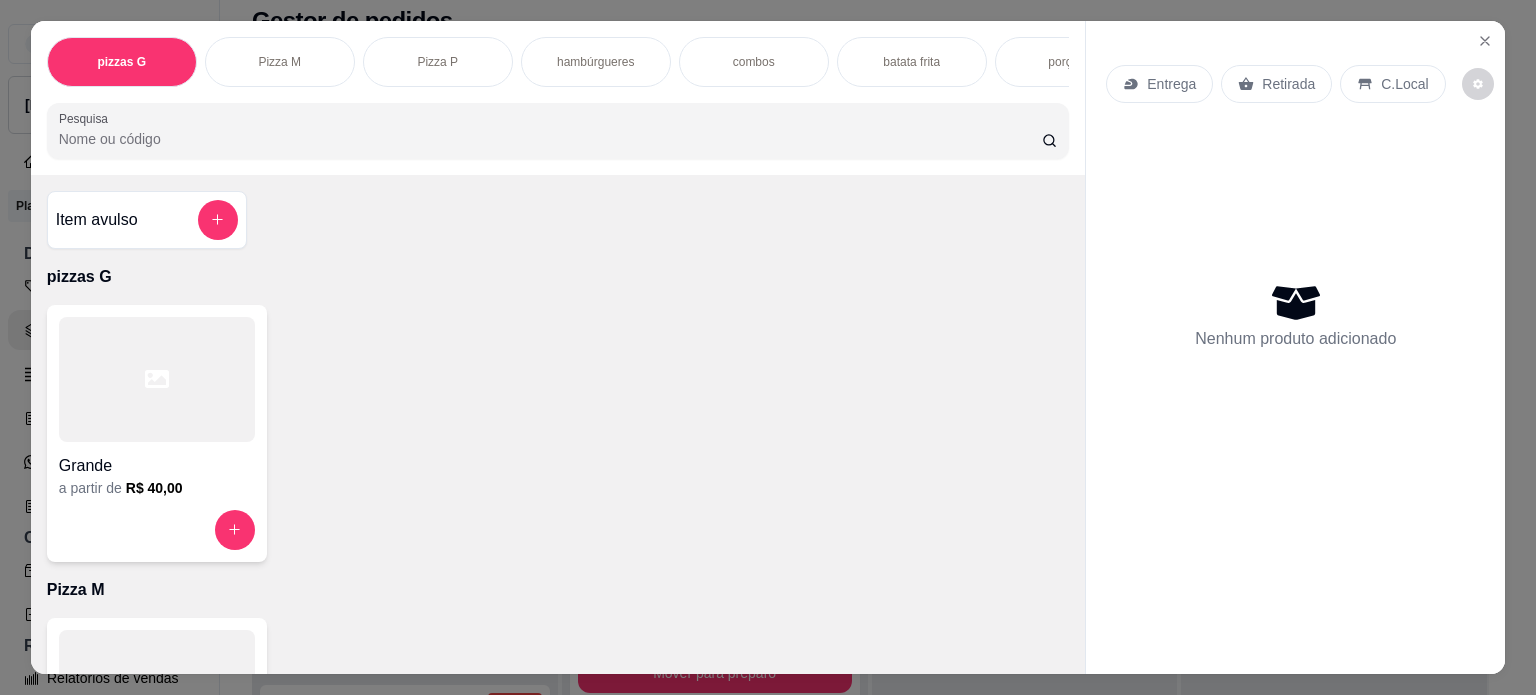 click on "hambúrgueres" at bounding box center [595, 62] 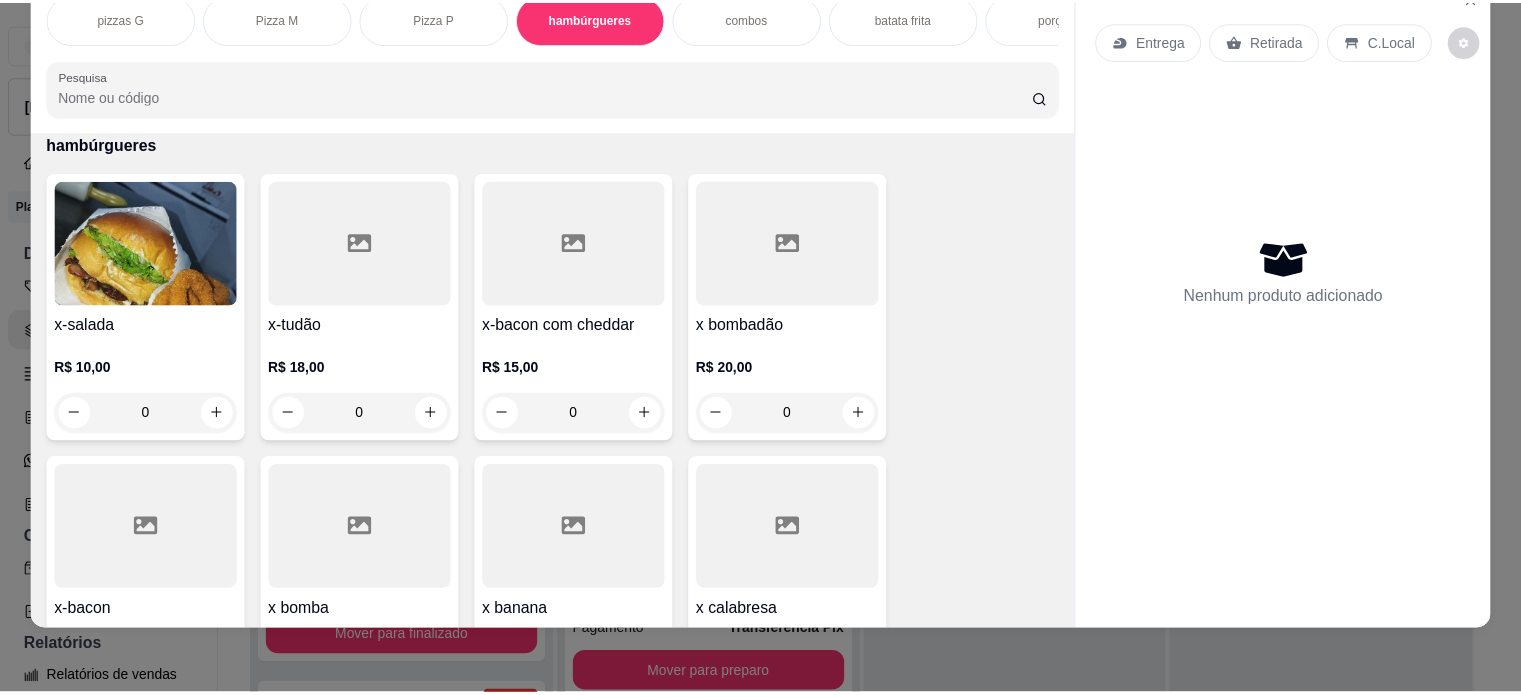 scroll, scrollTop: 1128, scrollLeft: 0, axis: vertical 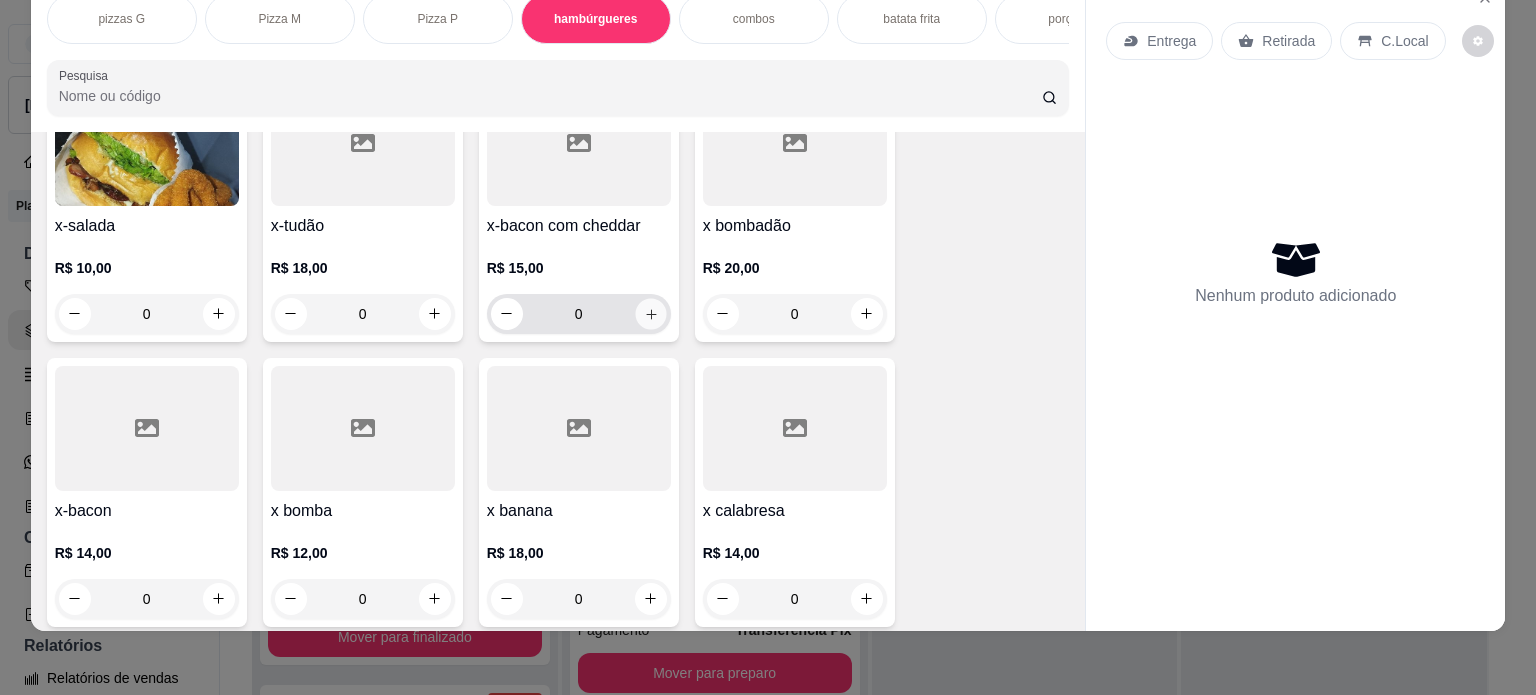 click 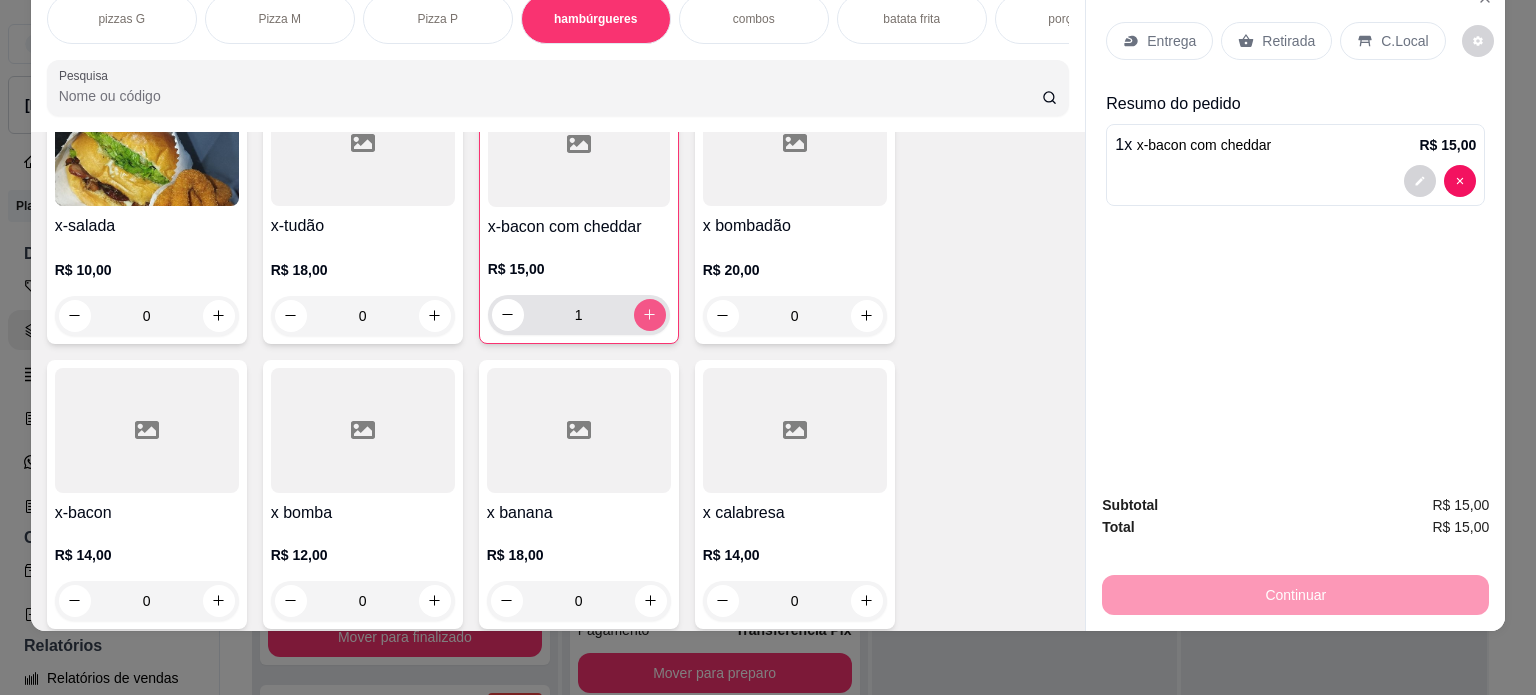 click 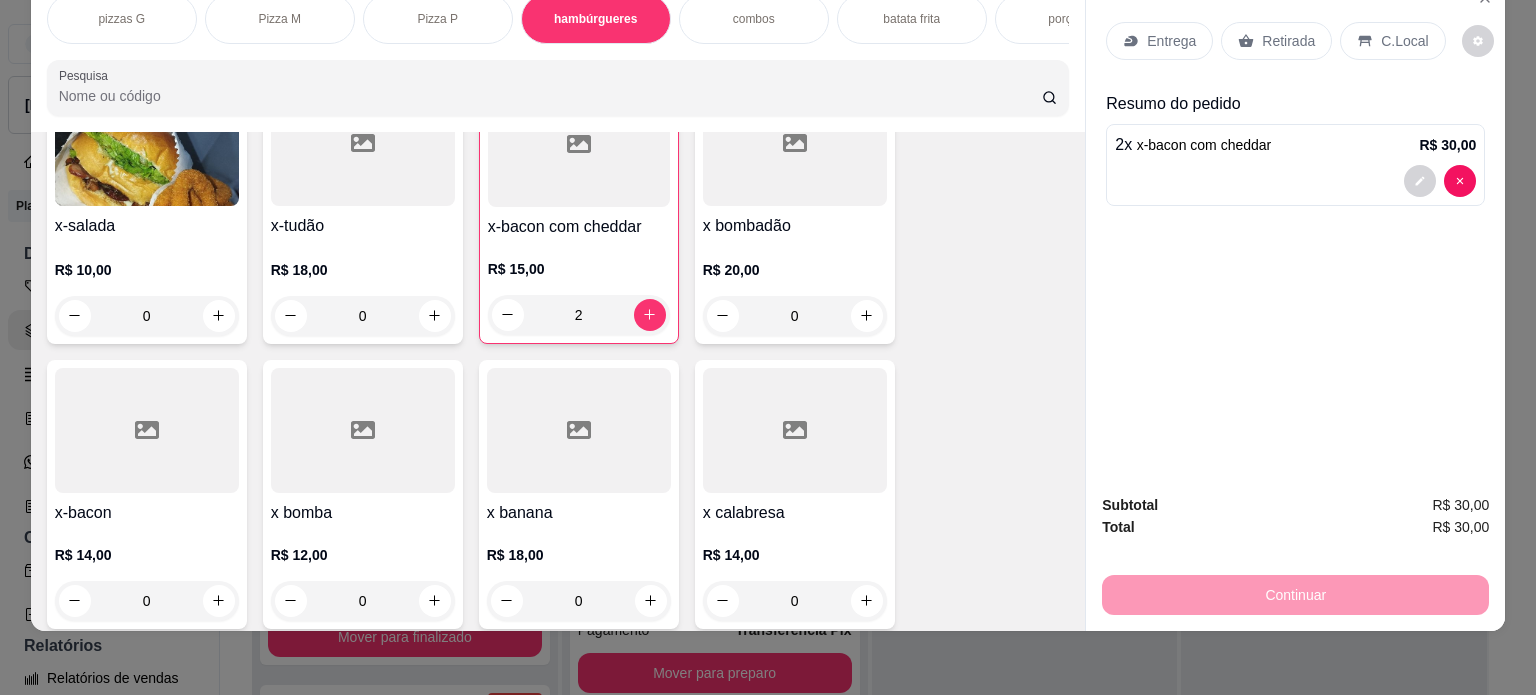 drag, startPoint x: 1276, startPoint y: 24, endPoint x: 1265, endPoint y: 39, distance: 18.601076 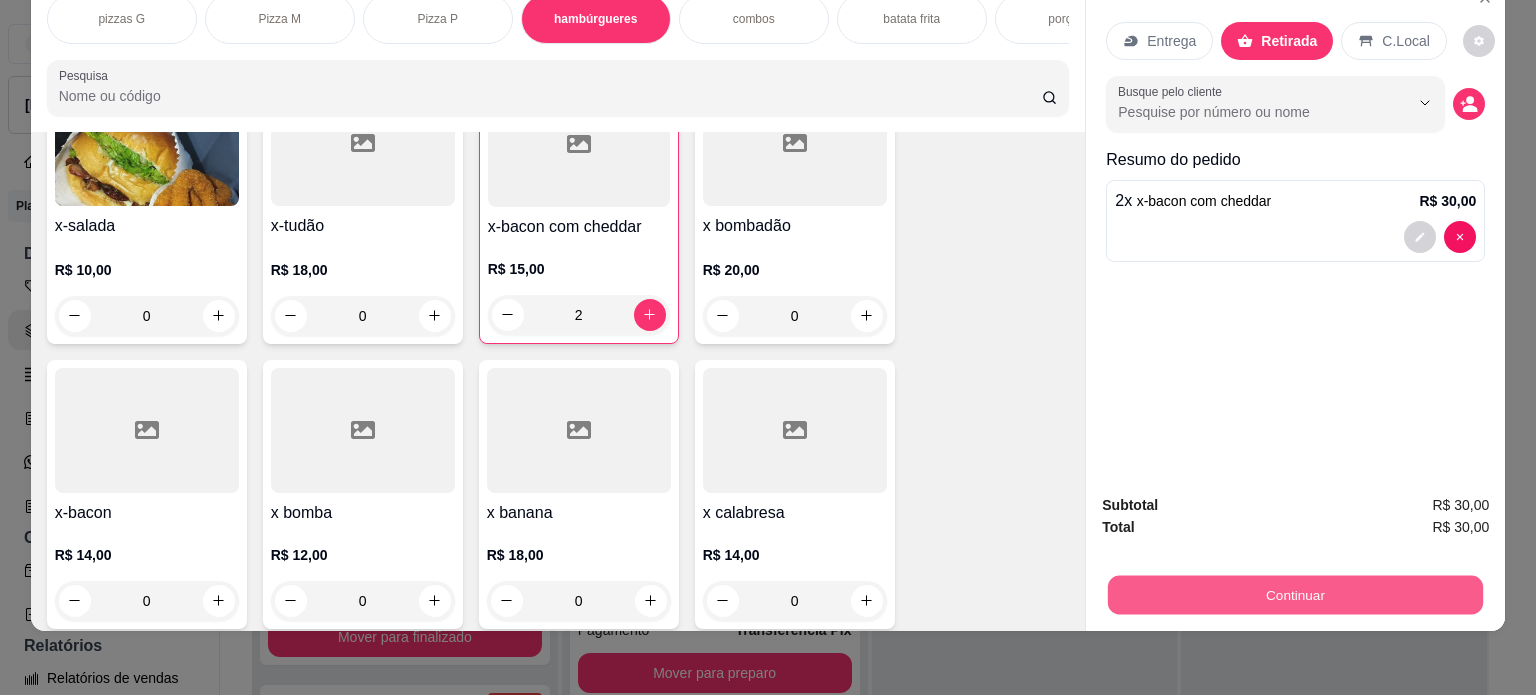click on "Continuar" at bounding box center (1295, 595) 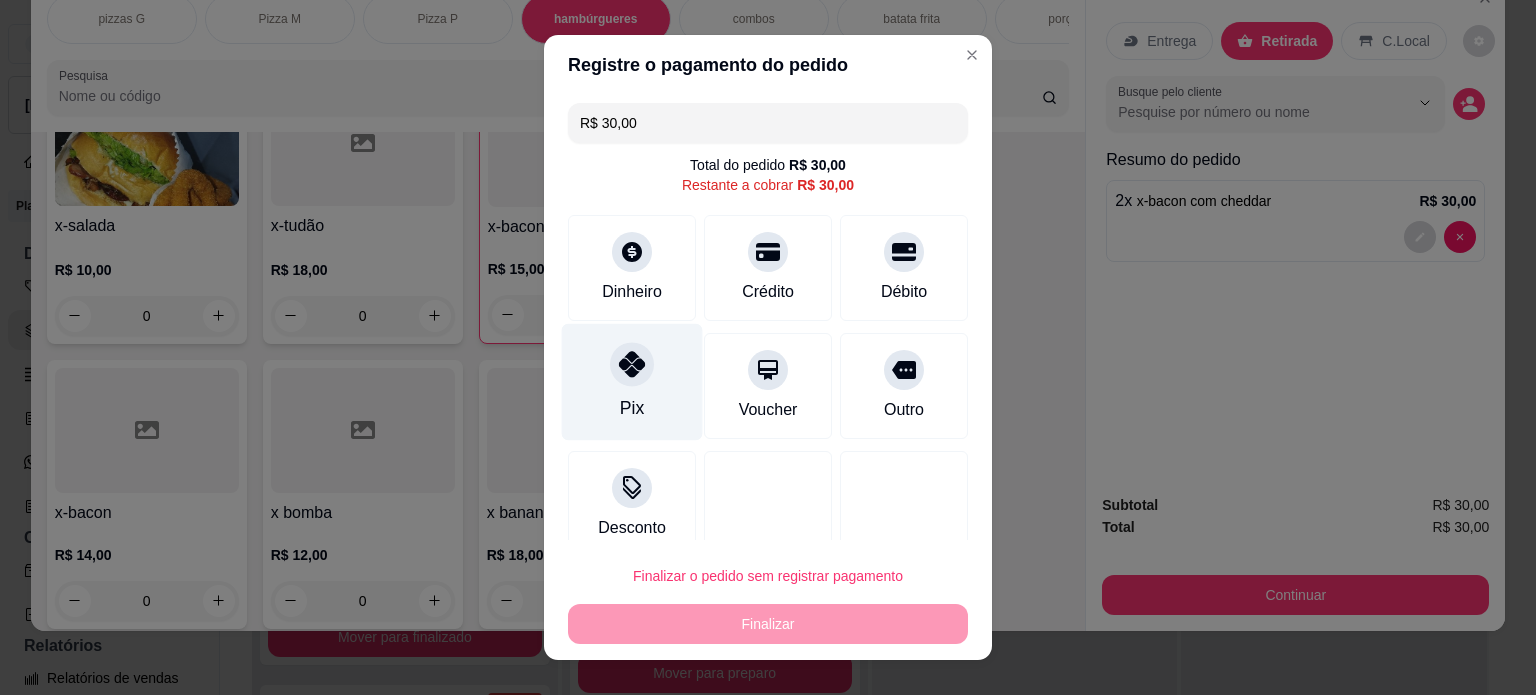 click at bounding box center [632, 364] 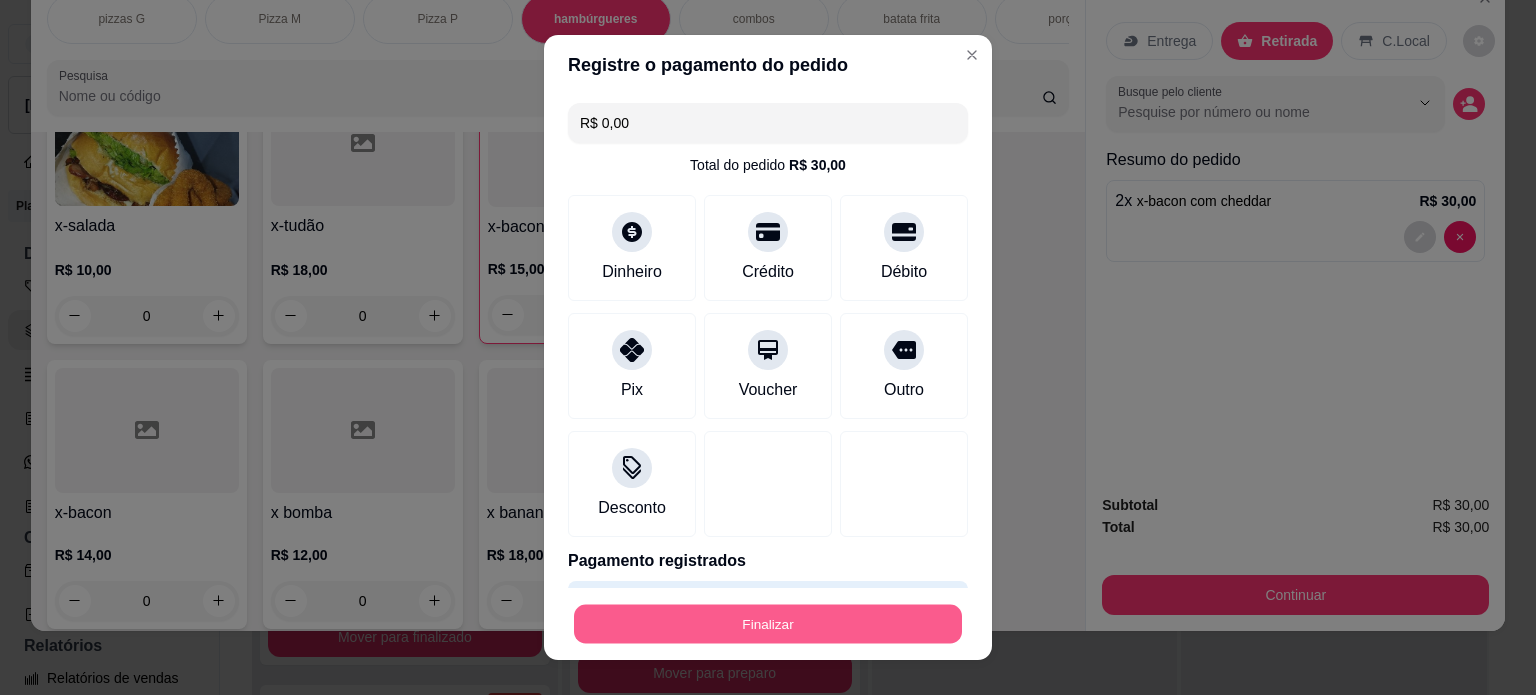 click on "Finalizar" at bounding box center (768, 624) 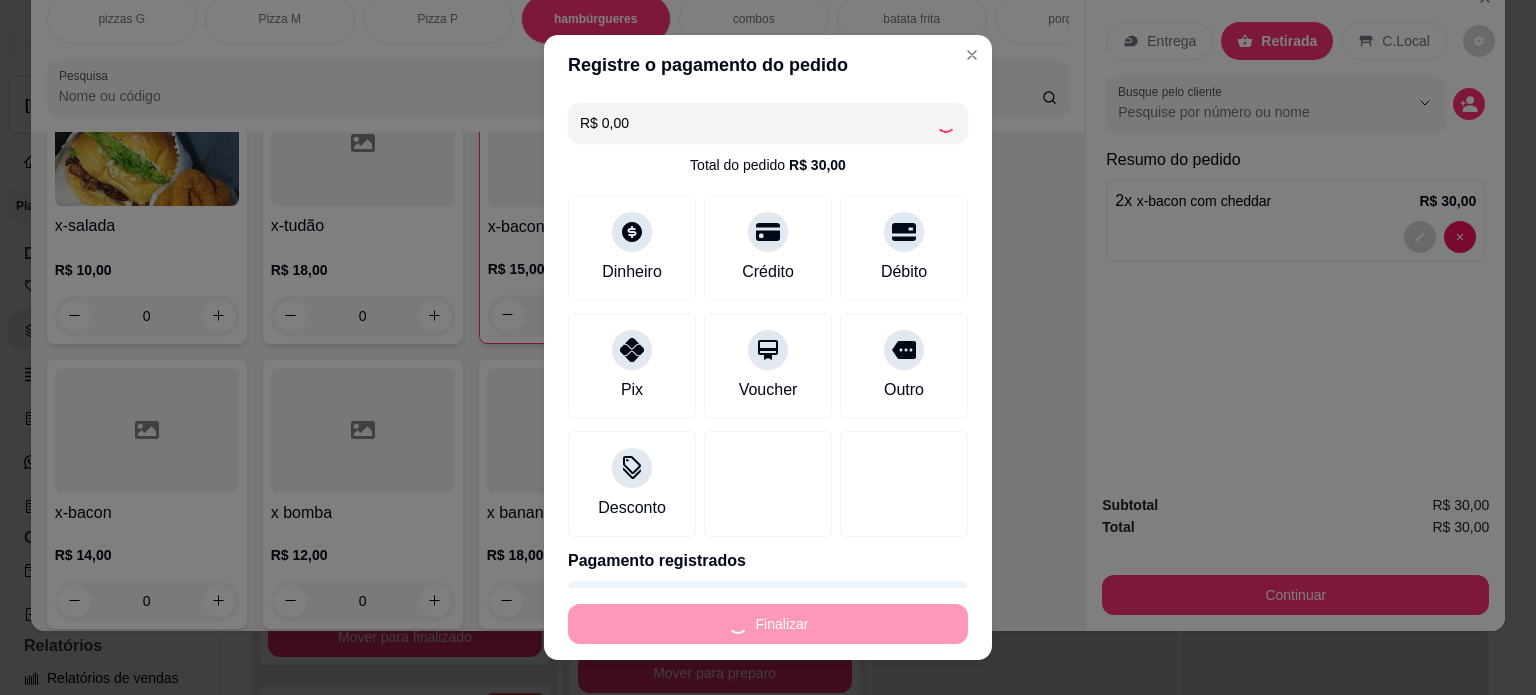 type on "0" 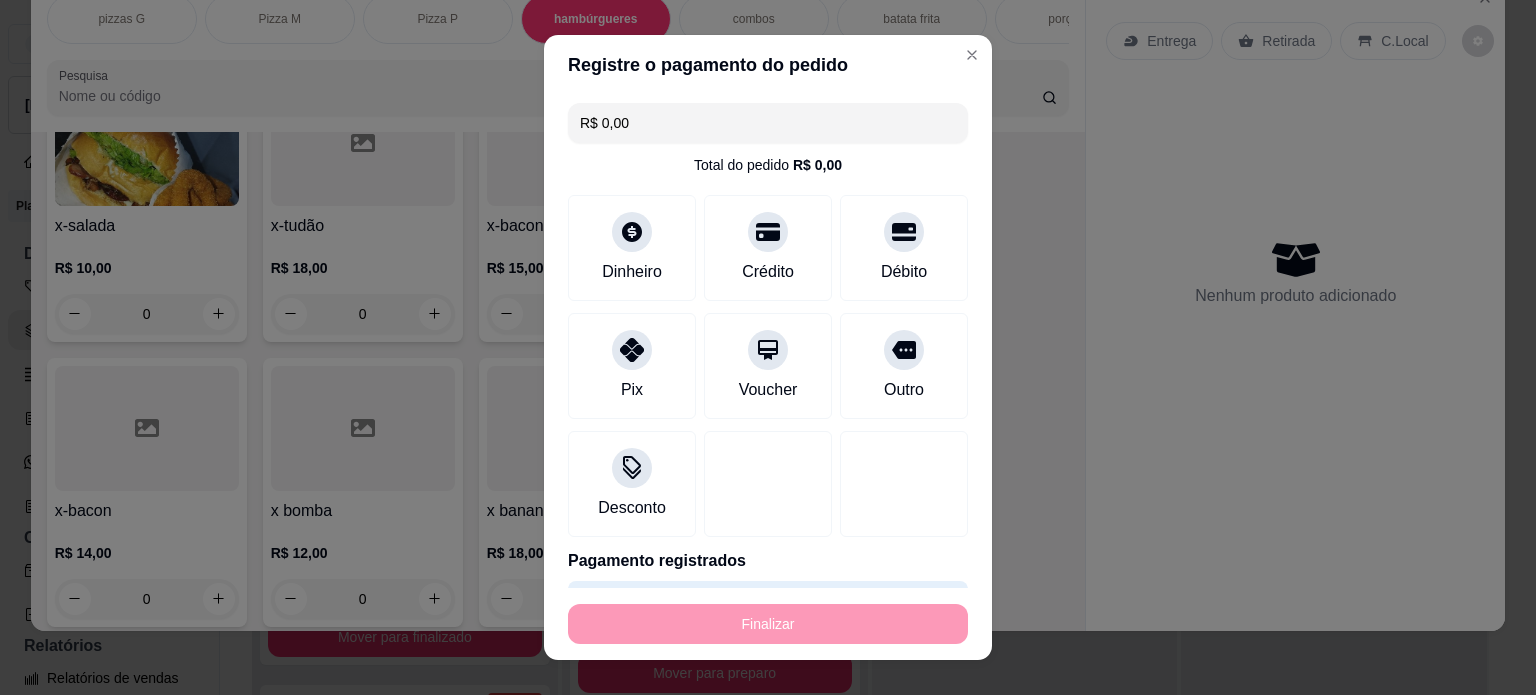 type on "-R$ 30,00" 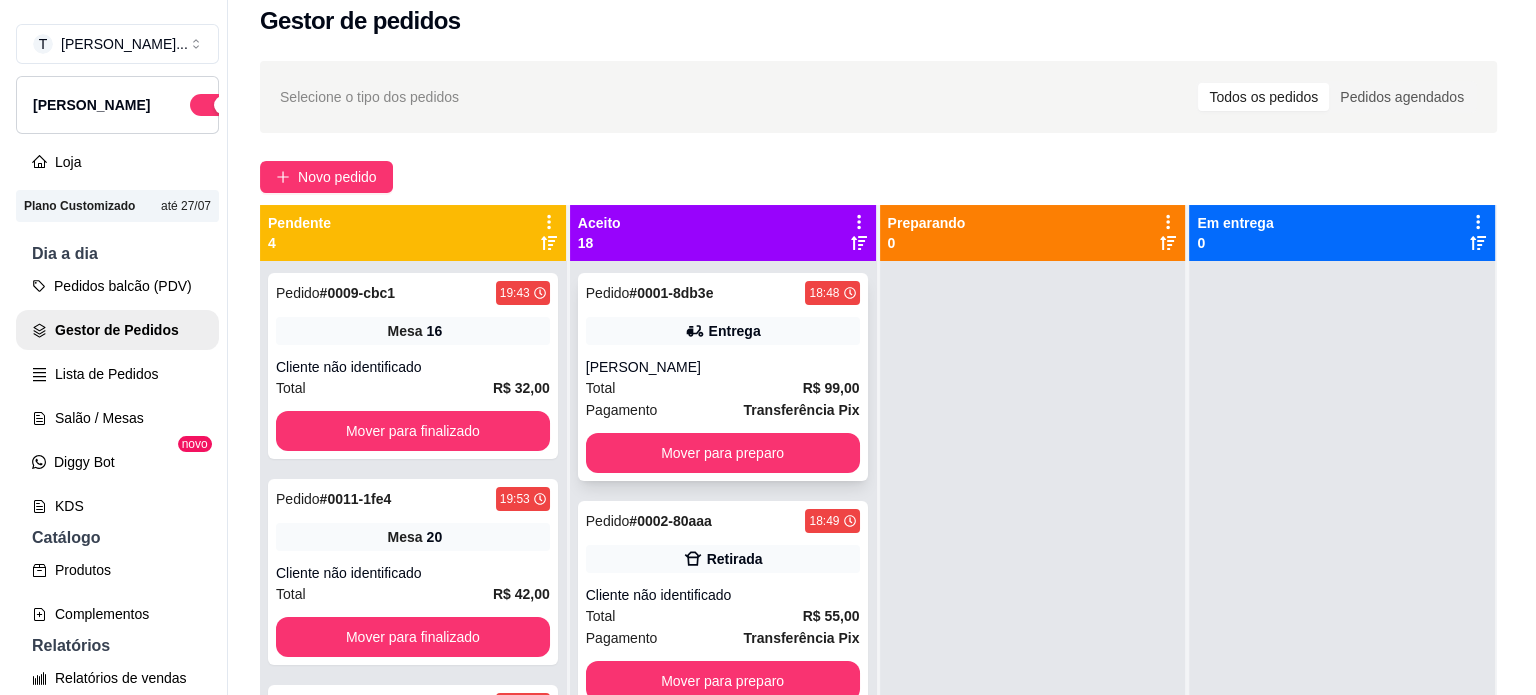 scroll, scrollTop: 0, scrollLeft: 0, axis: both 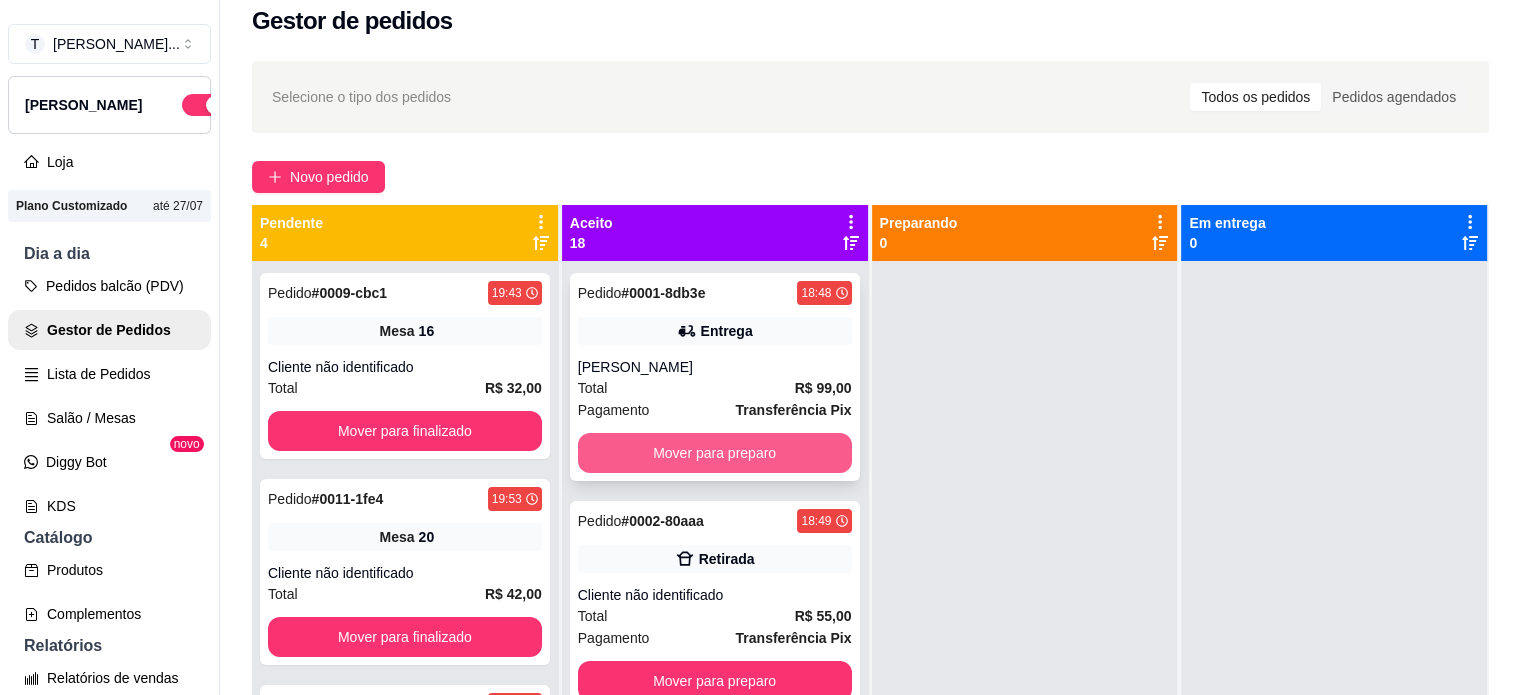 click on "Mover para preparo" at bounding box center [715, 453] 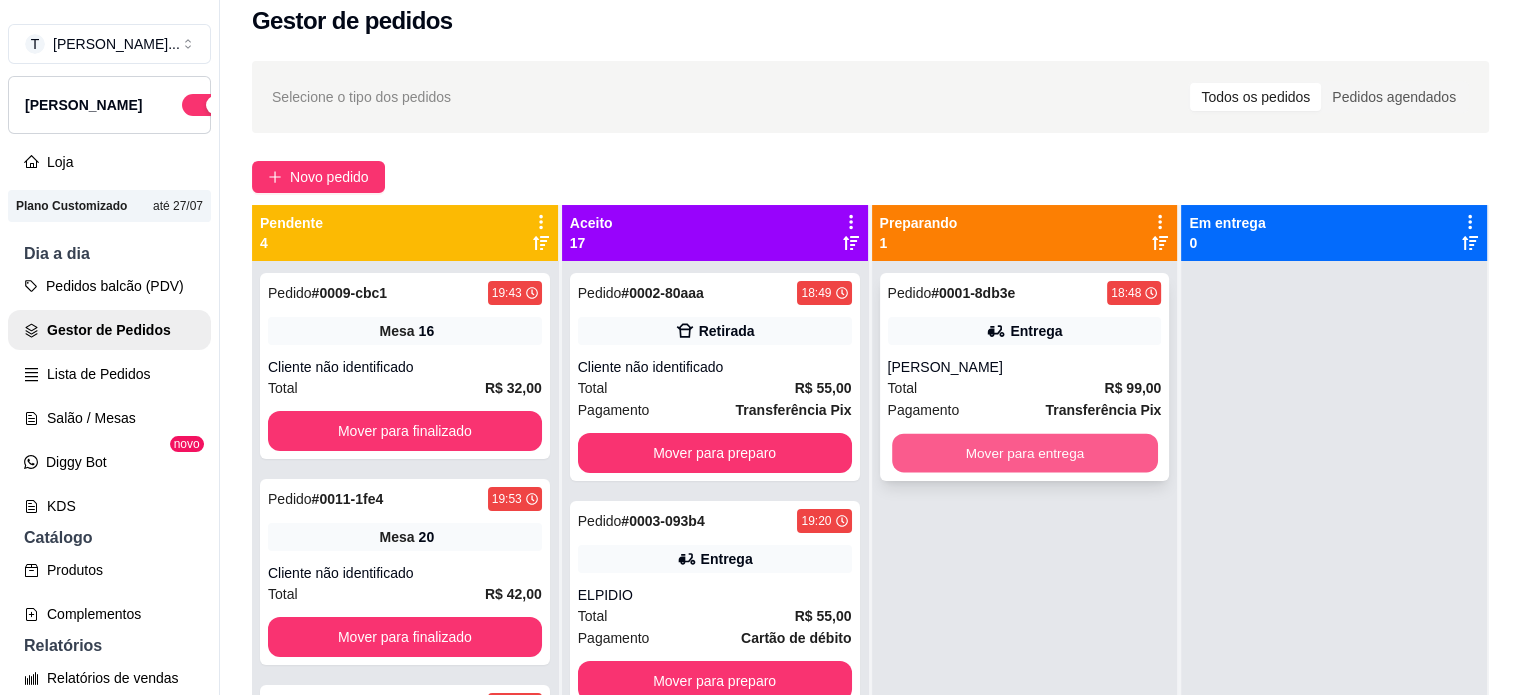 click on "Mover para entrega" at bounding box center [1025, 453] 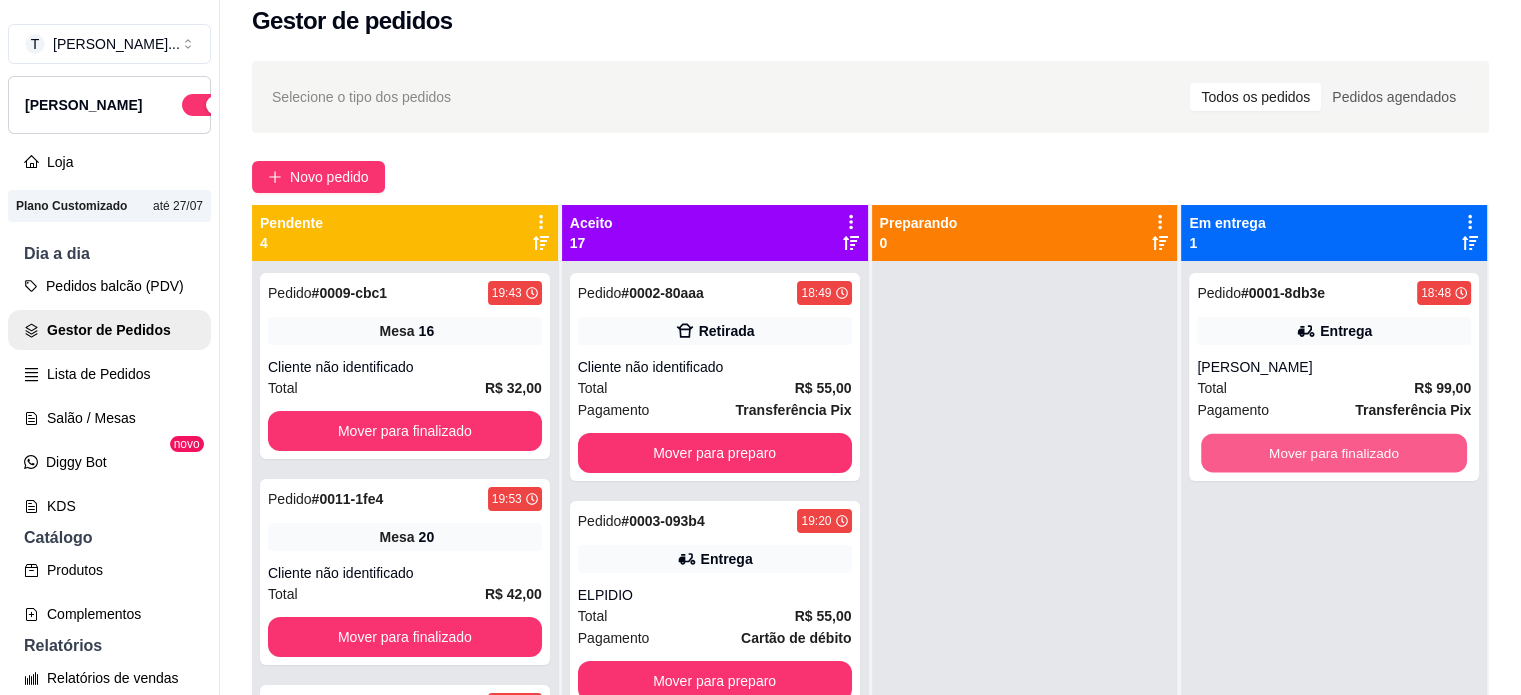 click on "Mover para finalizado" at bounding box center [1334, 453] 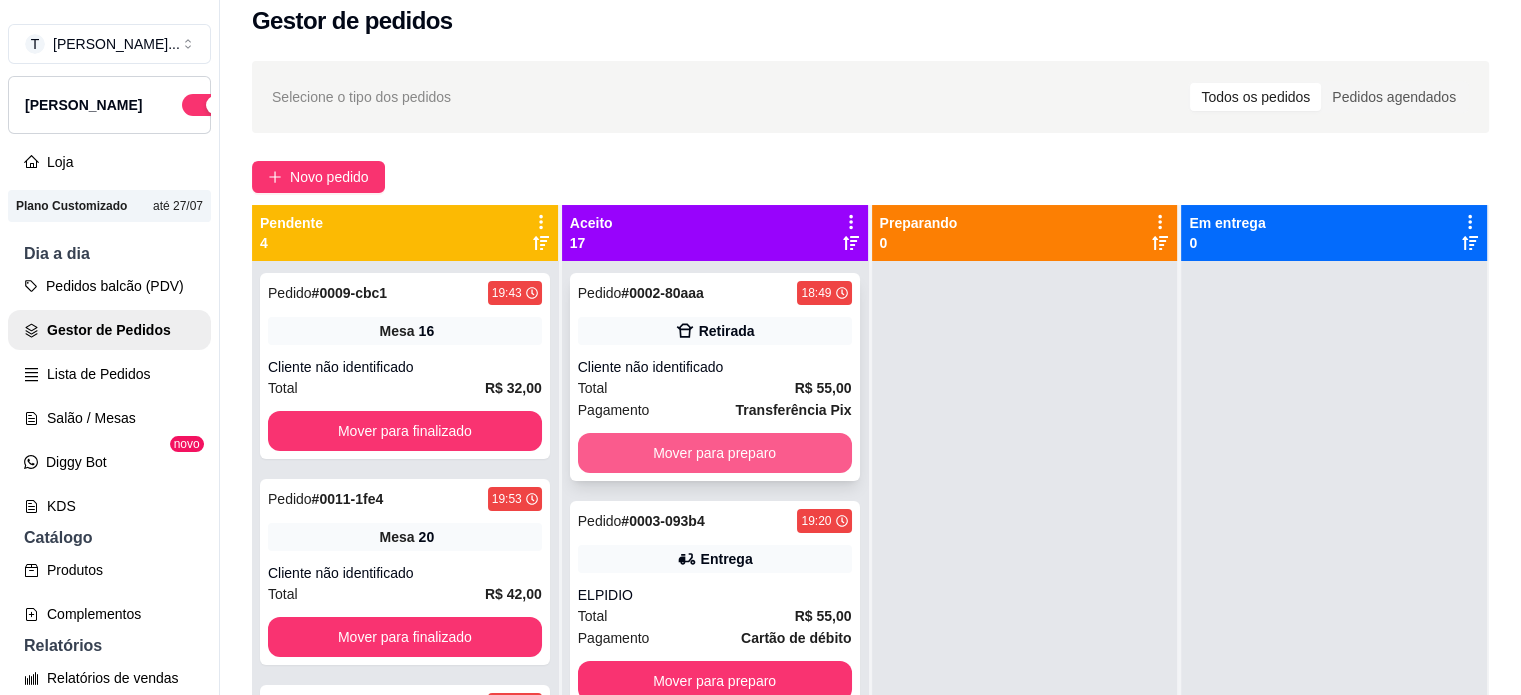 click on "Mover para preparo" at bounding box center (715, 453) 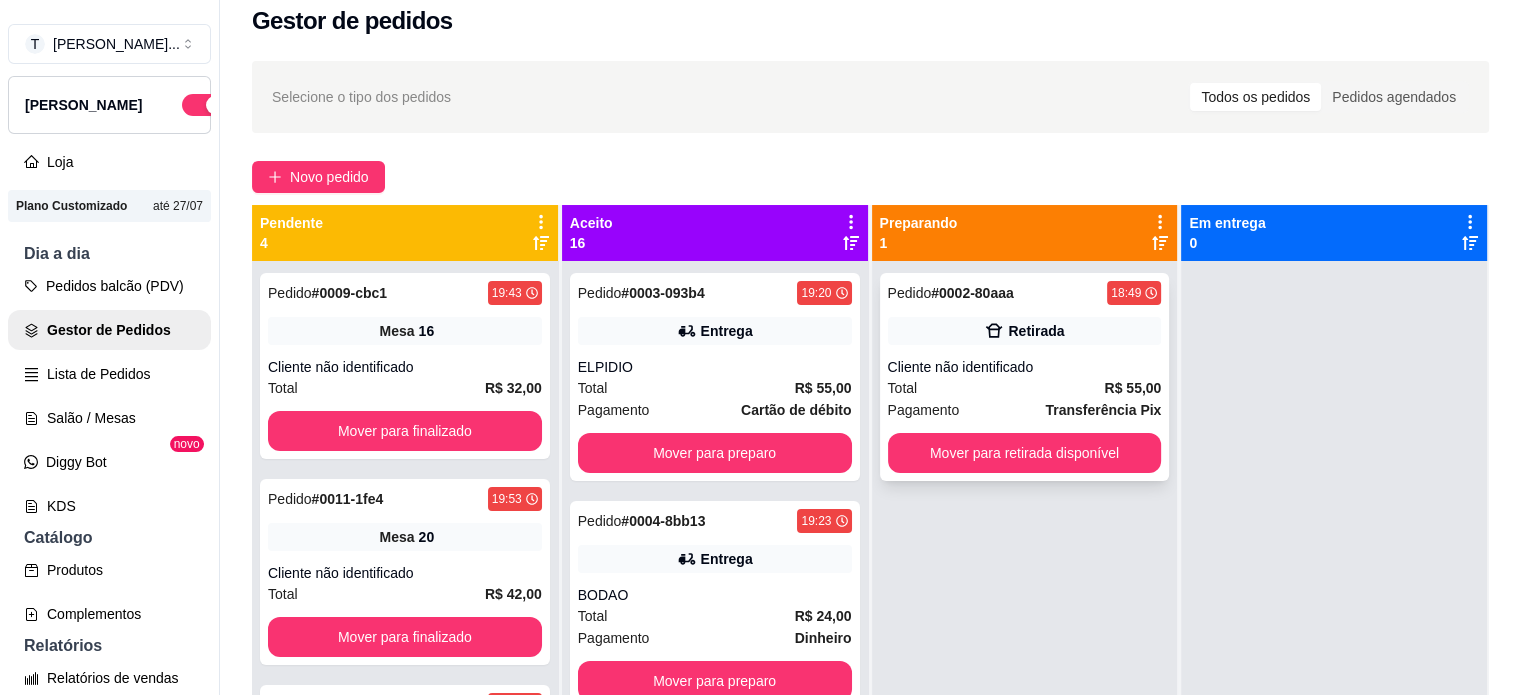 click on "Cliente não identificado" at bounding box center (1025, 367) 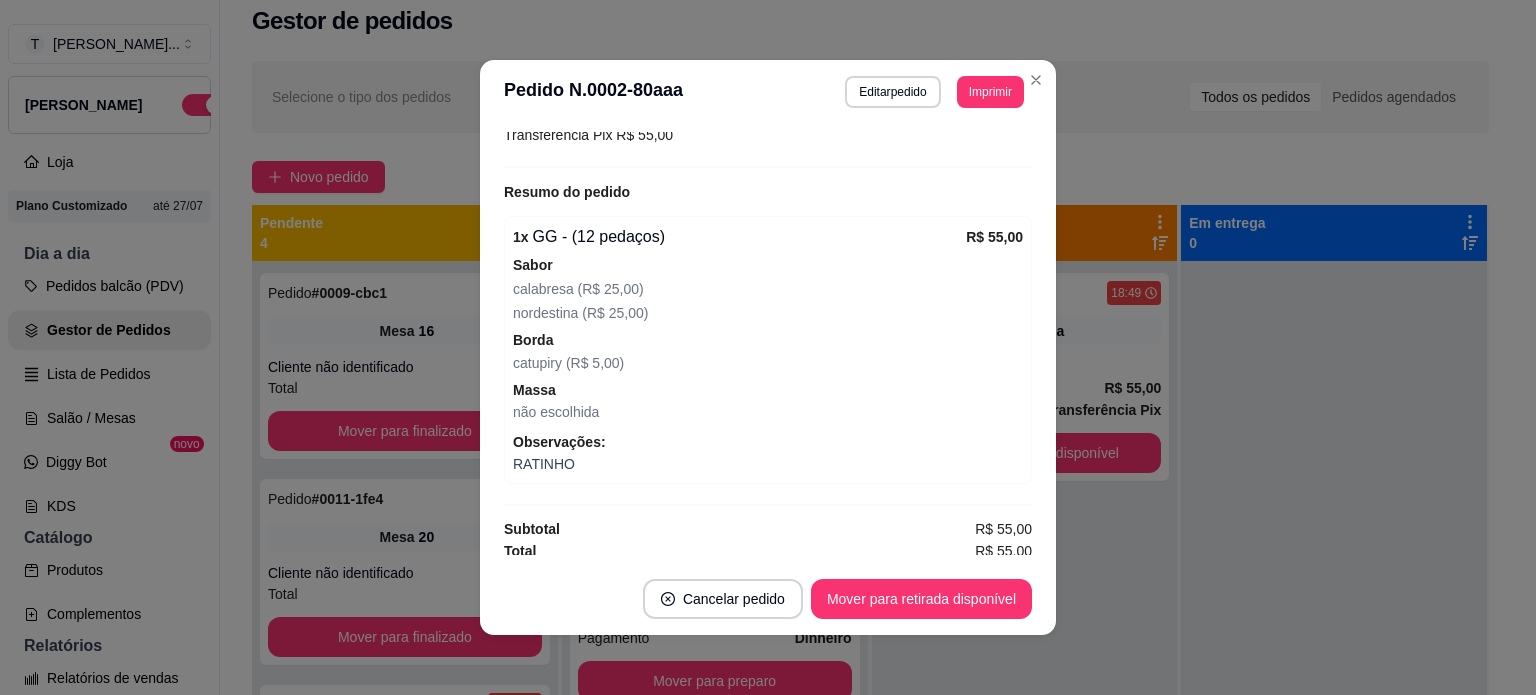 scroll, scrollTop: 317, scrollLeft: 0, axis: vertical 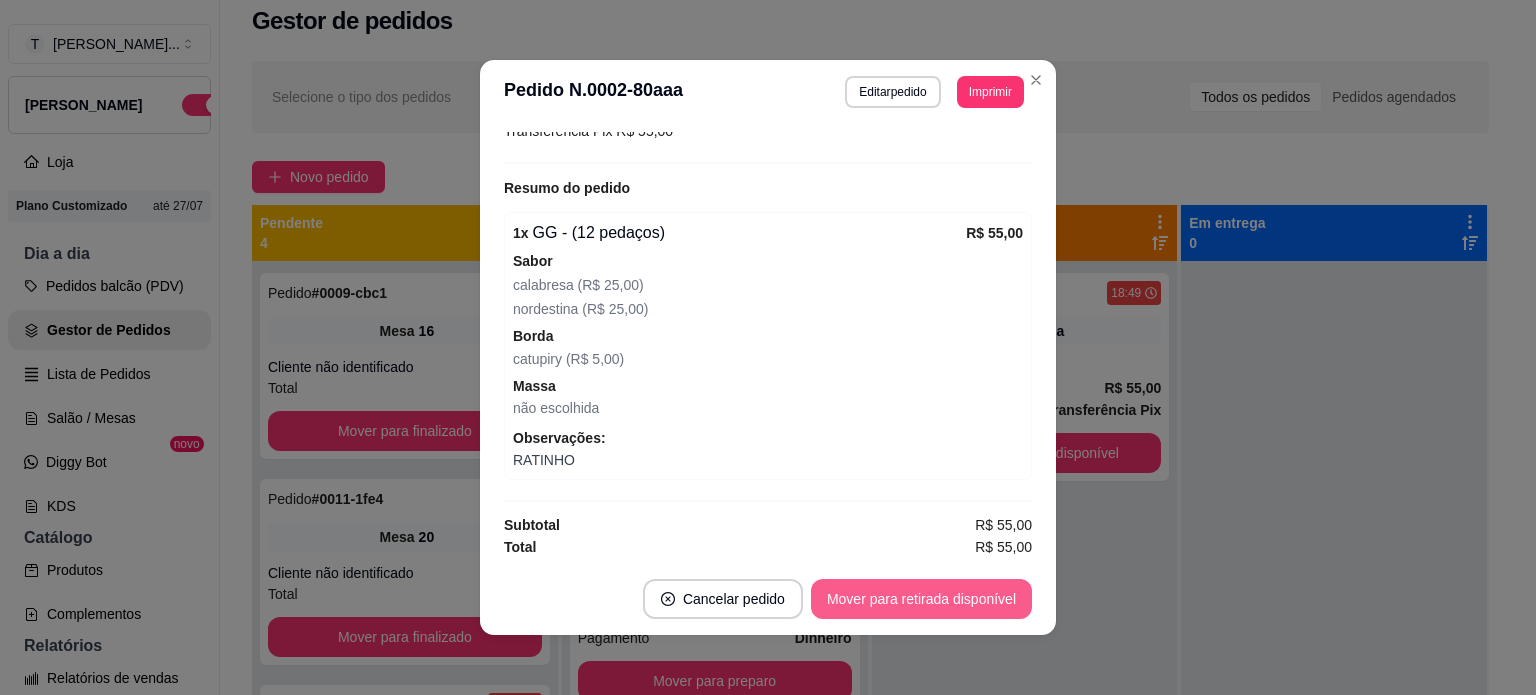 click on "Mover para retirada disponível" at bounding box center [921, 599] 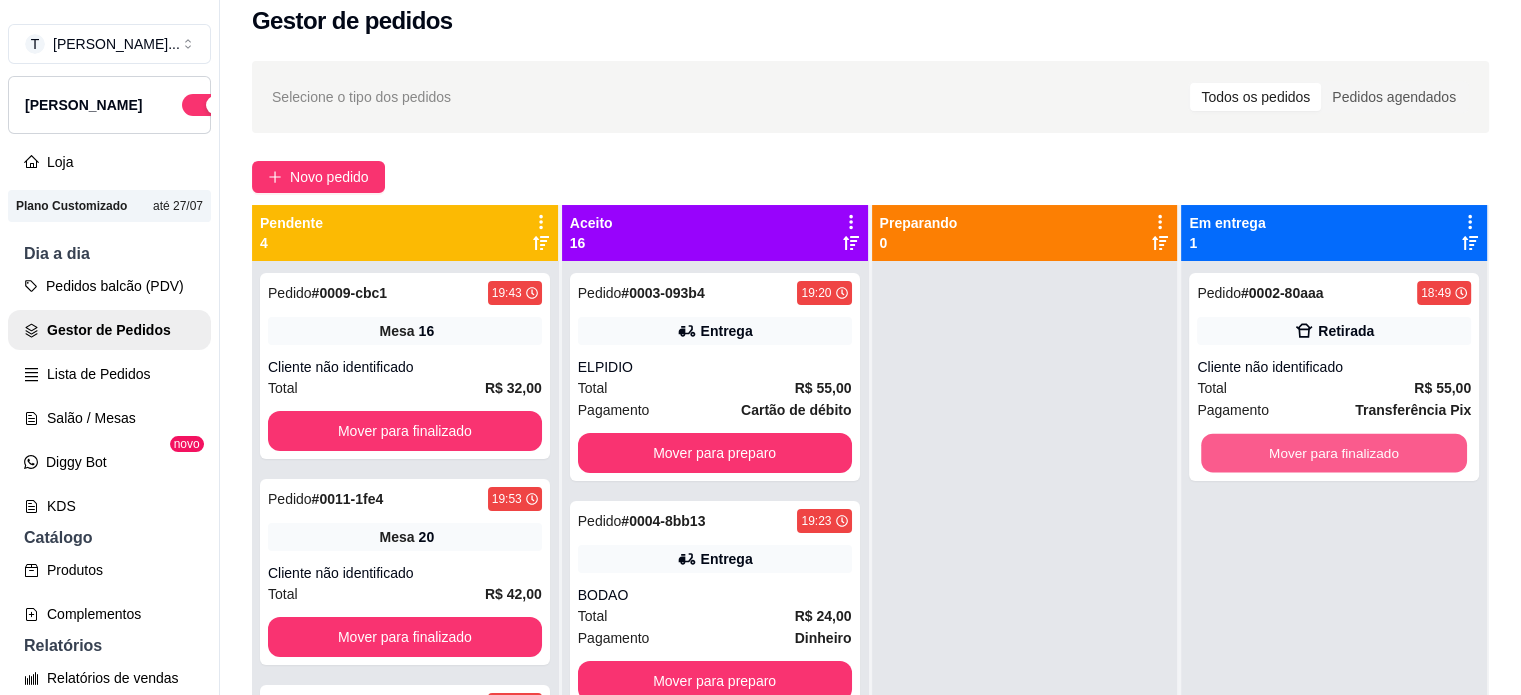 click on "Mover para finalizado" at bounding box center [1334, 453] 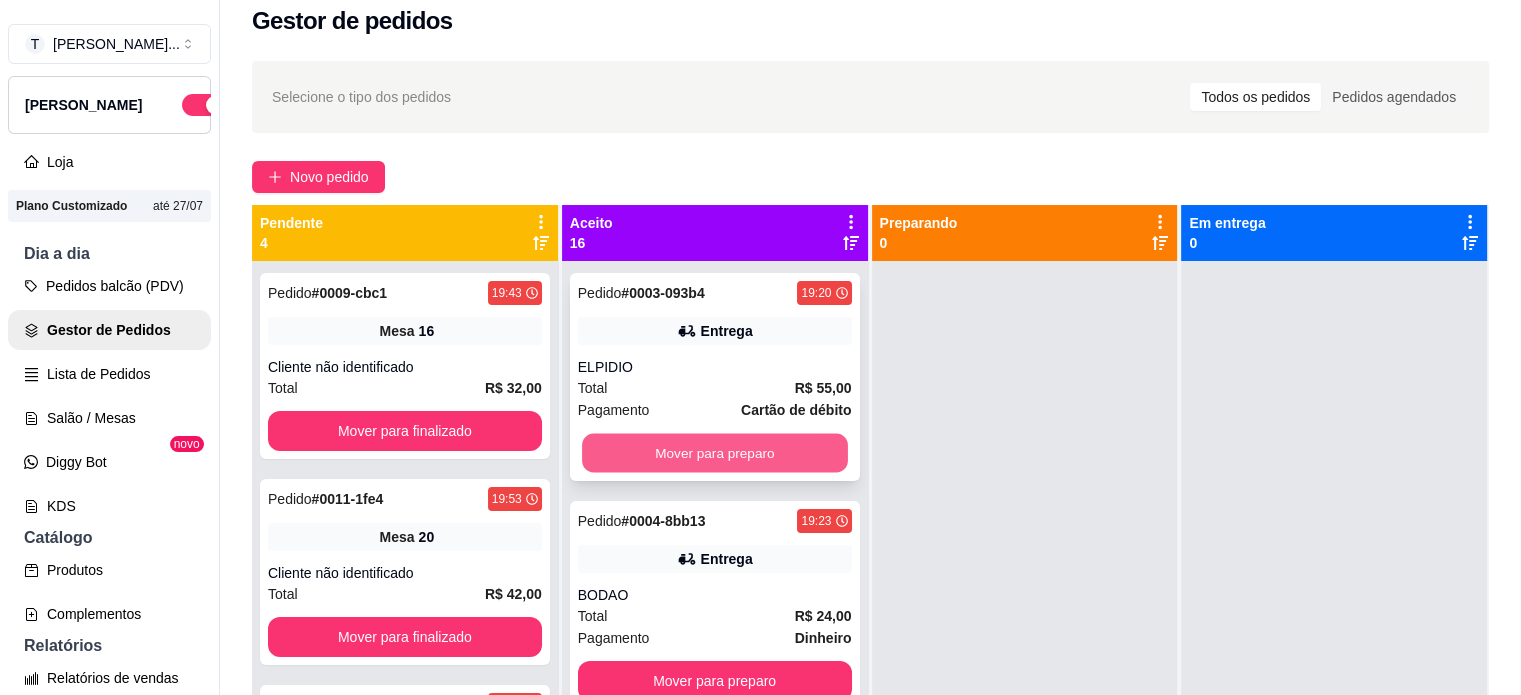 click on "Mover para preparo" at bounding box center (715, 453) 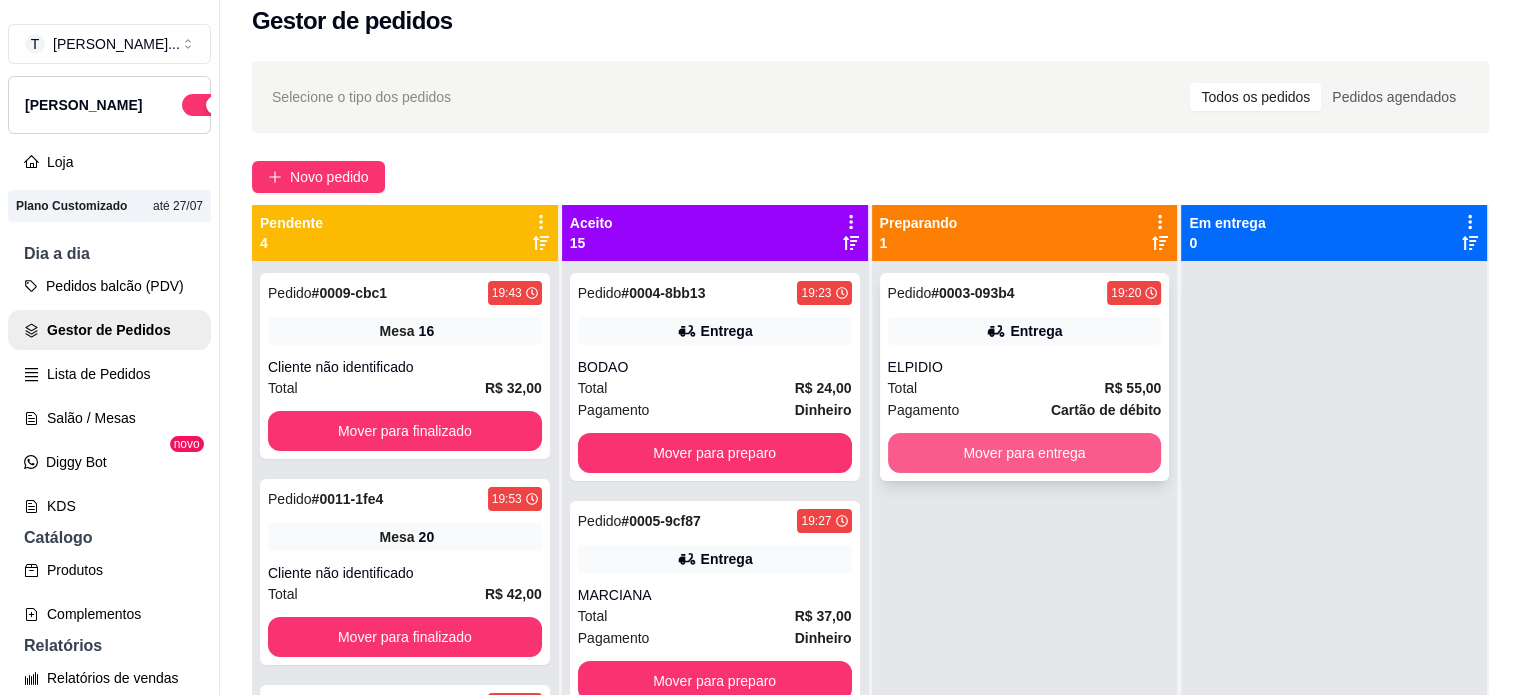 click on "Mover para entrega" at bounding box center [1025, 453] 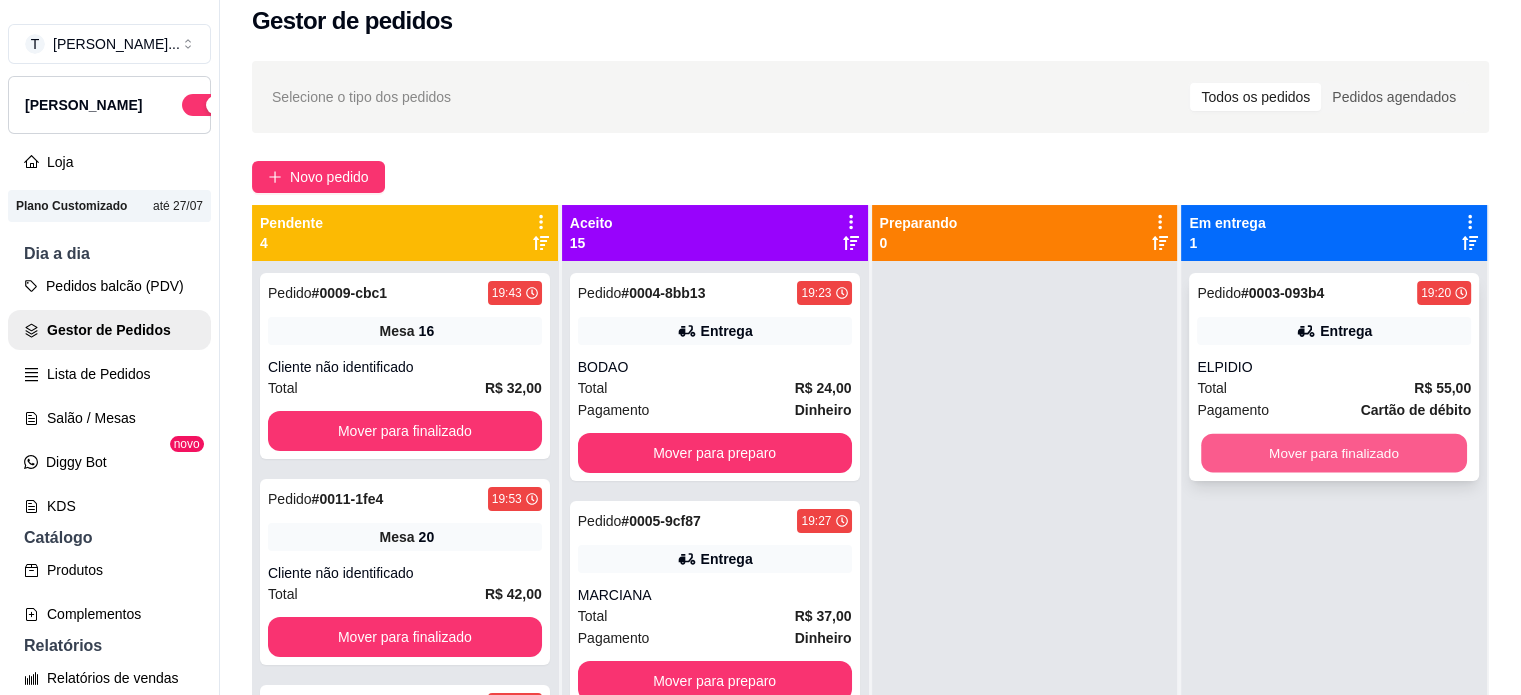 click on "Mover para finalizado" at bounding box center (1334, 453) 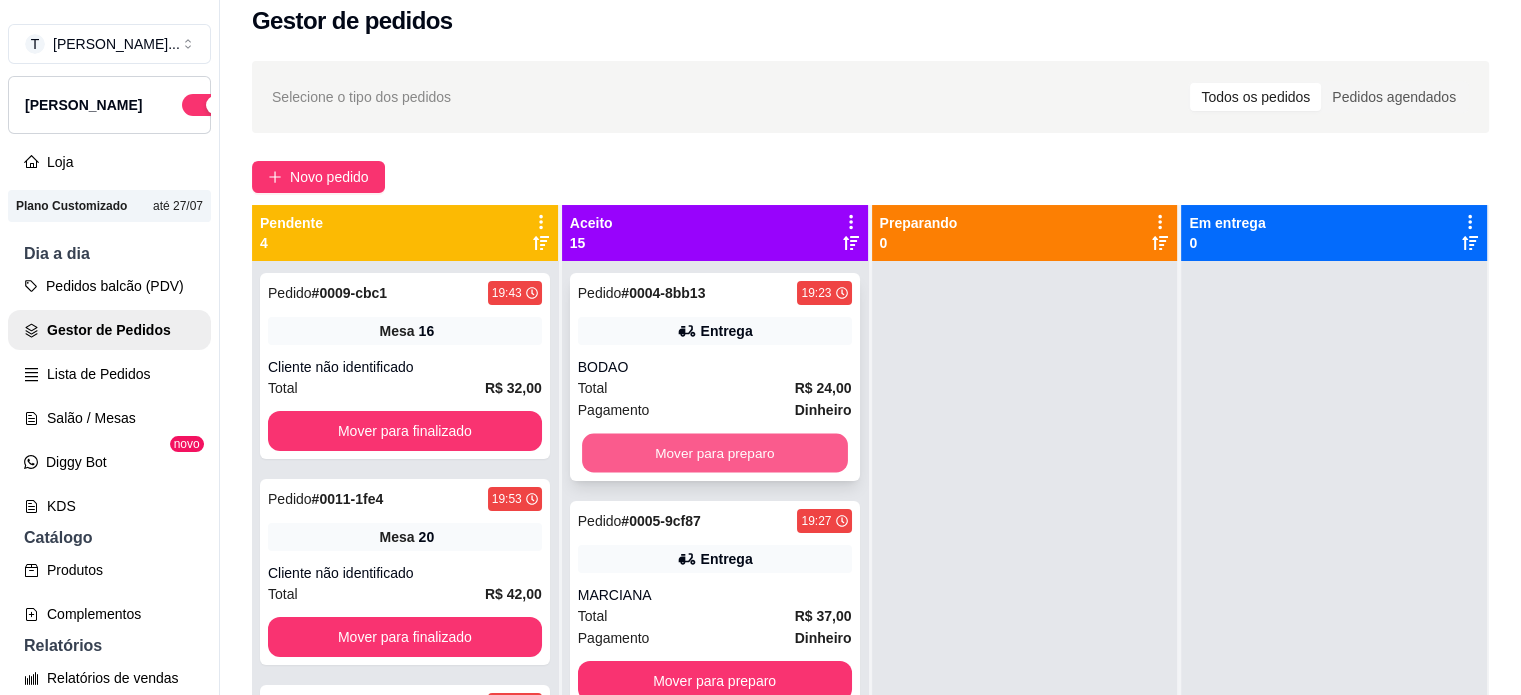 click on "Mover para preparo" at bounding box center [715, 453] 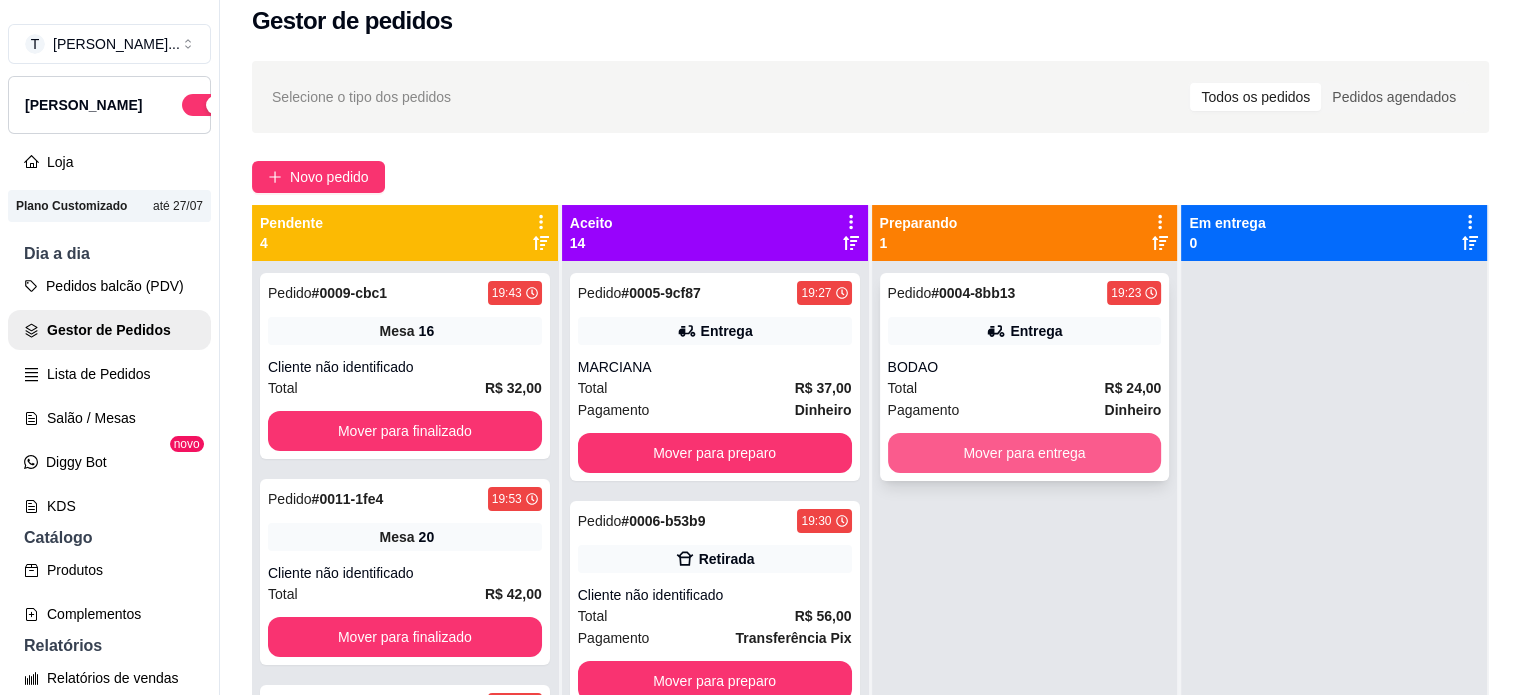 click on "Mover para entrega" at bounding box center (1025, 453) 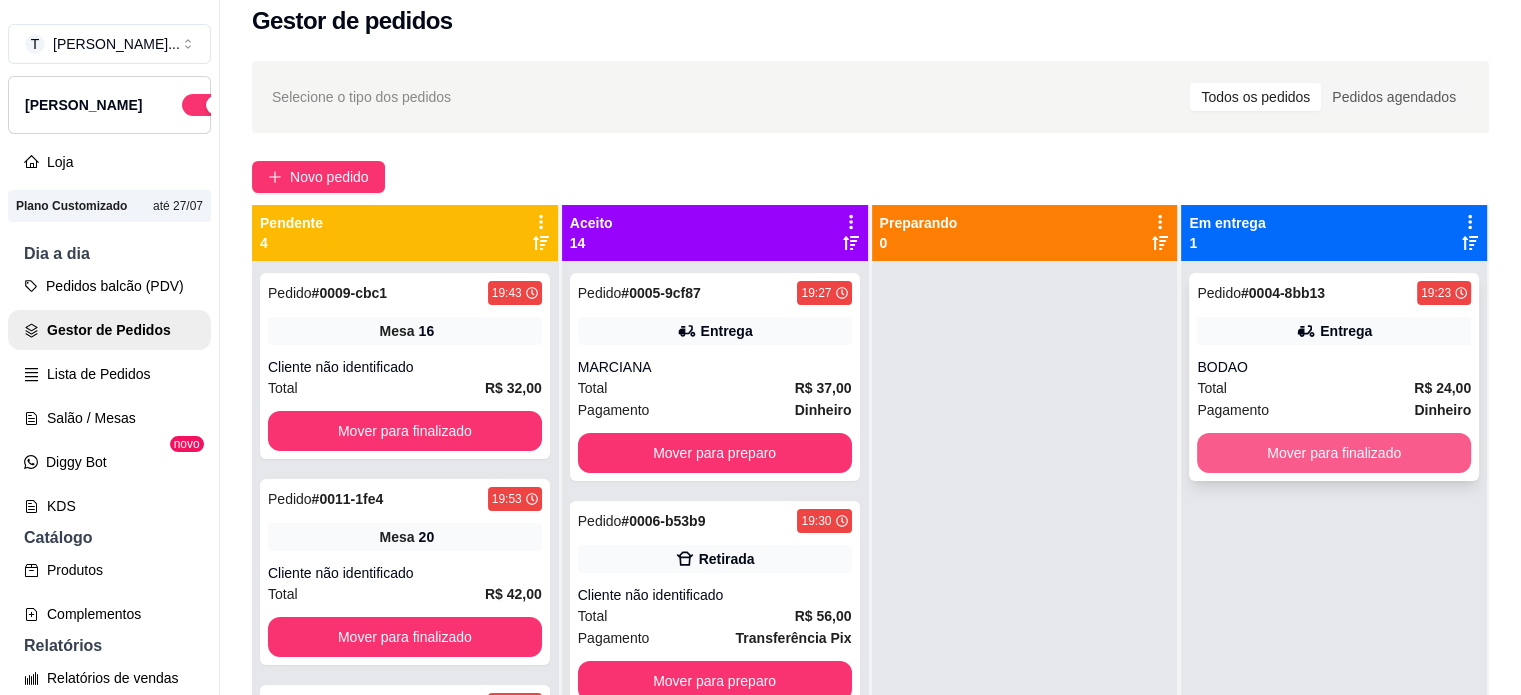 click on "Mover para finalizado" at bounding box center (1334, 453) 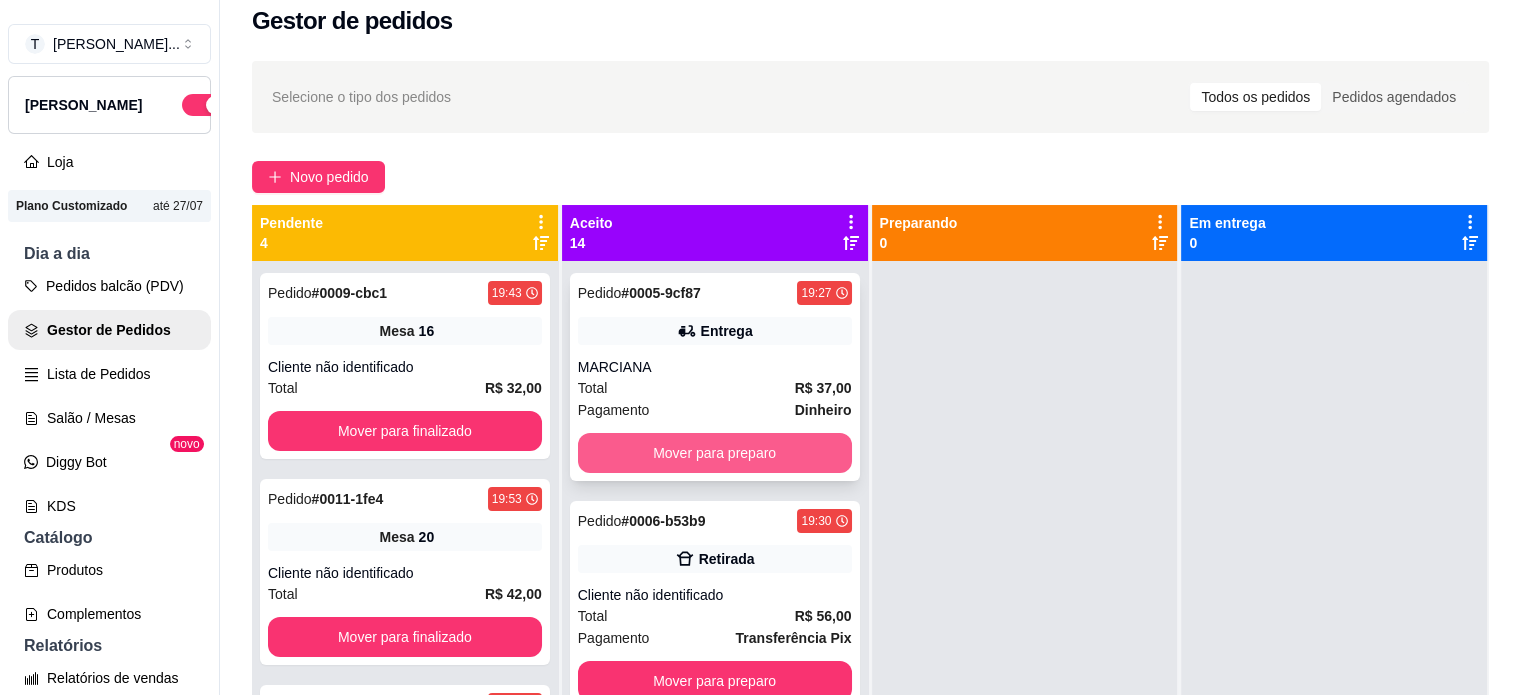 click on "Mover para preparo" at bounding box center [715, 453] 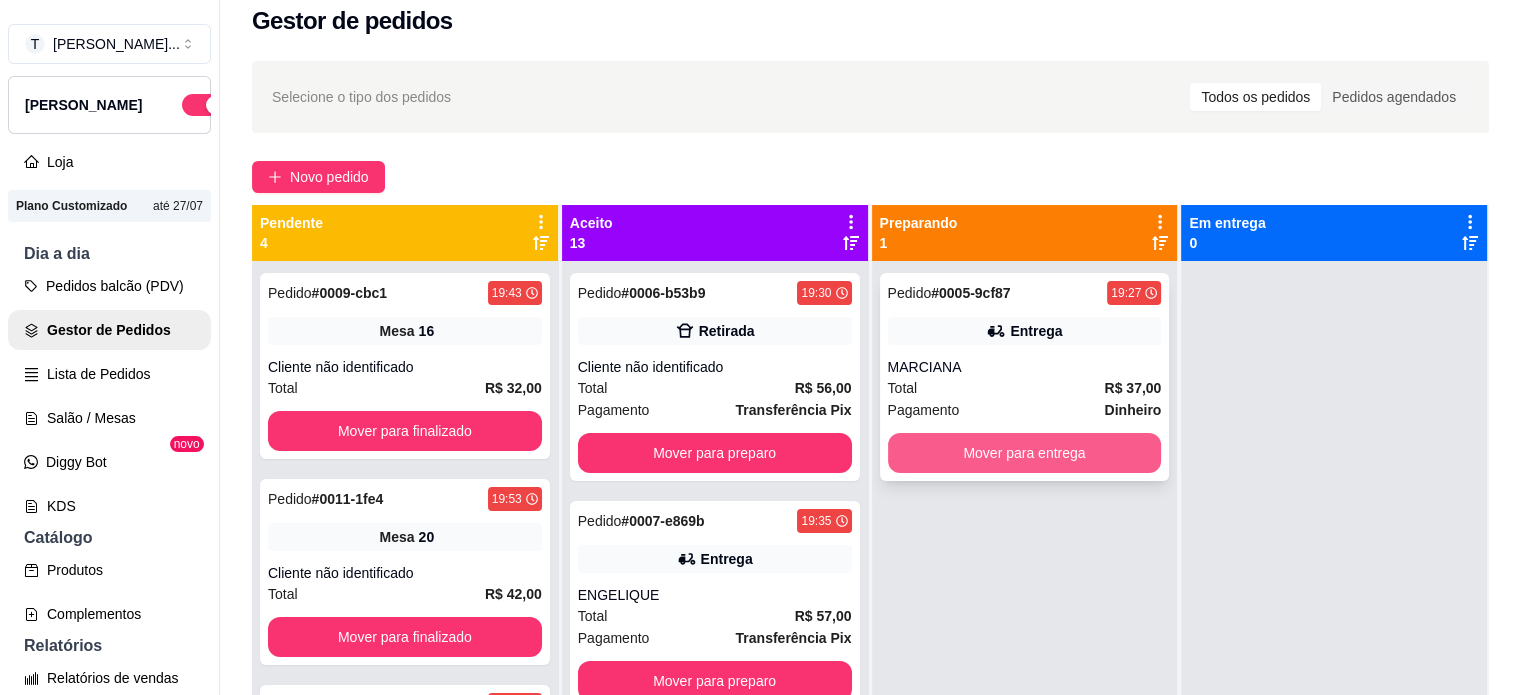 click on "Mover para entrega" at bounding box center [1025, 453] 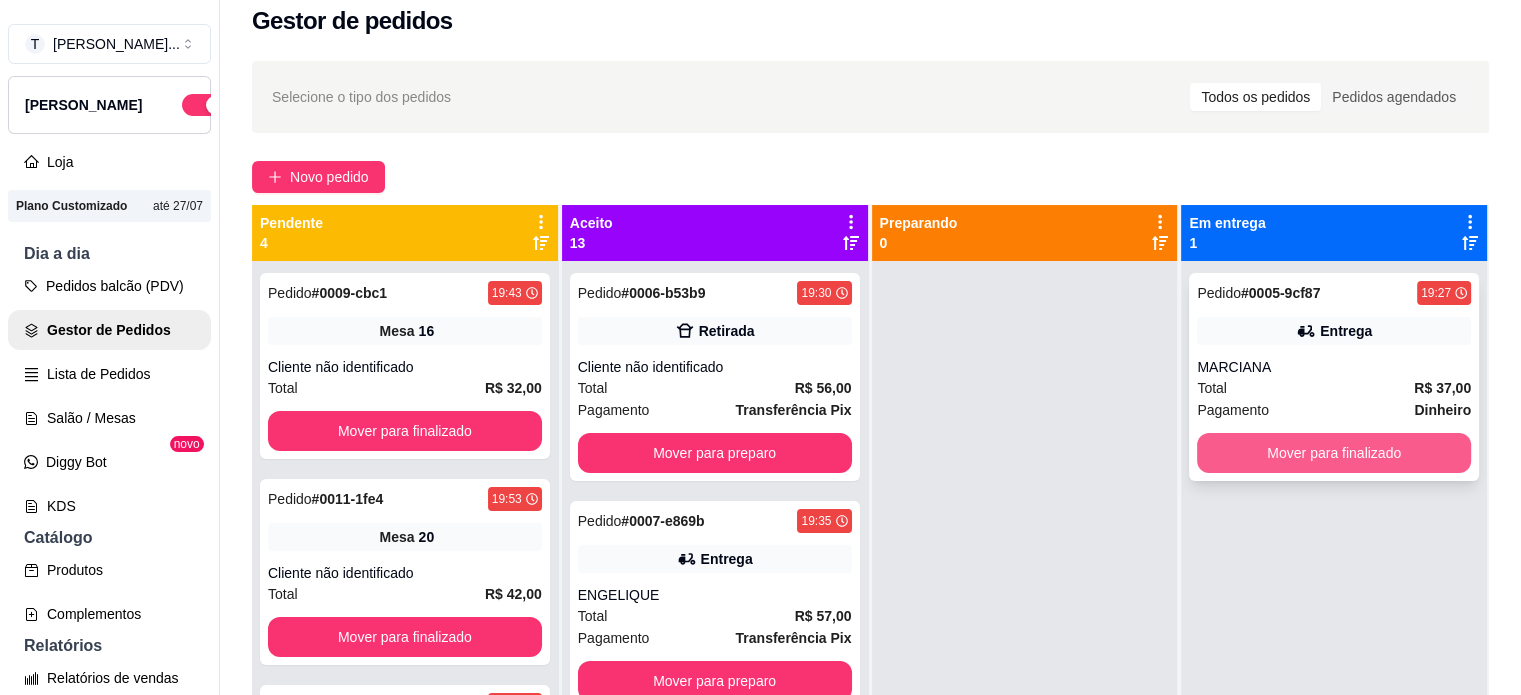 click on "Mover para finalizado" at bounding box center (1334, 453) 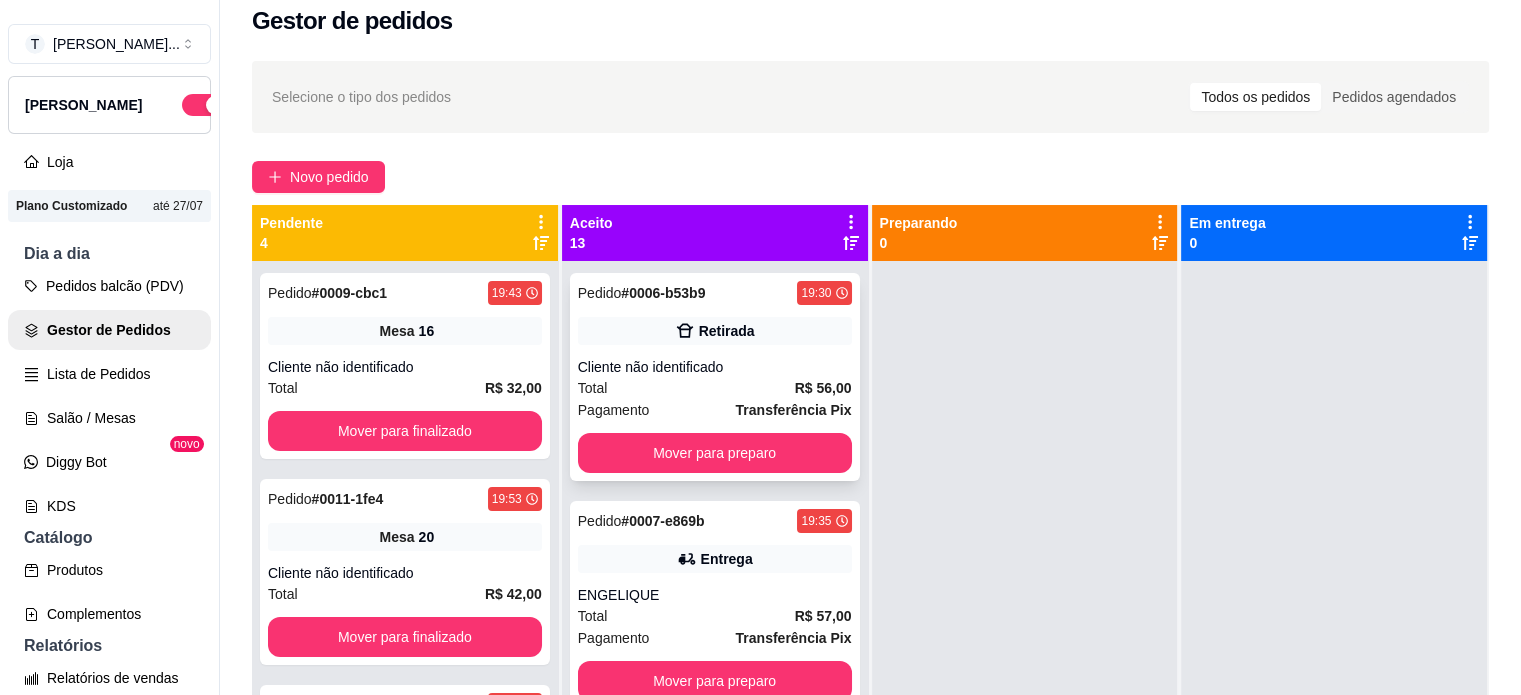 click on "Total R$ 56,00" at bounding box center [715, 388] 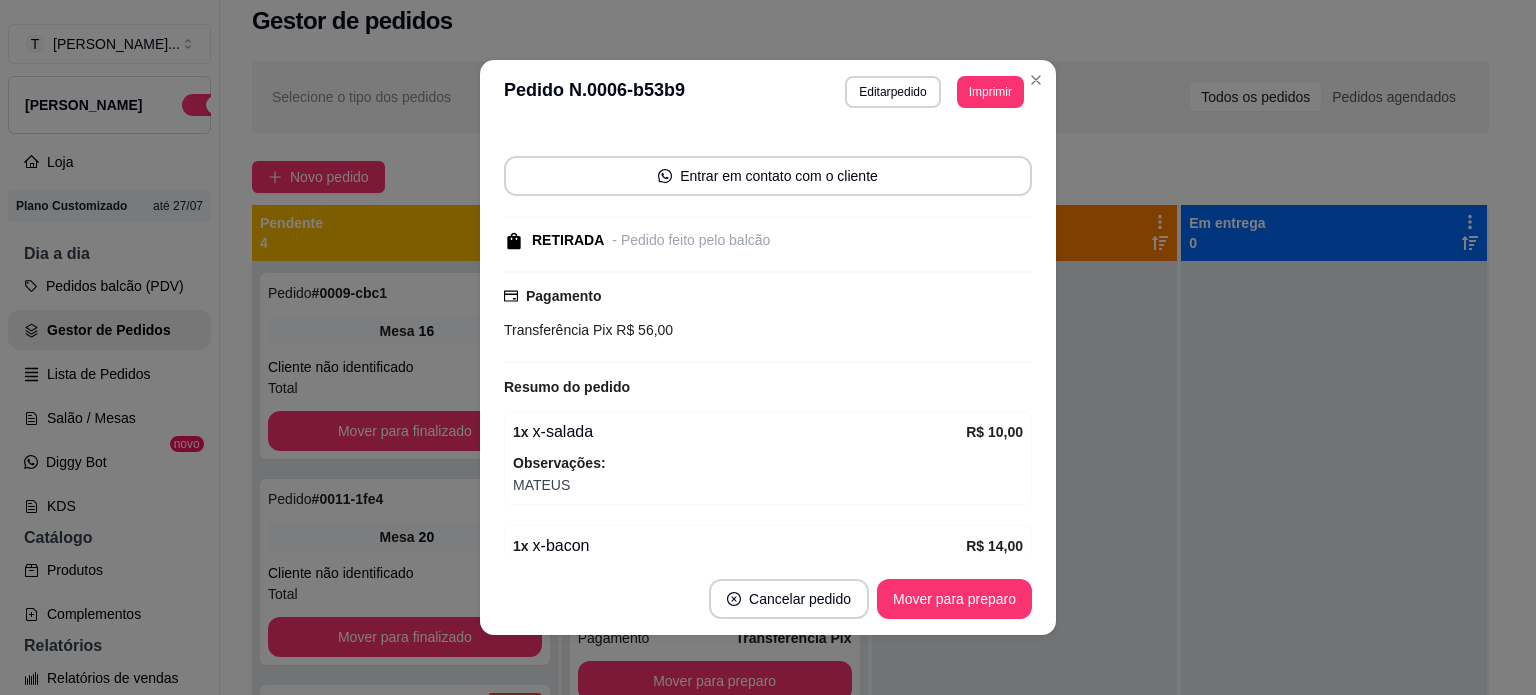 scroll, scrollTop: 0, scrollLeft: 0, axis: both 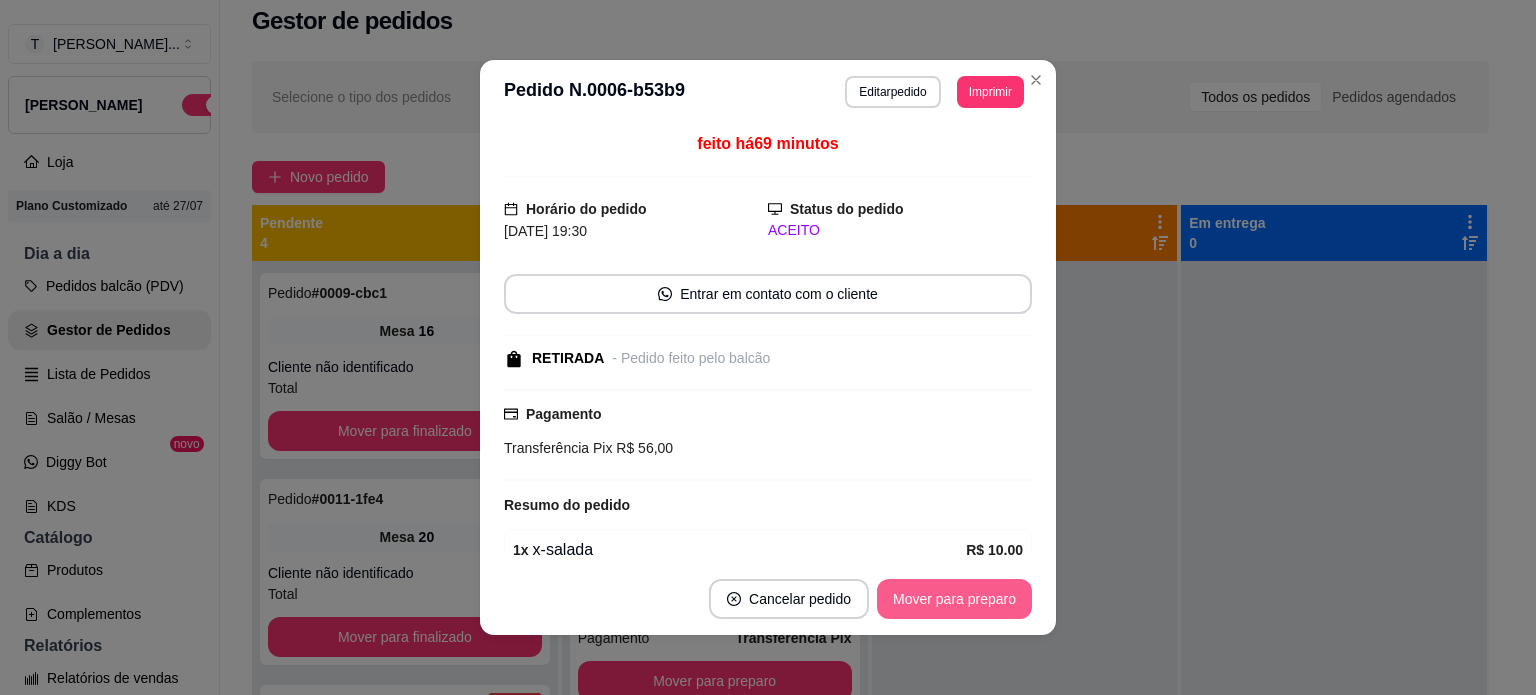 click on "Mover para preparo" at bounding box center [954, 599] 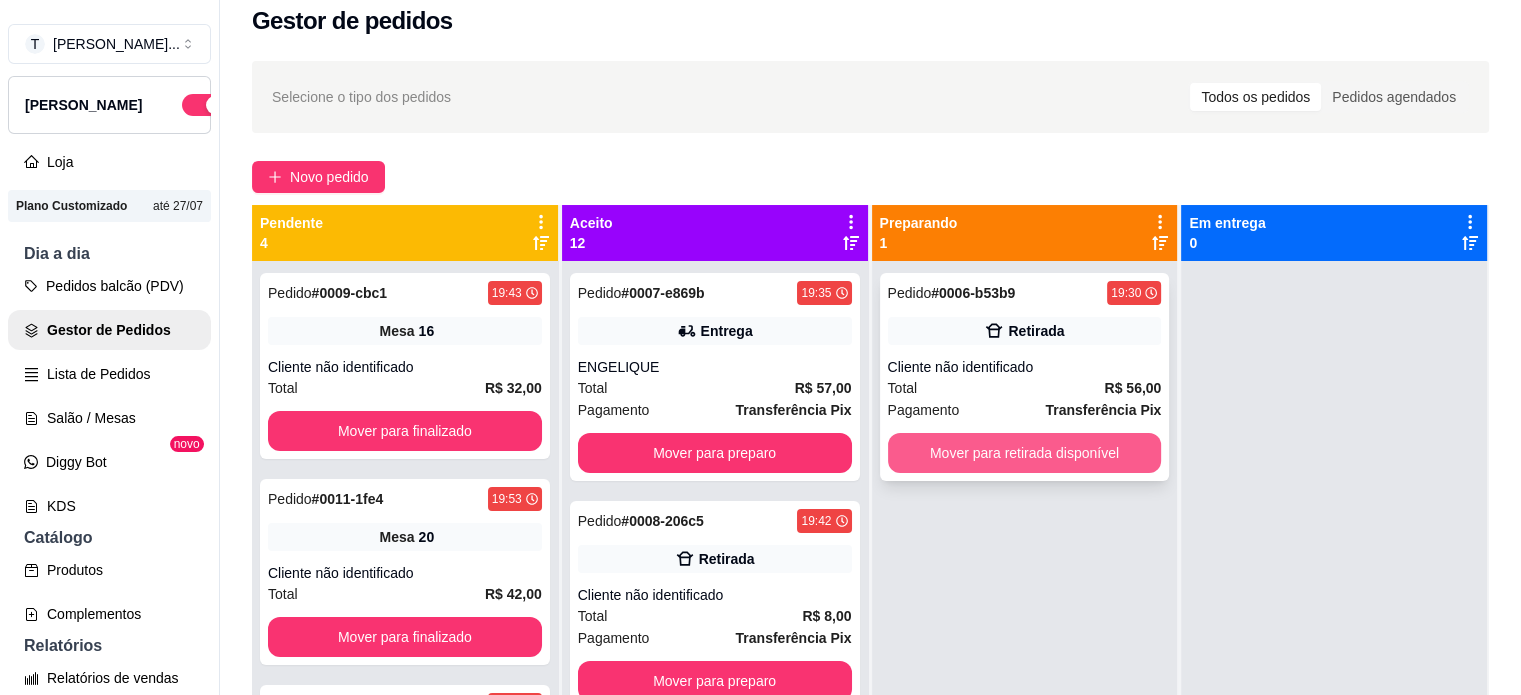 click on "Mover para retirada disponível" at bounding box center (1025, 453) 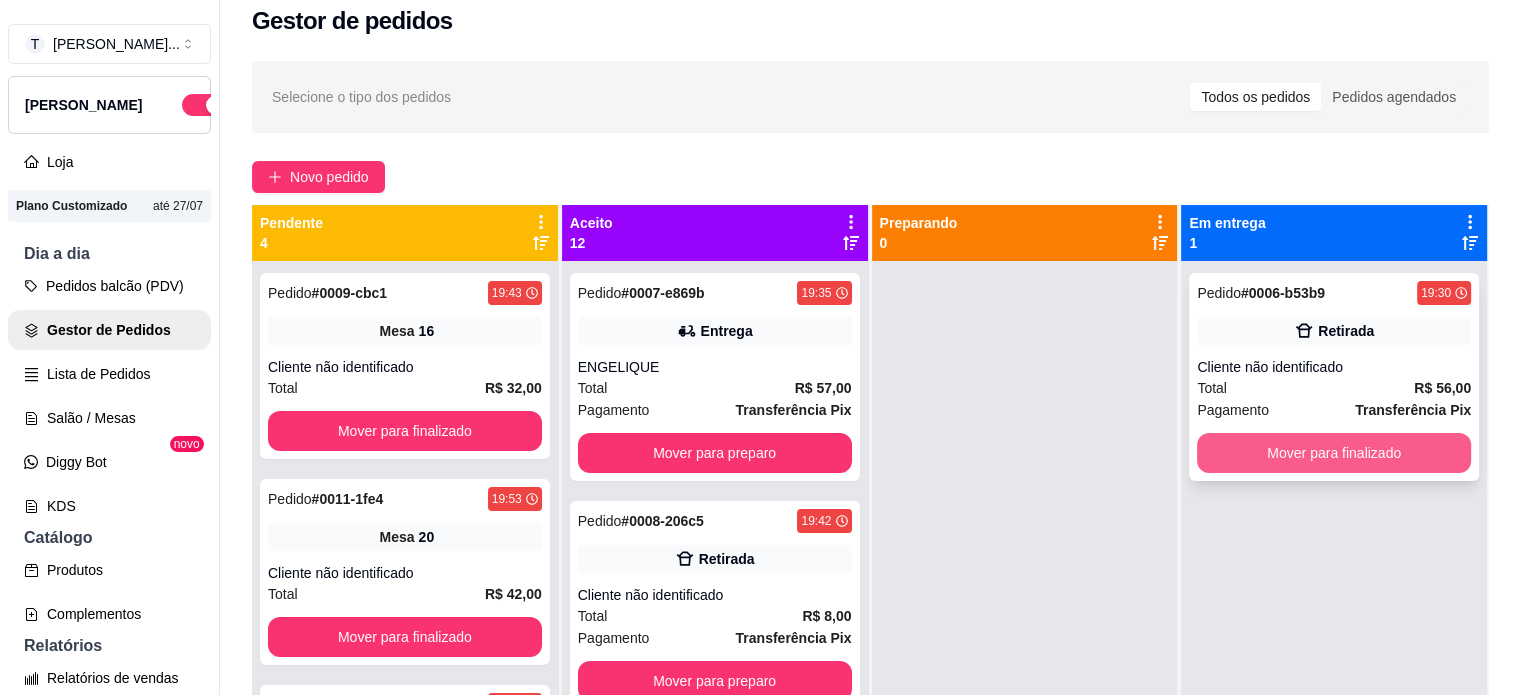 click on "Mover para finalizado" at bounding box center (1334, 453) 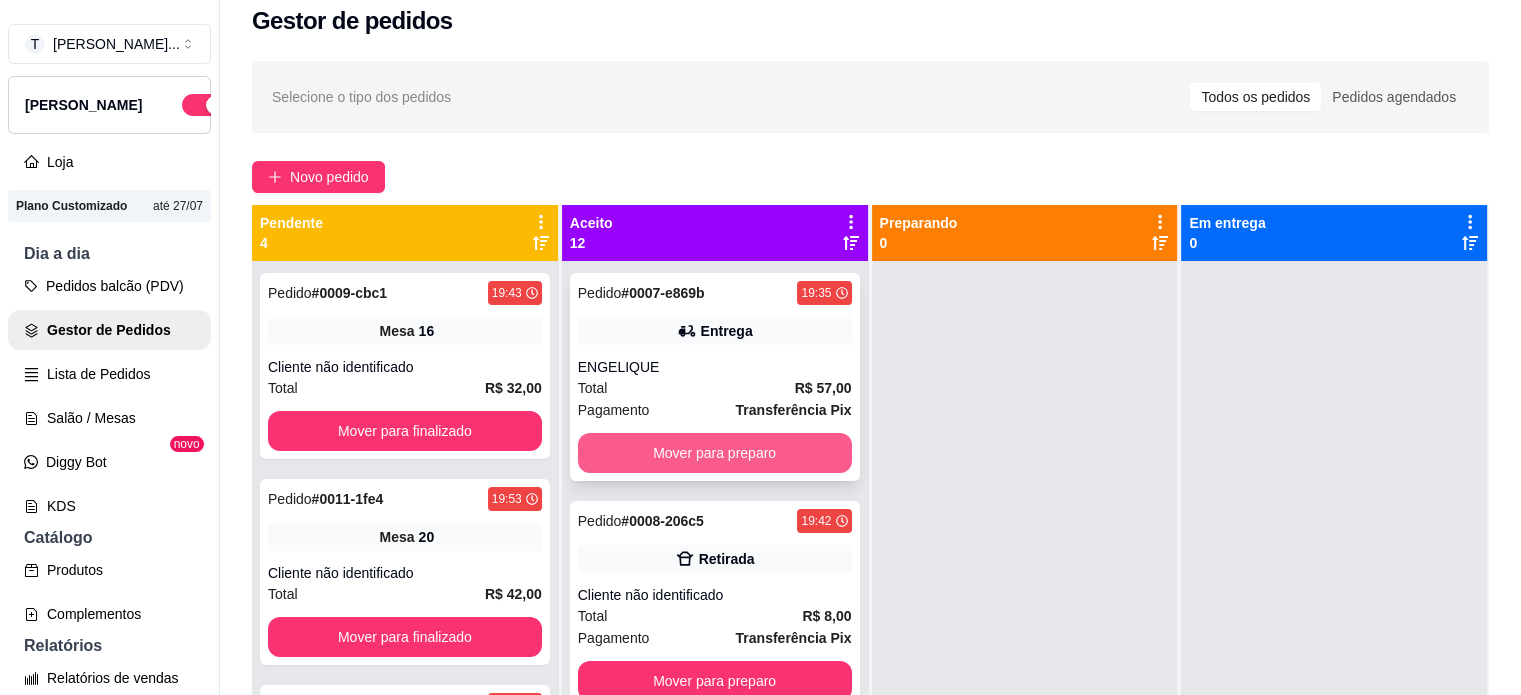 click on "Mover para preparo" at bounding box center [715, 453] 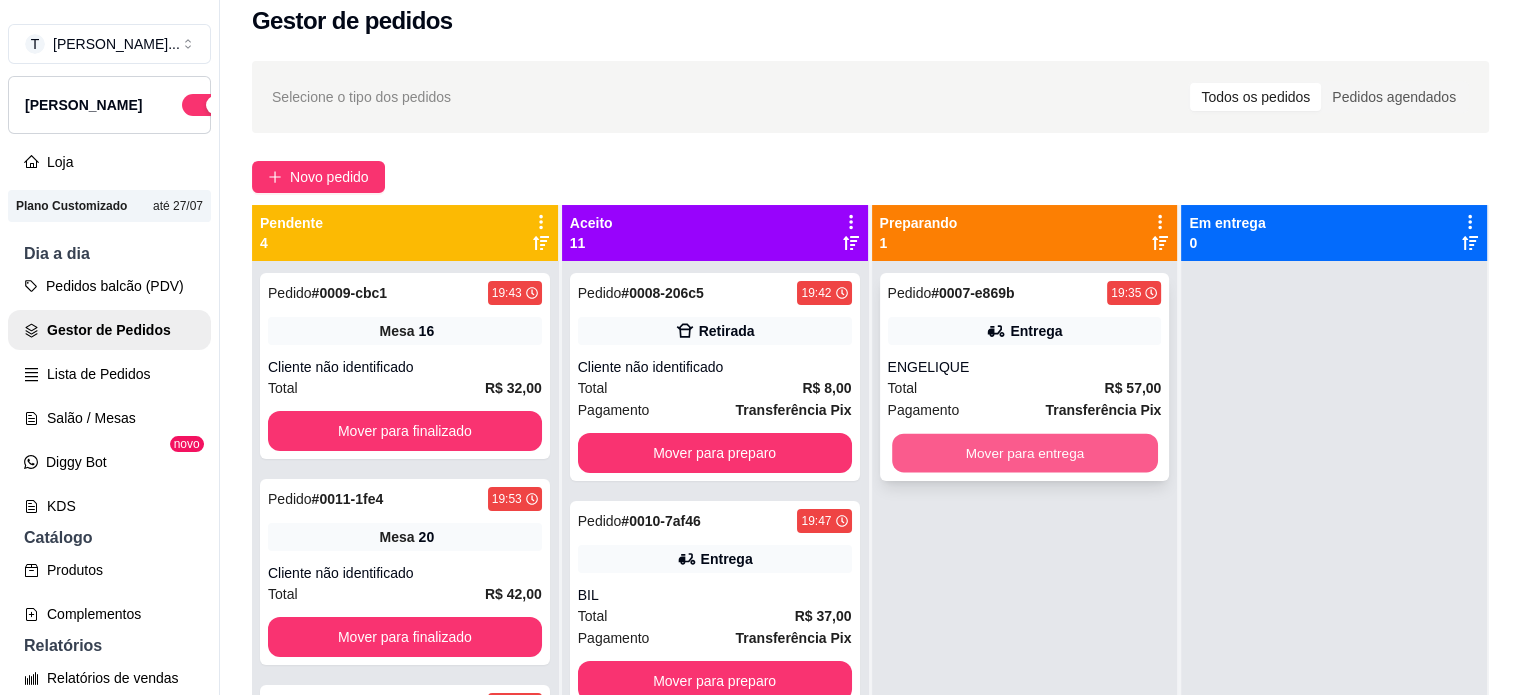 click on "Mover para entrega" at bounding box center [1025, 453] 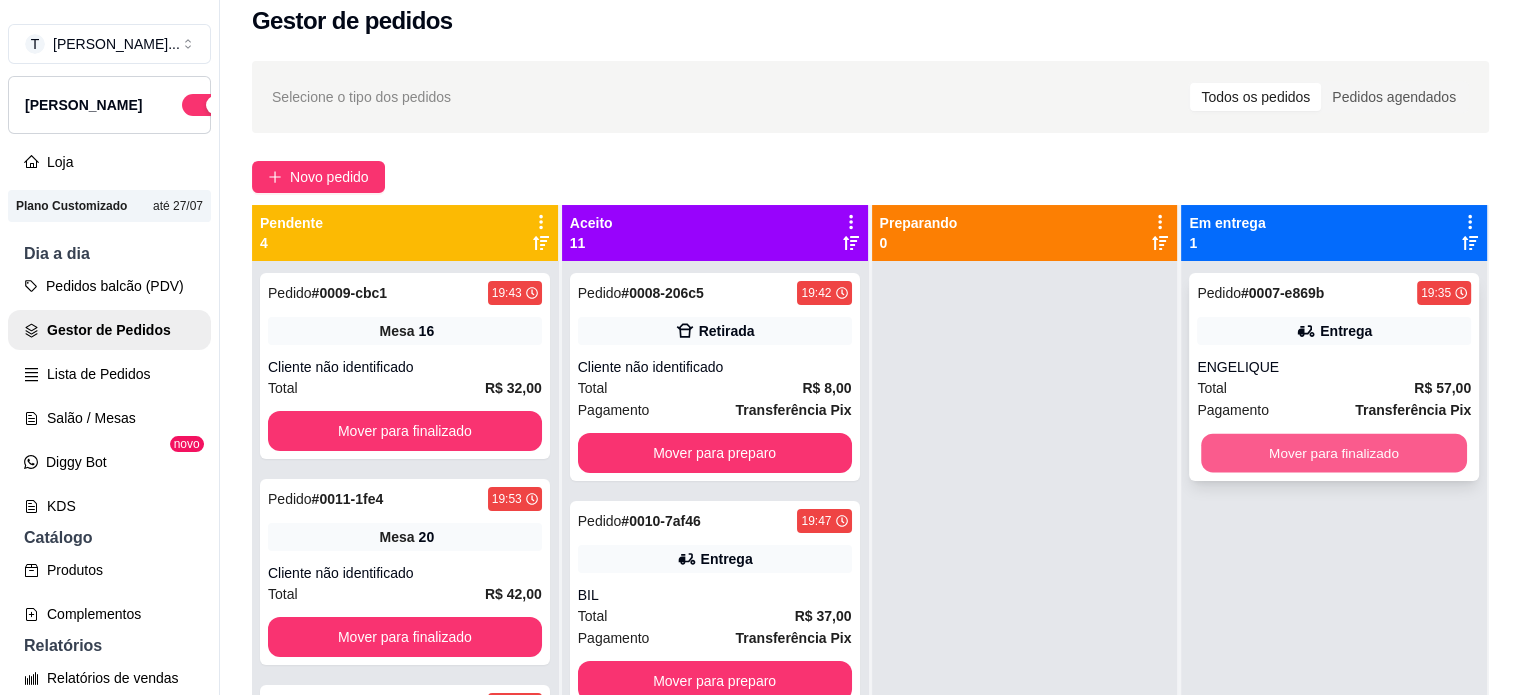 click on "Mover para finalizado" at bounding box center (1334, 453) 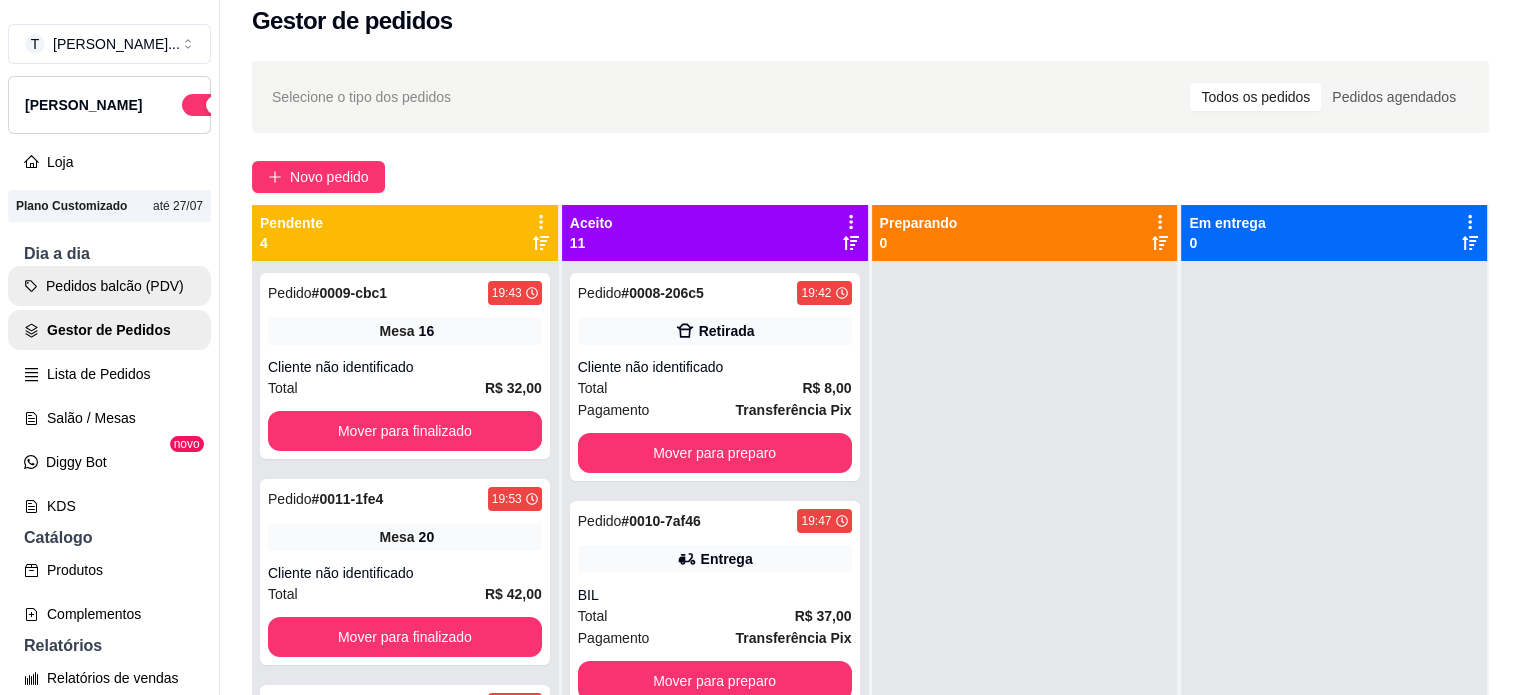 click on "Pedidos balcão (PDV)" at bounding box center (109, 286) 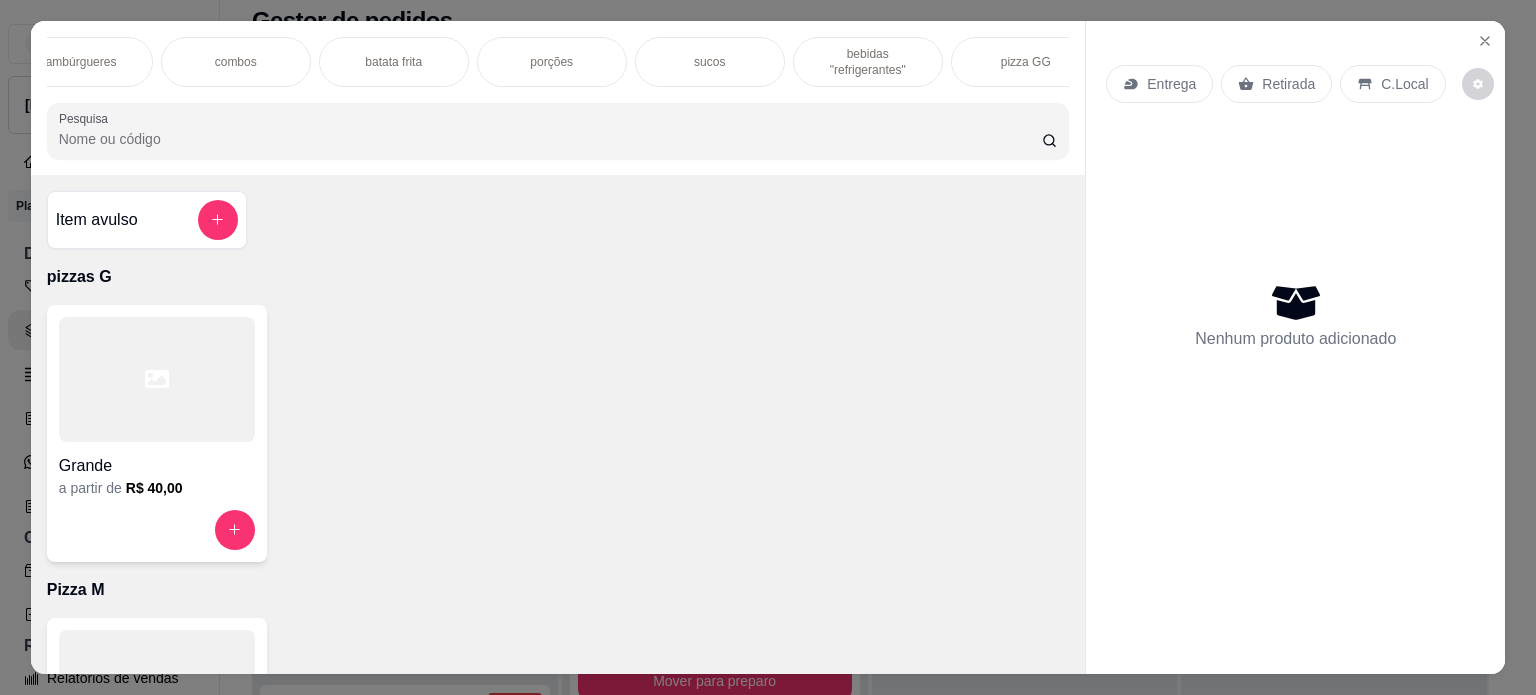scroll, scrollTop: 0, scrollLeft: 520, axis: horizontal 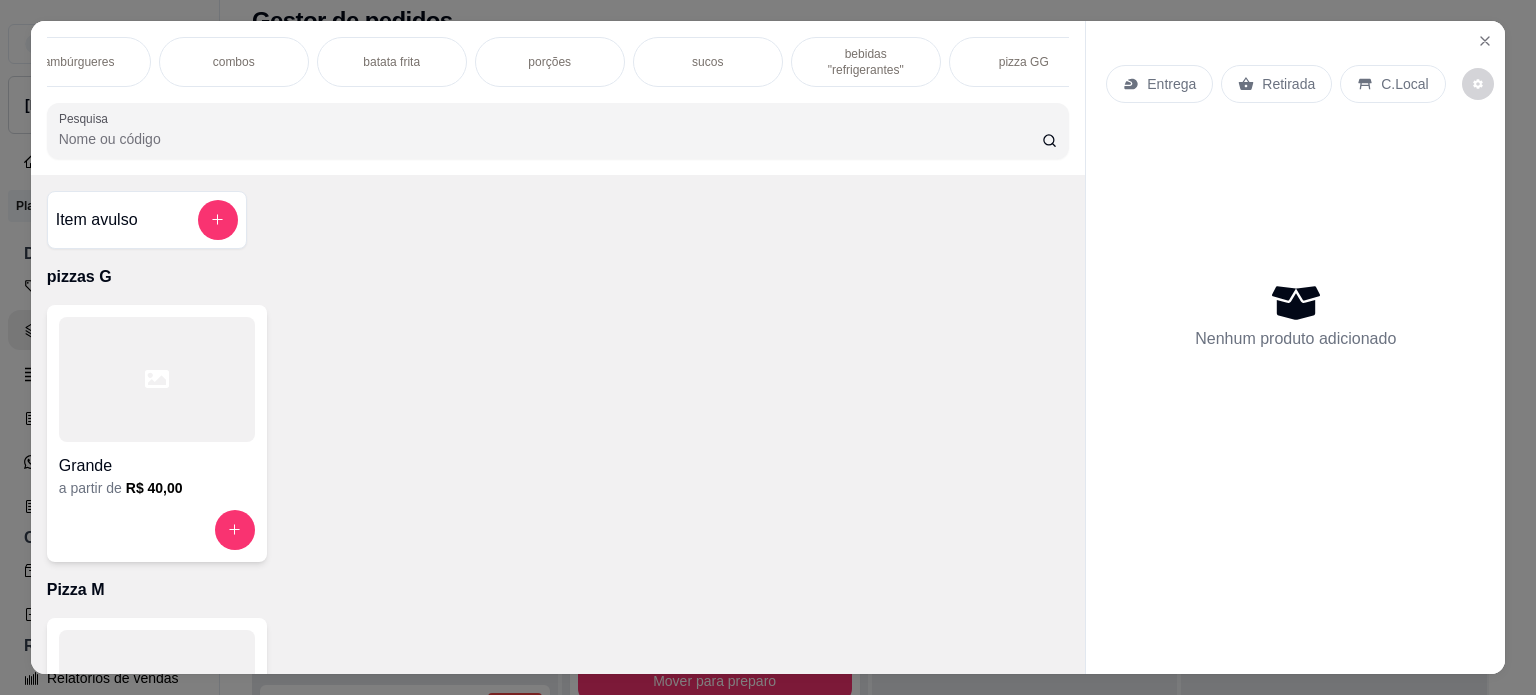click on "bebidas "refrigerantes"" at bounding box center (866, 62) 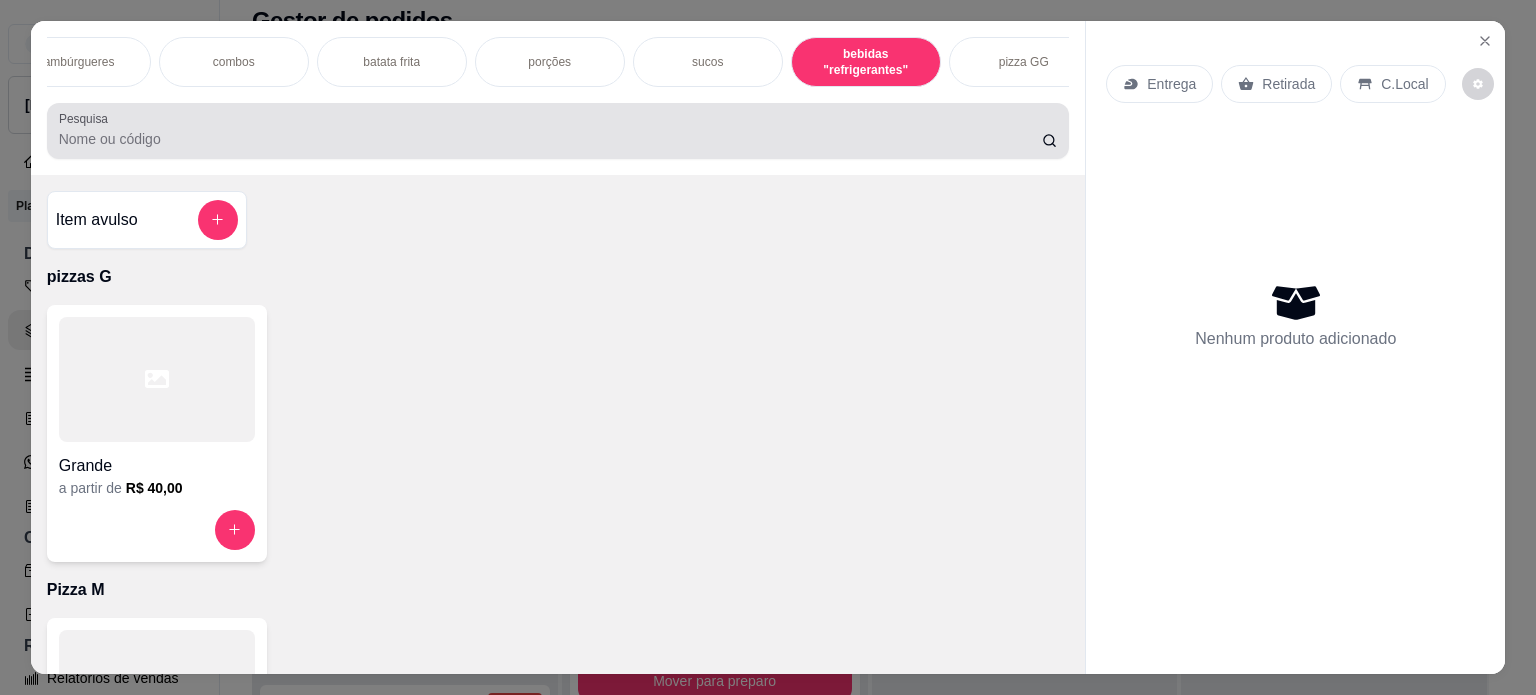 scroll, scrollTop: 3248, scrollLeft: 0, axis: vertical 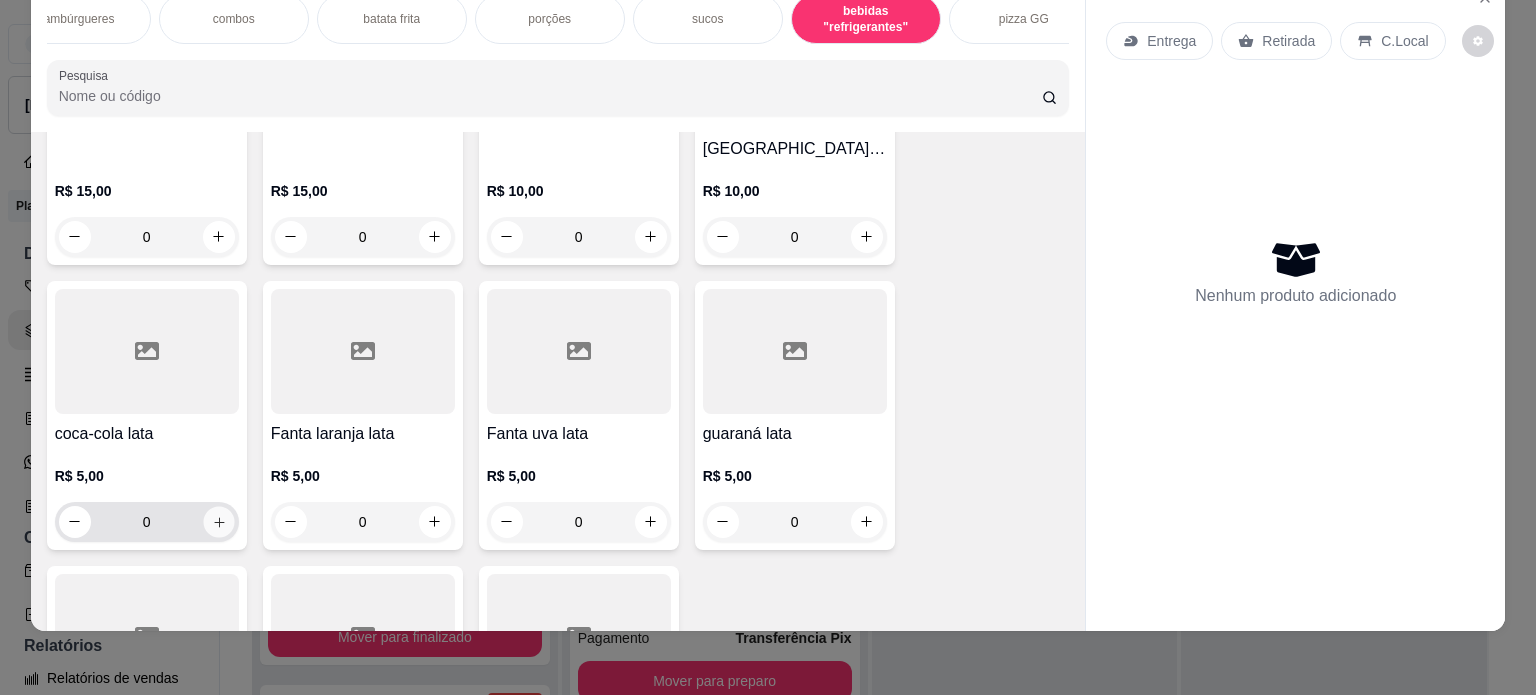 click 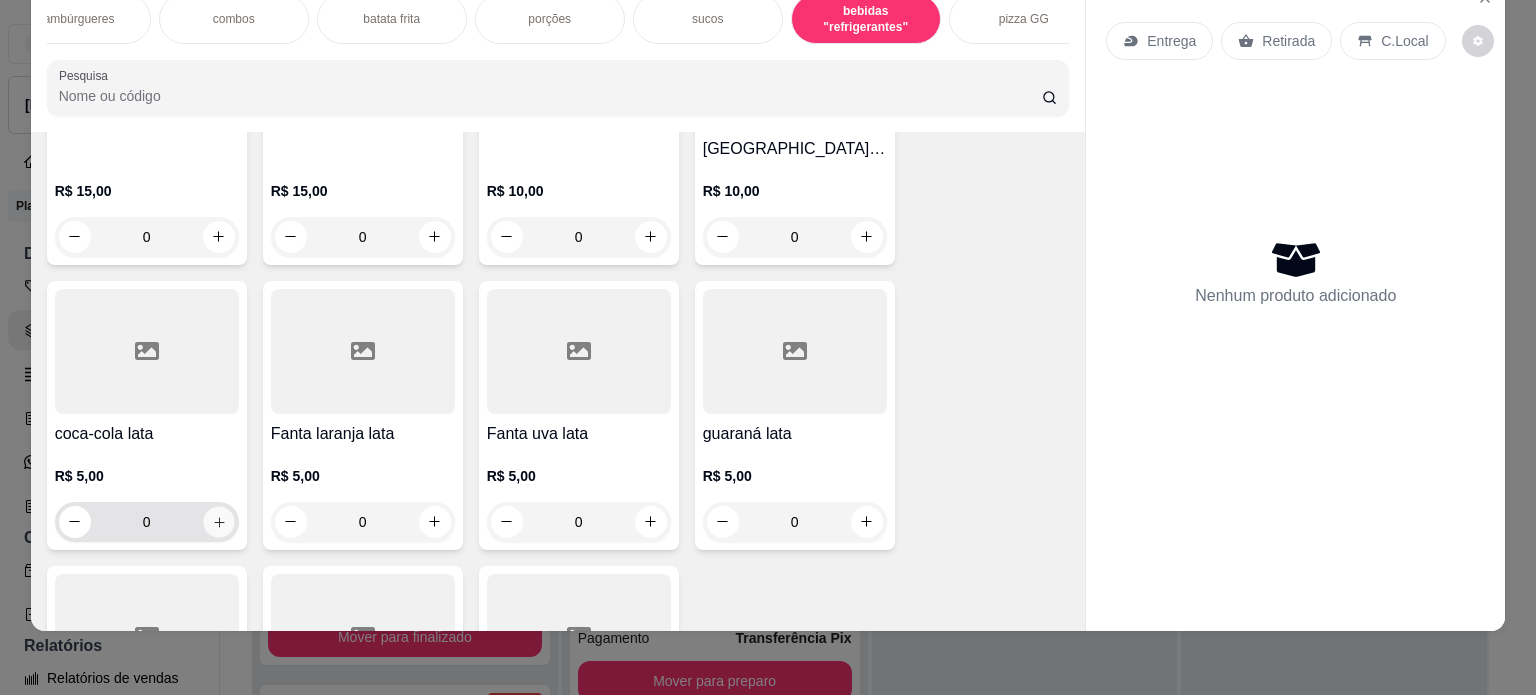 type on "1" 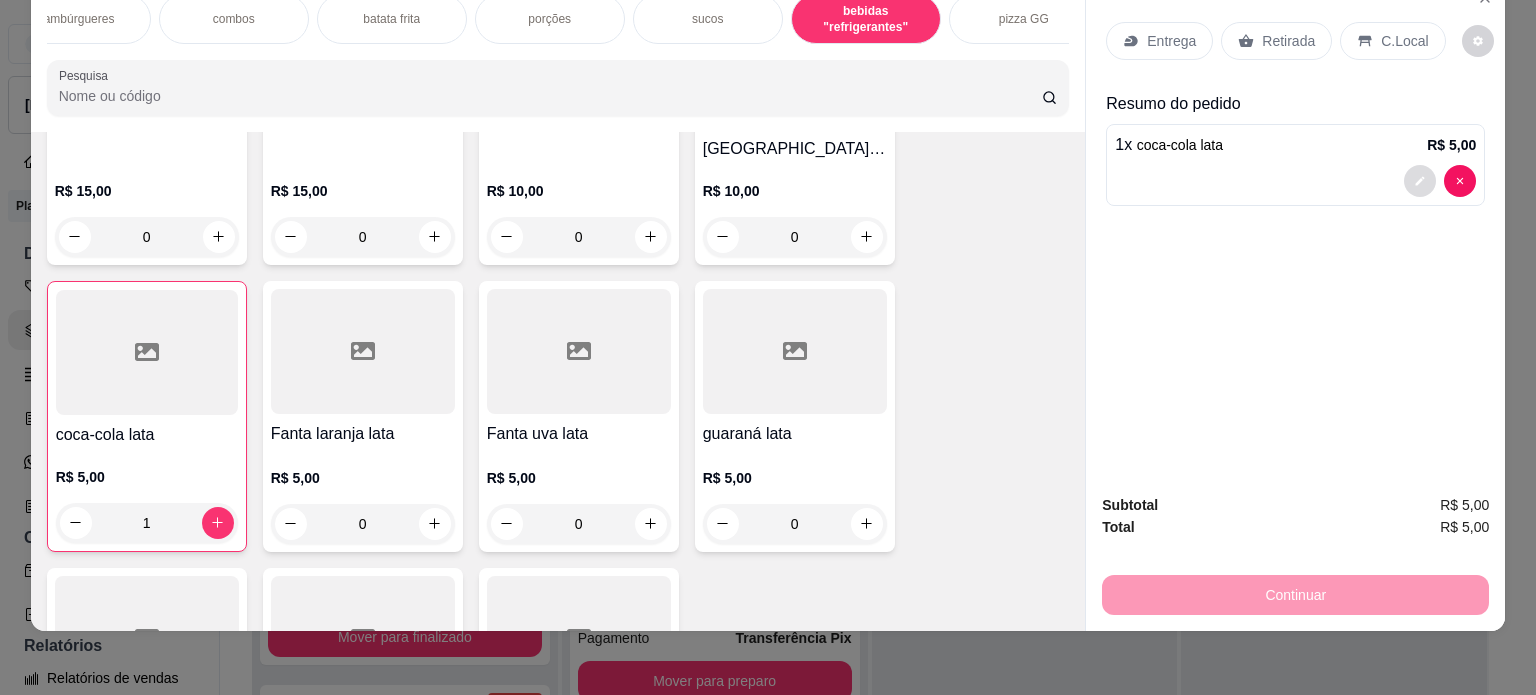 click 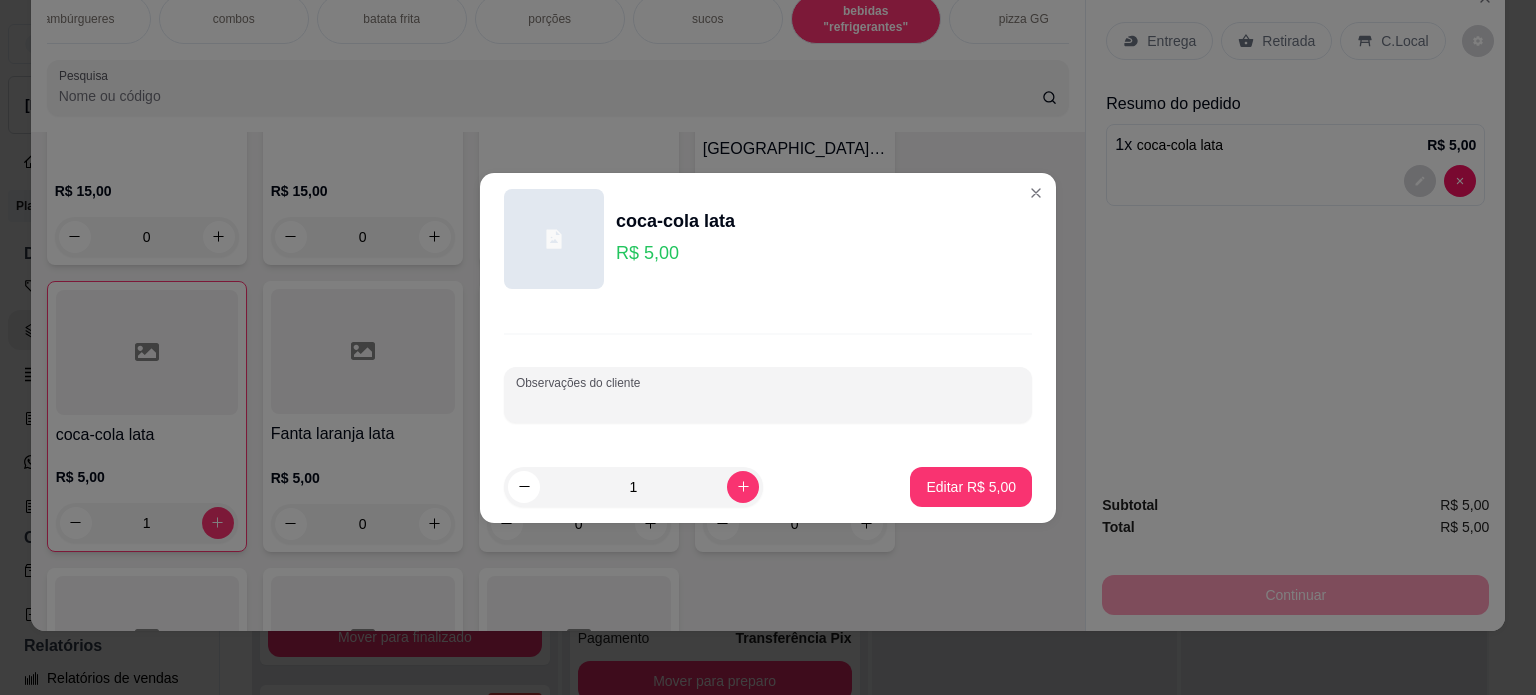 click on "Observações do cliente" at bounding box center [768, 403] 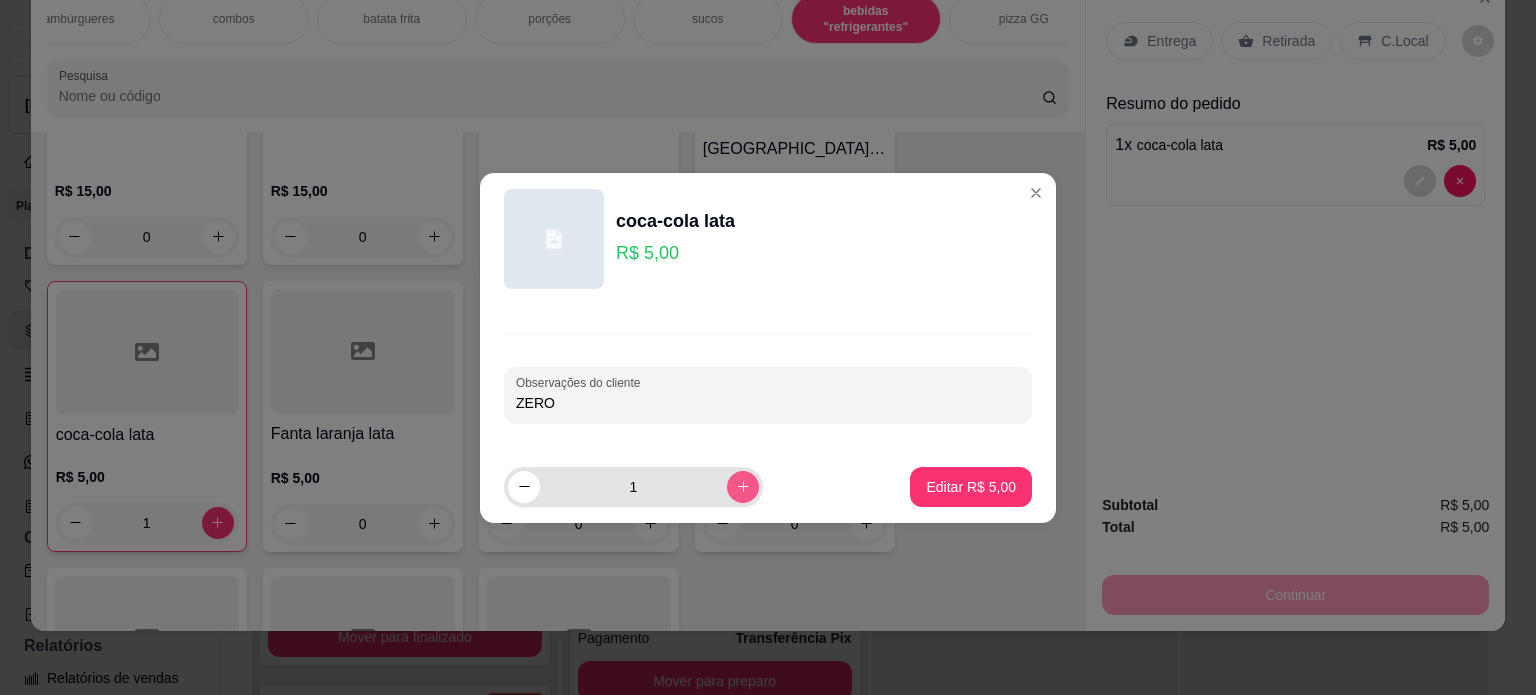type on "ZERO" 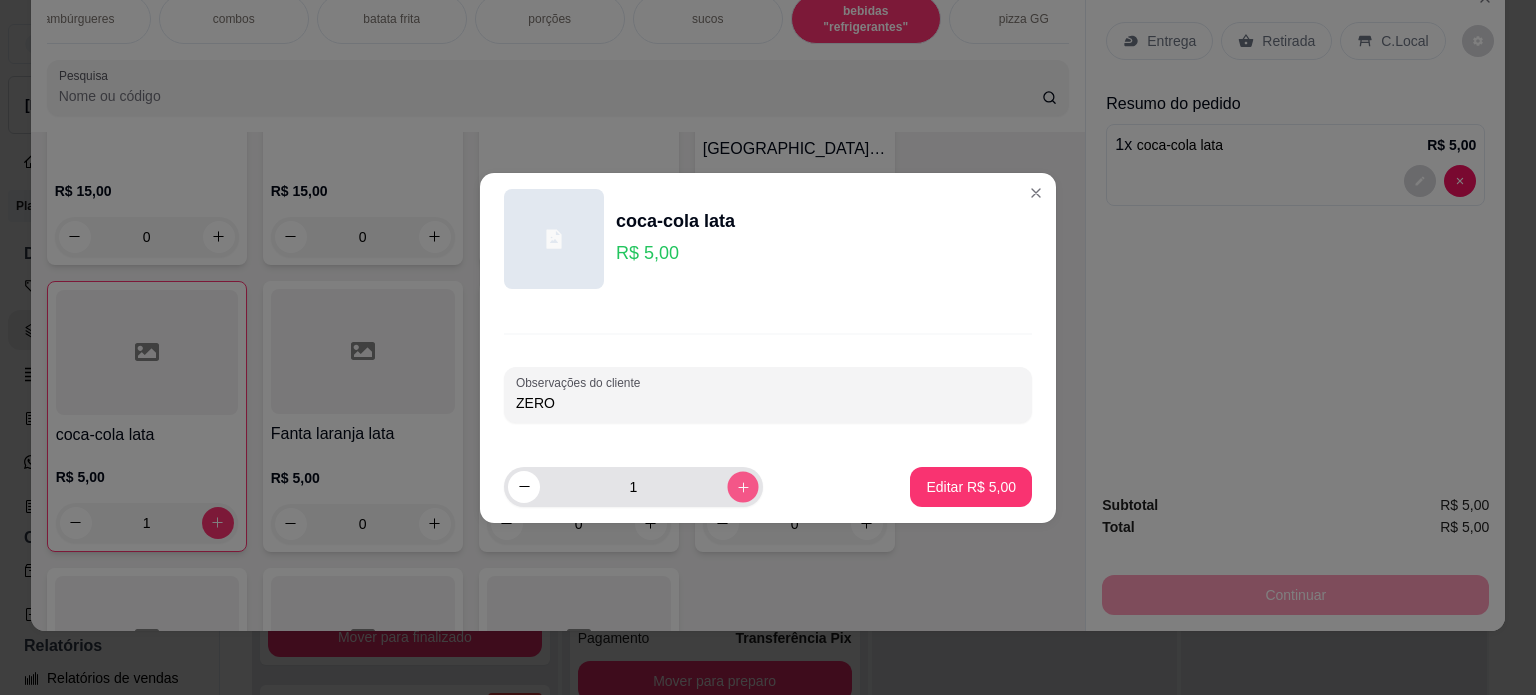 click 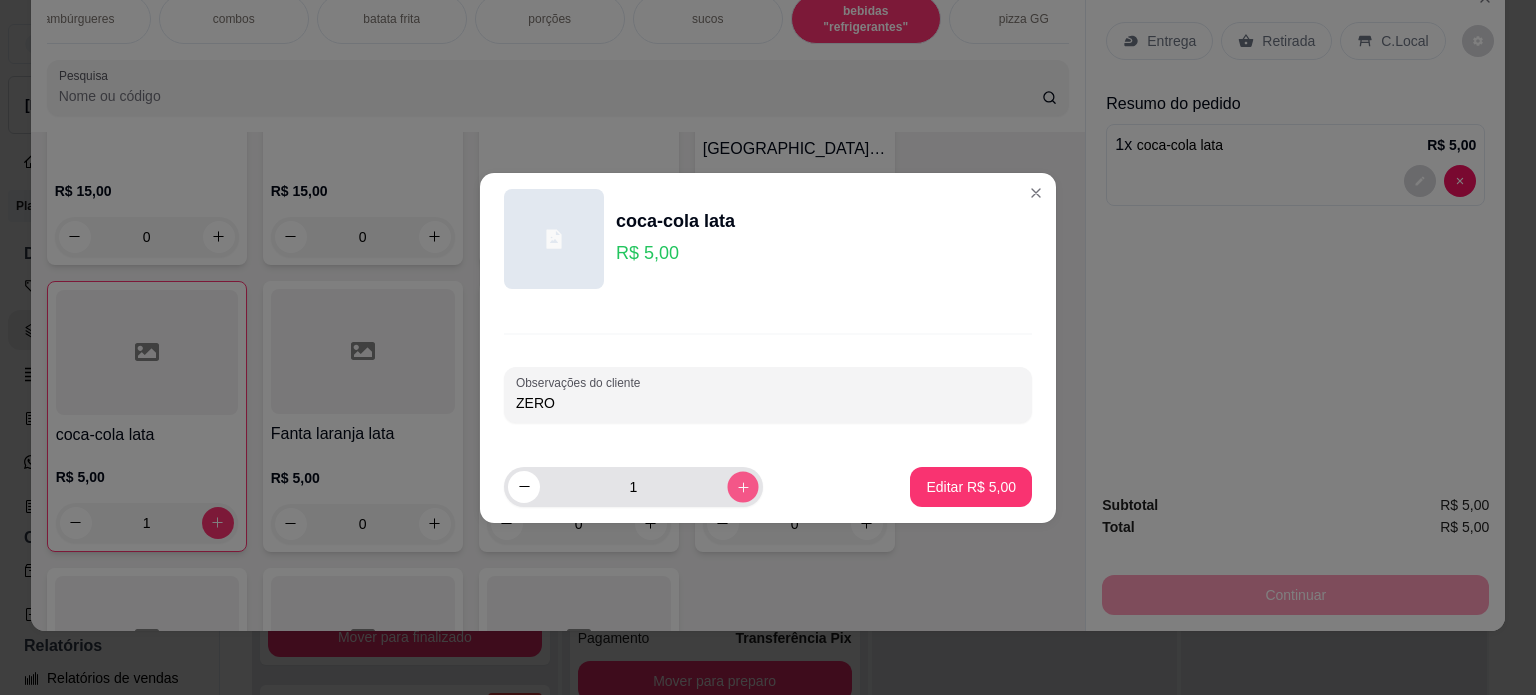 type on "2" 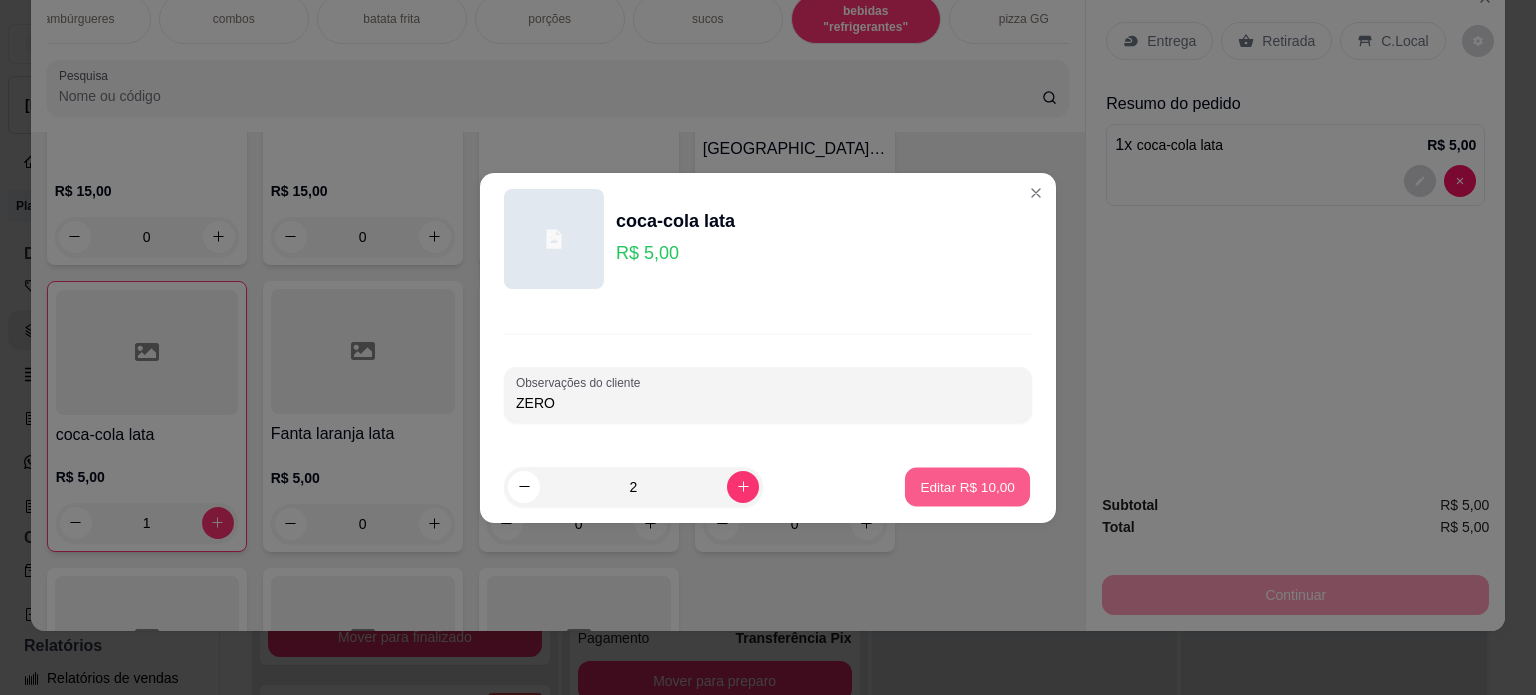 click on "Editar   R$ 10,00" at bounding box center (967, 486) 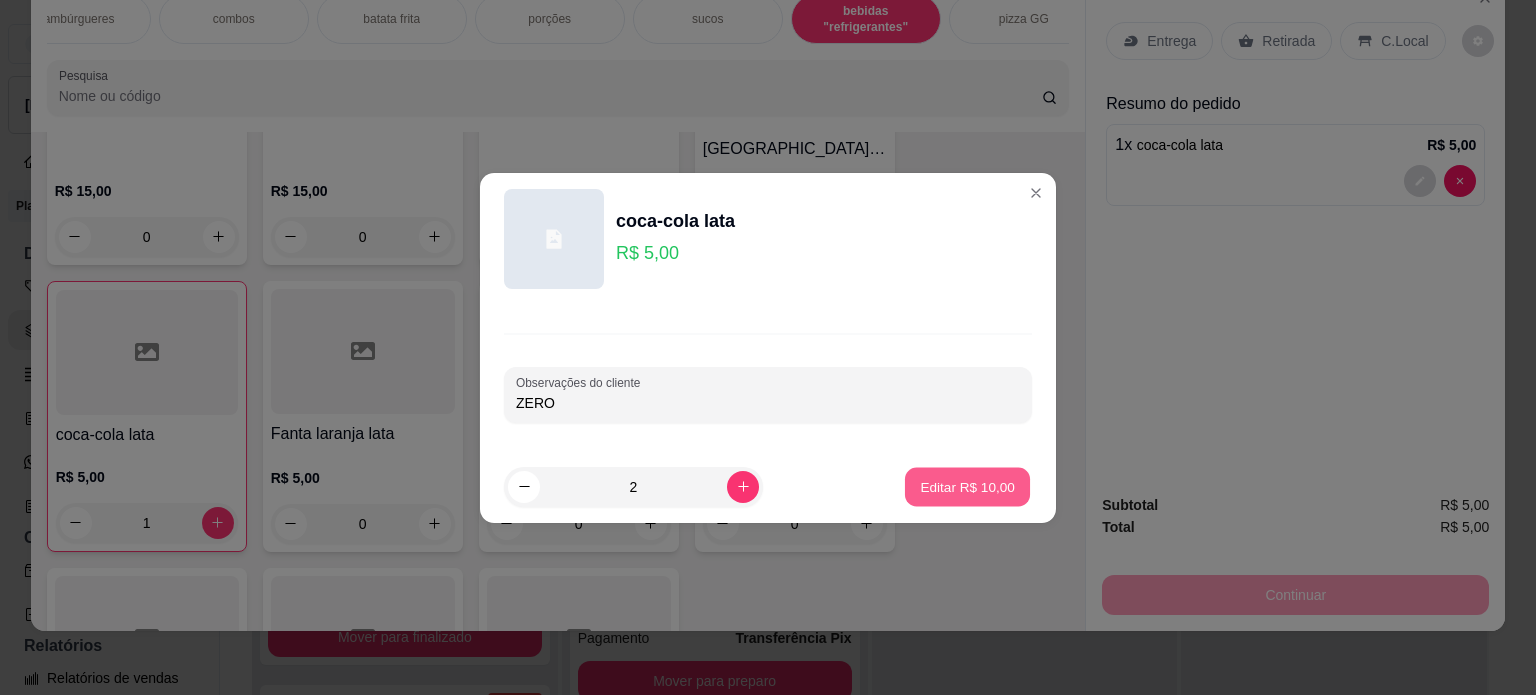 type on "0" 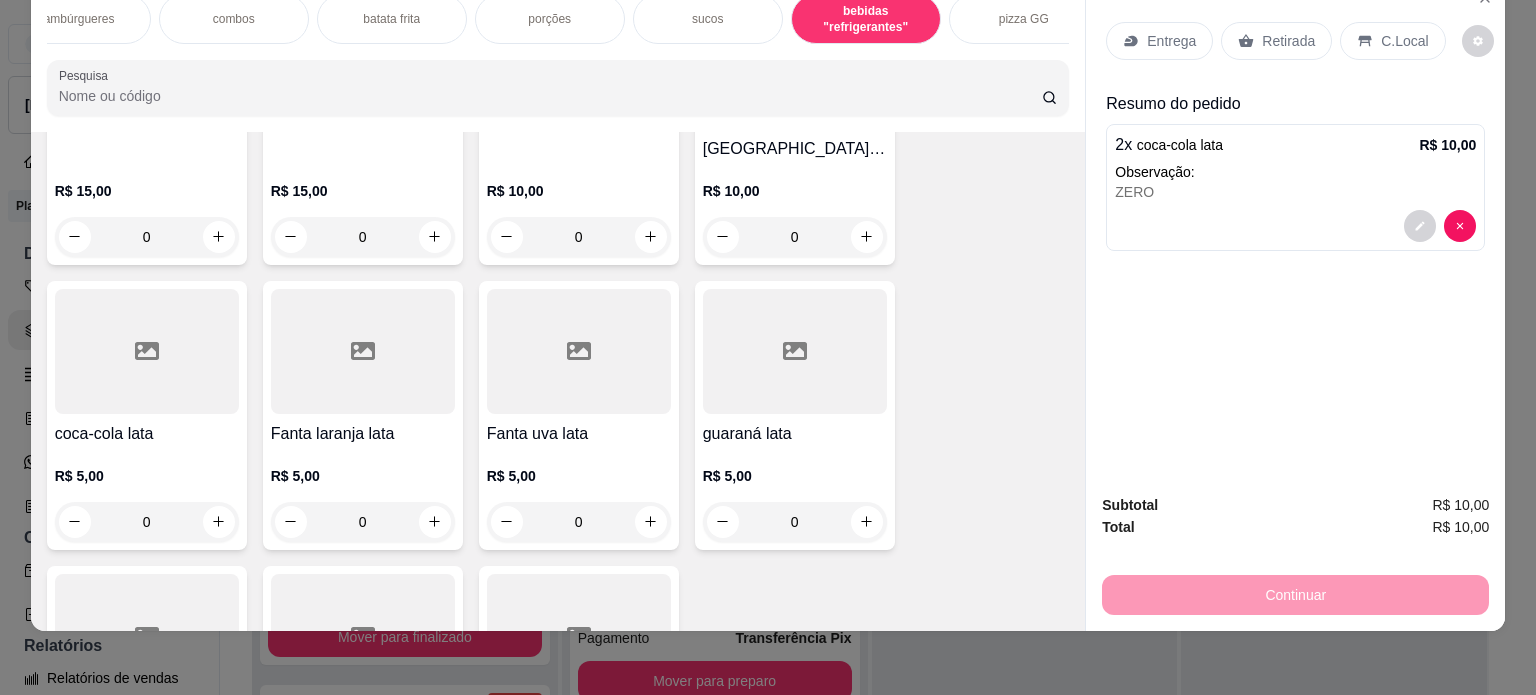 click on "Entrega" at bounding box center (1171, 41) 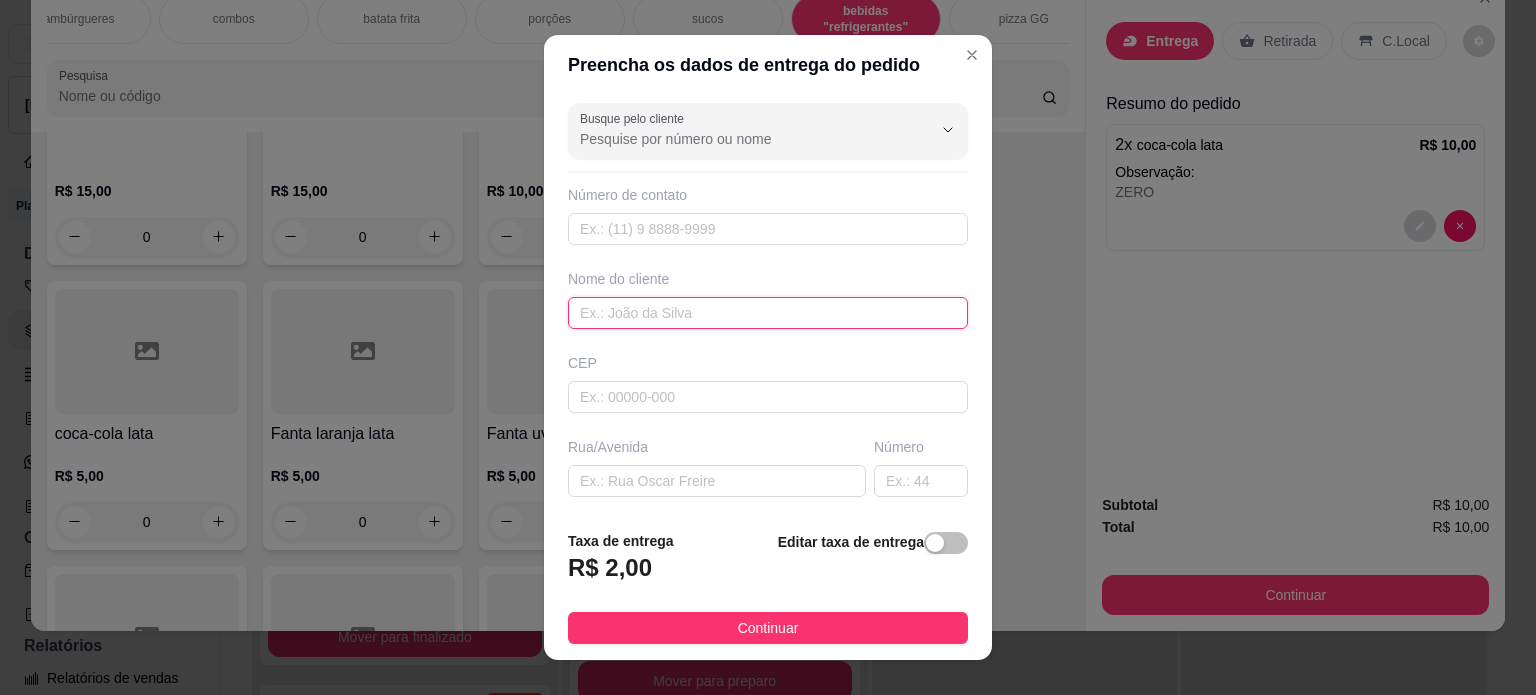 click at bounding box center (768, 313) 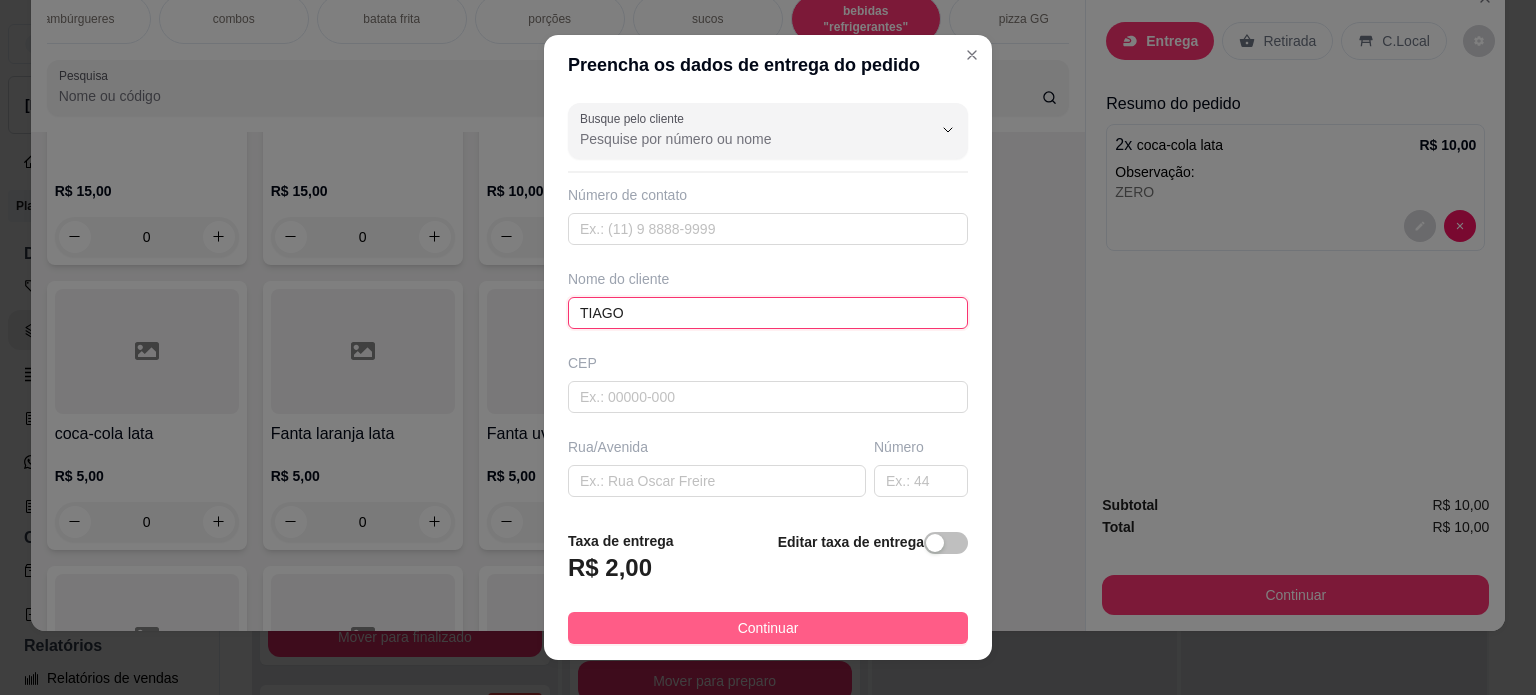 type on "TIAGO" 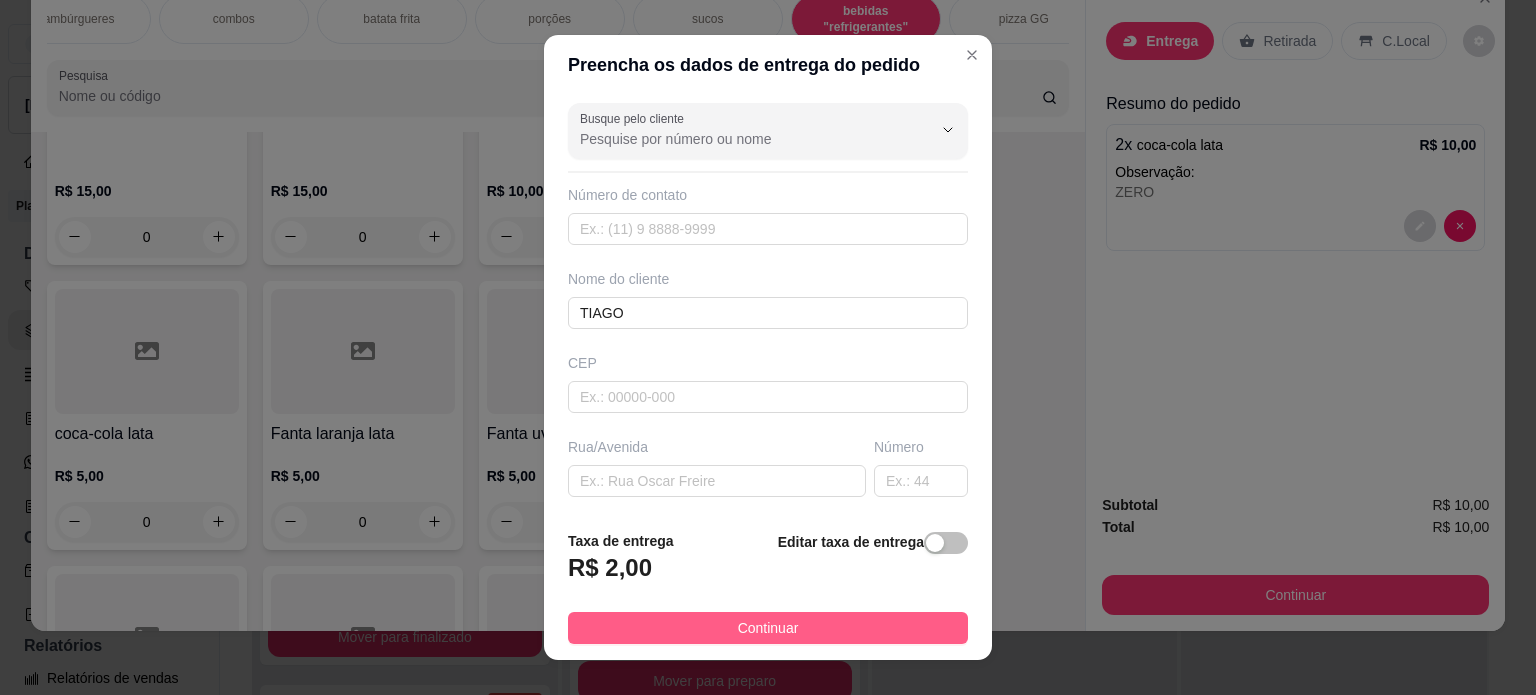 click on "Continuar" at bounding box center (768, 628) 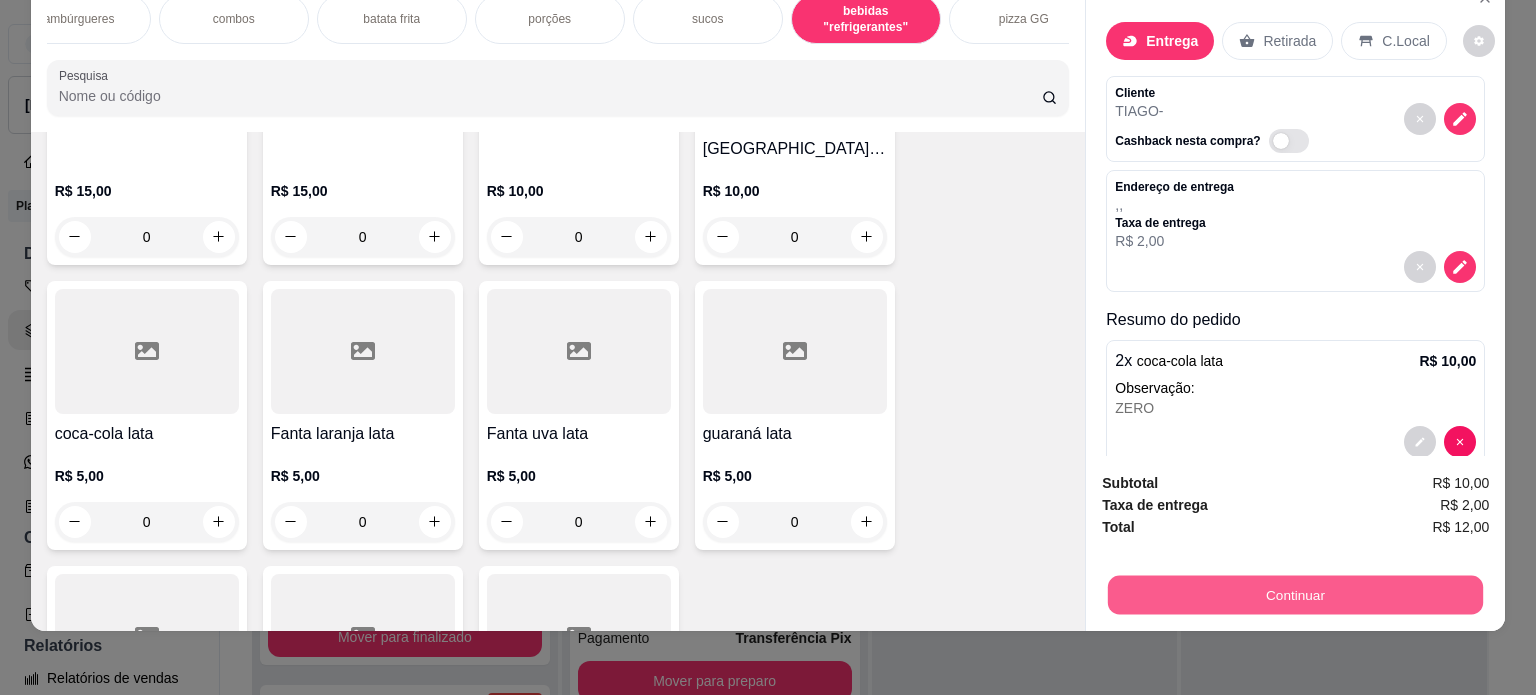 click on "Continuar" at bounding box center [1295, 595] 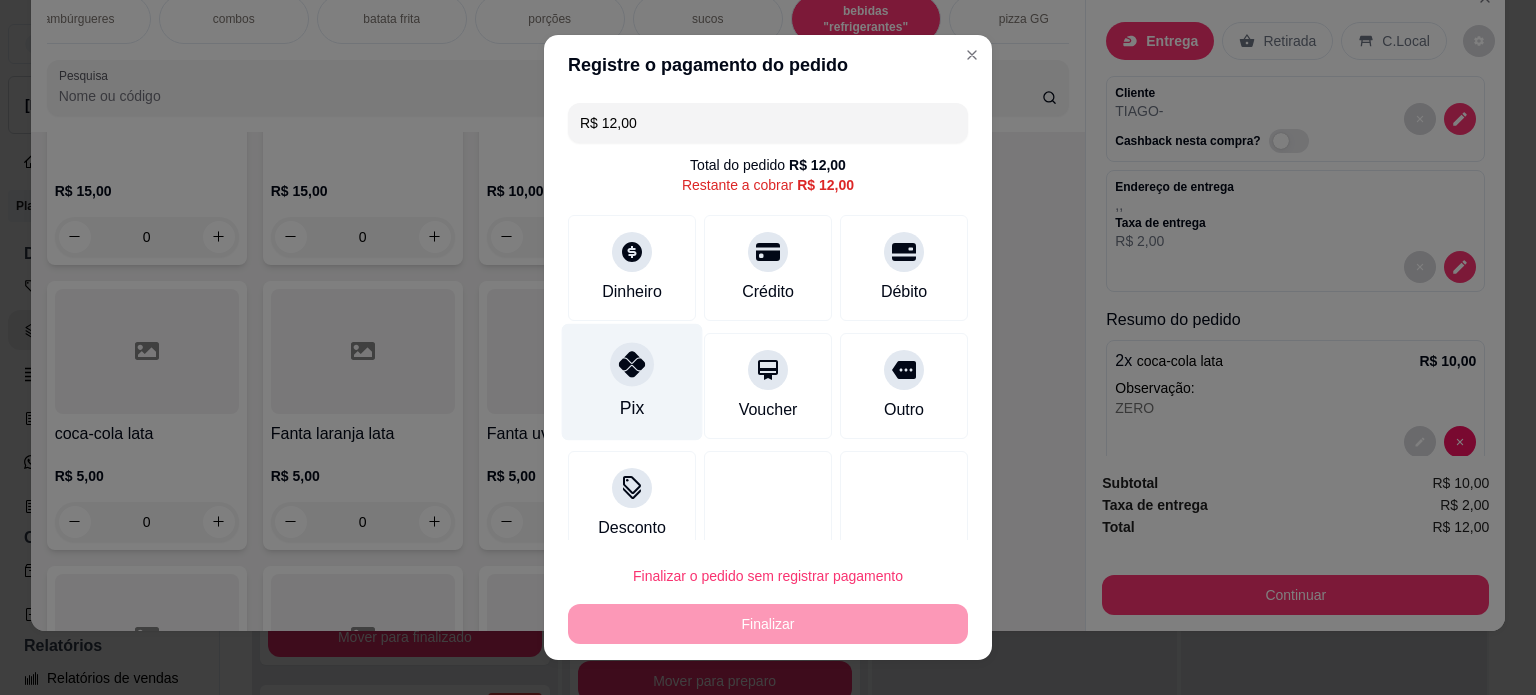 drag, startPoint x: 635, startPoint y: 379, endPoint x: 652, endPoint y: 435, distance: 58.5235 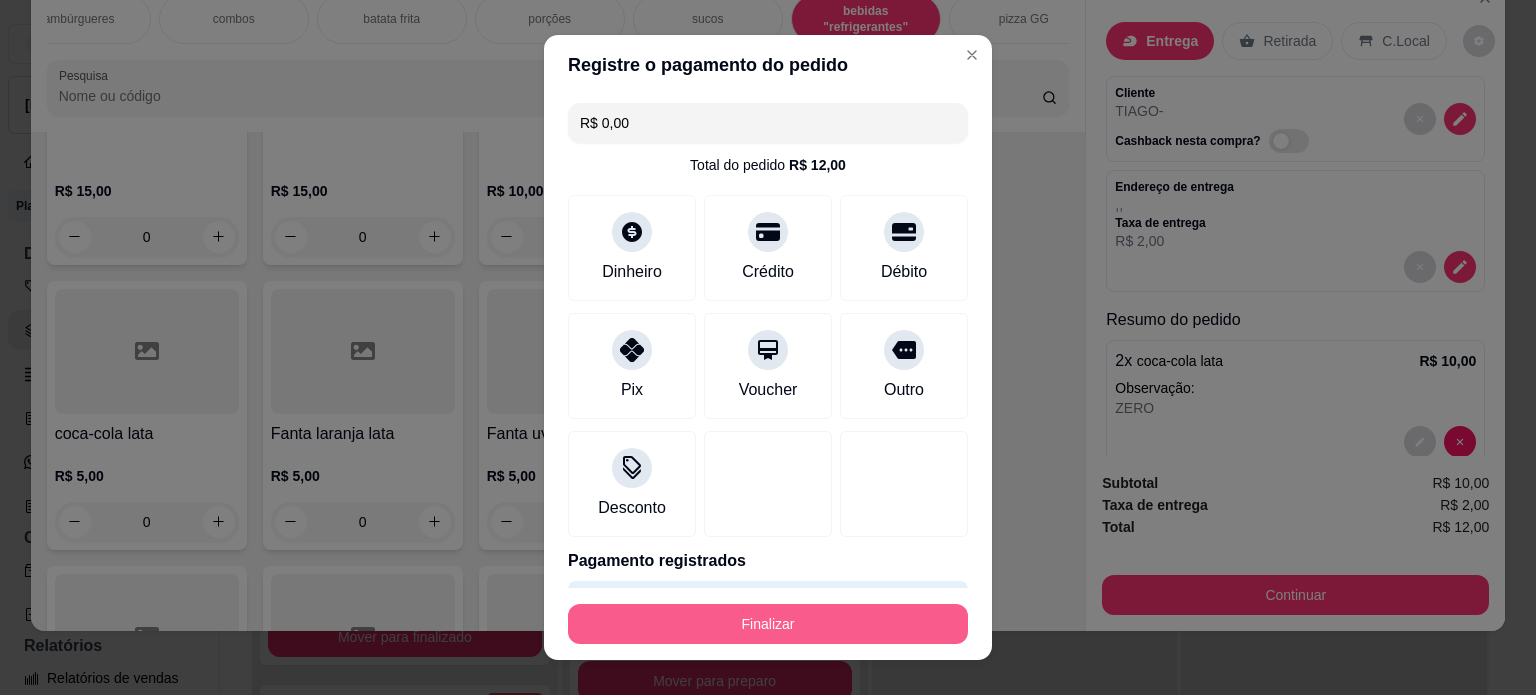 click on "Finalizar" at bounding box center [768, 624] 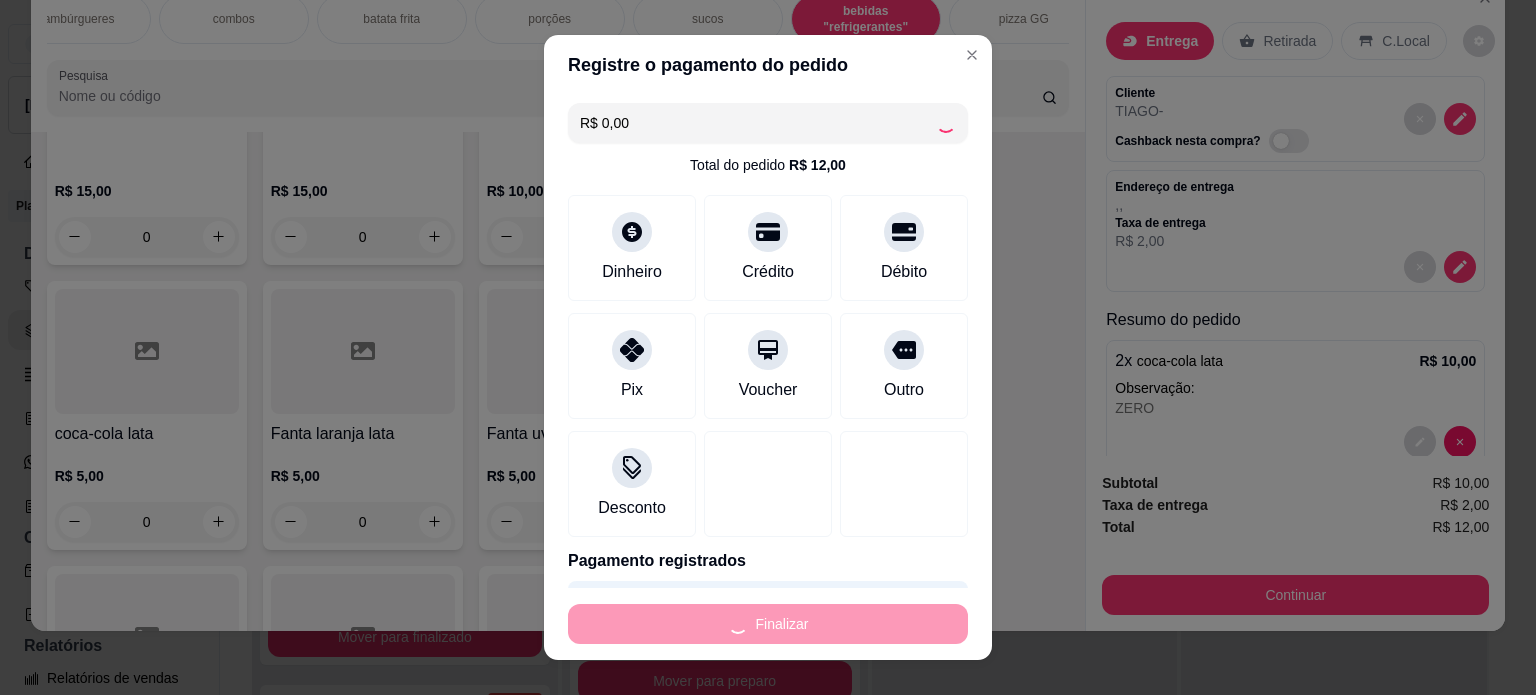 type on "-R$ 12,00" 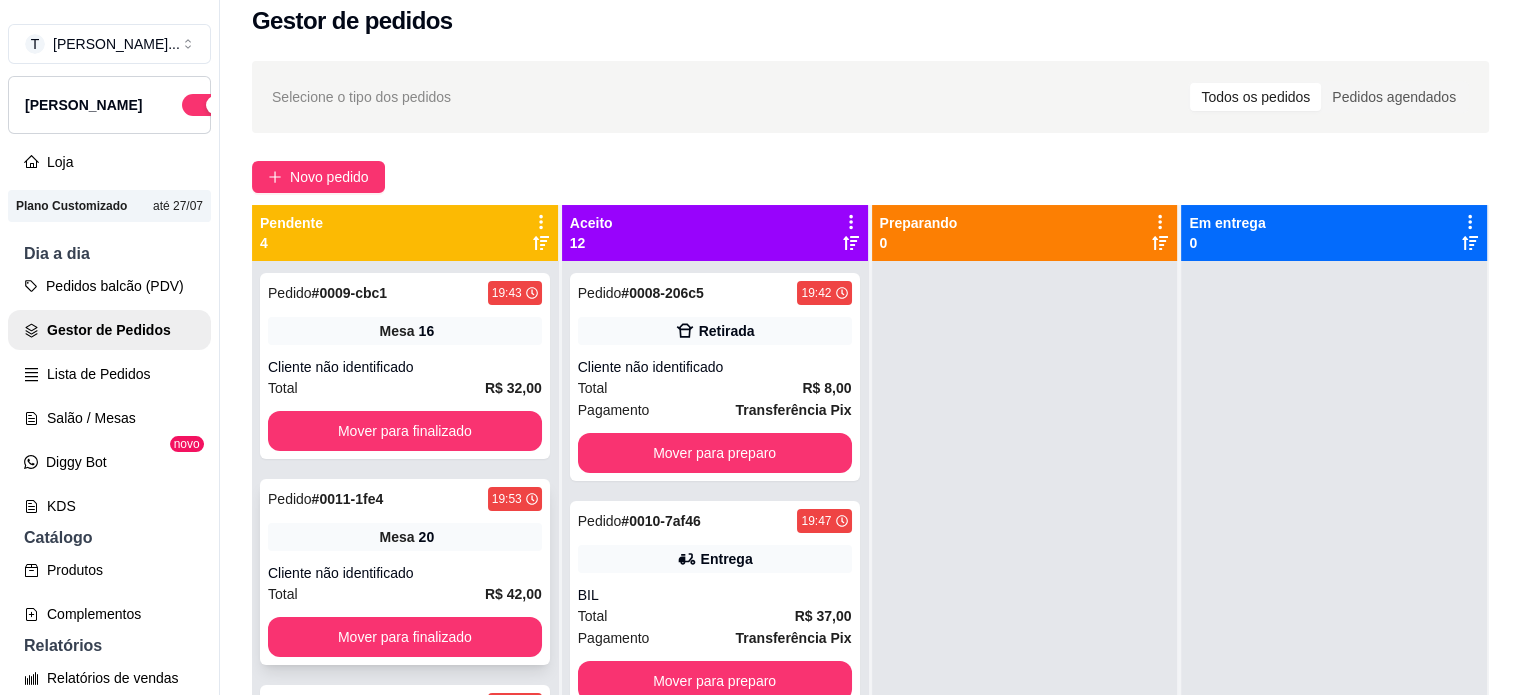 scroll, scrollTop: 148, scrollLeft: 0, axis: vertical 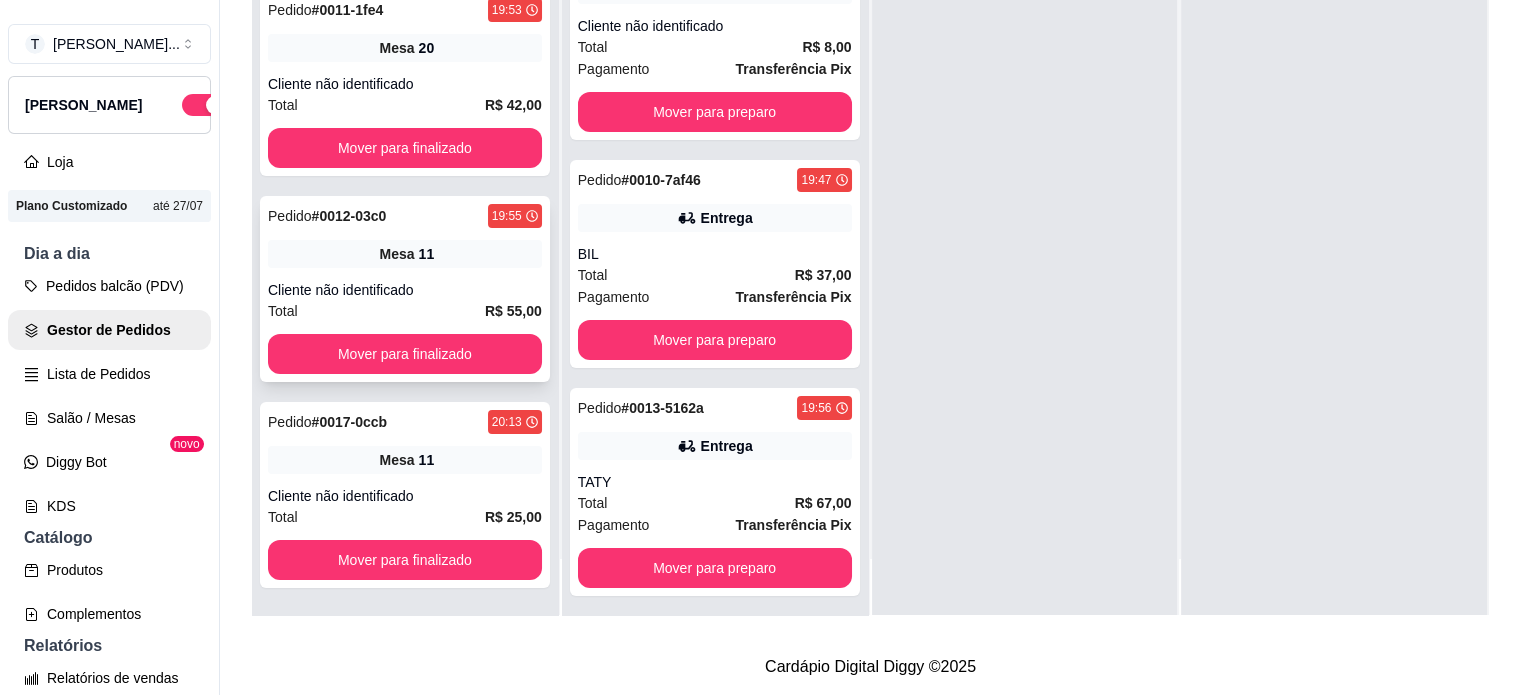 click on "Mesa 11" at bounding box center (405, 254) 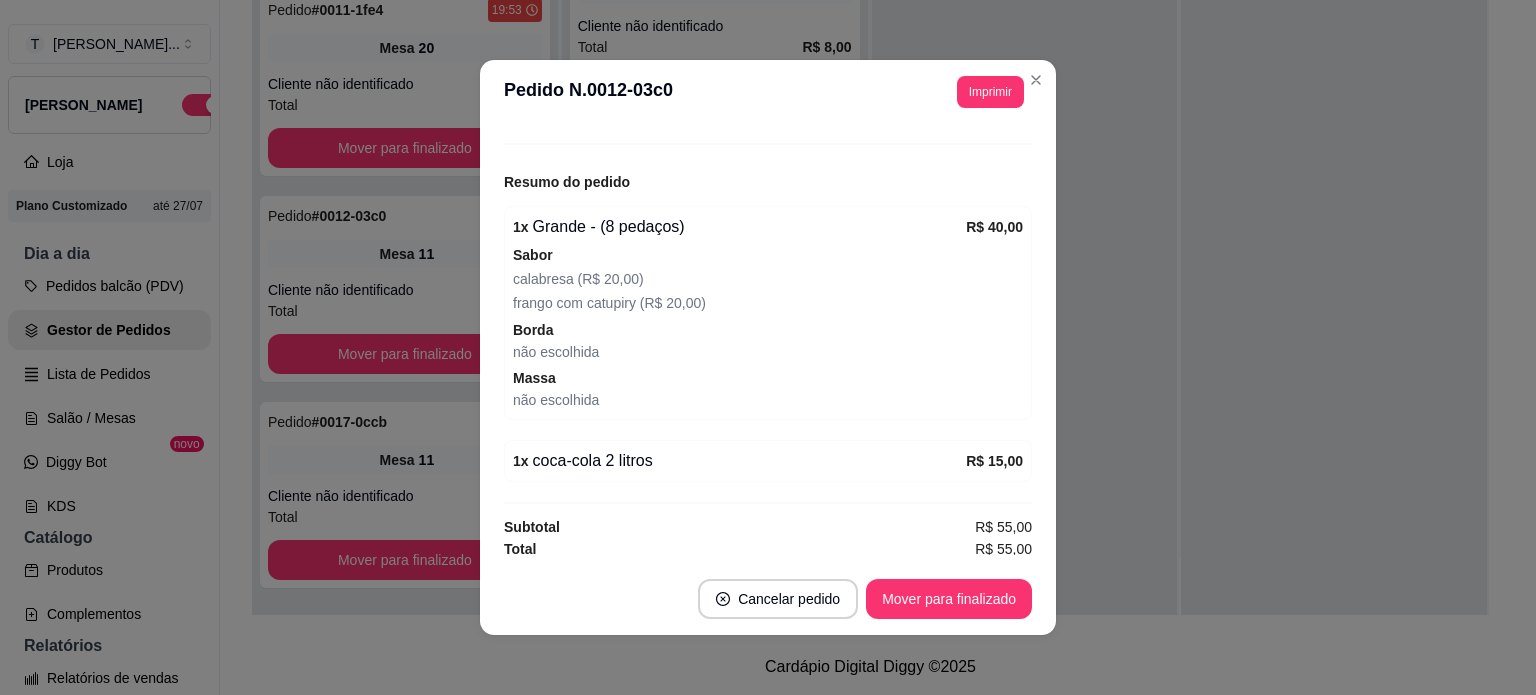 scroll, scrollTop: 217, scrollLeft: 0, axis: vertical 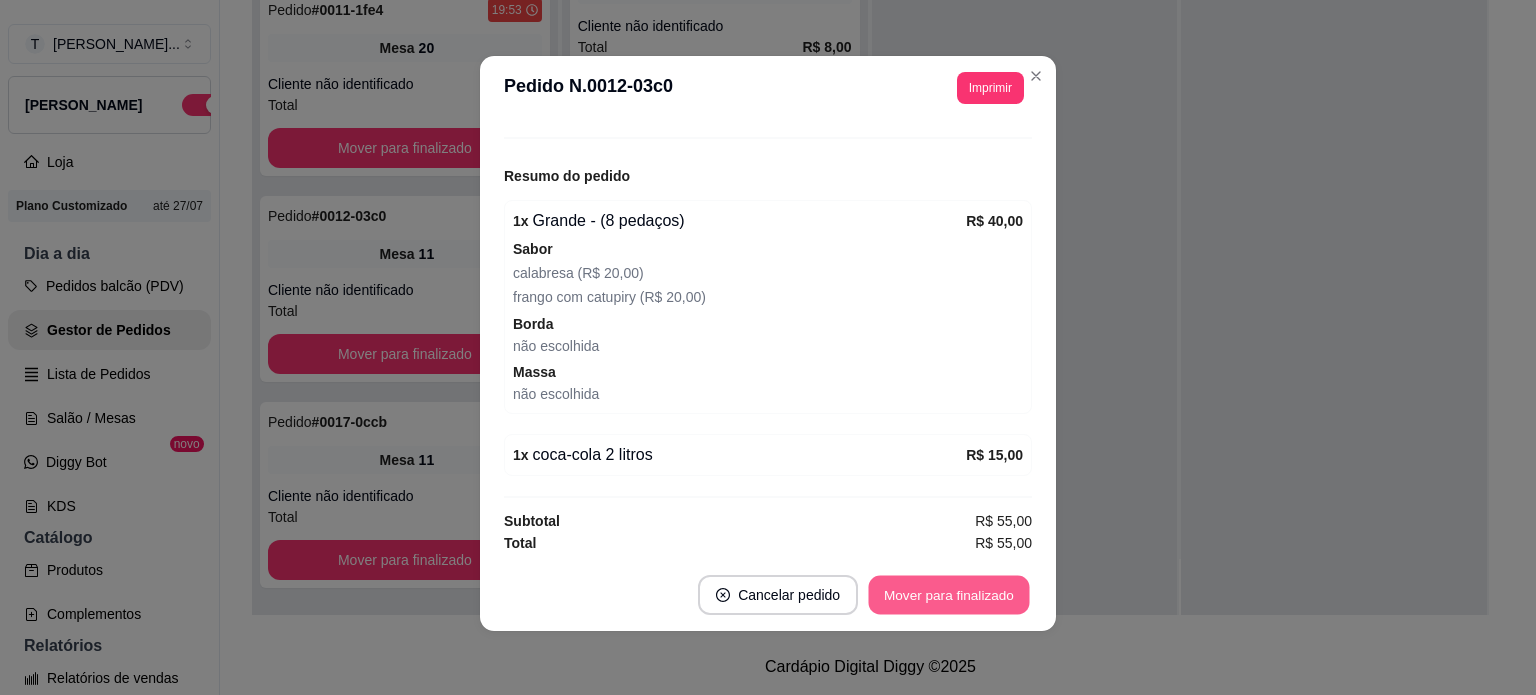 click on "Mover para finalizado" at bounding box center (949, 595) 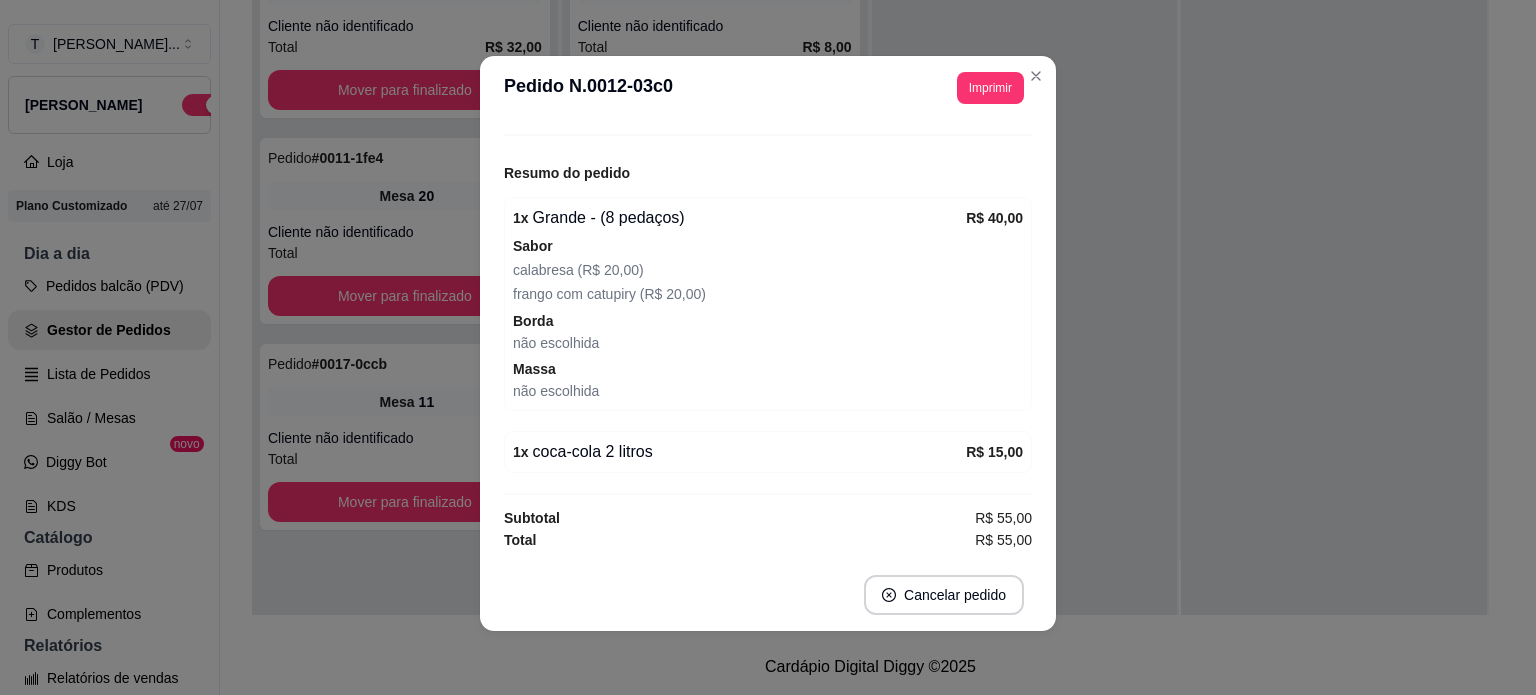 scroll, scrollTop: 0, scrollLeft: 0, axis: both 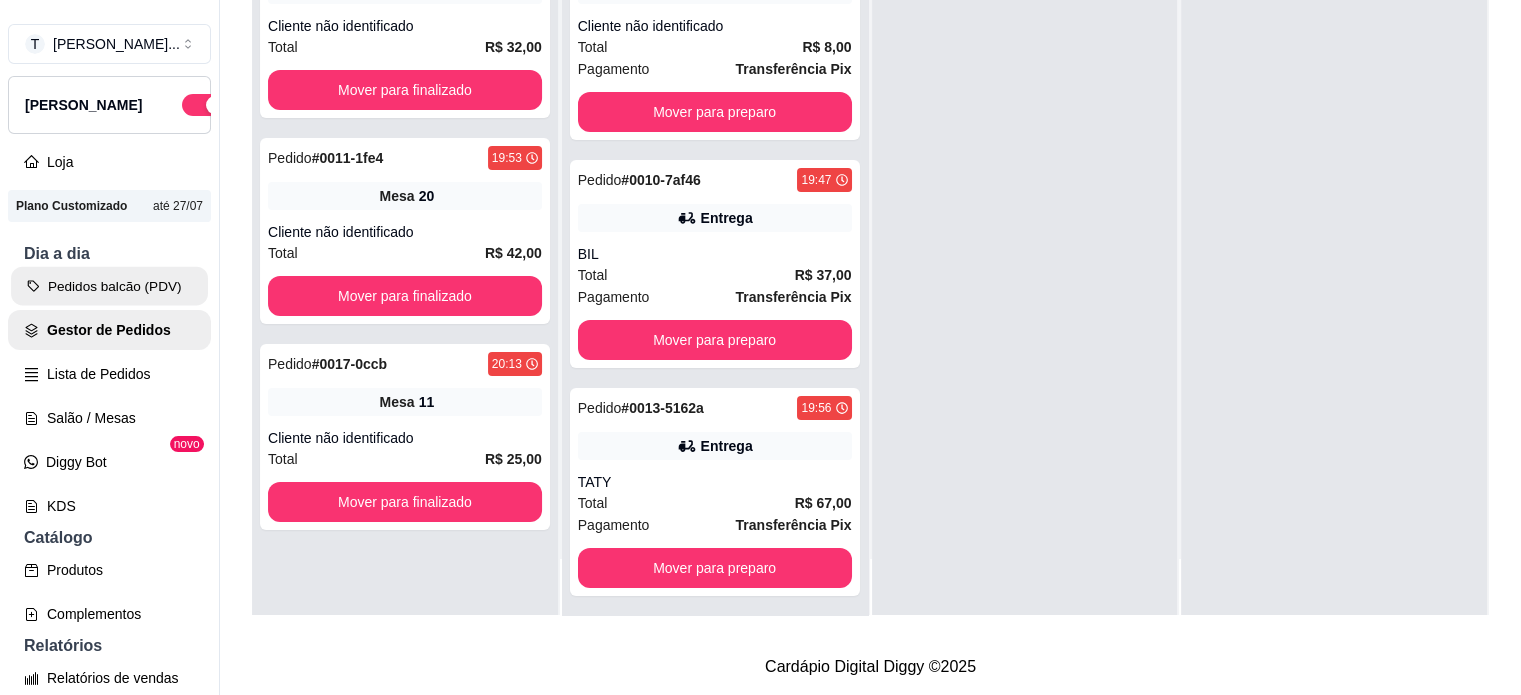 click on "Pedidos balcão (PDV)" at bounding box center (109, 286) 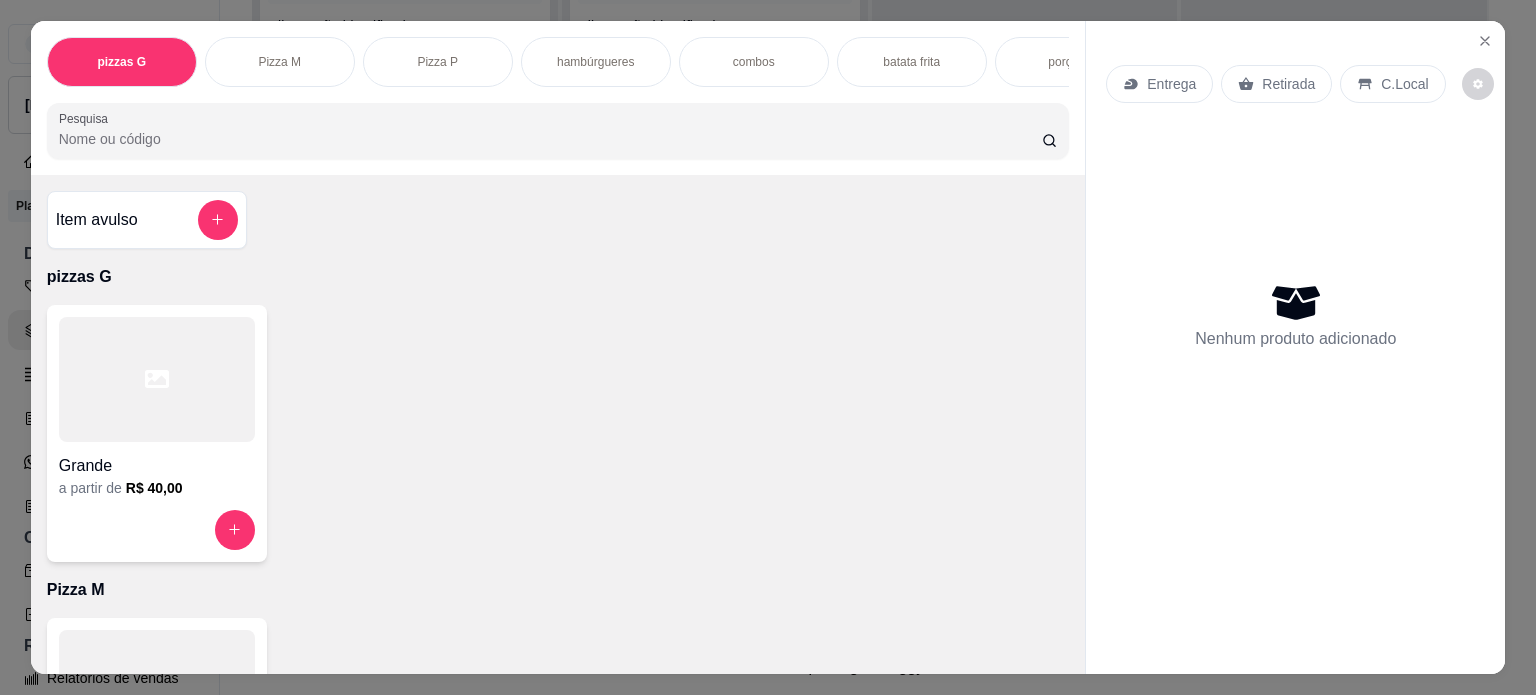 click on "combos" at bounding box center (754, 62) 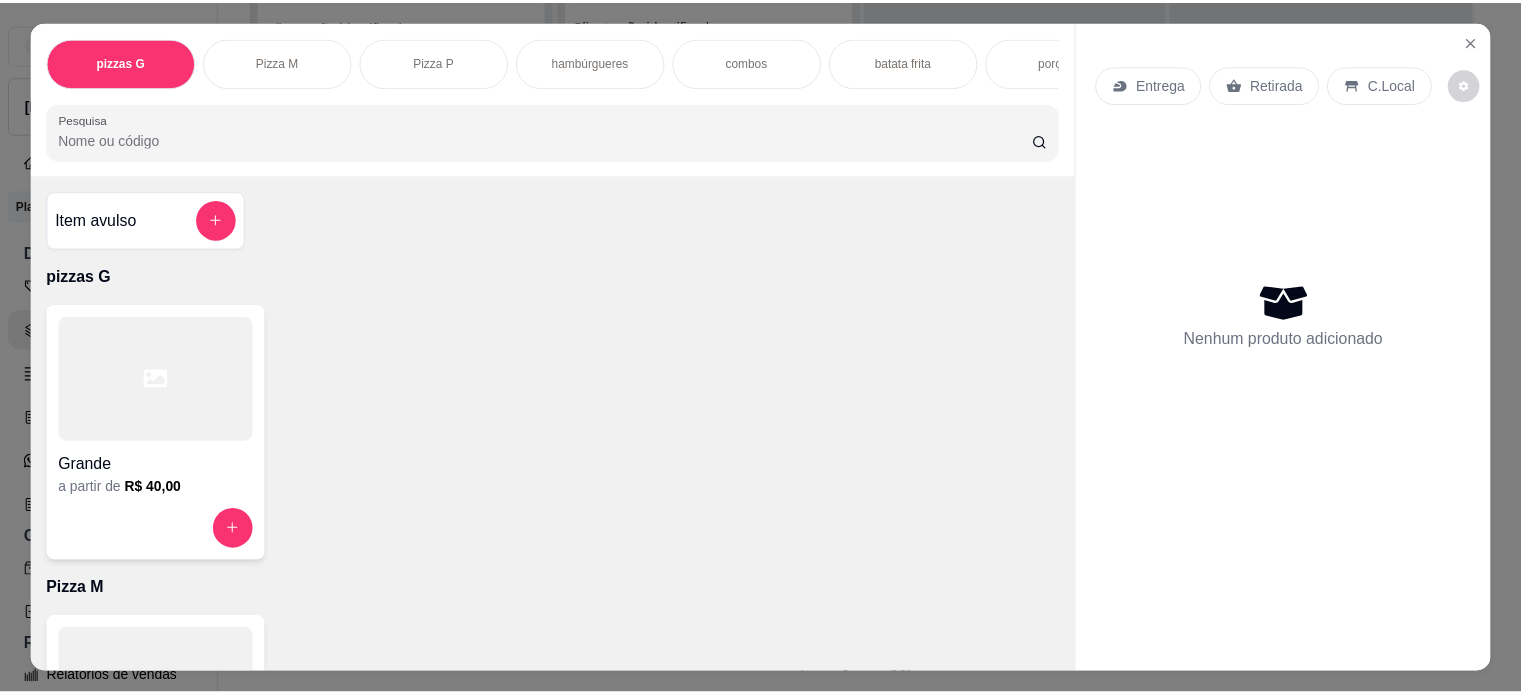 scroll, scrollTop: 50, scrollLeft: 0, axis: vertical 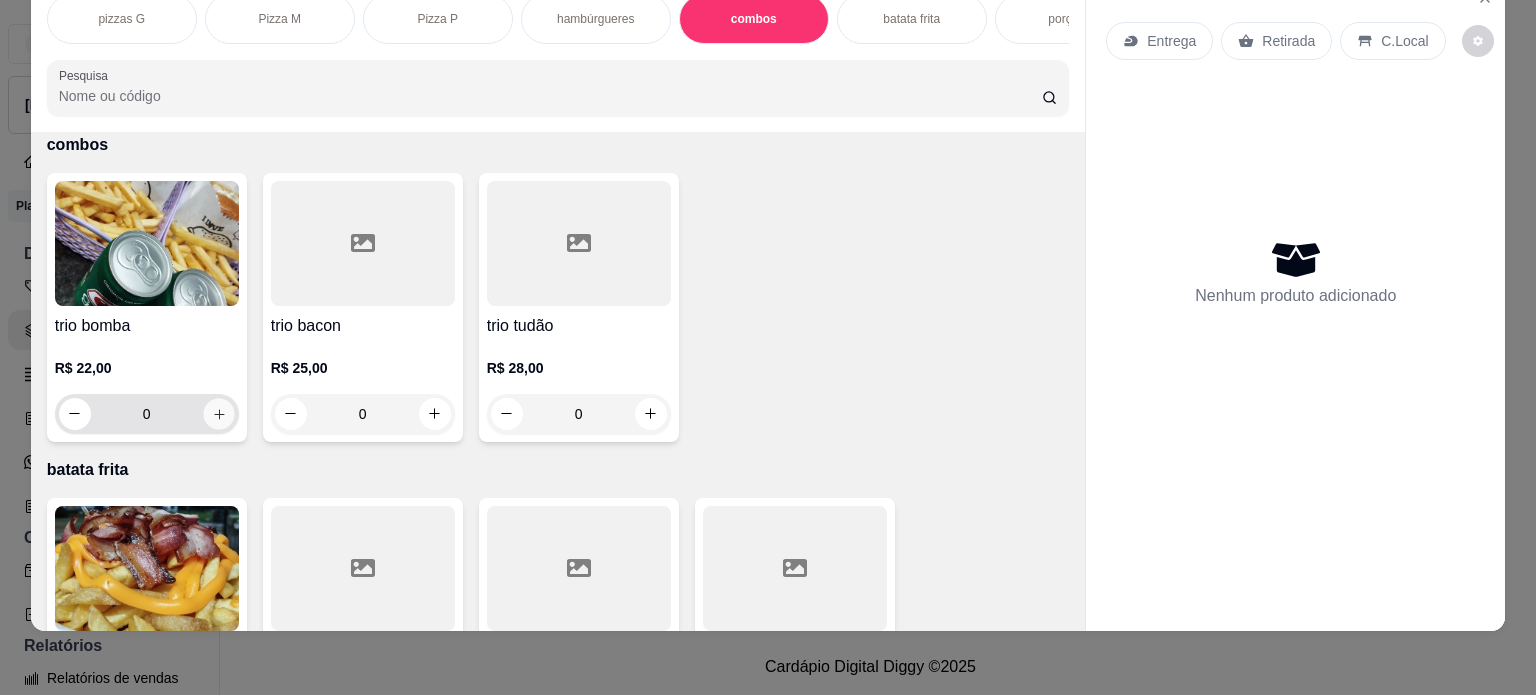 click 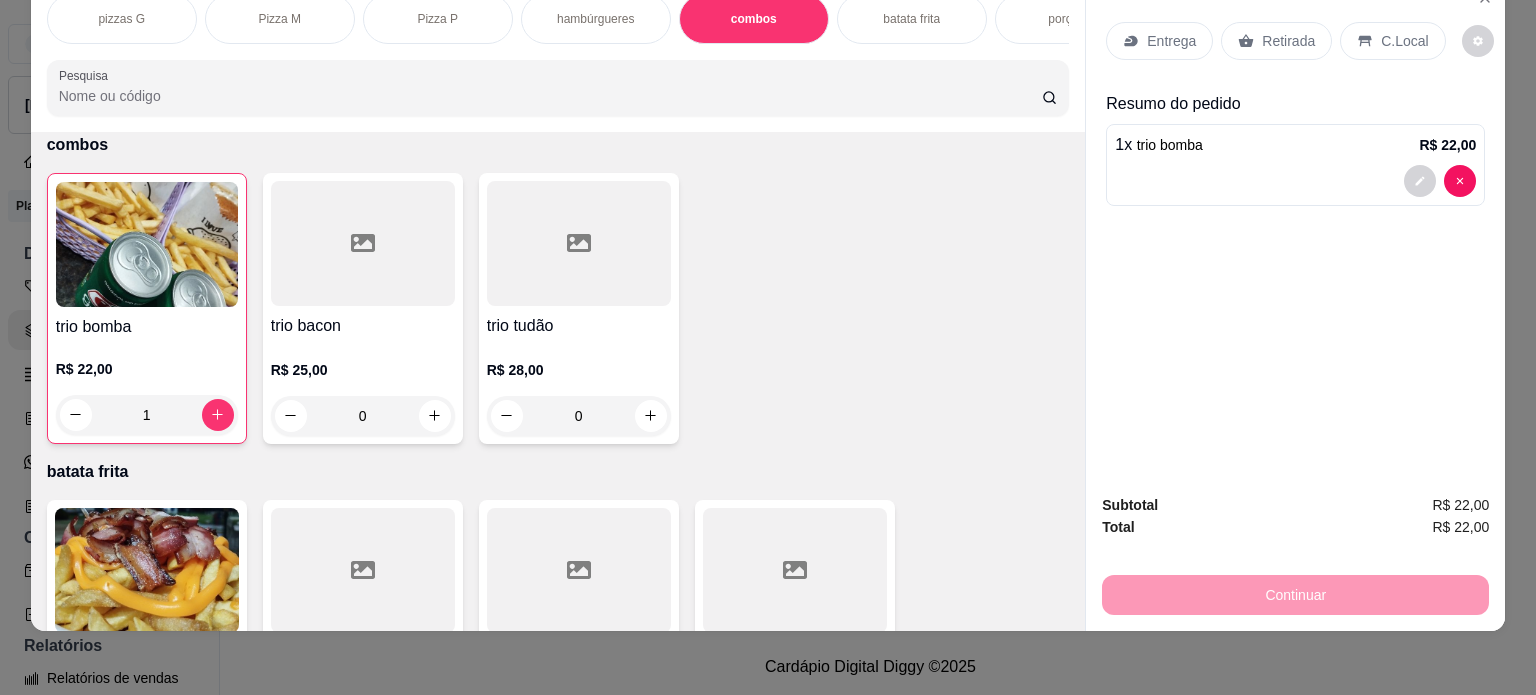 click on "Entrega" at bounding box center (1171, 41) 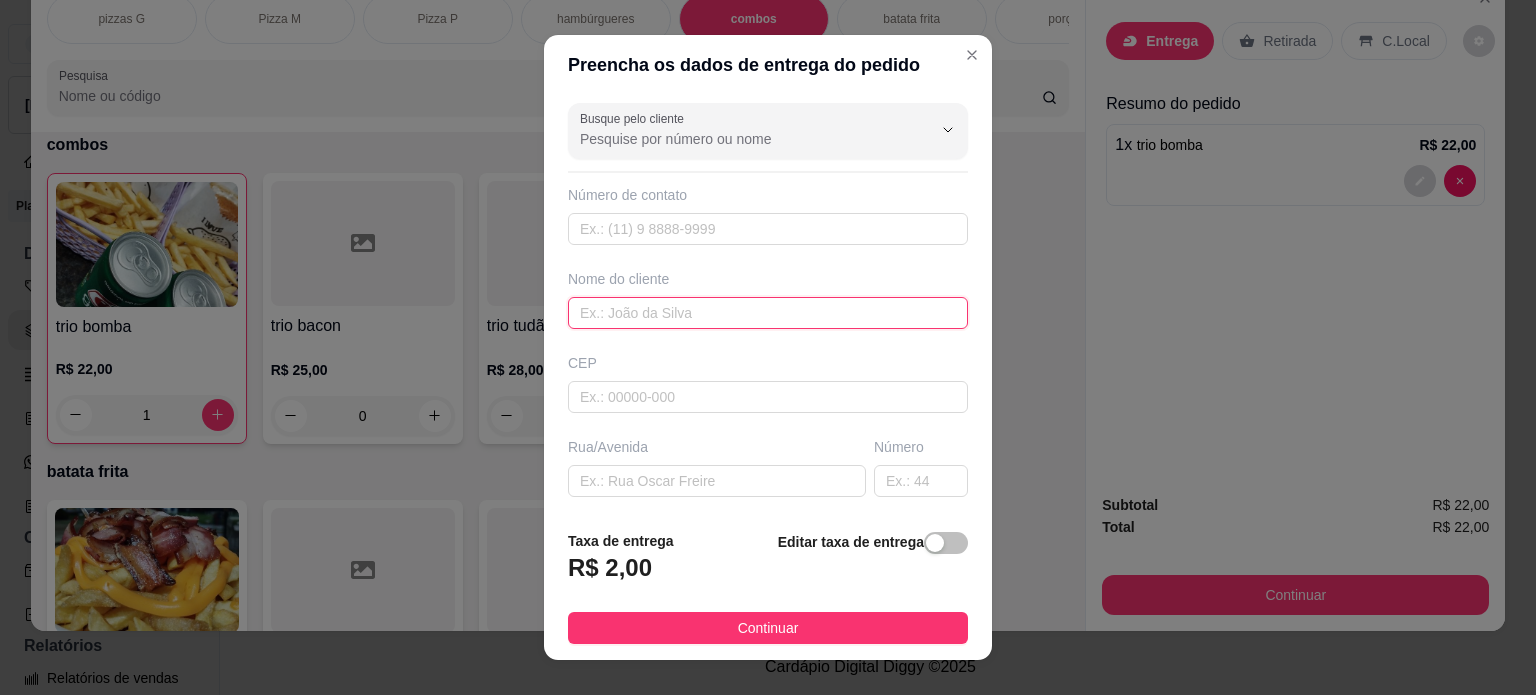 click at bounding box center (768, 313) 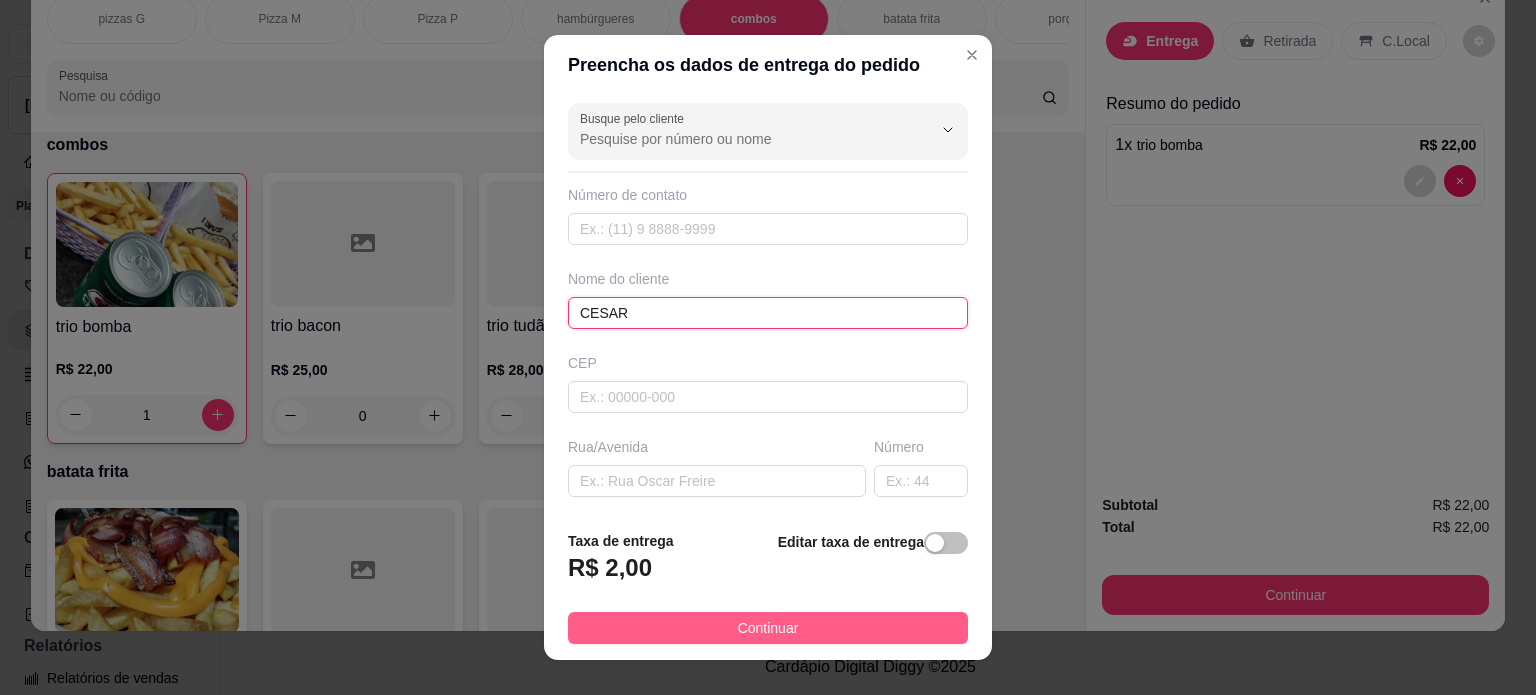 type on "CESAR" 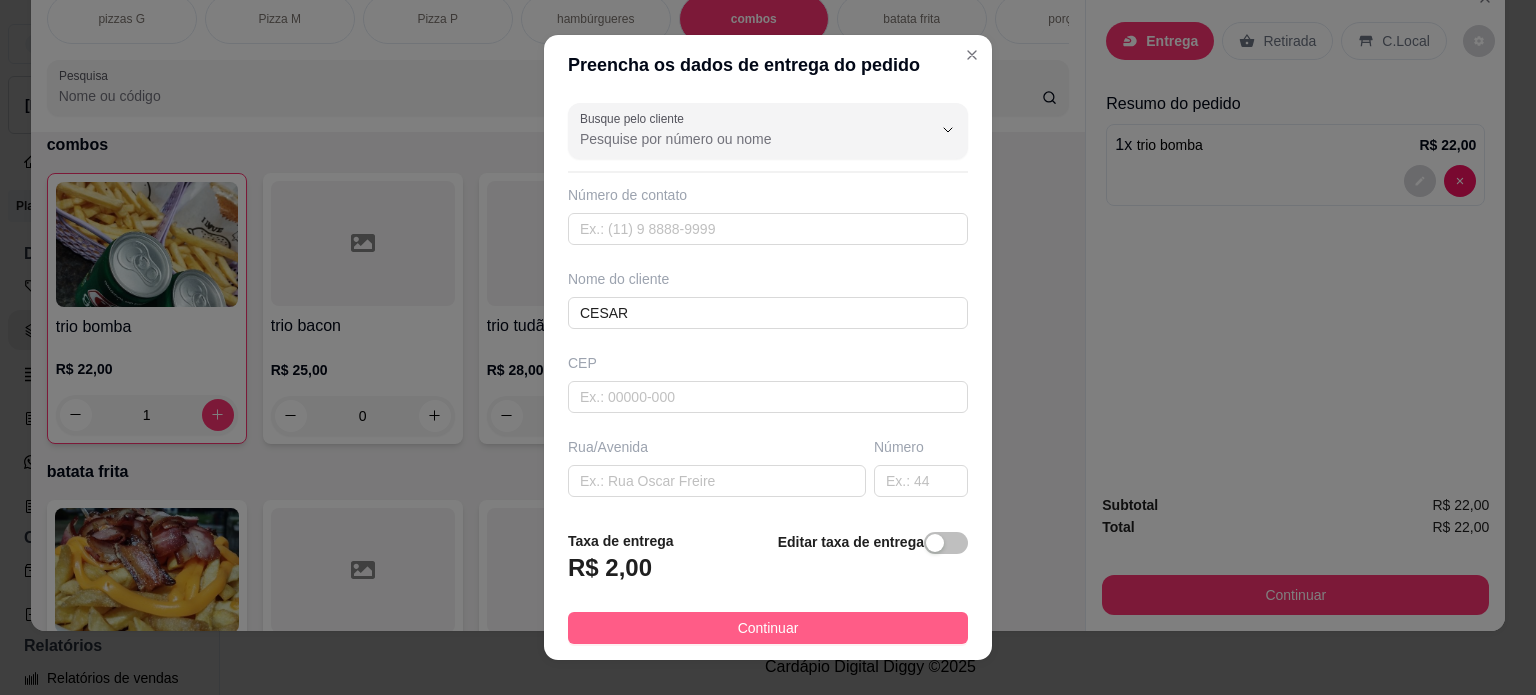 click on "Continuar" at bounding box center [768, 628] 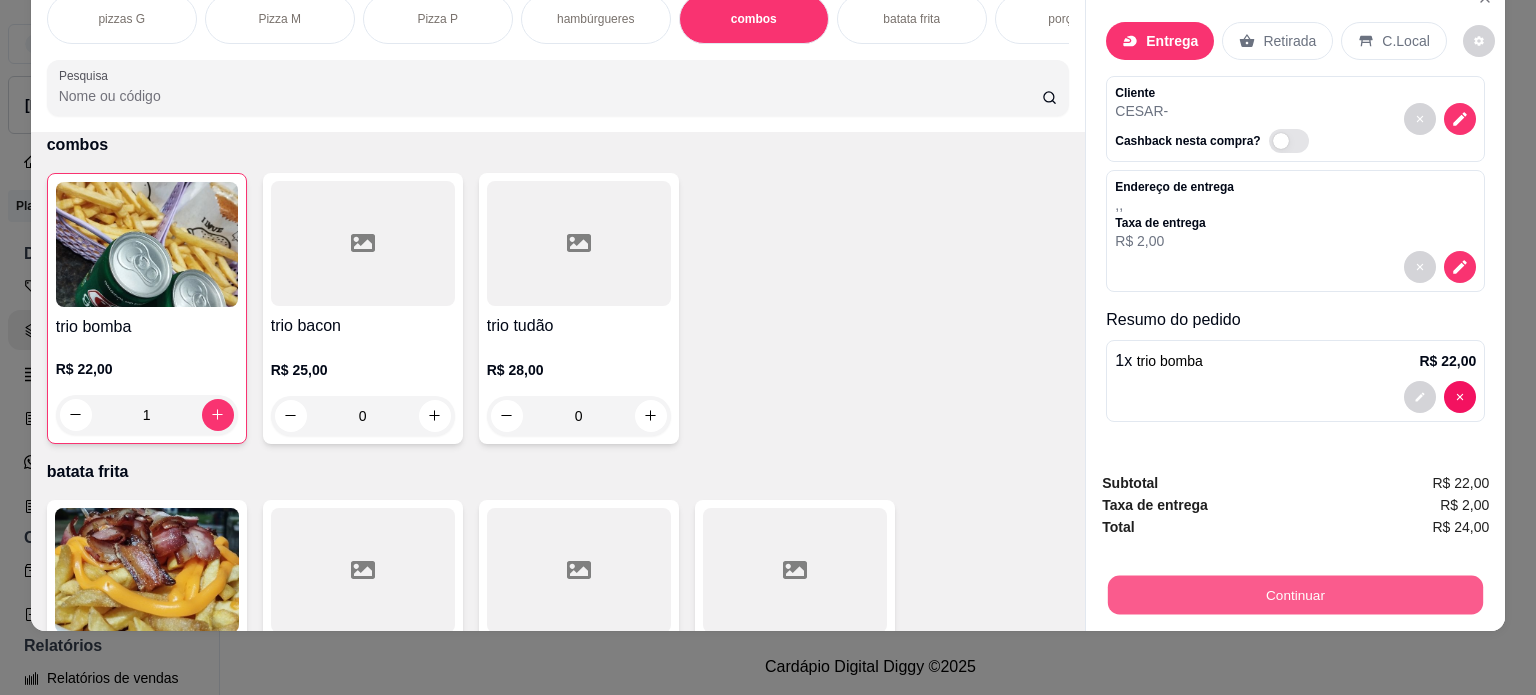 click on "Continuar" at bounding box center [1295, 595] 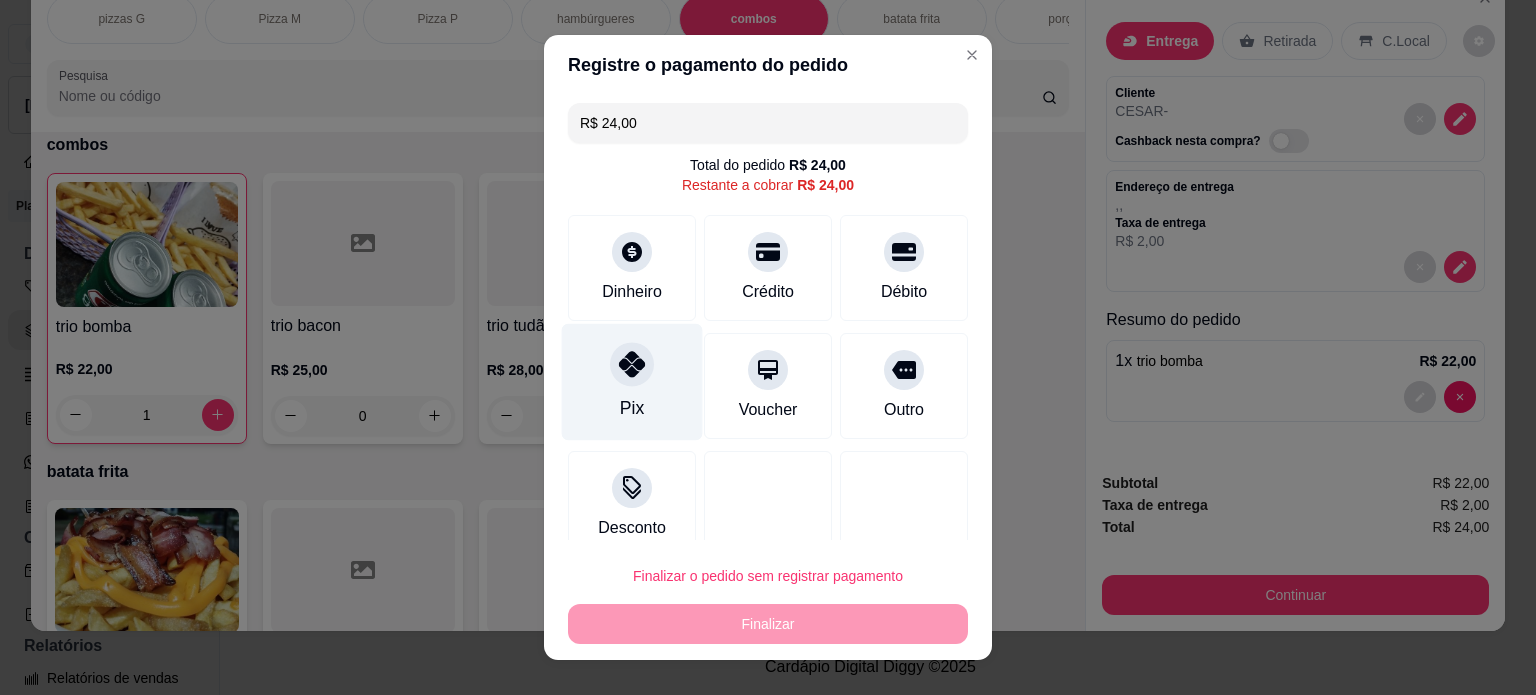 click on "Pix" at bounding box center (632, 408) 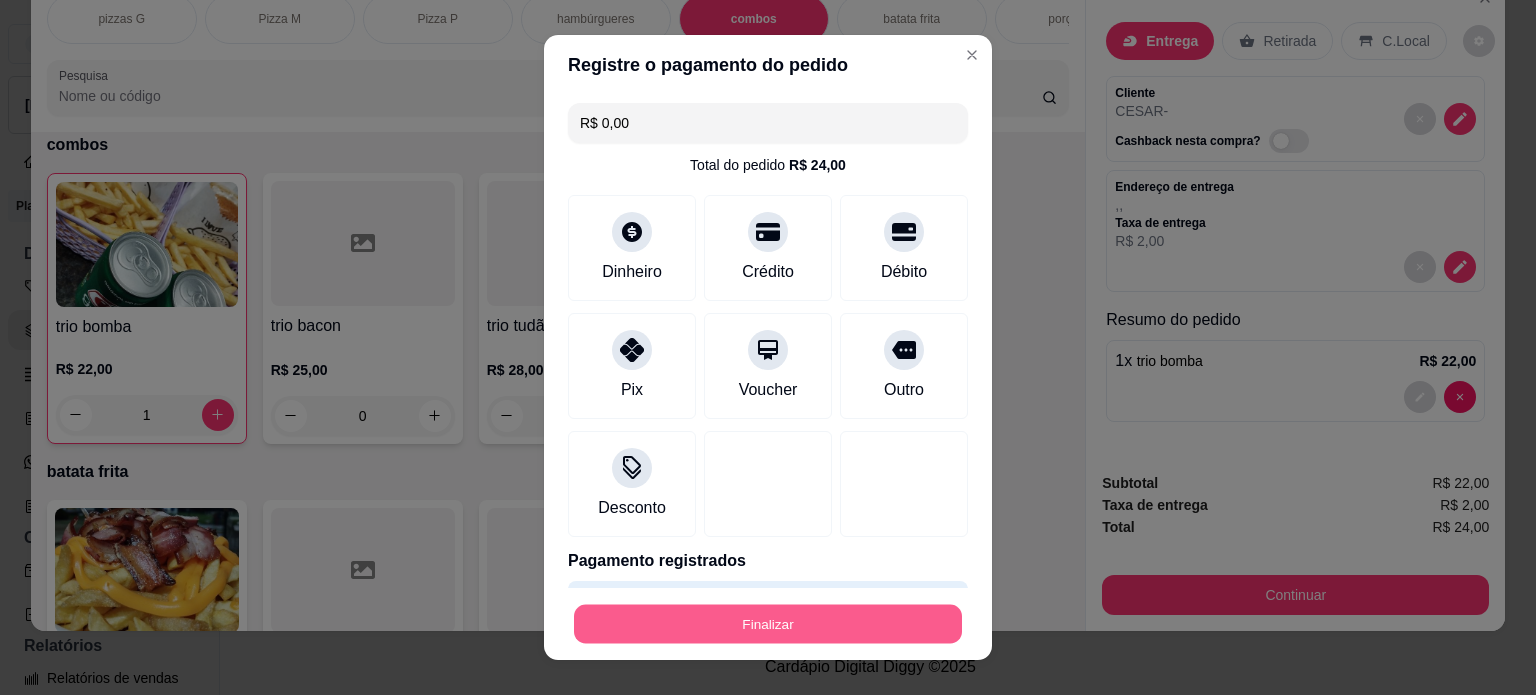 click on "Finalizar" at bounding box center [768, 624] 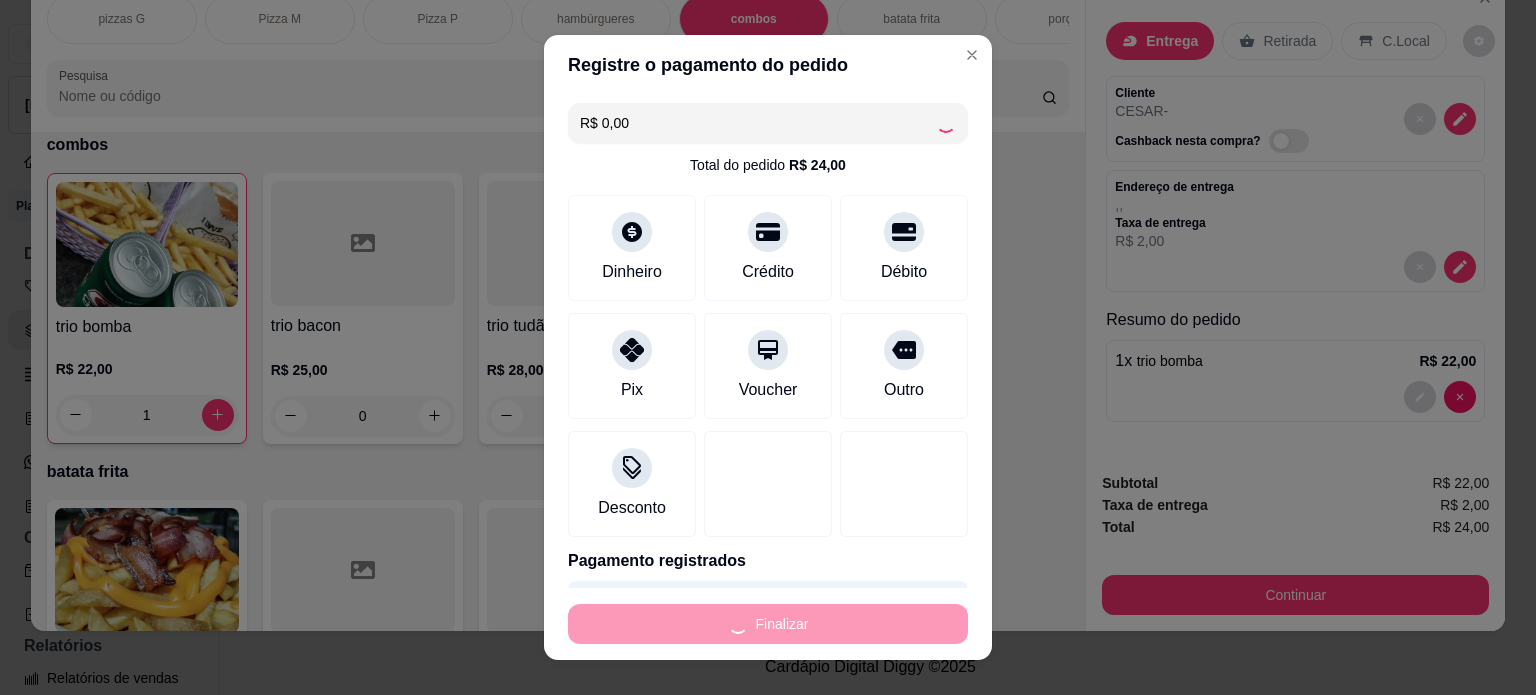 type on "0" 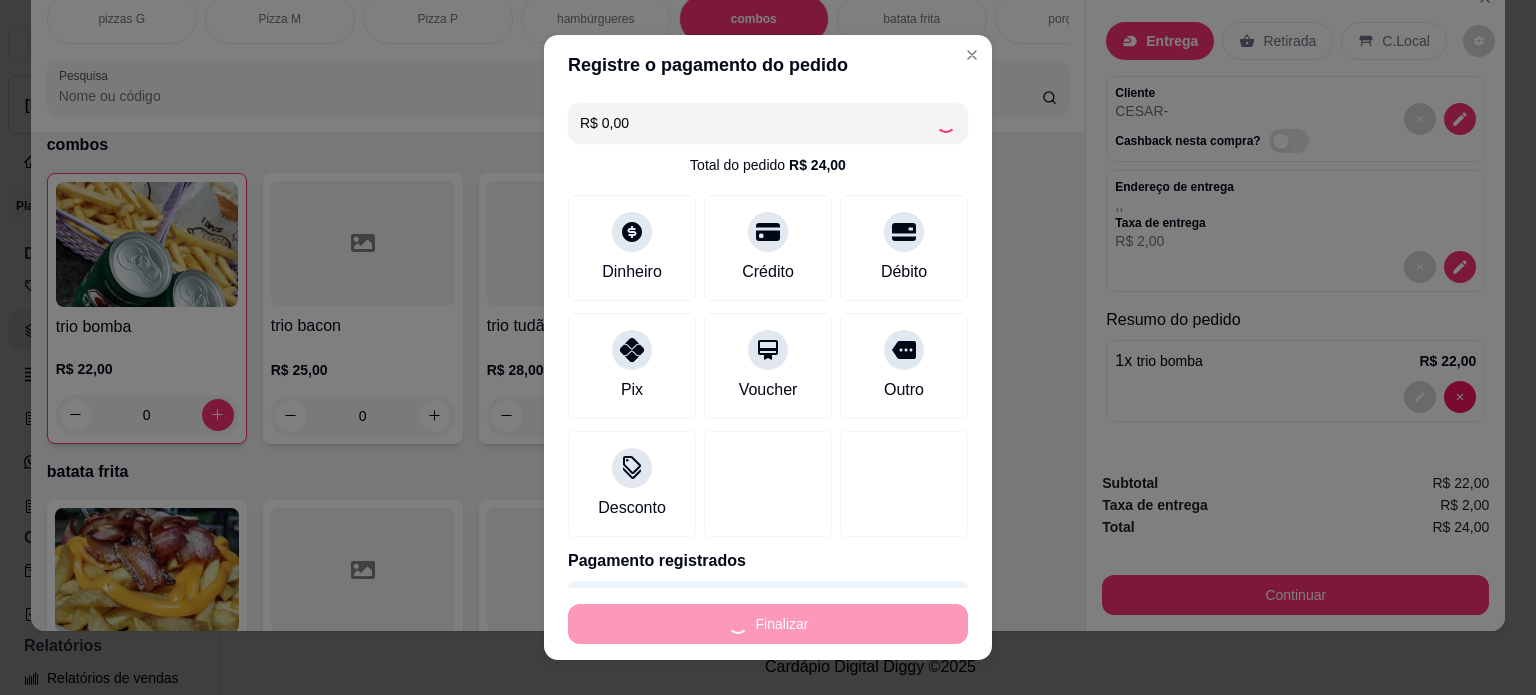 type on "-R$ 24,00" 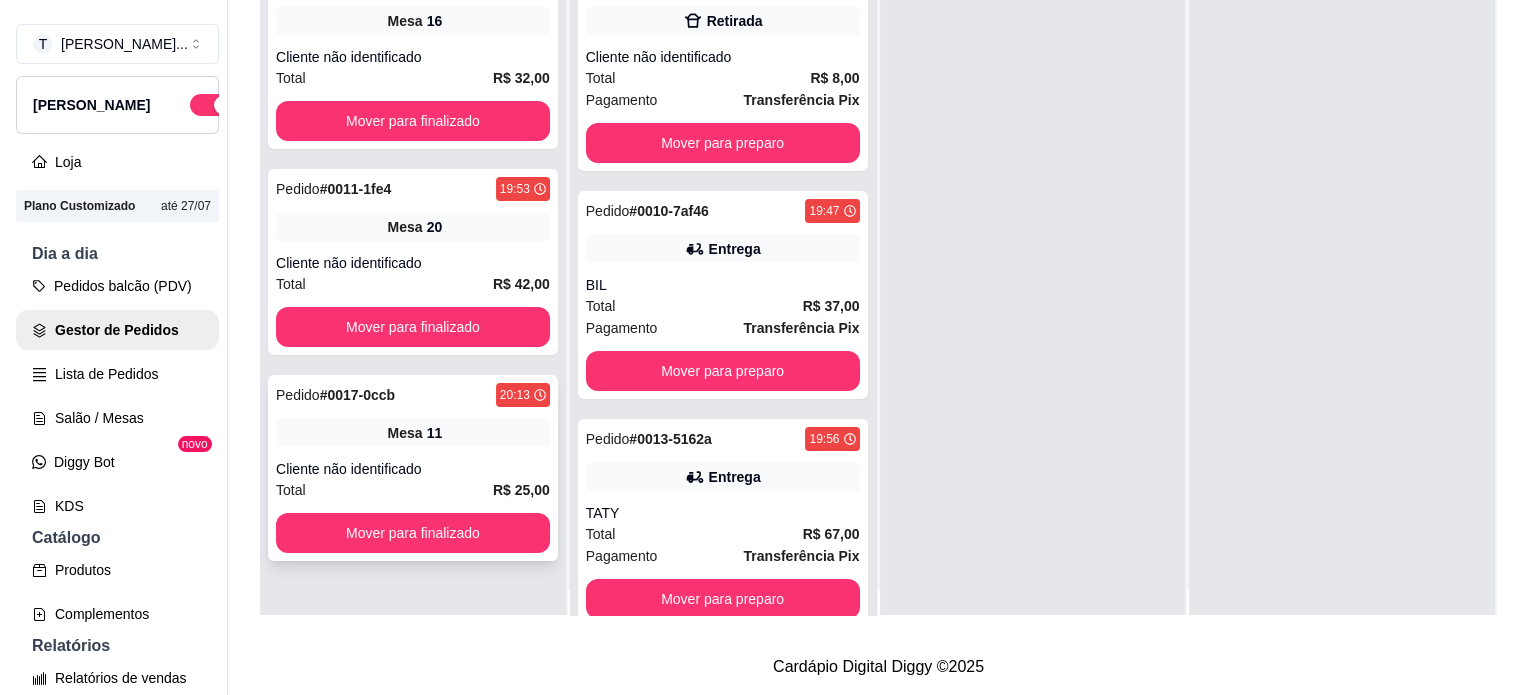scroll, scrollTop: 0, scrollLeft: 0, axis: both 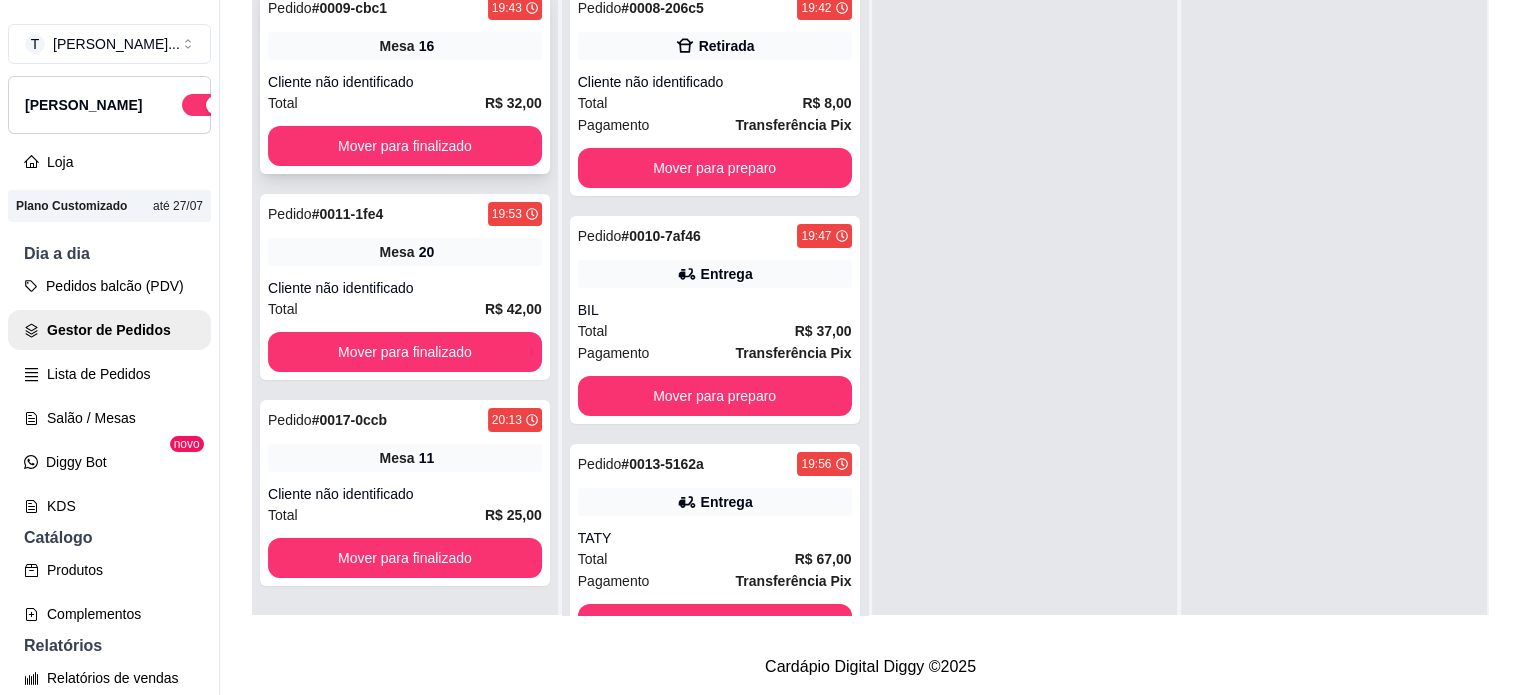 click on "Total R$ 32,00" at bounding box center [405, 103] 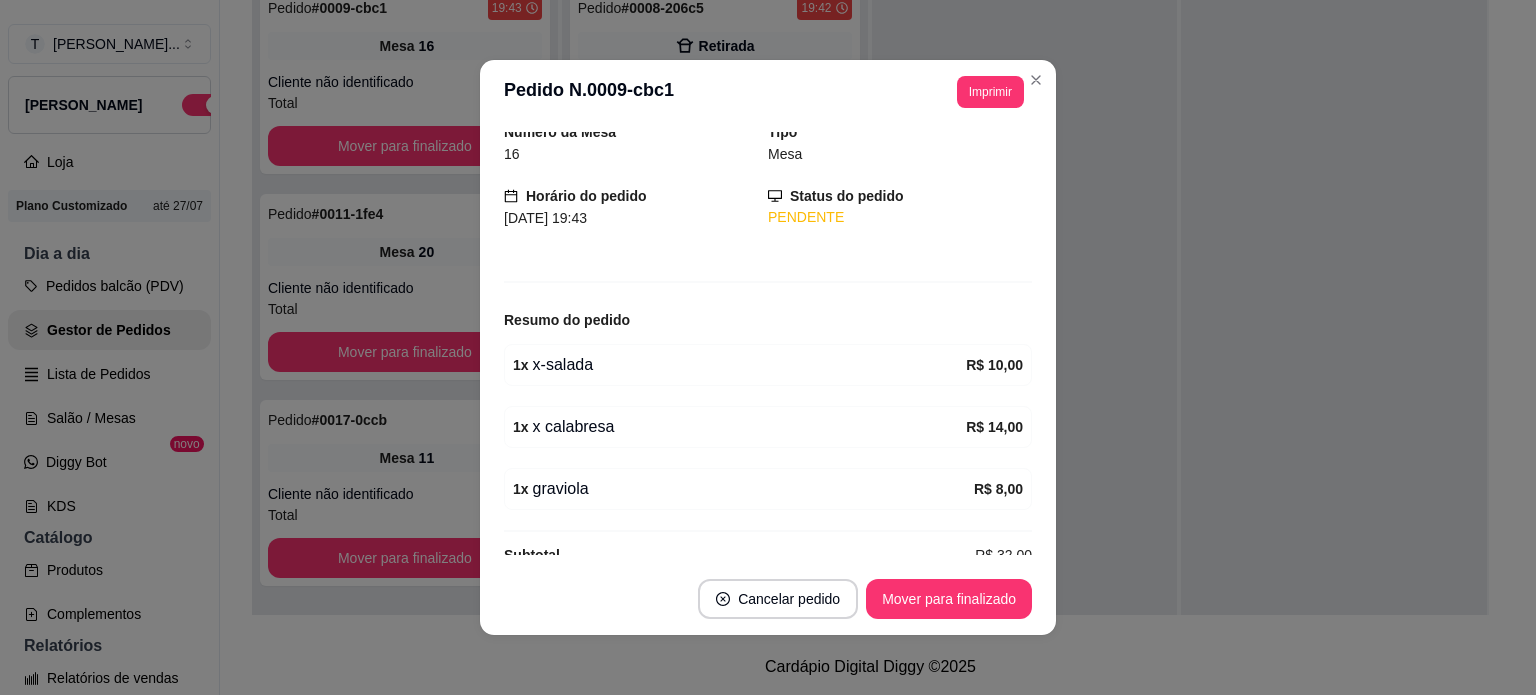scroll, scrollTop: 107, scrollLeft: 0, axis: vertical 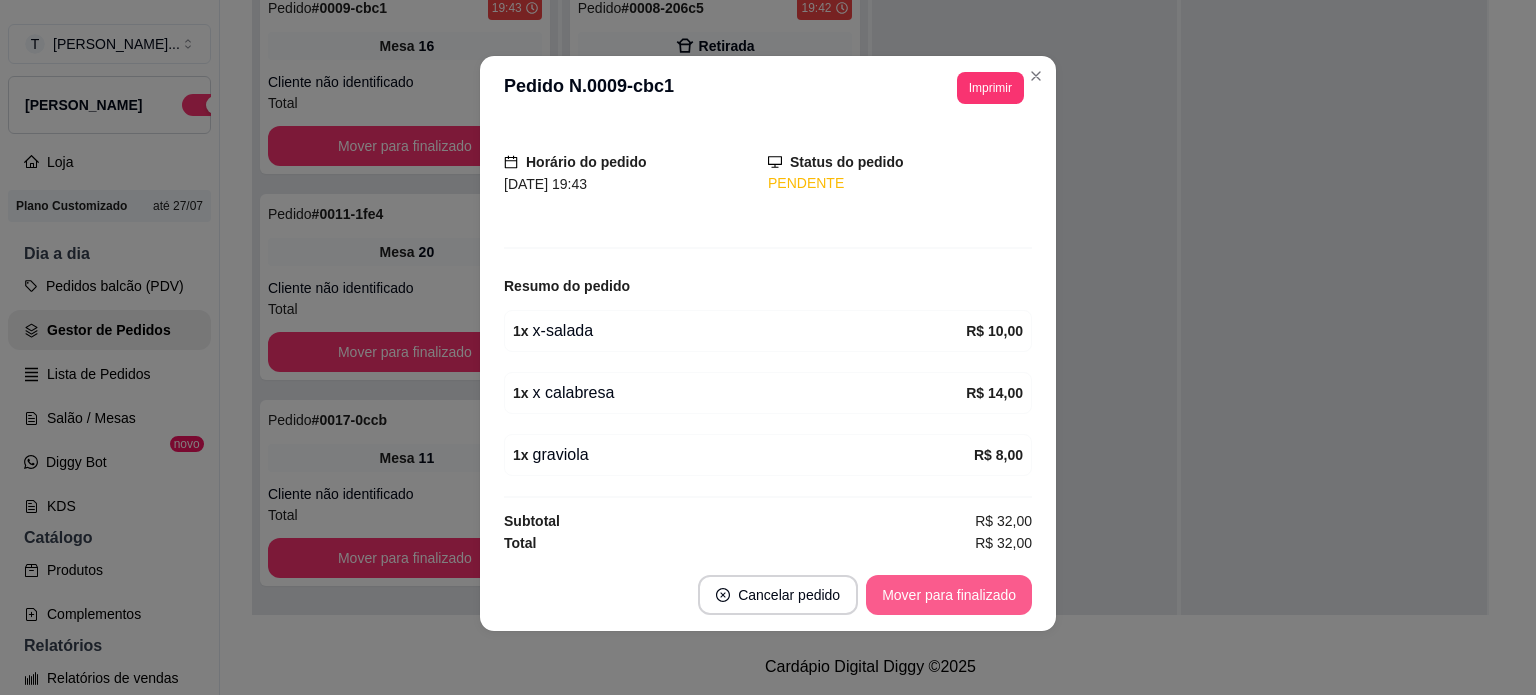 click on "Mover para finalizado" at bounding box center [949, 595] 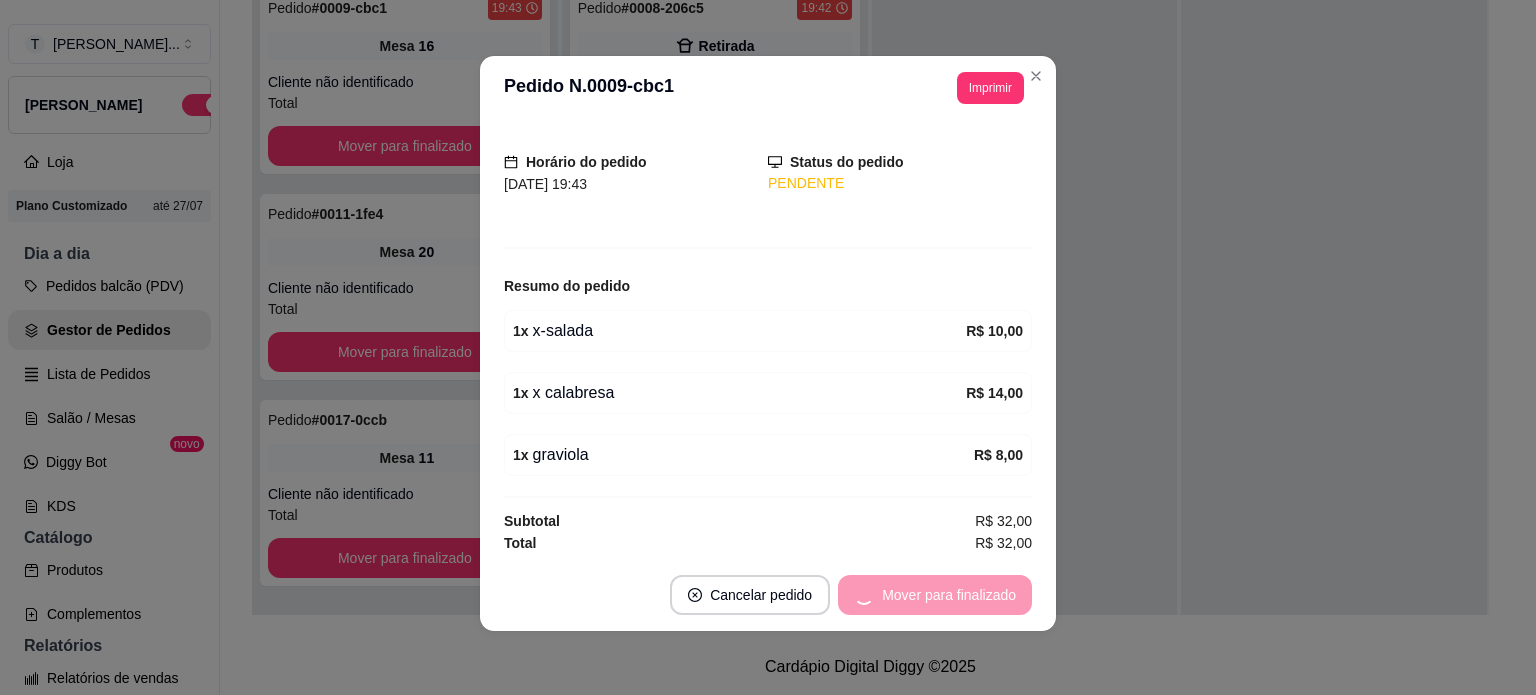 scroll, scrollTop: 112, scrollLeft: 0, axis: vertical 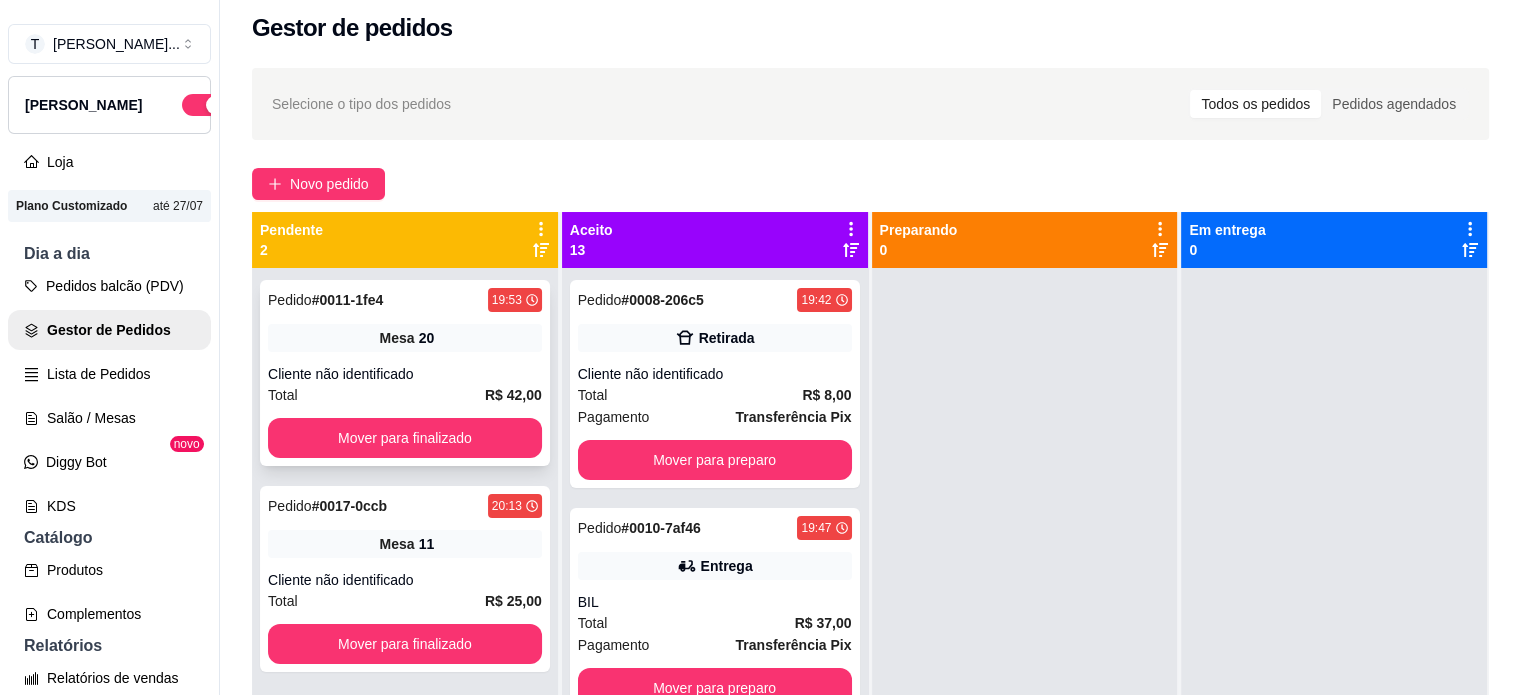 click on "Cliente não identificado" at bounding box center (405, 374) 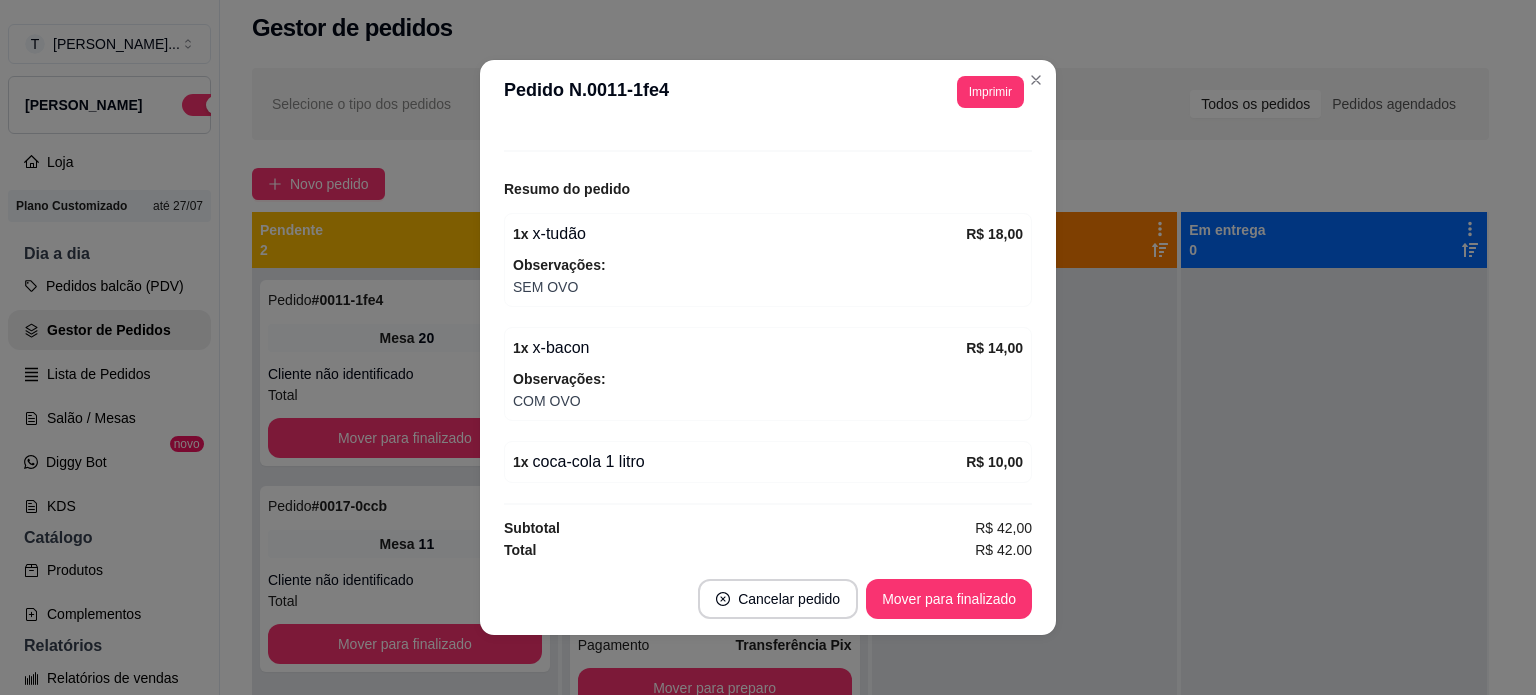 scroll, scrollTop: 211, scrollLeft: 0, axis: vertical 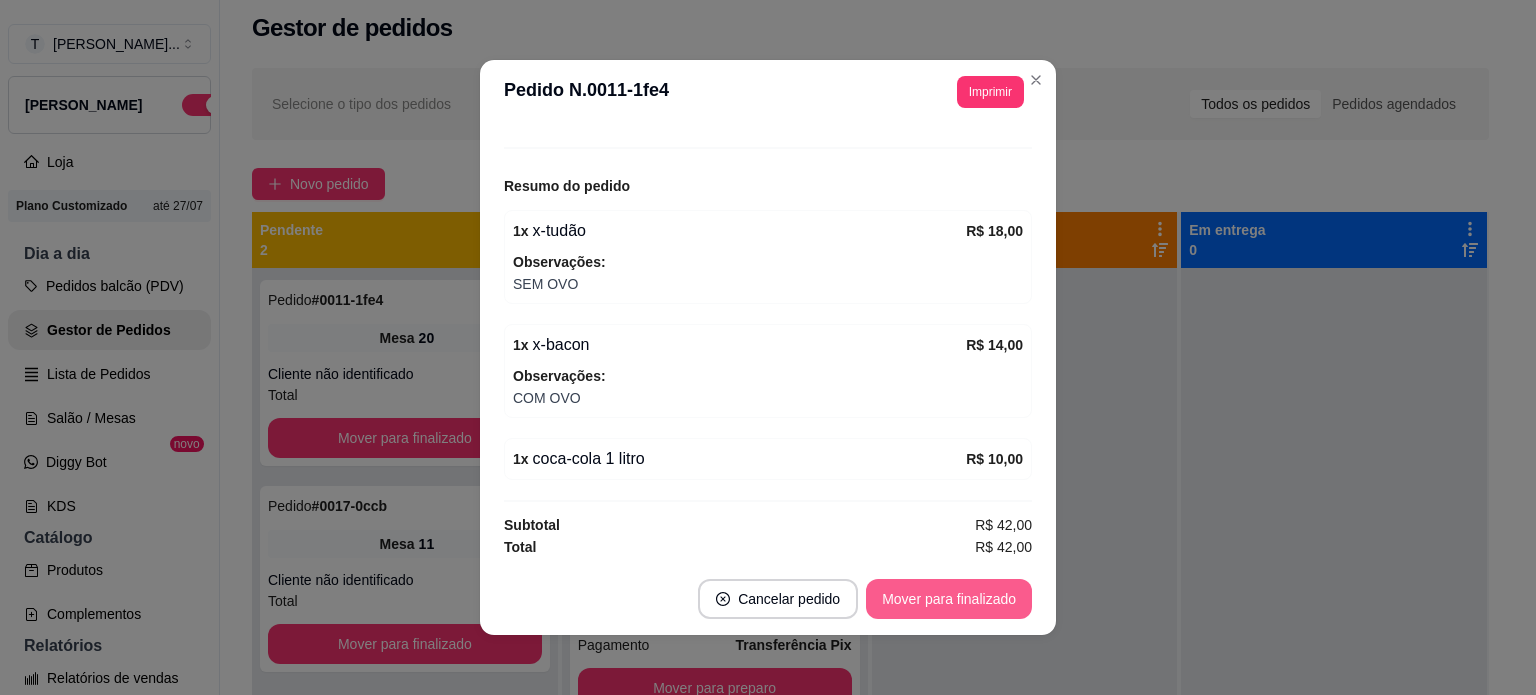 click on "Mover para finalizado" at bounding box center (949, 599) 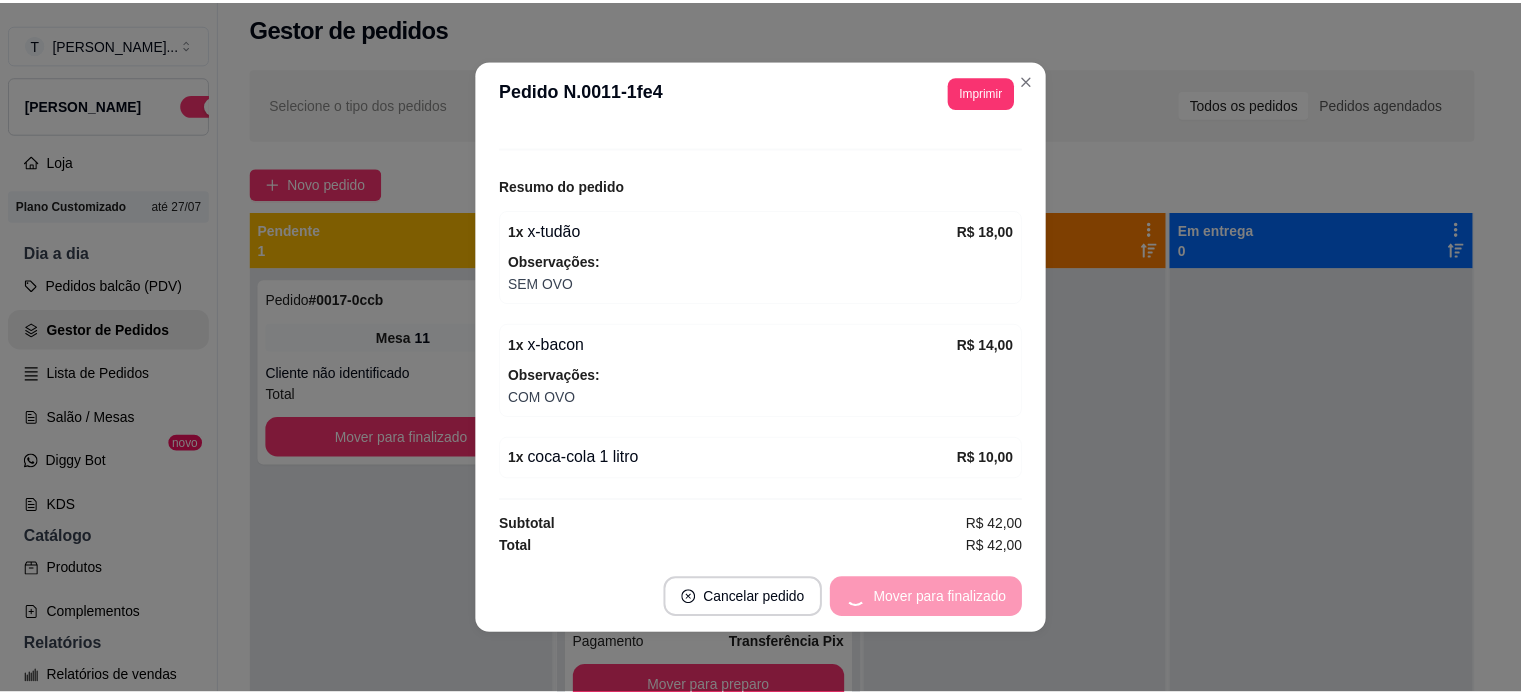 scroll, scrollTop: 145, scrollLeft: 0, axis: vertical 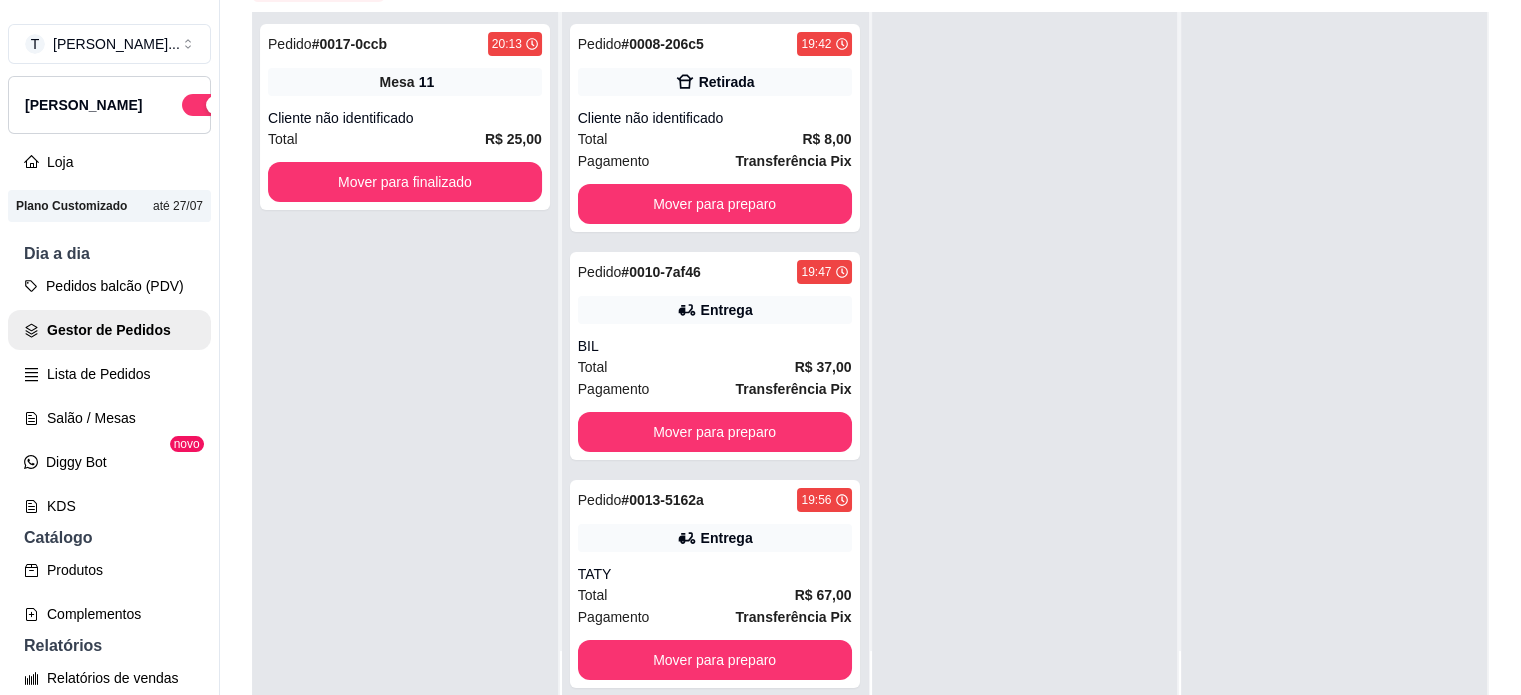 drag, startPoint x: 132, startPoint y: 330, endPoint x: 142, endPoint y: 314, distance: 18.867962 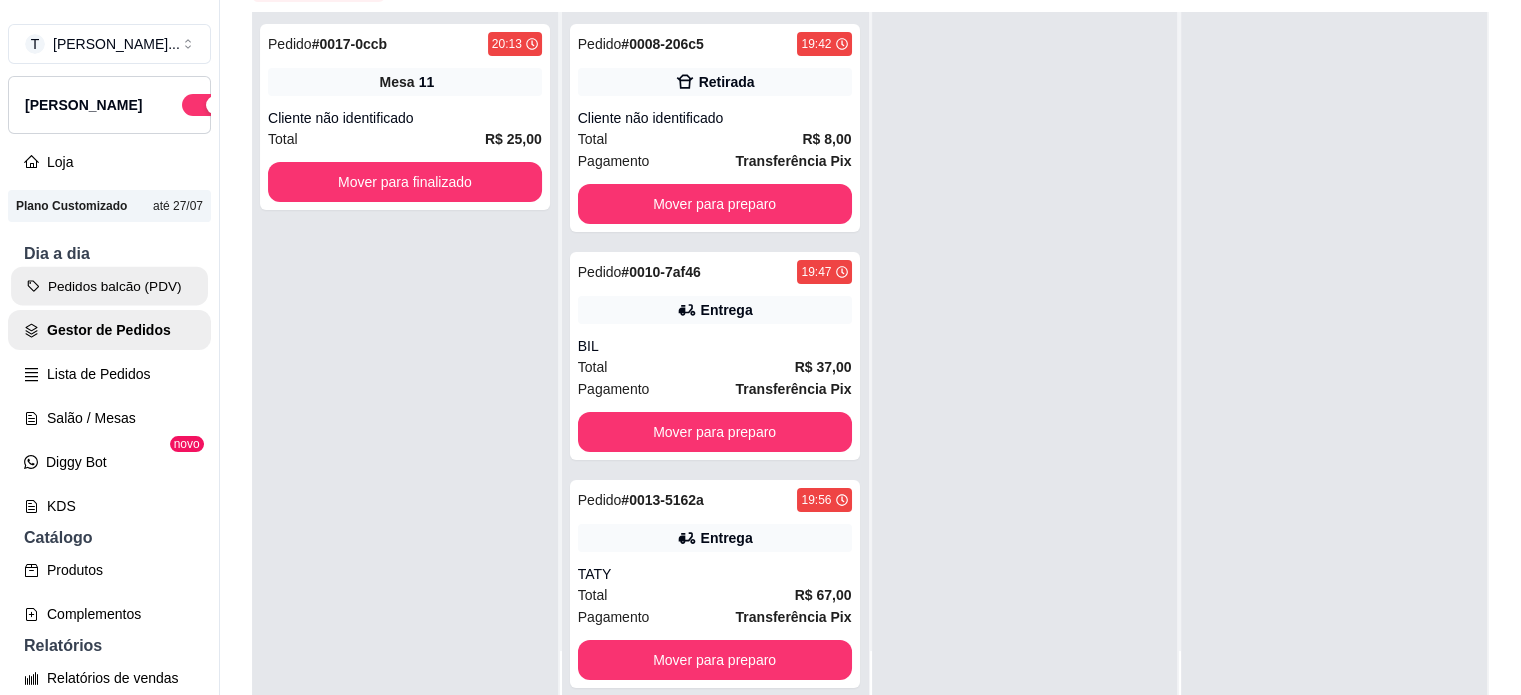 click on "Pedidos balcão (PDV)" at bounding box center [109, 286] 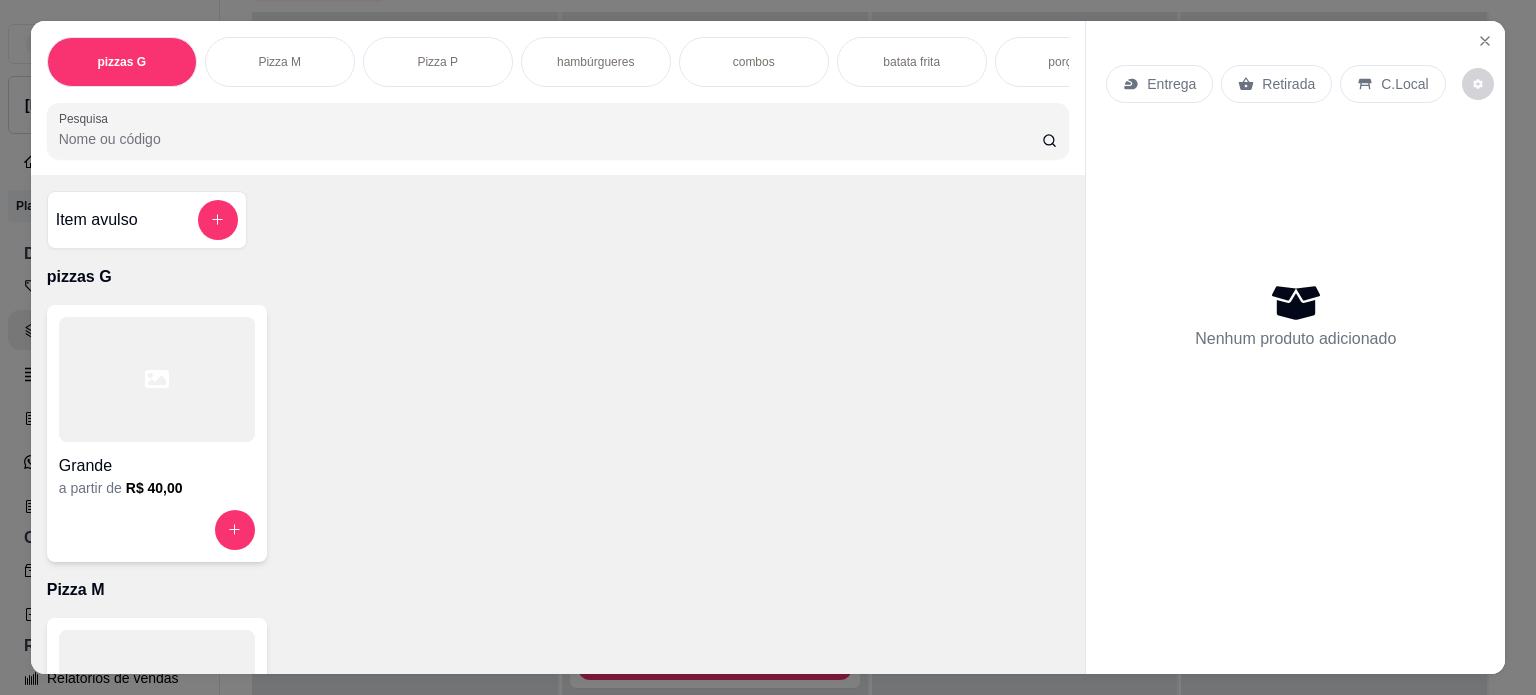 click on "Pizza P" at bounding box center (437, 62) 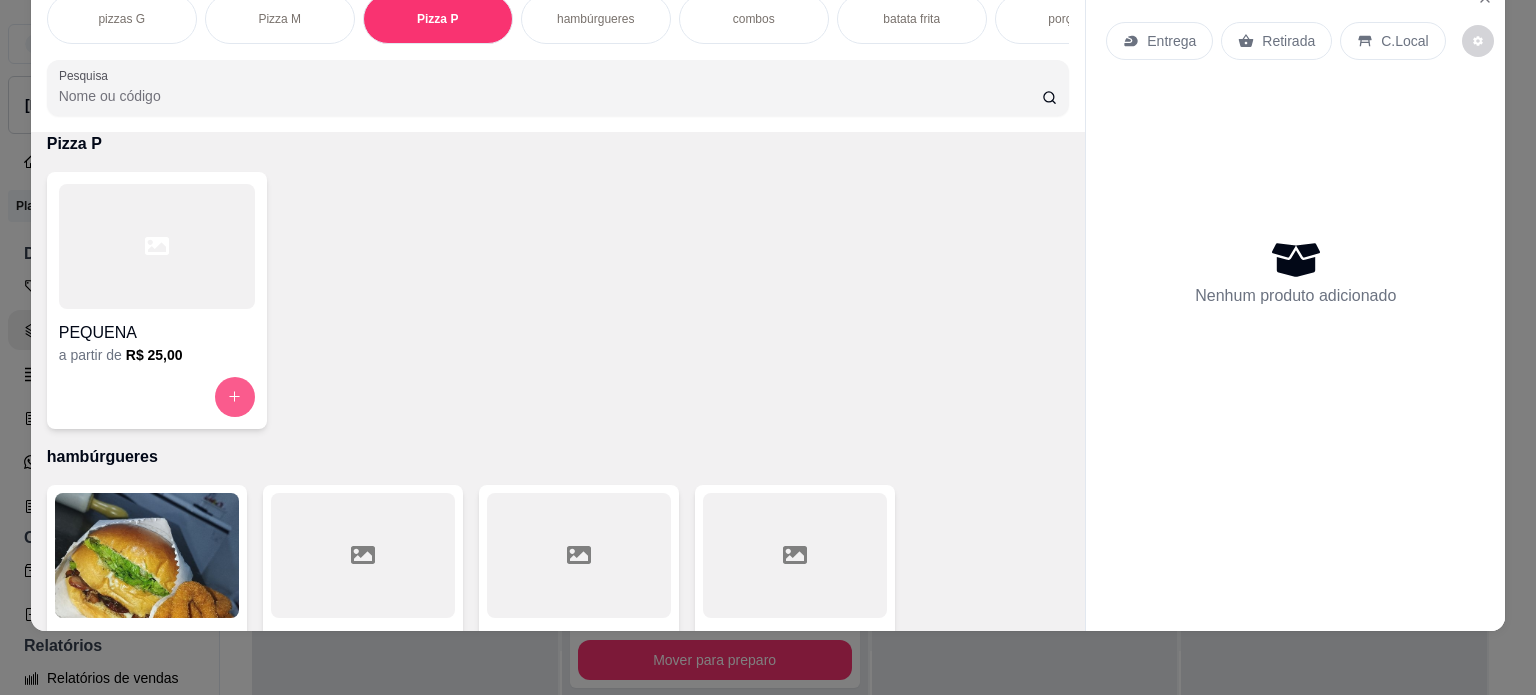 click 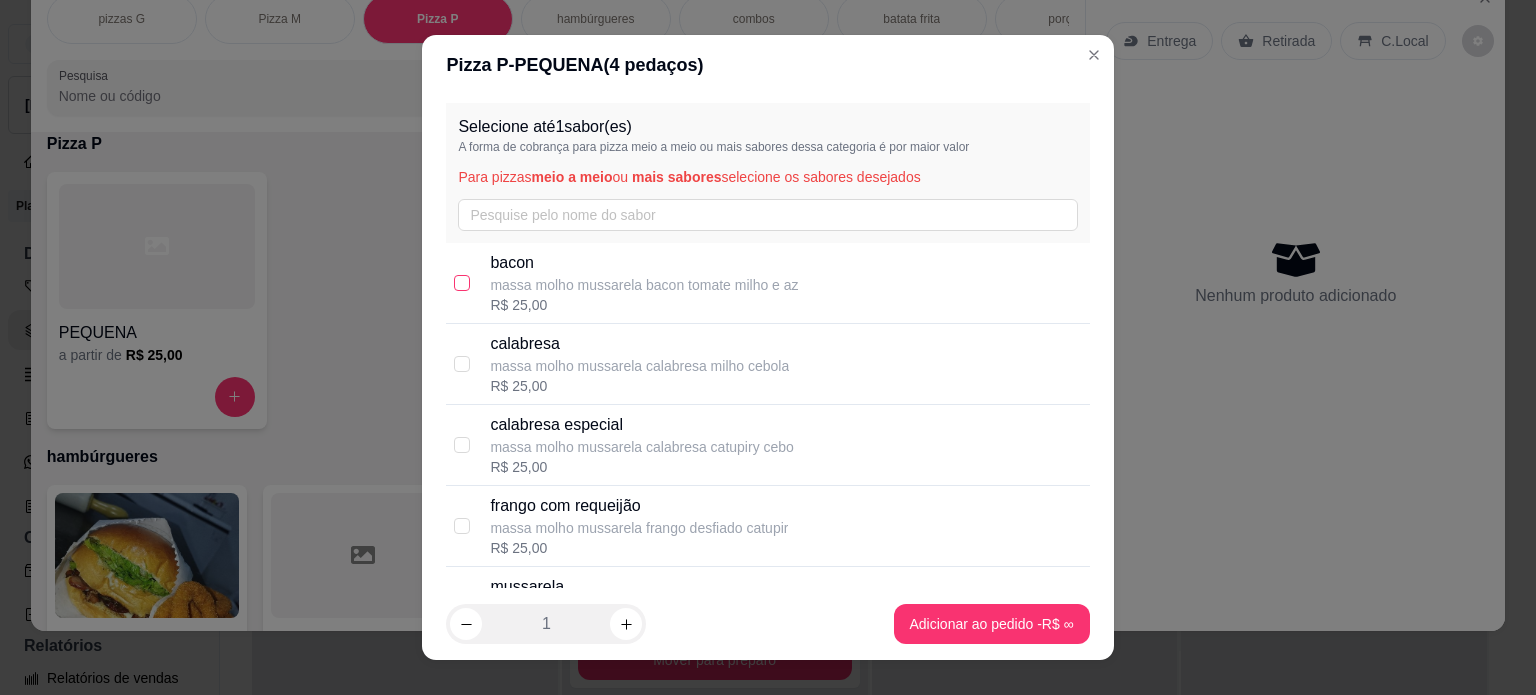 click at bounding box center (462, 283) 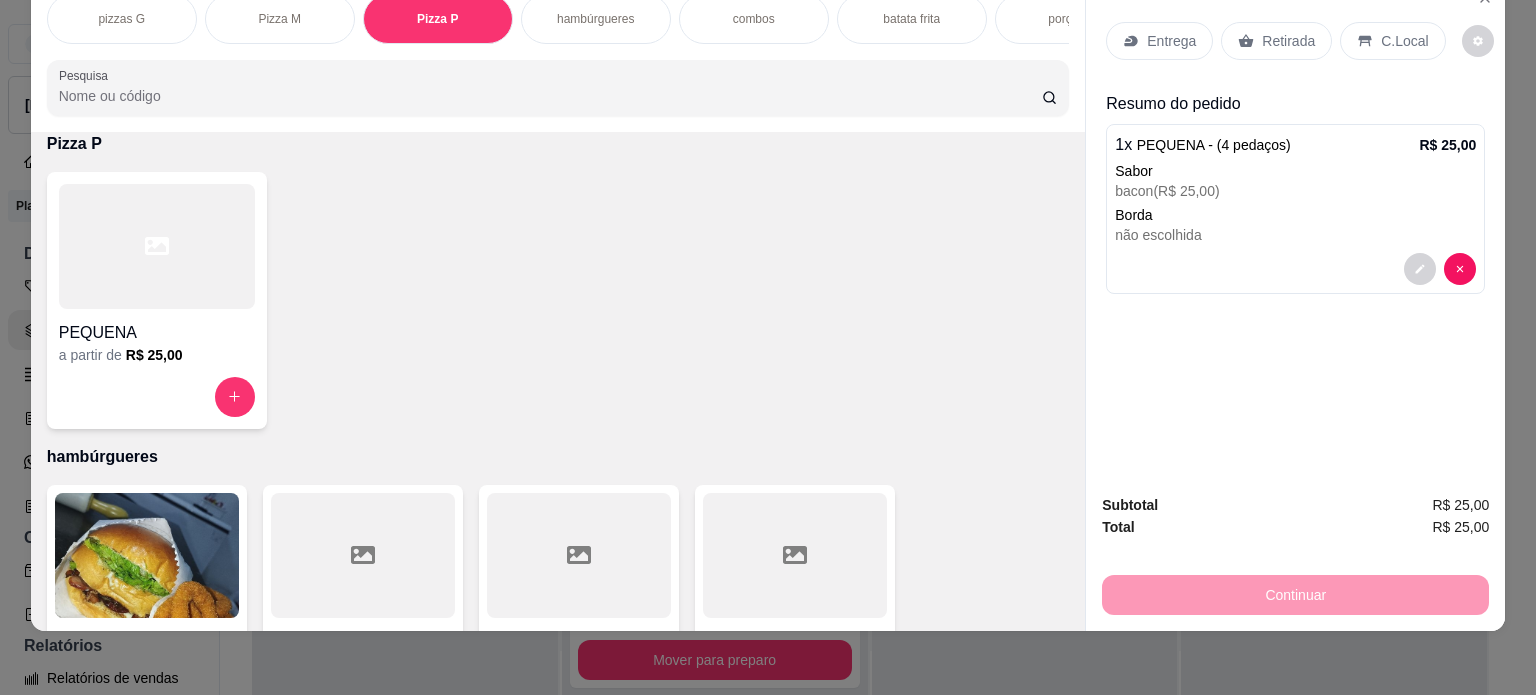 click on "hambúrgueres" at bounding box center (596, 19) 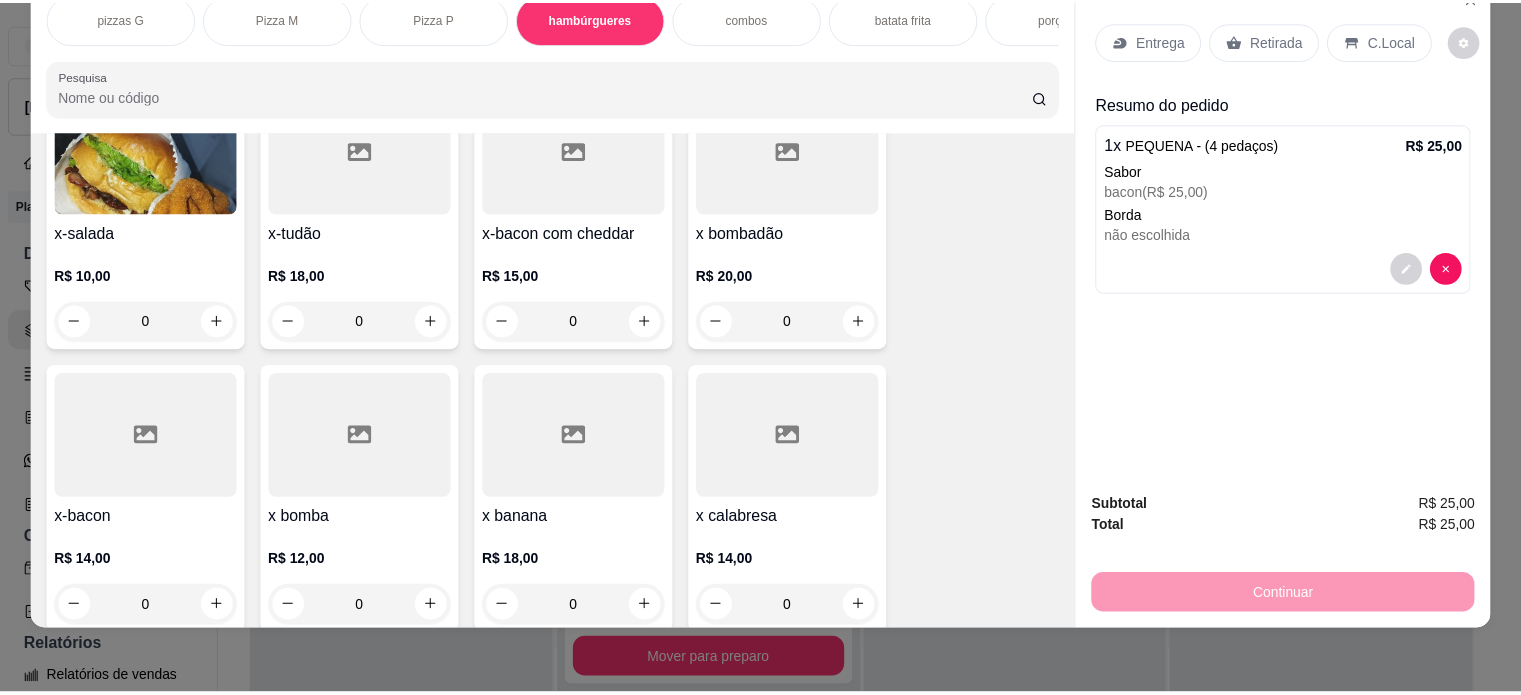 scroll, scrollTop: 1228, scrollLeft: 0, axis: vertical 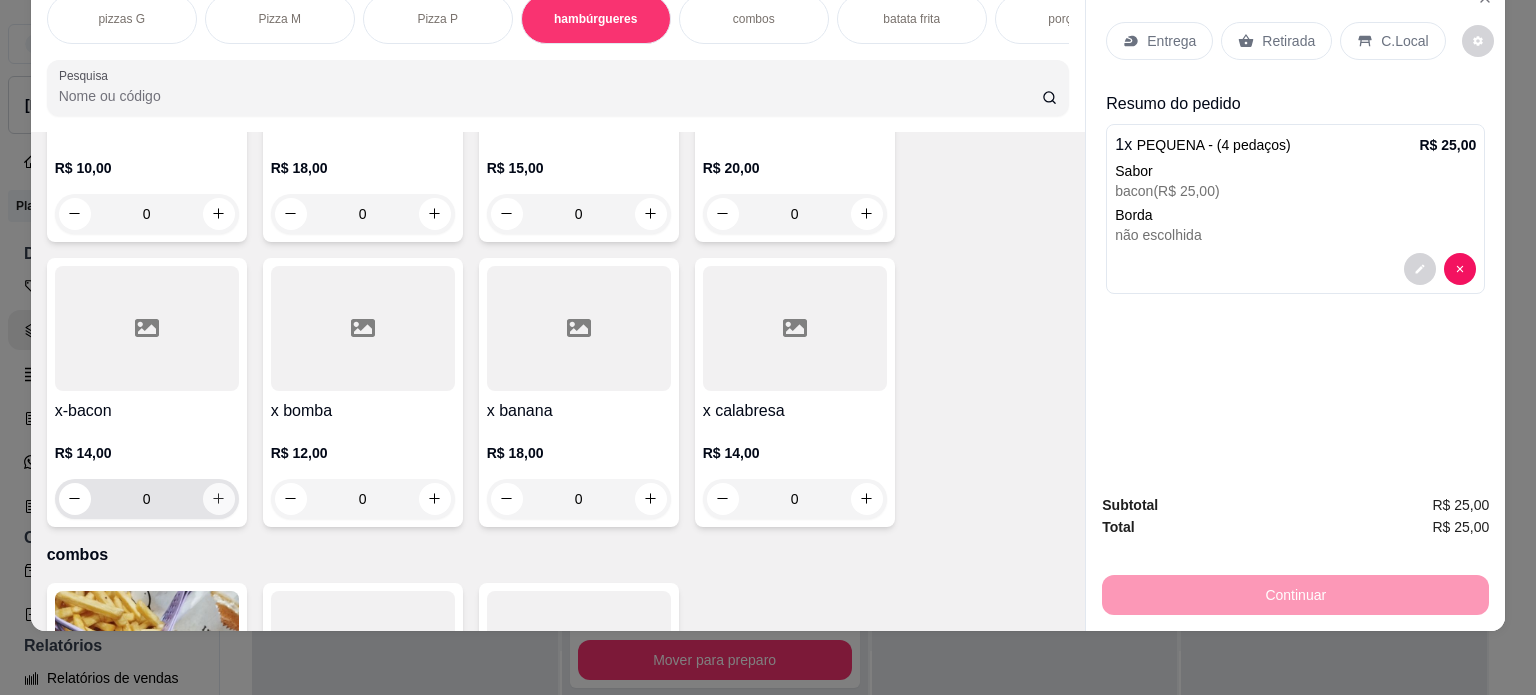 click 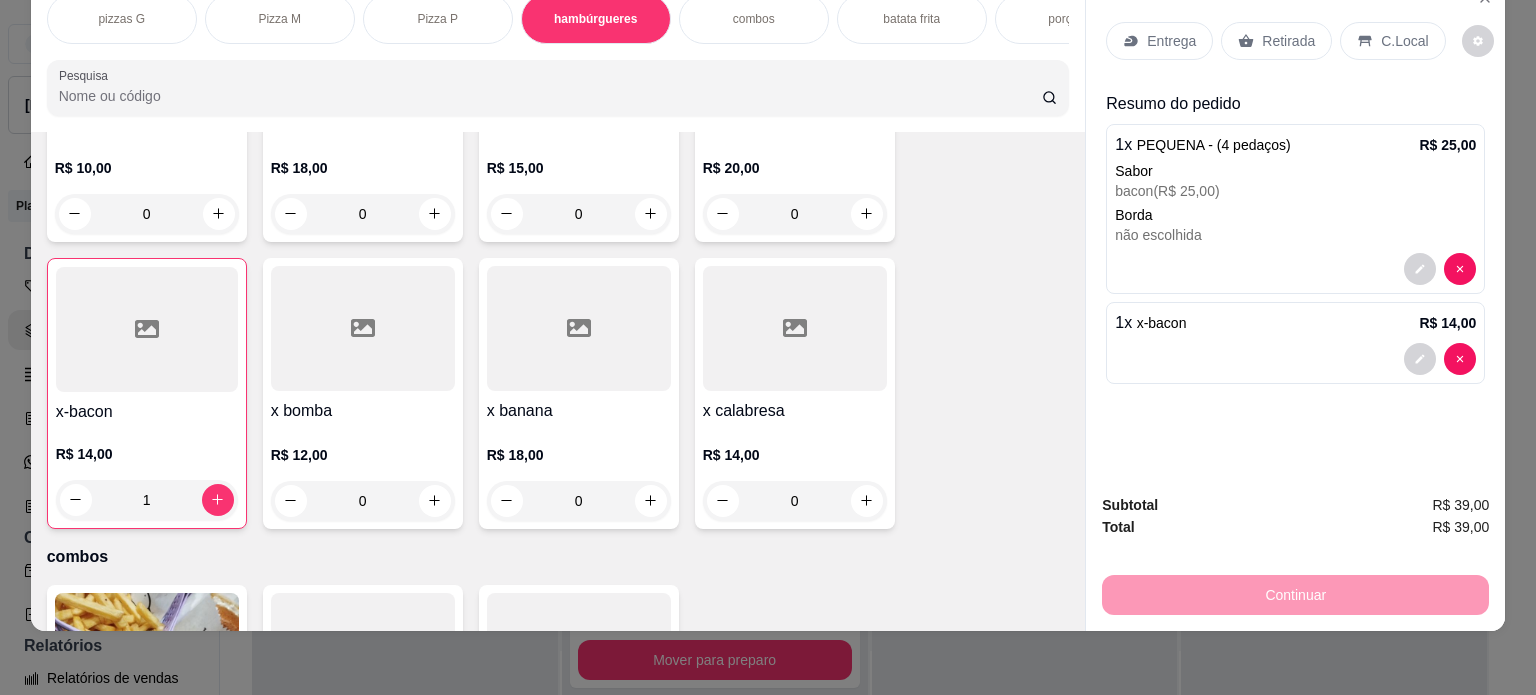 click on "Entrega" at bounding box center (1171, 41) 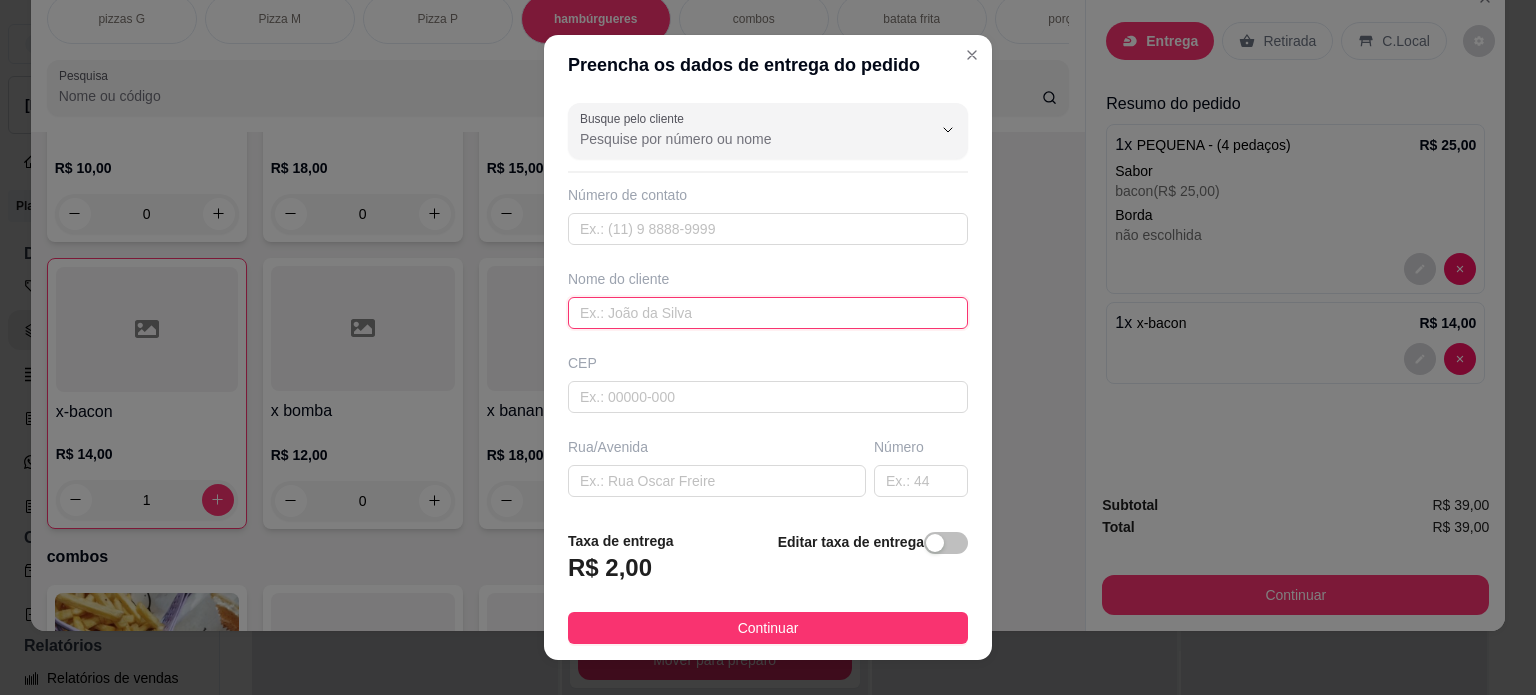 click on "Busque pelo cliente Número de contato Nome do cliente CEP Rua/[GEOGRAPHIC_DATA]" at bounding box center (768, 305) 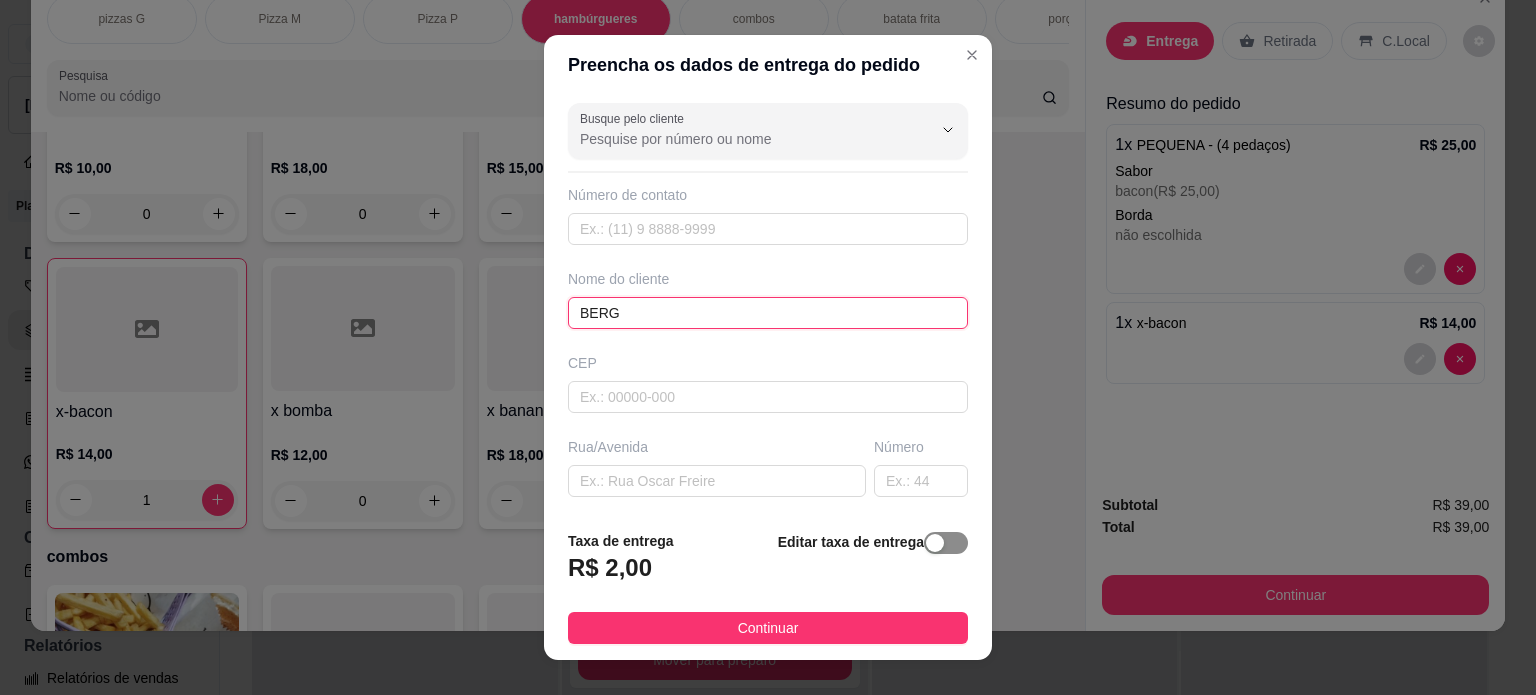 type on "BERG" 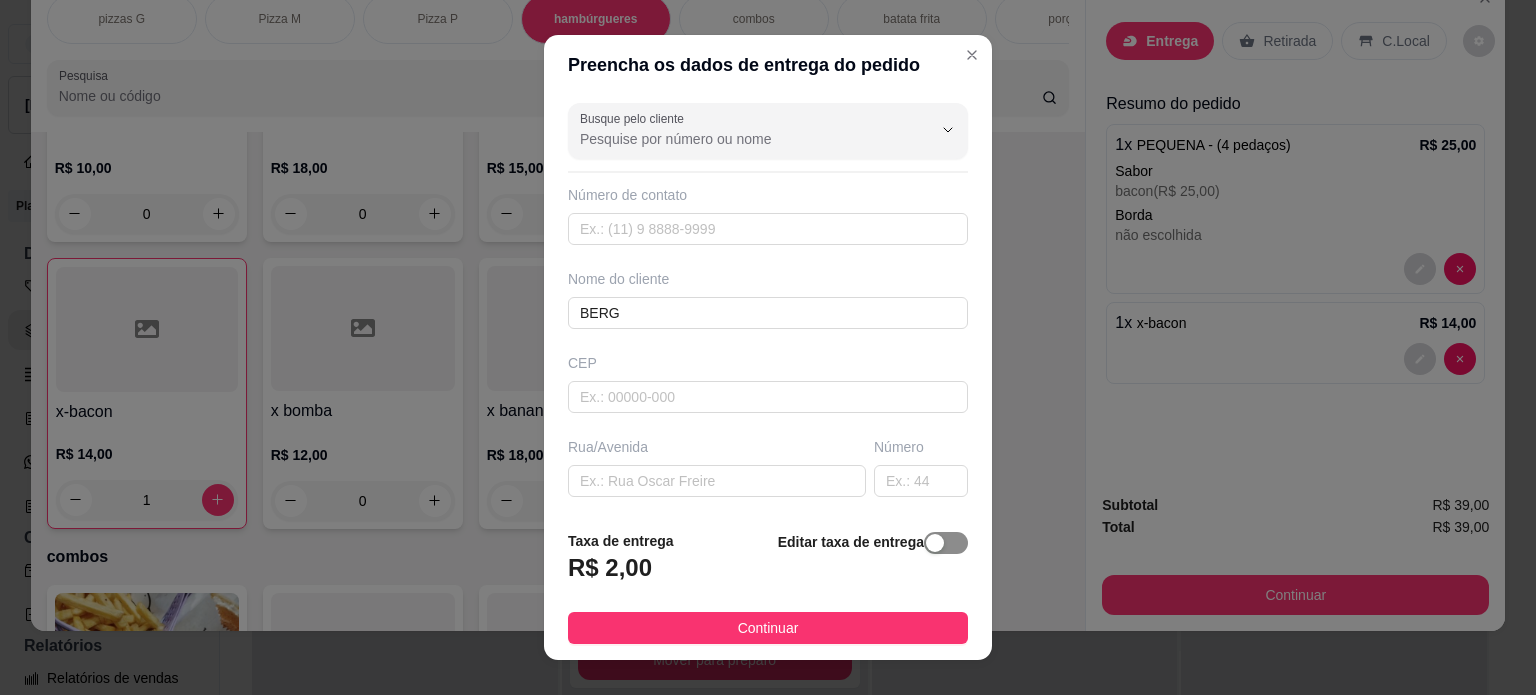 click at bounding box center [935, 543] 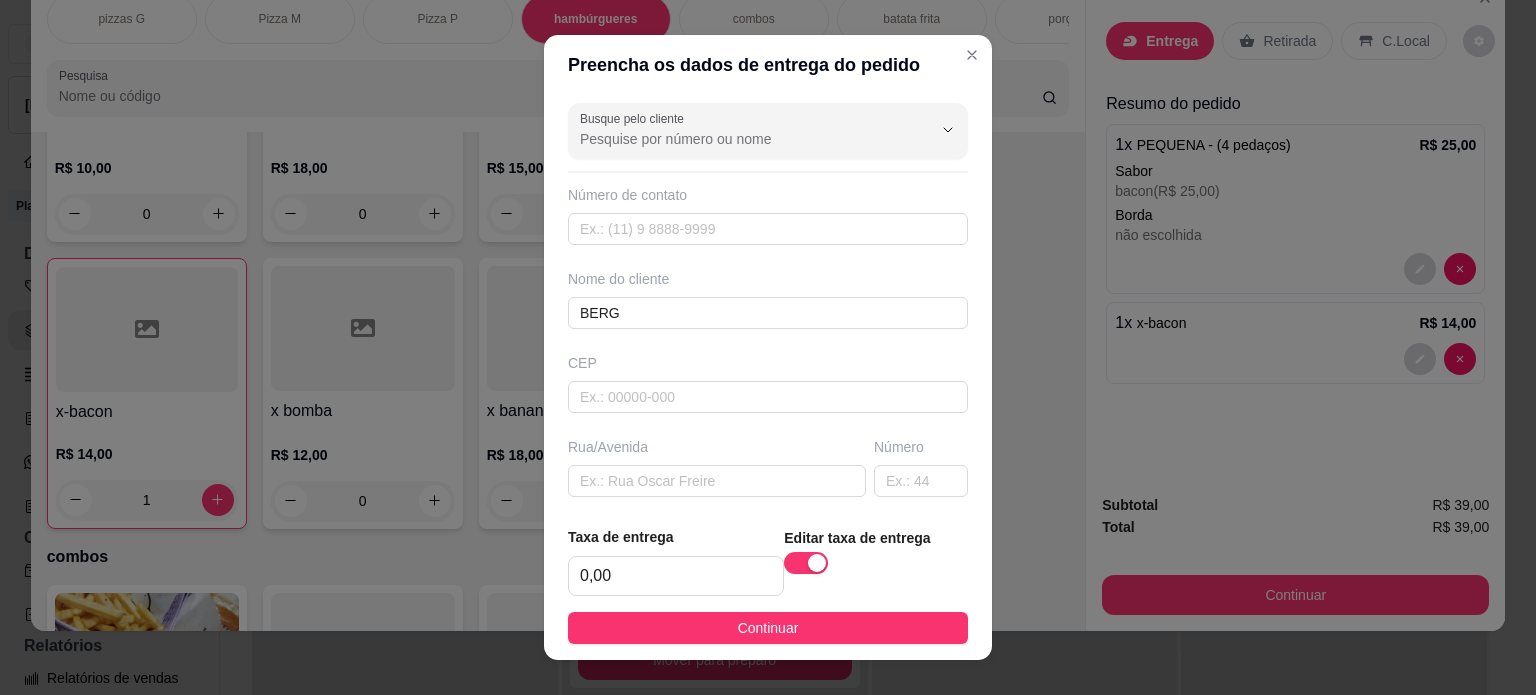 click on "Continuar" at bounding box center (768, 628) 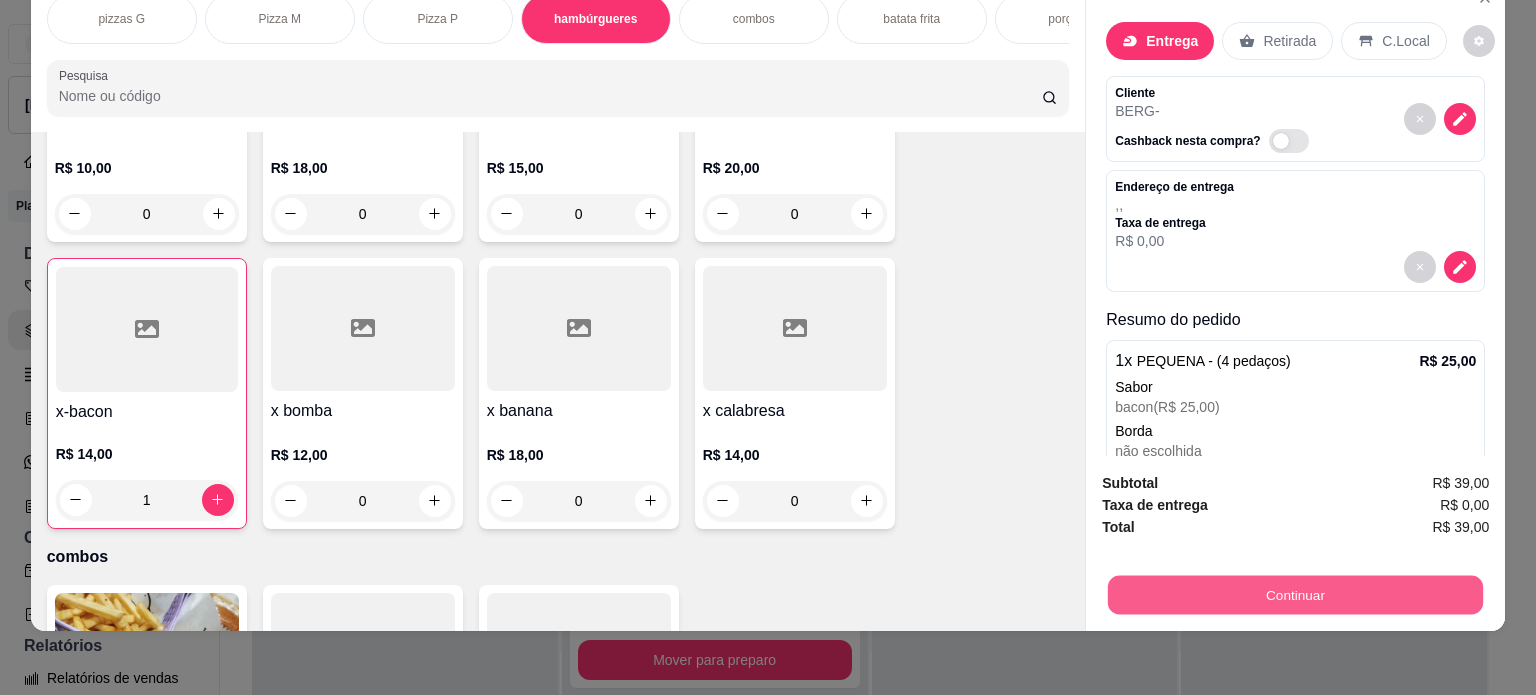click on "Continuar" at bounding box center [1295, 595] 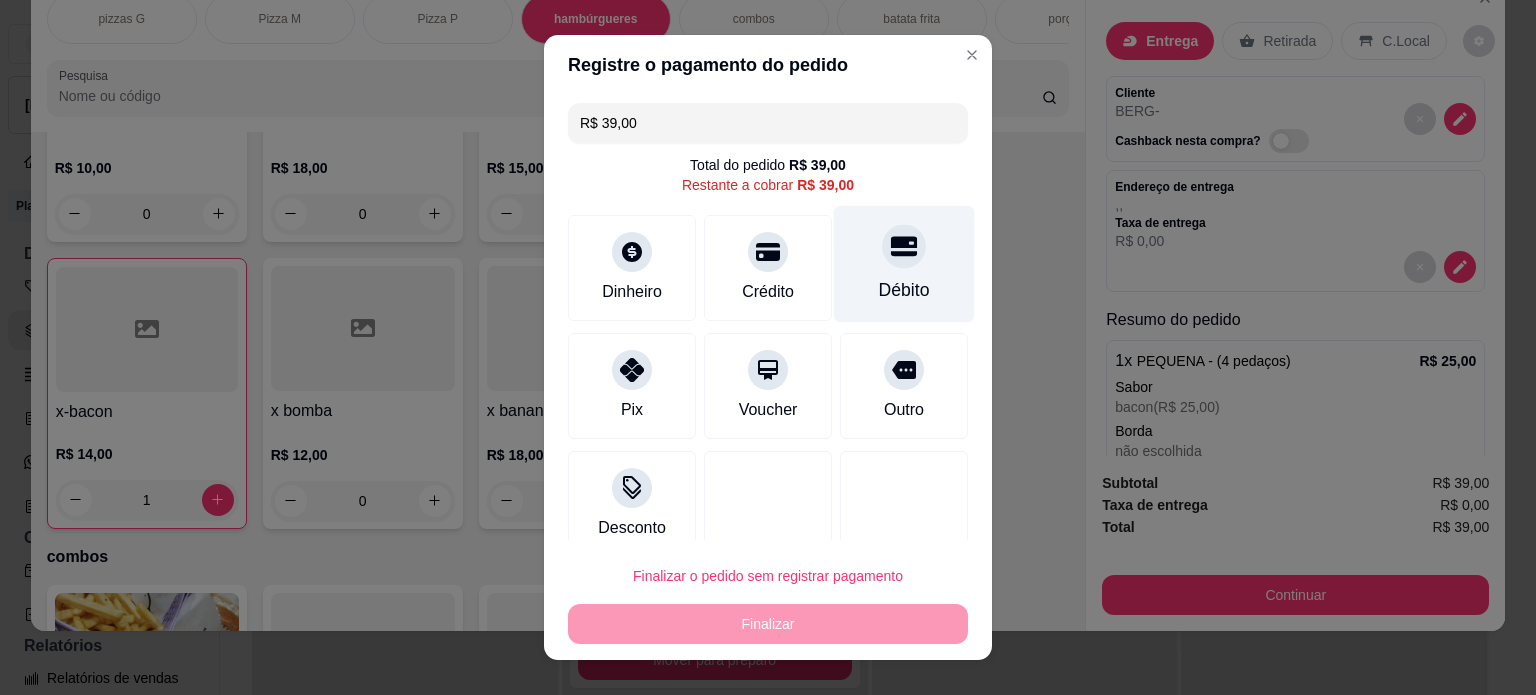 click on "Débito" at bounding box center [904, 263] 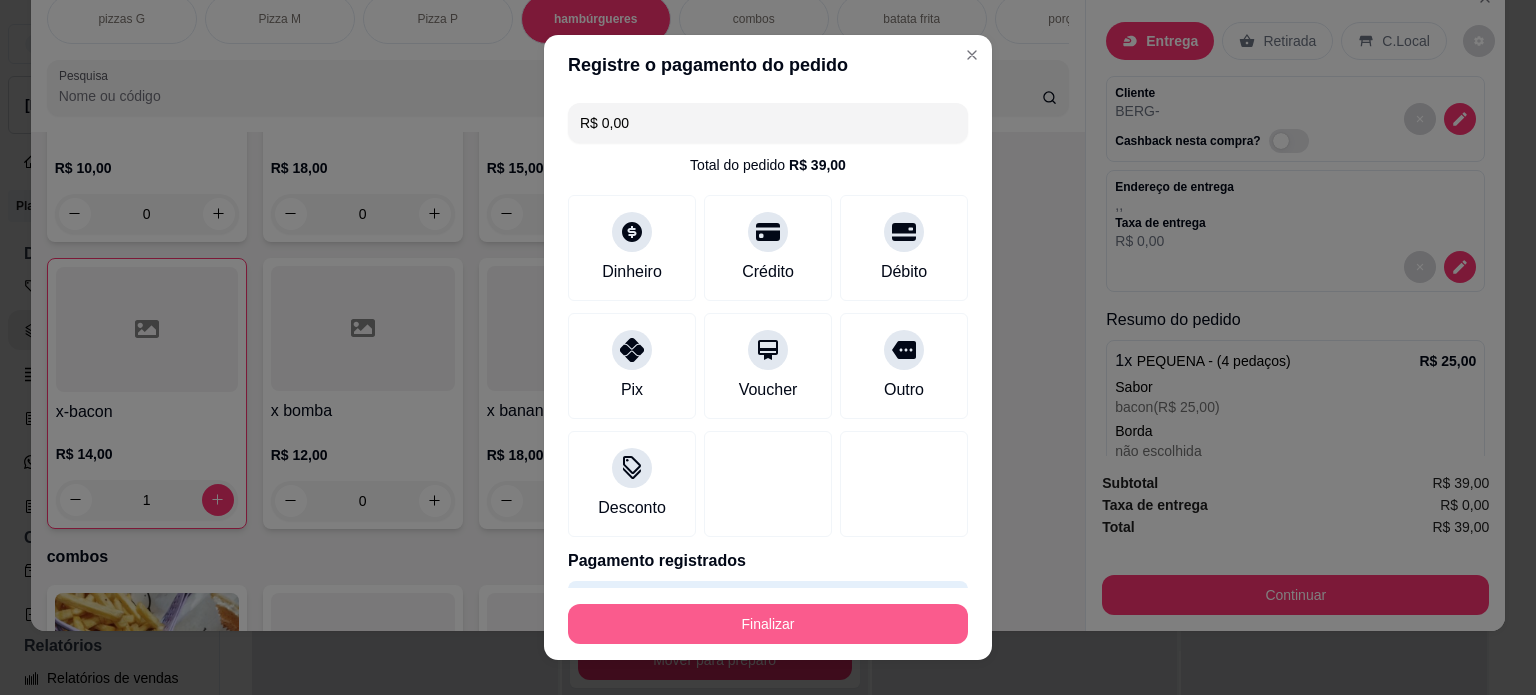 click on "Finalizar" at bounding box center [768, 624] 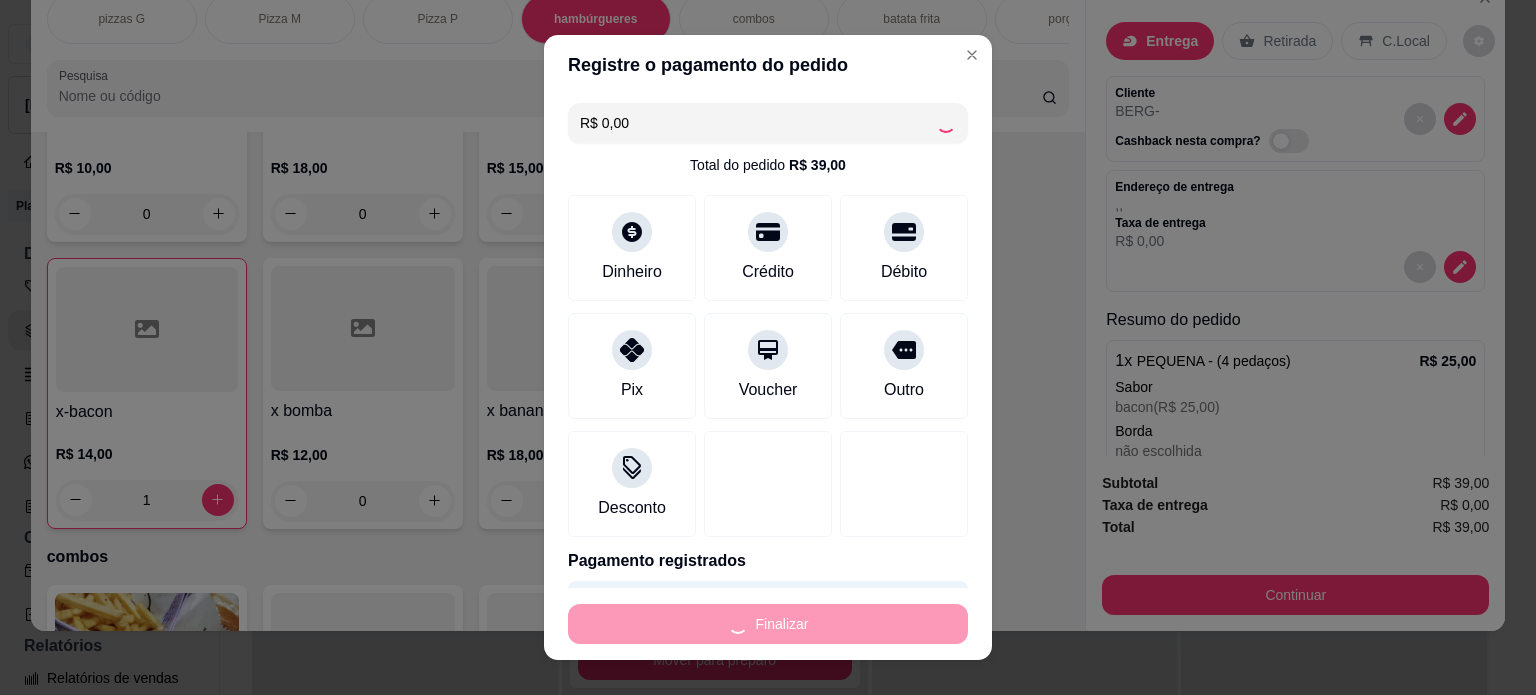 type on "0" 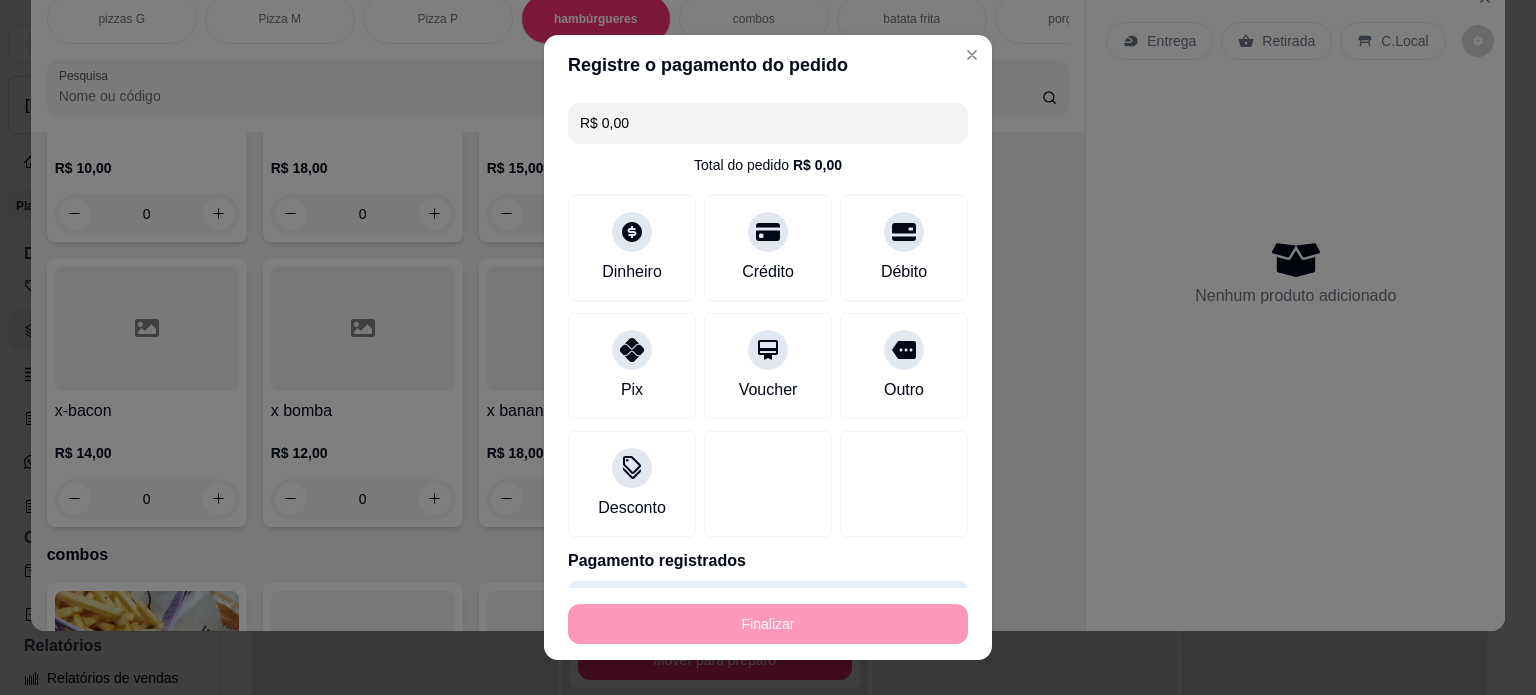 type on "-R$ 39,00" 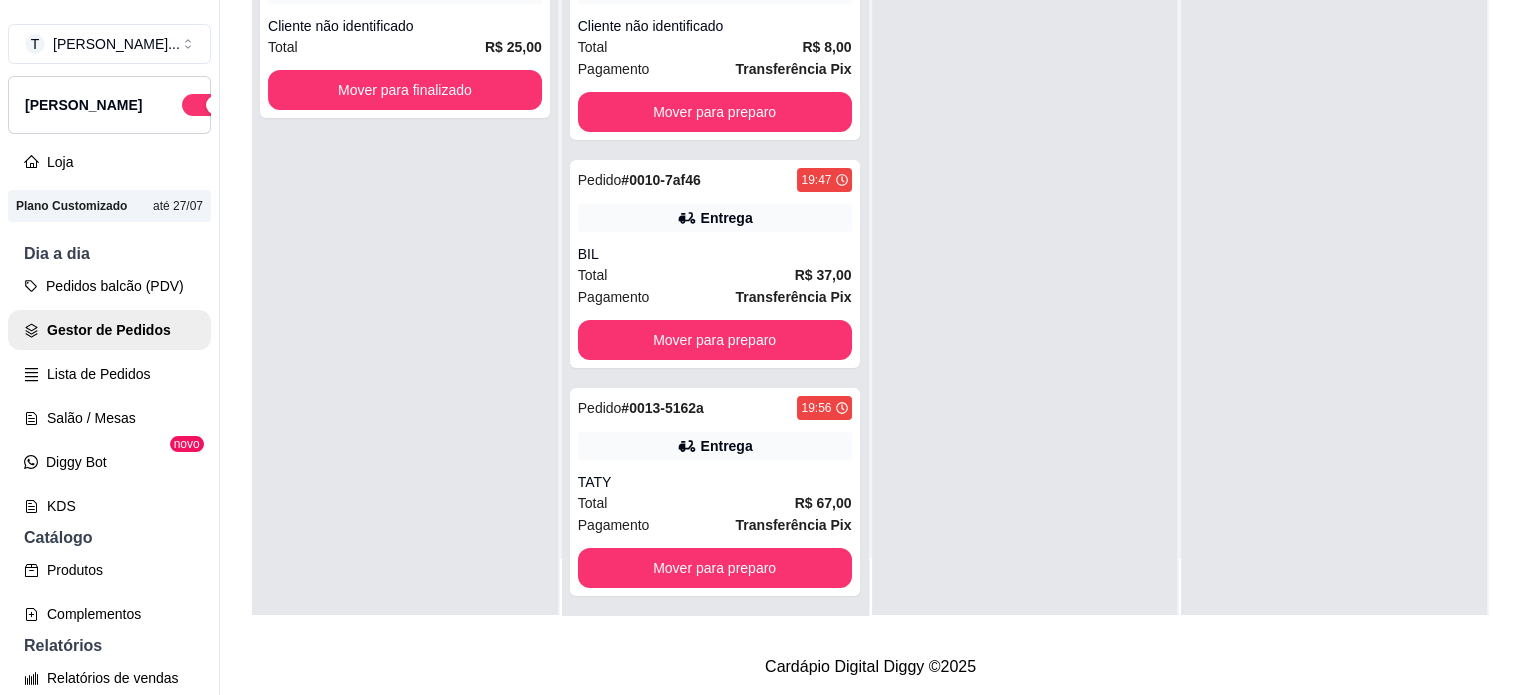 scroll, scrollTop: 319, scrollLeft: 0, axis: vertical 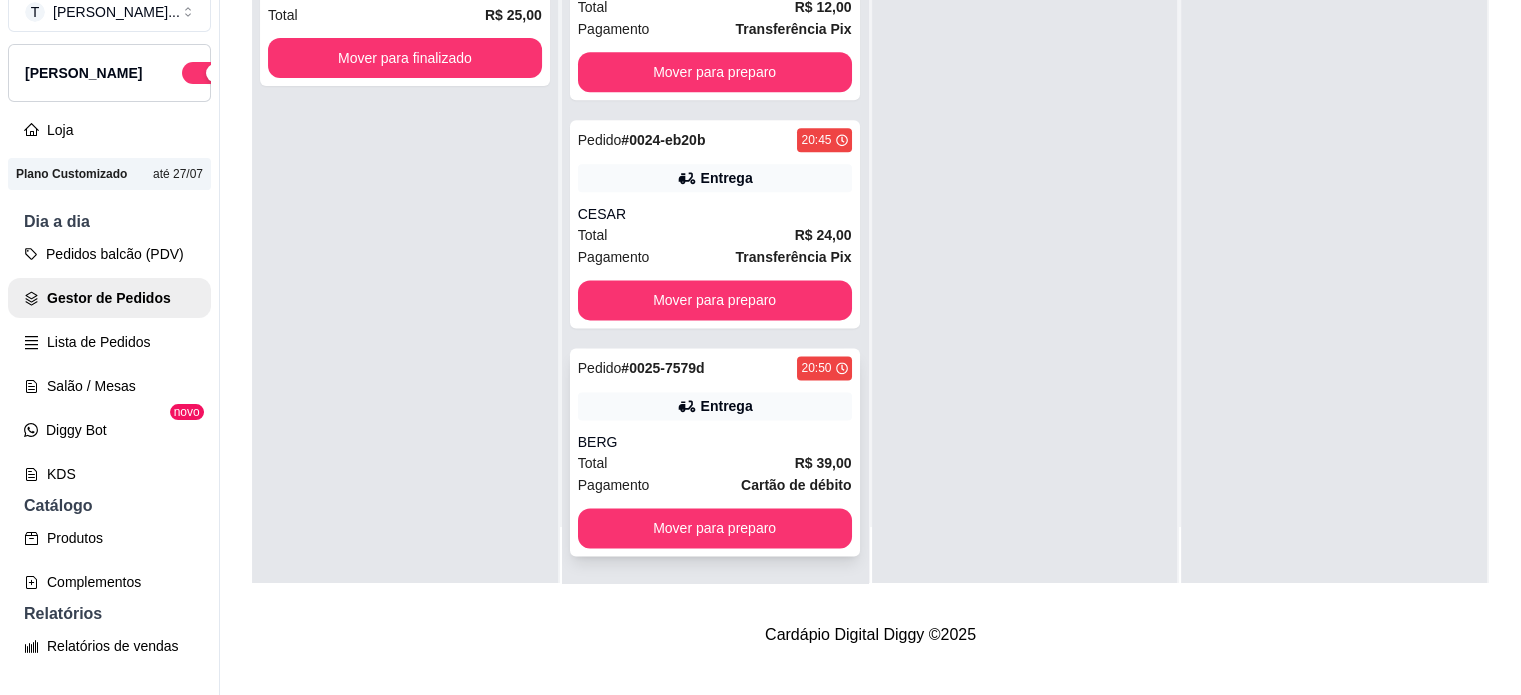 click on "Cartão de débito" at bounding box center [796, 485] 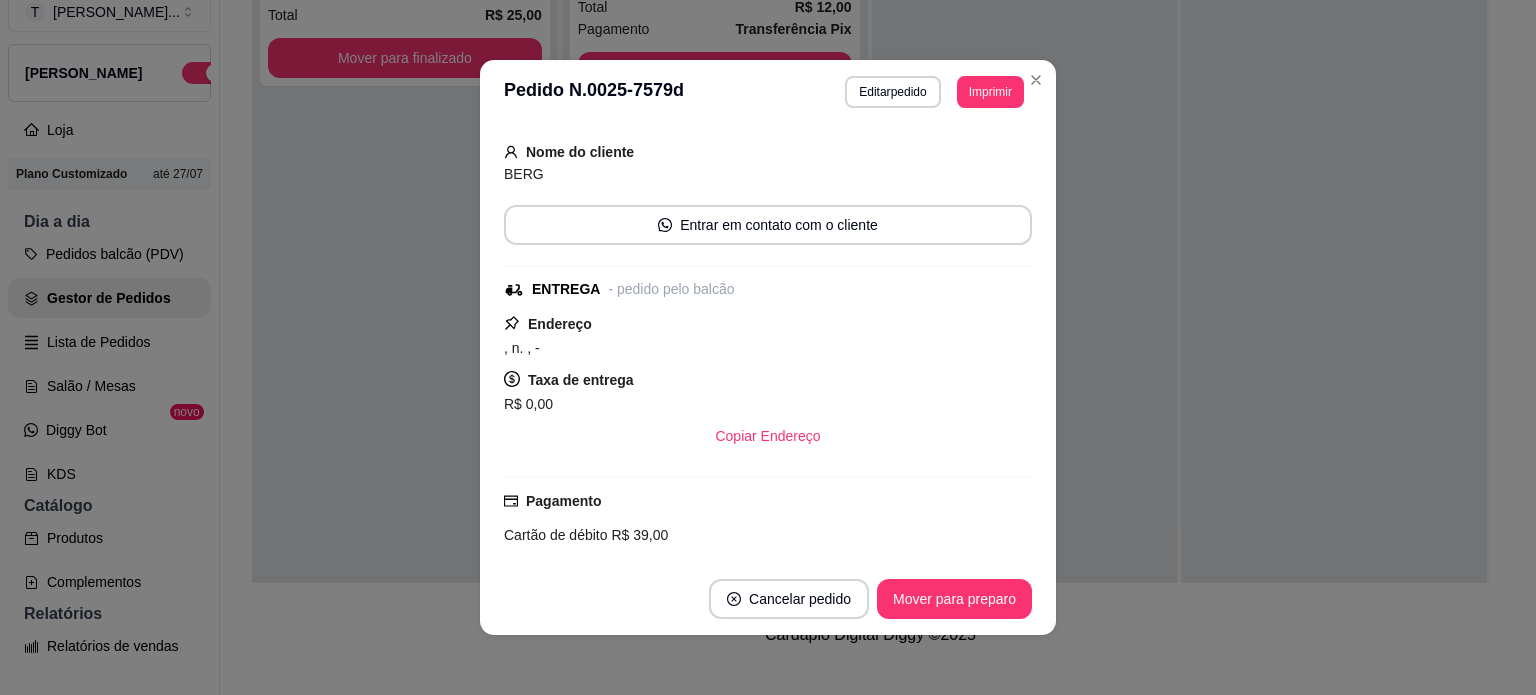 scroll, scrollTop: 200, scrollLeft: 0, axis: vertical 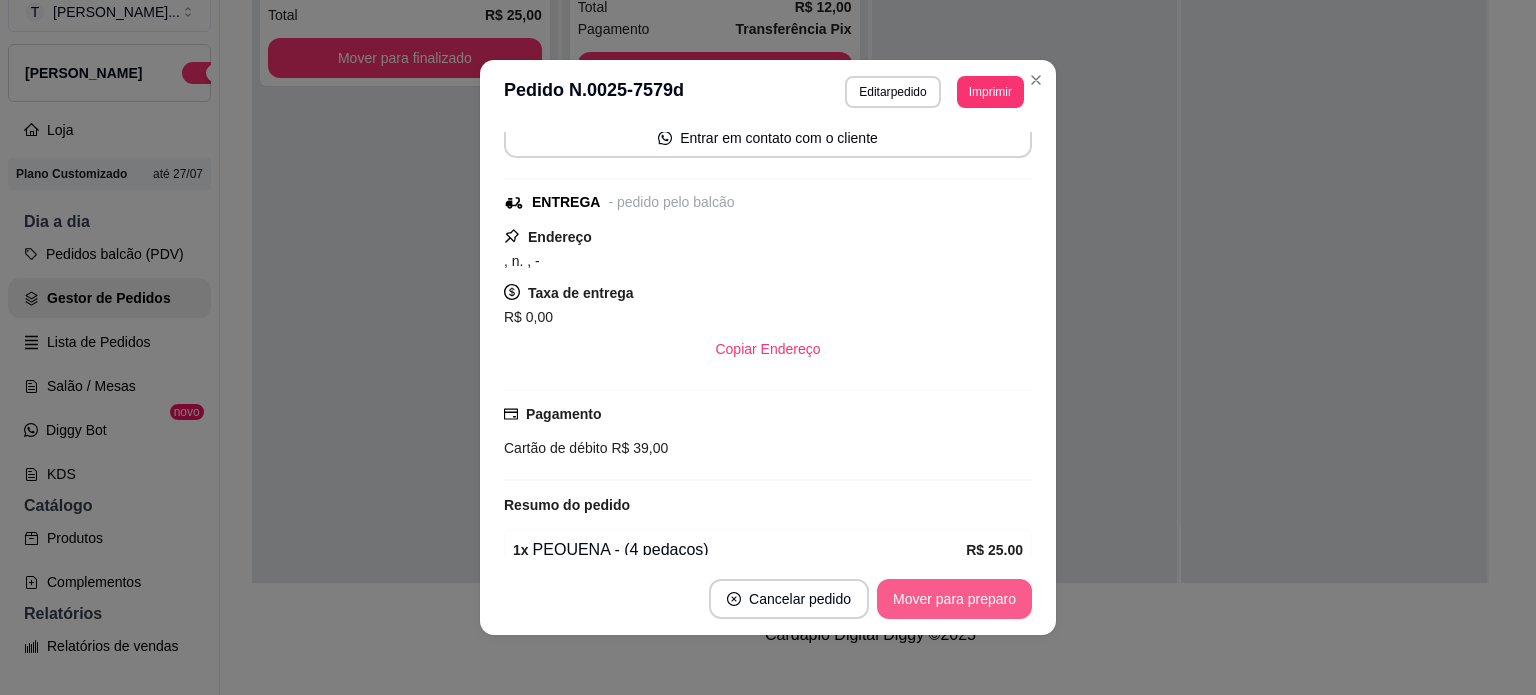 click on "Mover para preparo" at bounding box center (954, 599) 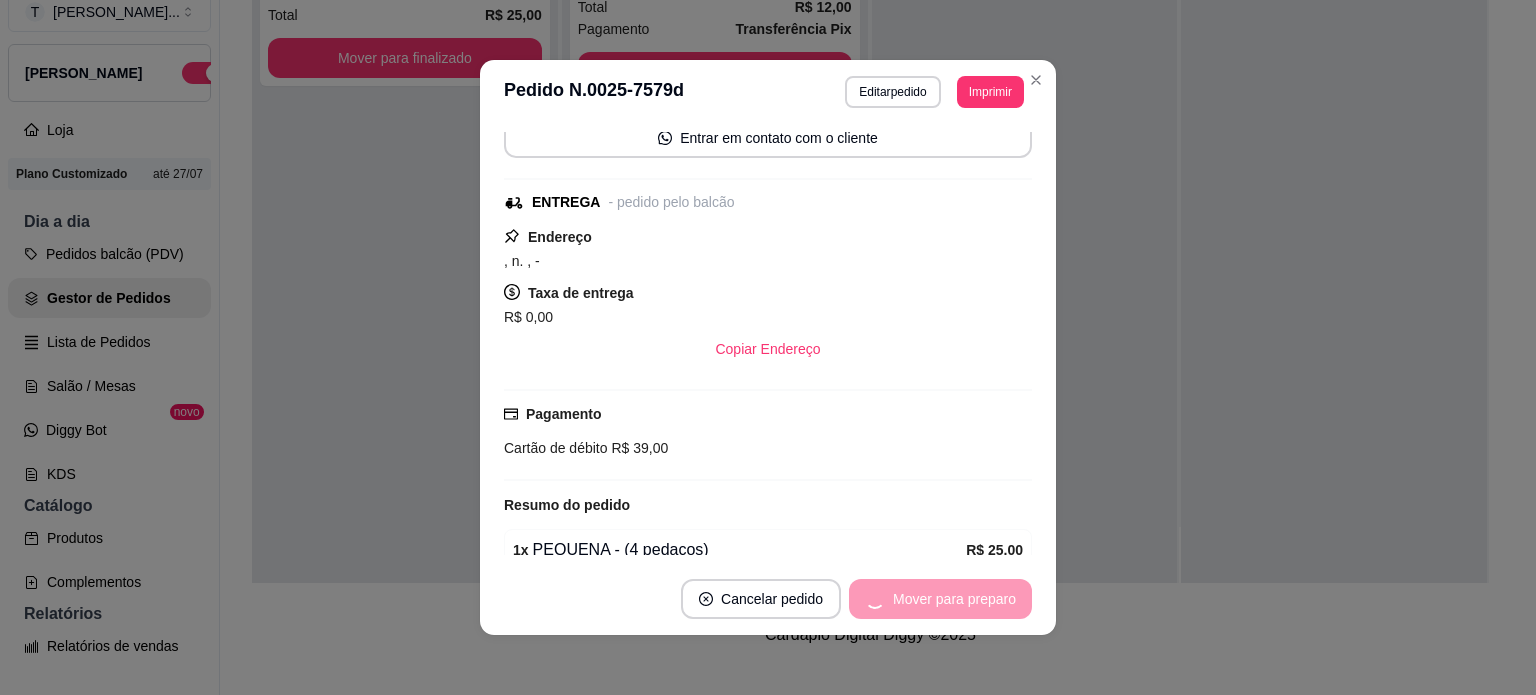 scroll, scrollTop: 2288, scrollLeft: 0, axis: vertical 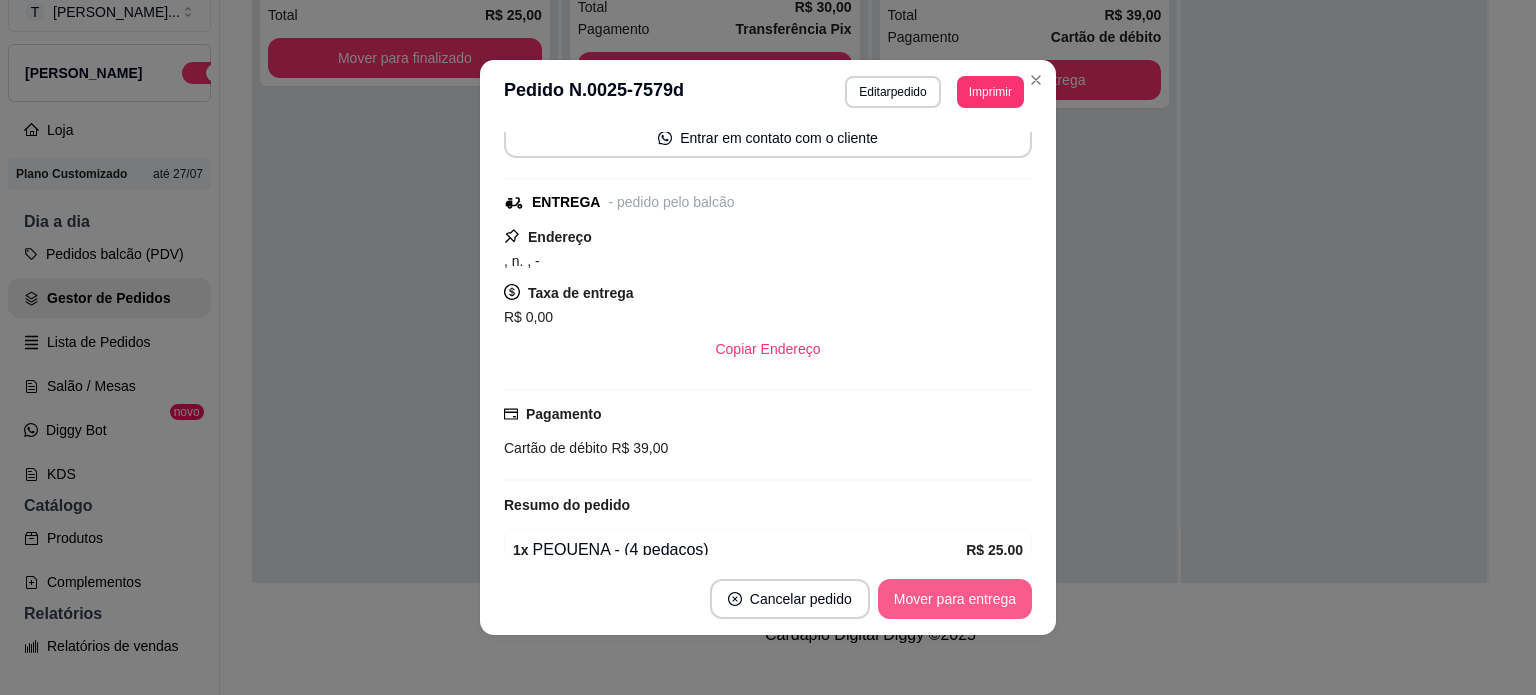 click on "Mover para entrega" at bounding box center (955, 599) 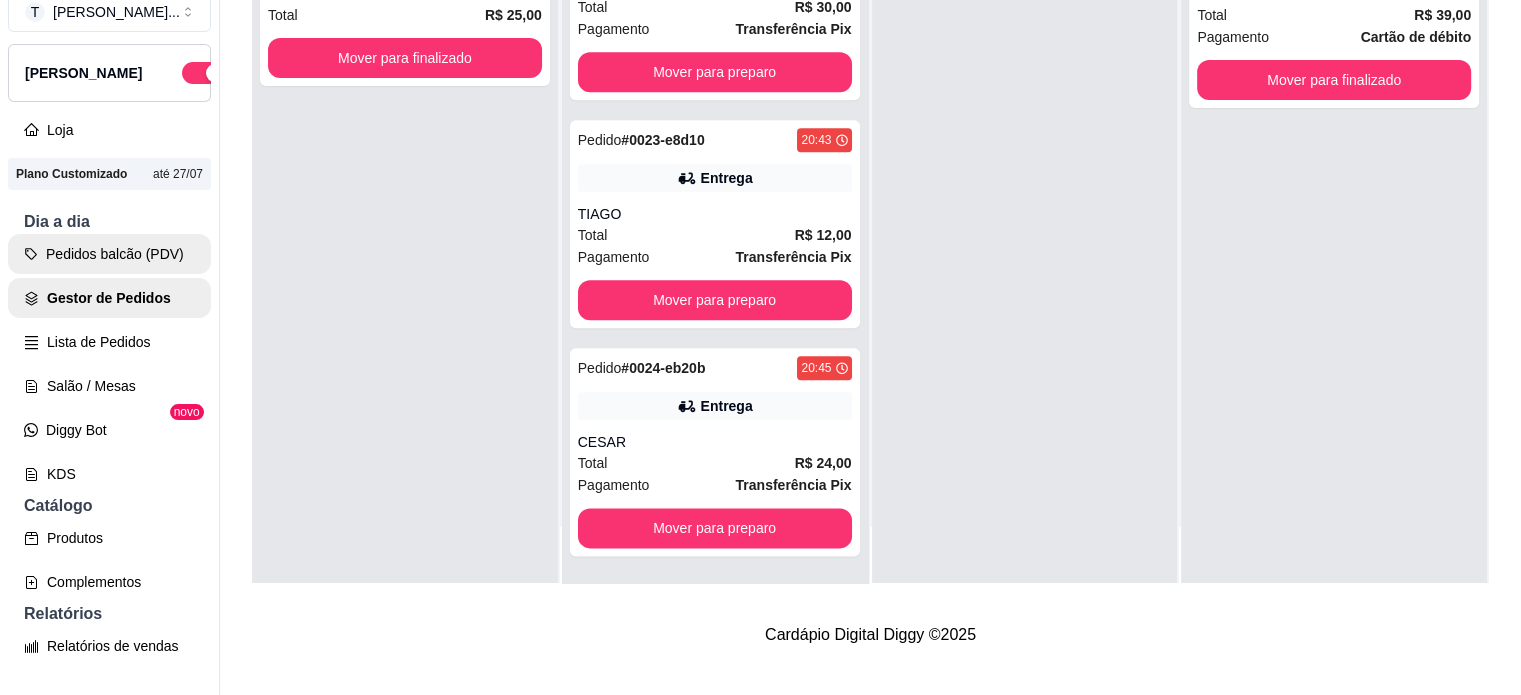 click on "Pedidos balcão (PDV)" at bounding box center (109, 254) 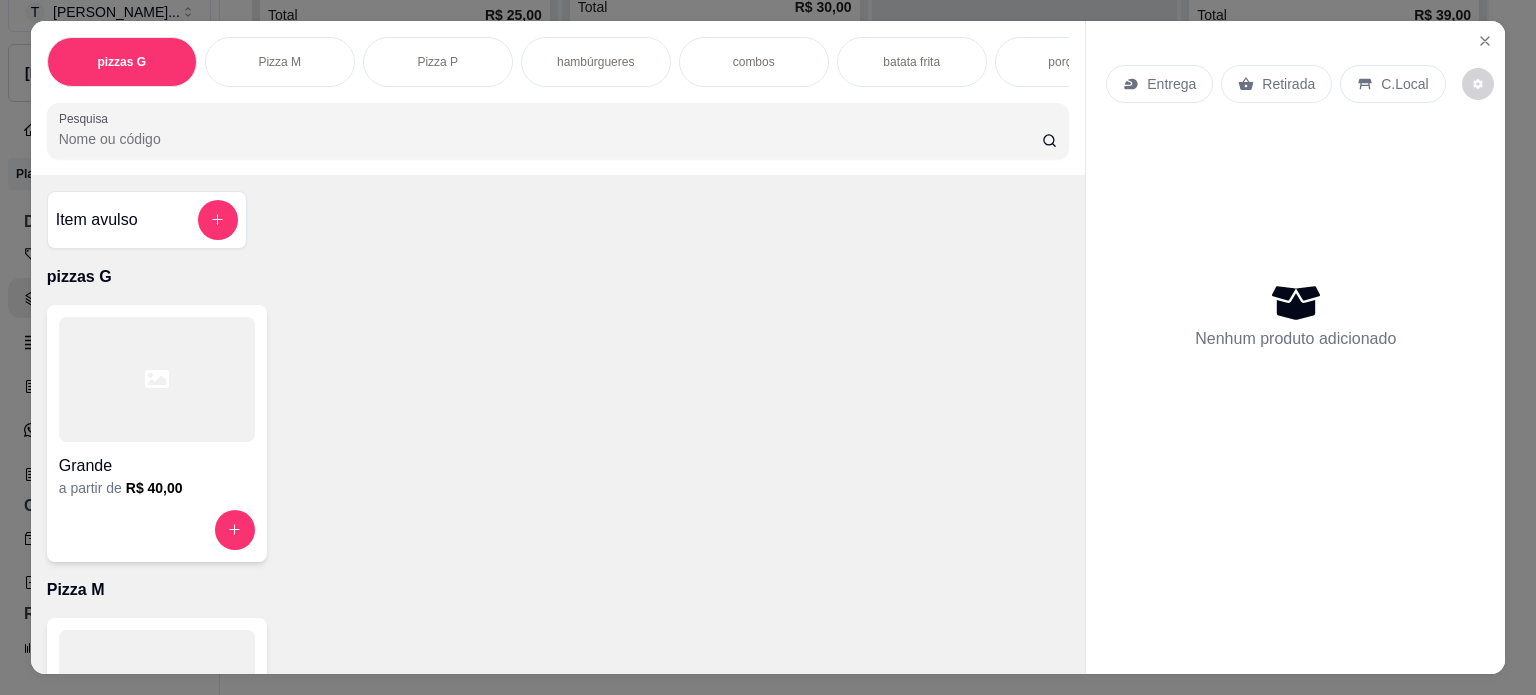 click on "Pizza M" at bounding box center (279, 62) 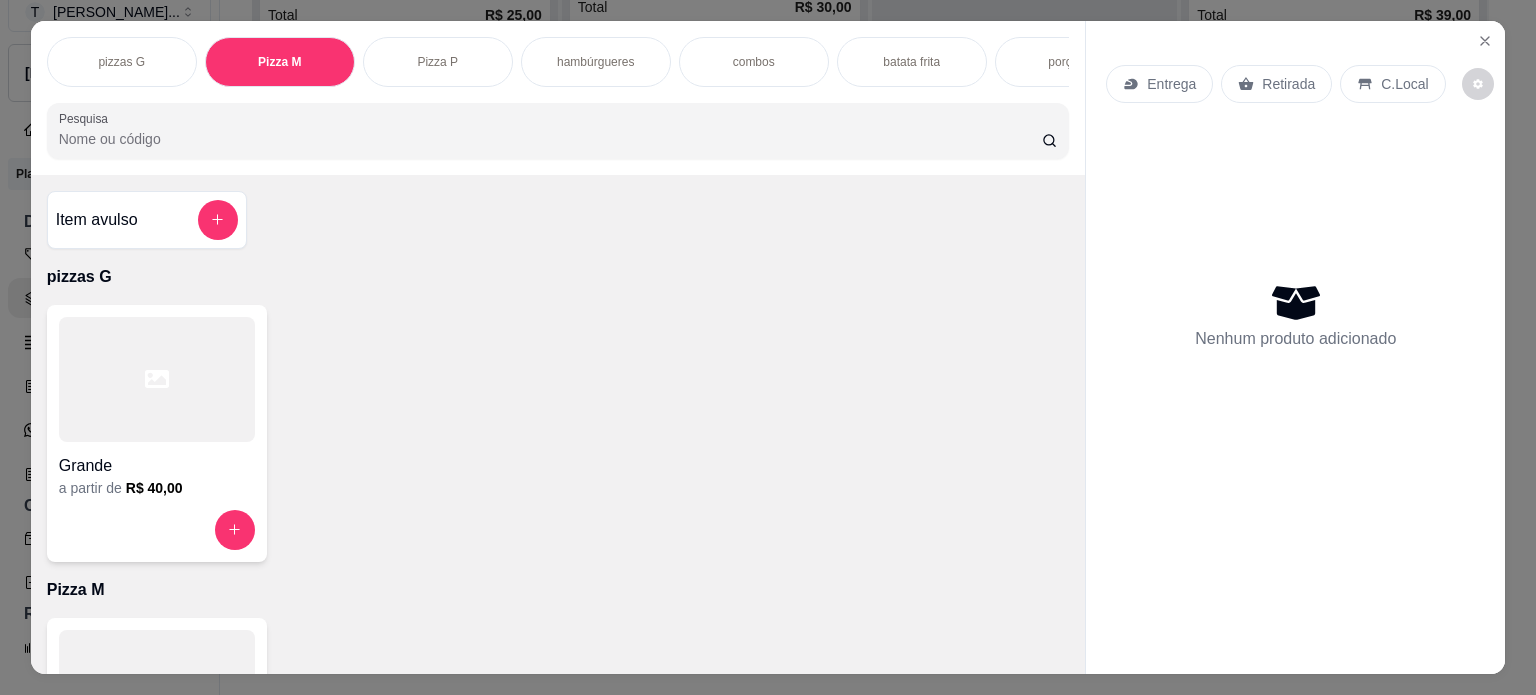 scroll, scrollTop: 402, scrollLeft: 0, axis: vertical 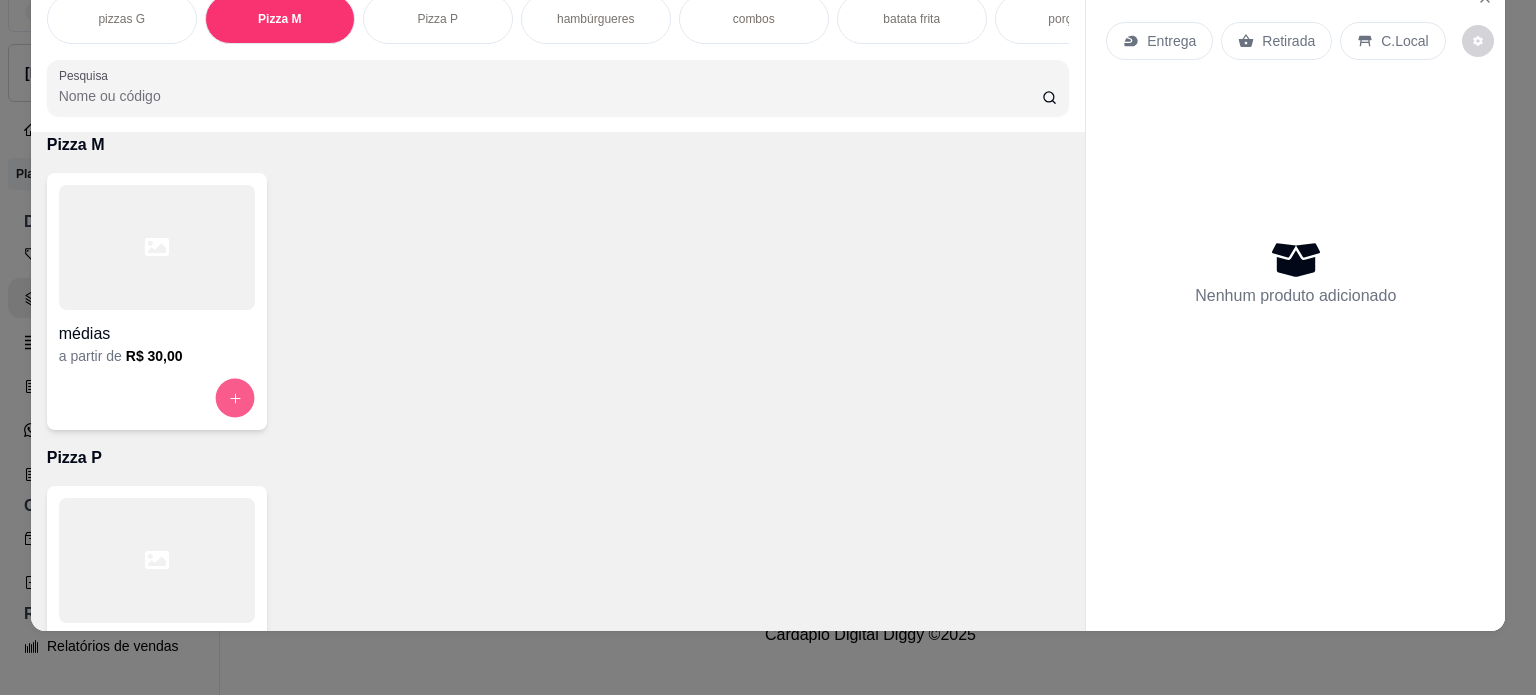 click 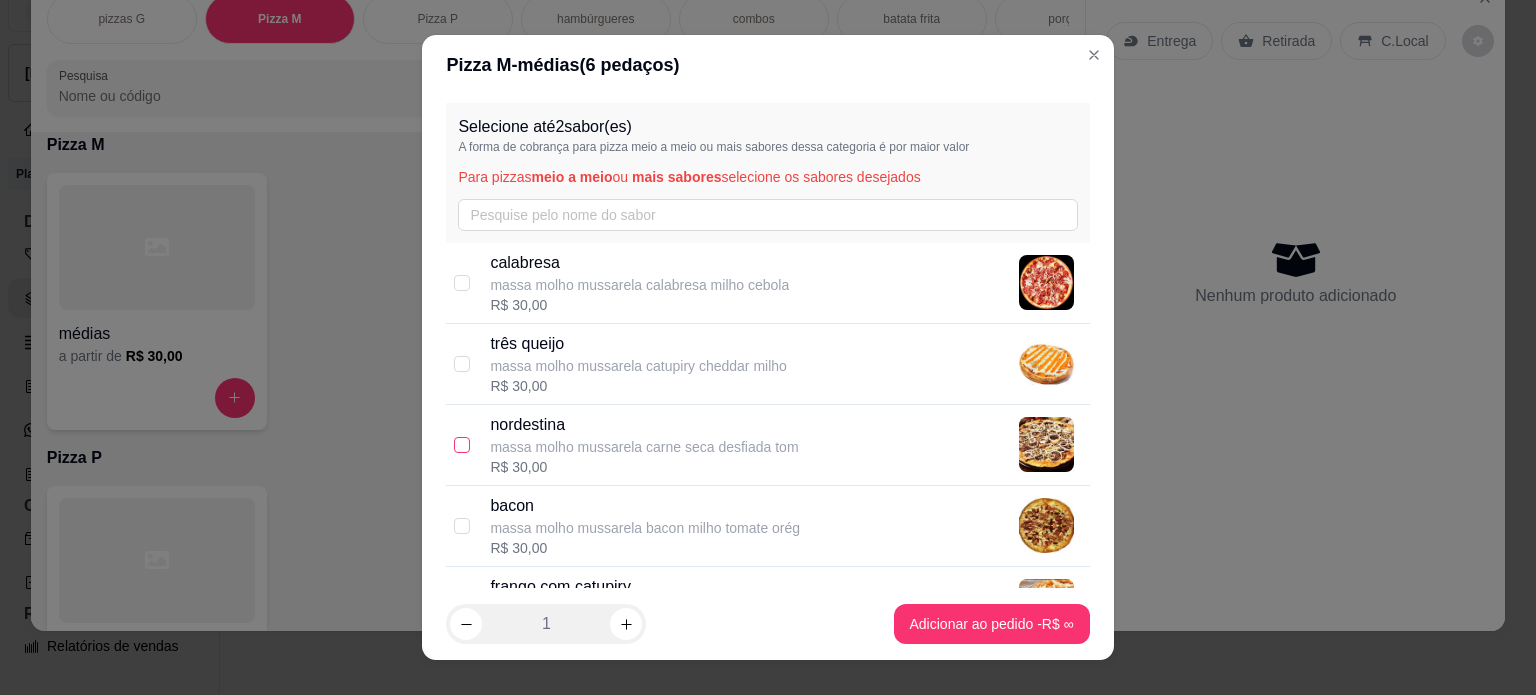 click at bounding box center (462, 445) 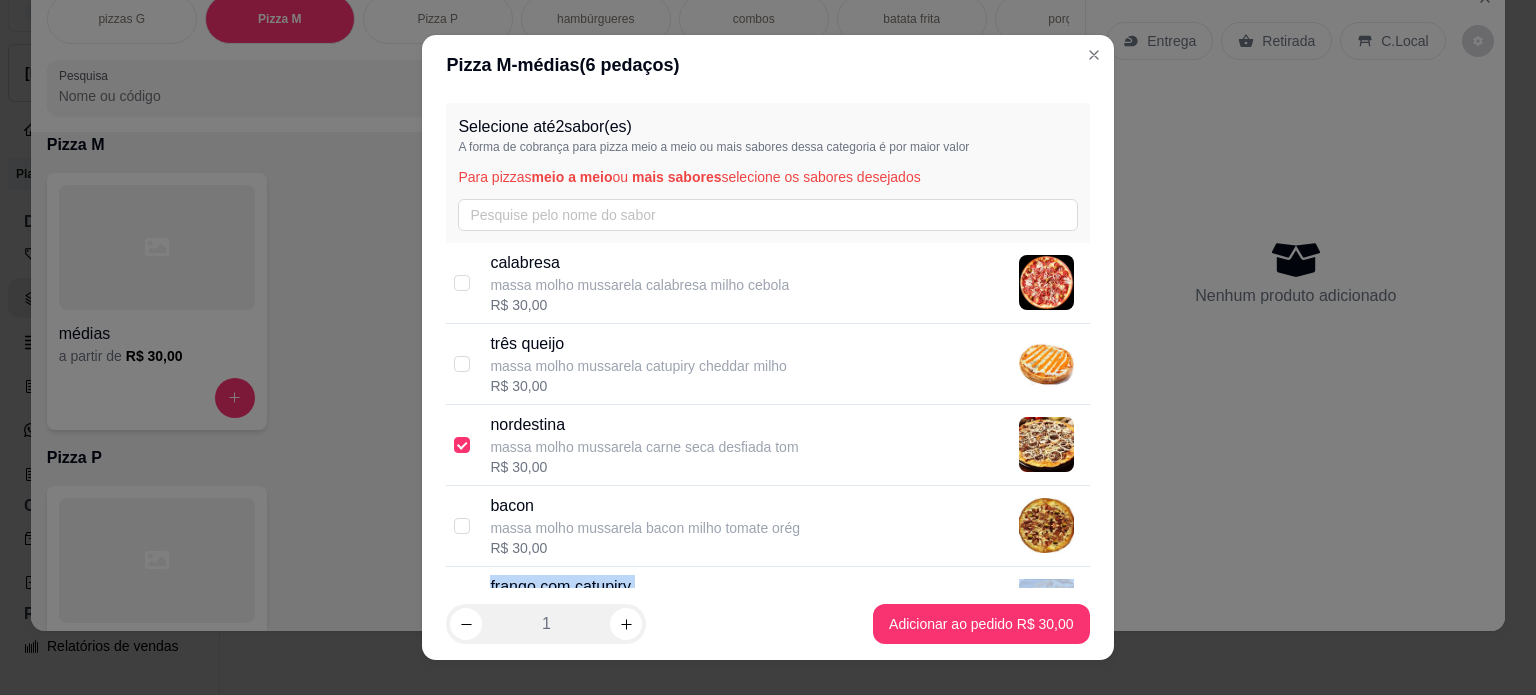 drag, startPoint x: 453, startPoint y: 584, endPoint x: 460, endPoint y: 601, distance: 18.384777 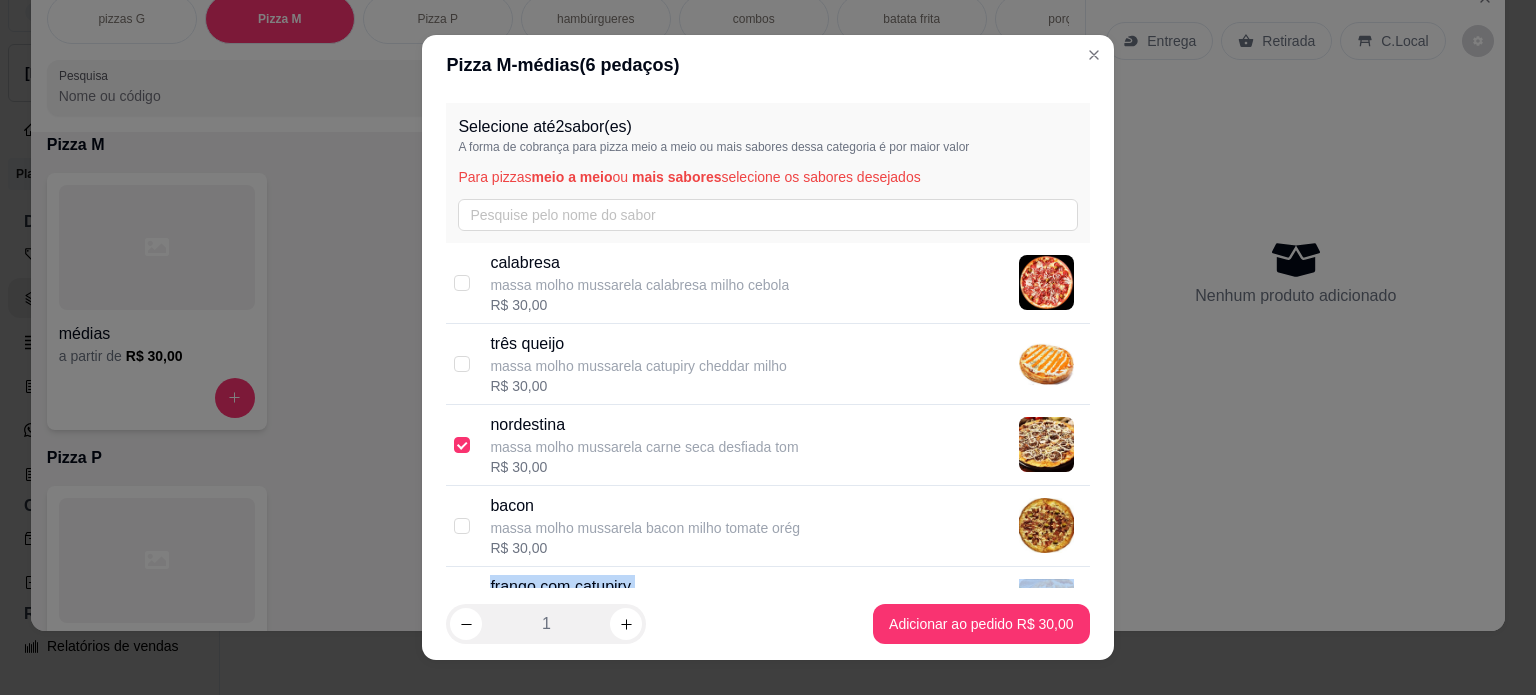 scroll, scrollTop: 200, scrollLeft: 0, axis: vertical 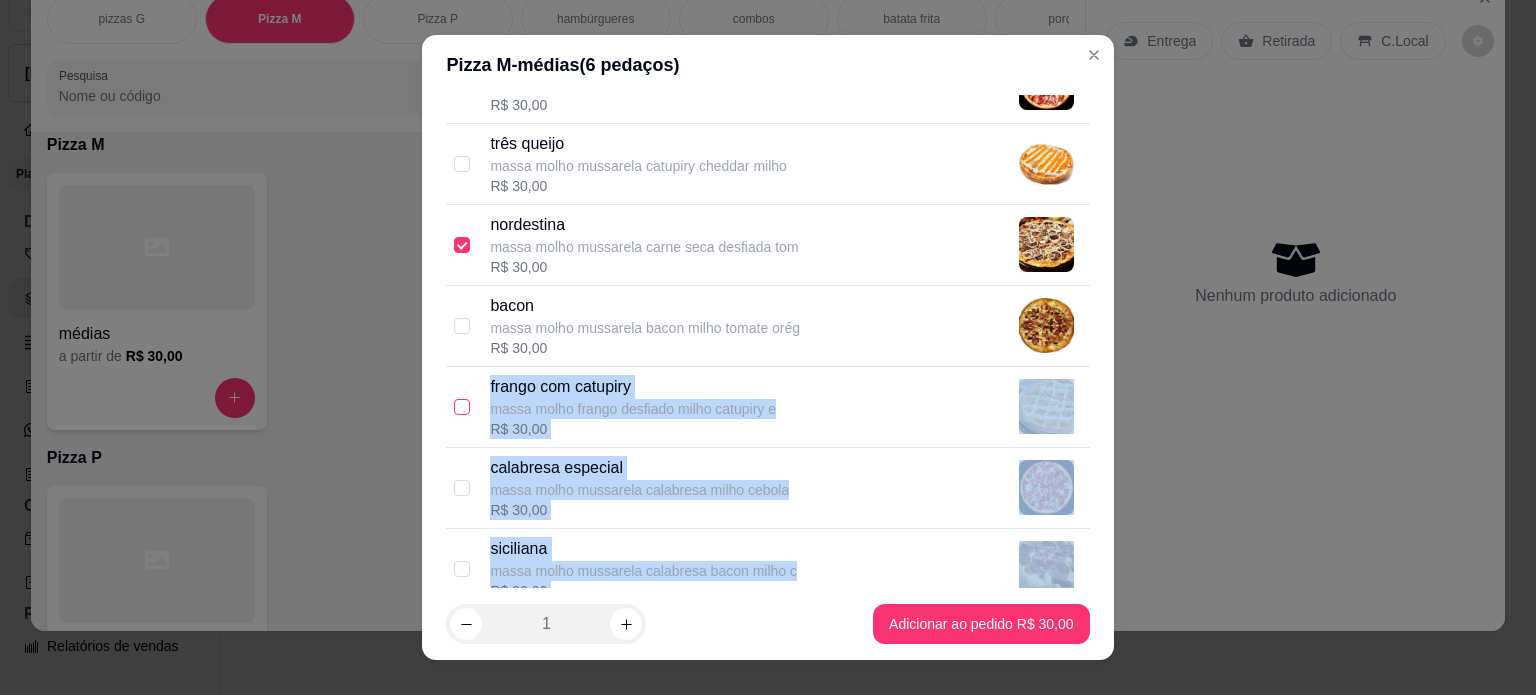click at bounding box center [462, 407] 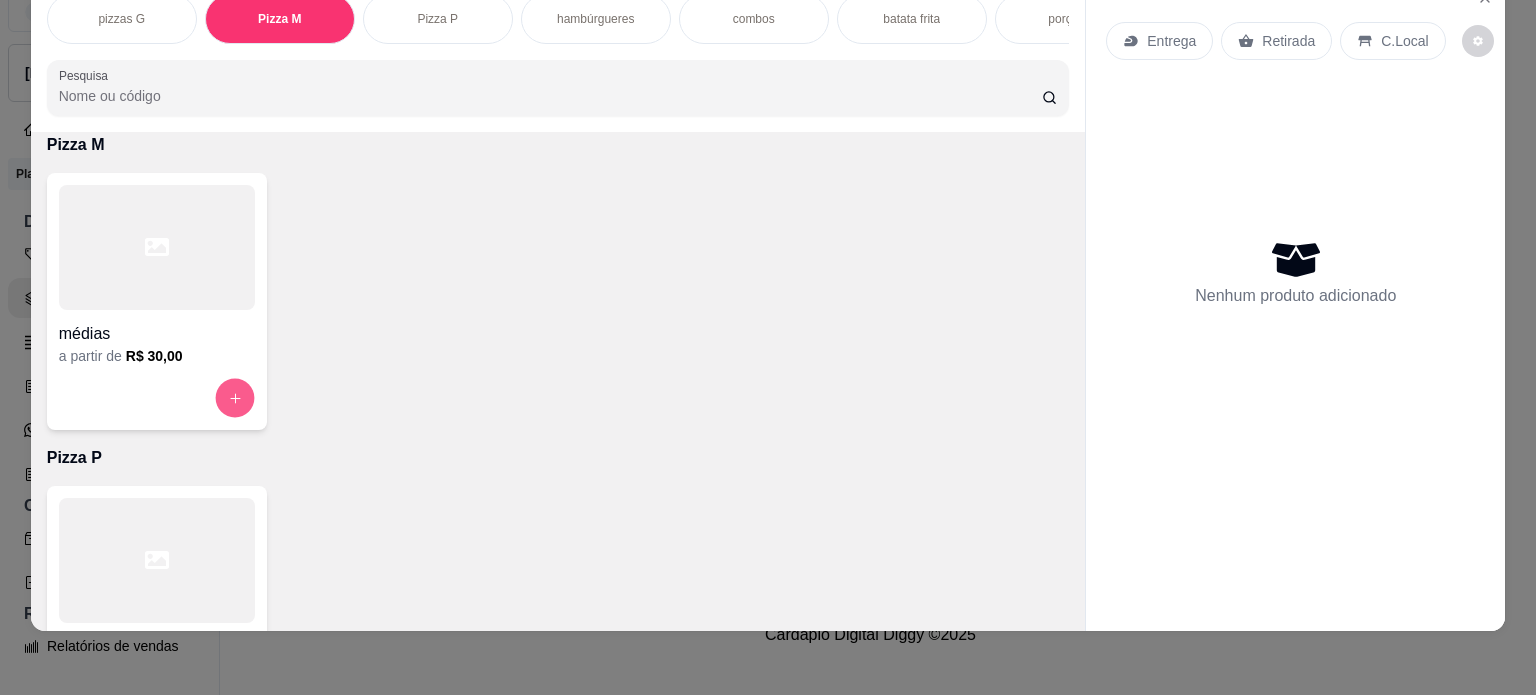click at bounding box center (234, 397) 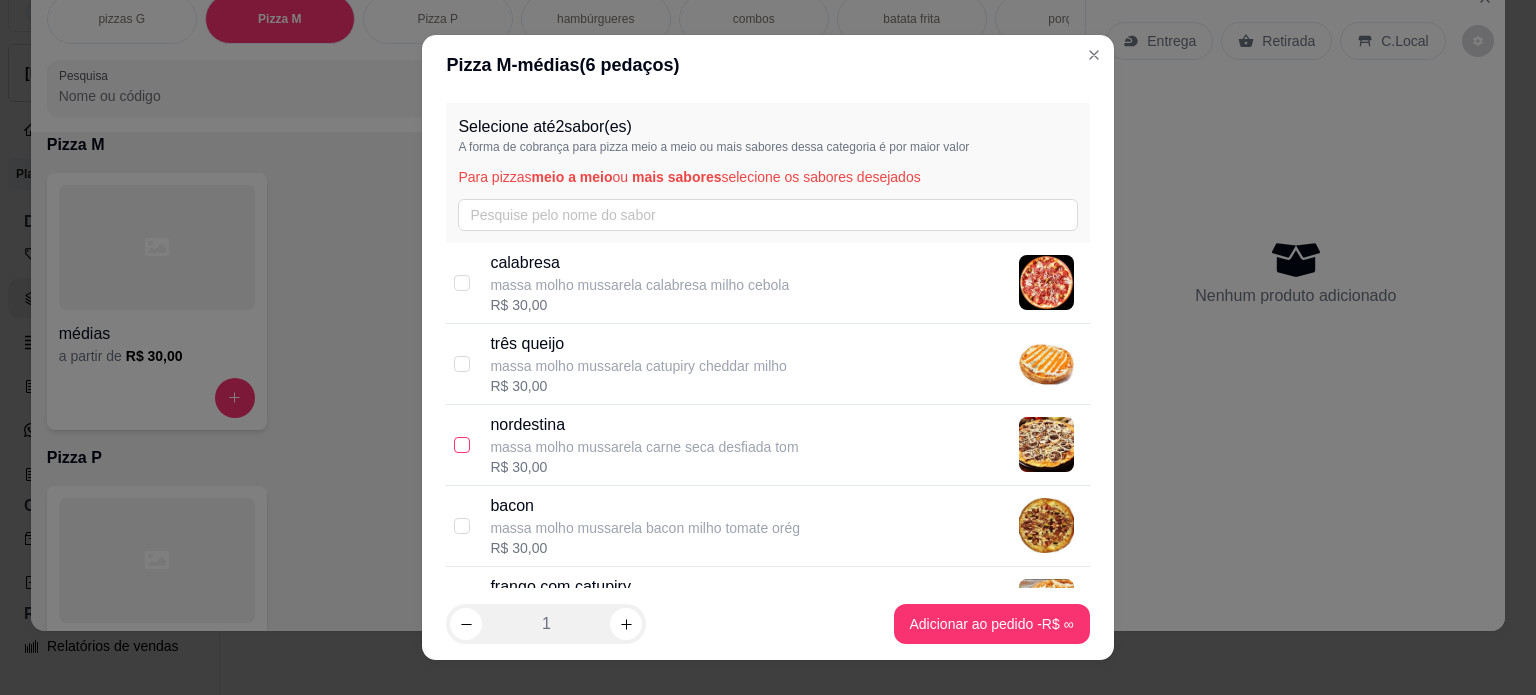 click at bounding box center (462, 445) 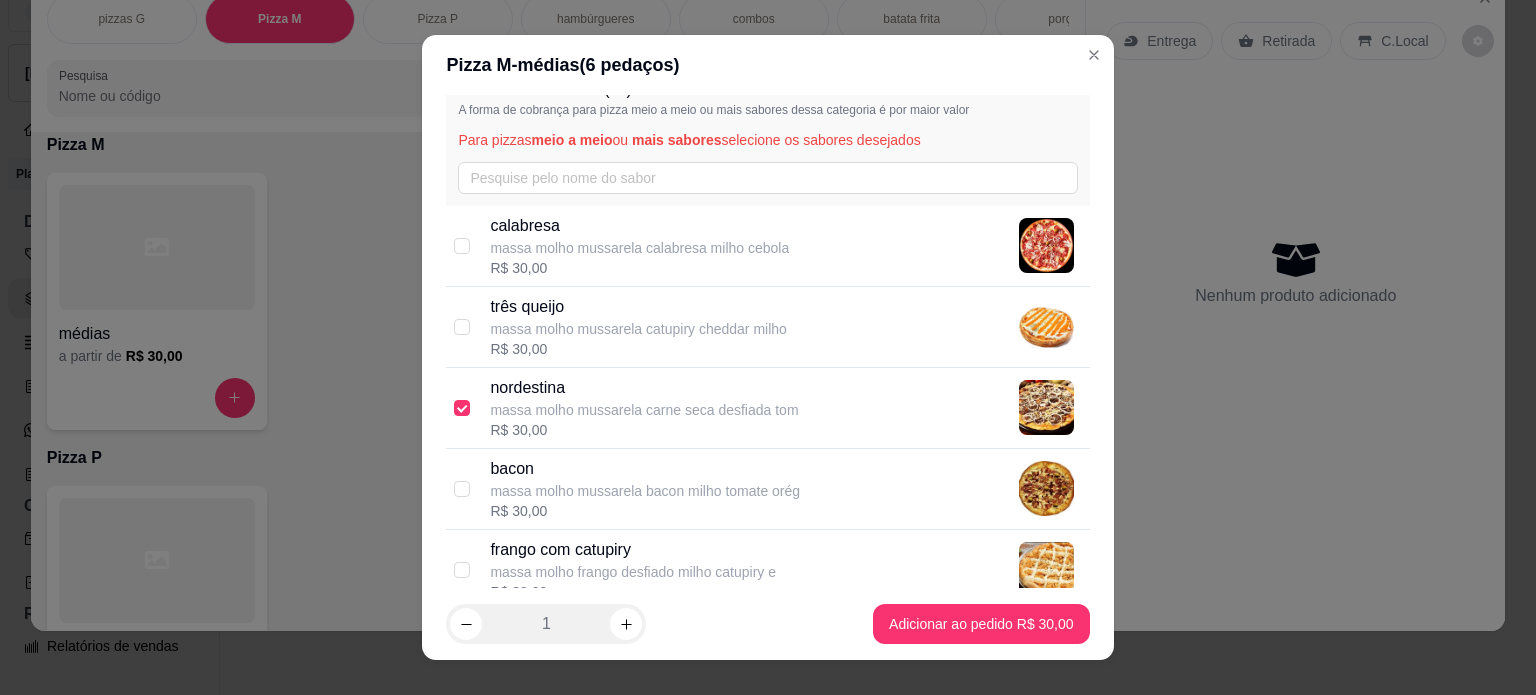 scroll, scrollTop: 100, scrollLeft: 0, axis: vertical 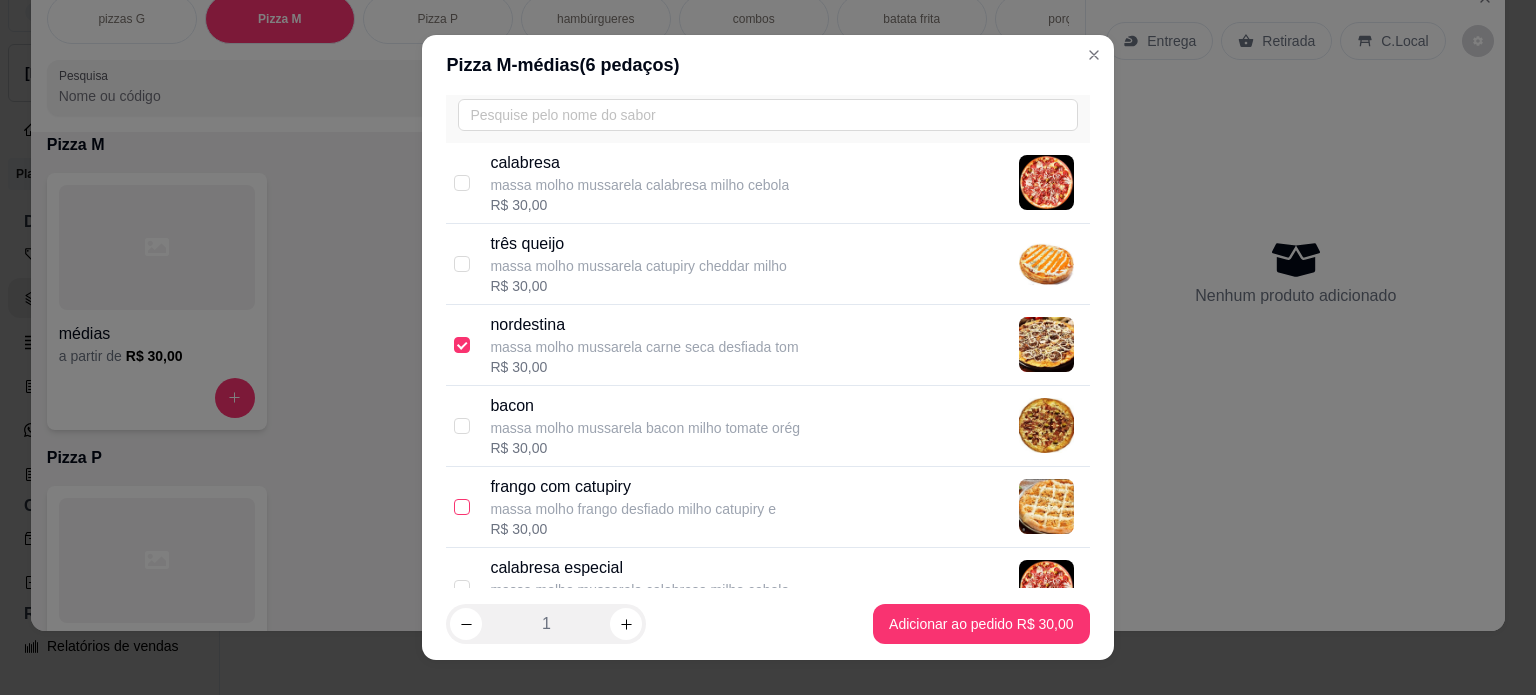click at bounding box center [462, 507] 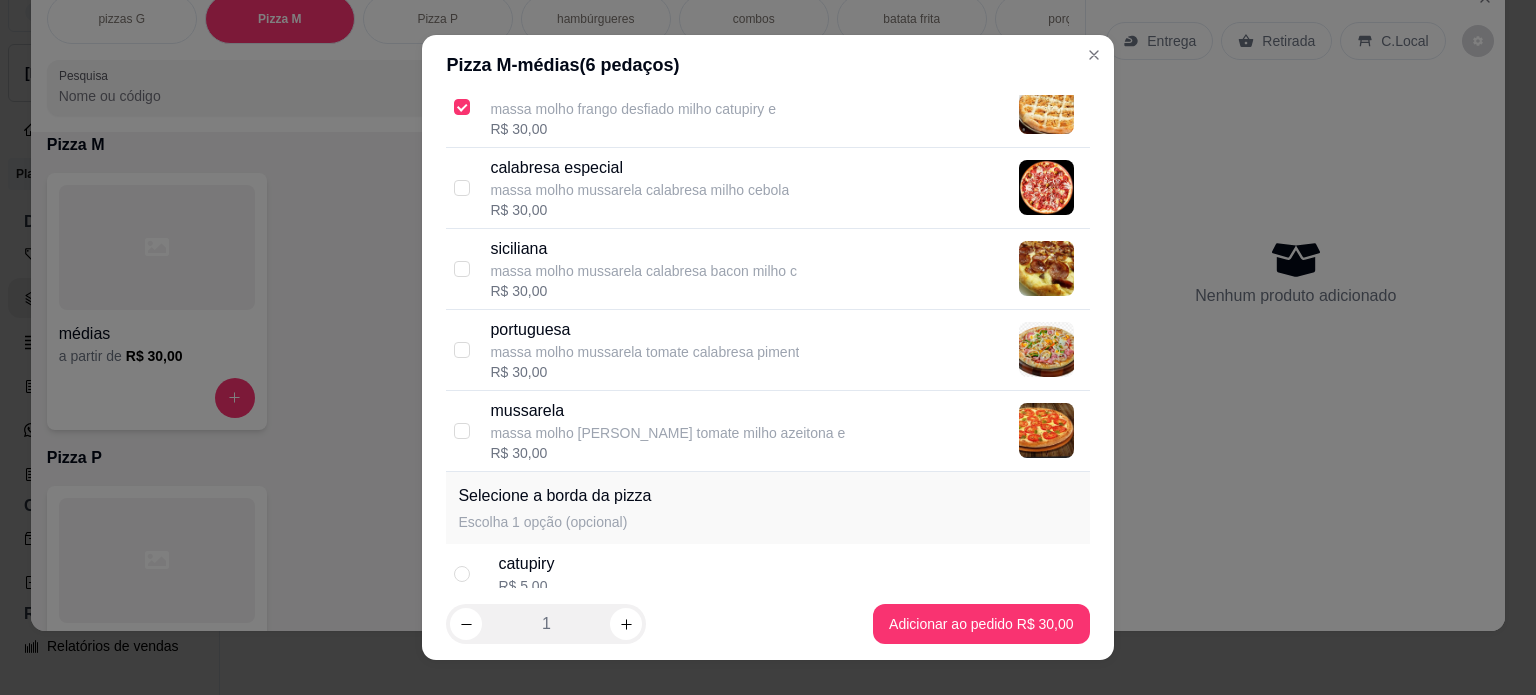 scroll, scrollTop: 661, scrollLeft: 0, axis: vertical 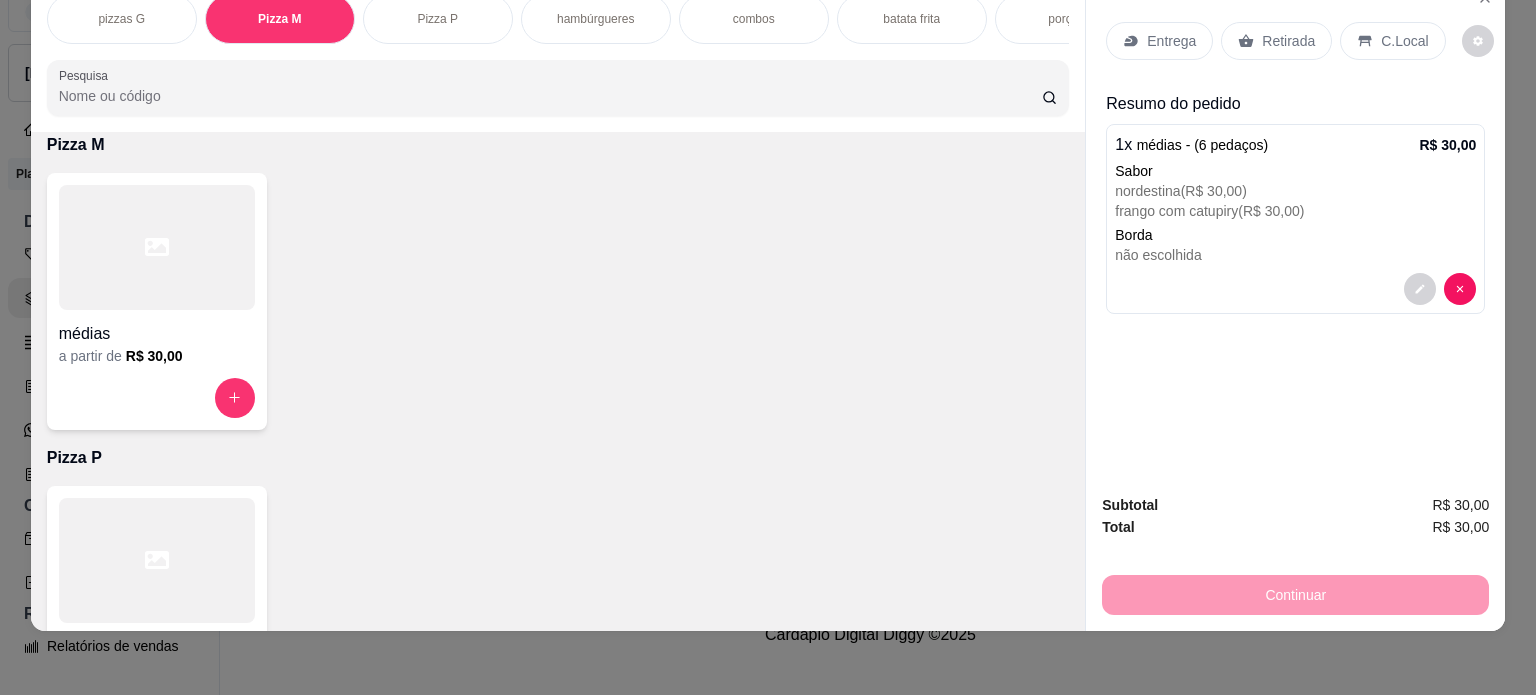 click on "Entrega" at bounding box center (1171, 41) 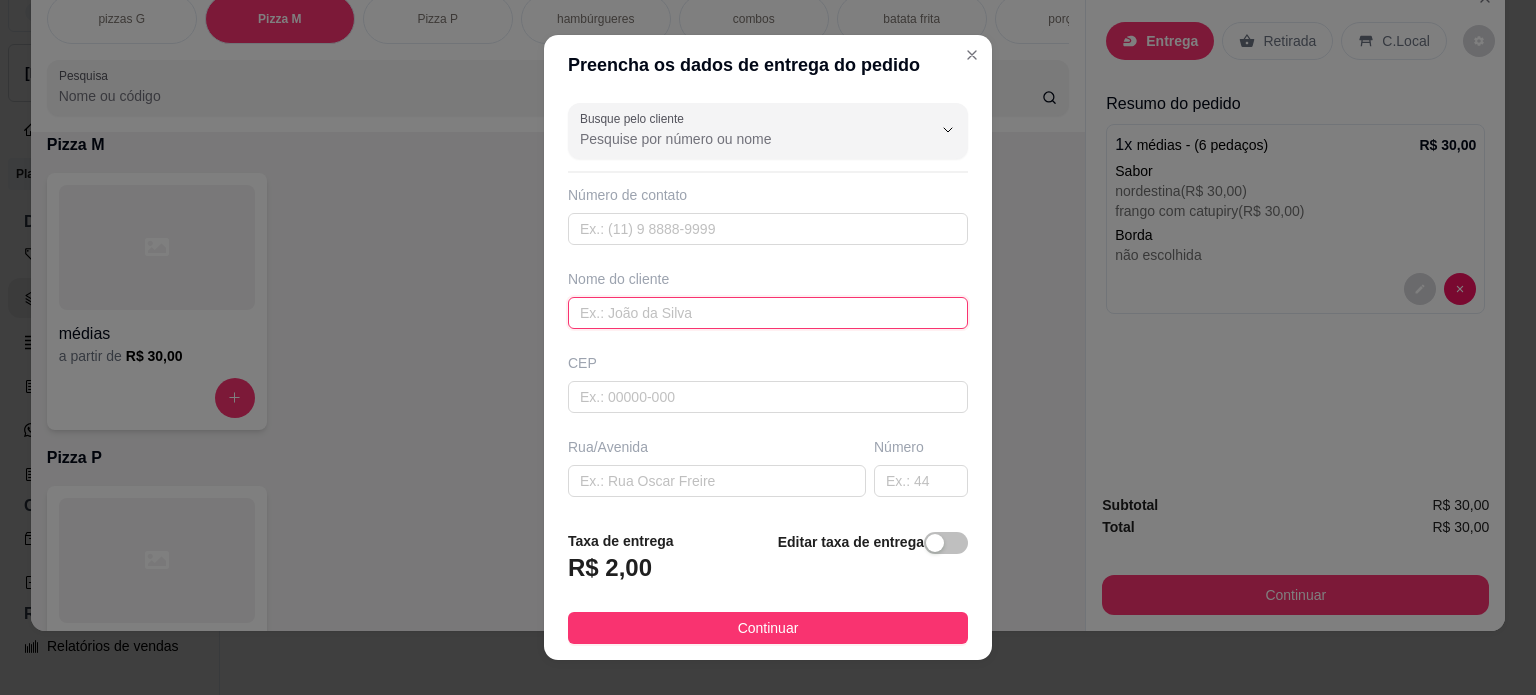 click at bounding box center [768, 313] 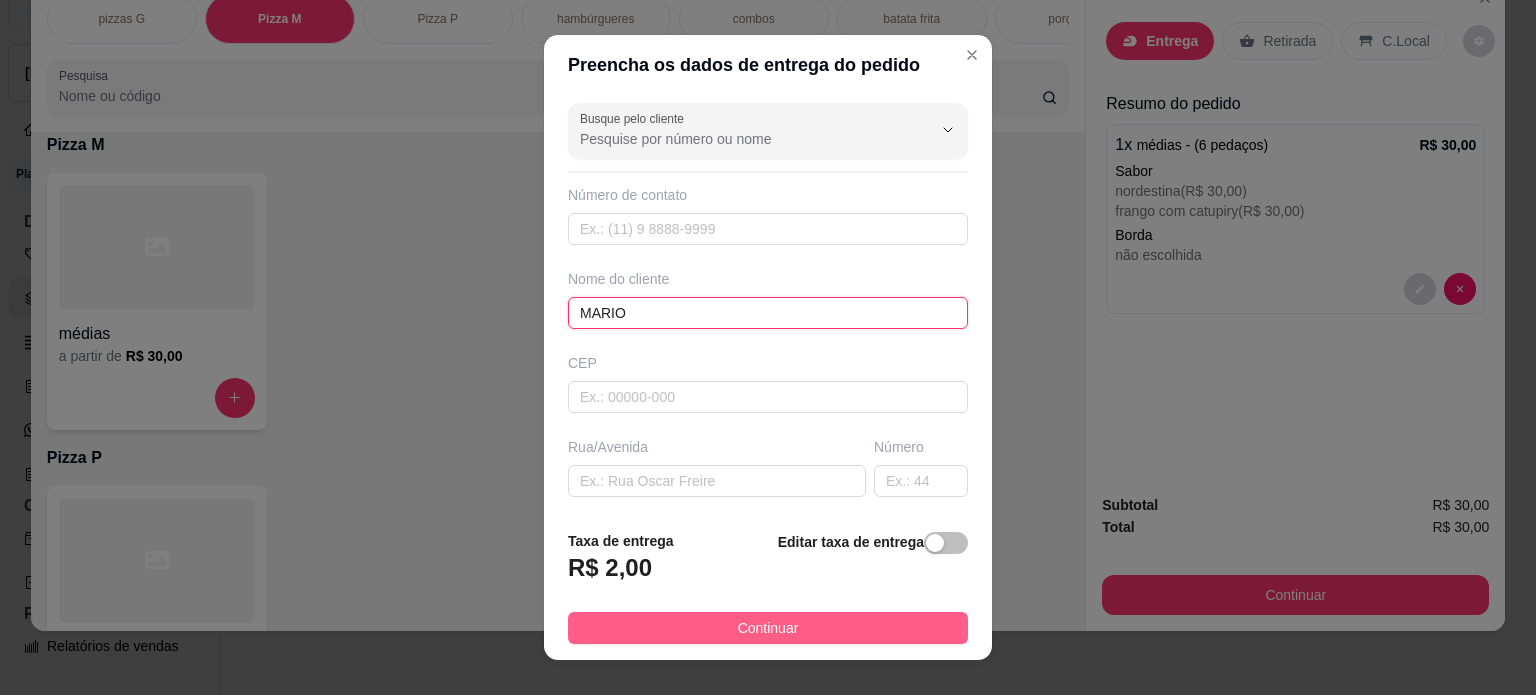 type on "MARIO" 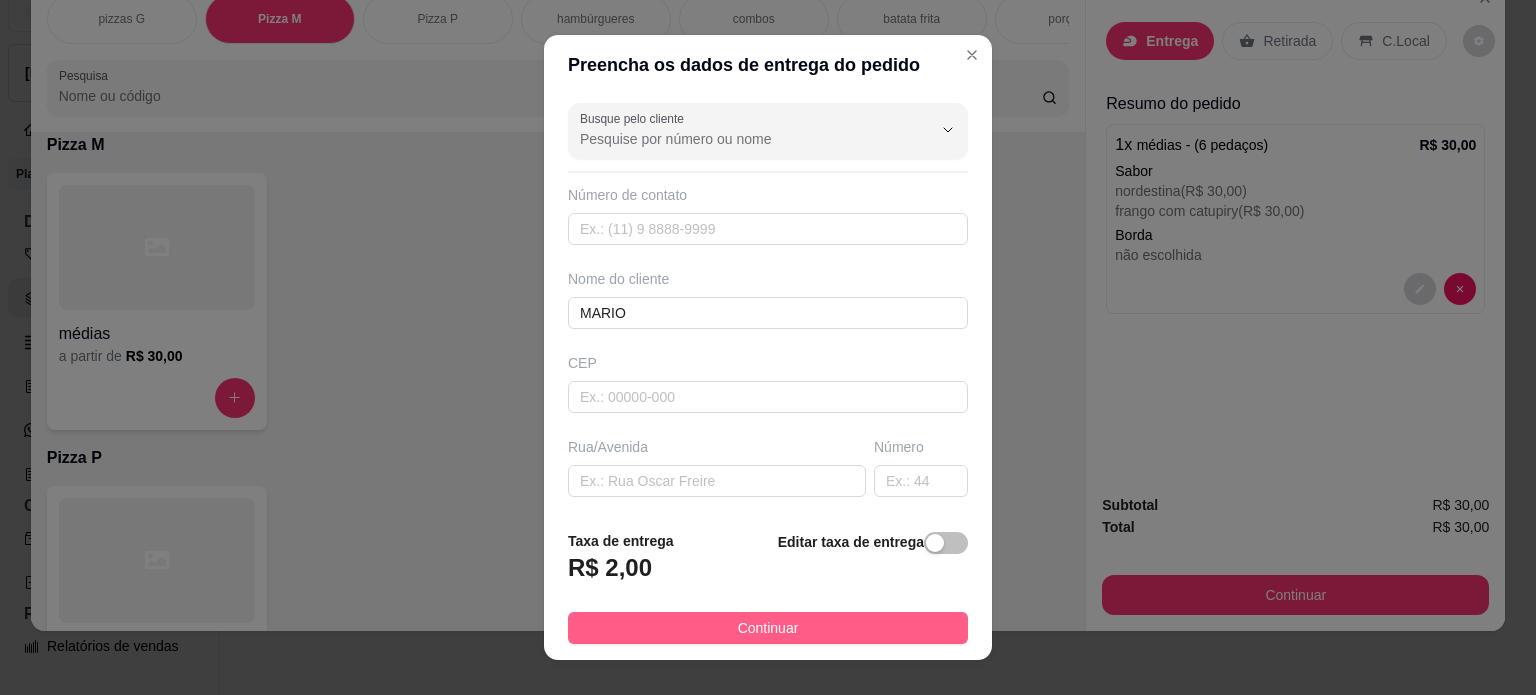 drag, startPoint x: 685, startPoint y: 626, endPoint x: 695, endPoint y: 634, distance: 12.806249 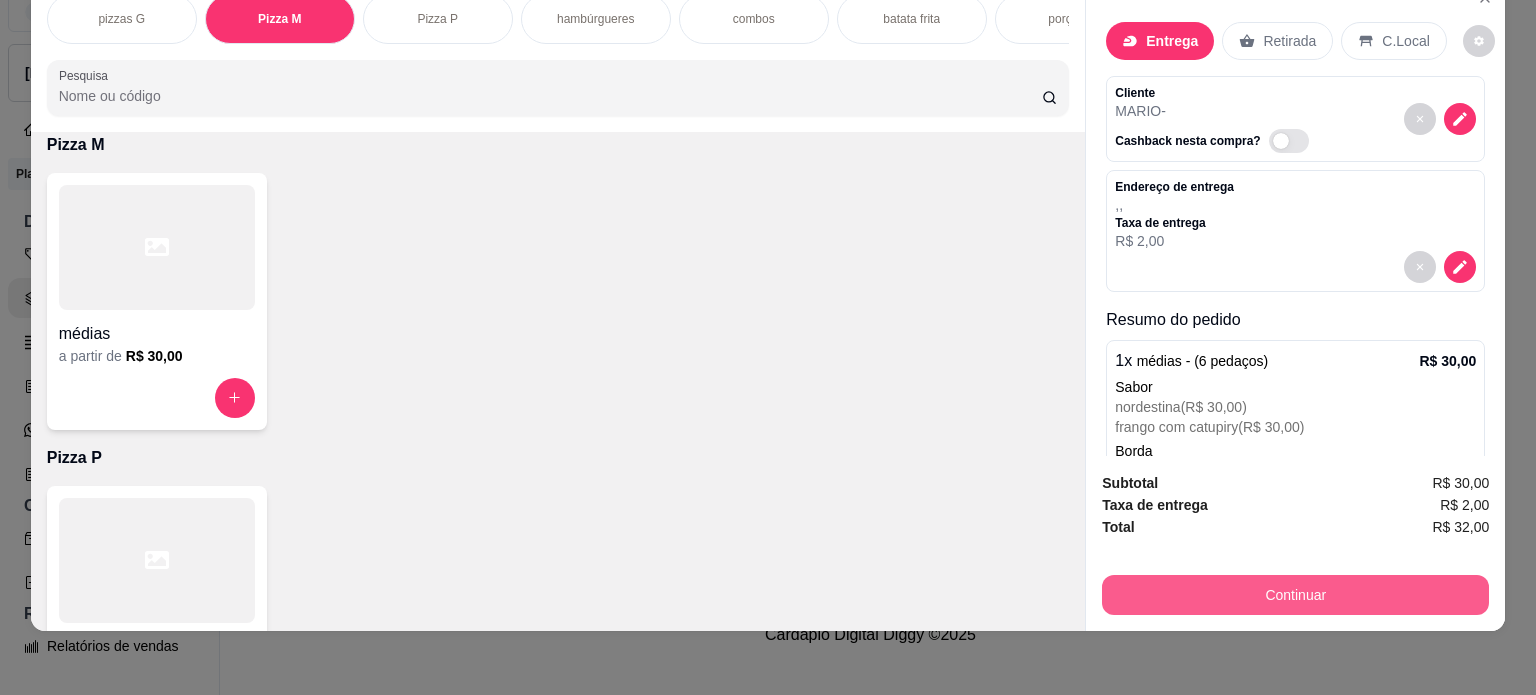 click on "Continuar" at bounding box center (1295, 595) 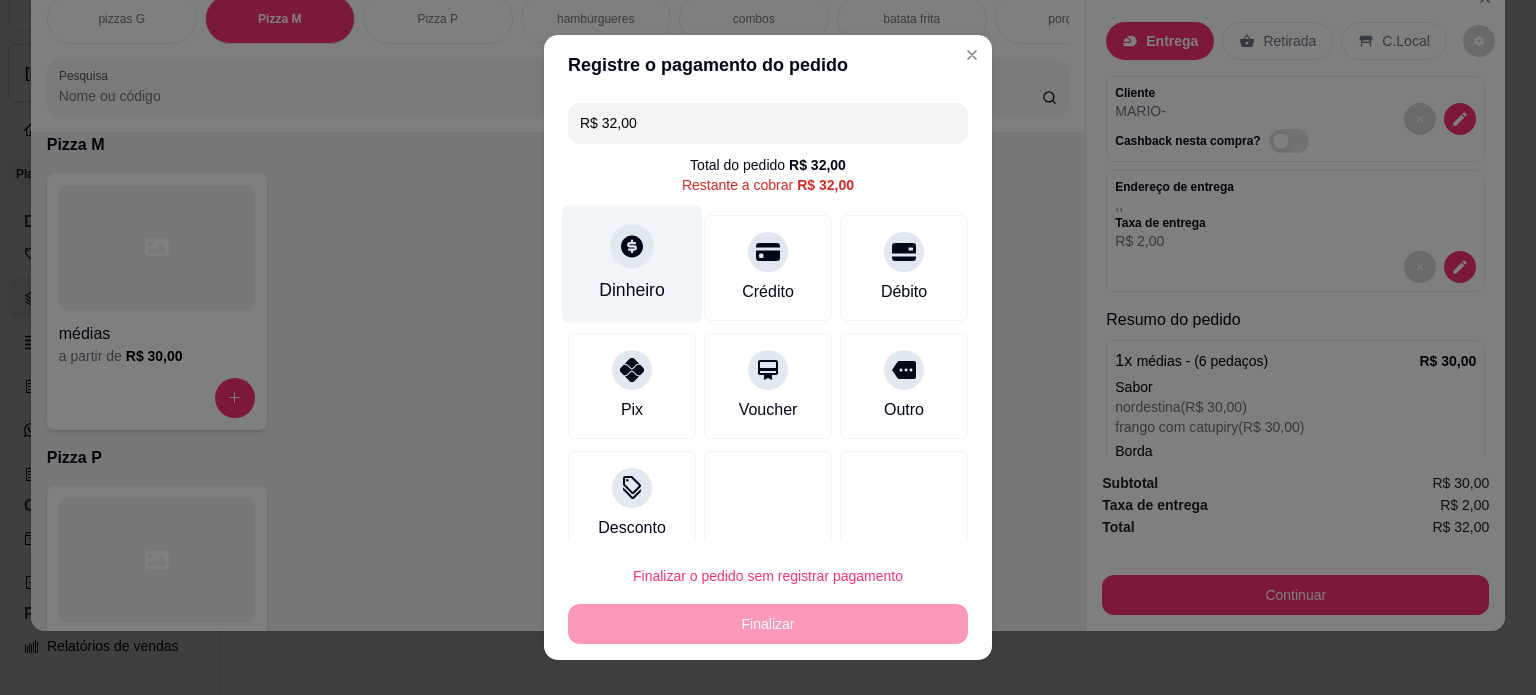 click 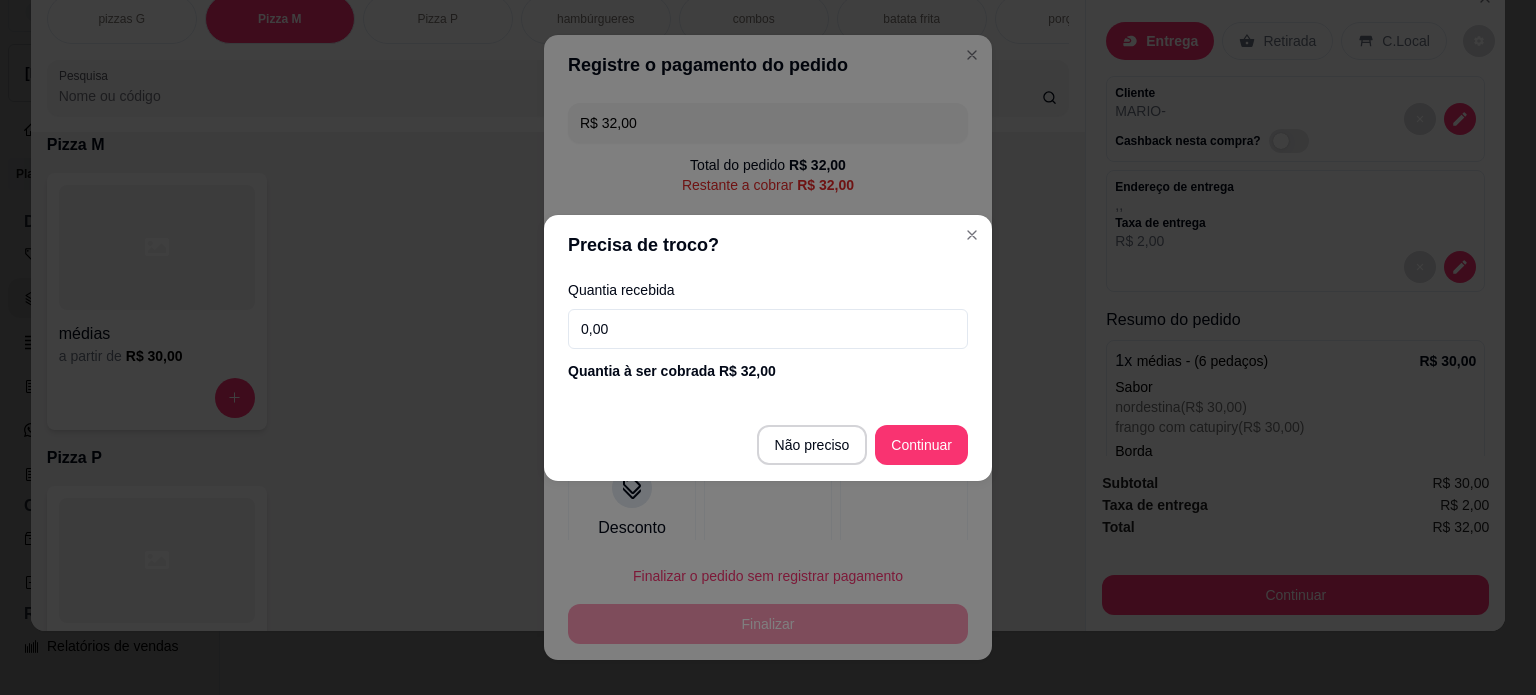 click on "0,00" at bounding box center (768, 329) 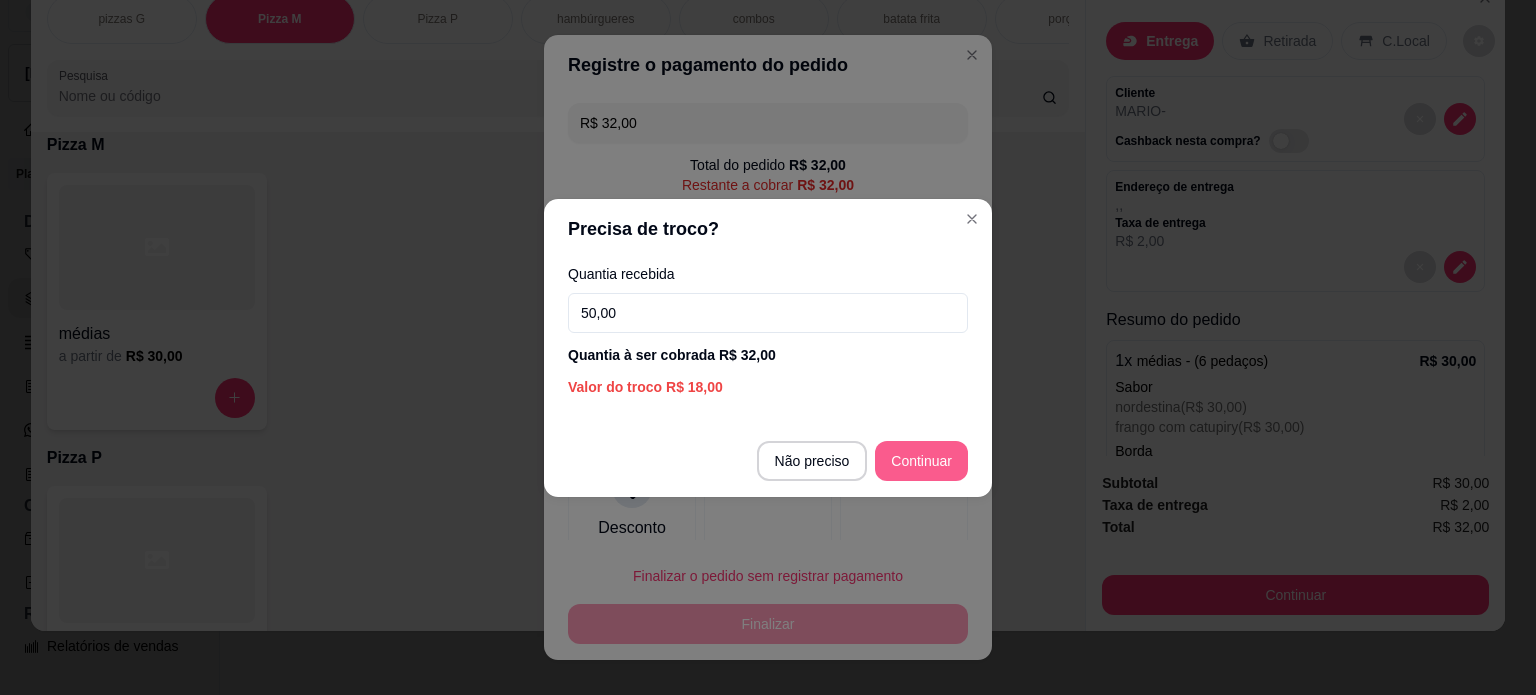 type on "50,00" 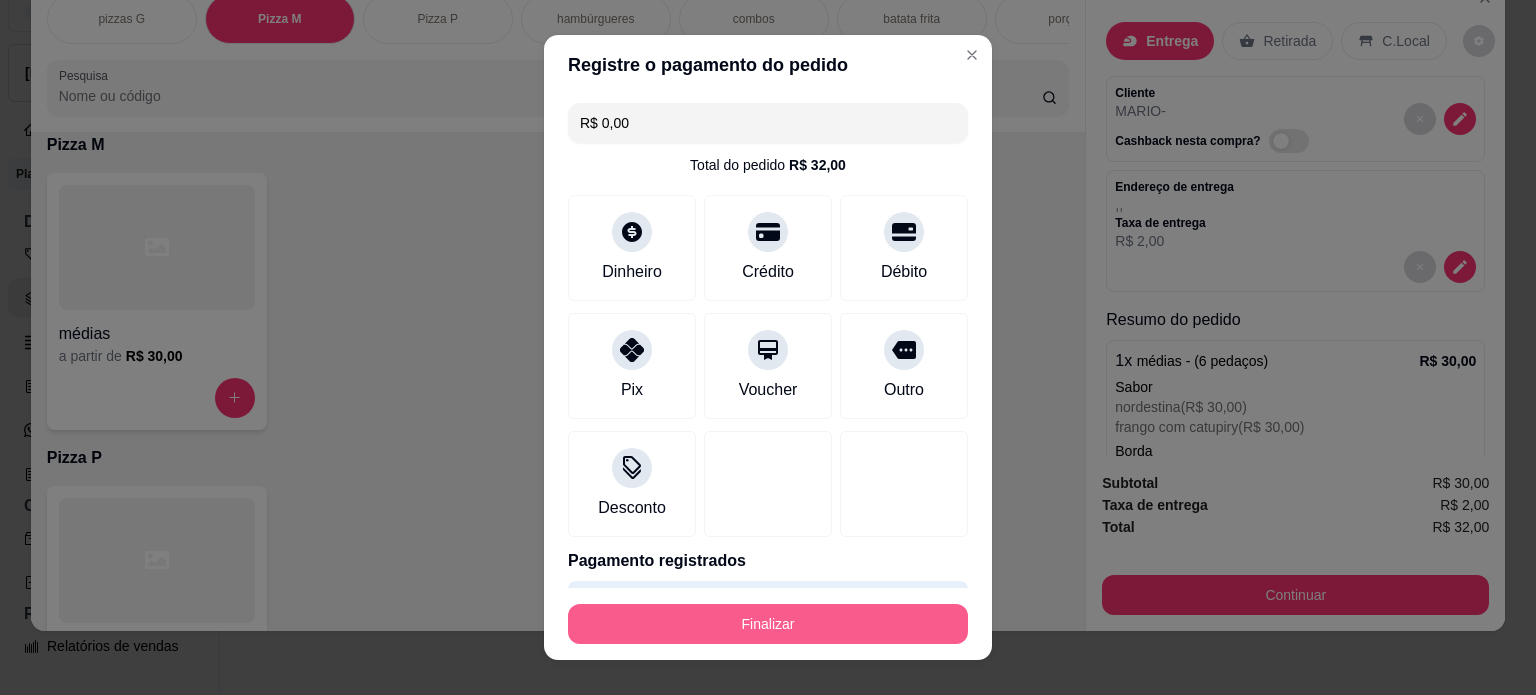 click on "Finalizar" at bounding box center (768, 624) 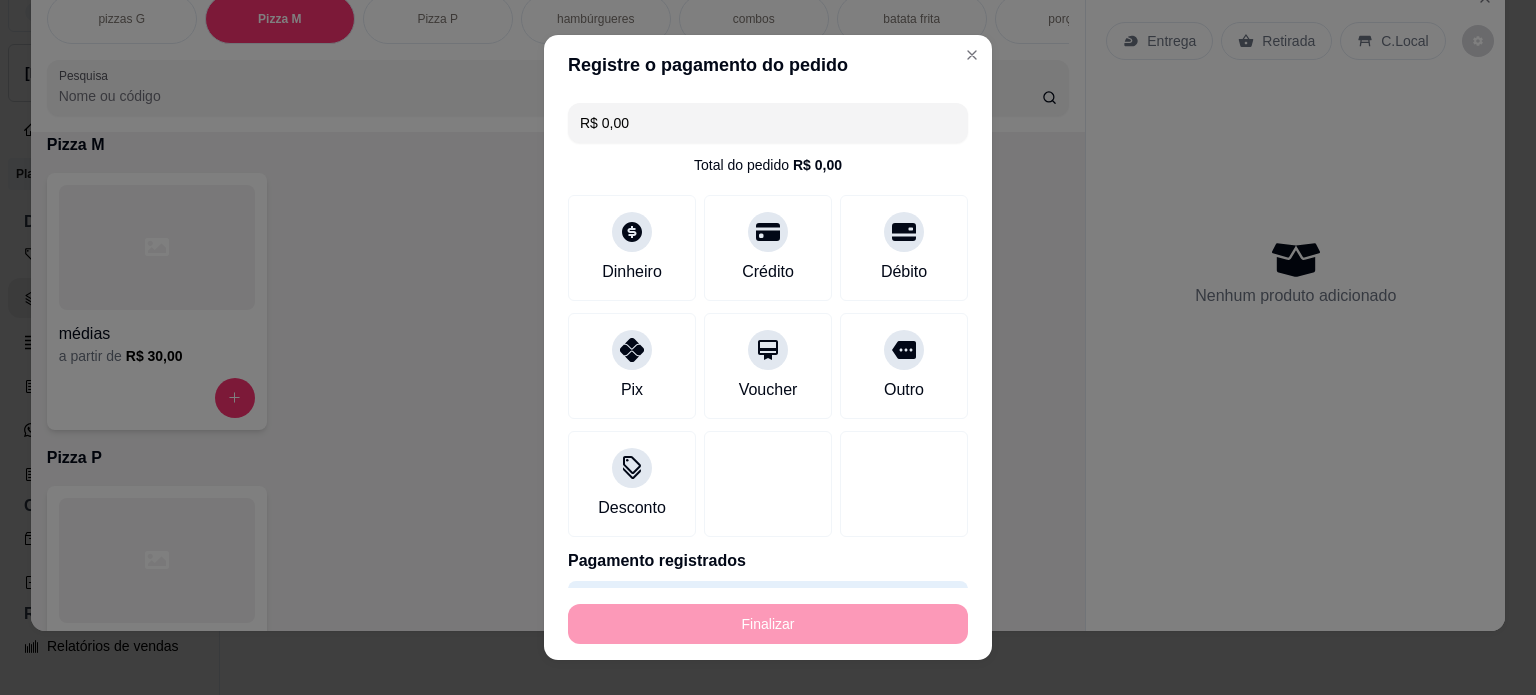 type on "-R$ 32,00" 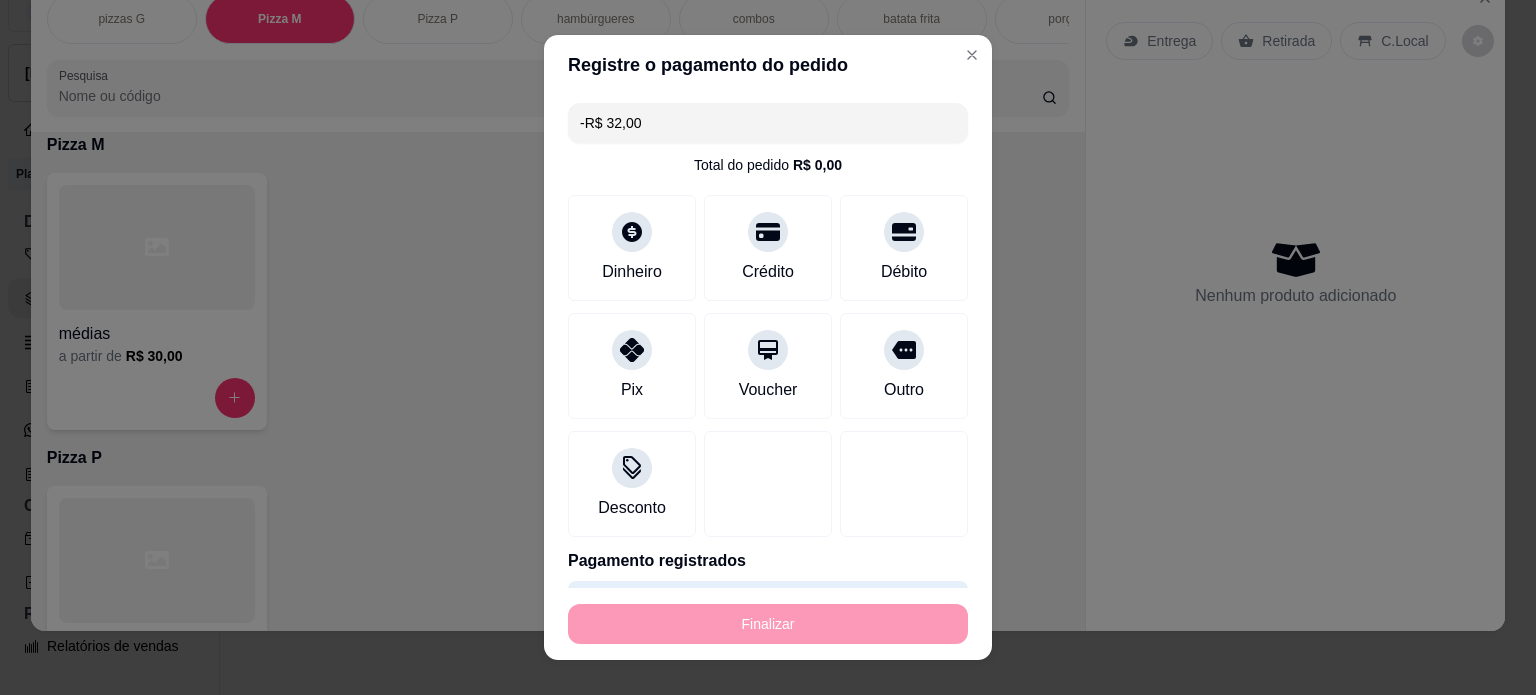 scroll, scrollTop: 2516, scrollLeft: 0, axis: vertical 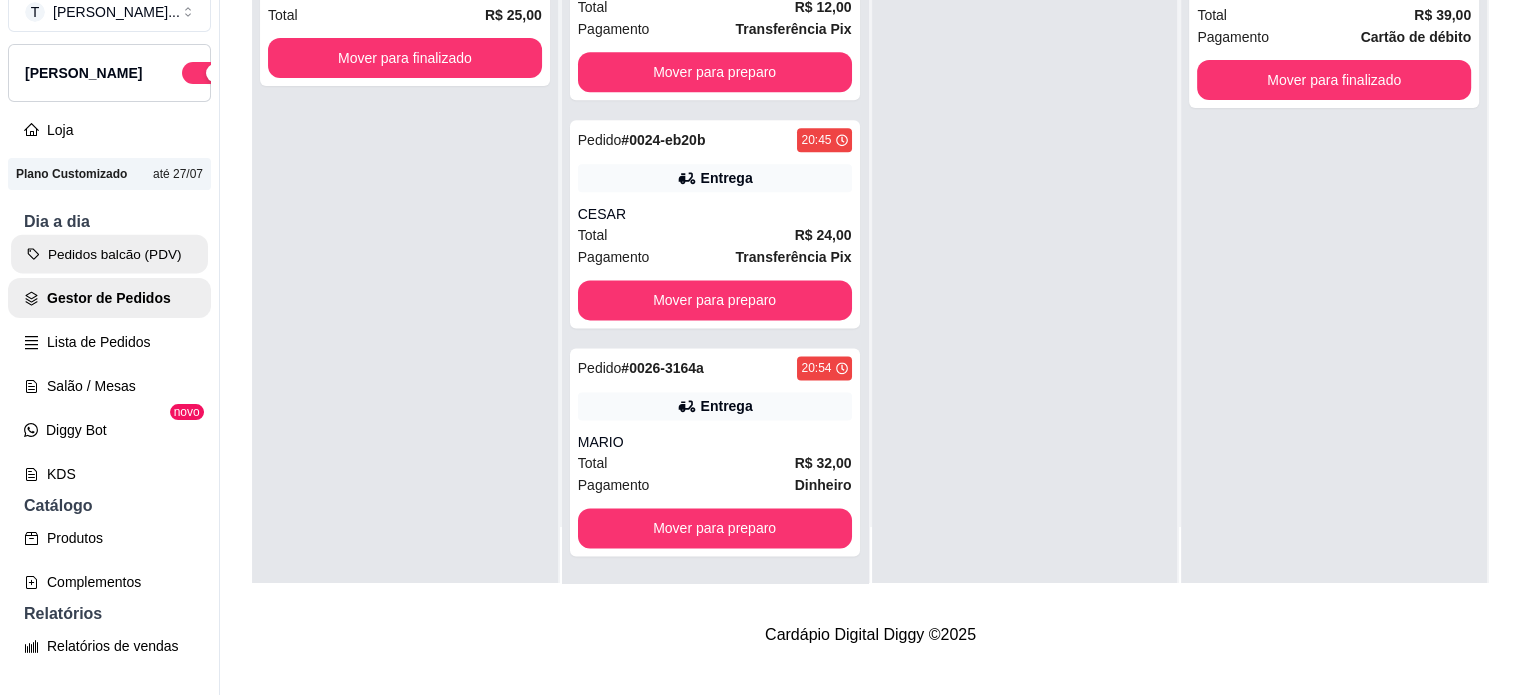 click on "Pedidos balcão (PDV)" at bounding box center (109, 254) 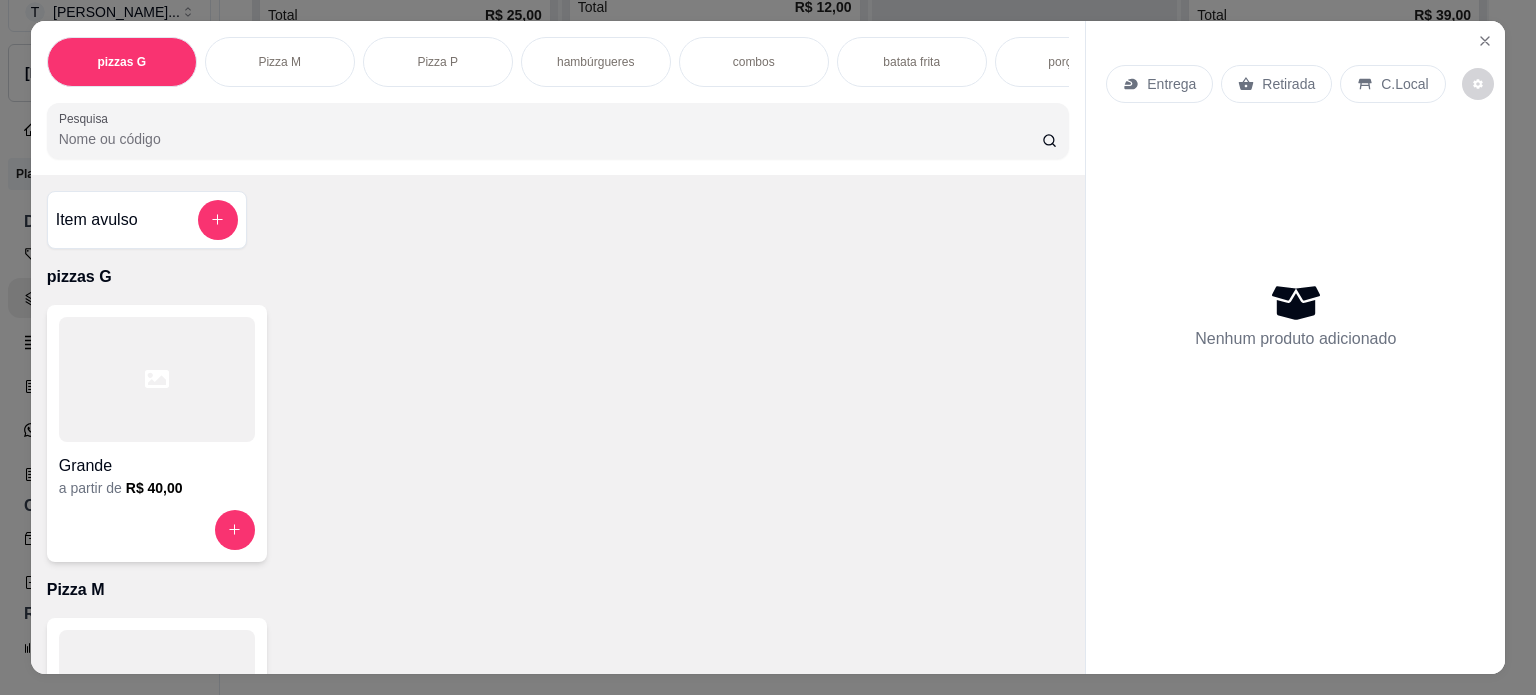 click on "hambúrgueres" at bounding box center [595, 62] 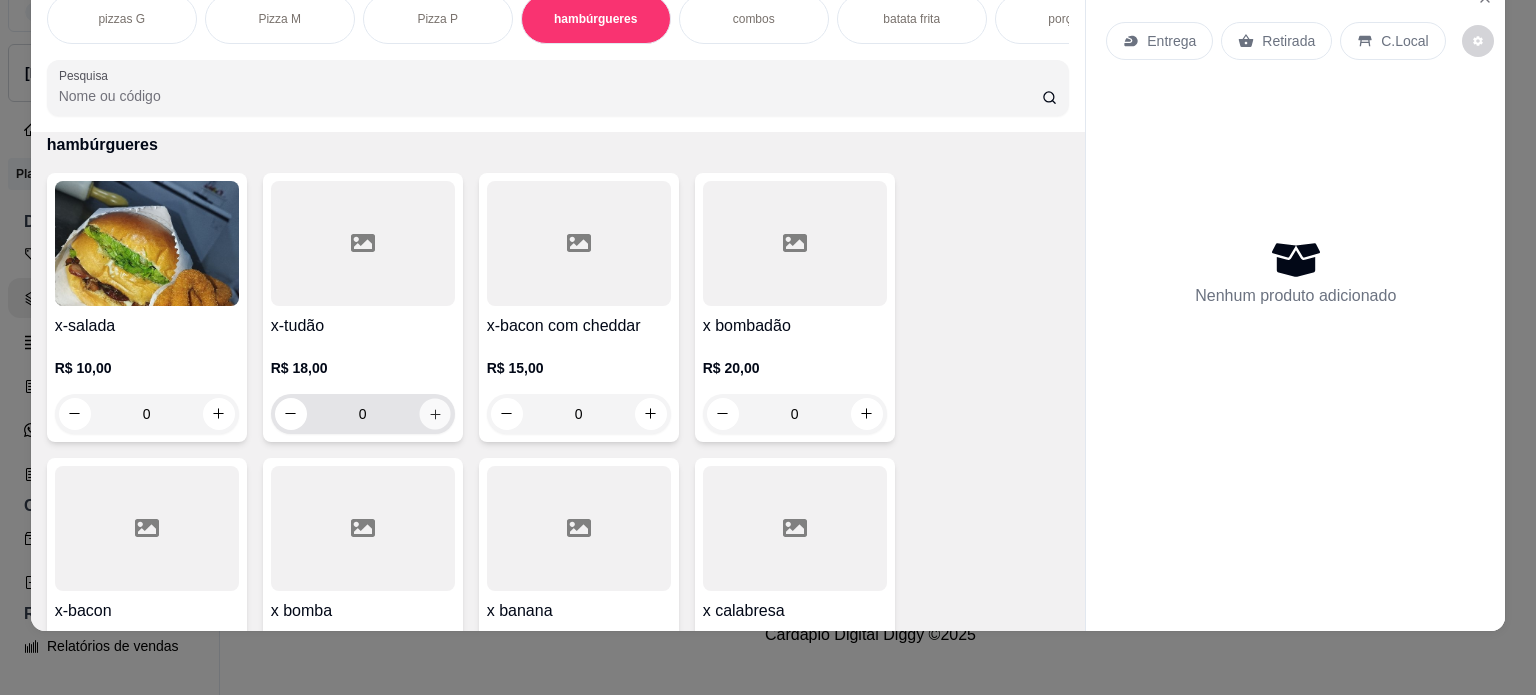 click 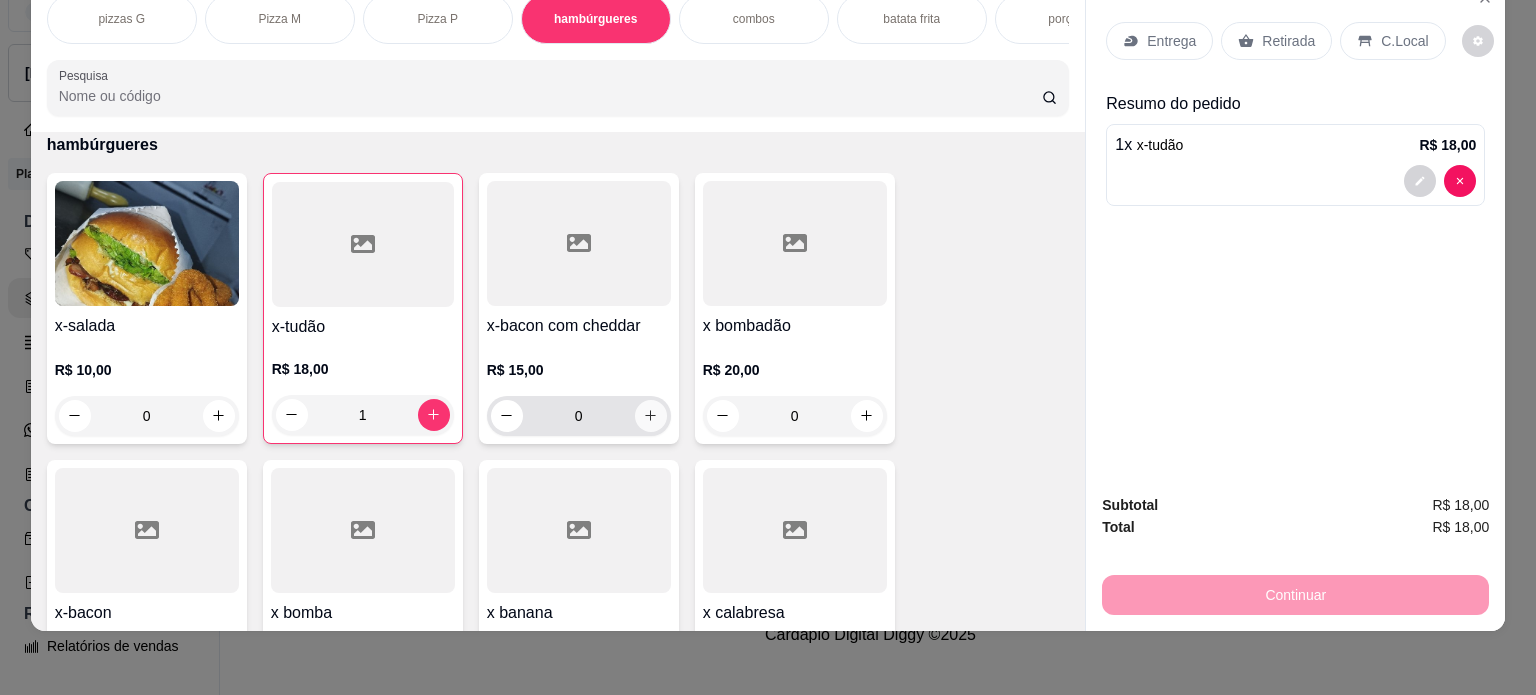 click at bounding box center (651, 416) 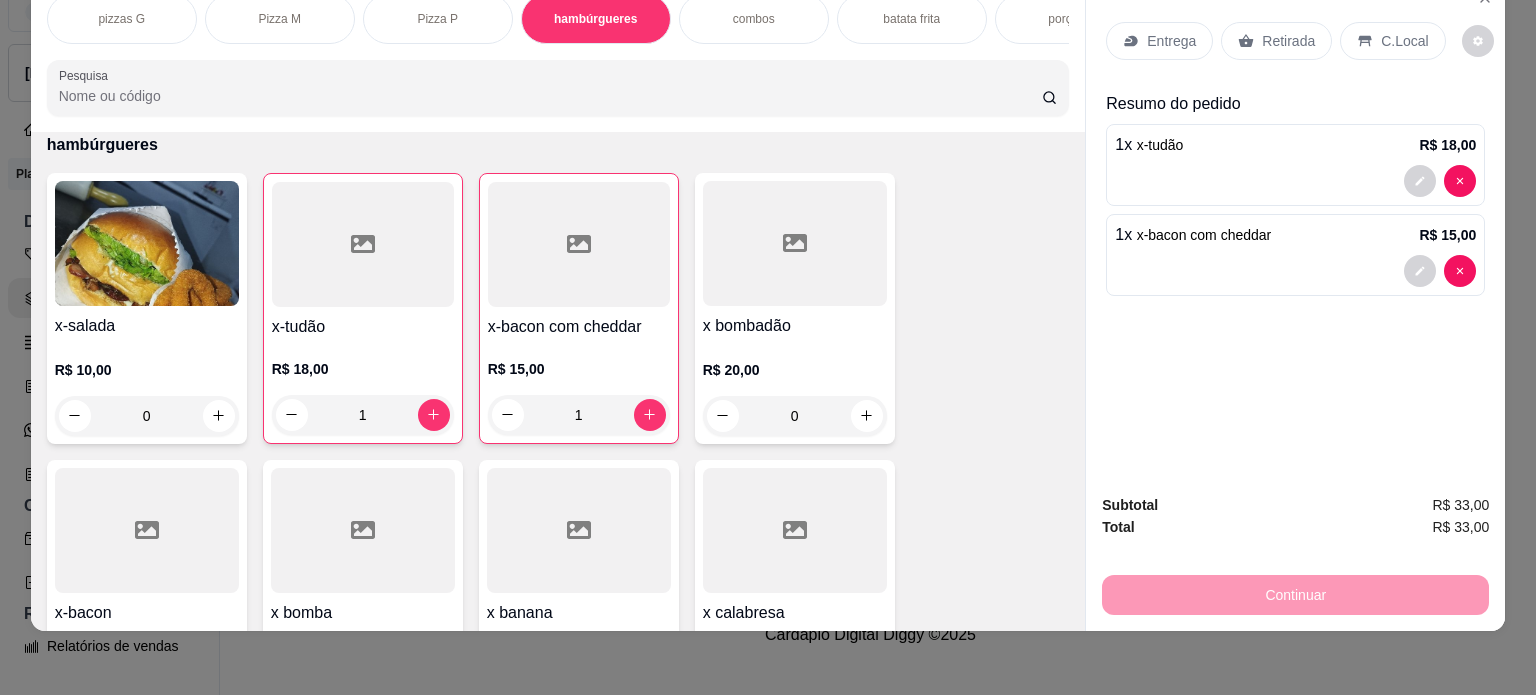 click on "Retirada" at bounding box center [1288, 41] 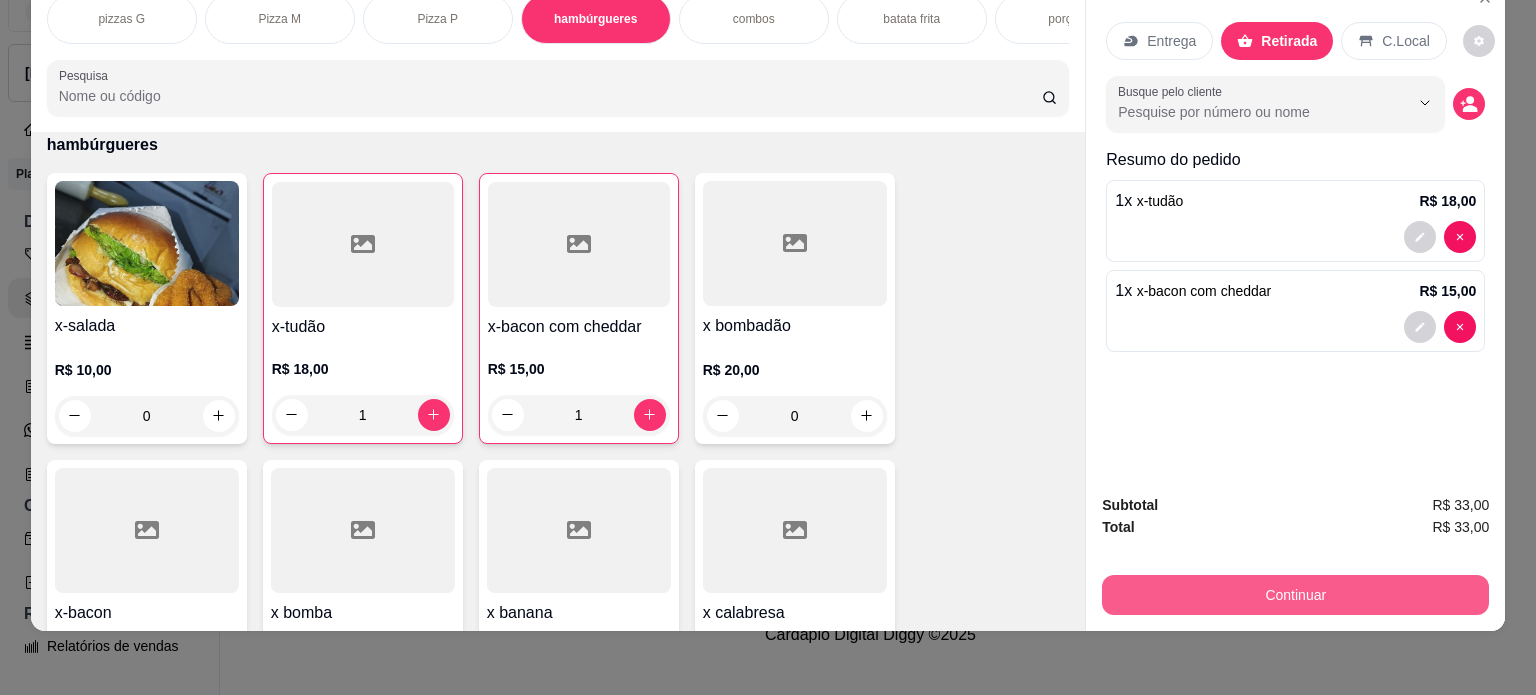 click on "Continuar" at bounding box center [1295, 595] 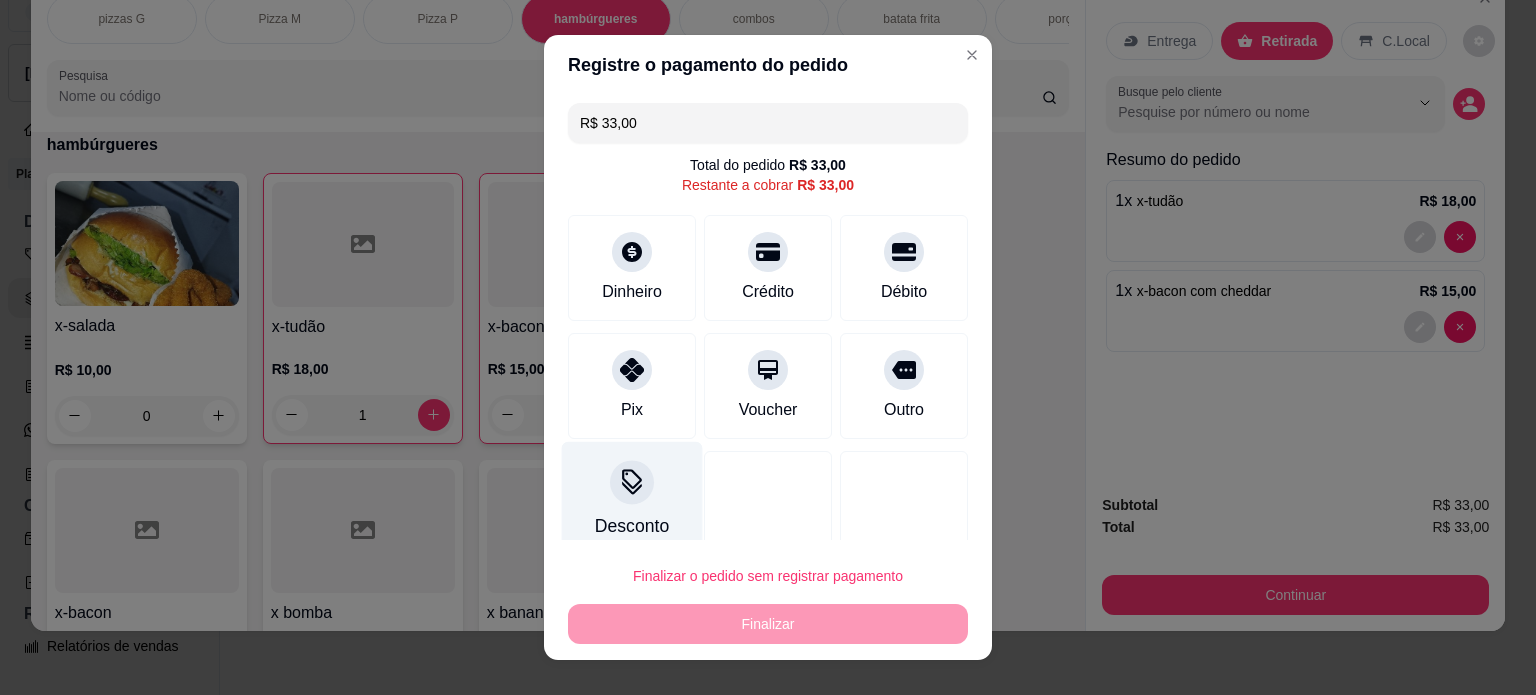 drag, startPoint x: 611, startPoint y: 383, endPoint x: 627, endPoint y: 443, distance: 62.0967 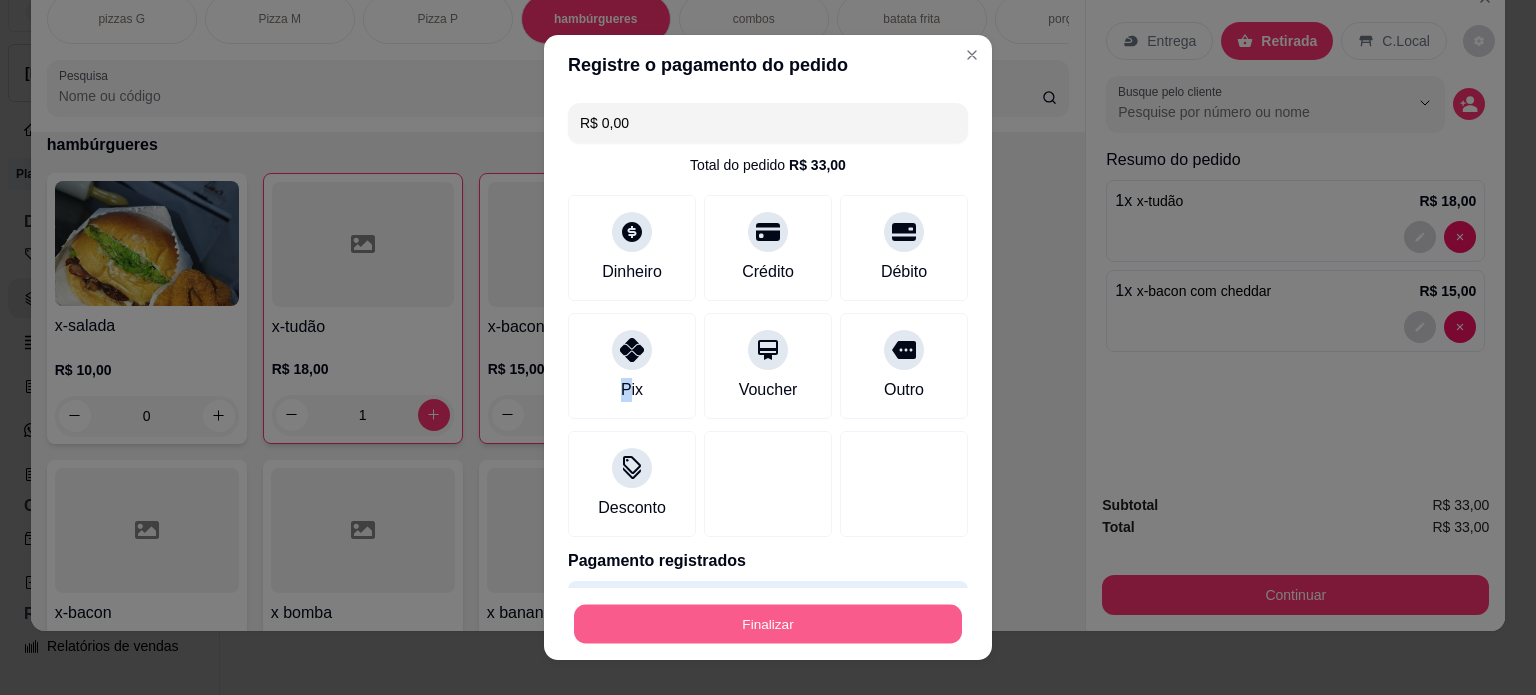 click on "Finalizar" at bounding box center [768, 624] 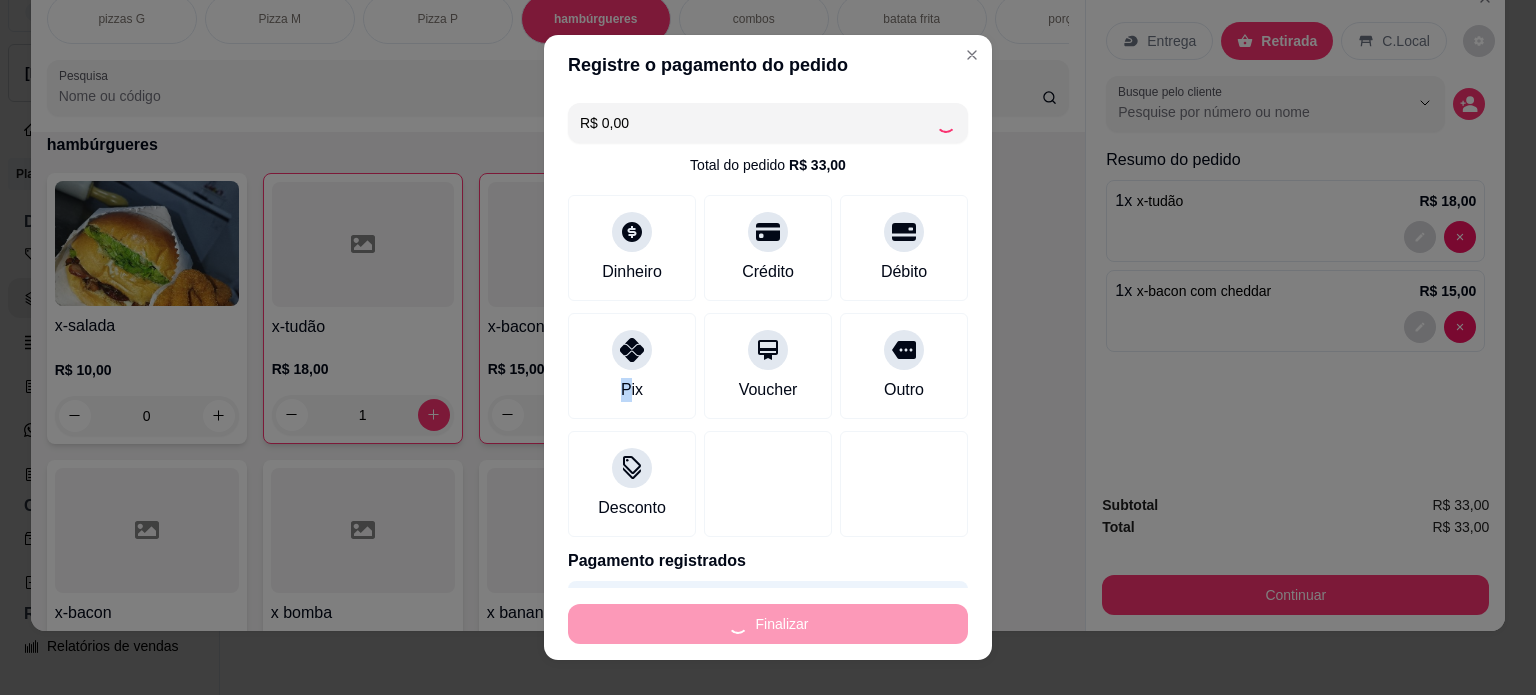type on "0" 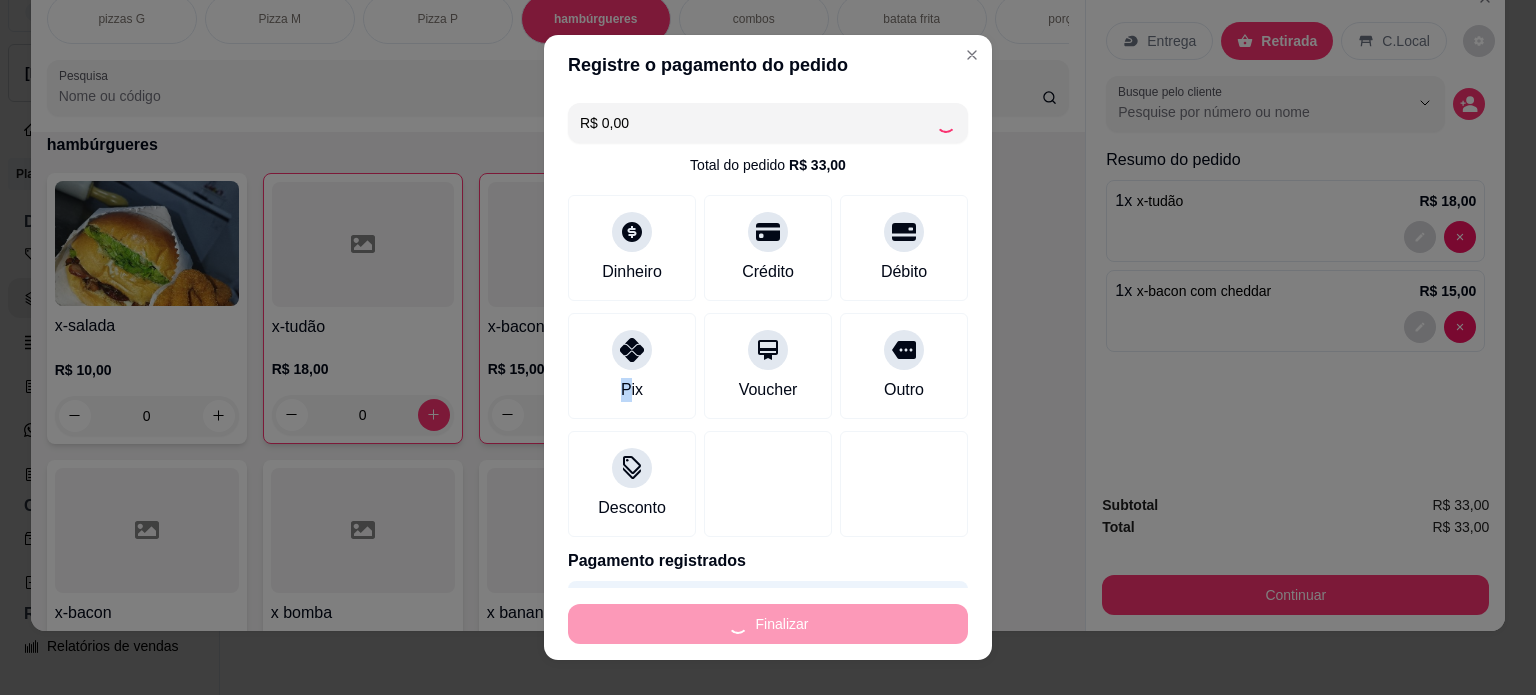type on "-R$ 33,00" 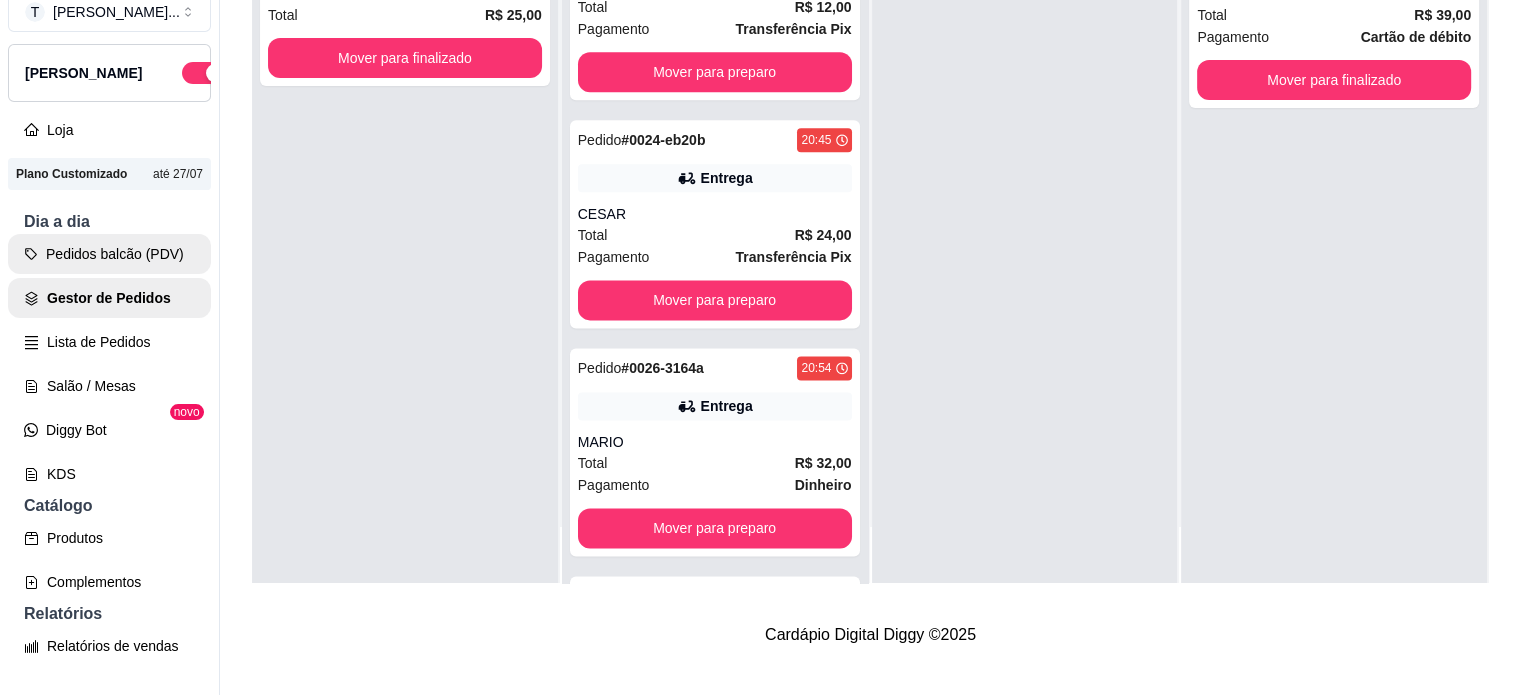 click on "Pedidos balcão (PDV)" at bounding box center (109, 254) 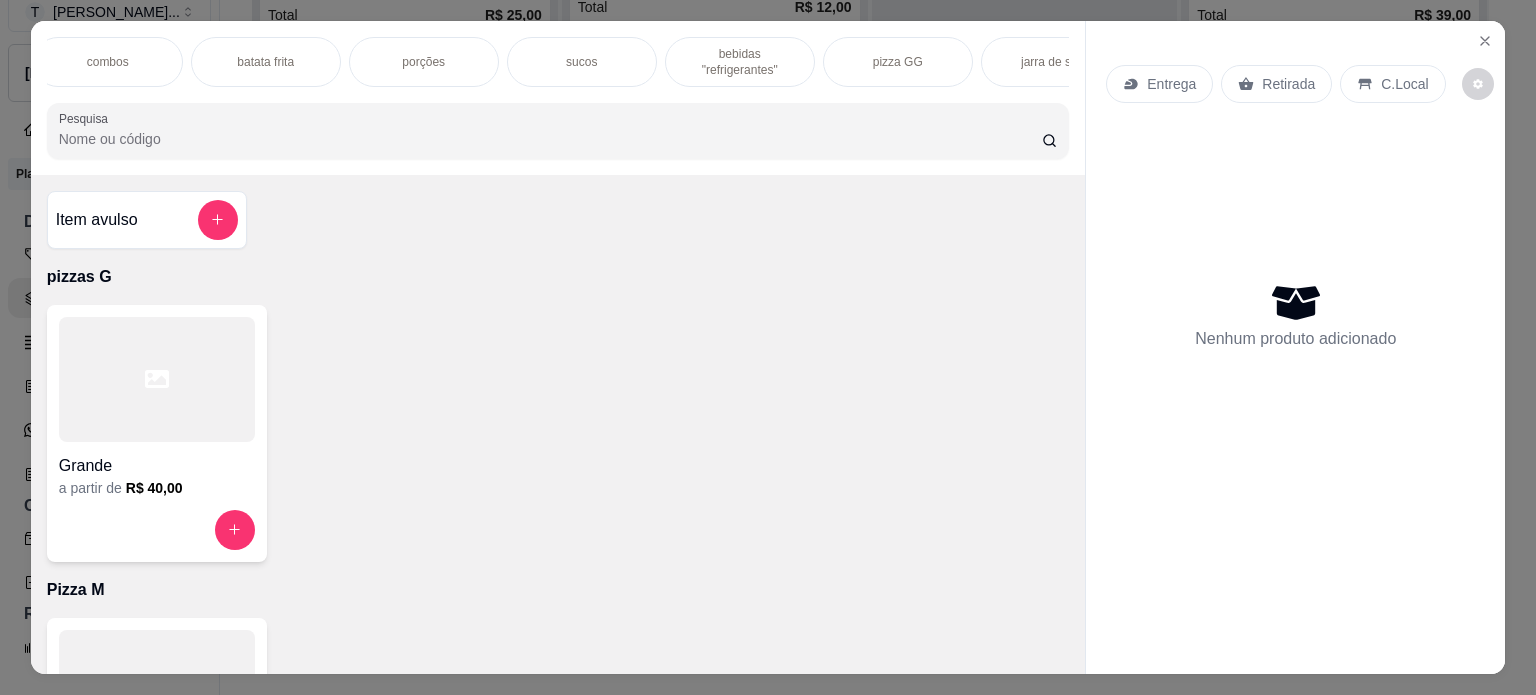 scroll, scrollTop: 0, scrollLeft: 680, axis: horizontal 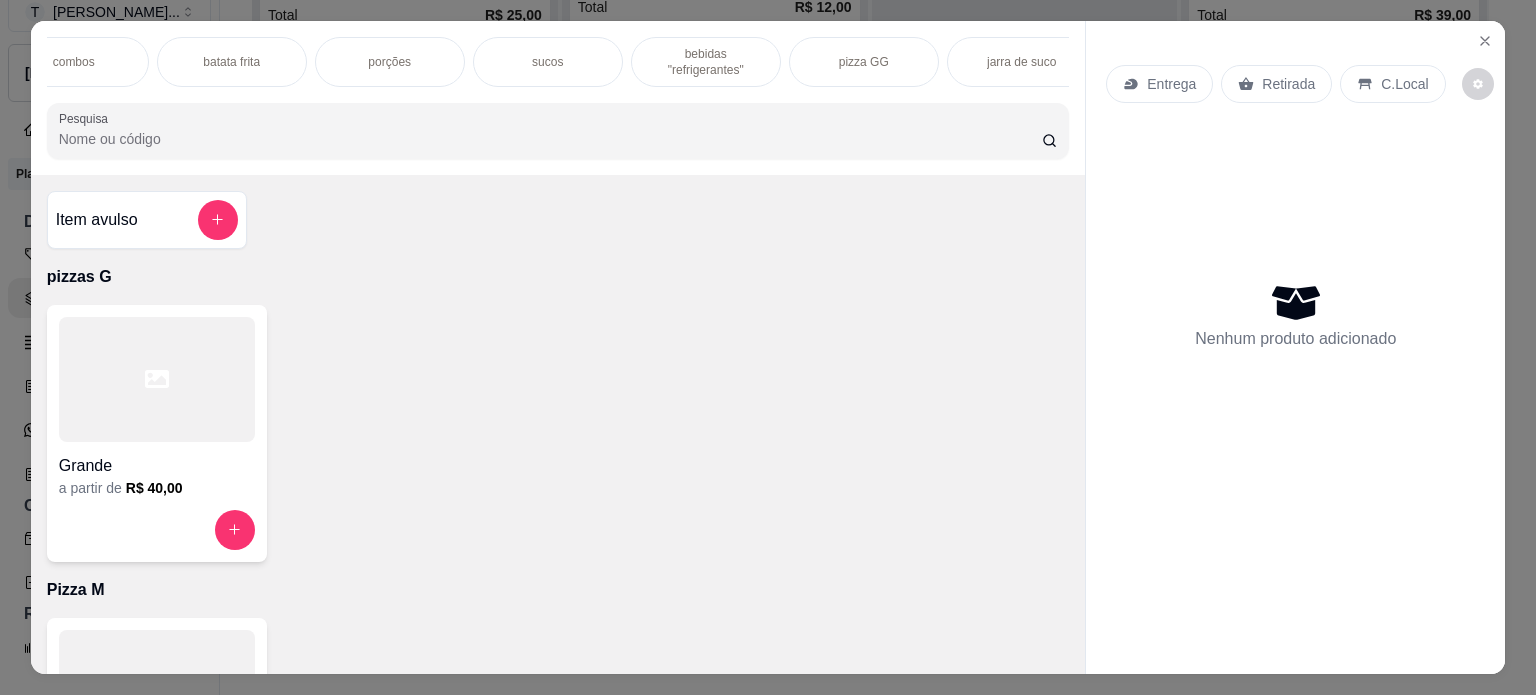 click on "pizza GG" at bounding box center (864, 62) 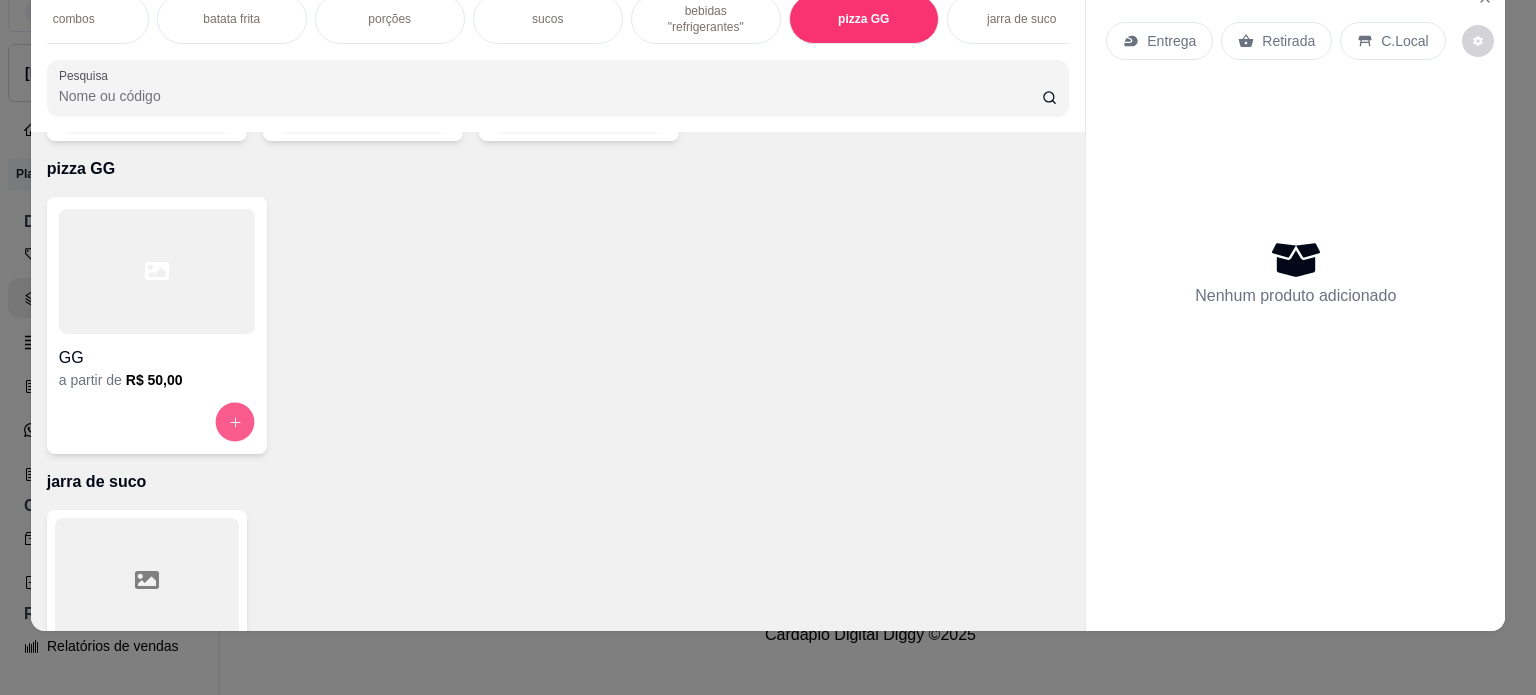 click 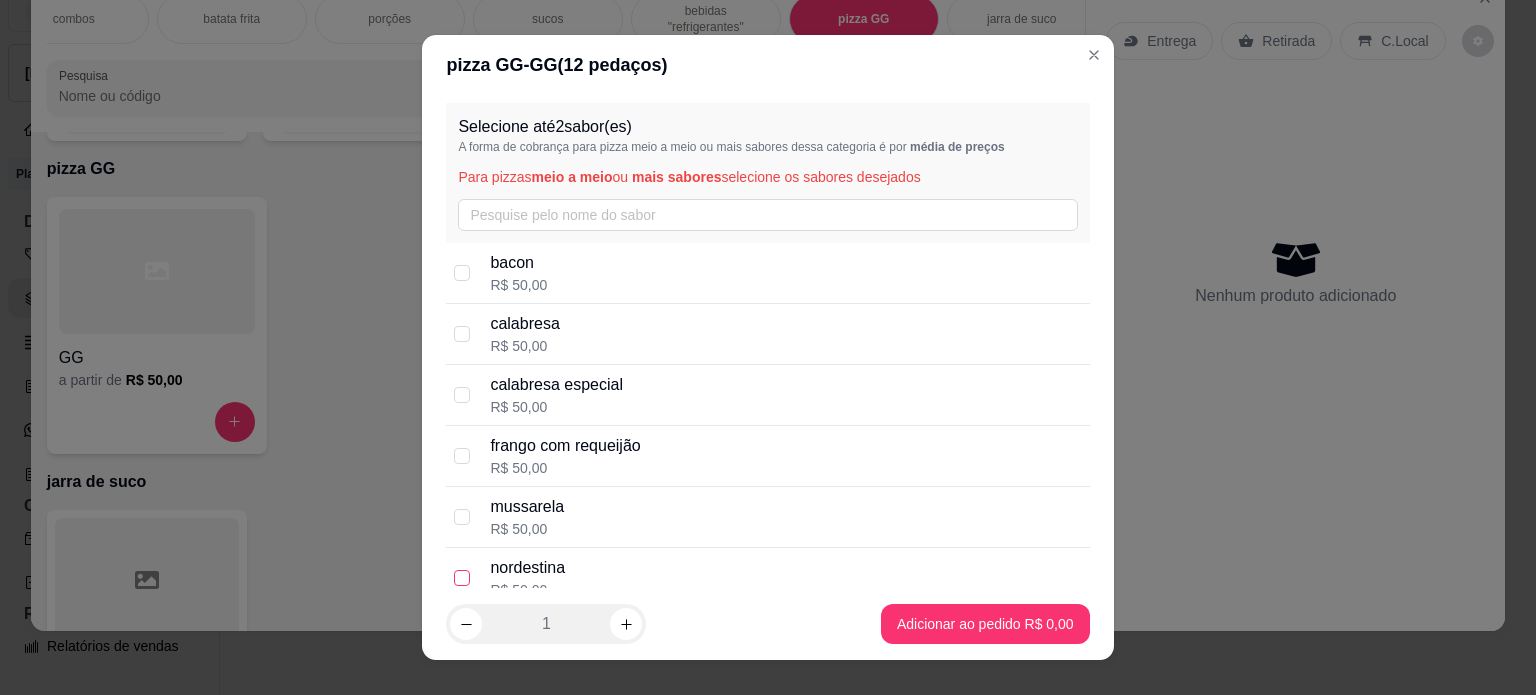 click at bounding box center [462, 578] 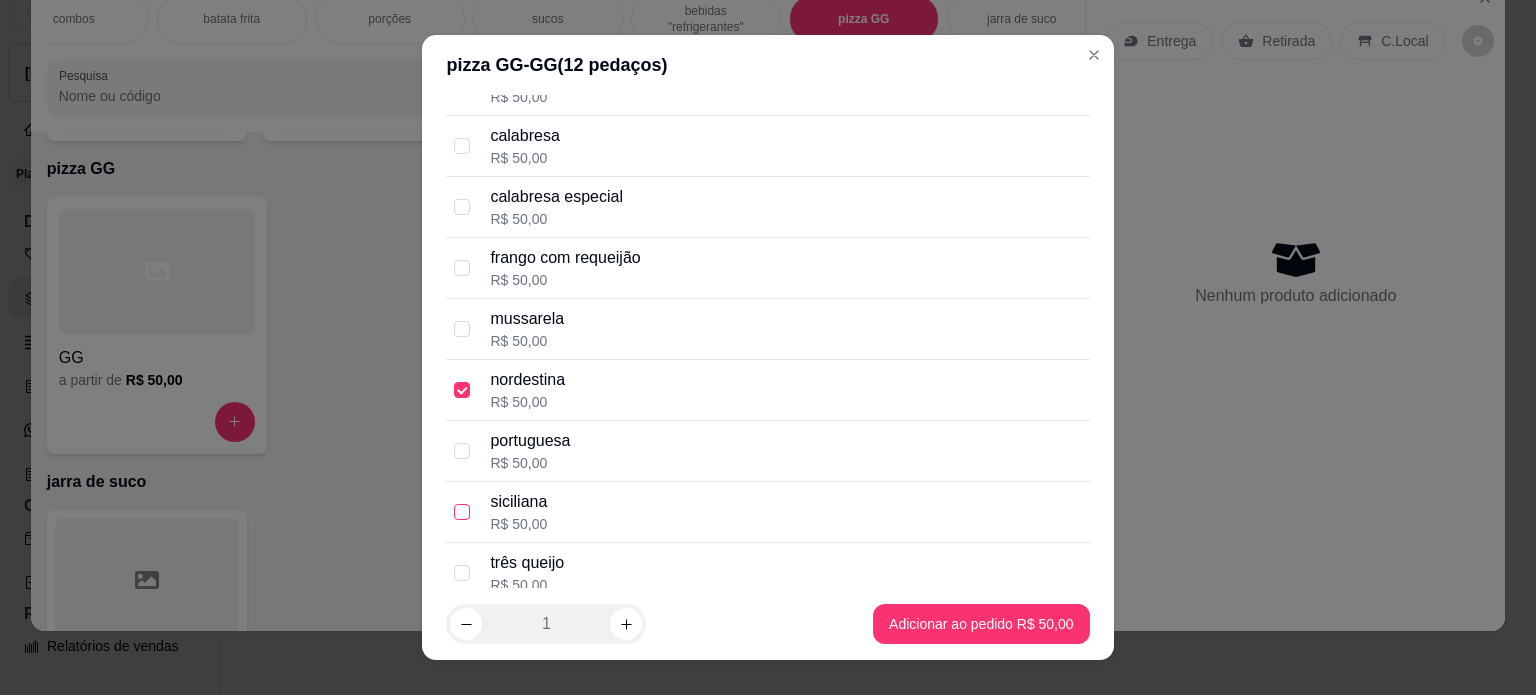 scroll, scrollTop: 200, scrollLeft: 0, axis: vertical 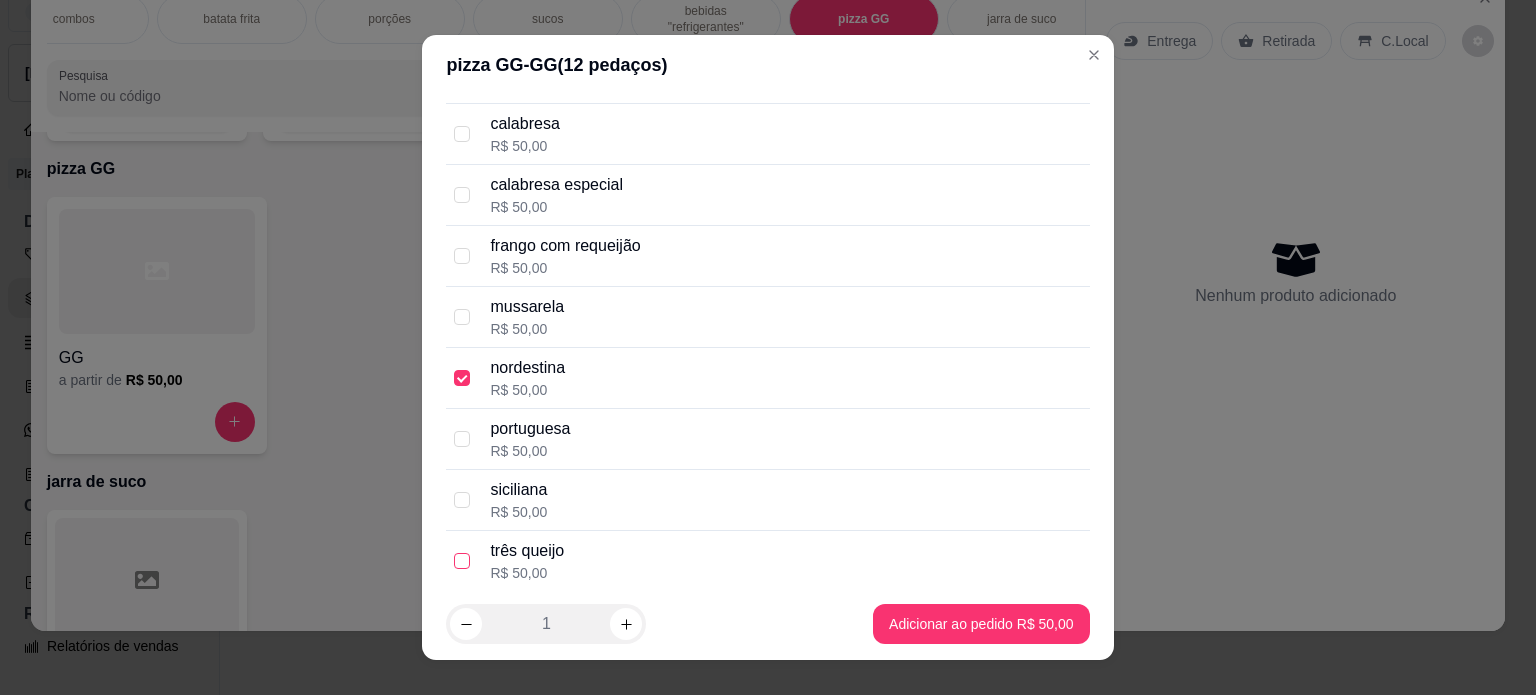 click at bounding box center (462, 561) 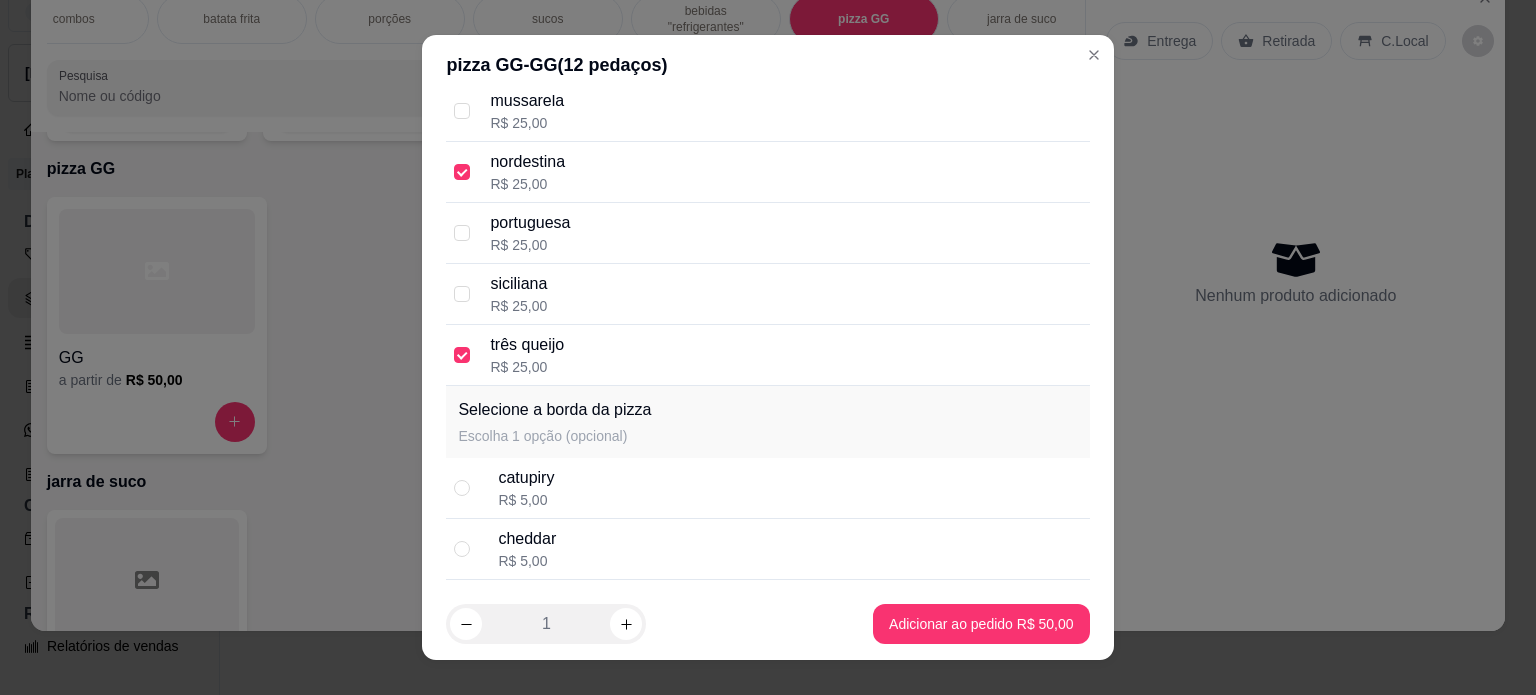 scroll, scrollTop: 481, scrollLeft: 0, axis: vertical 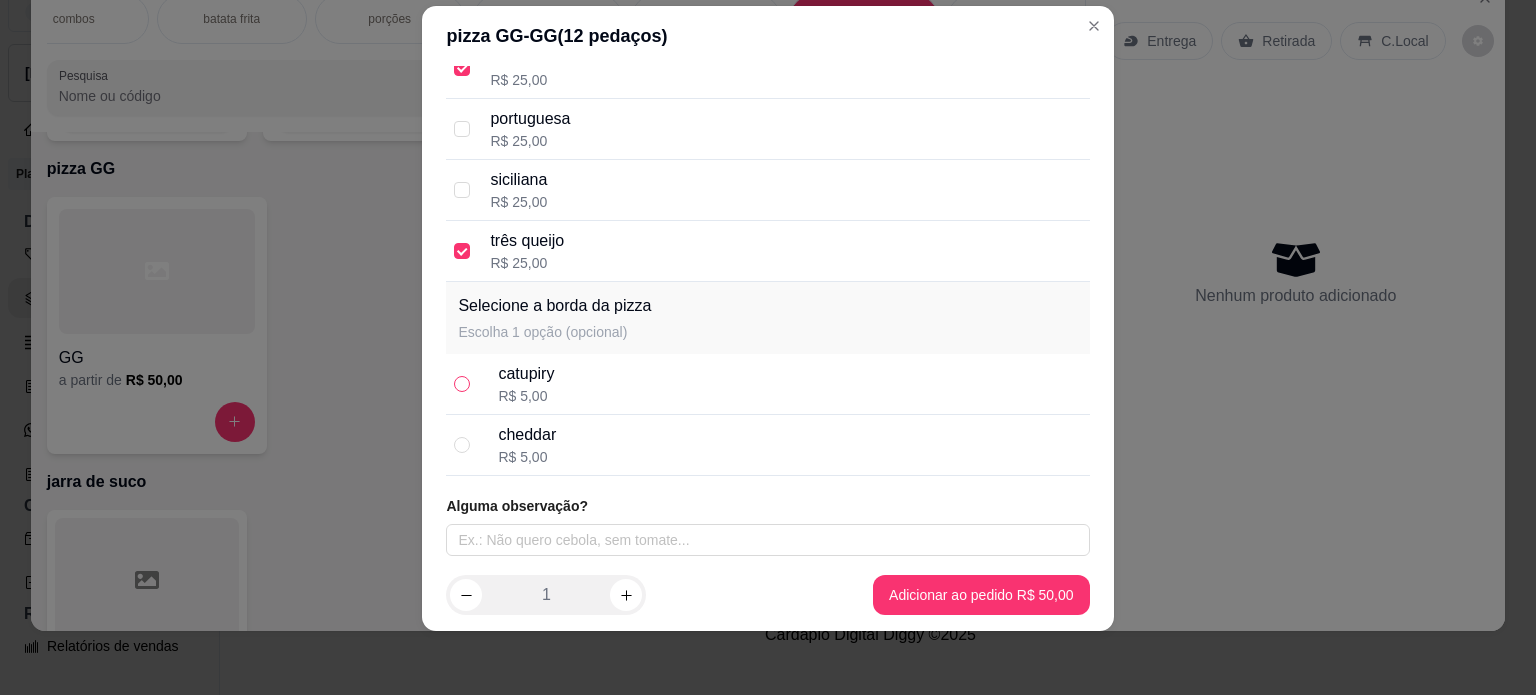 click at bounding box center [462, 384] 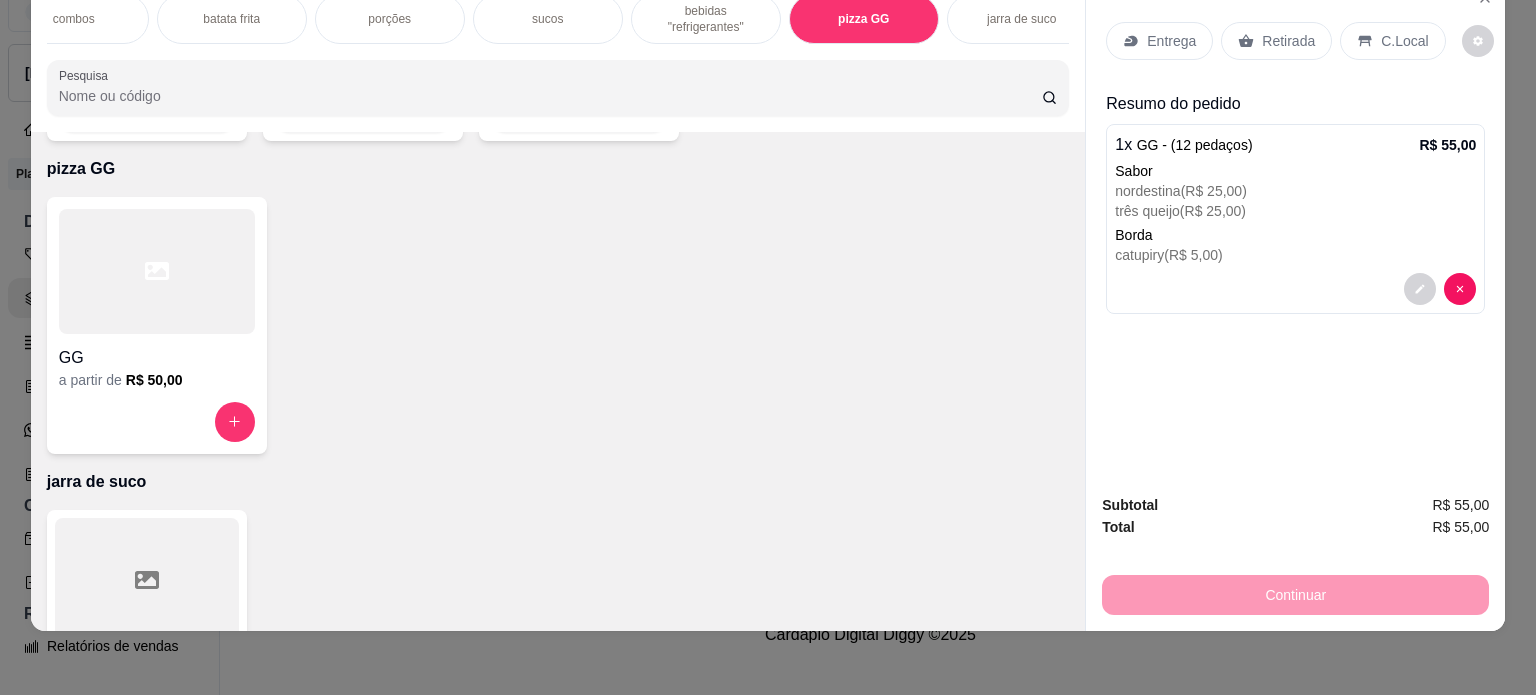 click on "Retirada" at bounding box center (1288, 41) 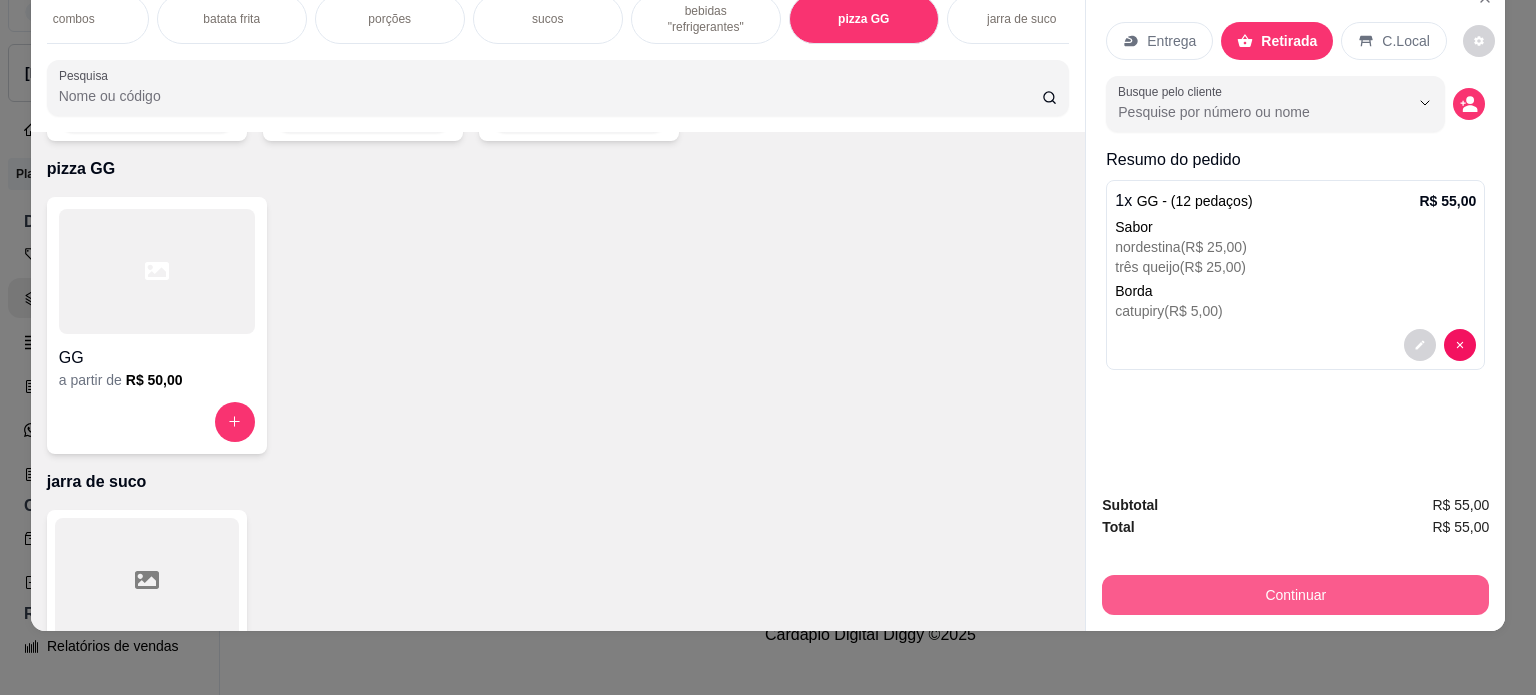click on "Continuar" at bounding box center [1295, 595] 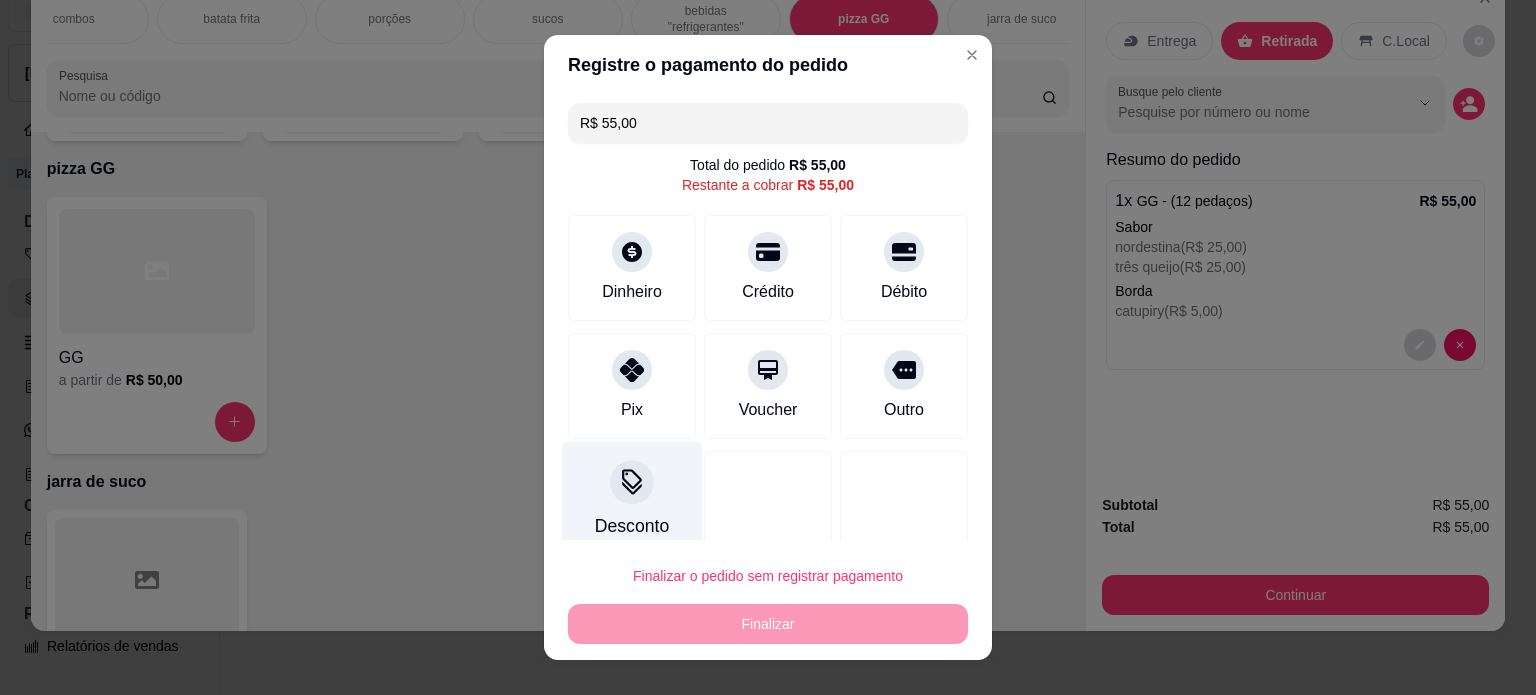 drag, startPoint x: 604, startPoint y: 382, endPoint x: 627, endPoint y: 524, distance: 143.85062 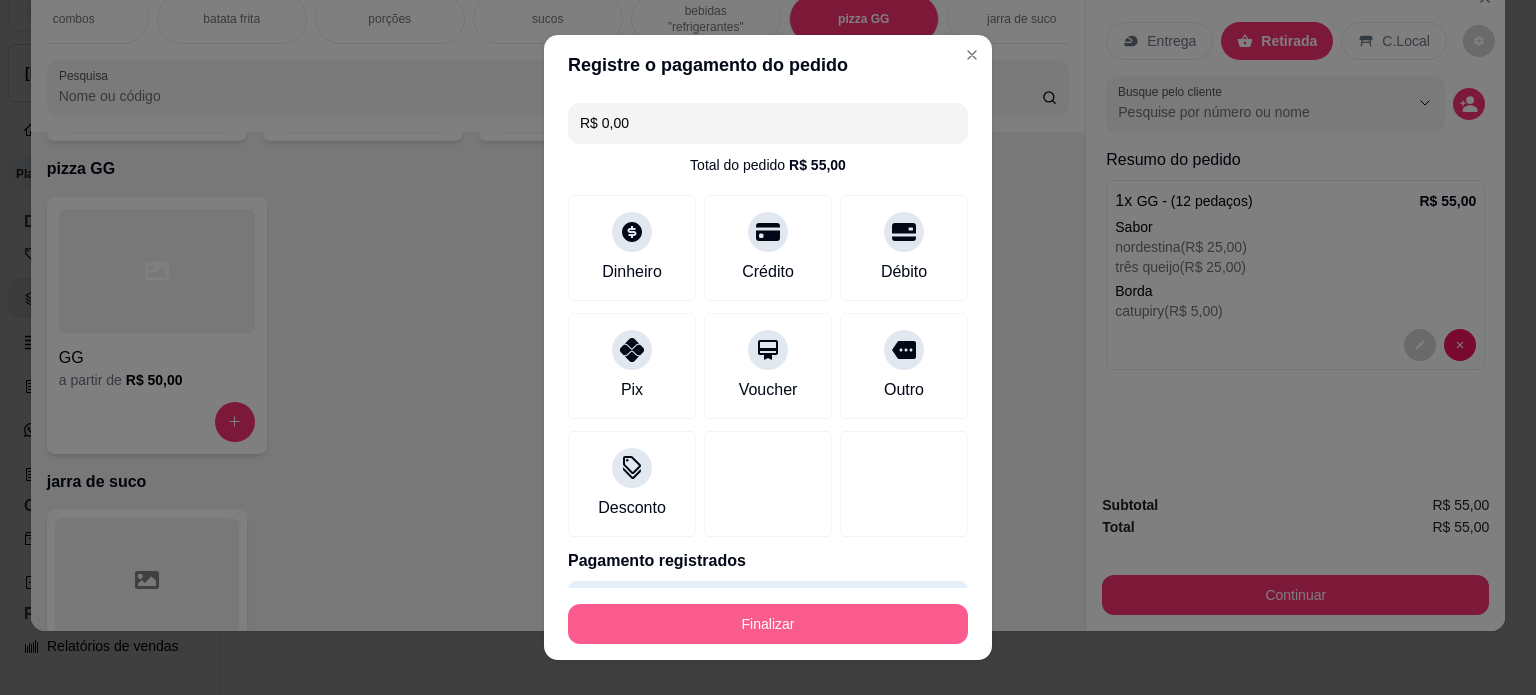 click on "Finalizar" at bounding box center [768, 624] 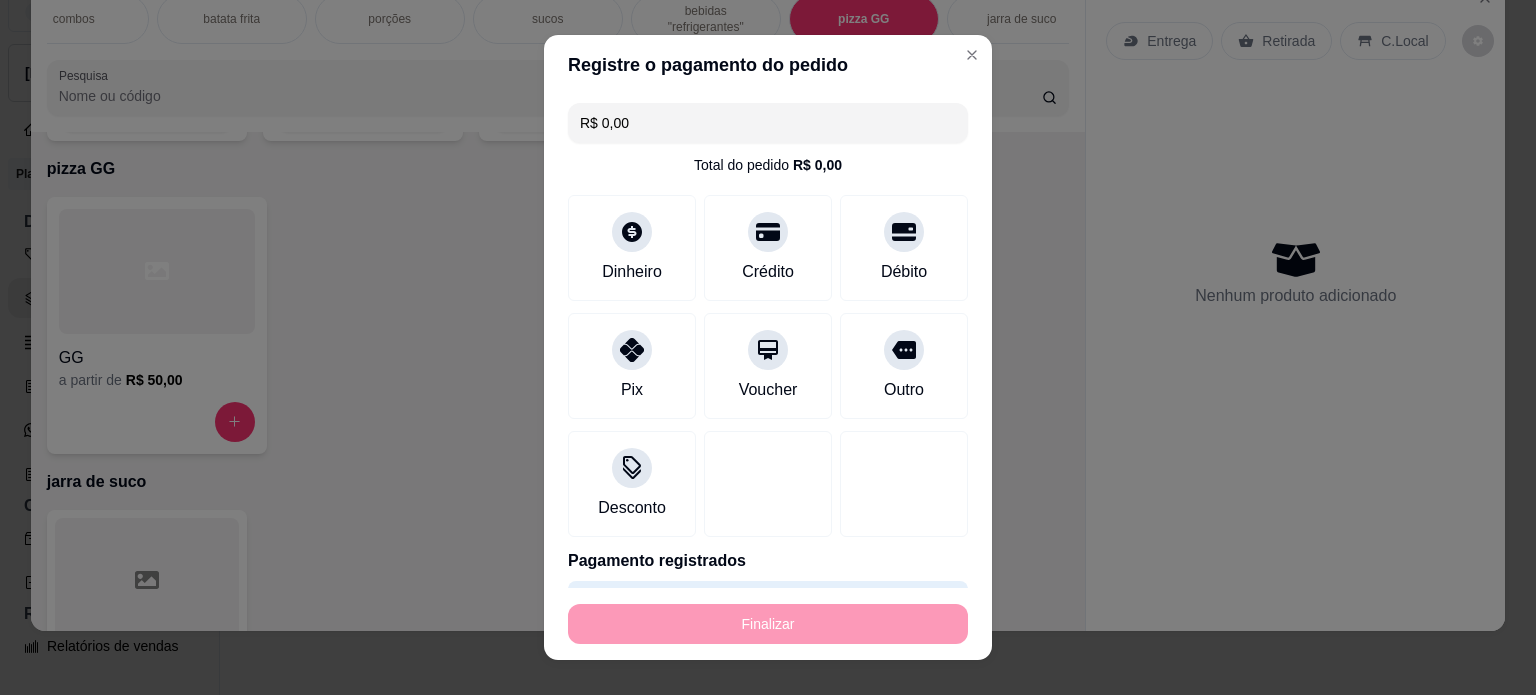 type on "-R$ 55,00" 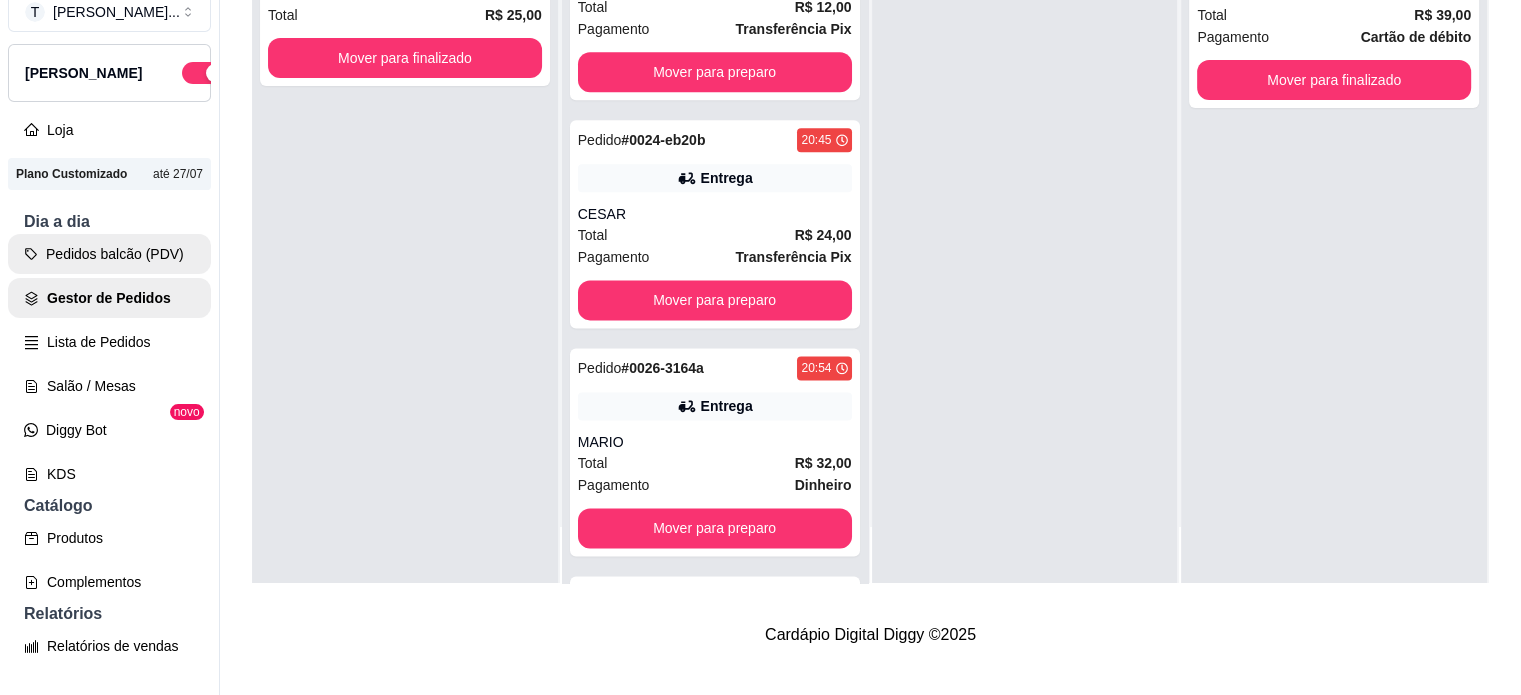click on "Pedidos balcão (PDV)" at bounding box center (109, 254) 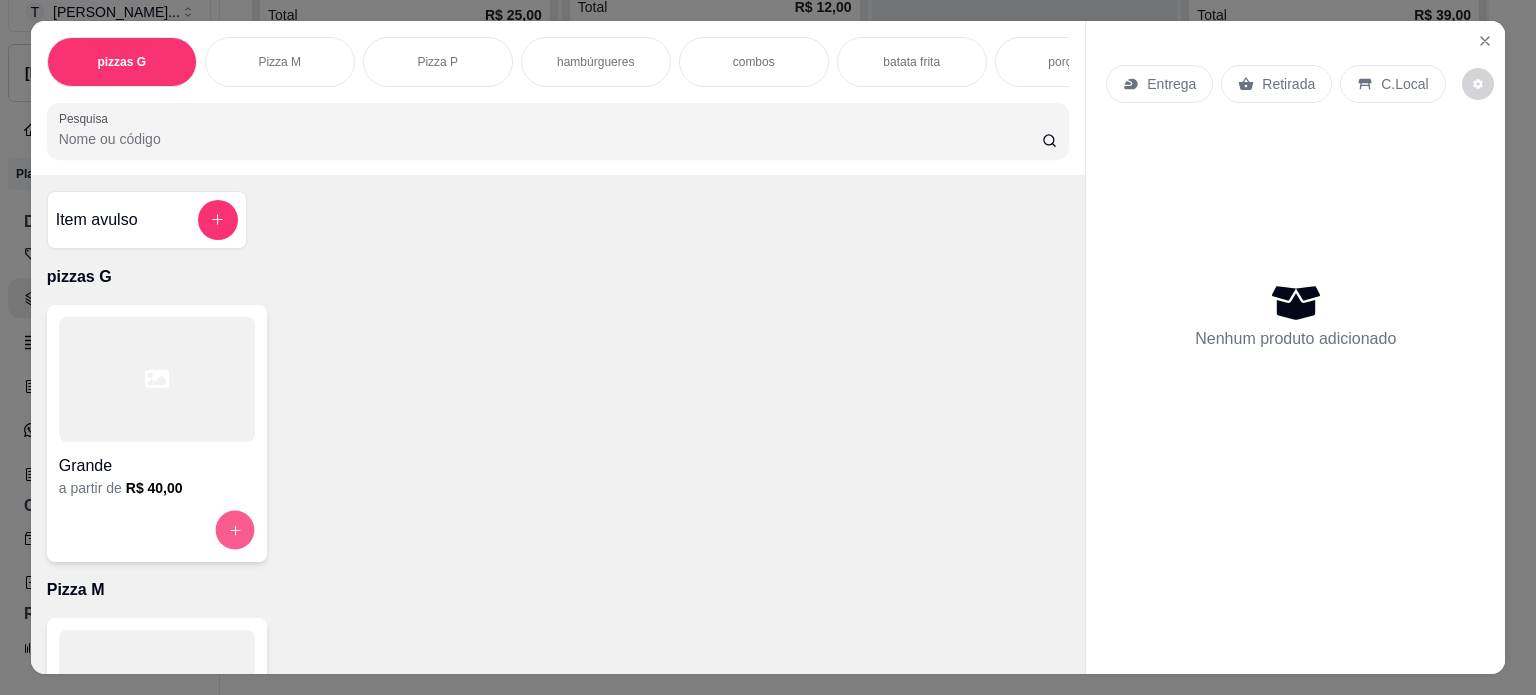 click at bounding box center [234, 529] 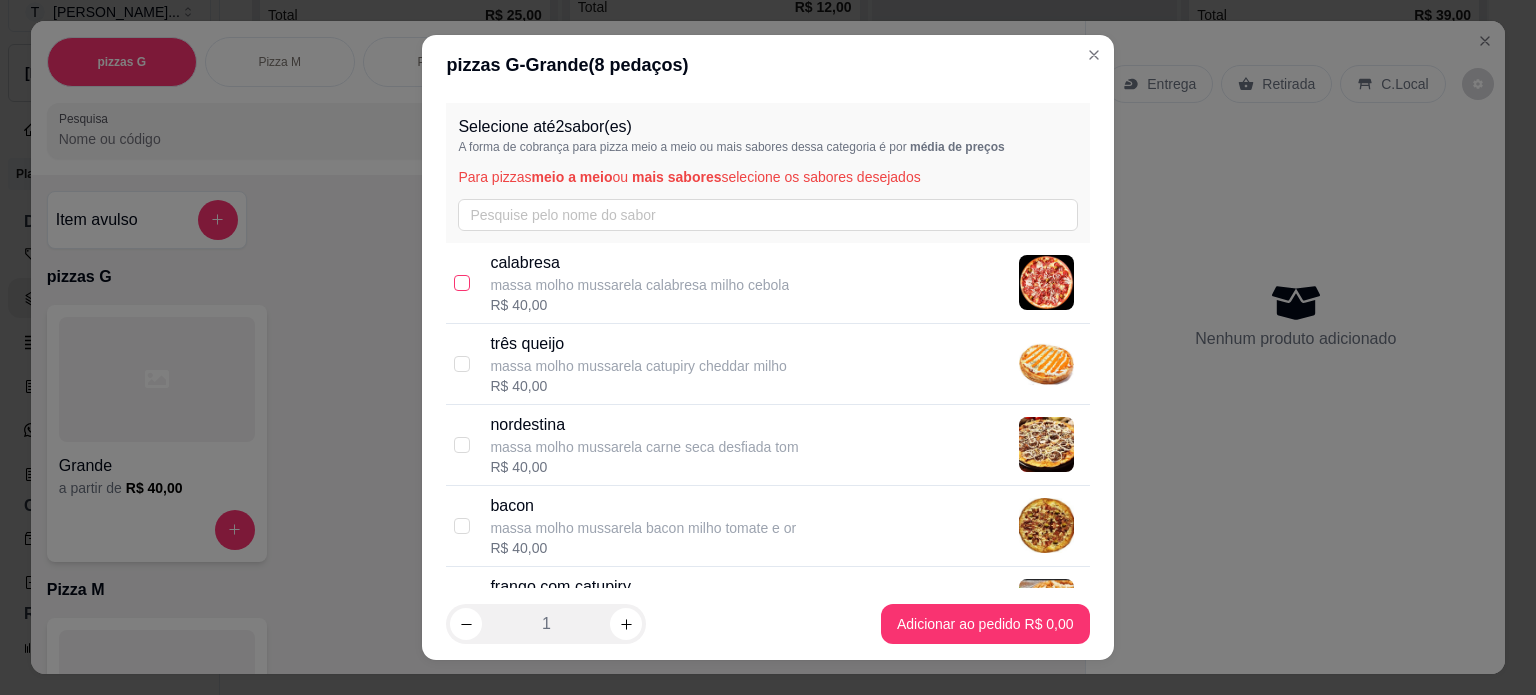 click at bounding box center [462, 283] 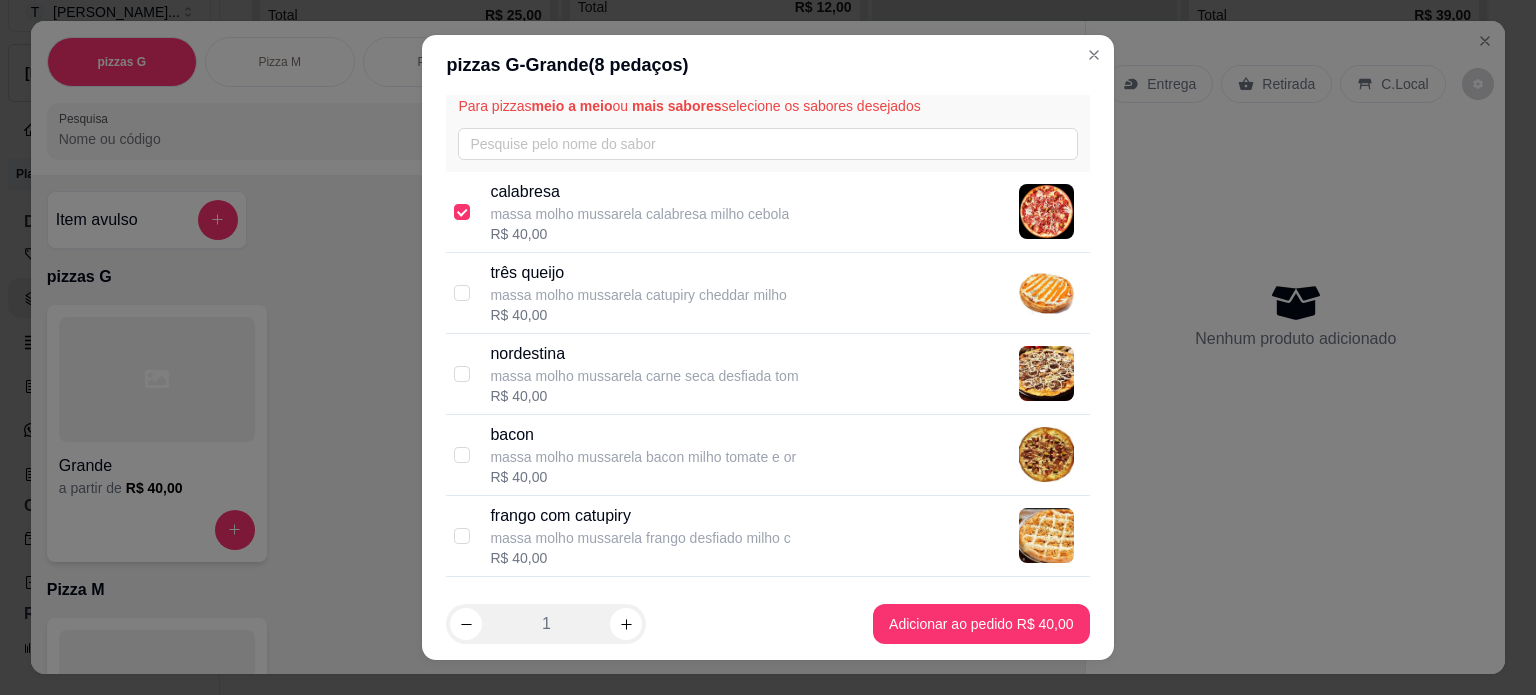 scroll, scrollTop: 200, scrollLeft: 0, axis: vertical 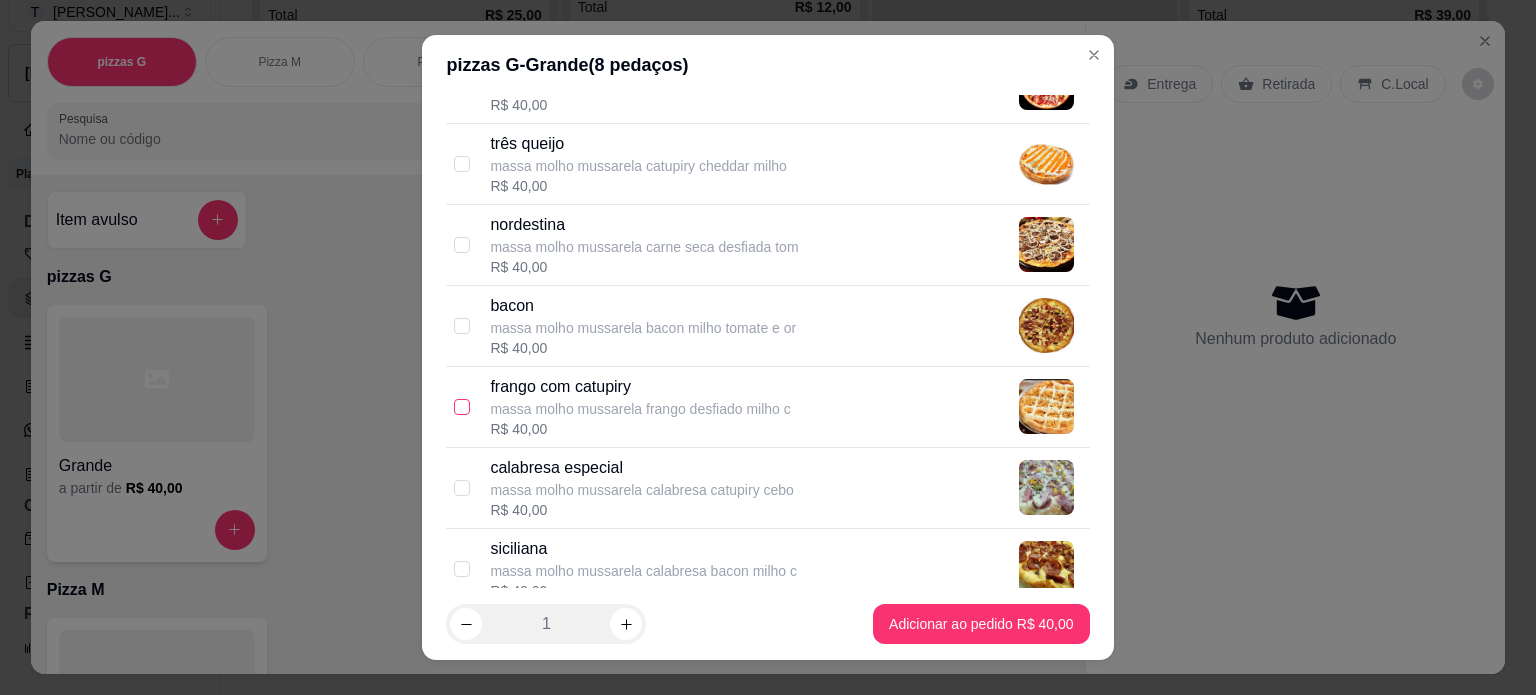 click at bounding box center [462, 407] 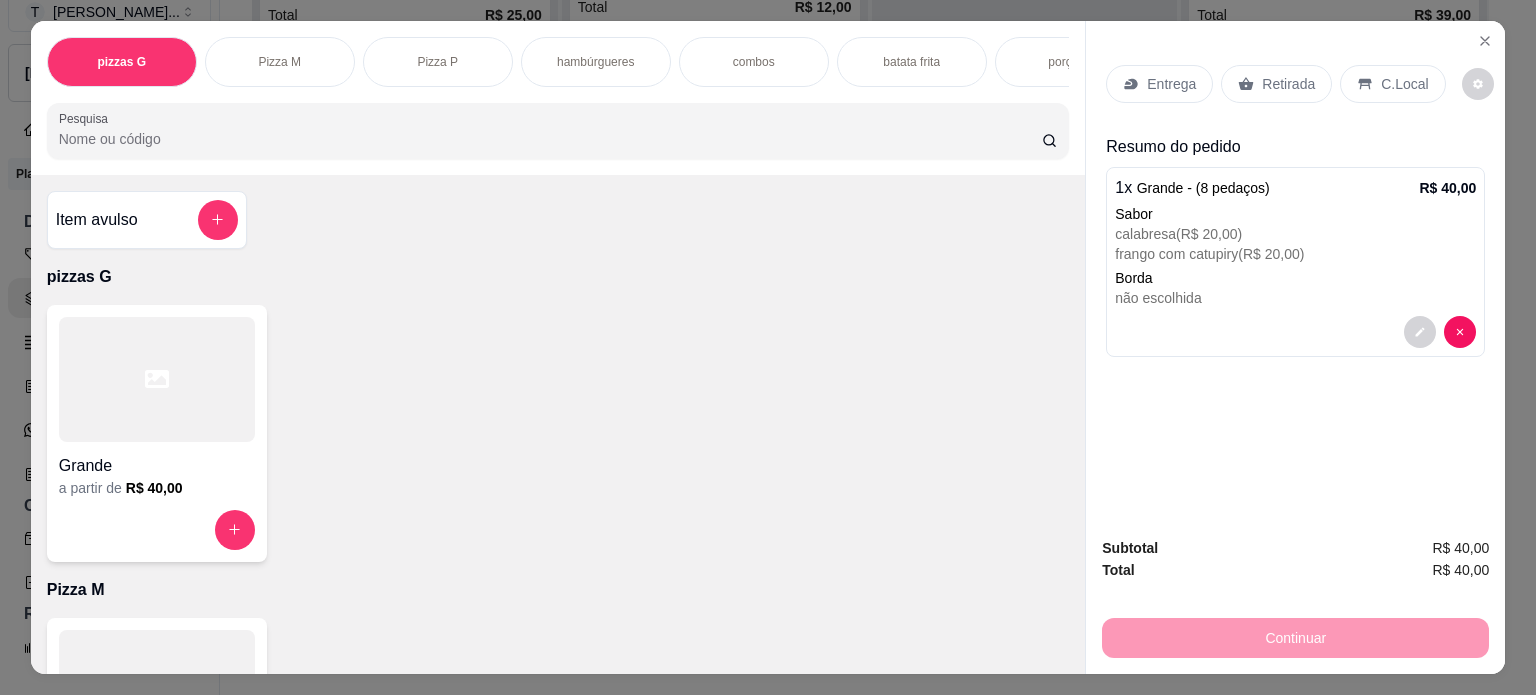 click on "Retirada" at bounding box center (1288, 84) 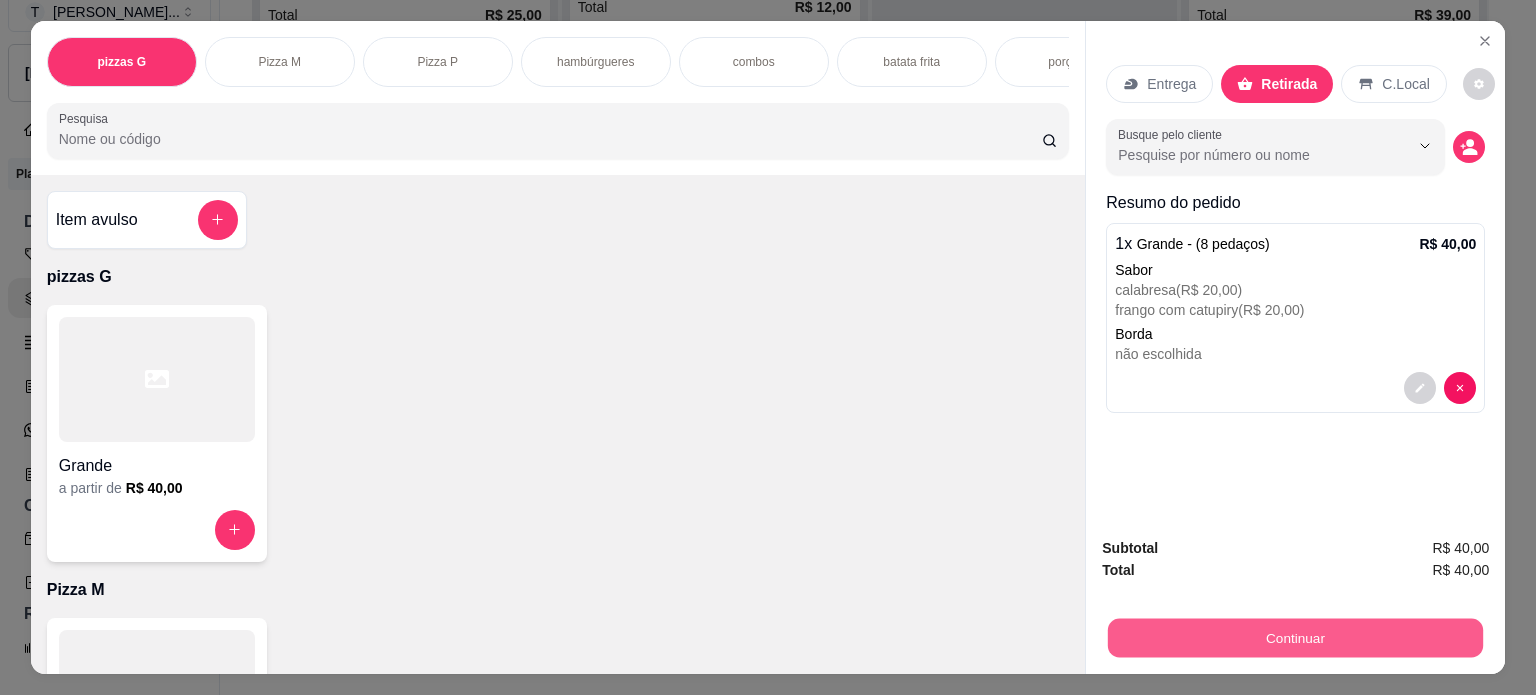 click on "Continuar" at bounding box center [1295, 638] 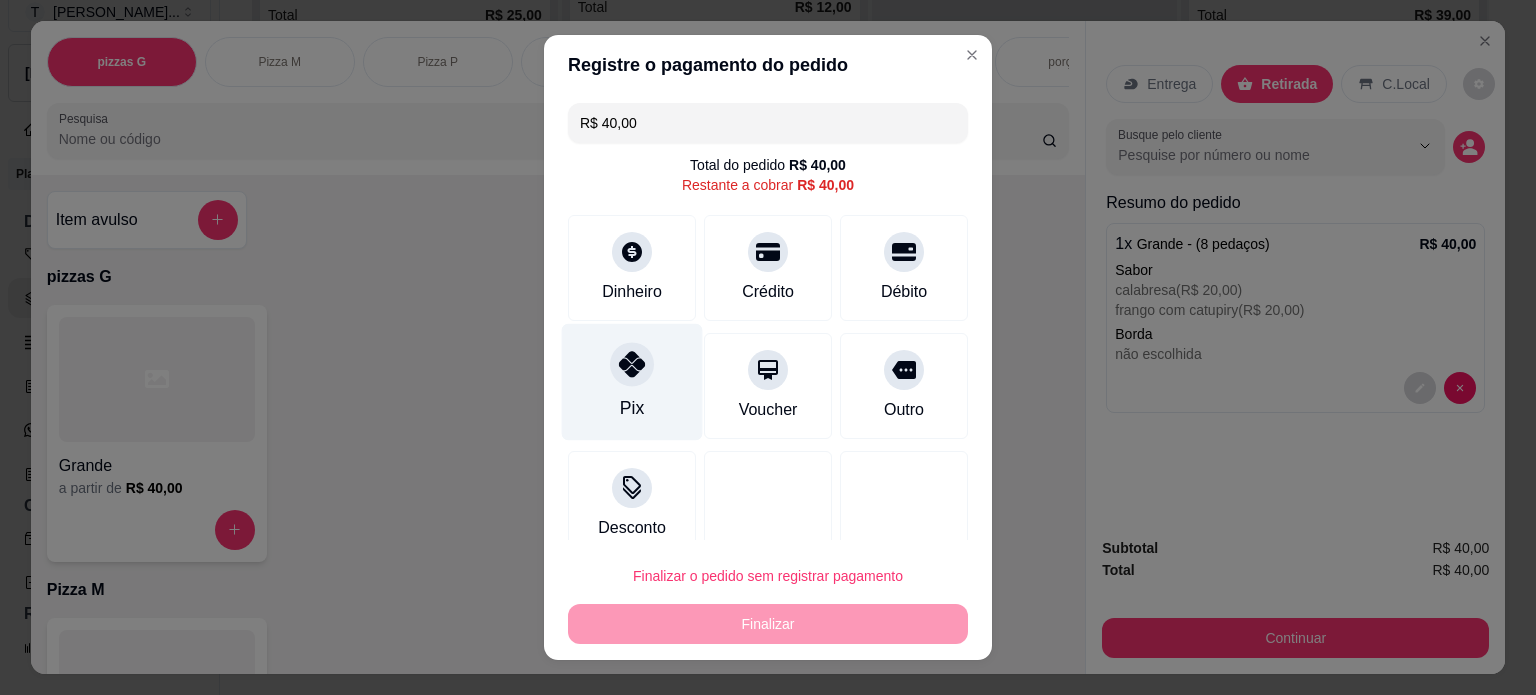 click 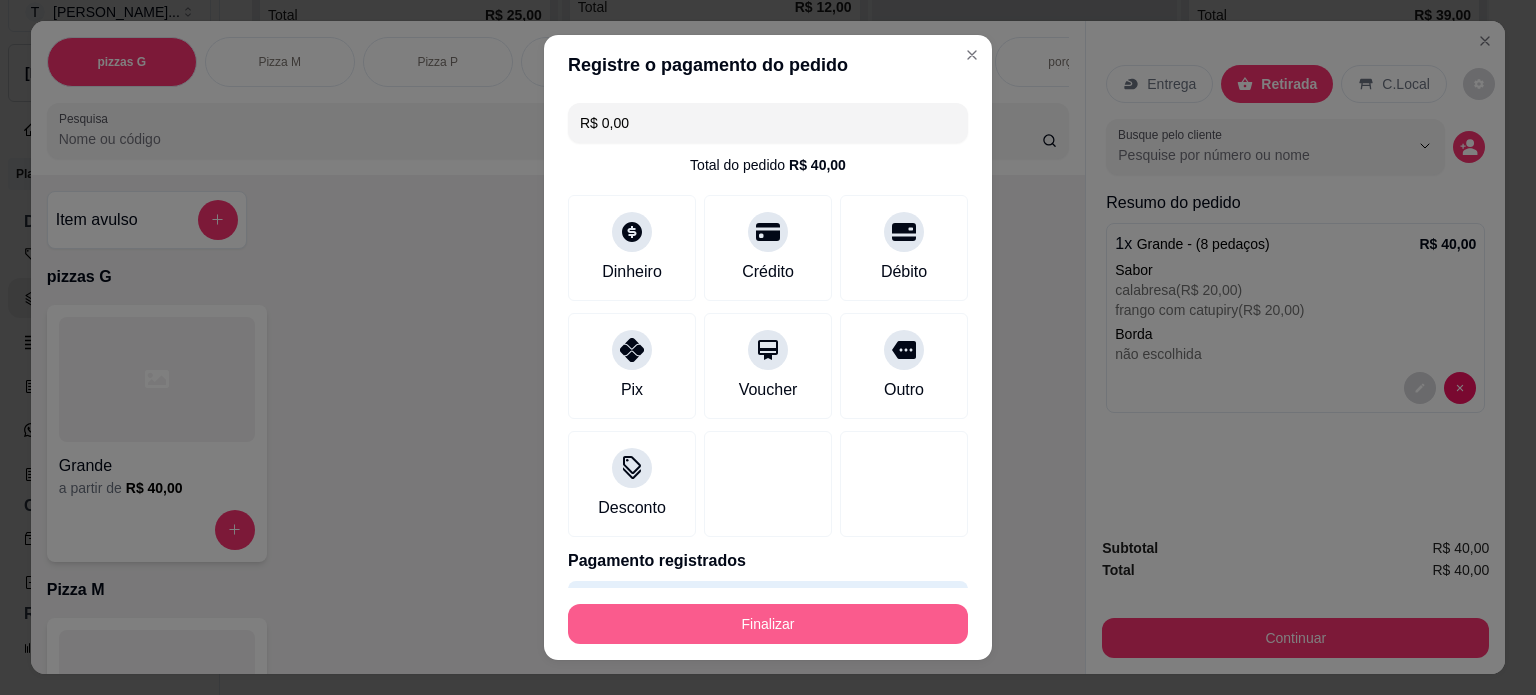 click on "Finalizar" at bounding box center (768, 624) 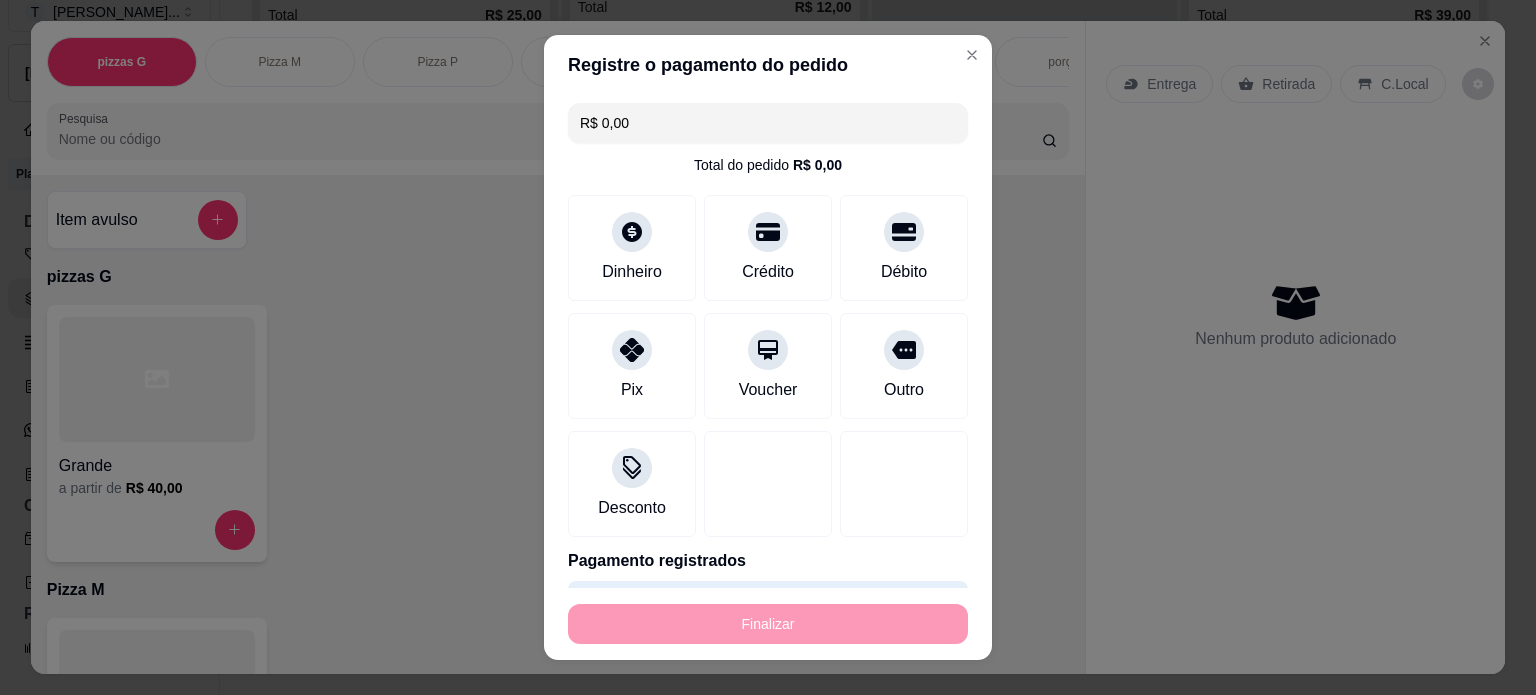 type on "-R$ 40,00" 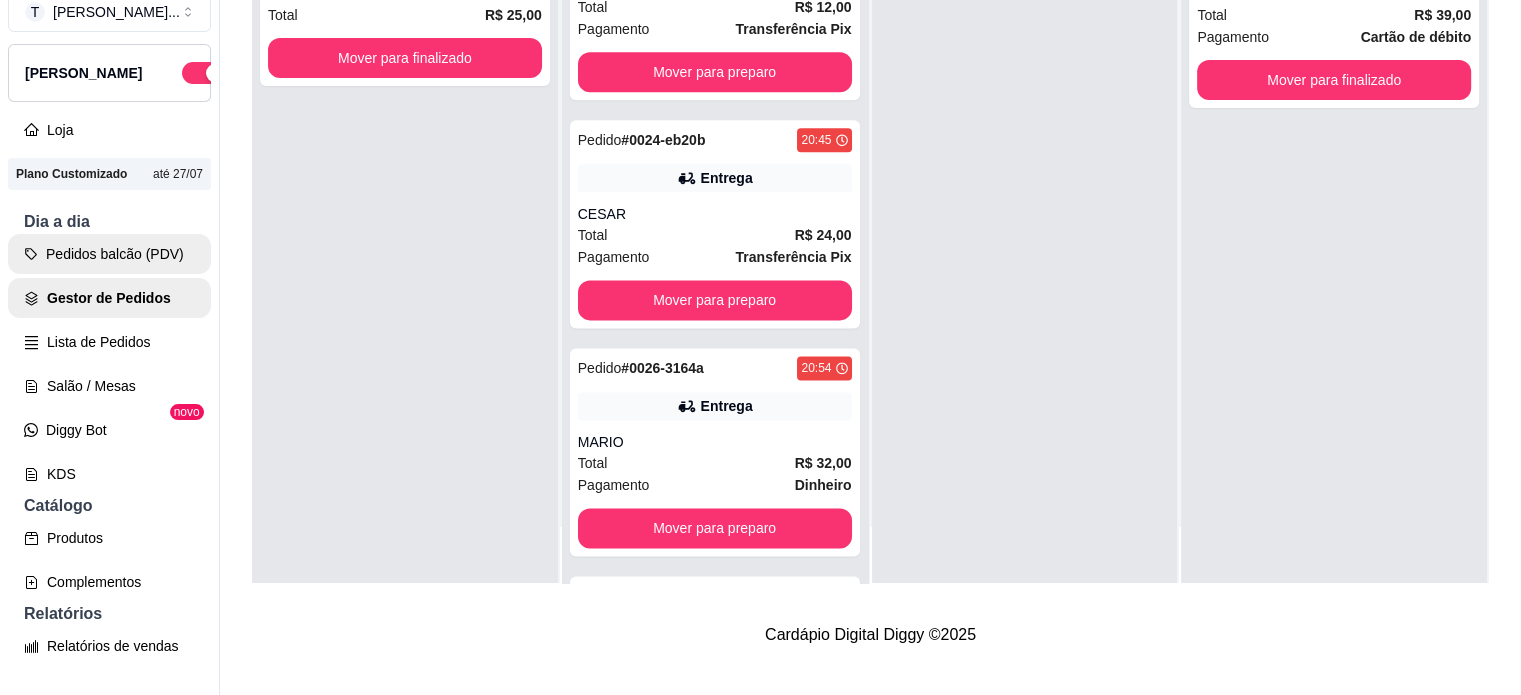 click on "Pedidos balcão (PDV)" at bounding box center (109, 254) 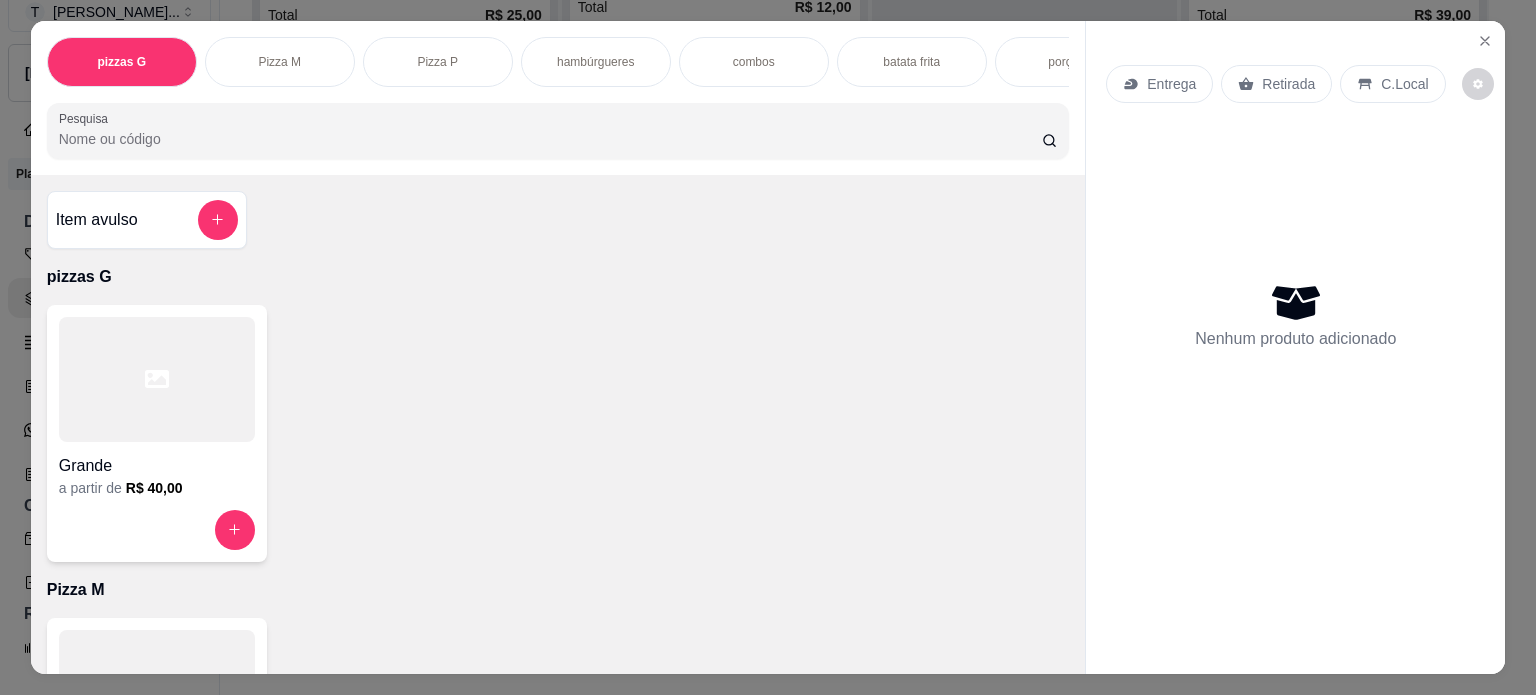 click on "hambúrgueres" at bounding box center [595, 62] 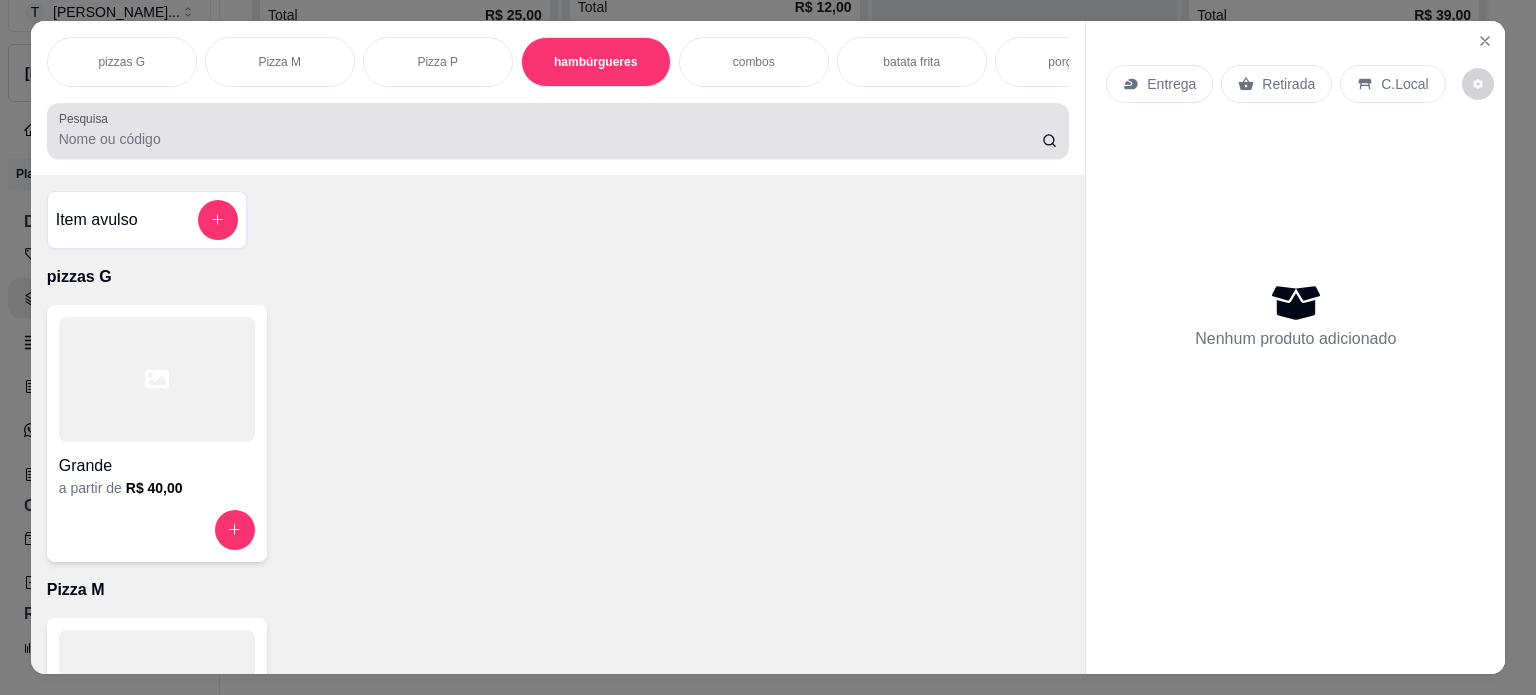 scroll, scrollTop: 1028, scrollLeft: 0, axis: vertical 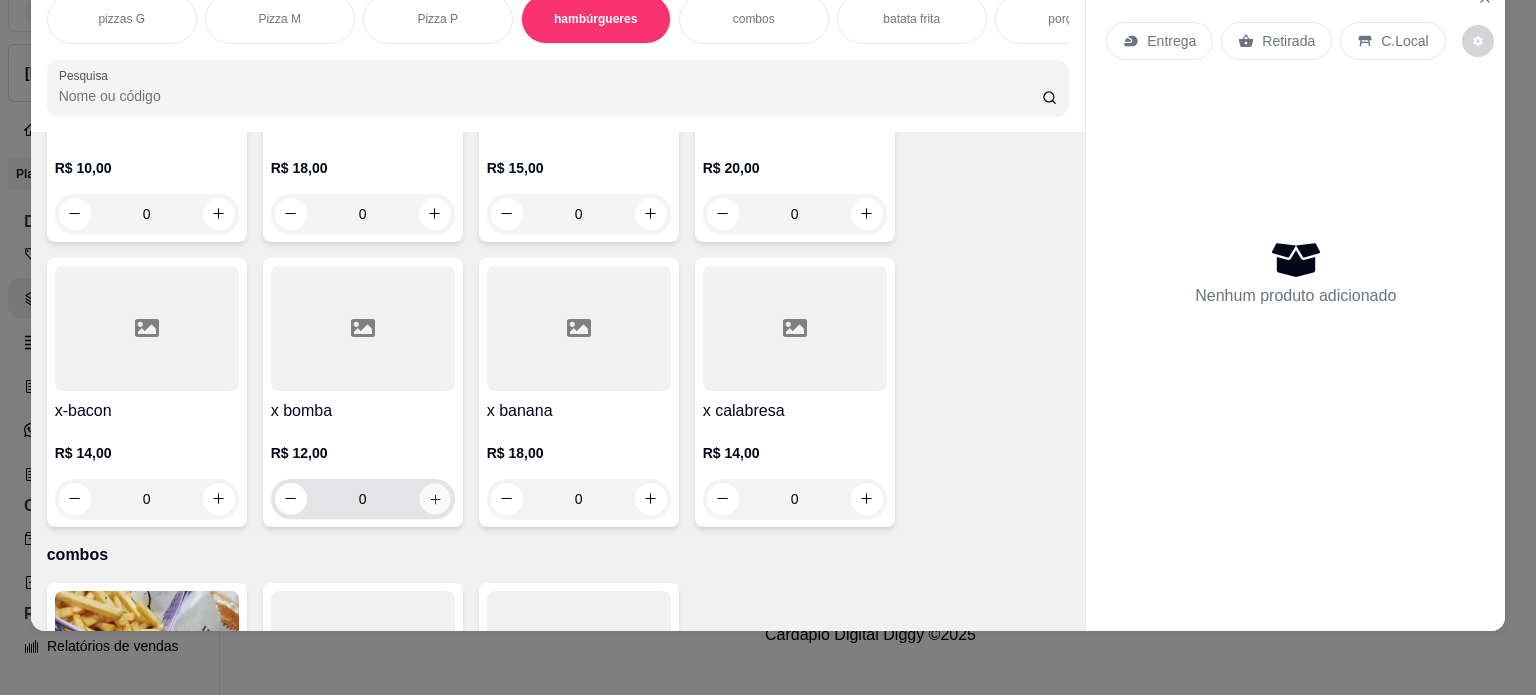click at bounding box center [434, 498] 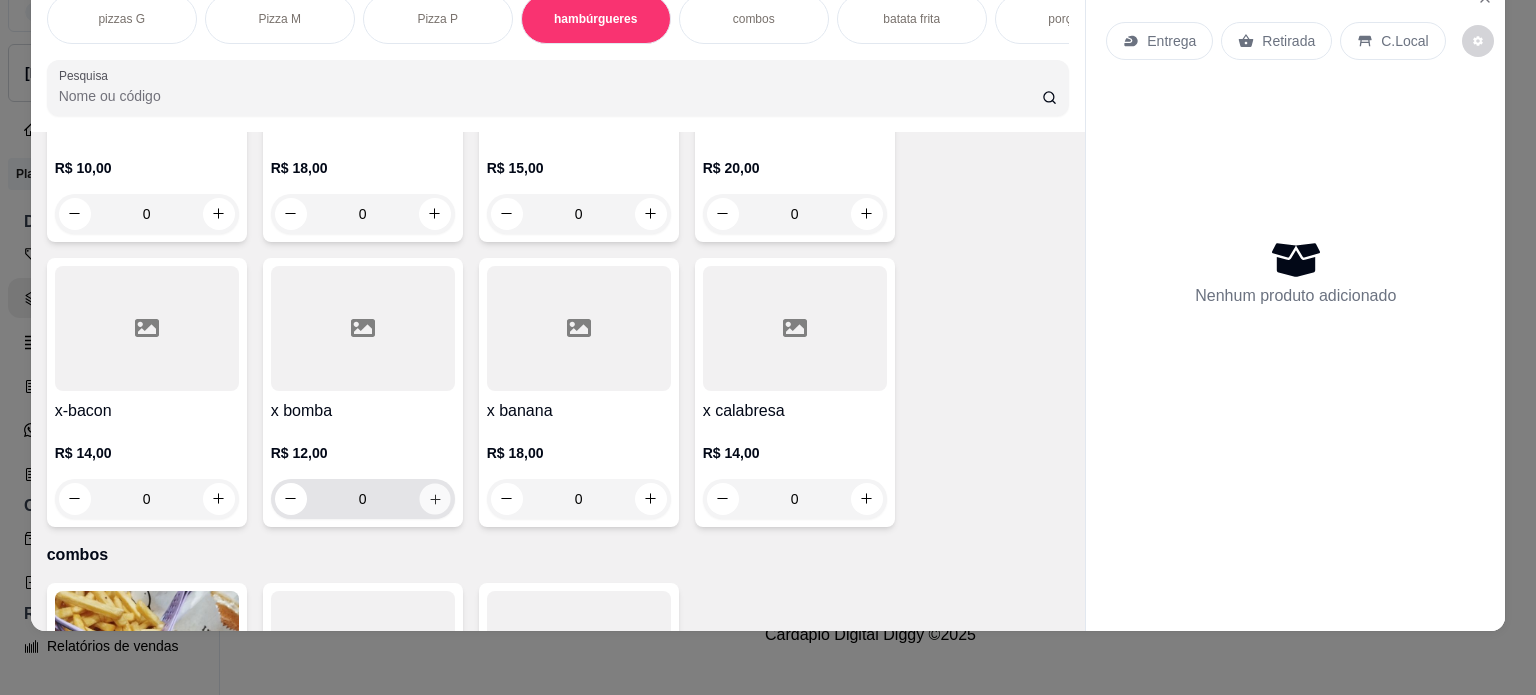 type on "1" 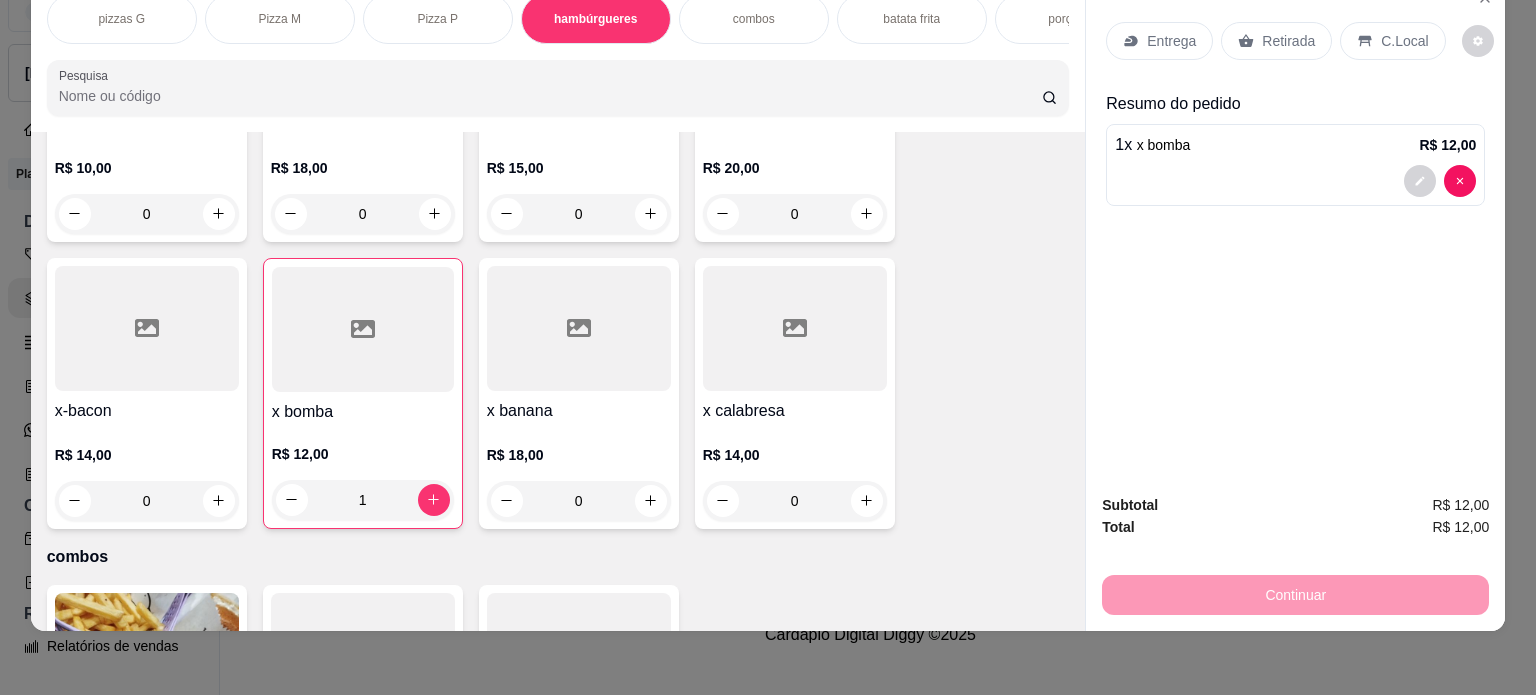 click on "batata frita" at bounding box center (912, 19) 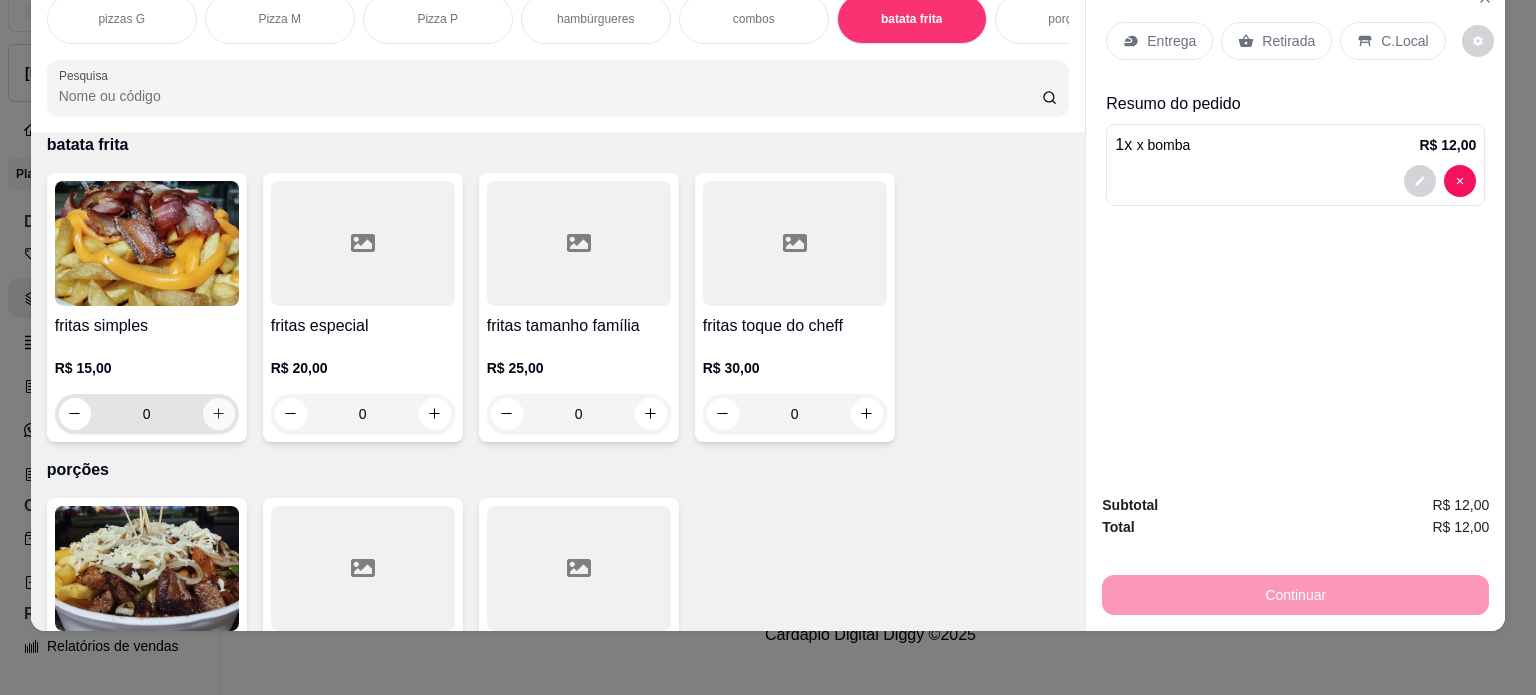 click 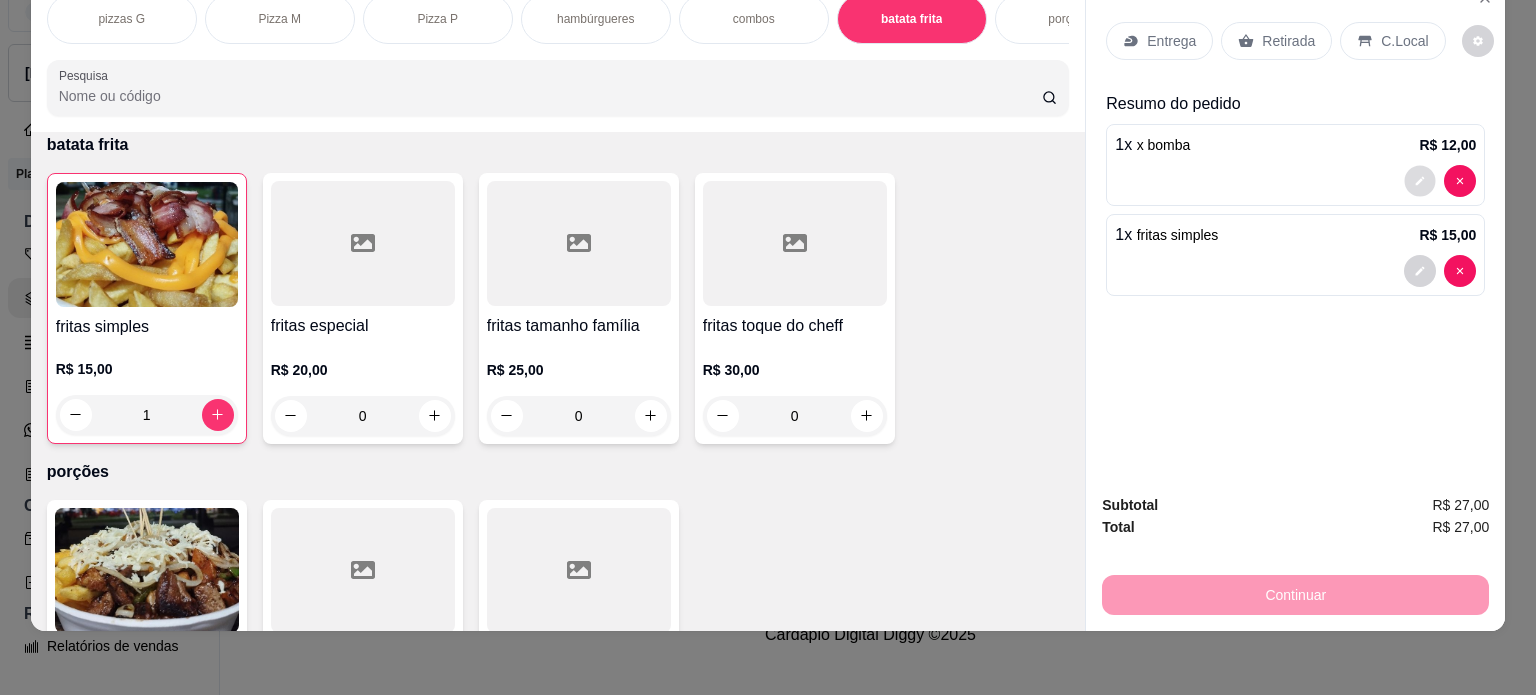 click at bounding box center [1420, 180] 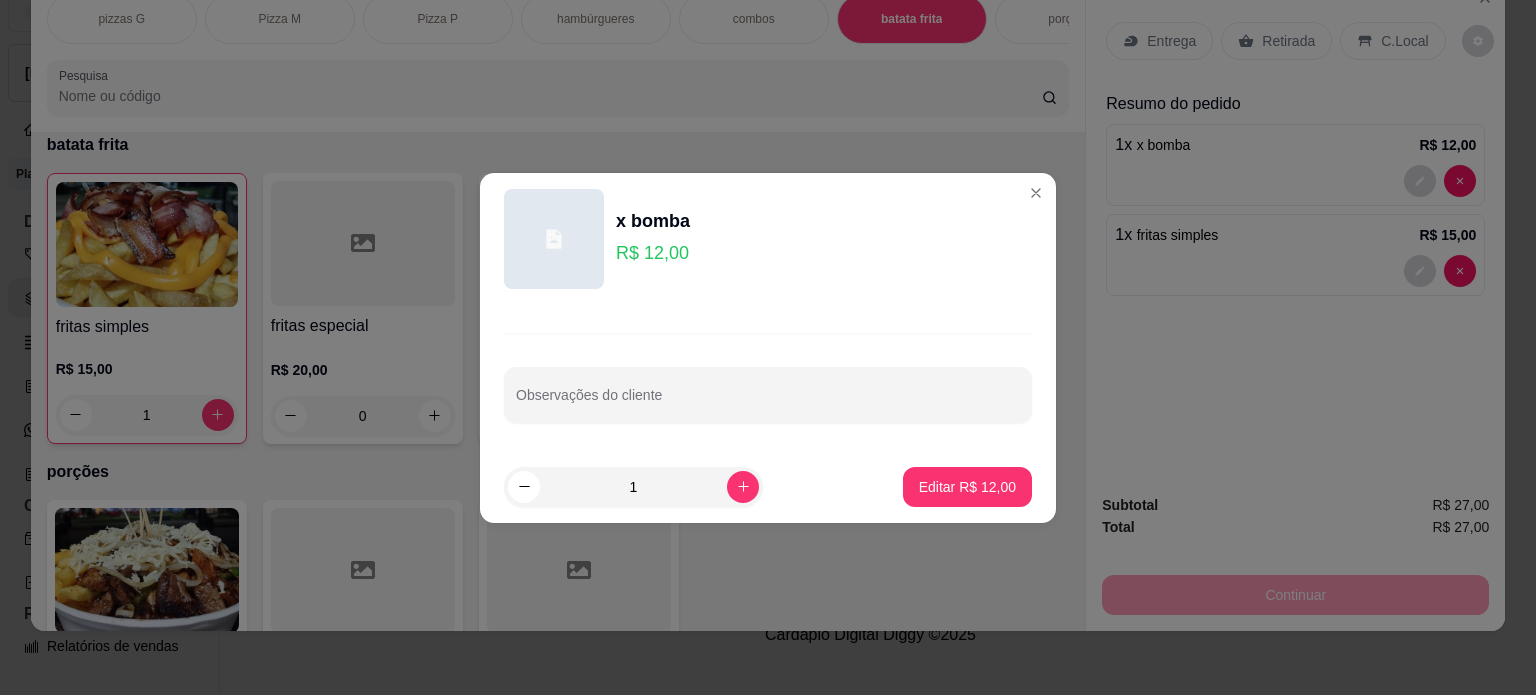 click on "1" at bounding box center (687, 487) 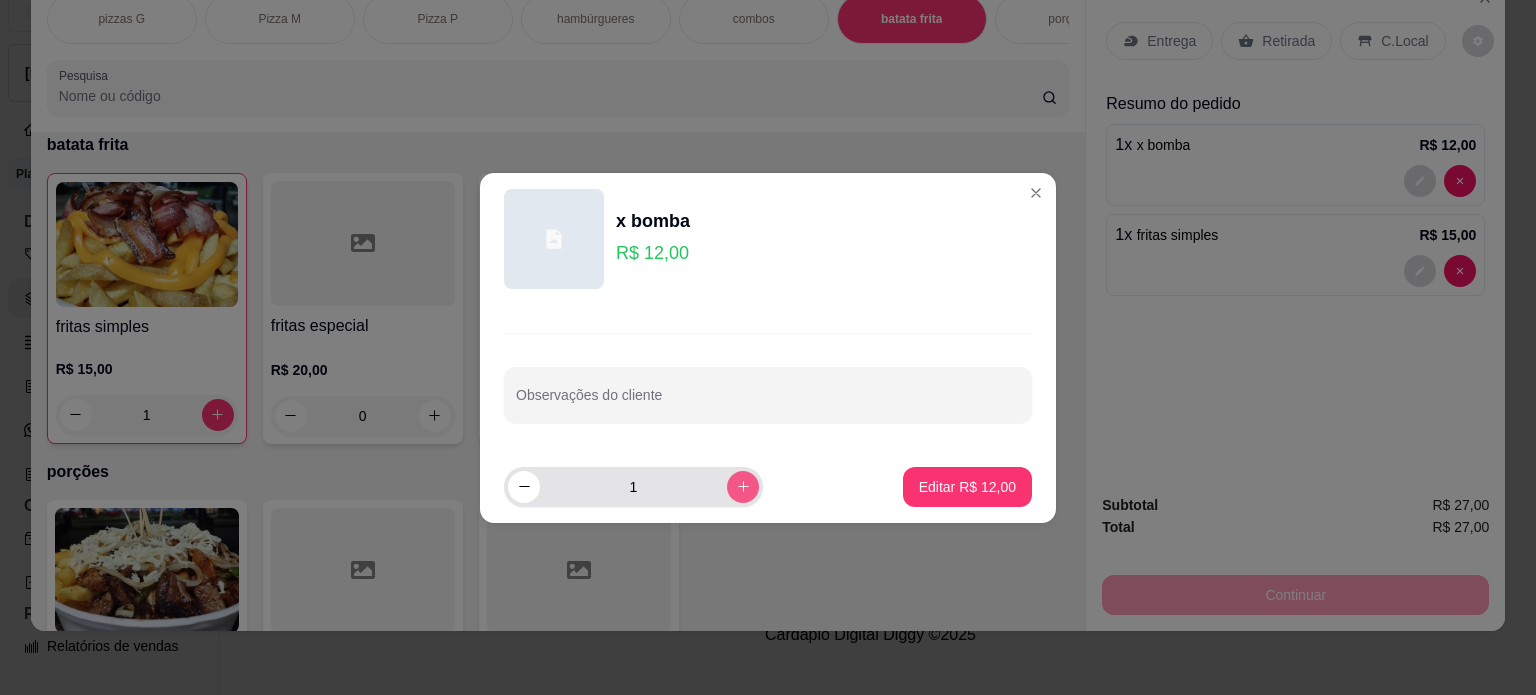 click 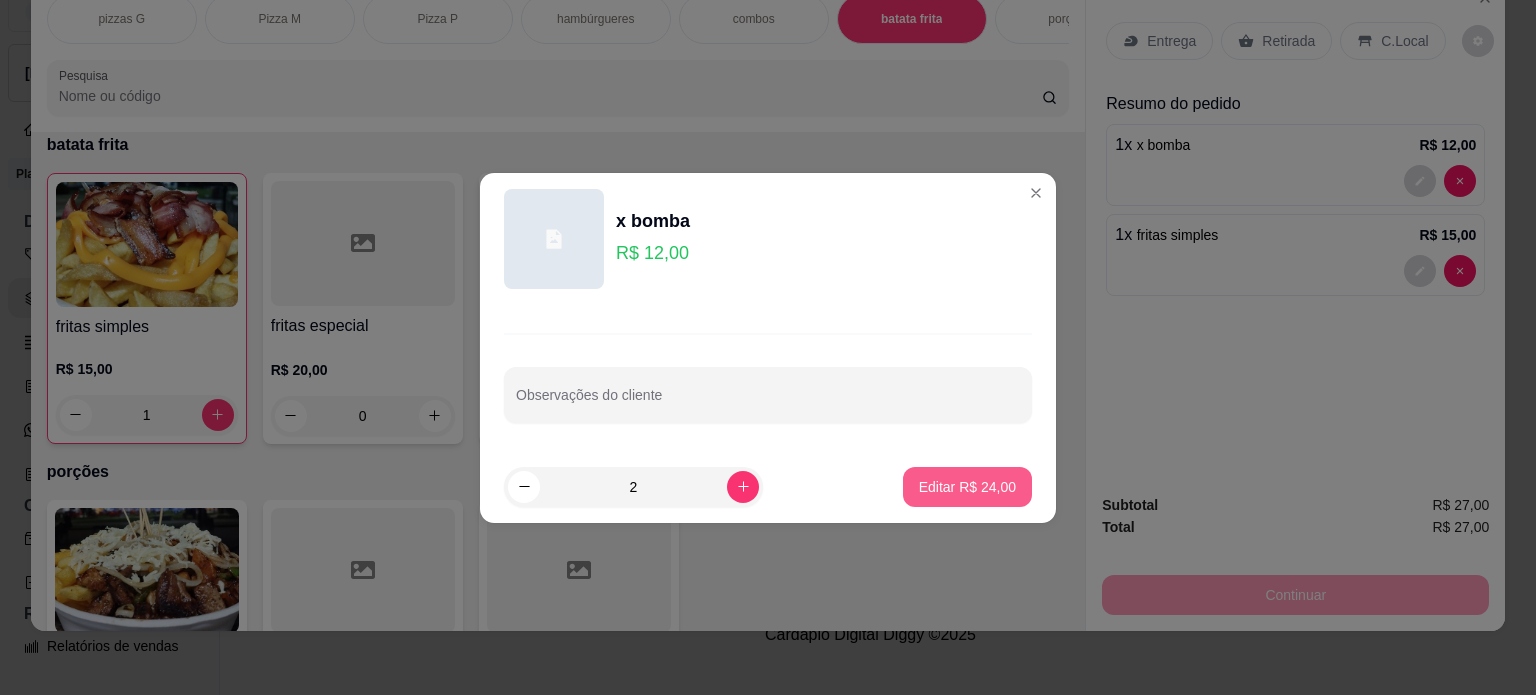 click on "Editar   R$ 24,00" at bounding box center [967, 487] 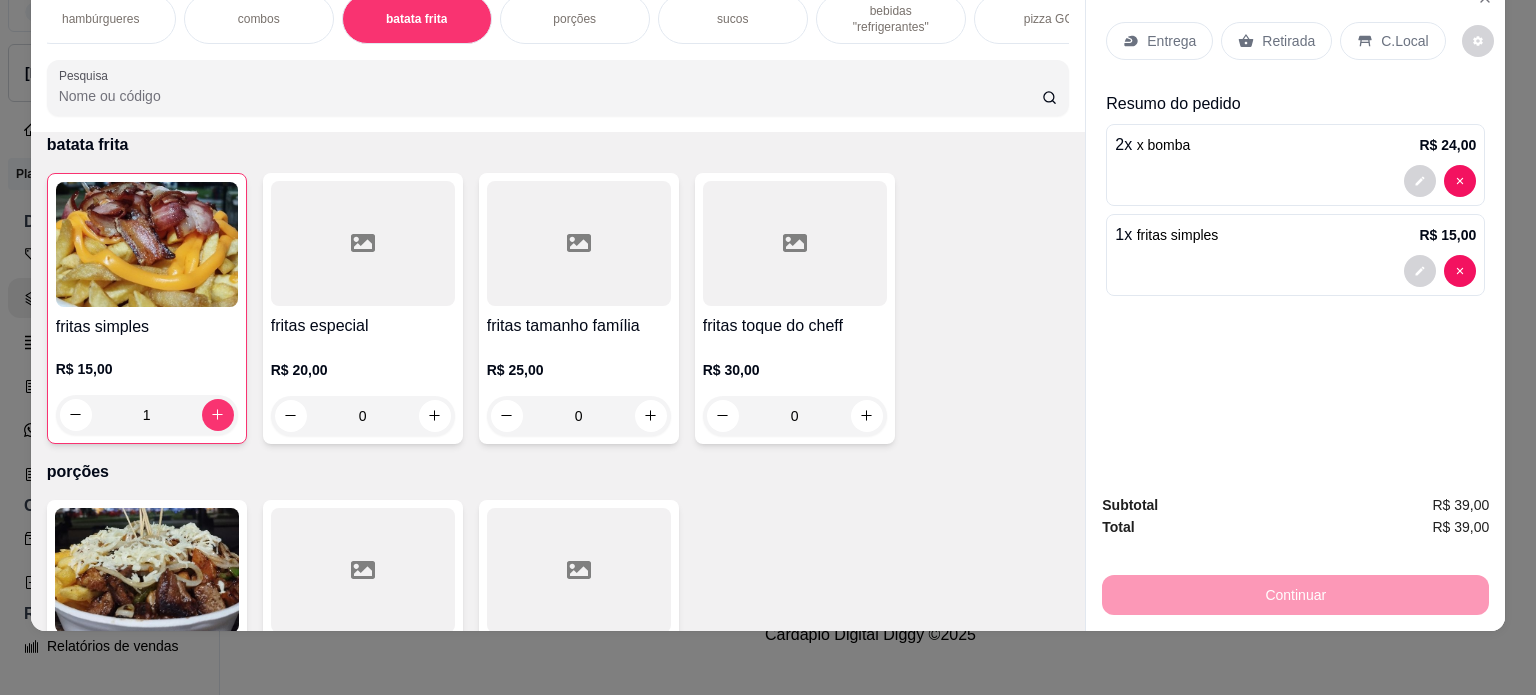 scroll, scrollTop: 0, scrollLeft: 560, axis: horizontal 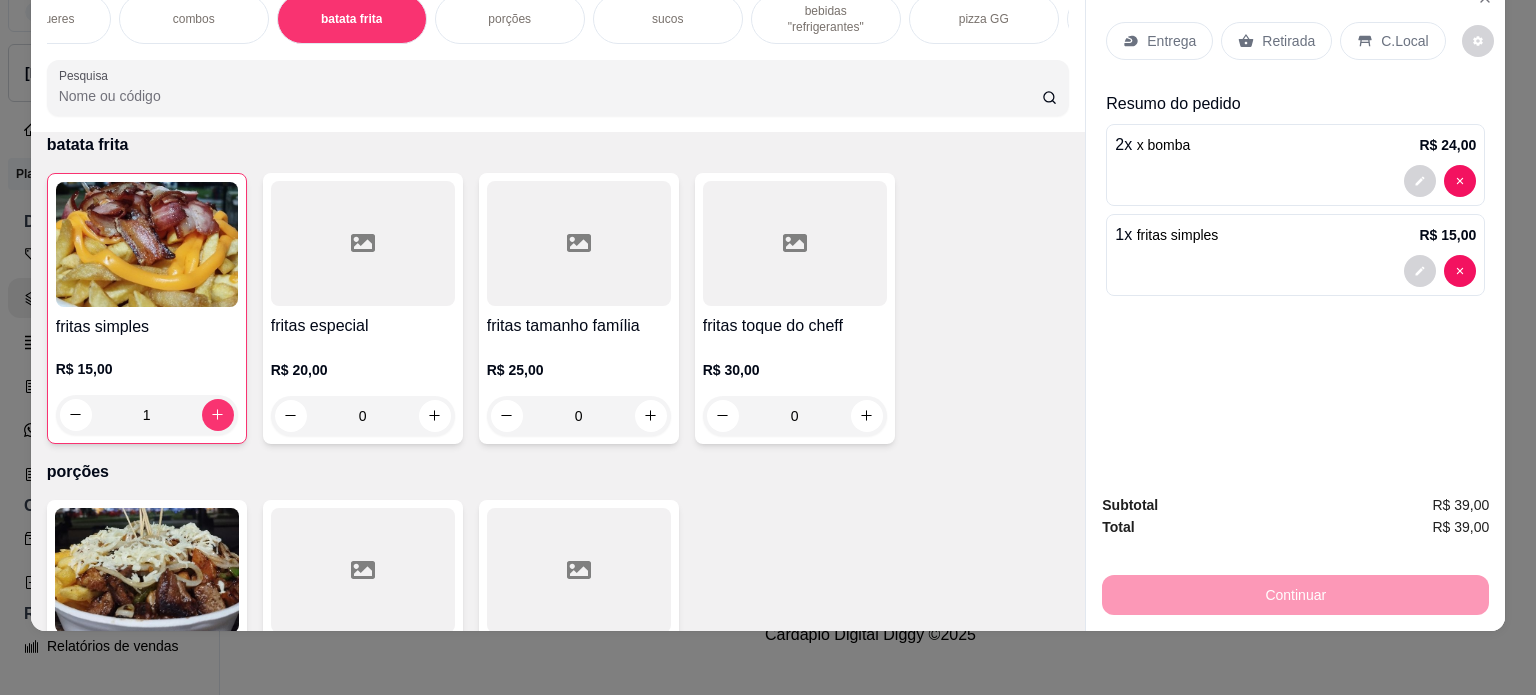click on "sucos" at bounding box center (667, 19) 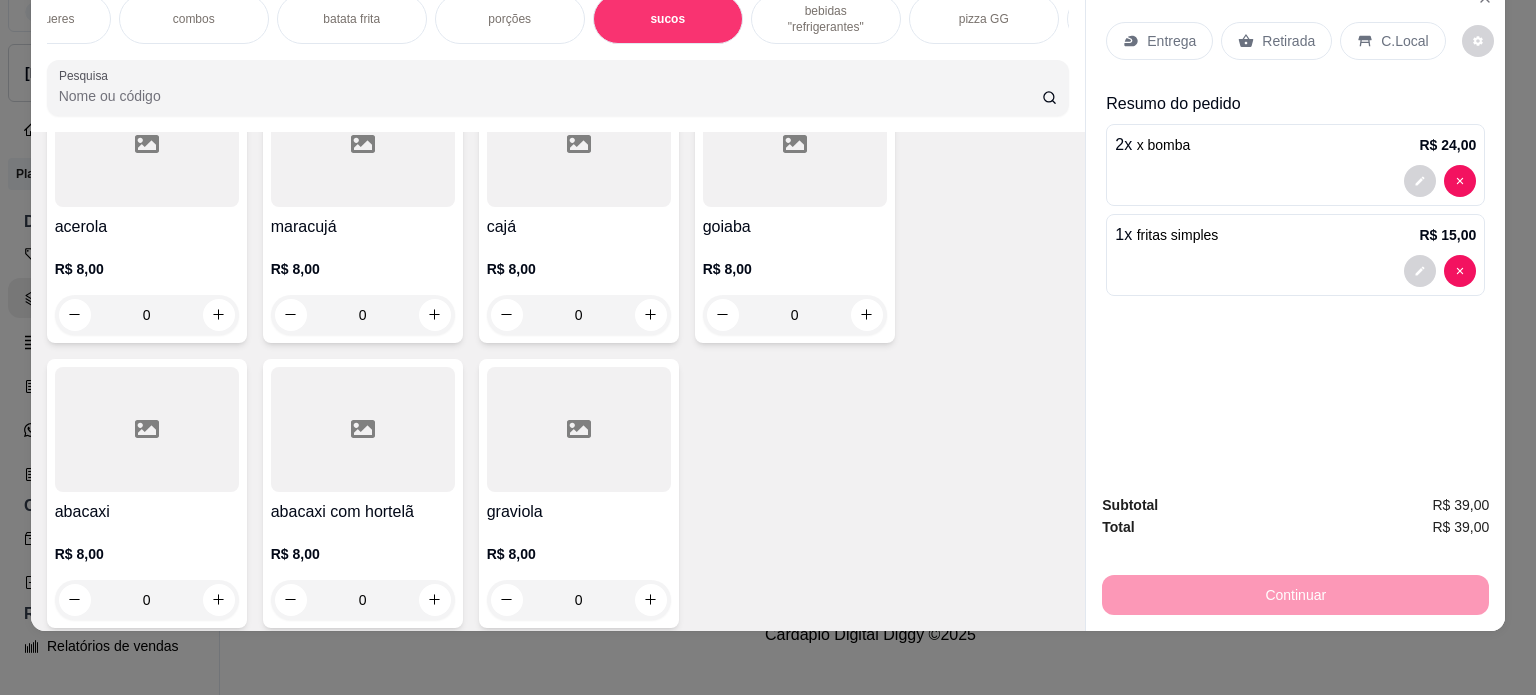scroll, scrollTop: 2940, scrollLeft: 0, axis: vertical 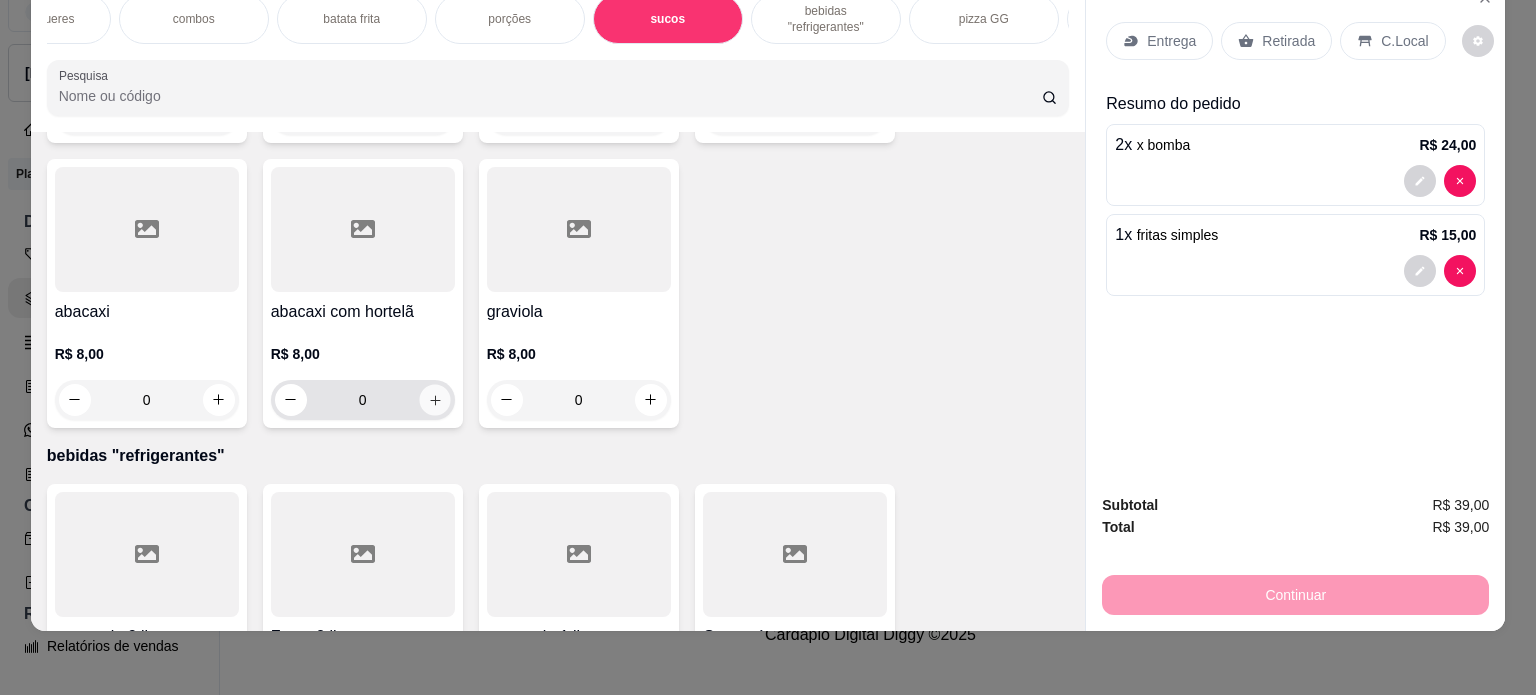 click 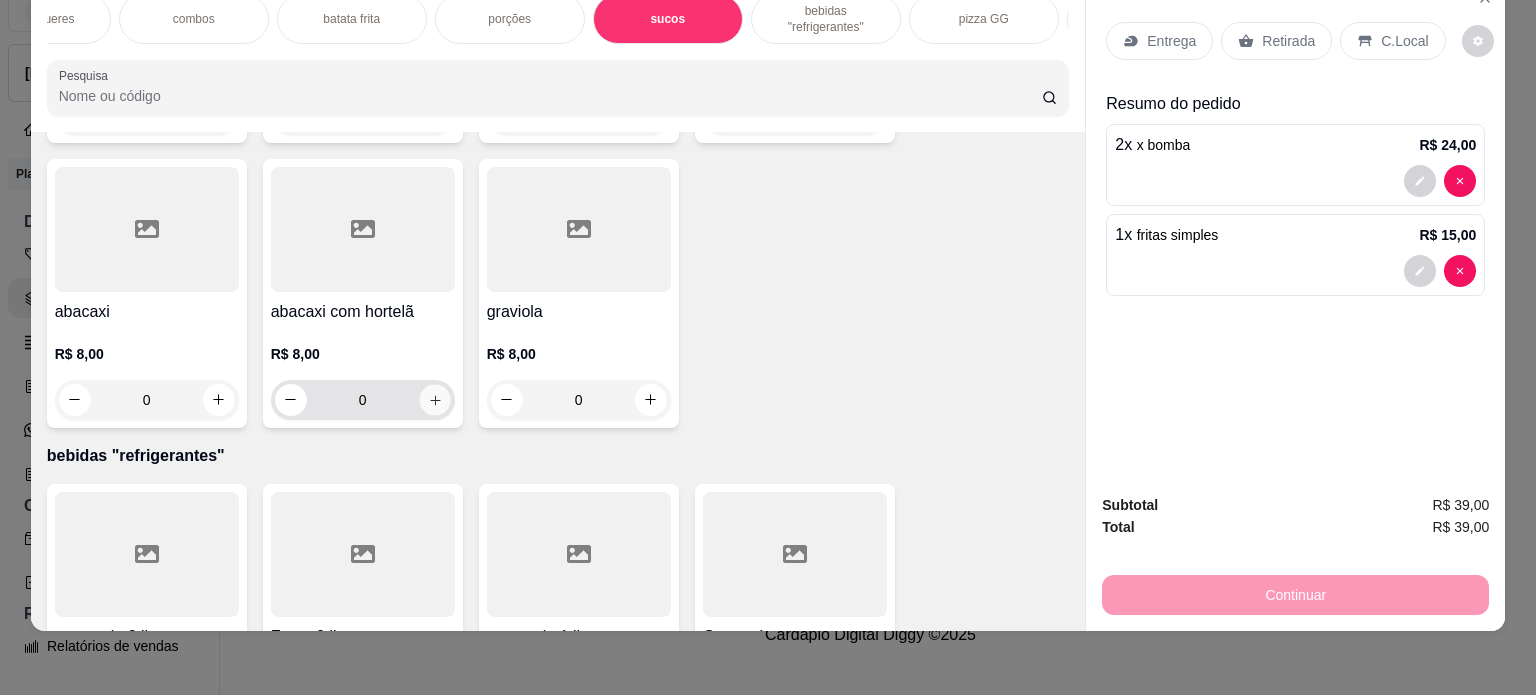 type on "1" 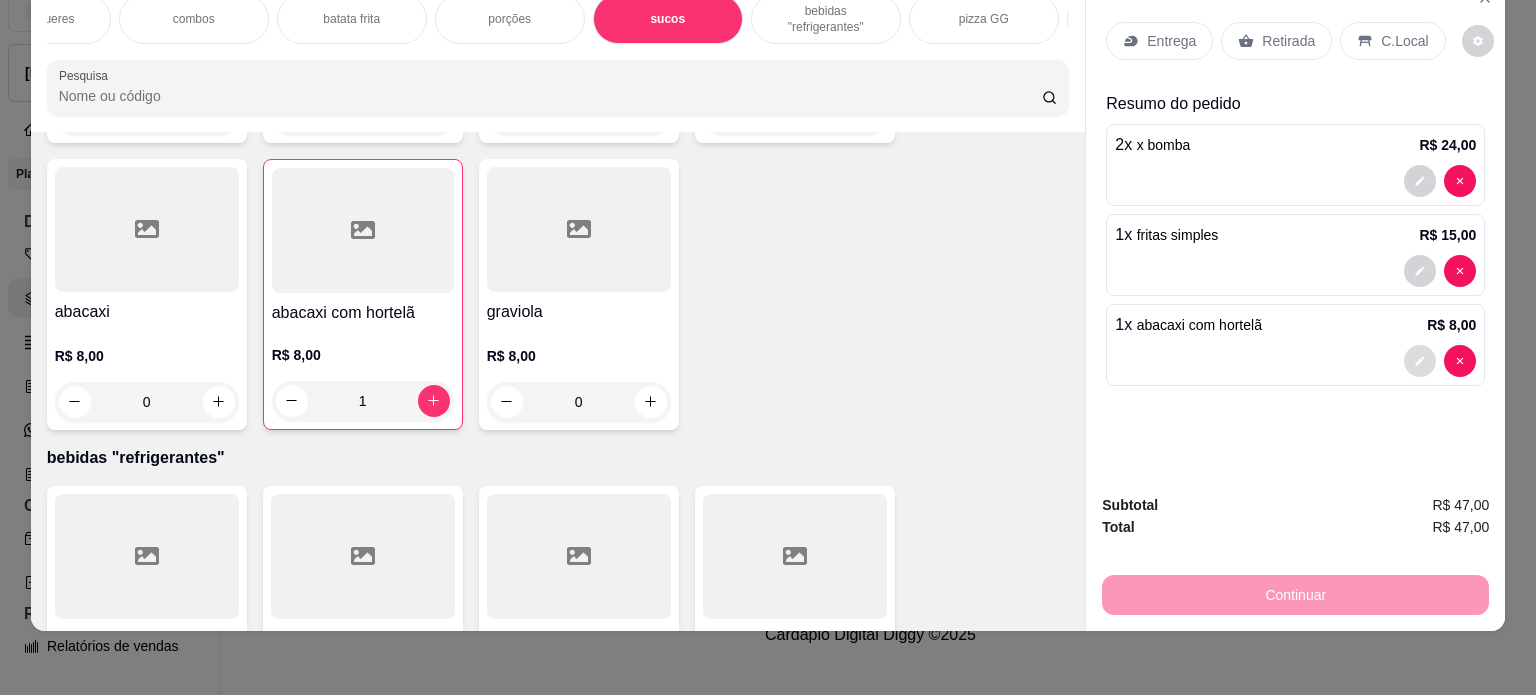 click 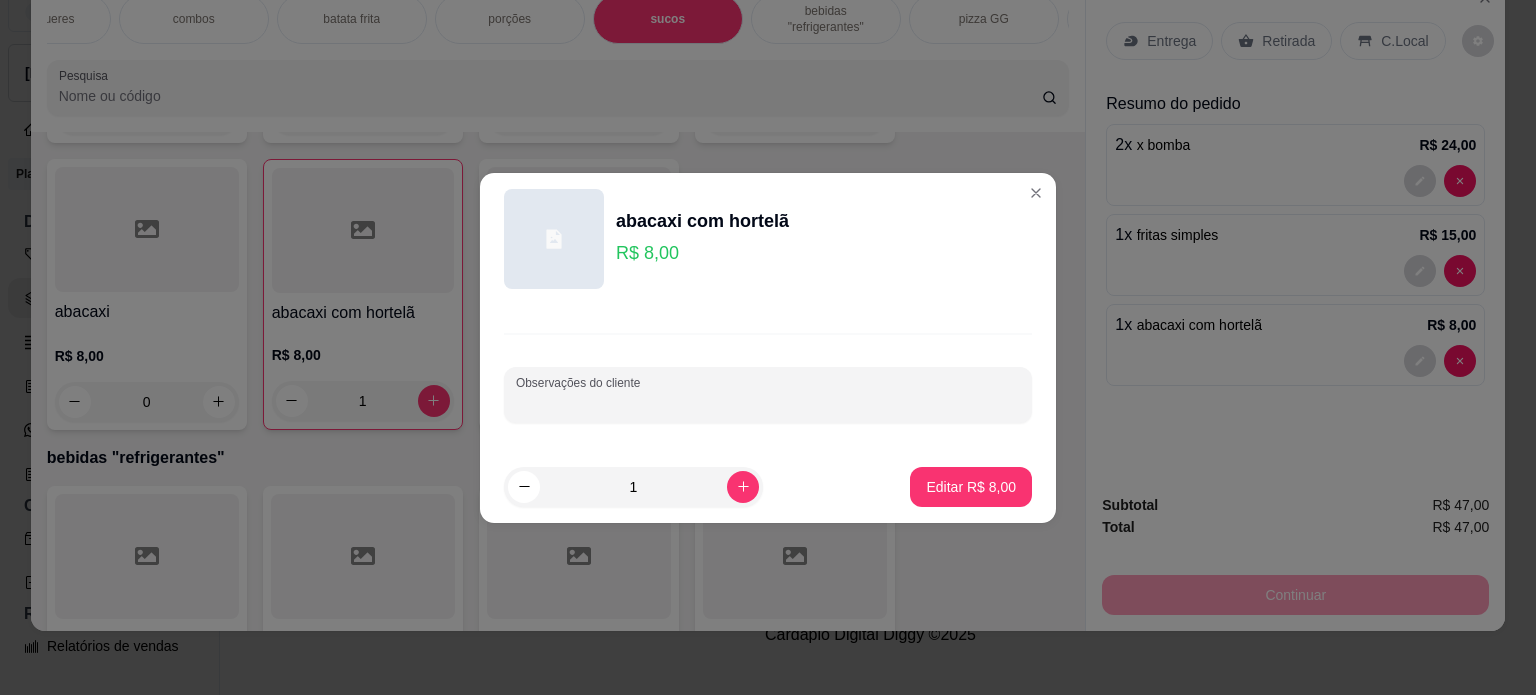 click on "Observações do cliente" at bounding box center (768, 403) 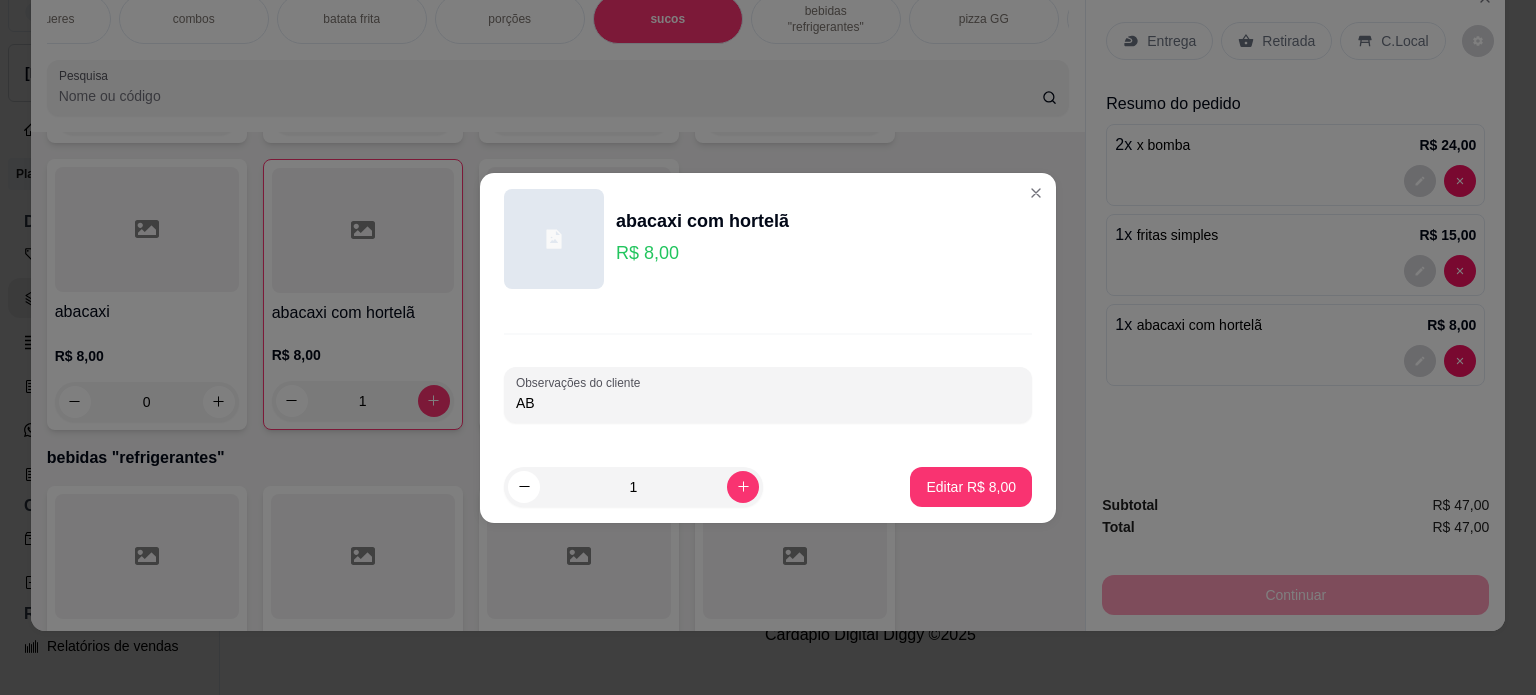 type on "A" 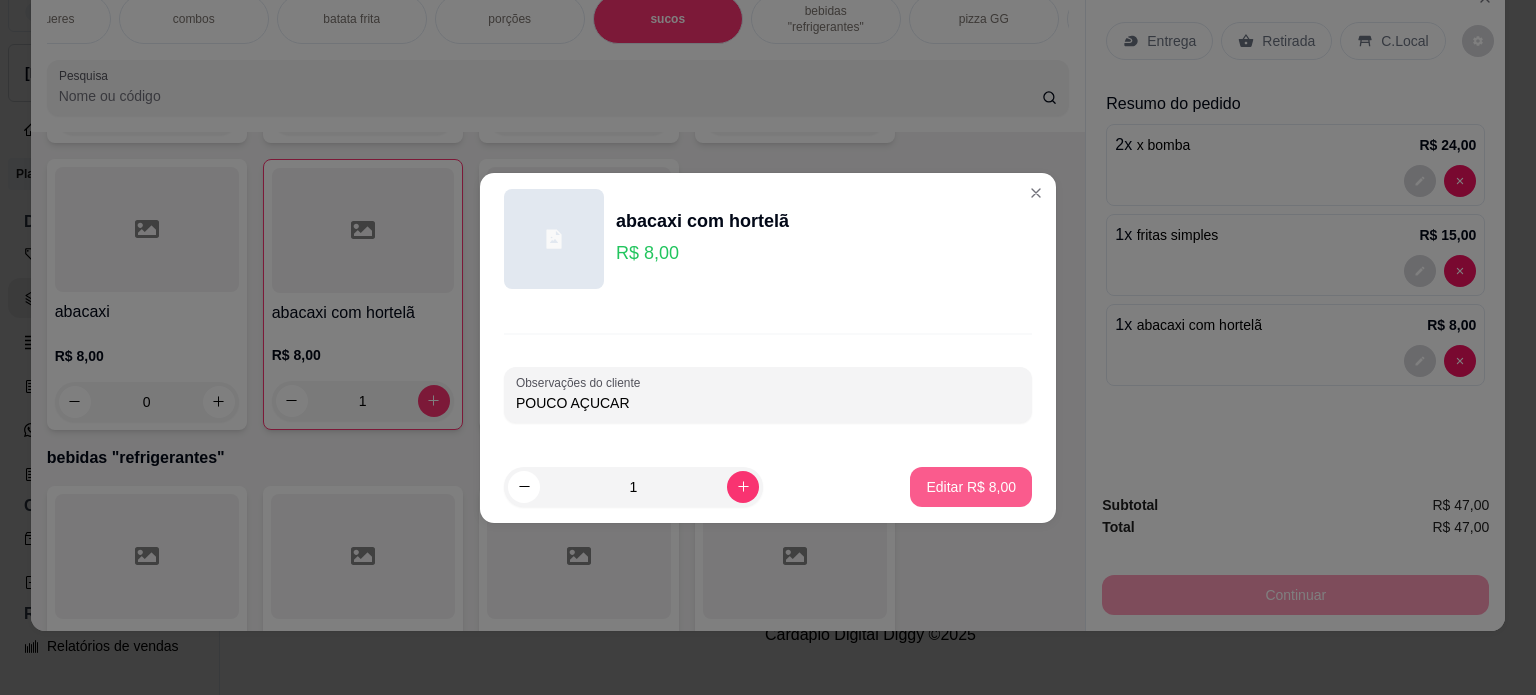 type on "POUCO AÇUCAR" 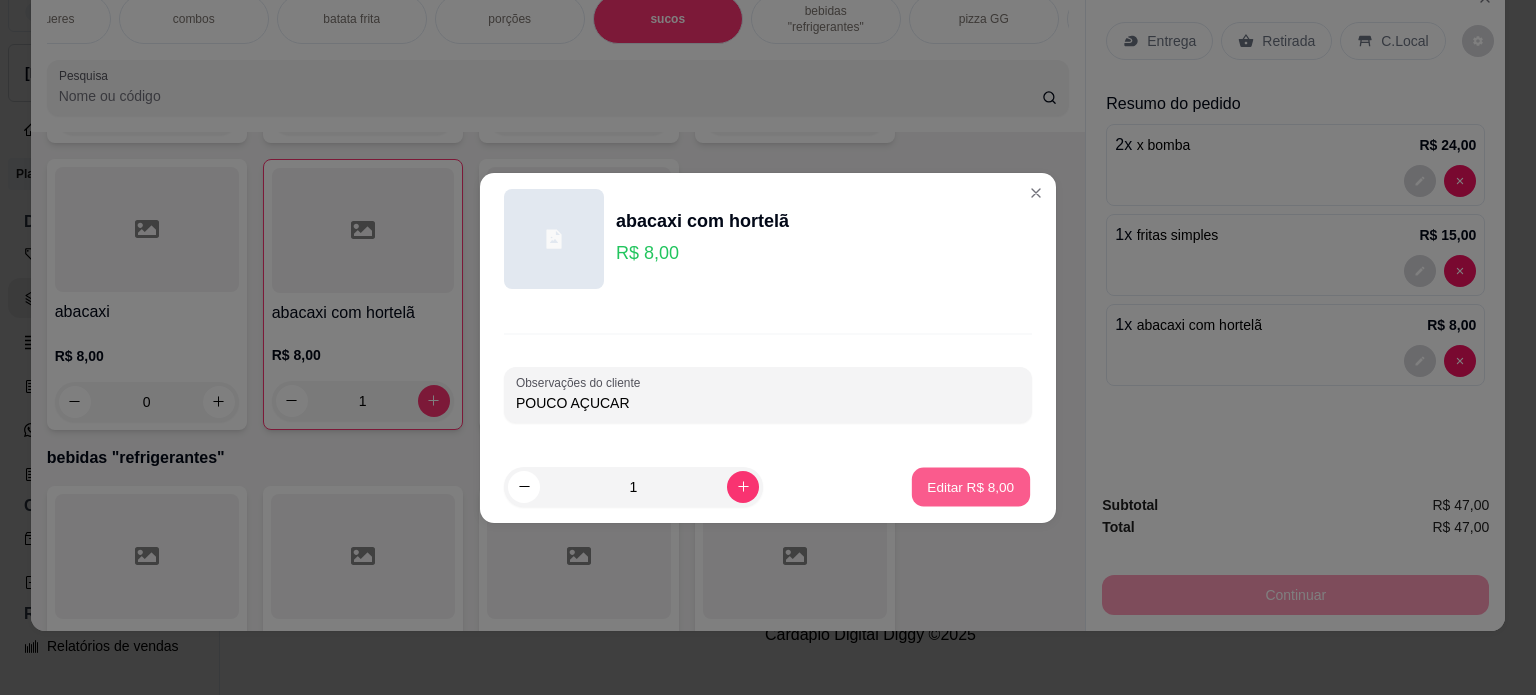click on "Editar   R$ 8,00" at bounding box center [971, 486] 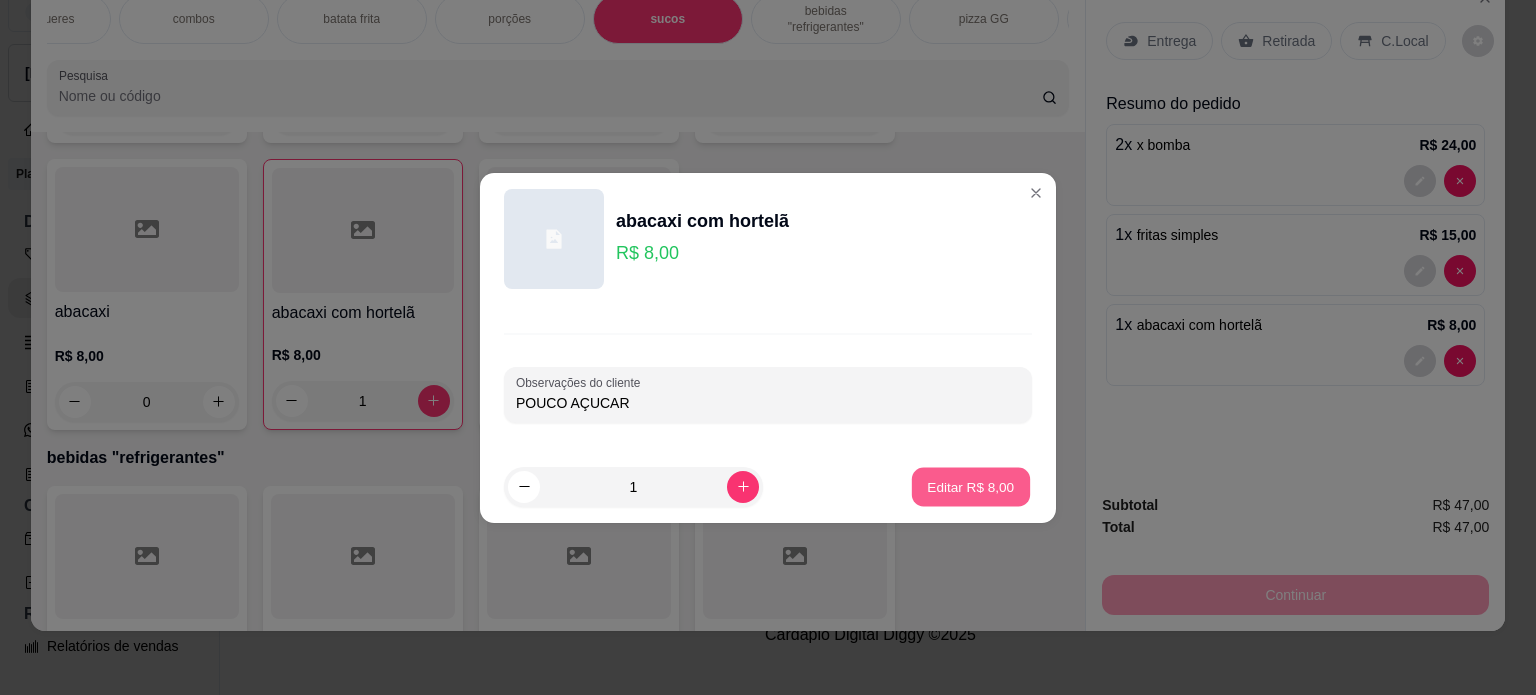 type on "0" 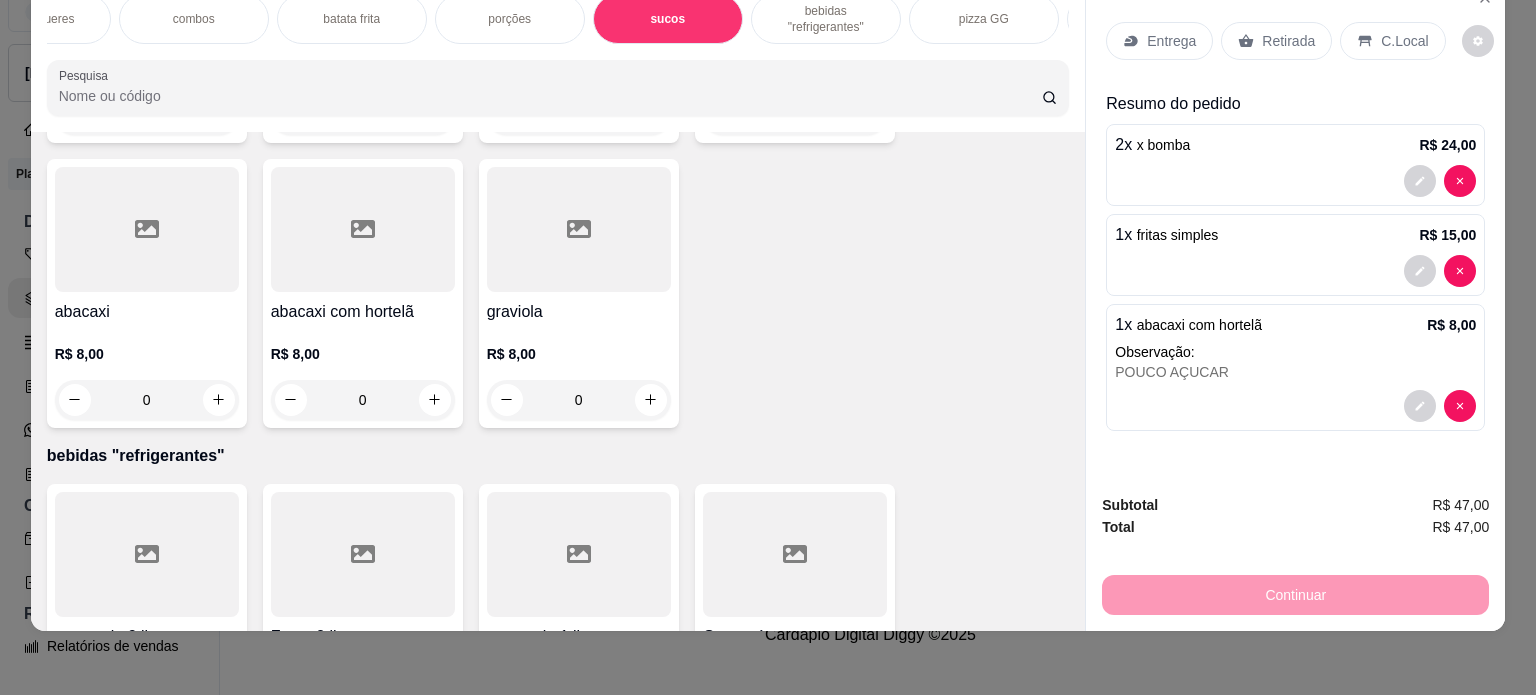 click on "Entrega" at bounding box center (1171, 41) 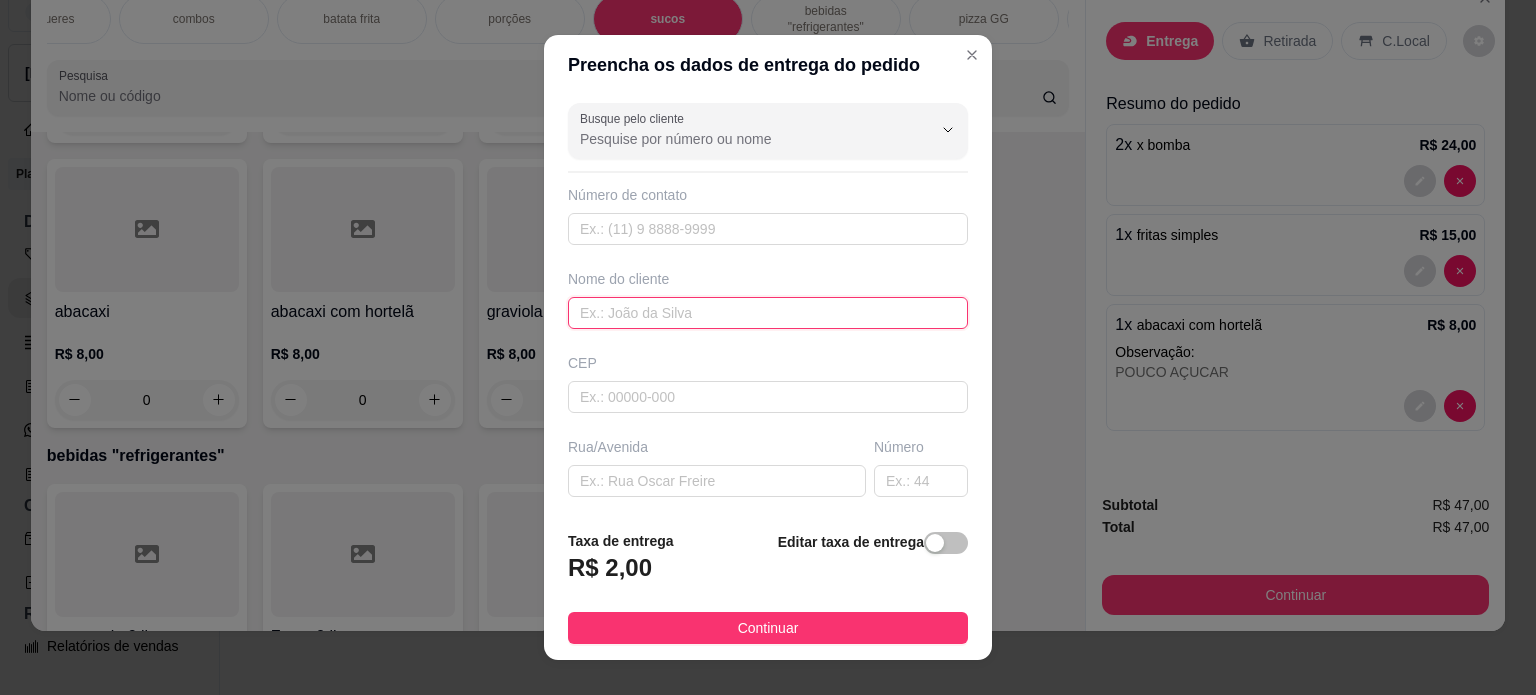 drag, startPoint x: 659, startPoint y: 307, endPoint x: 670, endPoint y: 316, distance: 14.21267 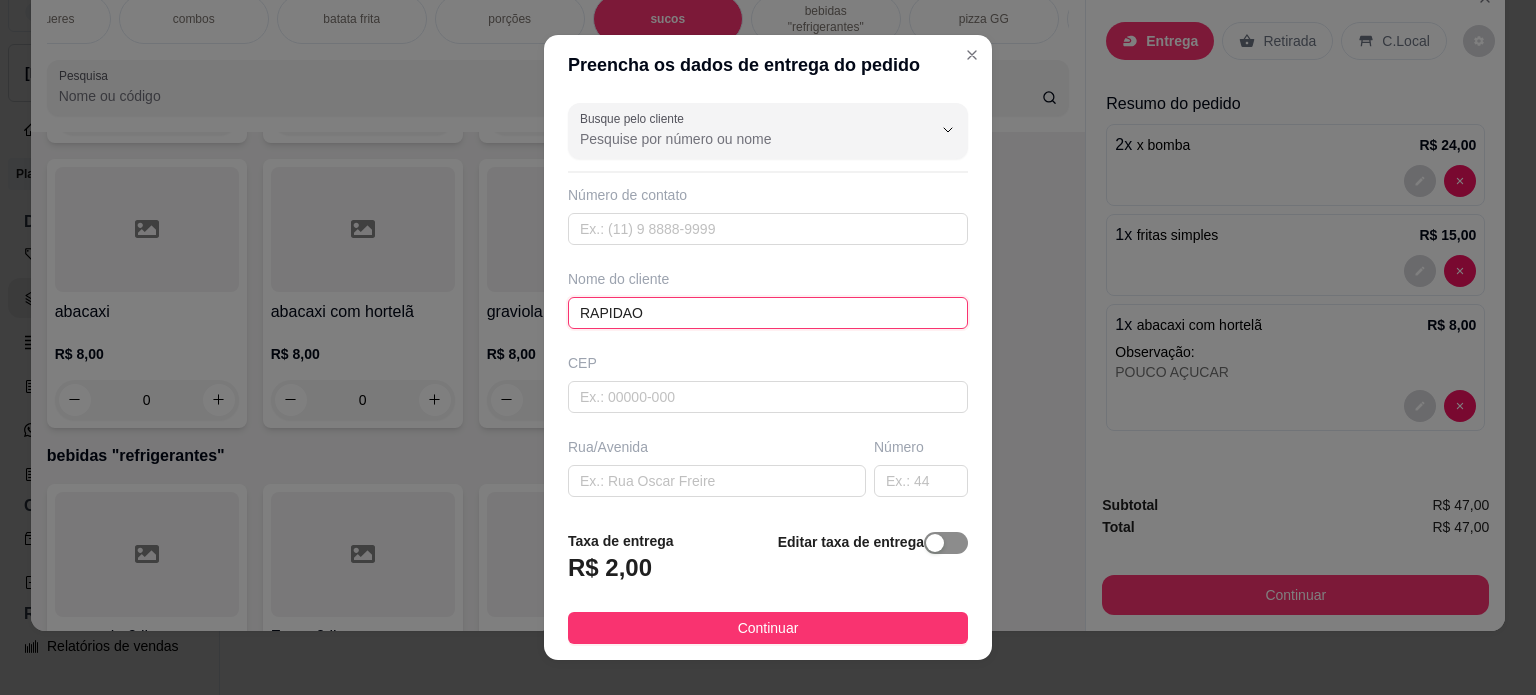 type on "RAPIDAO" 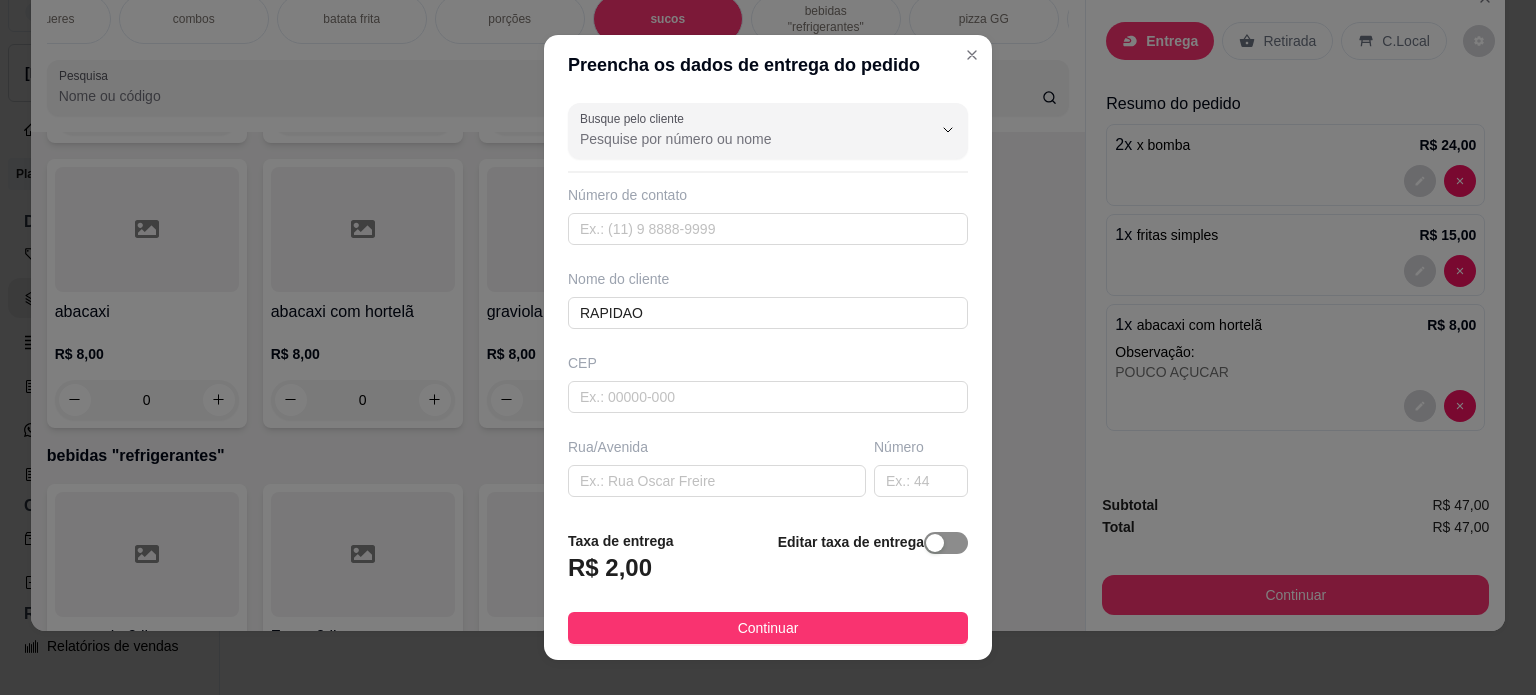 click at bounding box center [935, 543] 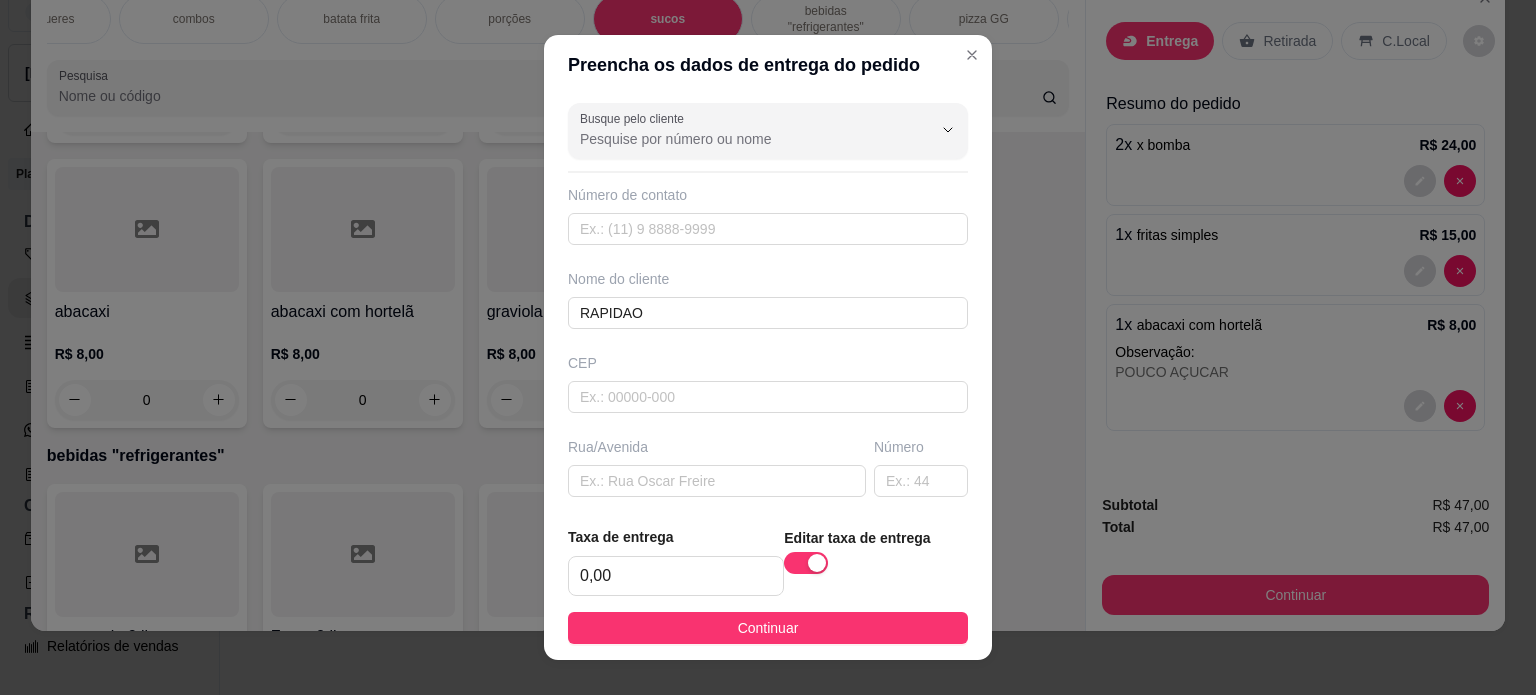 click on "Continuar" at bounding box center [768, 628] 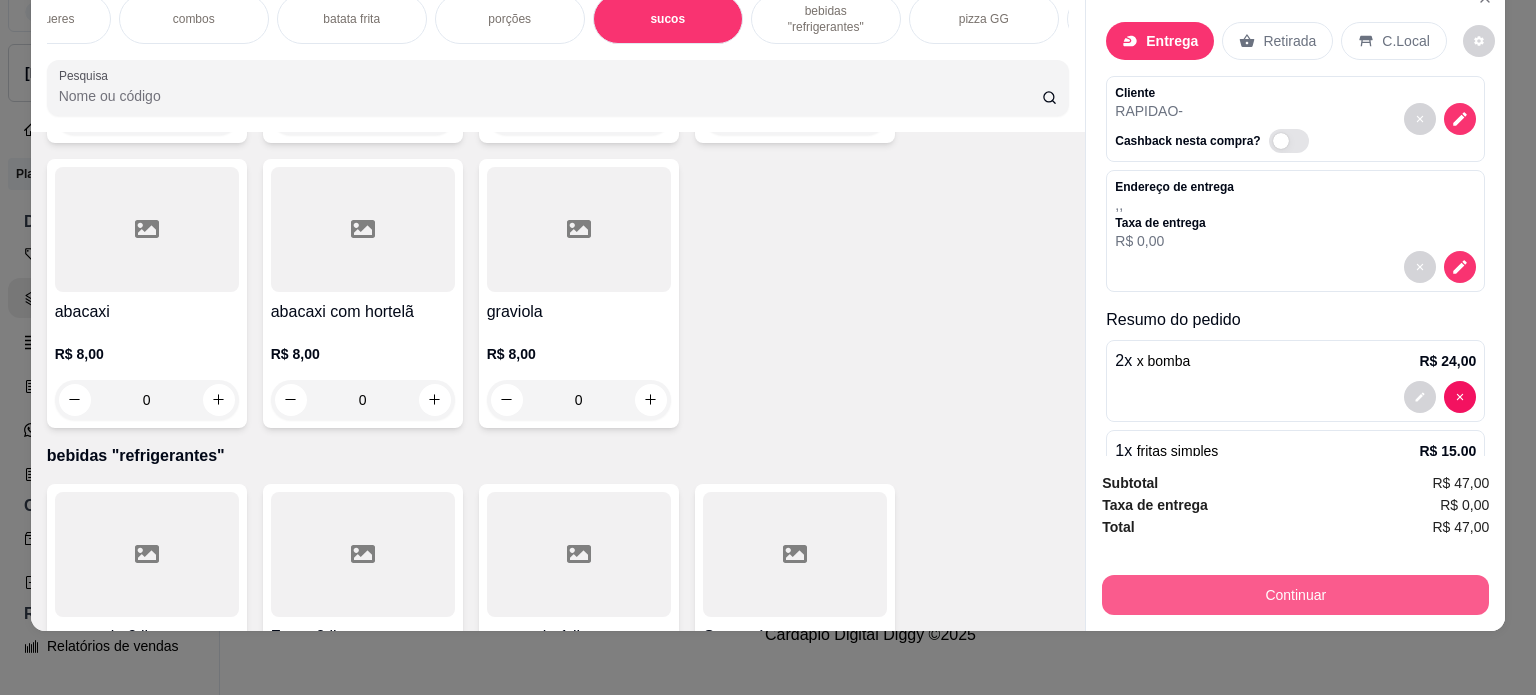 click on "Continuar" at bounding box center (1295, 595) 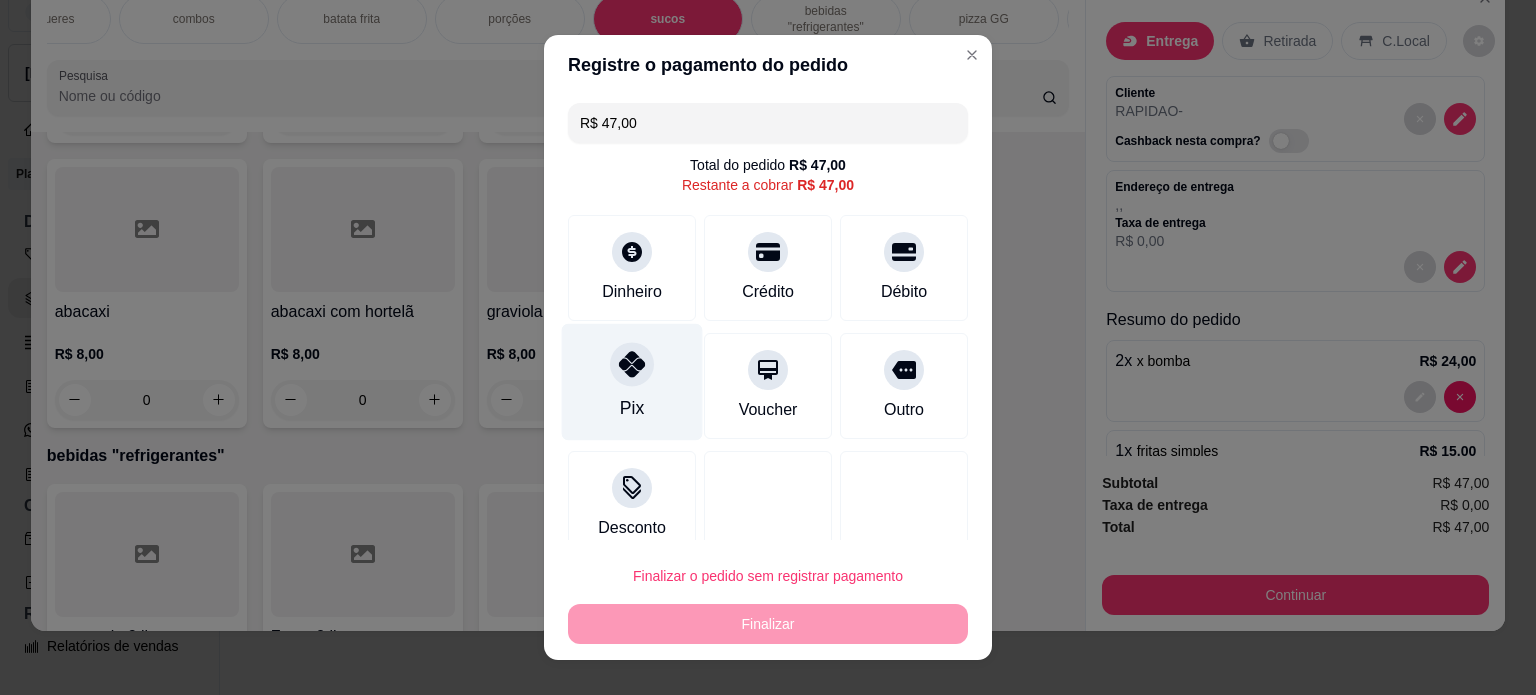 drag, startPoint x: 602, startPoint y: 367, endPoint x: 606, endPoint y: 390, distance: 23.345236 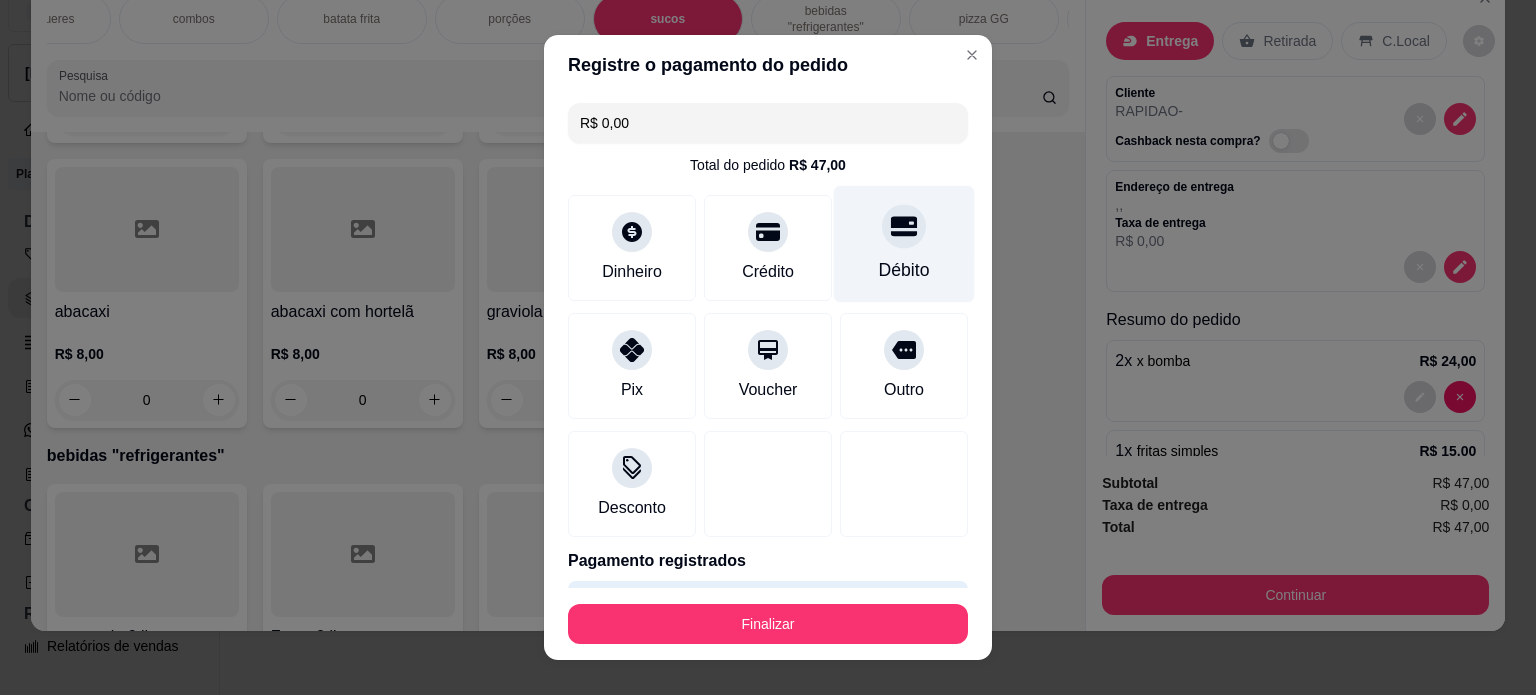 click on "Débito" at bounding box center [904, 243] 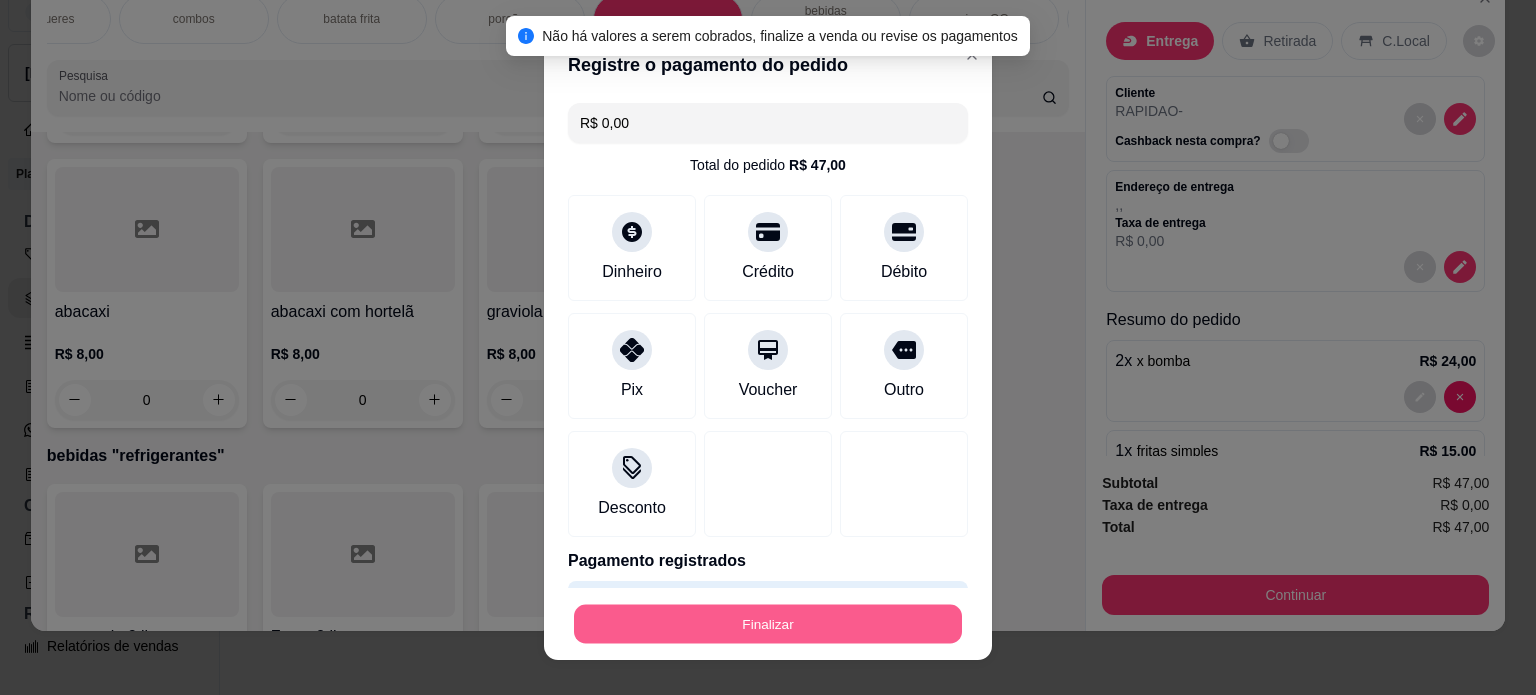 click on "Finalizar" at bounding box center [768, 624] 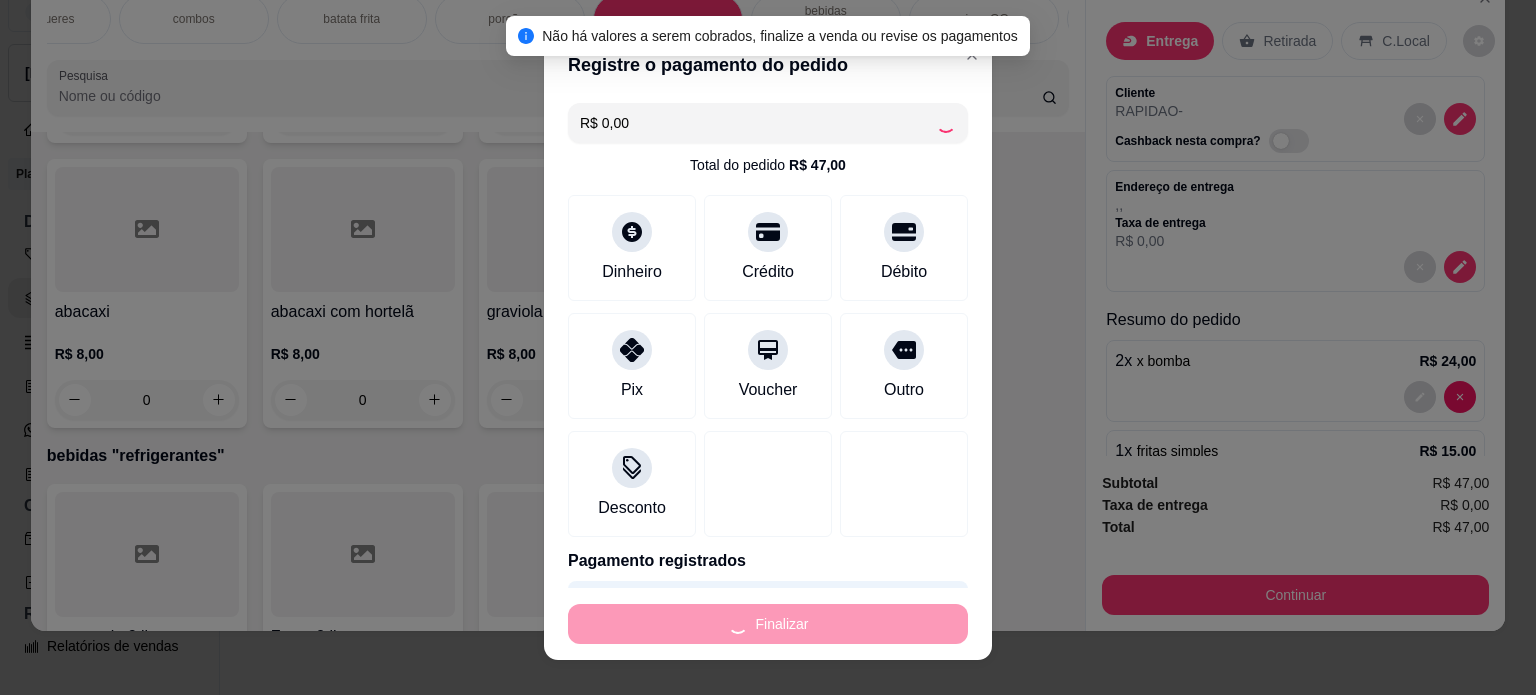 type on "0" 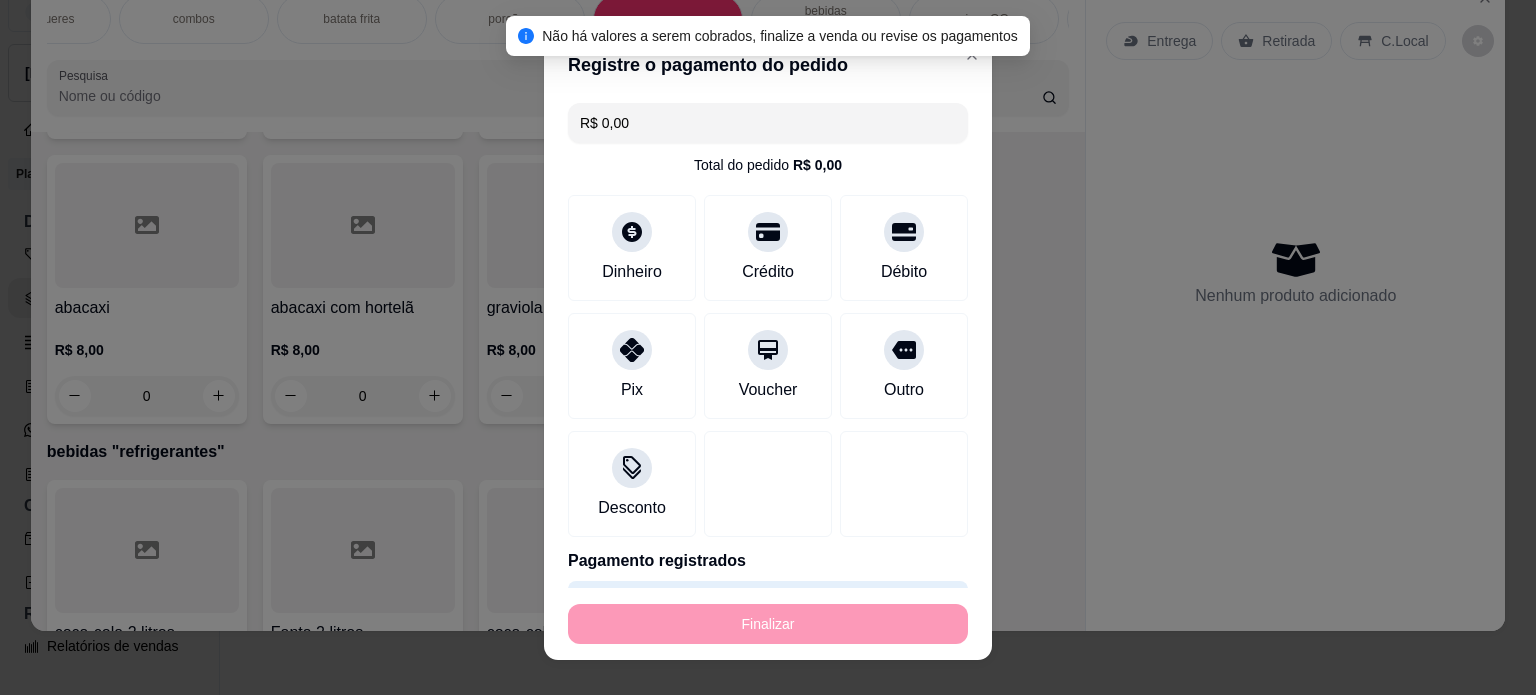 type on "-R$ 47,00" 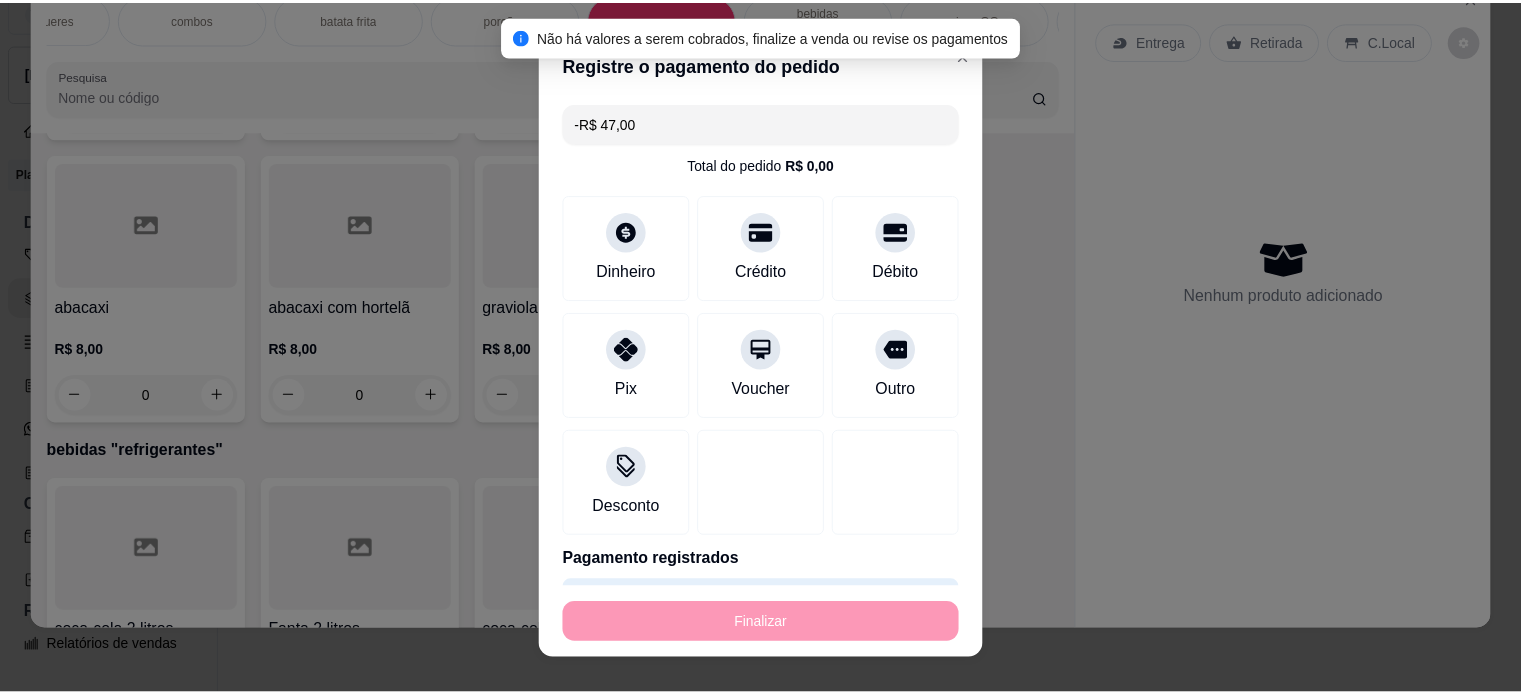 scroll, scrollTop: 2937, scrollLeft: 0, axis: vertical 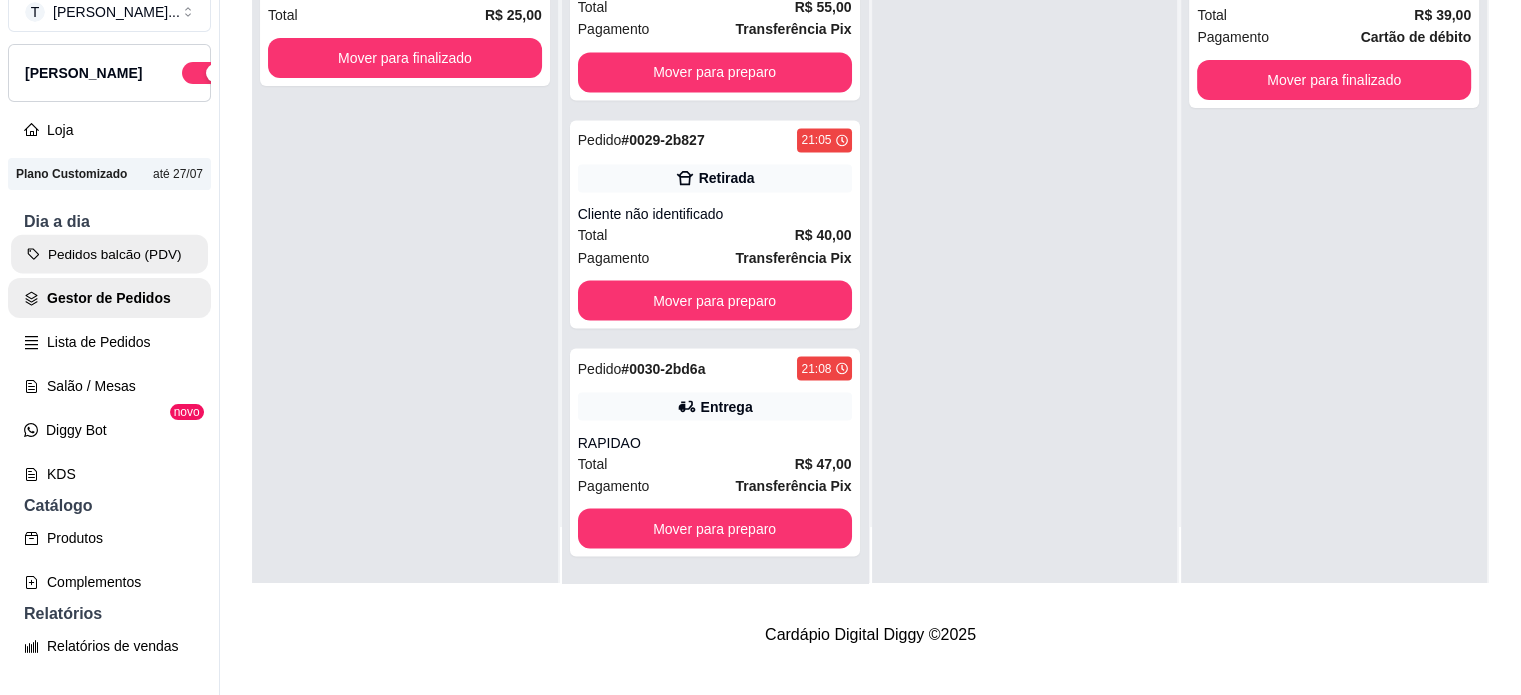 click on "Pedidos balcão (PDV)" at bounding box center (109, 254) 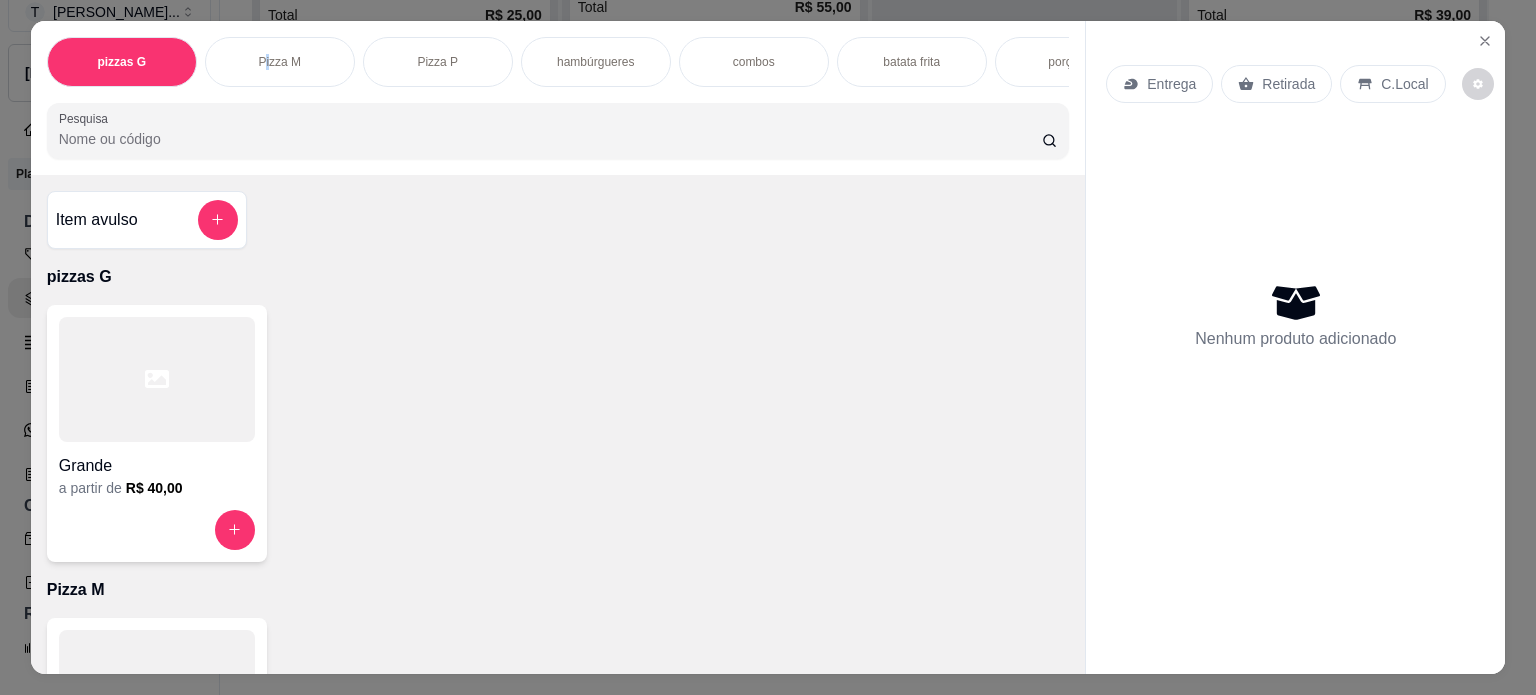 click on "Pizza M" at bounding box center [279, 62] 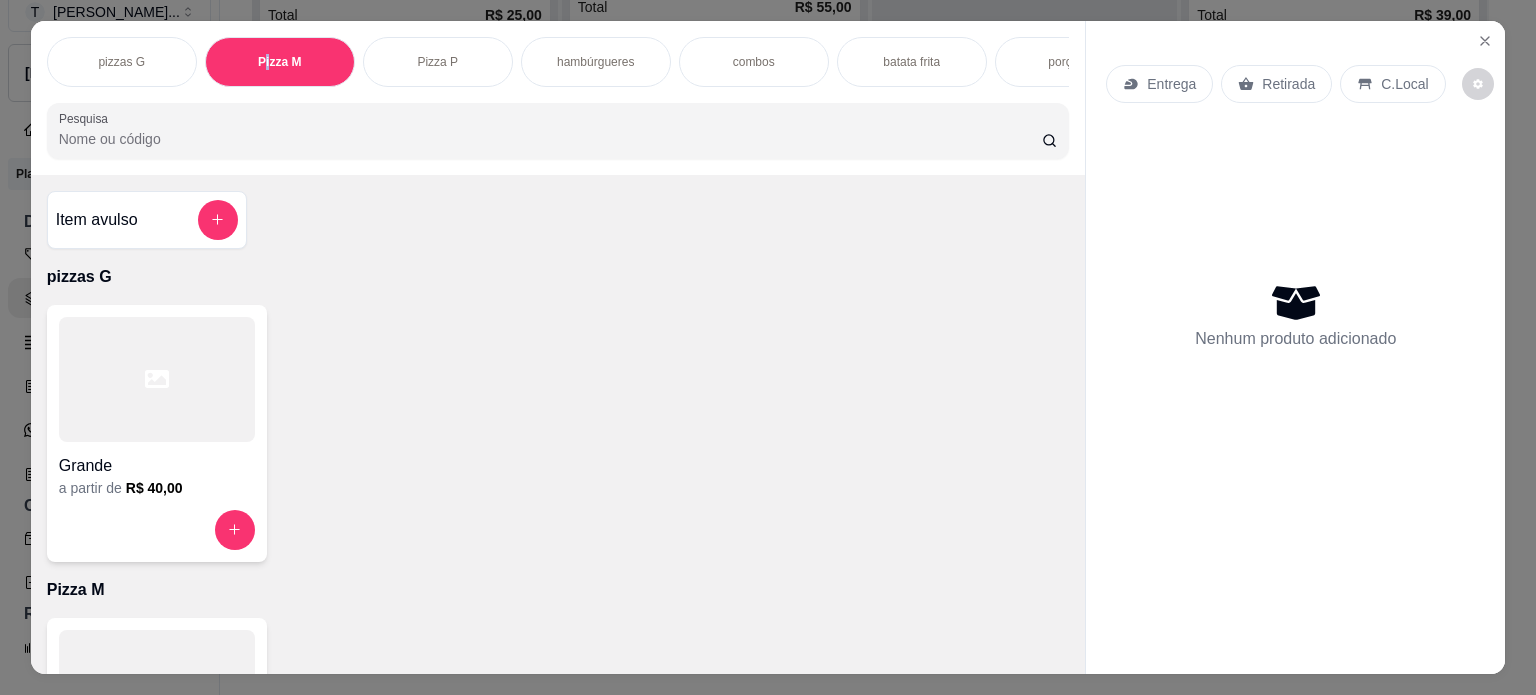 scroll, scrollTop: 402, scrollLeft: 0, axis: vertical 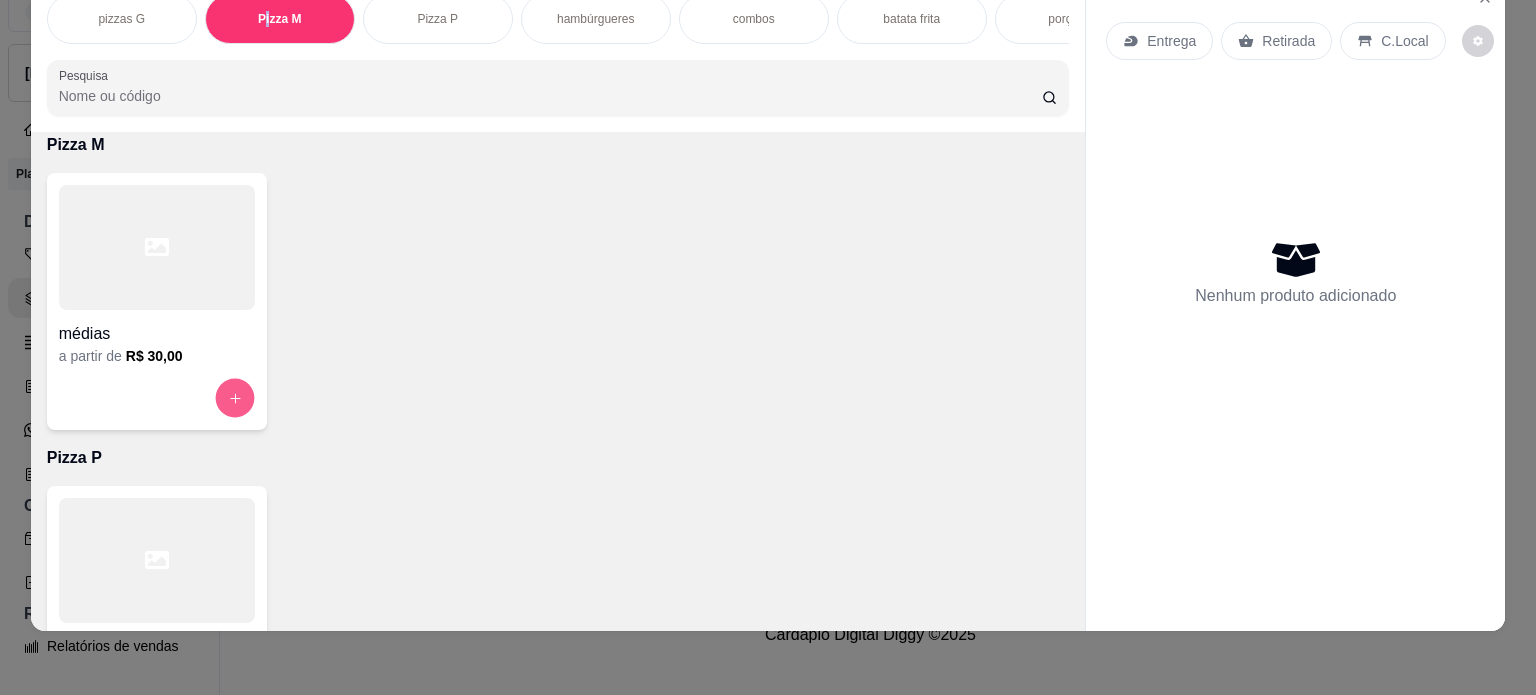 click at bounding box center [234, 397] 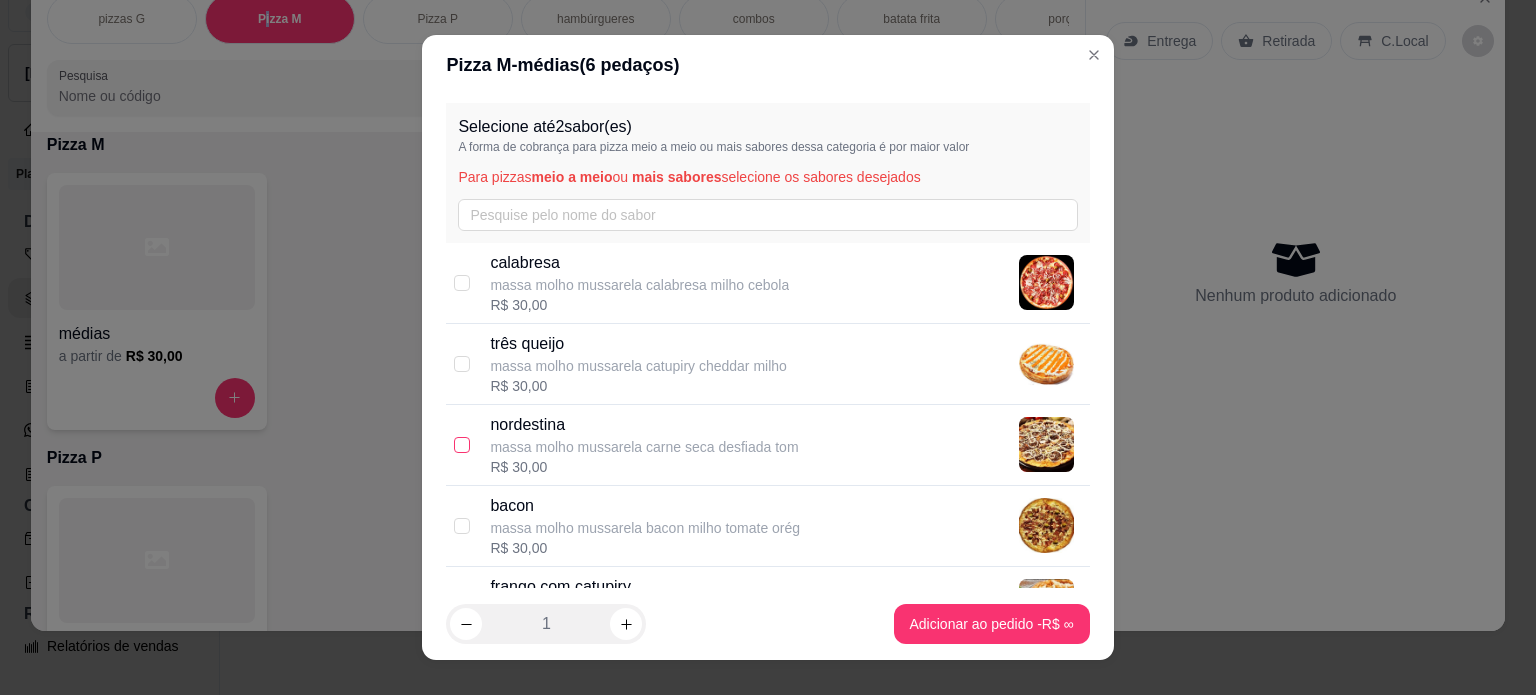 click at bounding box center (462, 445) 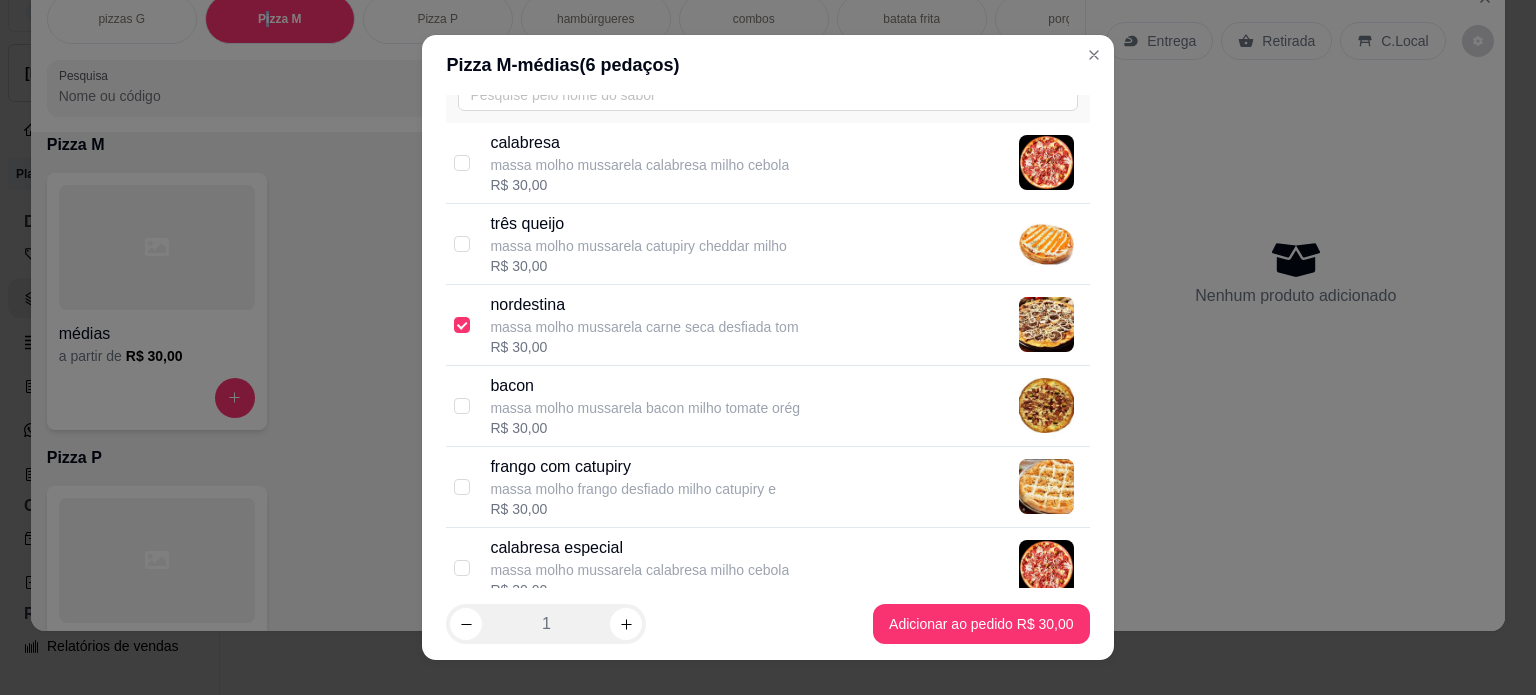 scroll, scrollTop: 200, scrollLeft: 0, axis: vertical 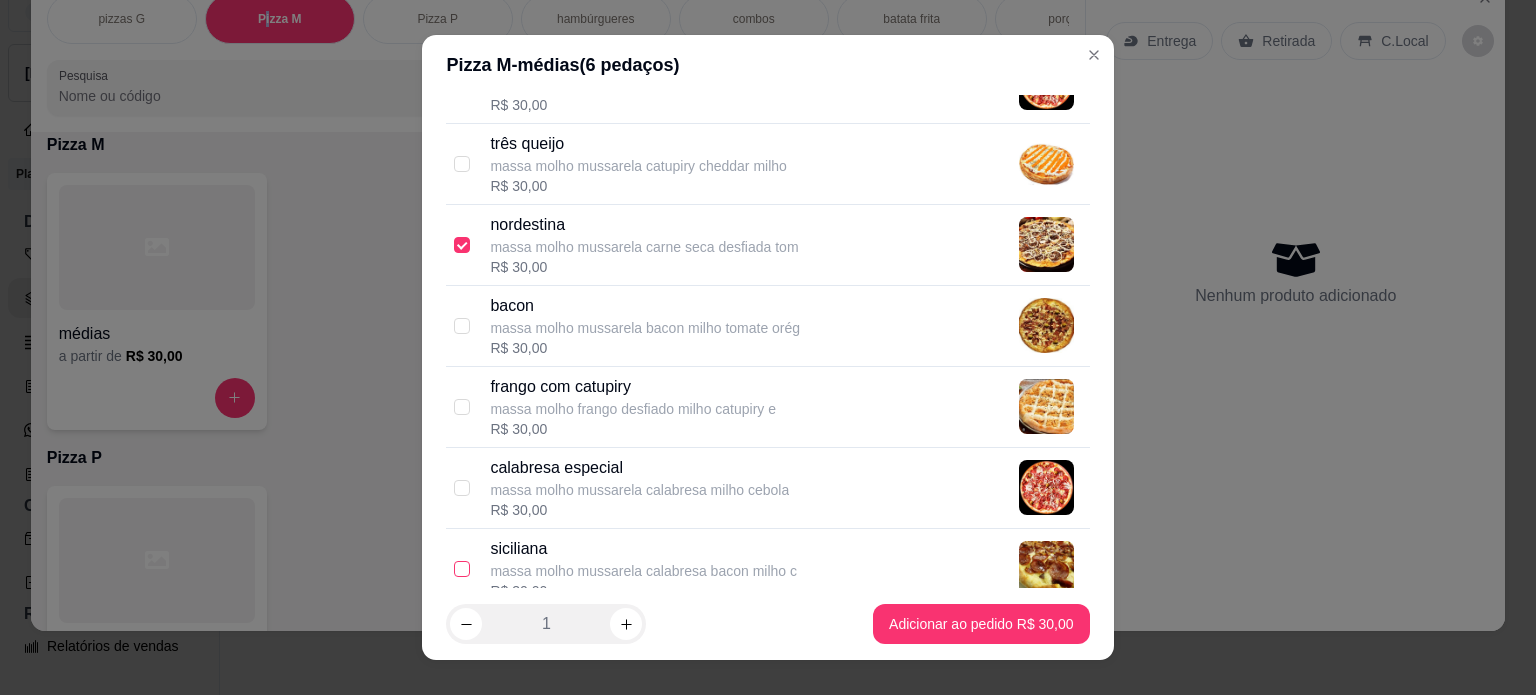 click at bounding box center [462, 569] 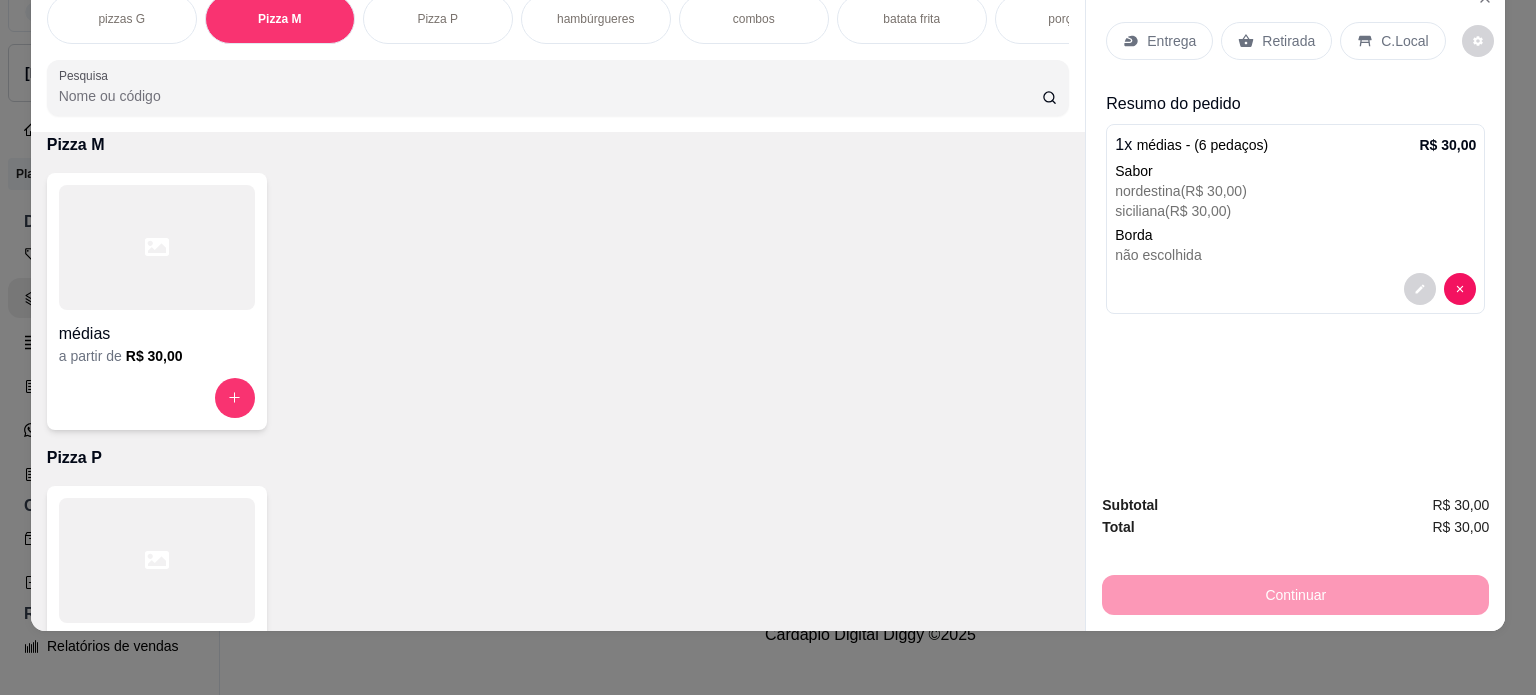 click on "Entrega" at bounding box center [1171, 41] 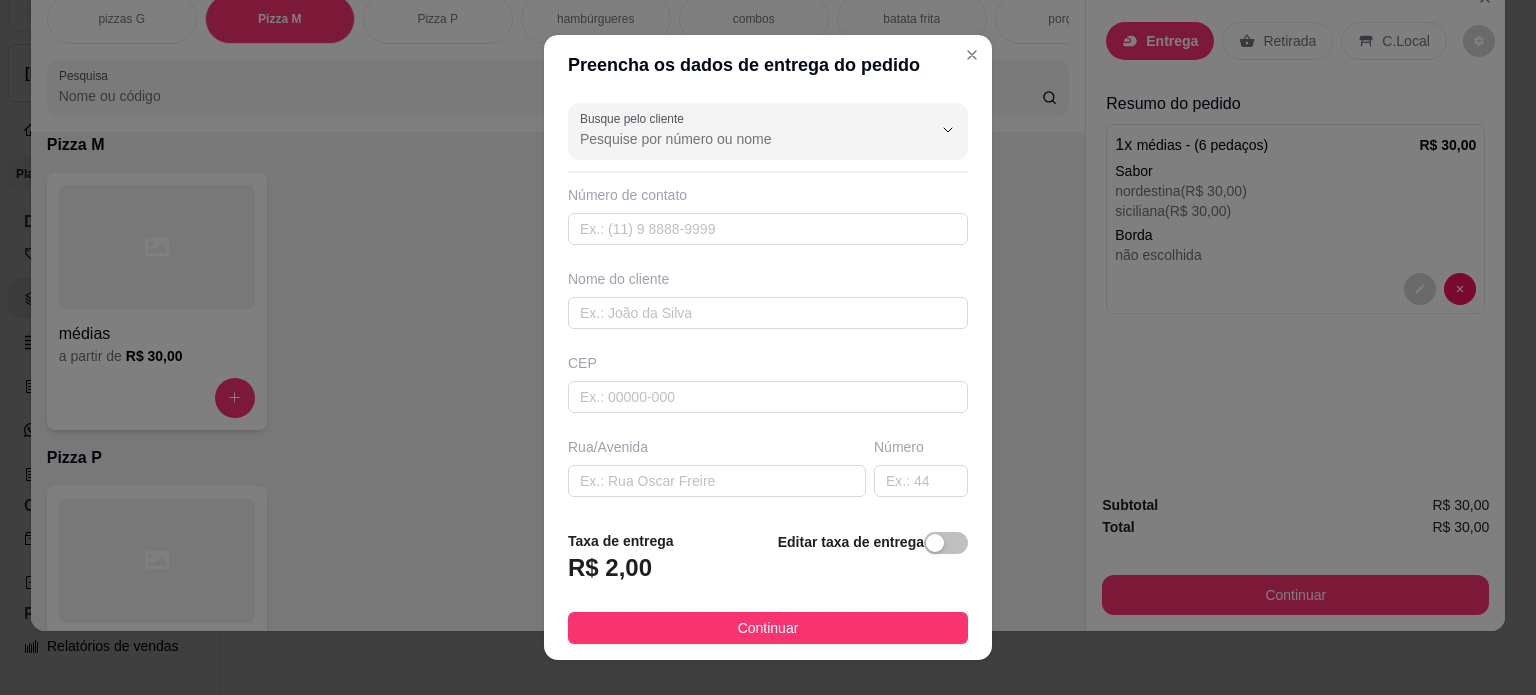 click on "Nome do cliente" at bounding box center [768, 299] 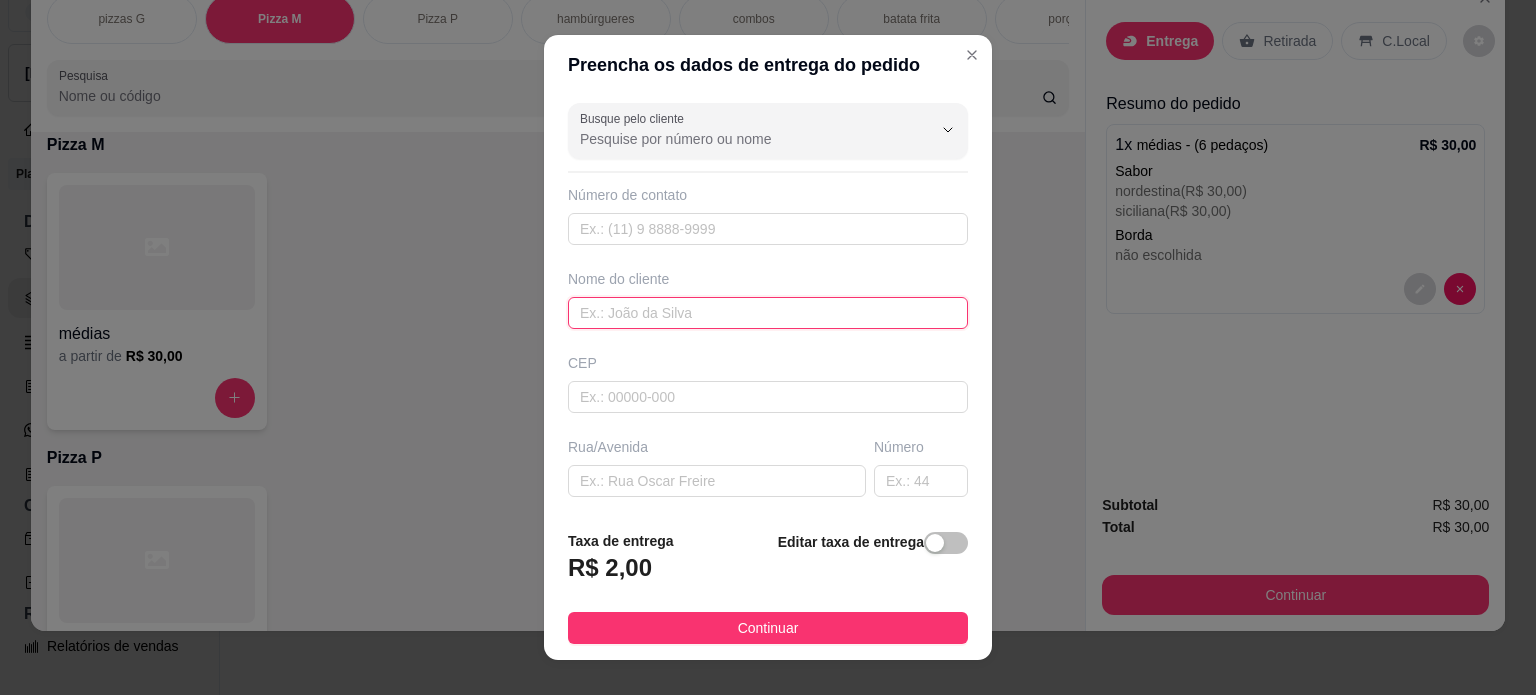 click at bounding box center [768, 313] 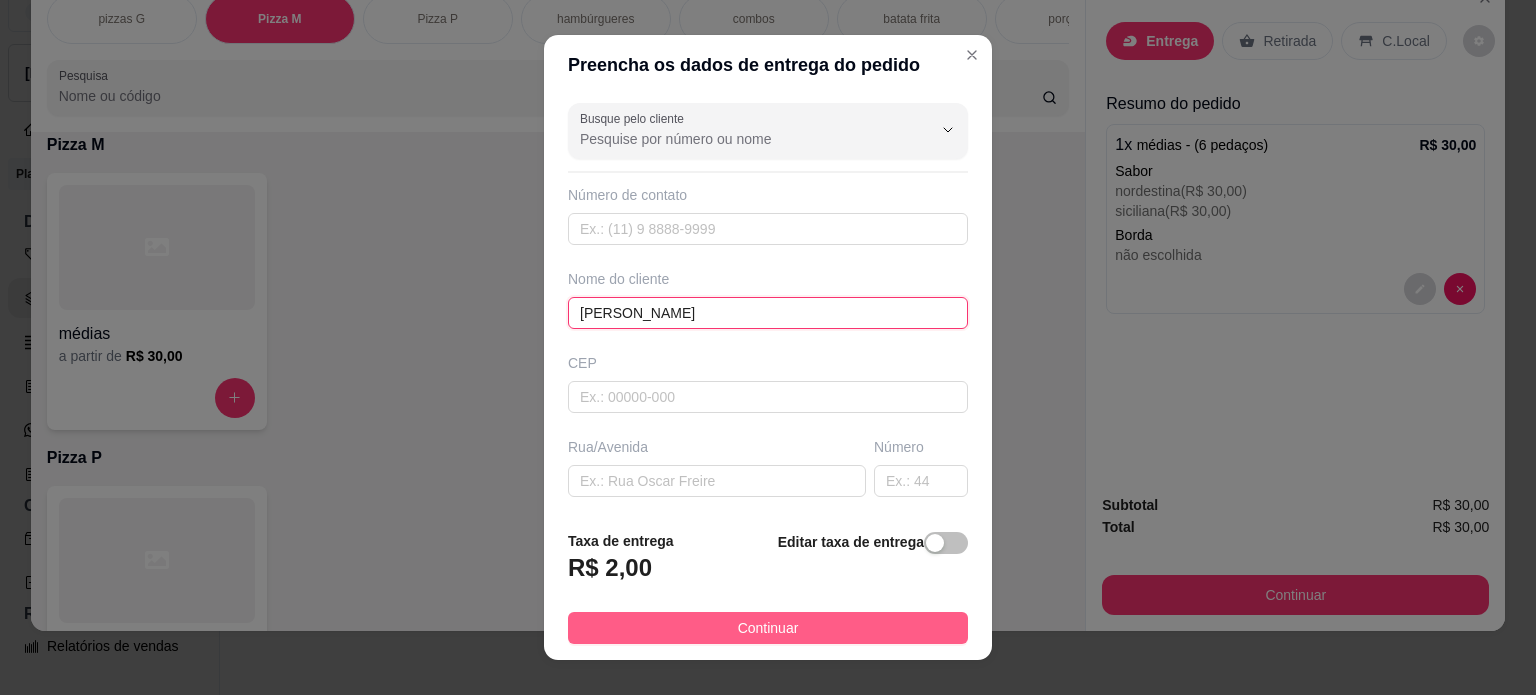 type on "[PERSON_NAME]" 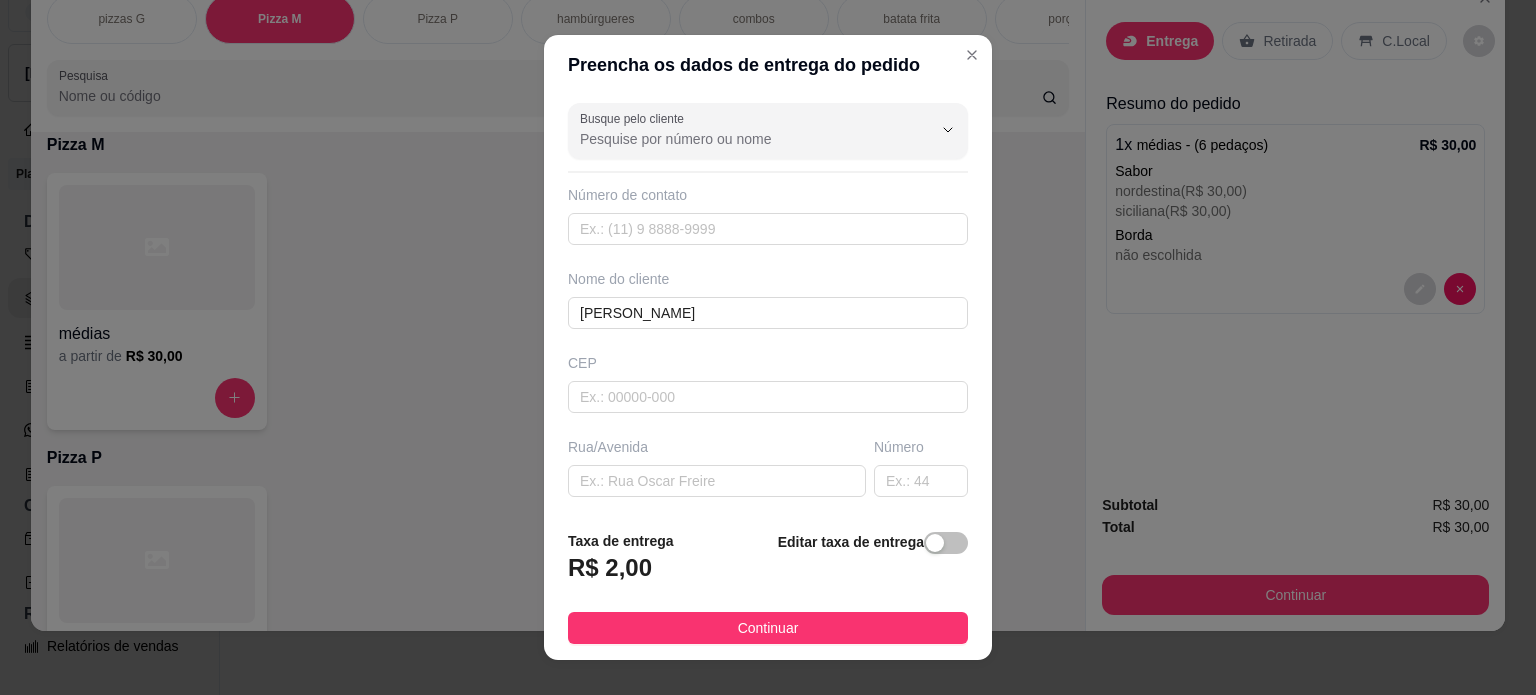 click on "Continuar" at bounding box center (768, 628) 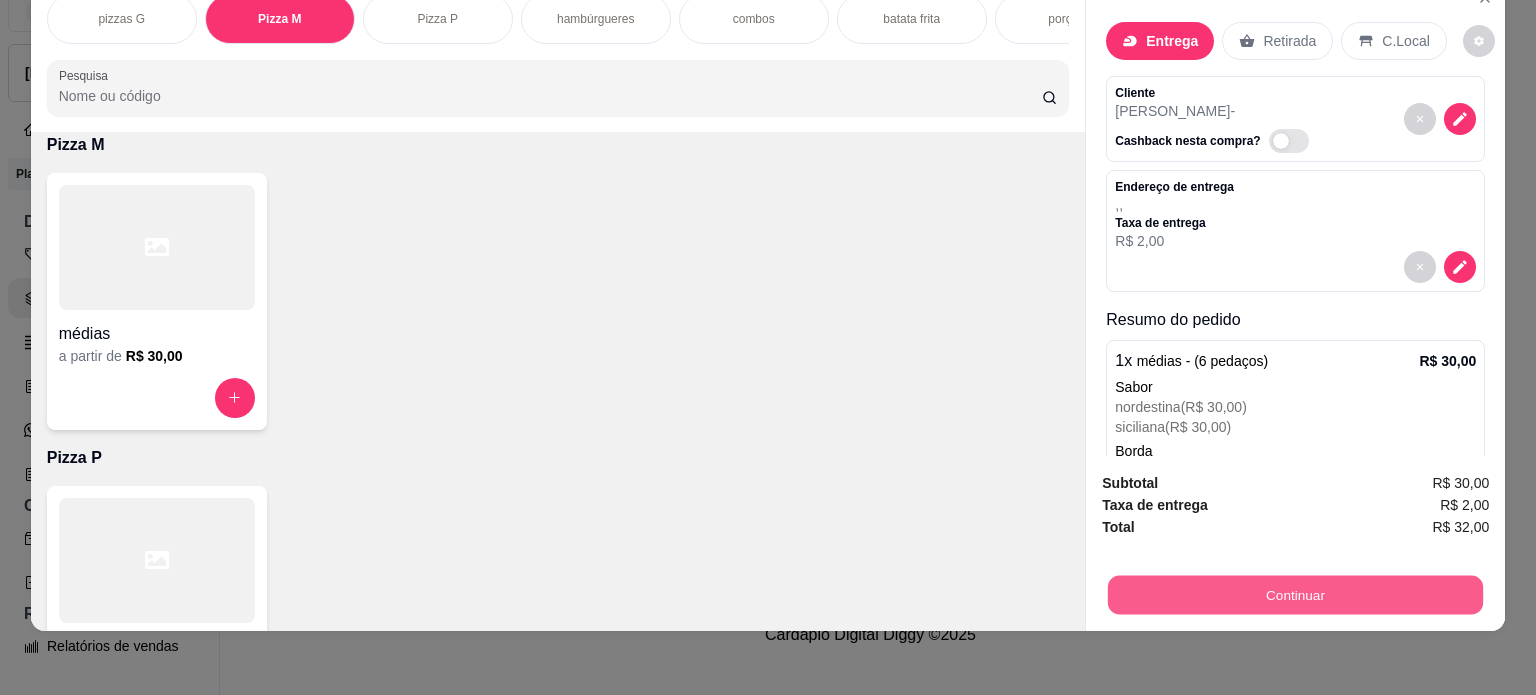 click on "Continuar" at bounding box center [1295, 595] 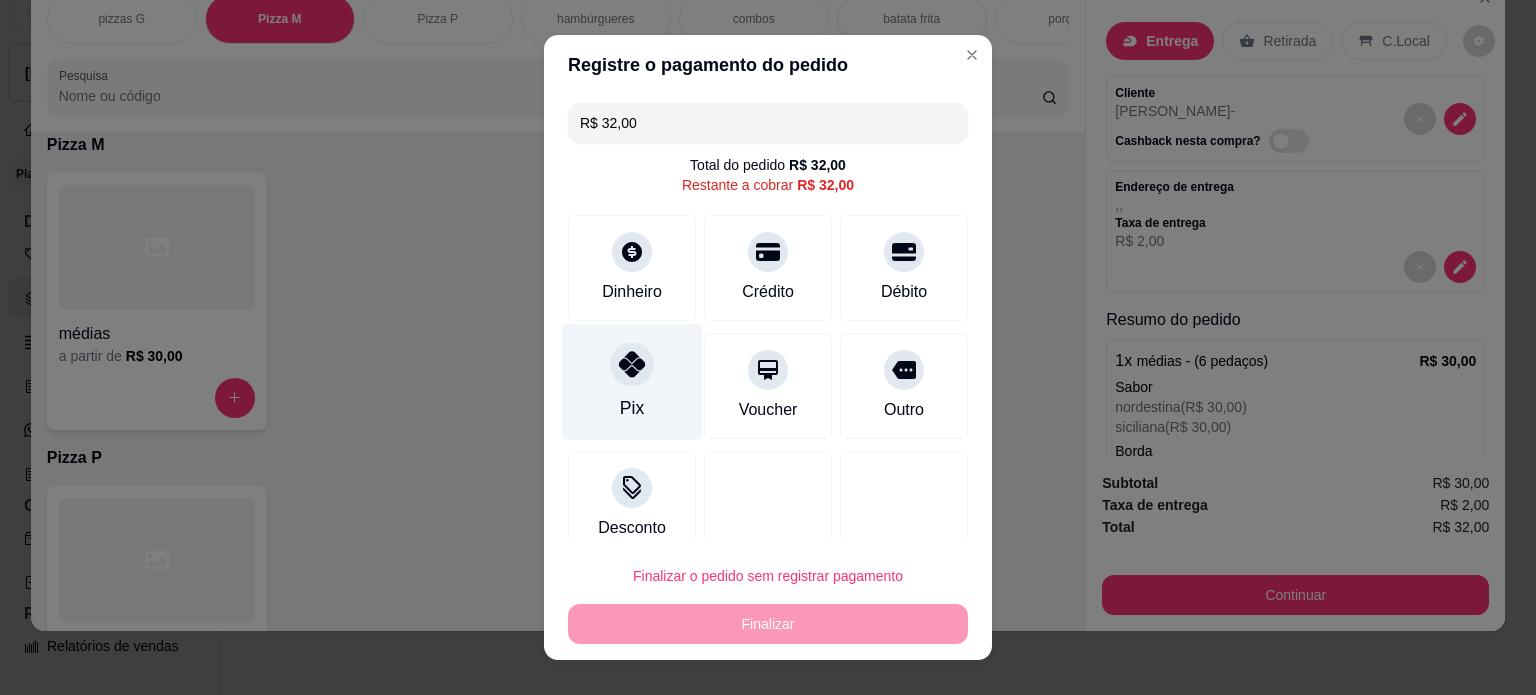 click on "Pix" at bounding box center [632, 381] 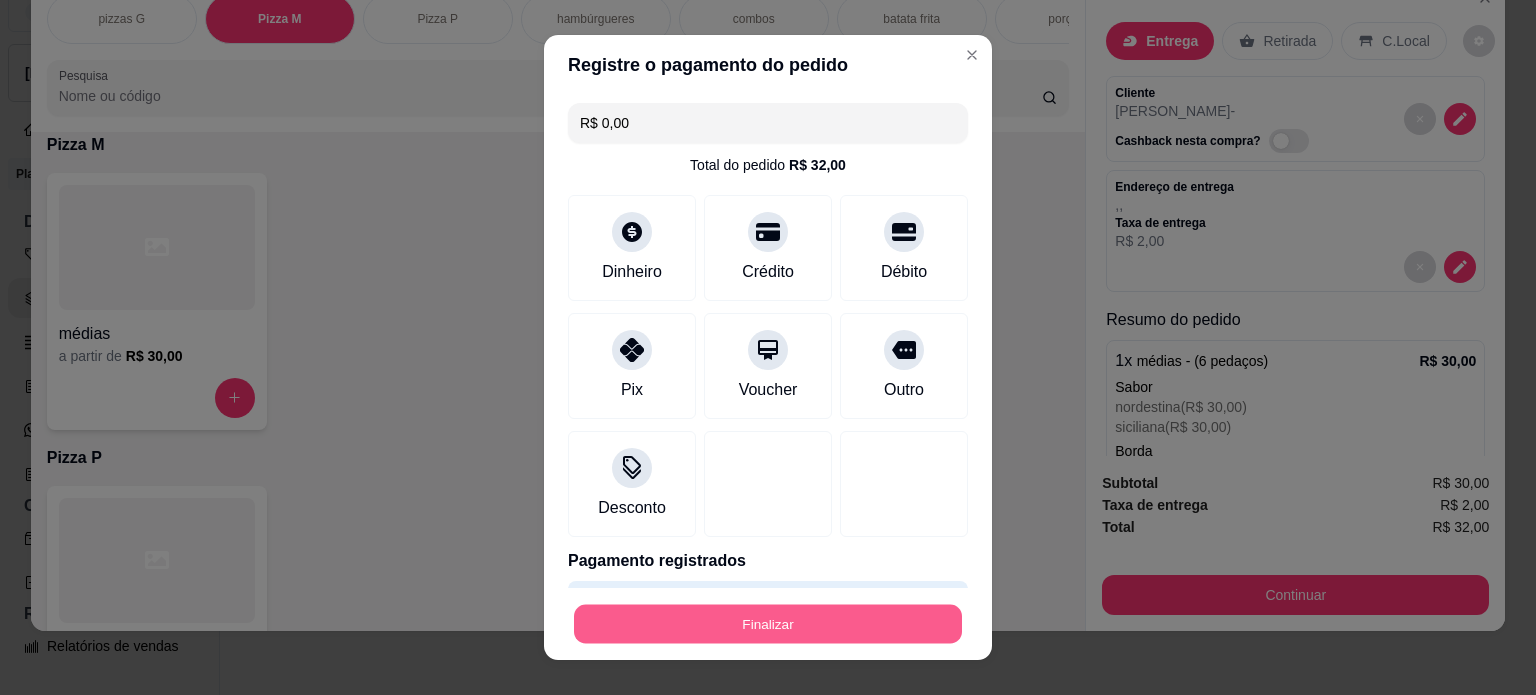 click on "Finalizar" at bounding box center (768, 624) 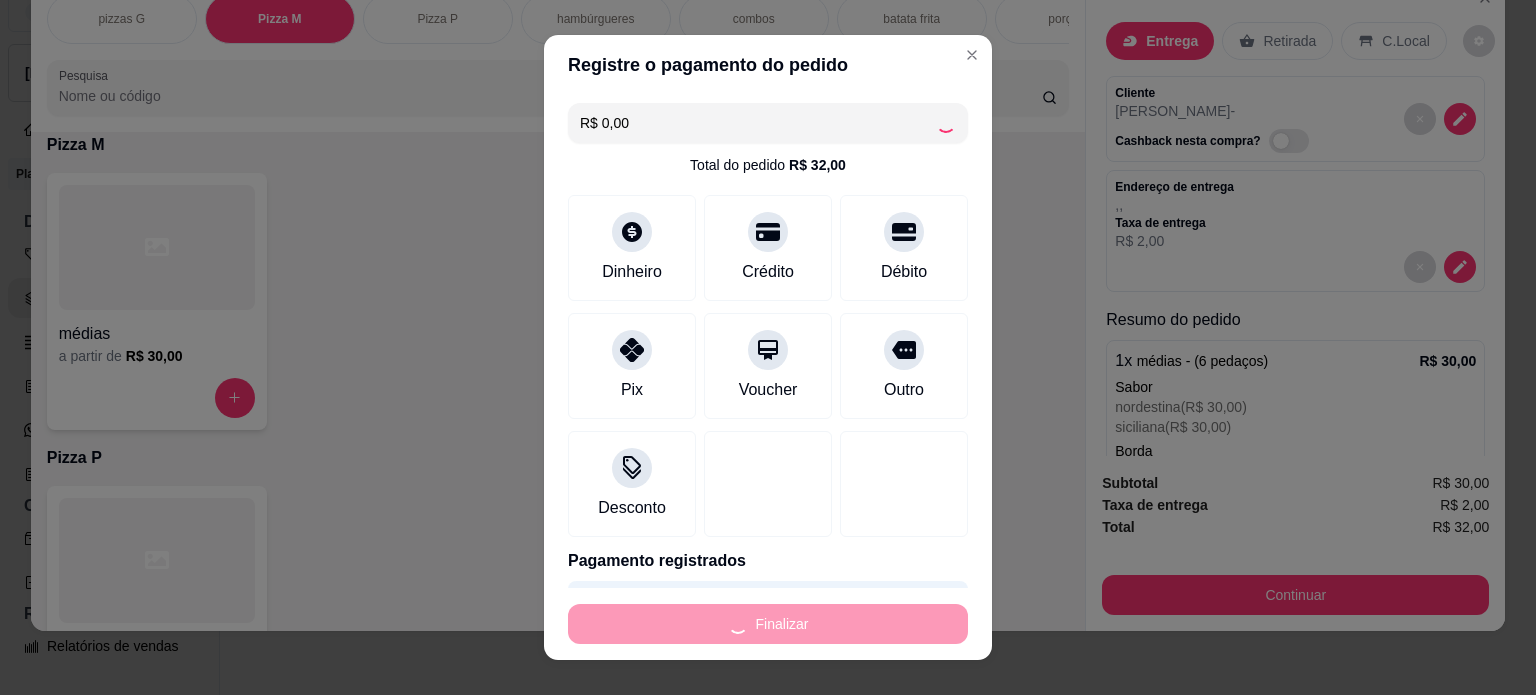type on "-R$ 32,00" 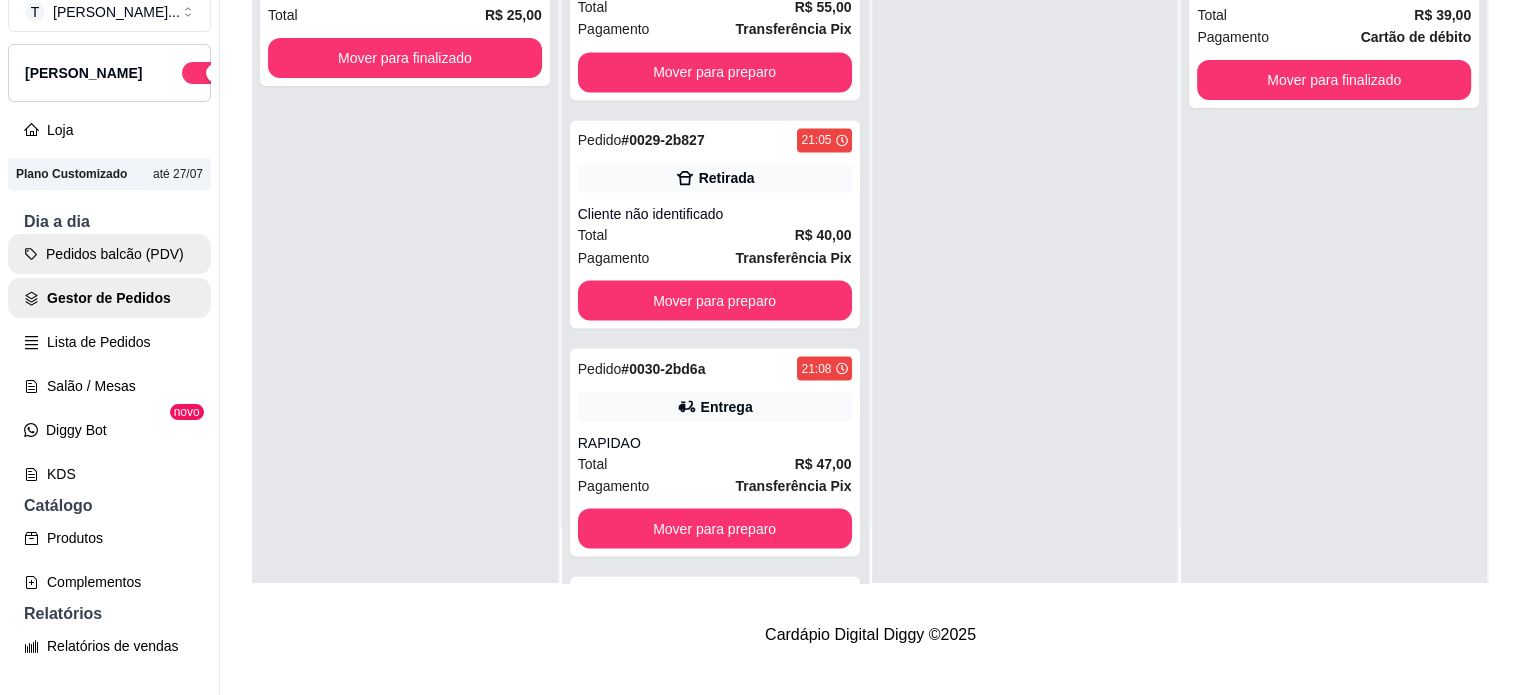 click on "Pedidos balcão (PDV)" at bounding box center [109, 254] 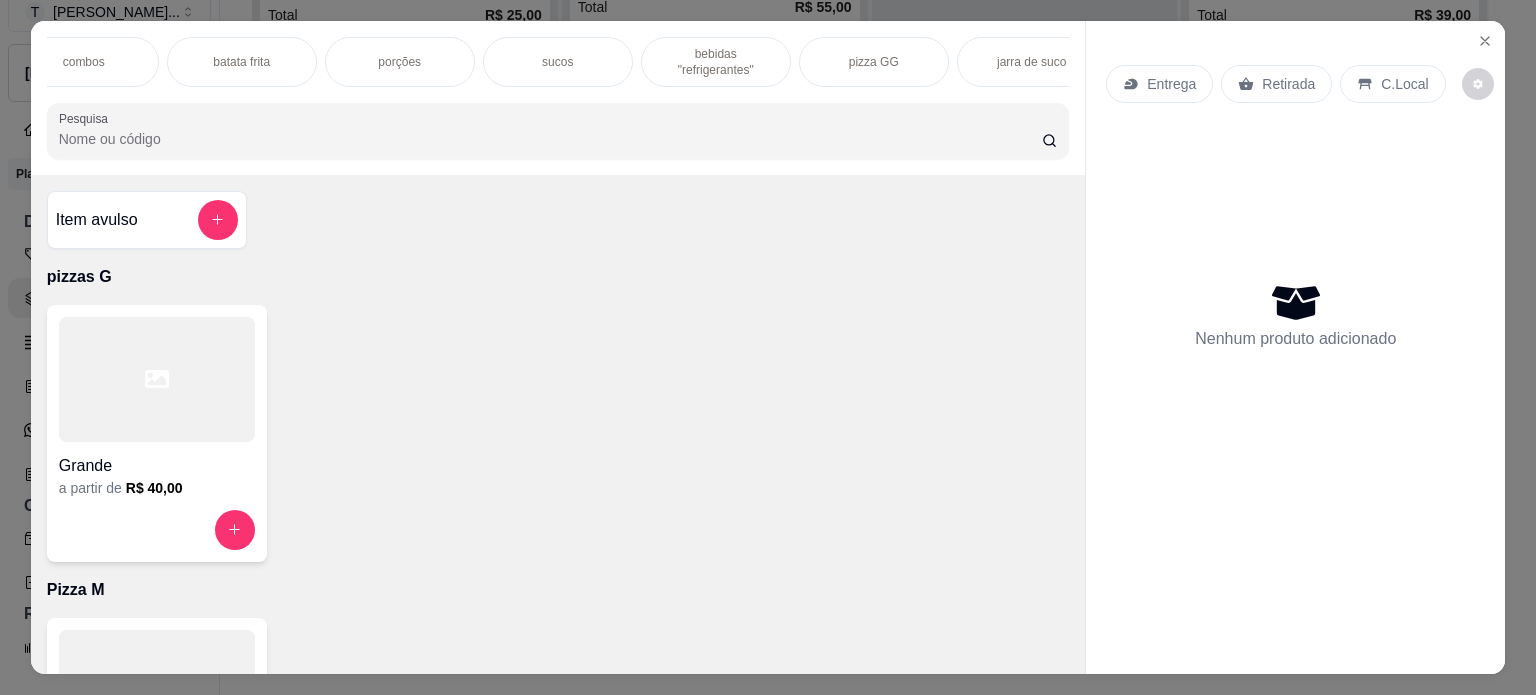 scroll, scrollTop: 0, scrollLeft: 680, axis: horizontal 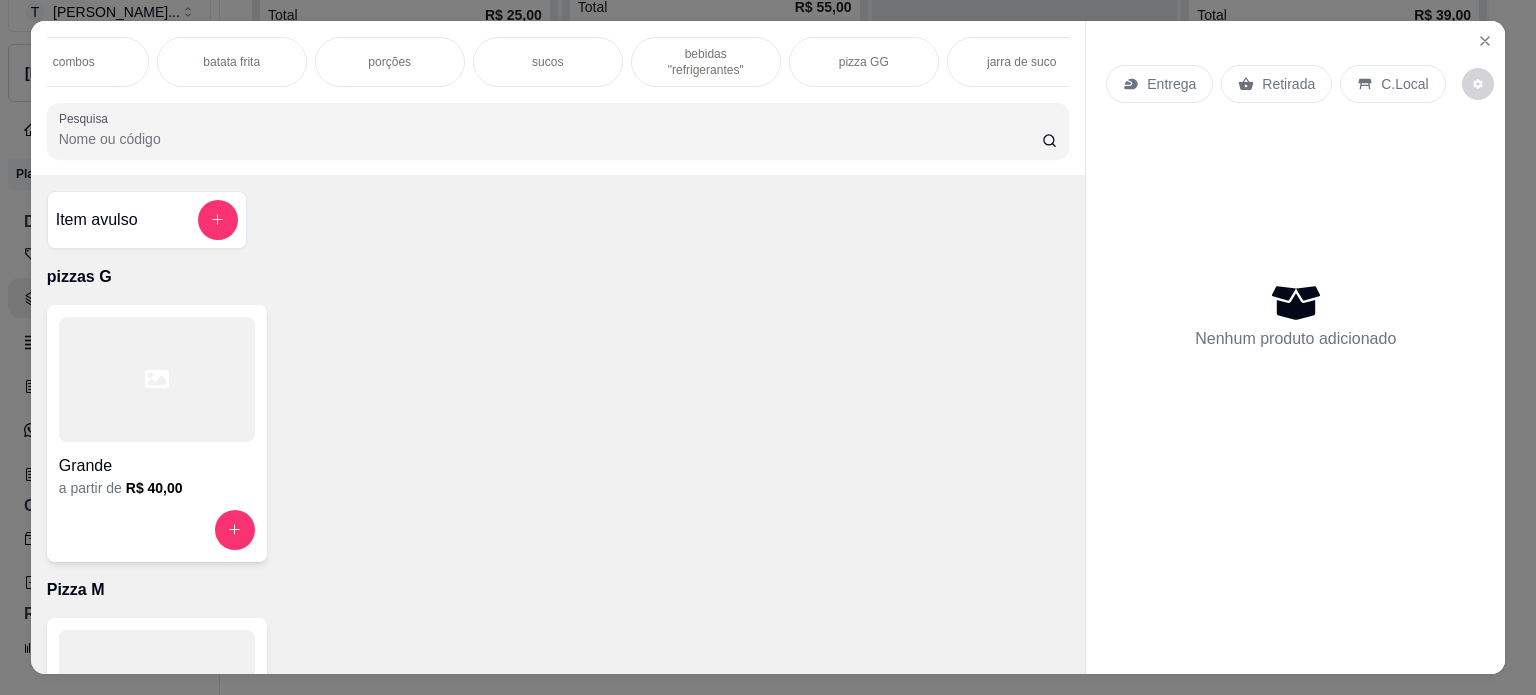 click on "pizza GG" at bounding box center [864, 62] 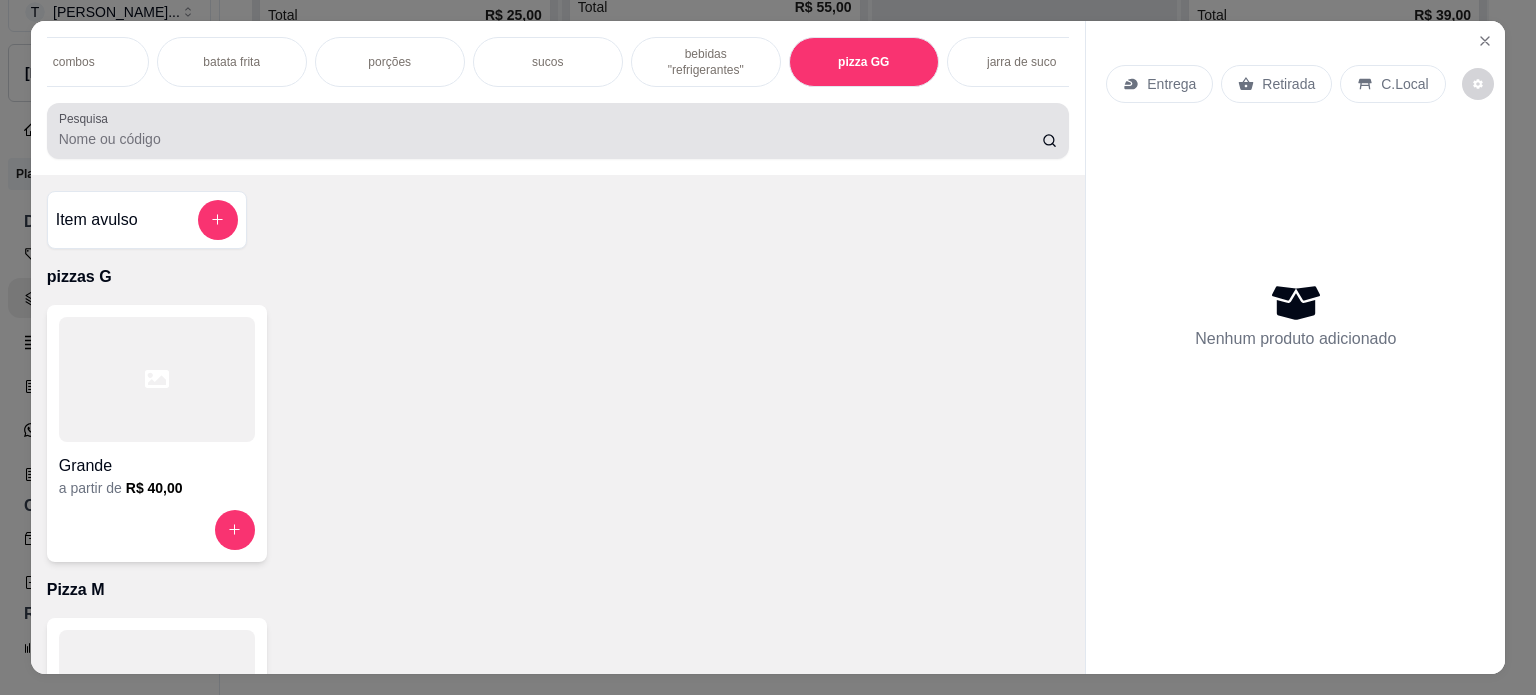 scroll, scrollTop: 4142, scrollLeft: 0, axis: vertical 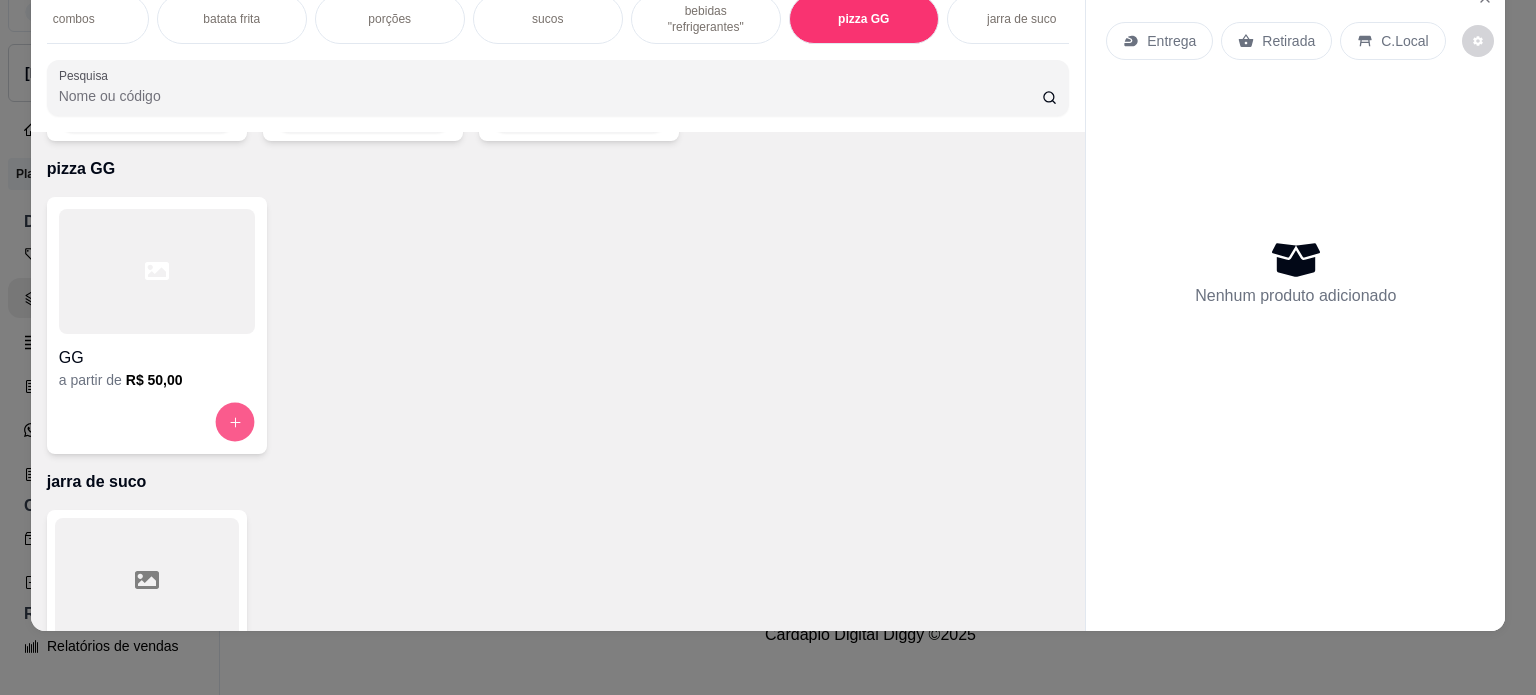 click 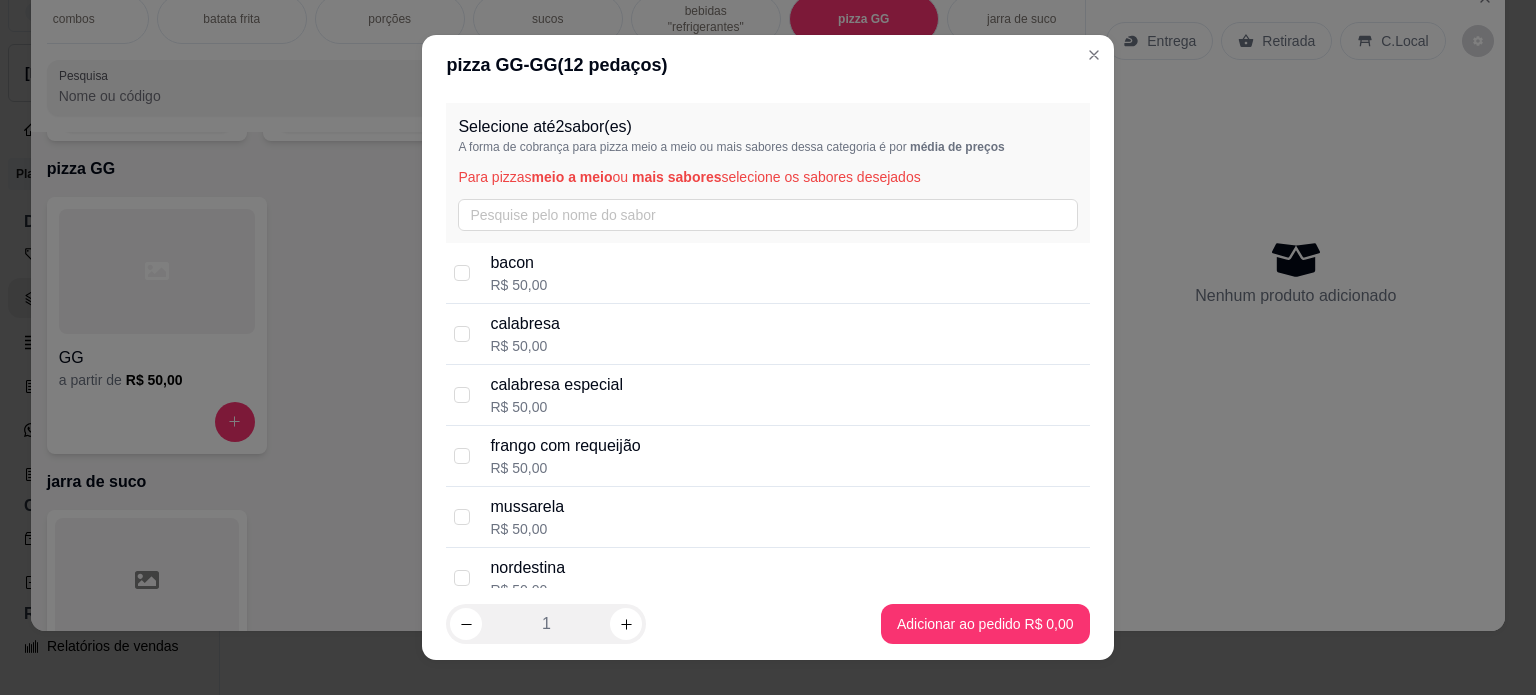scroll, scrollTop: 200, scrollLeft: 0, axis: vertical 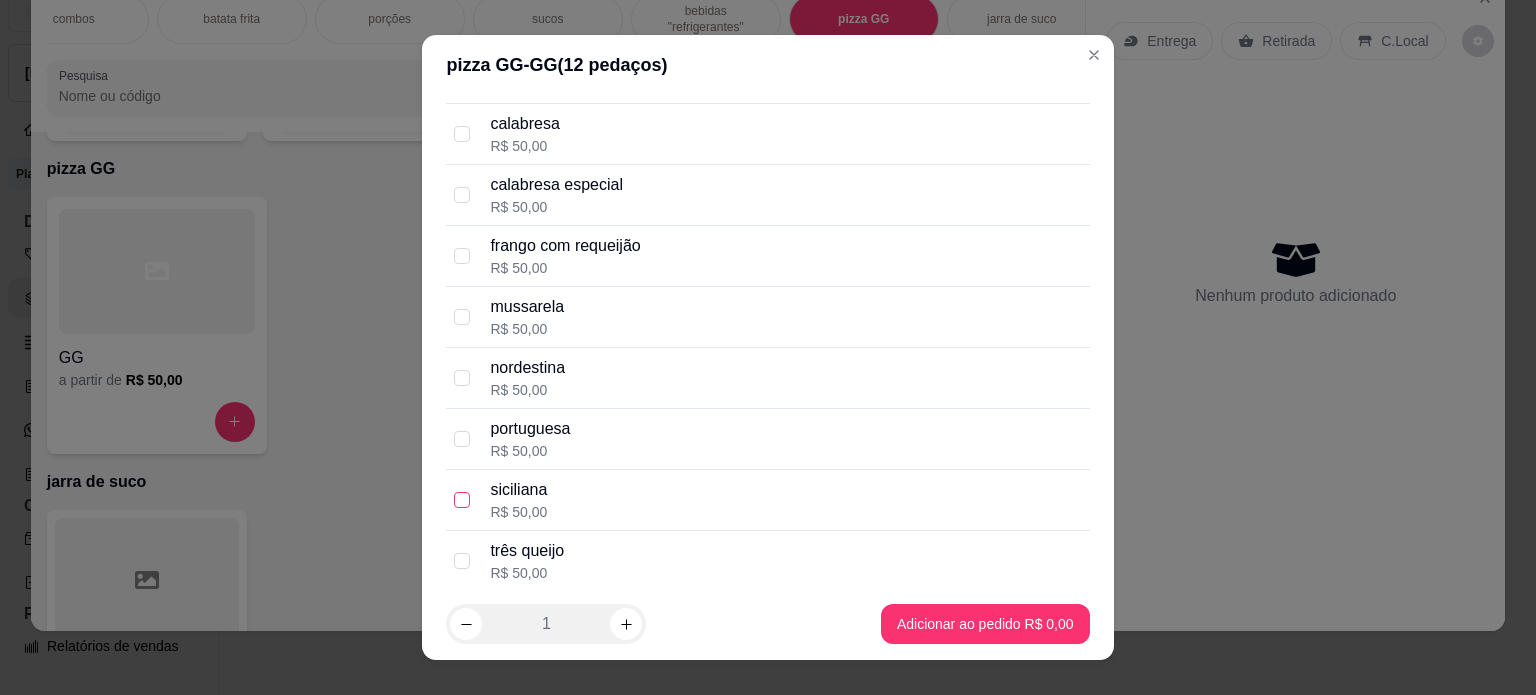drag, startPoint x: 448, startPoint y: 495, endPoint x: 502, endPoint y: 532, distance: 65.459915 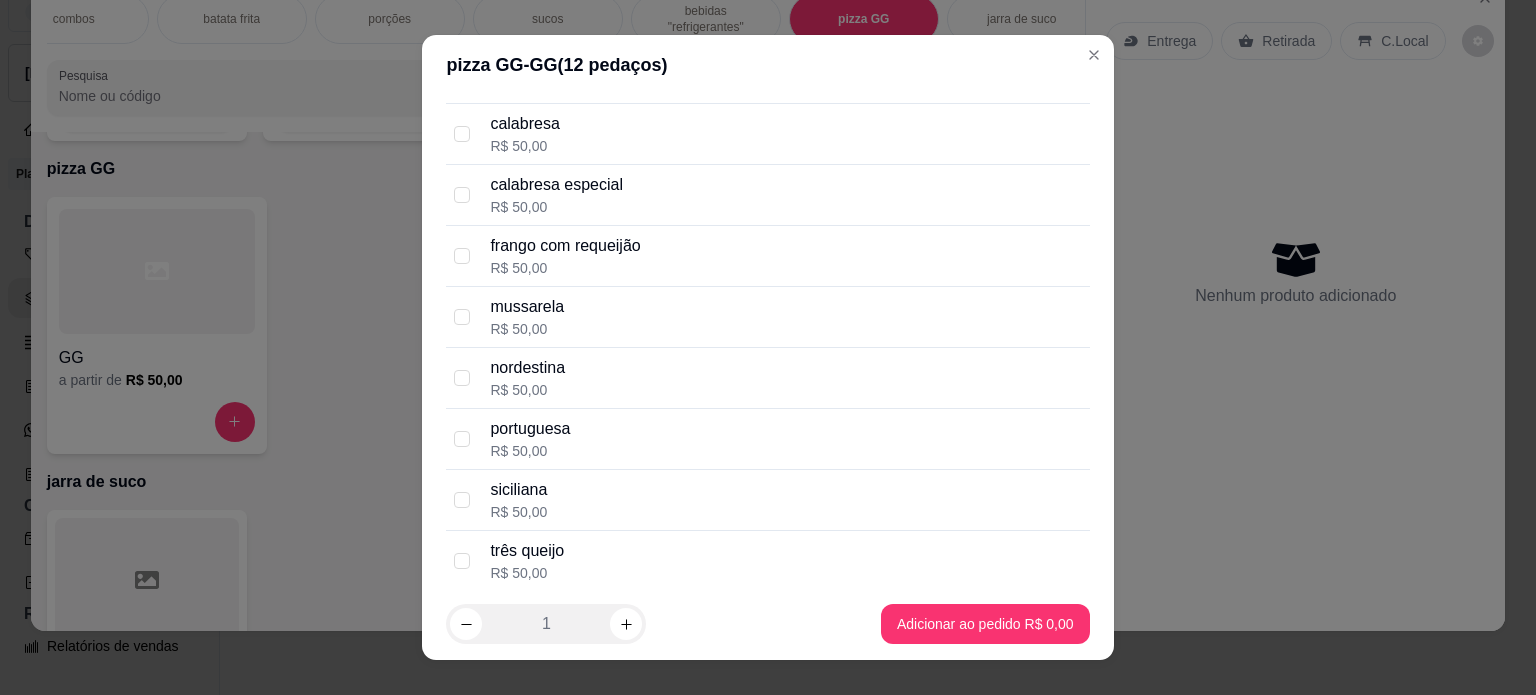 checkbox on "true" 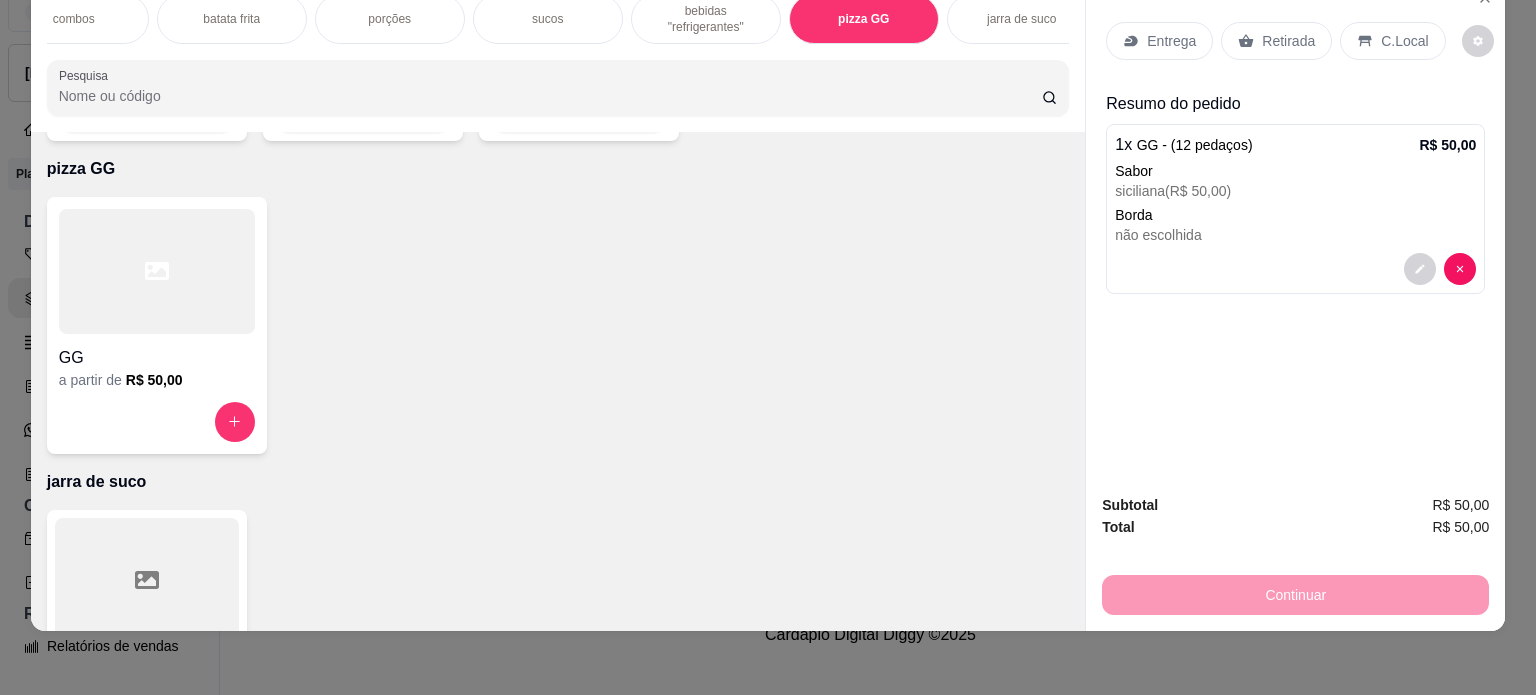 click on "bebidas "refrigerantes"" at bounding box center [706, 19] 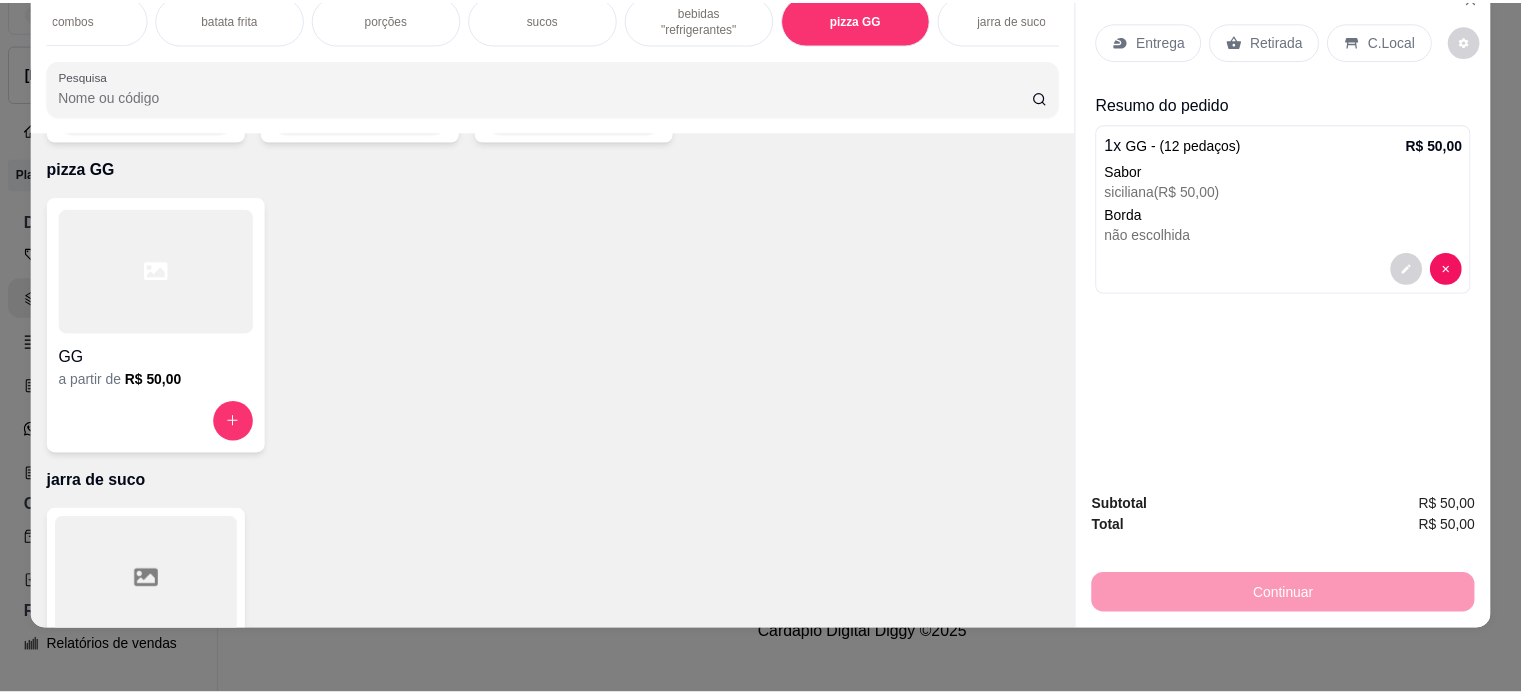 scroll, scrollTop: 3248, scrollLeft: 0, axis: vertical 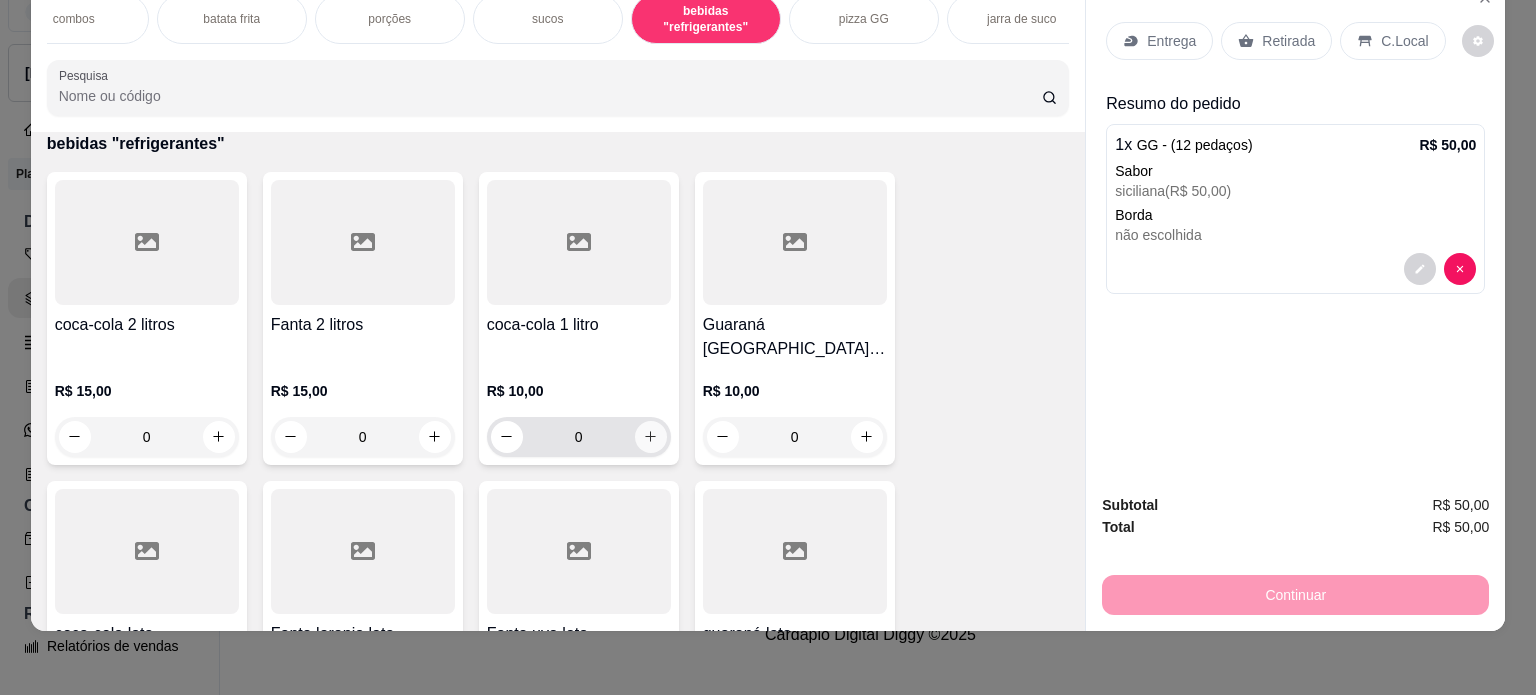 click 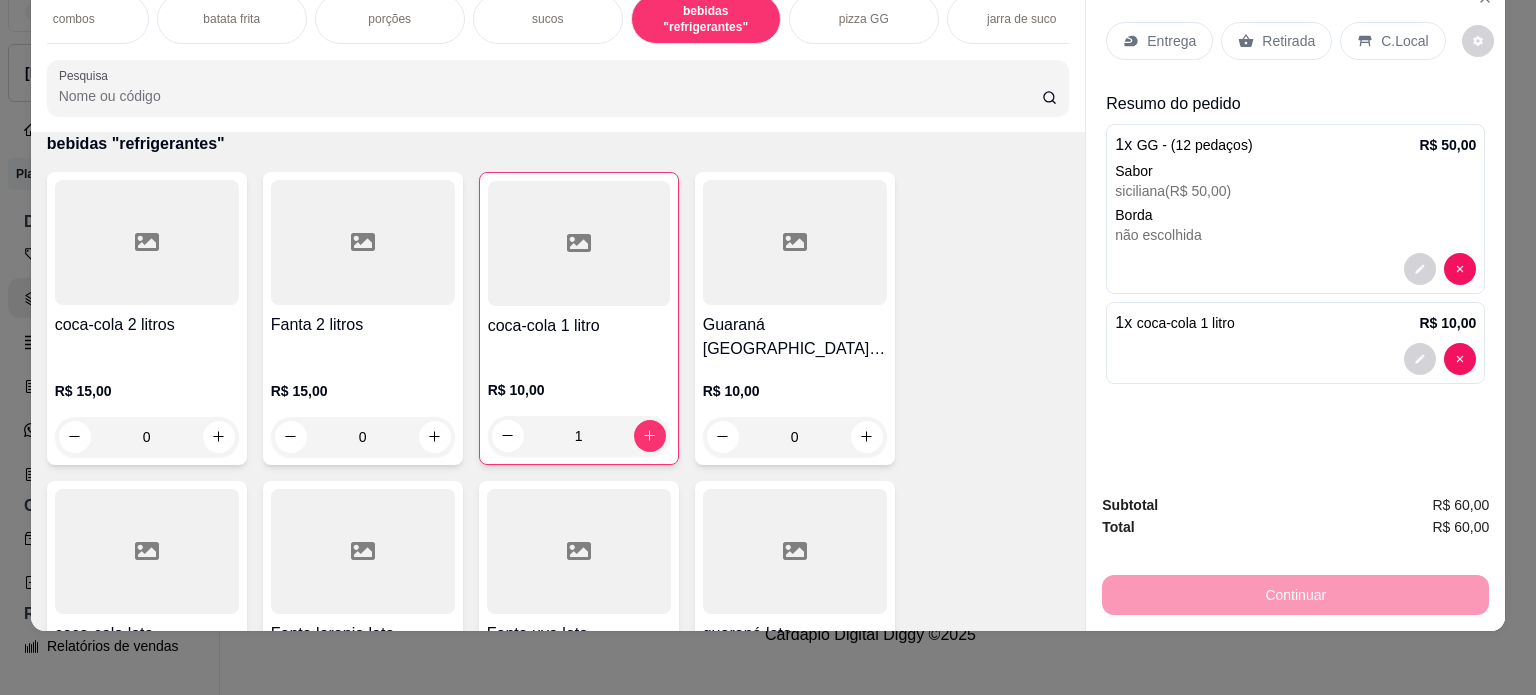 click on "Entrega" at bounding box center (1171, 41) 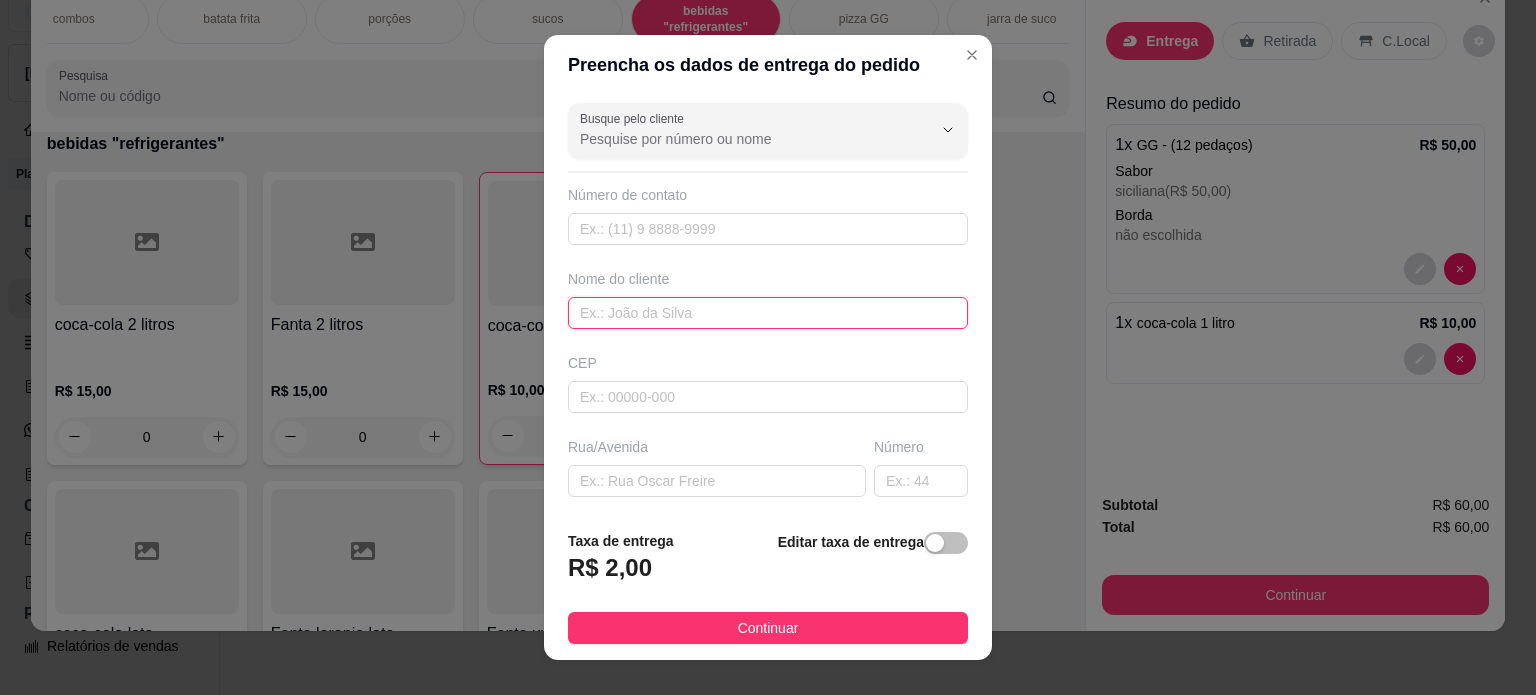 click at bounding box center [768, 313] 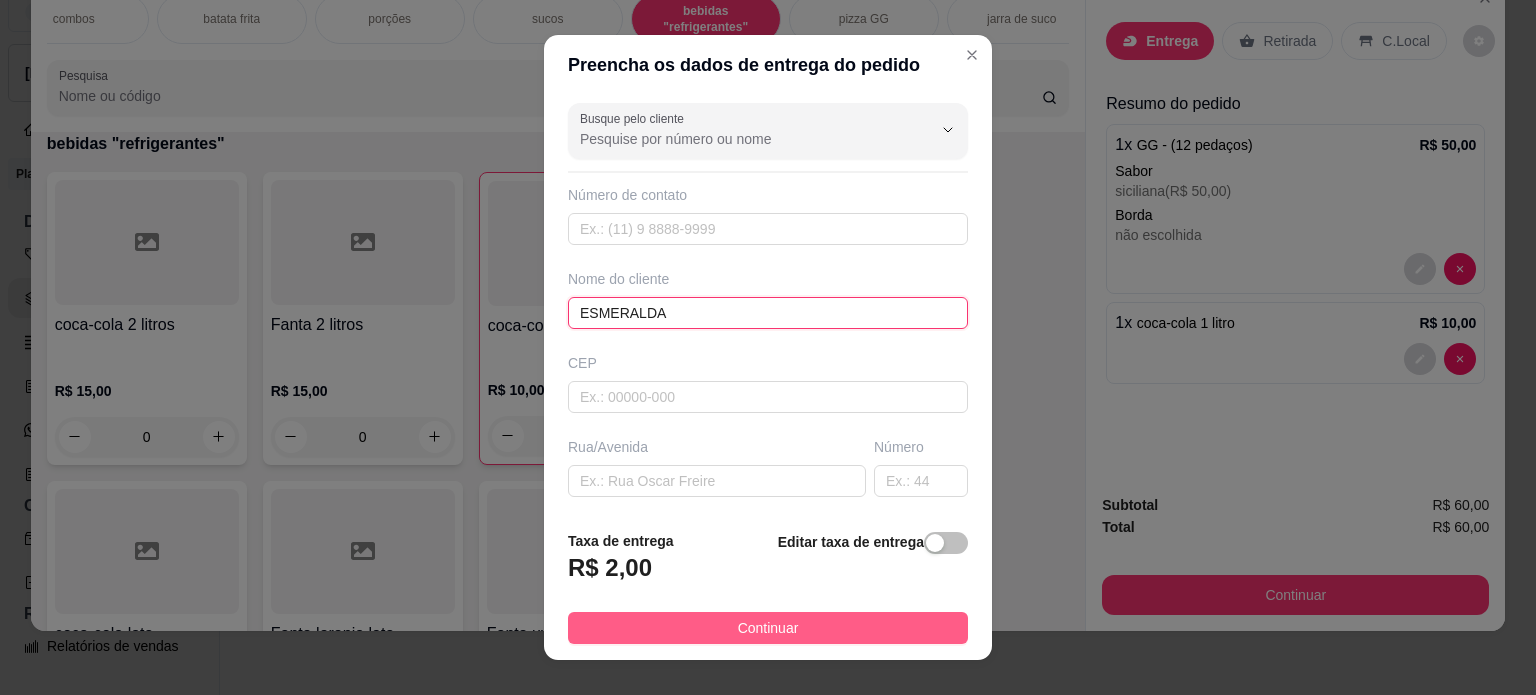 type on "ESMERALDA" 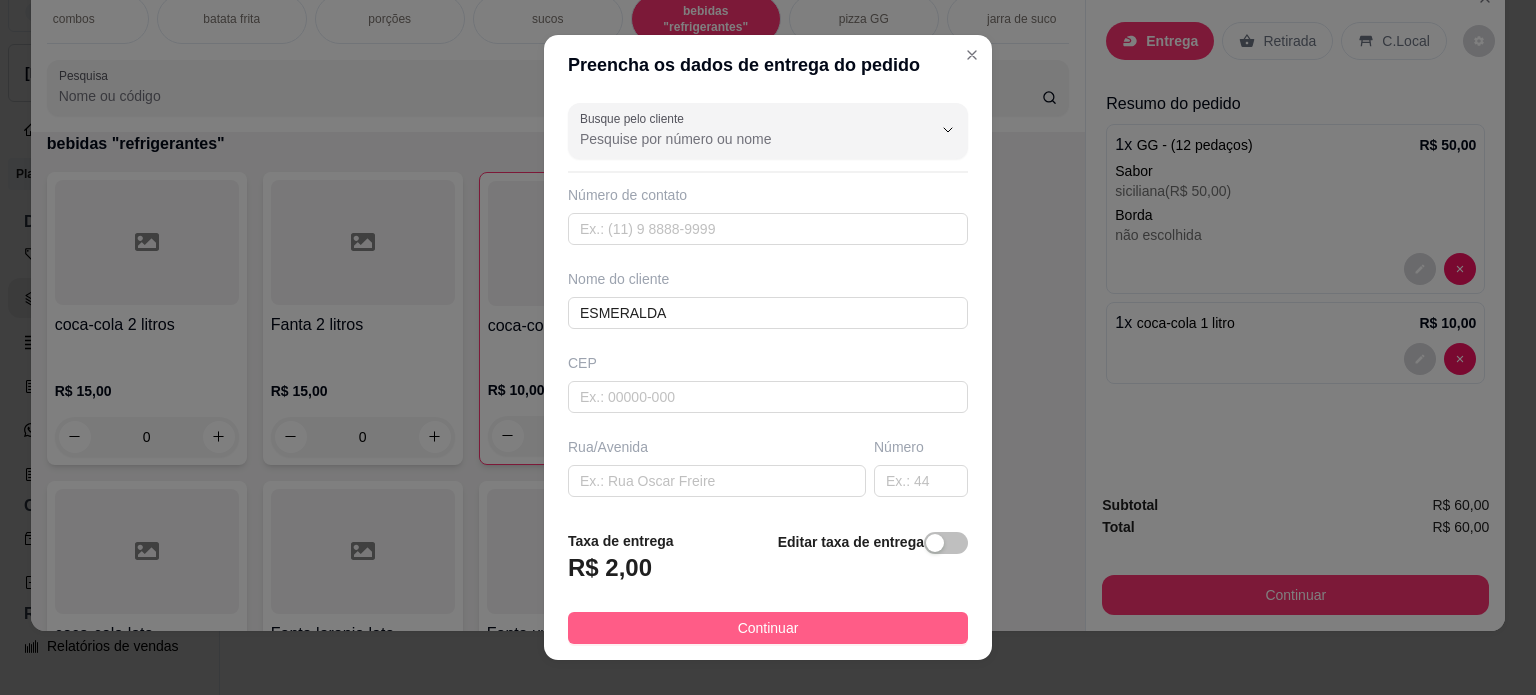 click on "Continuar" at bounding box center (768, 628) 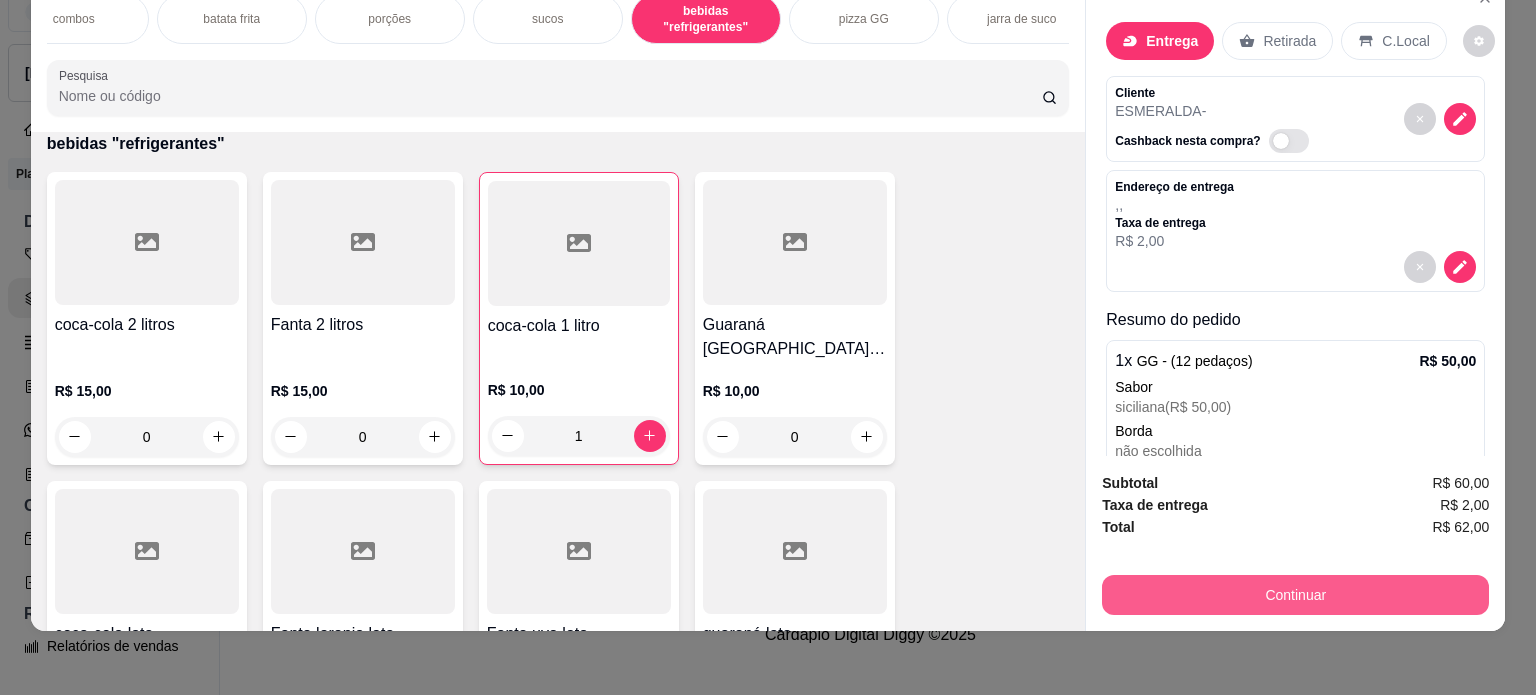 click on "Continuar" at bounding box center (1295, 595) 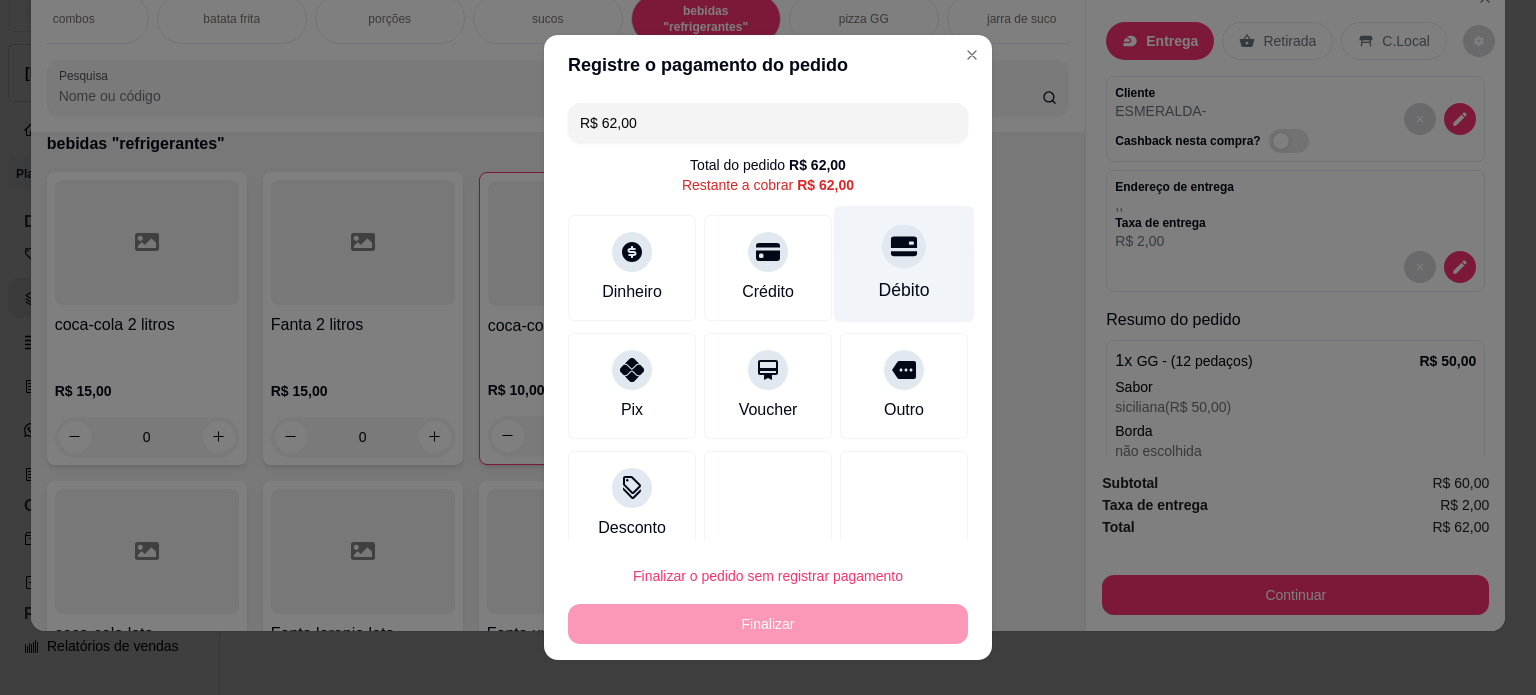 click on "Débito" at bounding box center [904, 290] 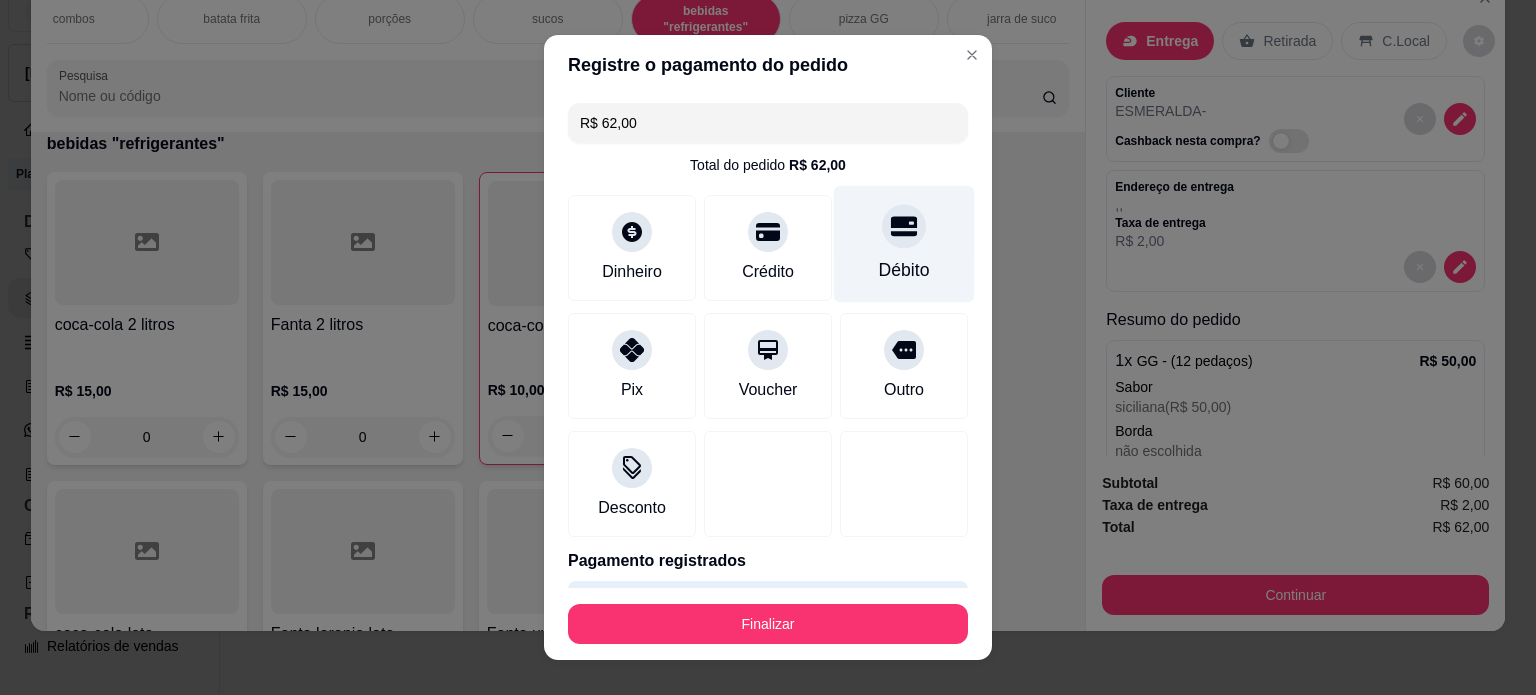 type on "R$ 0,00" 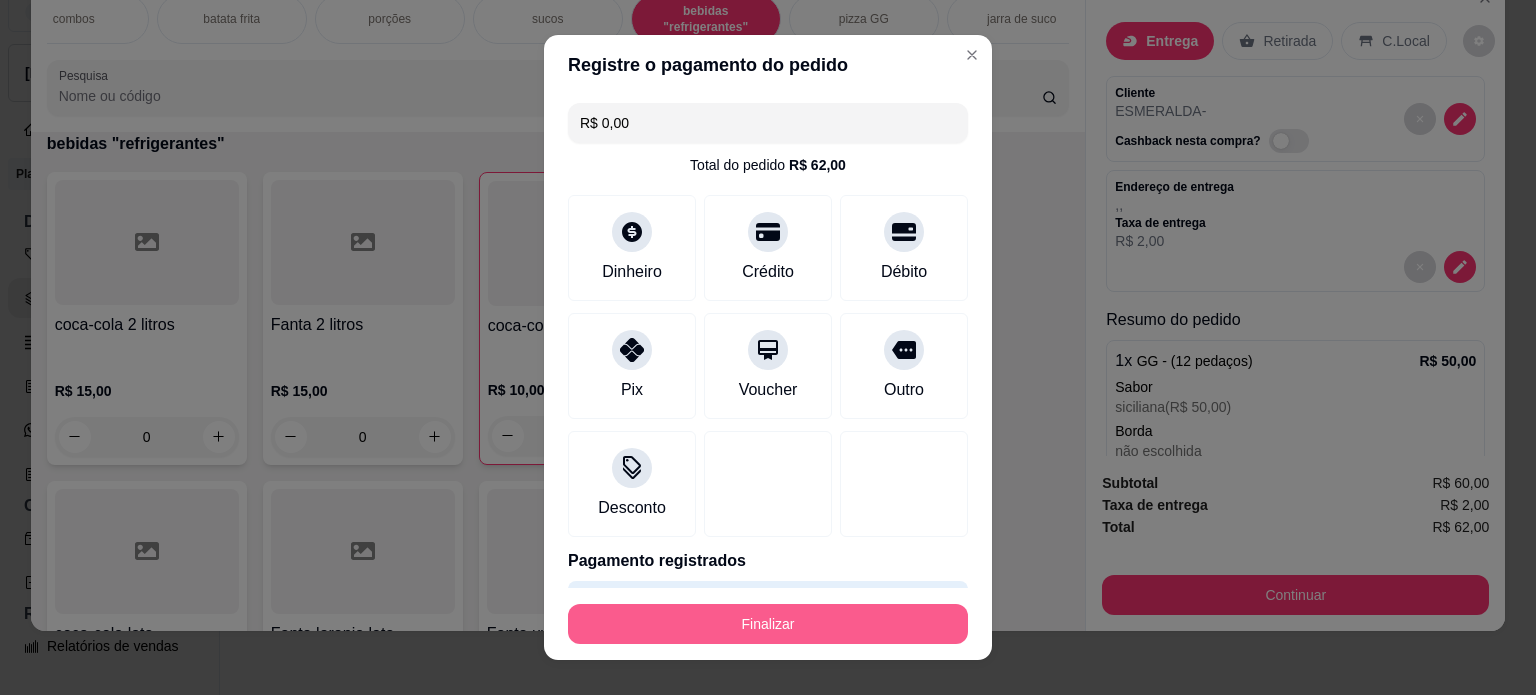 click on "Finalizar" at bounding box center [768, 624] 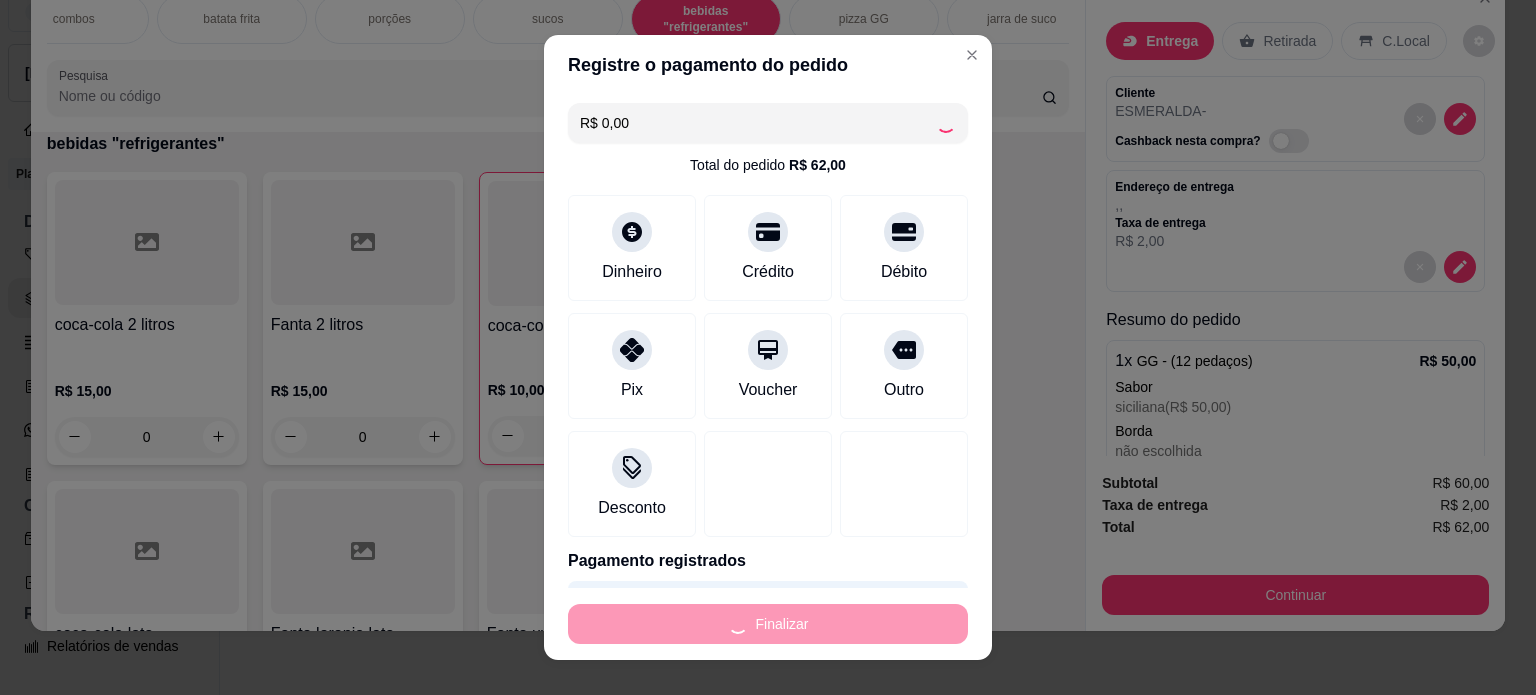 type on "0" 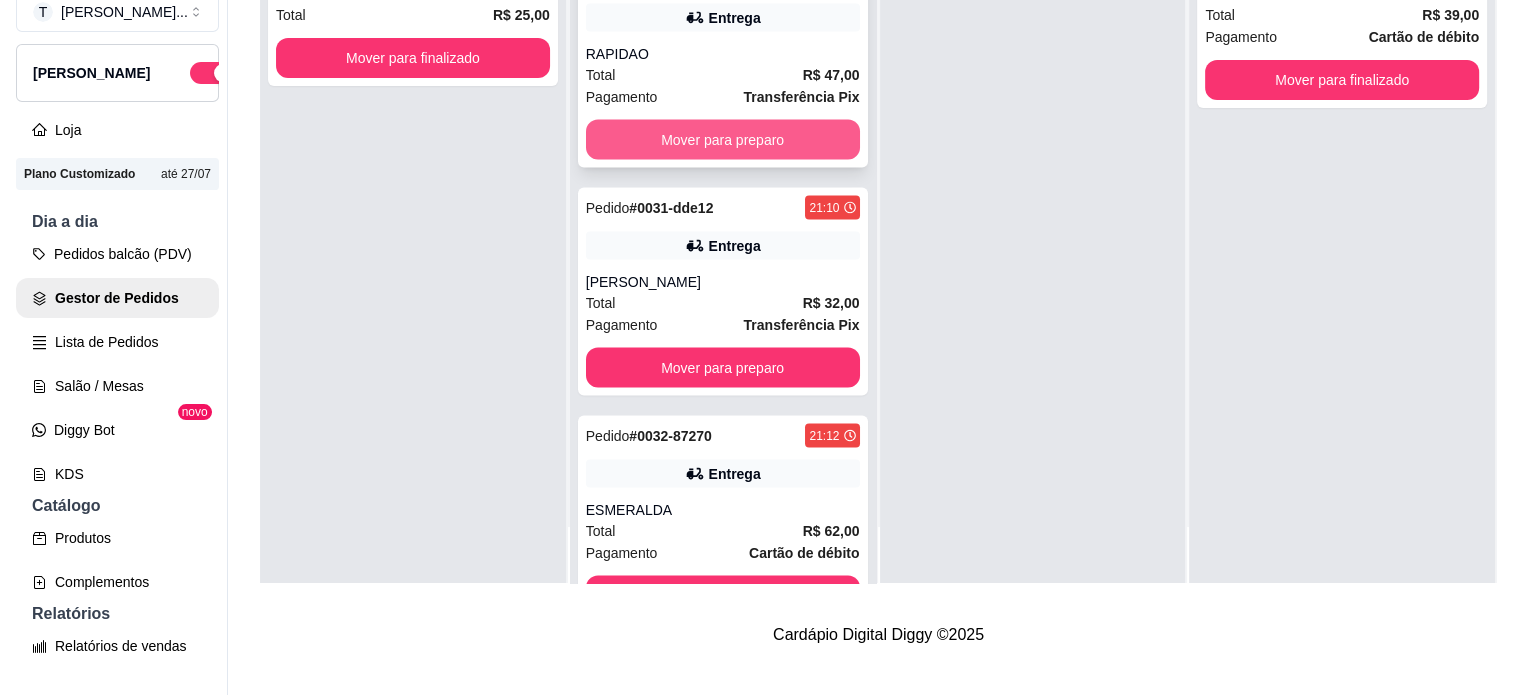 scroll, scrollTop: 3884, scrollLeft: 0, axis: vertical 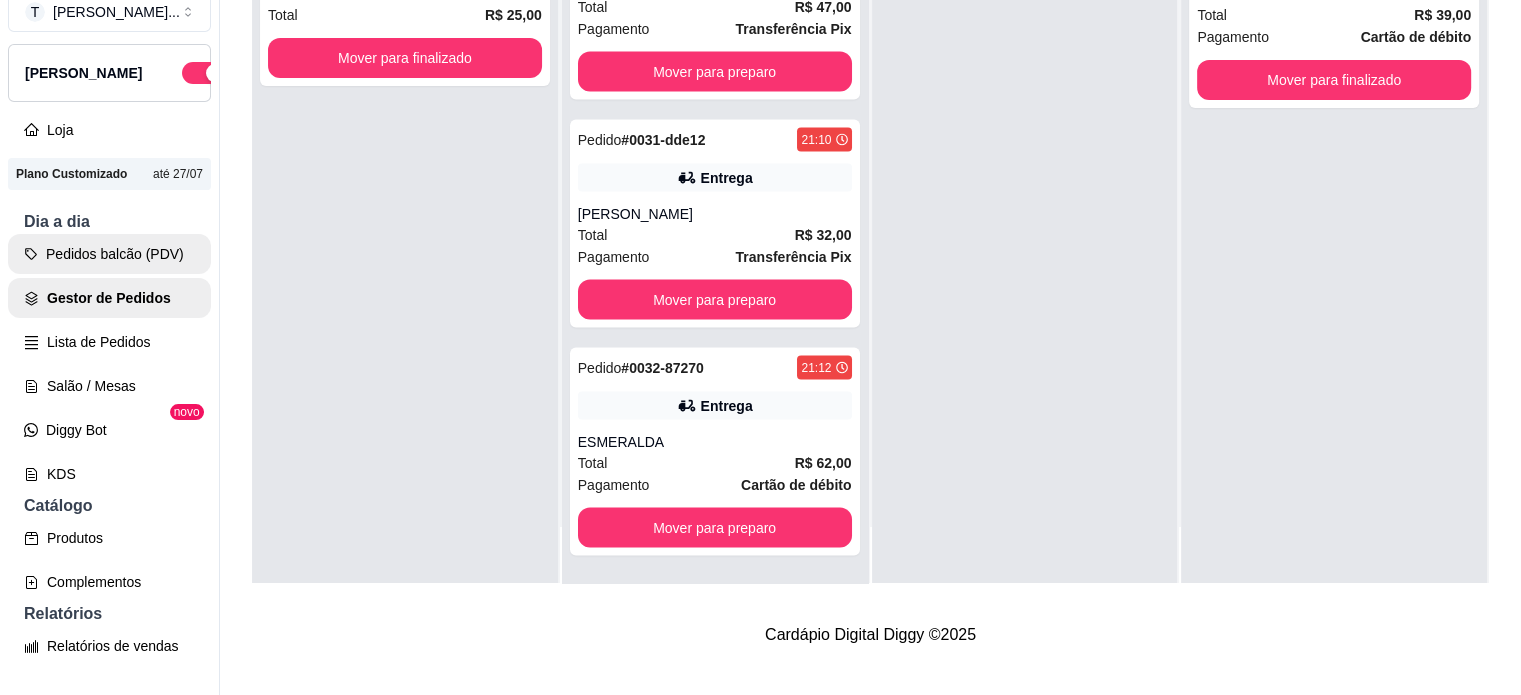 click on "Pedidos balcão (PDV)" at bounding box center [109, 254] 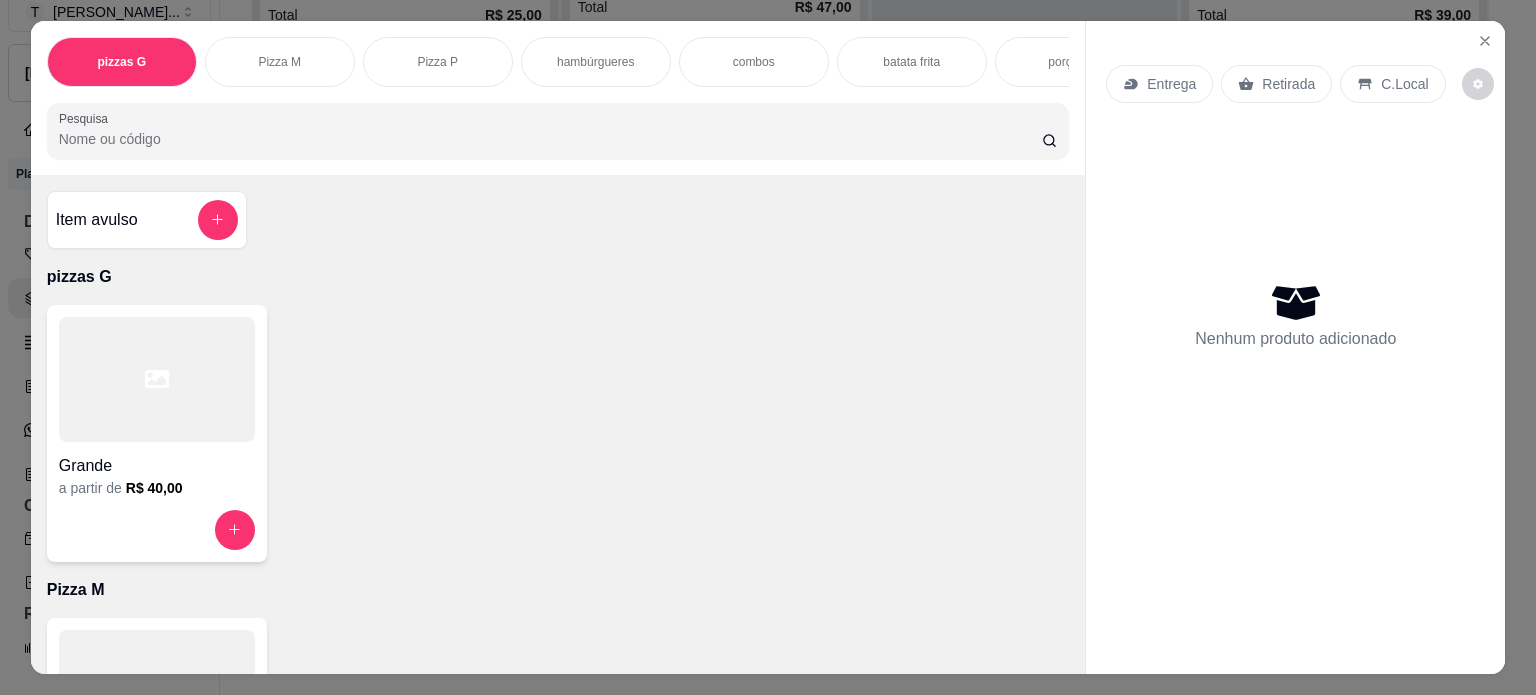 click on "Pizza M" at bounding box center [280, 62] 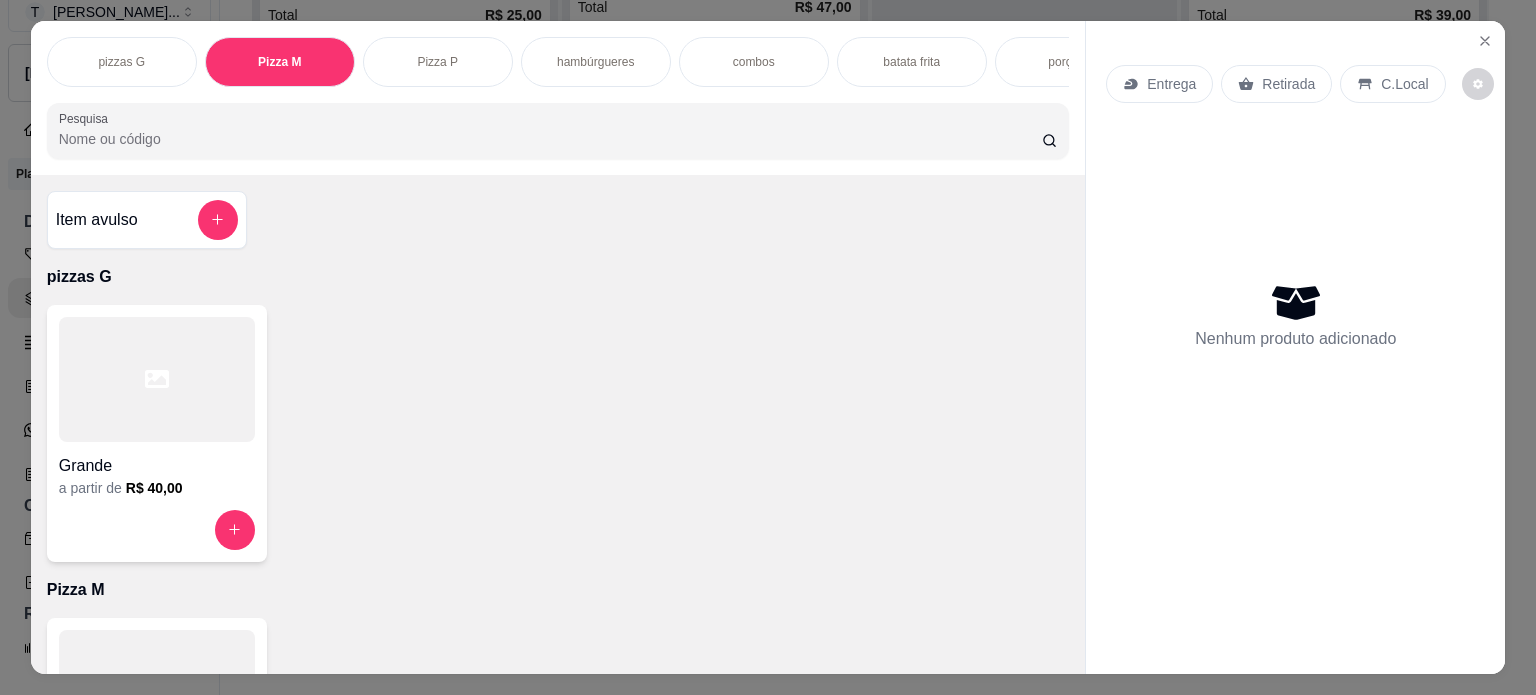 scroll, scrollTop: 402, scrollLeft: 0, axis: vertical 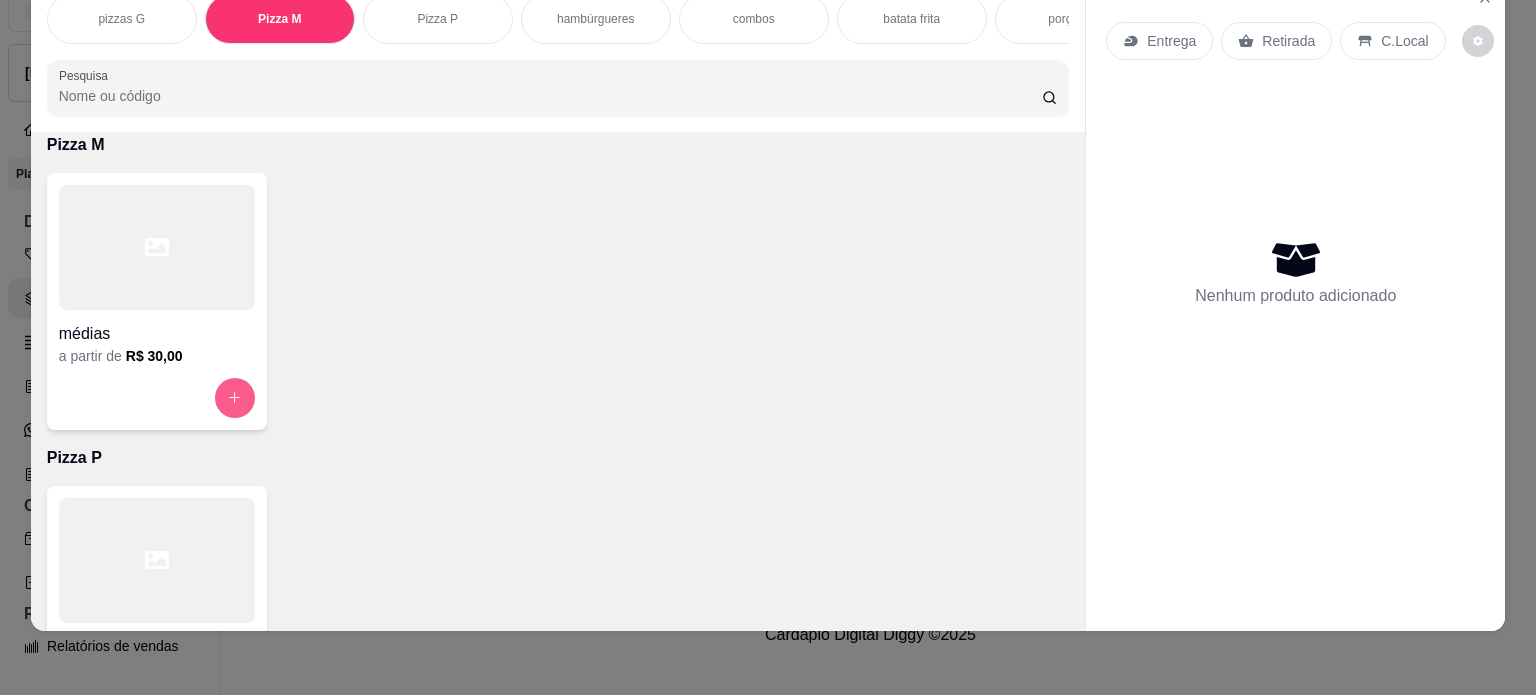 click 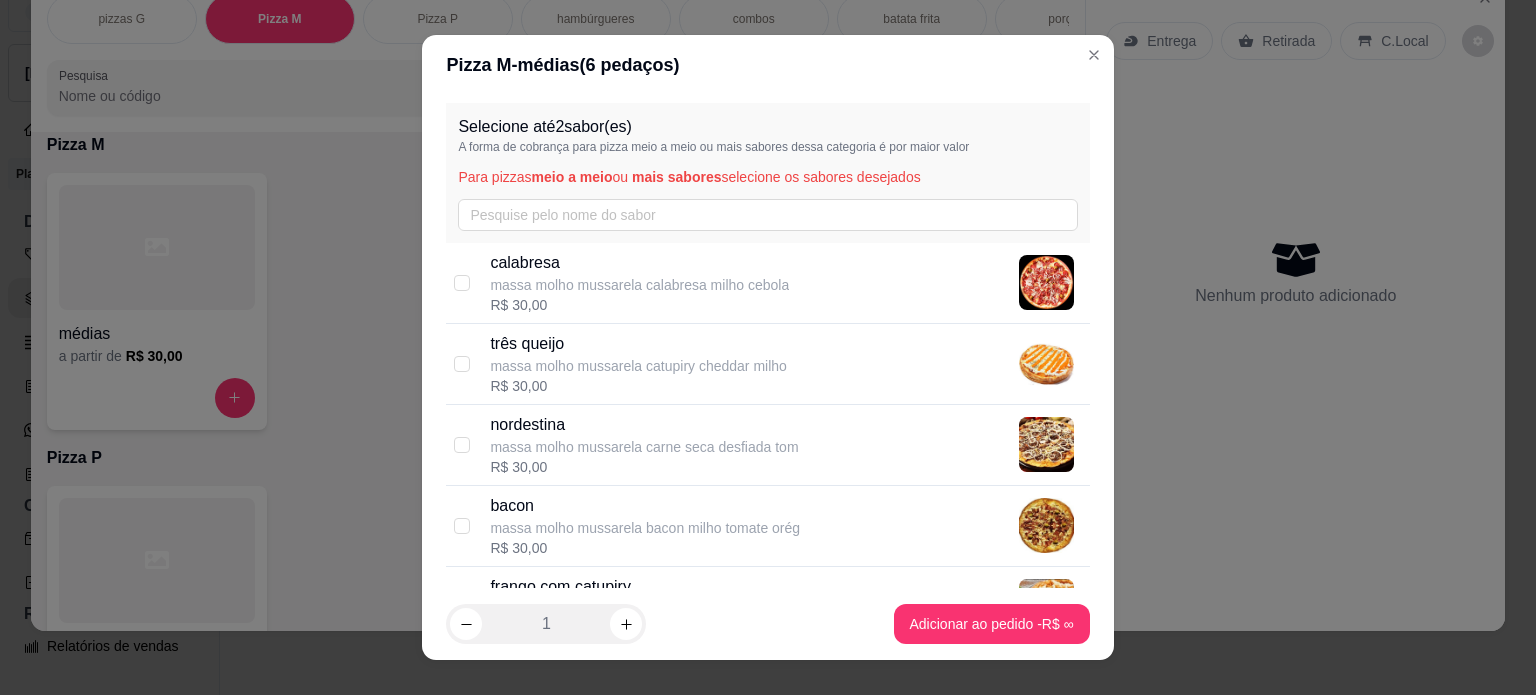 click on "nordestina massa molho mussarela carne seca desfiada tom R$ 30,00" at bounding box center (767, 445) 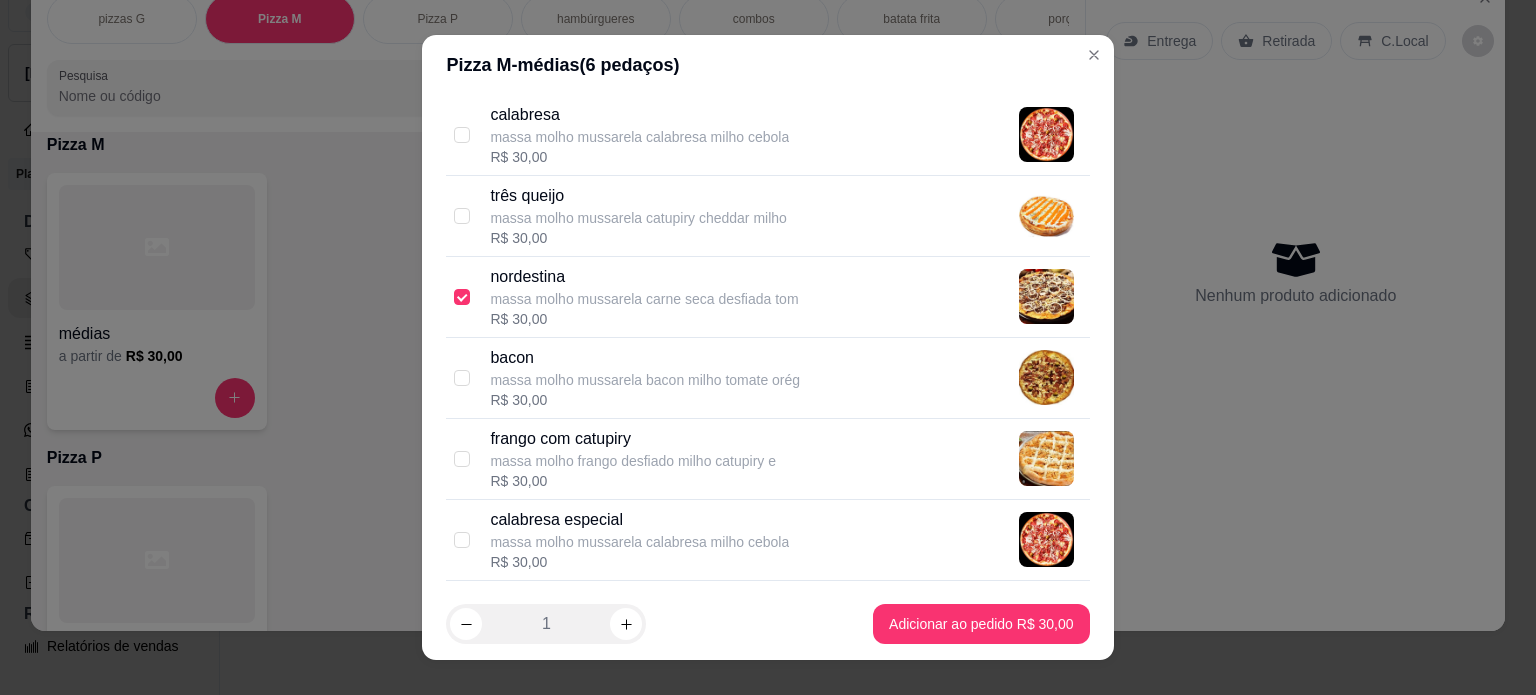 scroll, scrollTop: 200, scrollLeft: 0, axis: vertical 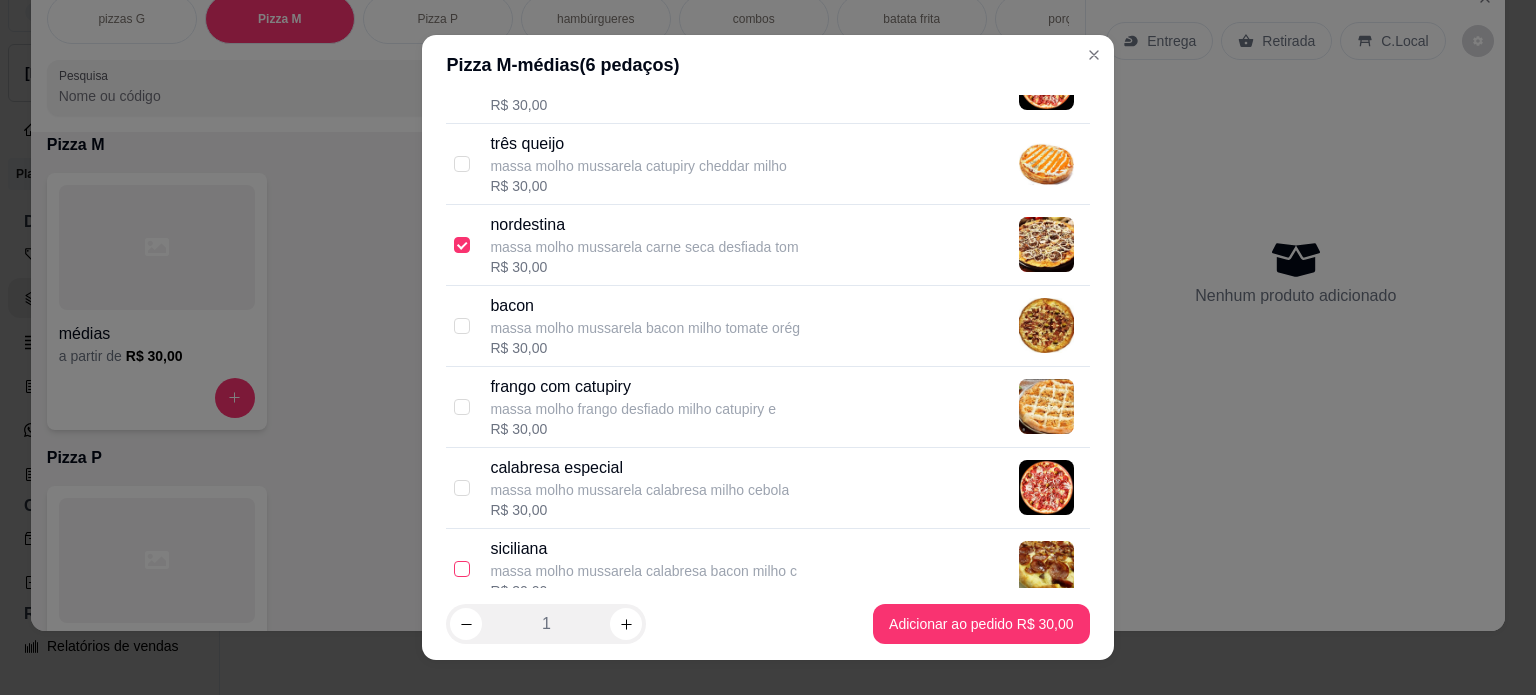 click at bounding box center [462, 569] 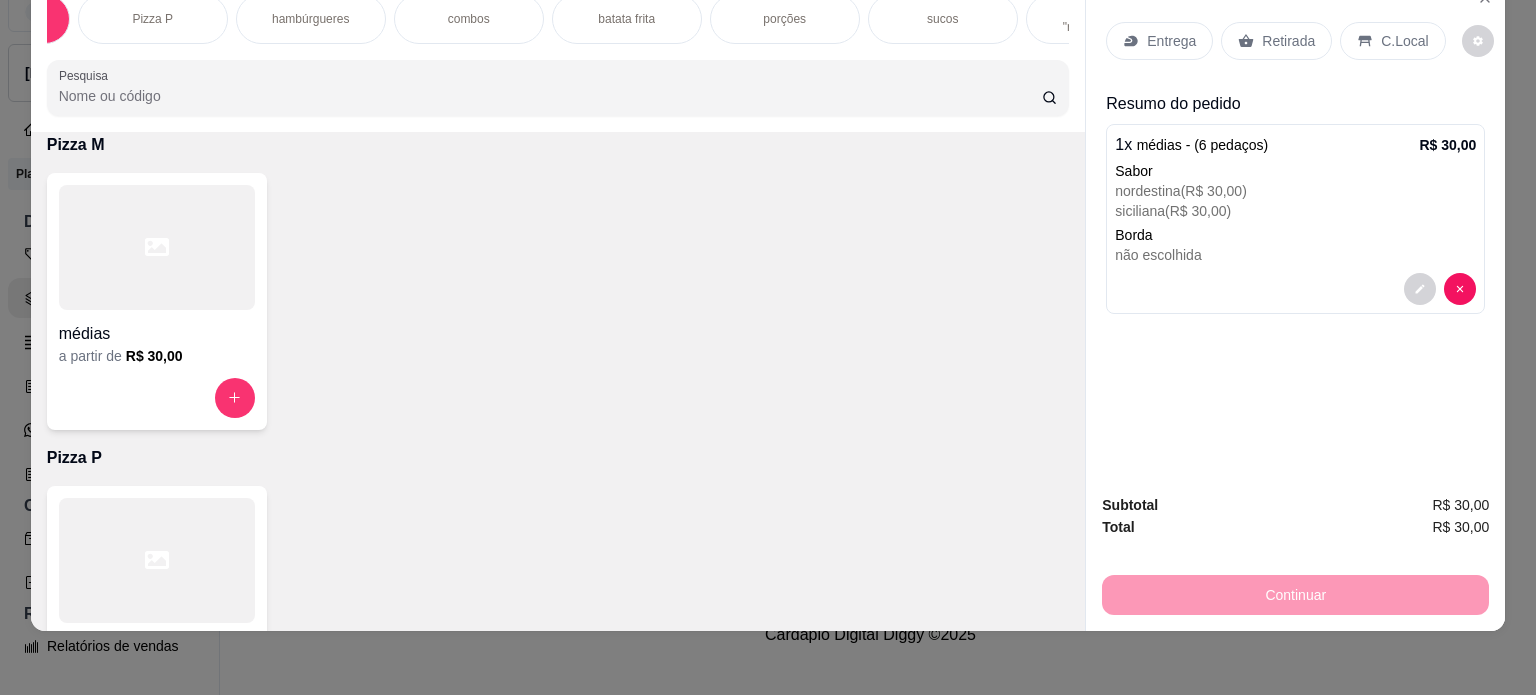 scroll, scrollTop: 0, scrollLeft: 320, axis: horizontal 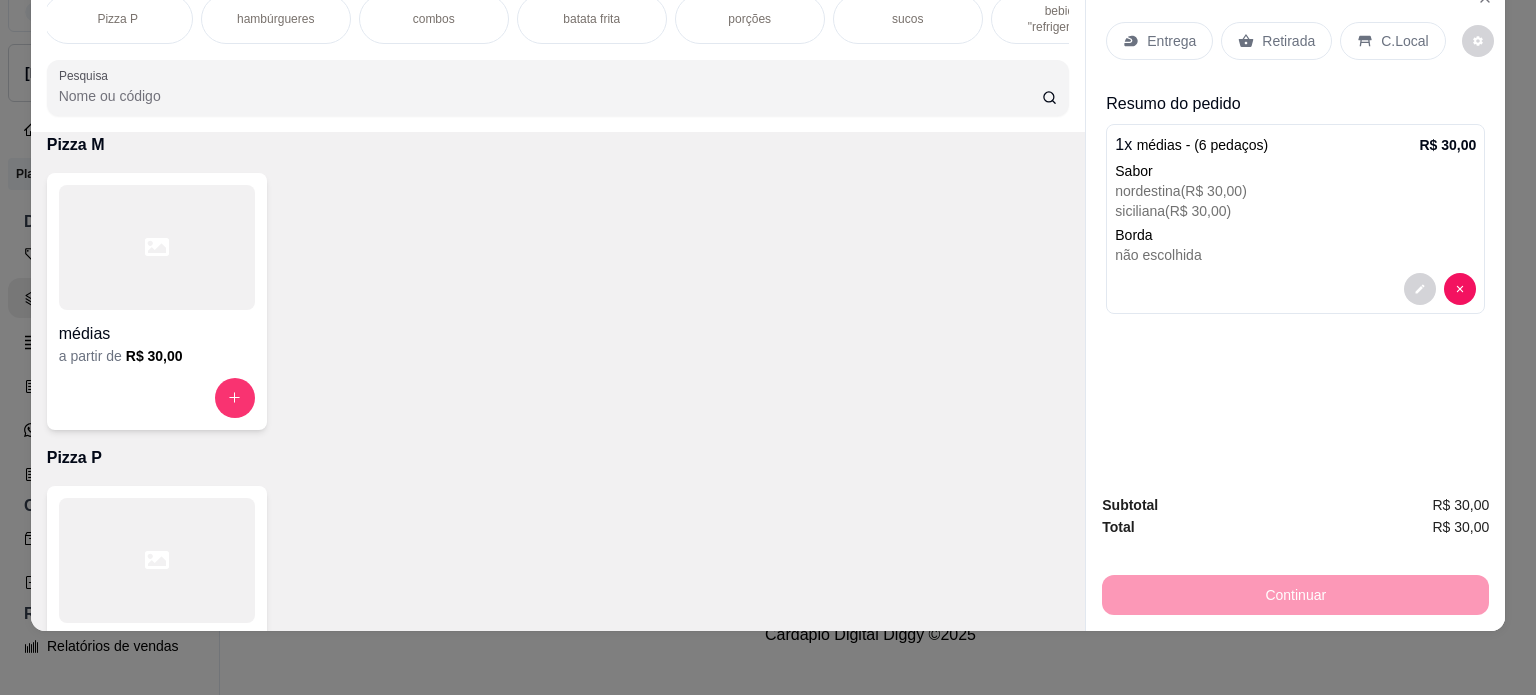 click on "bebidas "refrigerantes"" at bounding box center [1066, 19] 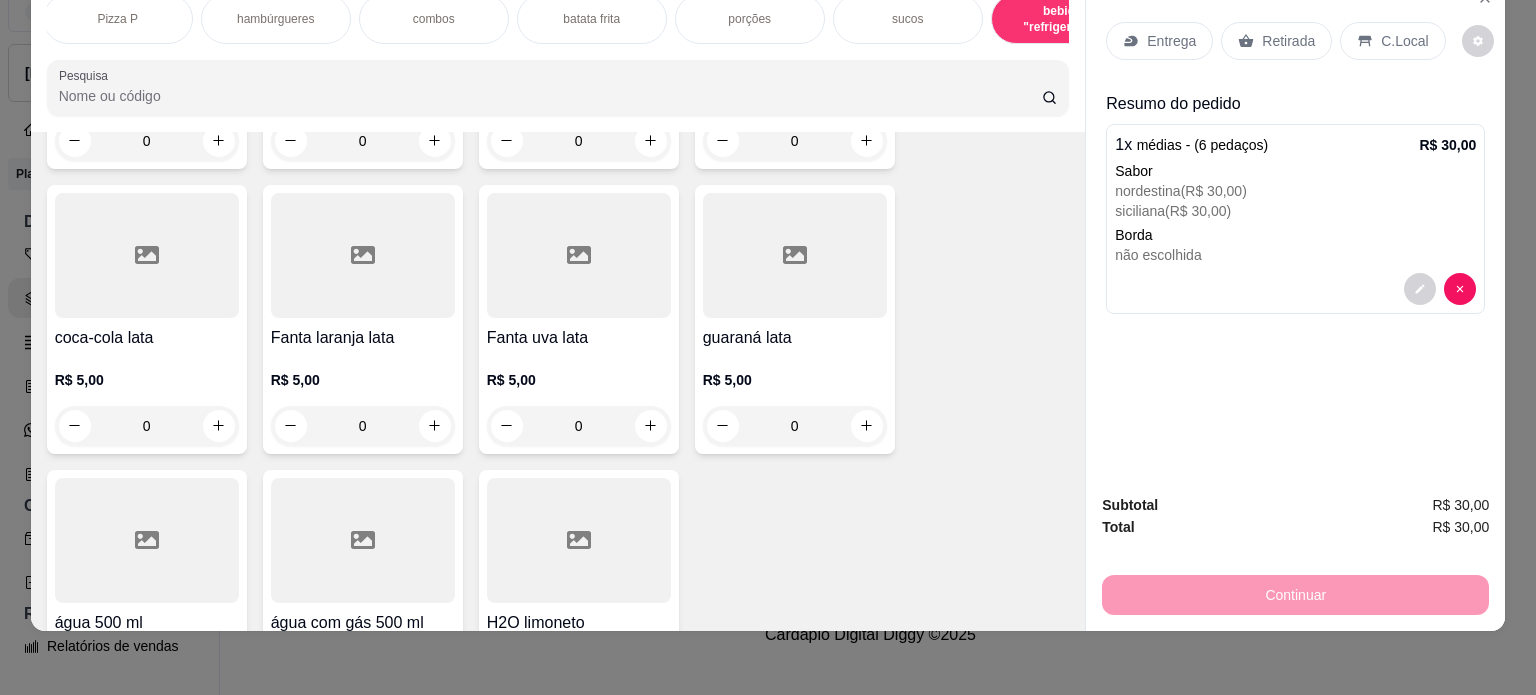 scroll, scrollTop: 3548, scrollLeft: 0, axis: vertical 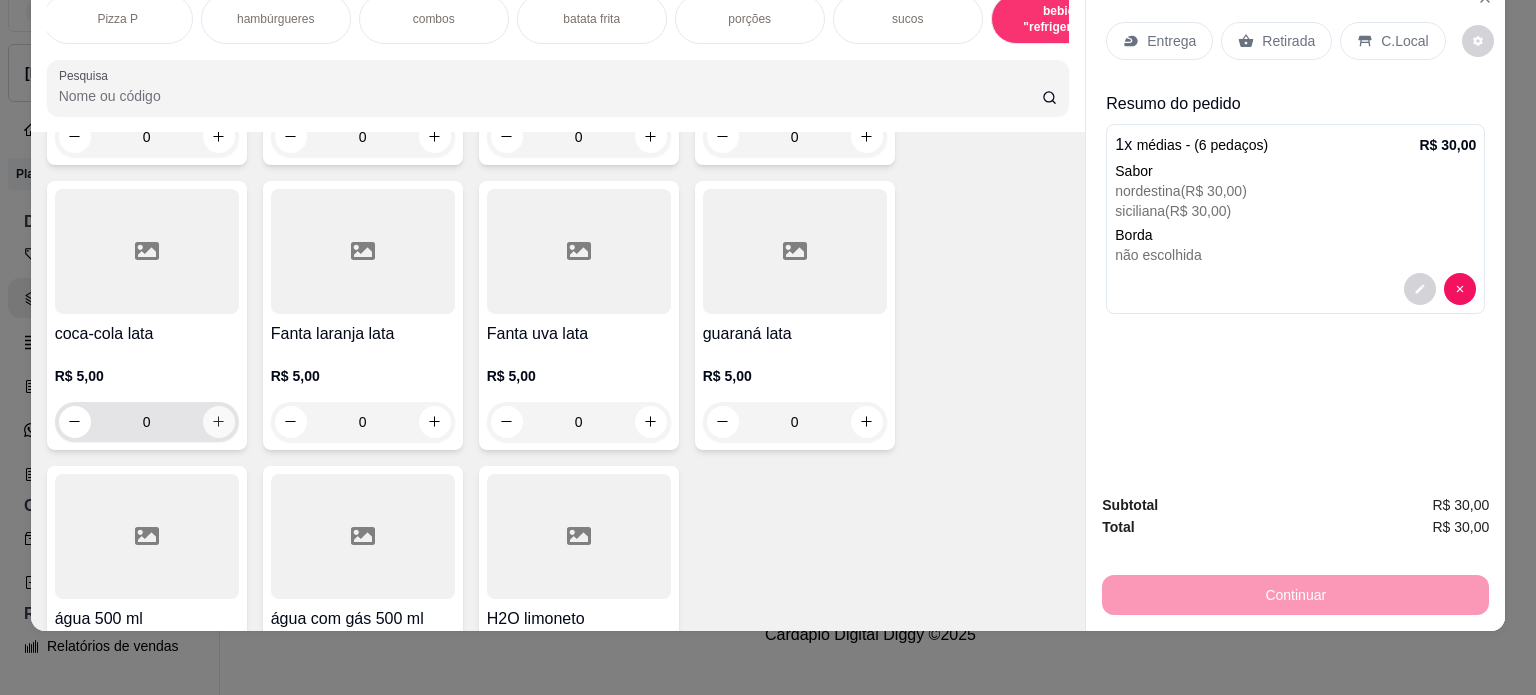 click 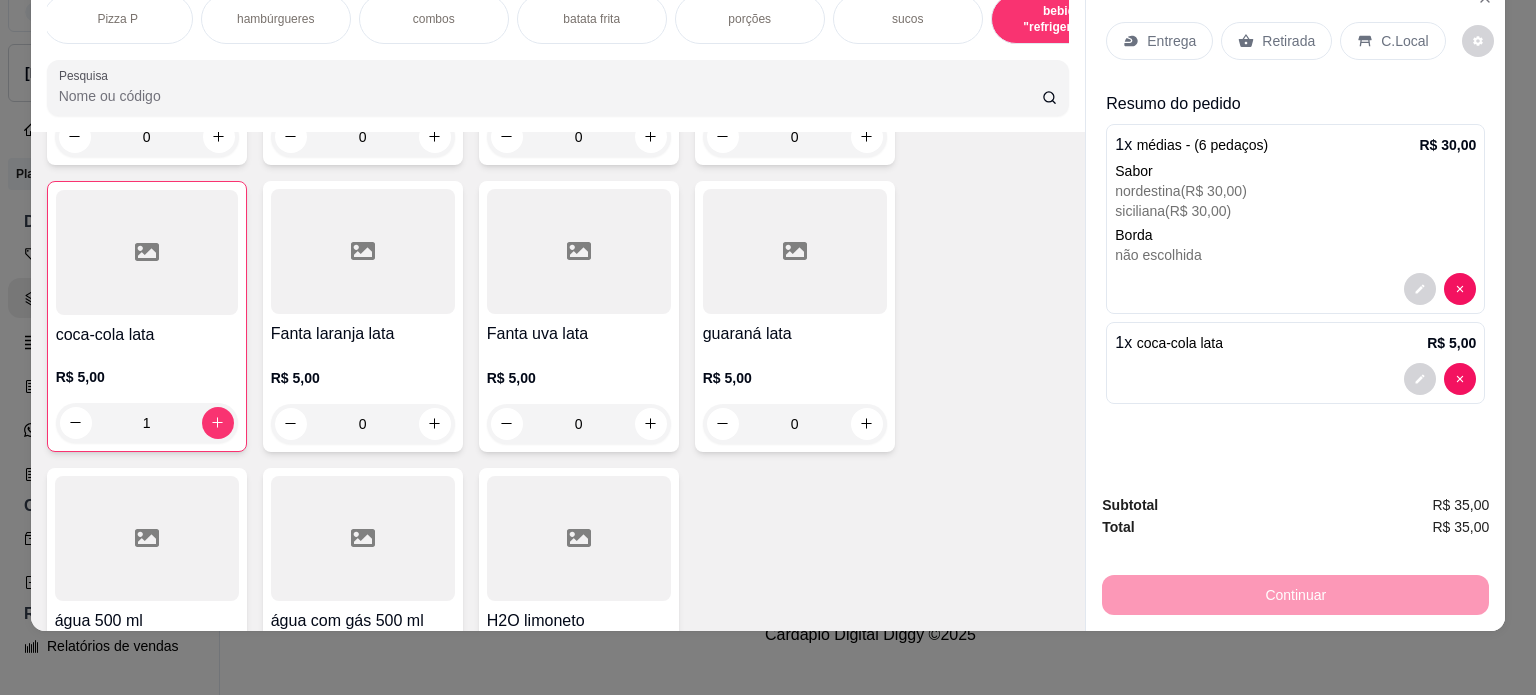 click on "Entrega" at bounding box center [1171, 41] 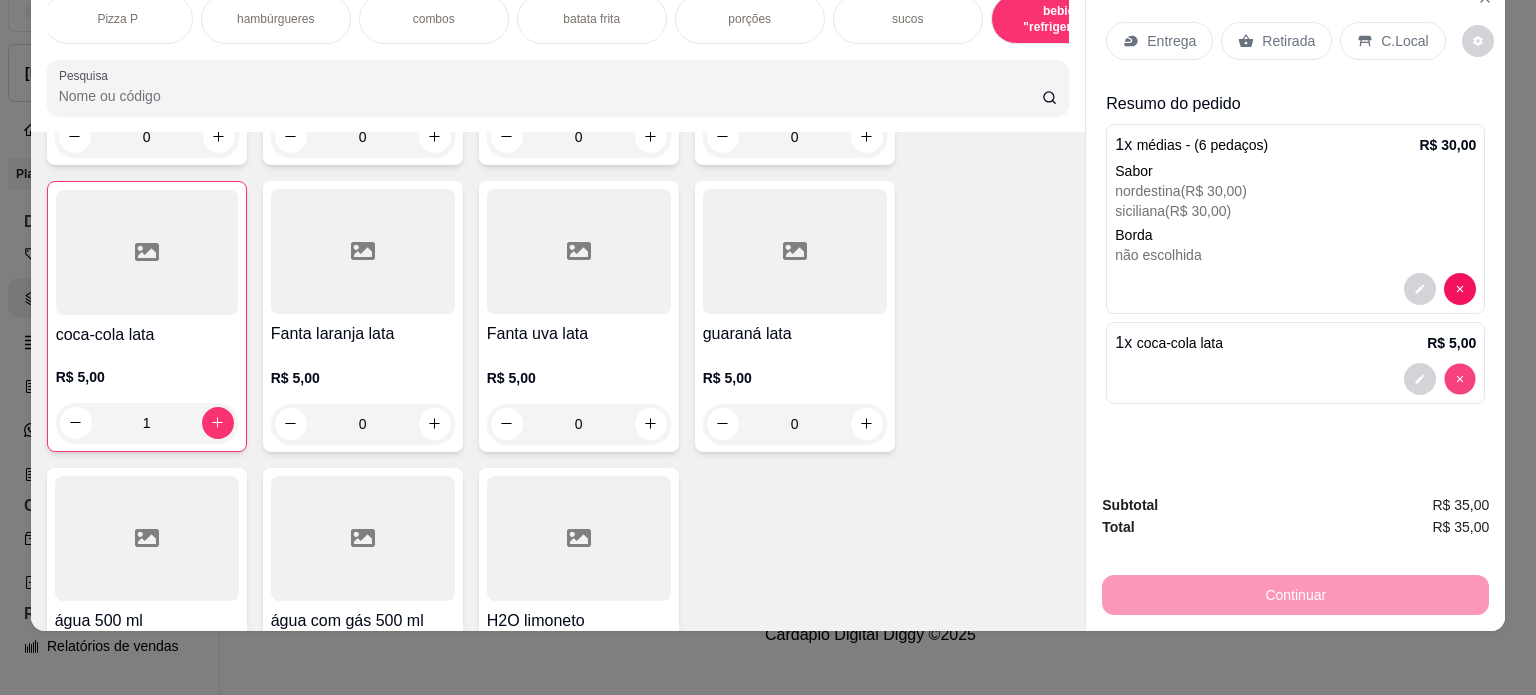 type on "0" 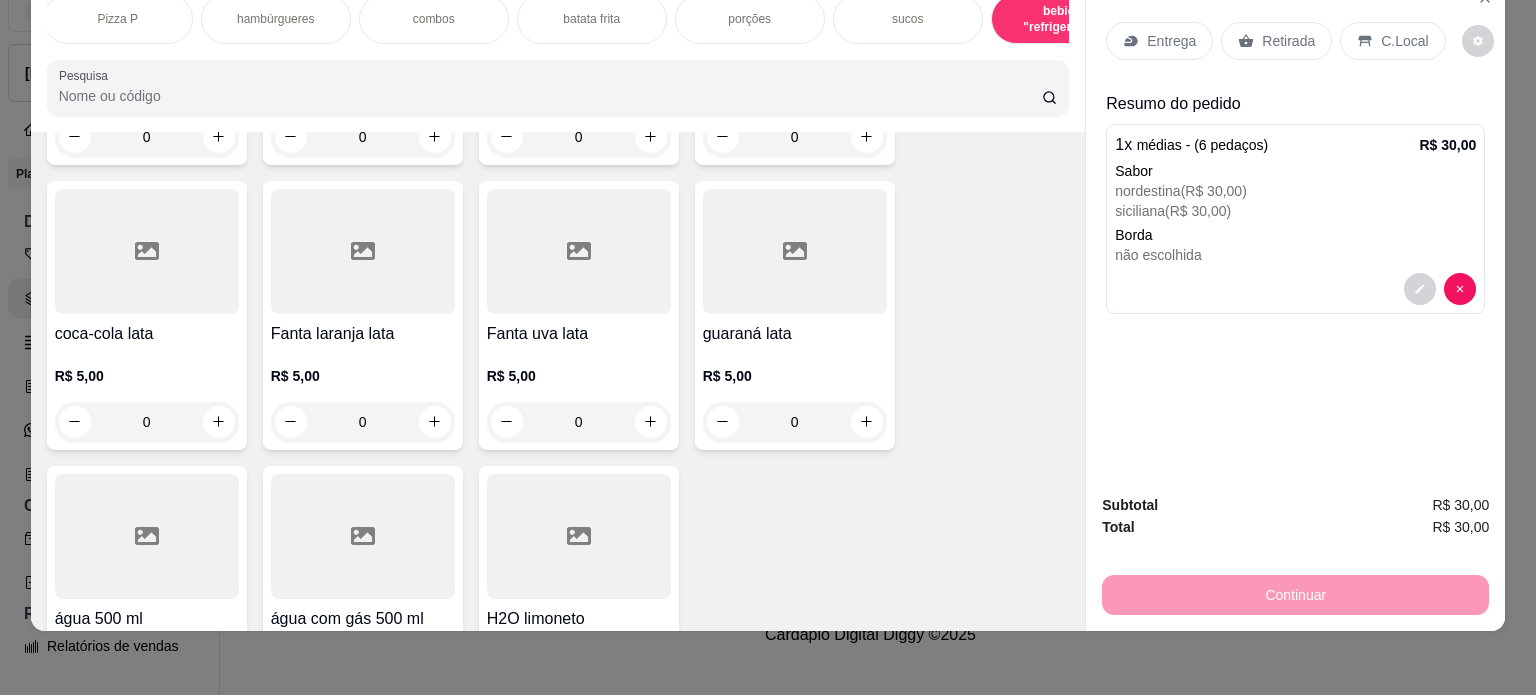 click on "Entrega" at bounding box center [1171, 41] 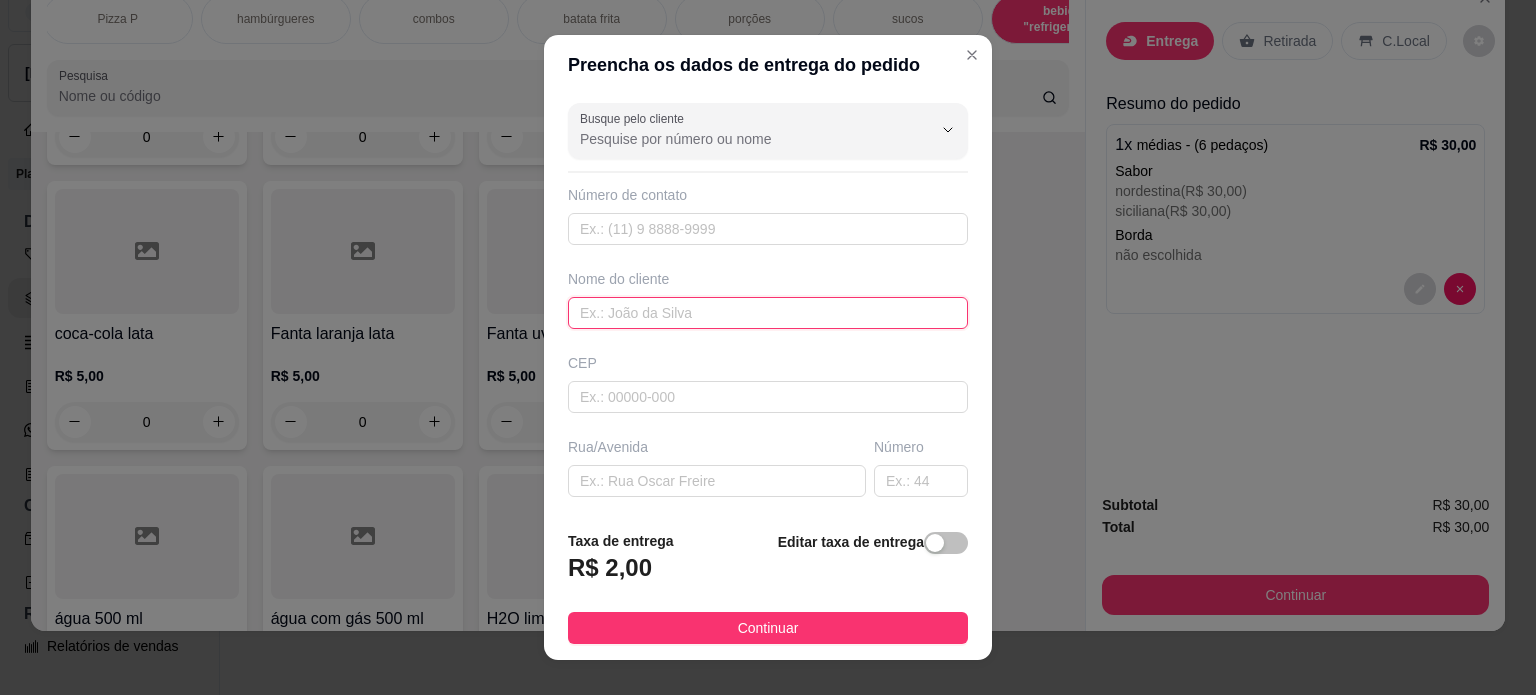 click at bounding box center [768, 313] 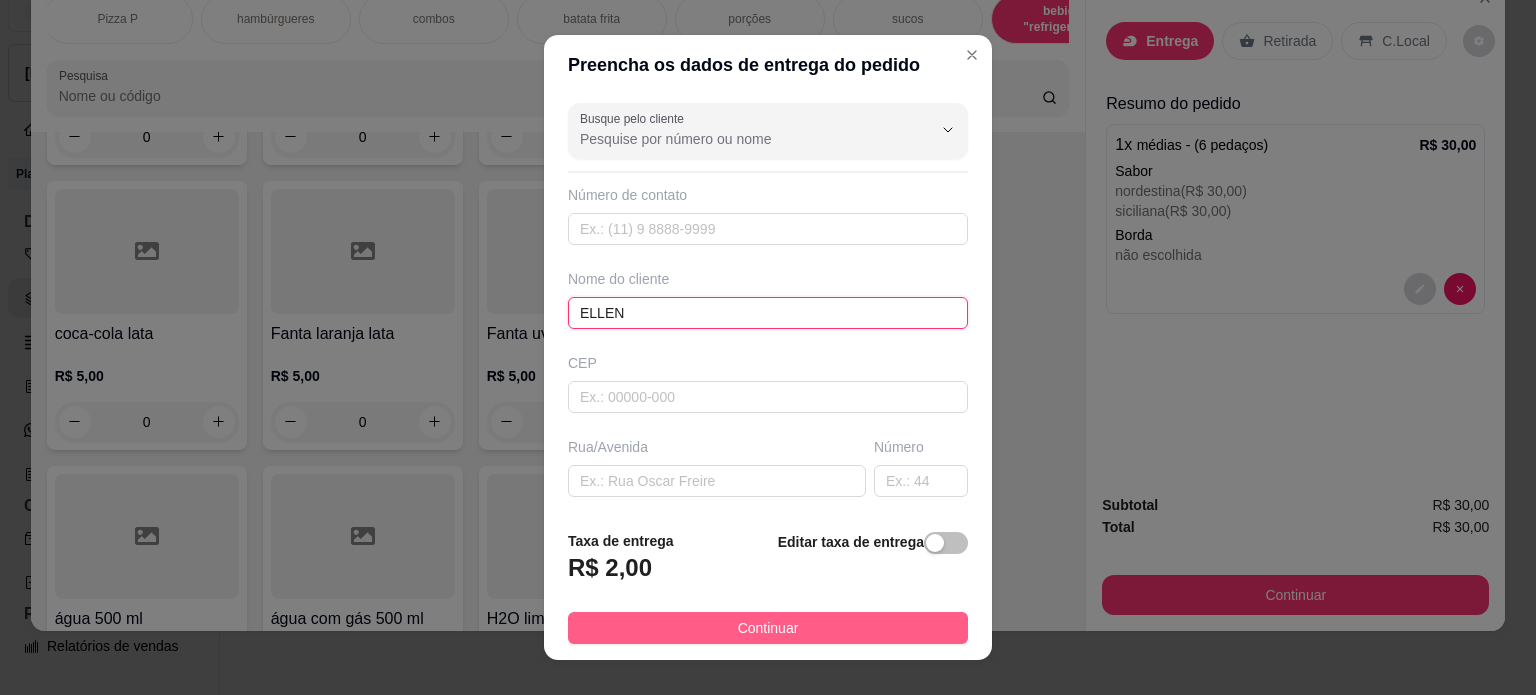 type on "ELLEN" 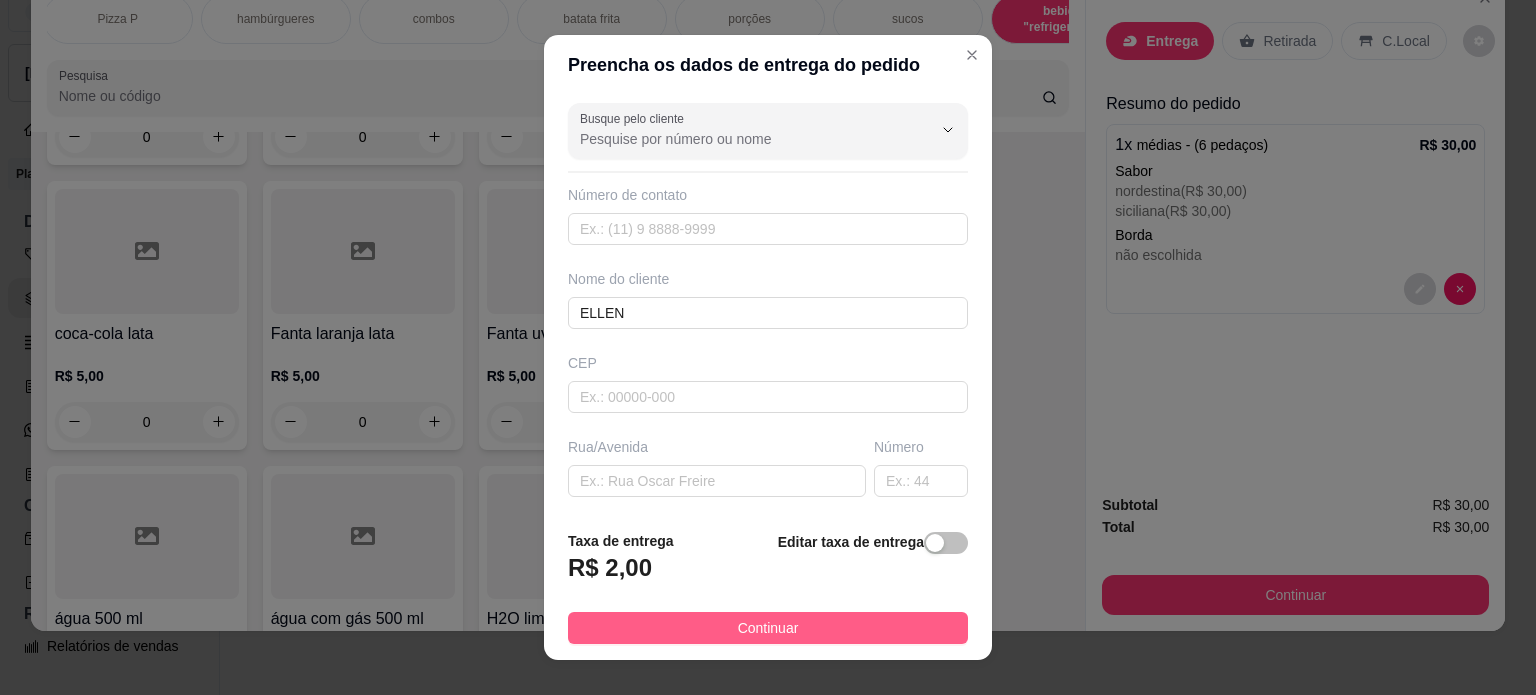 click on "Continuar" at bounding box center [768, 628] 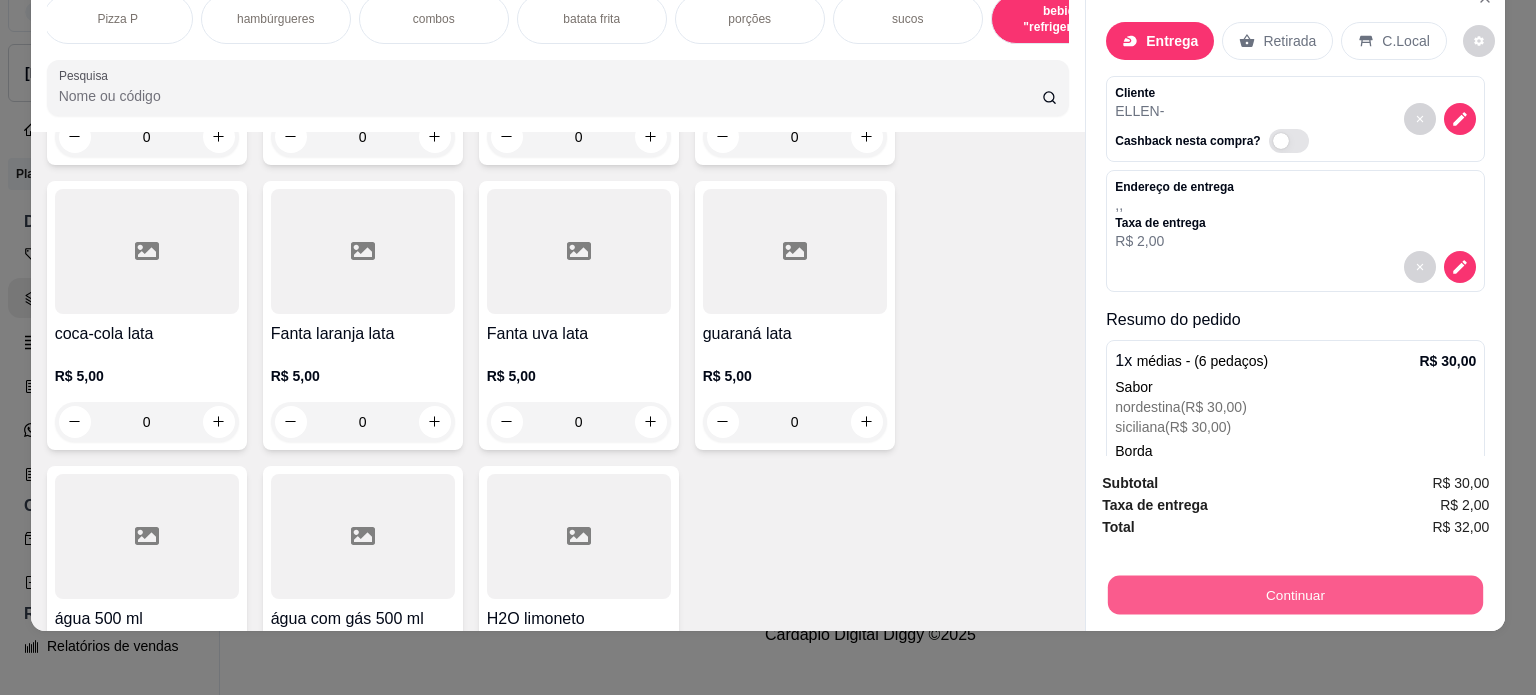 click on "Continuar" at bounding box center (1295, 595) 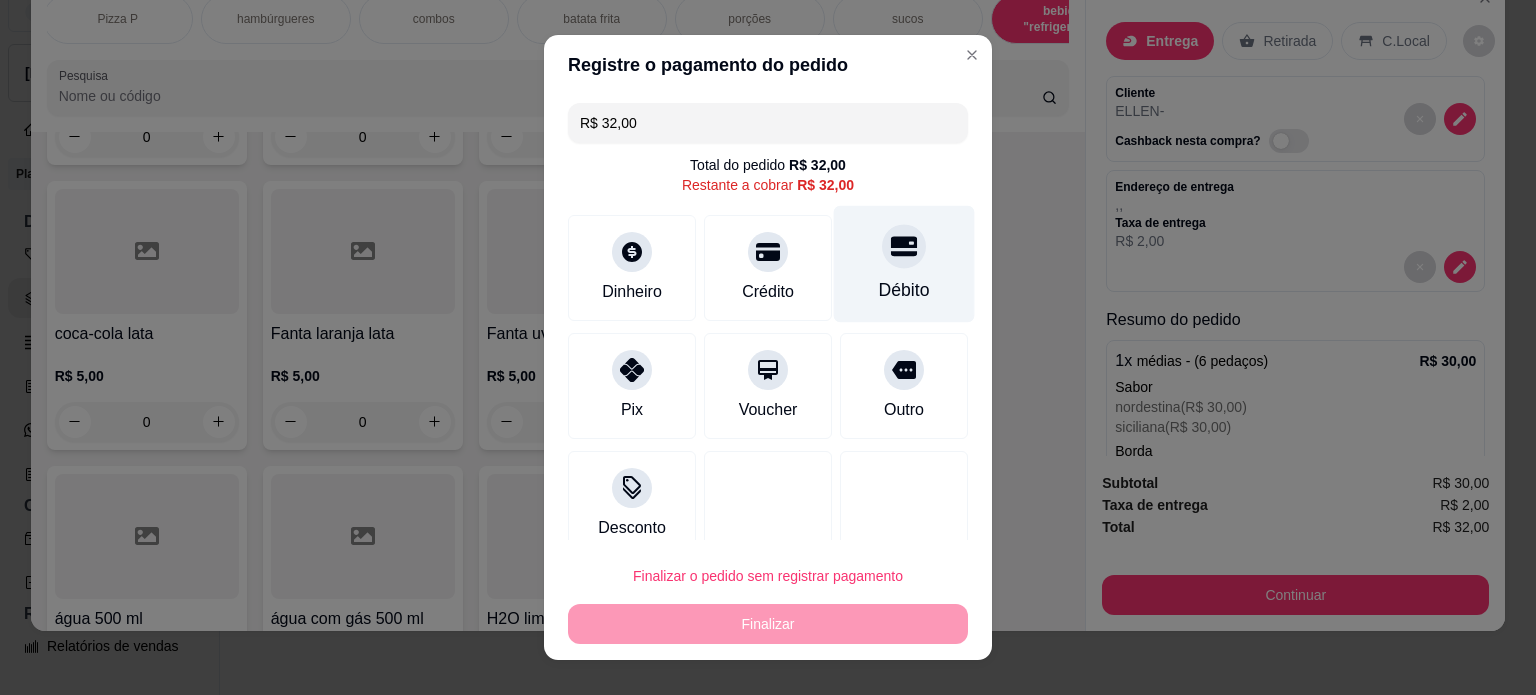 click on "Débito" at bounding box center [904, 290] 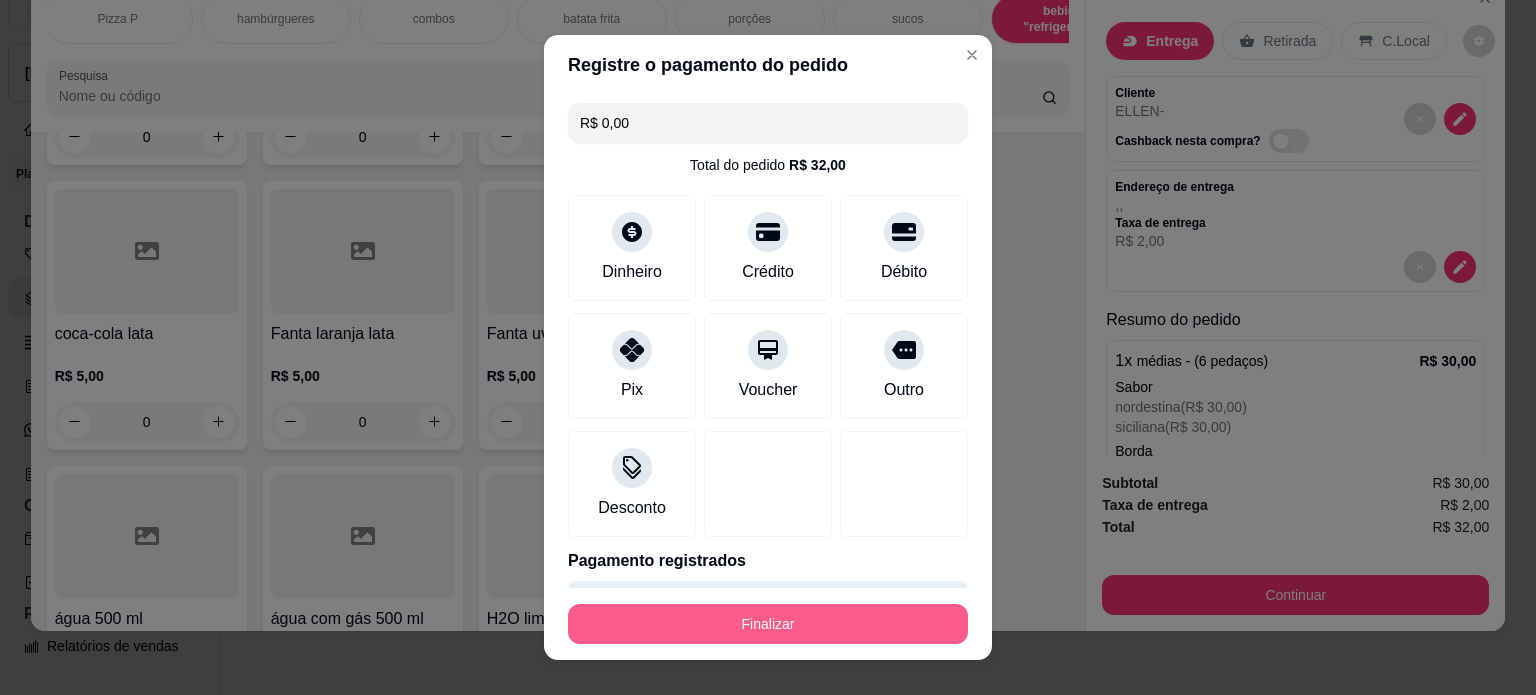 click on "Finalizar" at bounding box center (768, 624) 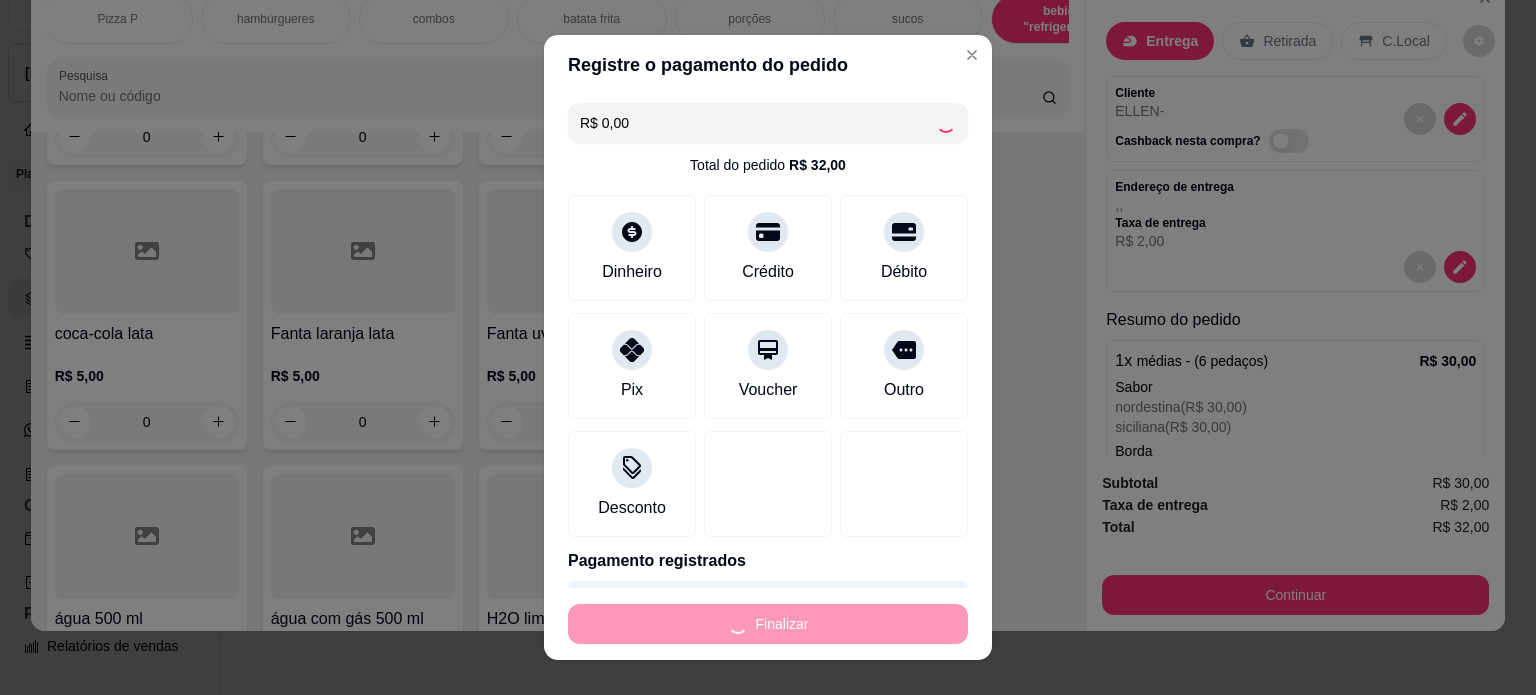 type on "-R$ 32,00" 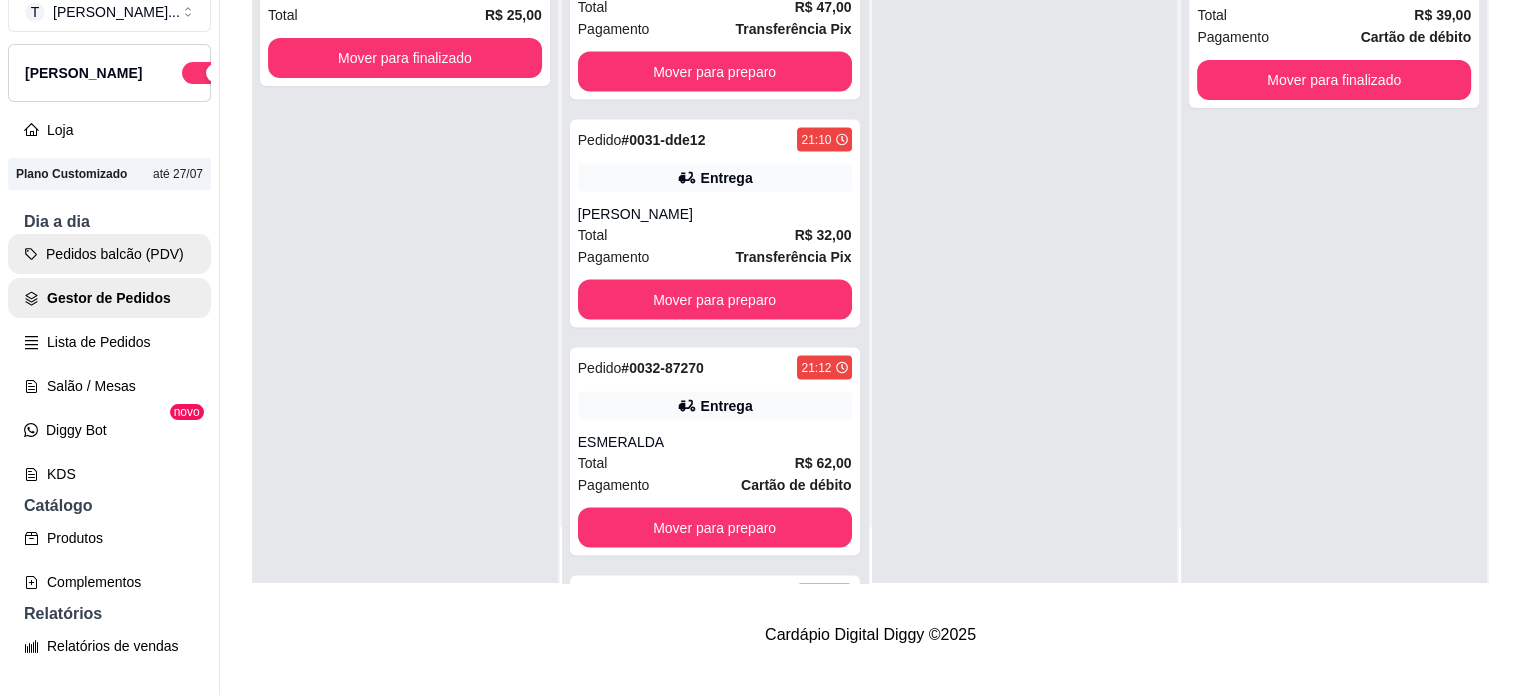 click on "Pedidos balcão (PDV)" at bounding box center [109, 254] 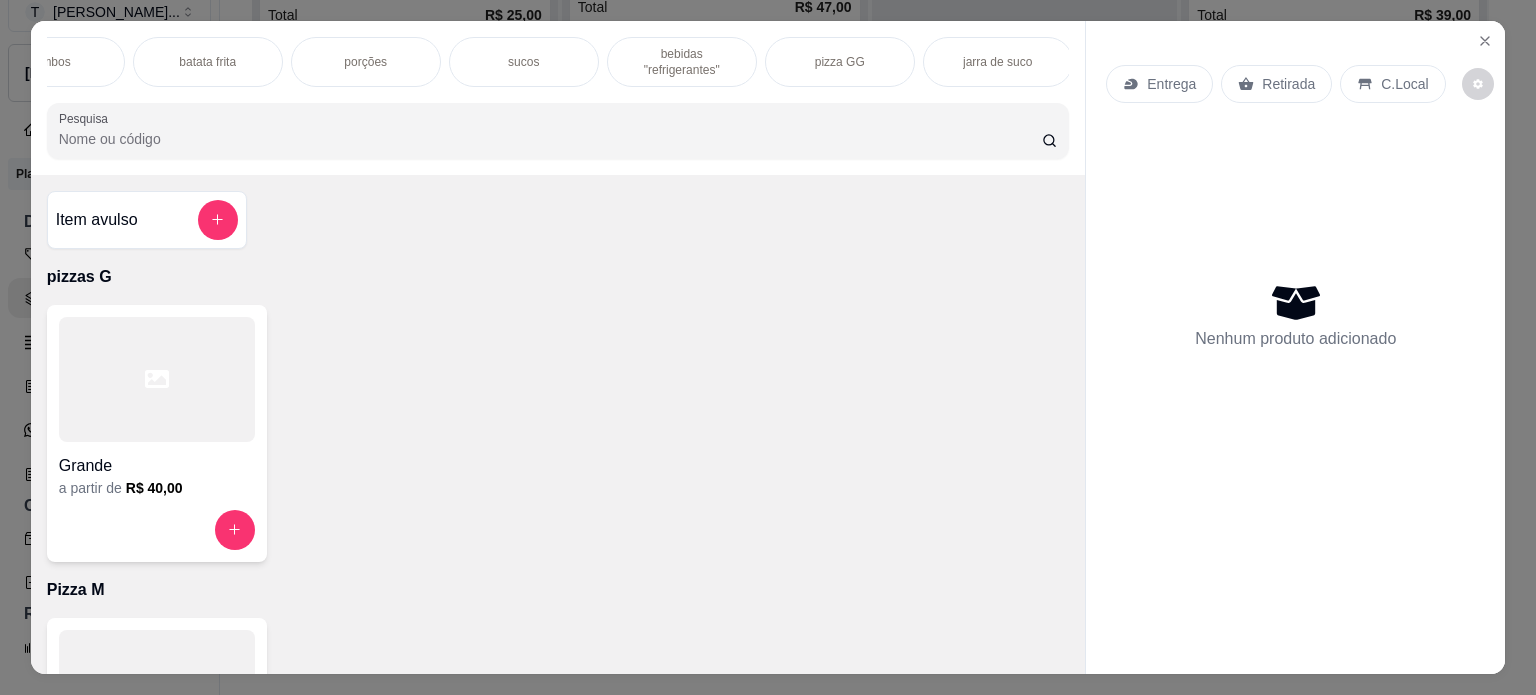 scroll, scrollTop: 0, scrollLeft: 707, axis: horizontal 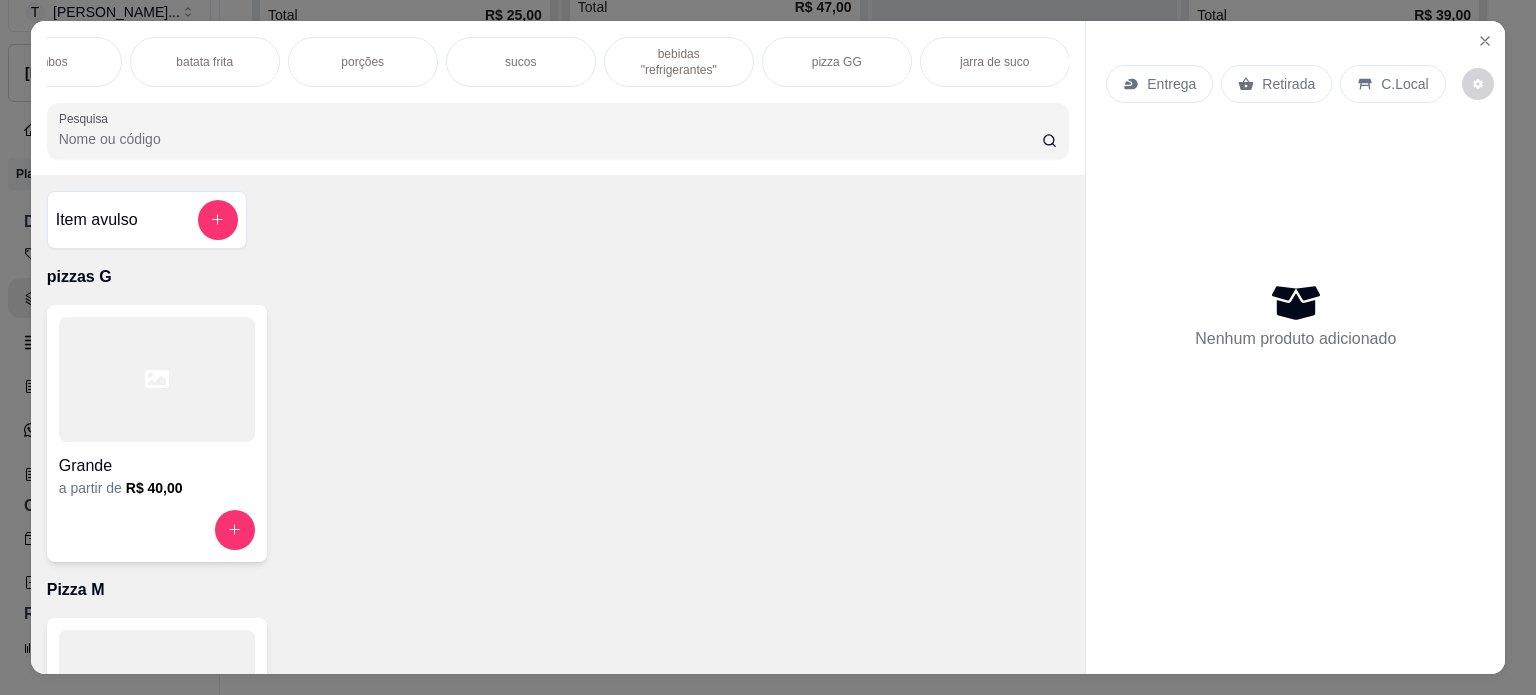 click on "pizza GG" at bounding box center [837, 62] 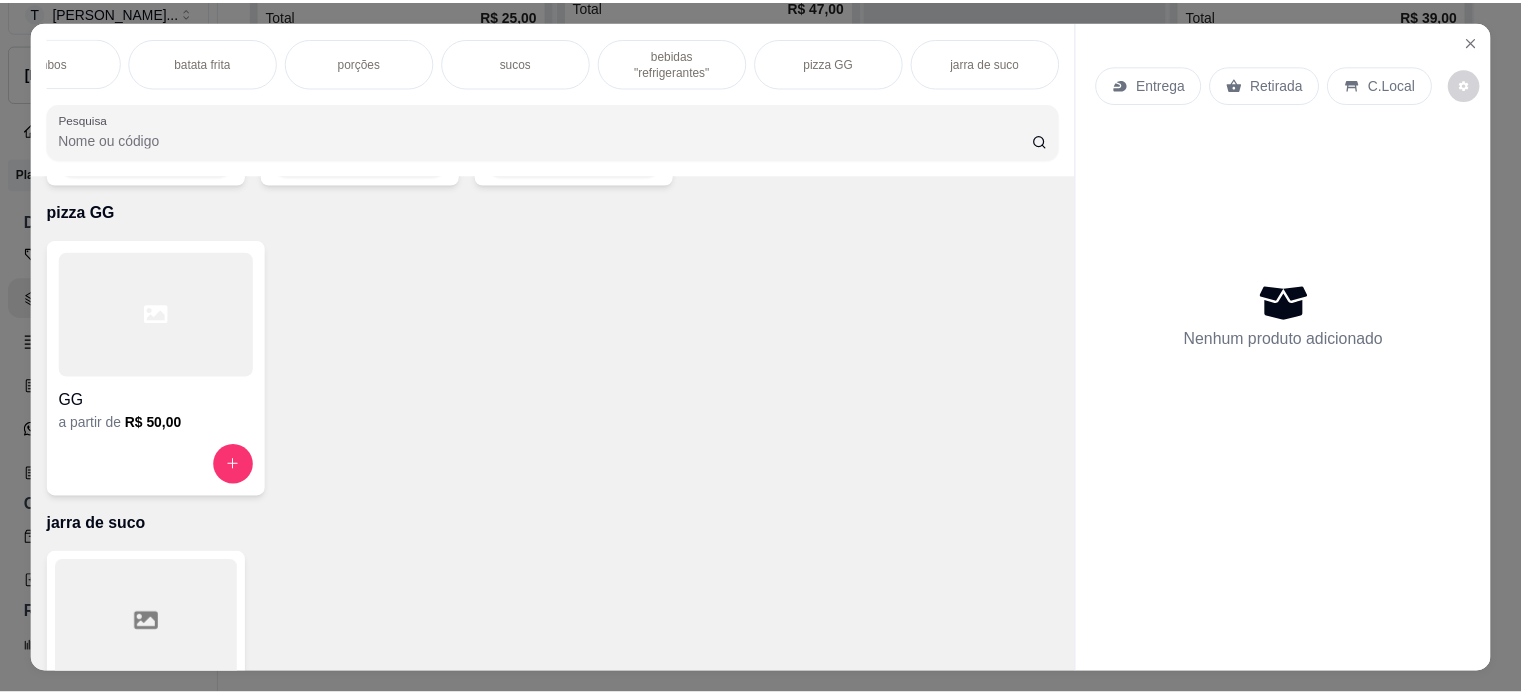 scroll, scrollTop: 50, scrollLeft: 0, axis: vertical 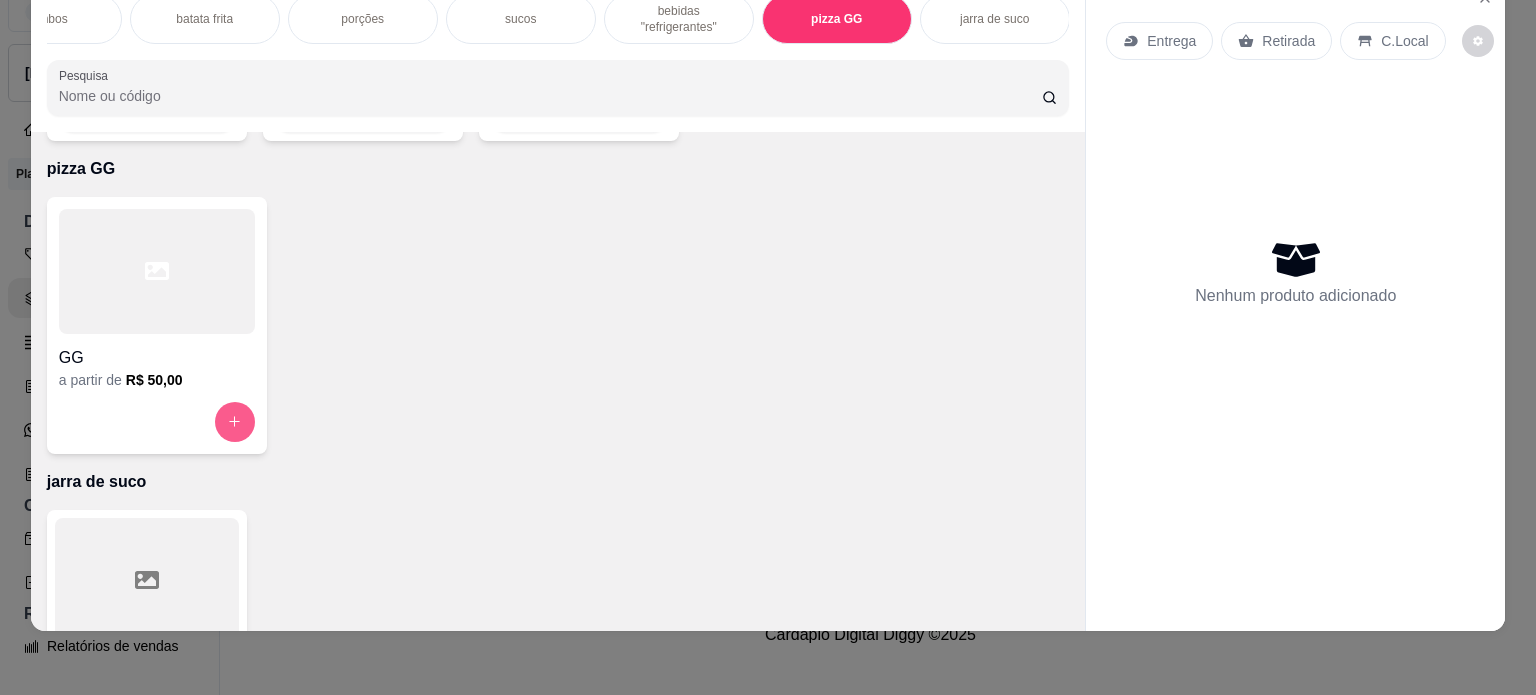 click 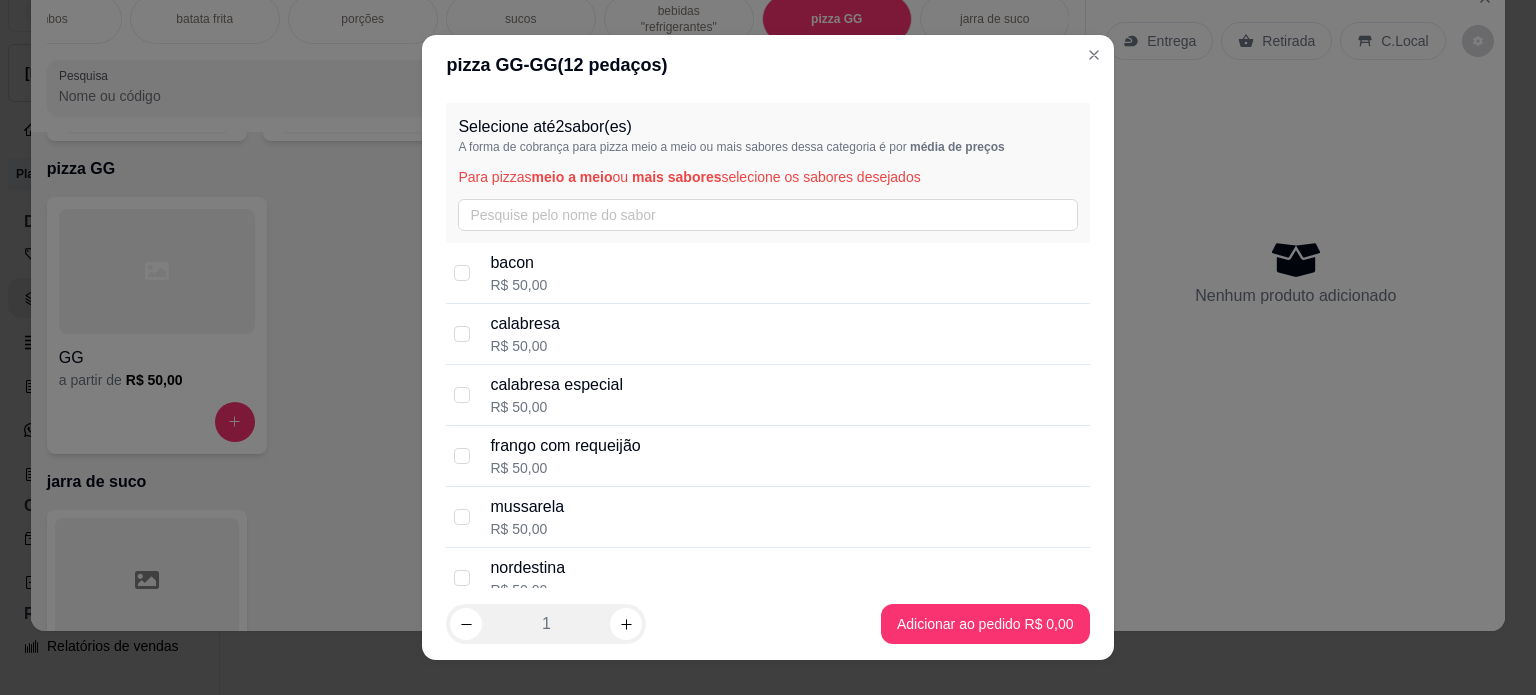 drag, startPoint x: 455, startPoint y: 330, endPoint x: 594, endPoint y: 419, distance: 165.05151 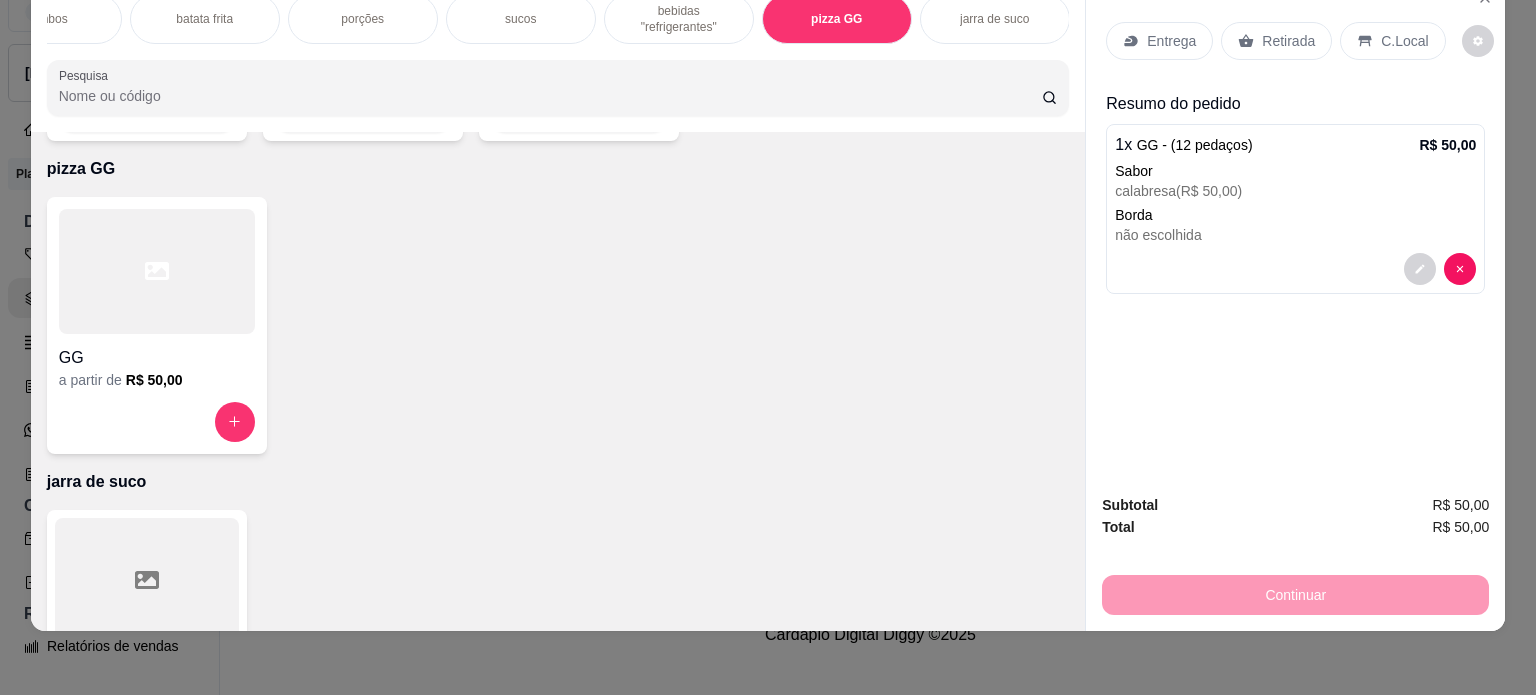 drag, startPoint x: 1257, startPoint y: 23, endPoint x: 1151, endPoint y: 175, distance: 185.31055 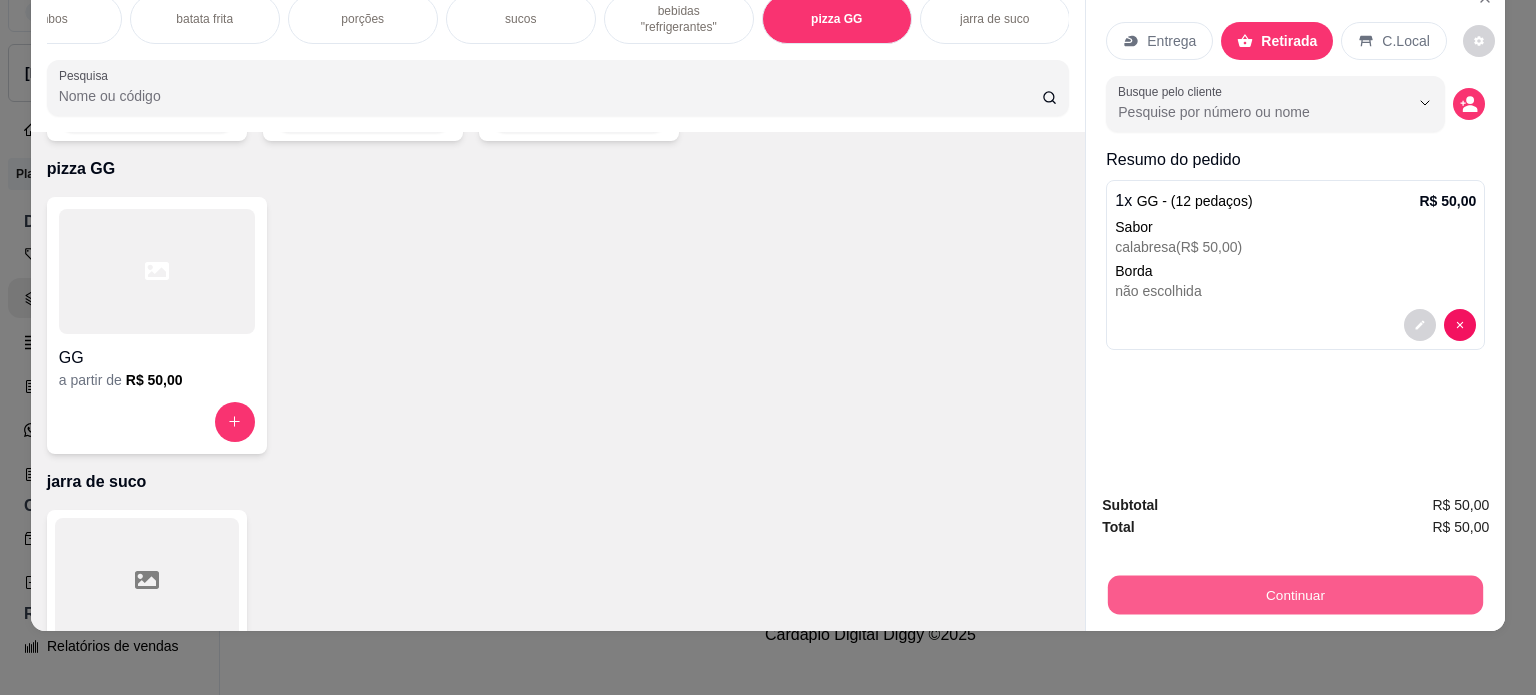 click on "Continuar" at bounding box center [1295, 595] 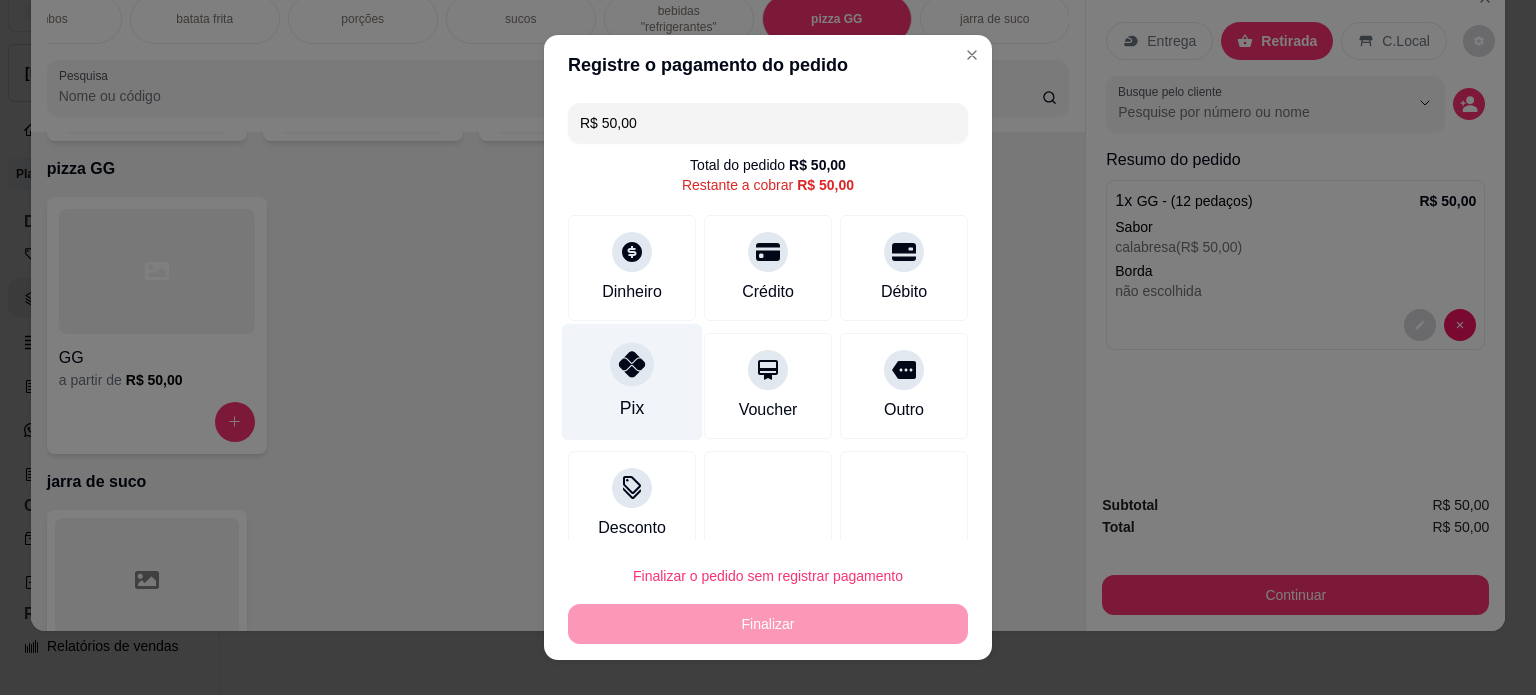 drag, startPoint x: 623, startPoint y: 345, endPoint x: 623, endPoint y: 367, distance: 22 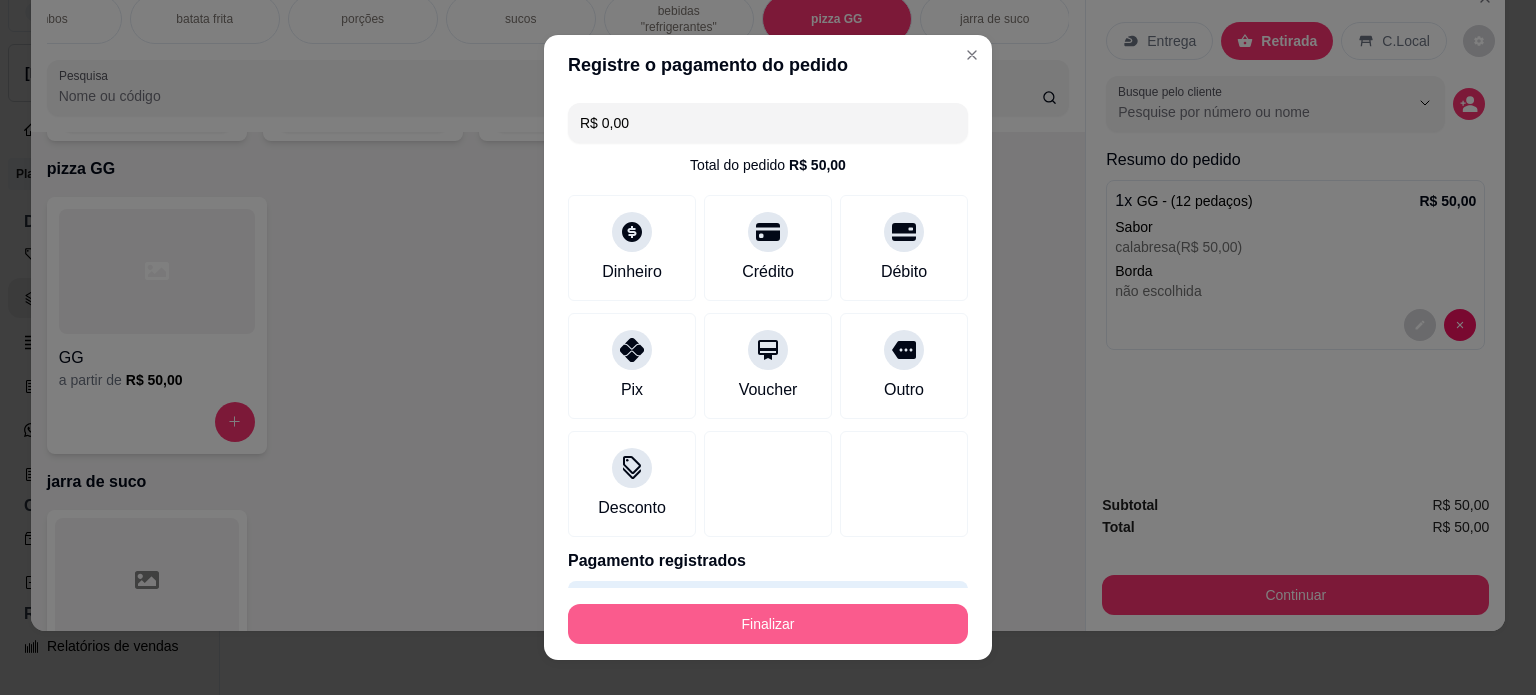 click on "Finalizar" at bounding box center (768, 624) 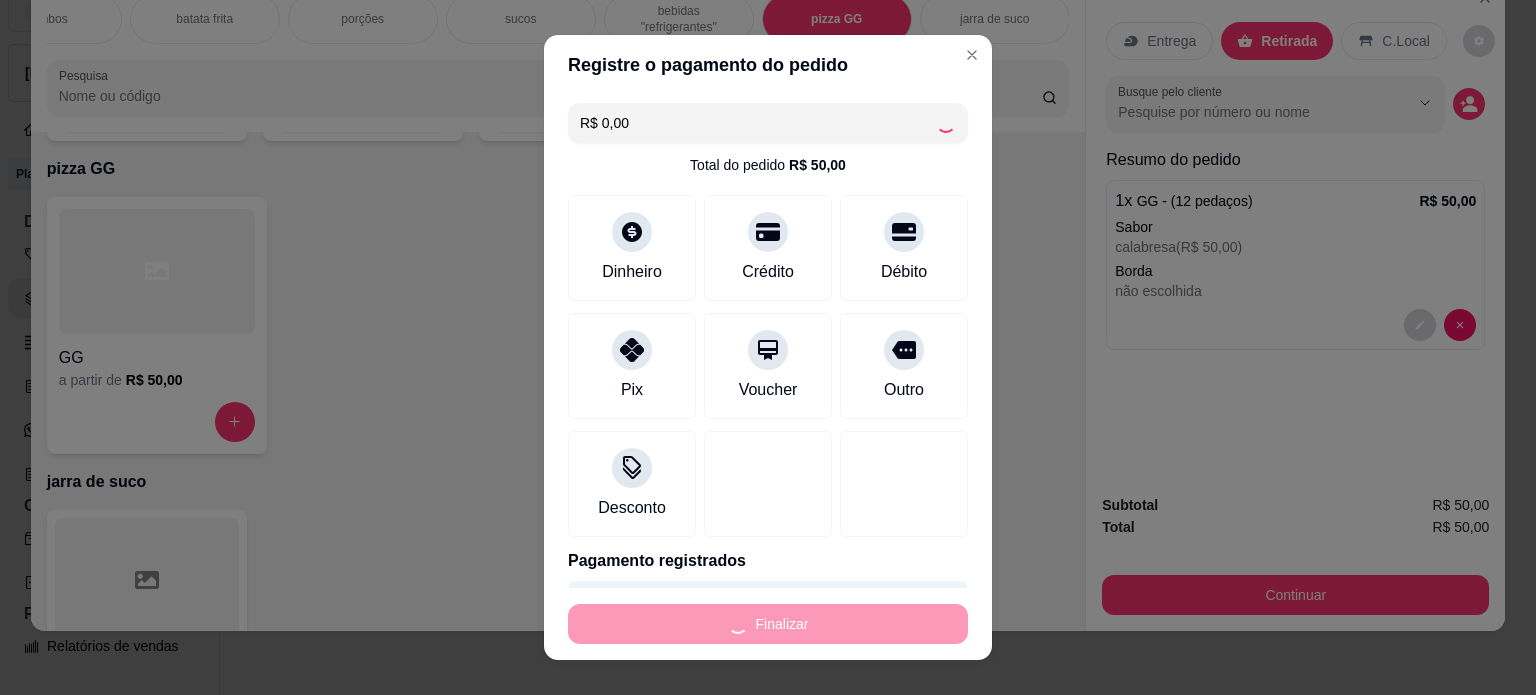 type on "-R$ 50,00" 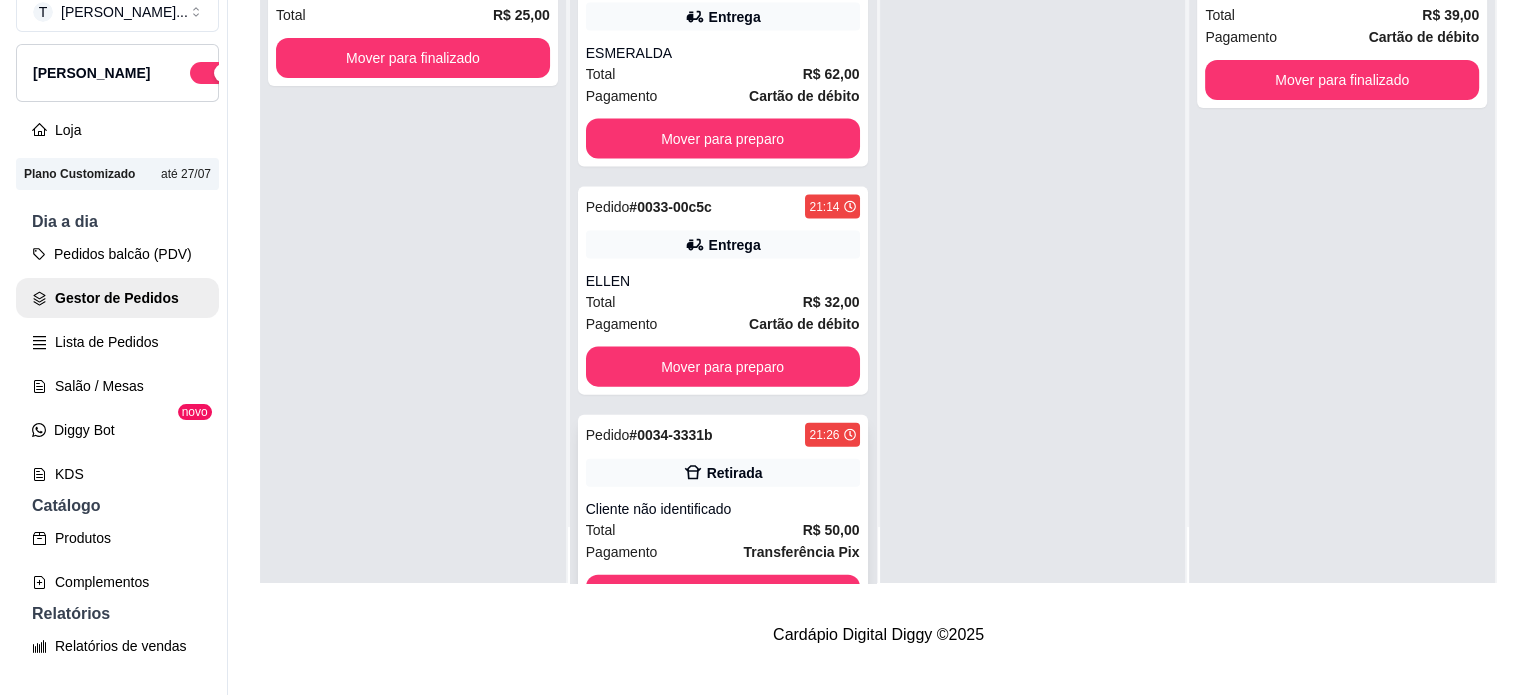 scroll, scrollTop: 4340, scrollLeft: 0, axis: vertical 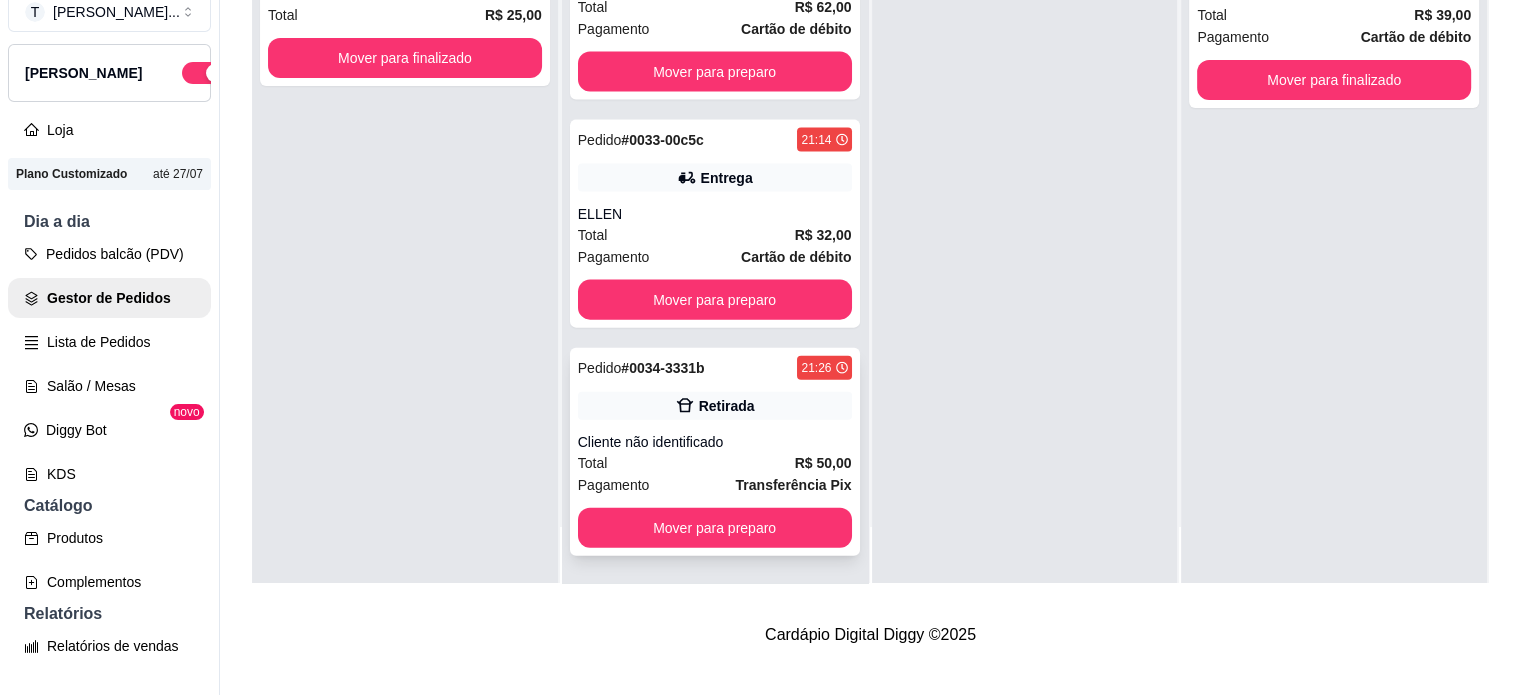 click on "Cliente não identificado" at bounding box center [715, 442] 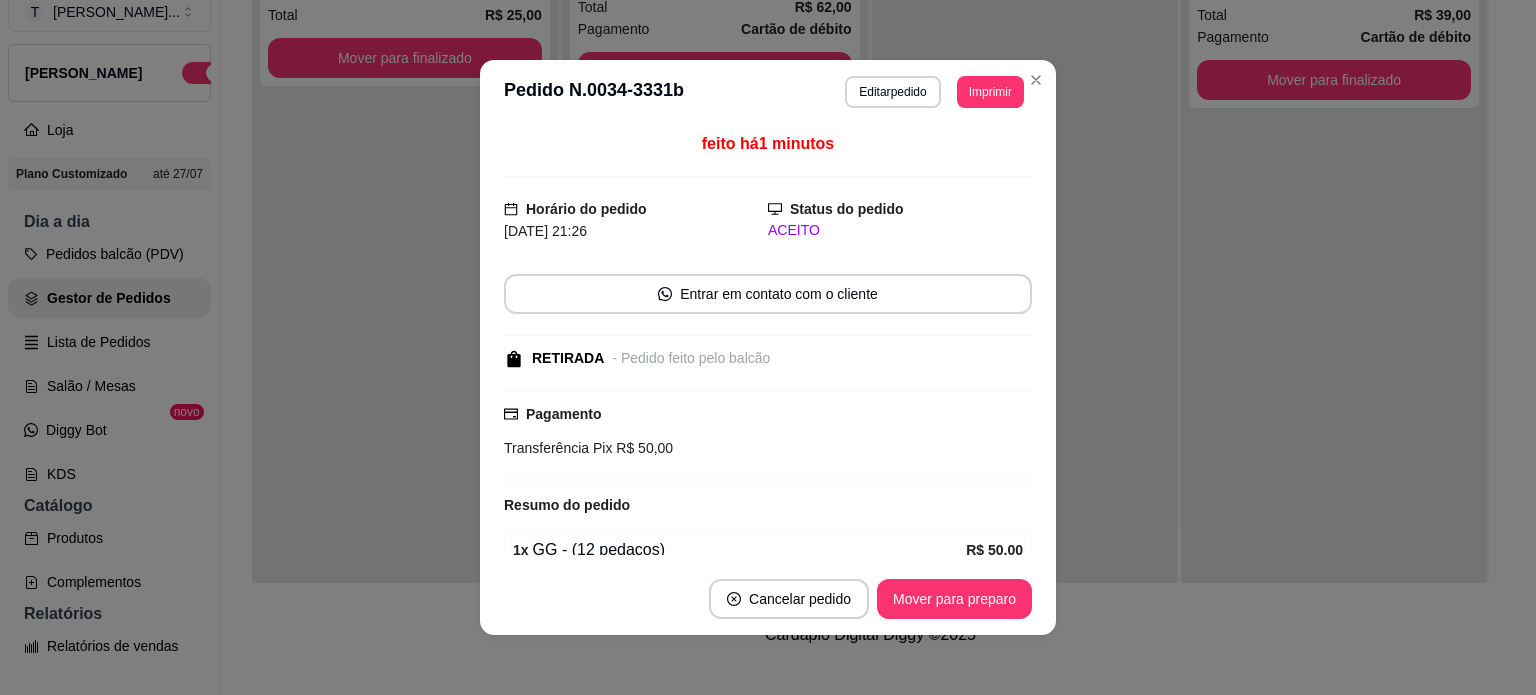 scroll, scrollTop: 100, scrollLeft: 0, axis: vertical 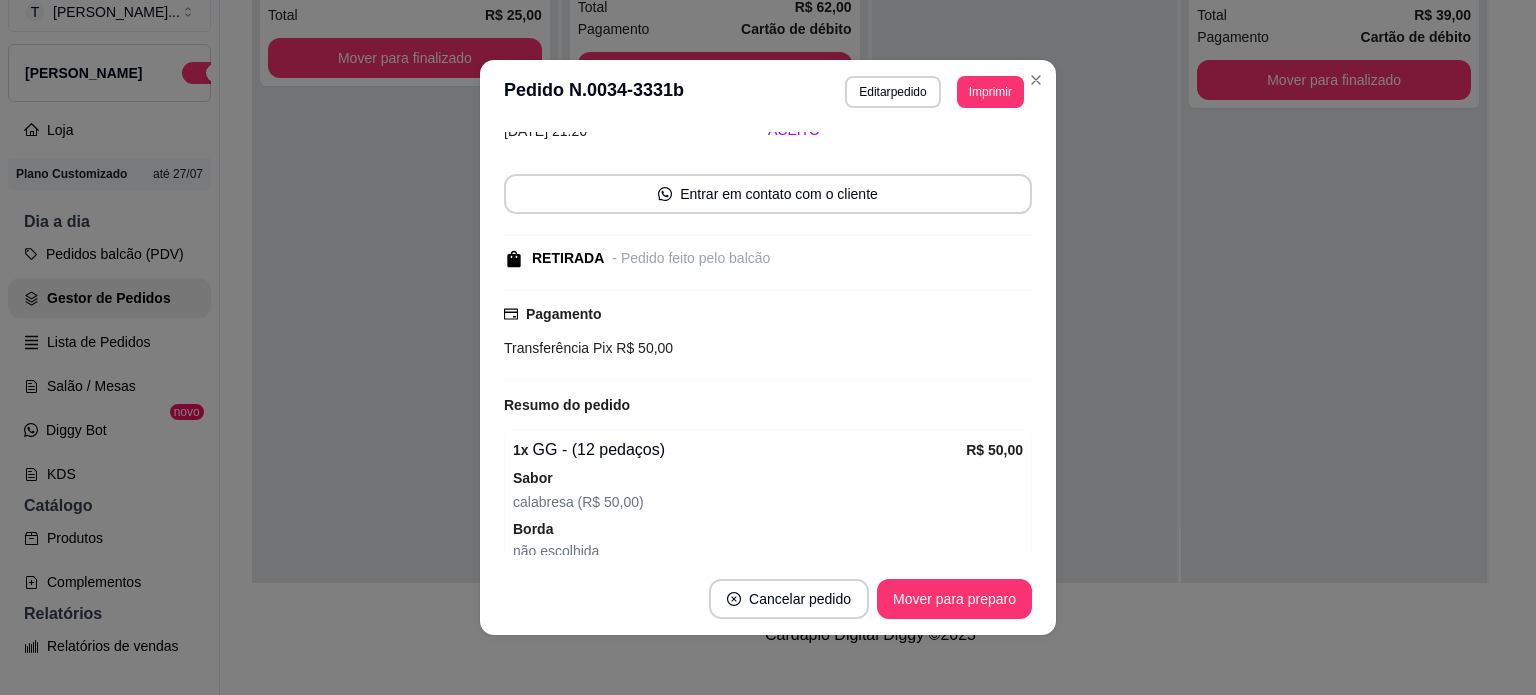 click on "Resumo do pedido" at bounding box center (768, 405) 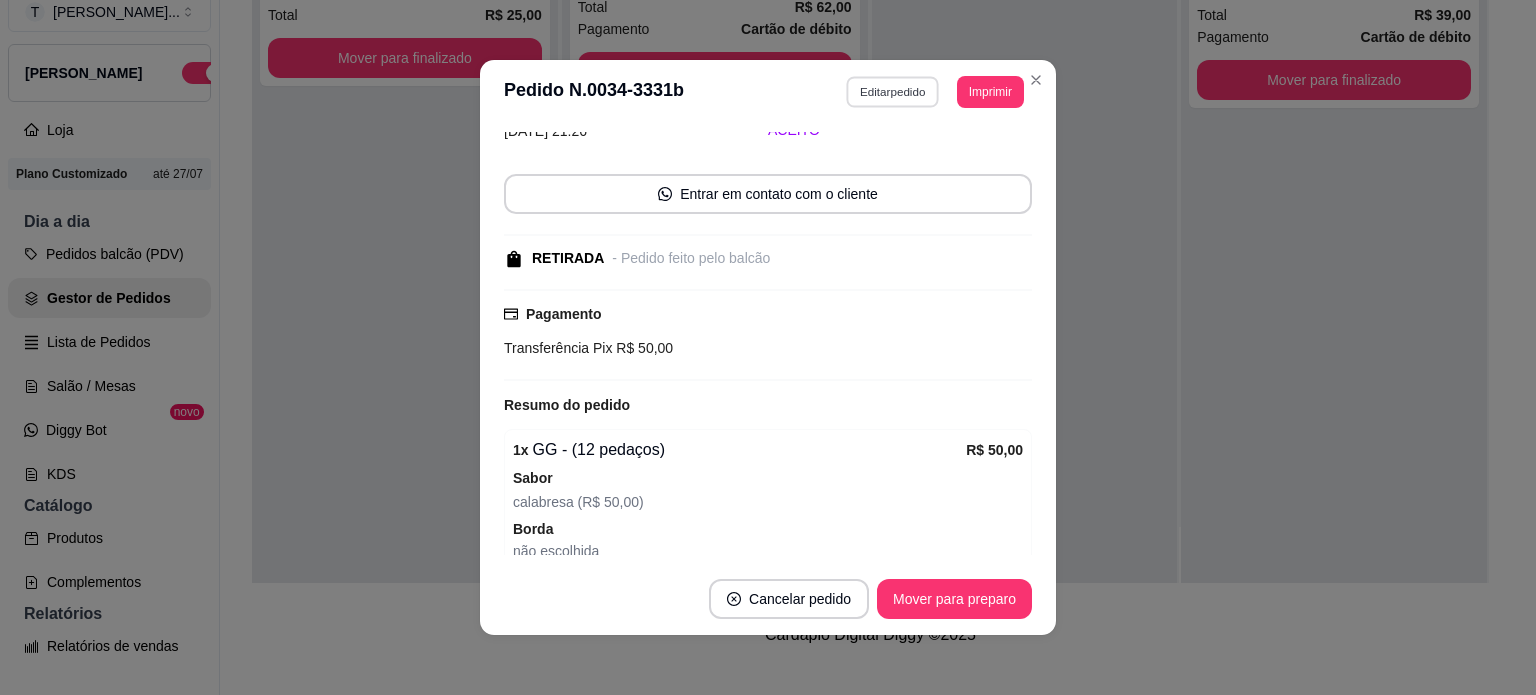 click on "Editar  pedido" at bounding box center (893, 91) 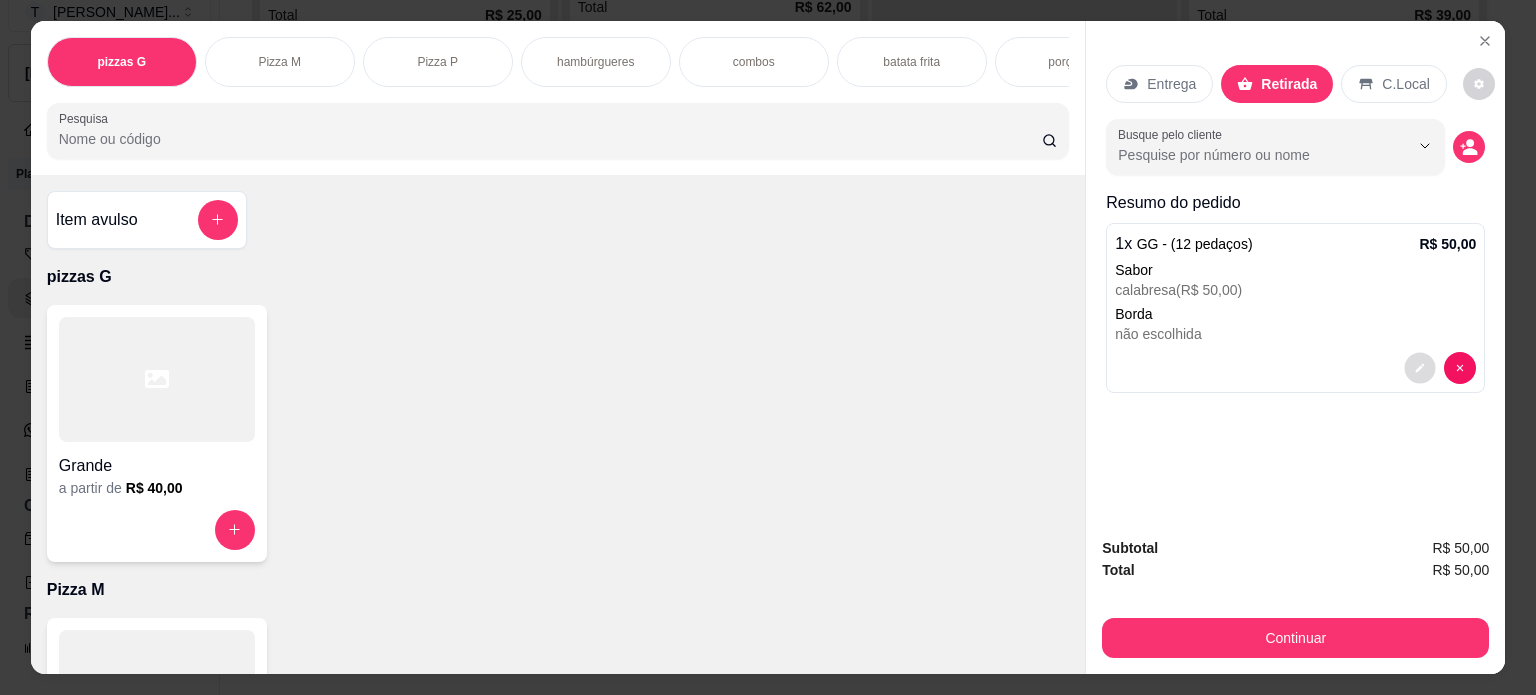 click 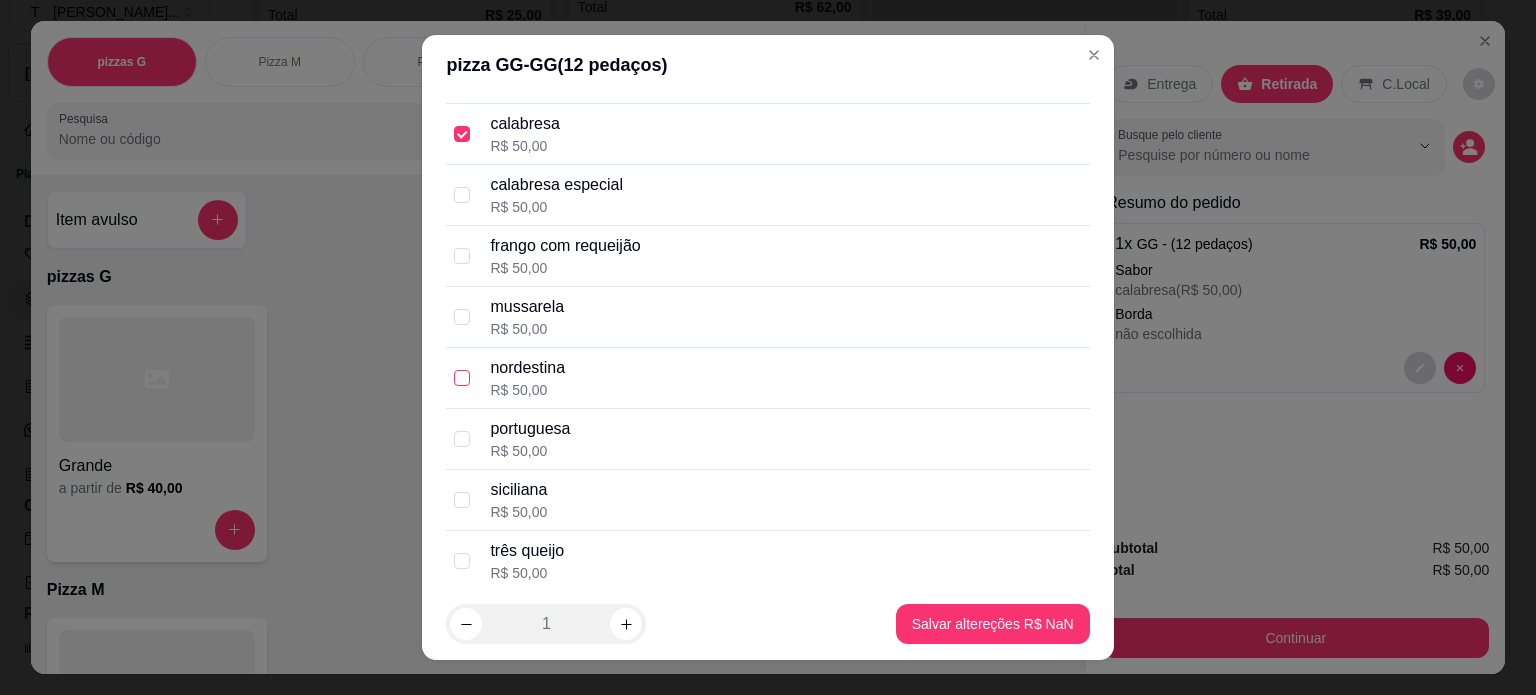 scroll, scrollTop: 300, scrollLeft: 0, axis: vertical 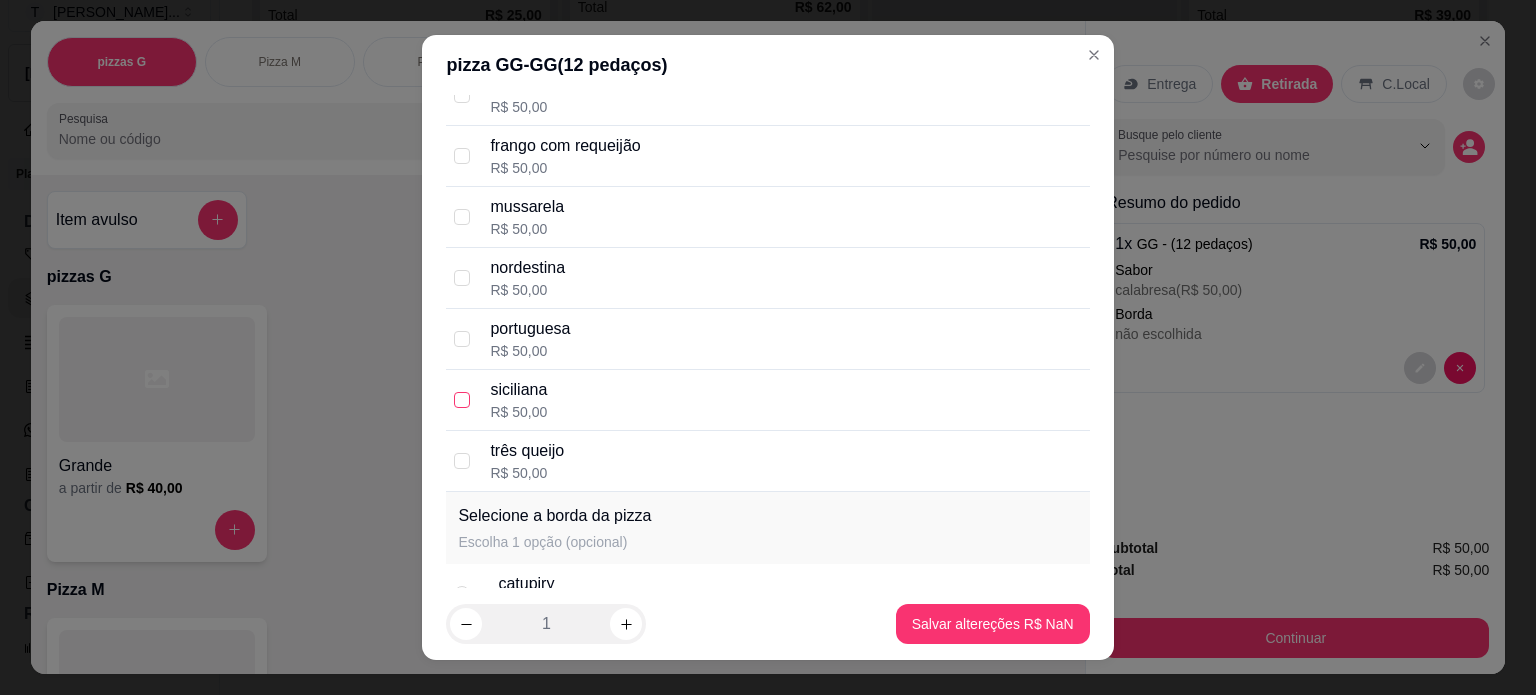 click at bounding box center (462, 400) 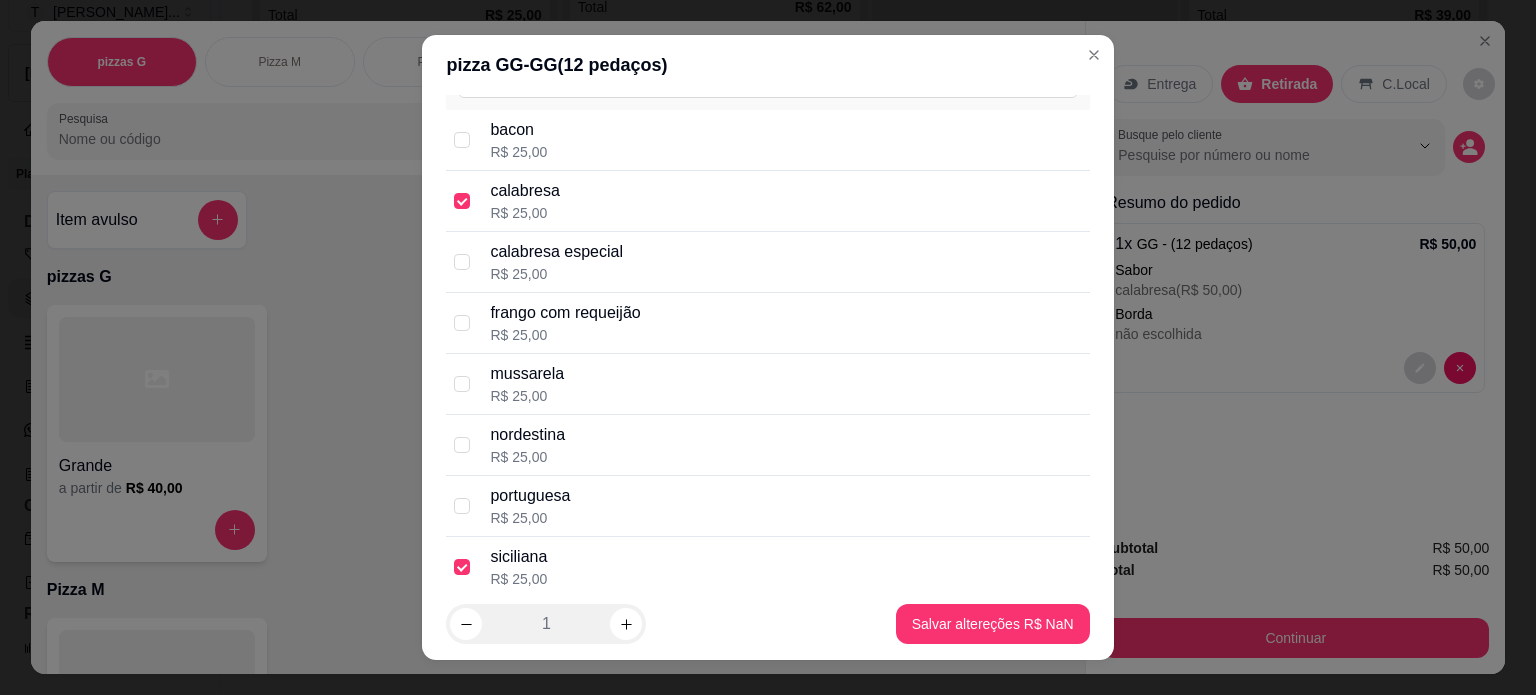 scroll, scrollTop: 481, scrollLeft: 0, axis: vertical 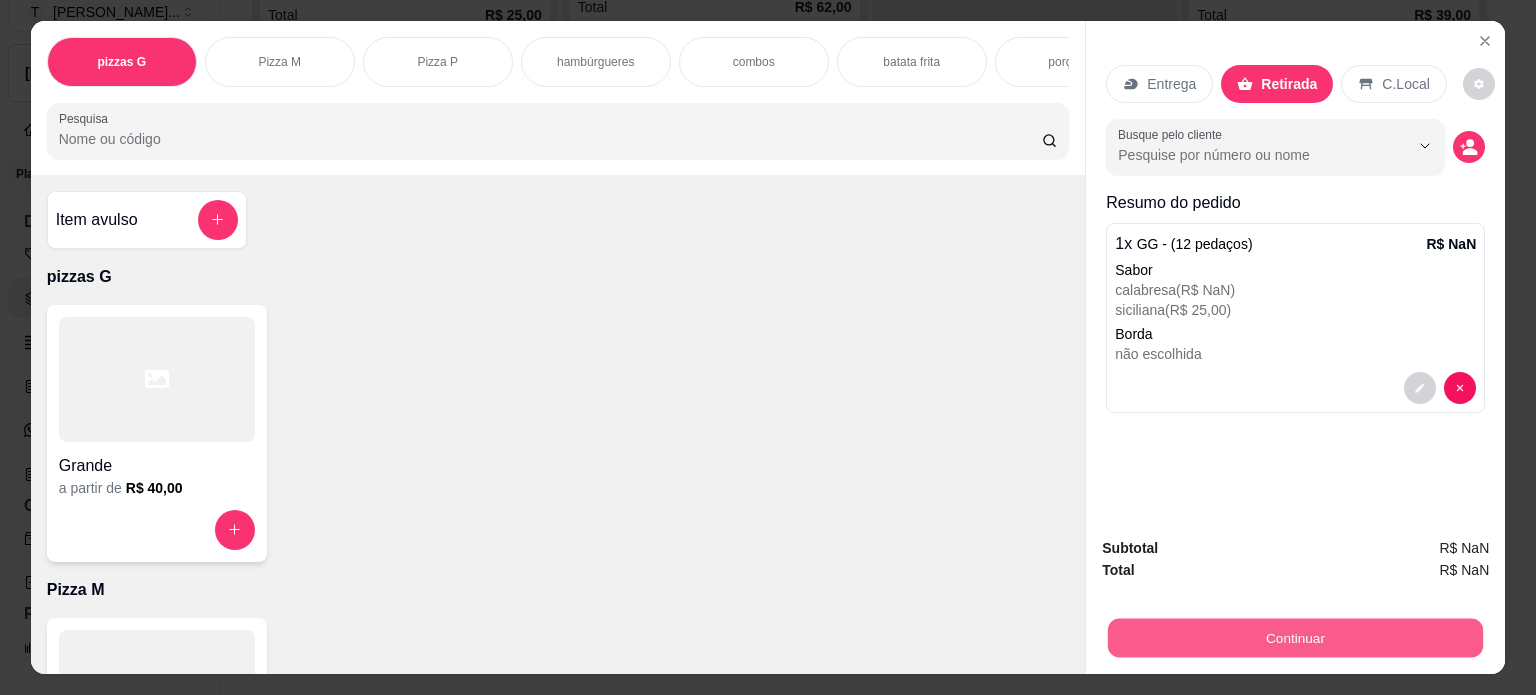 click on "Continuar" at bounding box center (1295, 638) 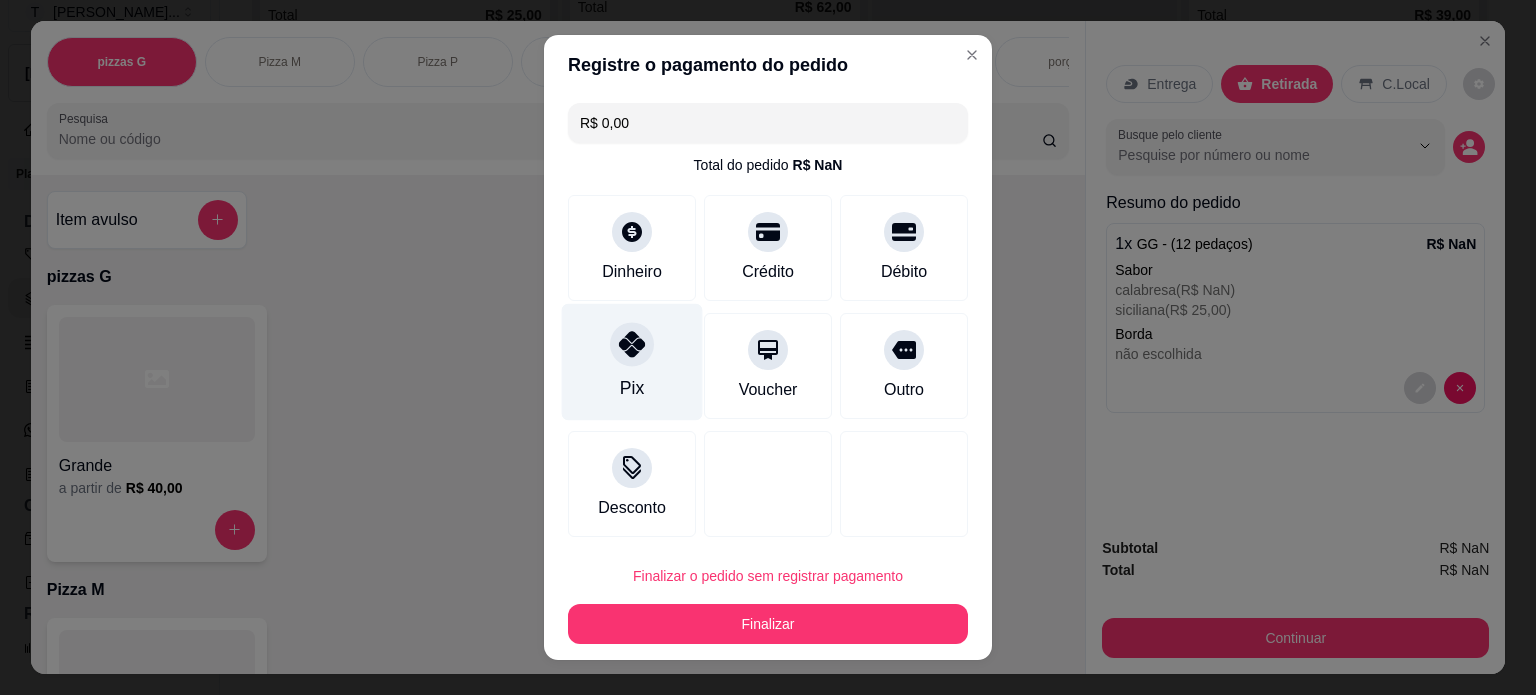 click on "Pix" at bounding box center (632, 361) 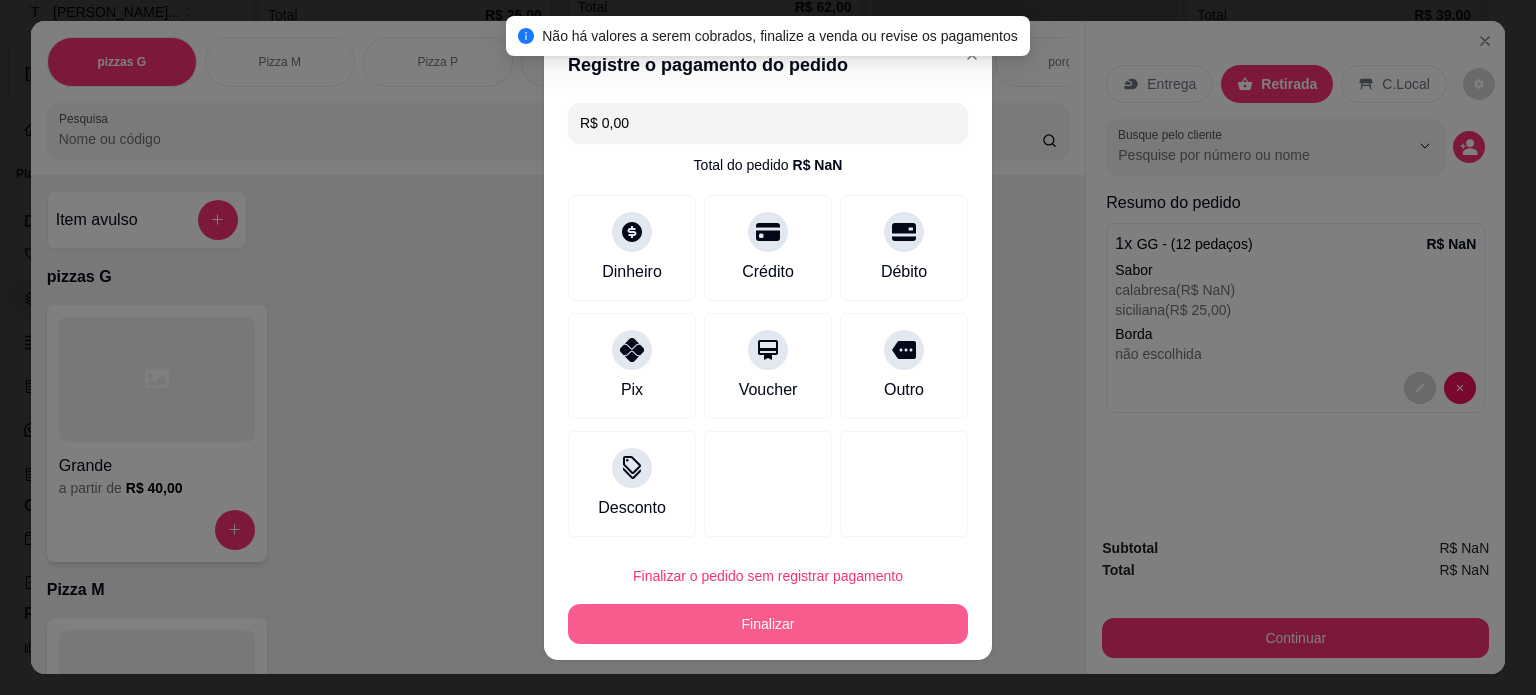 click on "Finalizar" at bounding box center (768, 624) 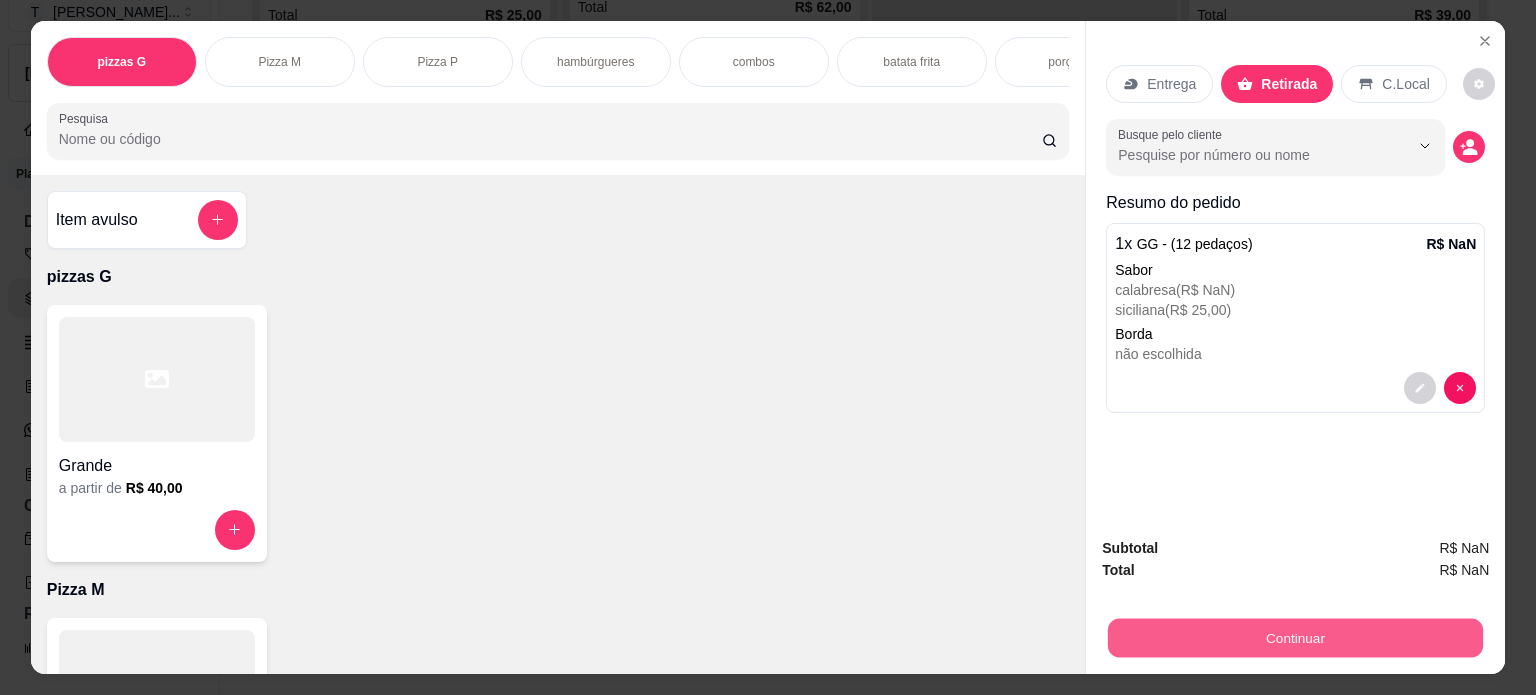 click on "Continuar" at bounding box center (1295, 638) 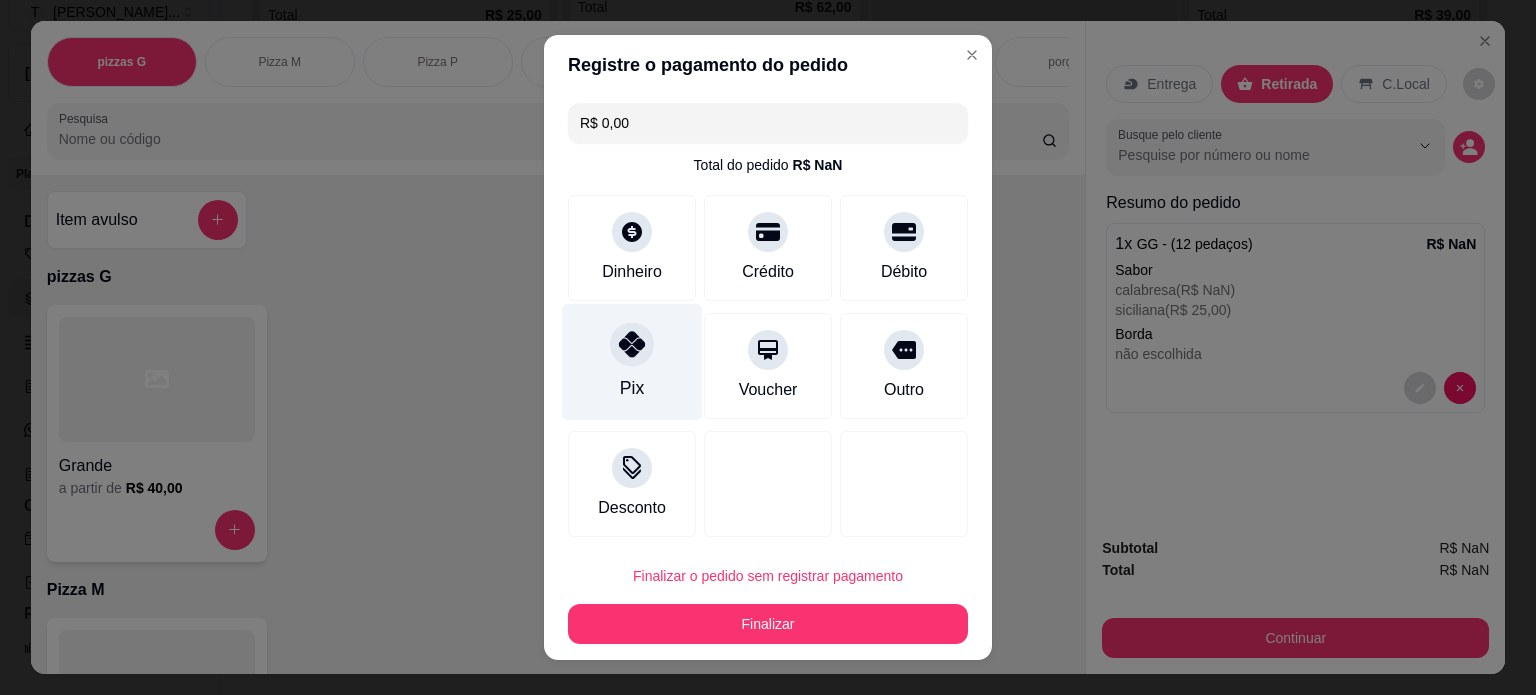 drag, startPoint x: 636, startPoint y: 392, endPoint x: 673, endPoint y: 463, distance: 80.06248 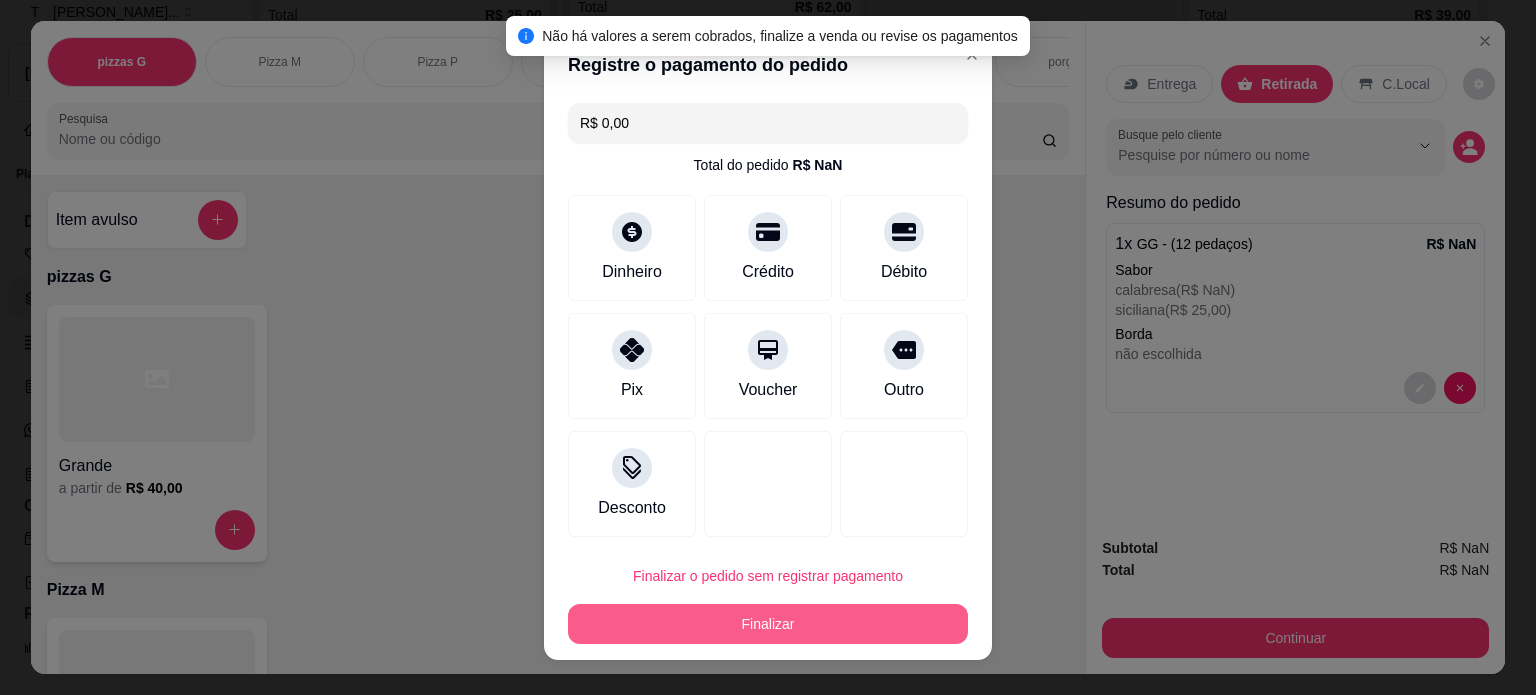 click on "Finalizar" at bounding box center (768, 624) 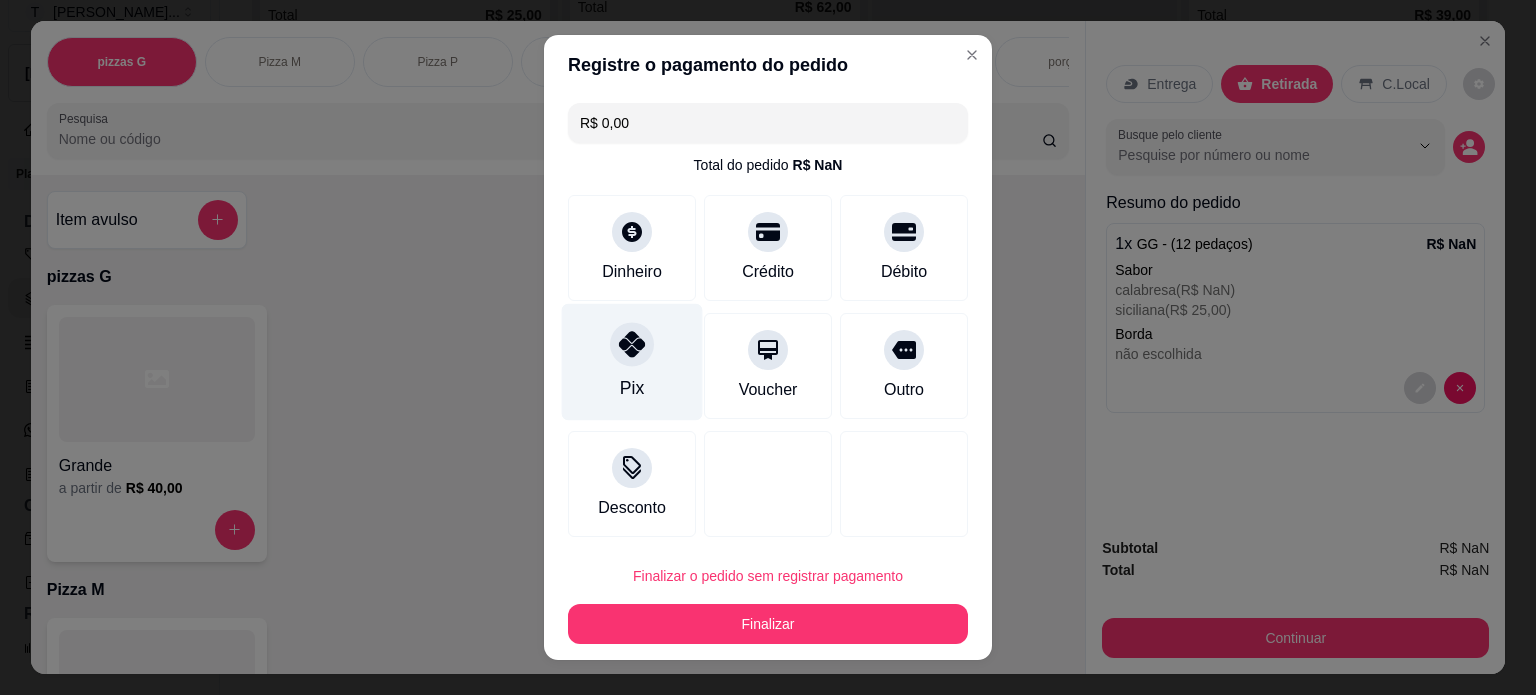 click on "Pix" at bounding box center [632, 361] 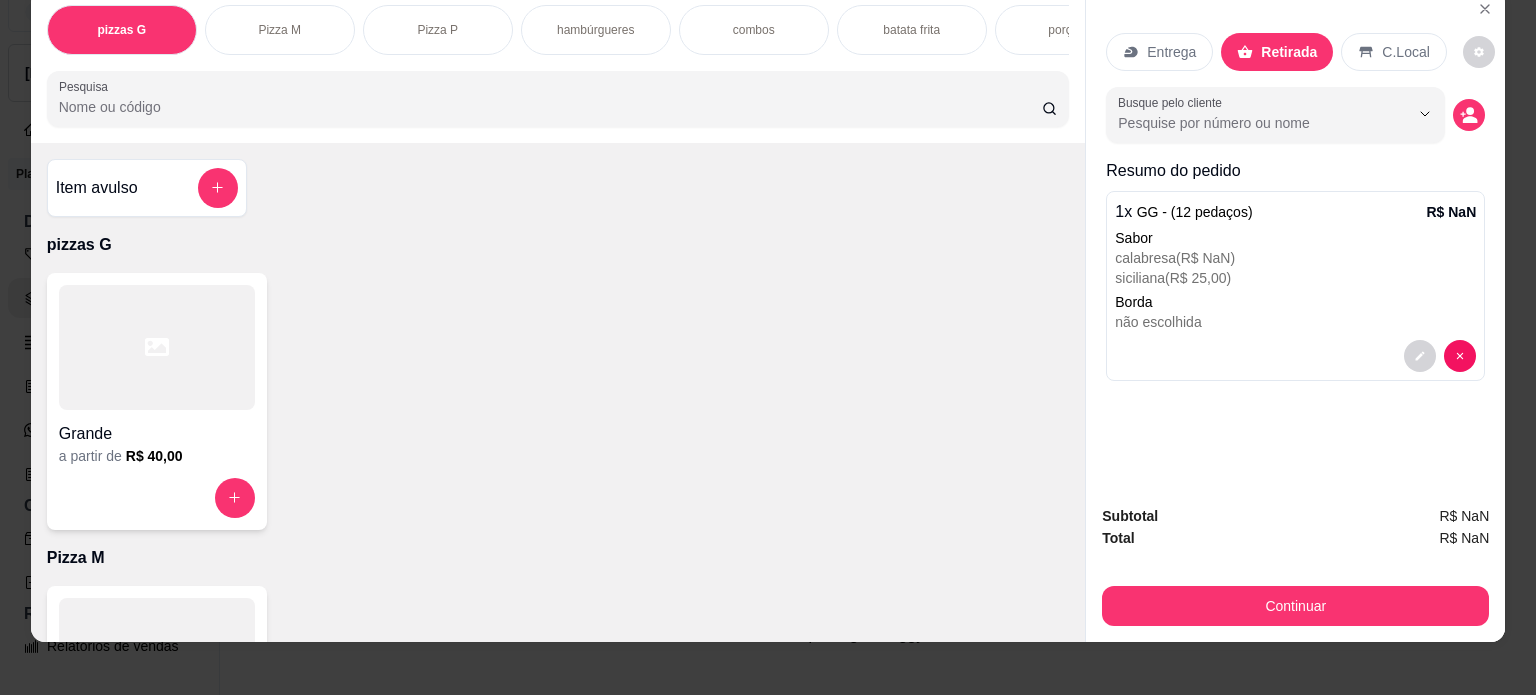 scroll, scrollTop: 50, scrollLeft: 0, axis: vertical 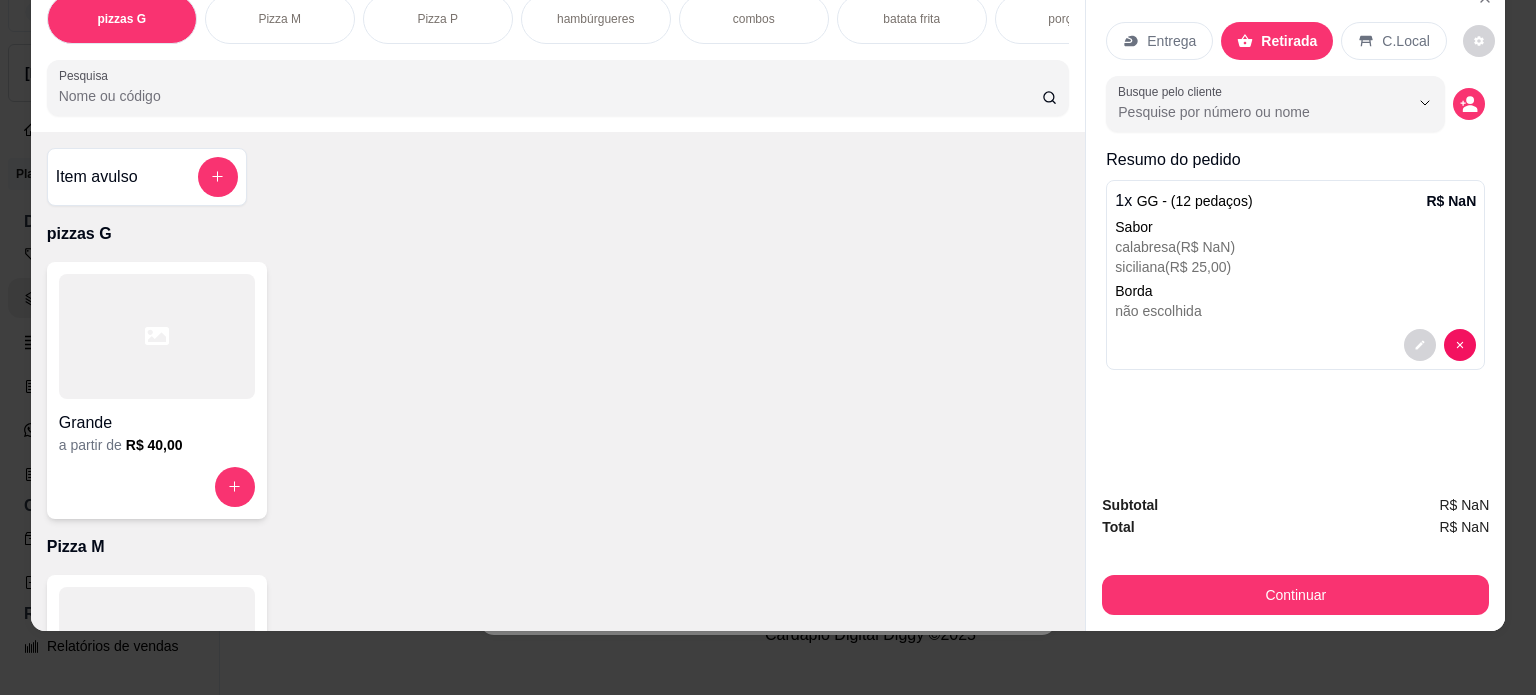 click on "R$ NaN" at bounding box center [1451, 201] 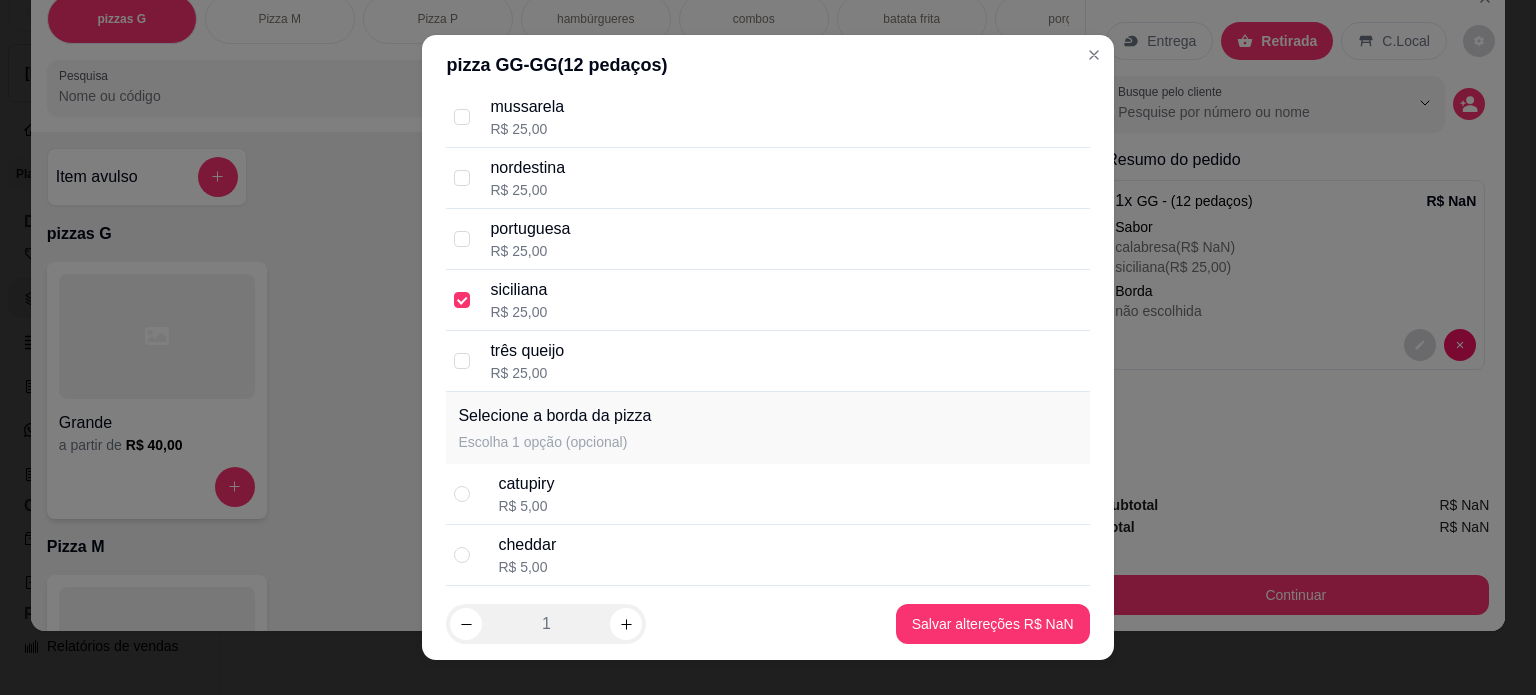 scroll, scrollTop: 481, scrollLeft: 0, axis: vertical 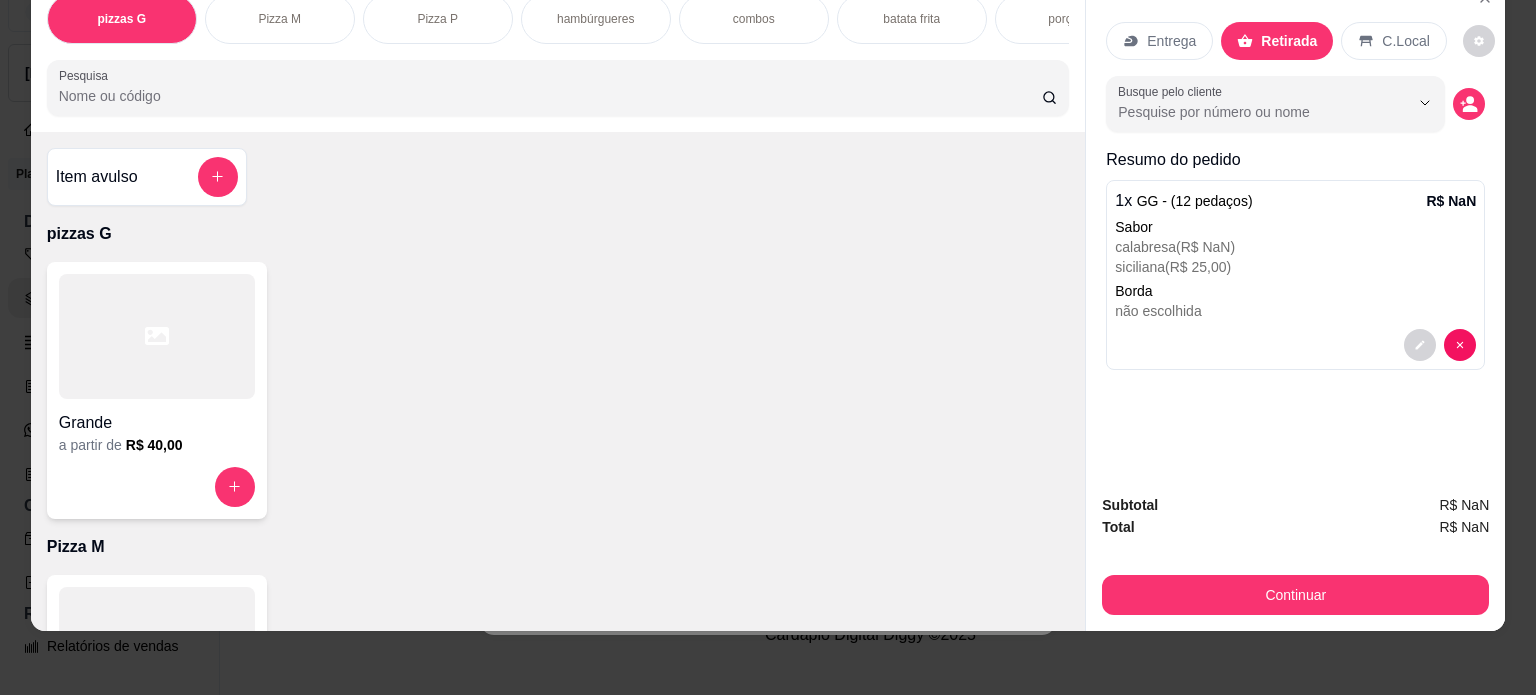 click on "R$ NaN" at bounding box center (1451, 201) 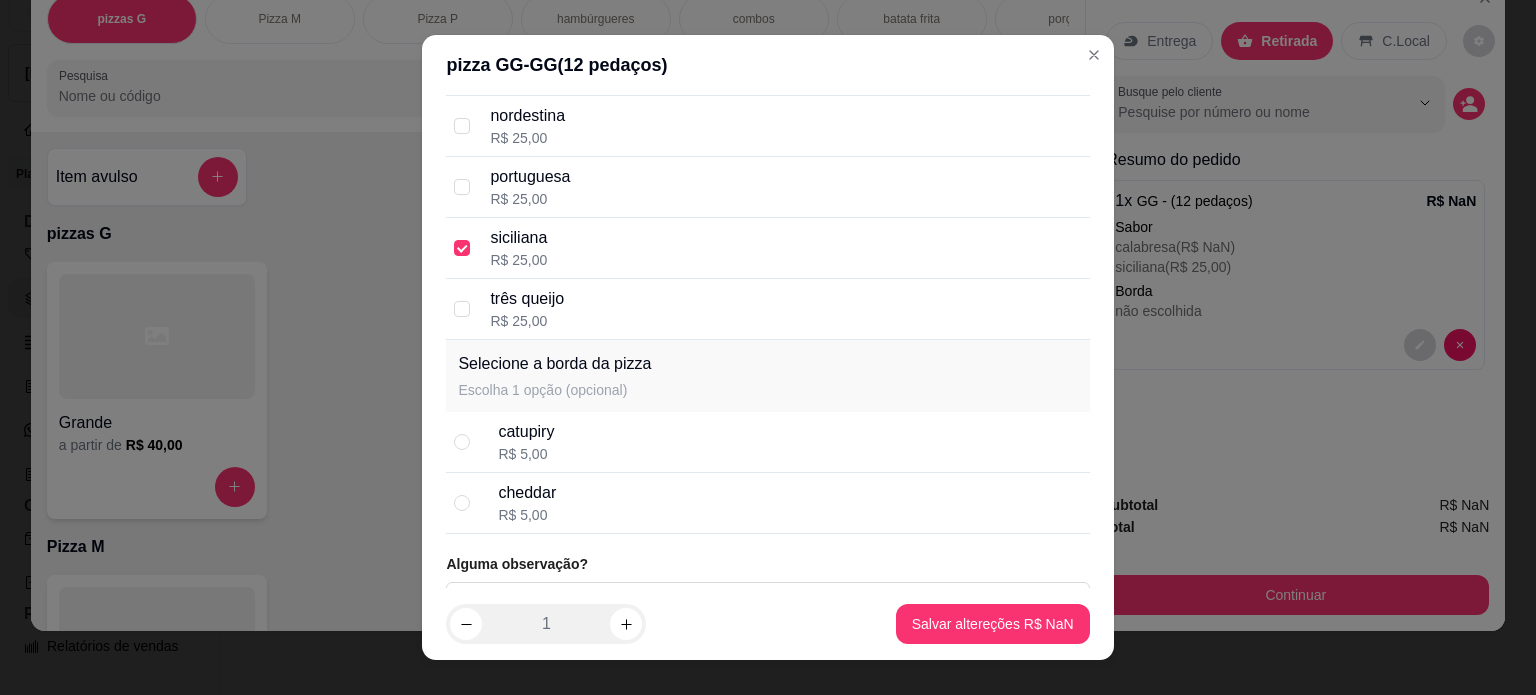scroll, scrollTop: 481, scrollLeft: 0, axis: vertical 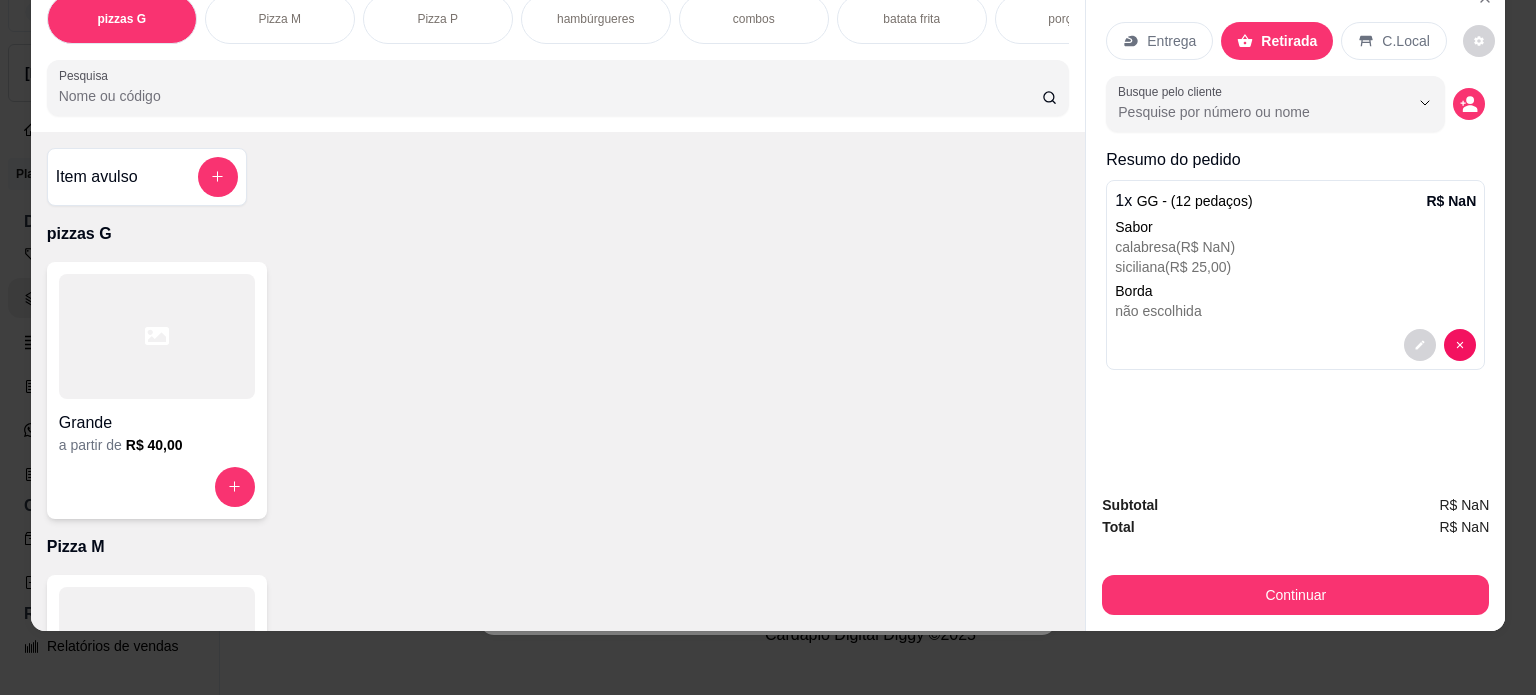 click on "Grande a partir de     R$ 40,00" at bounding box center (558, 390) 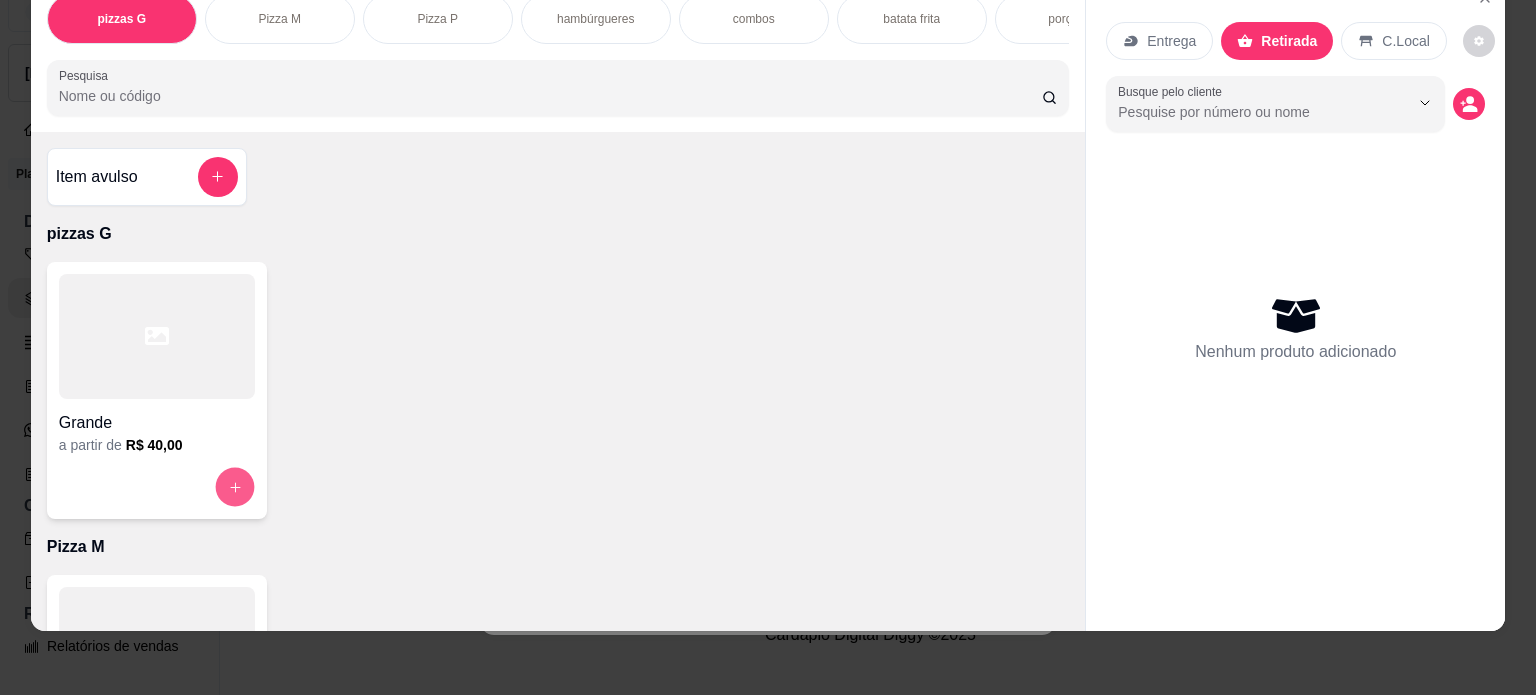 click 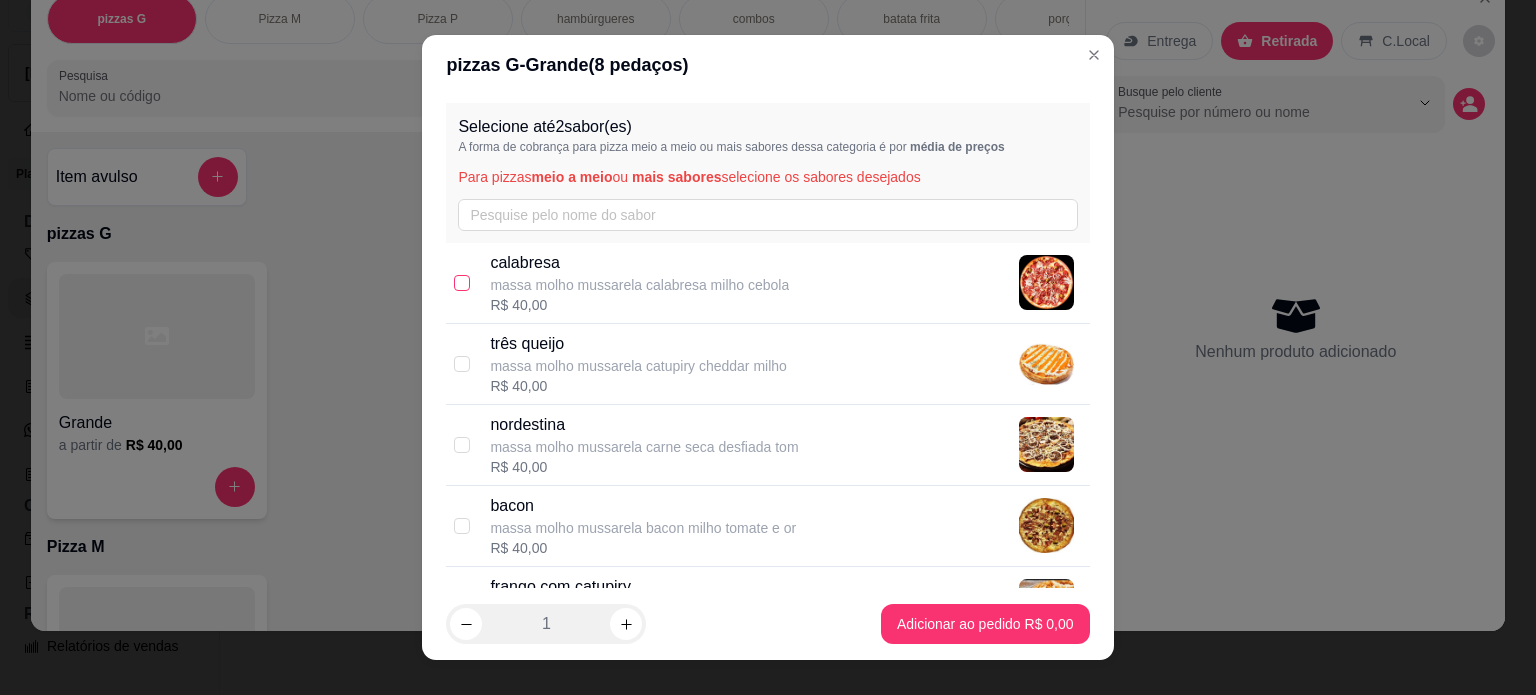 click at bounding box center (462, 283) 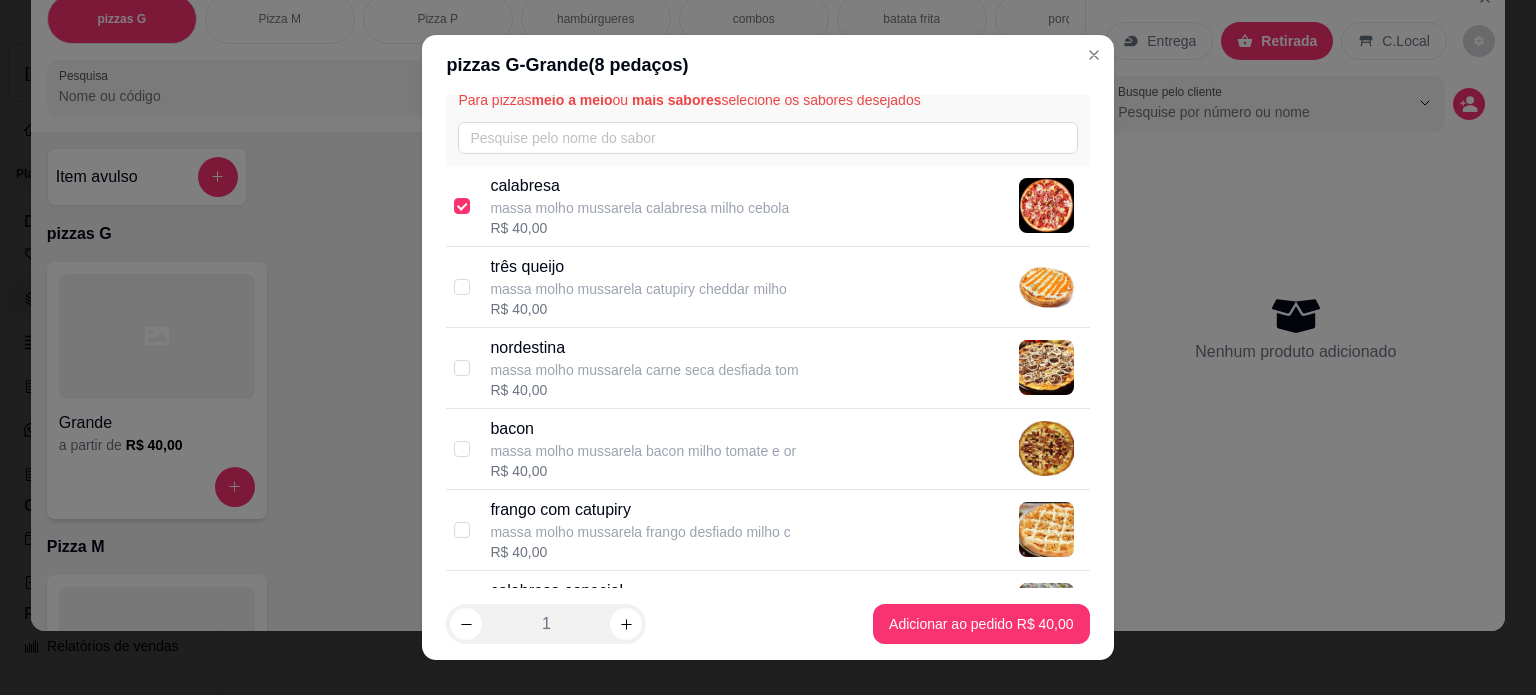 scroll, scrollTop: 200, scrollLeft: 0, axis: vertical 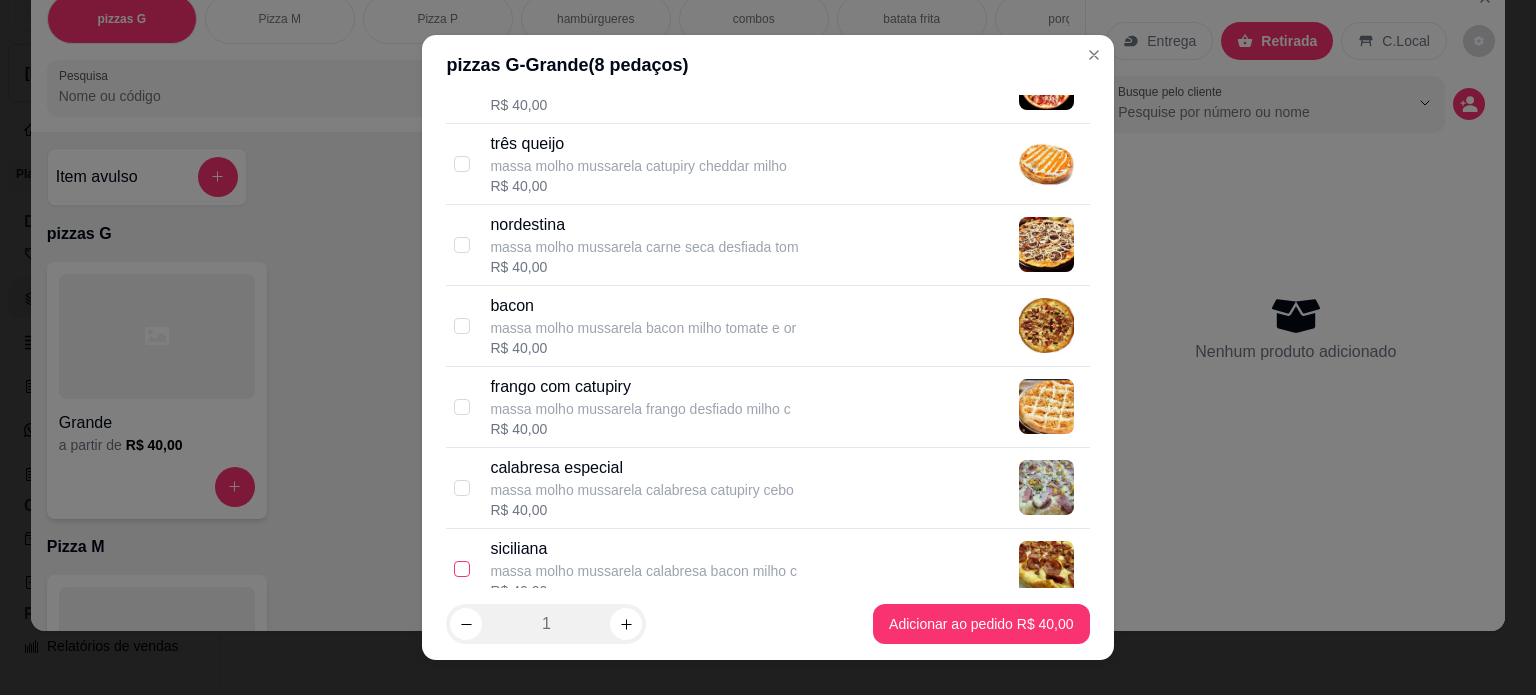 click at bounding box center (462, 569) 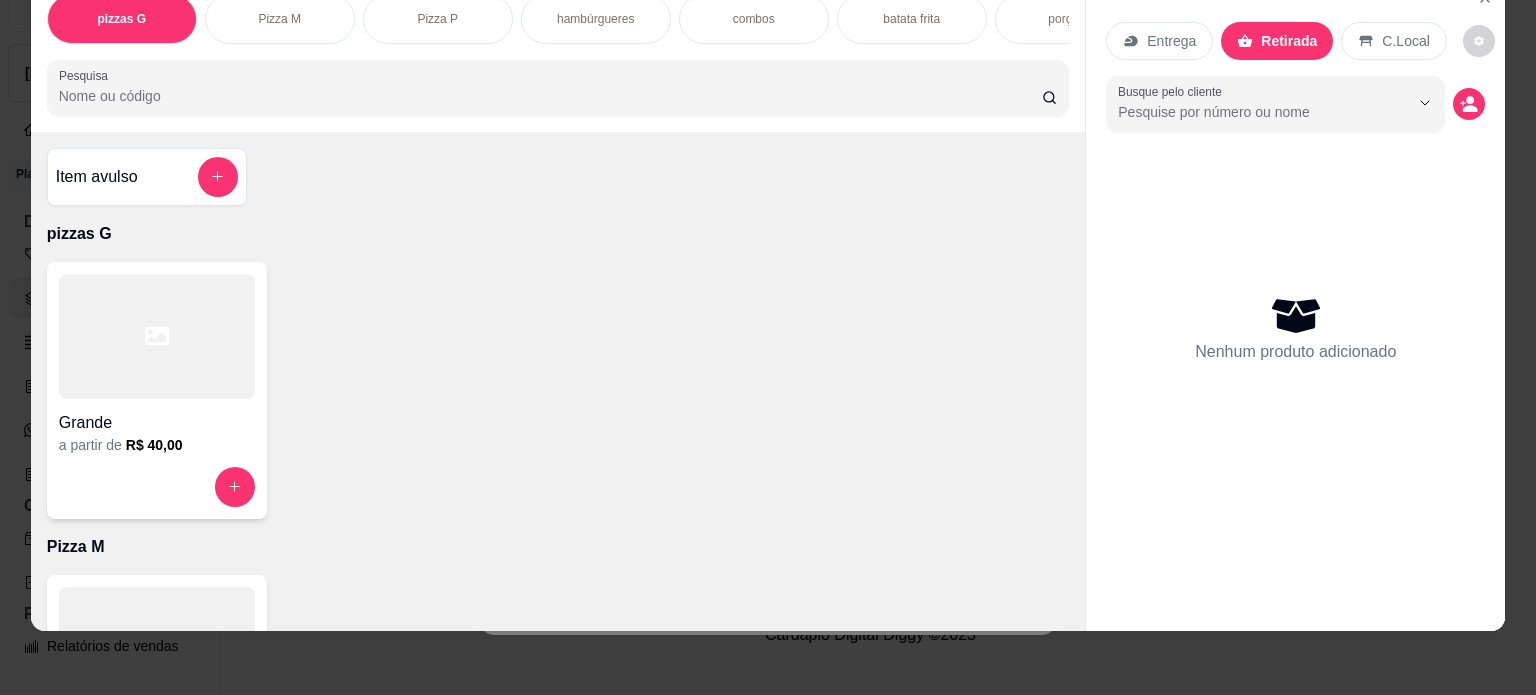 scroll, scrollTop: 0, scrollLeft: 0, axis: both 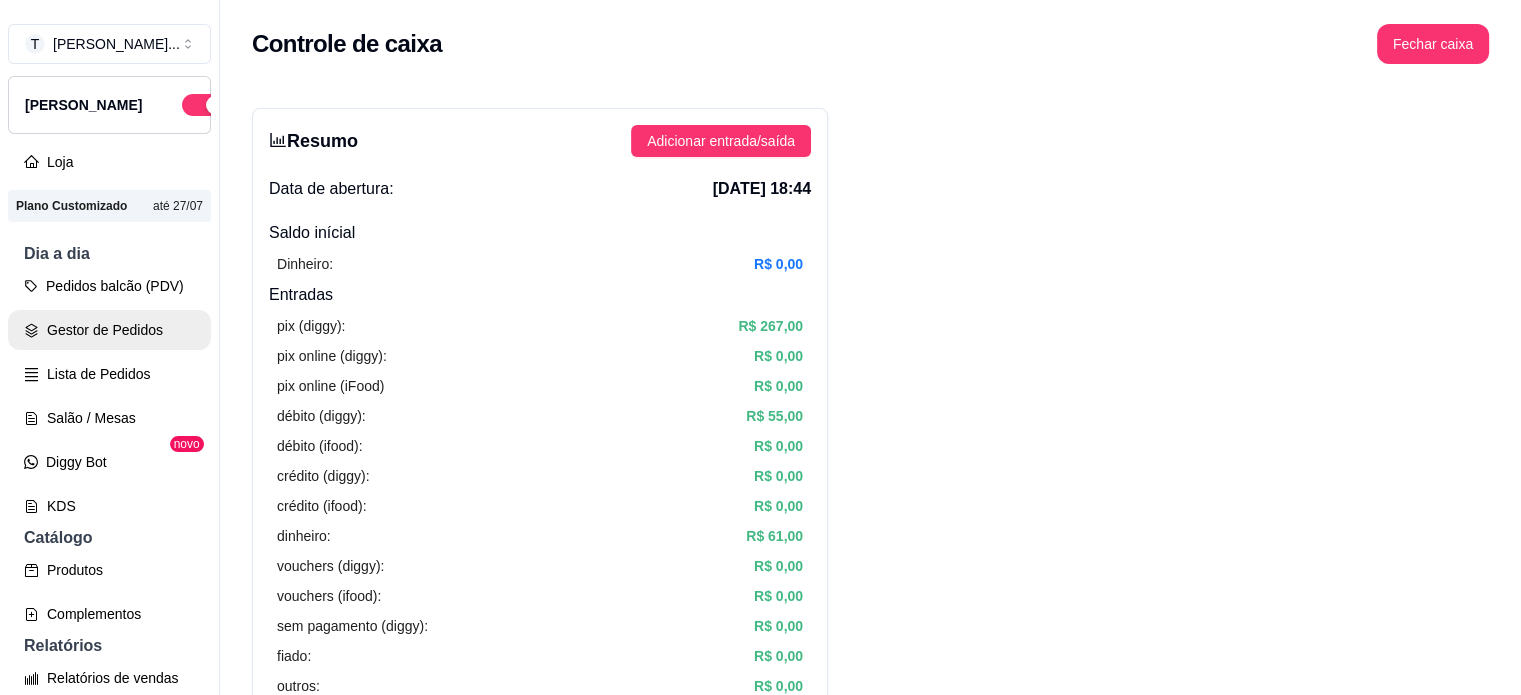 click on "Gestor de Pedidos" at bounding box center [109, 330] 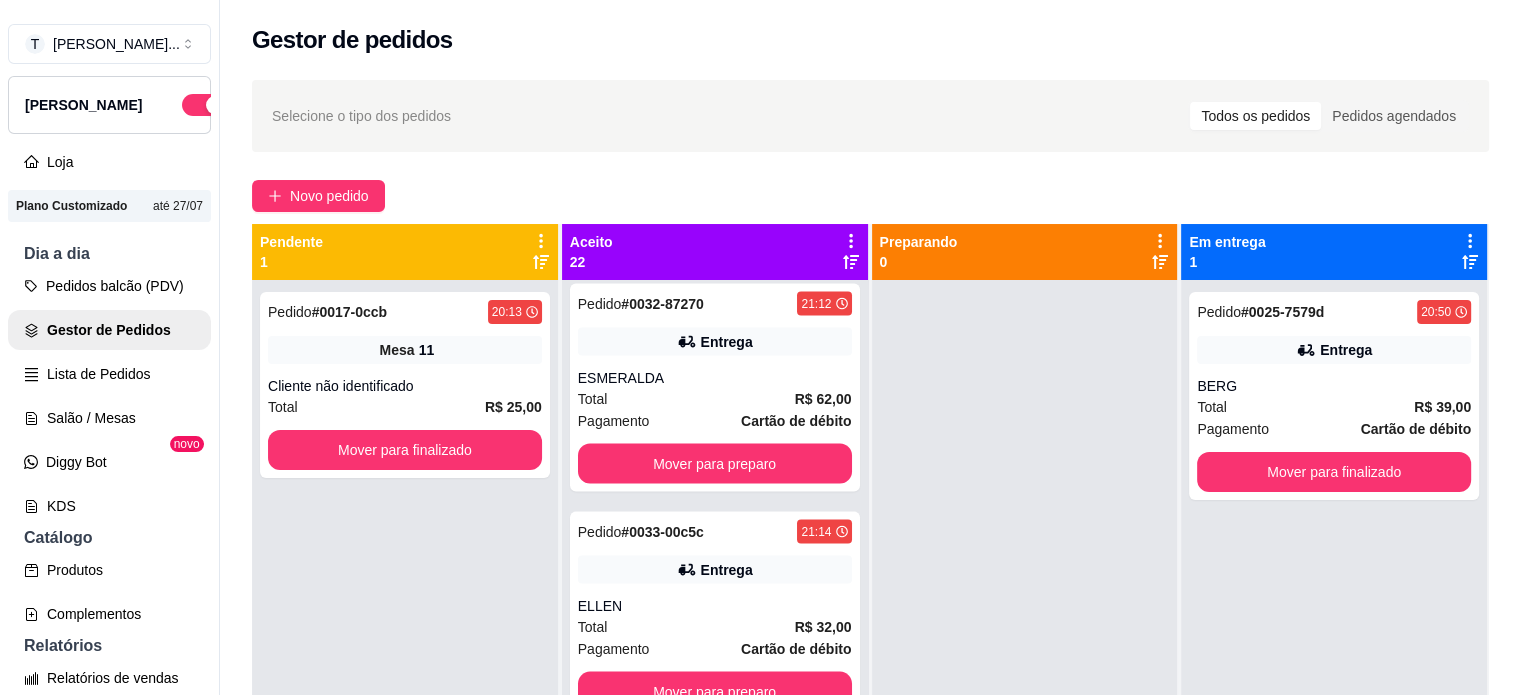 scroll, scrollTop: 4340, scrollLeft: 0, axis: vertical 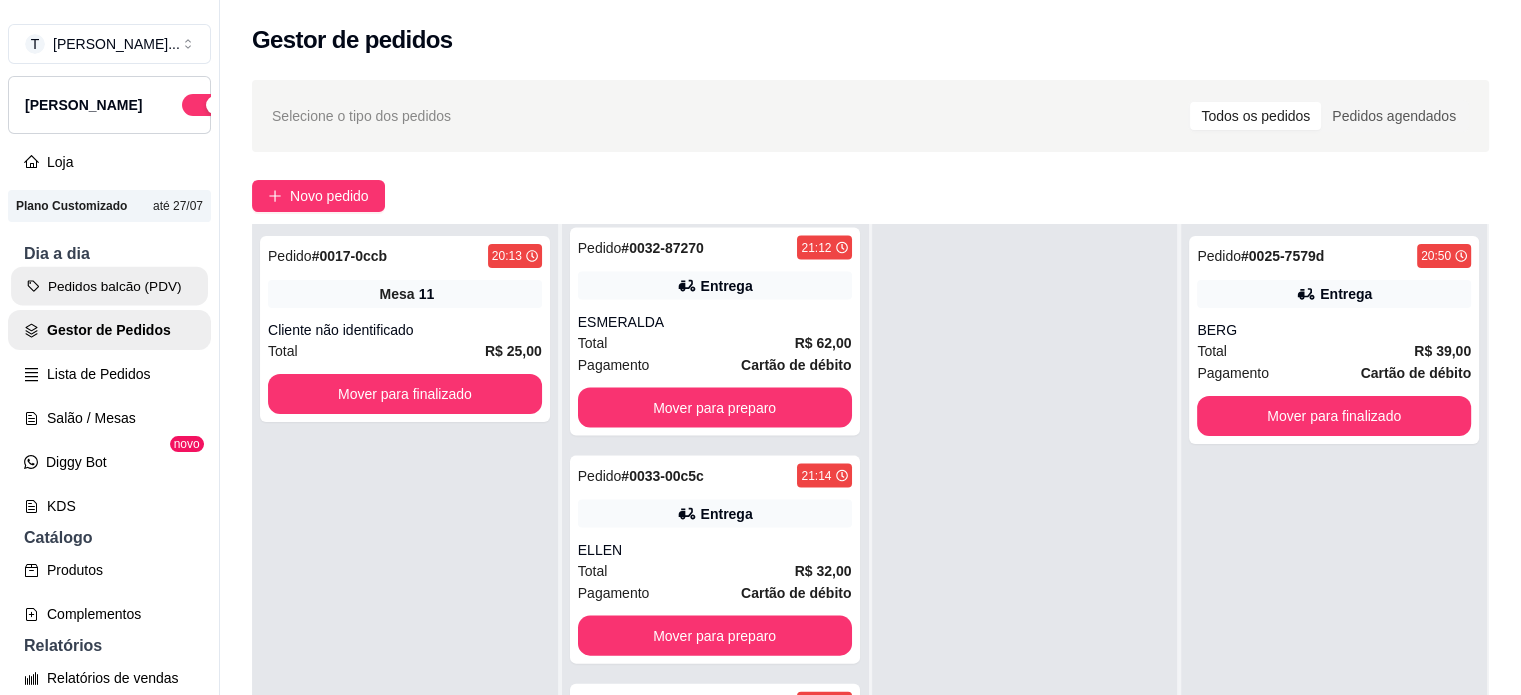 click on "Pedidos balcão (PDV)" at bounding box center (109, 286) 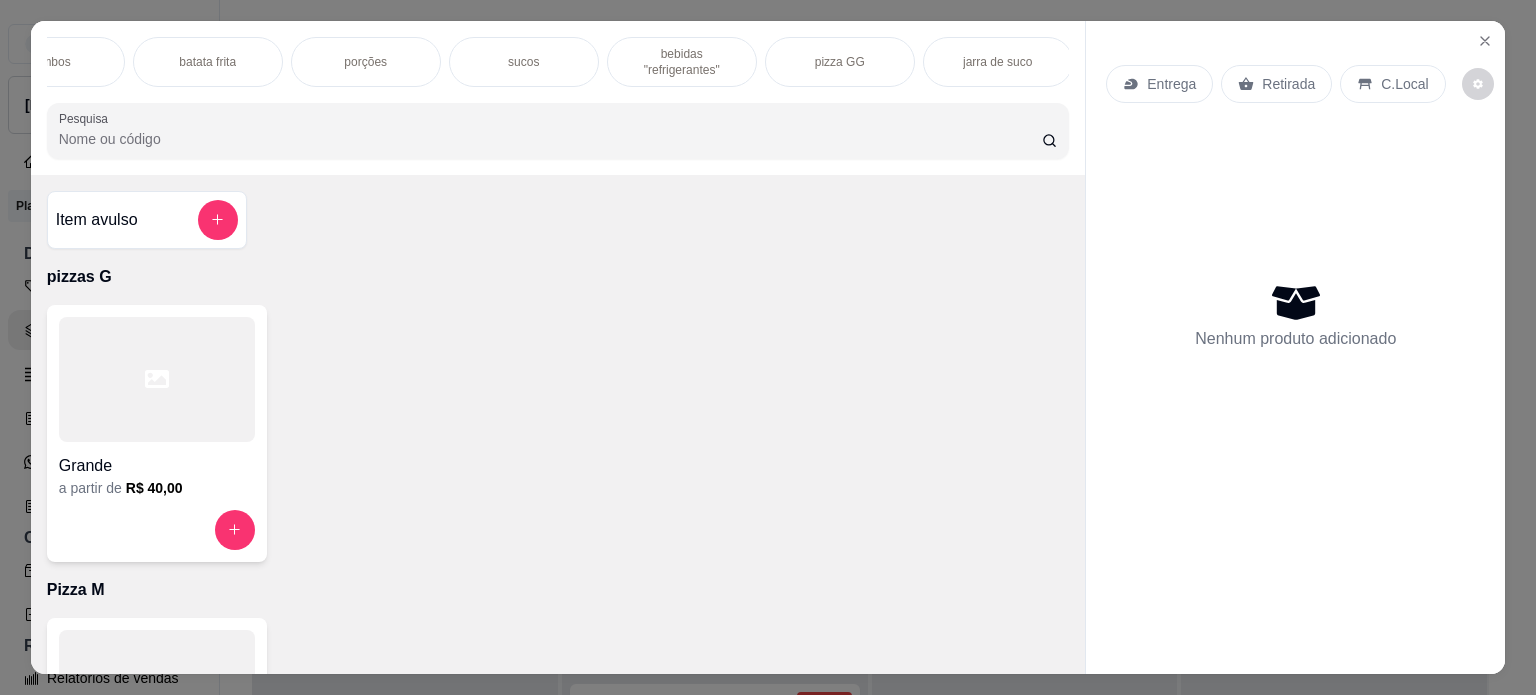 scroll, scrollTop: 0, scrollLeft: 707, axis: horizontal 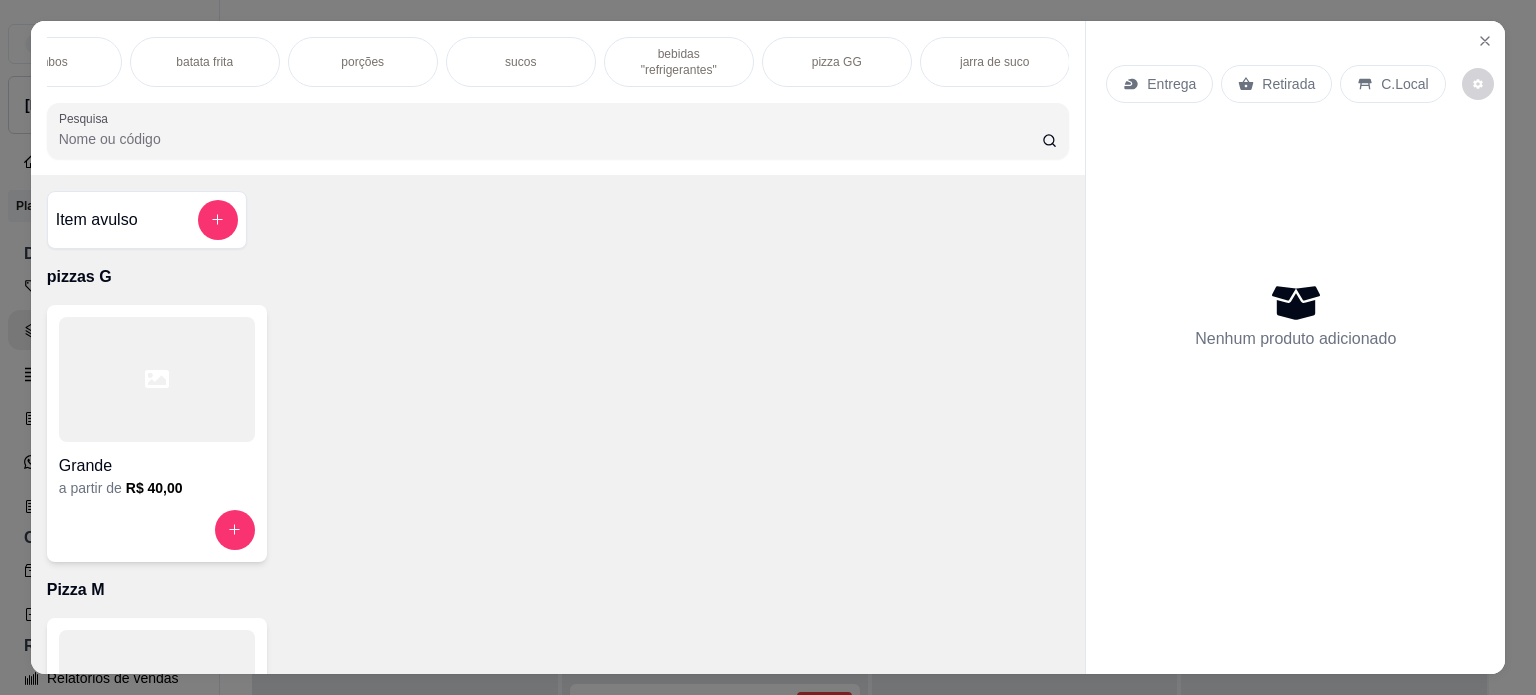 click on "pizza GG" at bounding box center (837, 62) 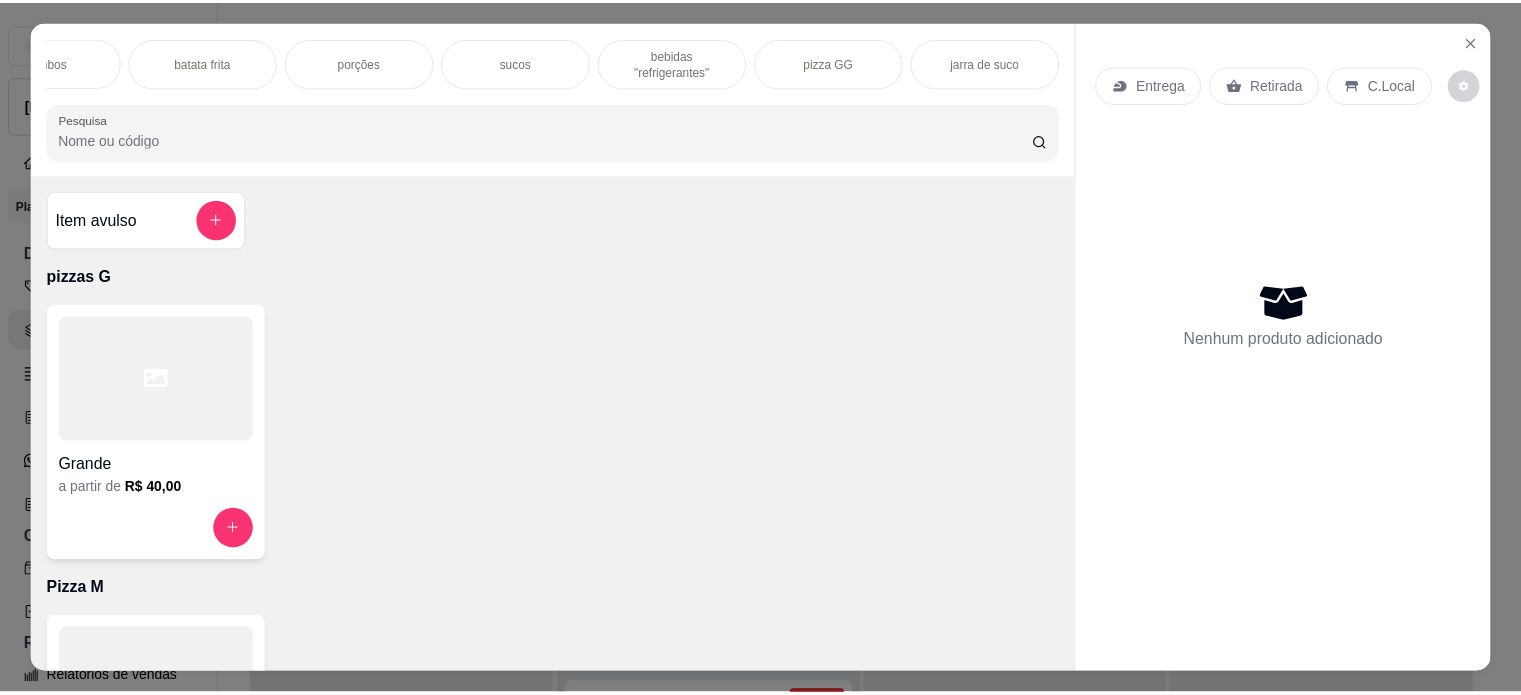 scroll, scrollTop: 50, scrollLeft: 0, axis: vertical 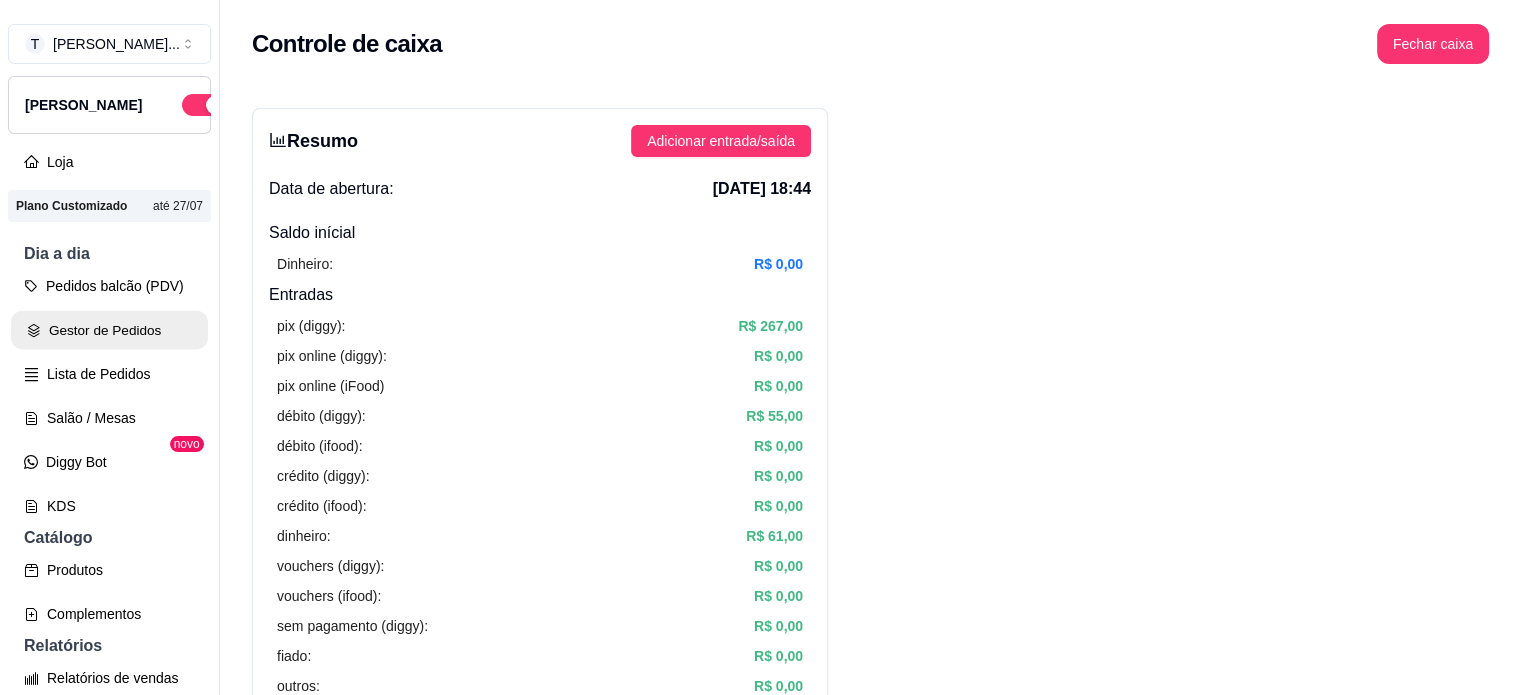 click on "Gestor de Pedidos" at bounding box center [109, 330] 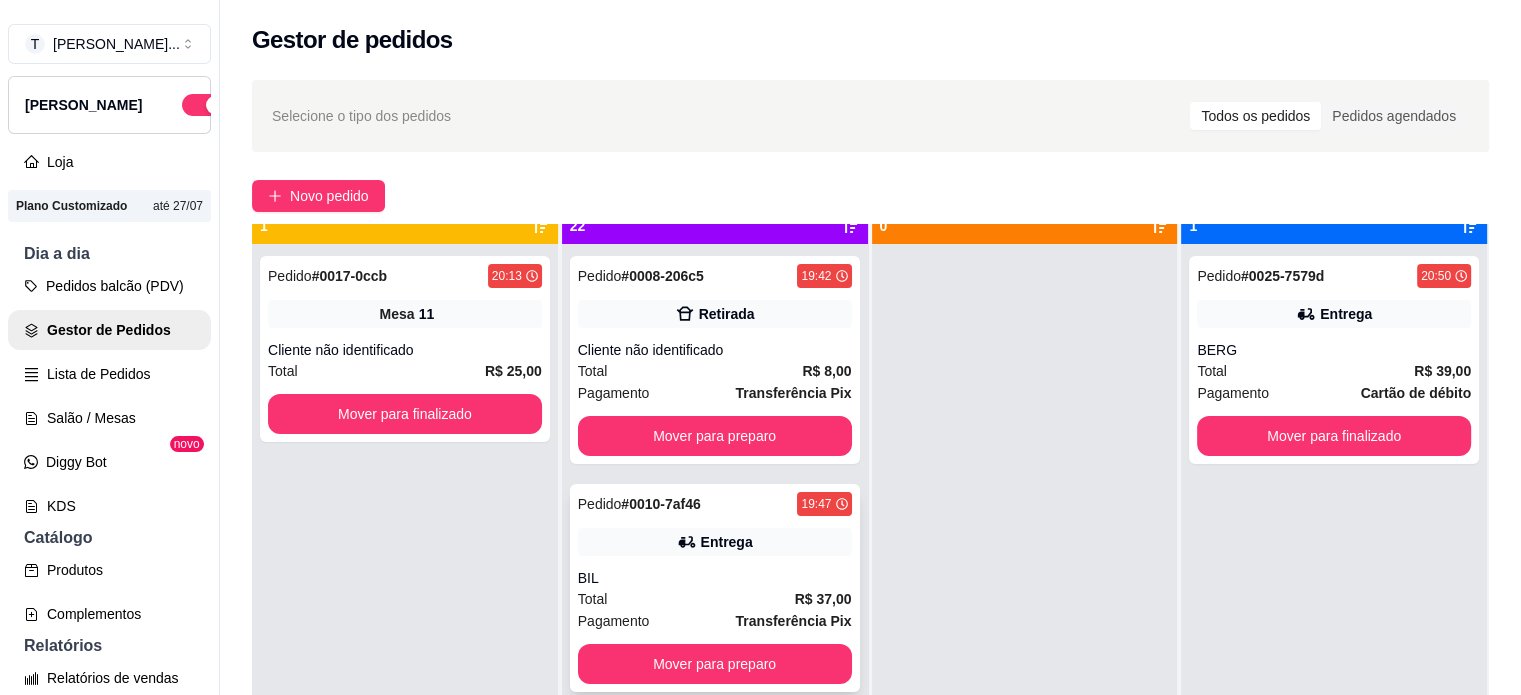 scroll, scrollTop: 56, scrollLeft: 0, axis: vertical 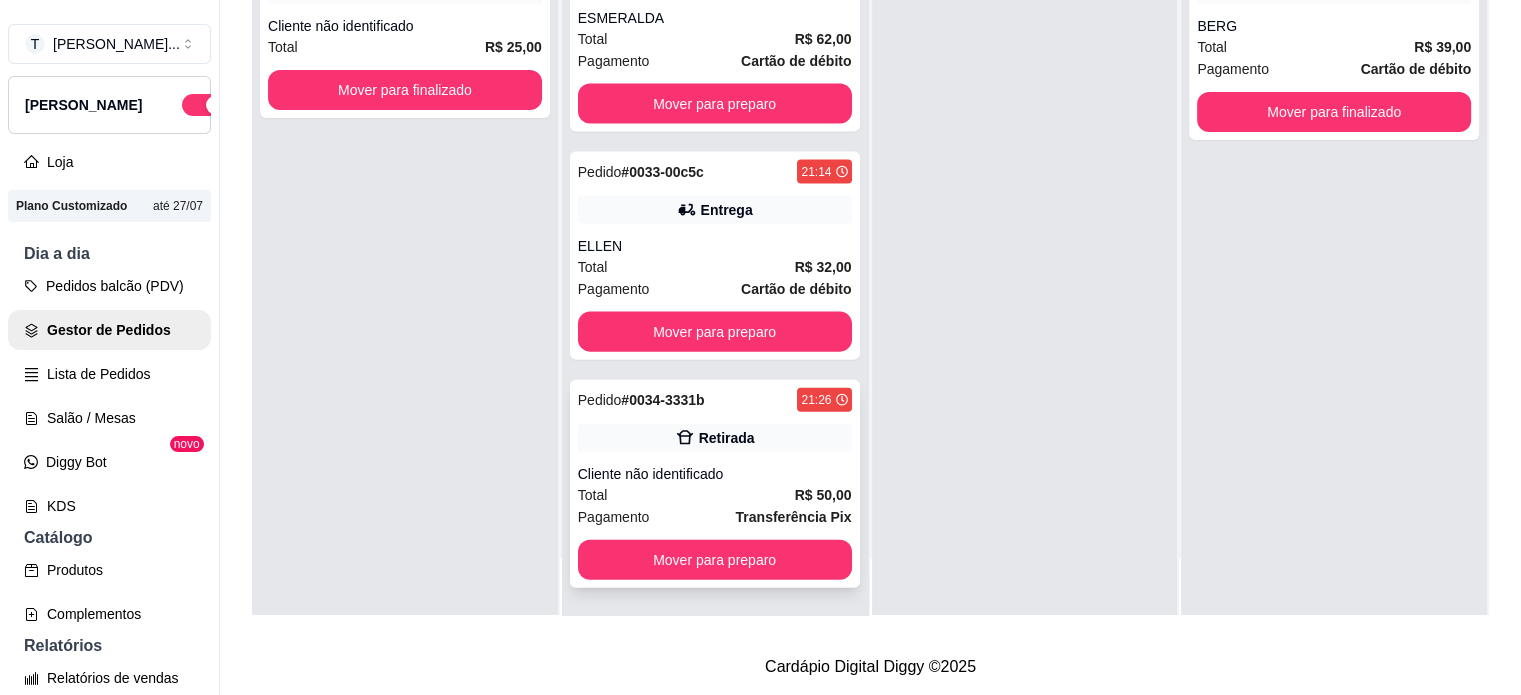 click on "Total R$ 50,00" at bounding box center (715, 495) 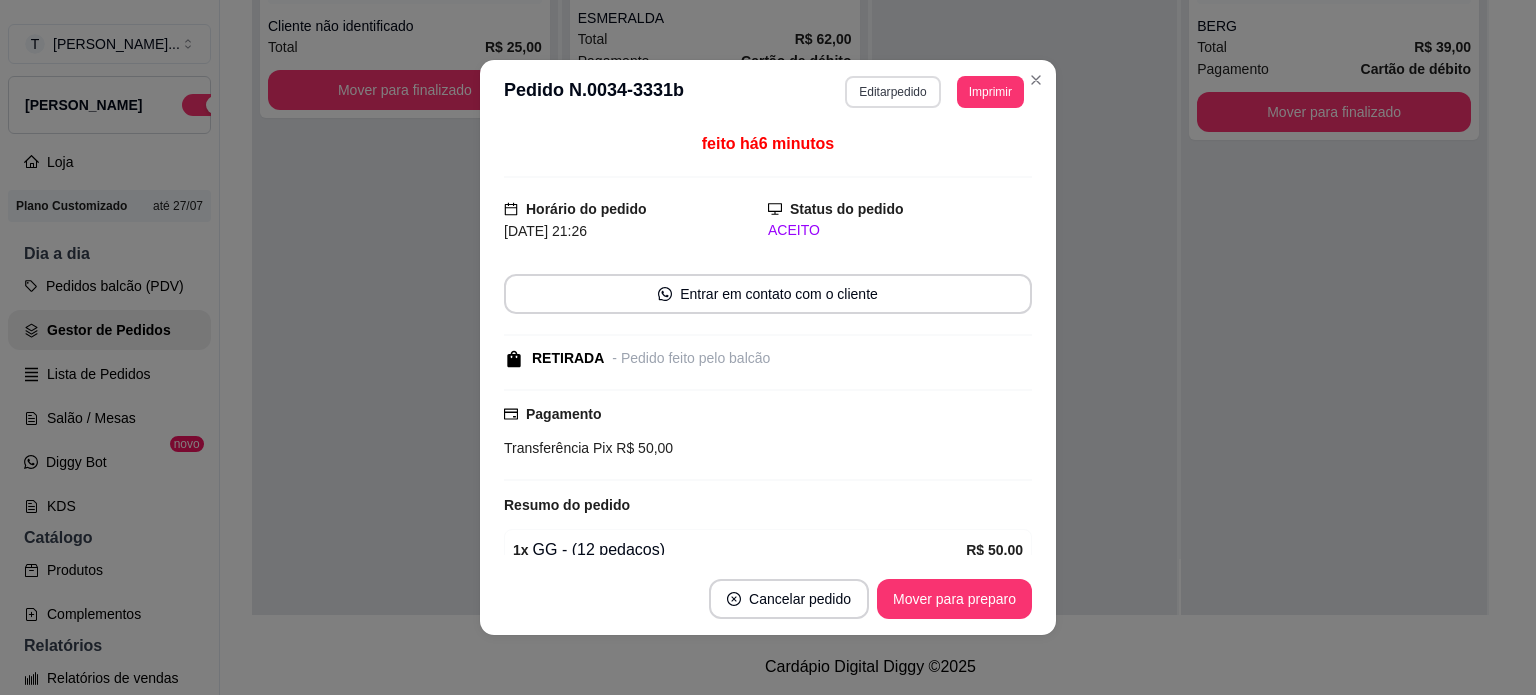 click on "Editar  pedido" at bounding box center [892, 92] 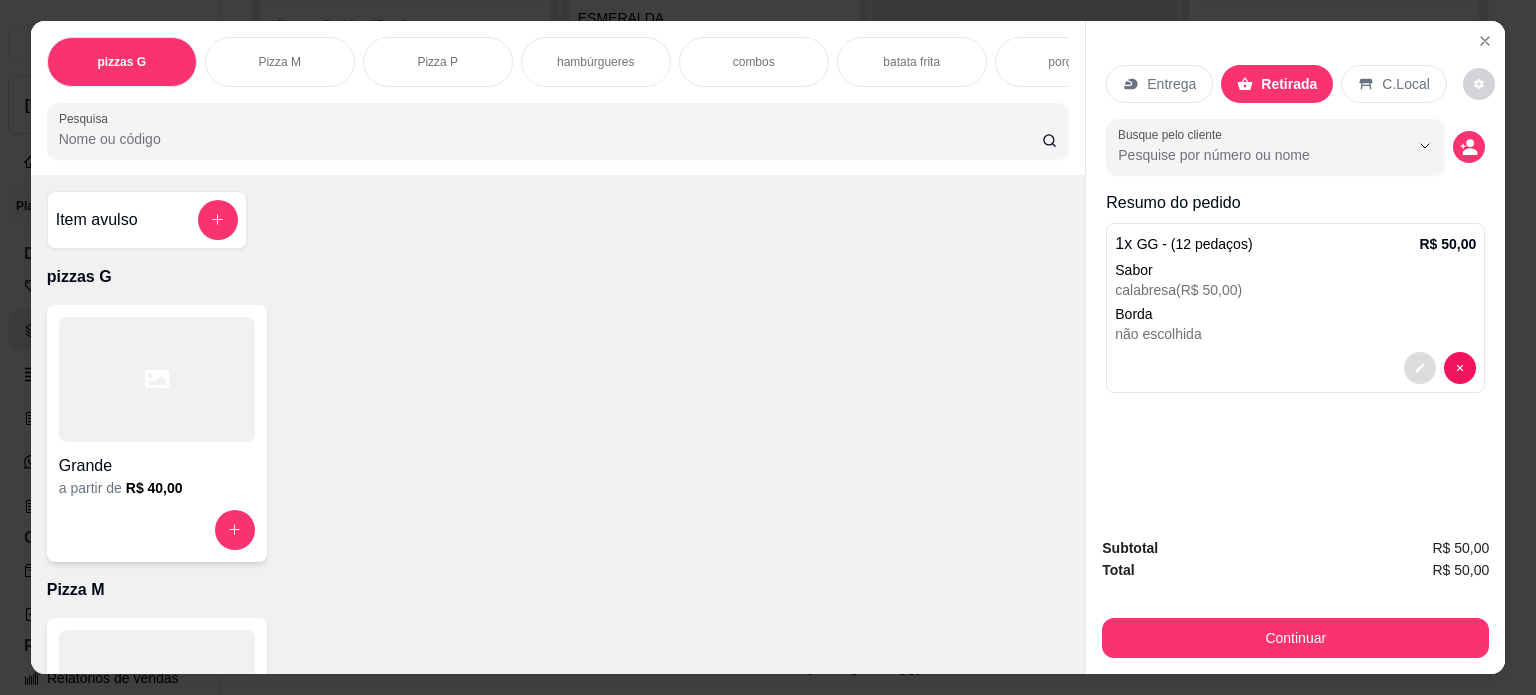 click 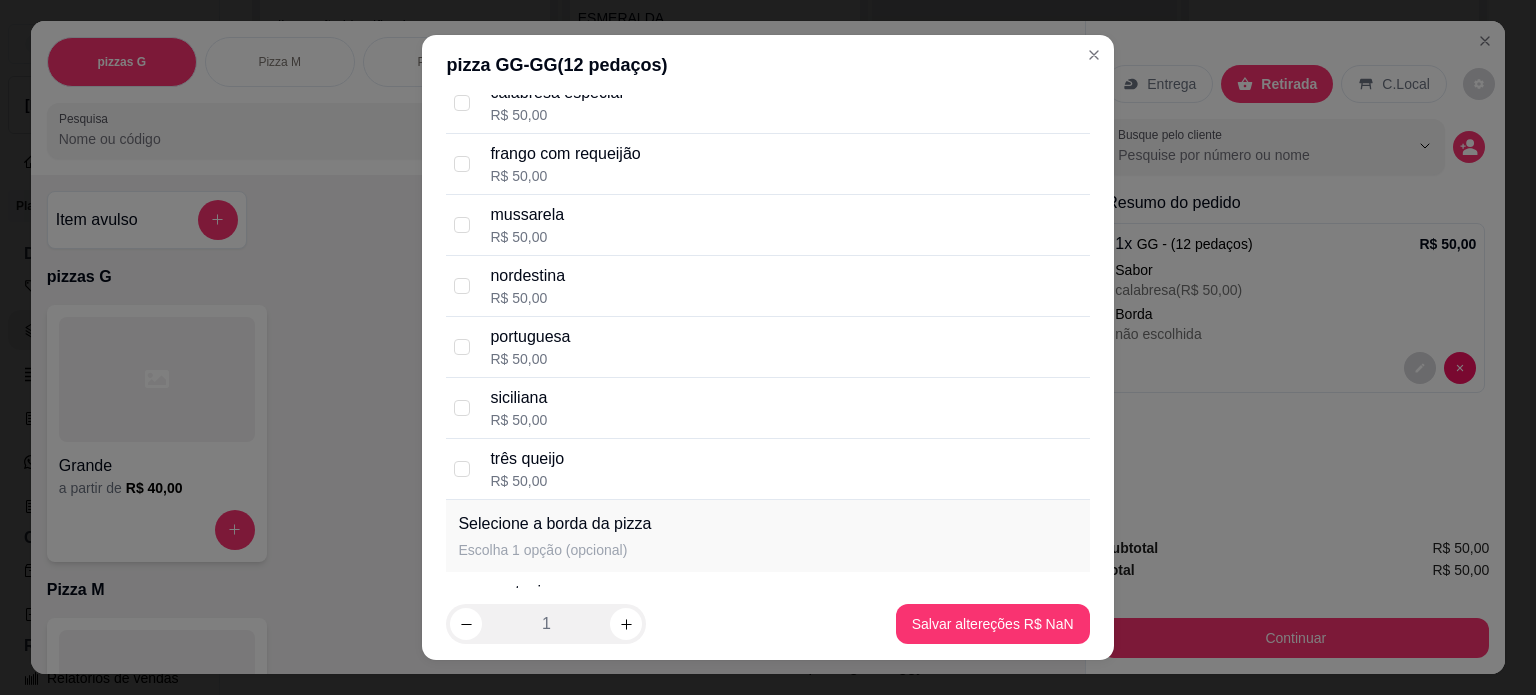scroll, scrollTop: 300, scrollLeft: 0, axis: vertical 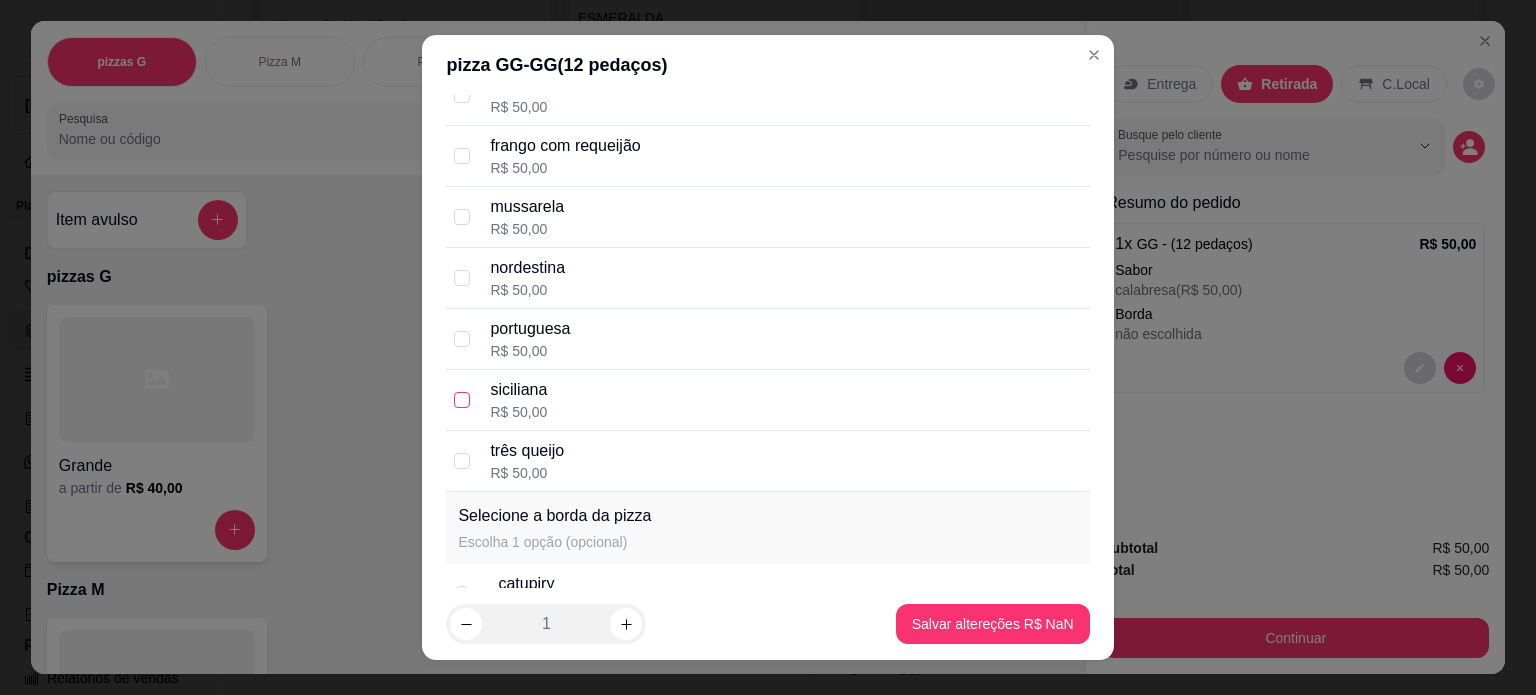 click at bounding box center [462, 400] 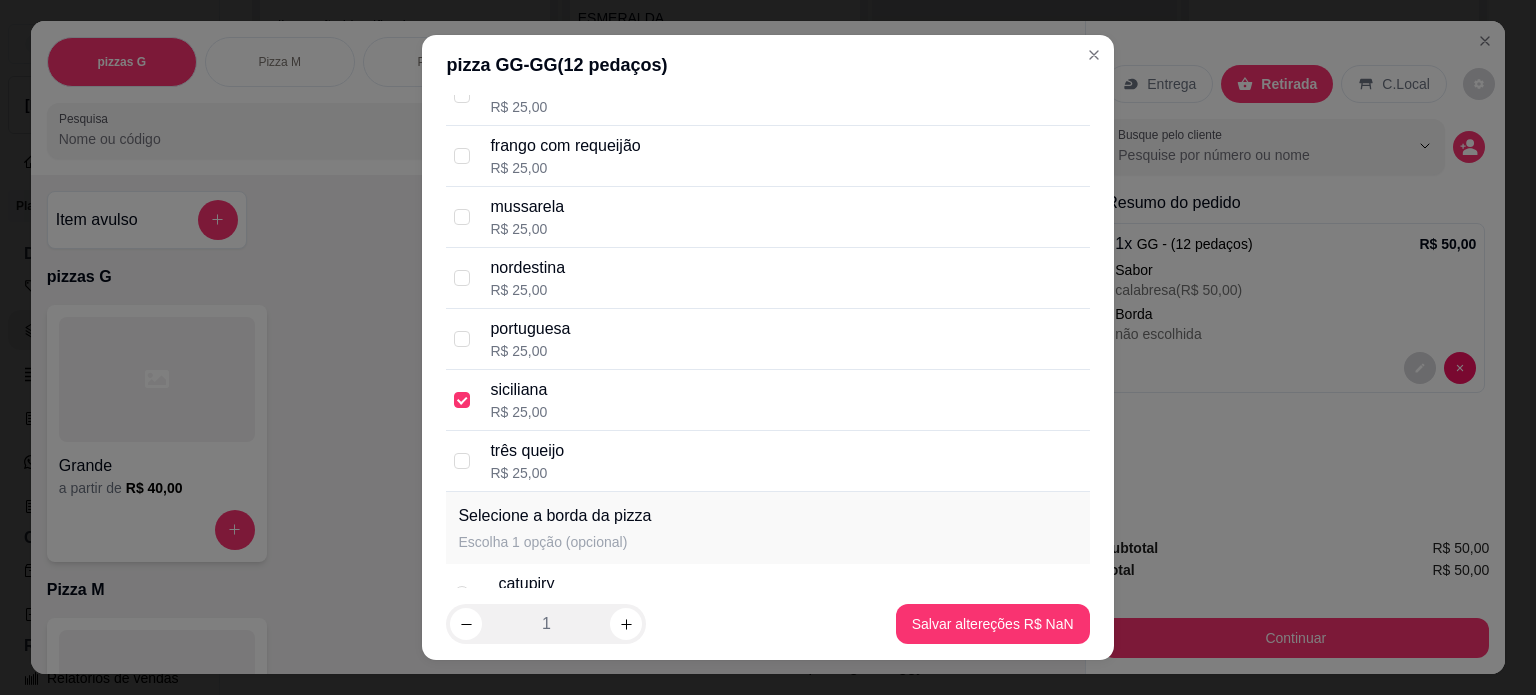 click on "pizza GG  -  GG  ( 12   pedaços)" at bounding box center (767, 65) 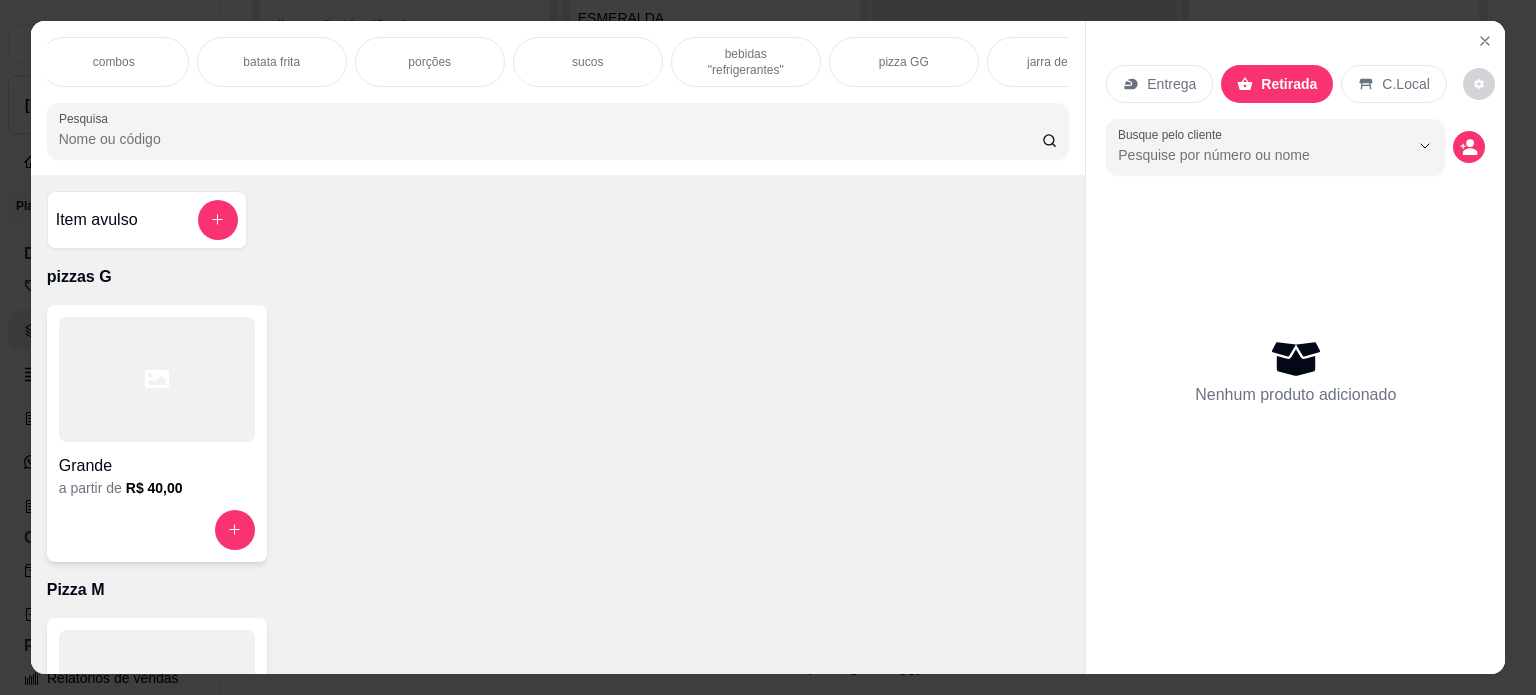 scroll, scrollTop: 0, scrollLeft: 707, axis: horizontal 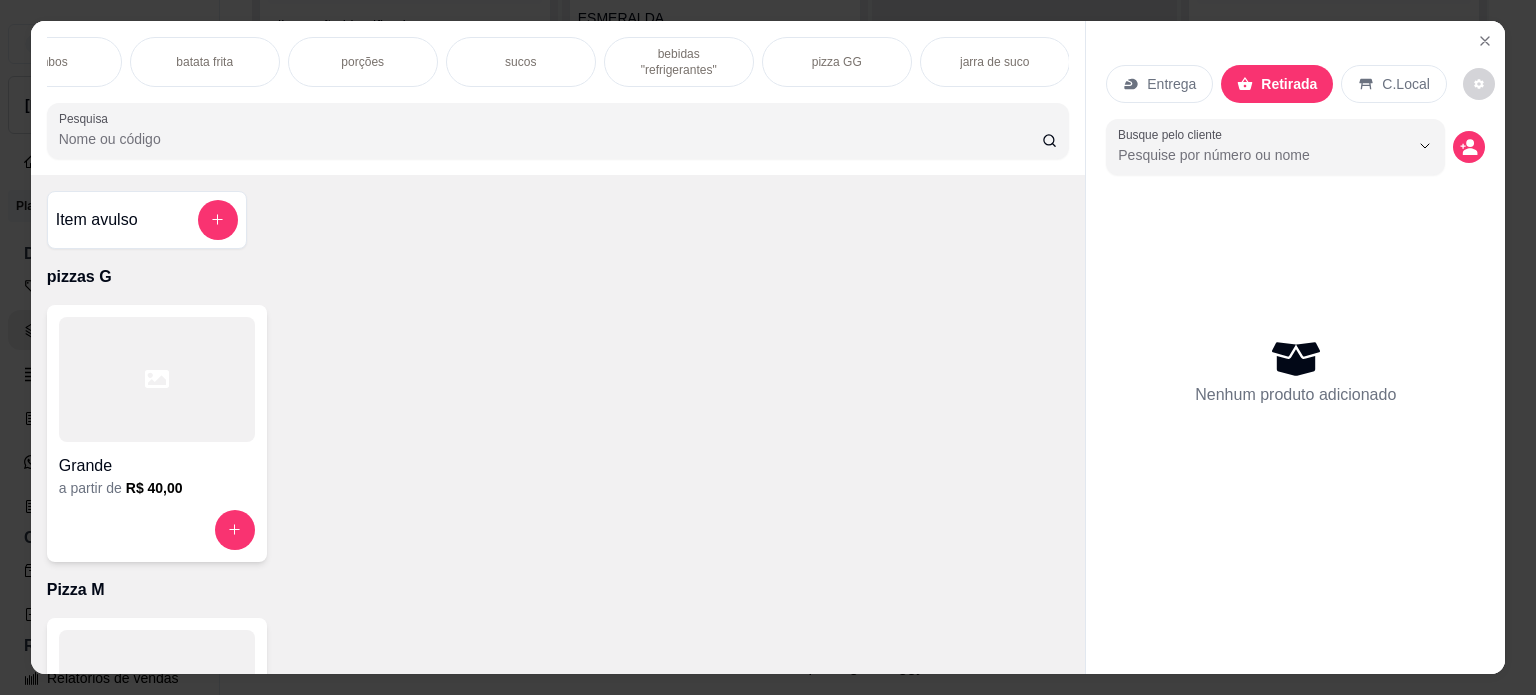 click on "pizza GG" at bounding box center [837, 62] 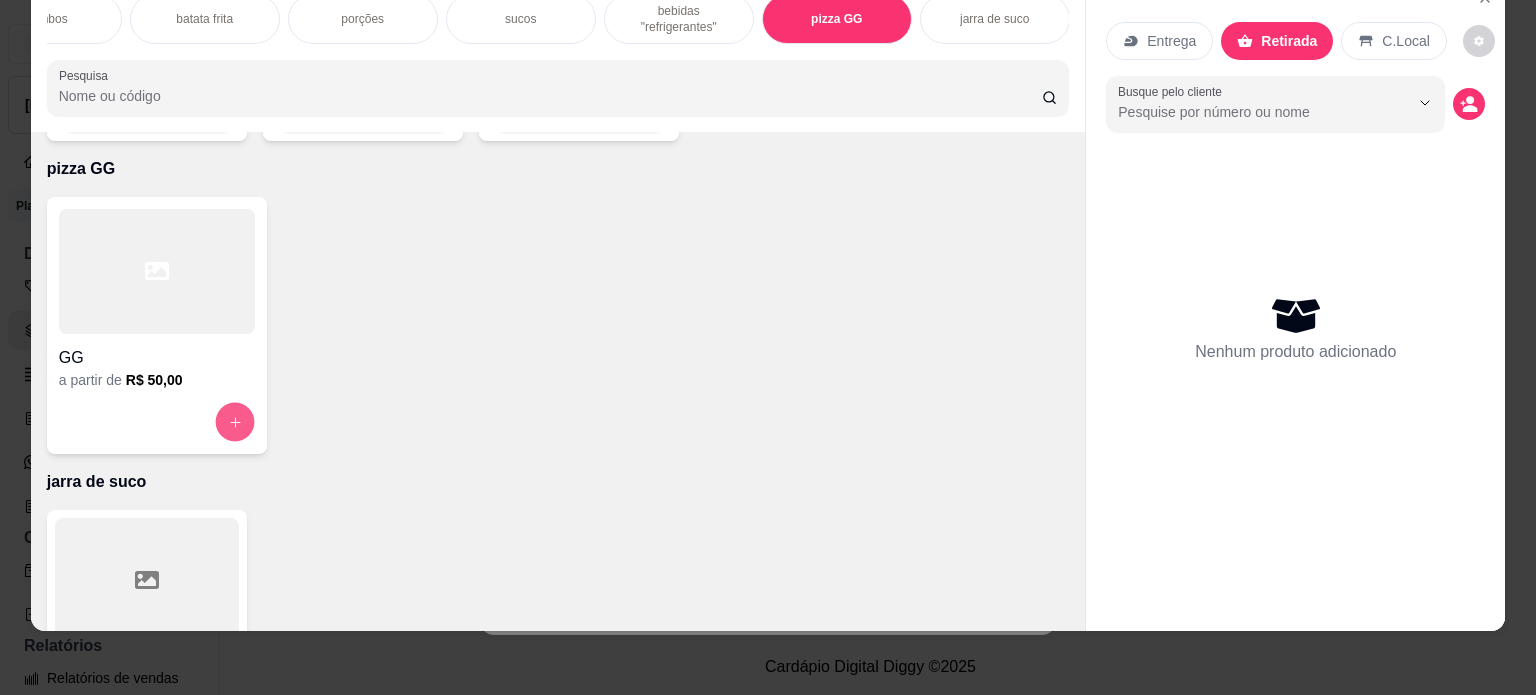 click 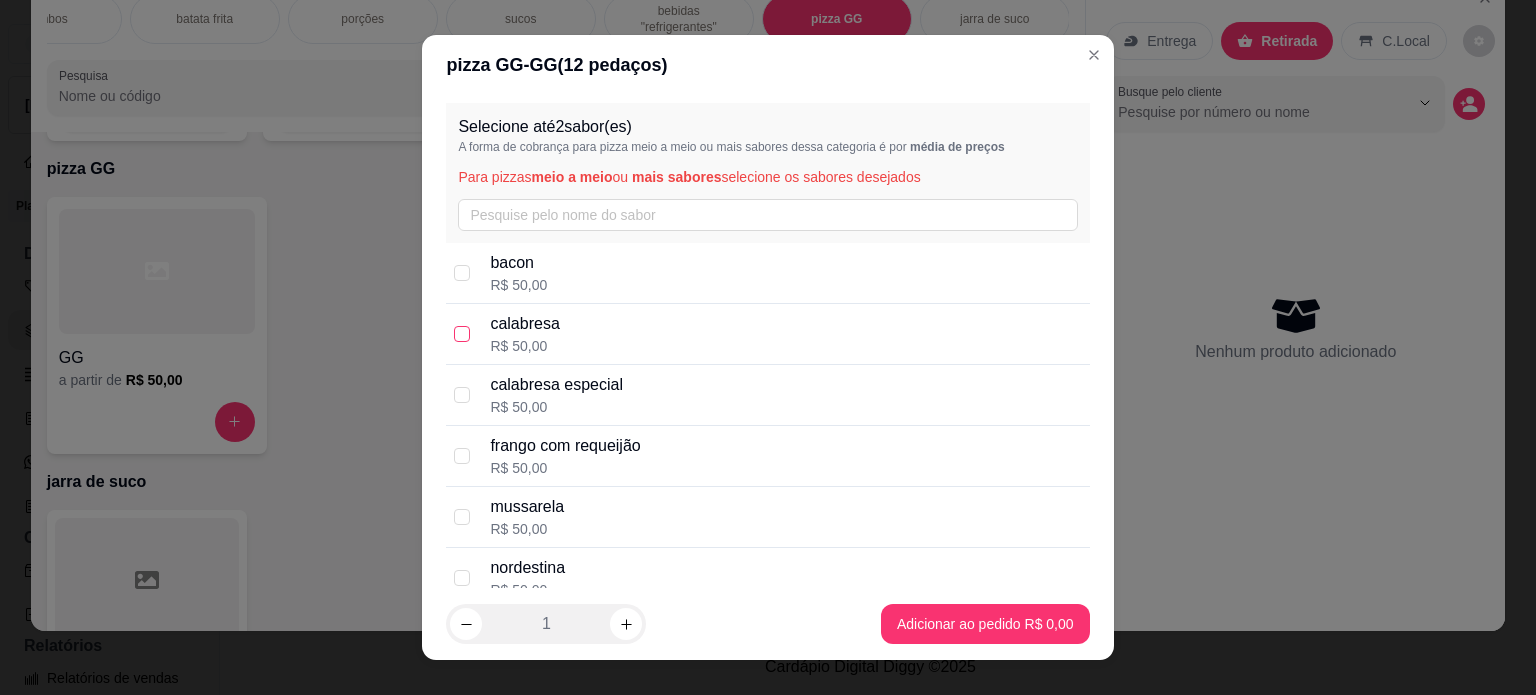 click at bounding box center [462, 334] 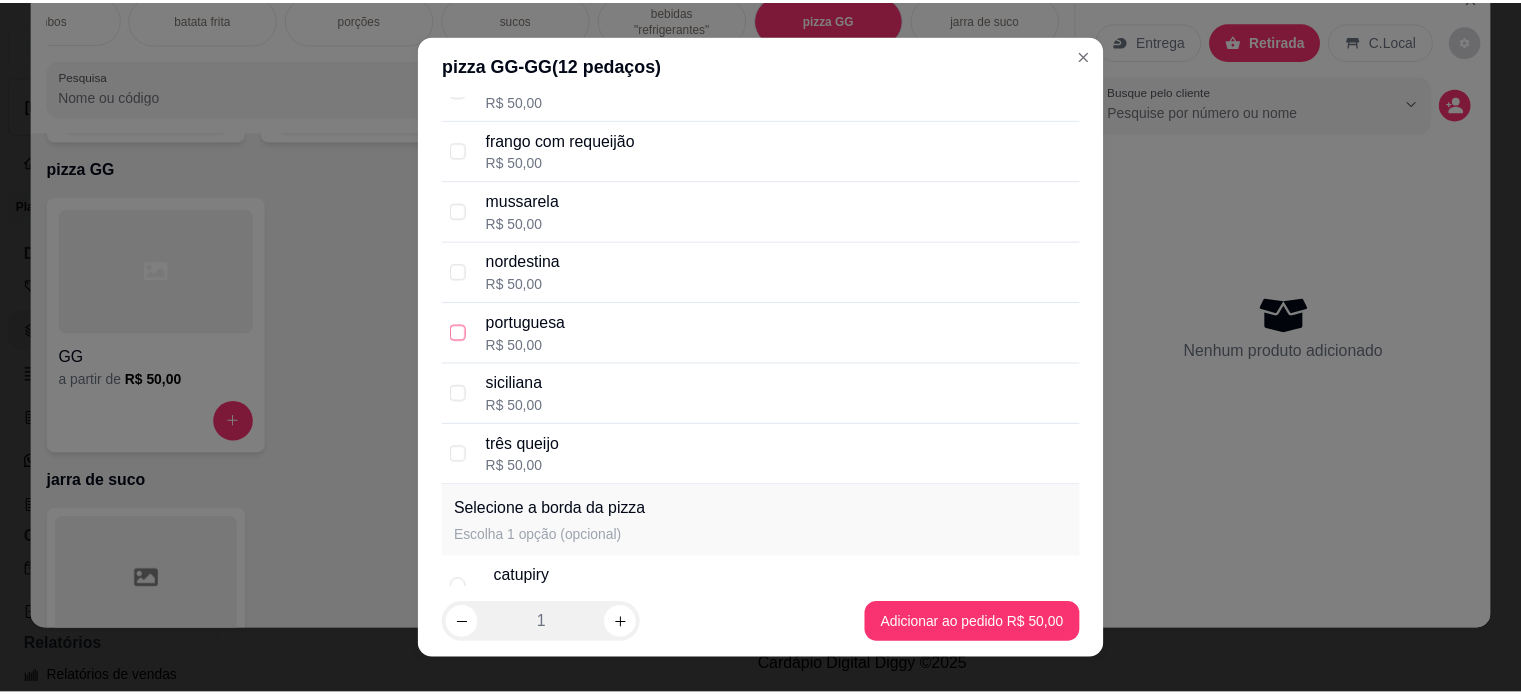 scroll, scrollTop: 400, scrollLeft: 0, axis: vertical 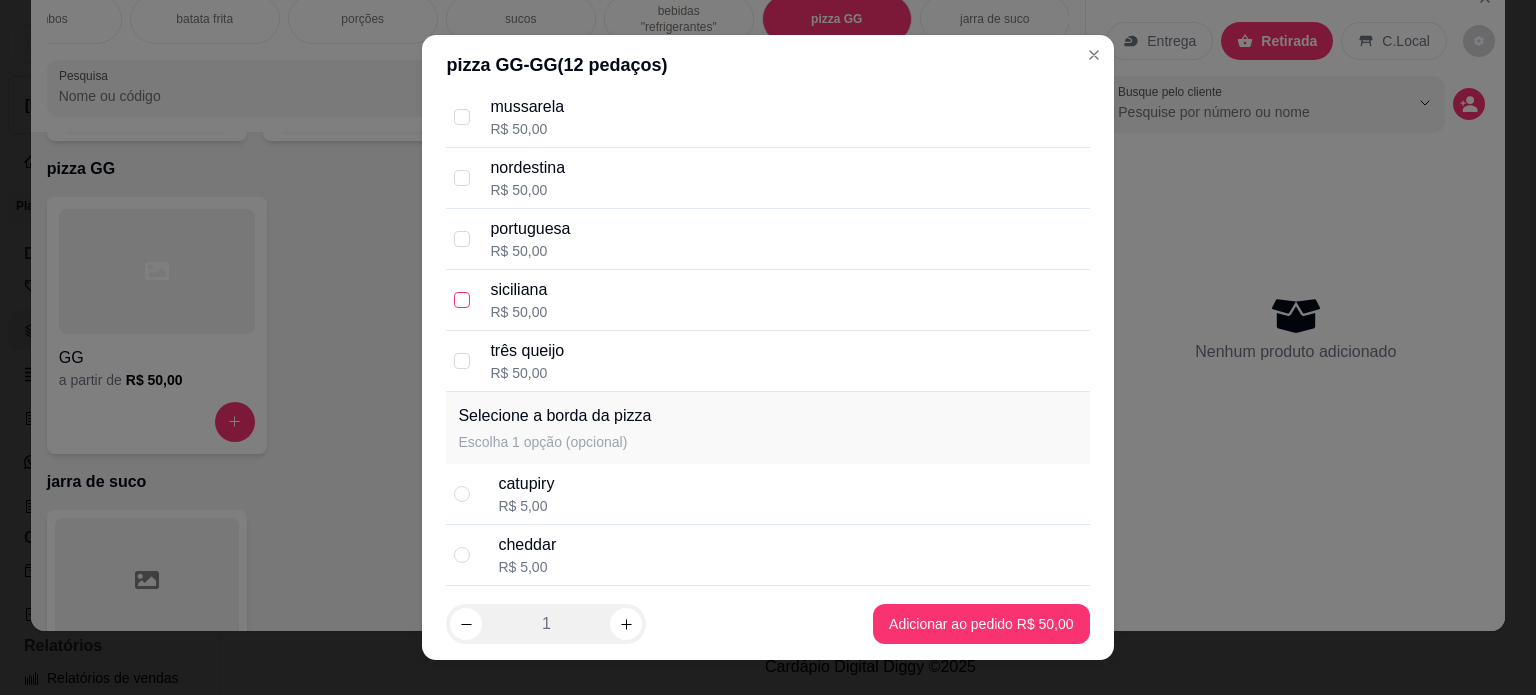 click at bounding box center [462, 300] 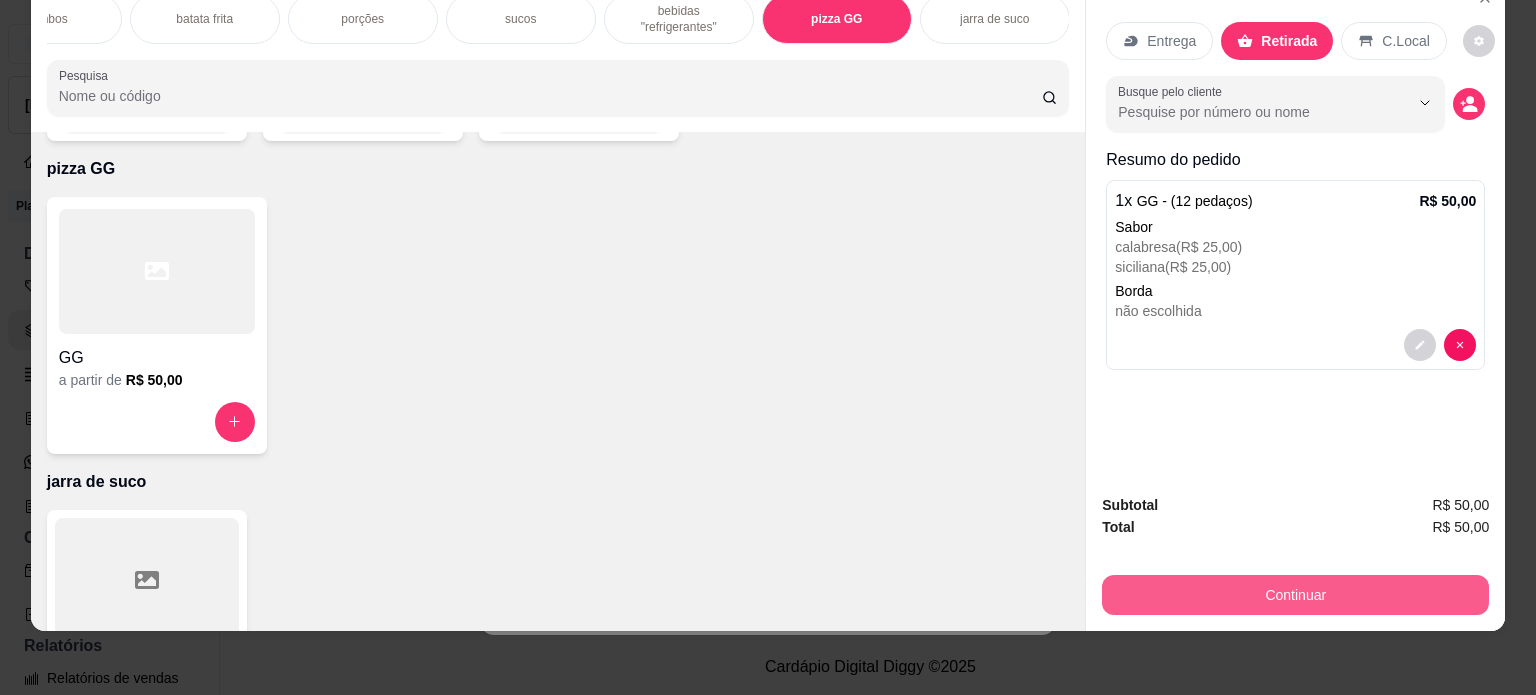 click on "Continuar" at bounding box center (1295, 595) 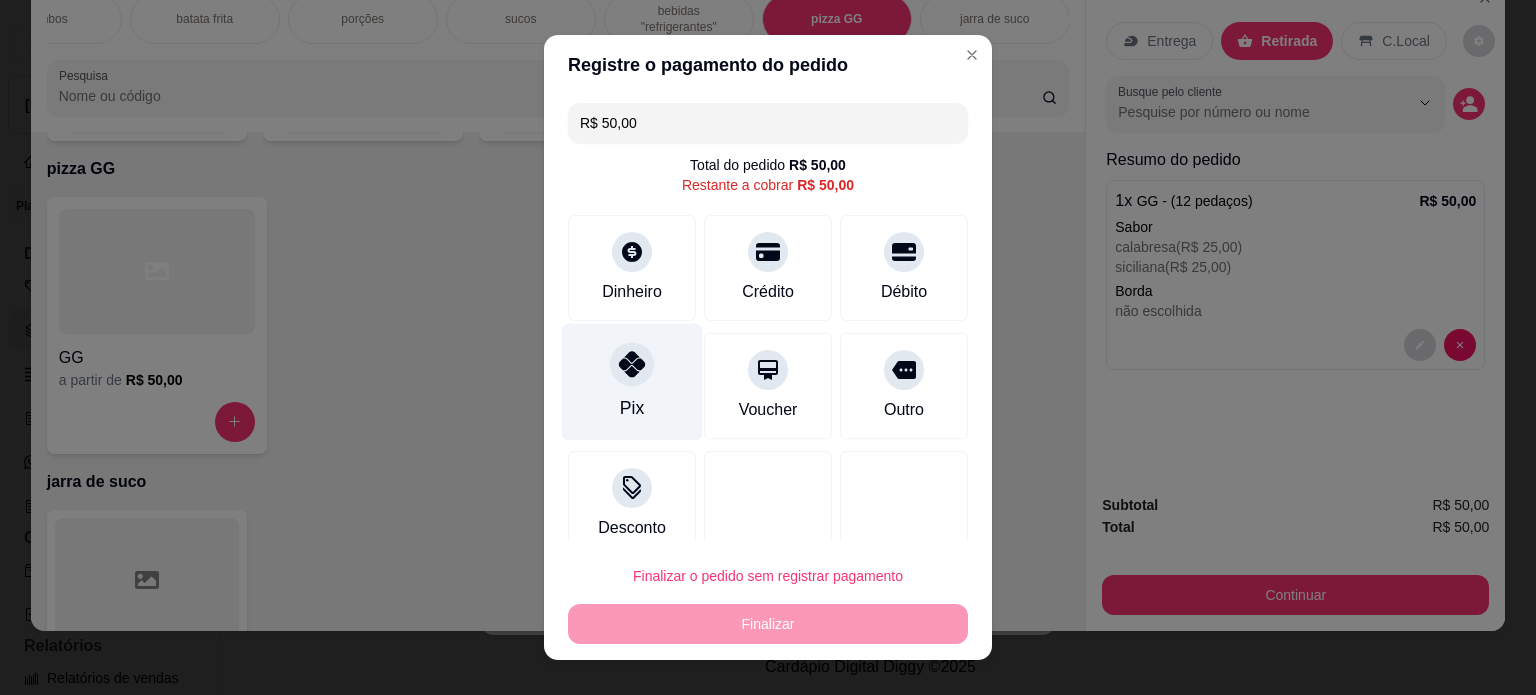 click on "Pix" at bounding box center (632, 408) 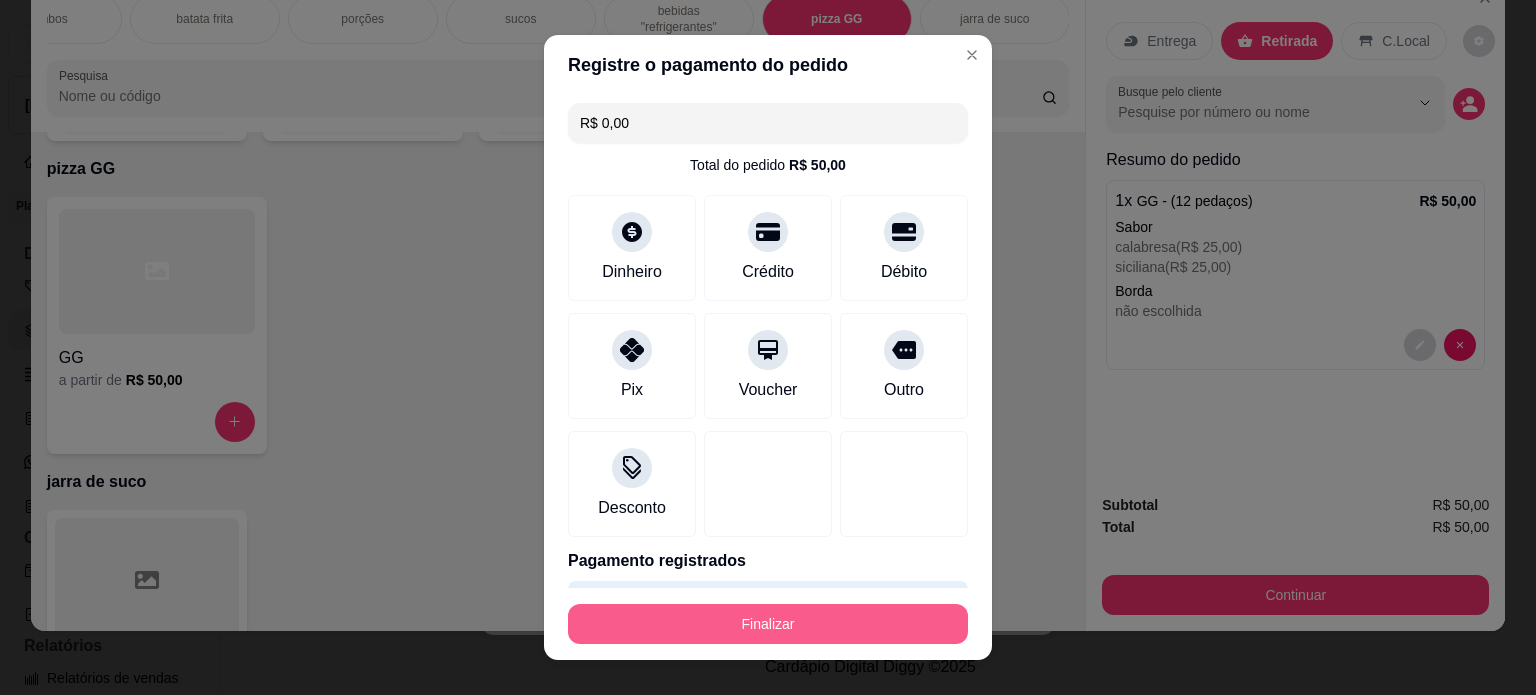 click on "Finalizar" at bounding box center [768, 624] 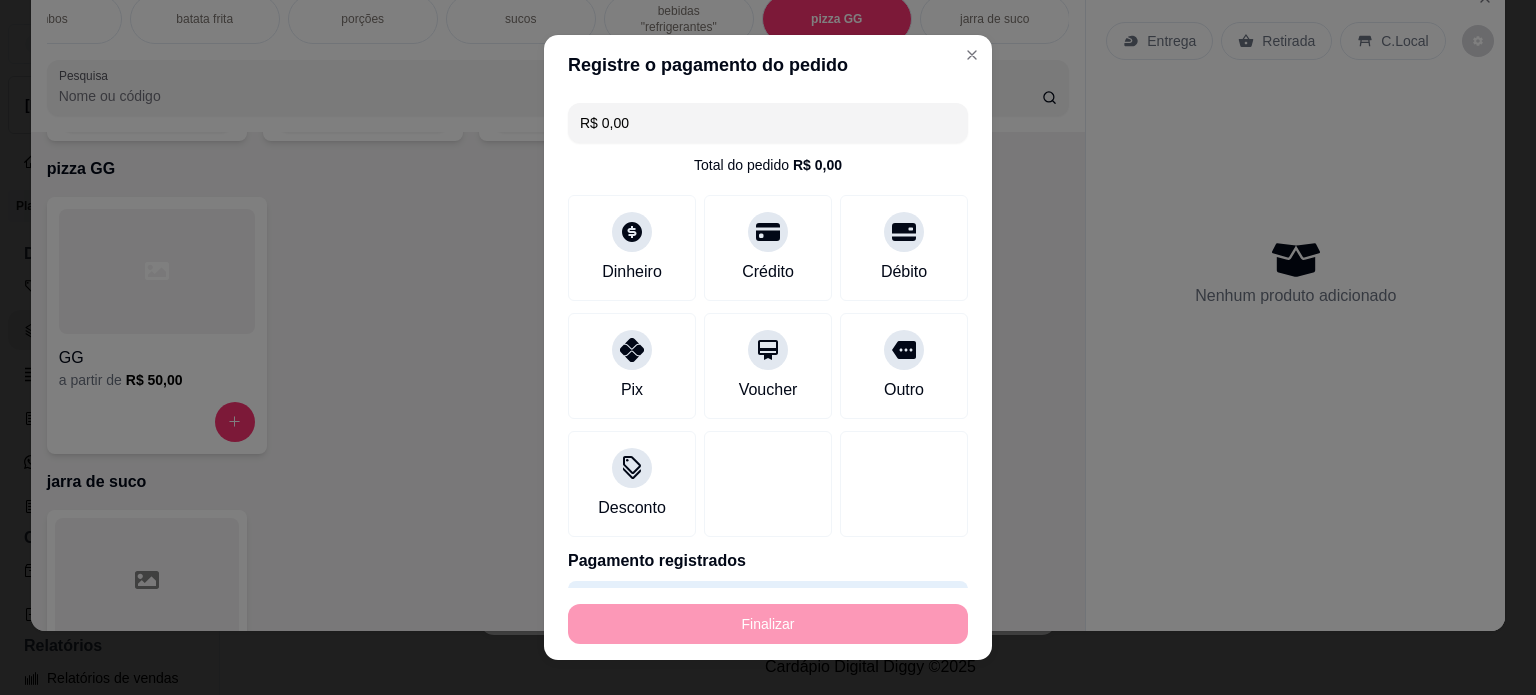 type on "-R$ 50,00" 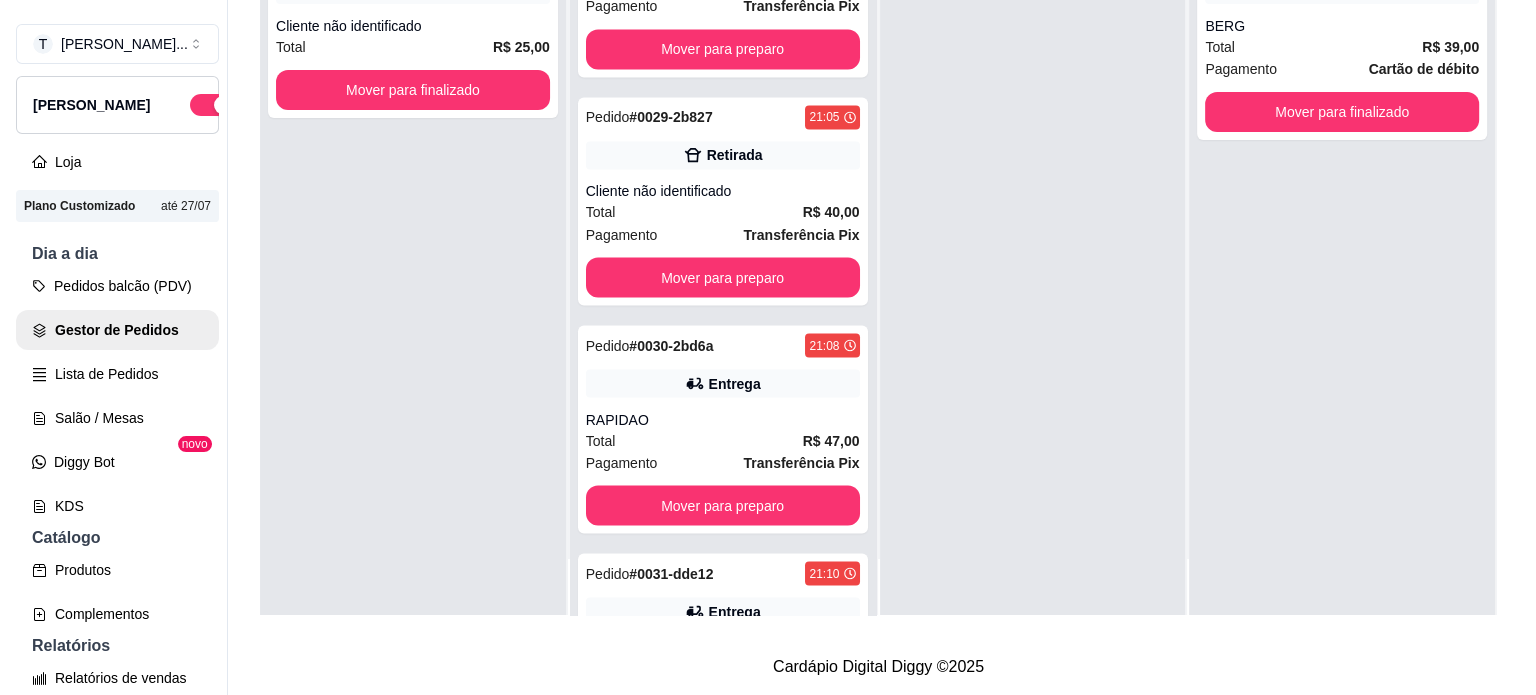 scroll, scrollTop: 3440, scrollLeft: 0, axis: vertical 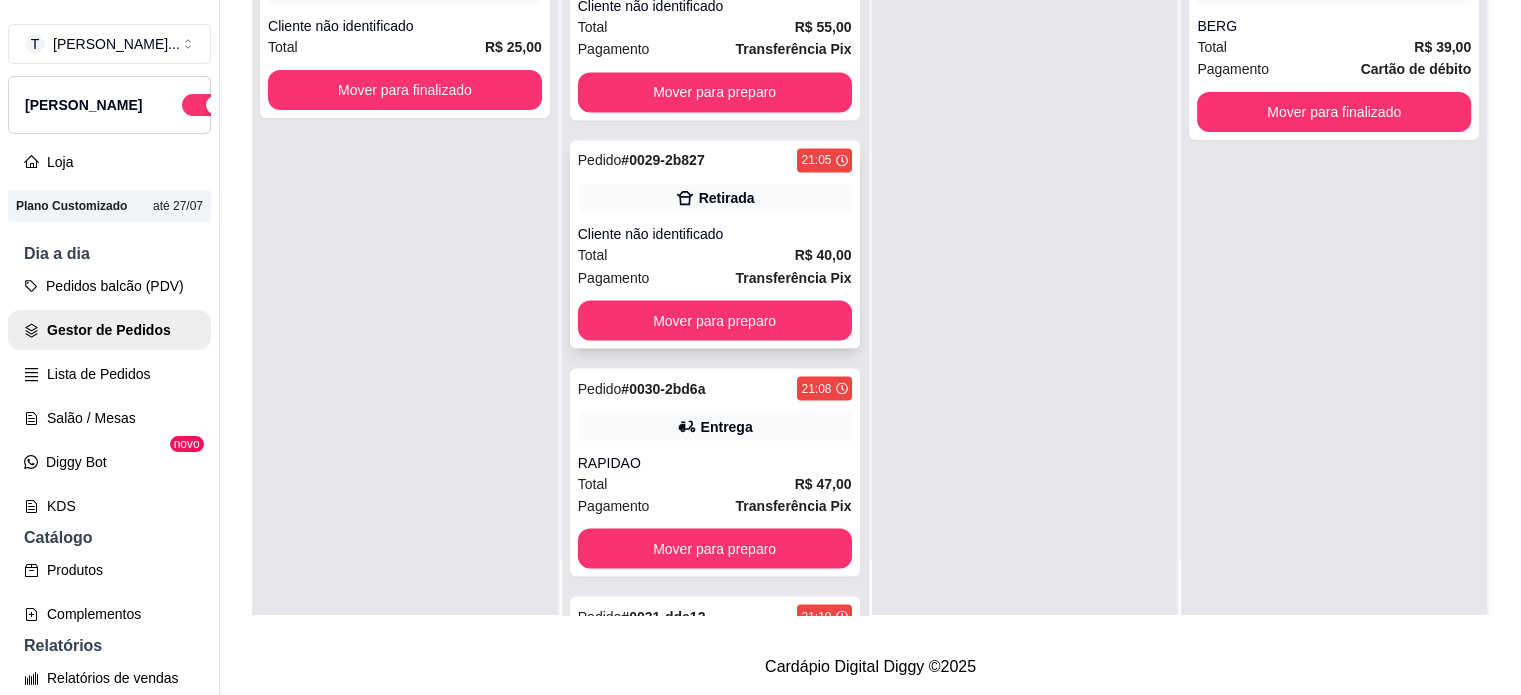 click on "Pedido  # 0029-2b827 21:05 Retirada Cliente não identificado Total R$ 40,00 Pagamento Transferência Pix Mover para preparo" at bounding box center (715, 244) 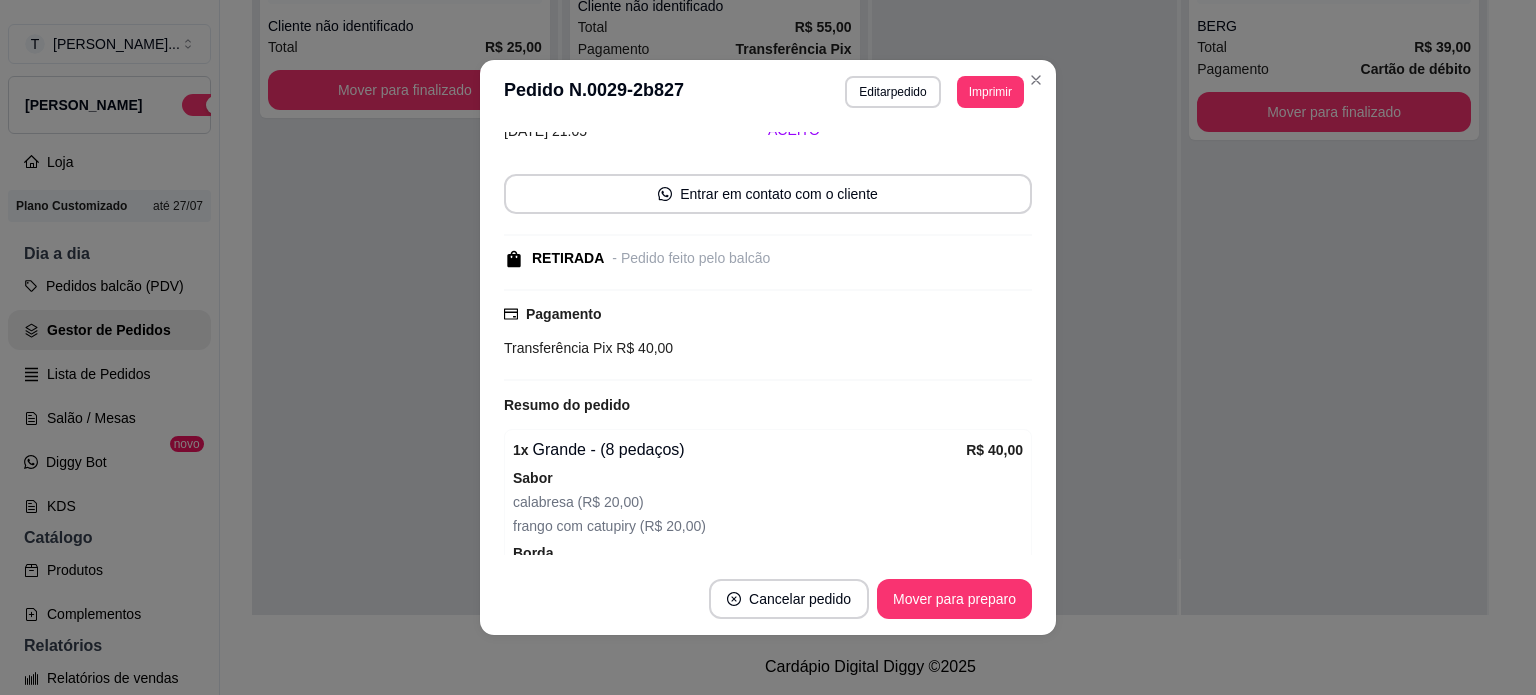 scroll, scrollTop: 200, scrollLeft: 0, axis: vertical 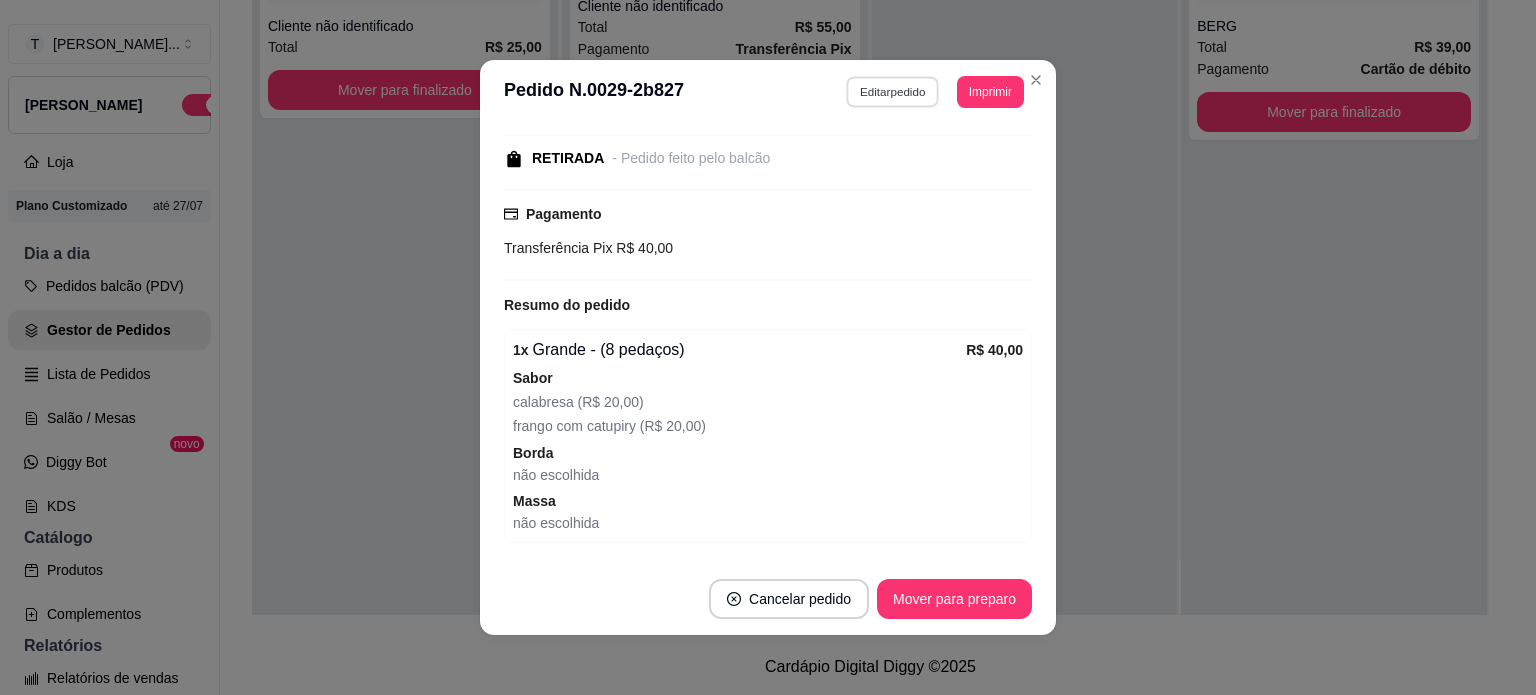 click on "Editar  pedido" at bounding box center [893, 91] 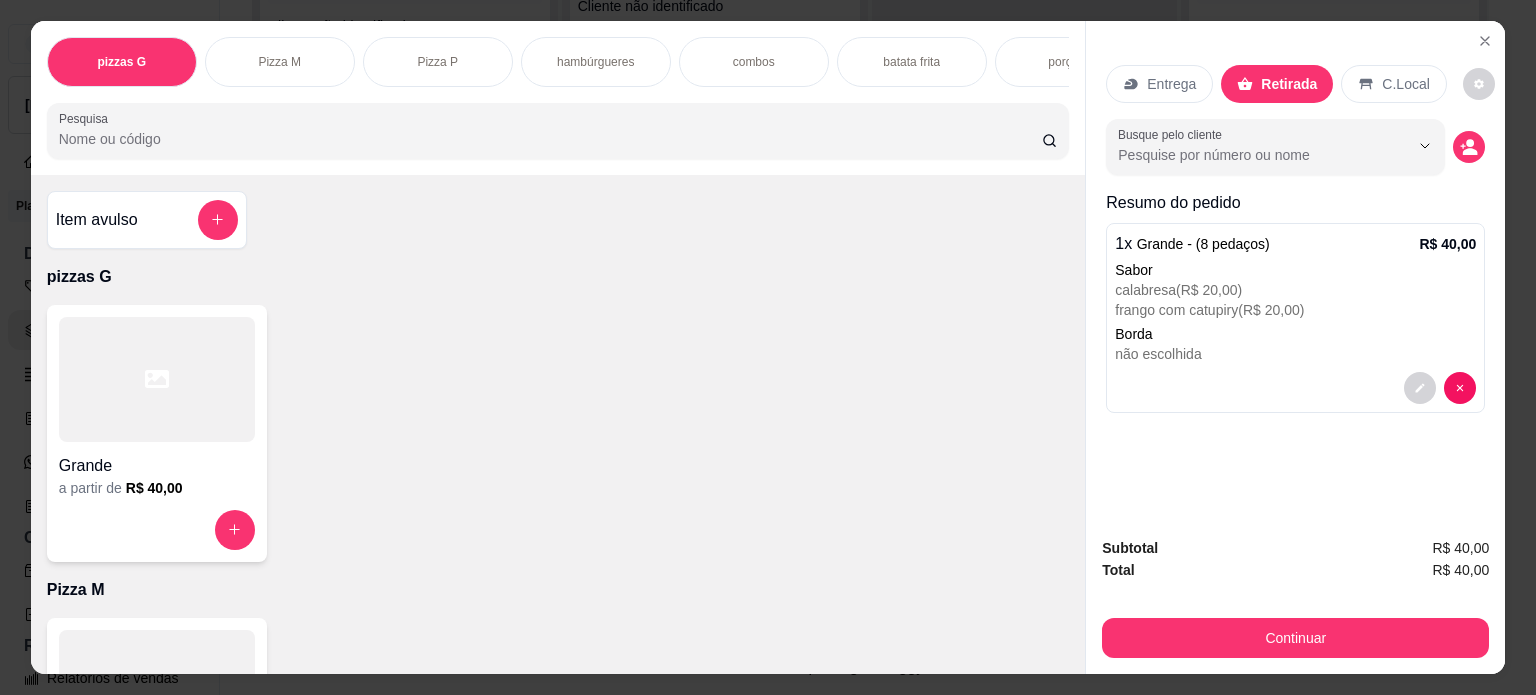 click on "batata frita" at bounding box center (911, 62) 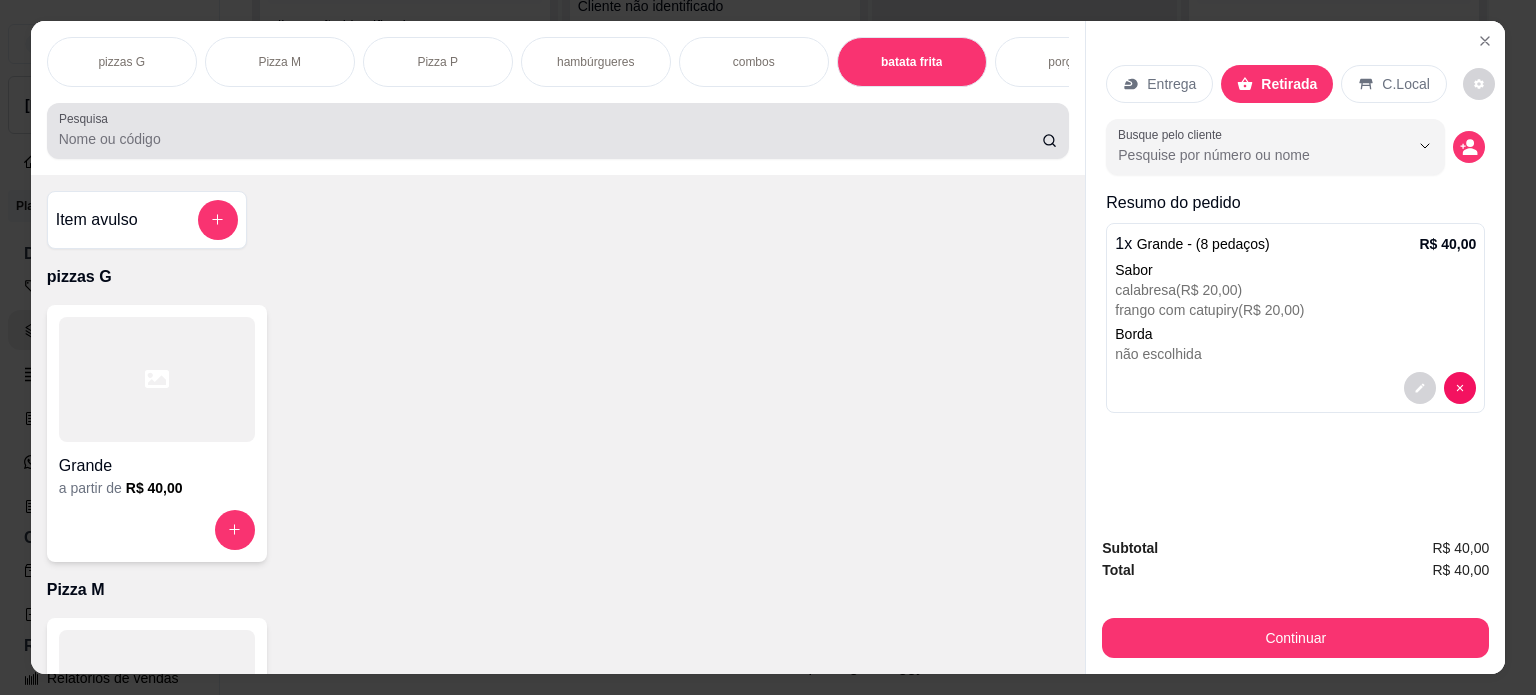 scroll, scrollTop: 1964, scrollLeft: 0, axis: vertical 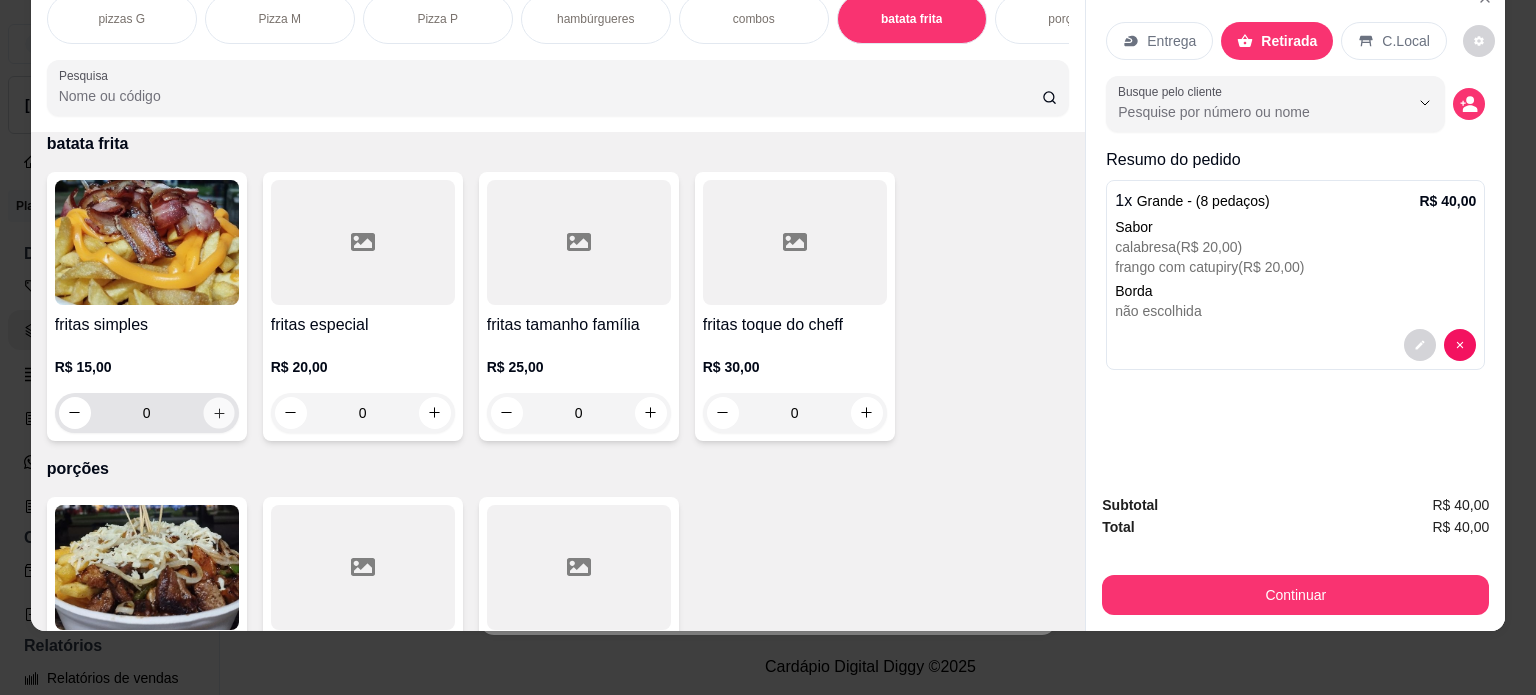 click at bounding box center [218, 412] 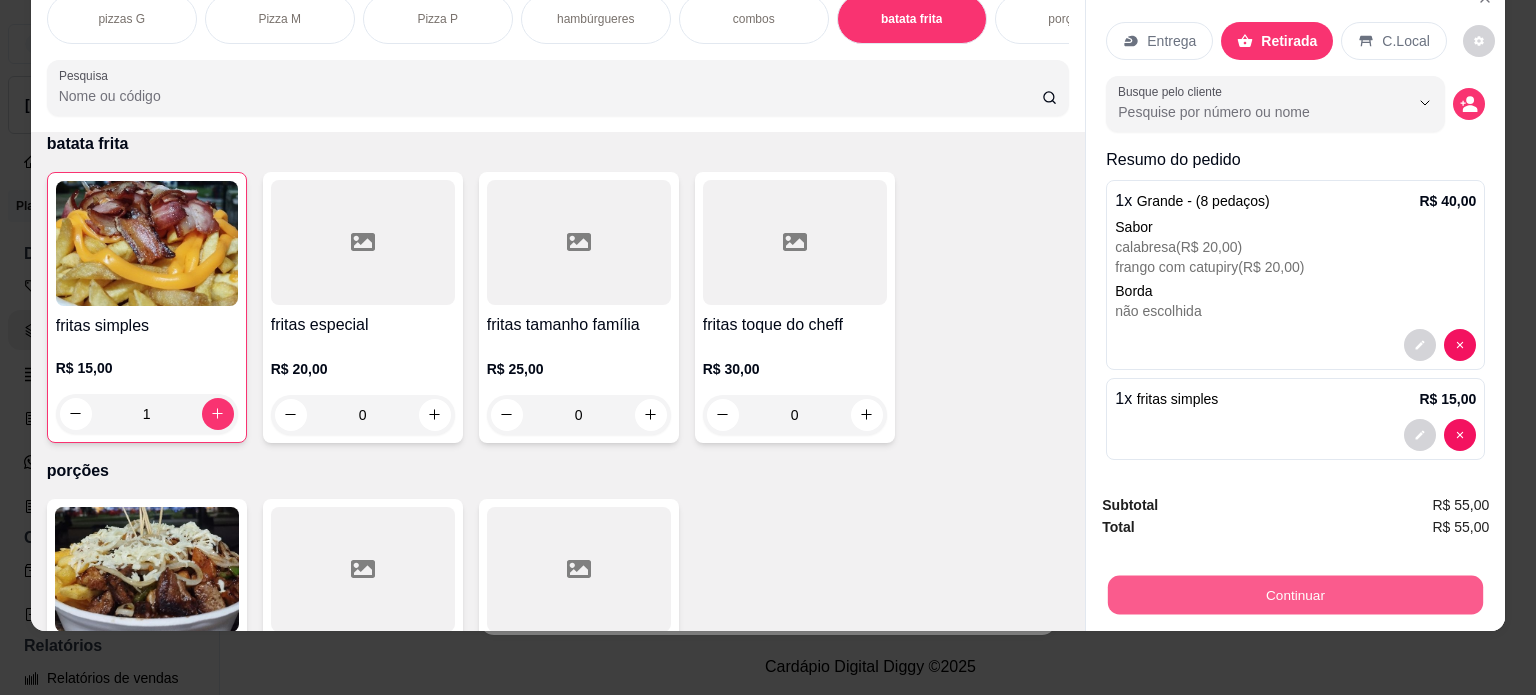 click on "Continuar" at bounding box center (1295, 595) 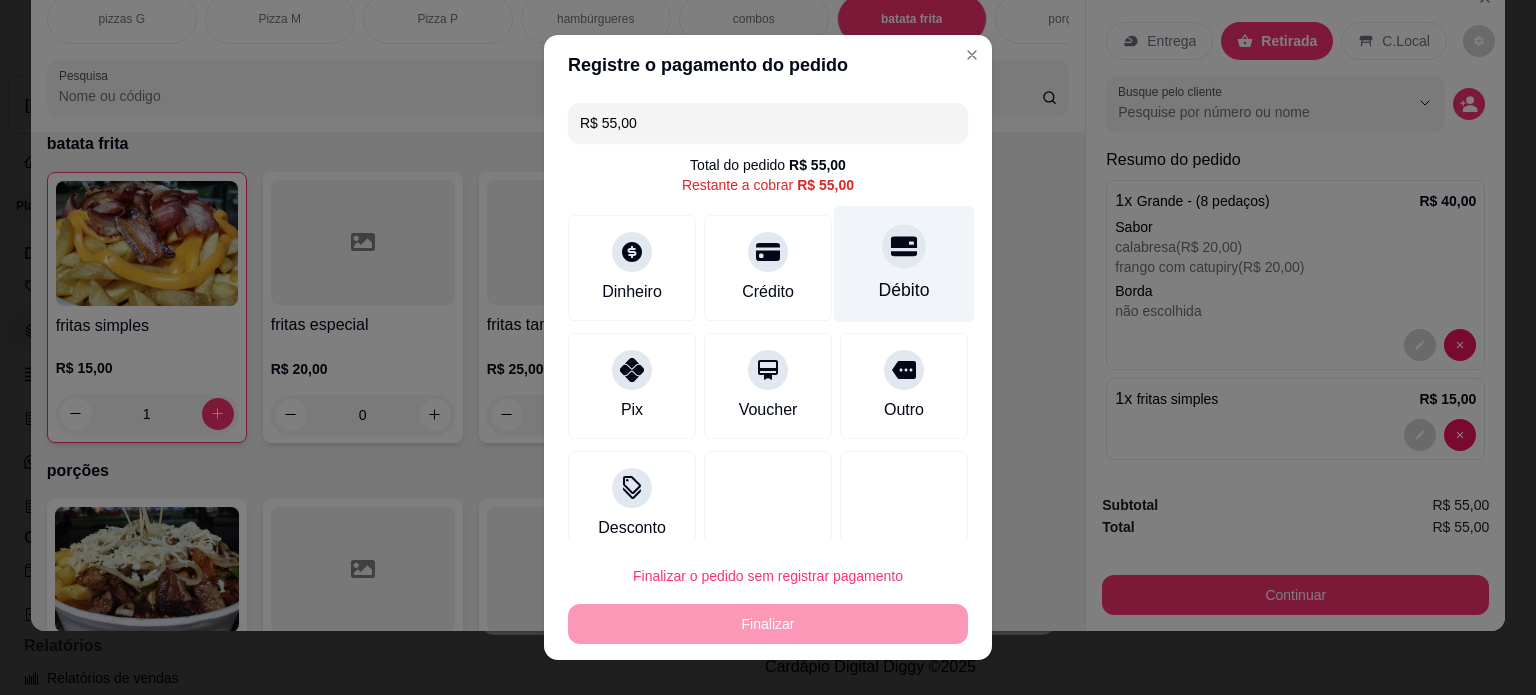 click on "Débito" at bounding box center (904, 290) 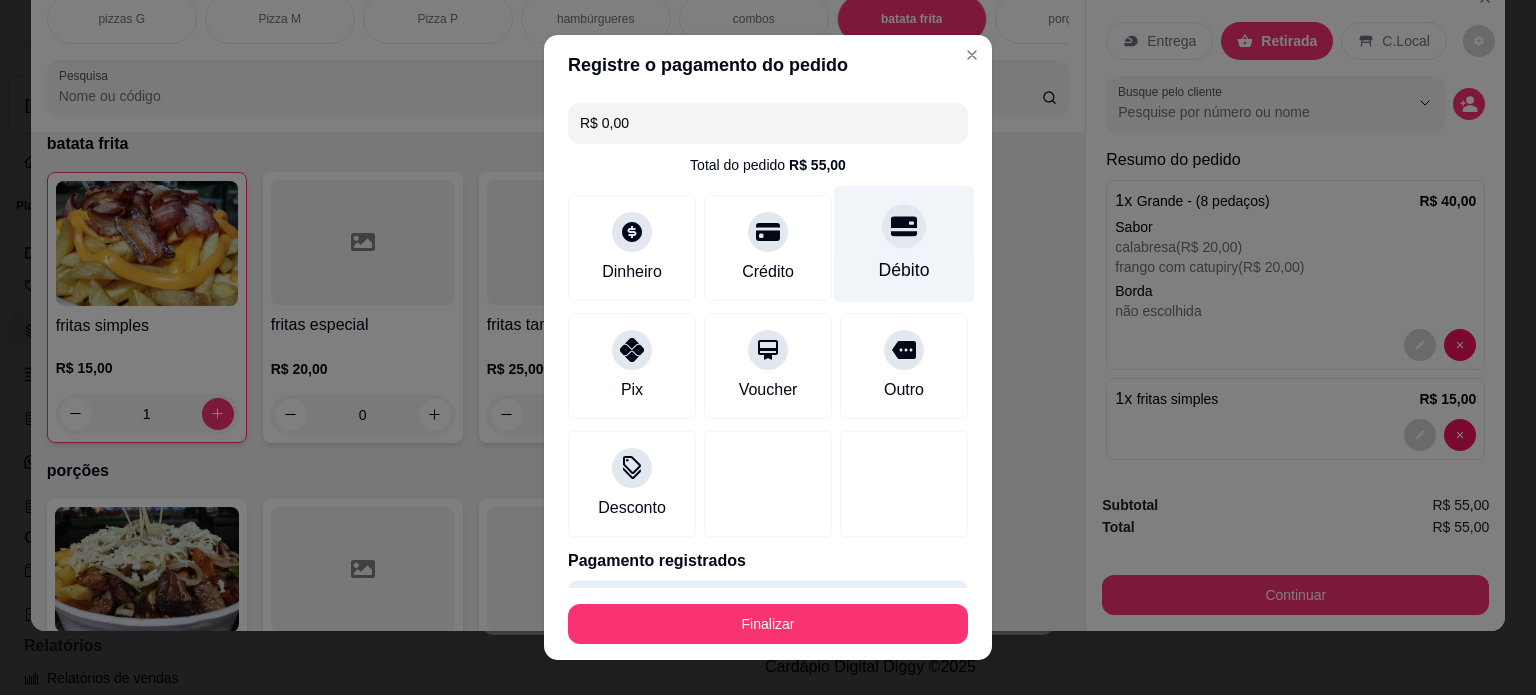 type on "R$ 0,00" 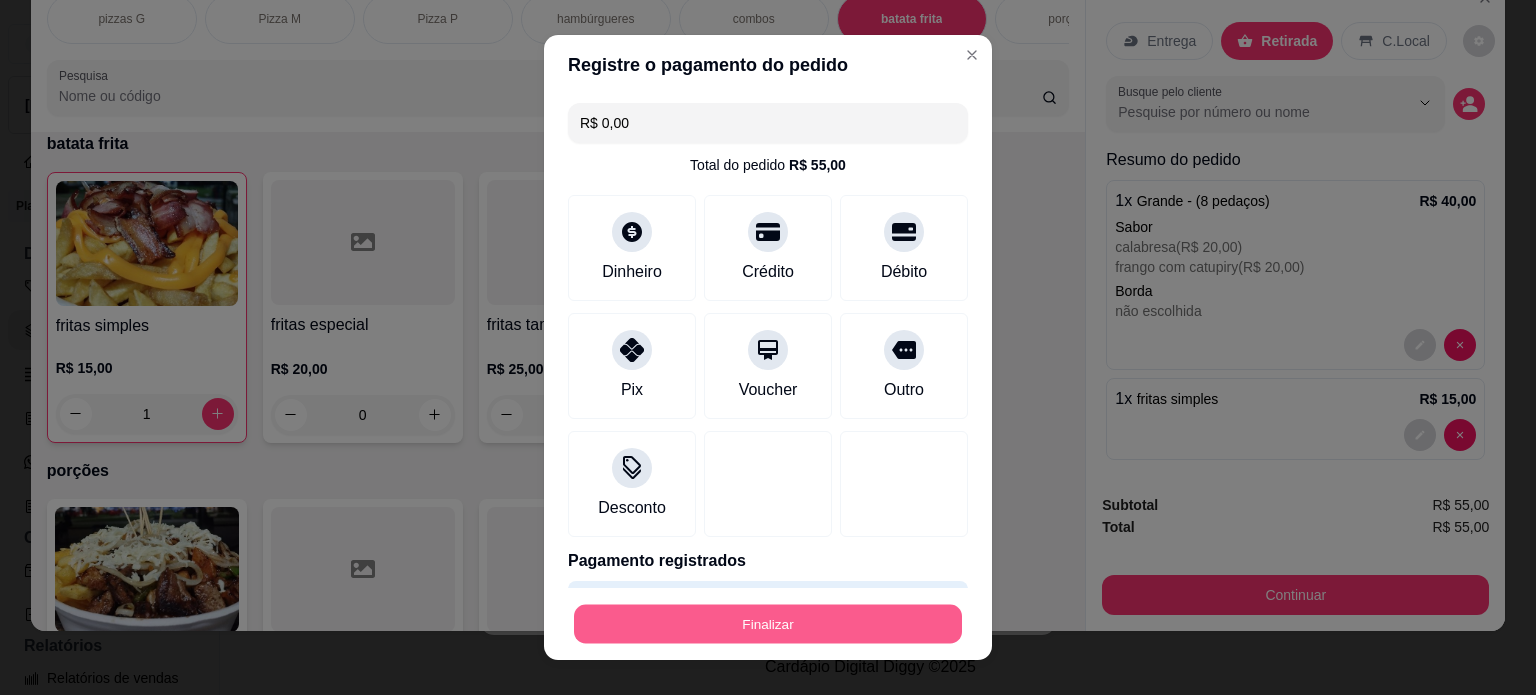 click on "Finalizar" at bounding box center (768, 624) 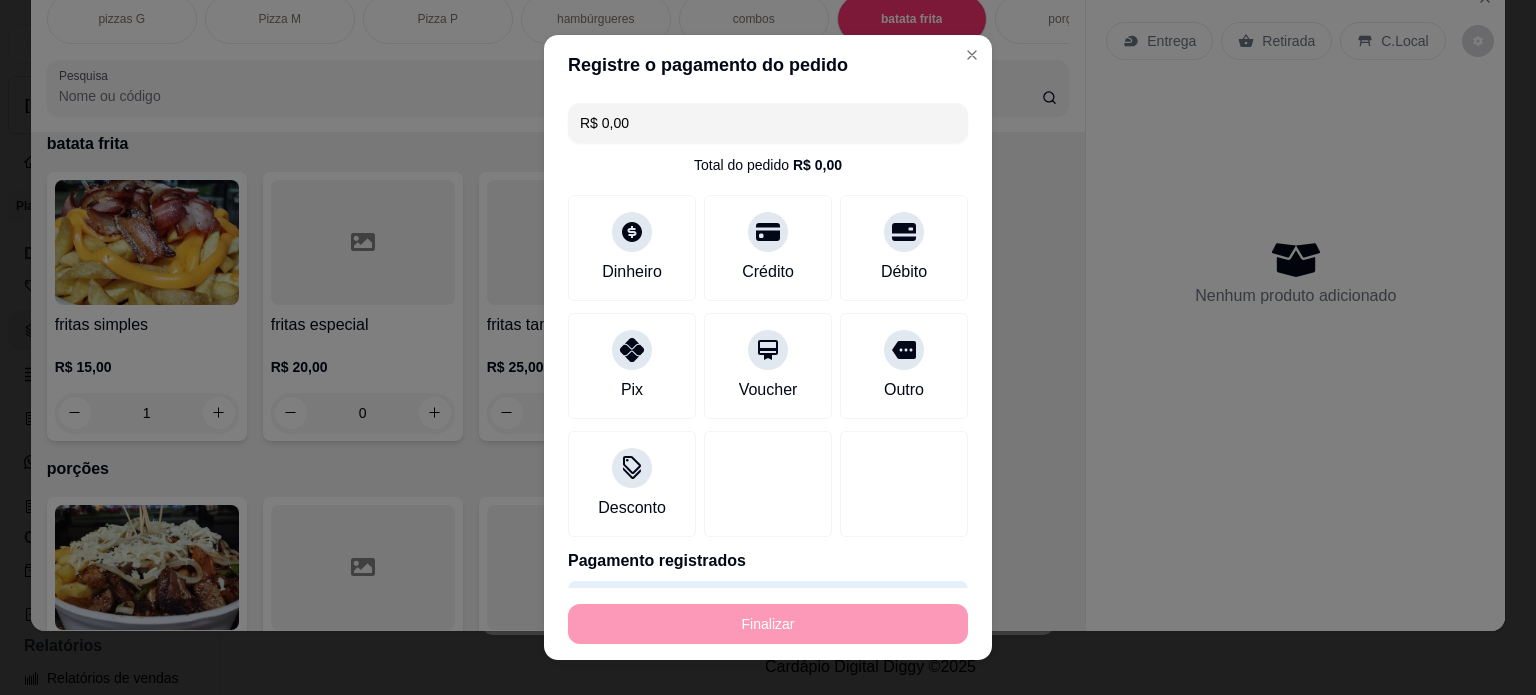 type on "0" 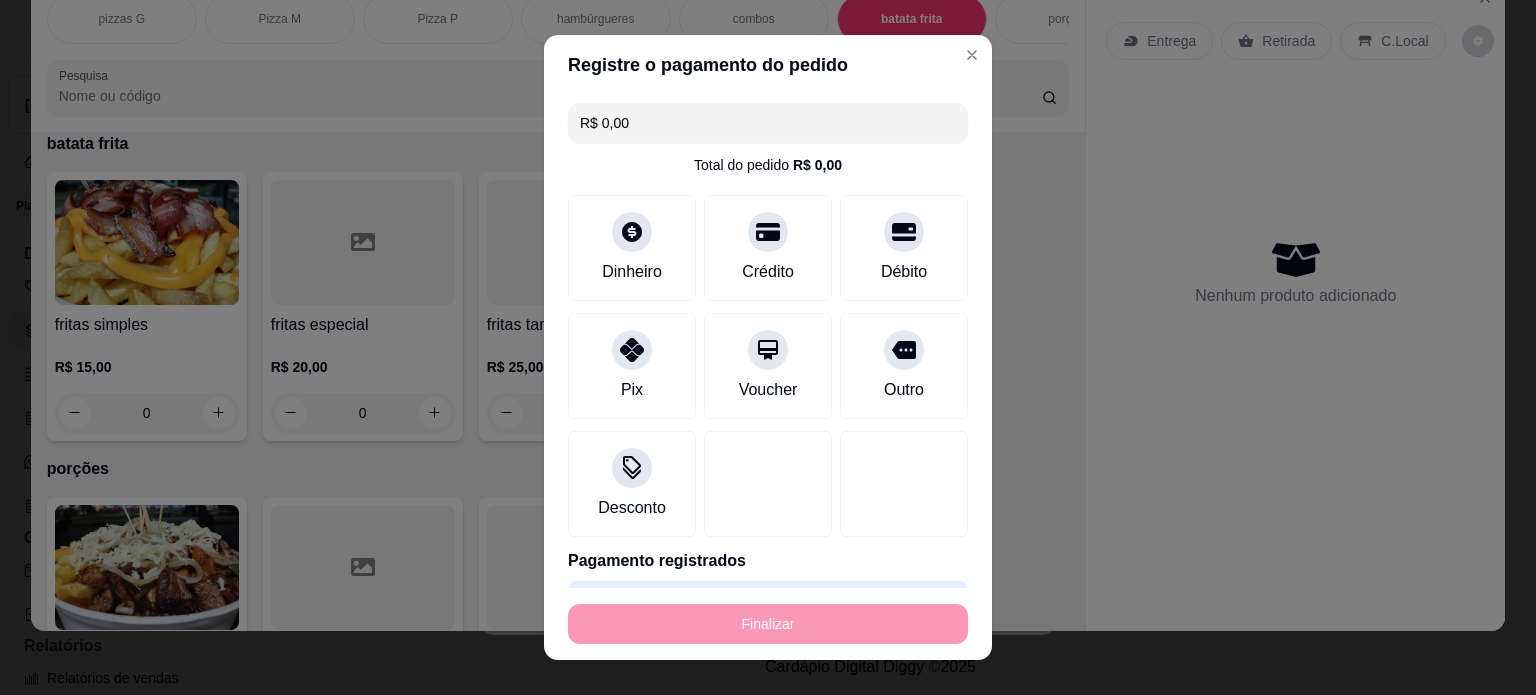 type on "-R$ 55,00" 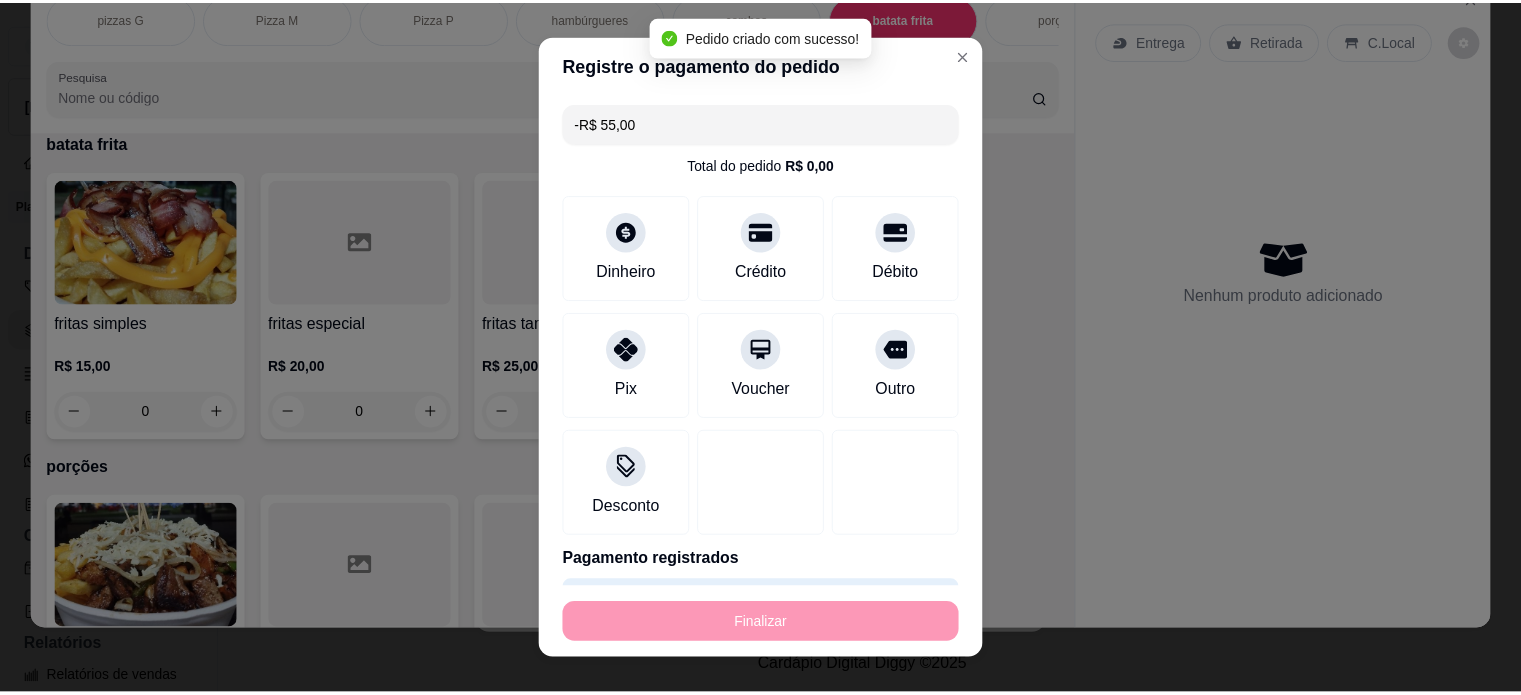 scroll, scrollTop: 244, scrollLeft: 0, axis: vertical 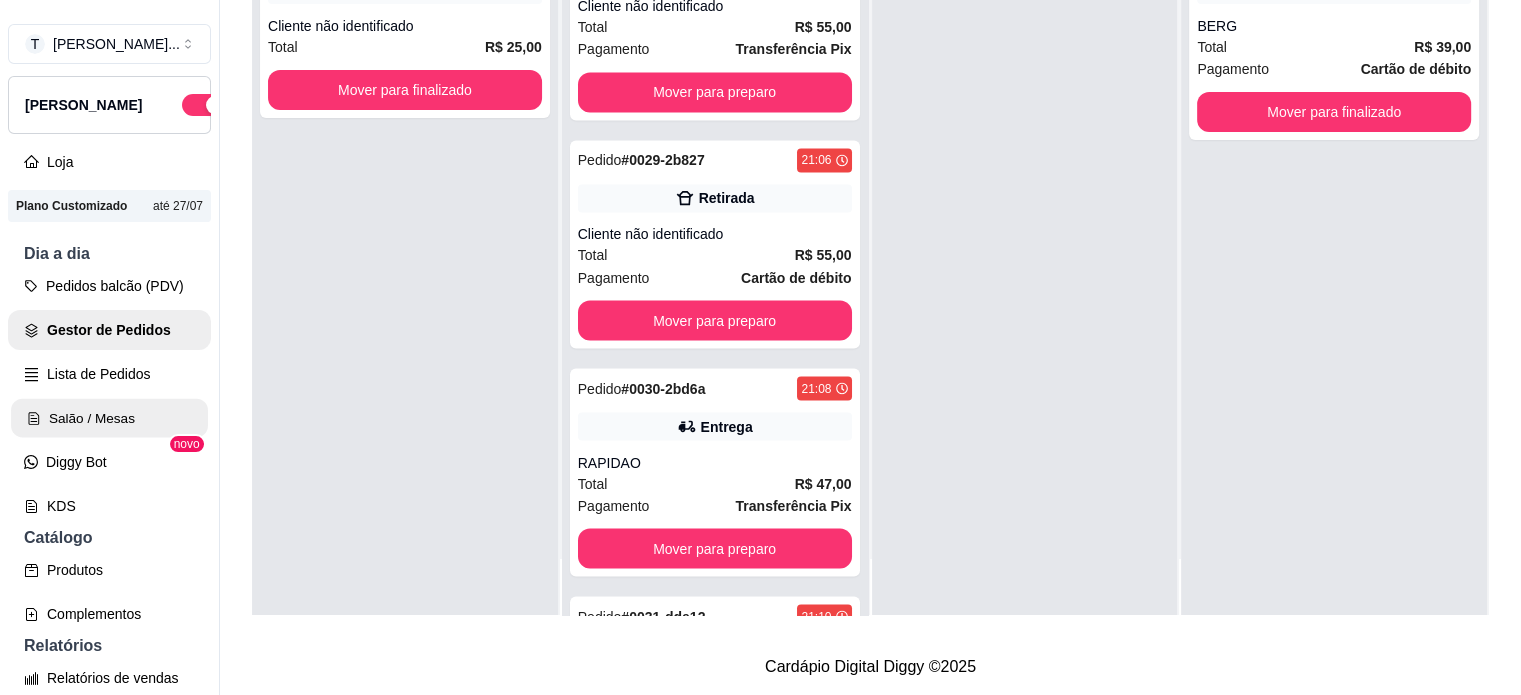 click on "Salão / Mesas" at bounding box center (109, 418) 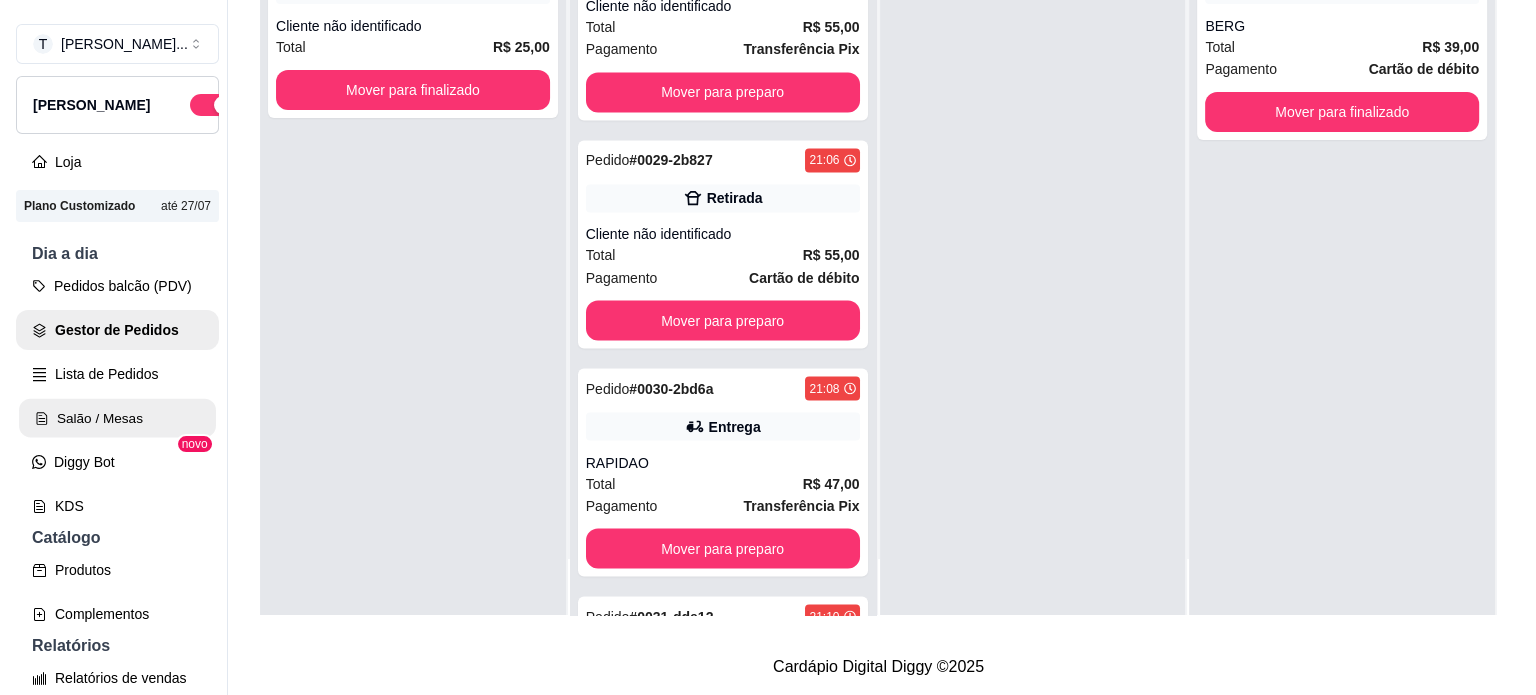 scroll, scrollTop: 0, scrollLeft: 0, axis: both 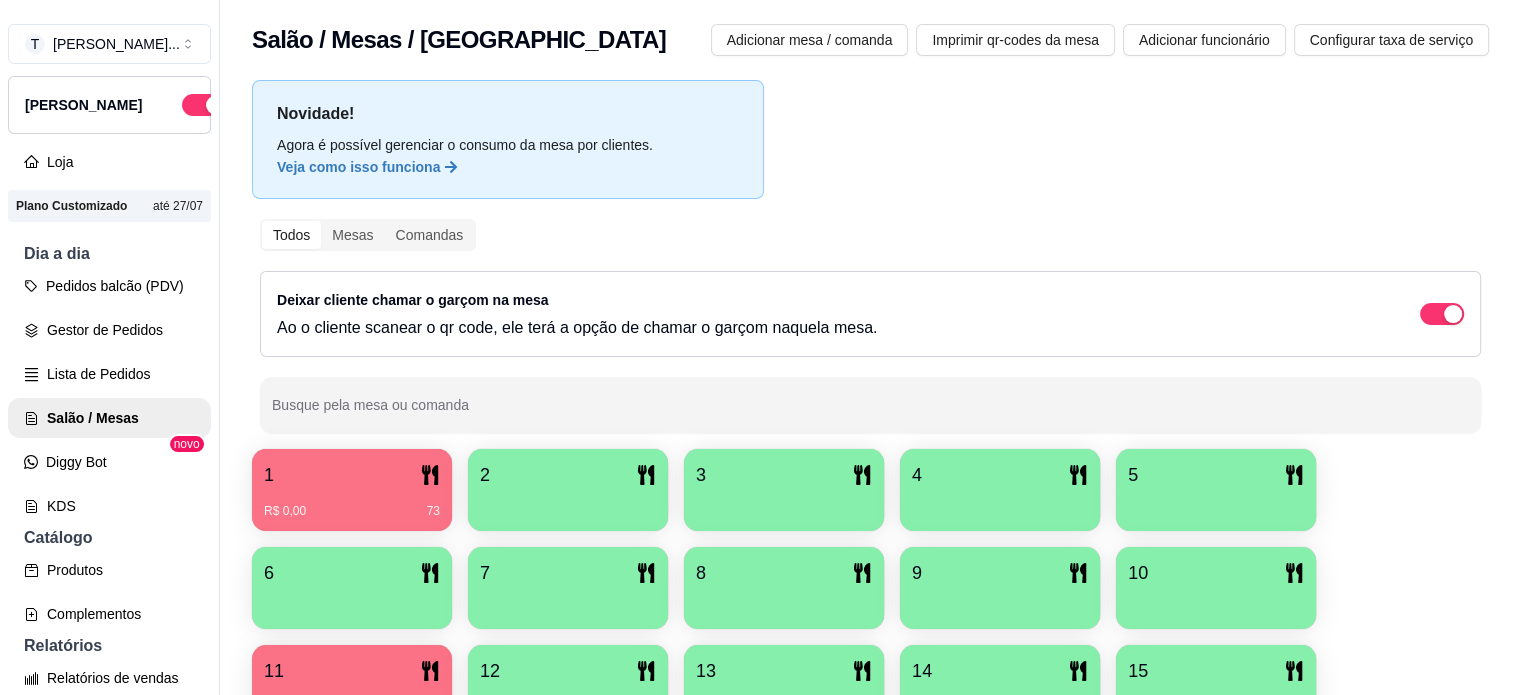 click on "5" at bounding box center (1216, 475) 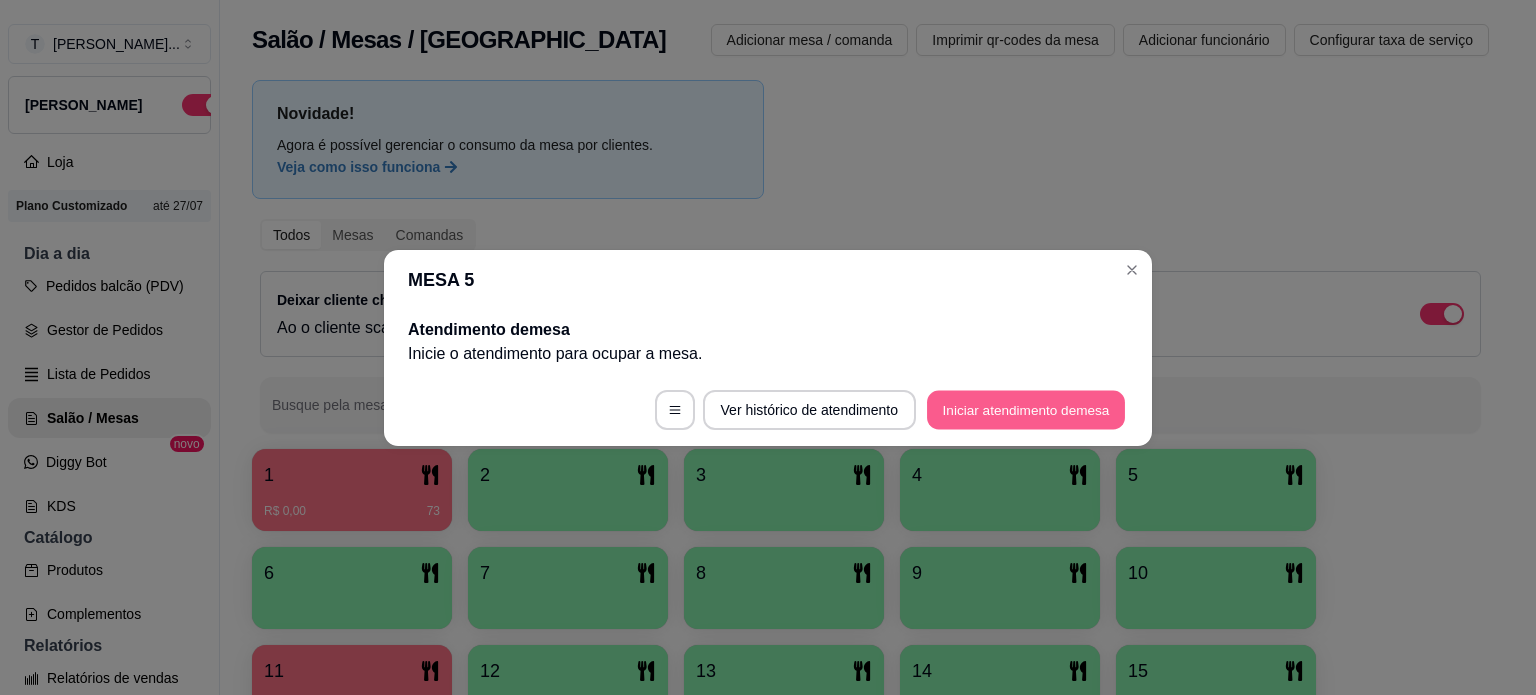 click on "Iniciar atendimento de  mesa" at bounding box center (1026, 409) 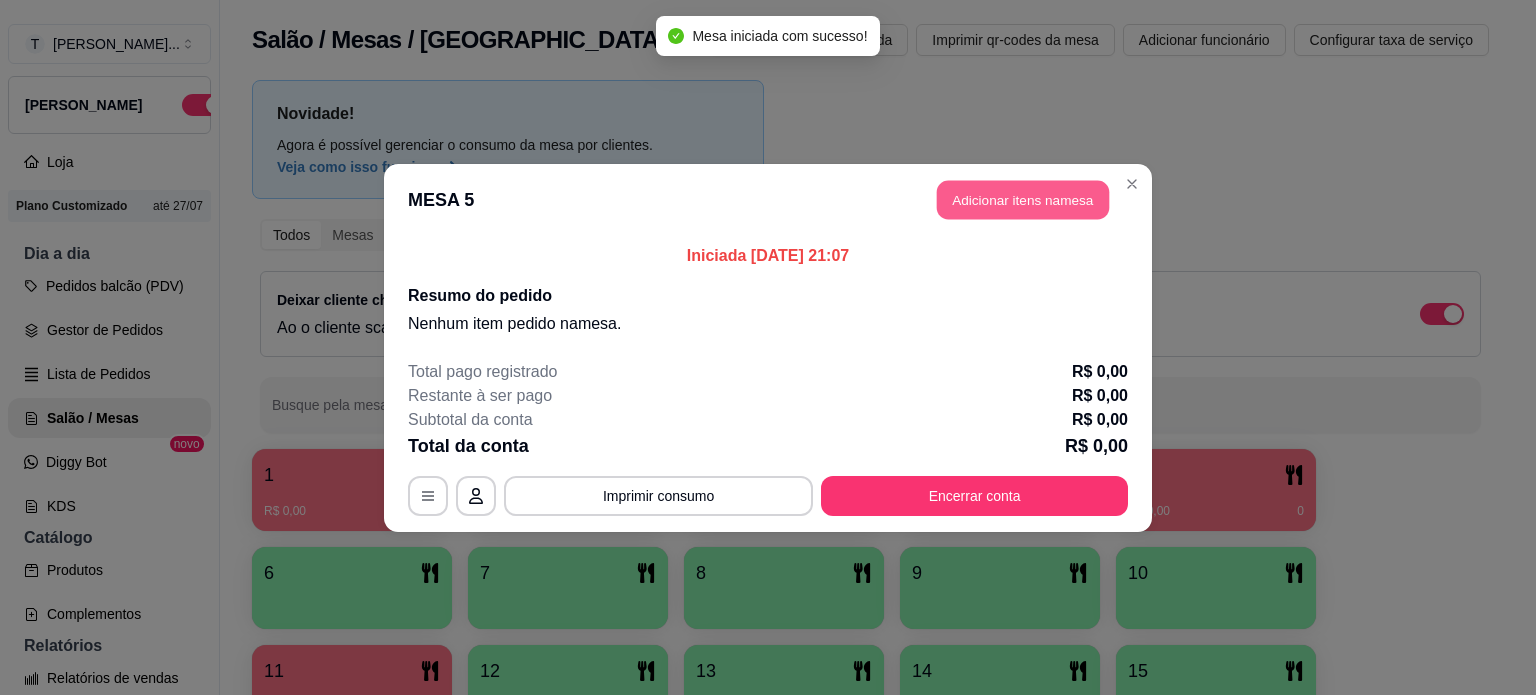 click on "Adicionar itens na  mesa" at bounding box center [1023, 199] 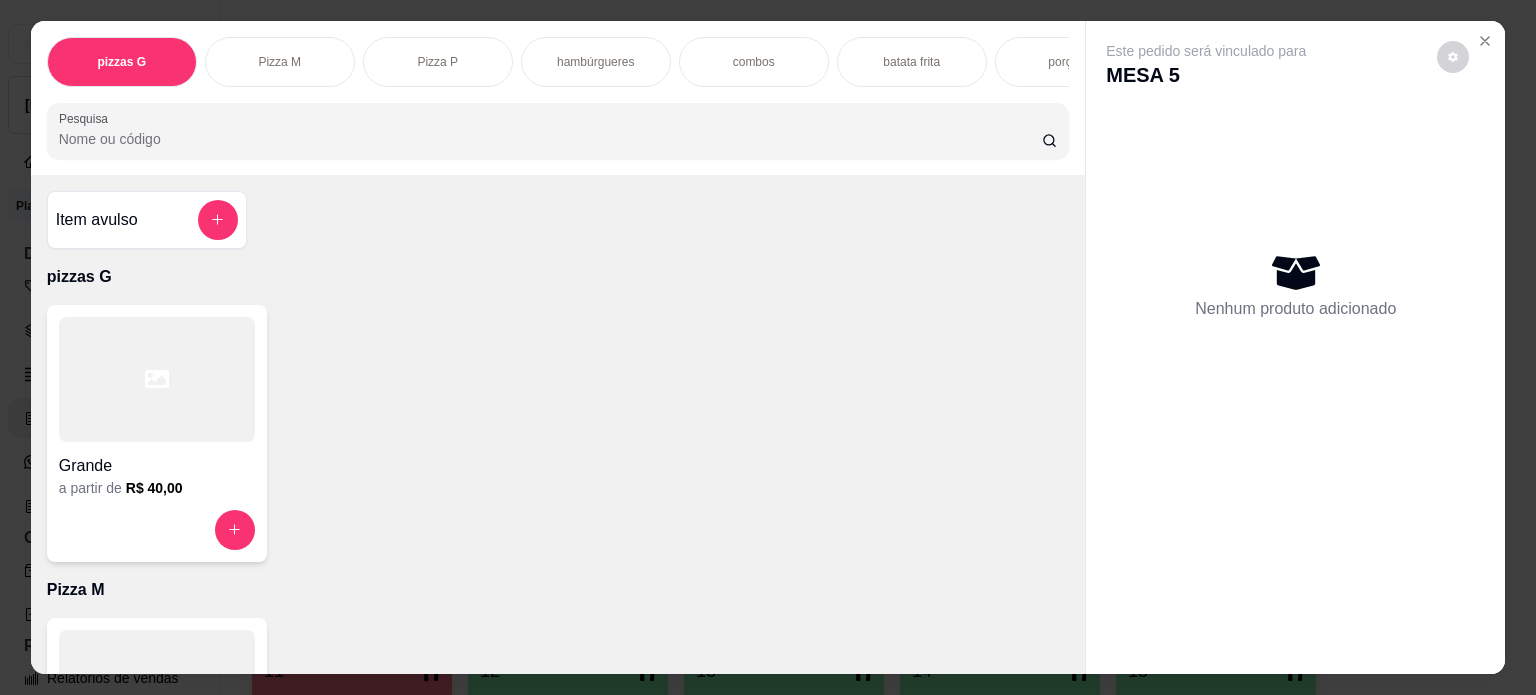 click on "batata frita" at bounding box center [912, 62] 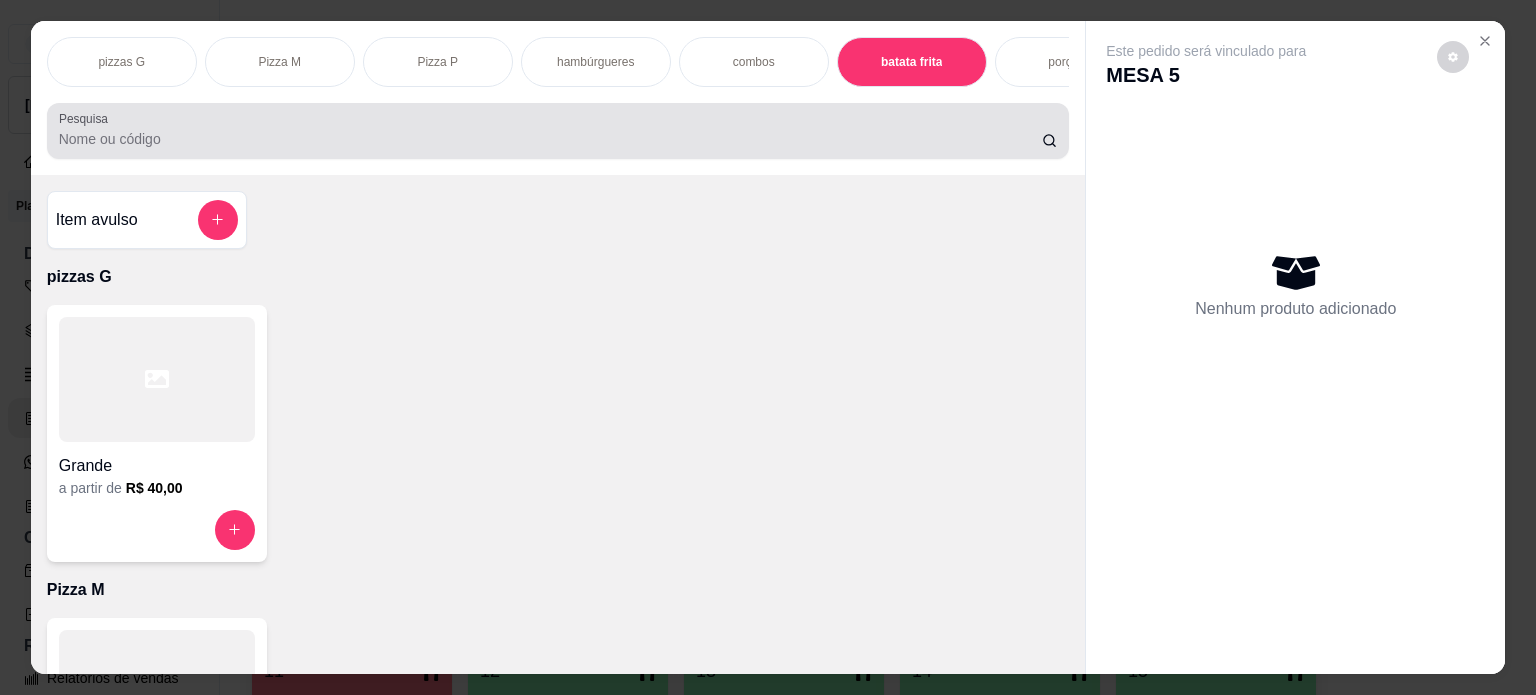 scroll, scrollTop: 1964, scrollLeft: 0, axis: vertical 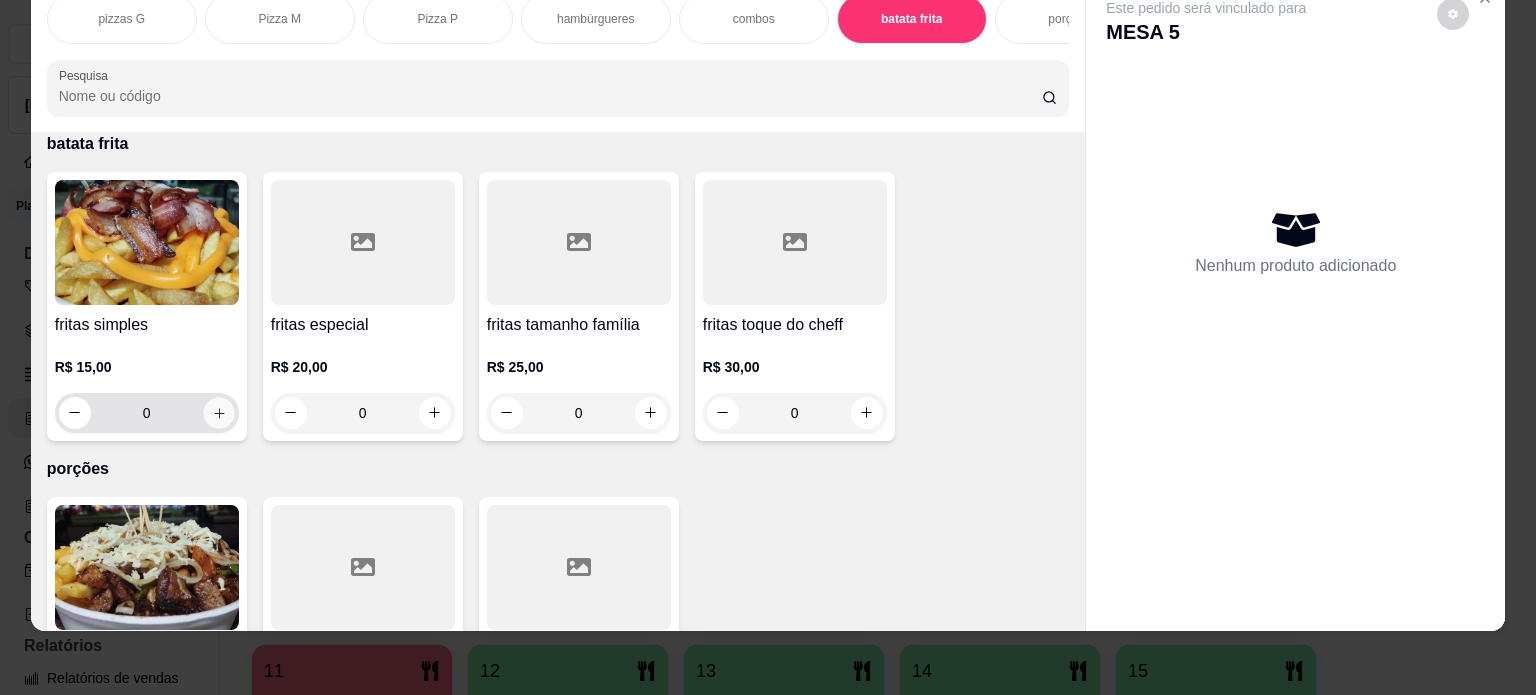 click 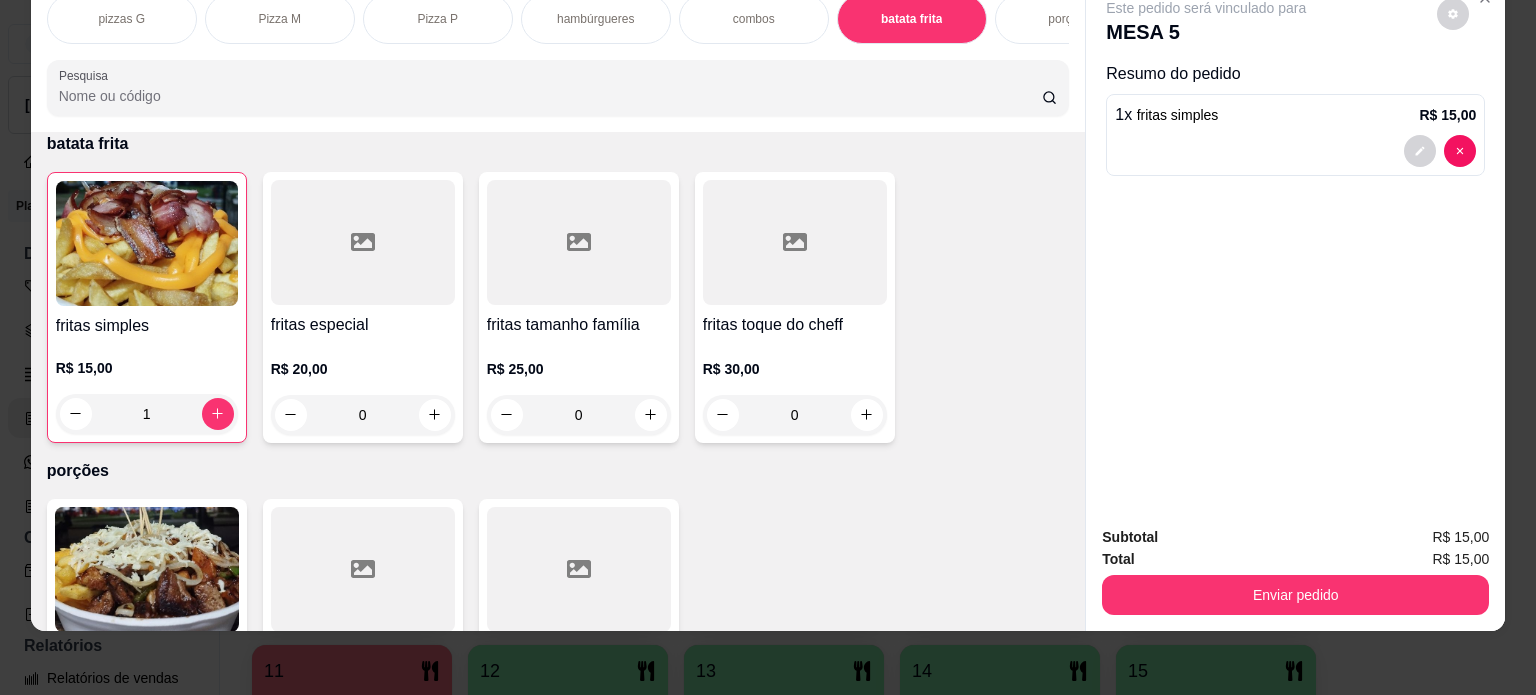 drag, startPoint x: 1047, startPoint y: 22, endPoint x: 1048, endPoint y: 41, distance: 19.026299 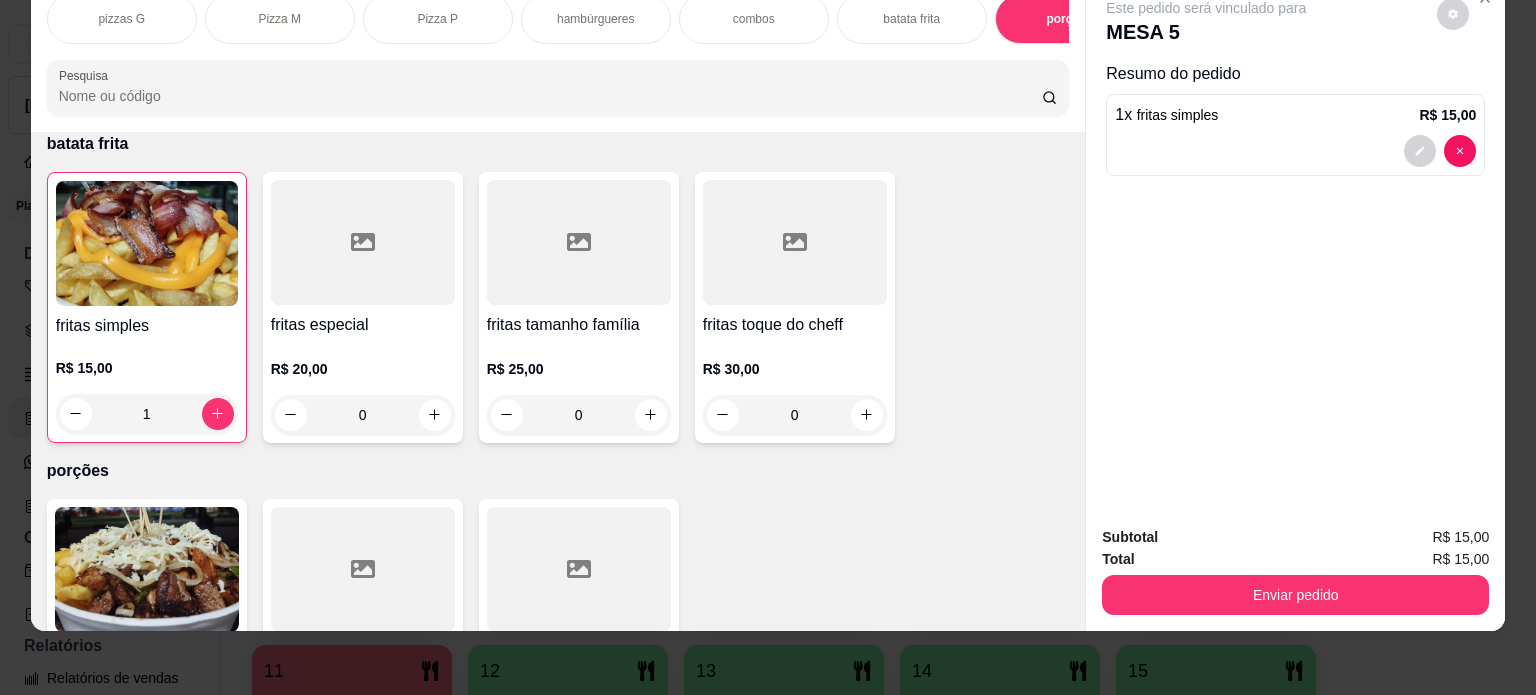 scroll, scrollTop: 2290, scrollLeft: 0, axis: vertical 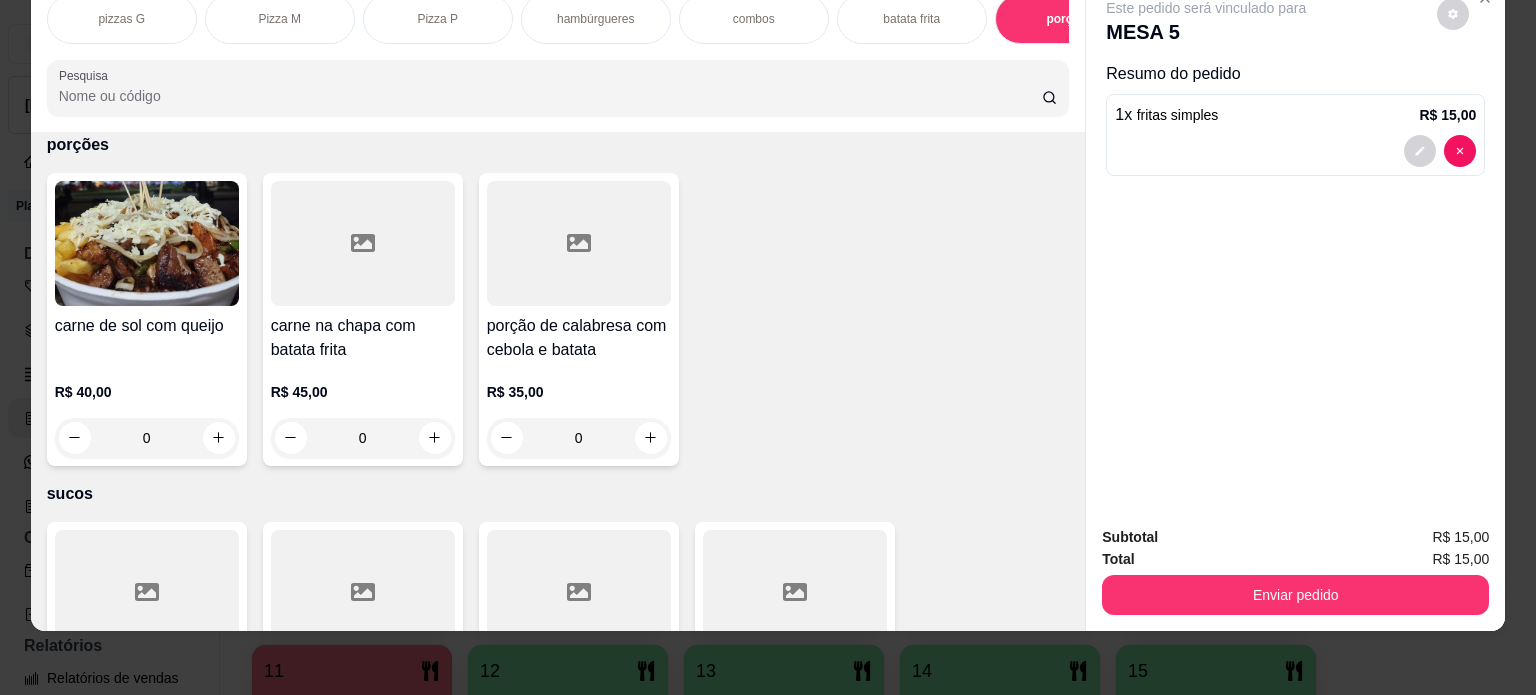 click on "pizzas G Pizza M Pizza P hambúrgueres combos batata frita porções sucos bebidas "refrigerantes" pizza GG jarra de suco  Pesquisa" at bounding box center (558, 55) 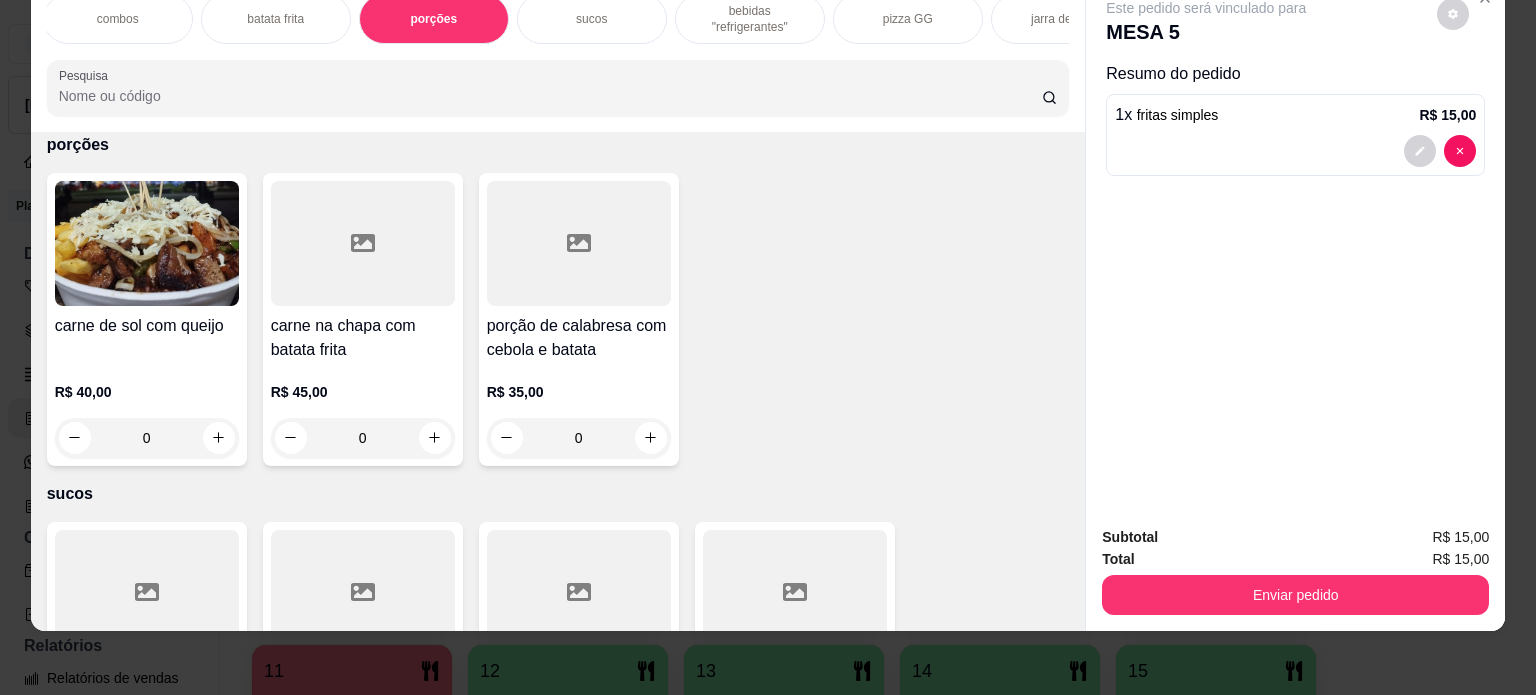 scroll, scrollTop: 0, scrollLeft: 707, axis: horizontal 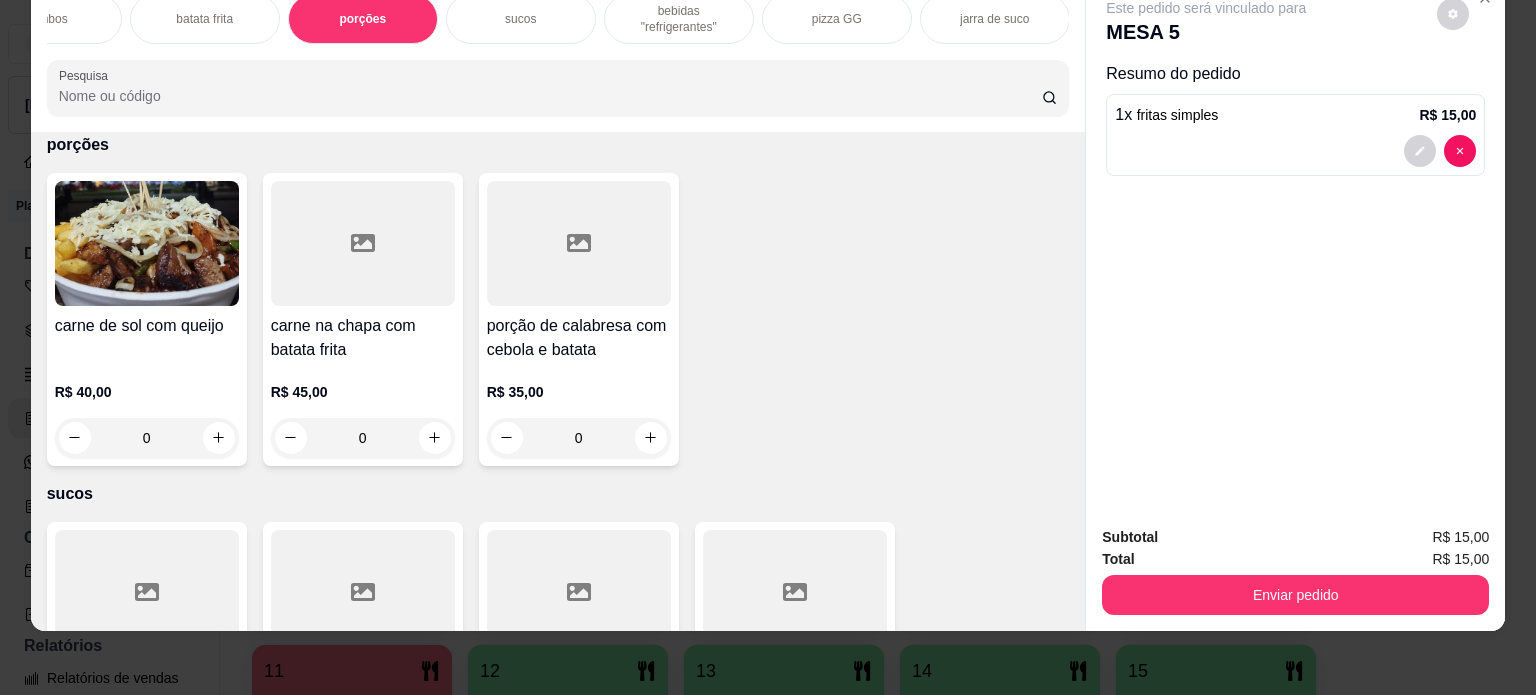 click on "bebidas "refrigerantes"" at bounding box center (679, 19) 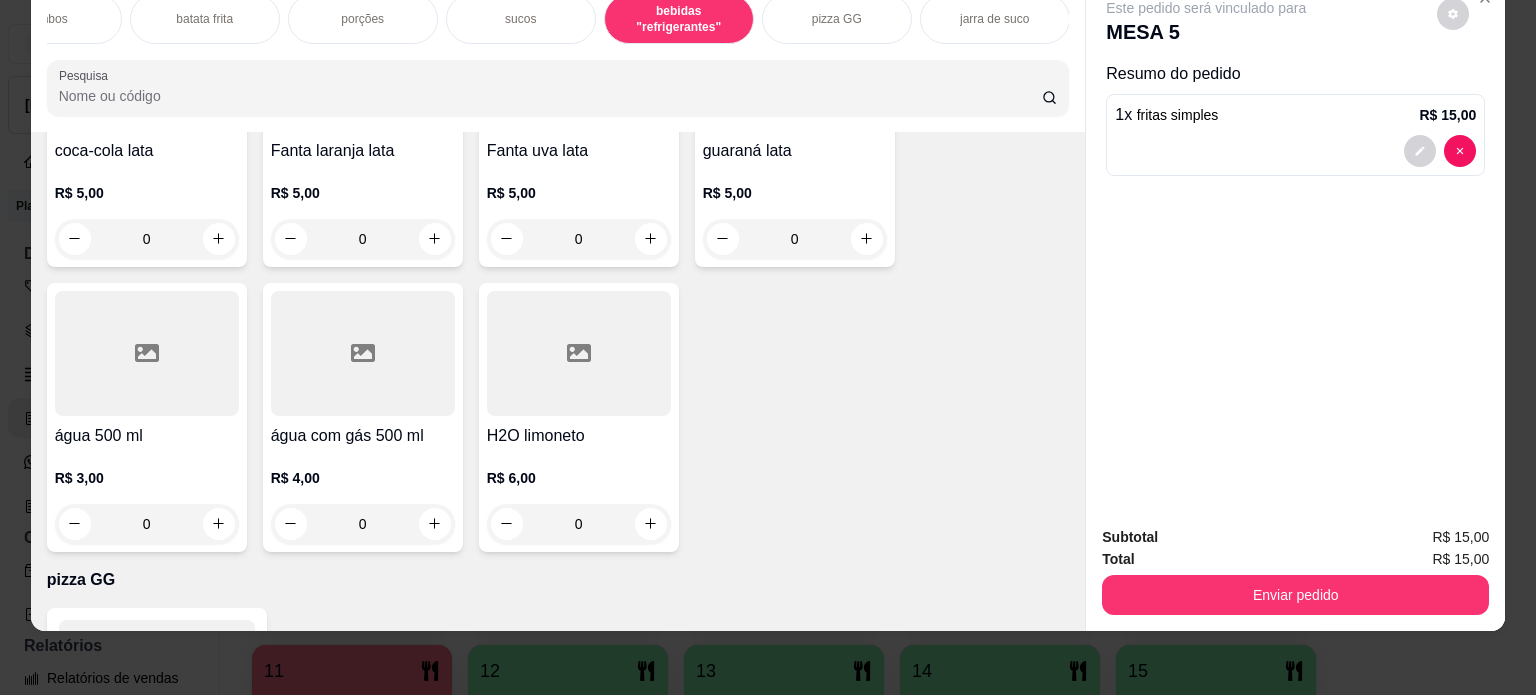 scroll, scrollTop: 3749, scrollLeft: 0, axis: vertical 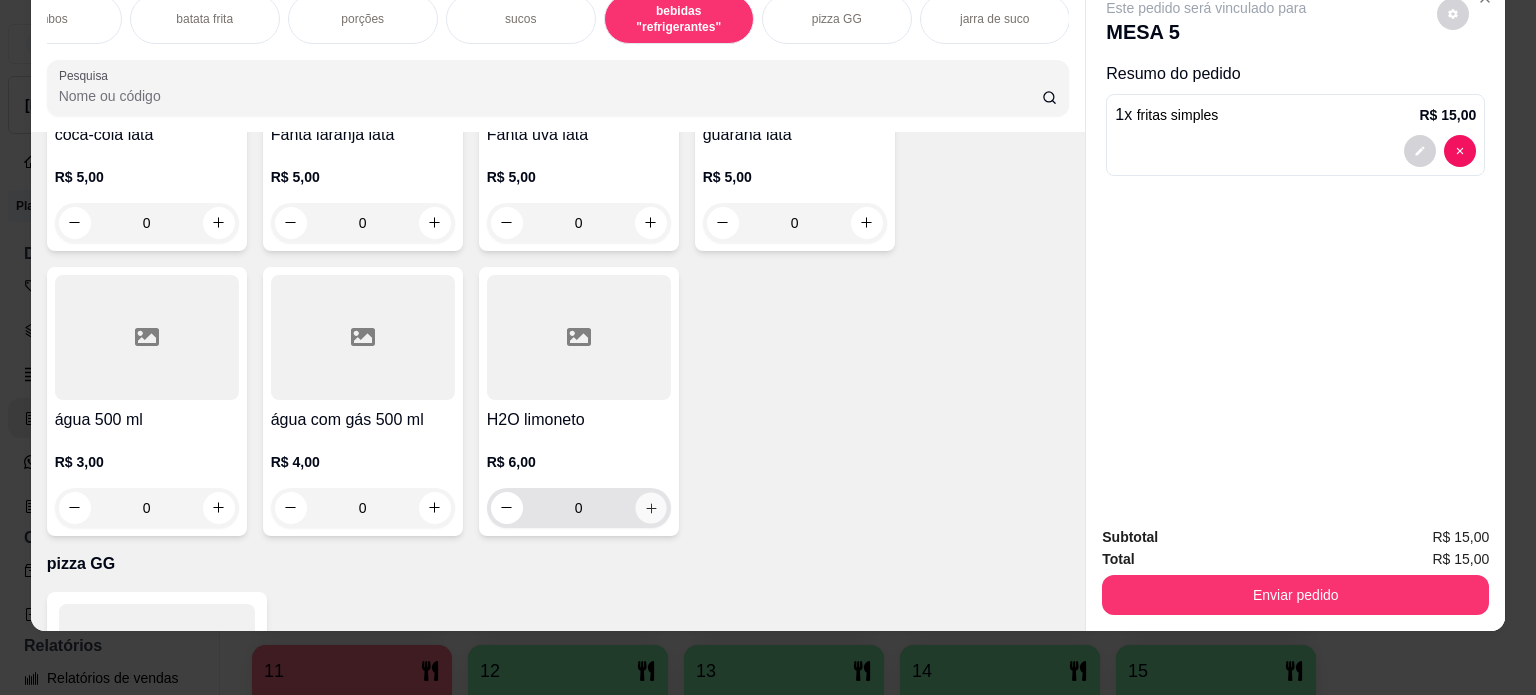click 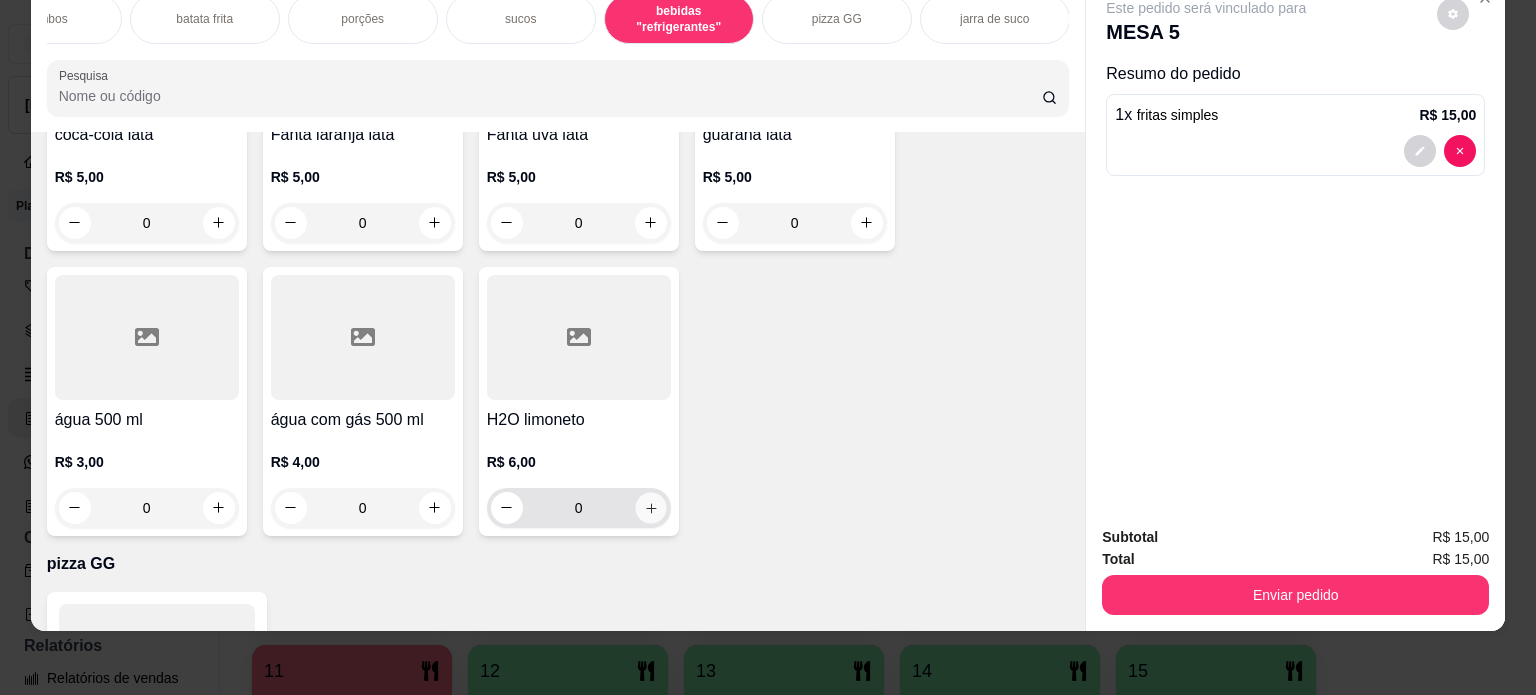 type on "1" 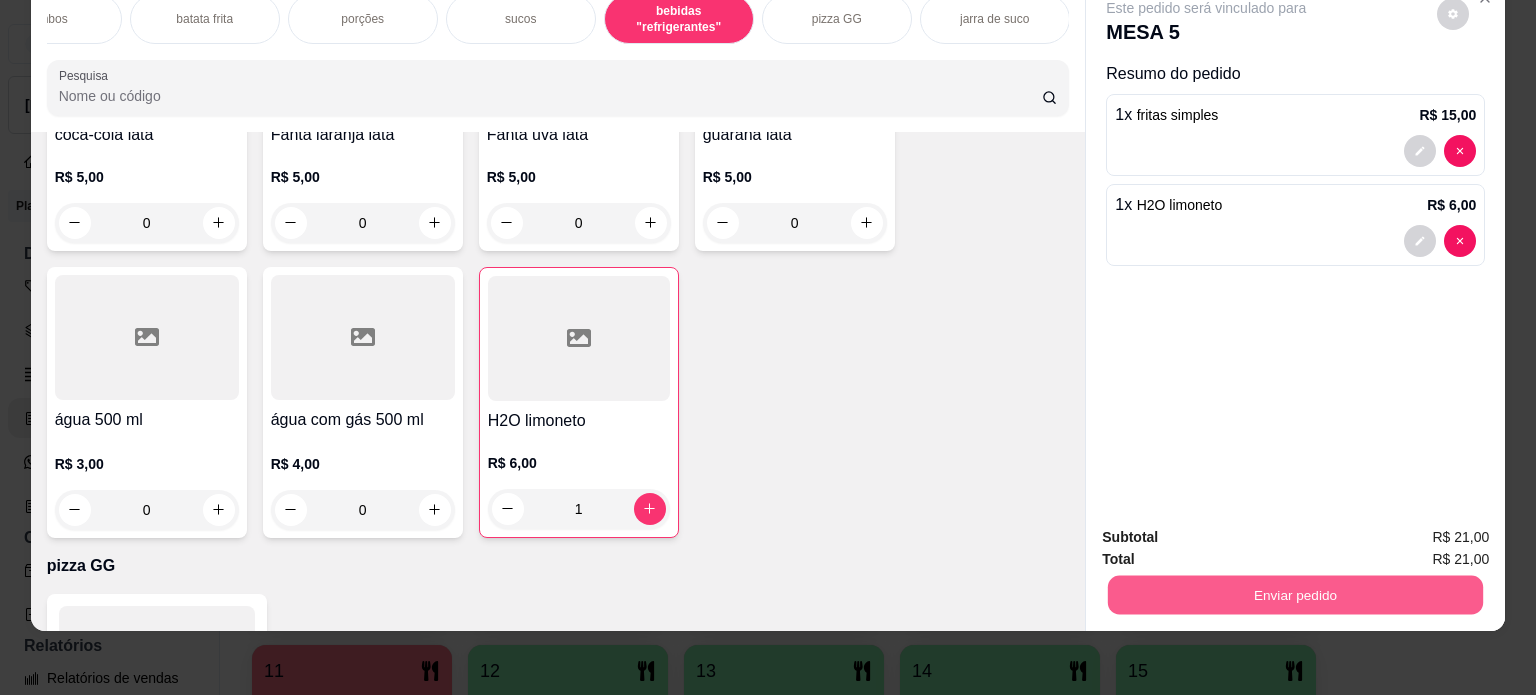 click on "Enviar pedido" at bounding box center (1295, 595) 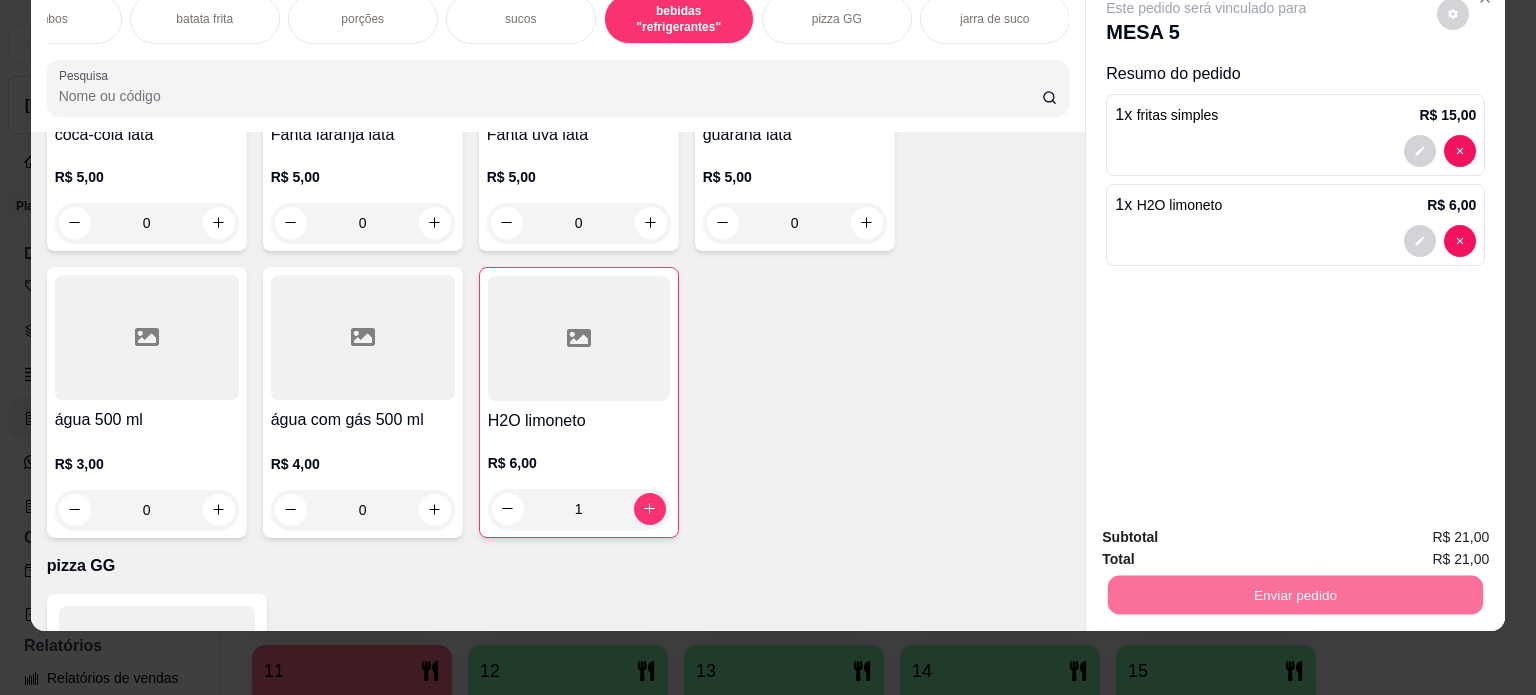 click on "Não registrar e enviar pedido" at bounding box center (1229, 531) 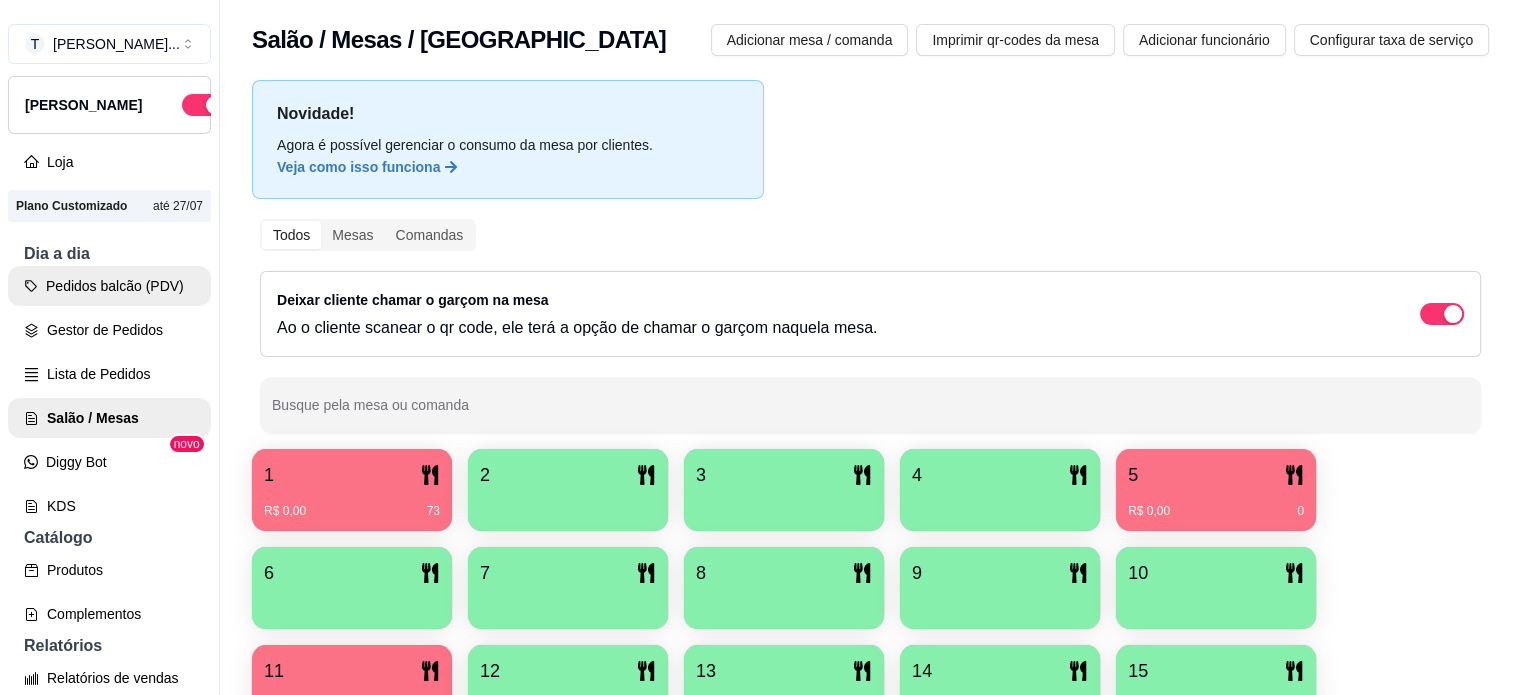 click on "Pedidos balcão (PDV)" at bounding box center [109, 286] 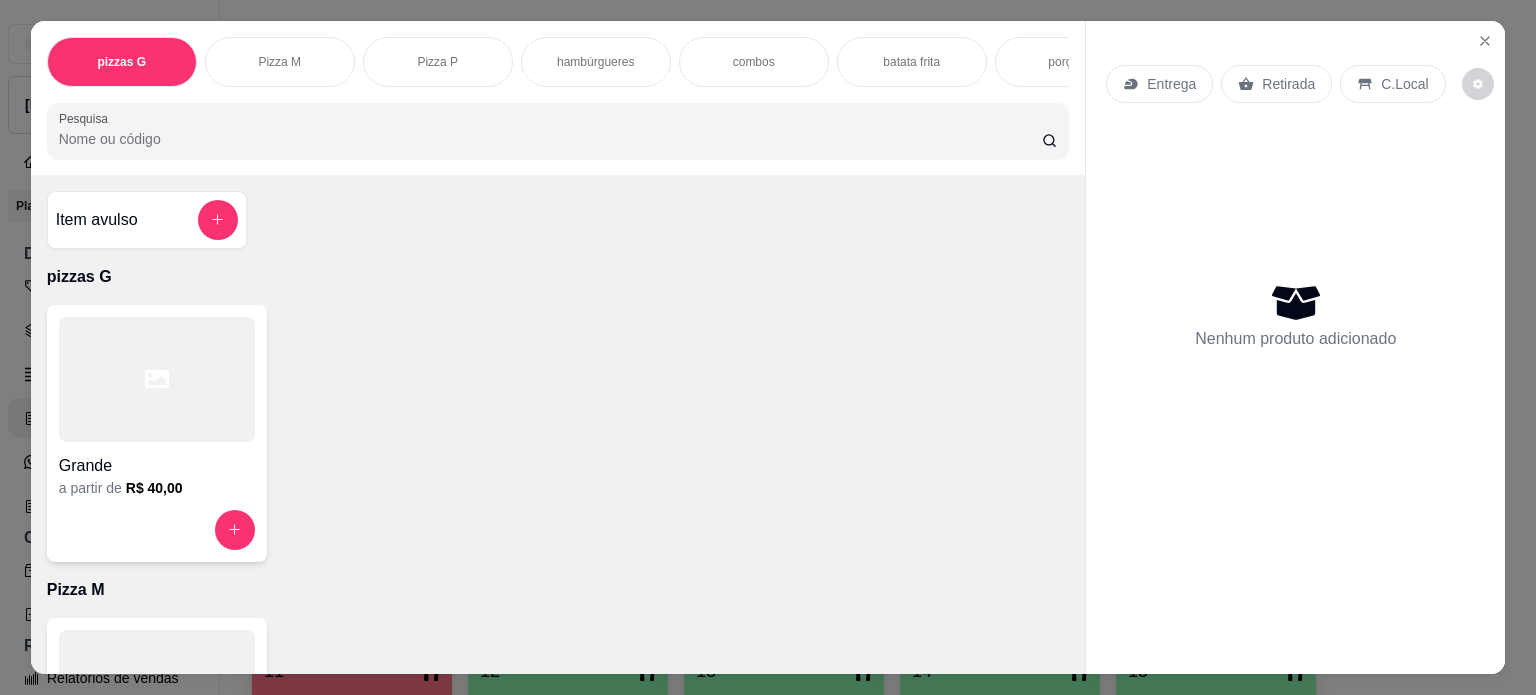 click on "combos" at bounding box center (754, 62) 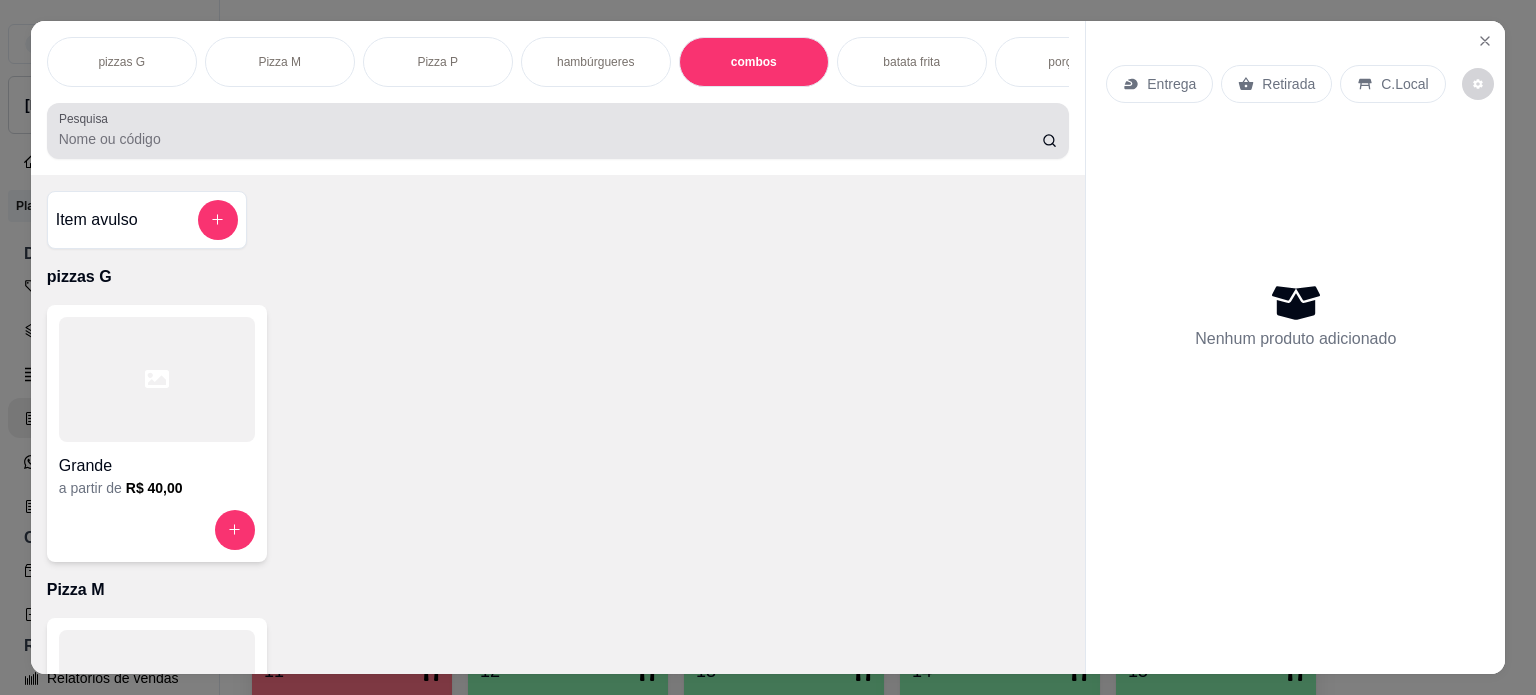 scroll, scrollTop: 1638, scrollLeft: 0, axis: vertical 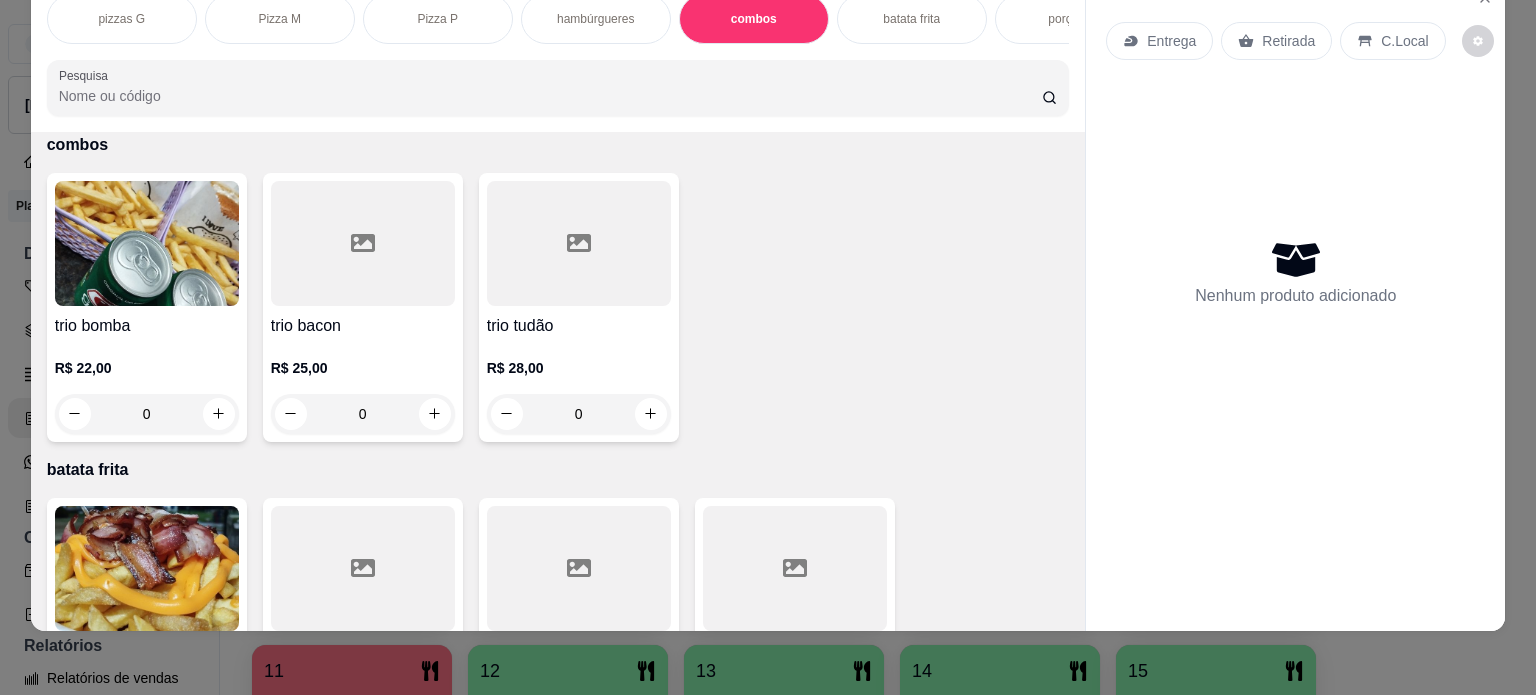 click on "batata frita" at bounding box center (912, 19) 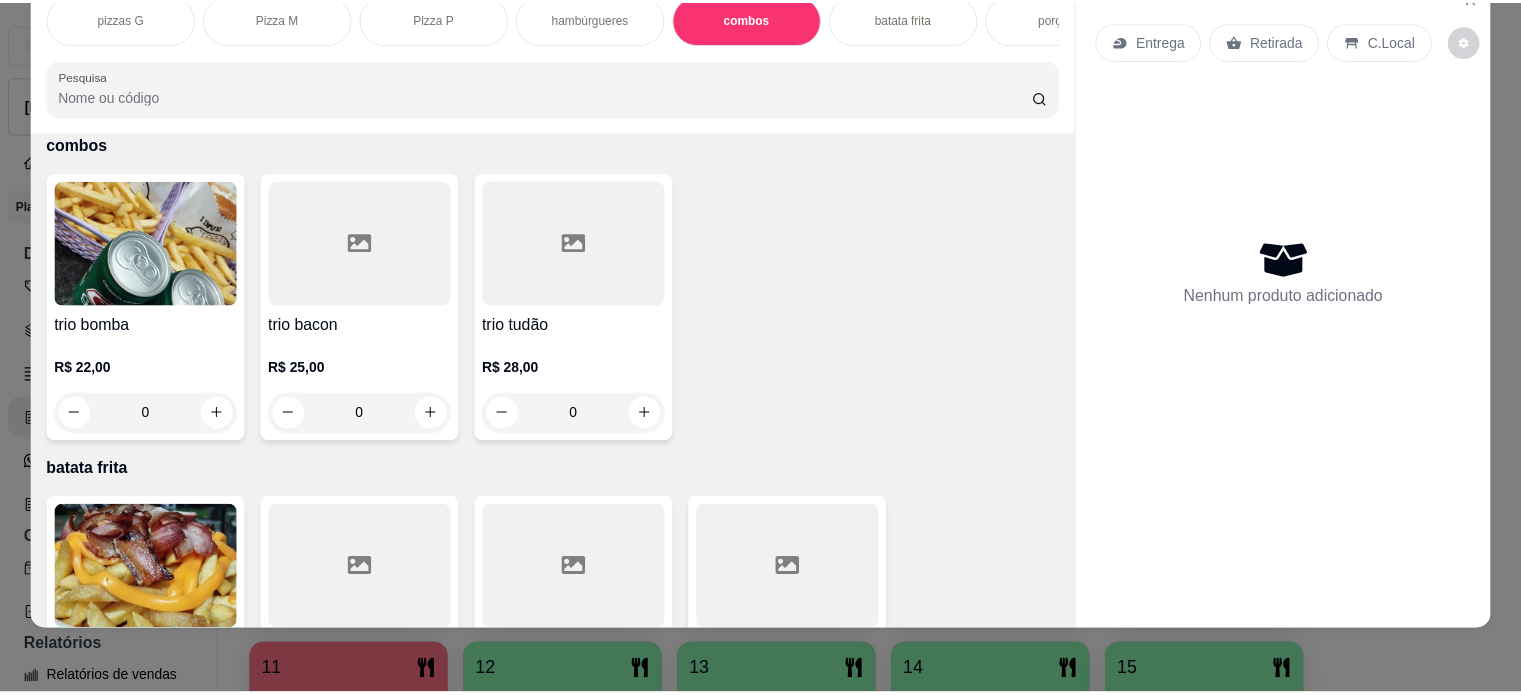 scroll, scrollTop: 1964, scrollLeft: 0, axis: vertical 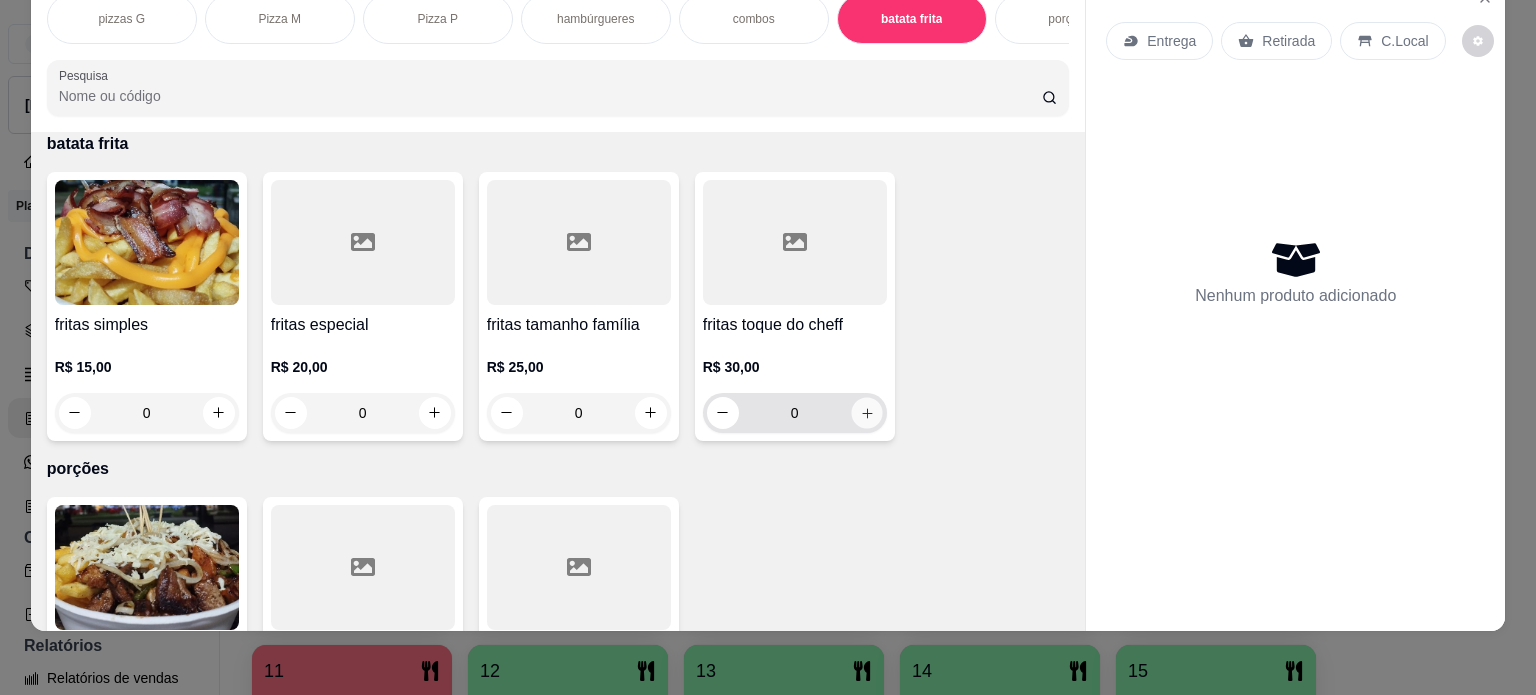 click 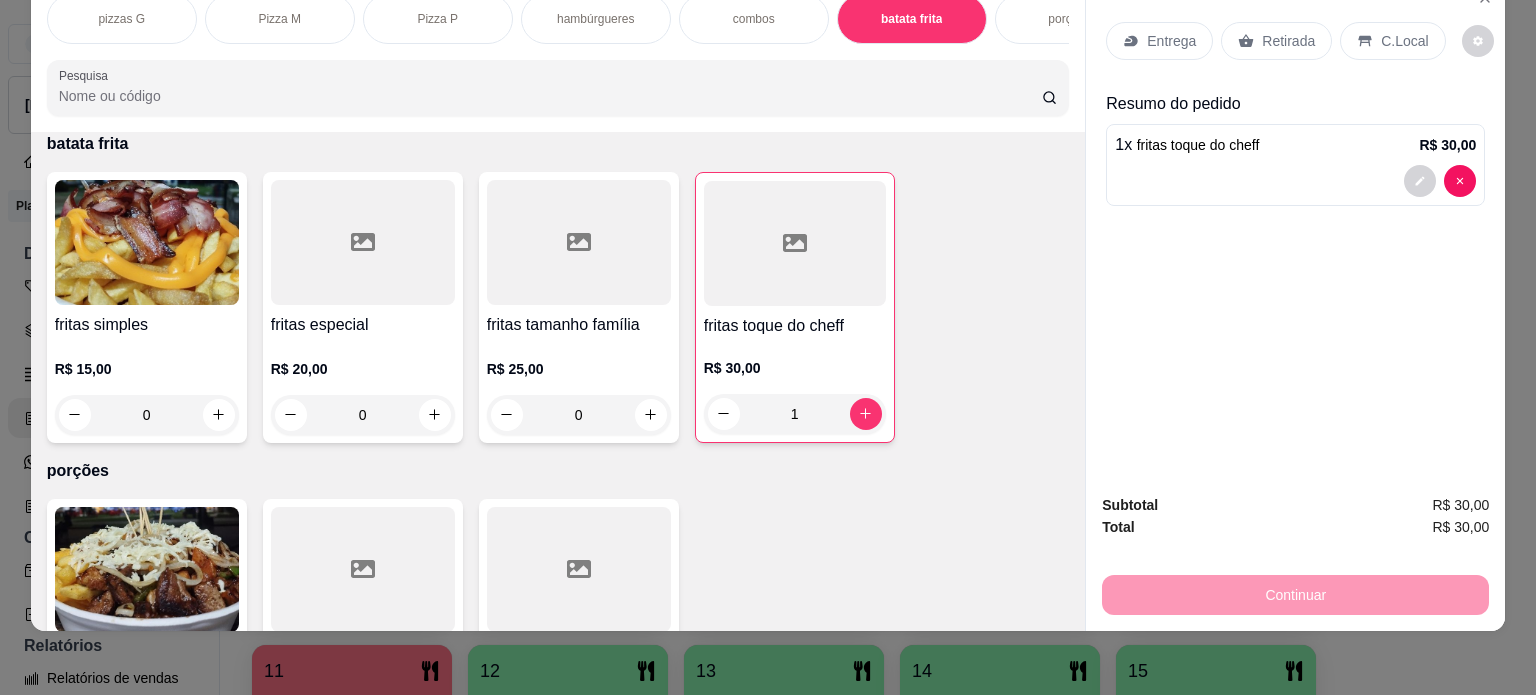 click on "Entrega" at bounding box center [1171, 41] 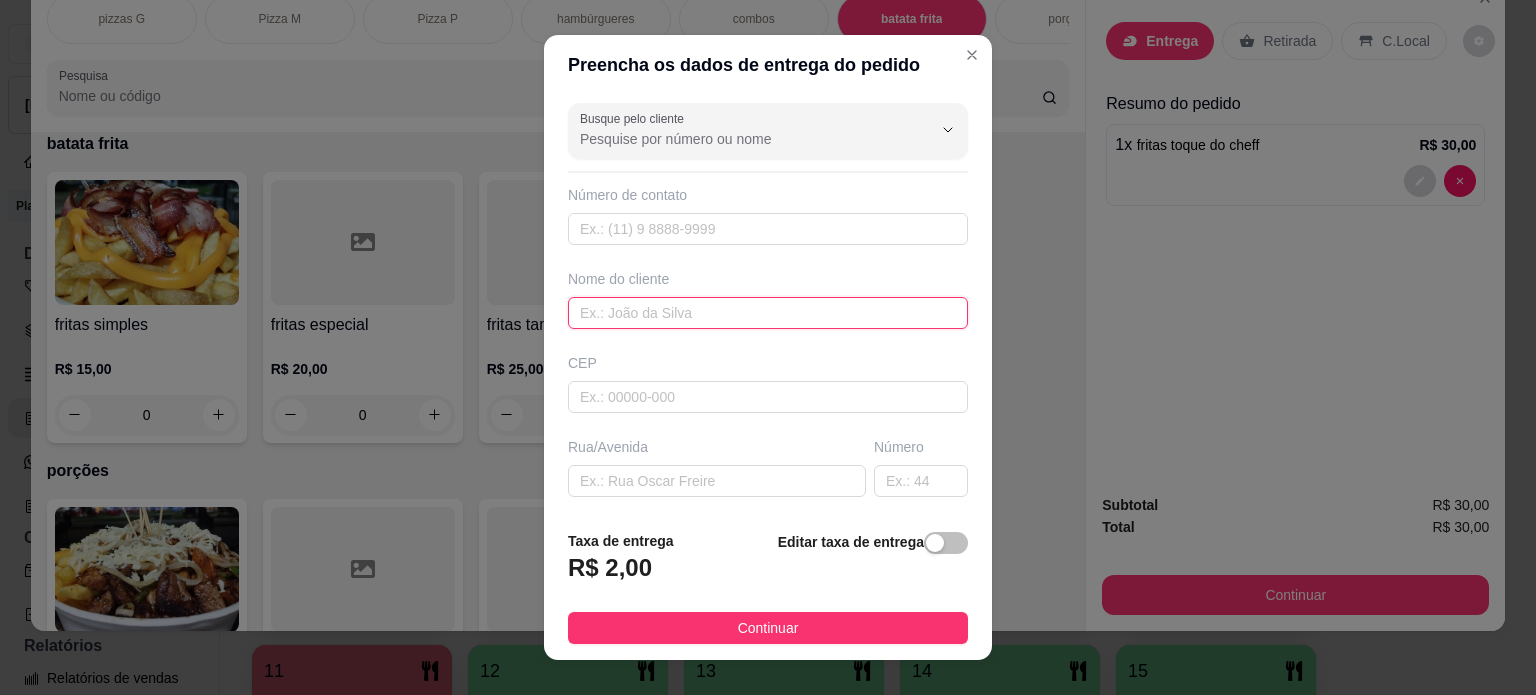 click at bounding box center (768, 313) 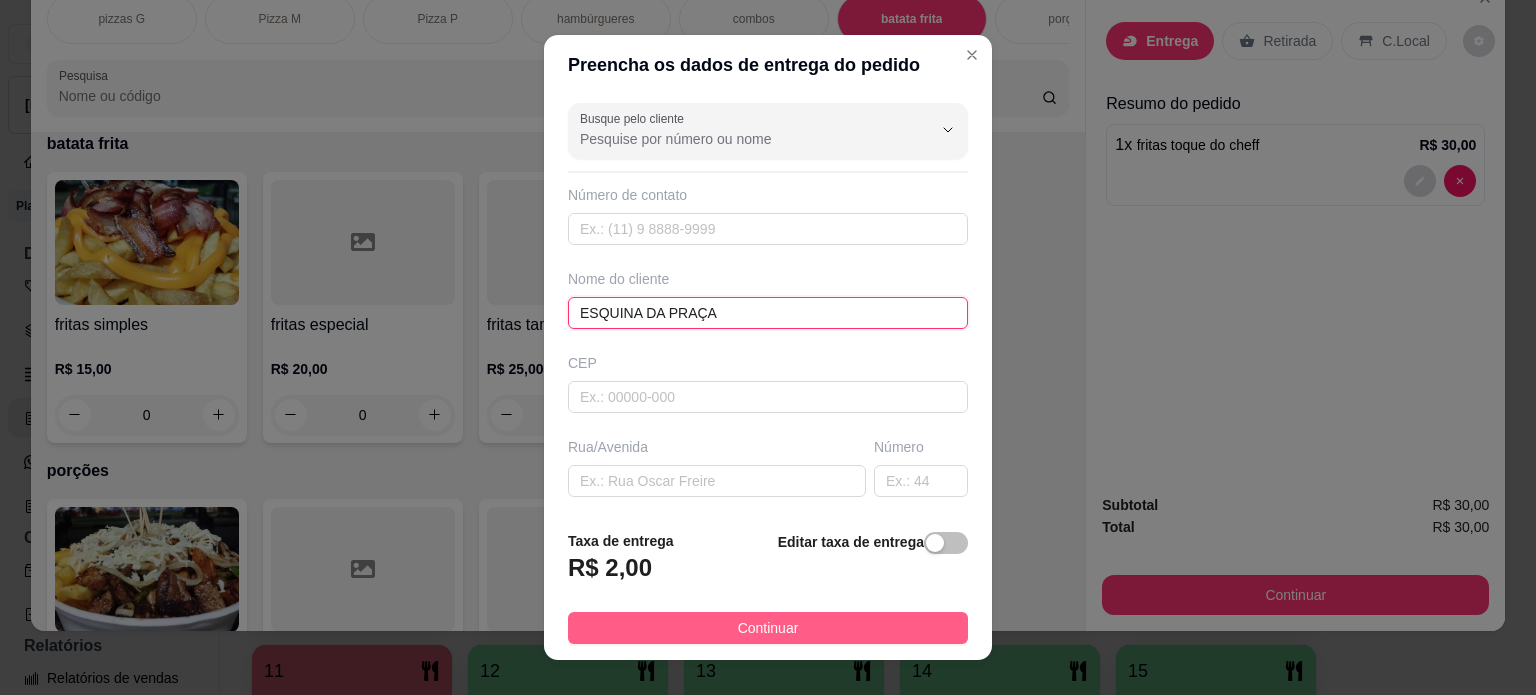 type on "ESQUINA DA PRAÇA" 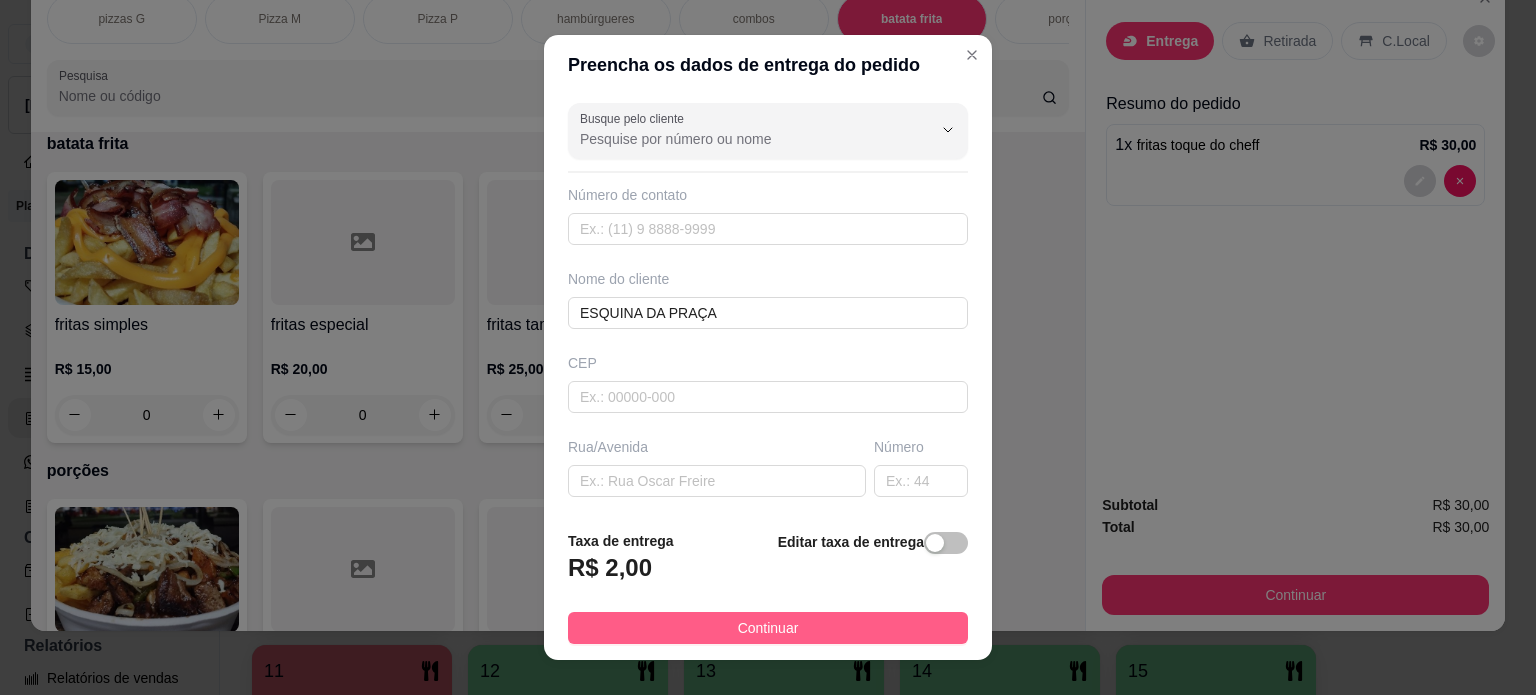 click on "Continuar" at bounding box center (768, 628) 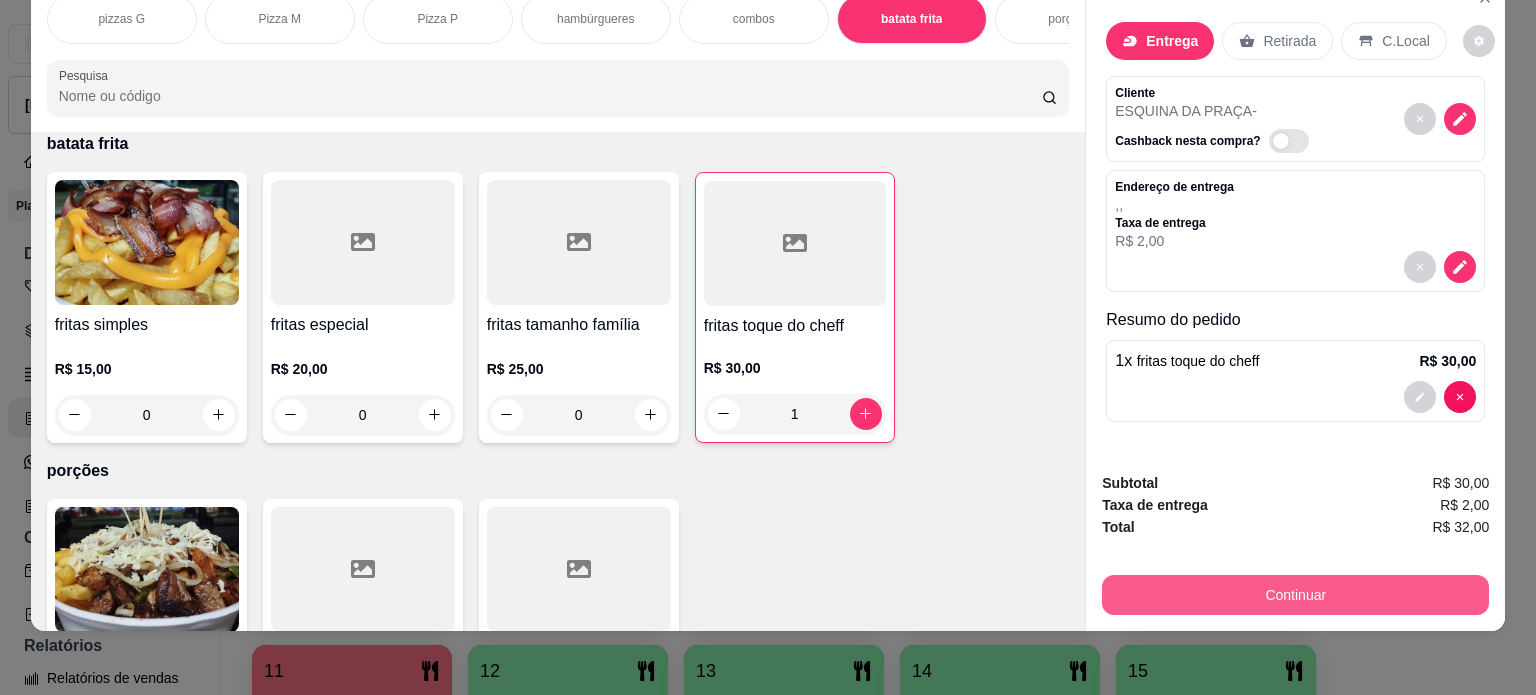 click on "Continuar" at bounding box center [1295, 595] 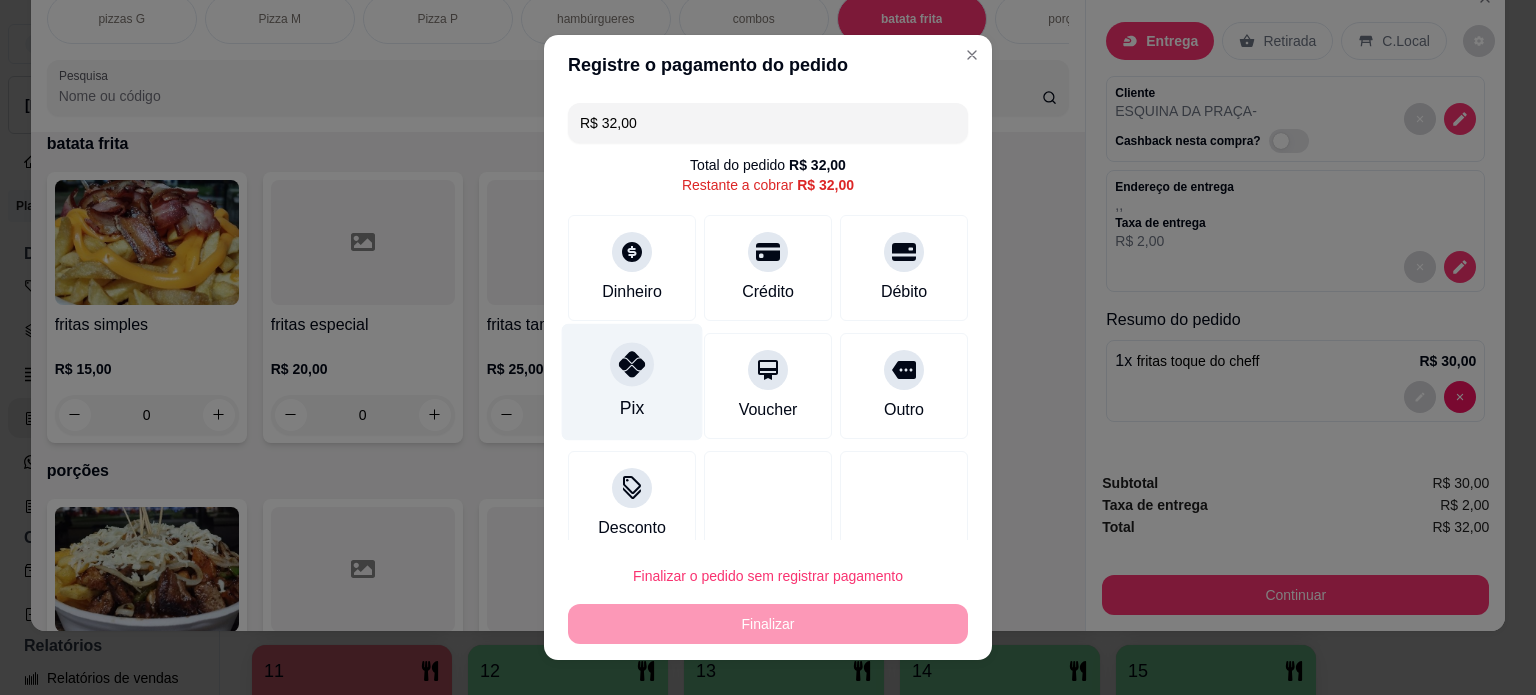 drag, startPoint x: 641, startPoint y: 379, endPoint x: 641, endPoint y: 390, distance: 11 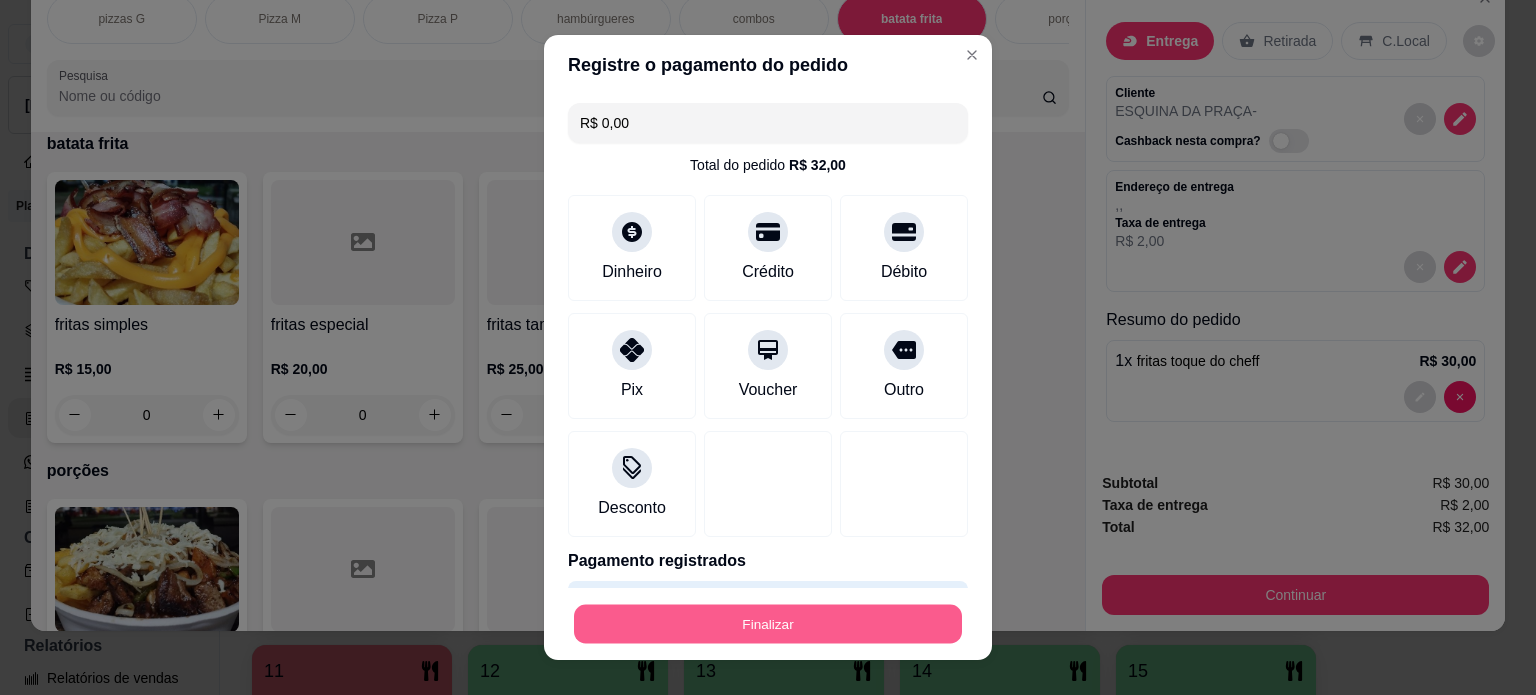 click on "Finalizar" at bounding box center (768, 624) 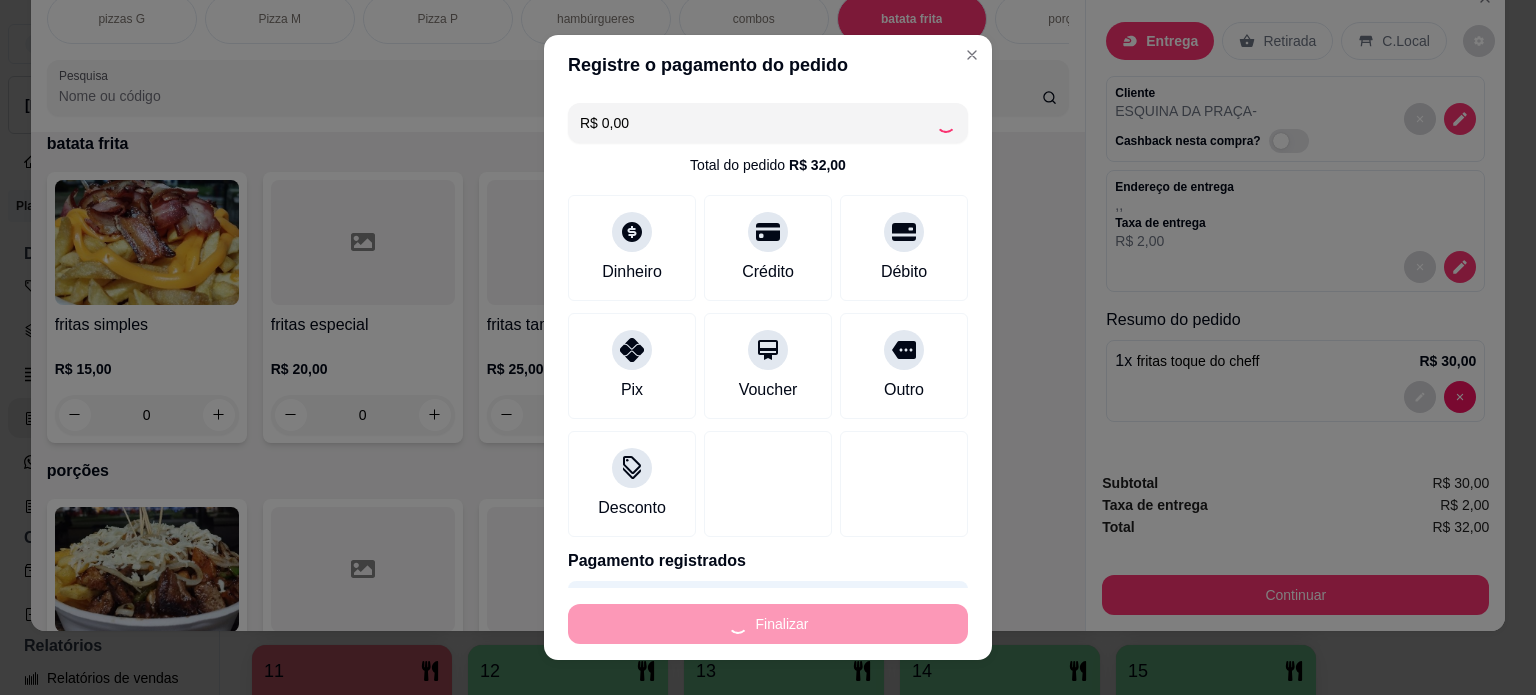 type on "0" 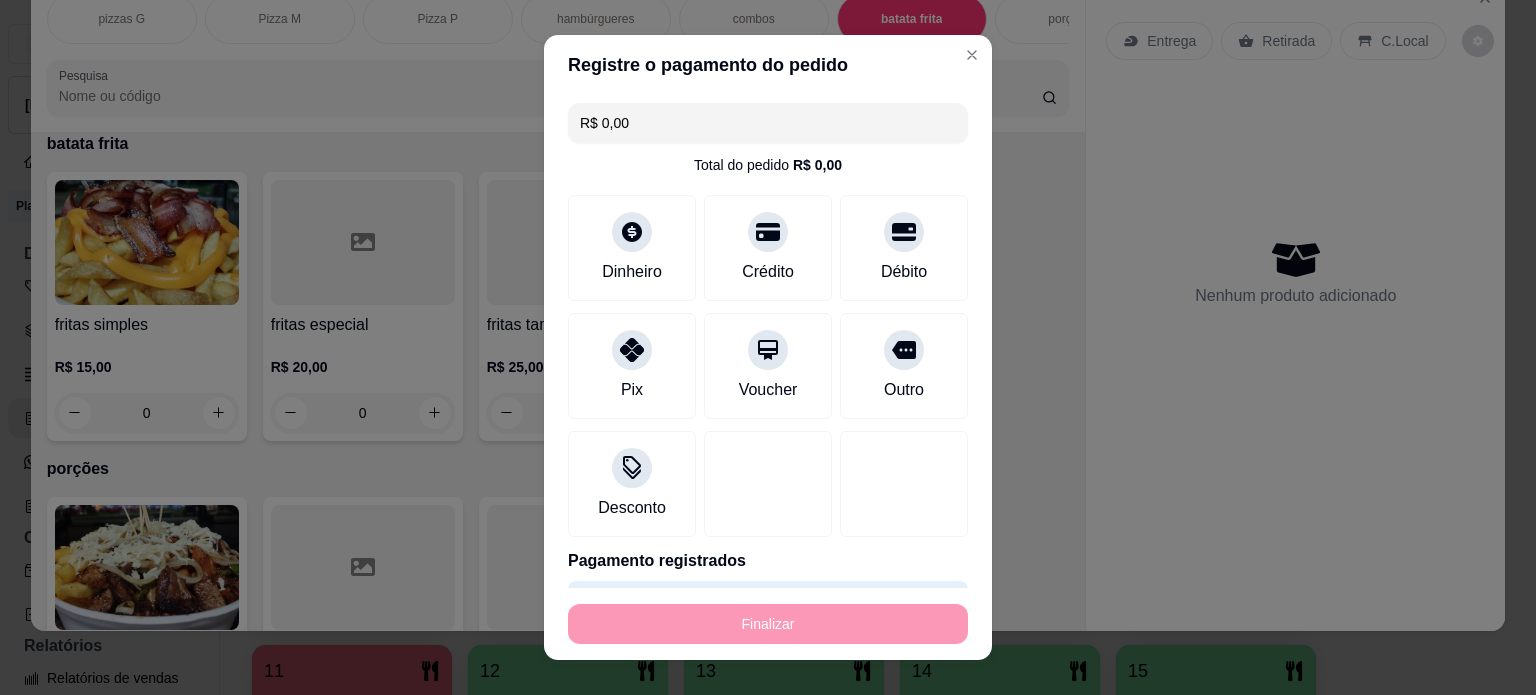 type on "-R$ 32,00" 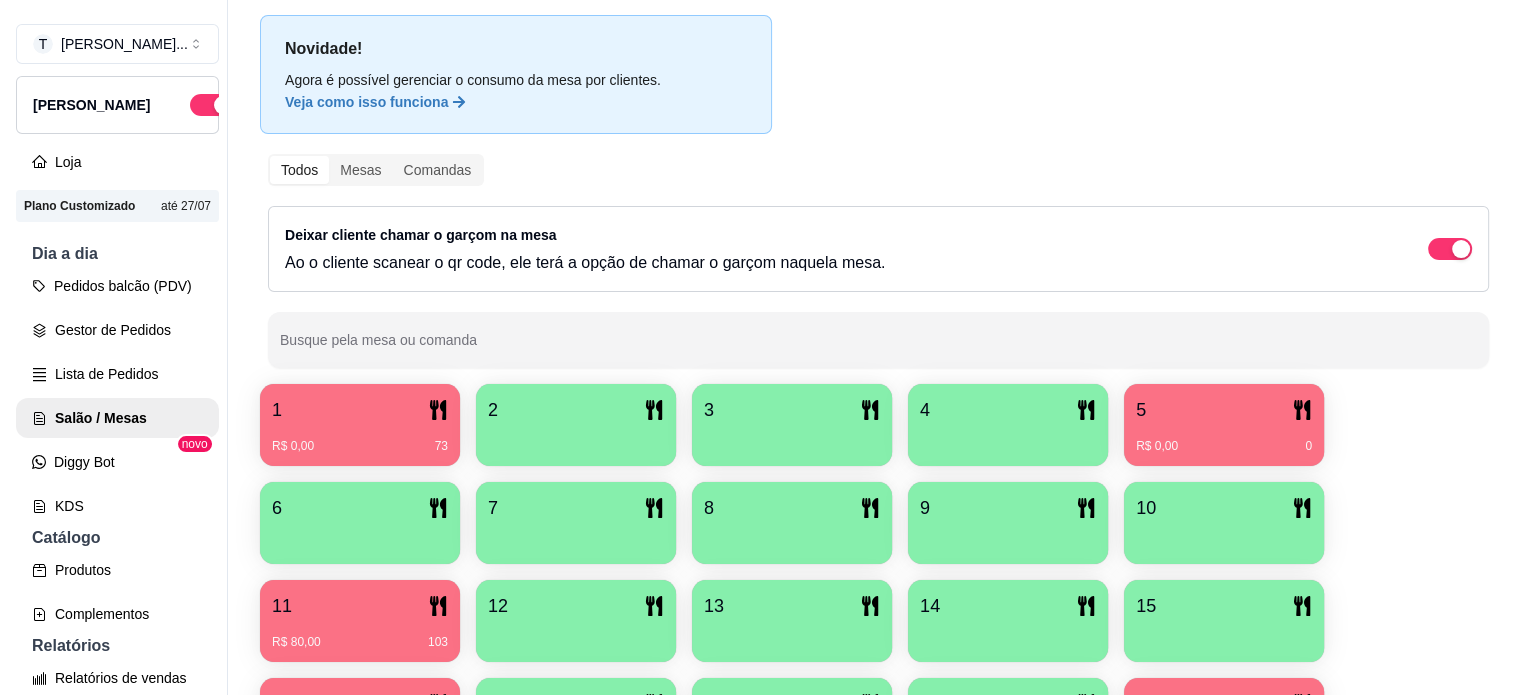 scroll, scrollTop: 100, scrollLeft: 0, axis: vertical 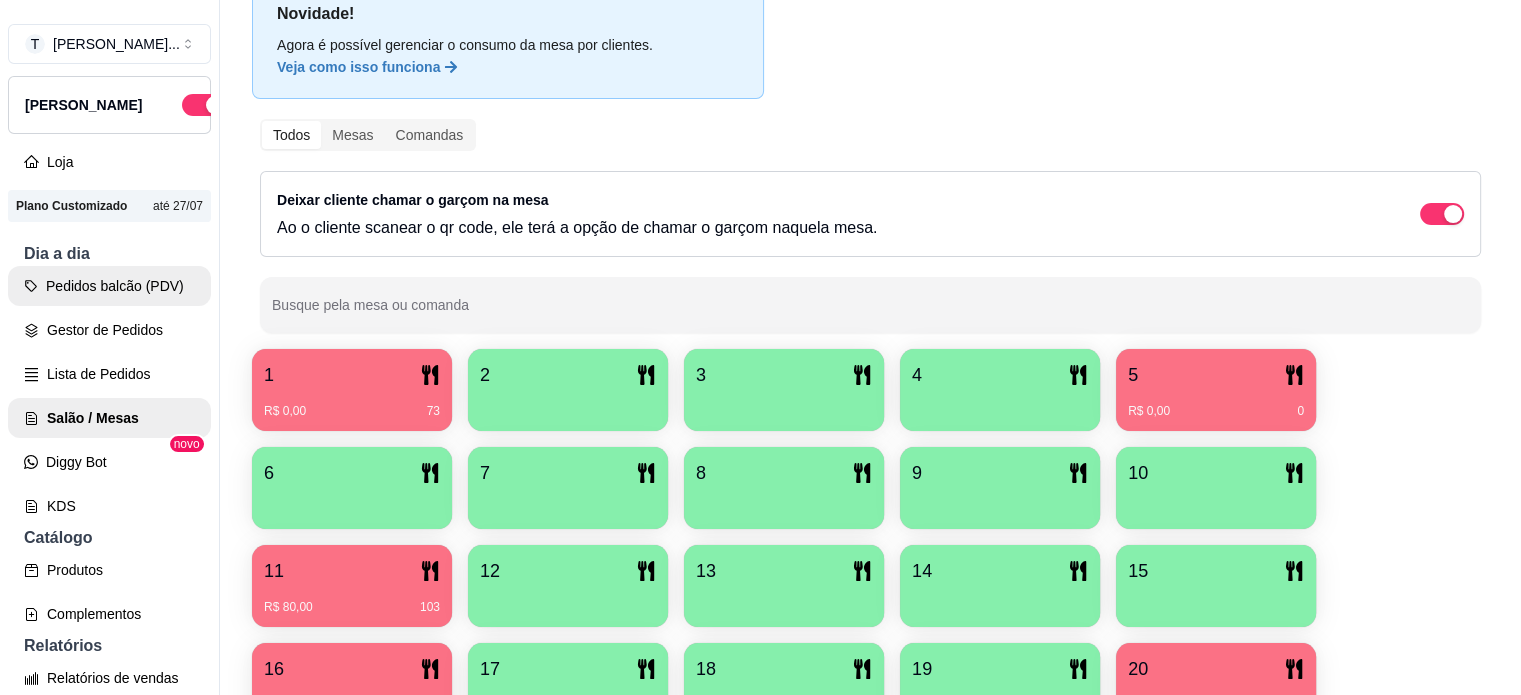 click on "Pedidos balcão (PDV)" at bounding box center [109, 286] 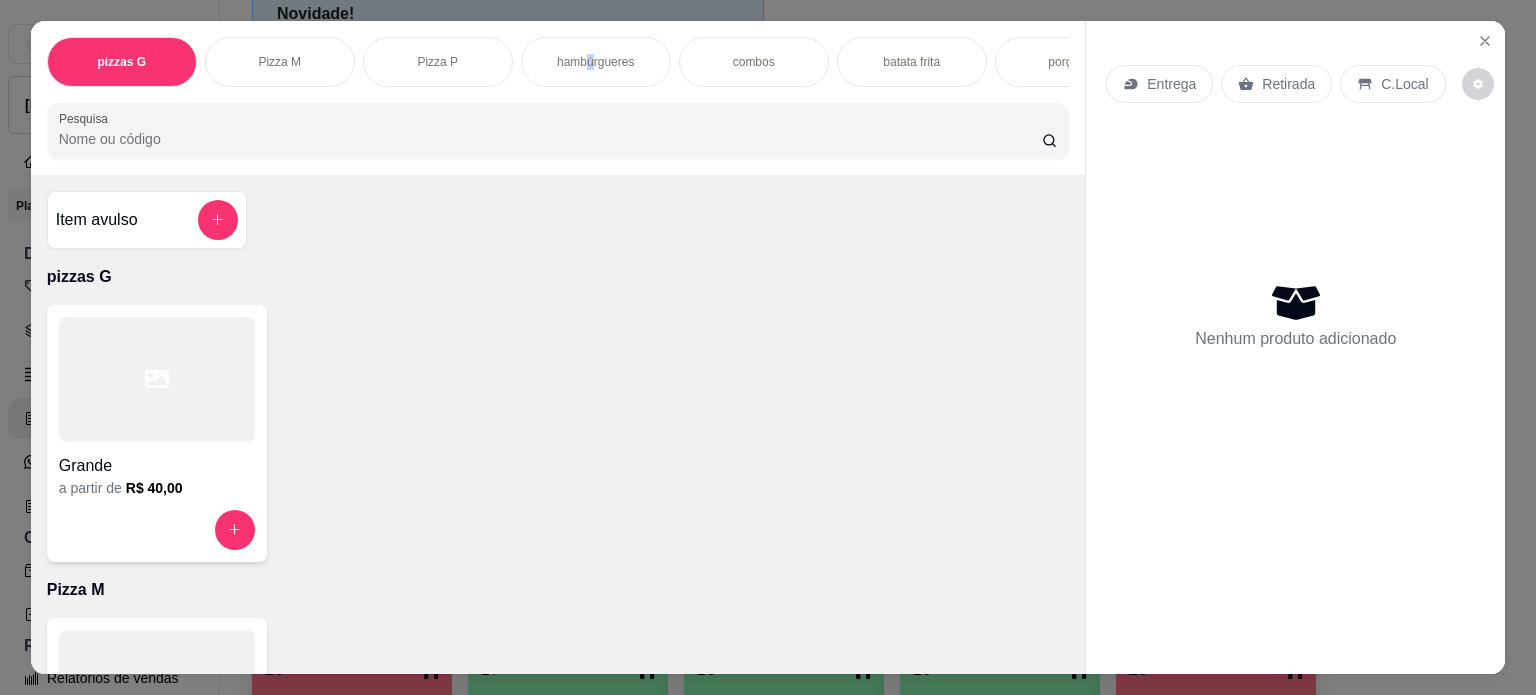 click on "hambúrgueres" at bounding box center [595, 62] 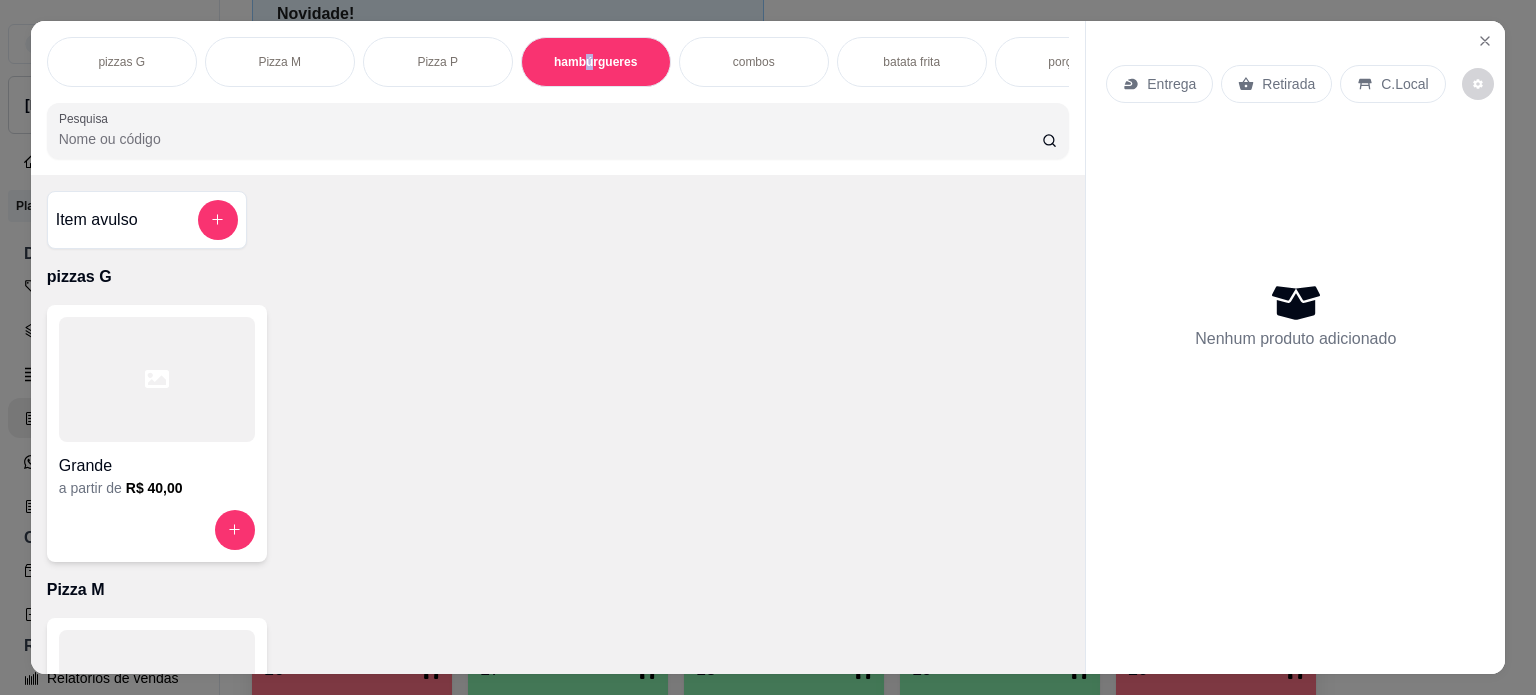 scroll, scrollTop: 1028, scrollLeft: 0, axis: vertical 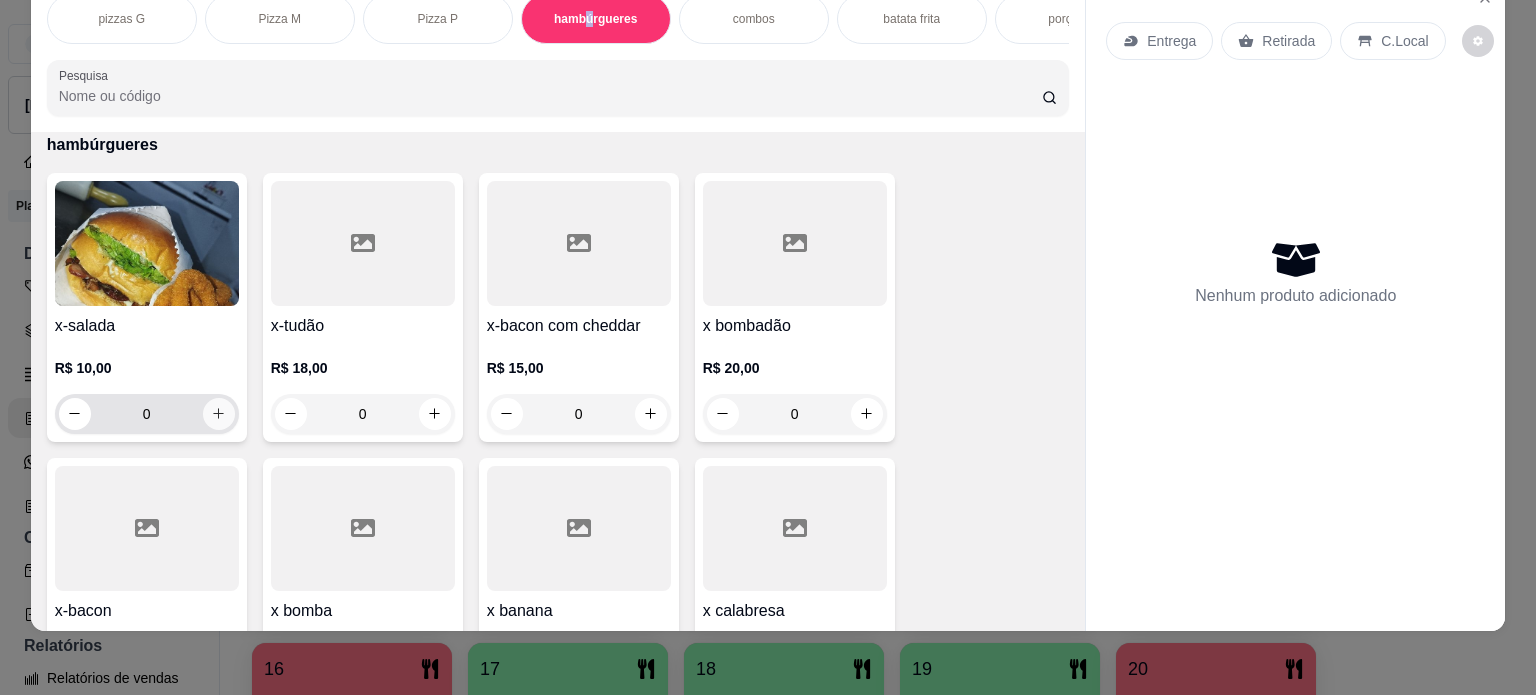 click 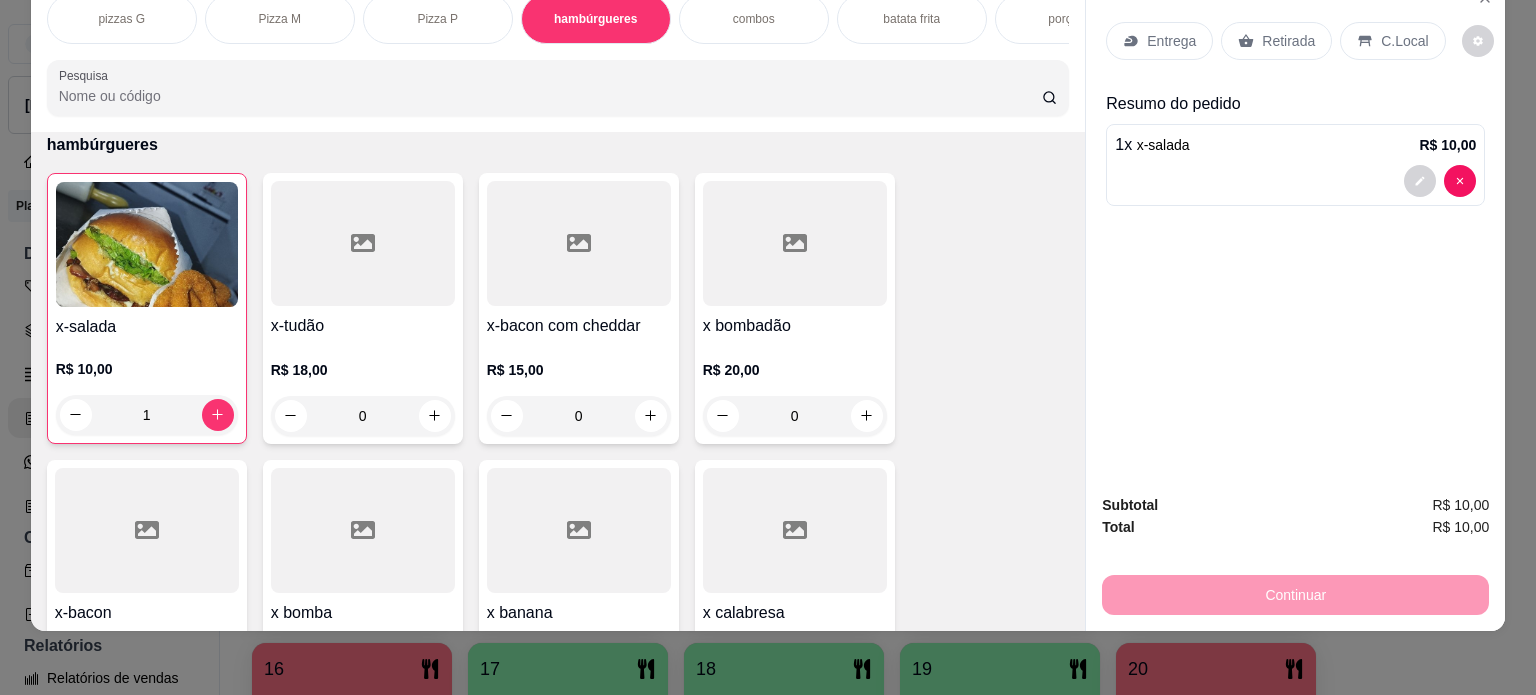 click on "Entrega" at bounding box center (1171, 41) 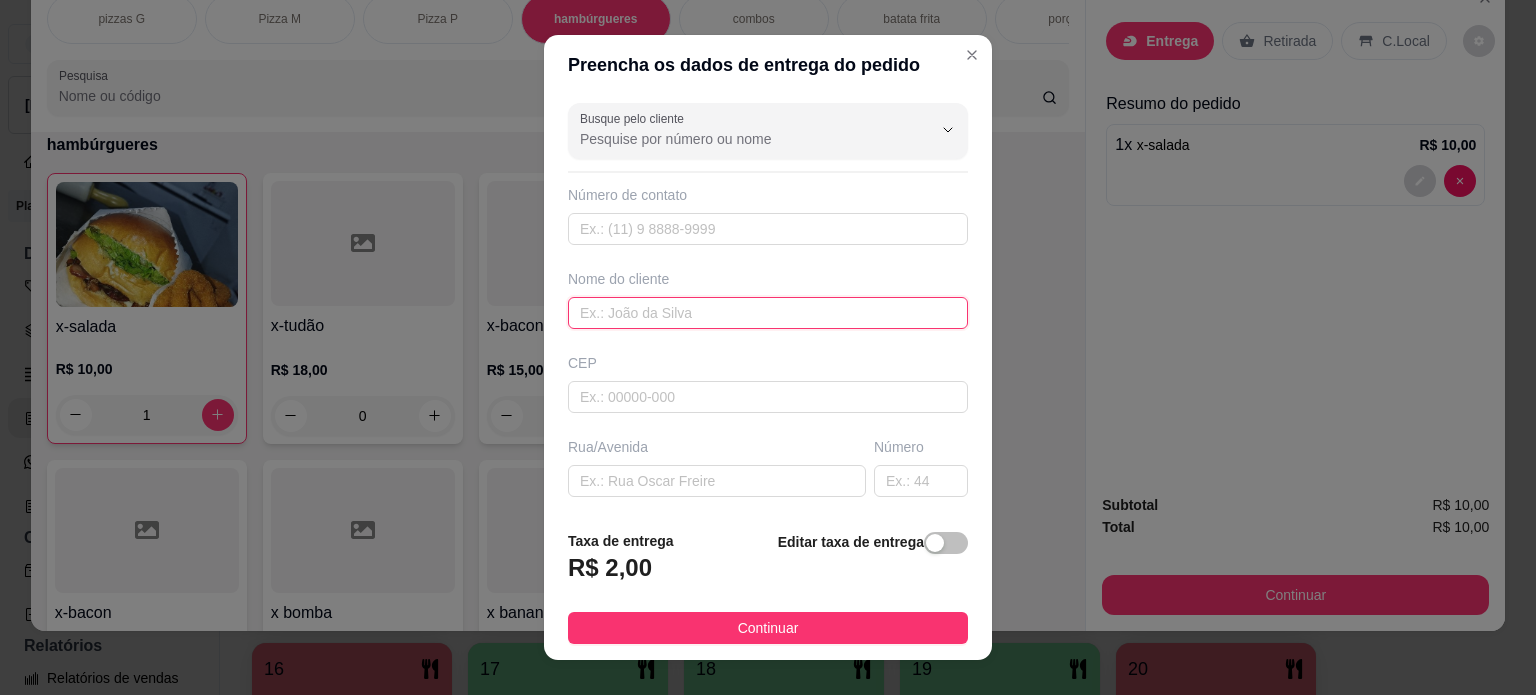 click at bounding box center [768, 313] 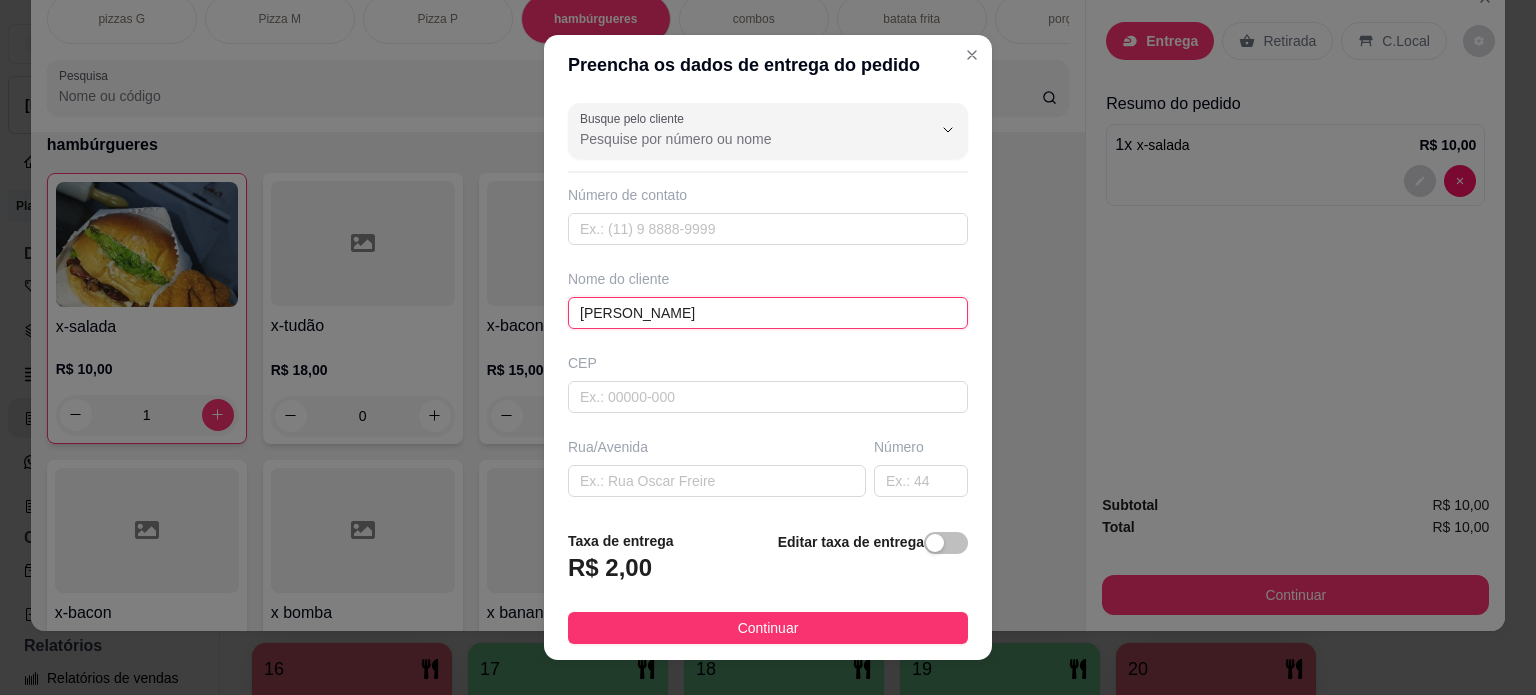 type on "[PERSON_NAME]" 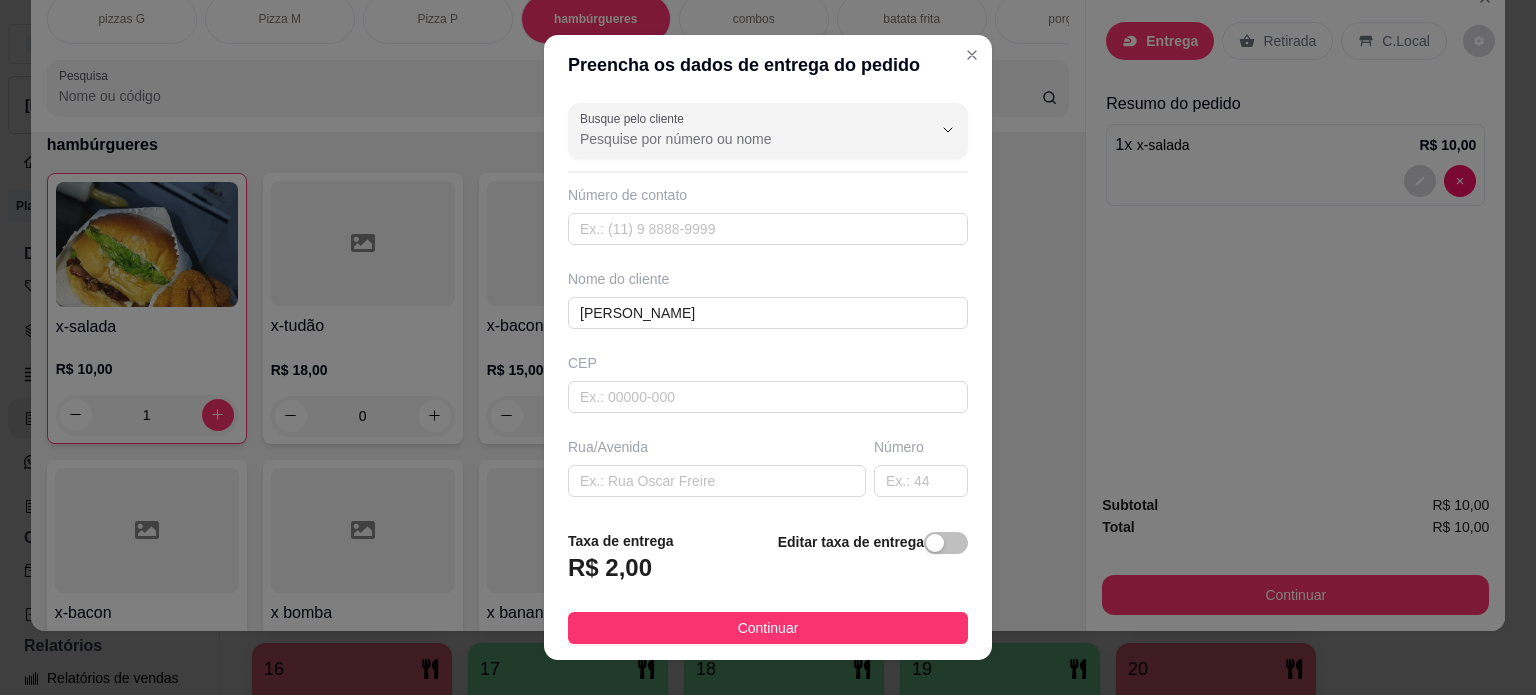 click on "Continuar" at bounding box center [768, 628] 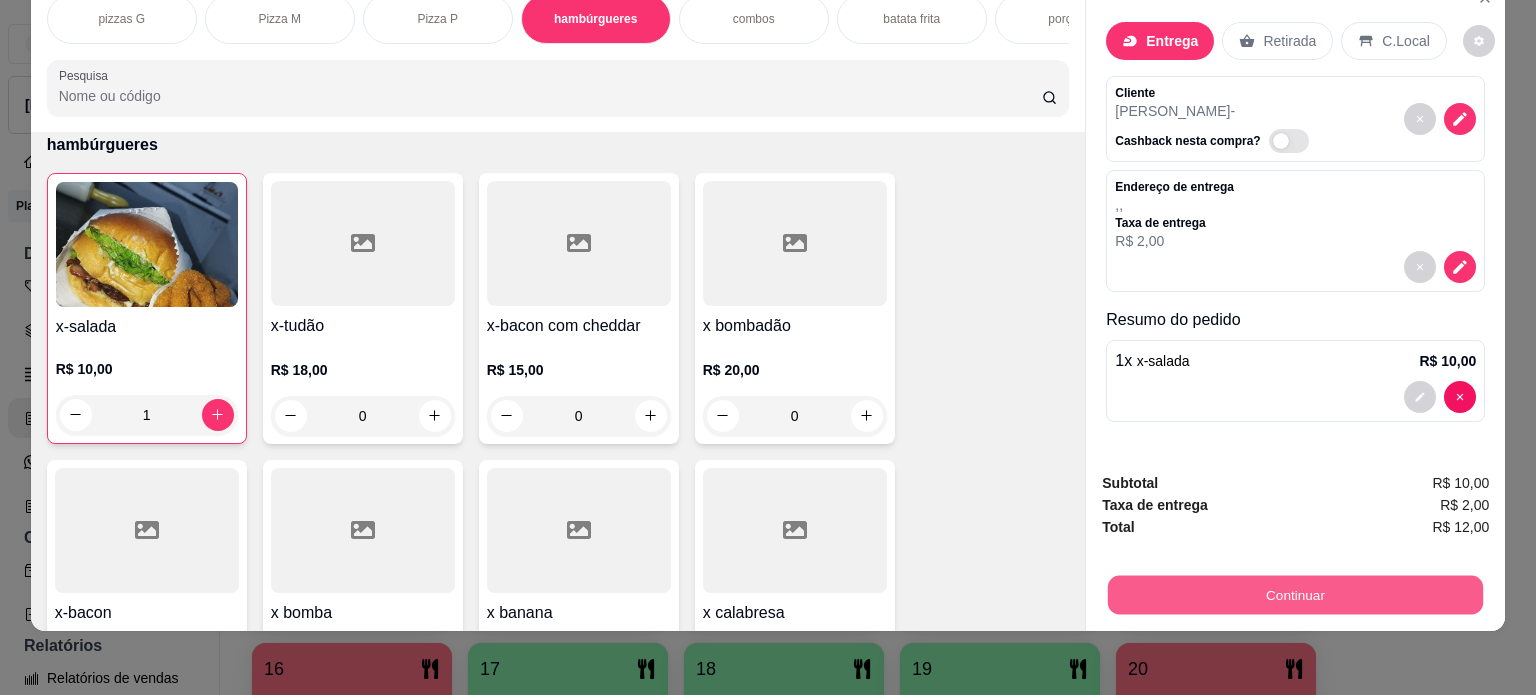click on "Continuar" at bounding box center [1295, 595] 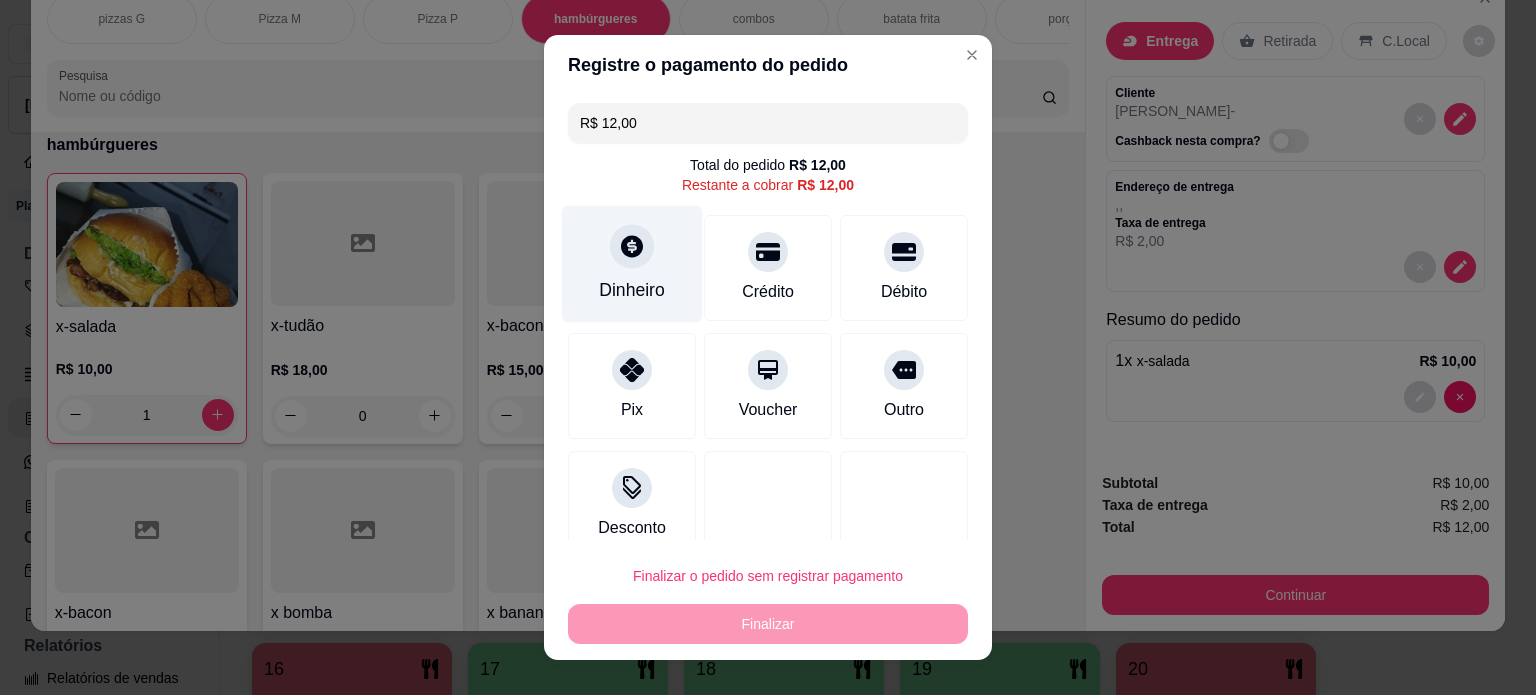 click on "Dinheiro" at bounding box center [632, 290] 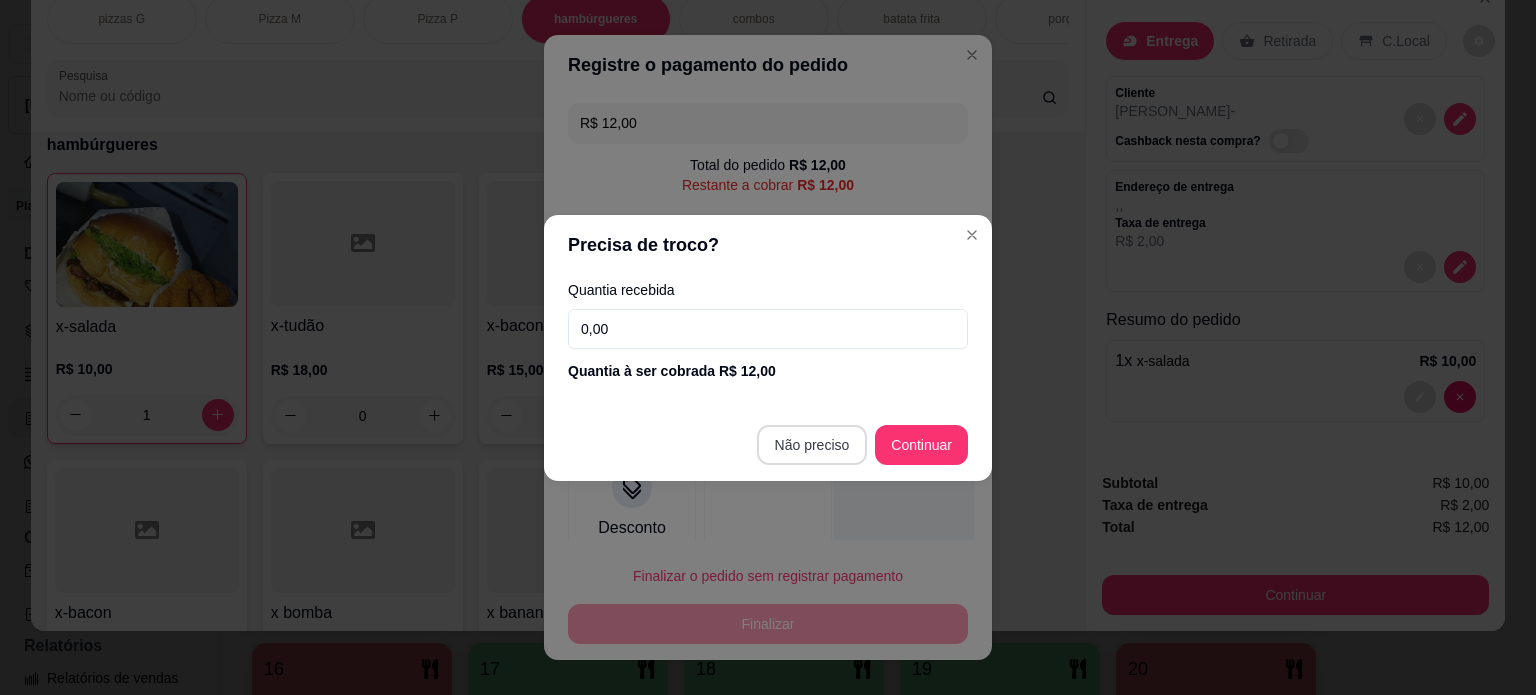type on "R$ 0,00" 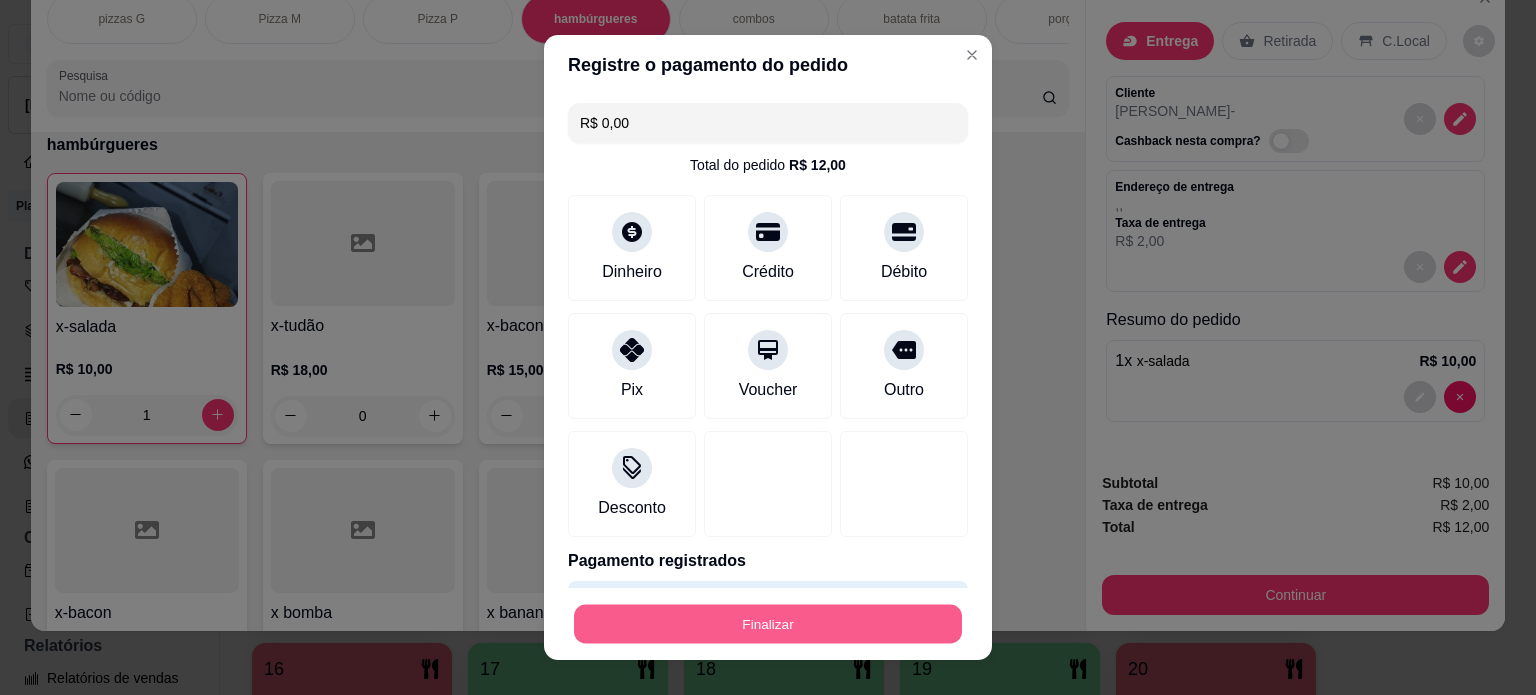 click on "Finalizar" at bounding box center (768, 624) 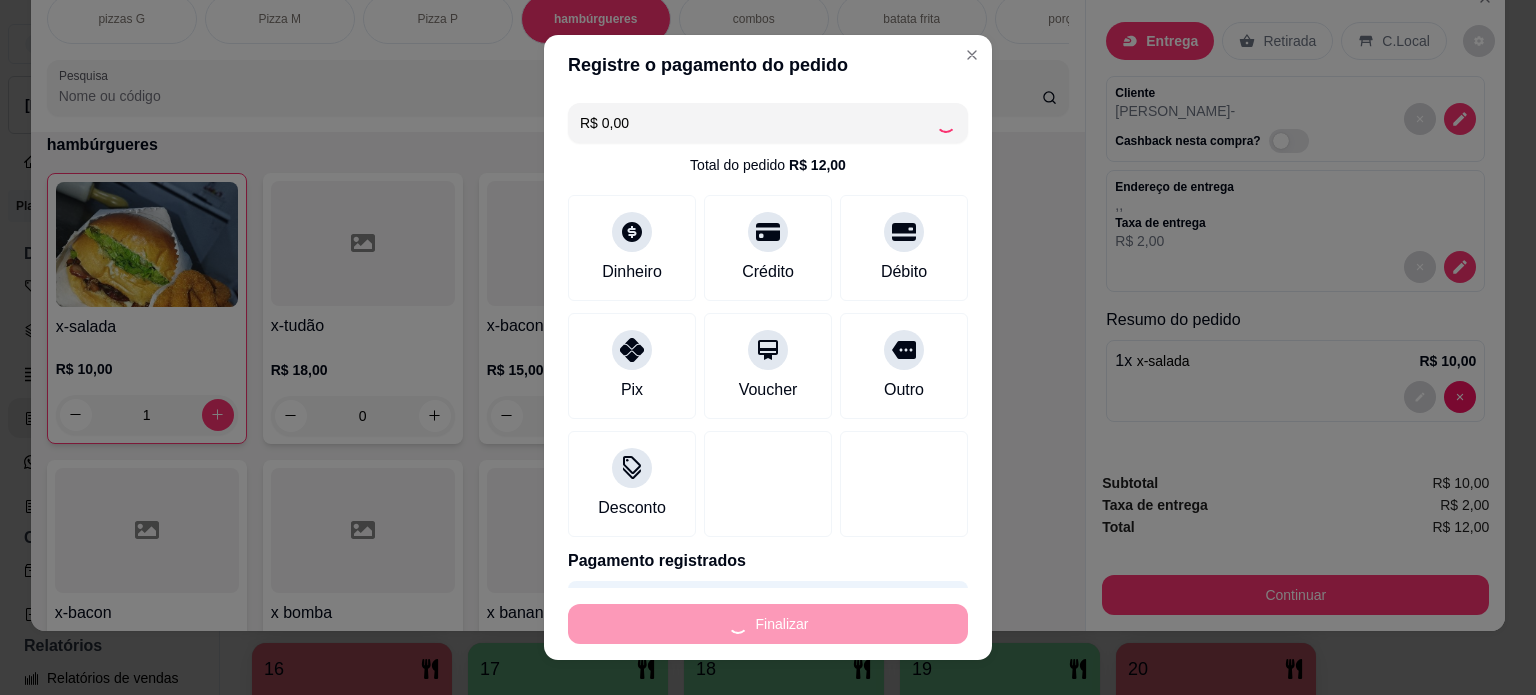 type on "0" 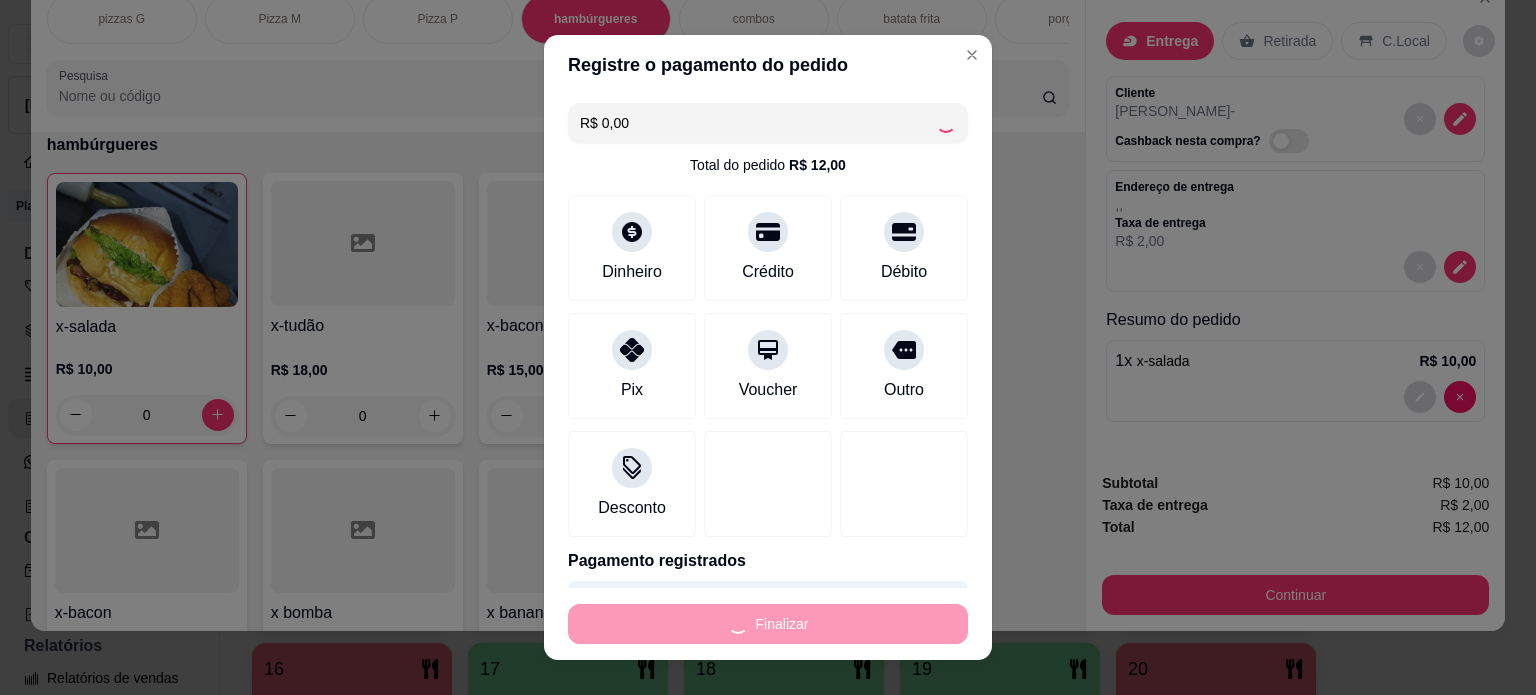 type on "-R$ 12,00" 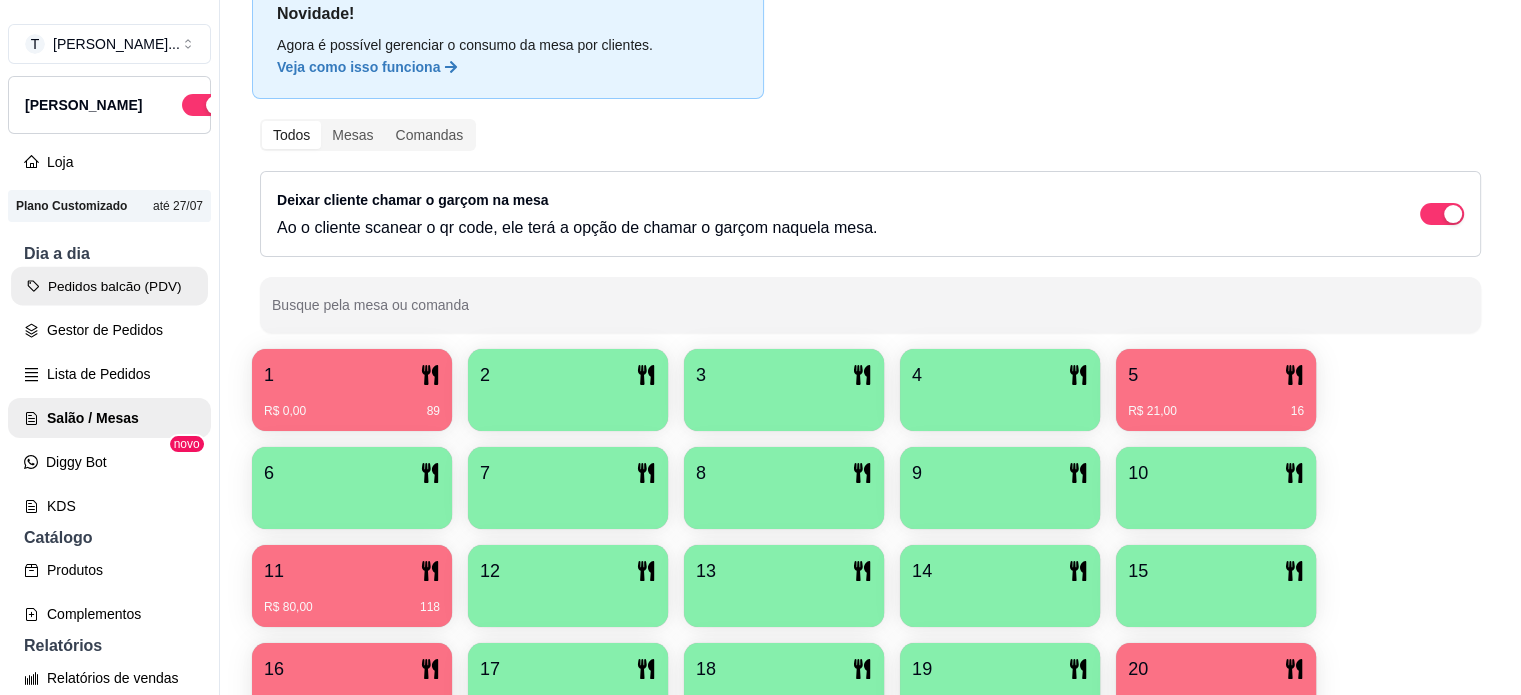click on "Pedidos balcão (PDV)" at bounding box center (109, 286) 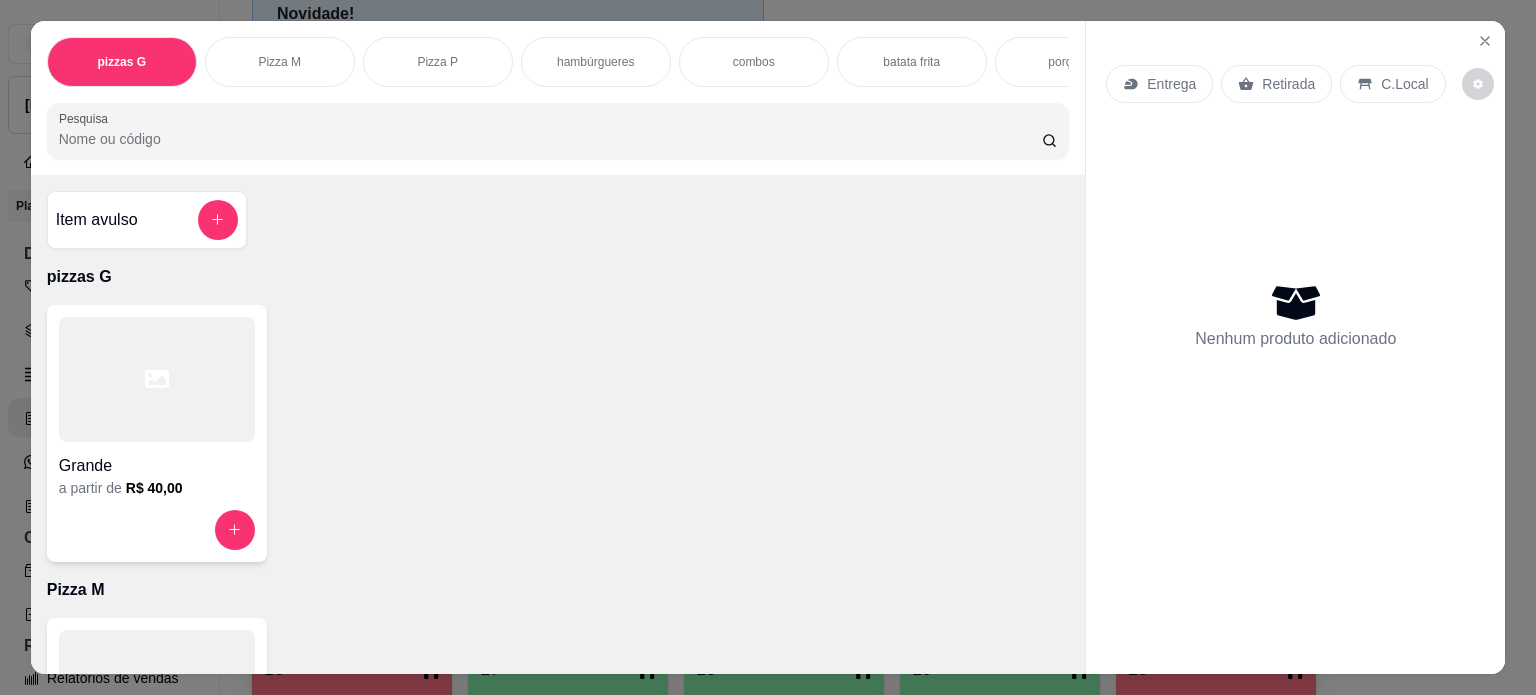 click on "hambúrgueres" at bounding box center (596, 62) 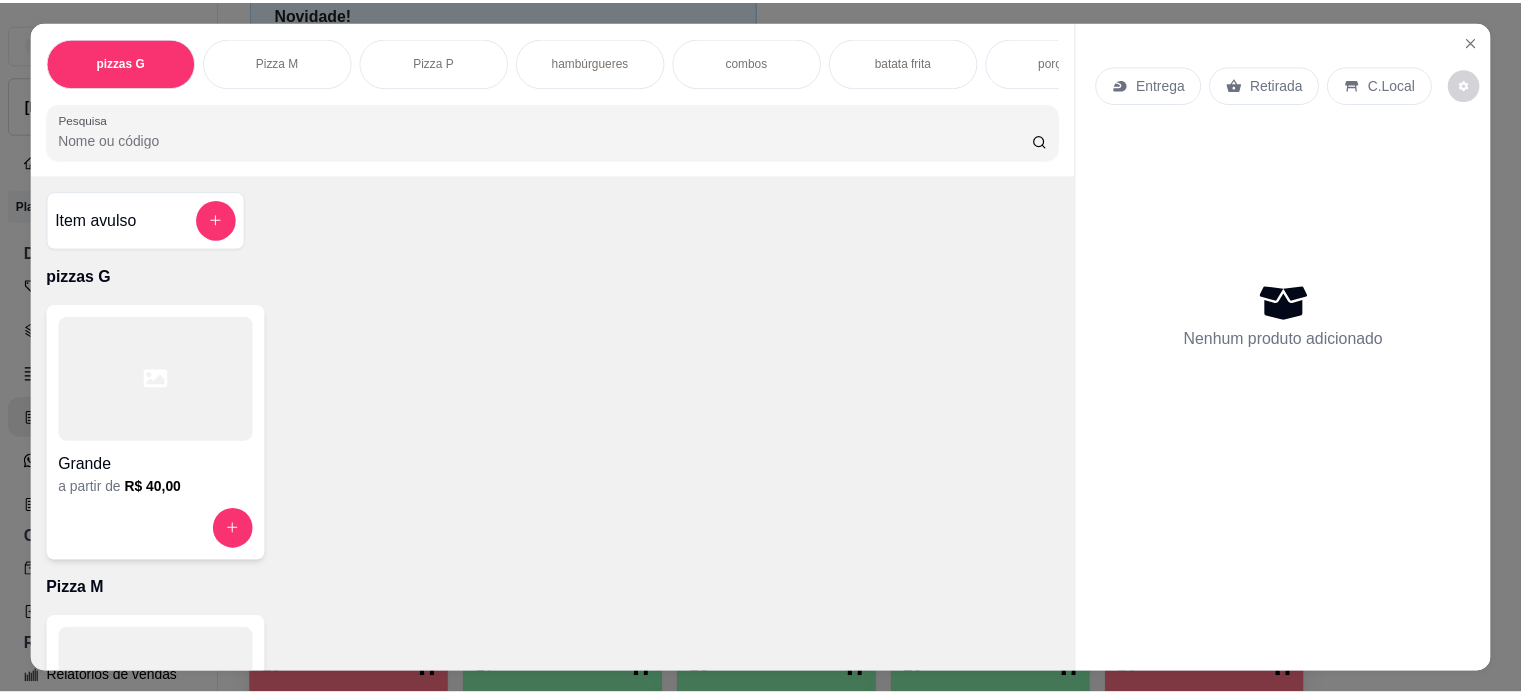 scroll, scrollTop: 50, scrollLeft: 0, axis: vertical 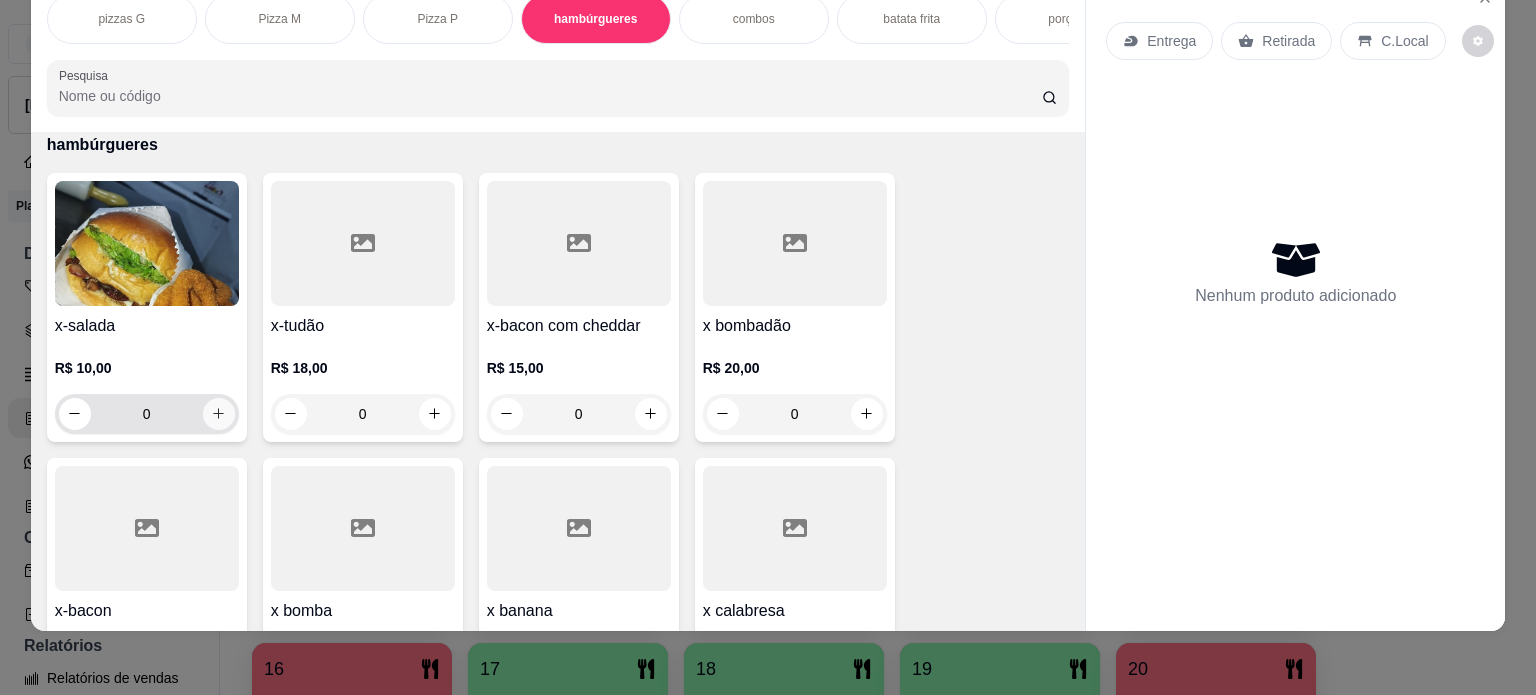 click 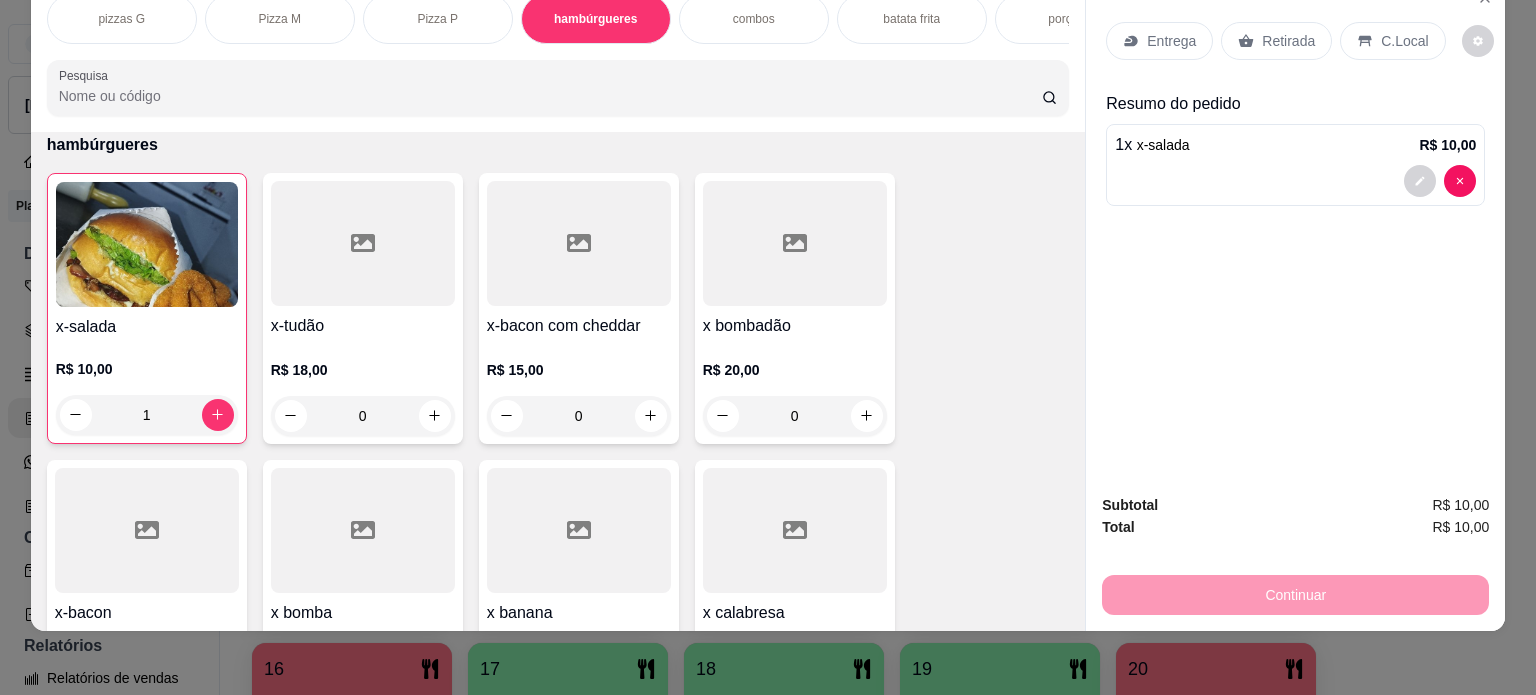 click on "Retirada" at bounding box center (1288, 41) 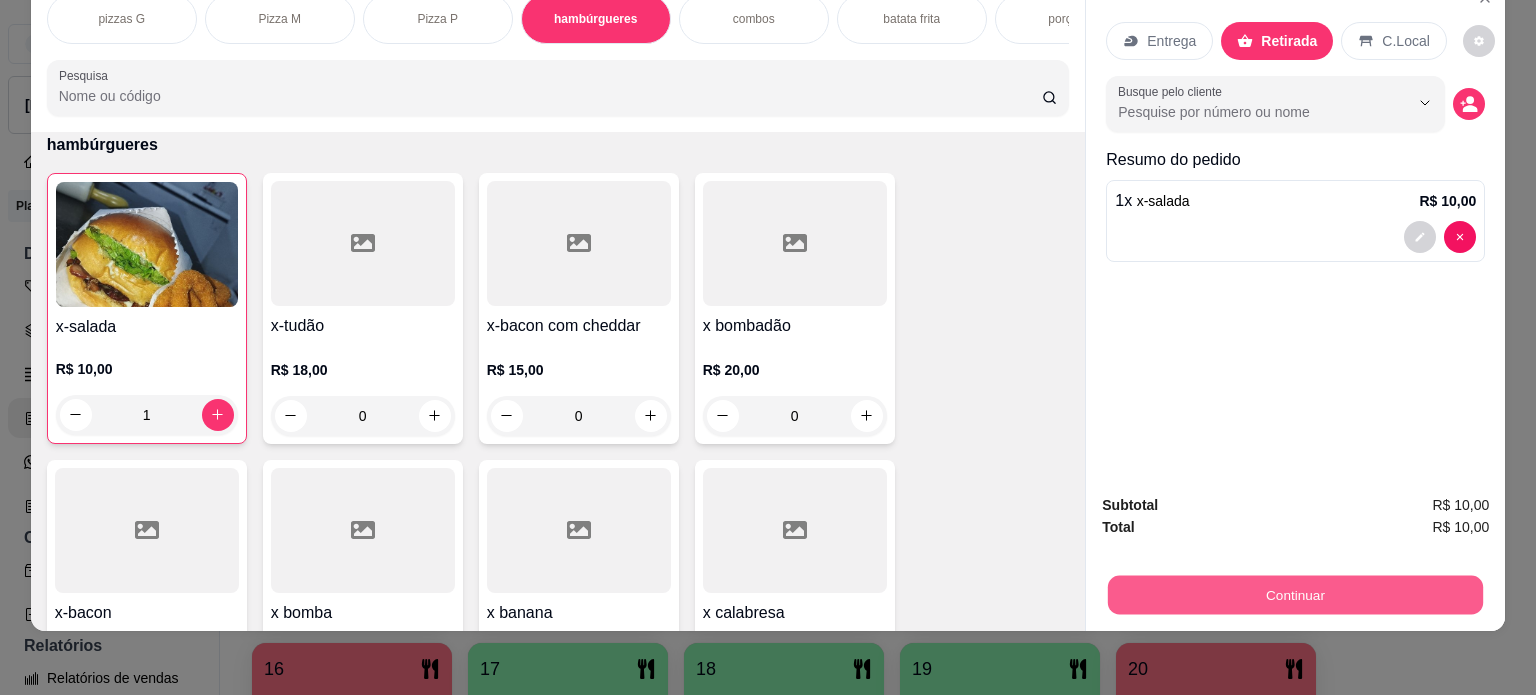 click on "Continuar" at bounding box center (1295, 595) 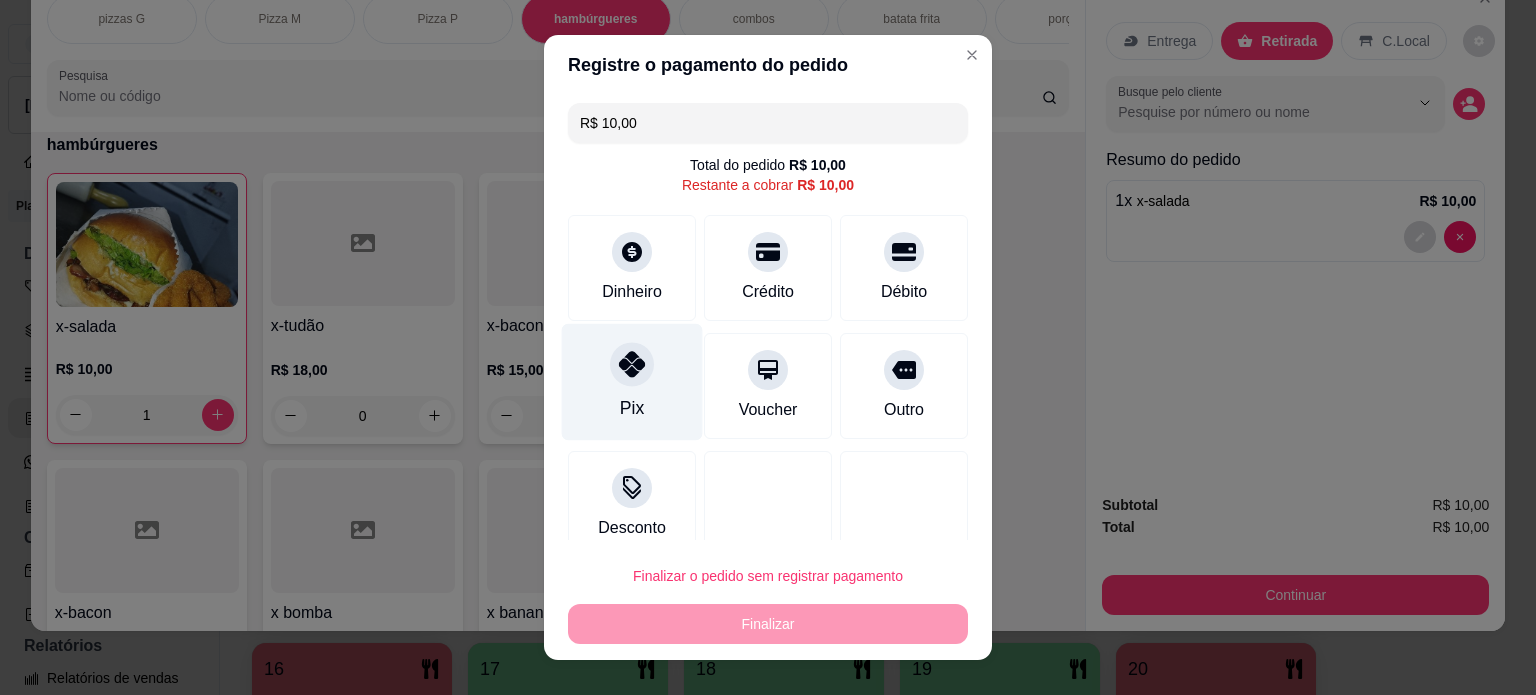 click on "Pix" at bounding box center (632, 408) 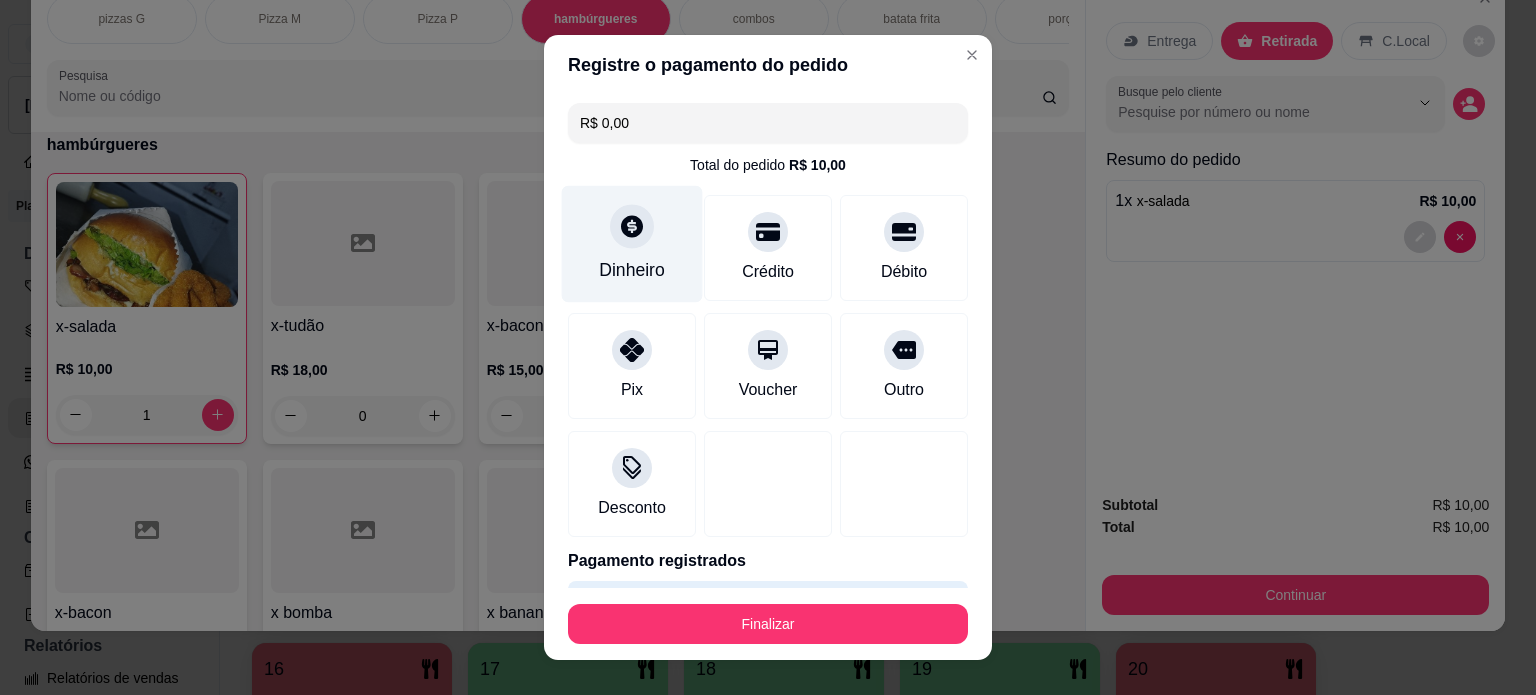 click on "Dinheiro" at bounding box center [632, 243] 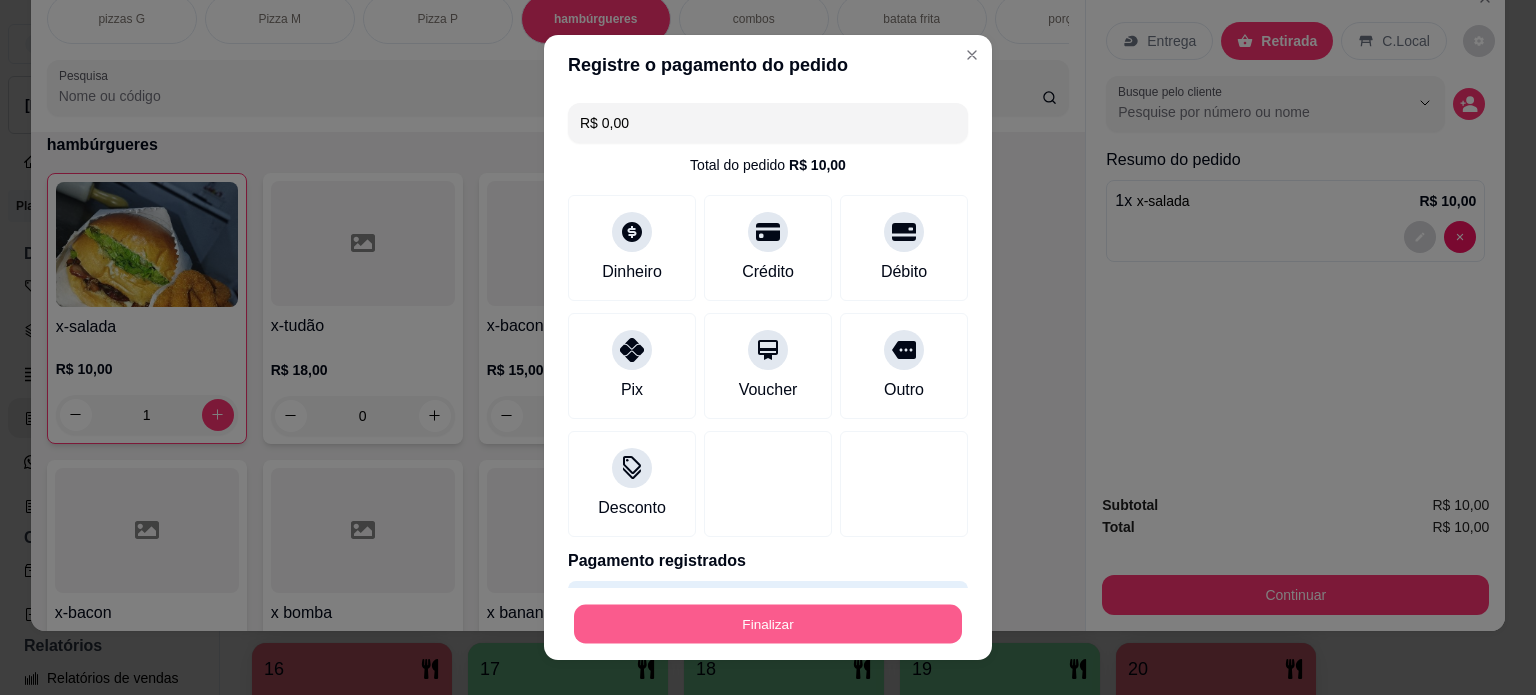 click on "Finalizar" at bounding box center [768, 624] 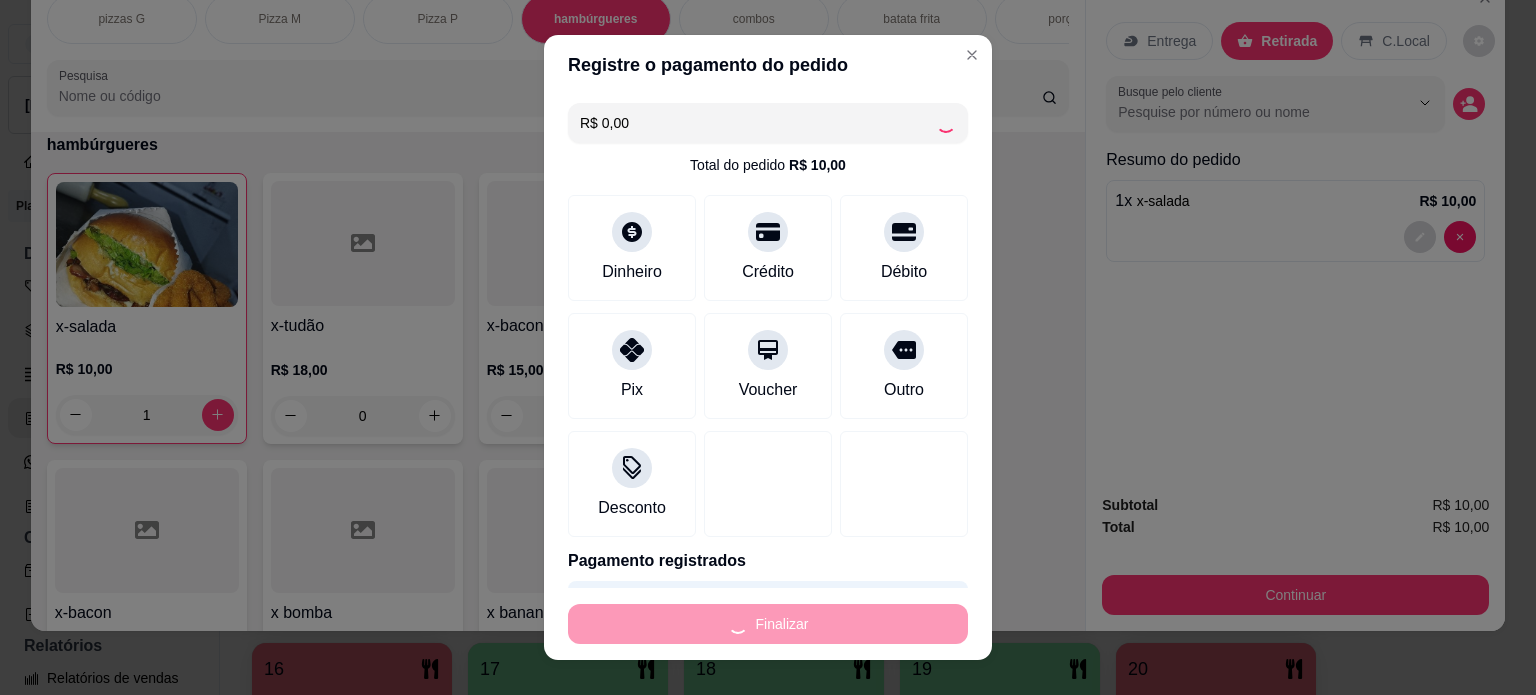 type on "0" 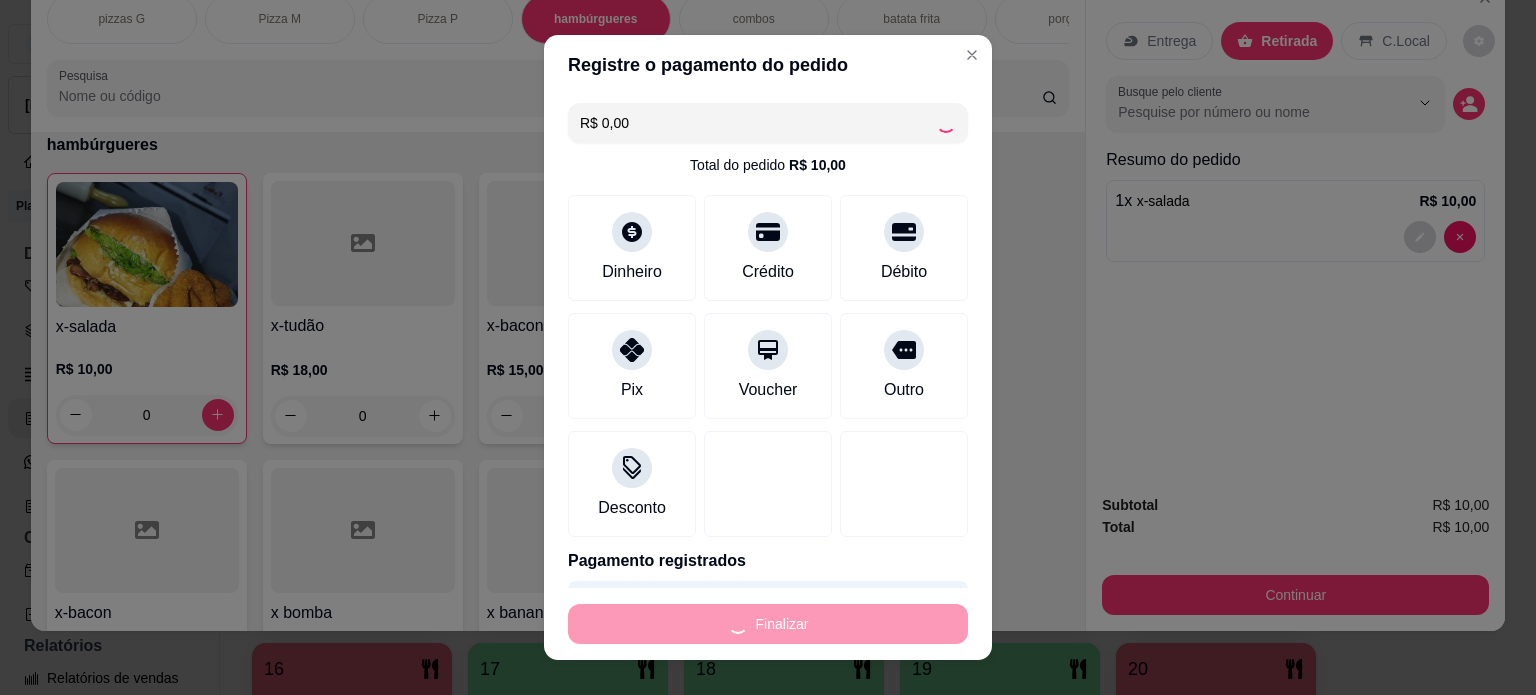 type on "-R$ 10,00" 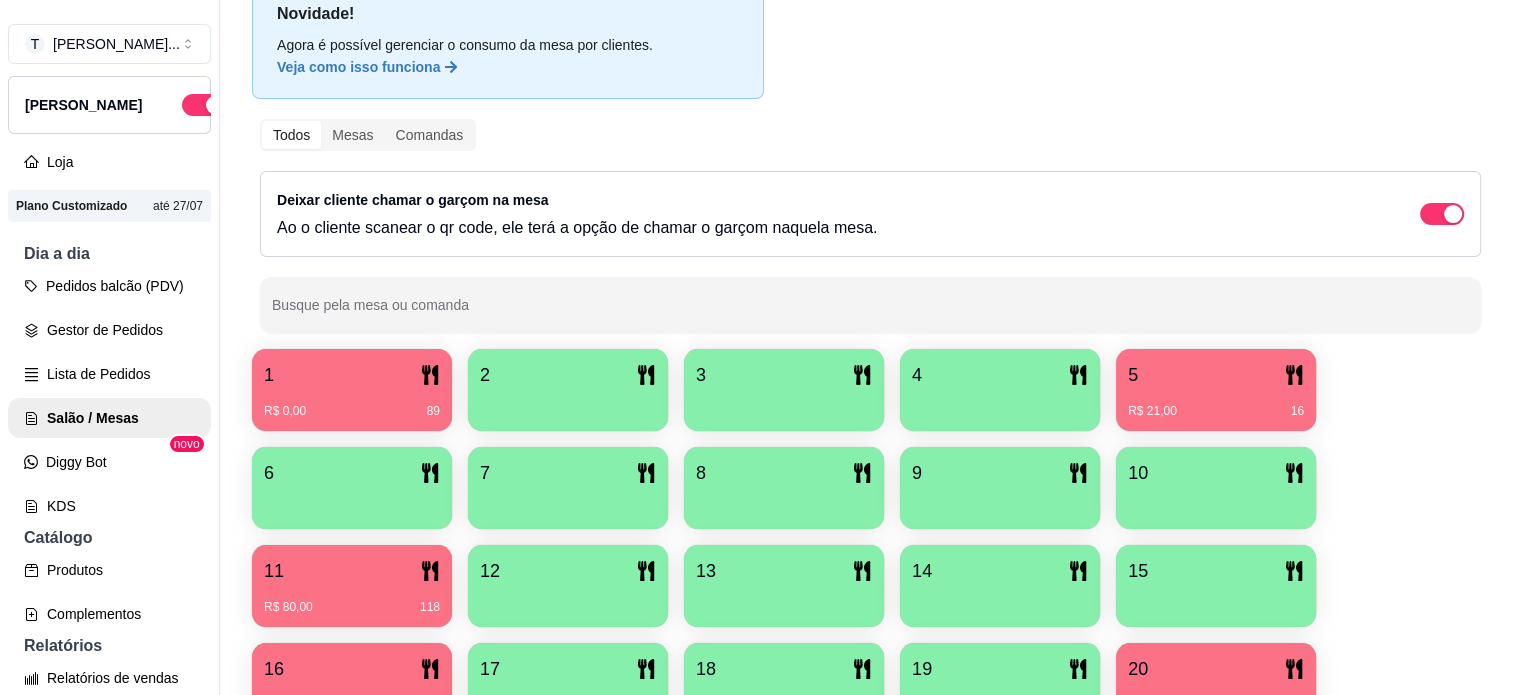 click on "R$ 21,00 16" at bounding box center (1216, 404) 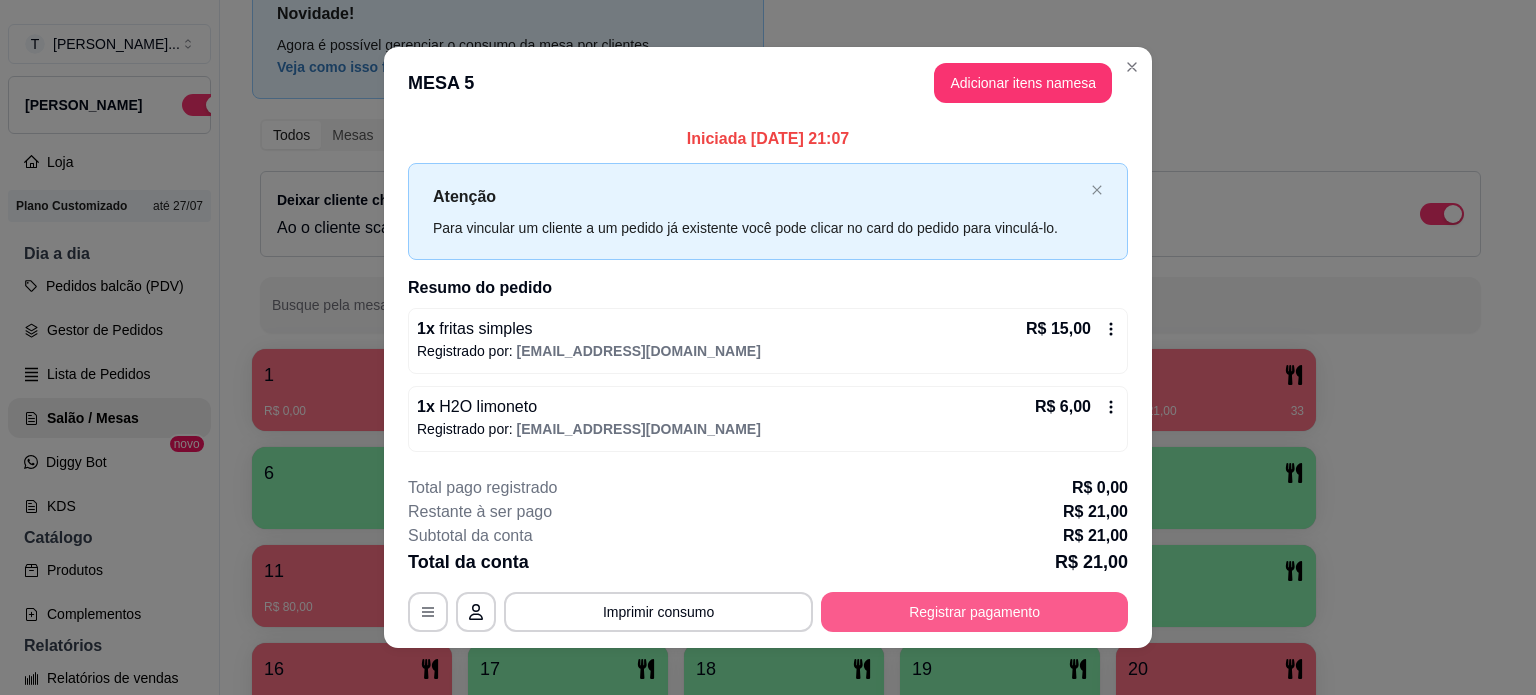 click on "Registrar pagamento" at bounding box center [974, 612] 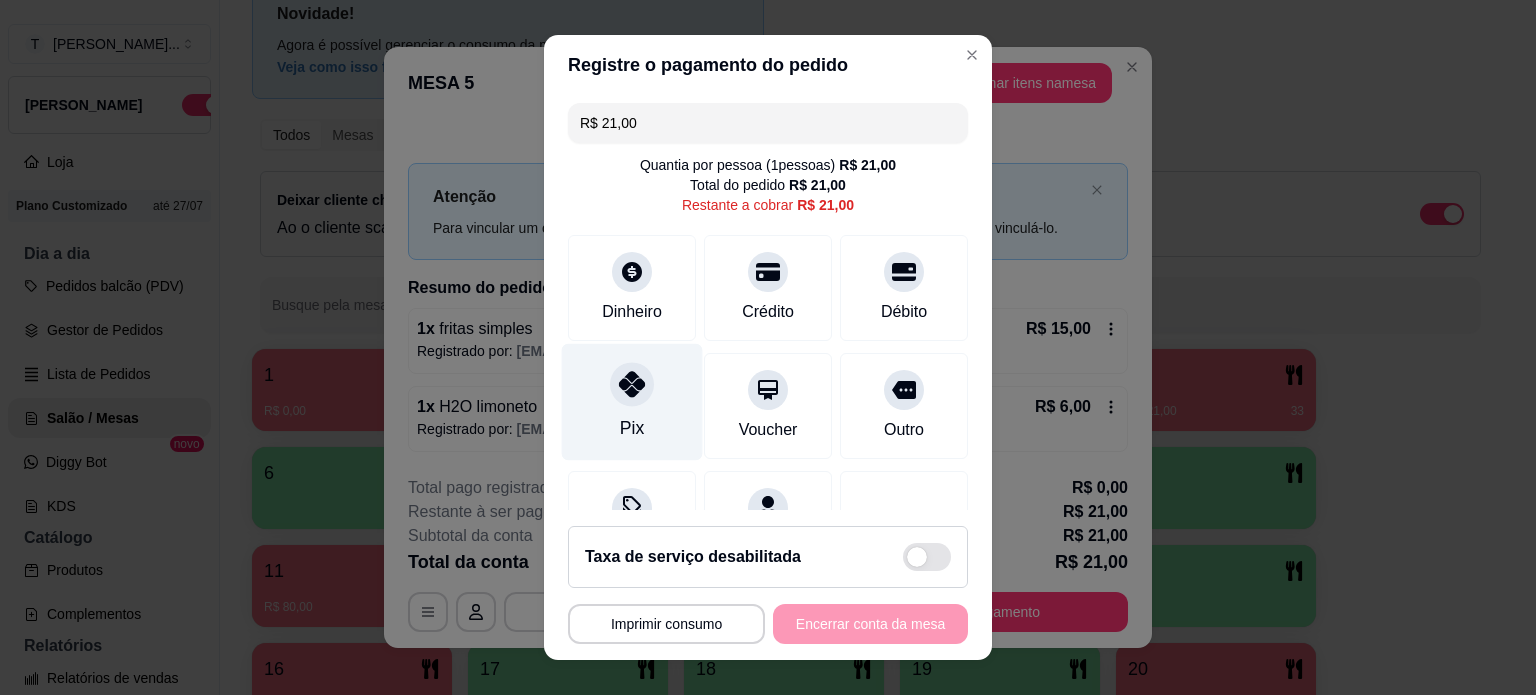 drag, startPoint x: 596, startPoint y: 428, endPoint x: 614, endPoint y: 436, distance: 19.697716 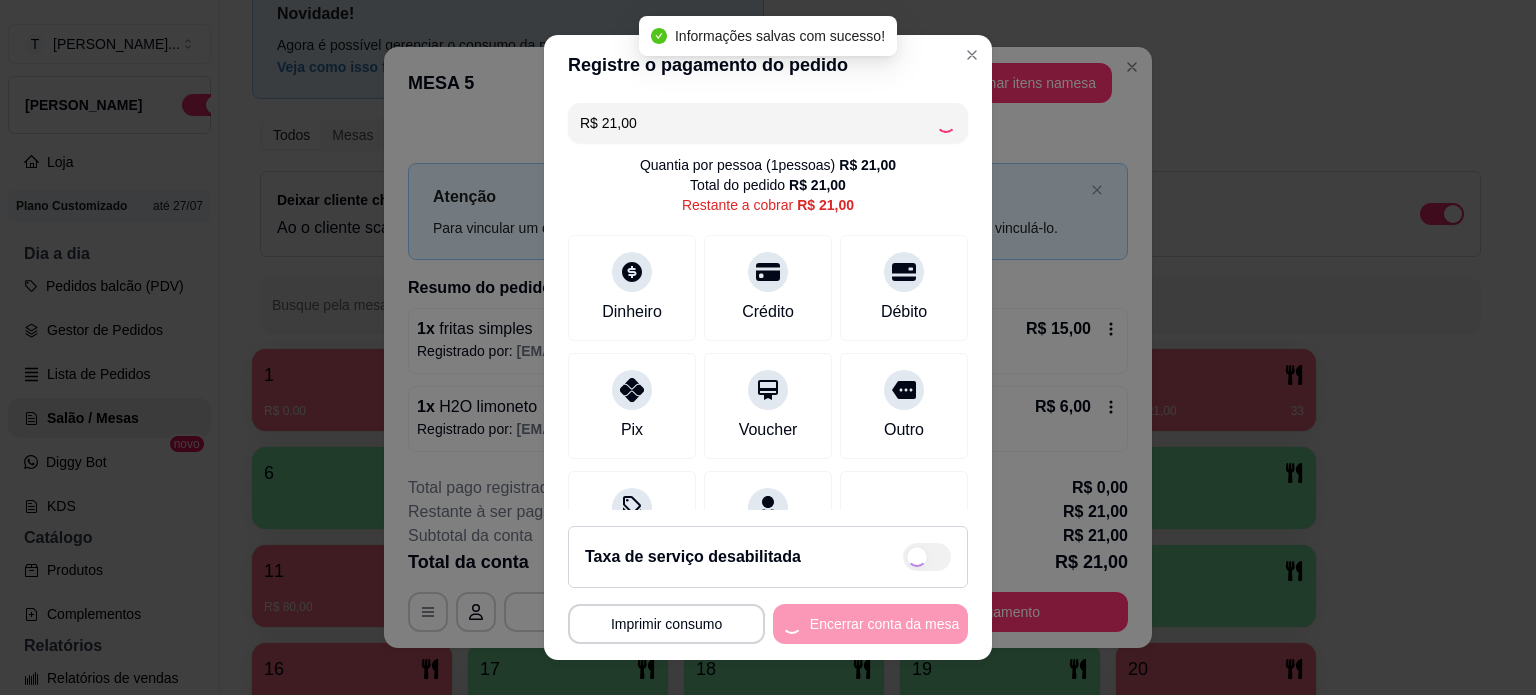 type on "R$ 0,00" 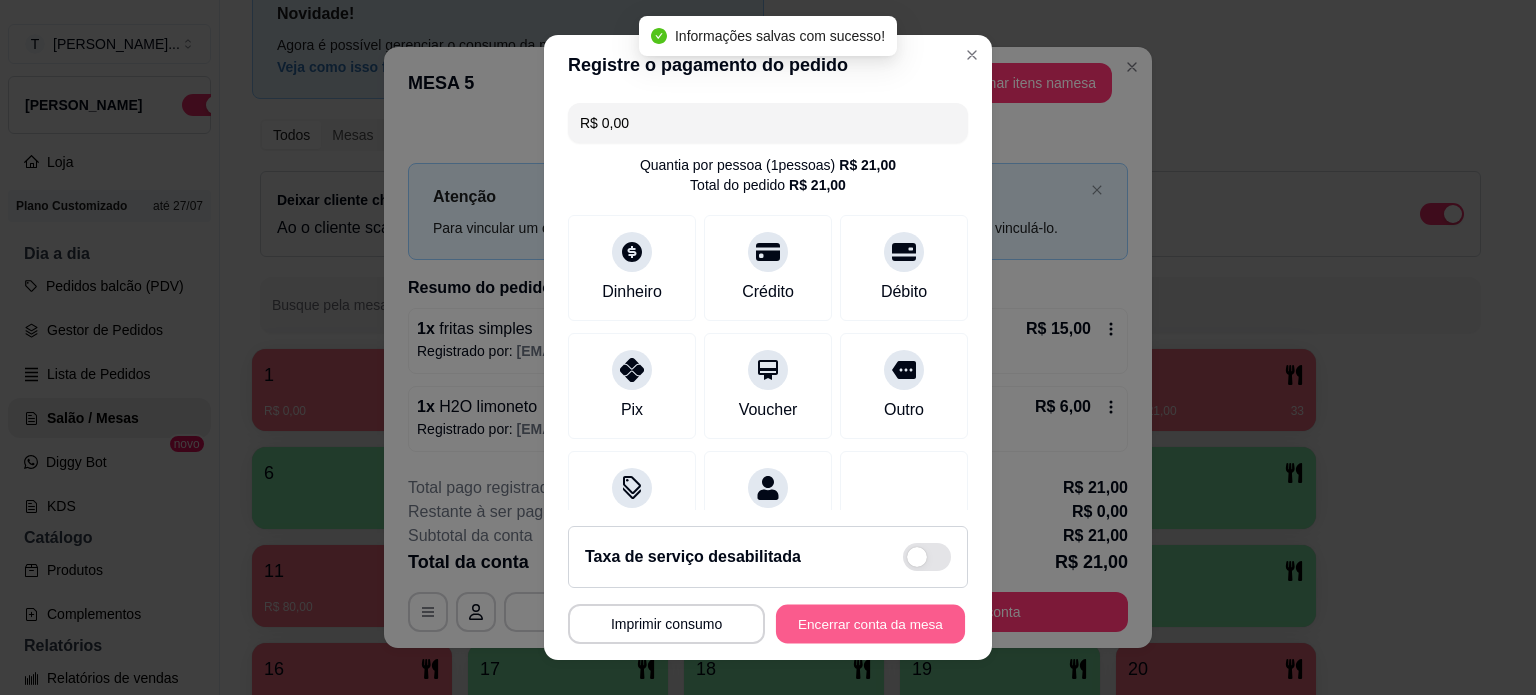 click on "Encerrar conta da mesa" at bounding box center (870, 624) 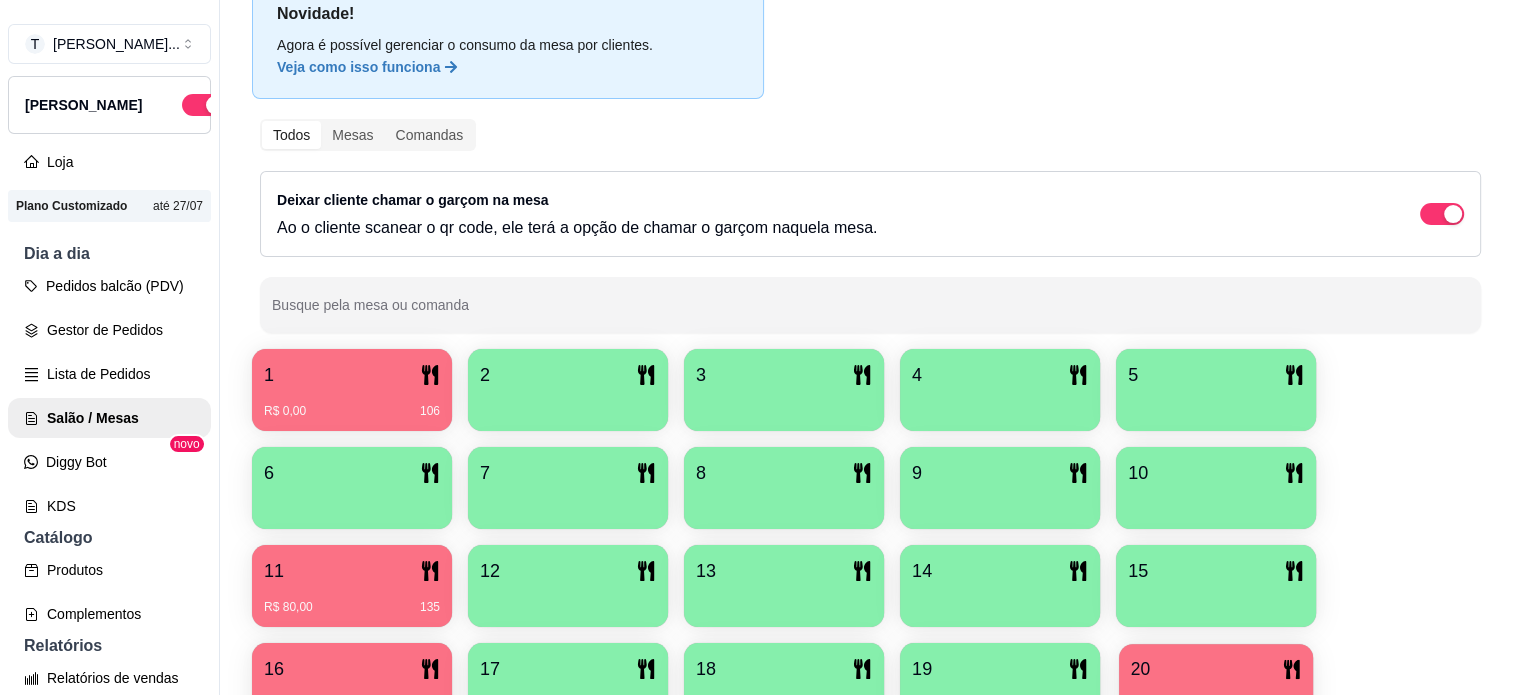 click on "20" at bounding box center (1216, 669) 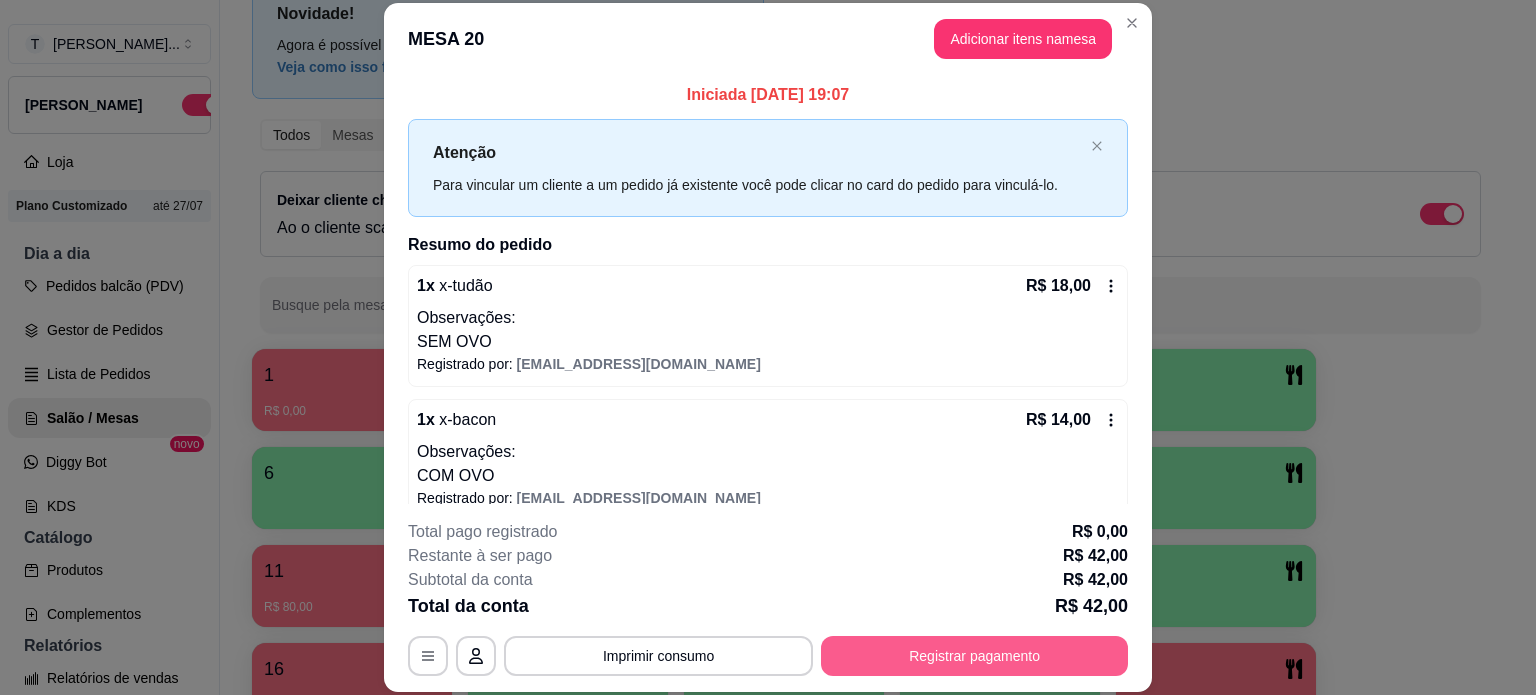 click on "Registrar pagamento" at bounding box center [974, 656] 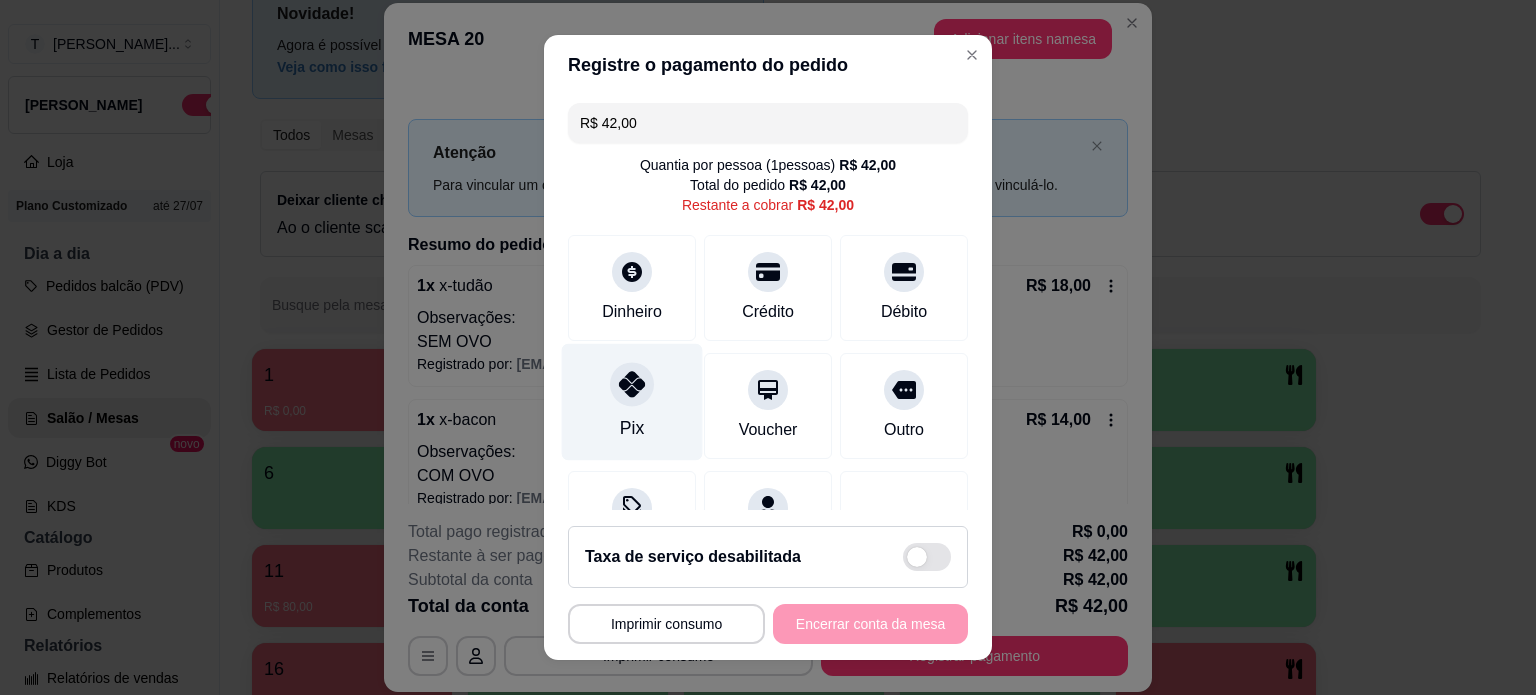 click at bounding box center [632, 384] 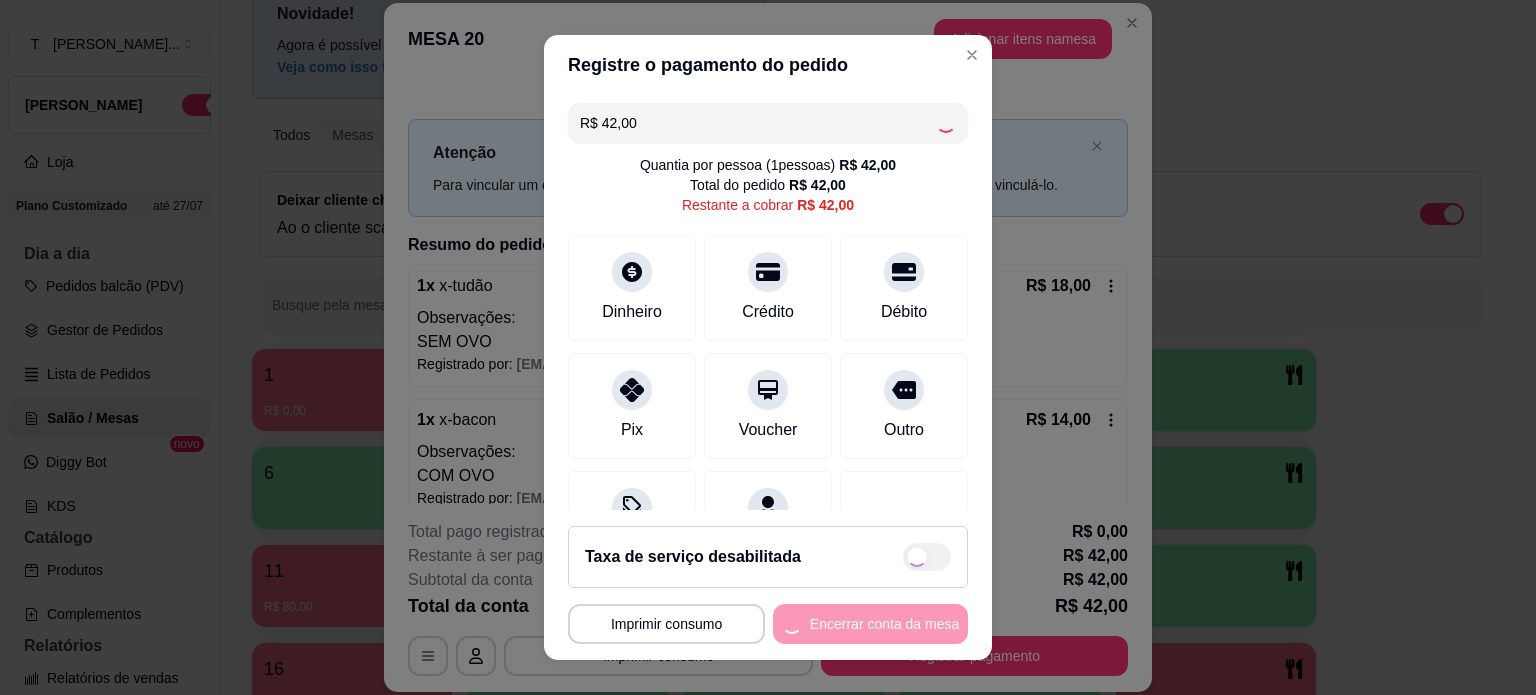 type on "R$ 0,00" 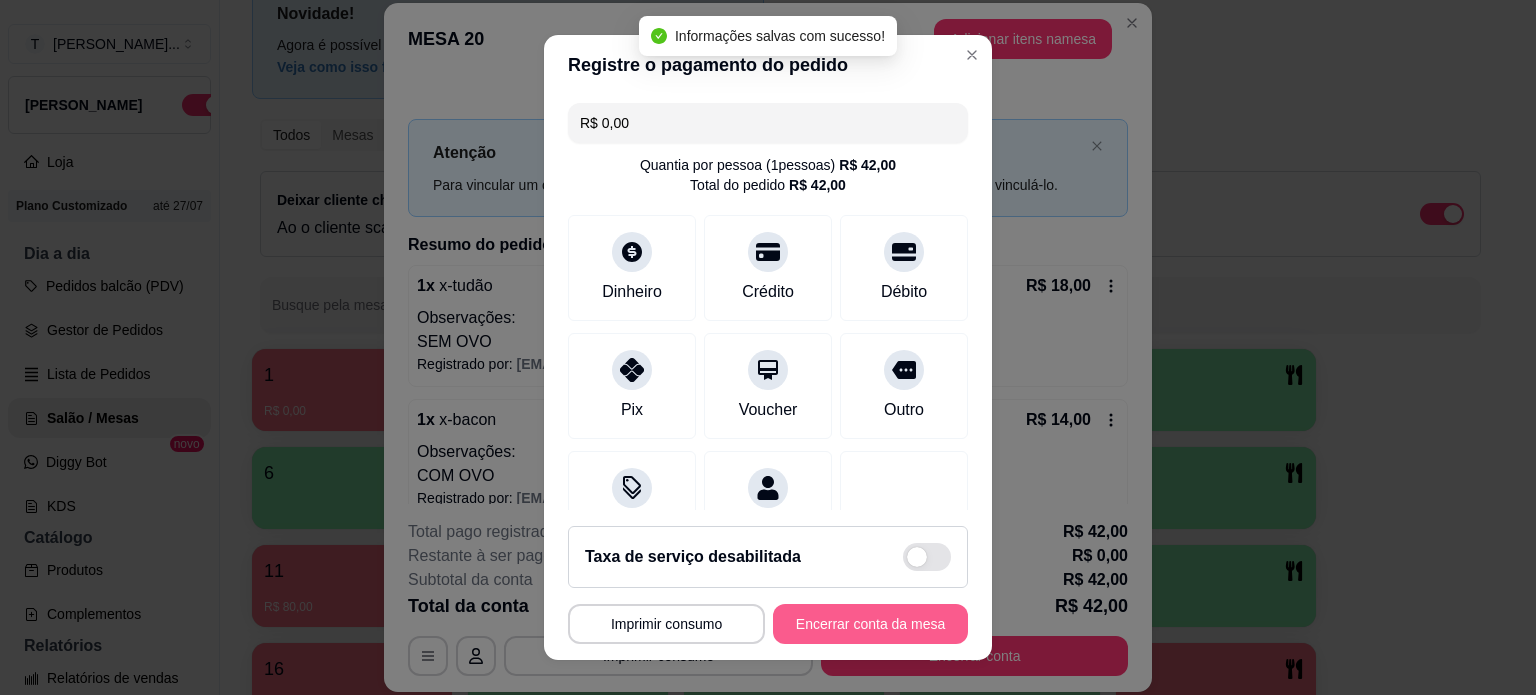 click on "Encerrar conta da mesa" at bounding box center (870, 624) 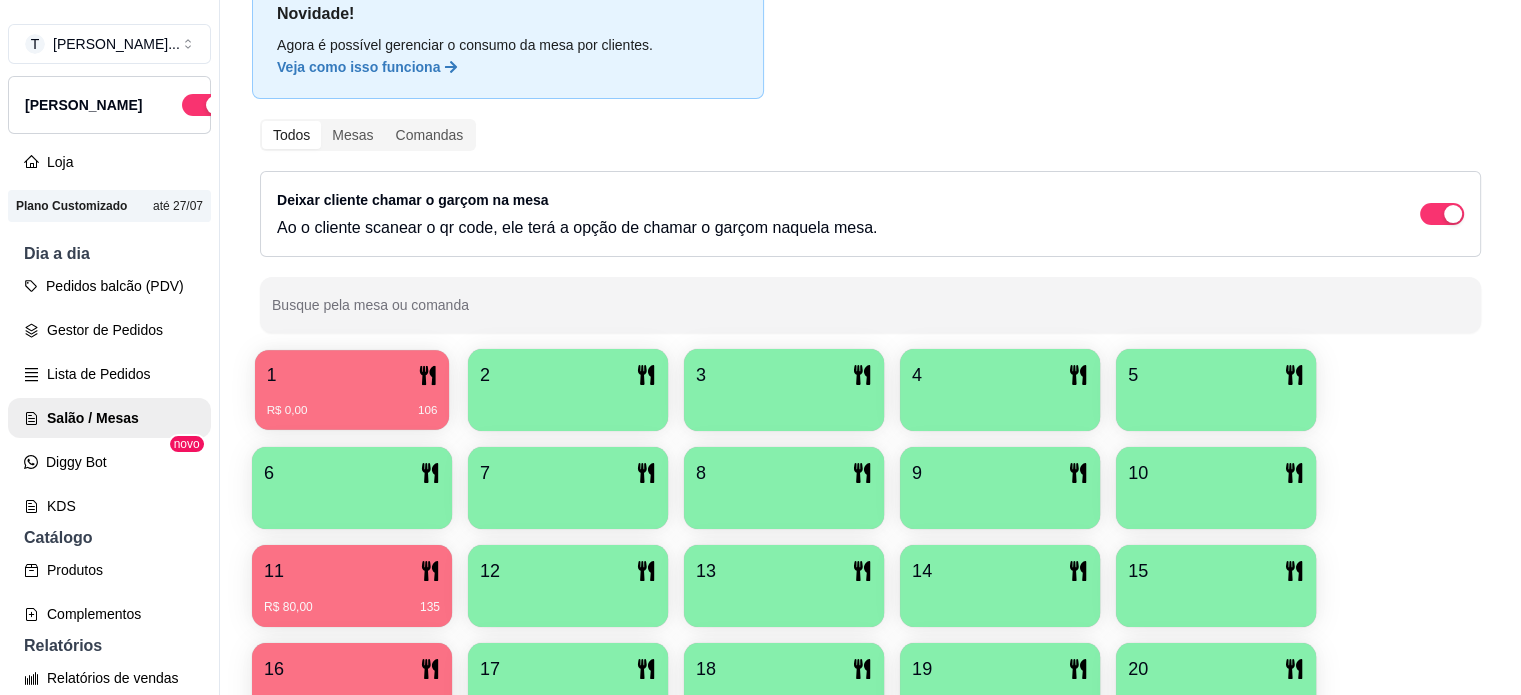 click on "R$ 0,00 106" at bounding box center [352, 411] 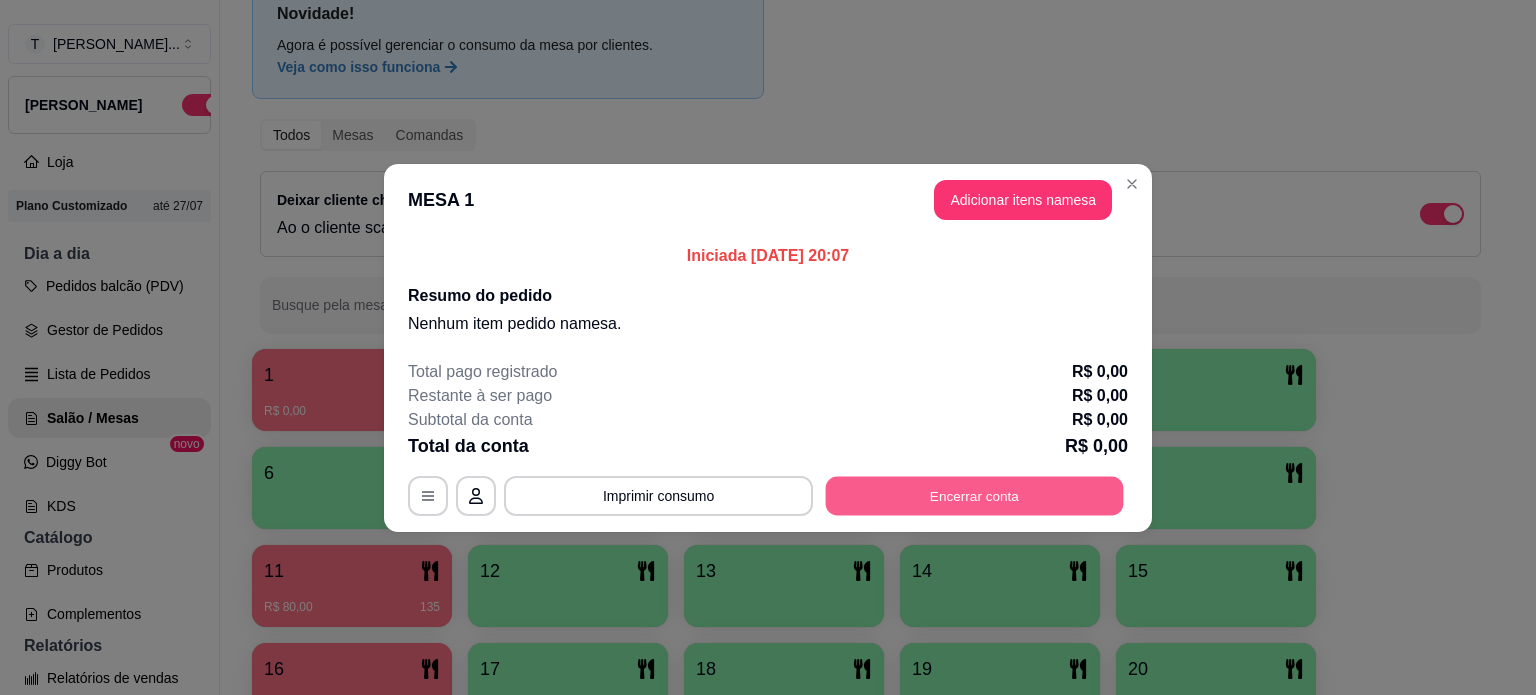 click on "Encerrar conta" at bounding box center [975, 495] 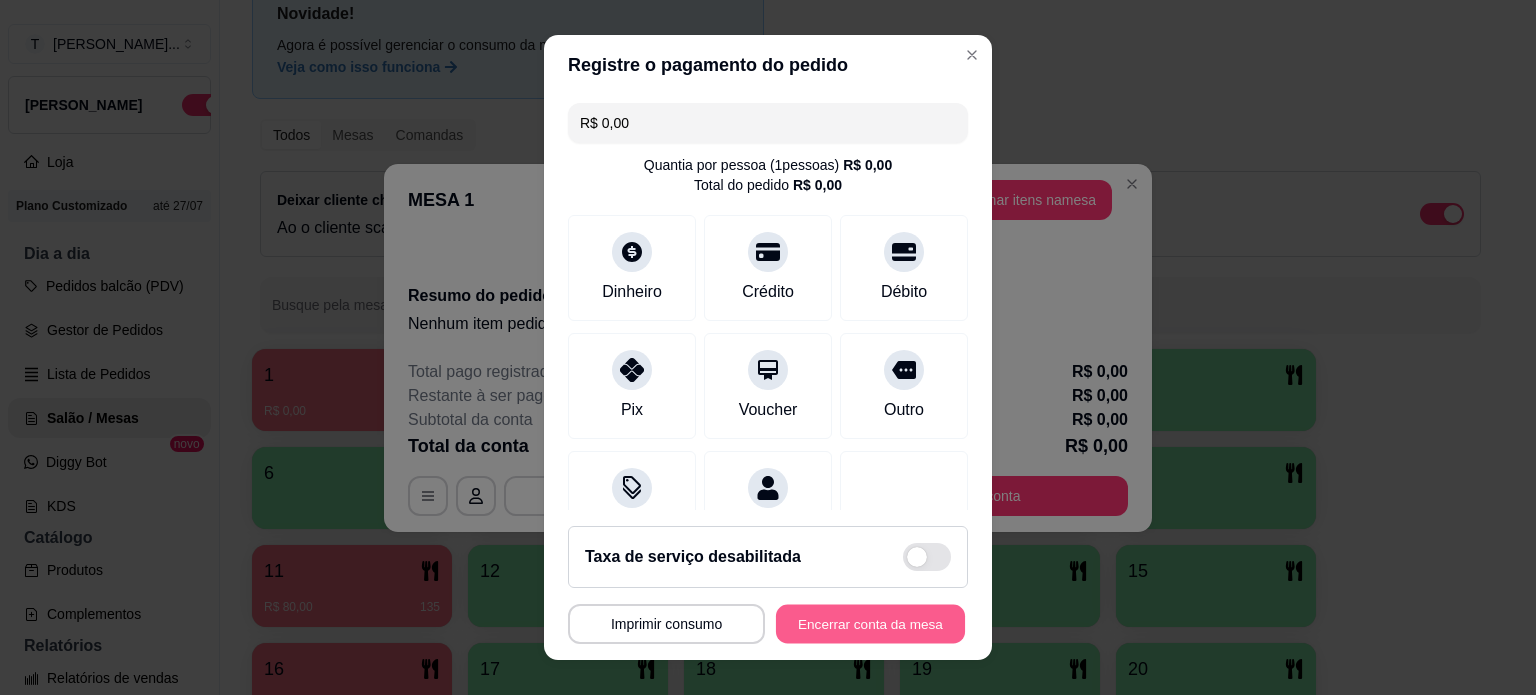 click on "Encerrar conta da mesa" at bounding box center [870, 624] 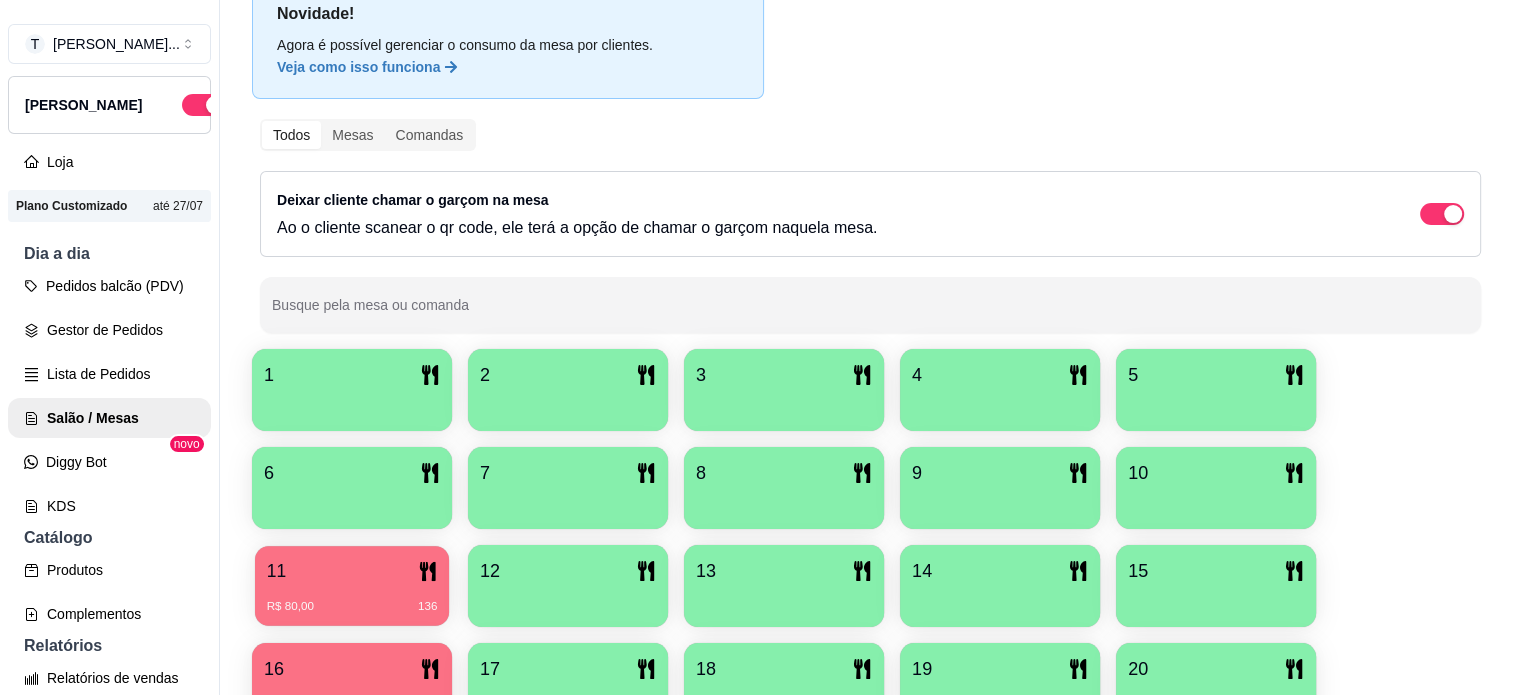 click on "R$ 80,00 136" at bounding box center [352, 599] 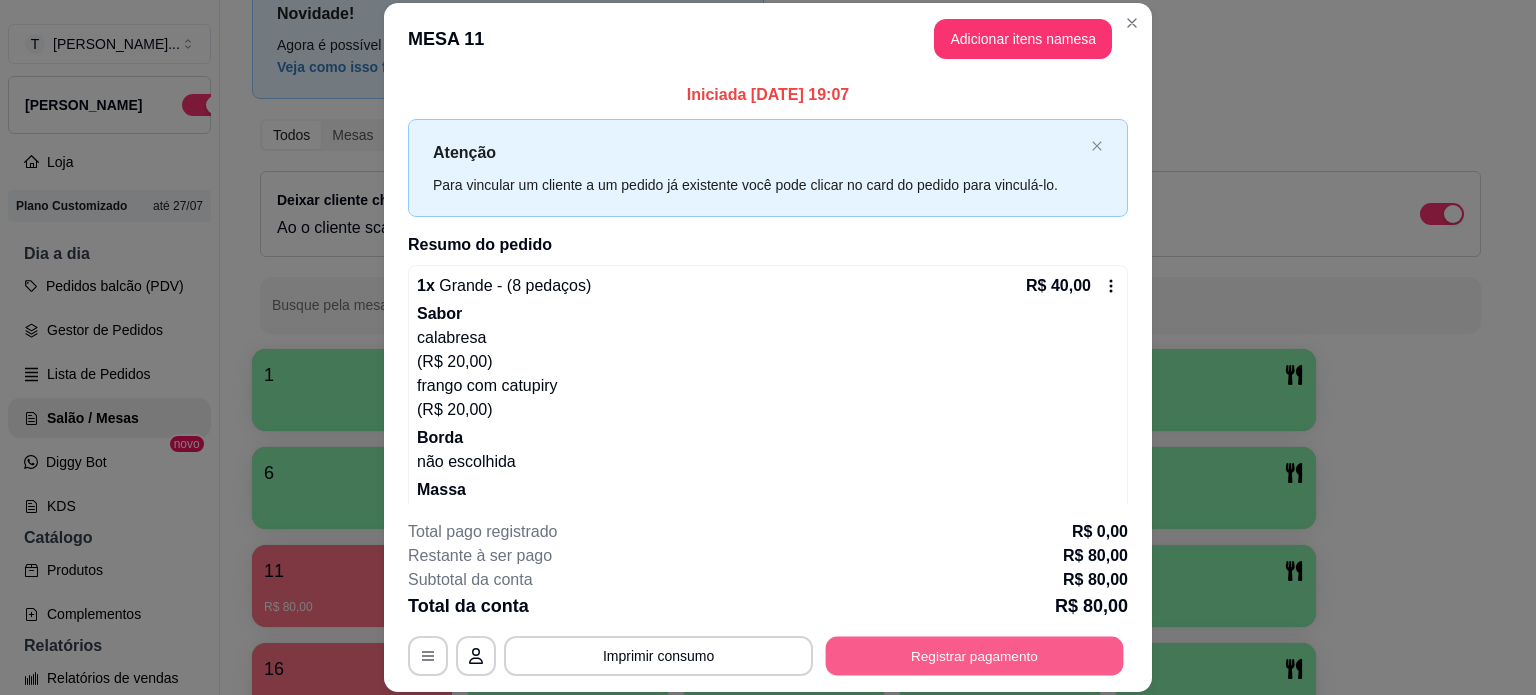 click on "Registrar pagamento" at bounding box center (975, 655) 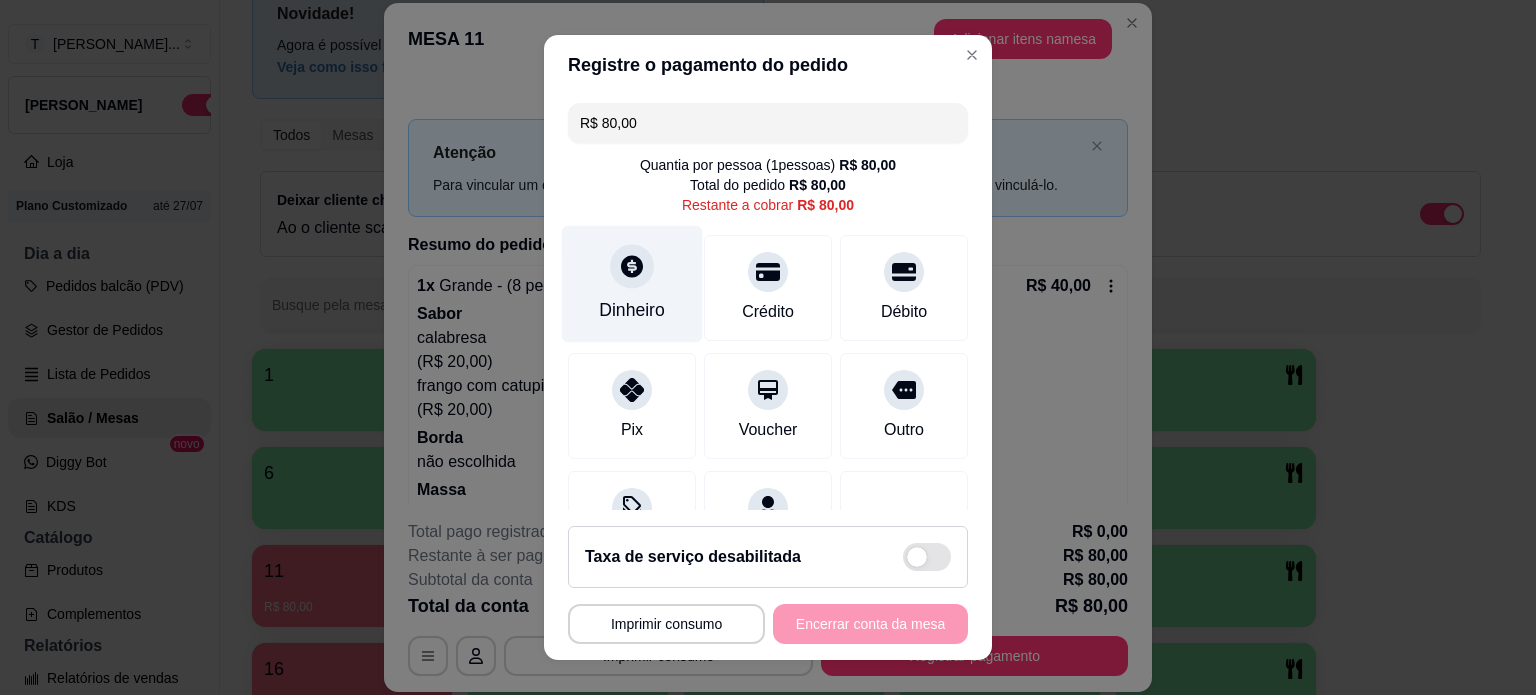 click on "Dinheiro" at bounding box center (632, 283) 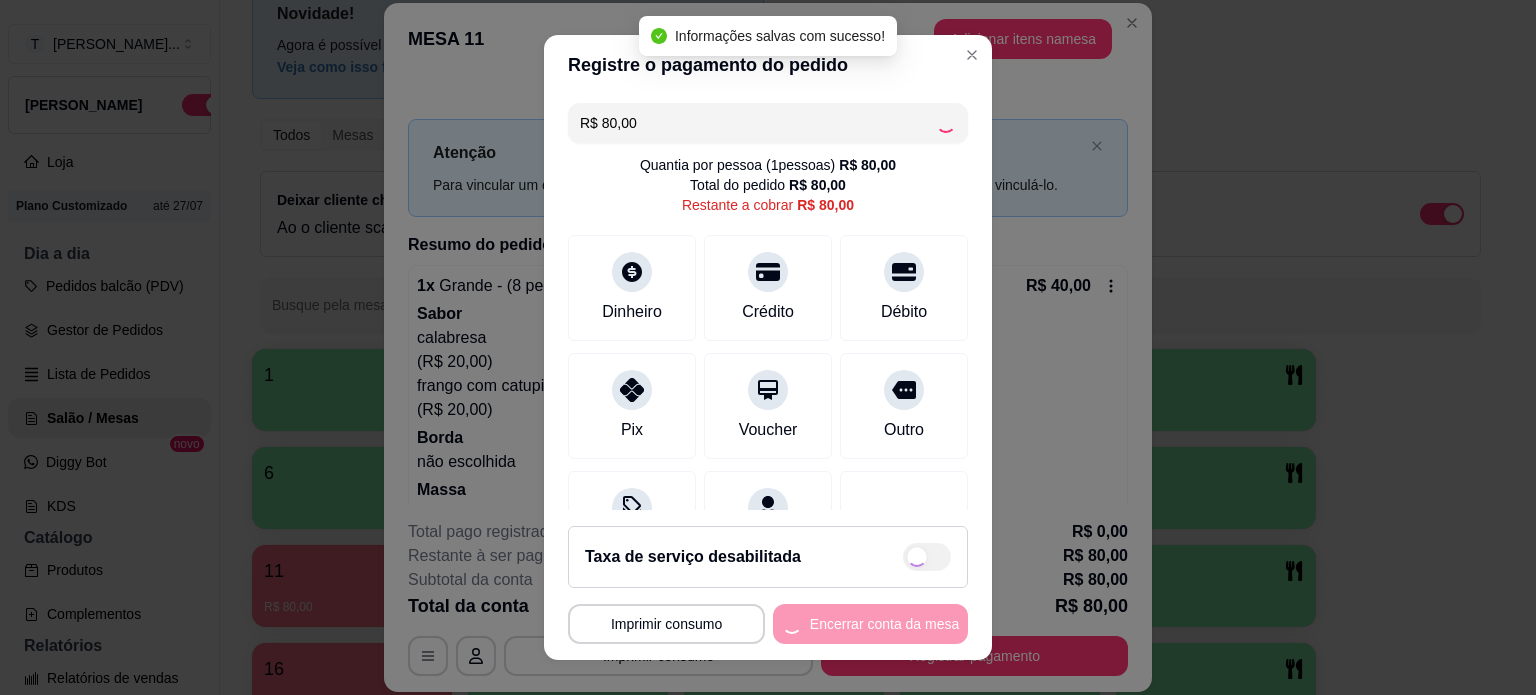 type on "R$ 0,00" 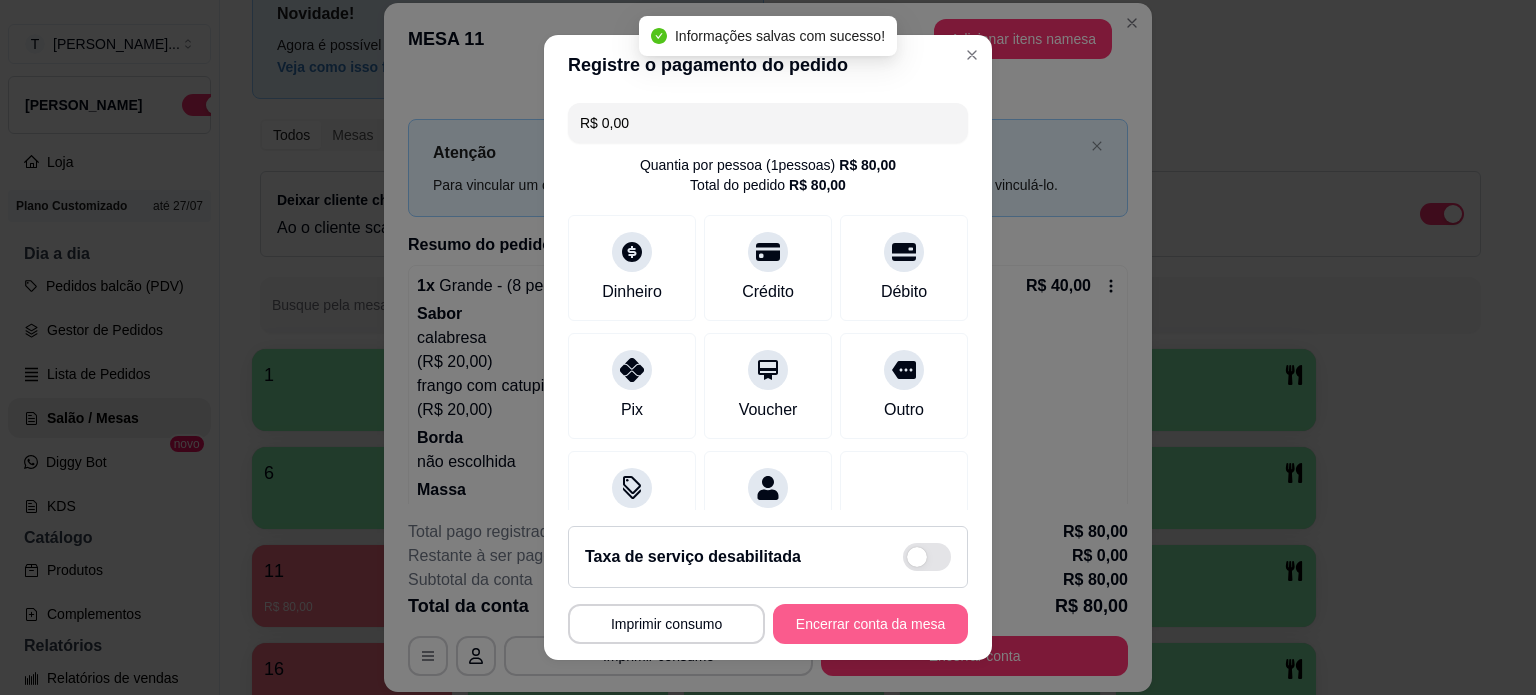 click on "Encerrar conta da mesa" at bounding box center [870, 624] 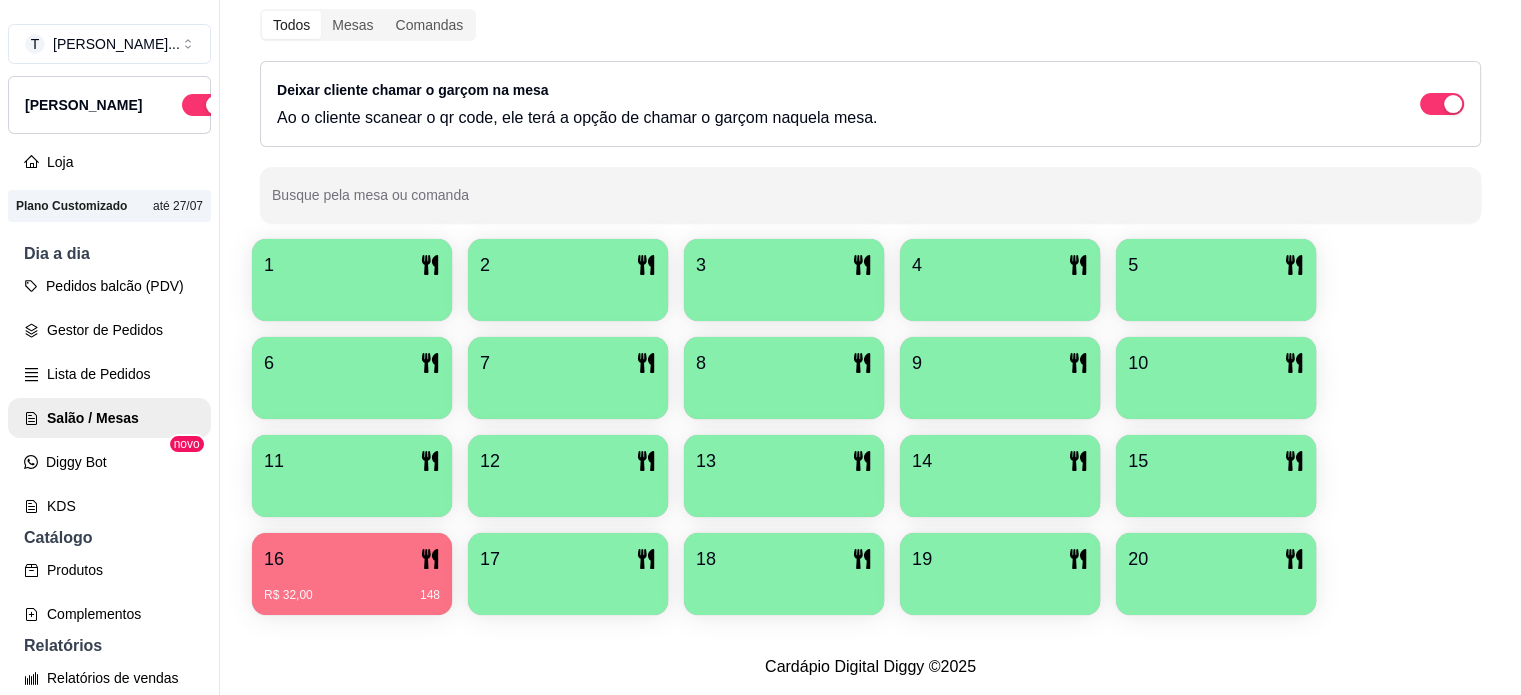 scroll, scrollTop: 224, scrollLeft: 0, axis: vertical 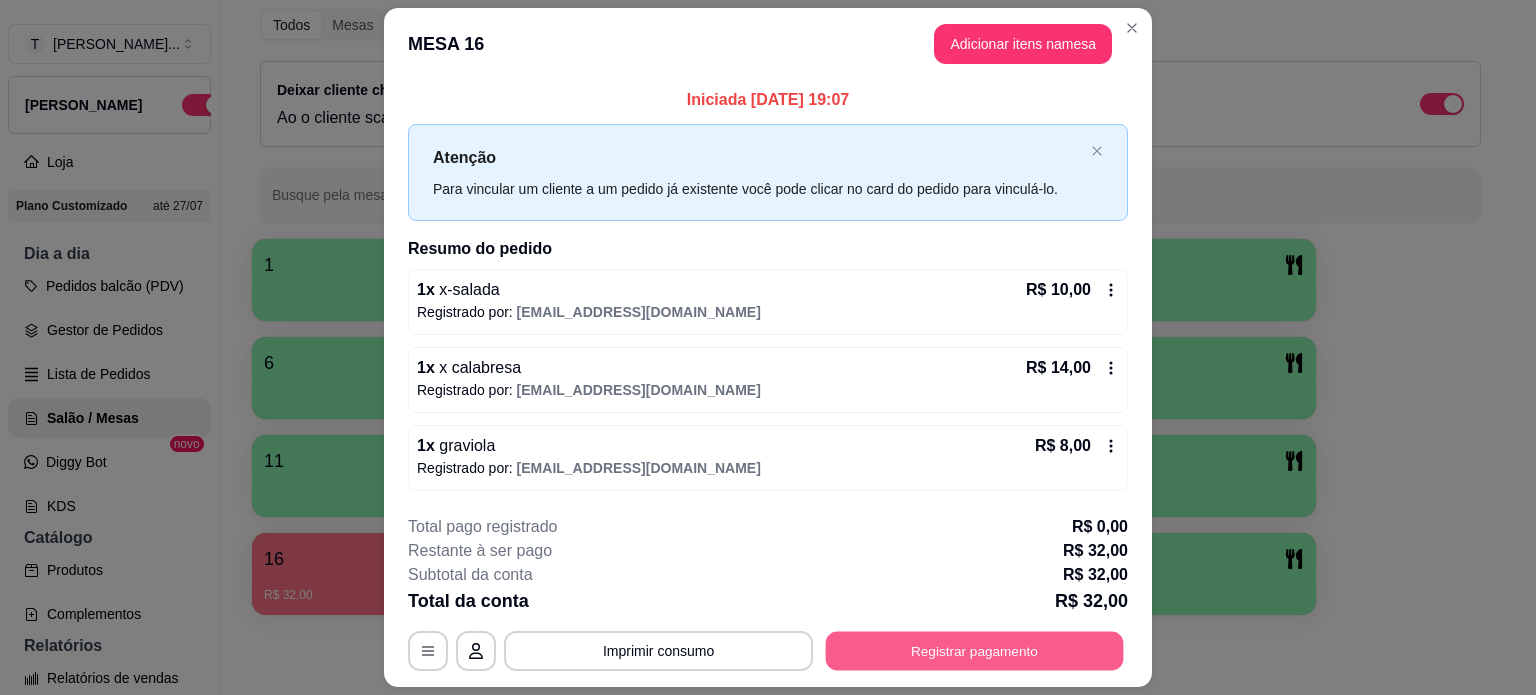 click on "Registrar pagamento" at bounding box center (975, 651) 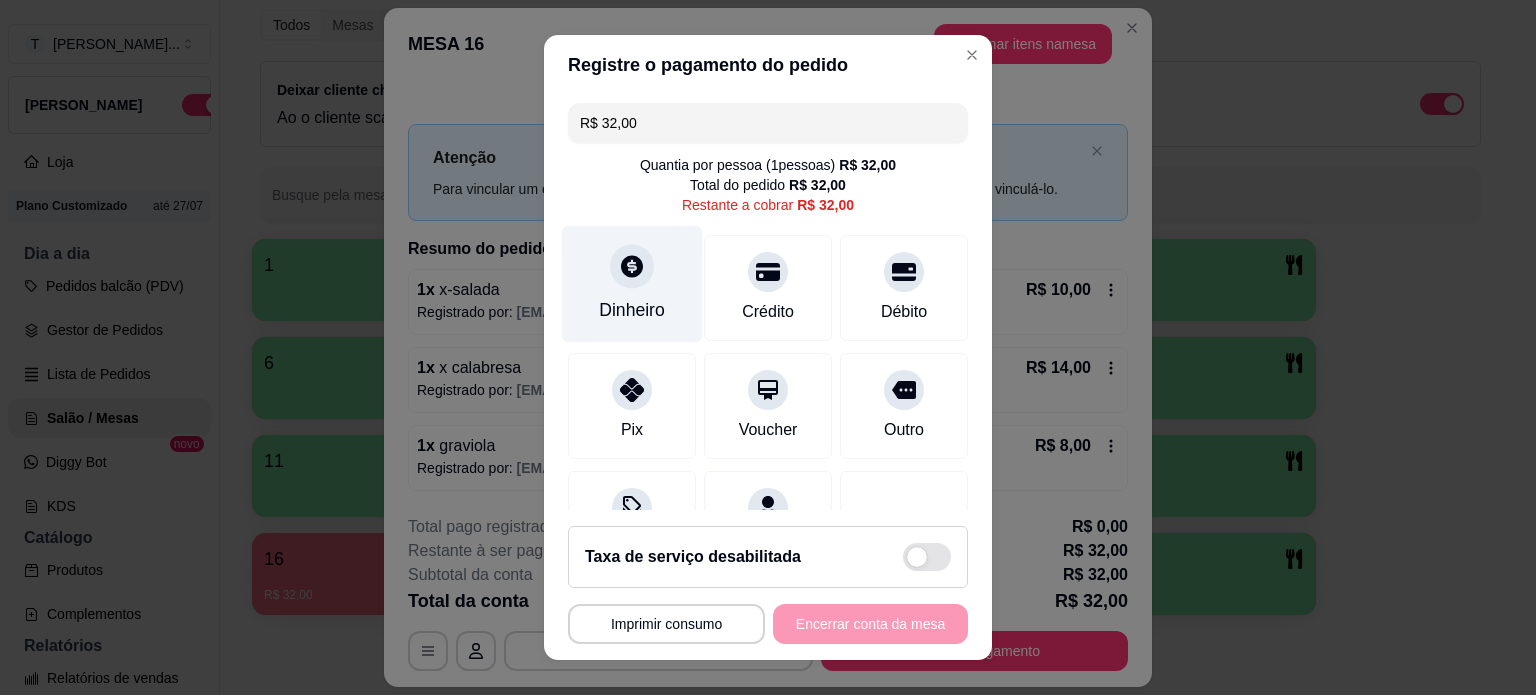 click on "Dinheiro" at bounding box center [632, 310] 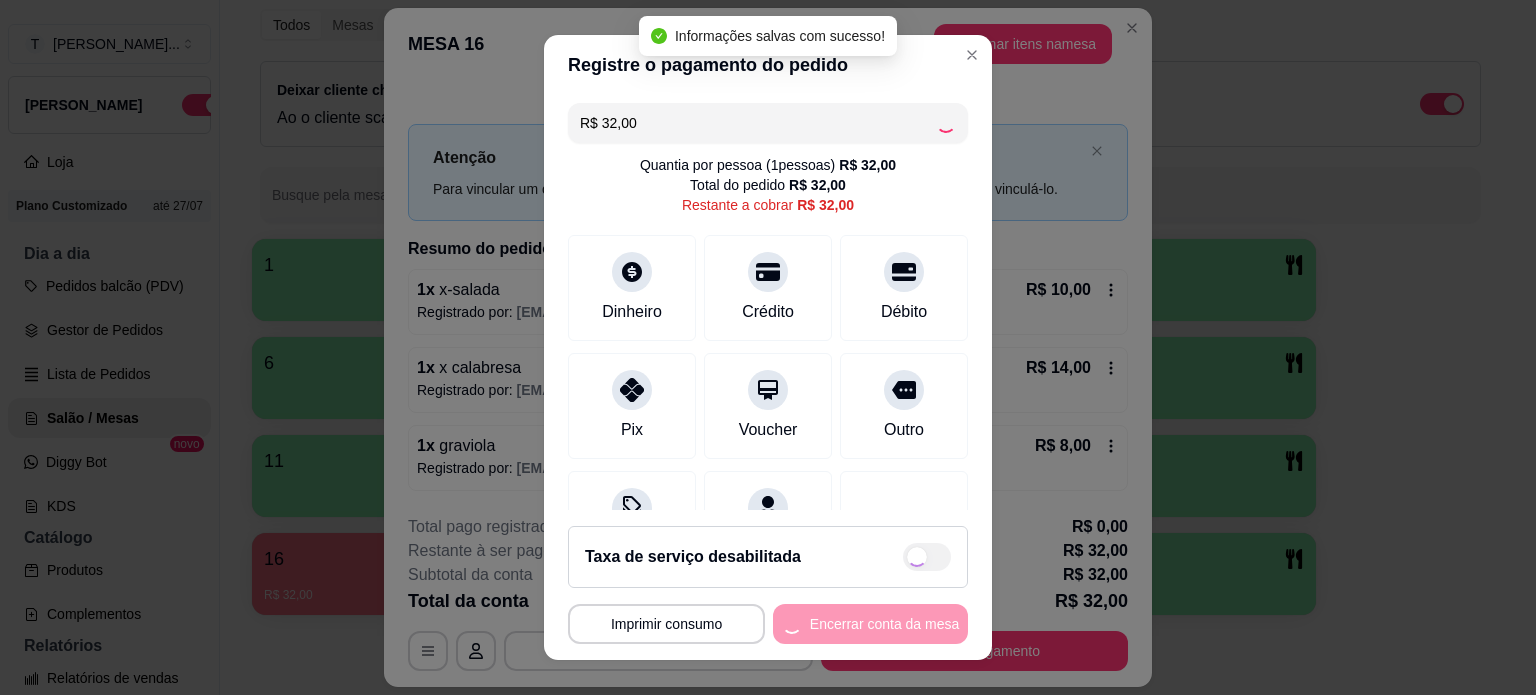 type on "R$ 0,00" 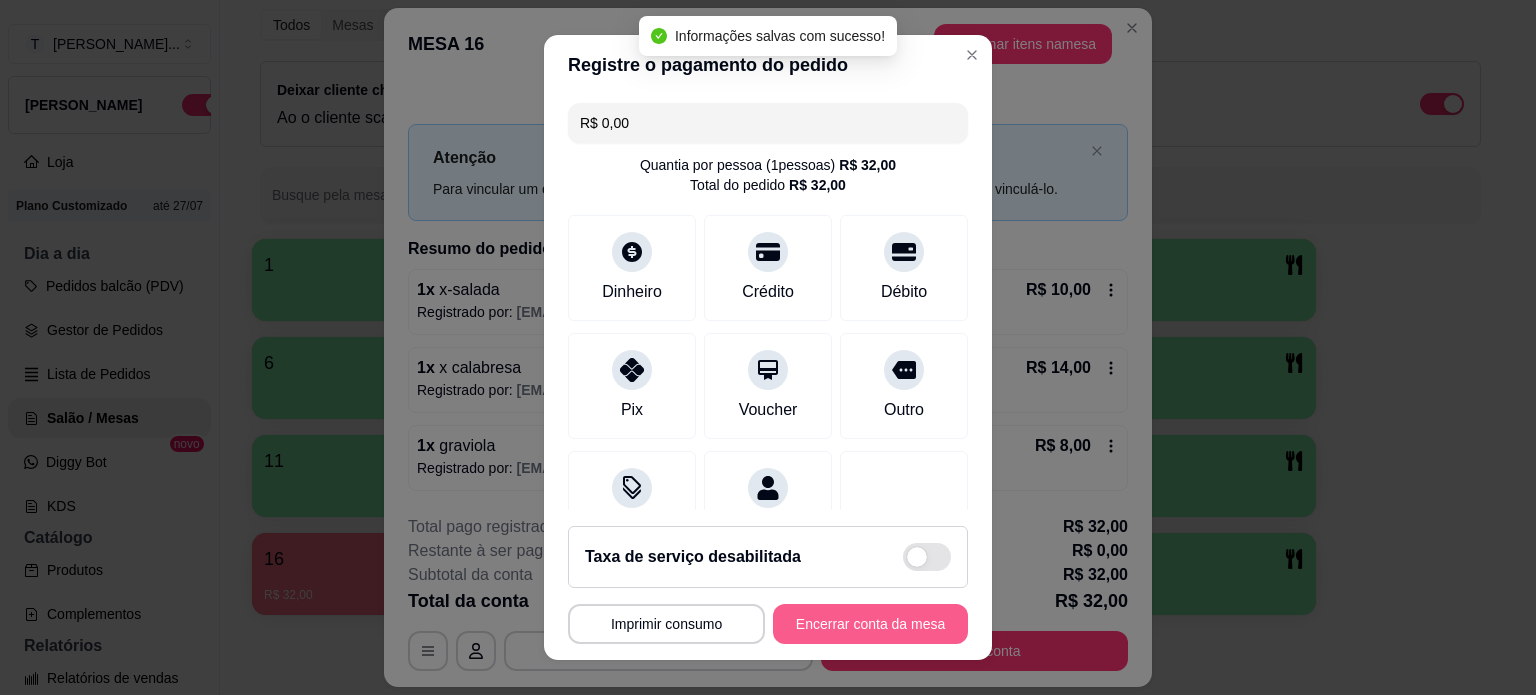 click on "Encerrar conta da mesa" at bounding box center (870, 624) 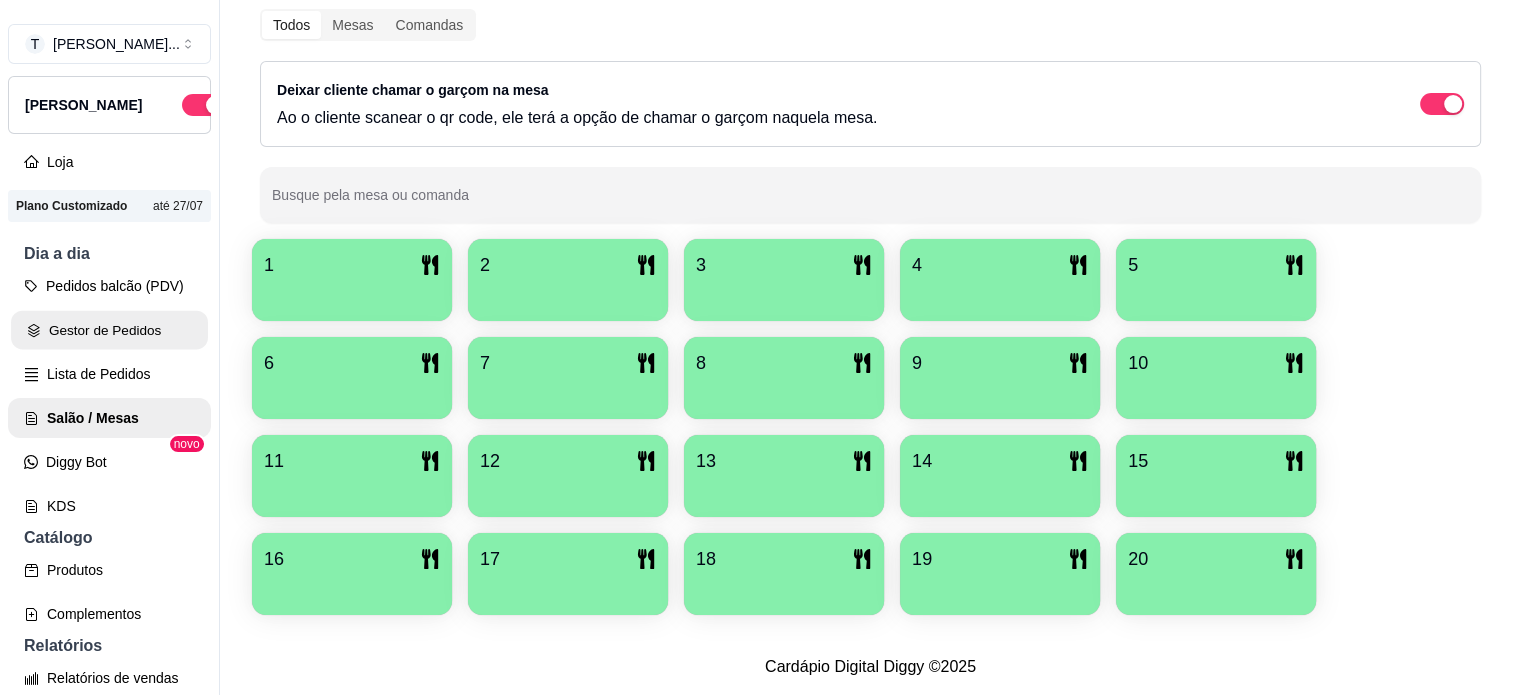 click on "Gestor de Pedidos" at bounding box center [109, 330] 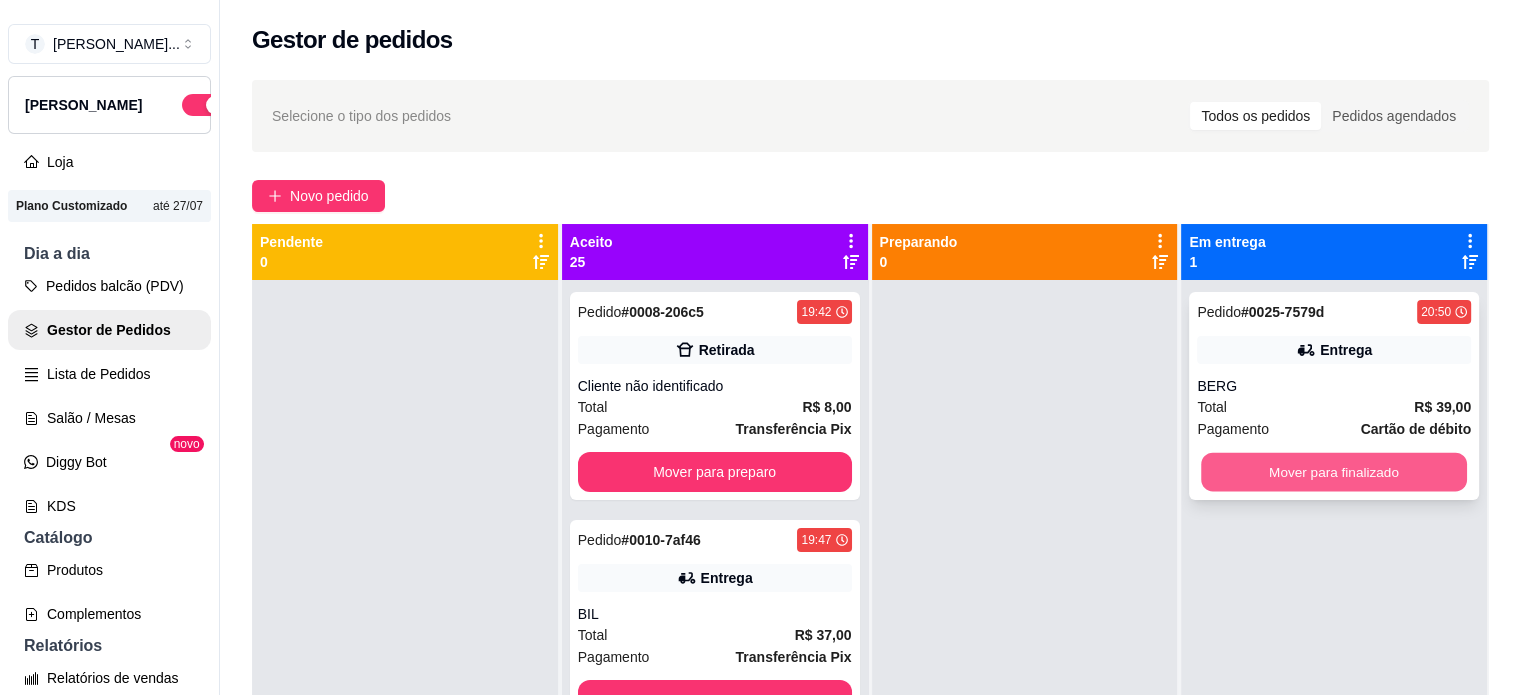click on "Mover para finalizado" at bounding box center (1334, 472) 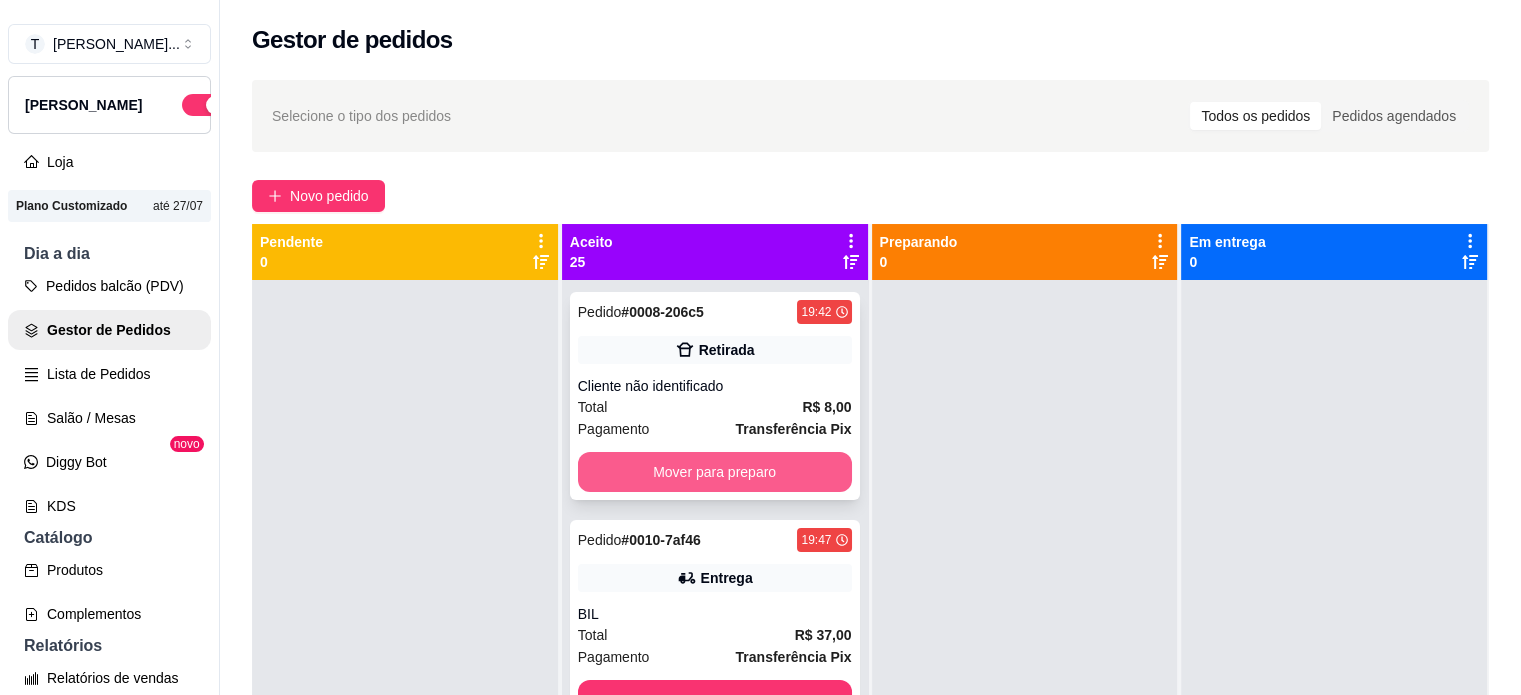 click on "Mover para preparo" at bounding box center [715, 472] 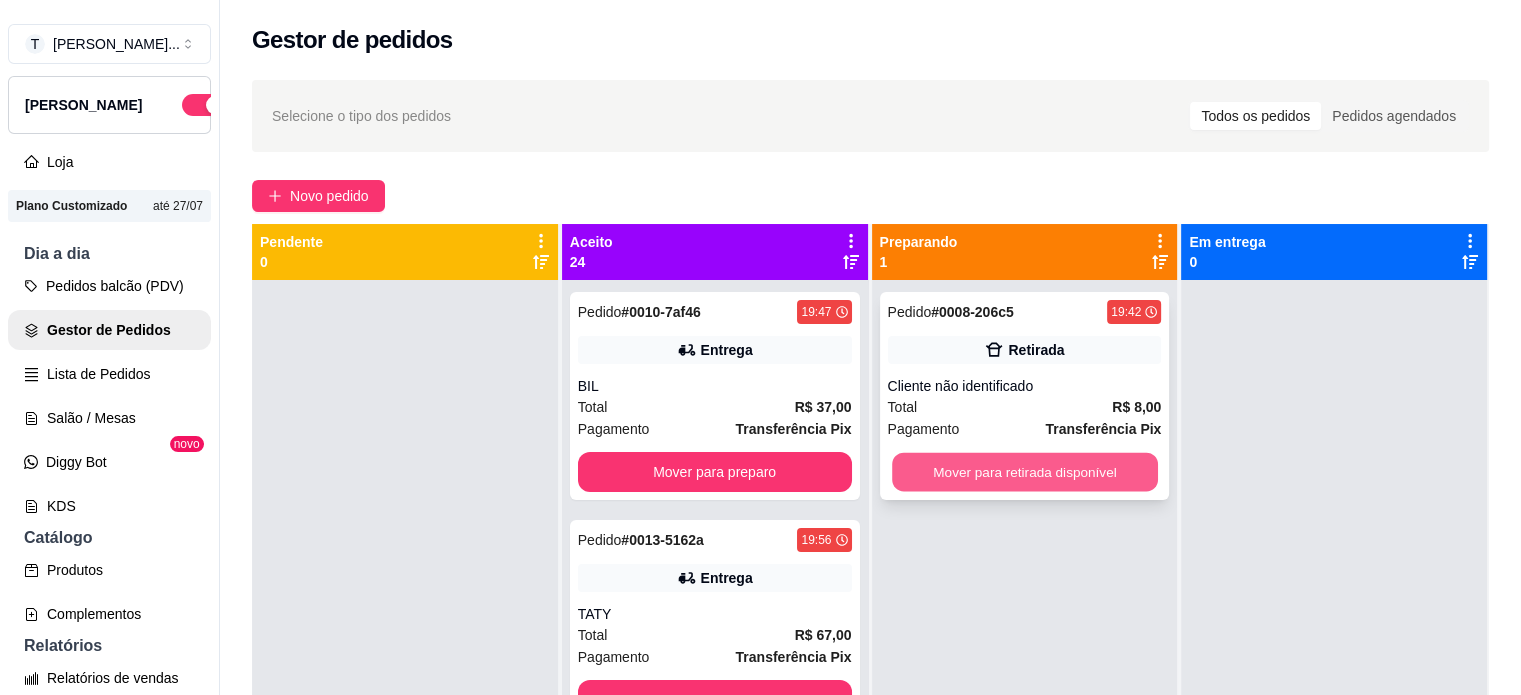 click on "Mover para retirada disponível" at bounding box center (1025, 472) 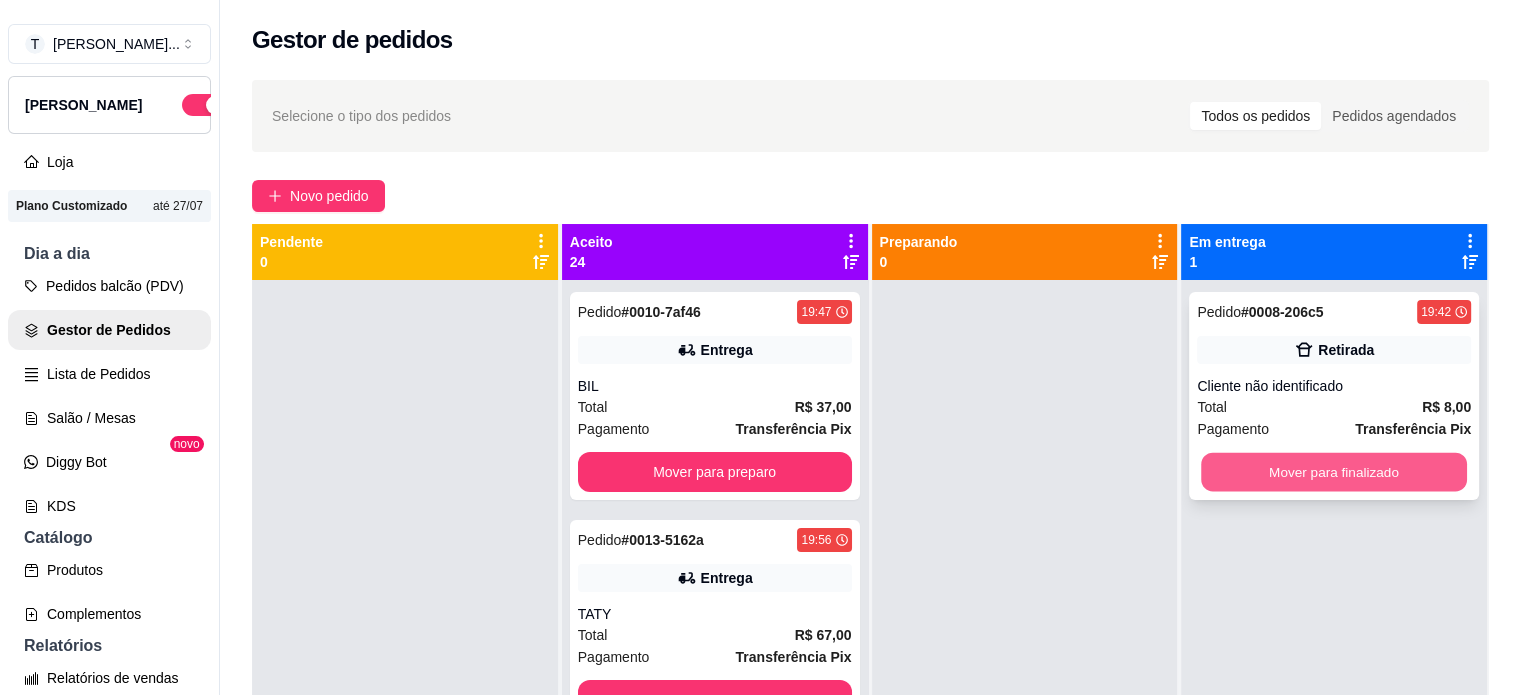 click on "Mover para finalizado" at bounding box center (1334, 472) 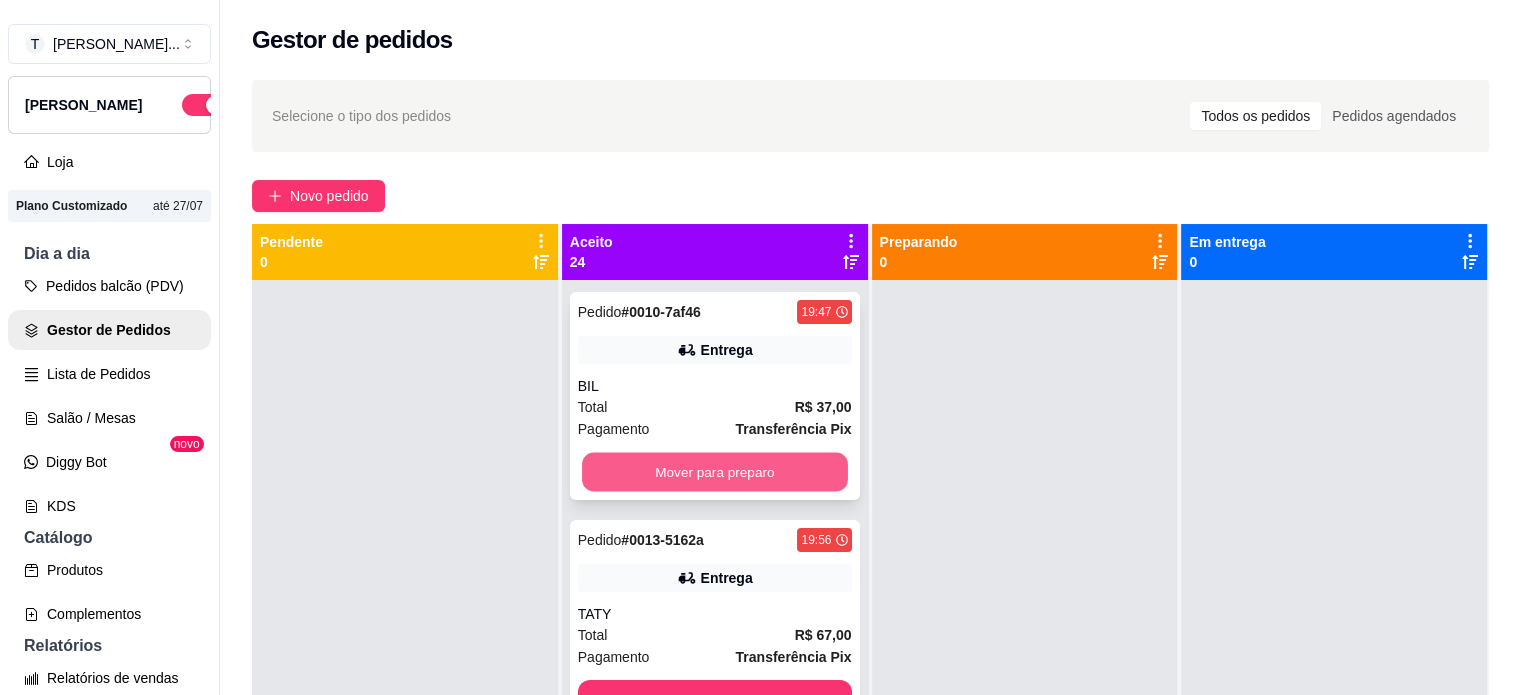 click on "Mover para preparo" at bounding box center [715, 472] 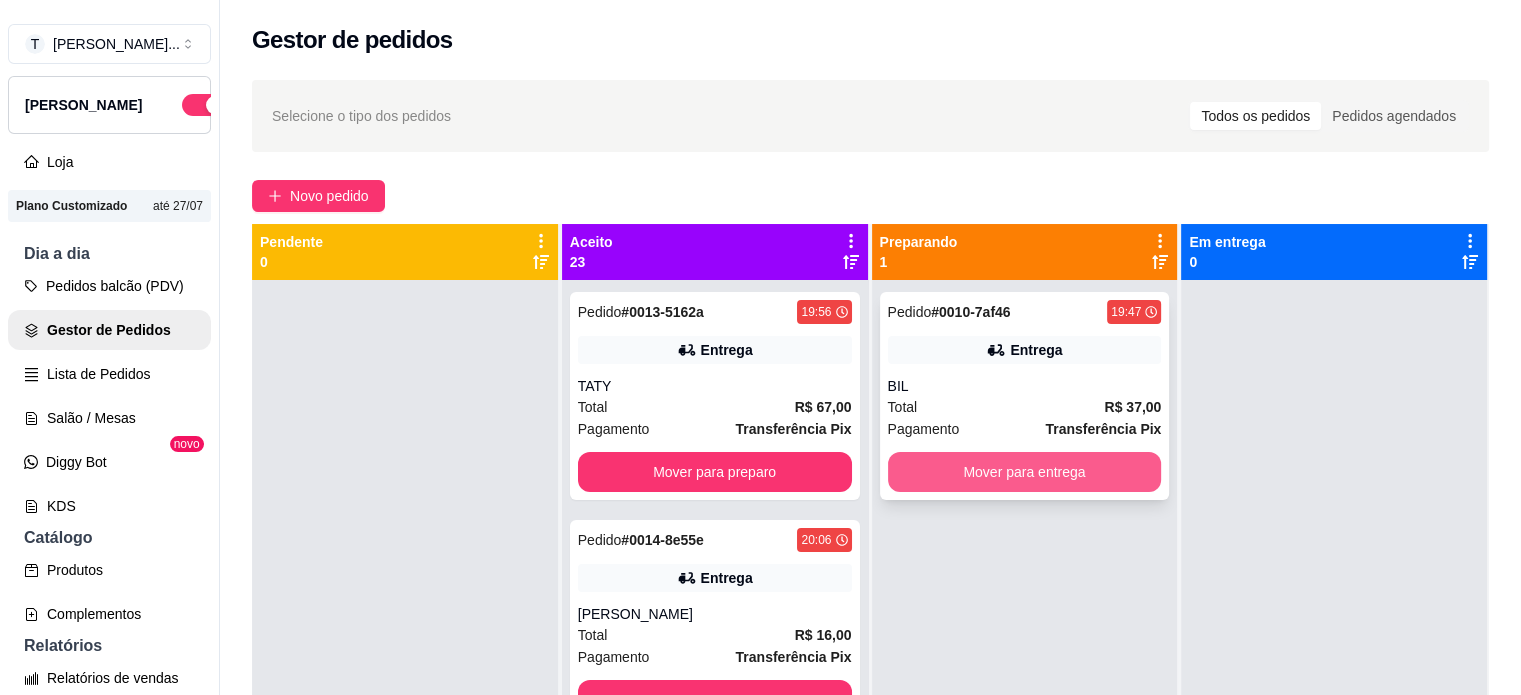 click on "Mover para entrega" at bounding box center [1025, 472] 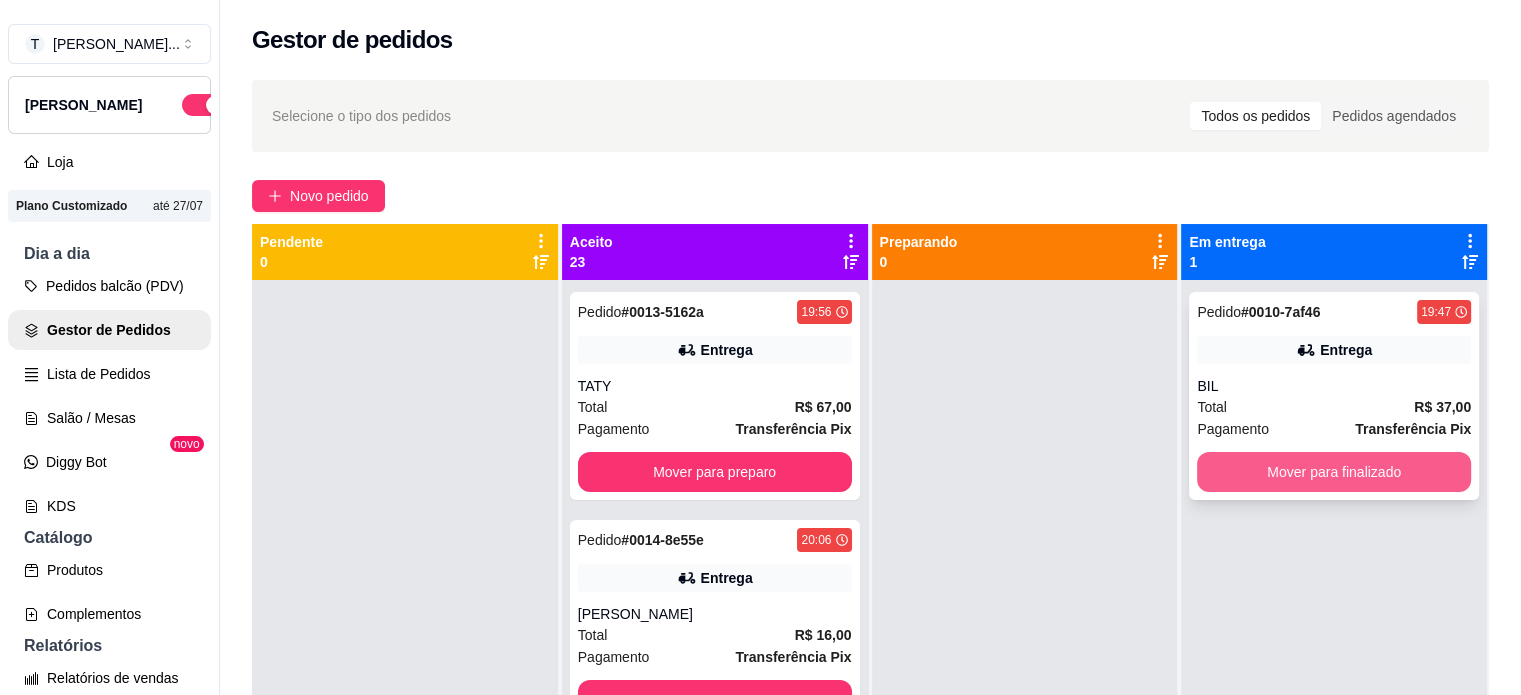 click on "Mover para finalizado" at bounding box center [1334, 472] 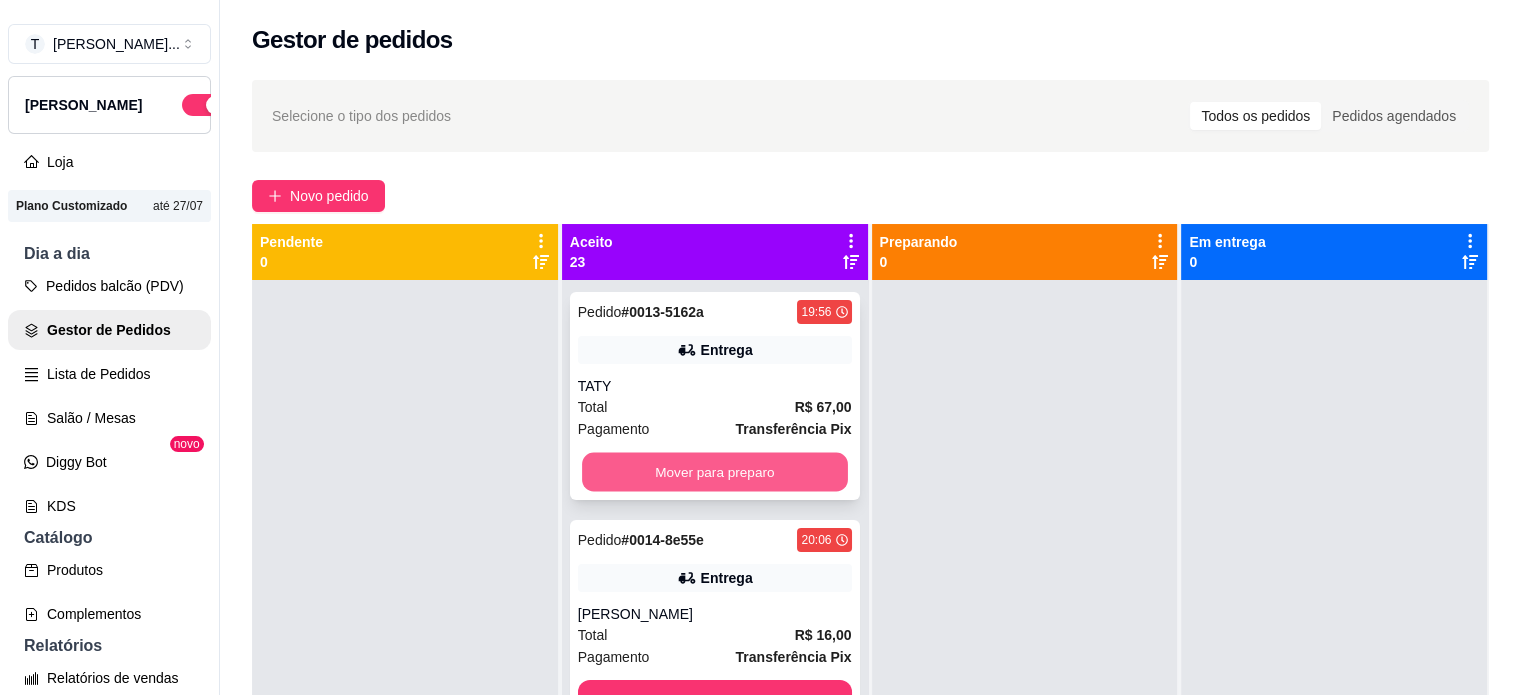 click on "Mover para preparo" at bounding box center (715, 472) 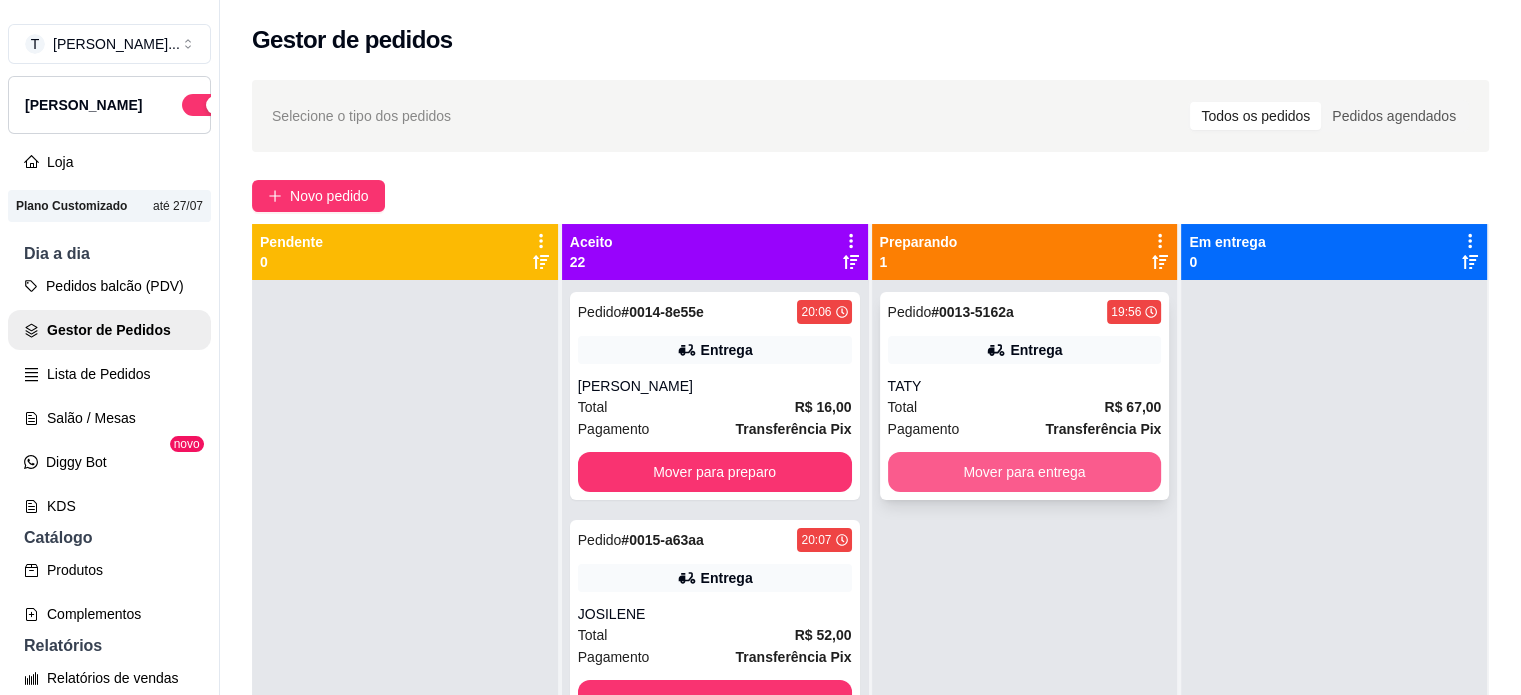 click on "Mover para entrega" at bounding box center (1025, 472) 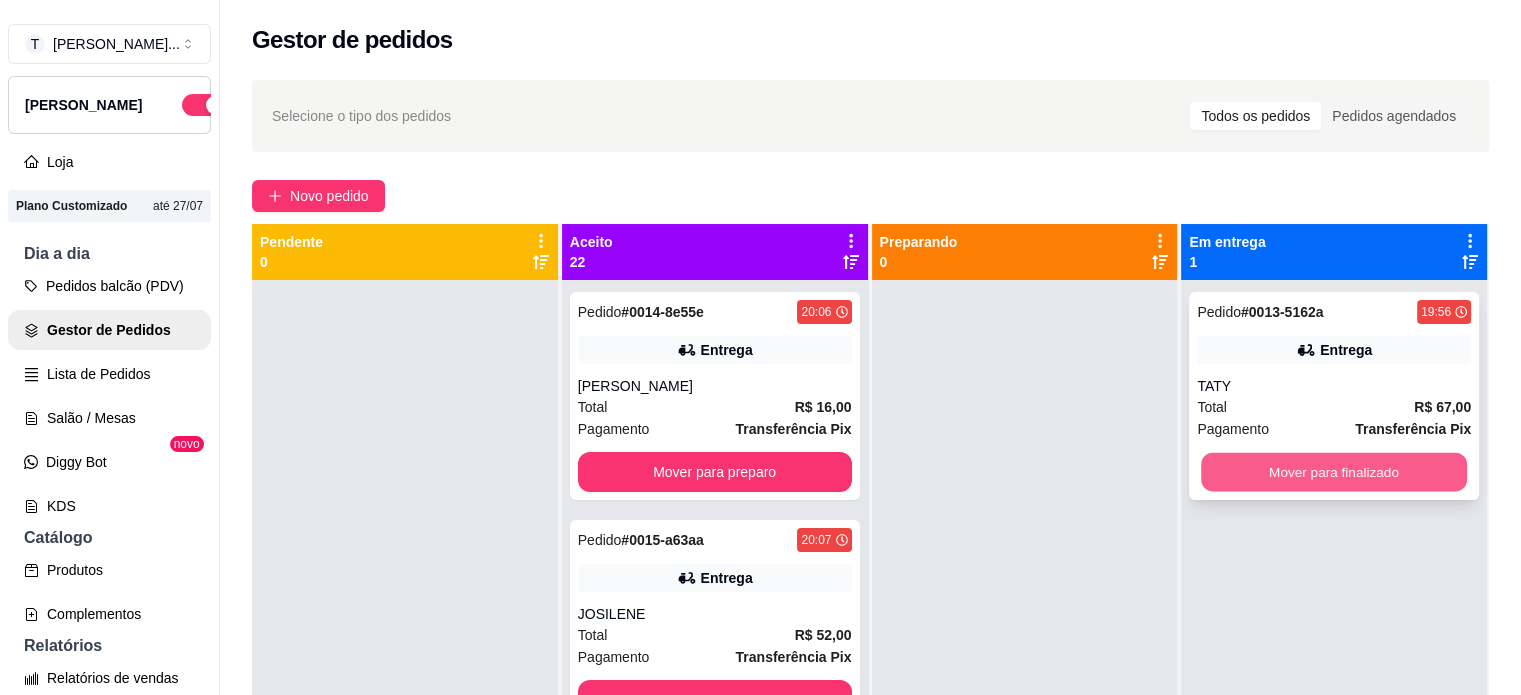 click on "Mover para finalizado" at bounding box center [1334, 472] 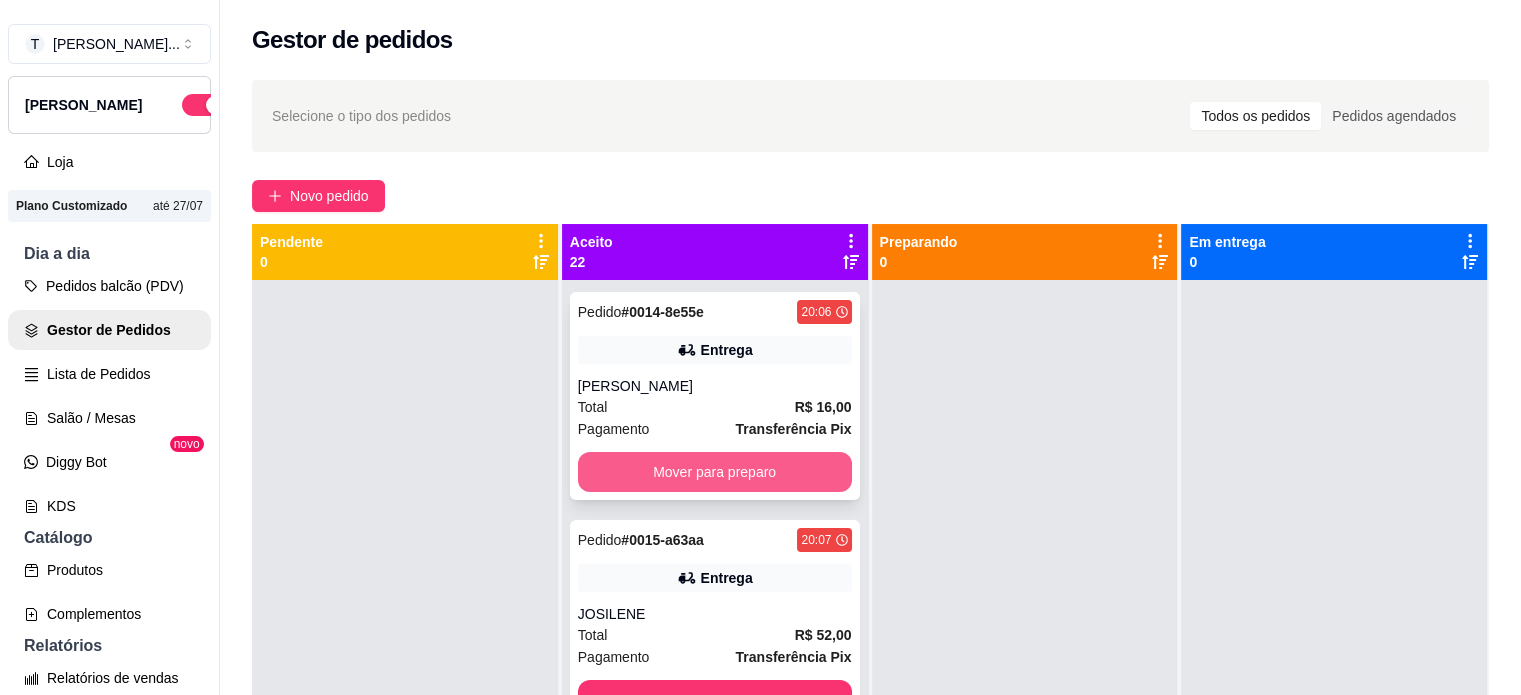 click on "Mover para preparo" at bounding box center [715, 472] 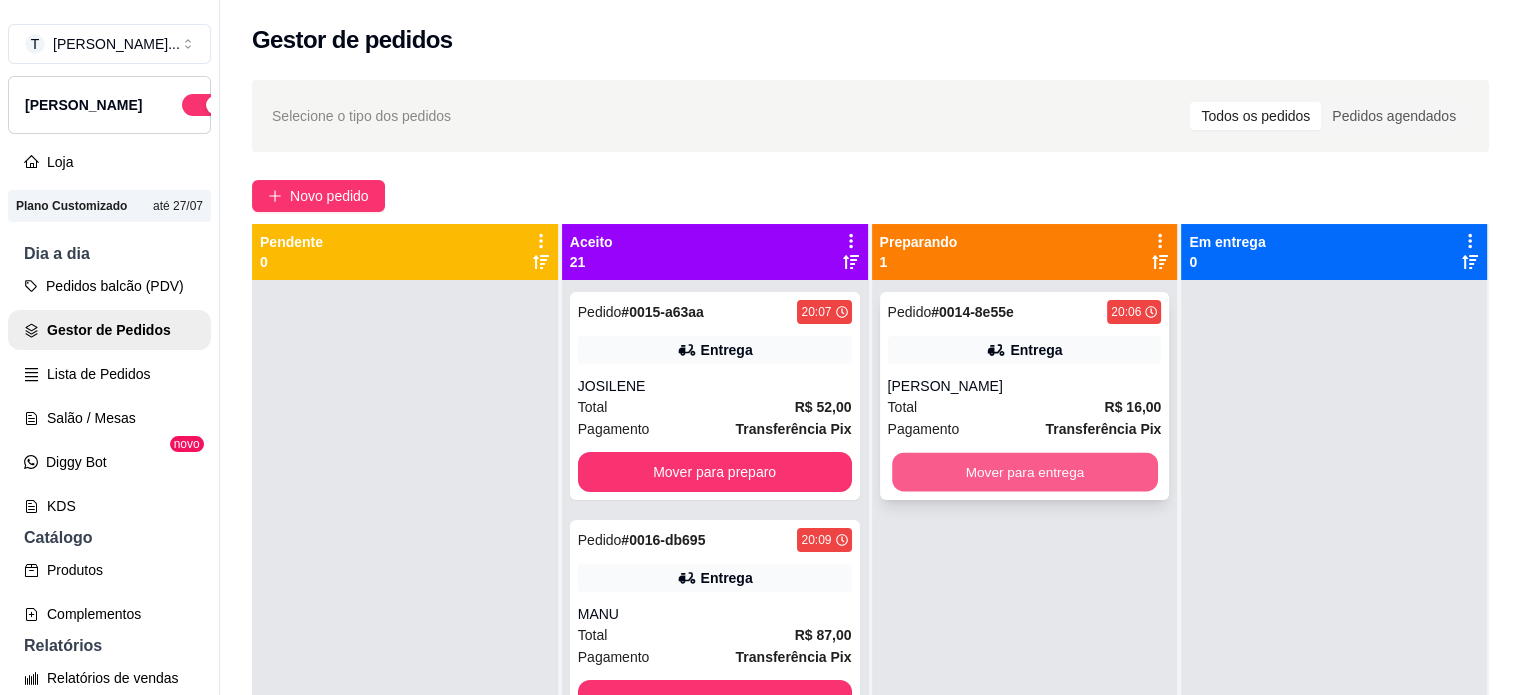 click on "Mover para entrega" at bounding box center (1025, 472) 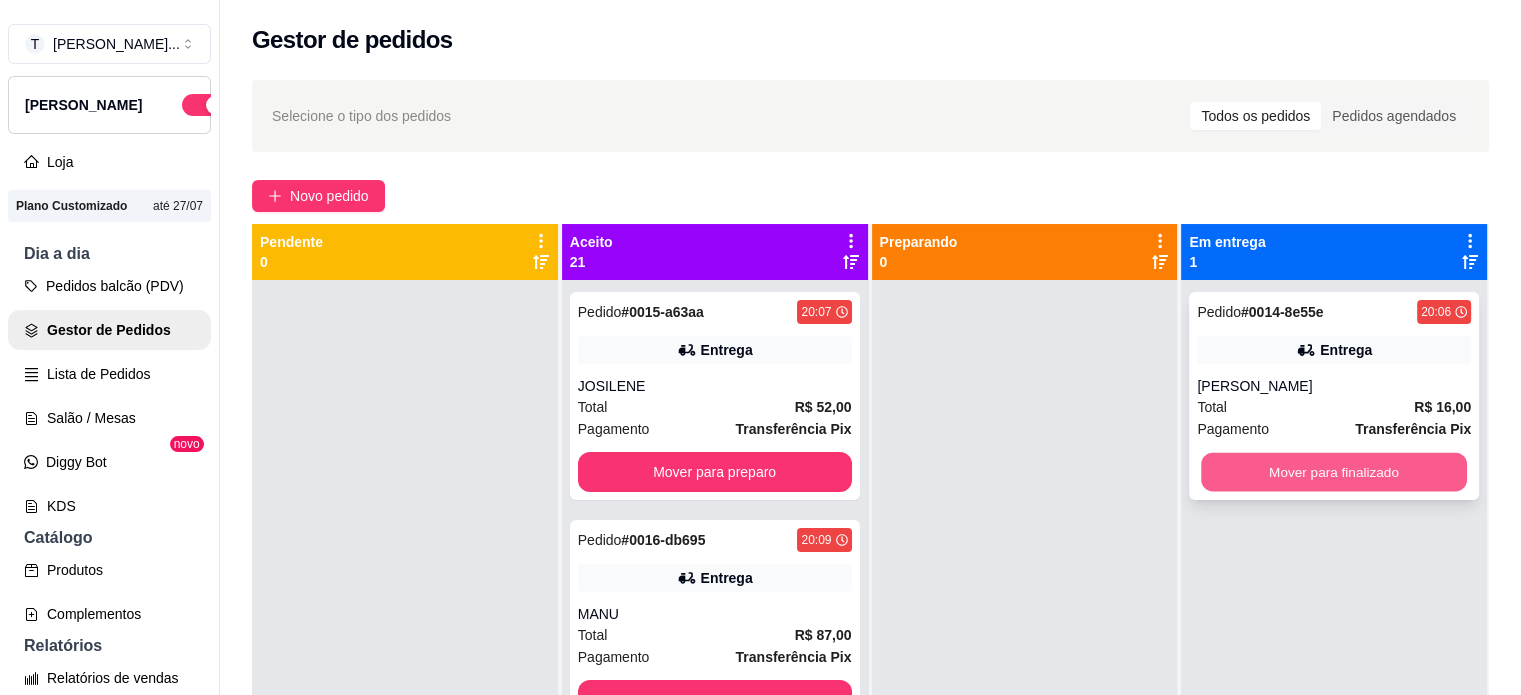 click on "Mover para finalizado" at bounding box center (1334, 472) 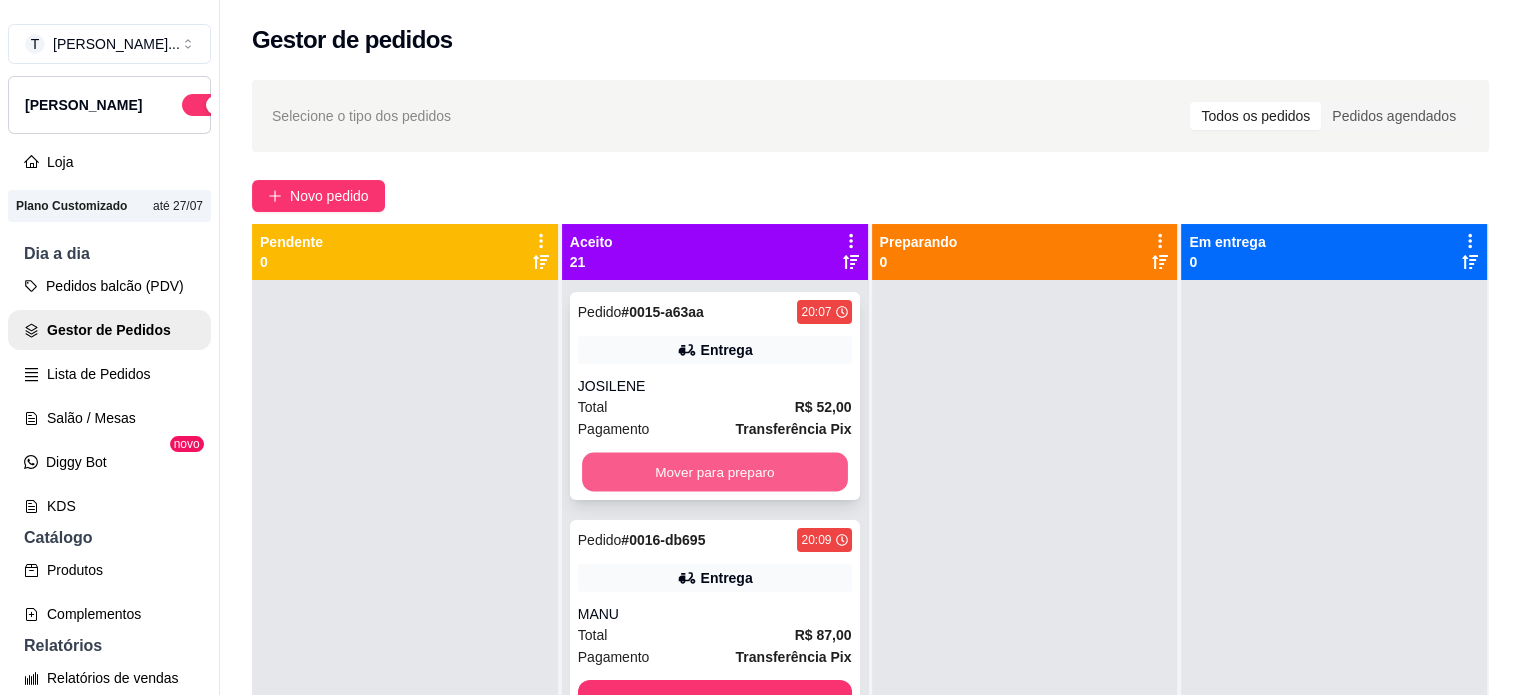 click on "Mover para preparo" at bounding box center [715, 472] 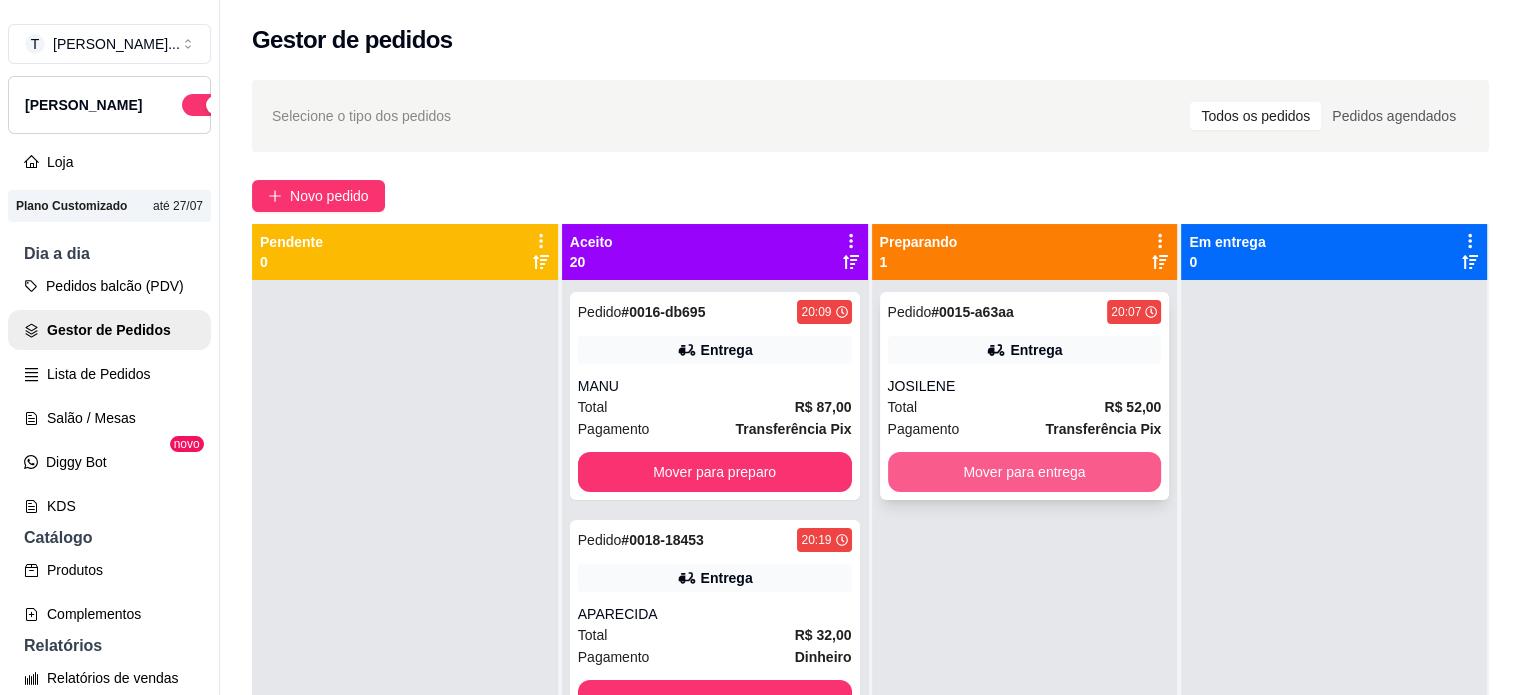 click on "Mover para entrega" at bounding box center [1025, 472] 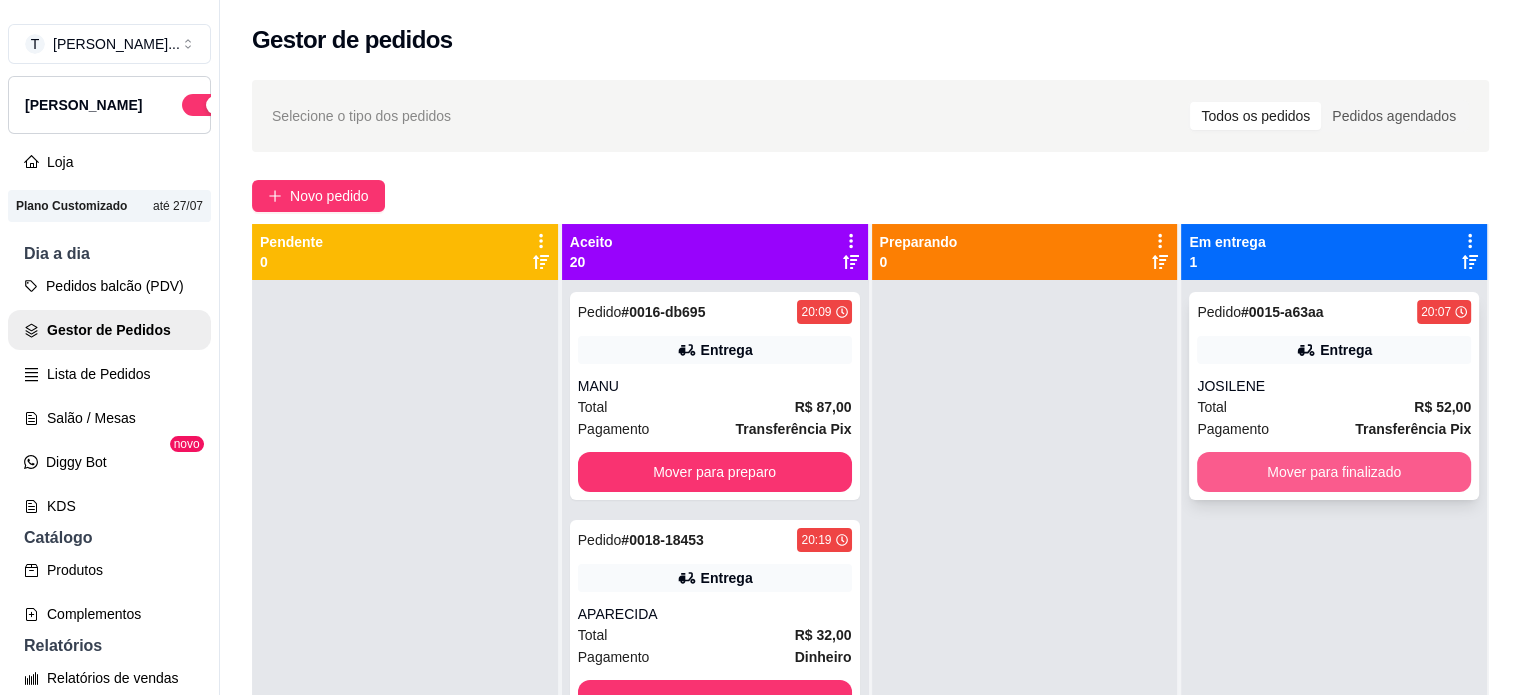 click on "Mover para finalizado" at bounding box center [1334, 472] 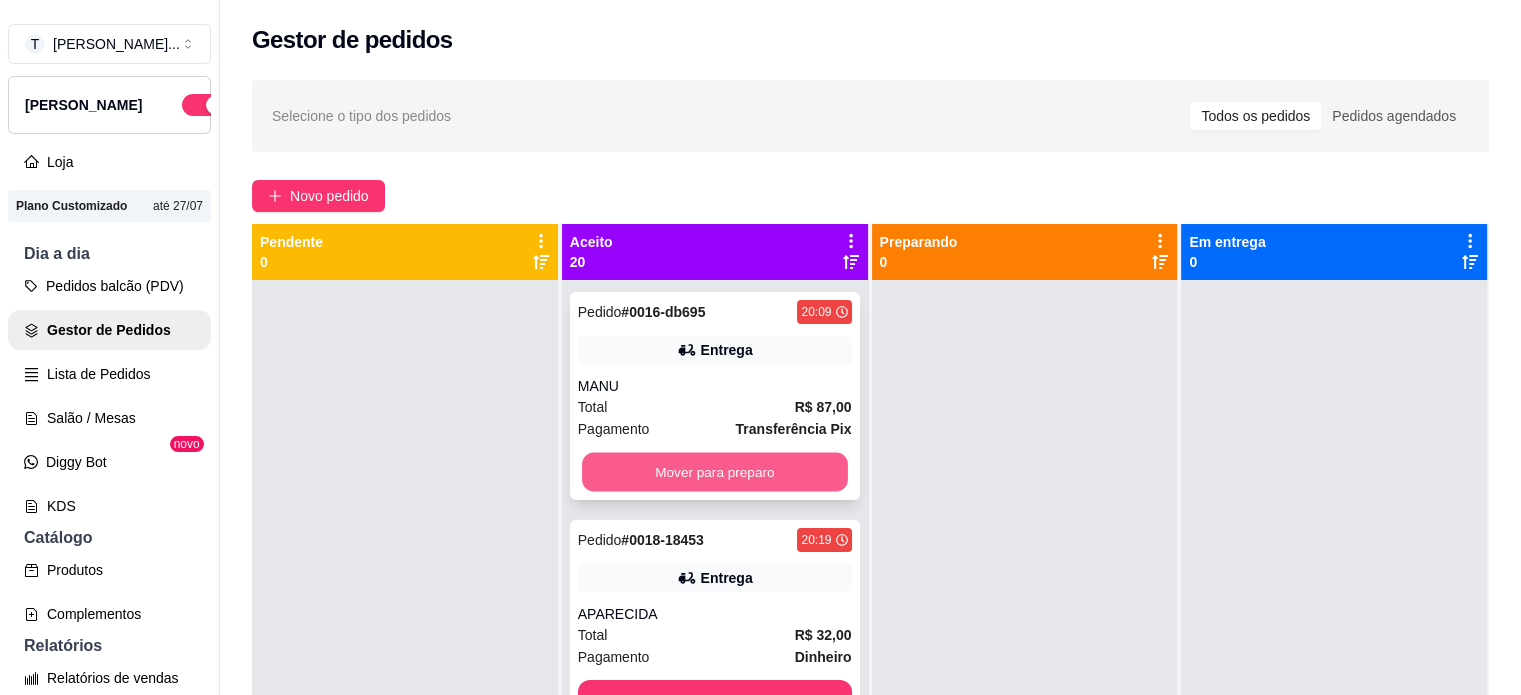 click on "Mover para preparo" at bounding box center (715, 472) 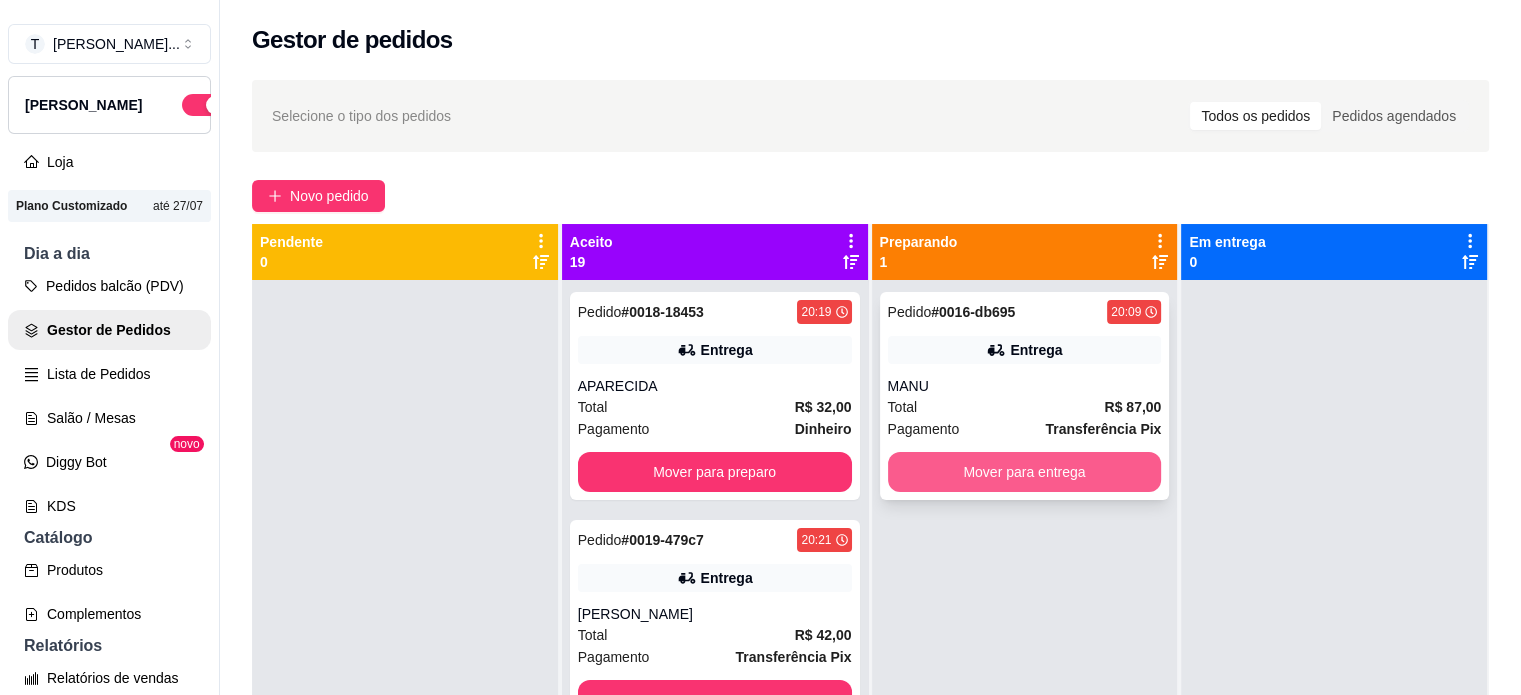 click on "Mover para entrega" at bounding box center [1025, 472] 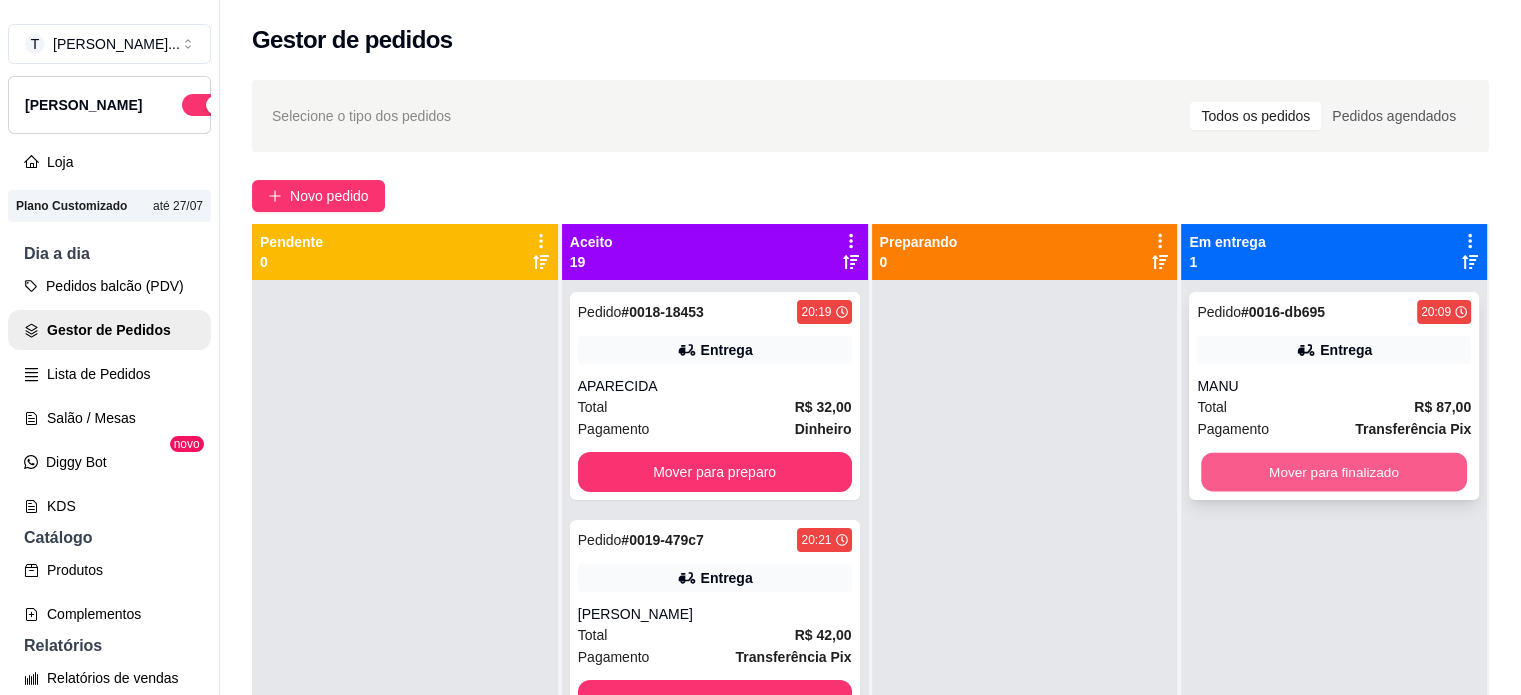 click on "Mover para finalizado" at bounding box center [1334, 472] 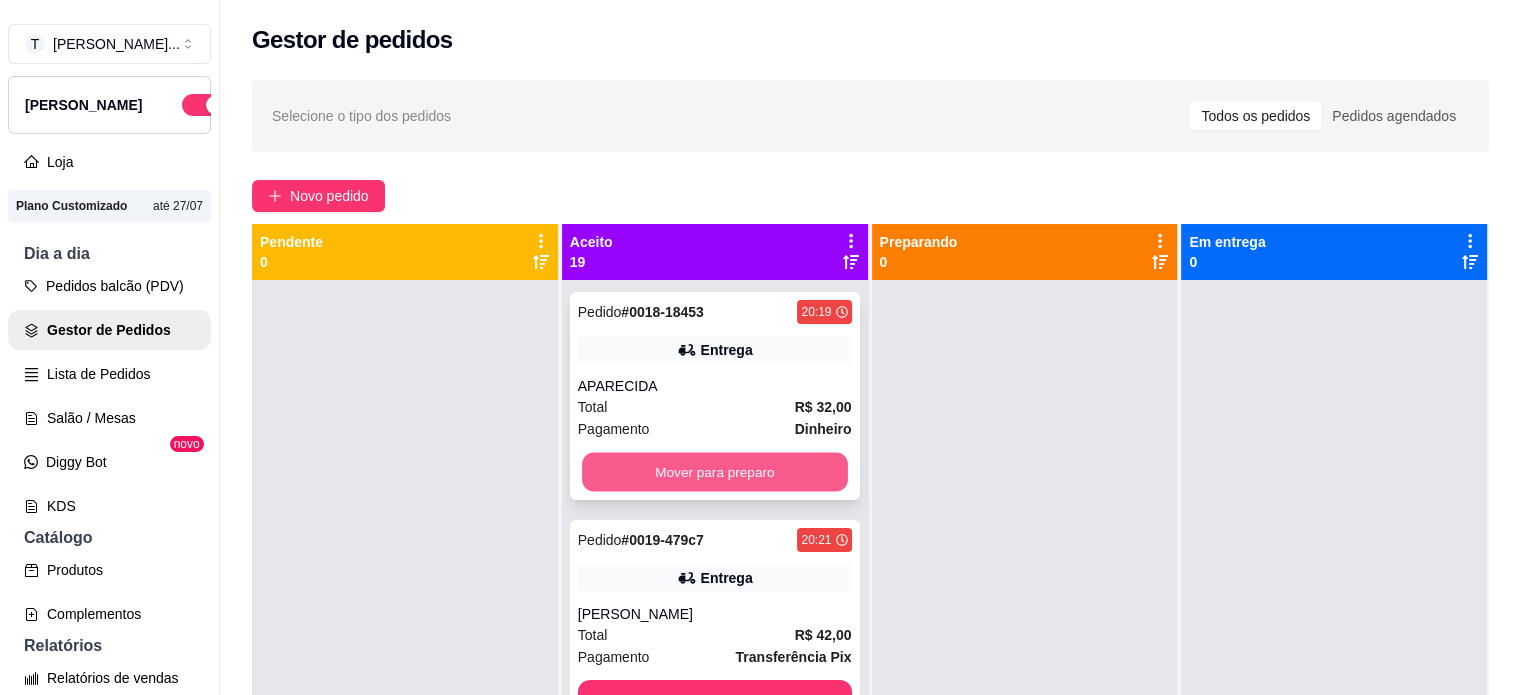 click on "Mover para preparo" at bounding box center [715, 472] 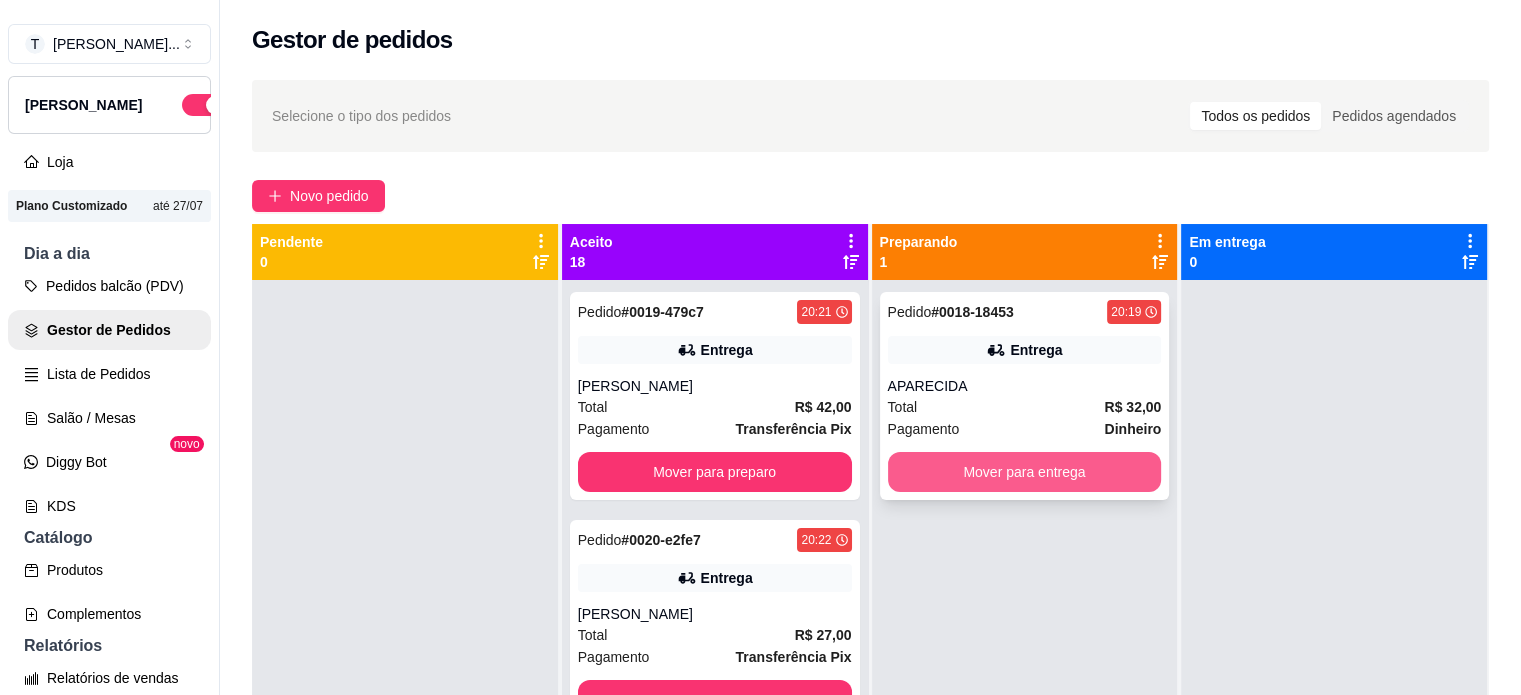 click on "Mover para entrega" at bounding box center (1025, 472) 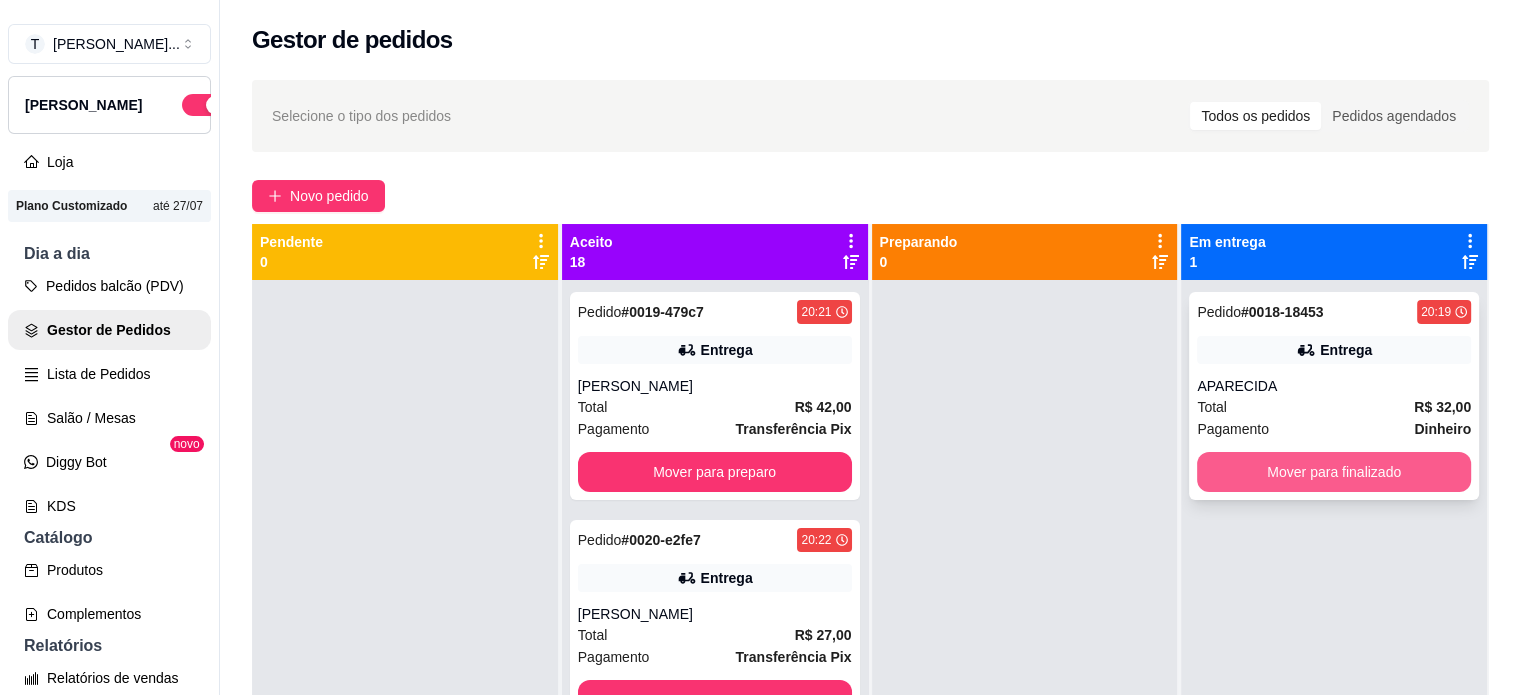 click on "Mover para finalizado" at bounding box center [1334, 472] 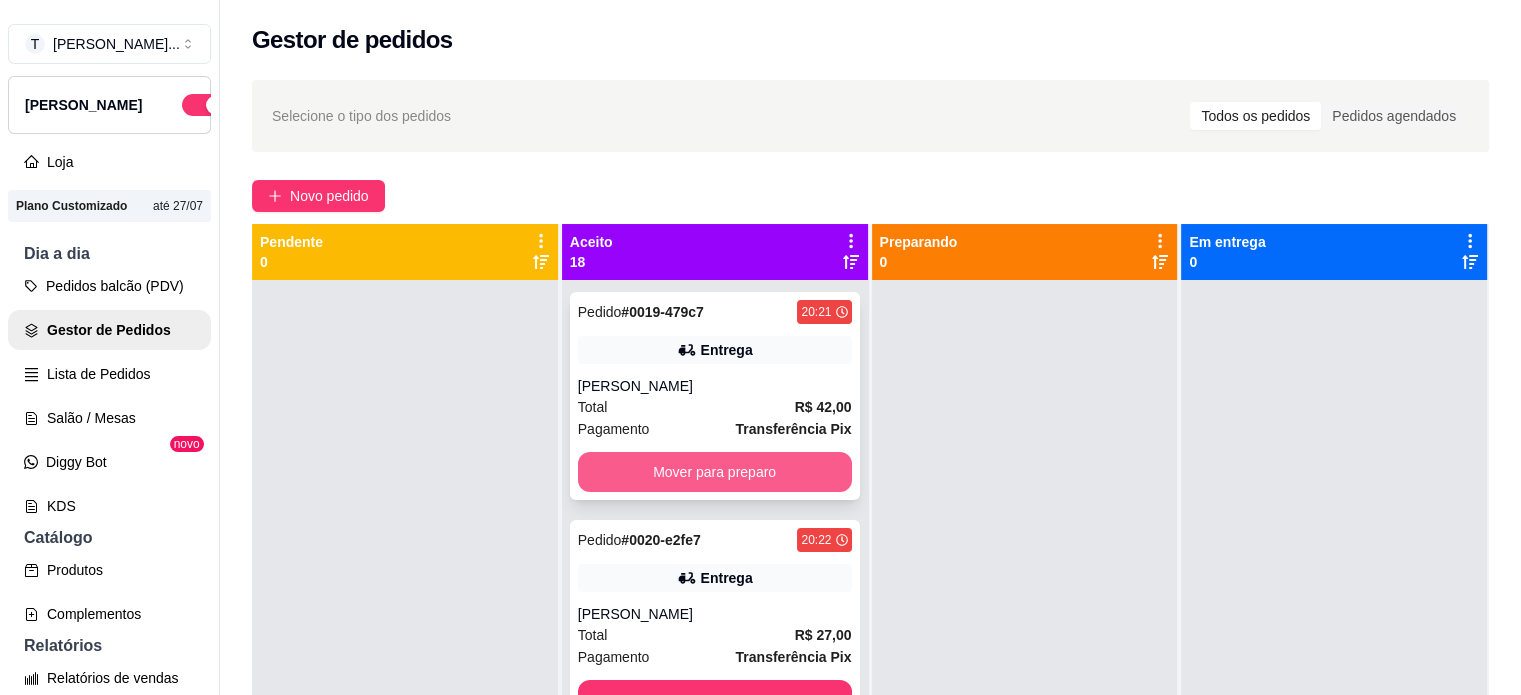 click on "Mover para preparo" at bounding box center (715, 472) 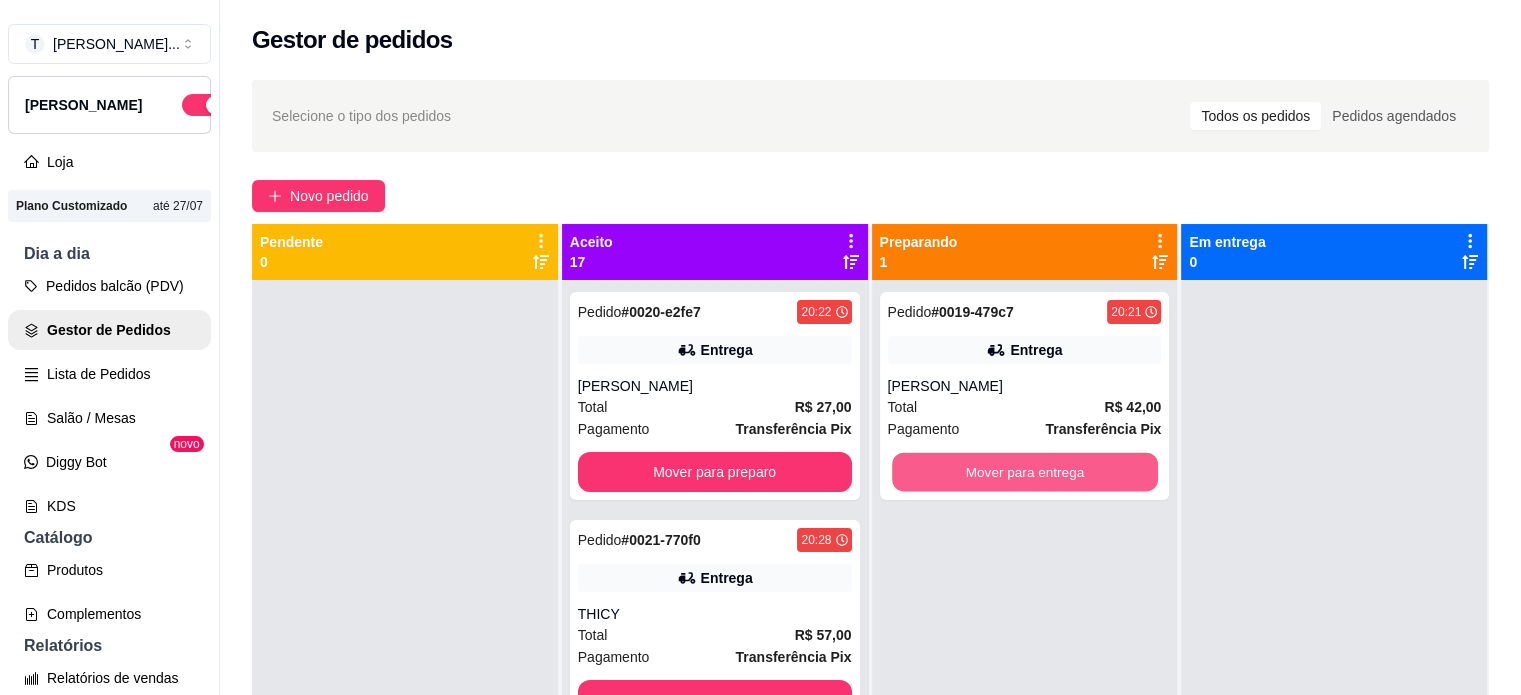 click on "Mover para entrega" at bounding box center [1025, 472] 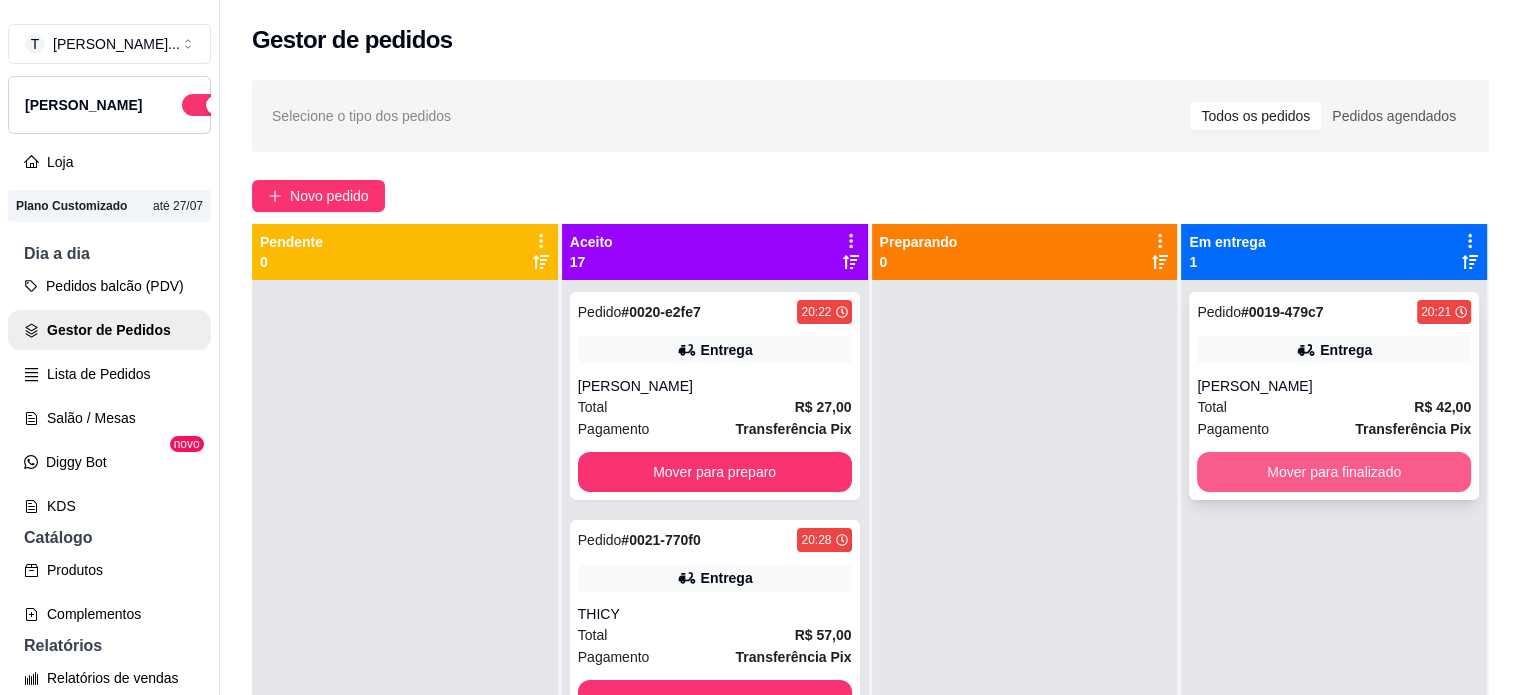 click on "Mover para finalizado" at bounding box center [1334, 472] 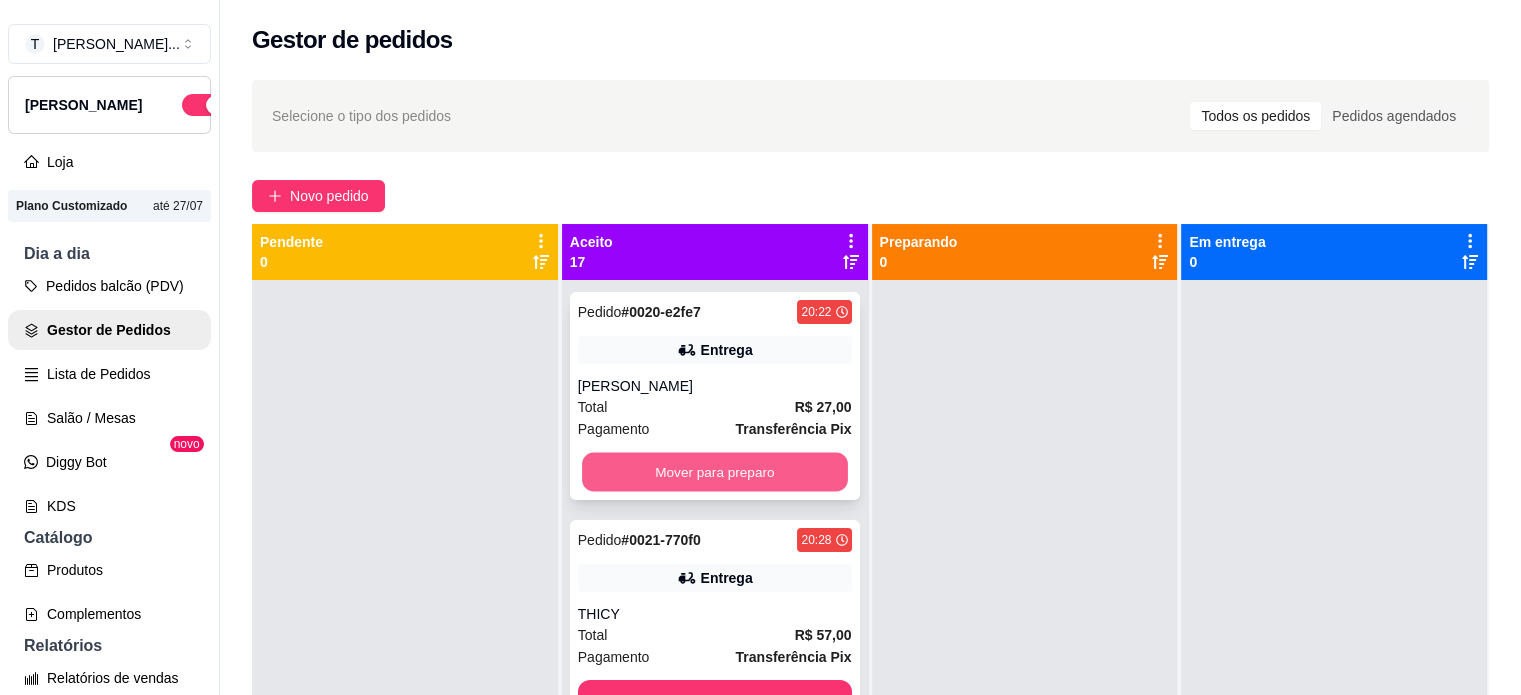click on "Mover para preparo" at bounding box center (715, 472) 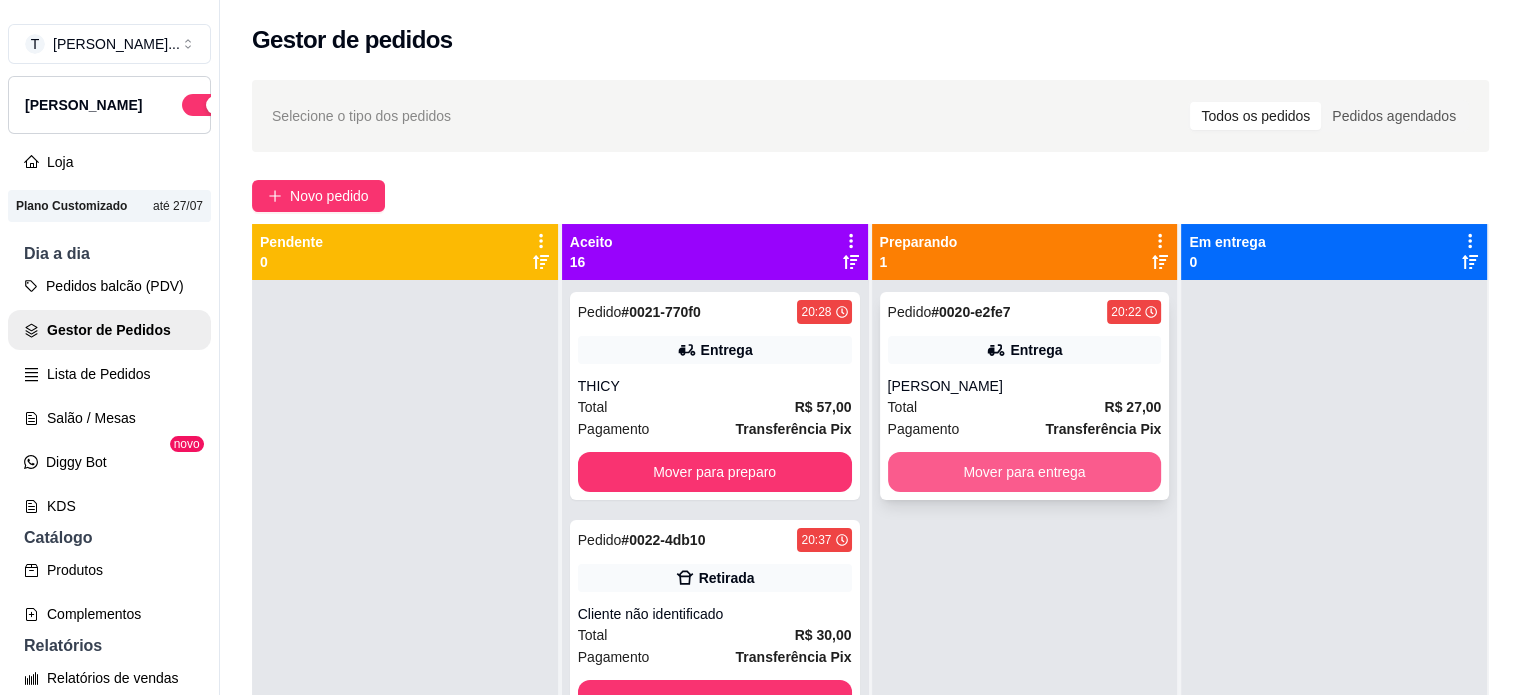 click on "Mover para entrega" at bounding box center [1025, 472] 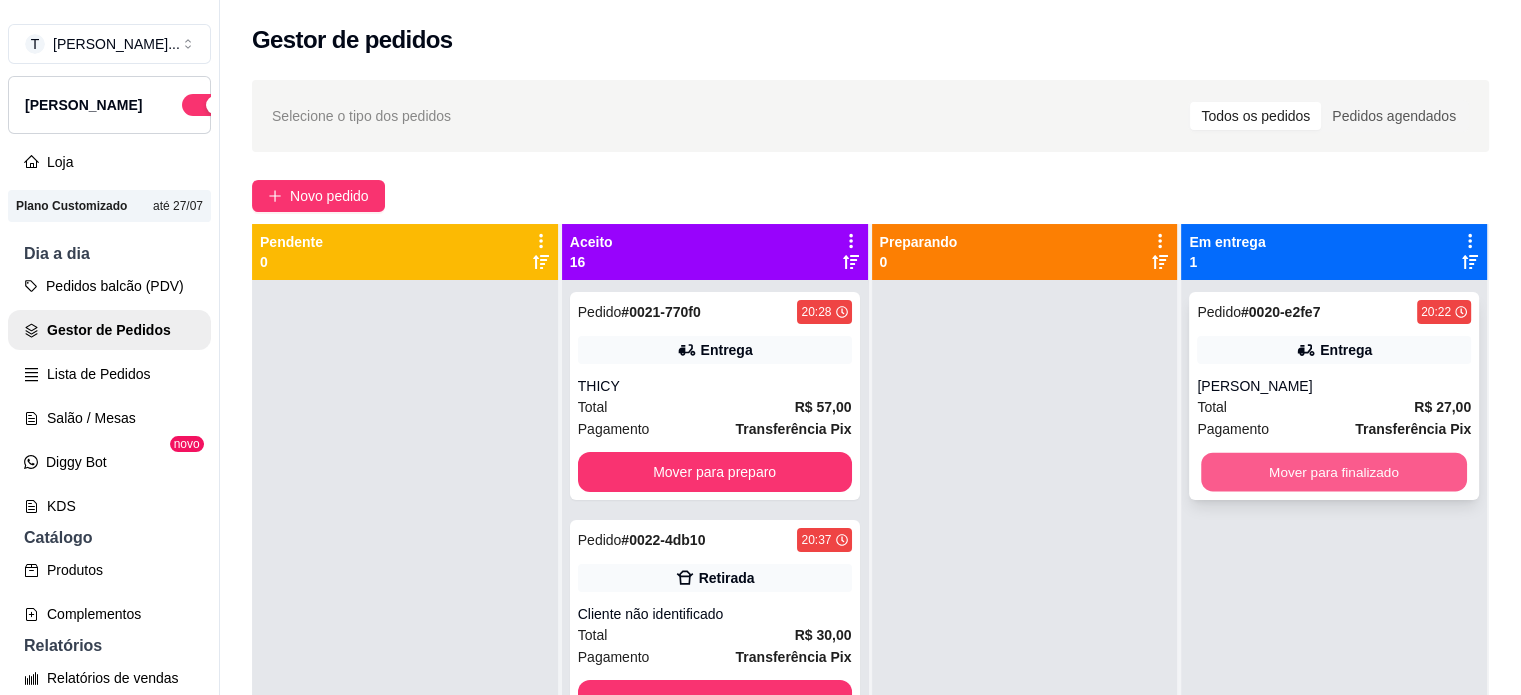 click on "Mover para finalizado" at bounding box center [1334, 472] 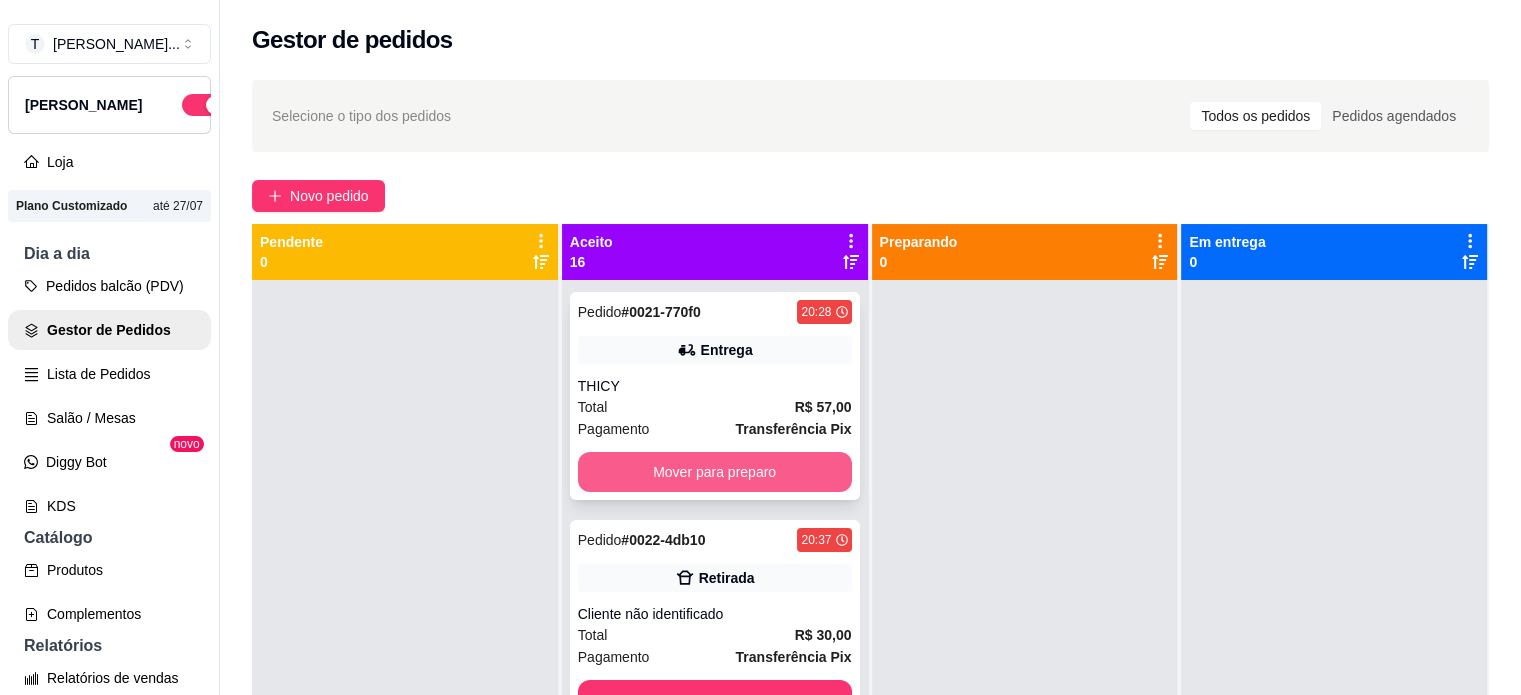 click on "Mover para preparo" at bounding box center [715, 472] 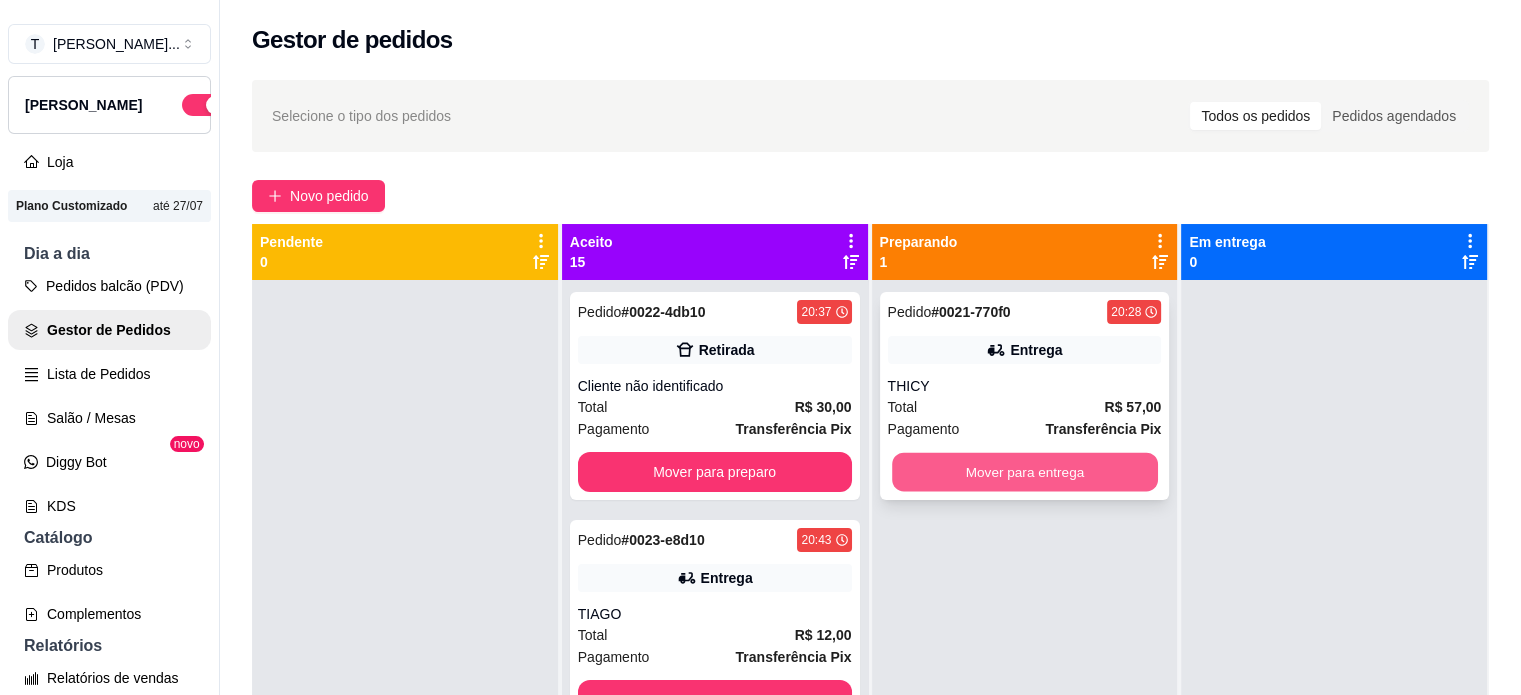 click on "Mover para entrega" at bounding box center [1025, 472] 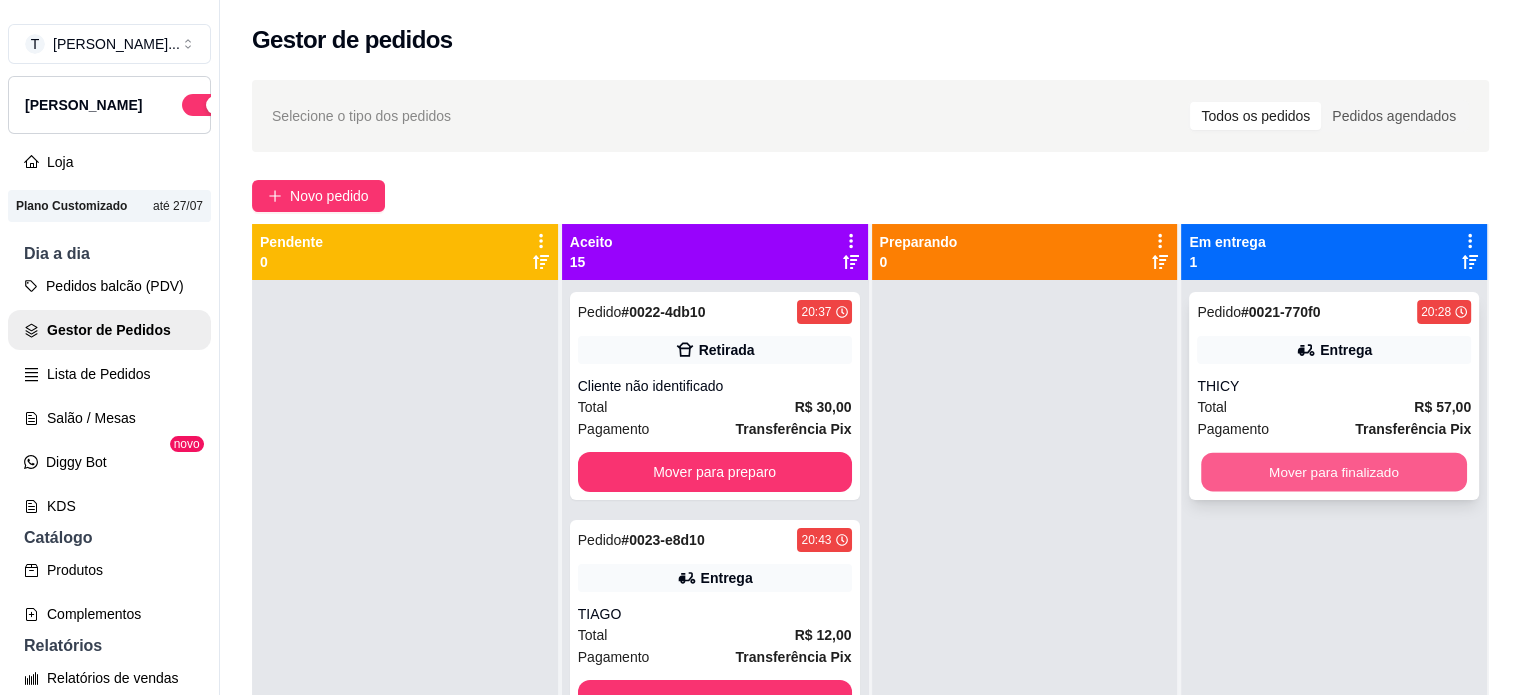 click on "Mover para finalizado" at bounding box center (1334, 472) 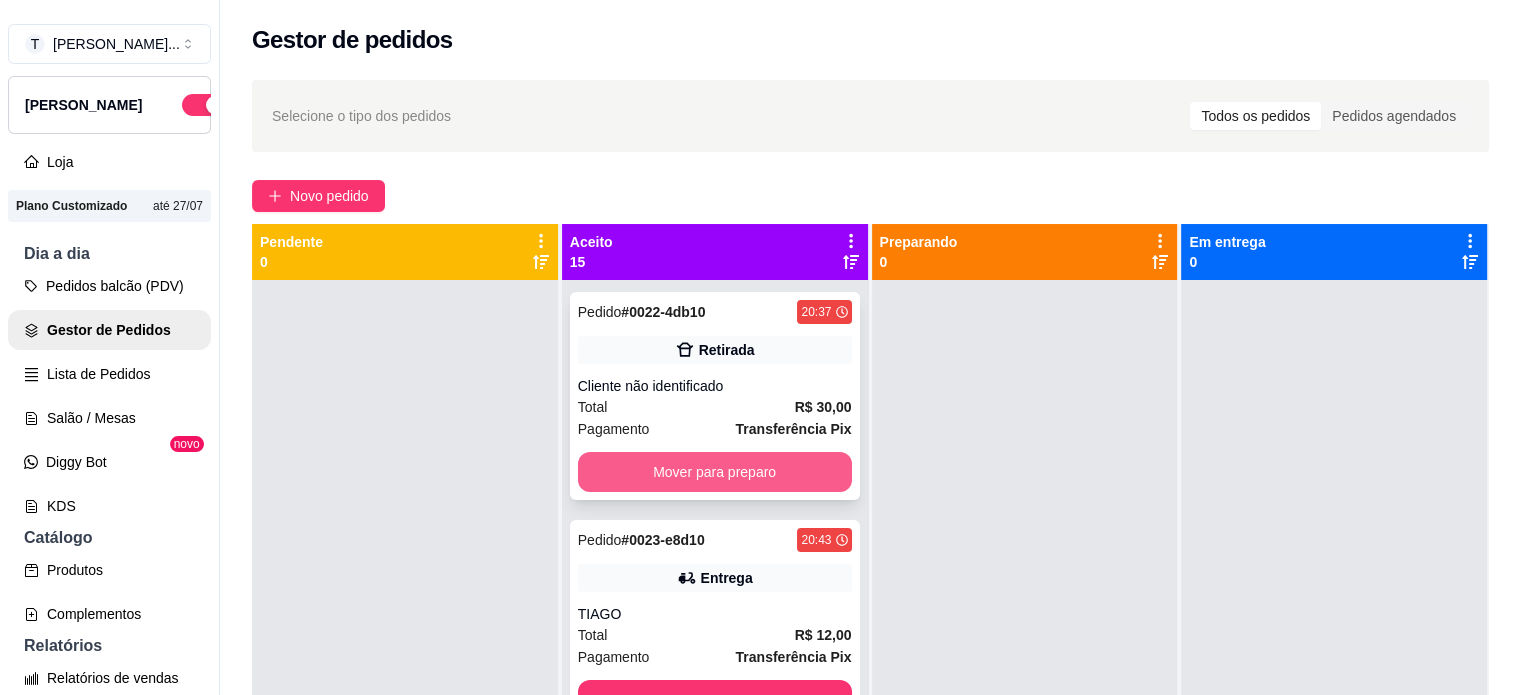 click on "Mover para preparo" at bounding box center [715, 472] 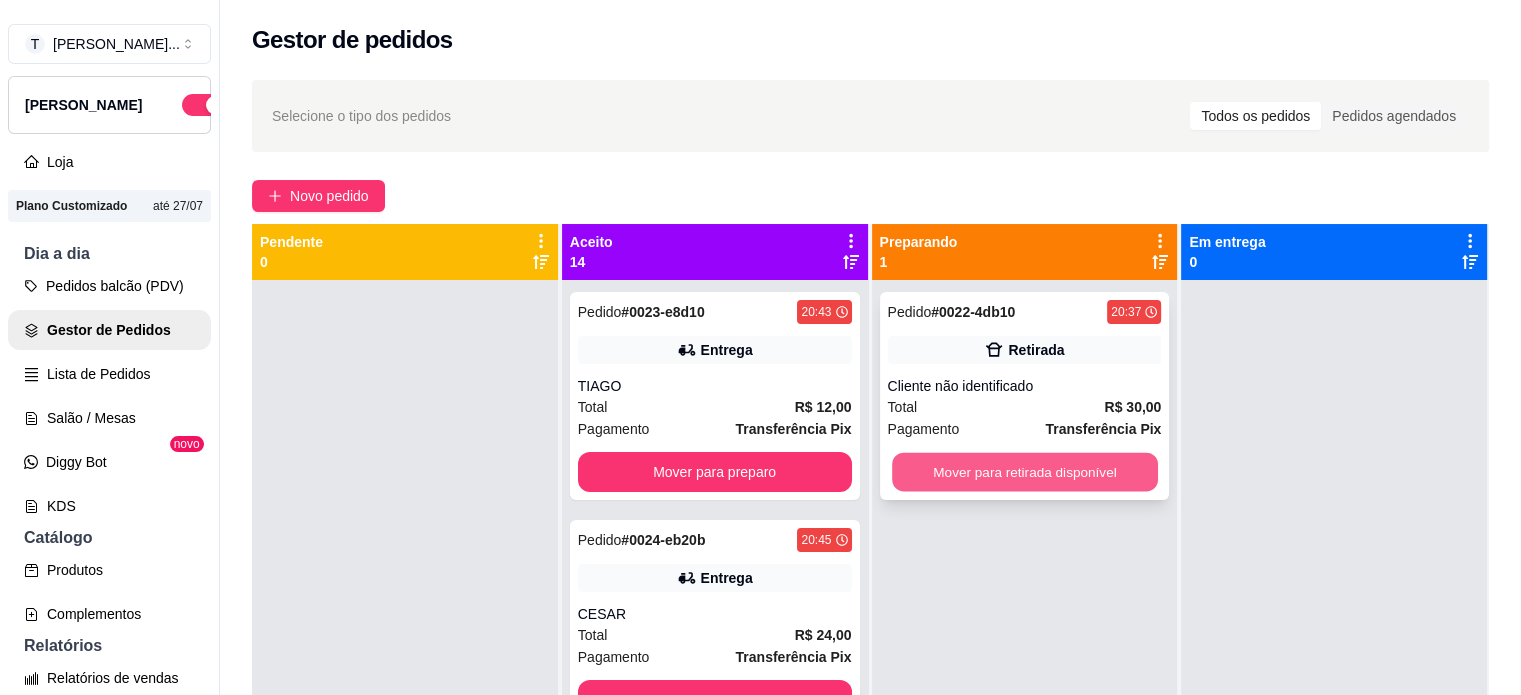 click on "Mover para retirada disponível" at bounding box center (1025, 472) 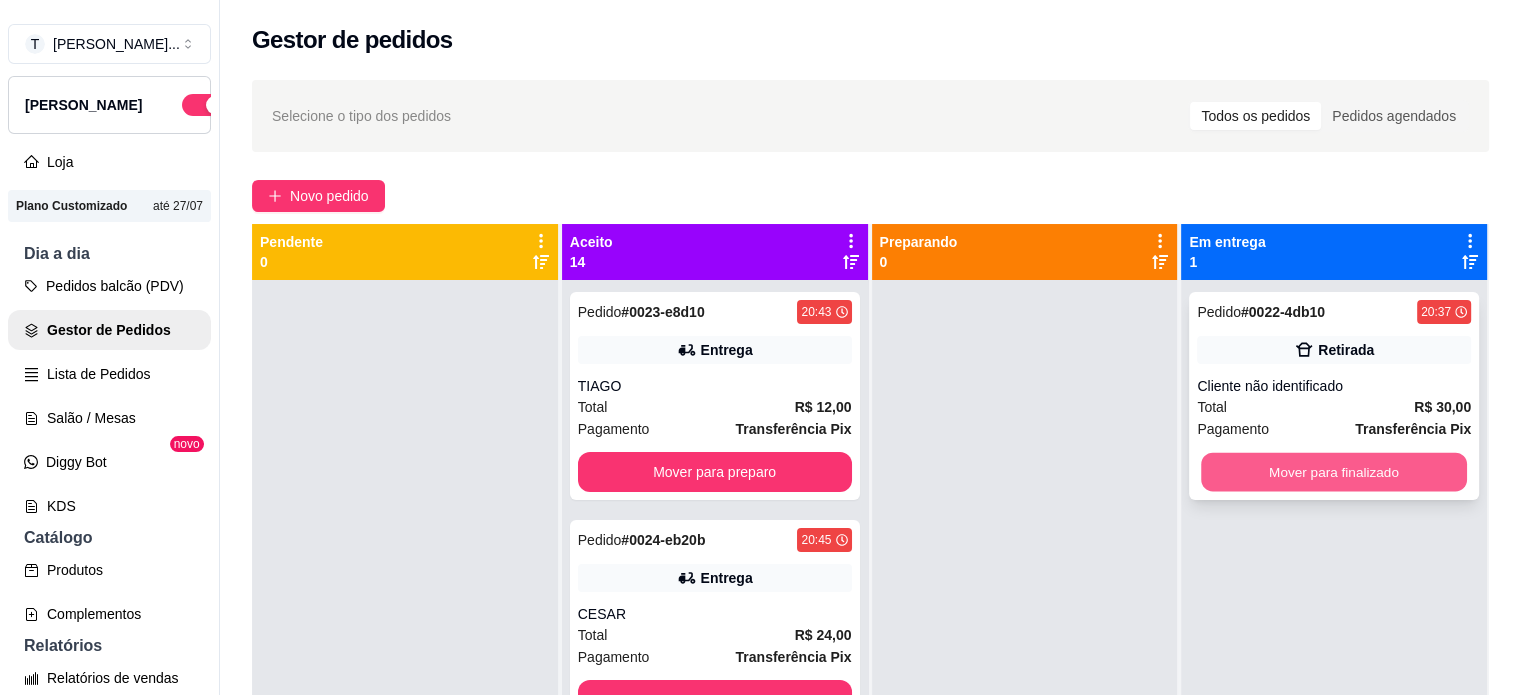 click on "Mover para finalizado" at bounding box center (1334, 472) 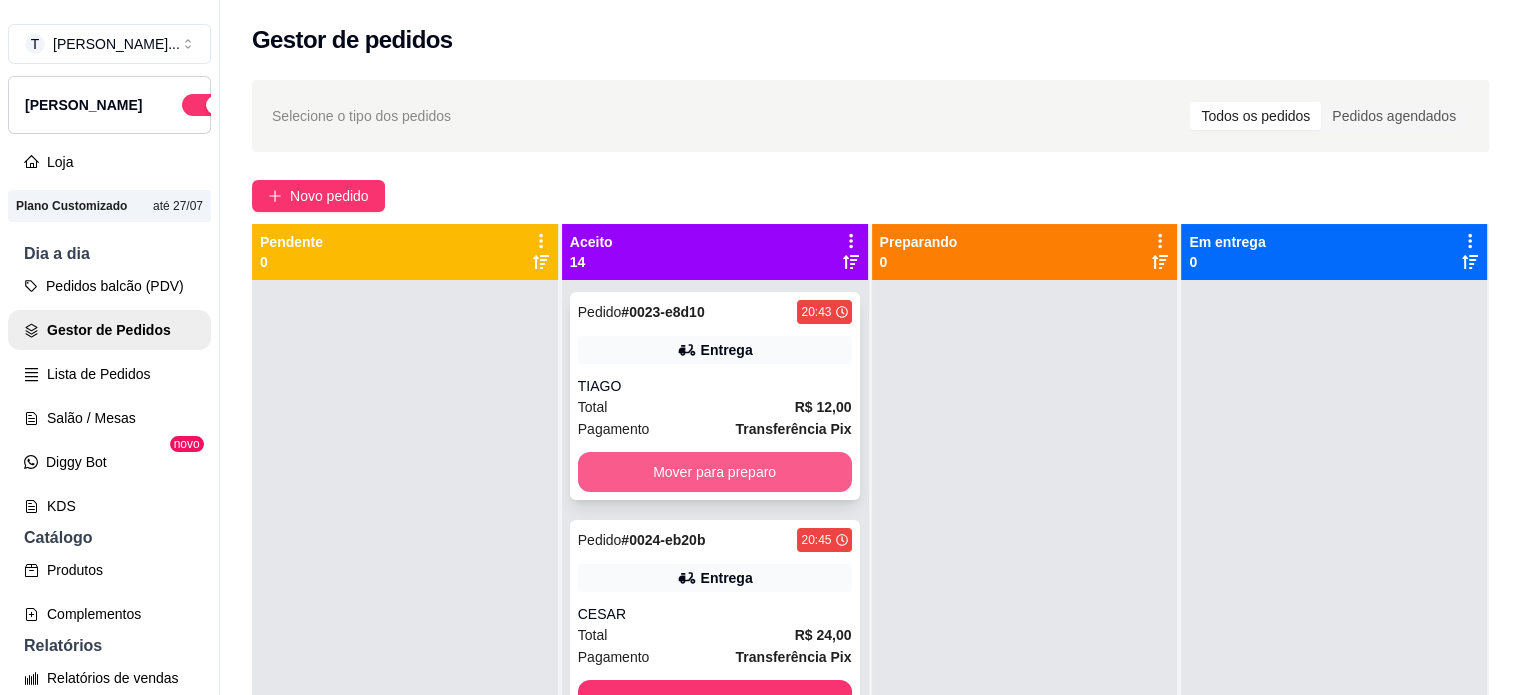 click on "Mover para preparo" at bounding box center (715, 472) 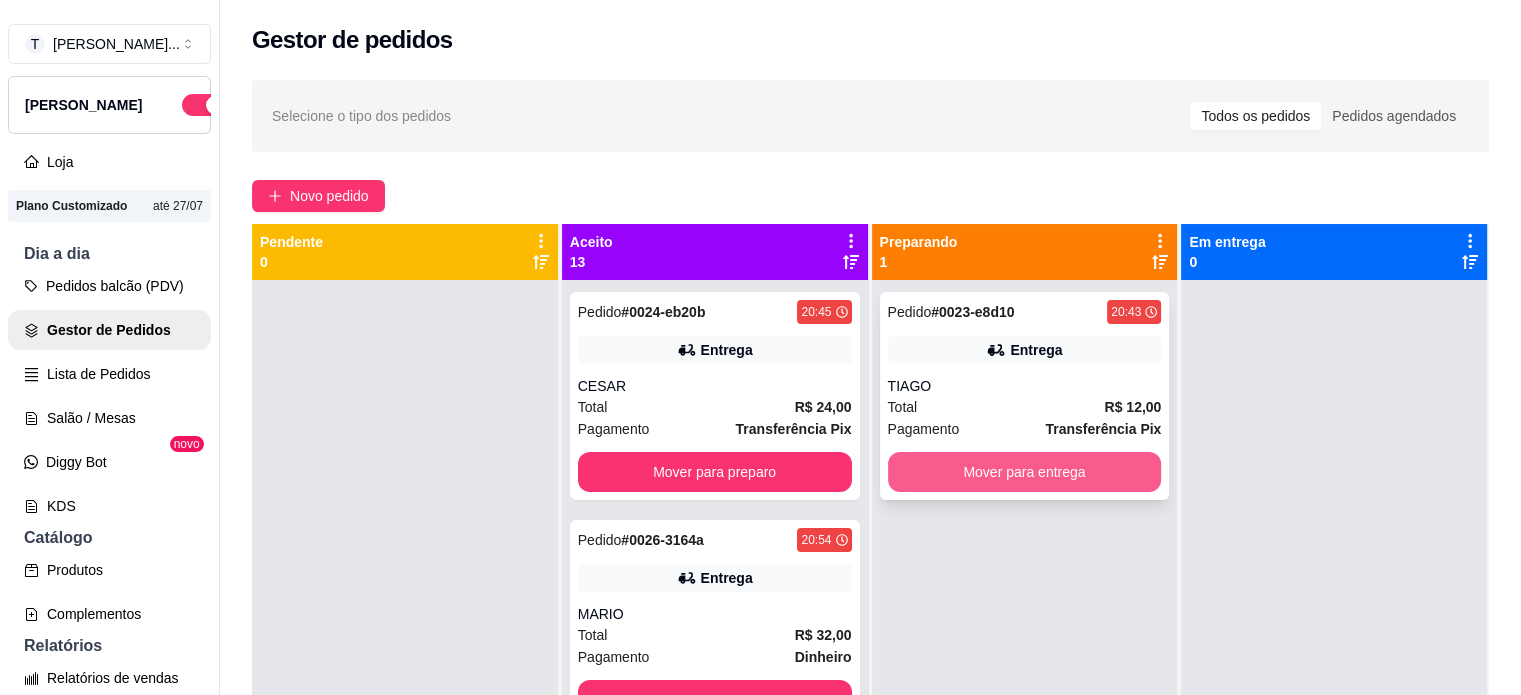 click on "Mover para entrega" at bounding box center (1025, 472) 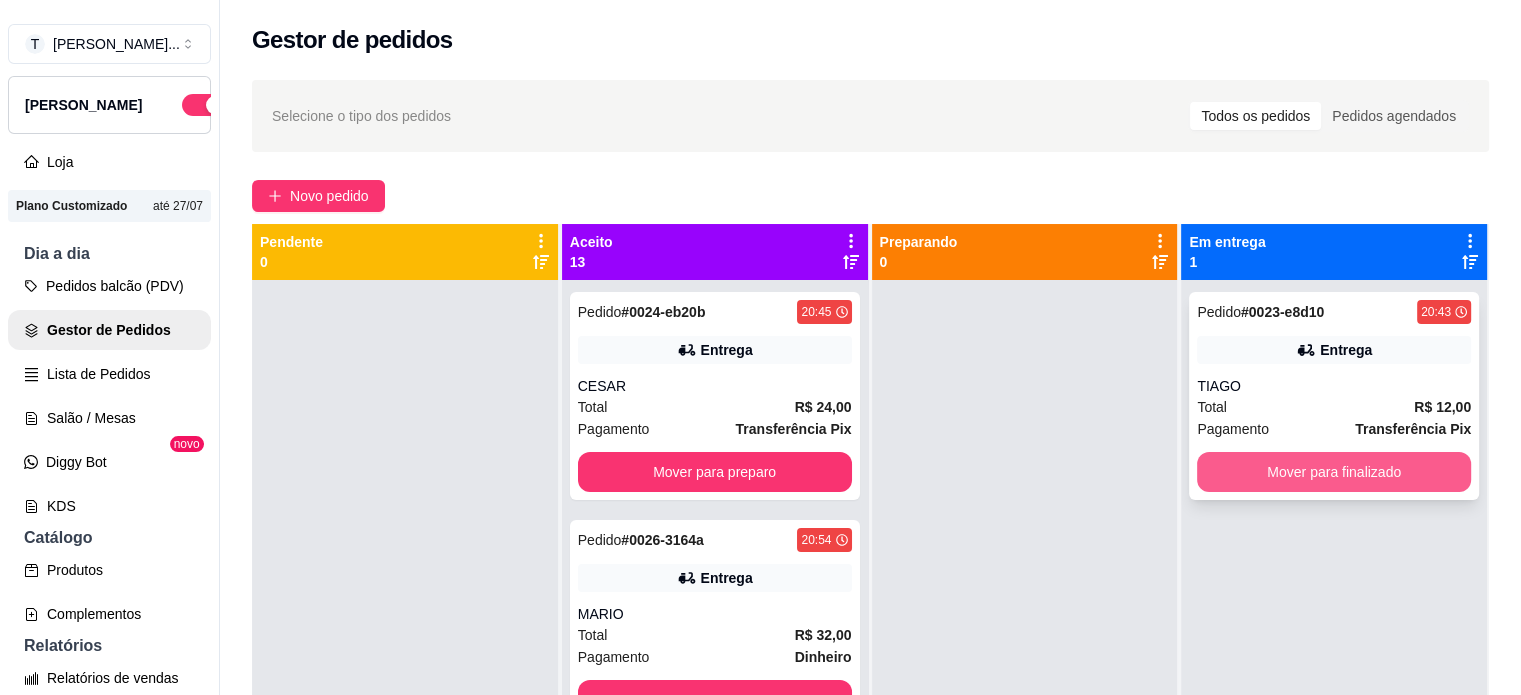 click on "Mover para finalizado" at bounding box center (1334, 472) 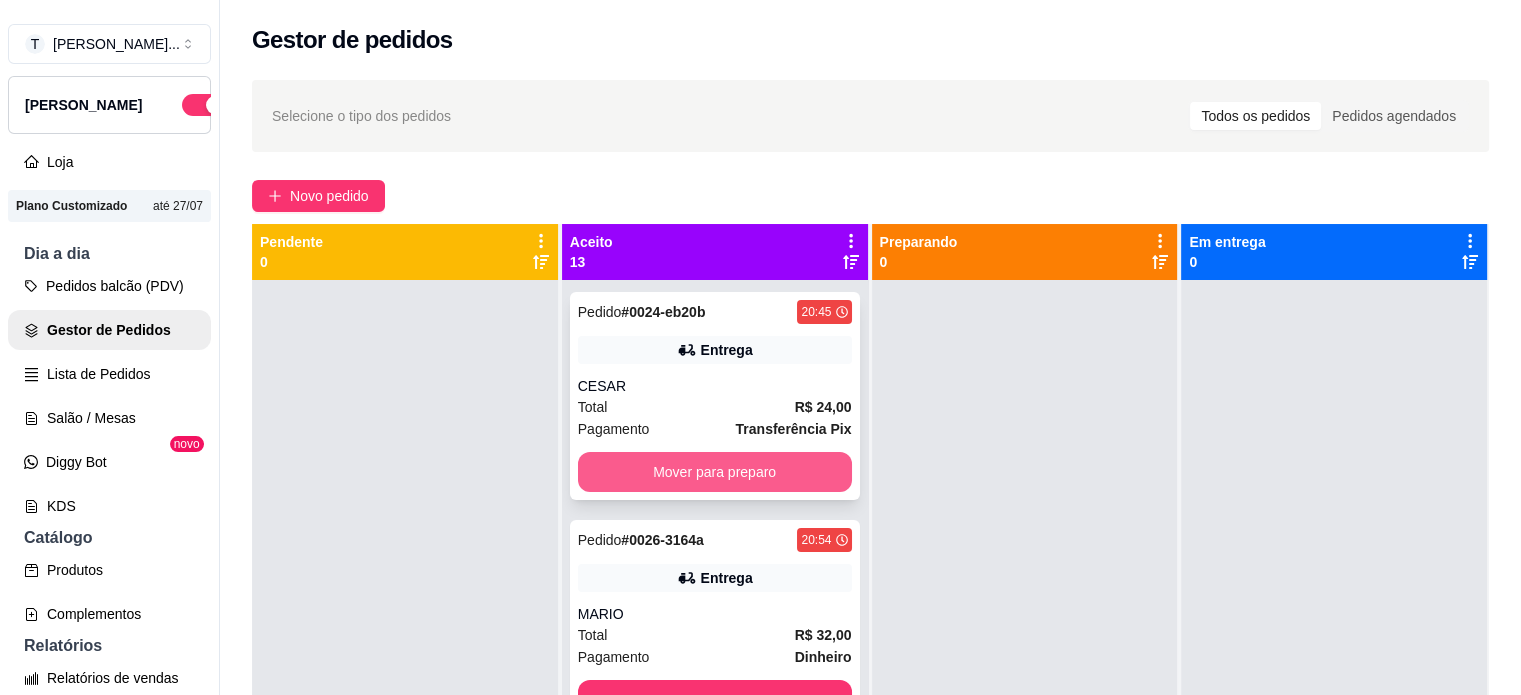 click on "Mover para preparo" at bounding box center [715, 472] 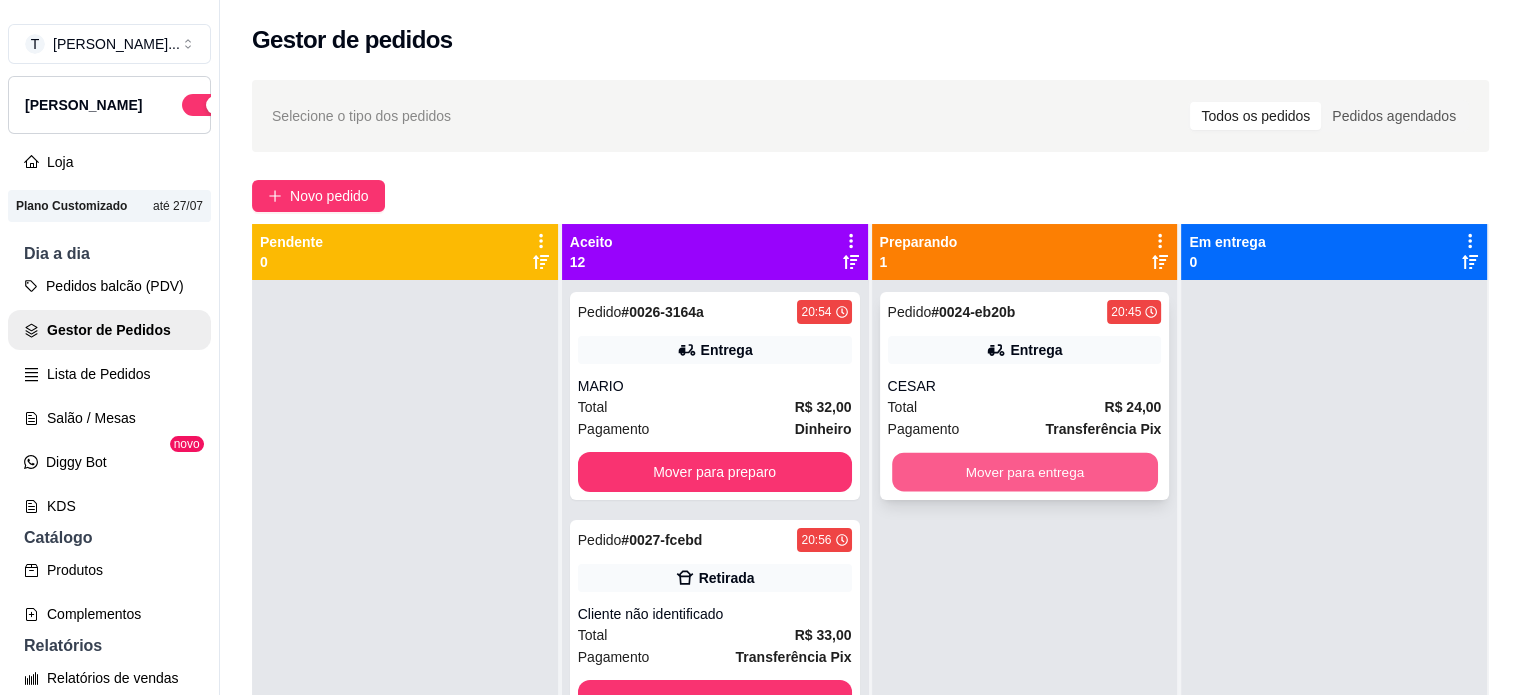 click on "Mover para entrega" at bounding box center [1025, 472] 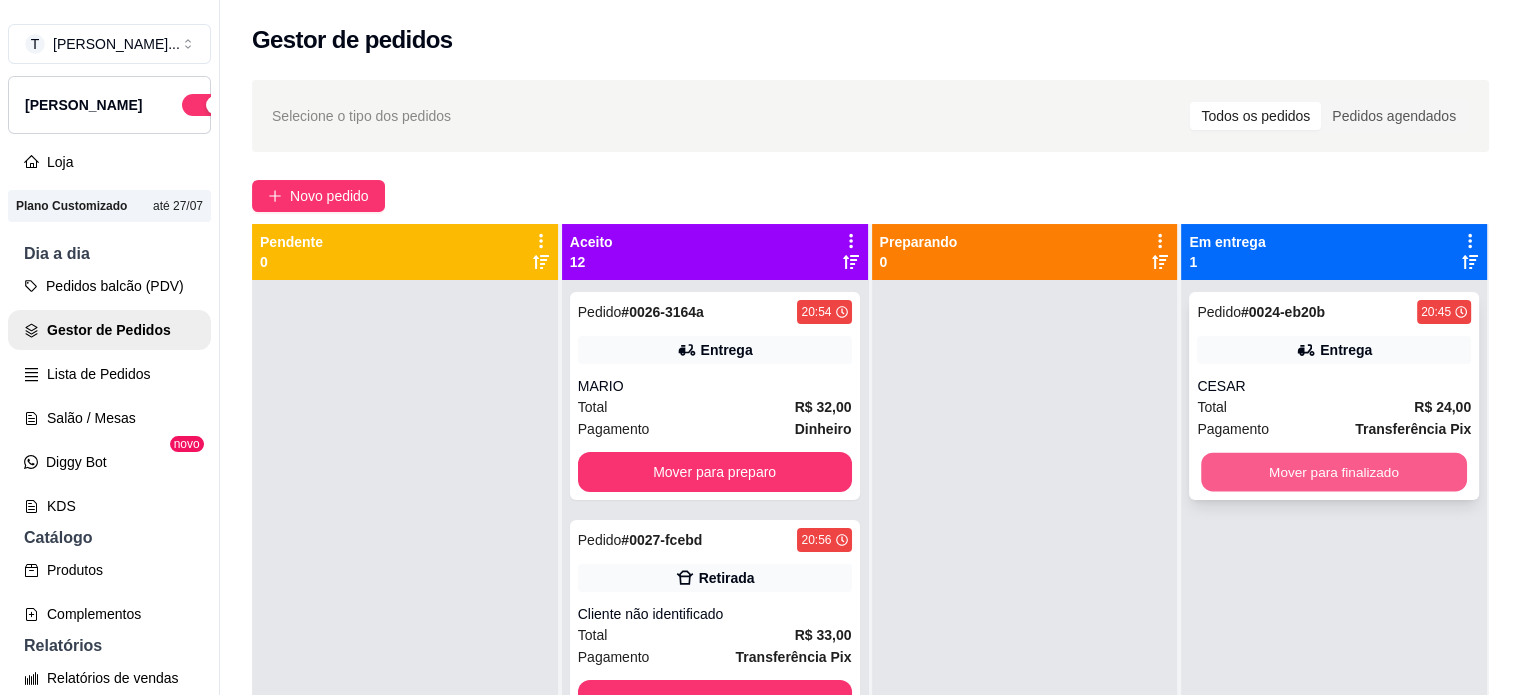 click on "Mover para finalizado" at bounding box center (1334, 472) 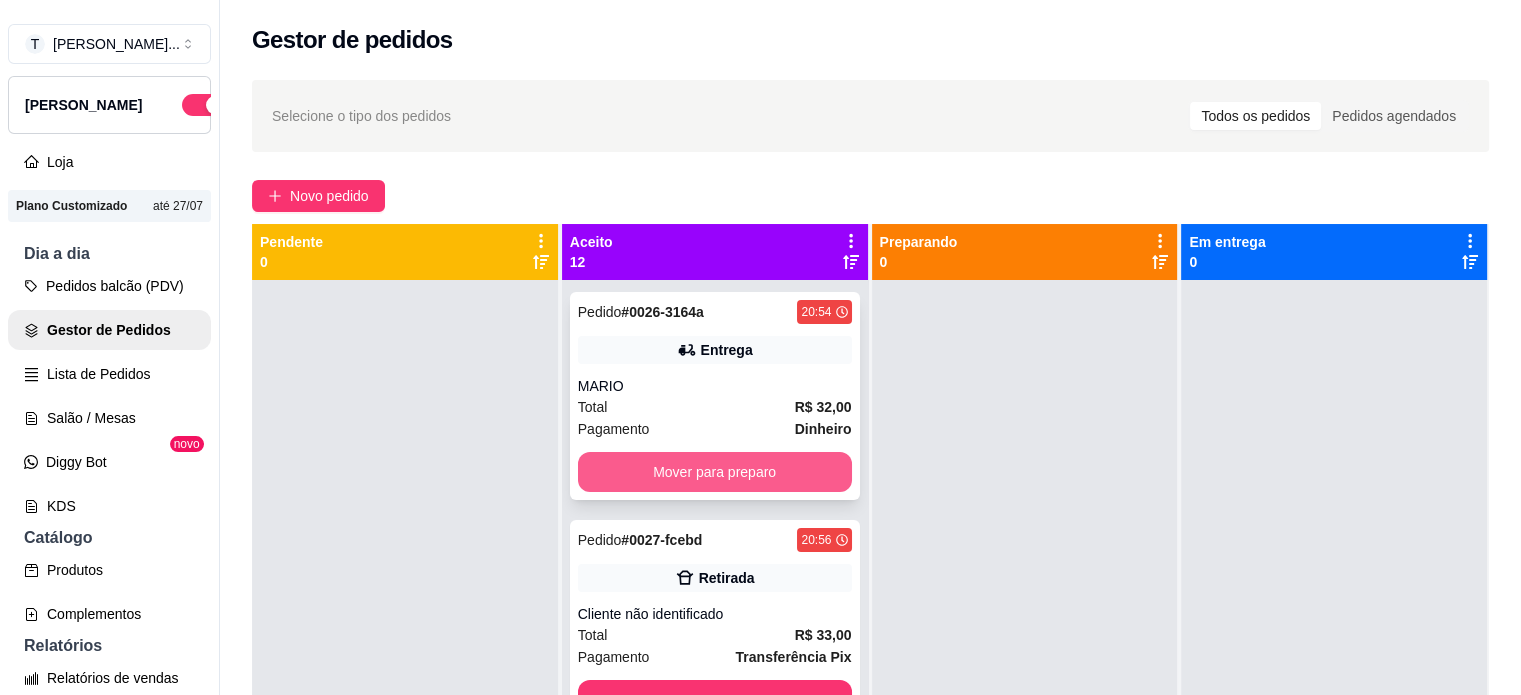 click on "Mover para preparo" at bounding box center [715, 472] 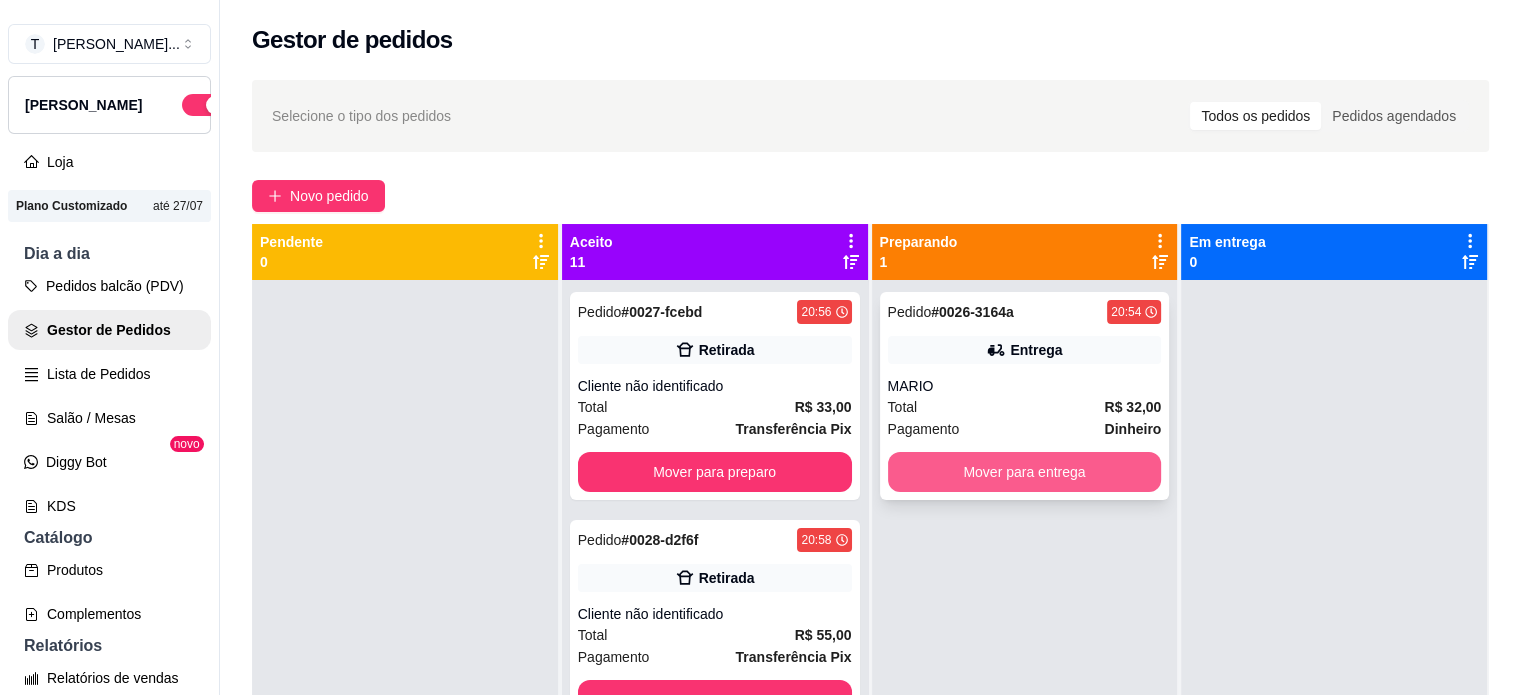 click on "Mover para entrega" at bounding box center (1025, 472) 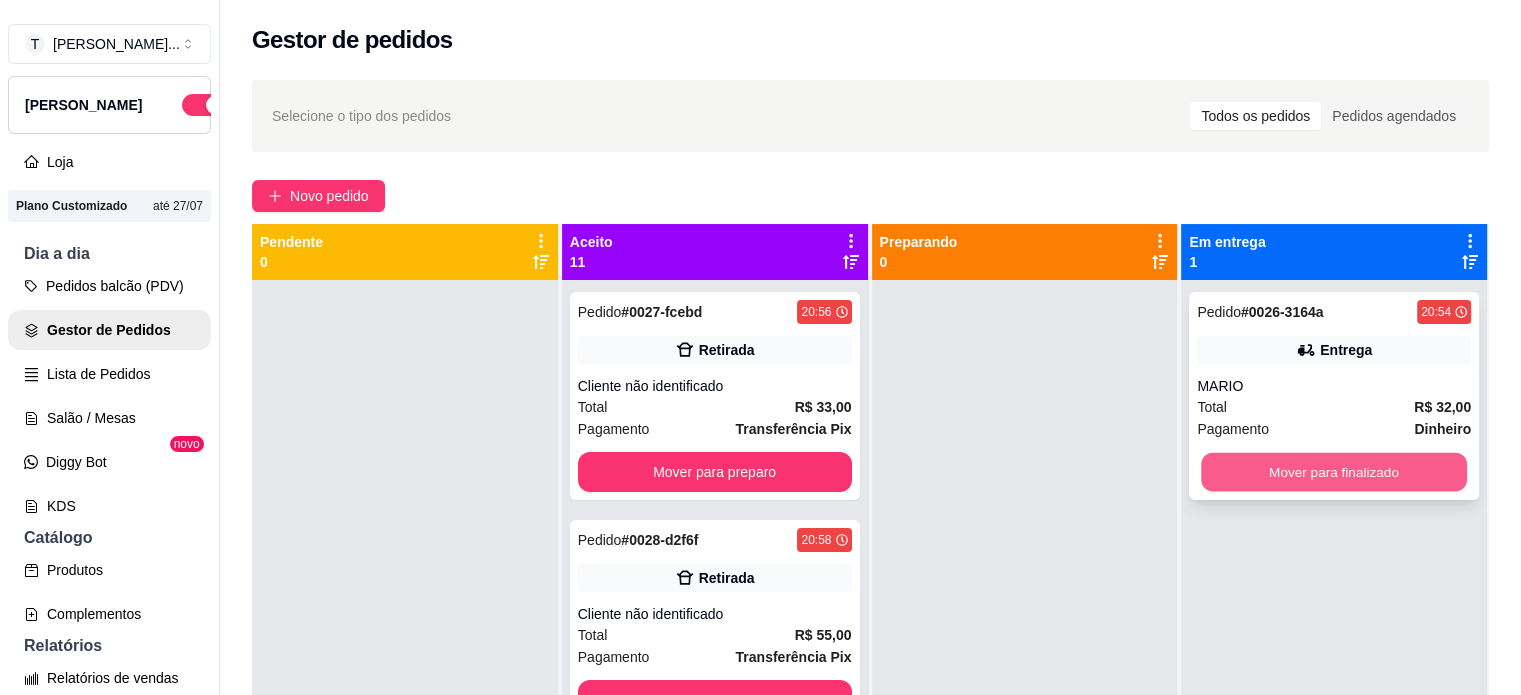 click on "Mover para finalizado" at bounding box center (1334, 472) 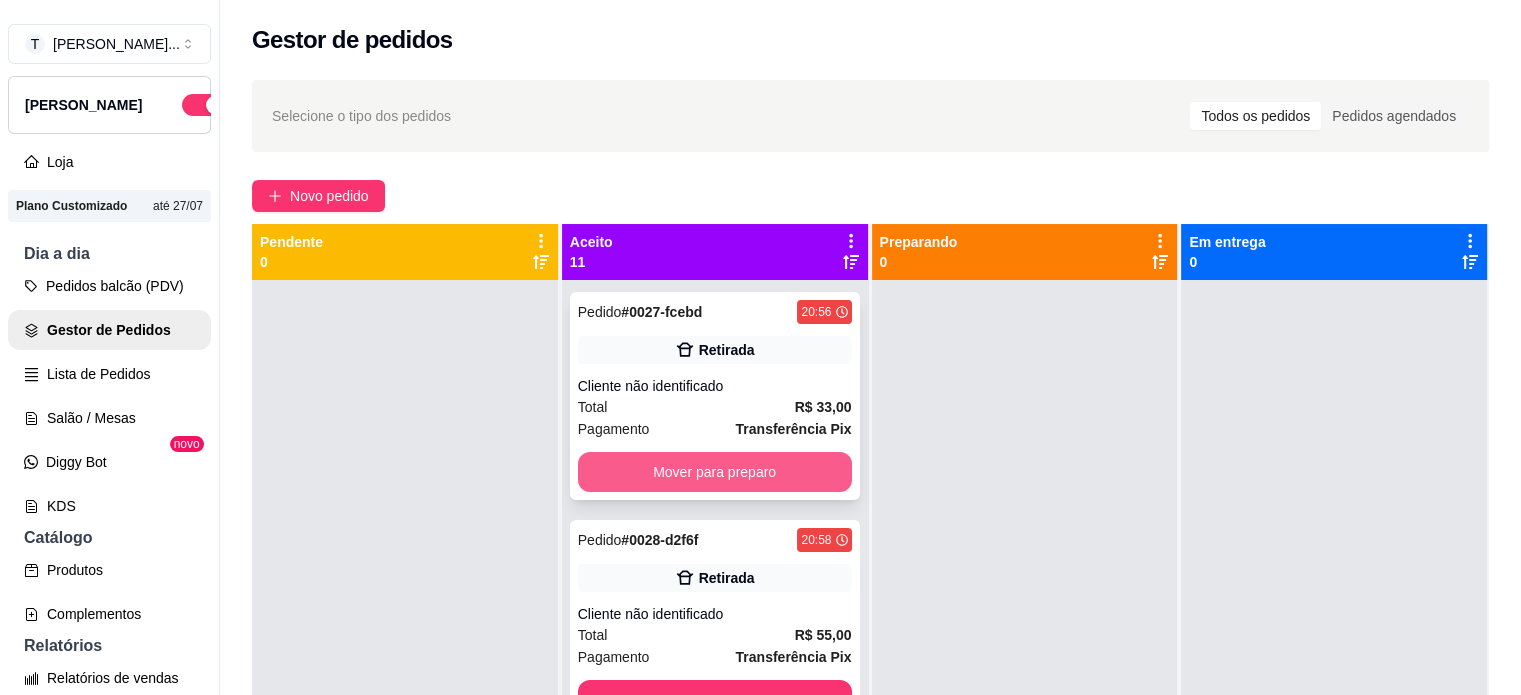 click on "Mover para preparo" at bounding box center (715, 472) 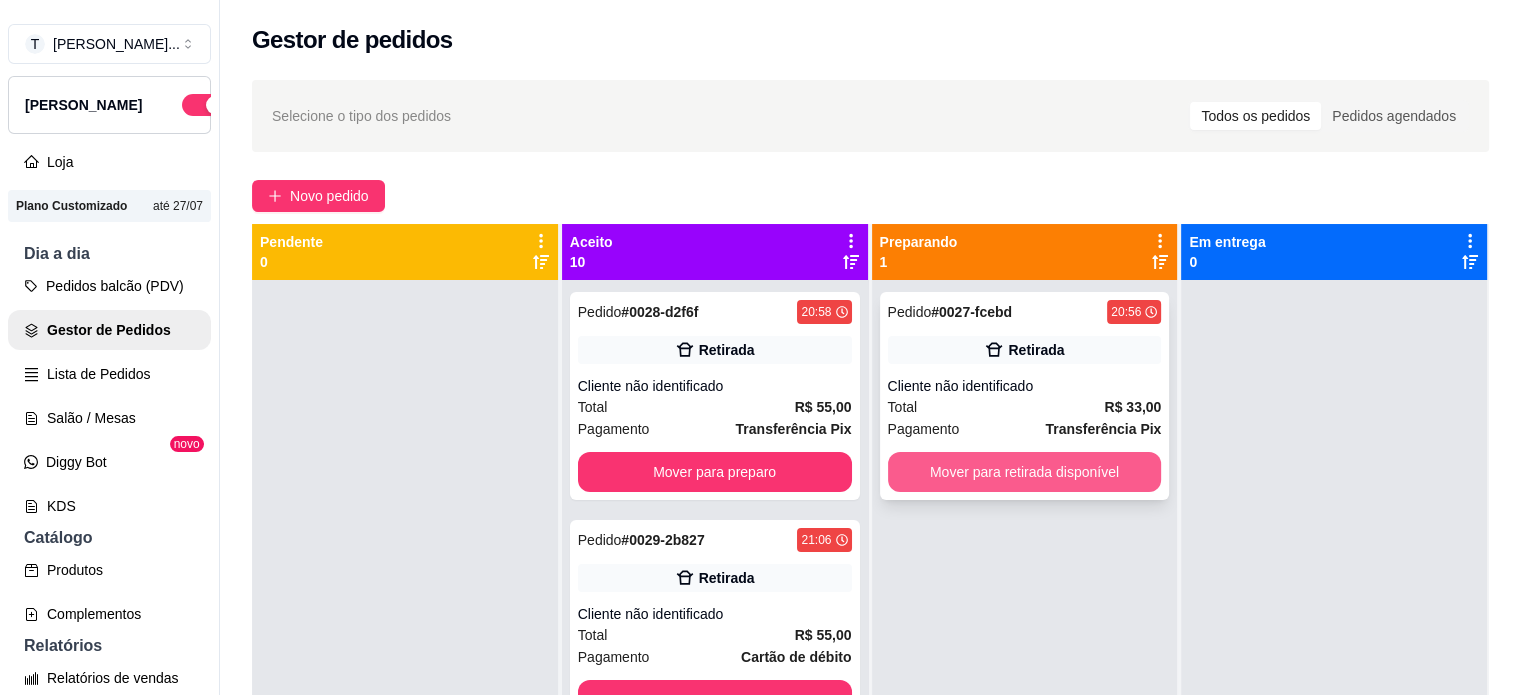 click on "Mover para retirada disponível" at bounding box center [1025, 472] 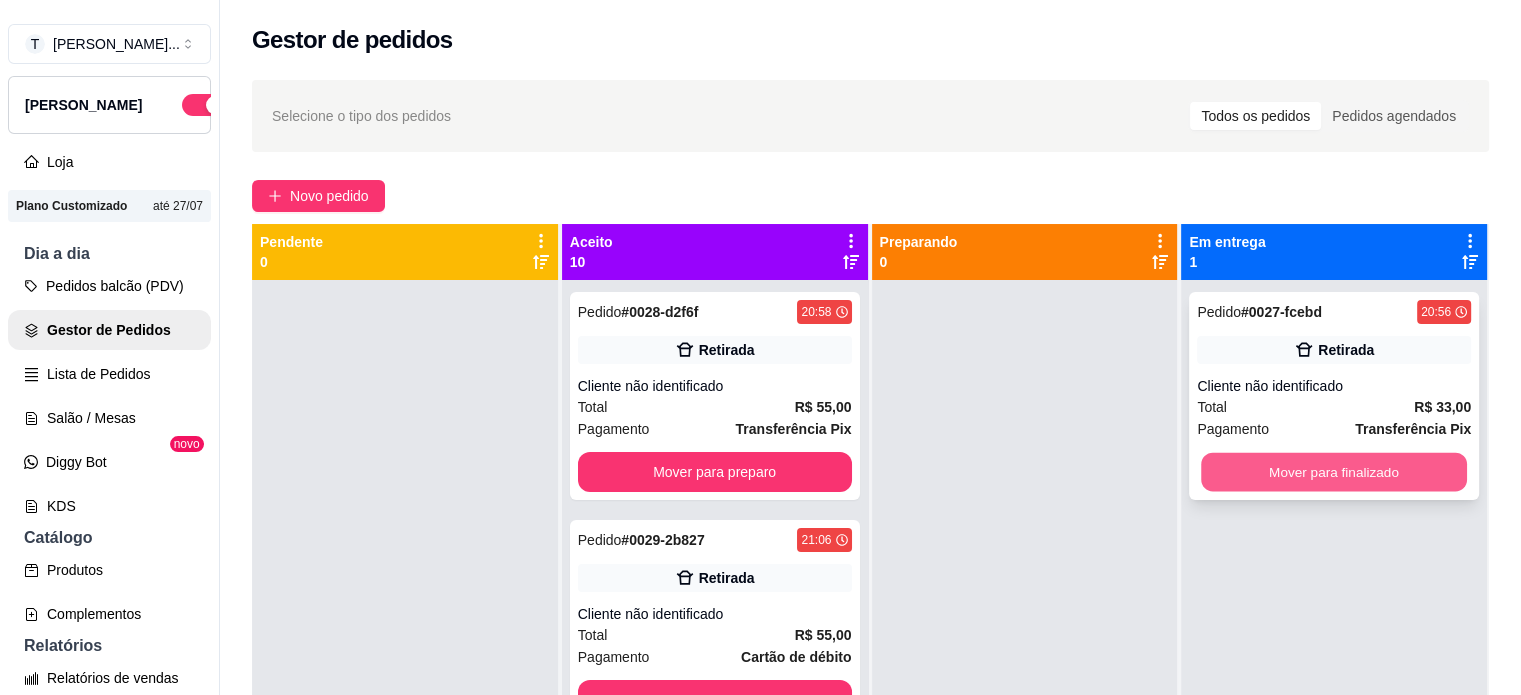 click on "Mover para finalizado" at bounding box center [1334, 472] 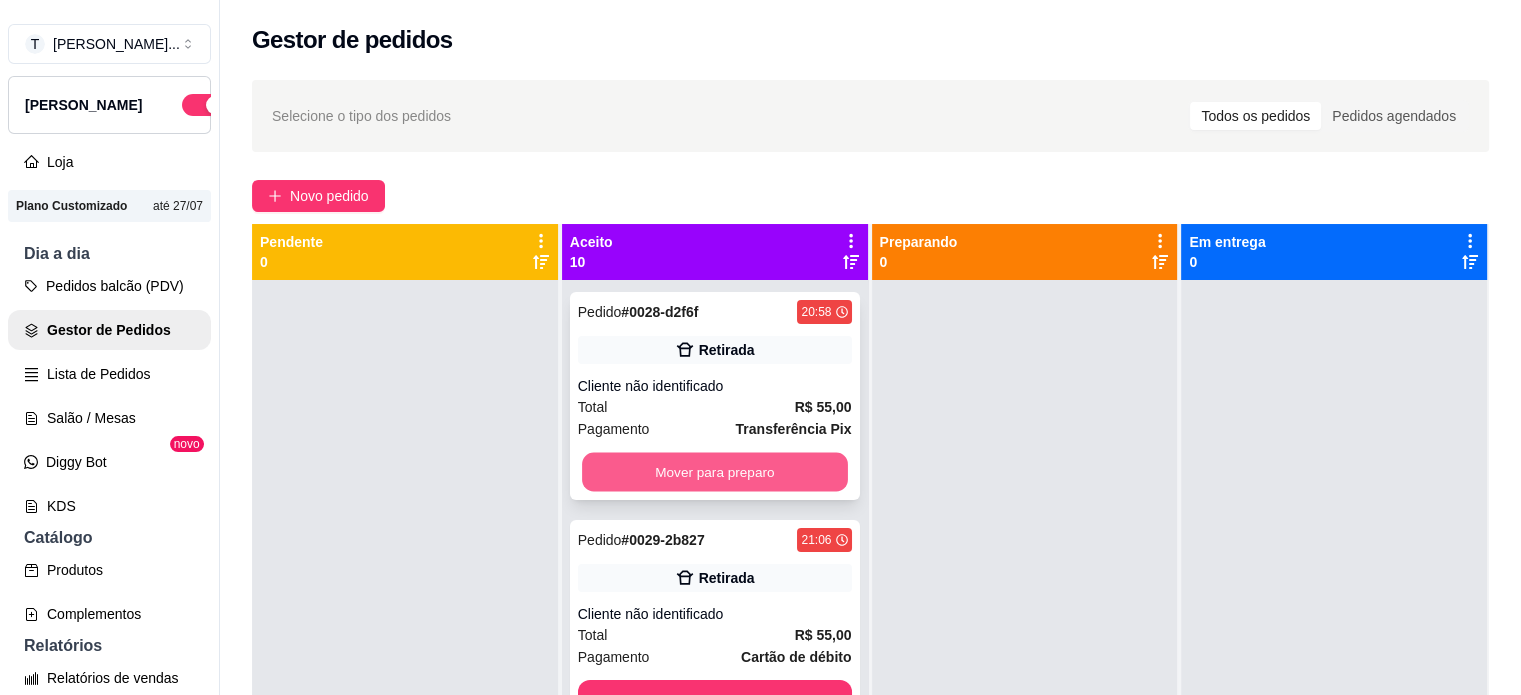 click on "Mover para preparo" at bounding box center [715, 472] 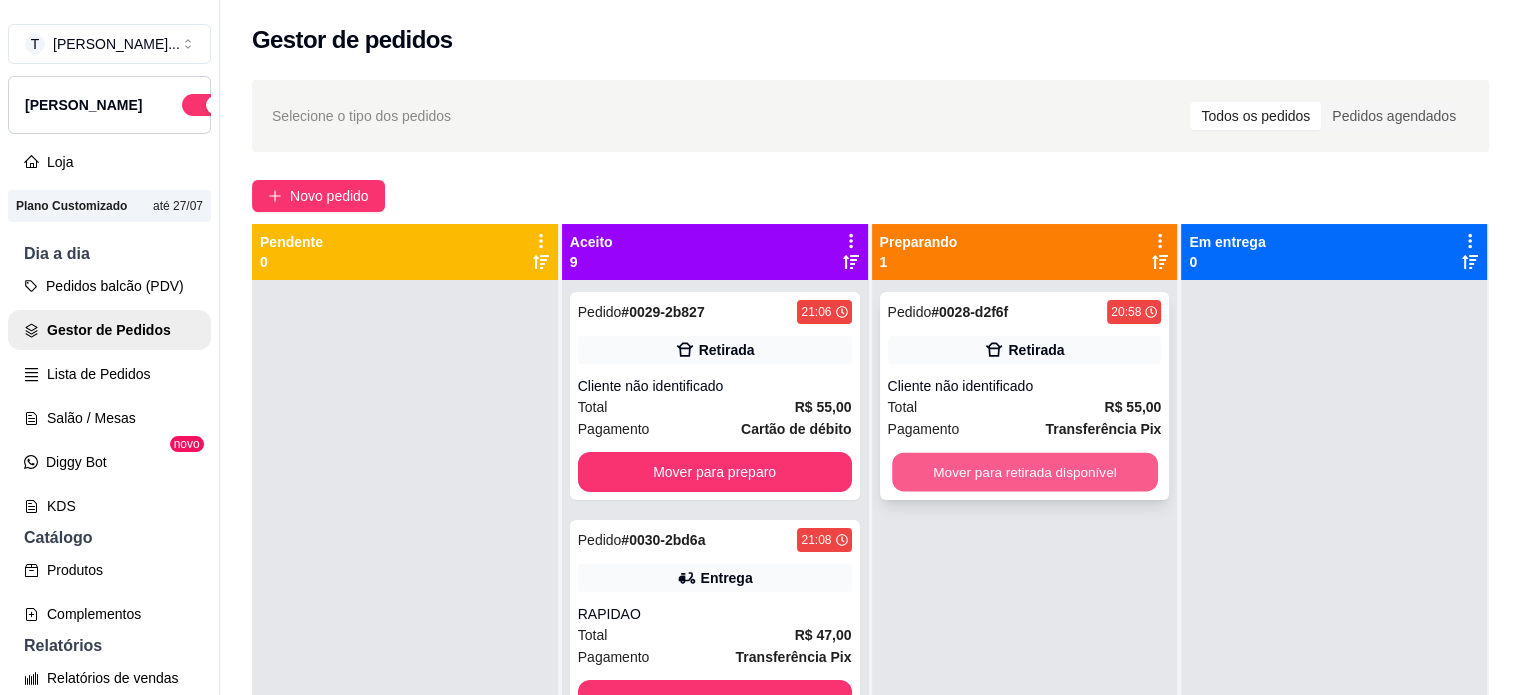 click on "Mover para retirada disponível" at bounding box center [1025, 472] 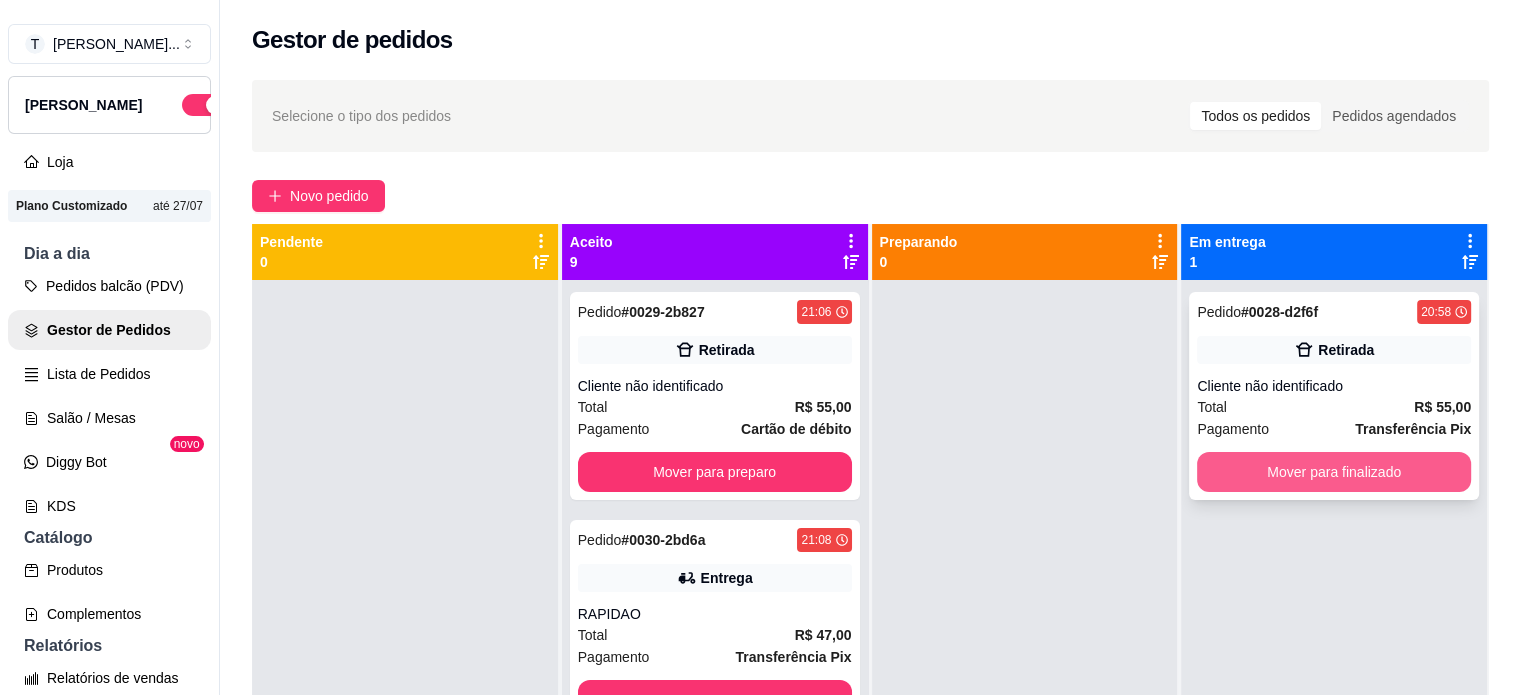 click on "Mover para finalizado" at bounding box center [1334, 472] 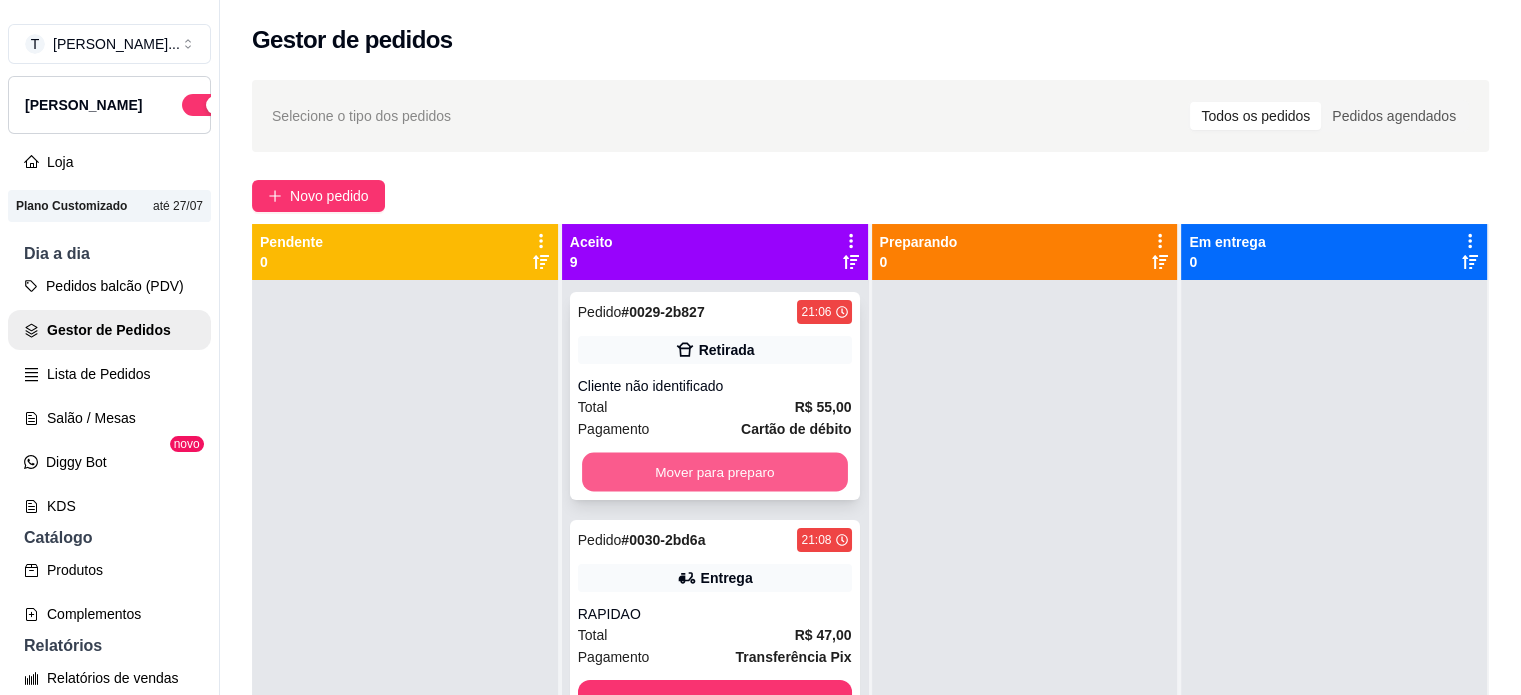 click on "Mover para preparo" at bounding box center (715, 472) 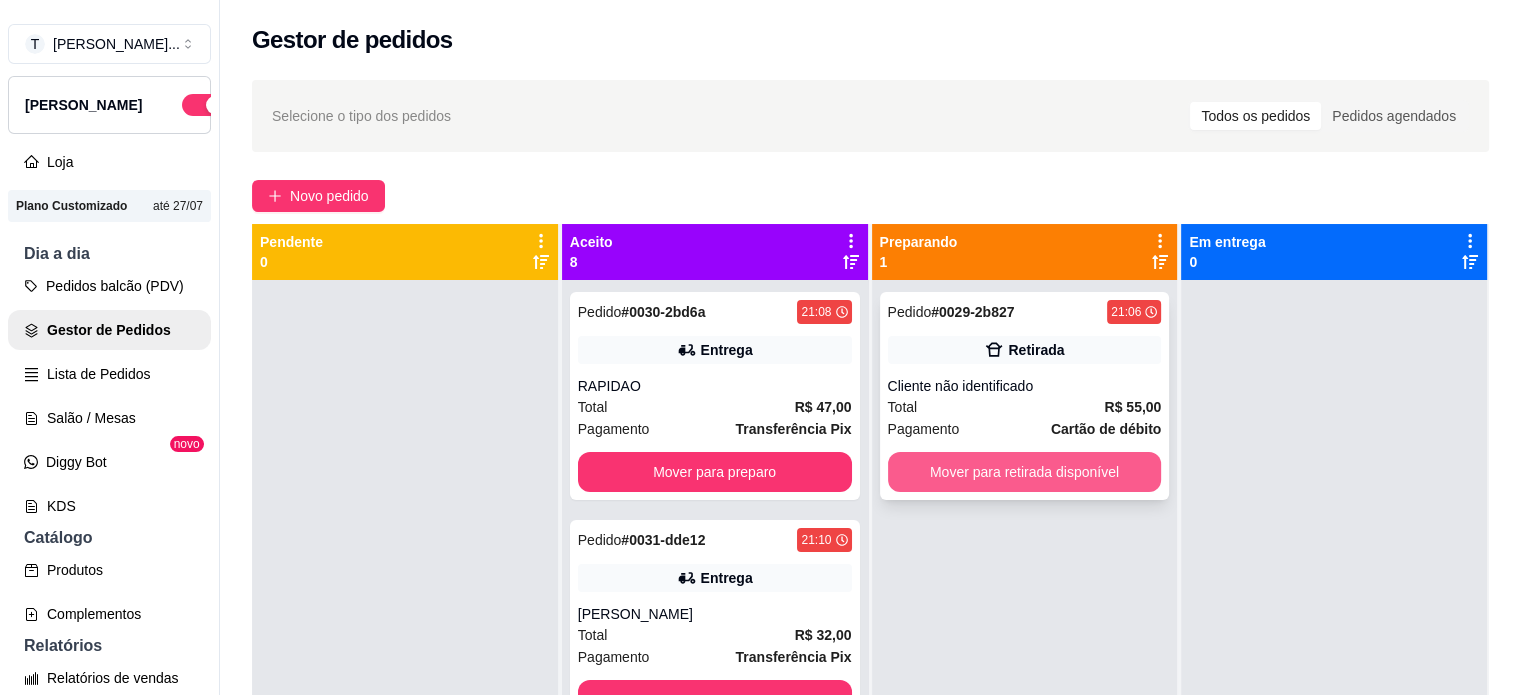 click on "Mover para retirada disponível" at bounding box center (1025, 472) 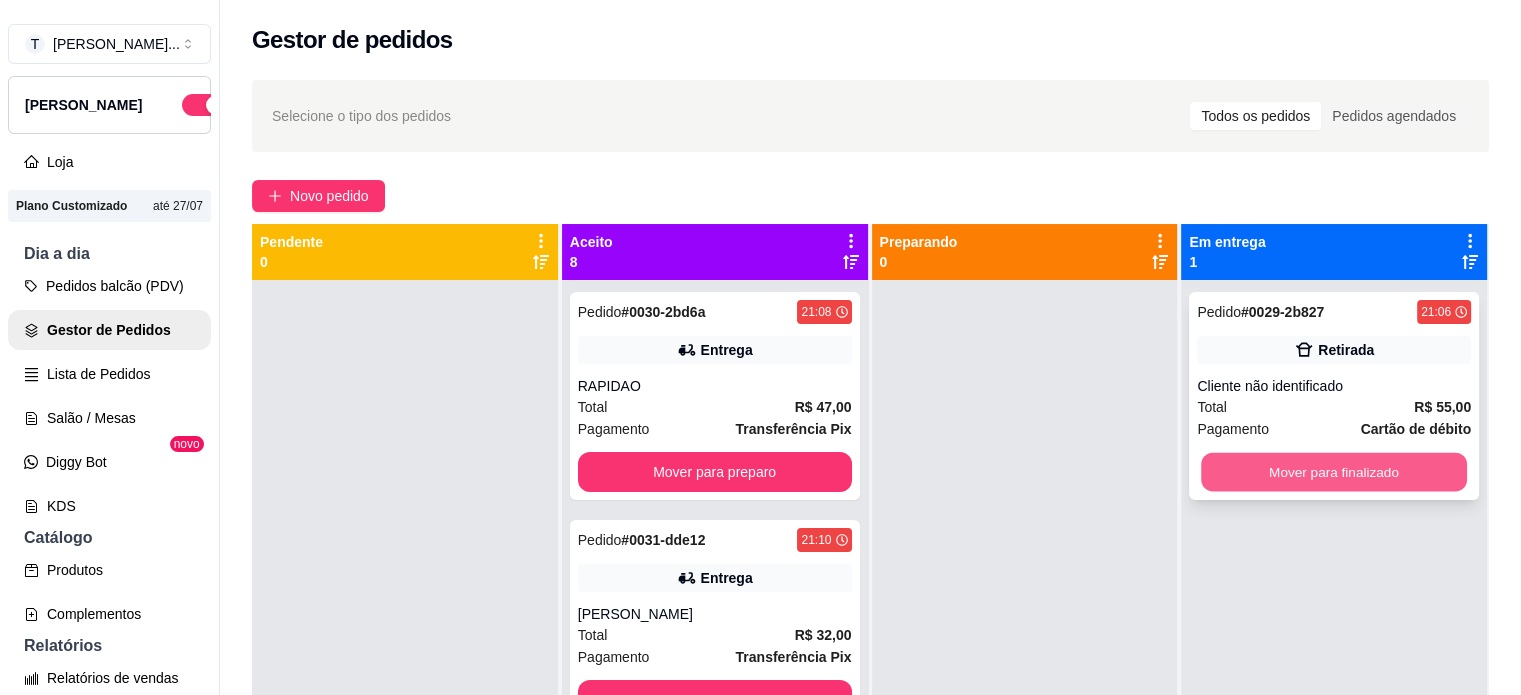 click on "Mover para finalizado" at bounding box center (1334, 472) 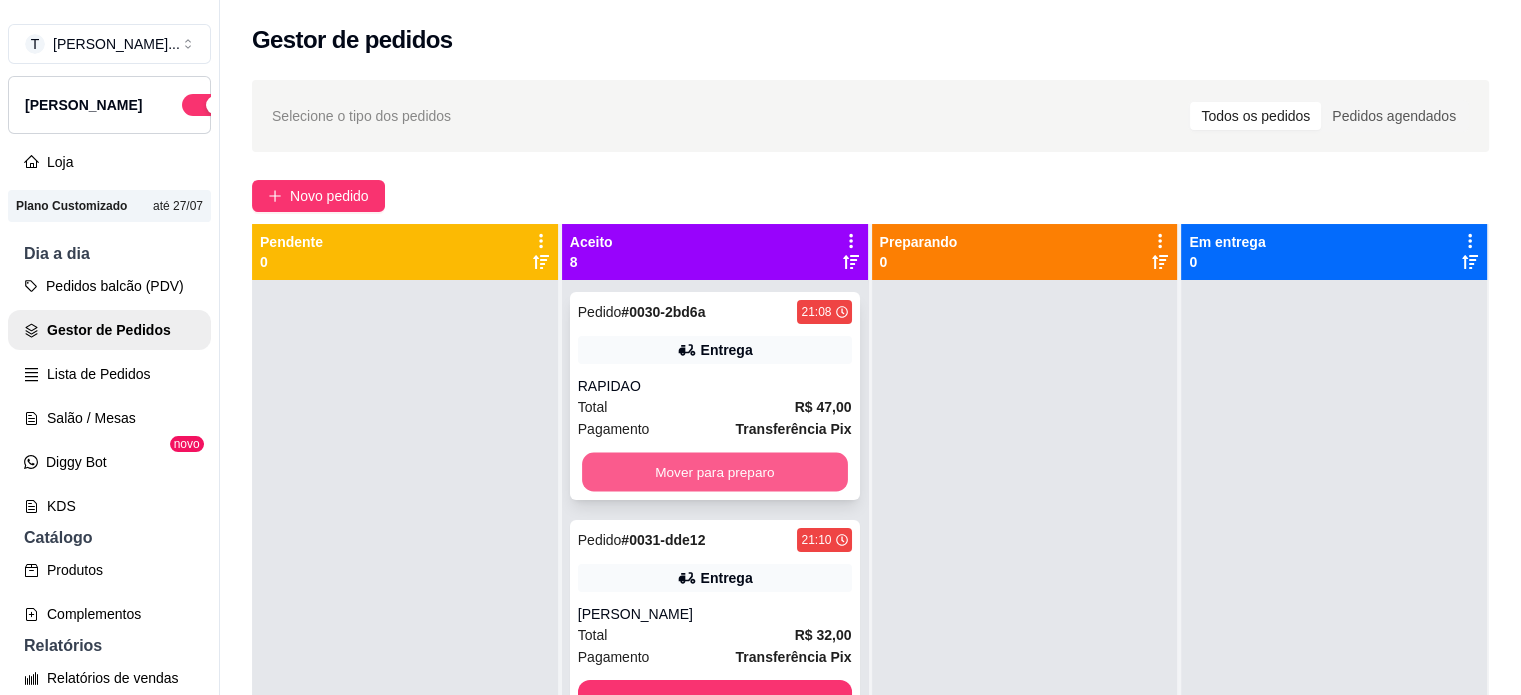 click on "Mover para preparo" at bounding box center (715, 472) 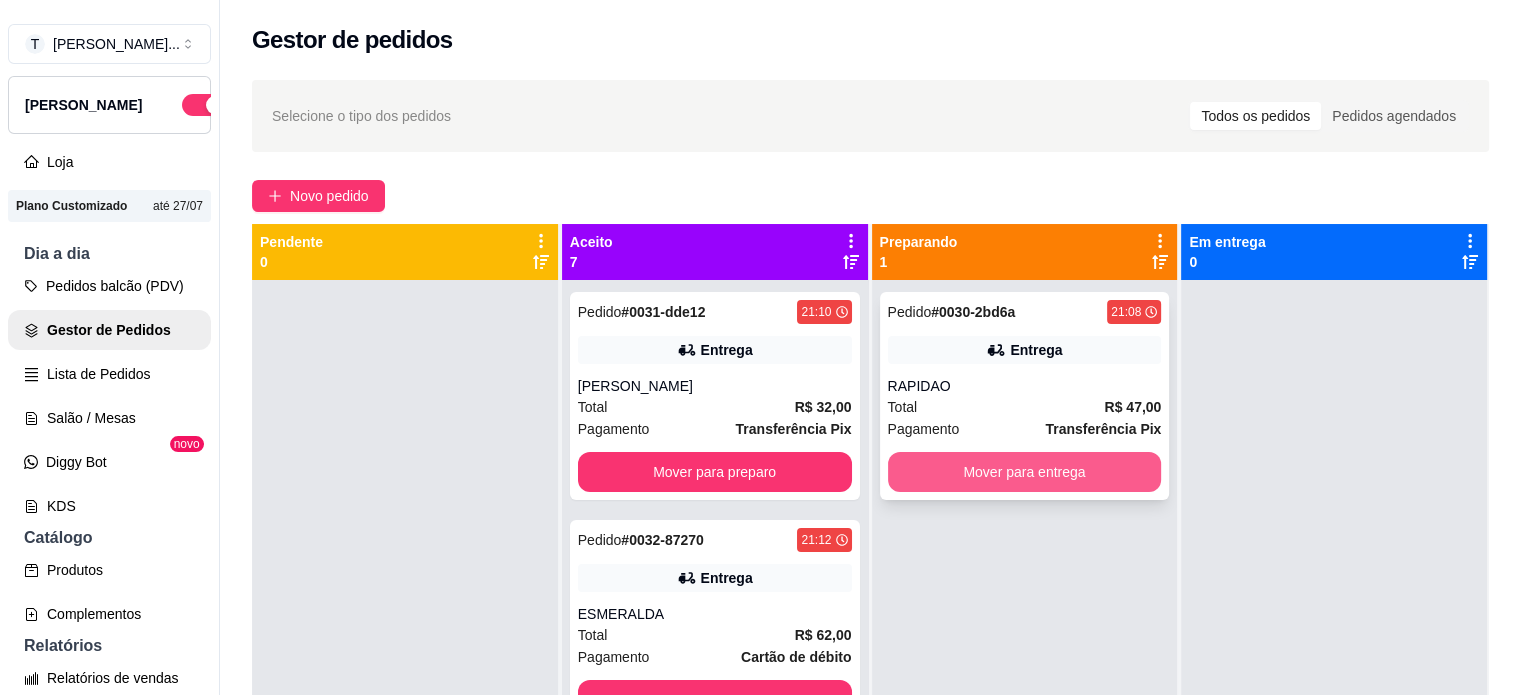 click on "Mover para entrega" at bounding box center [1025, 472] 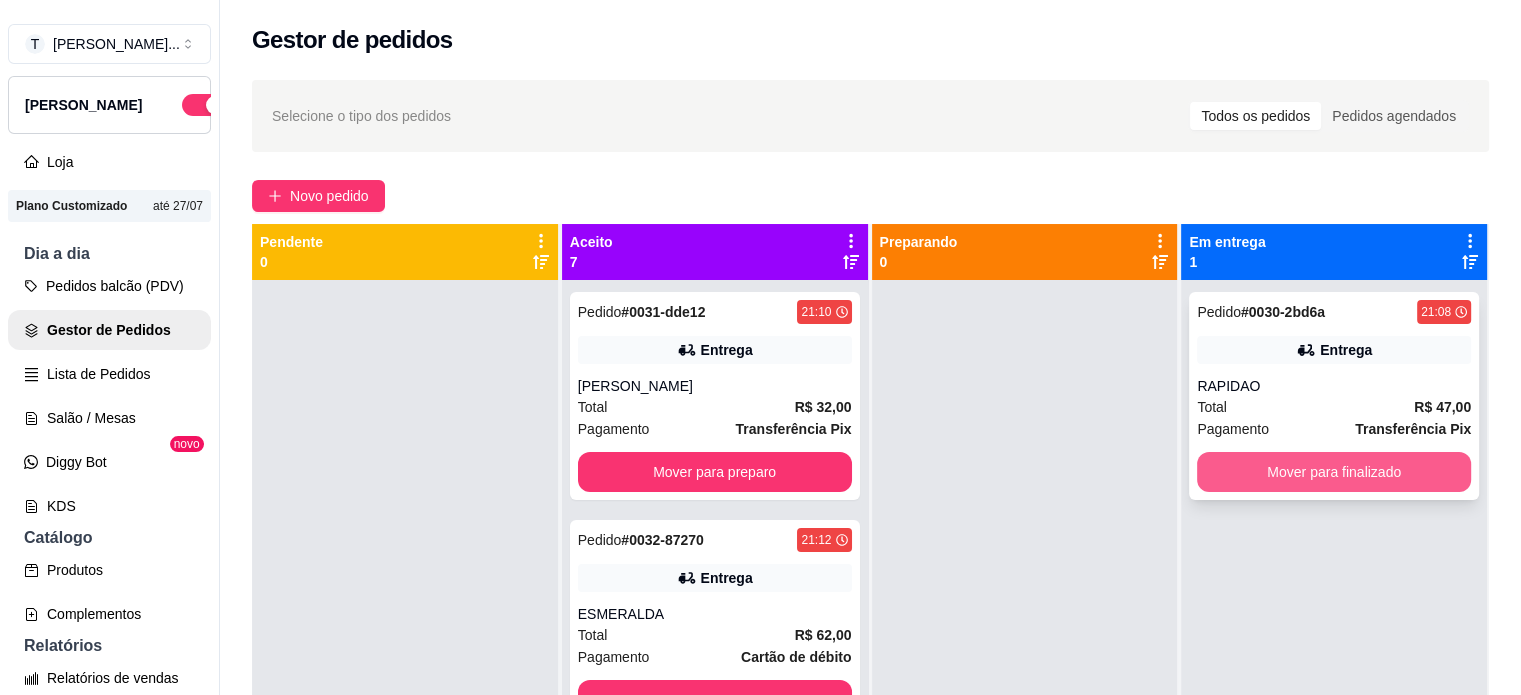 click on "Mover para finalizado" at bounding box center [1334, 472] 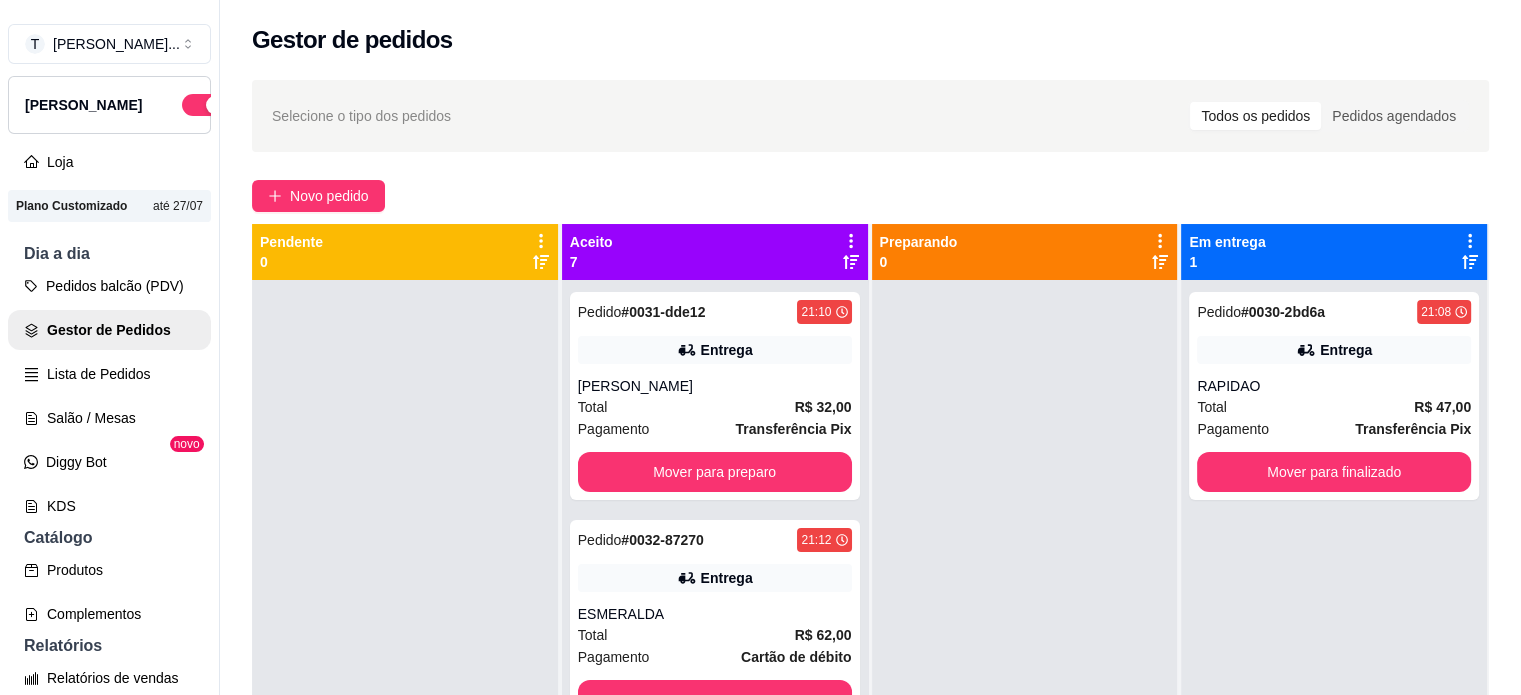 drag, startPoint x: 1208, startPoint y: 487, endPoint x: 1344, endPoint y: 530, distance: 142.6359 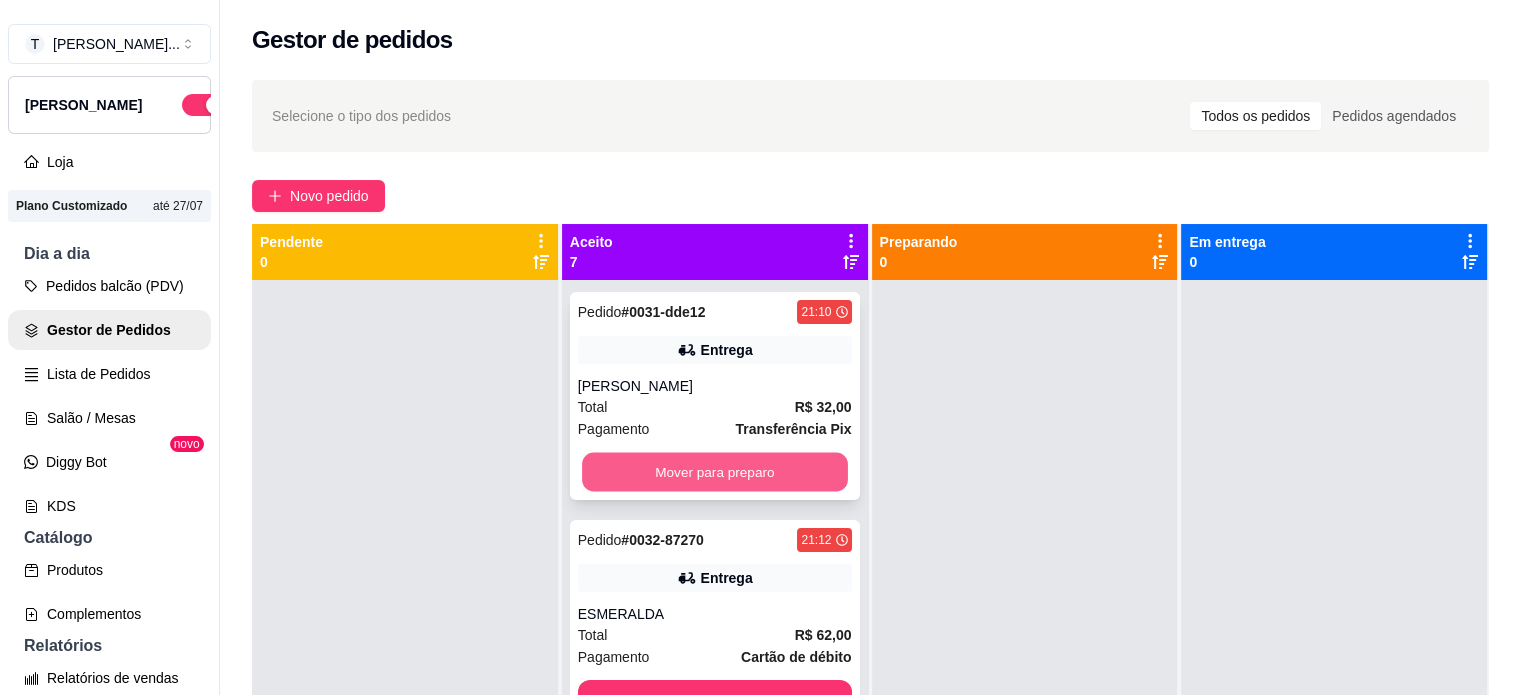 click on "Mover para preparo" at bounding box center [715, 472] 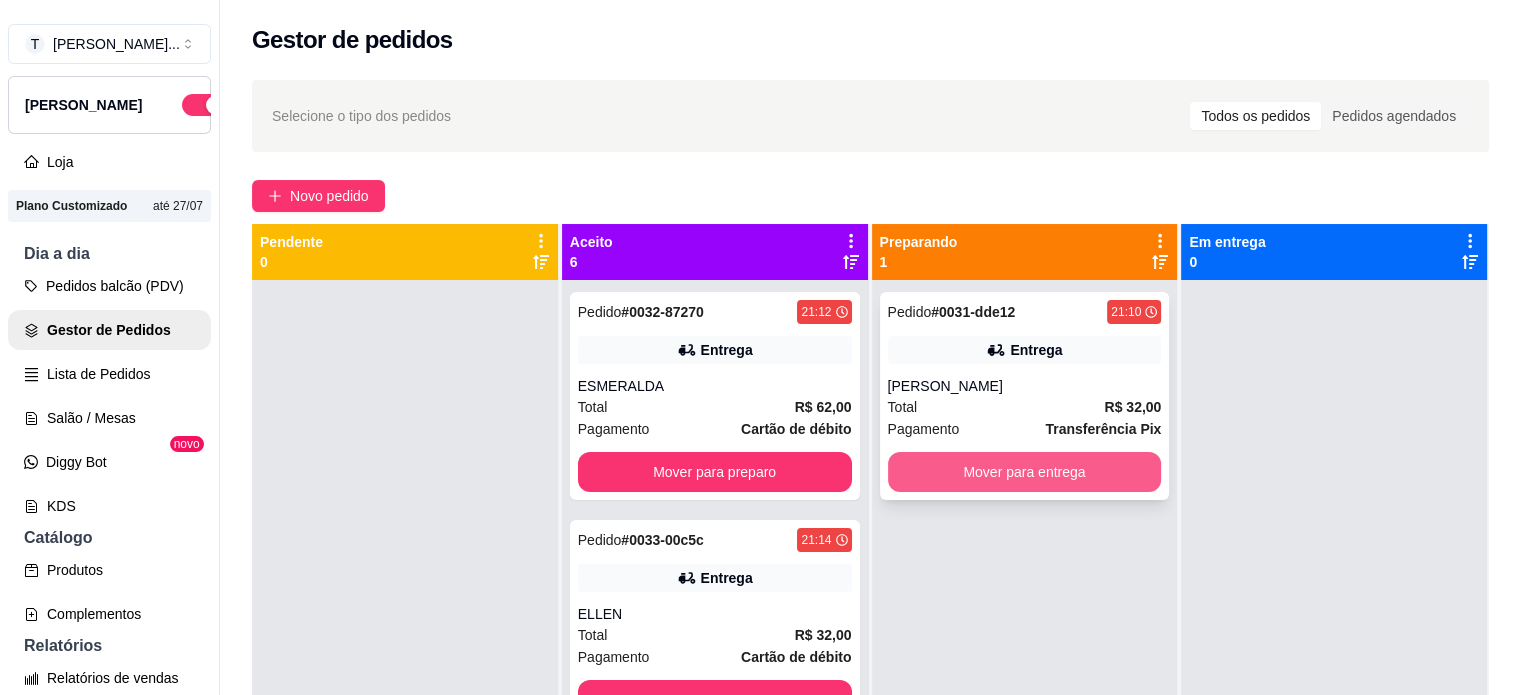 click on "Mover para entrega" at bounding box center [1025, 472] 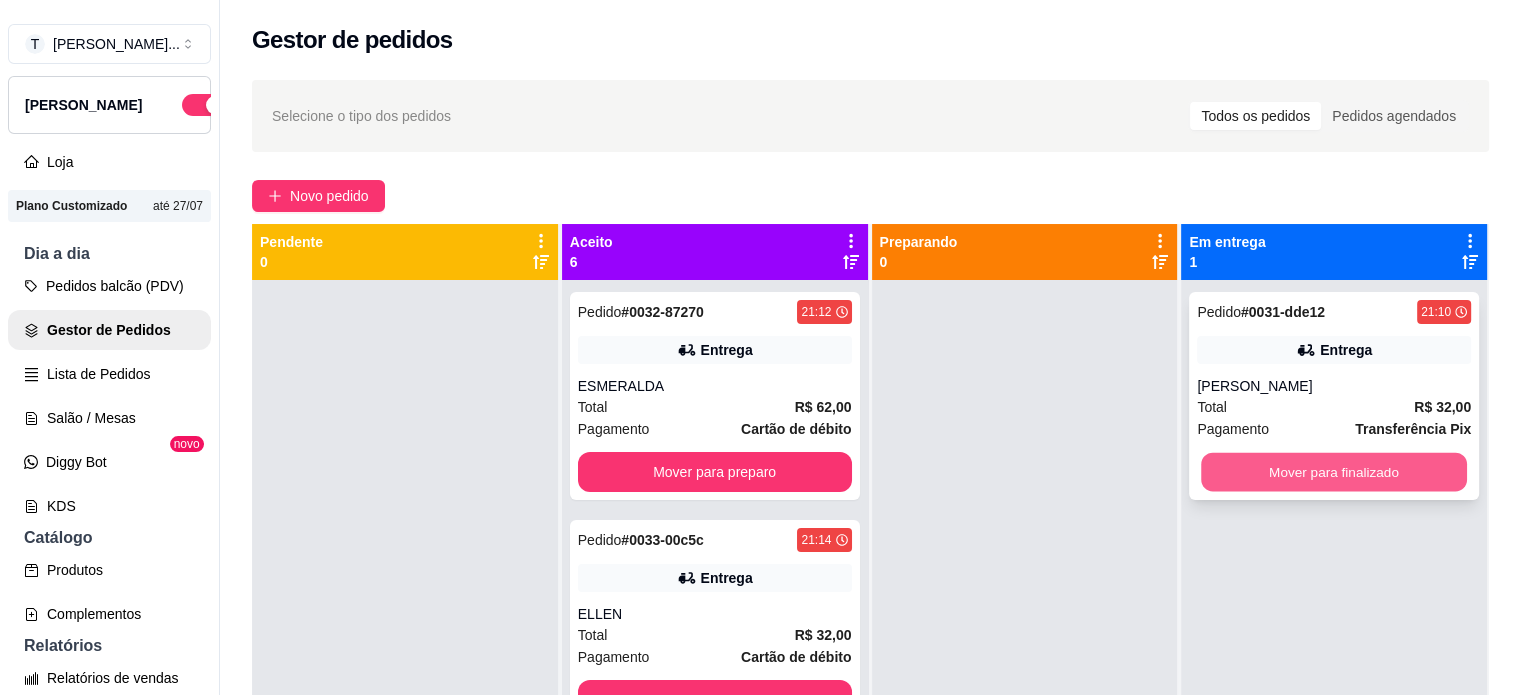 click on "Mover para finalizado" at bounding box center (1334, 472) 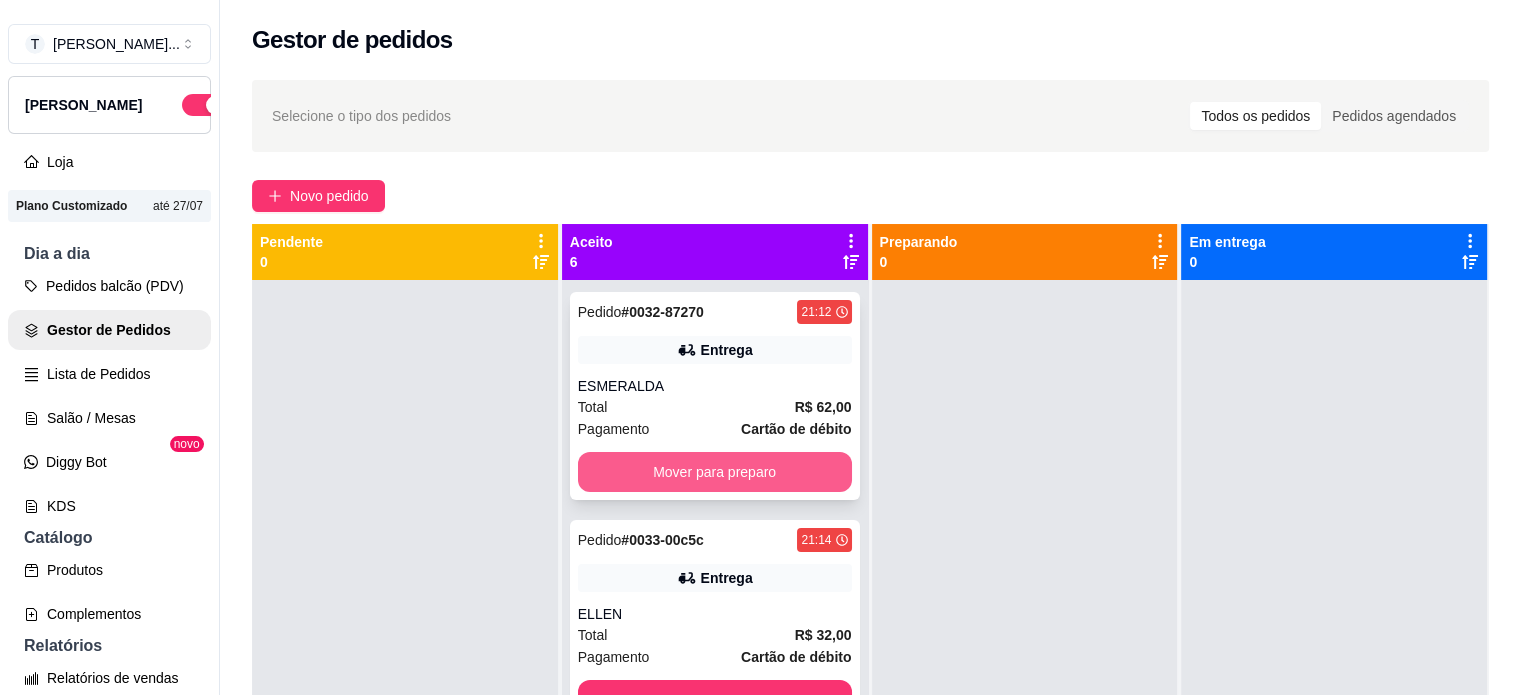 click on "Mover para preparo" at bounding box center [715, 472] 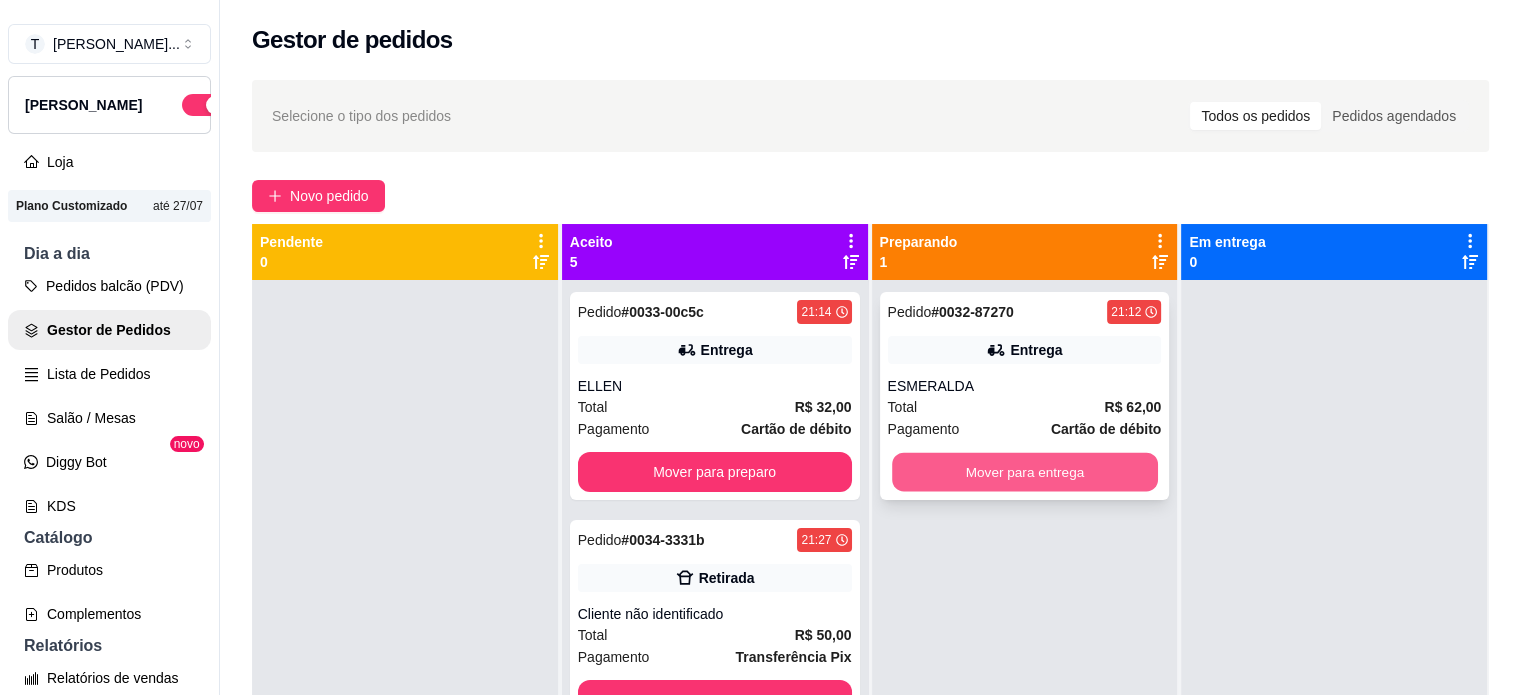 click on "Mover para entrega" at bounding box center [1025, 472] 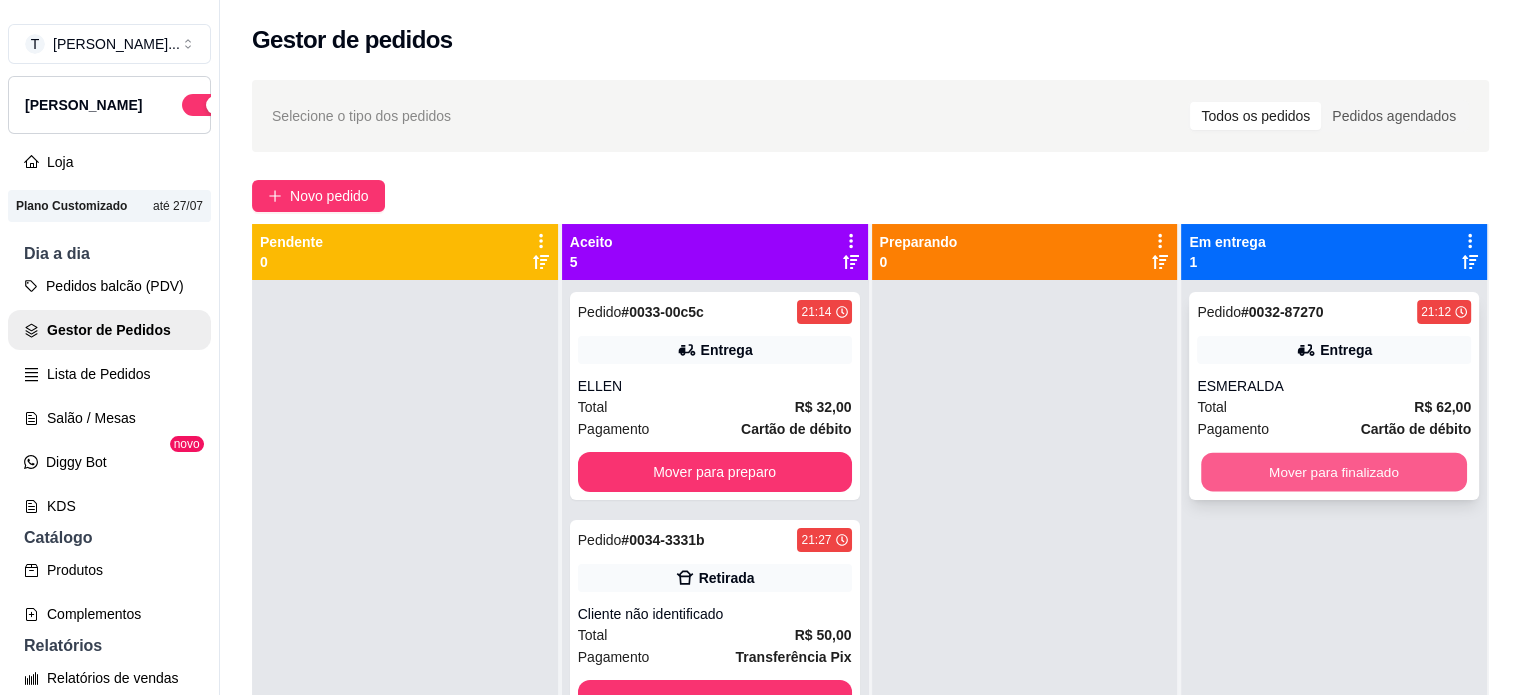 click on "Mover para finalizado" at bounding box center [1334, 472] 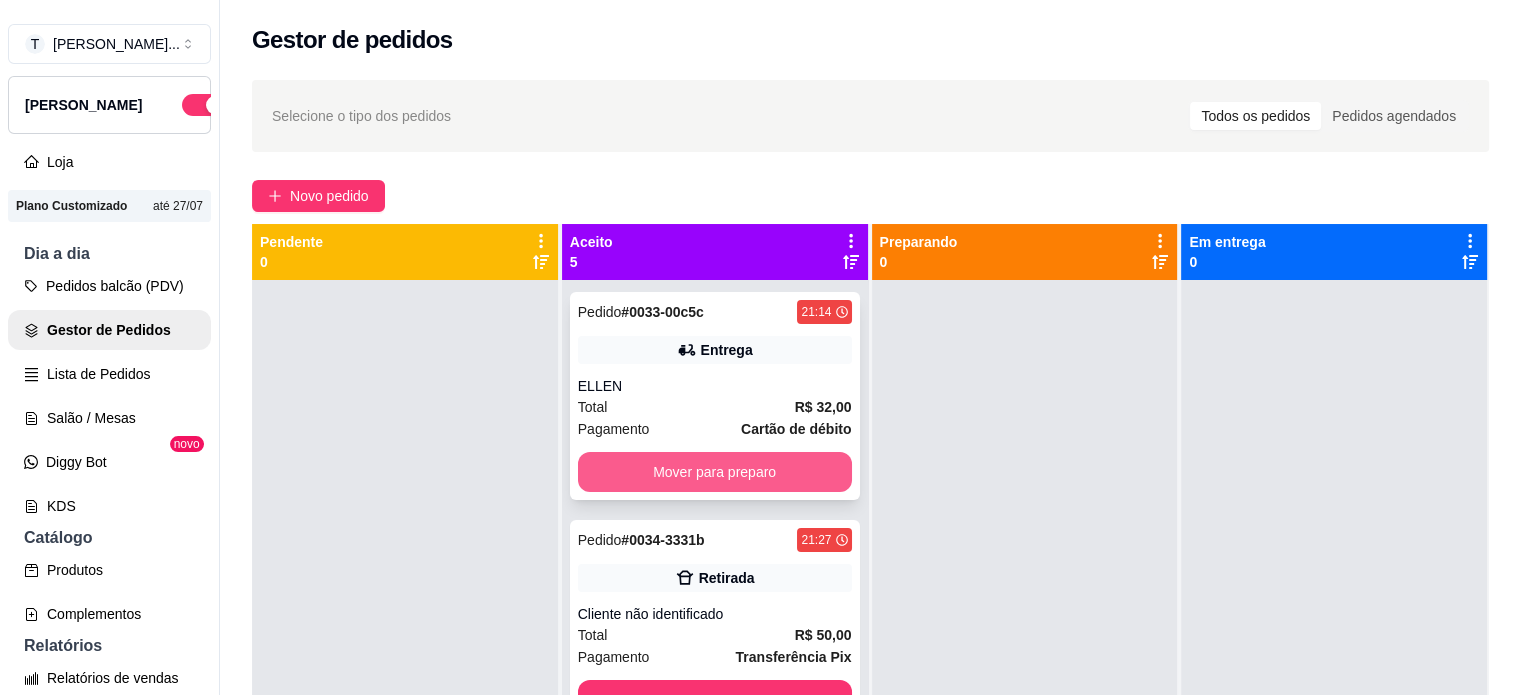 click on "Mover para preparo" at bounding box center [715, 472] 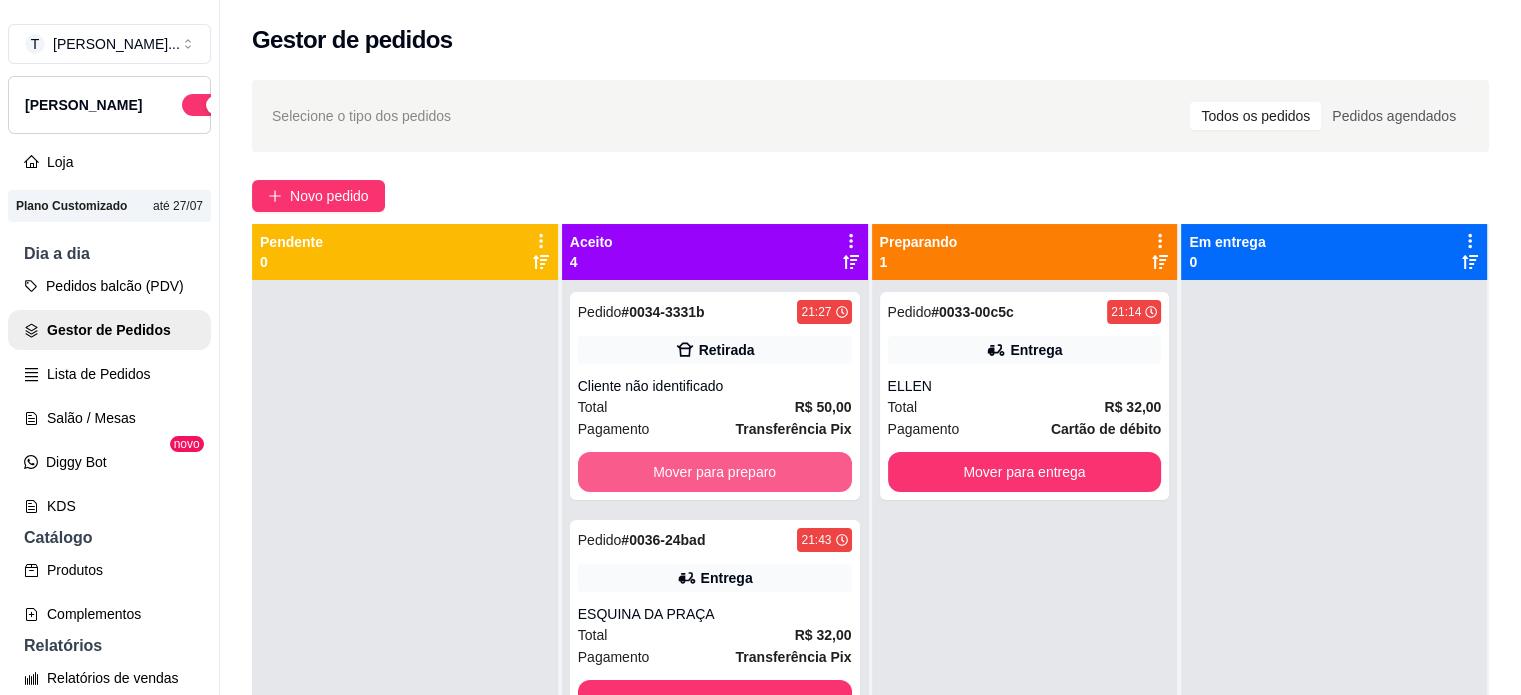 click on "Mover para preparo" at bounding box center (715, 472) 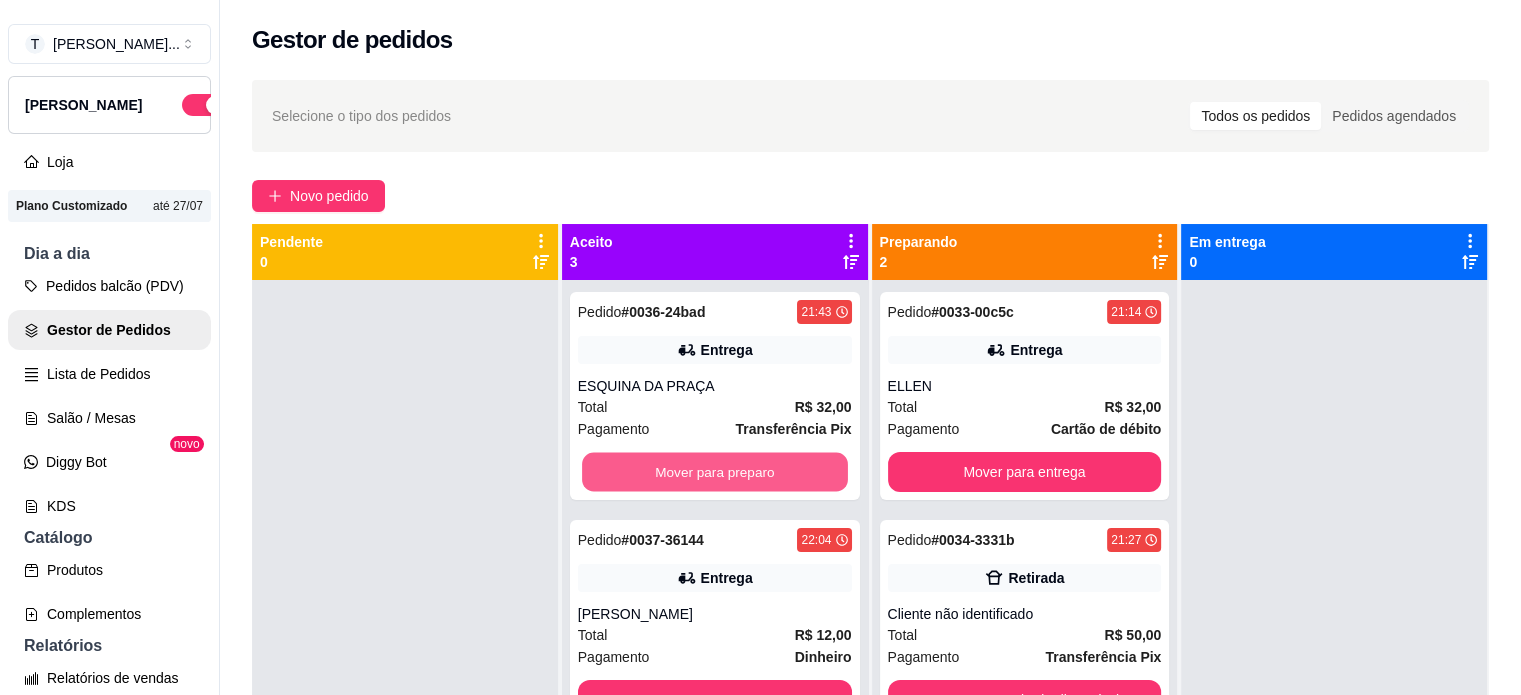 click on "Mover para preparo" at bounding box center (715, 472) 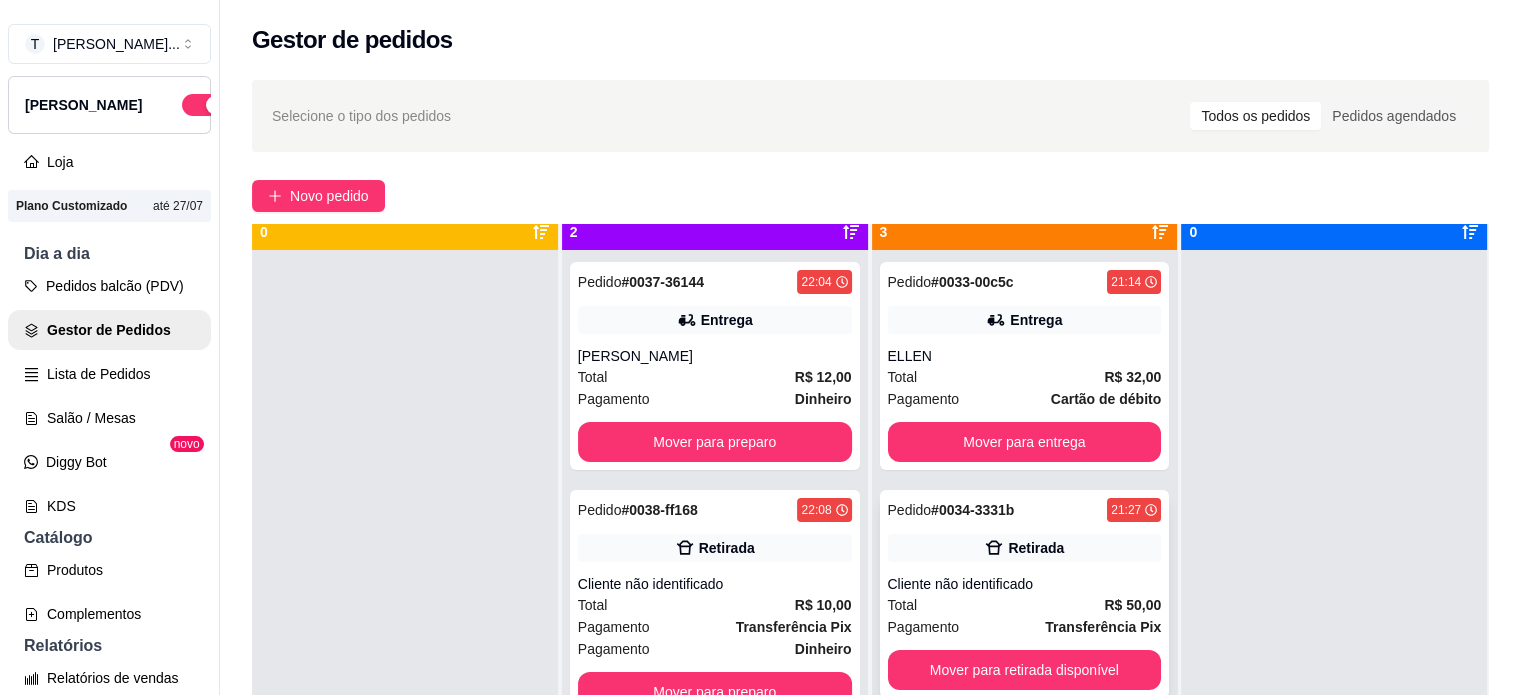 scroll, scrollTop: 56, scrollLeft: 0, axis: vertical 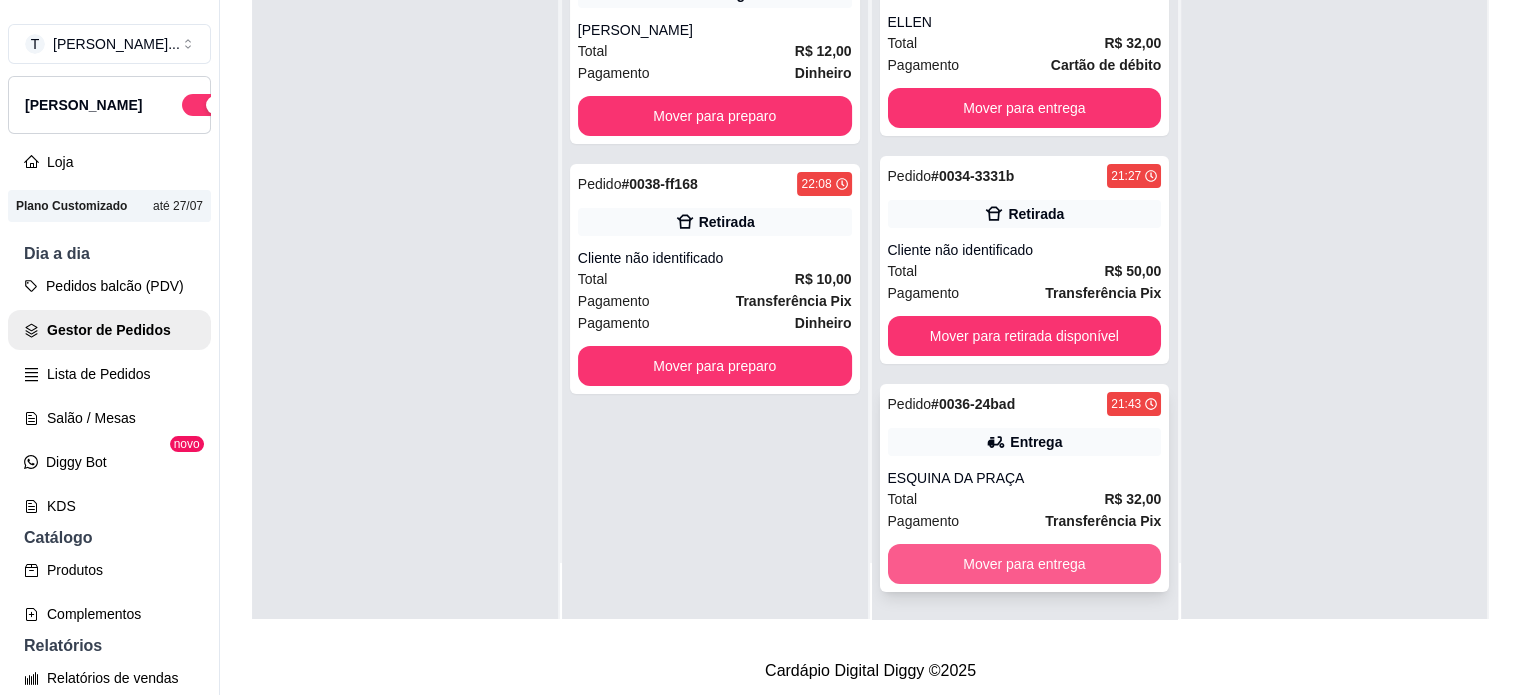 click on "Mover para entrega" at bounding box center [1025, 564] 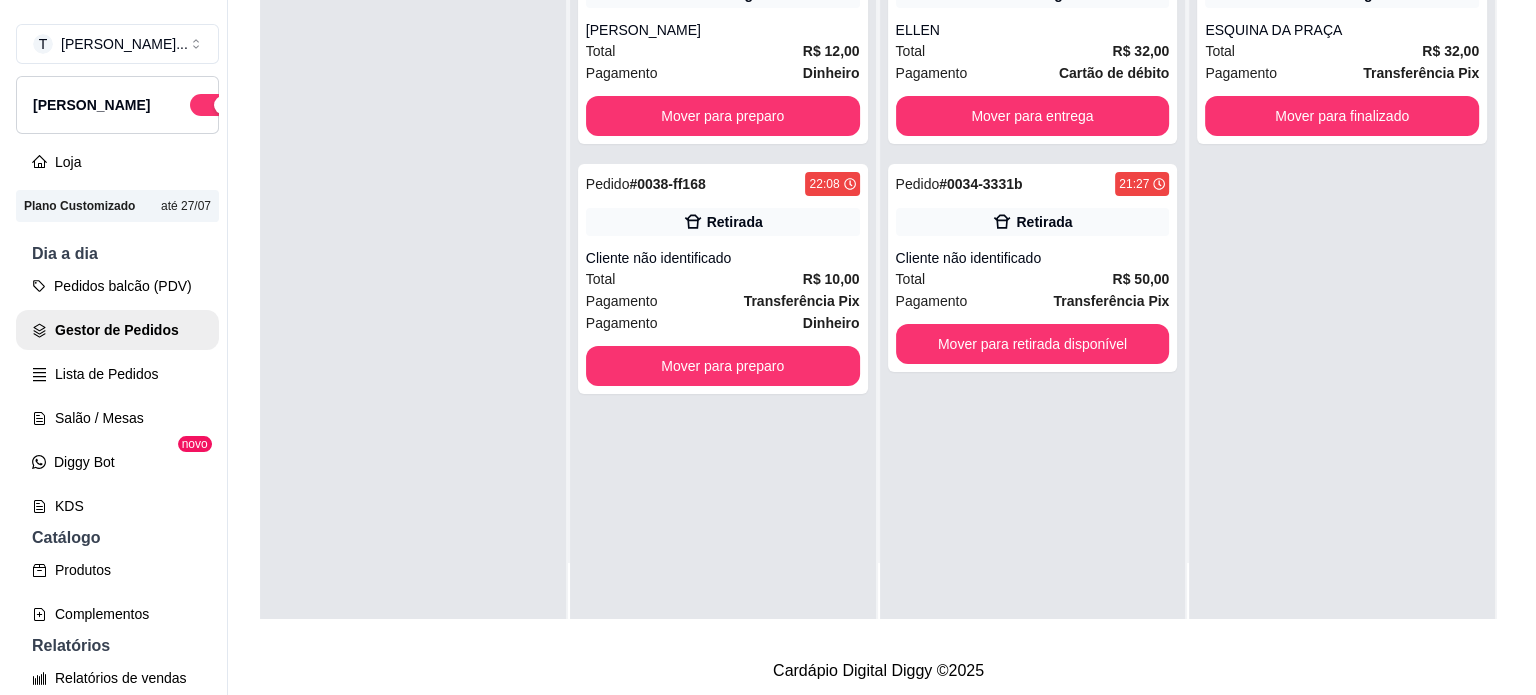scroll, scrollTop: 0, scrollLeft: 0, axis: both 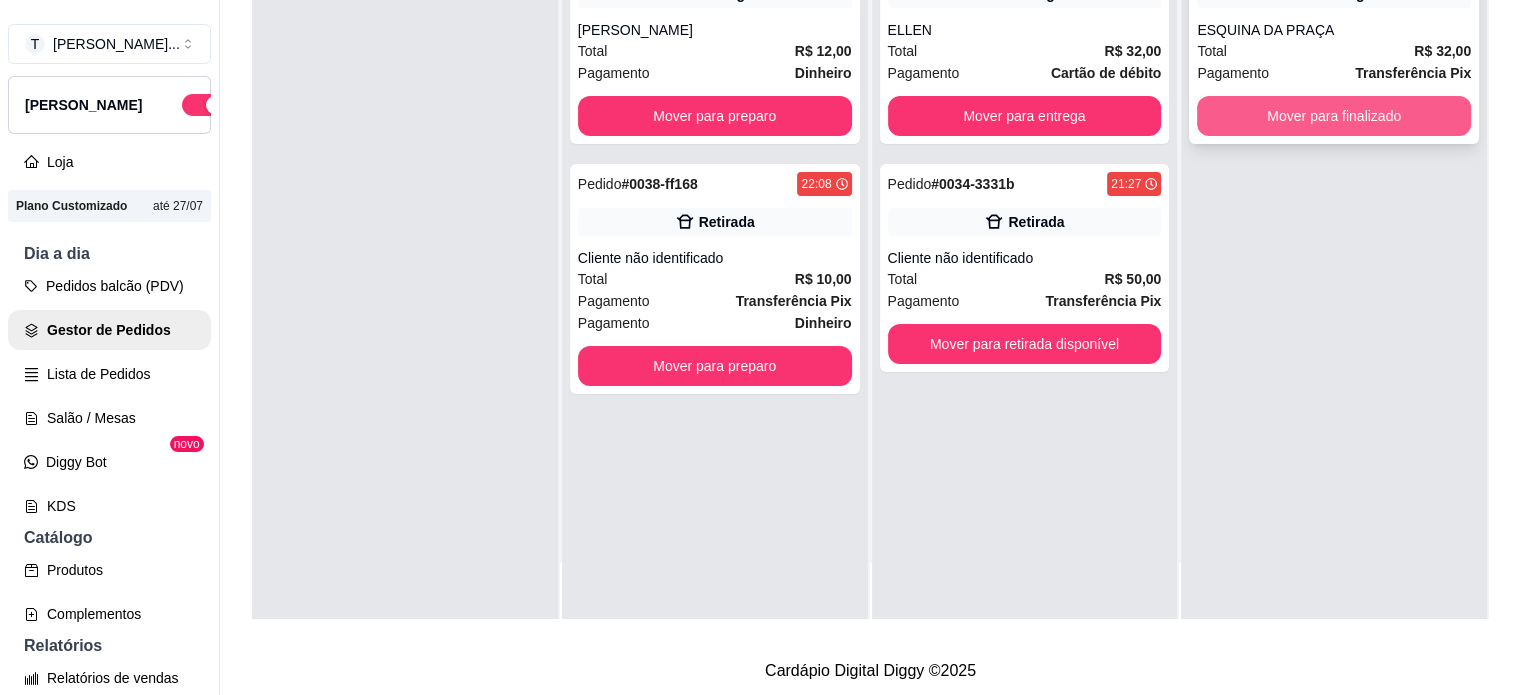 click on "Mover para finalizado" at bounding box center [1334, 116] 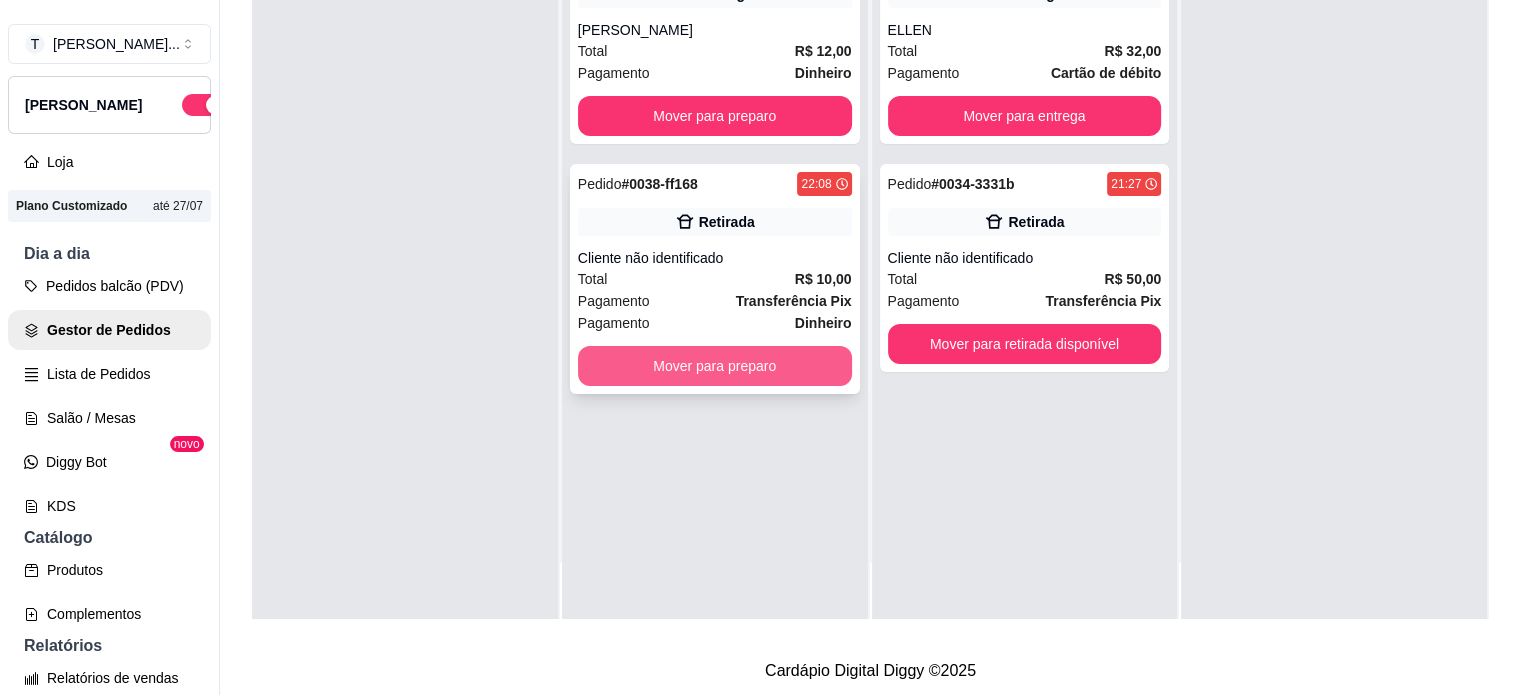 click on "Mover para preparo" at bounding box center [715, 366] 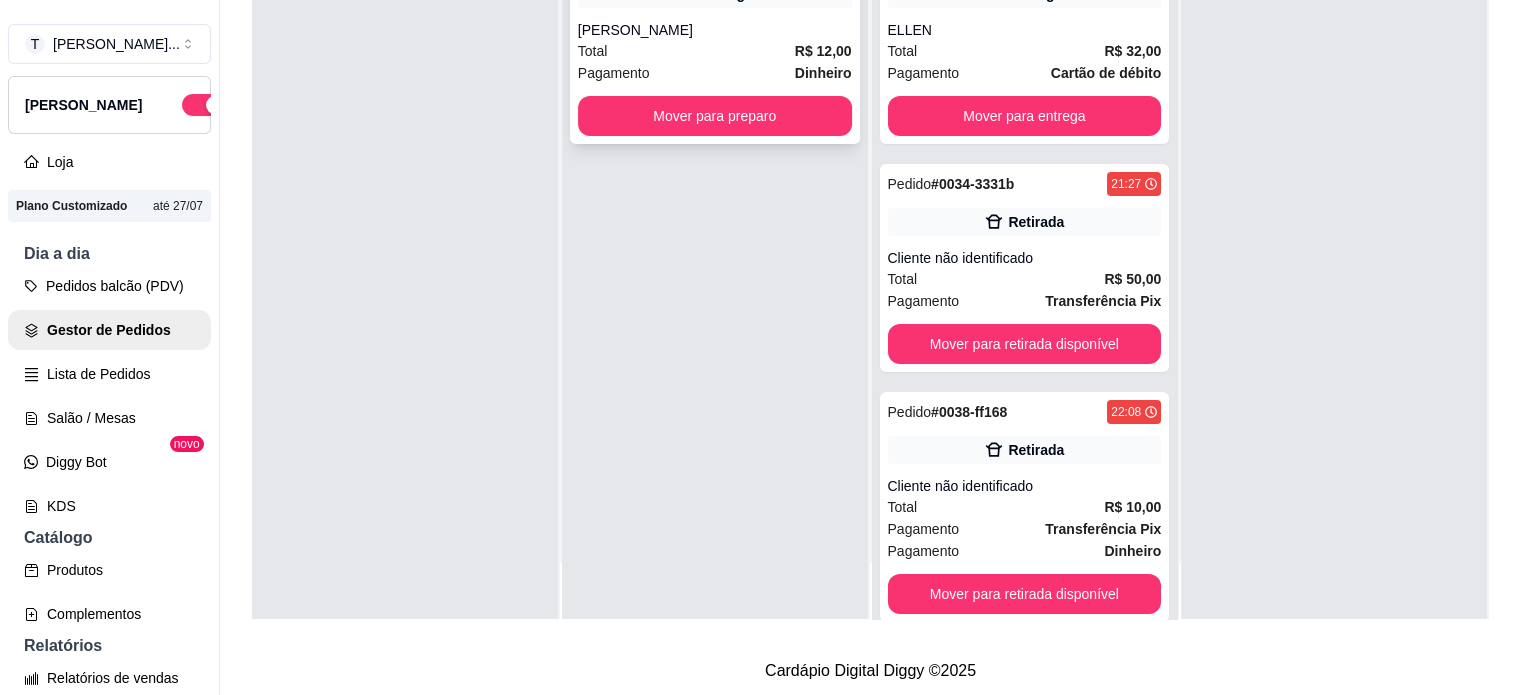 click on "Pedido  # 0037-36144 22:04 Entrega CARLA Total R$ 12,00 Pagamento Dinheiro Mover para preparo" at bounding box center (715, 40) 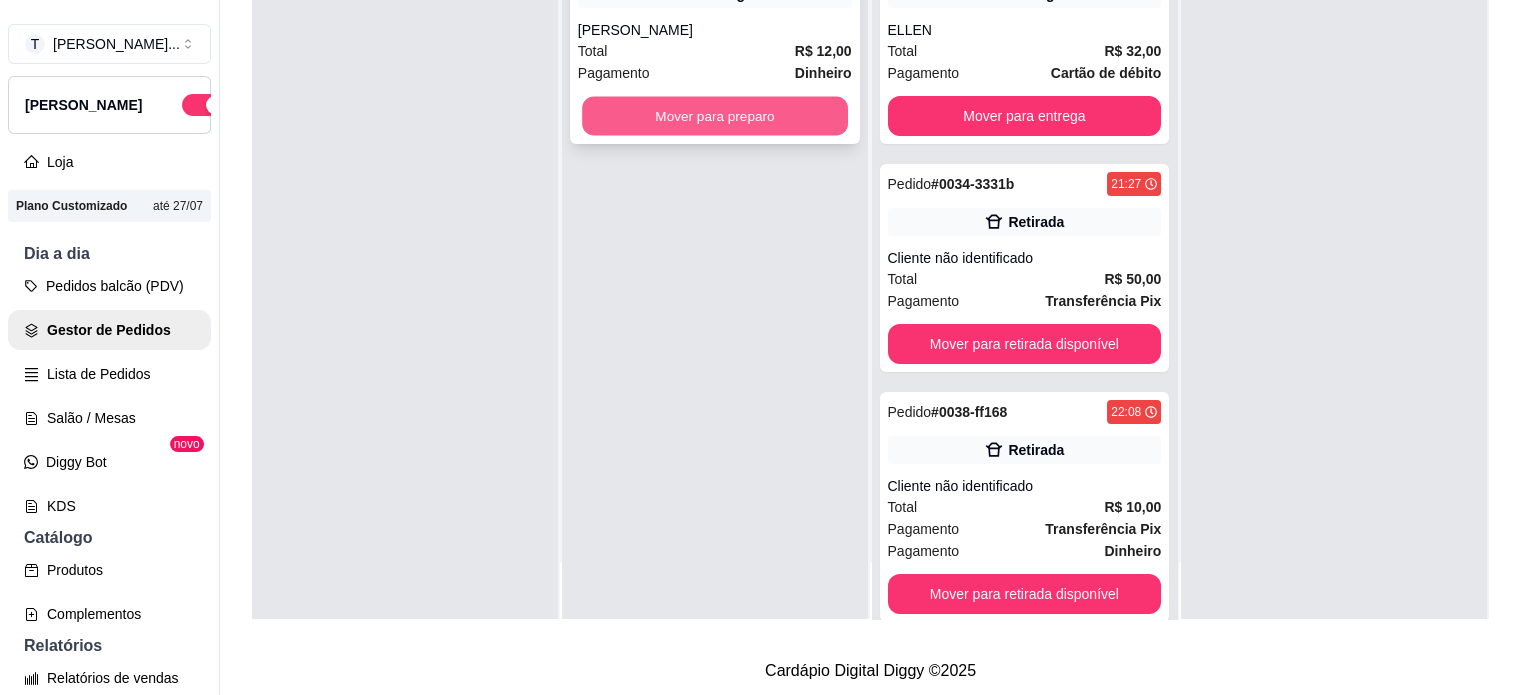 click on "Mover para preparo" at bounding box center [715, 116] 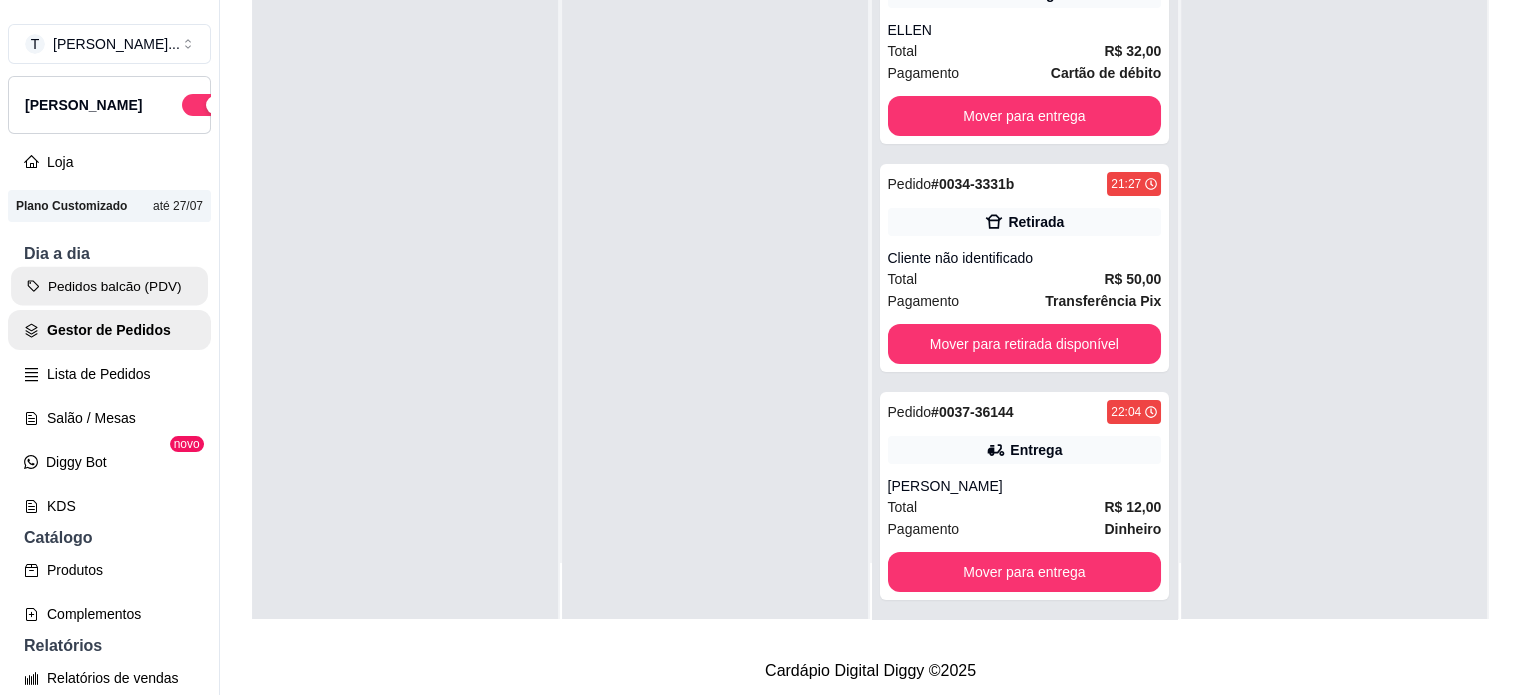 click on "Pedidos balcão (PDV)" at bounding box center [109, 286] 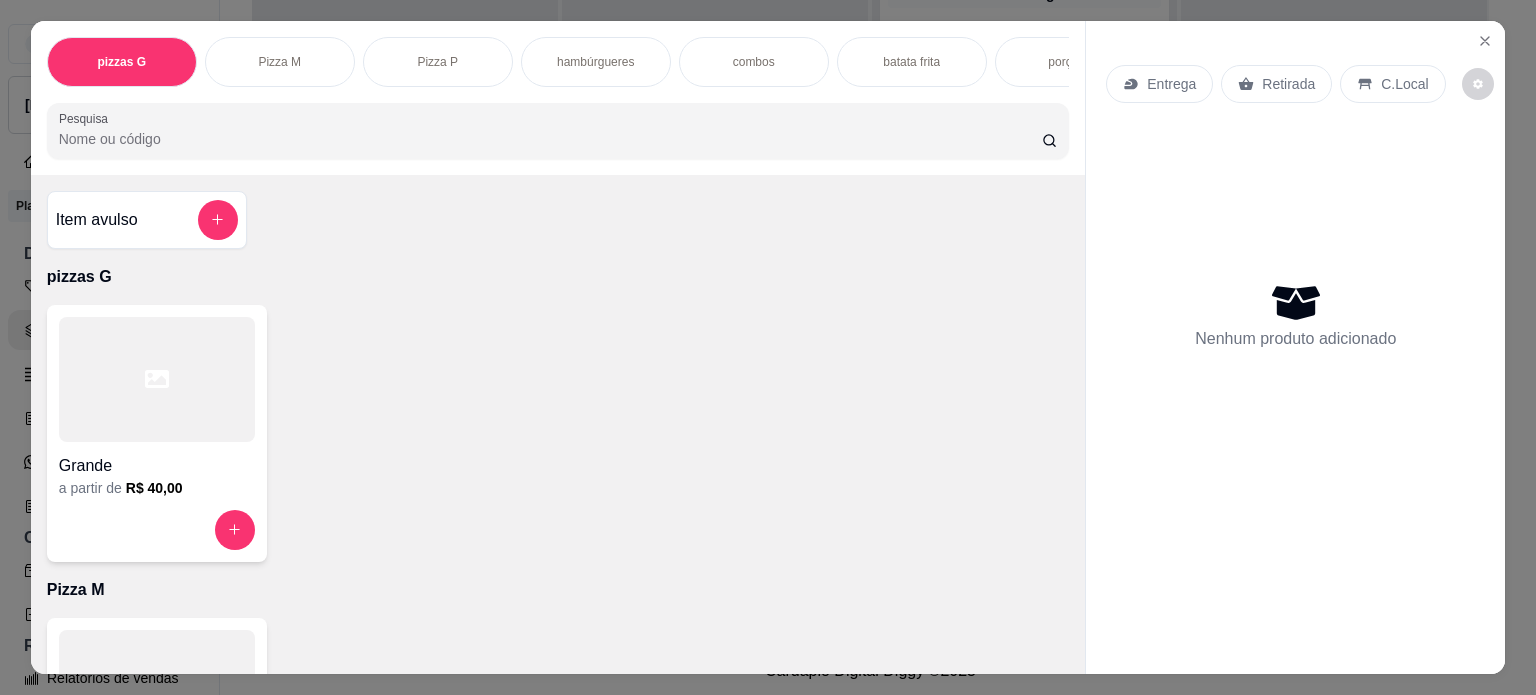 drag, startPoint x: 574, startPoint y: 46, endPoint x: 577, endPoint y: 64, distance: 18.248287 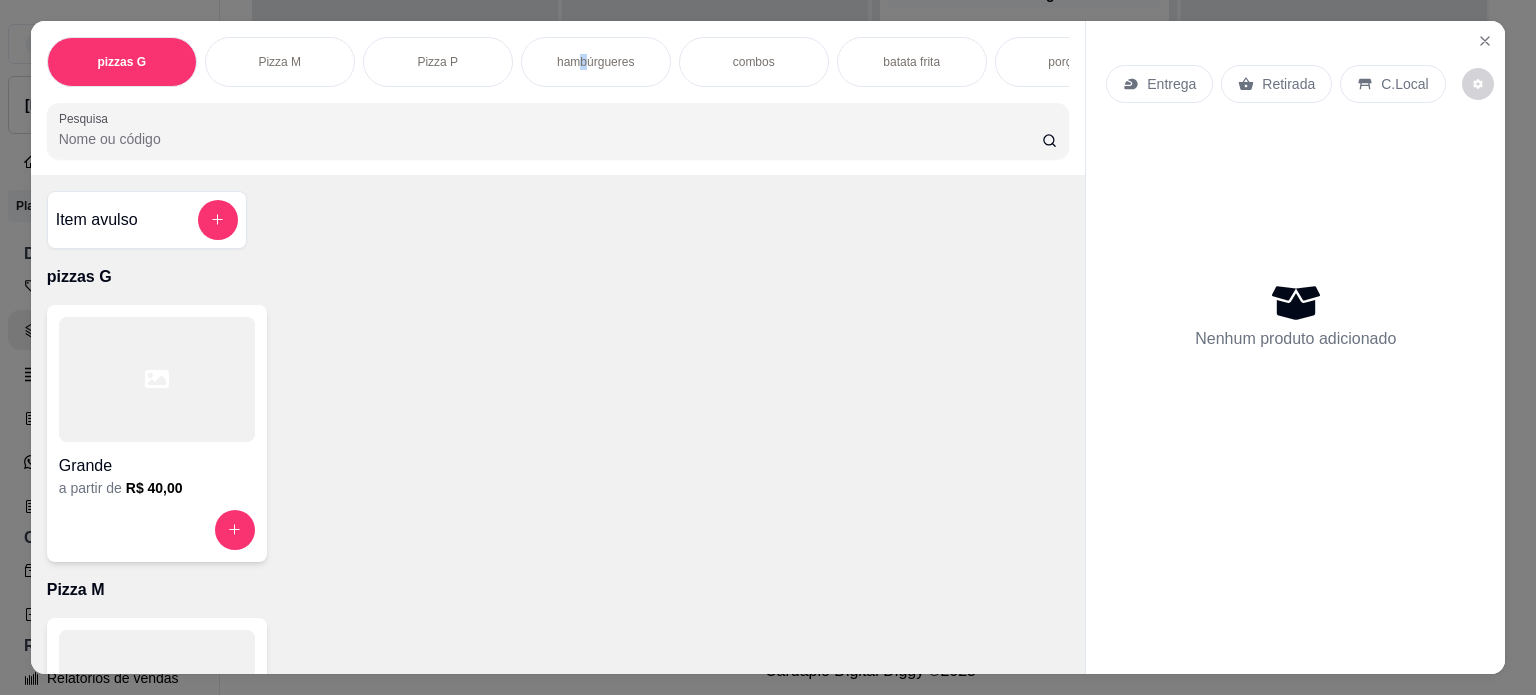 scroll, scrollTop: 1028, scrollLeft: 0, axis: vertical 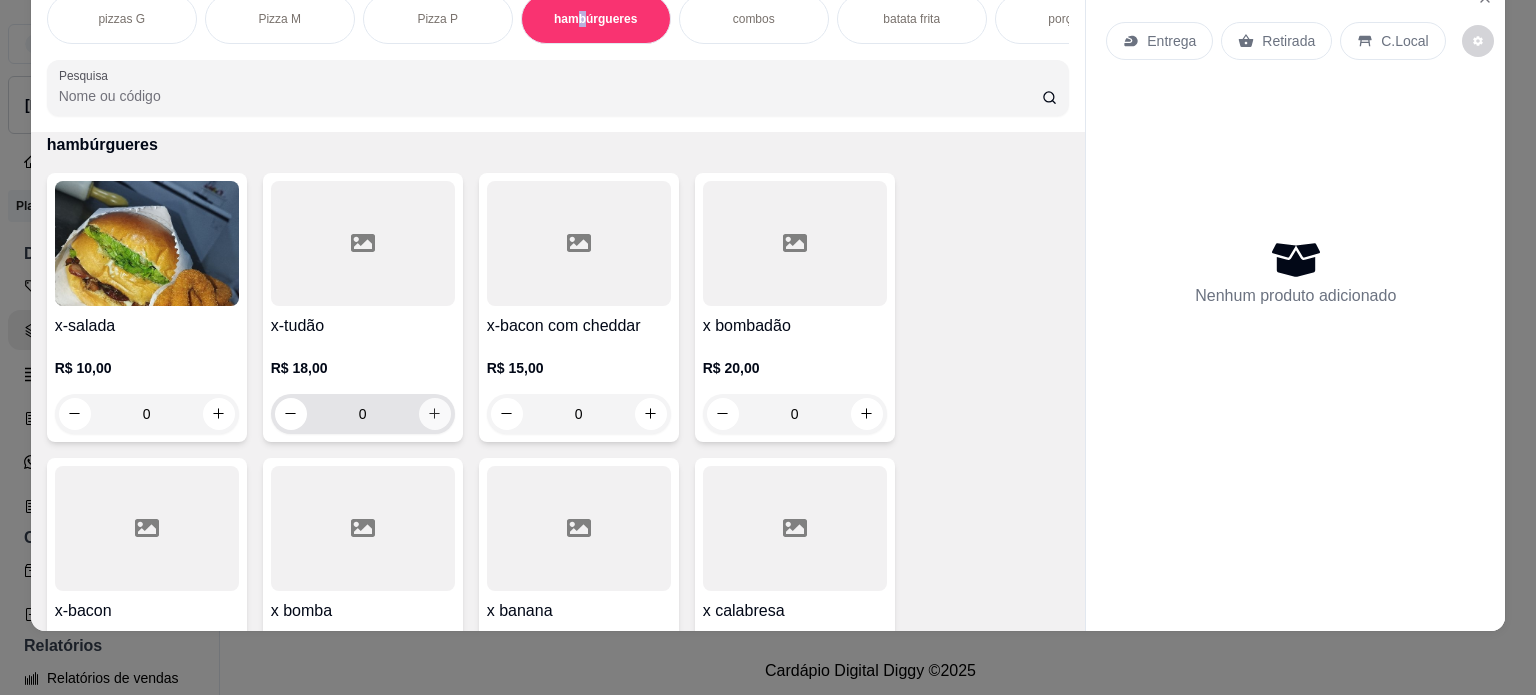 click 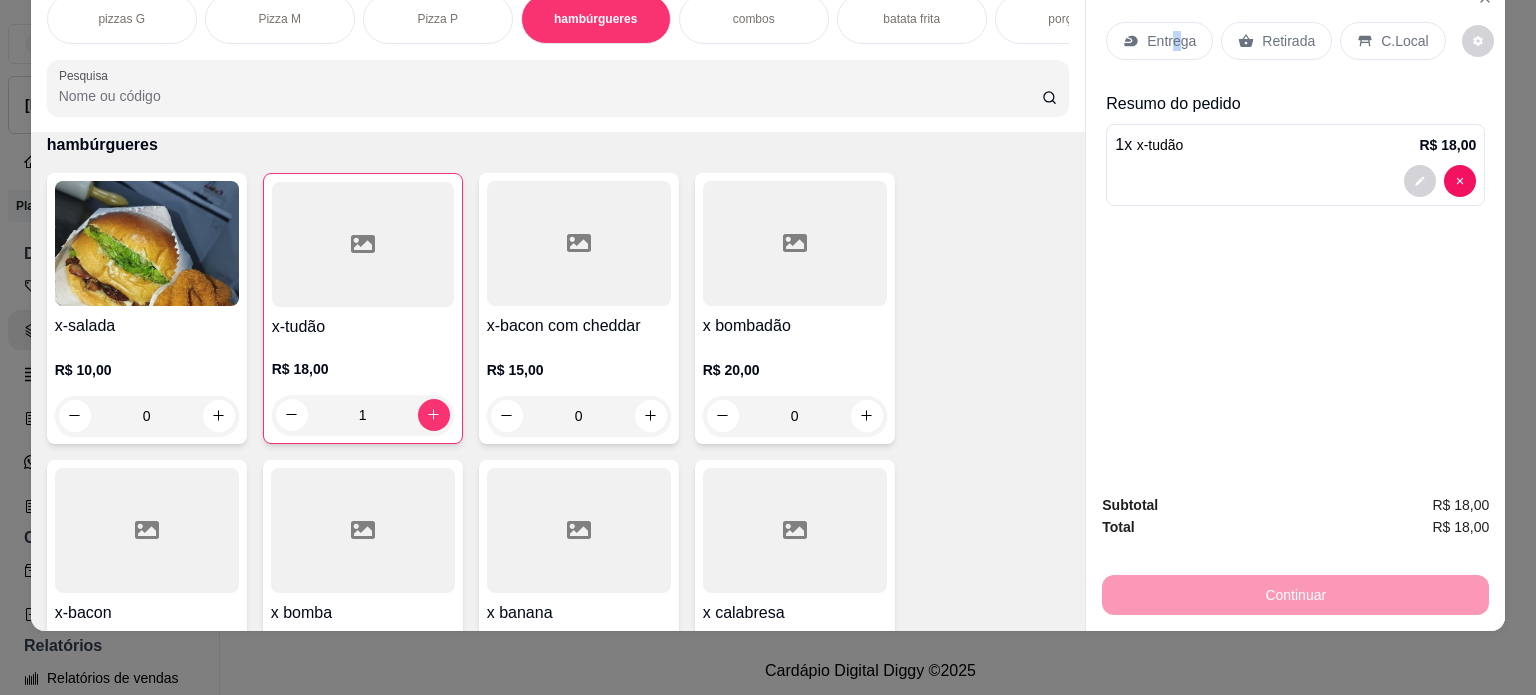 click on "Entrega" at bounding box center [1171, 41] 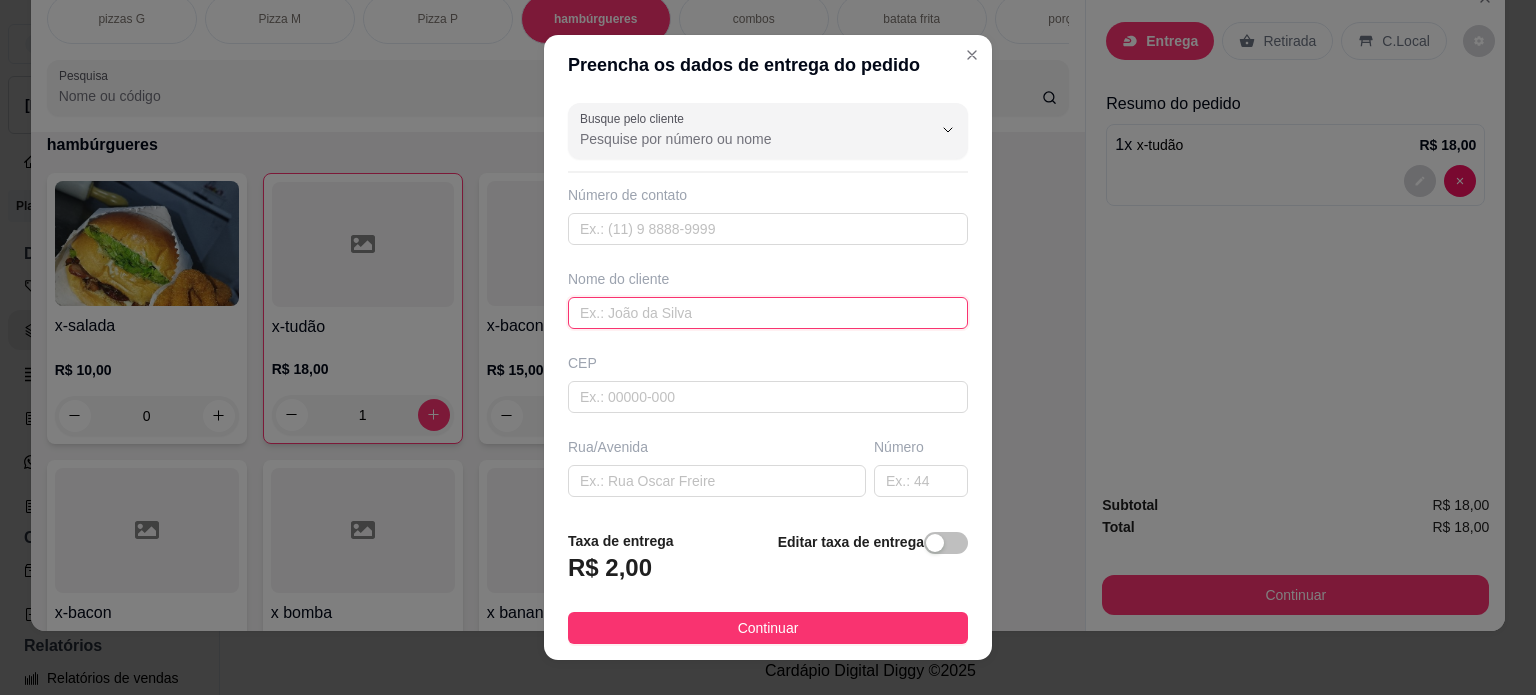 click at bounding box center [768, 313] 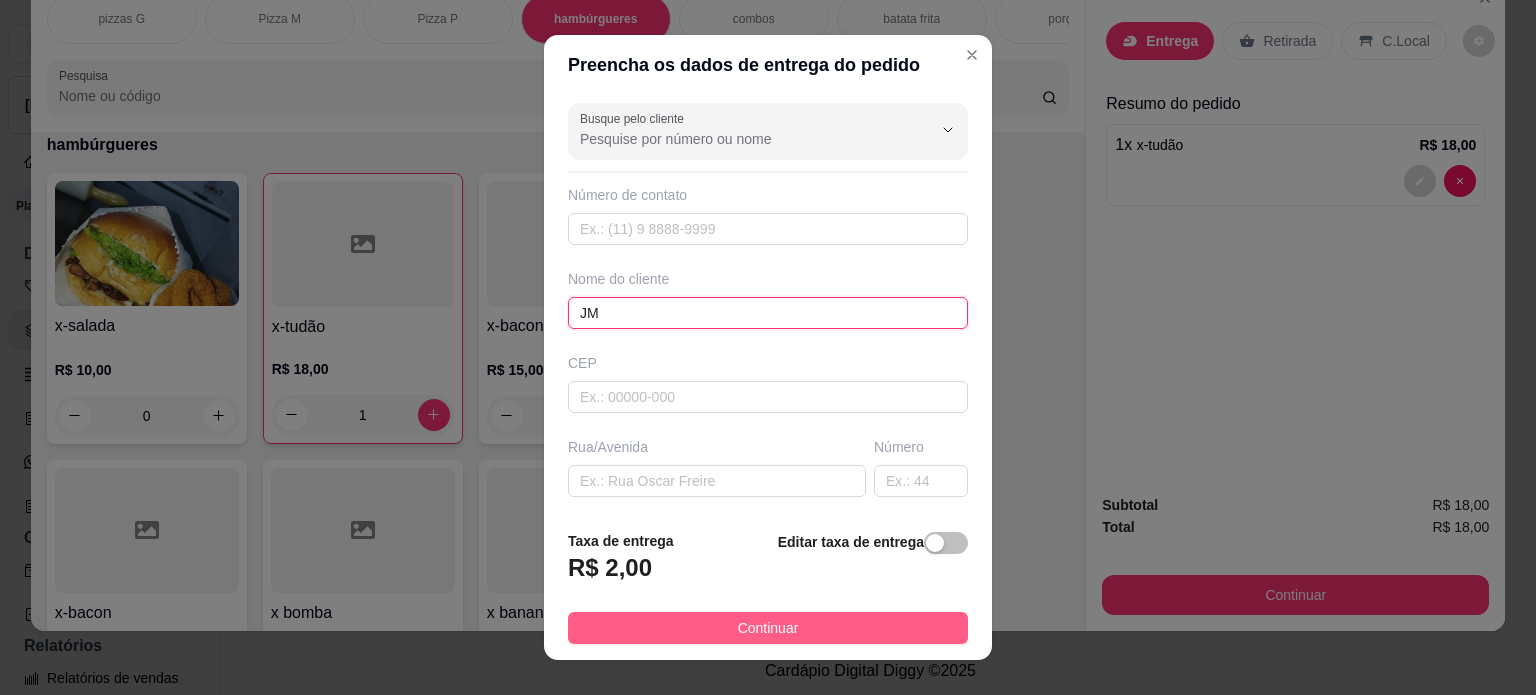 type on "JM" 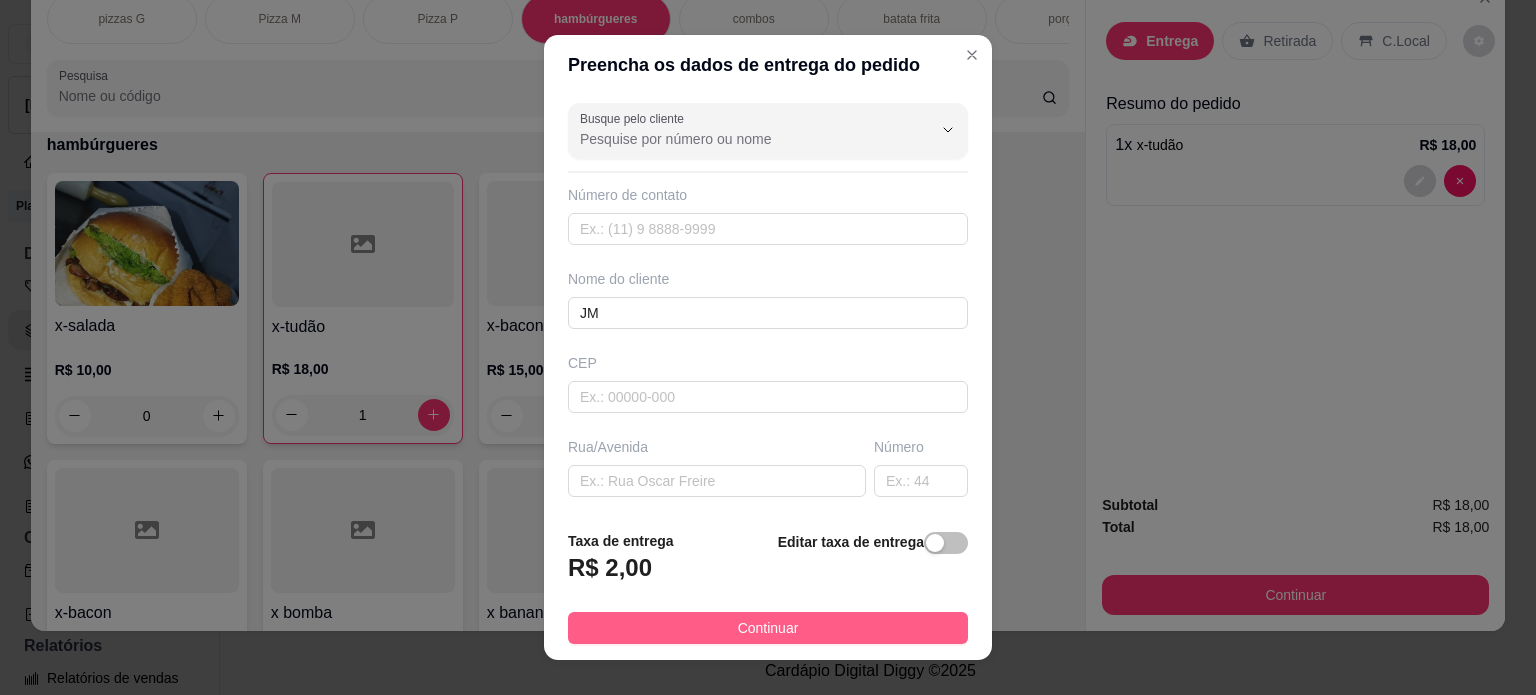 click on "Continuar" at bounding box center (768, 628) 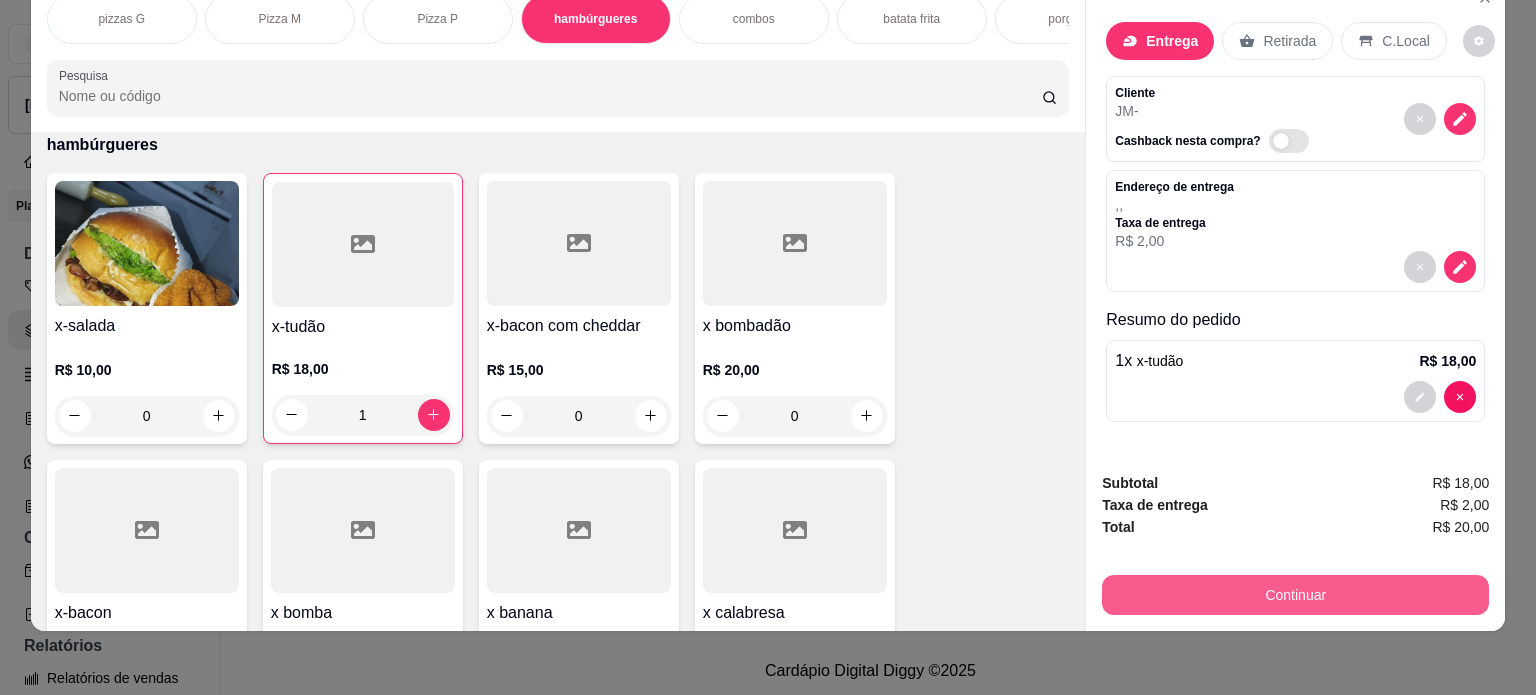 click on "Continuar" at bounding box center (1295, 595) 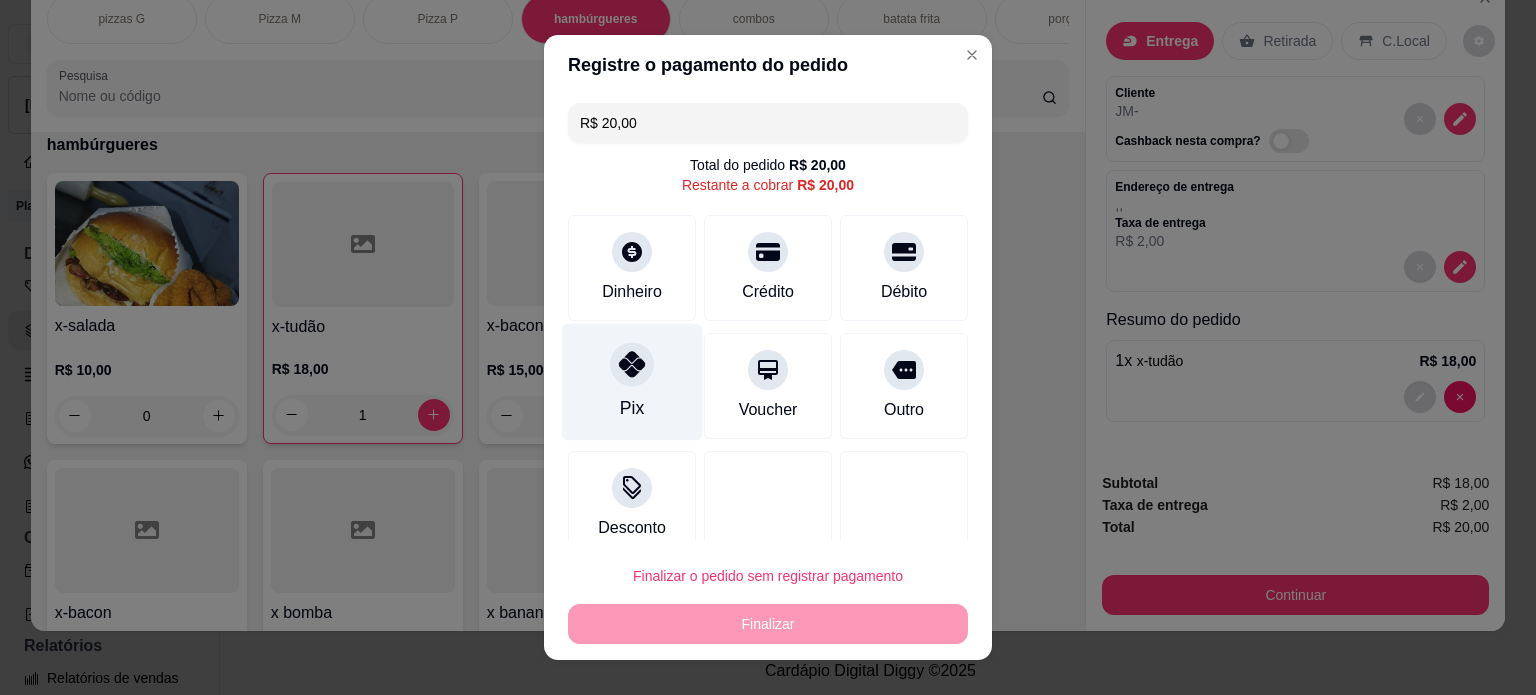 click on "Pix" at bounding box center [632, 381] 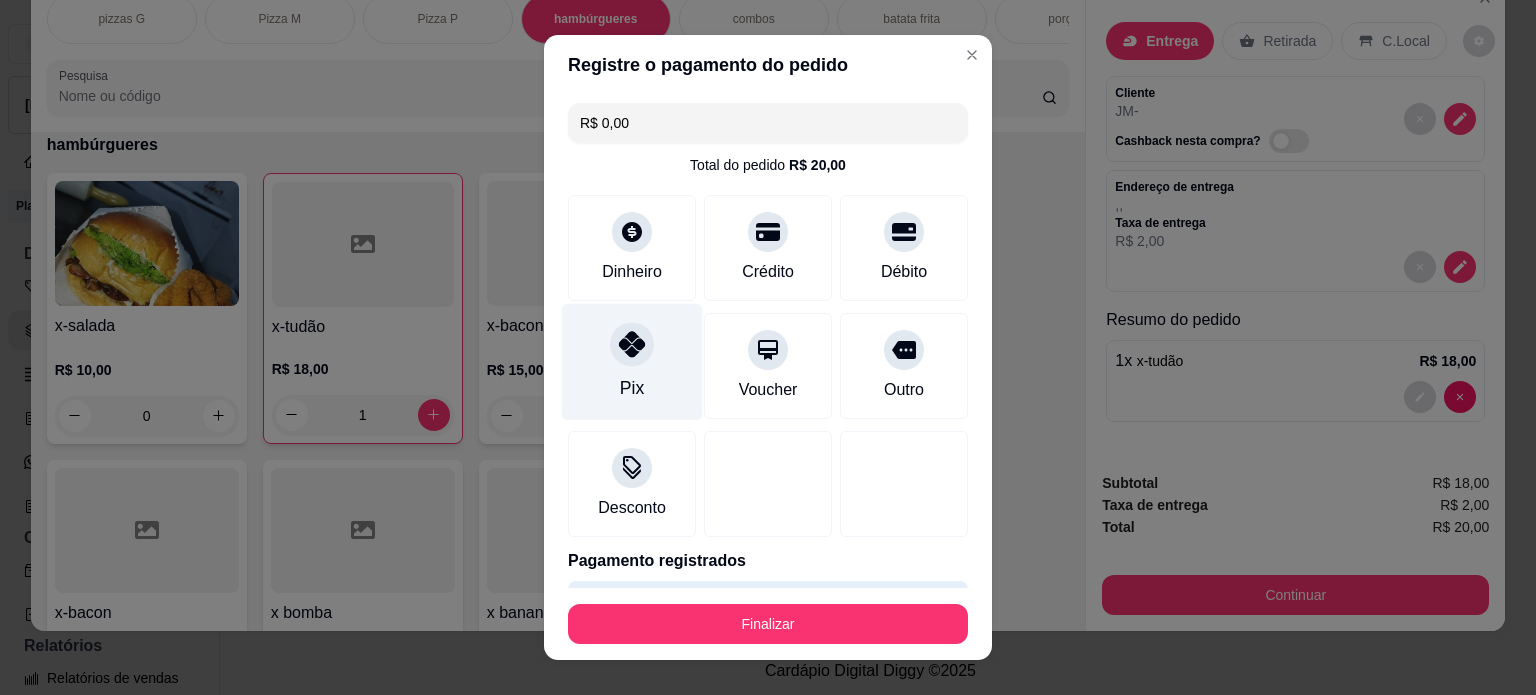 type on "R$ 0,00" 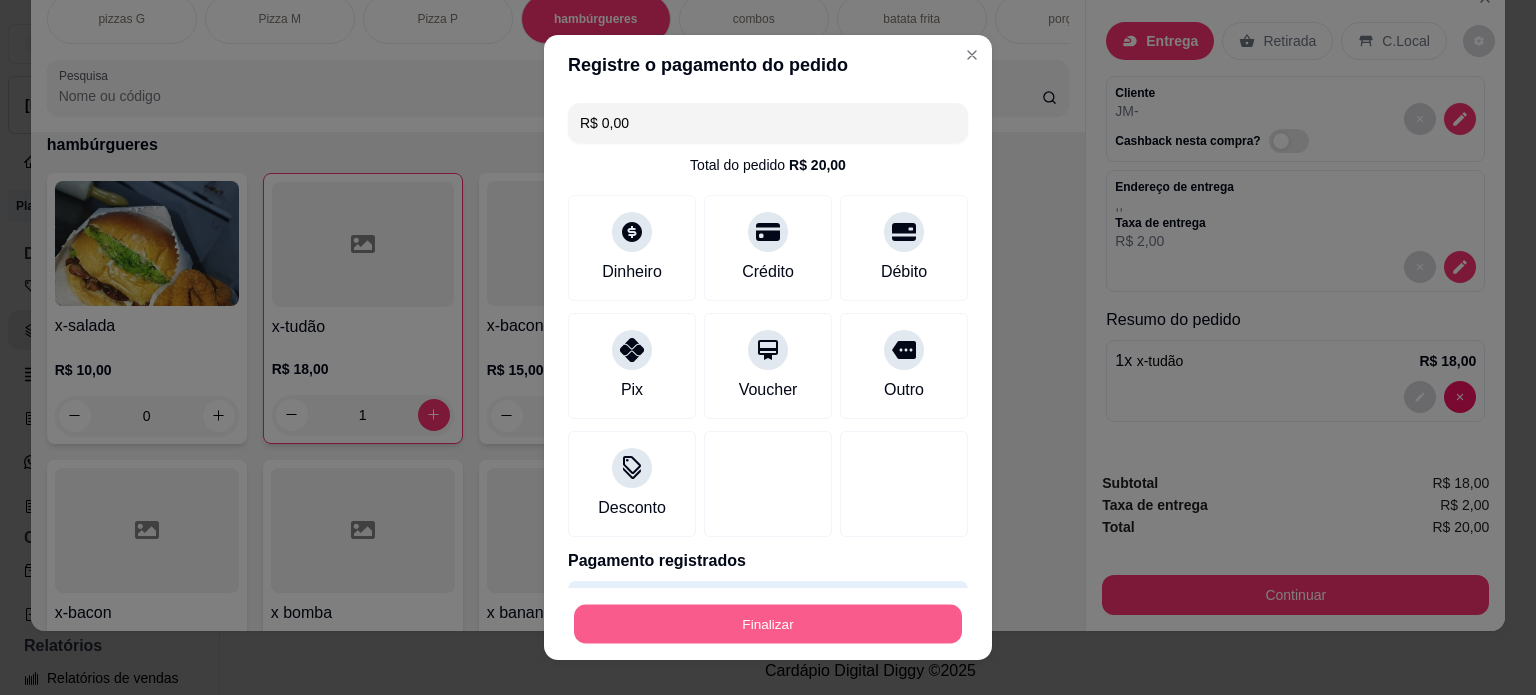 click on "Finalizar" at bounding box center (768, 624) 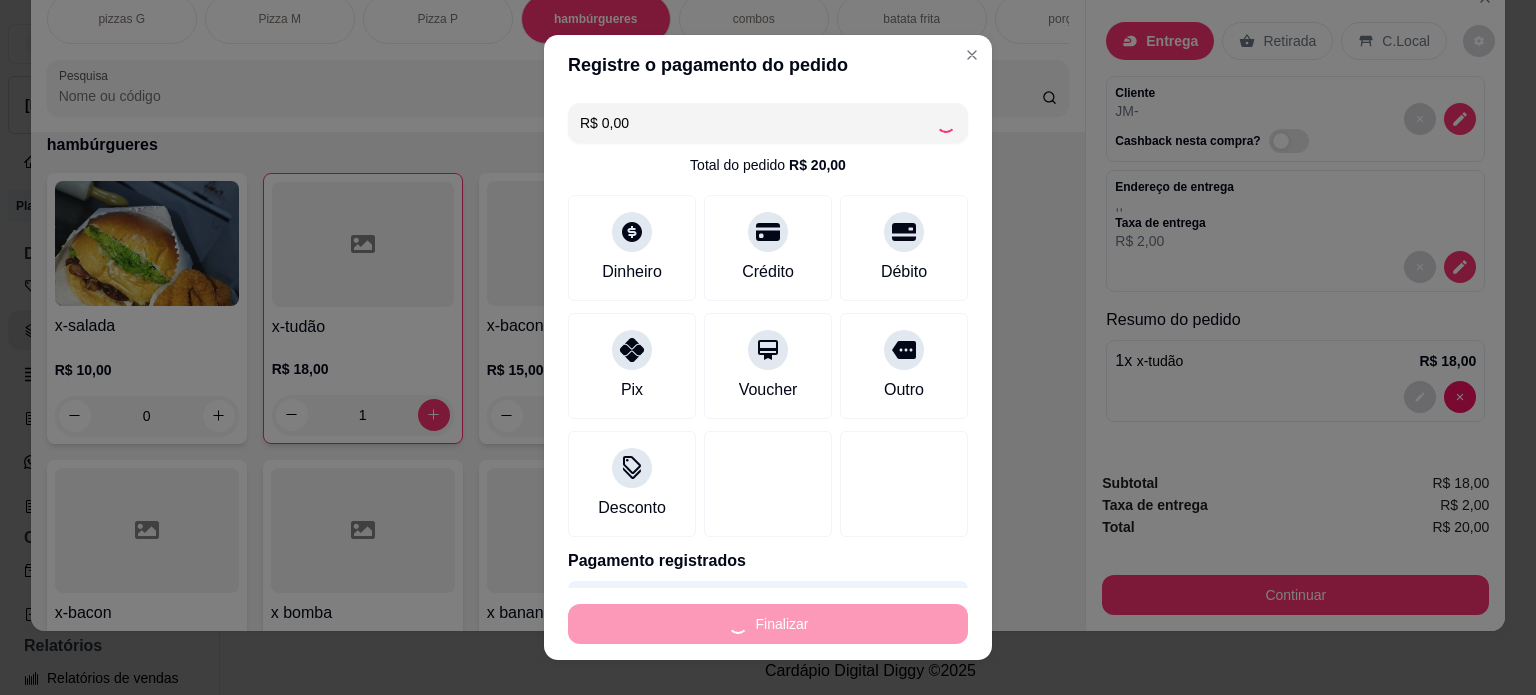 type on "0" 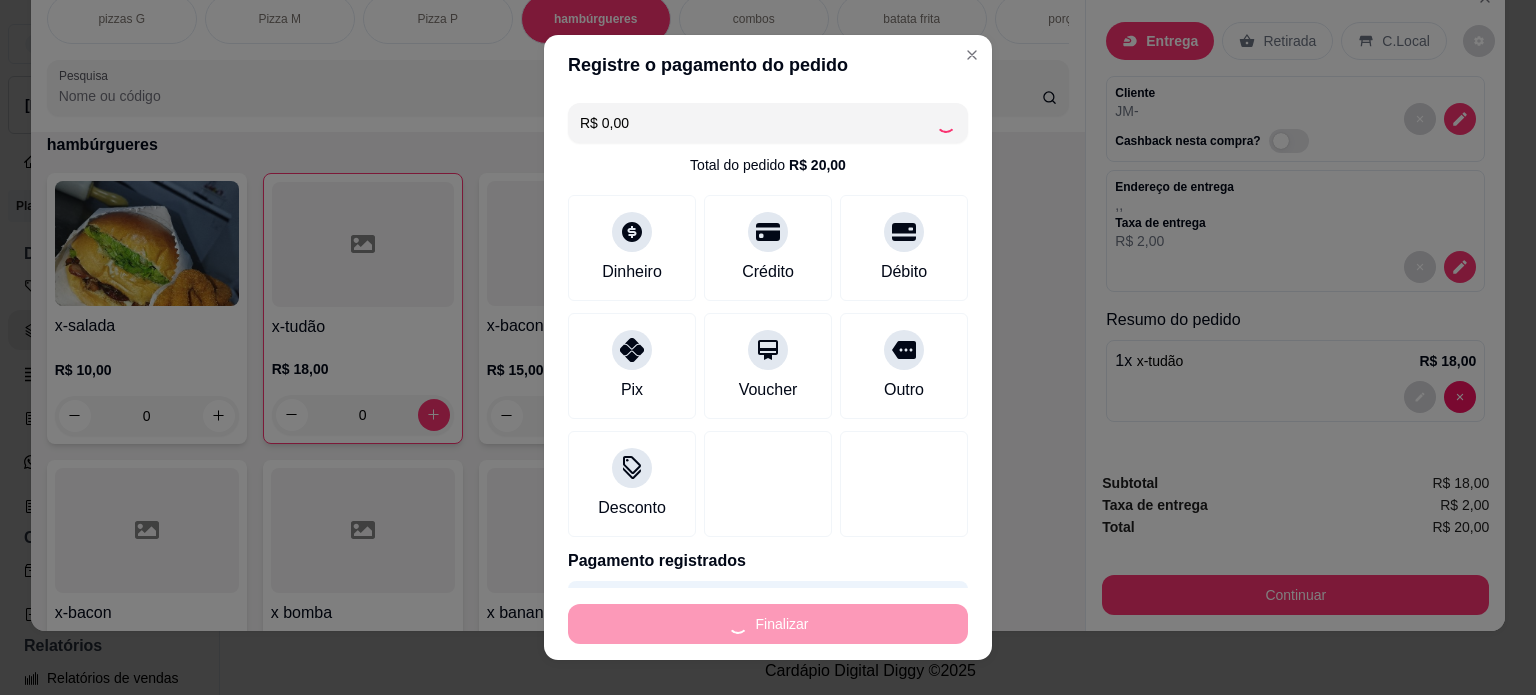 type on "-R$ 20,00" 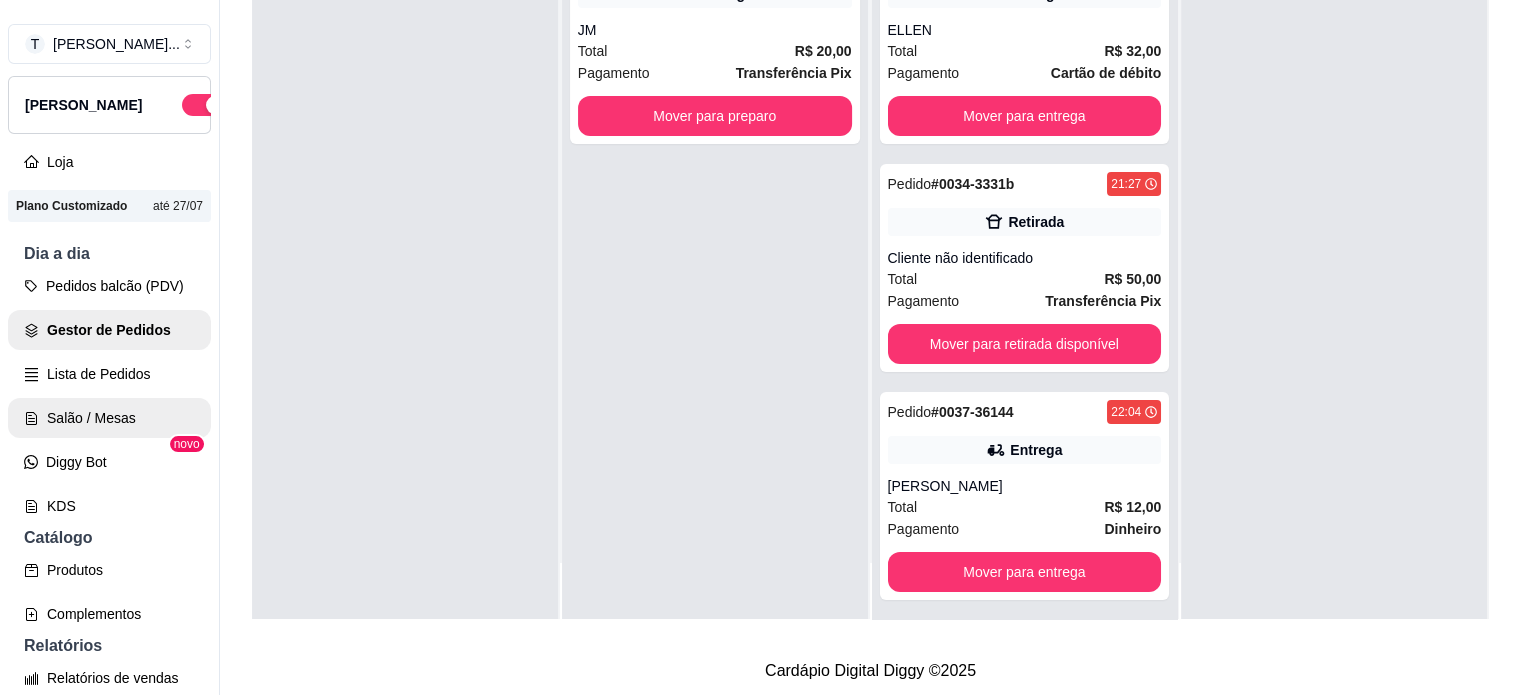 click on "Salão / Mesas" at bounding box center (109, 418) 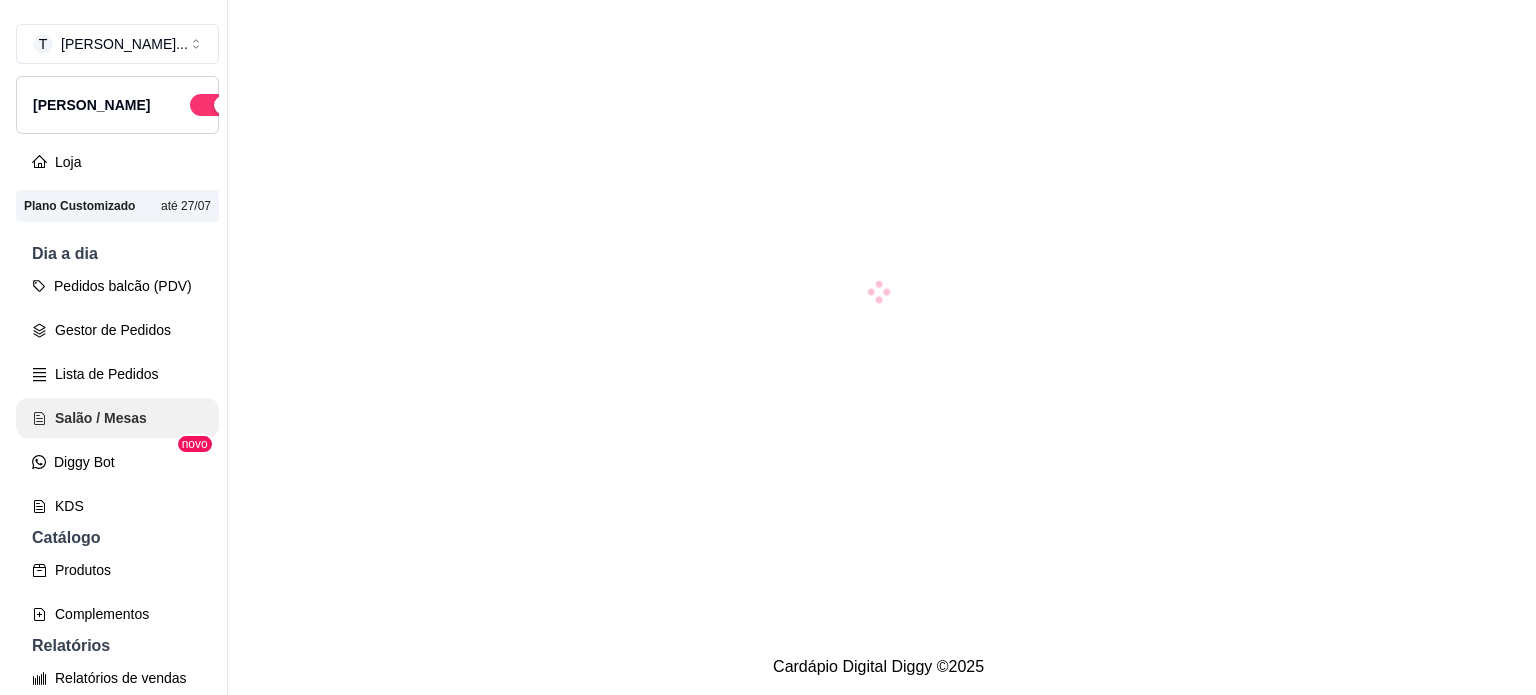 scroll, scrollTop: 0, scrollLeft: 0, axis: both 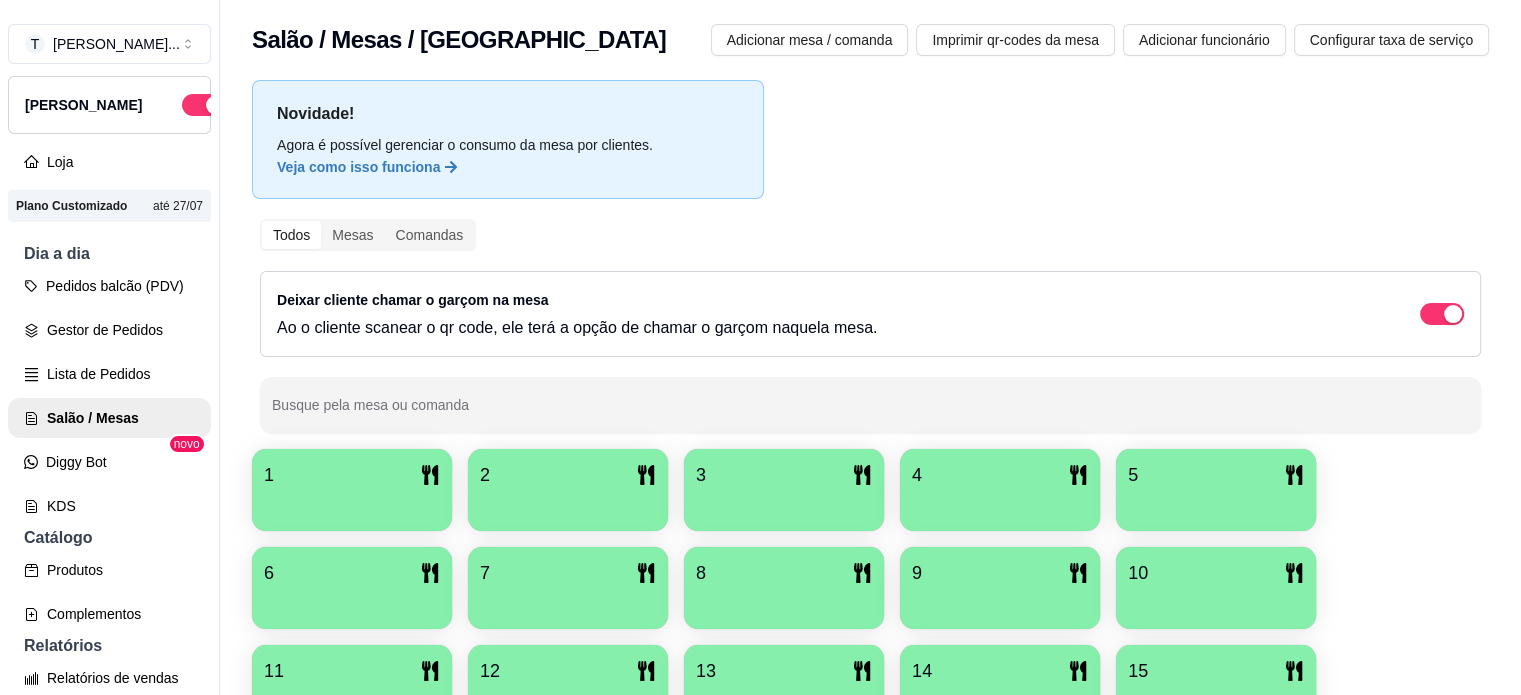 click at bounding box center [352, 504] 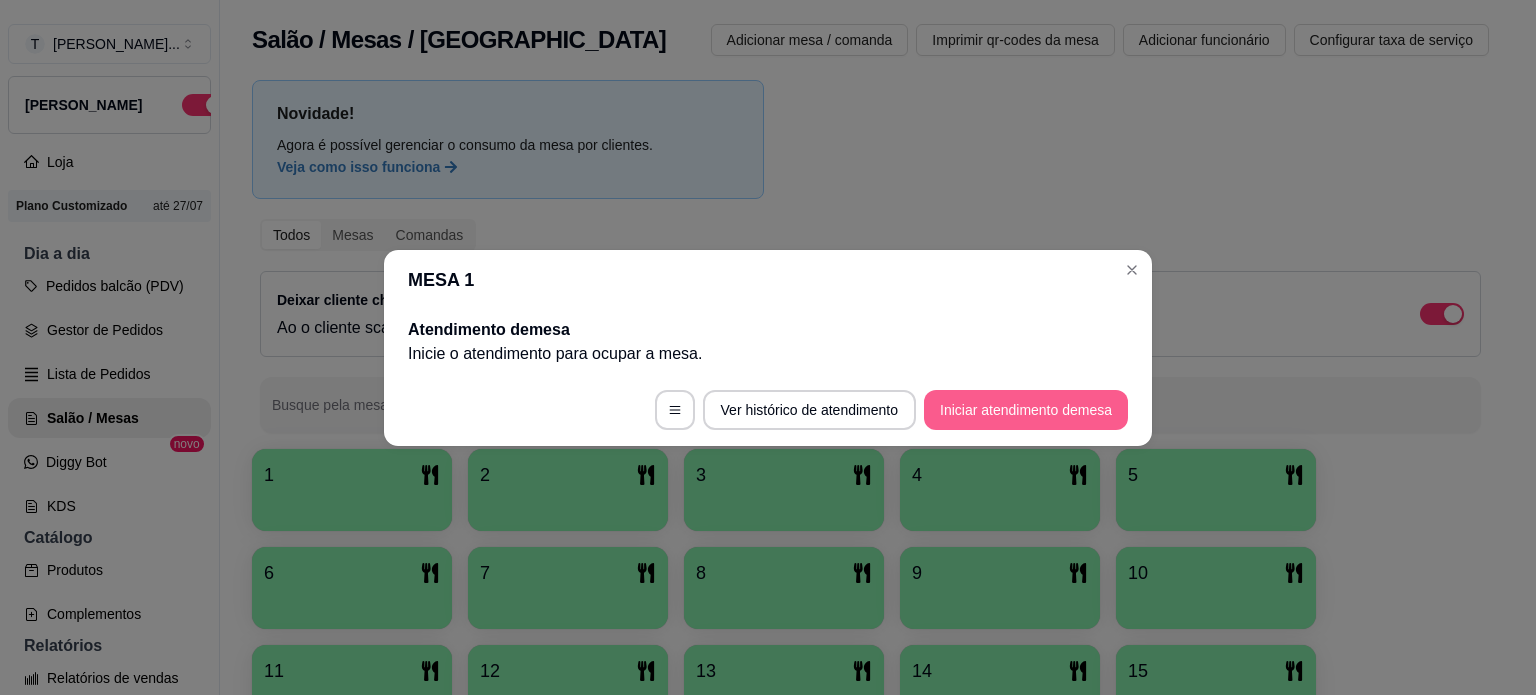 click on "Iniciar atendimento de  mesa" at bounding box center [1026, 410] 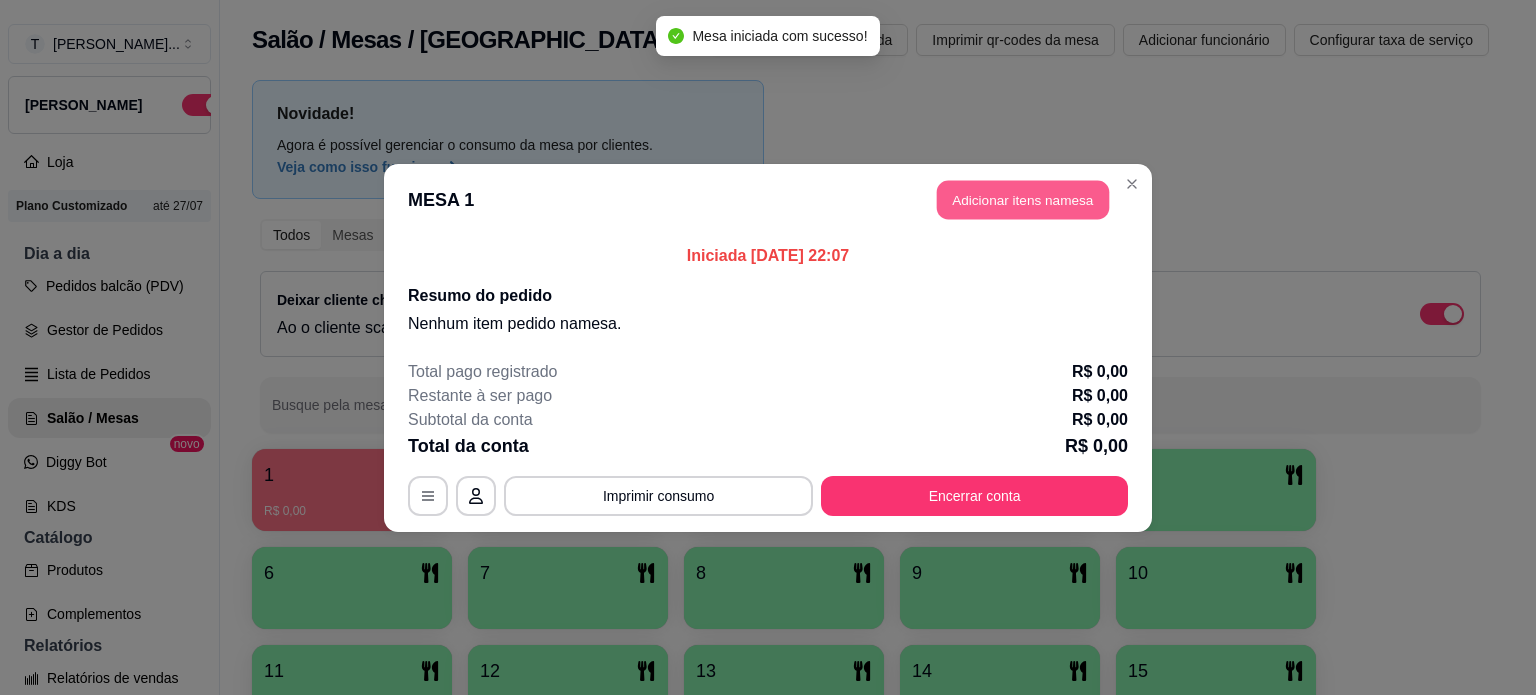 click on "Adicionar itens na  mesa" at bounding box center (1023, 199) 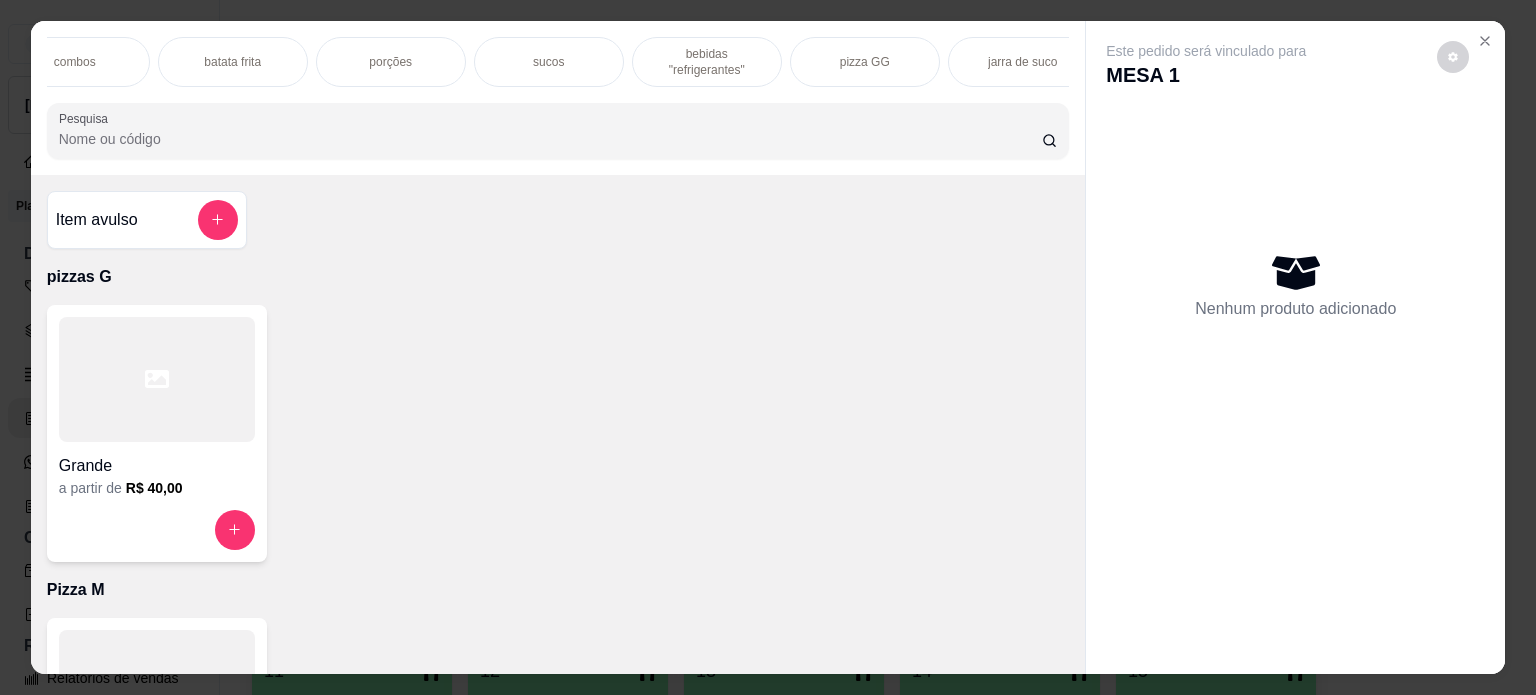 scroll, scrollTop: 0, scrollLeft: 707, axis: horizontal 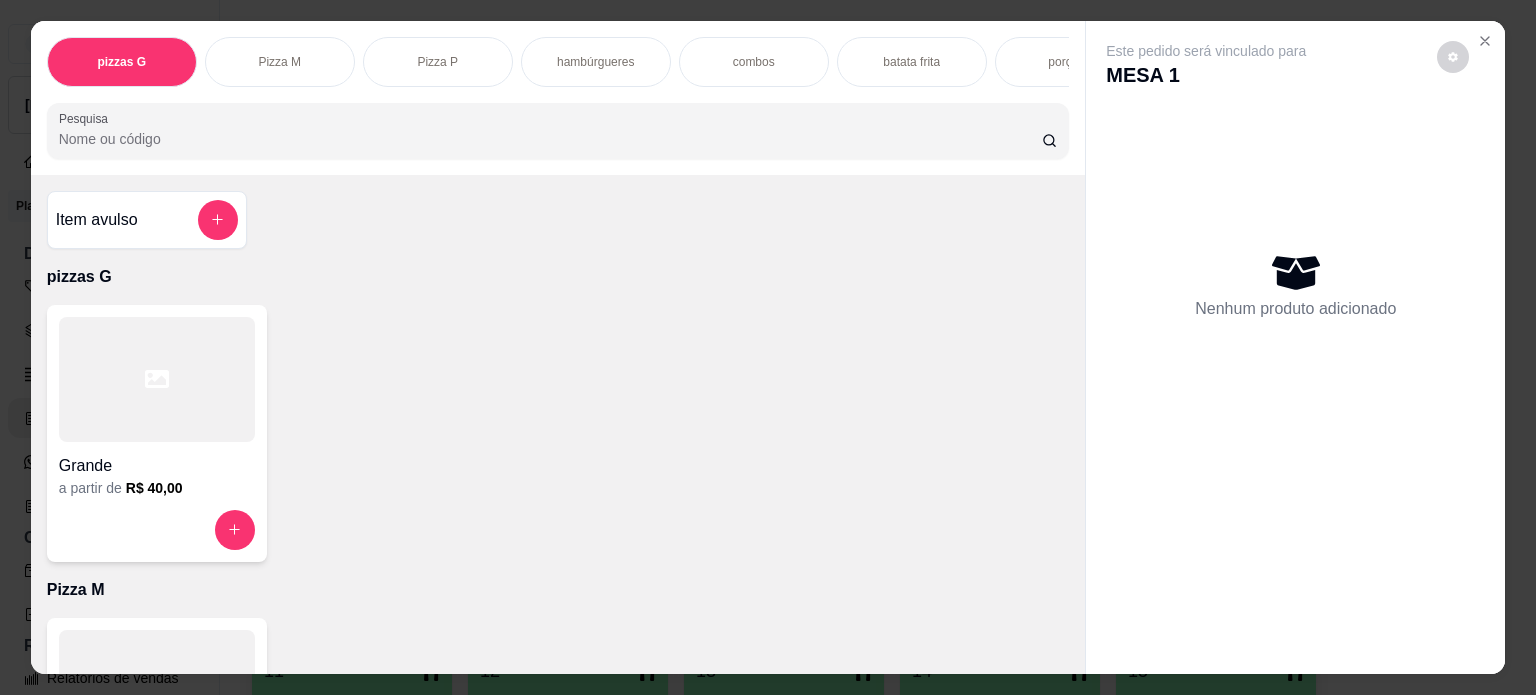 click on "Pizza M" at bounding box center [280, 62] 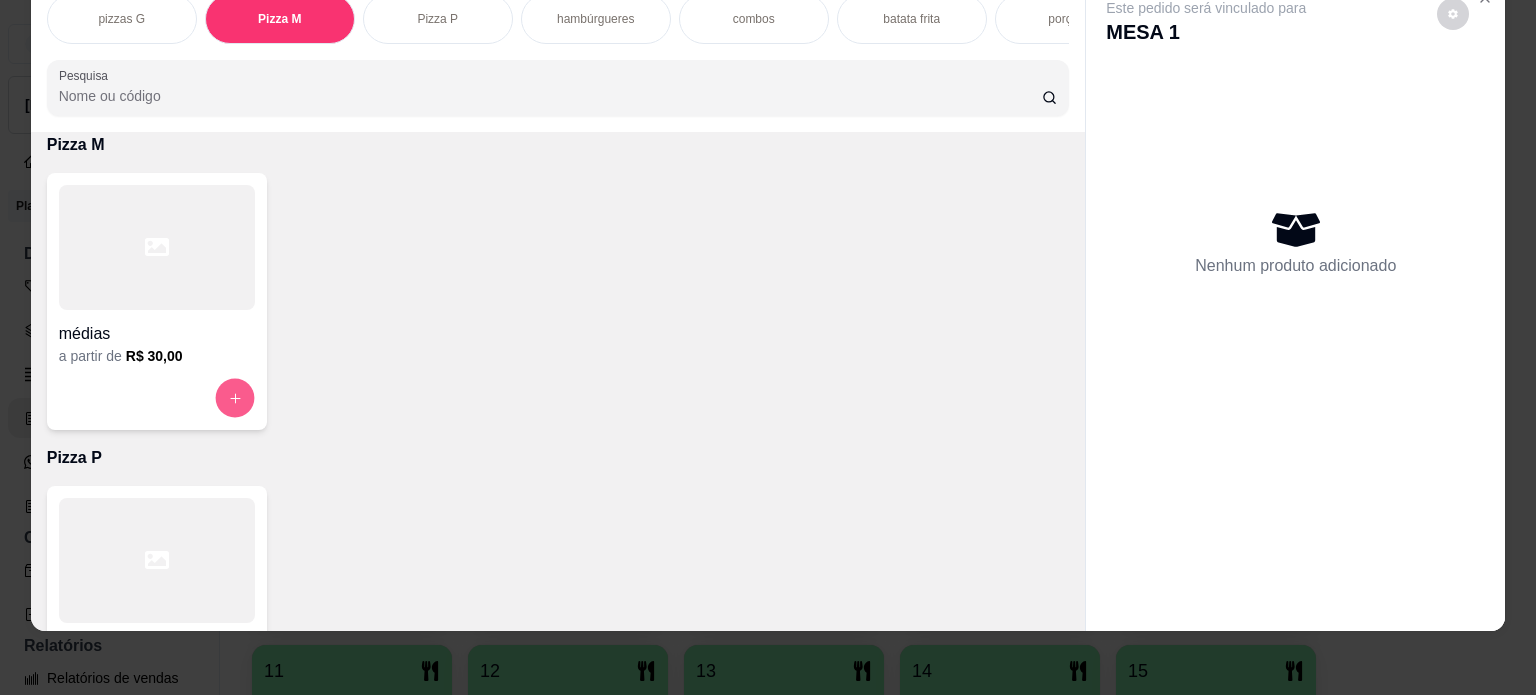 click 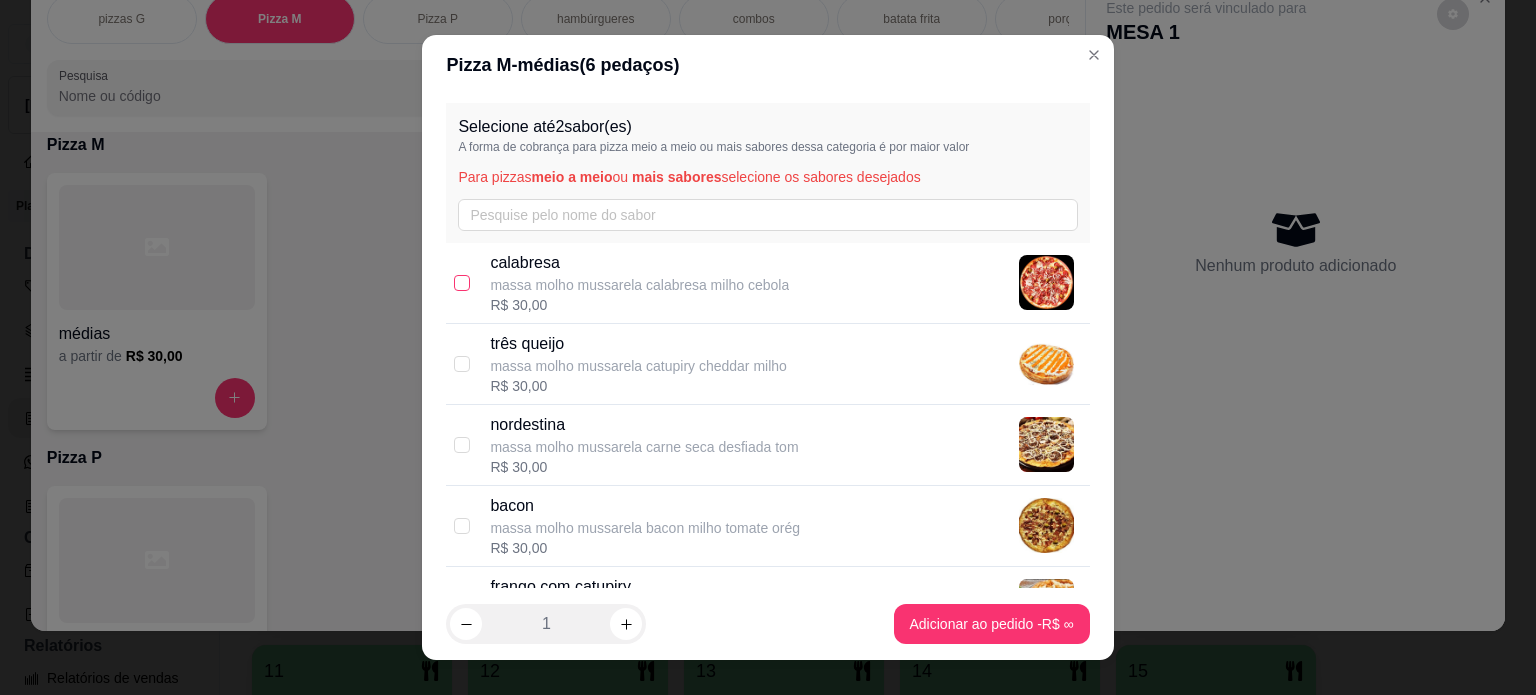 click at bounding box center [462, 283] 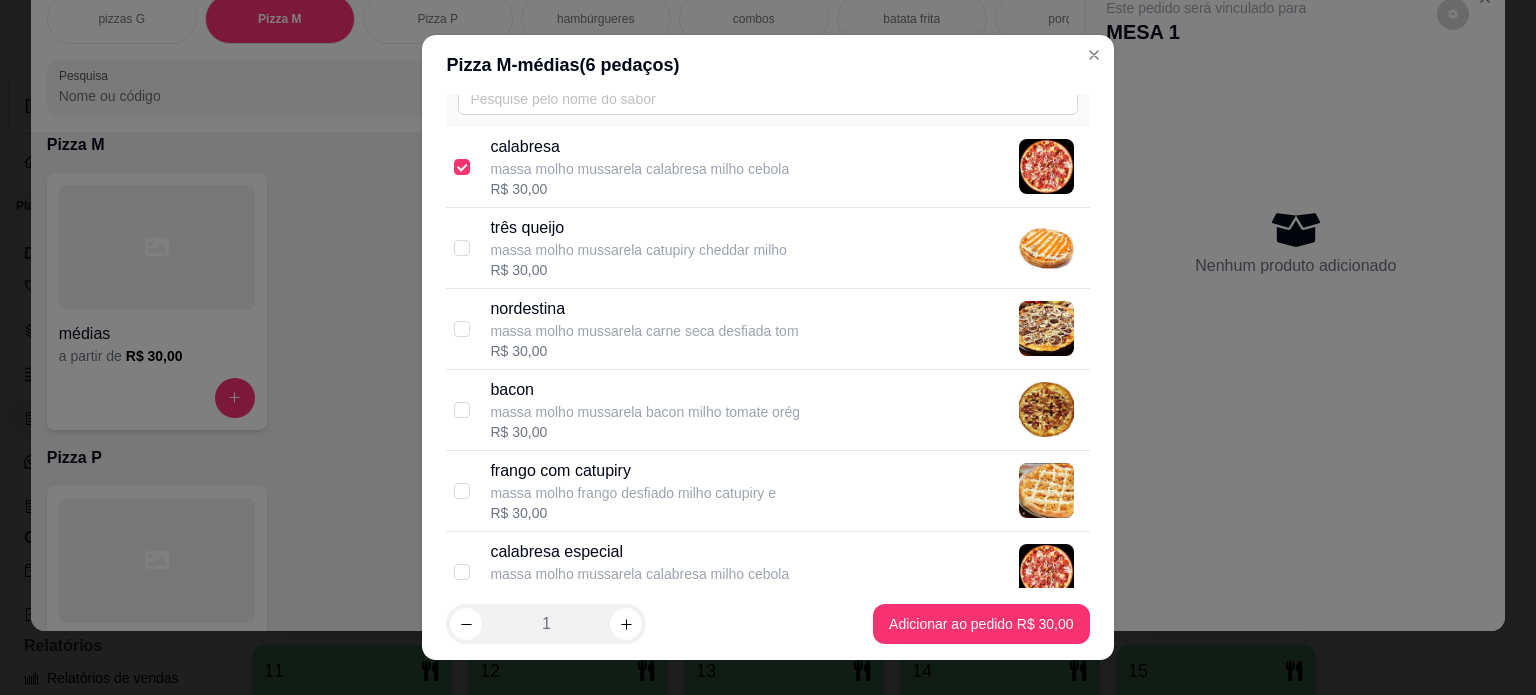scroll, scrollTop: 200, scrollLeft: 0, axis: vertical 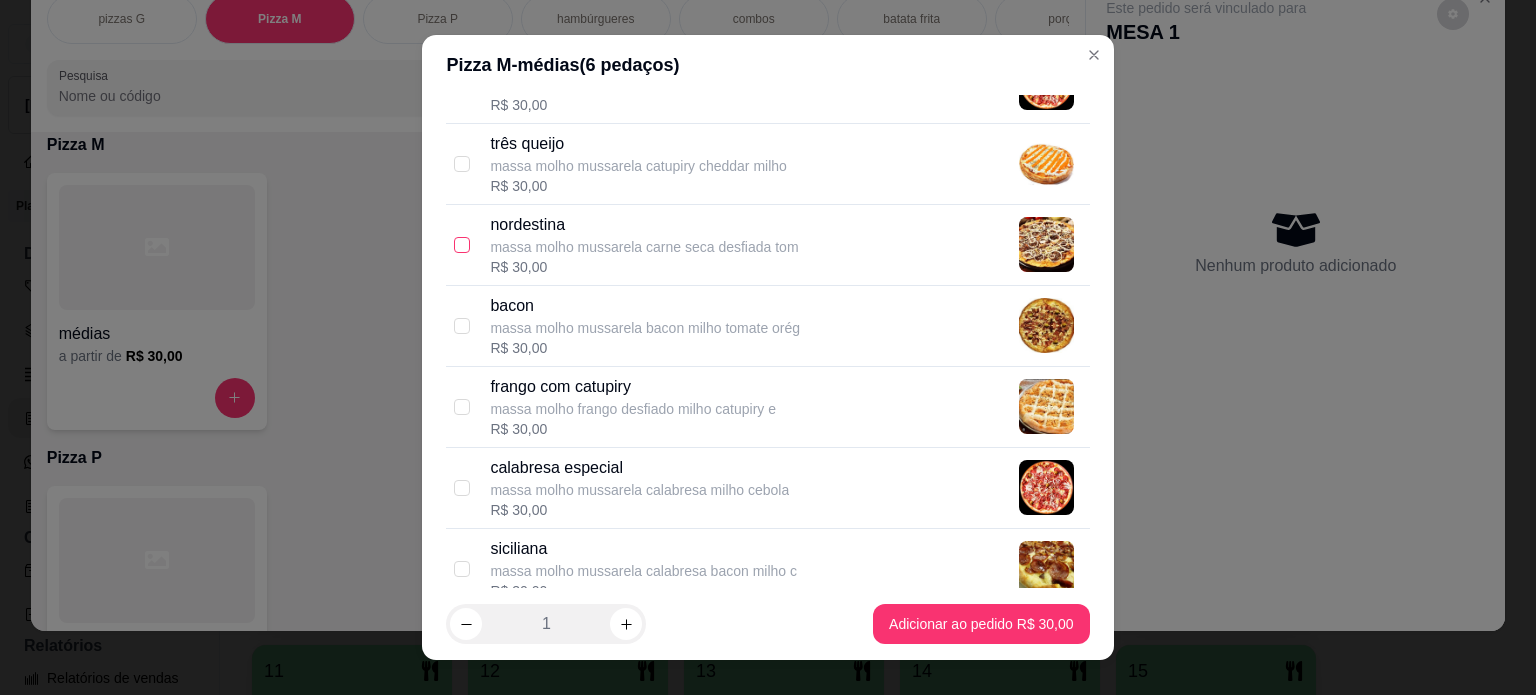 click at bounding box center [462, 245] 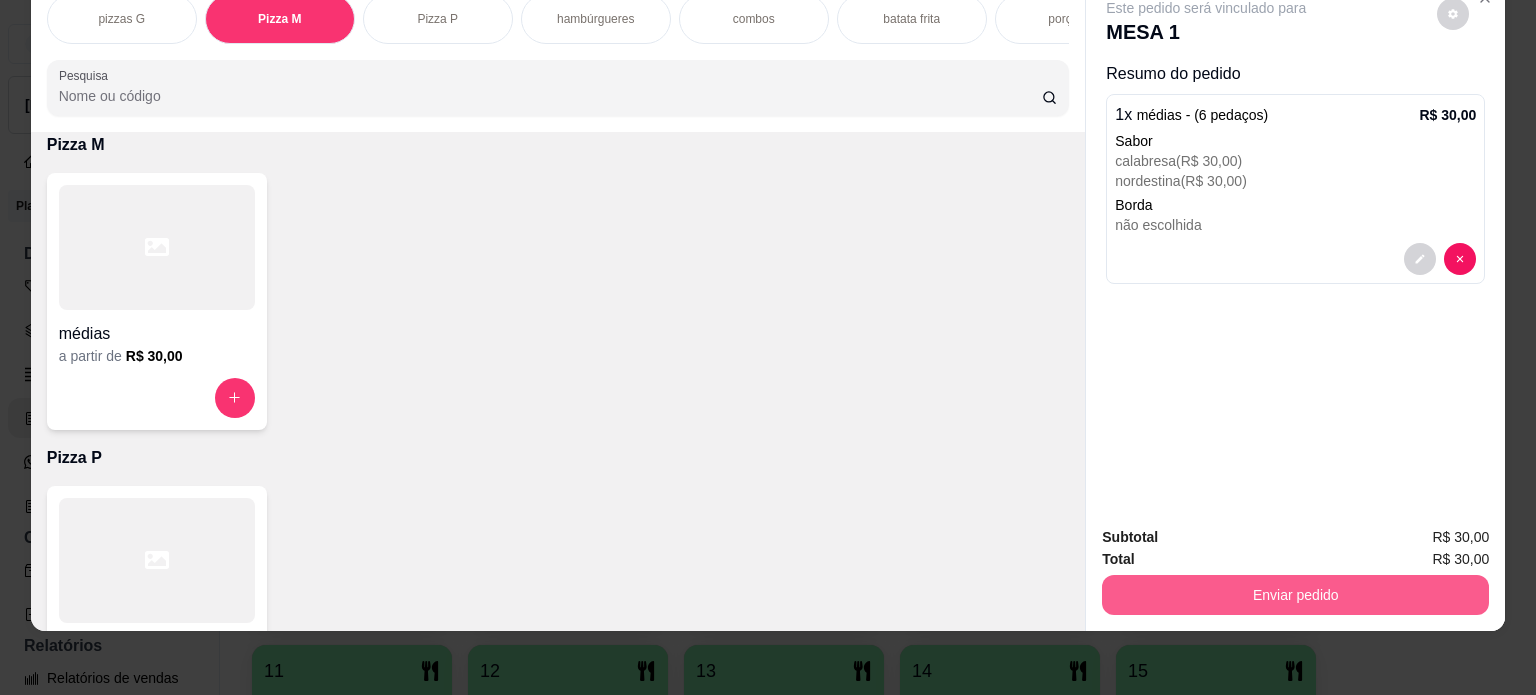 click on "Enviar pedido" at bounding box center [1295, 595] 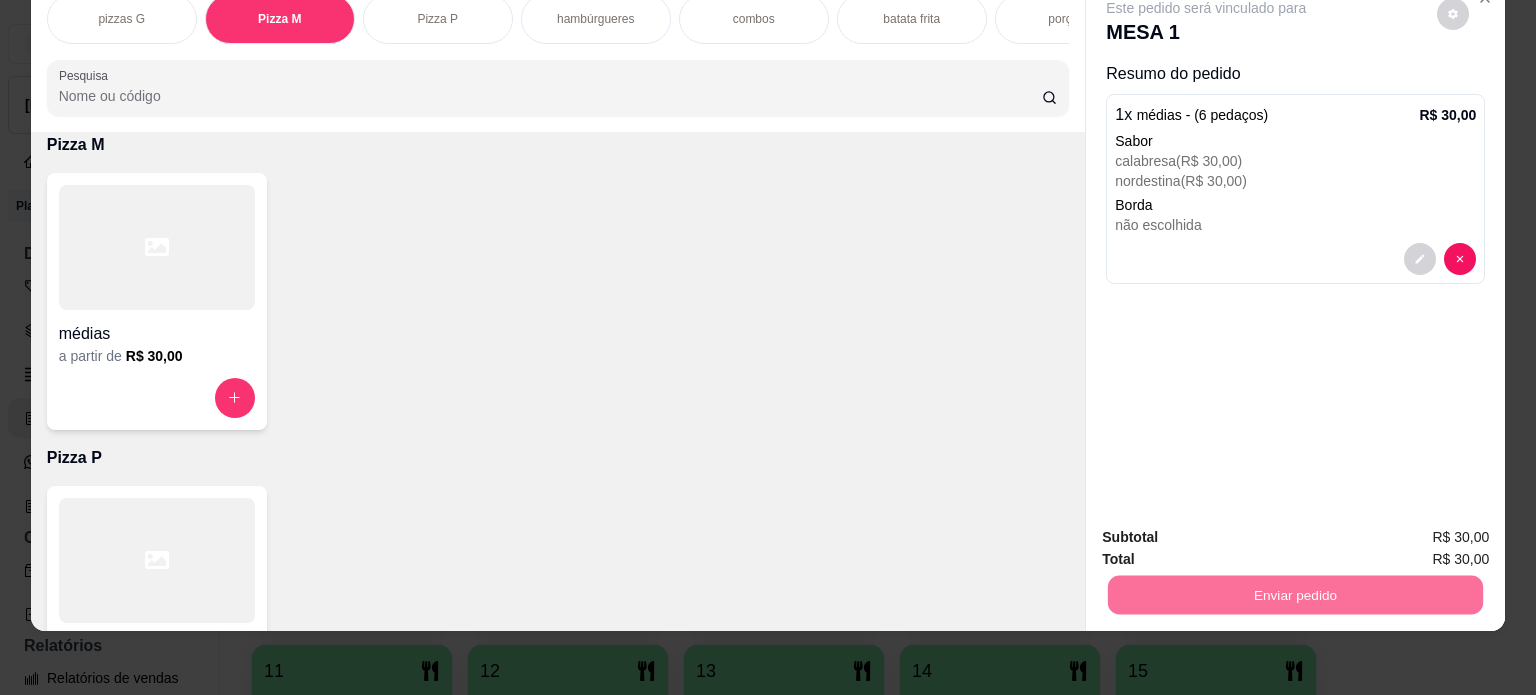 click on "Não registrar e enviar pedido" at bounding box center (1229, 531) 